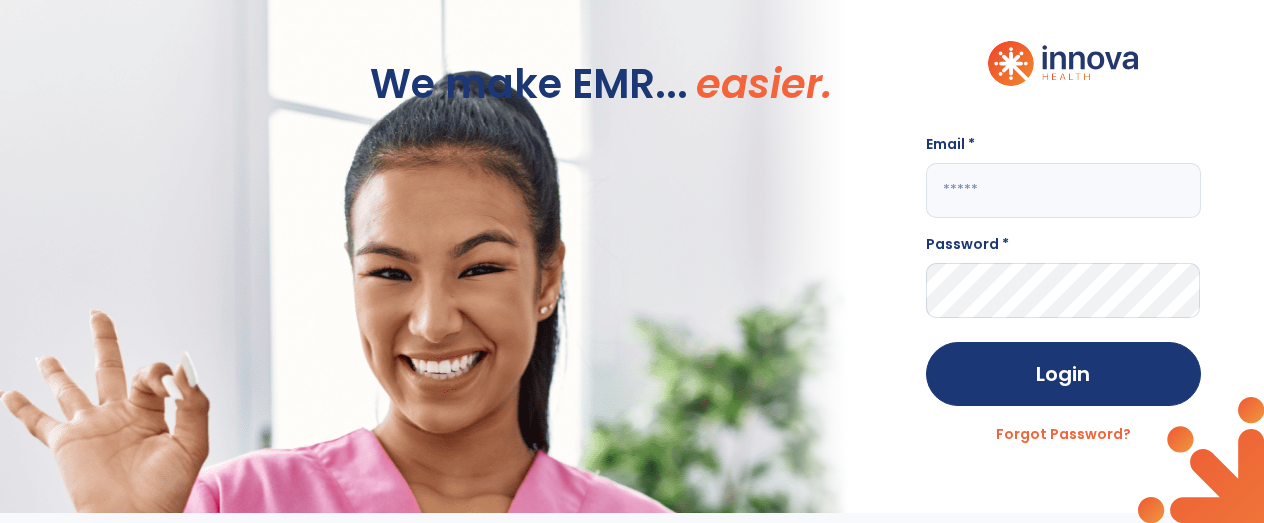 scroll, scrollTop: 0, scrollLeft: 0, axis: both 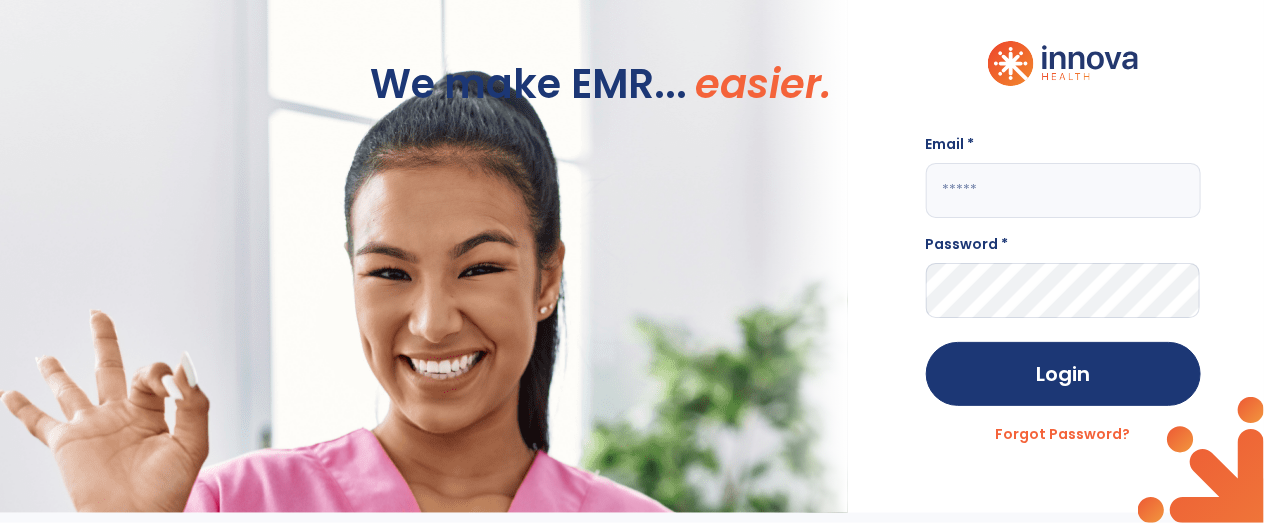 click 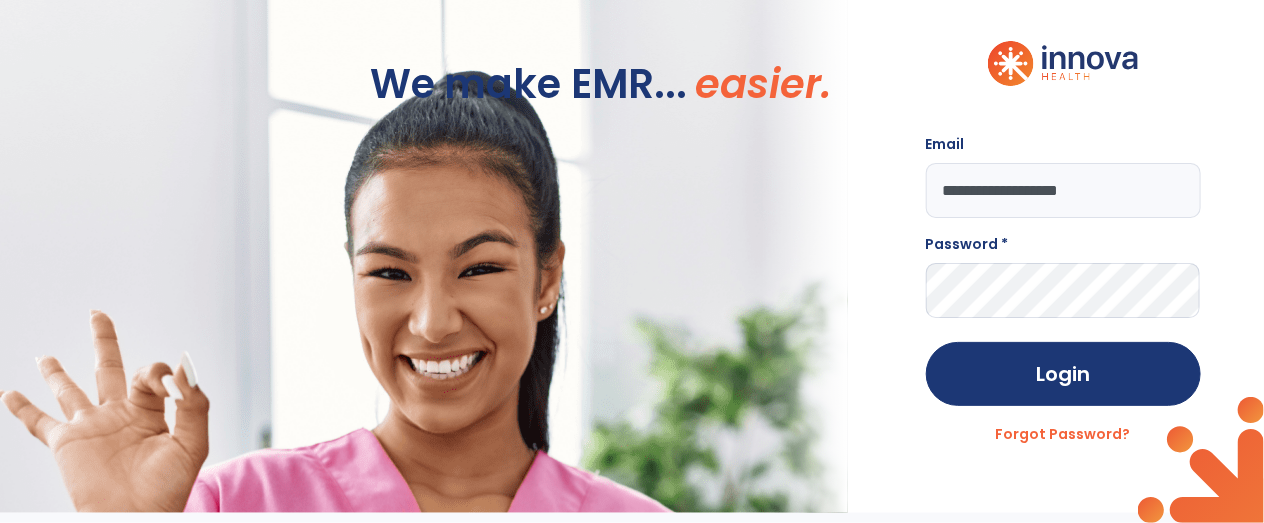 type on "**********" 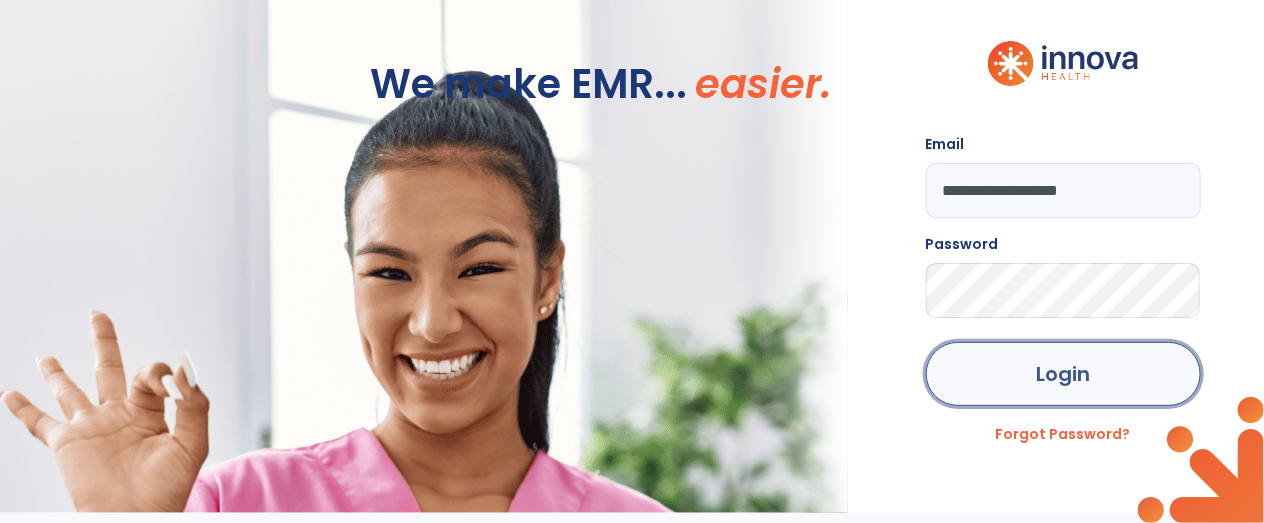 click on "Login" 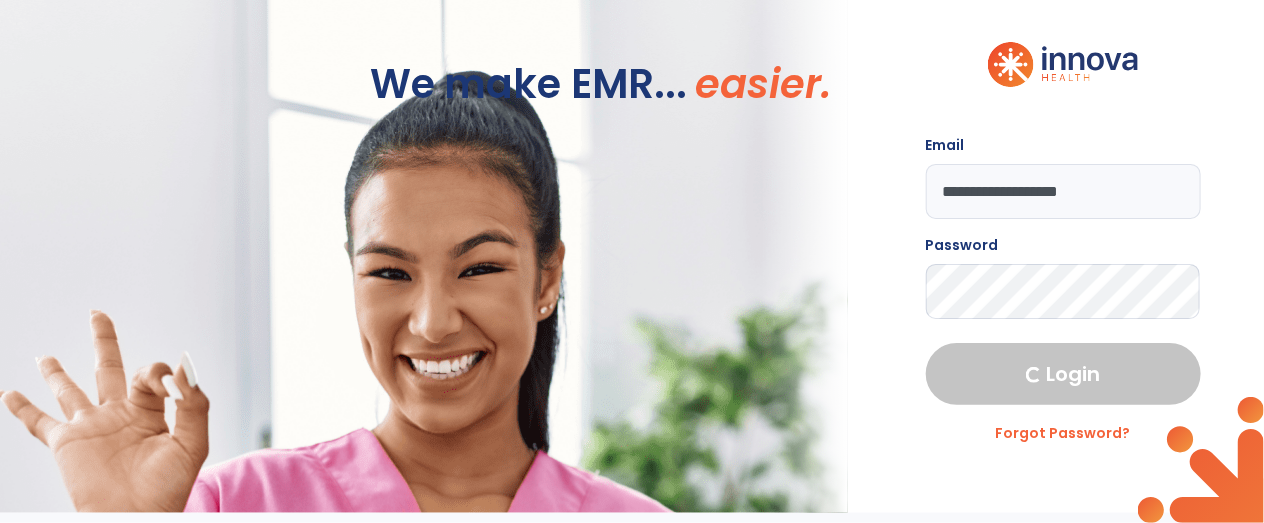 select on "****" 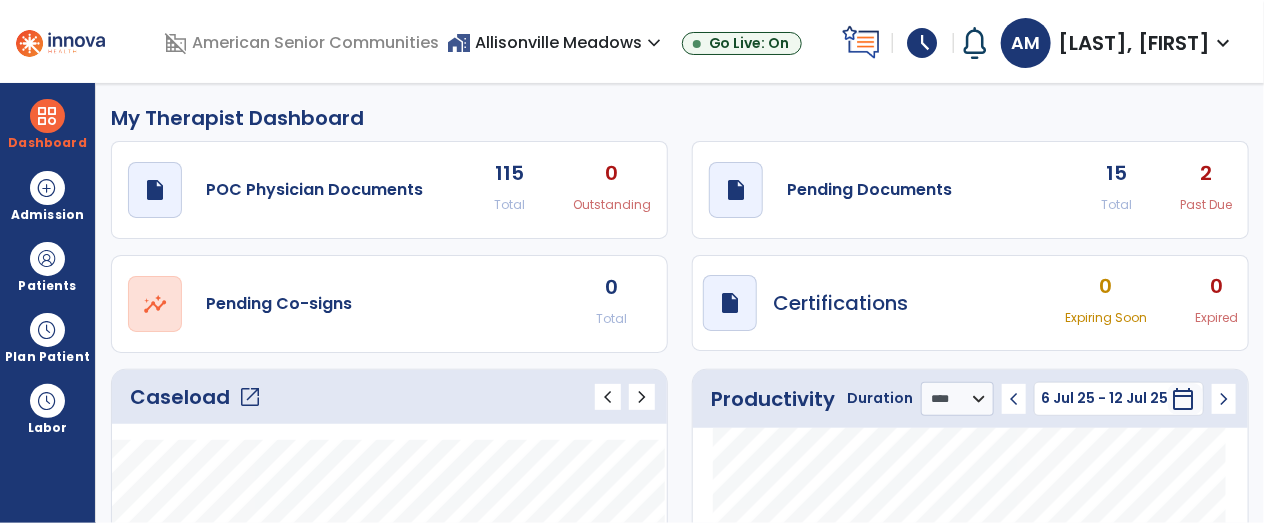click on "open_in_new" 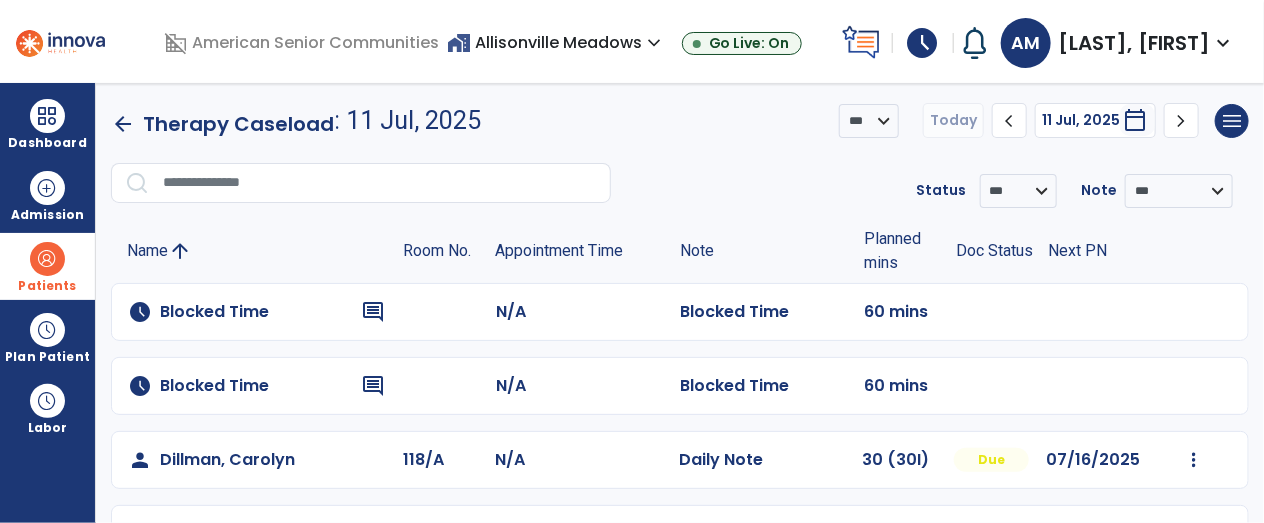 click at bounding box center [47, 259] 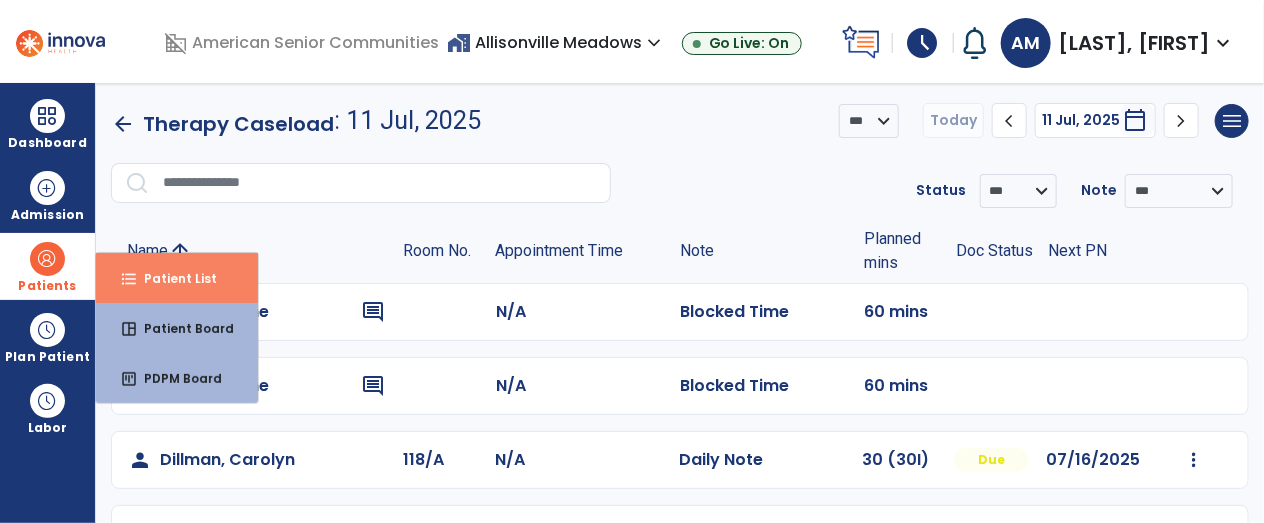 click on "format_list_bulleted  Patient List" at bounding box center (177, 278) 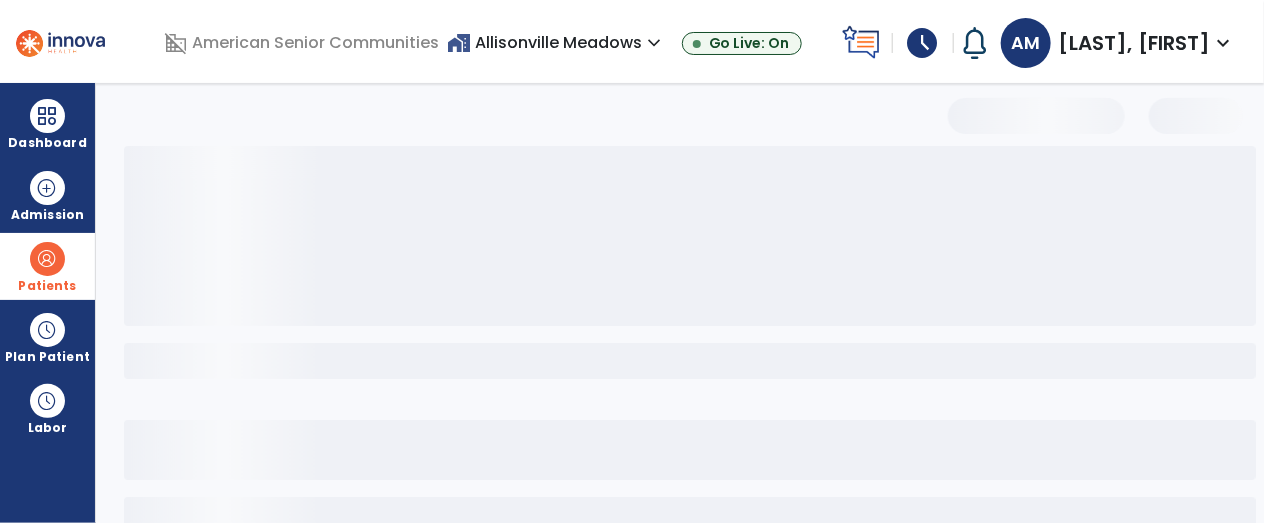 select on "***" 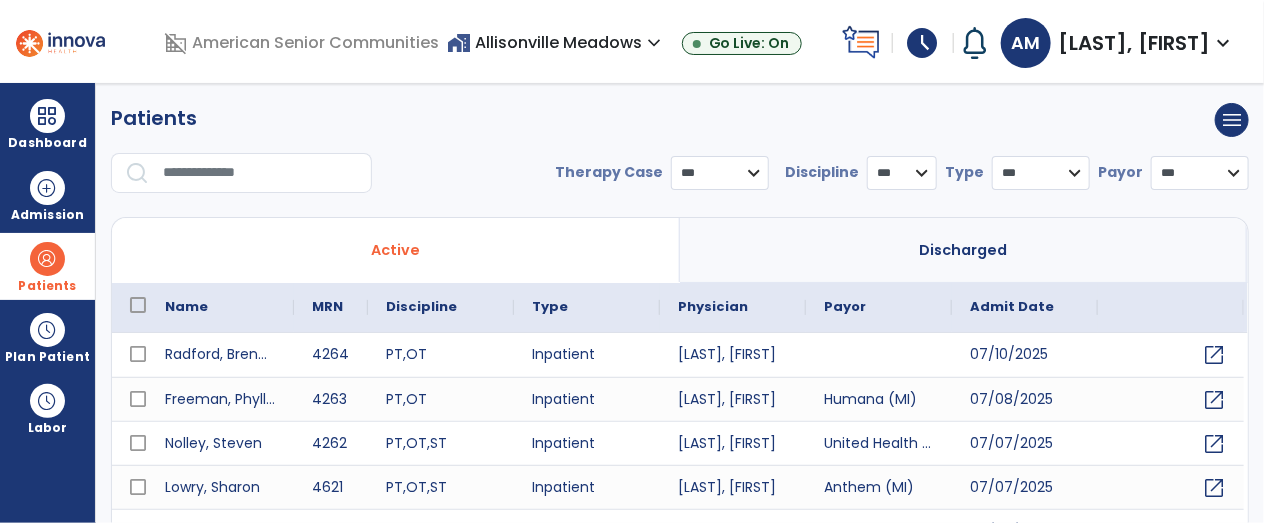 click at bounding box center [260, 173] 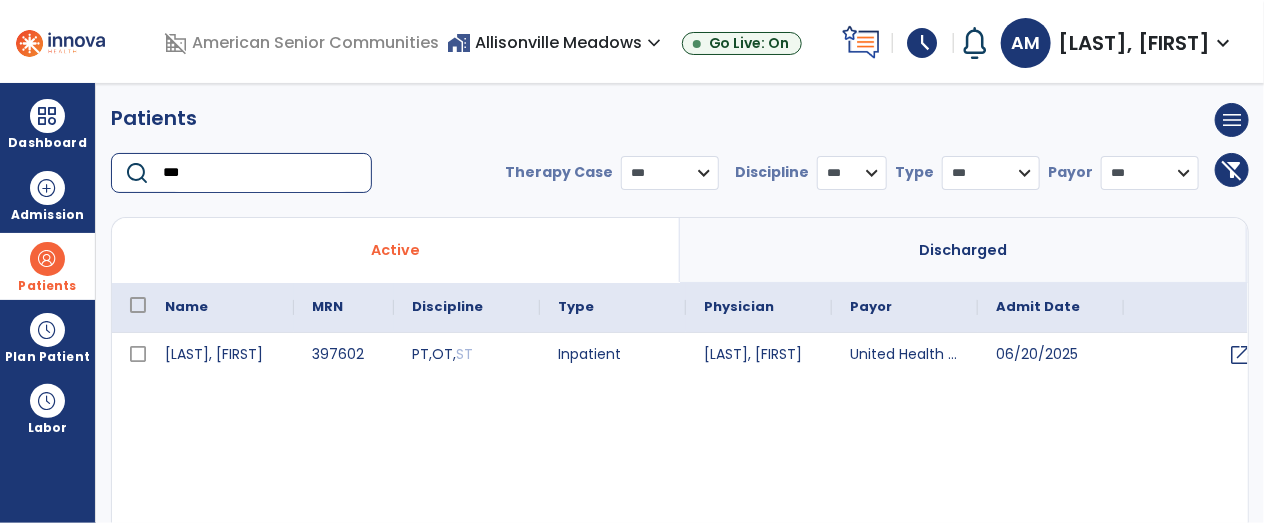scroll, scrollTop: 0, scrollLeft: 25, axis: horizontal 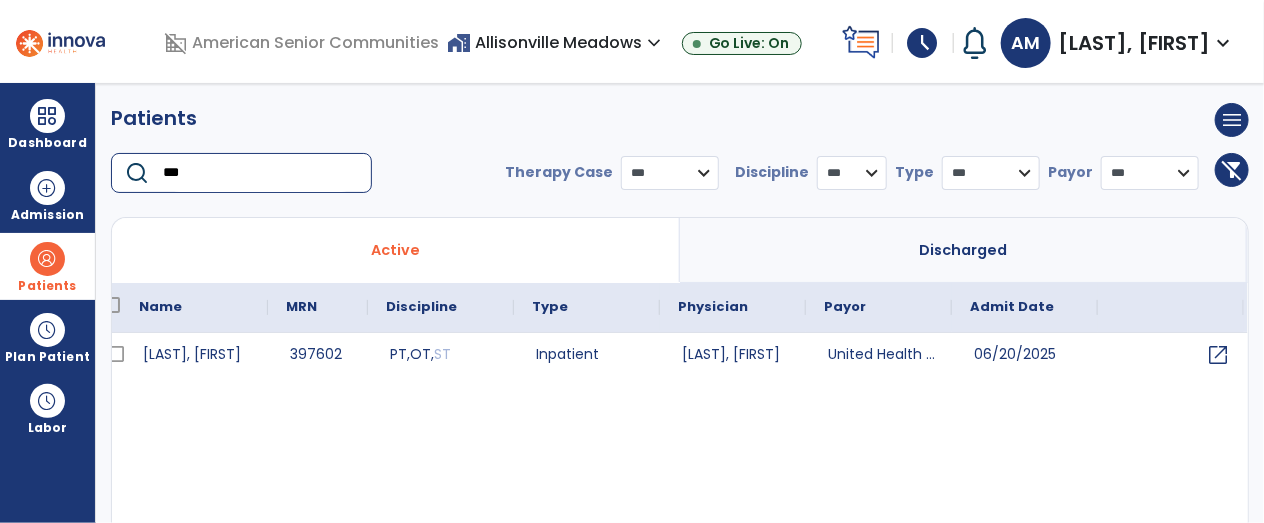 type on "***" 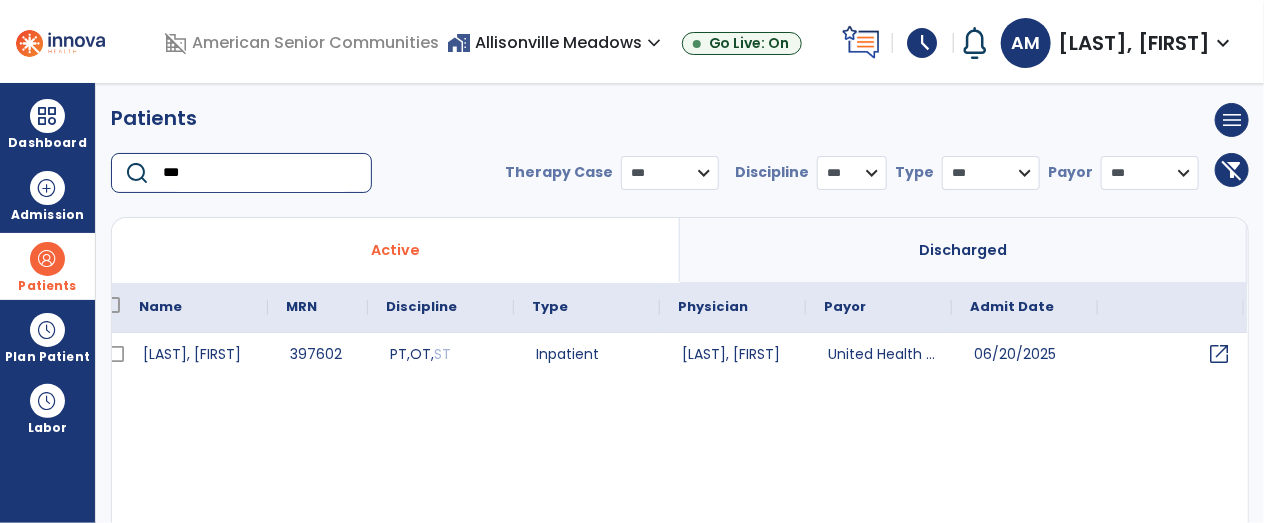 click on "open_in_new" at bounding box center (1219, 354) 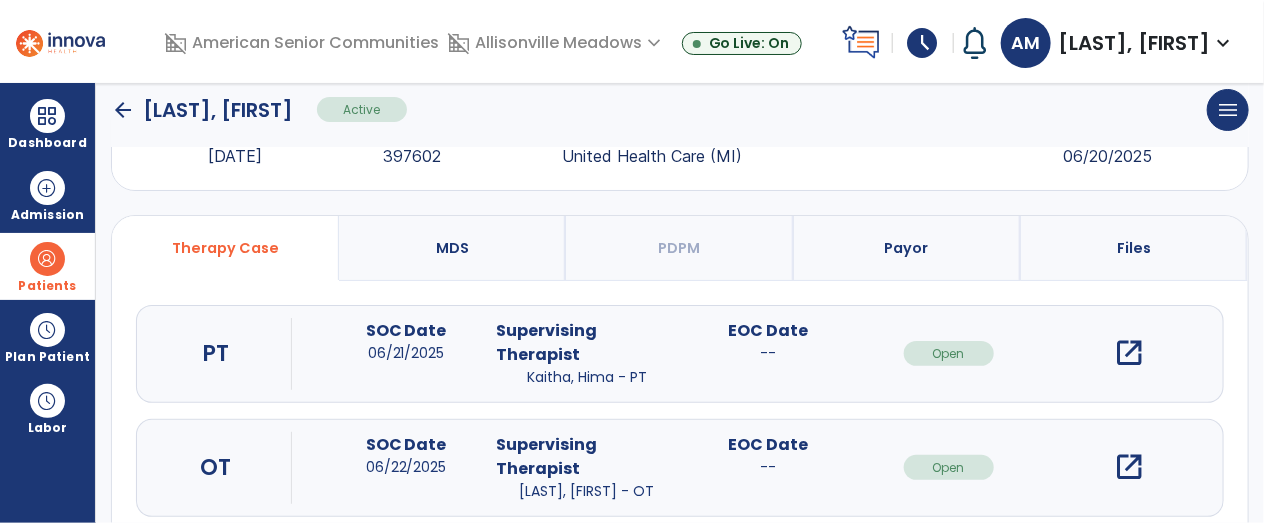 scroll, scrollTop: 117, scrollLeft: 0, axis: vertical 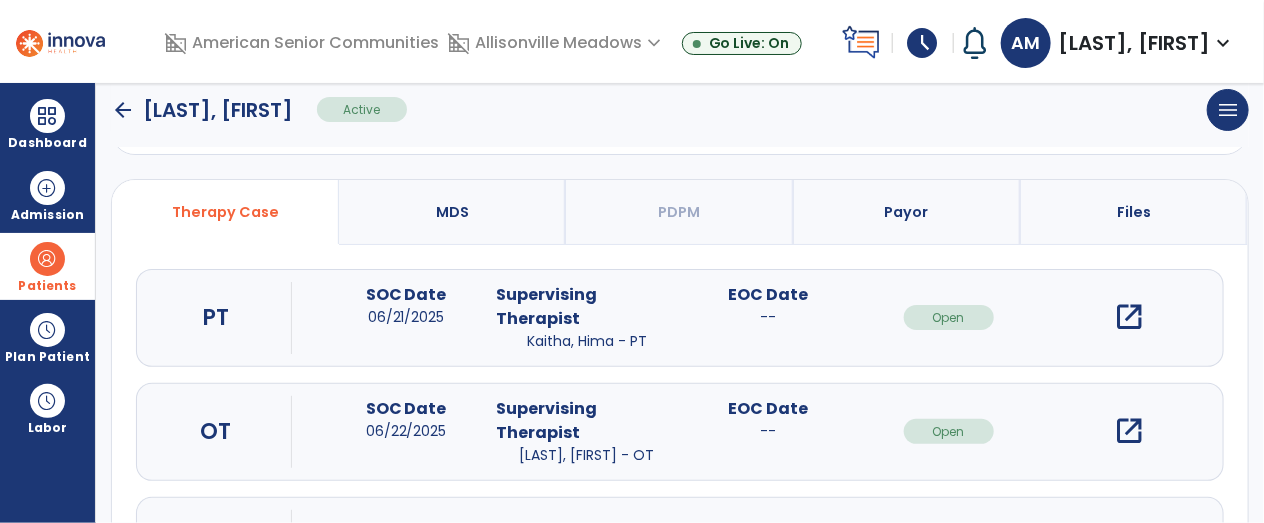 click on "open_in_new" at bounding box center (1130, 431) 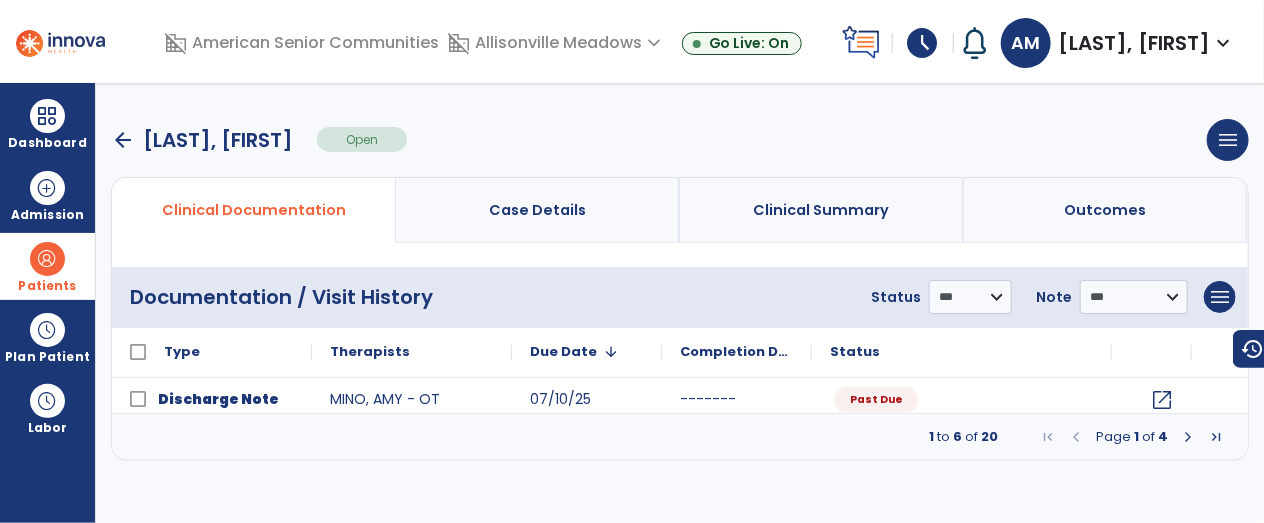 scroll, scrollTop: 0, scrollLeft: 0, axis: both 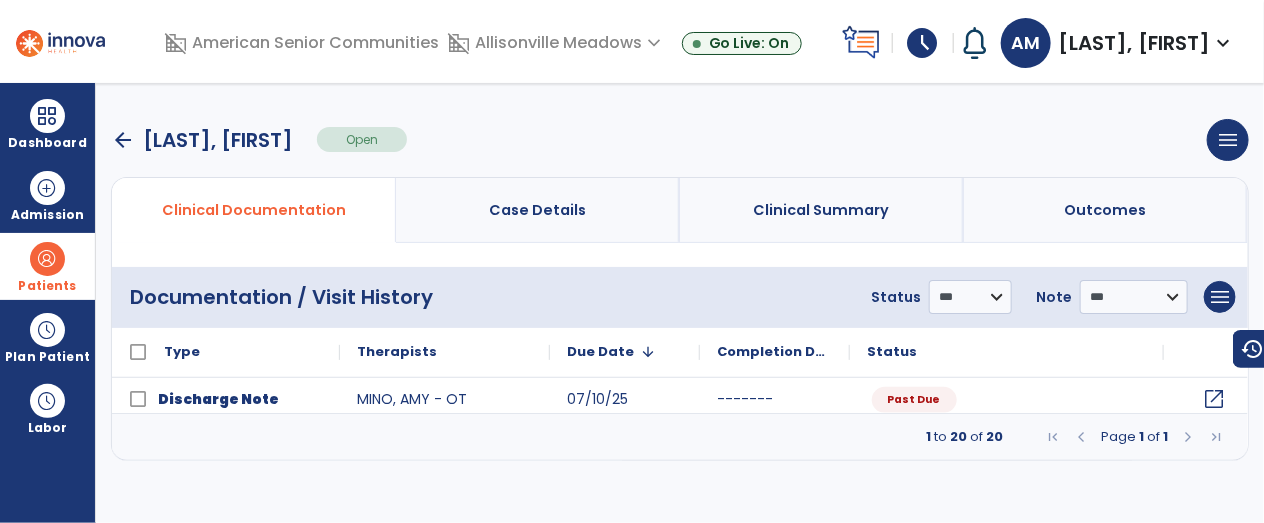 click on "open_in_new" 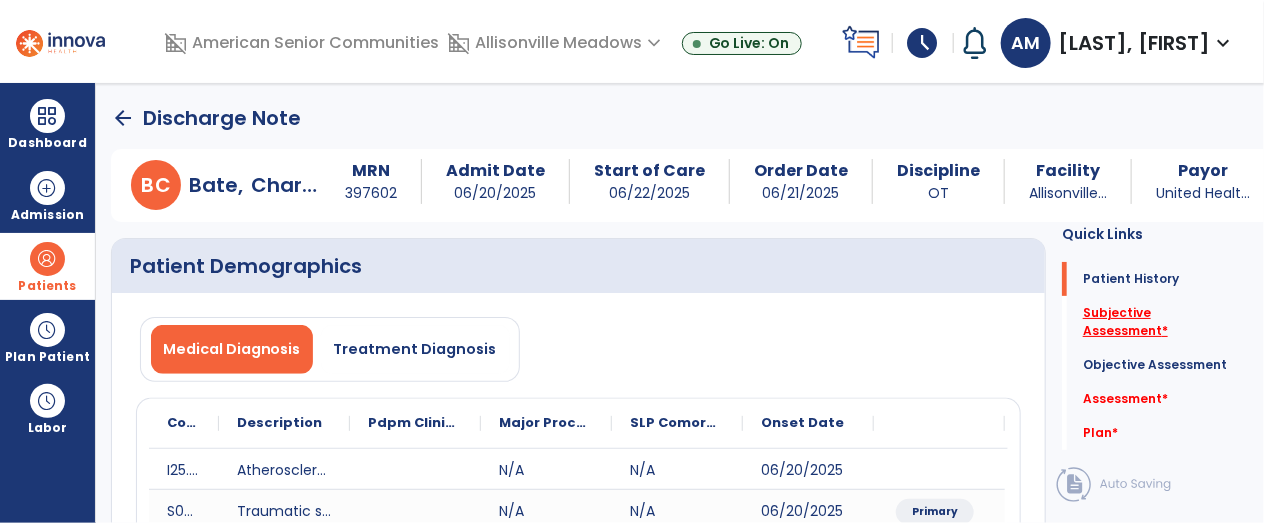 click on "Subjective Assessment   *" 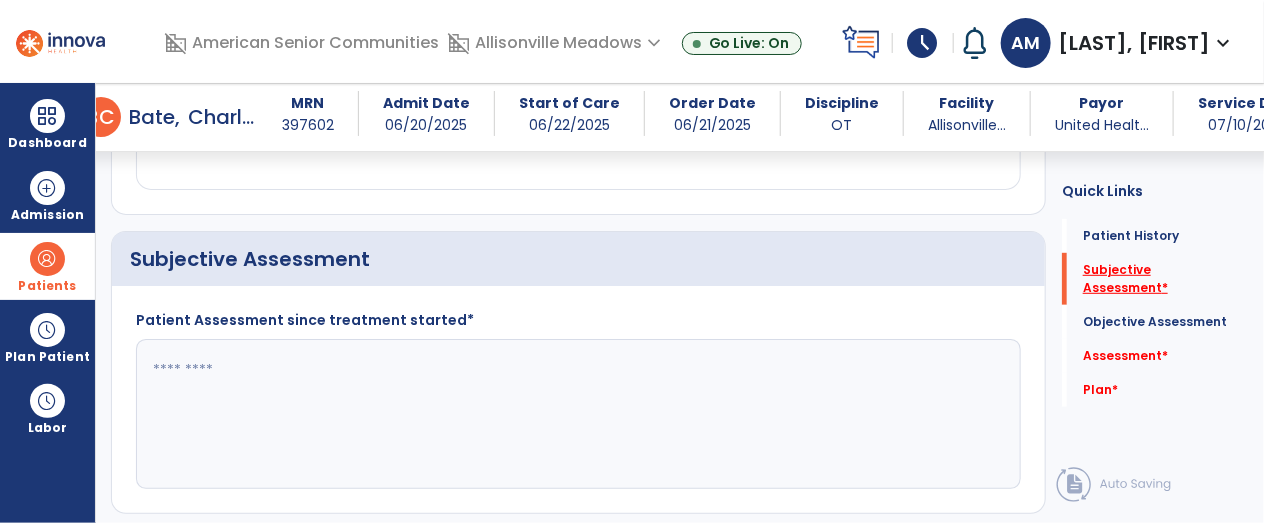 scroll, scrollTop: 478, scrollLeft: 0, axis: vertical 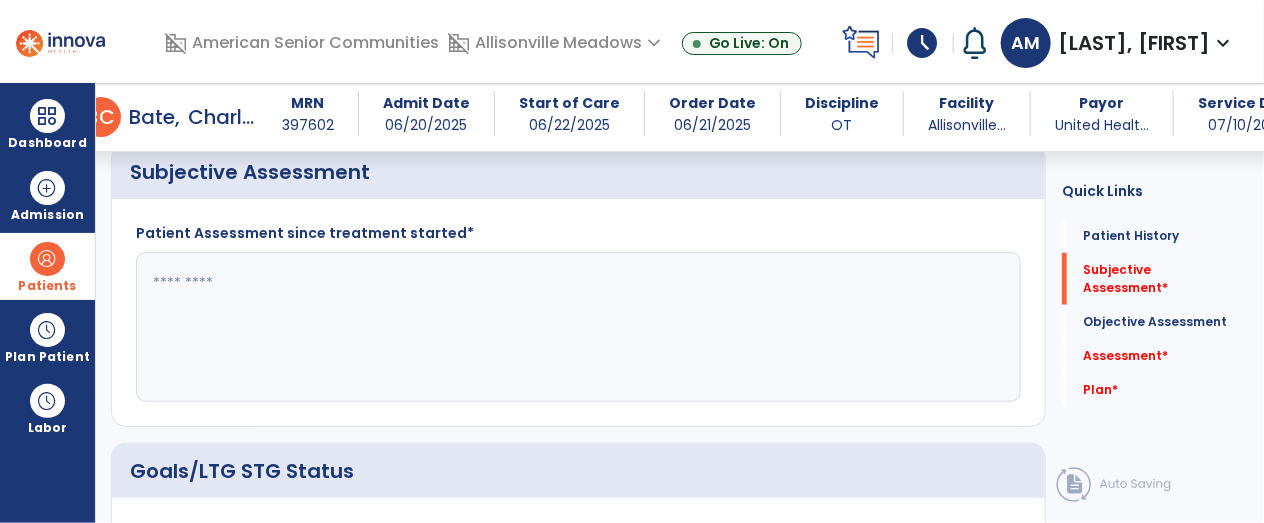 click 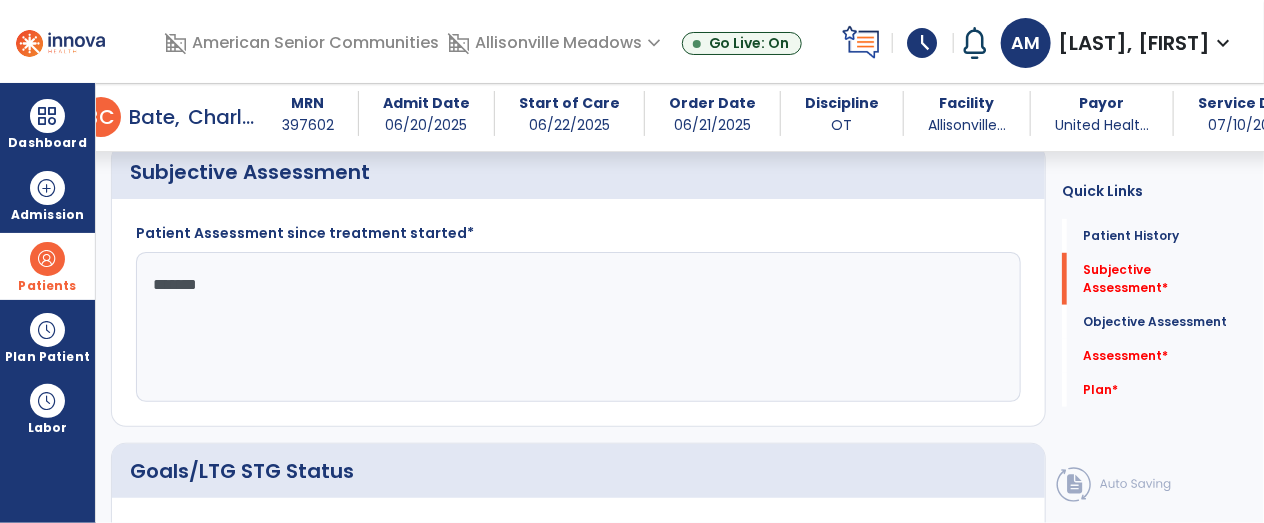 type on "********" 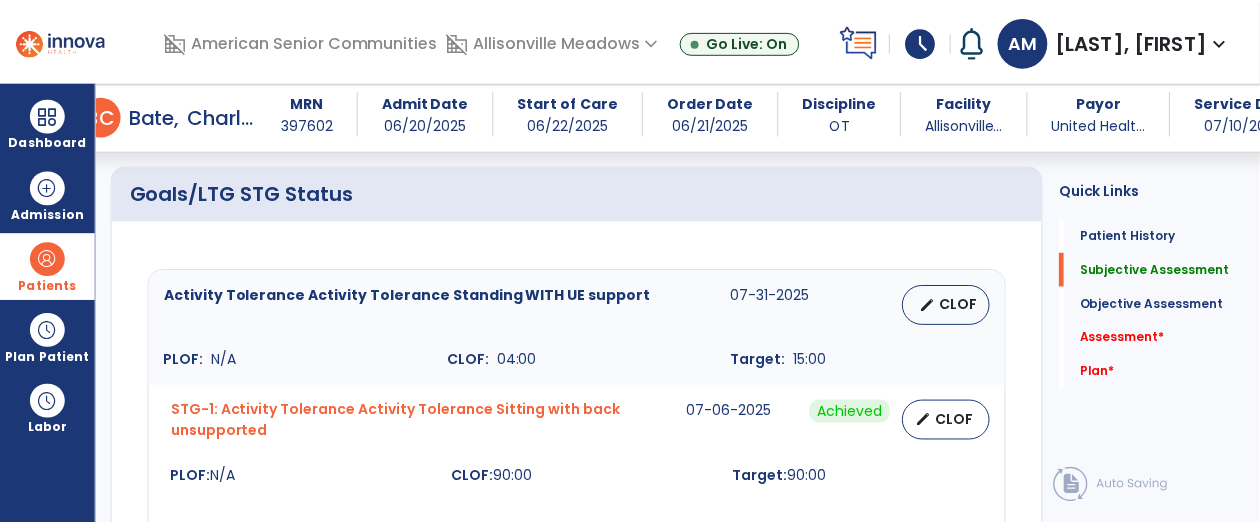 scroll, scrollTop: 765, scrollLeft: 0, axis: vertical 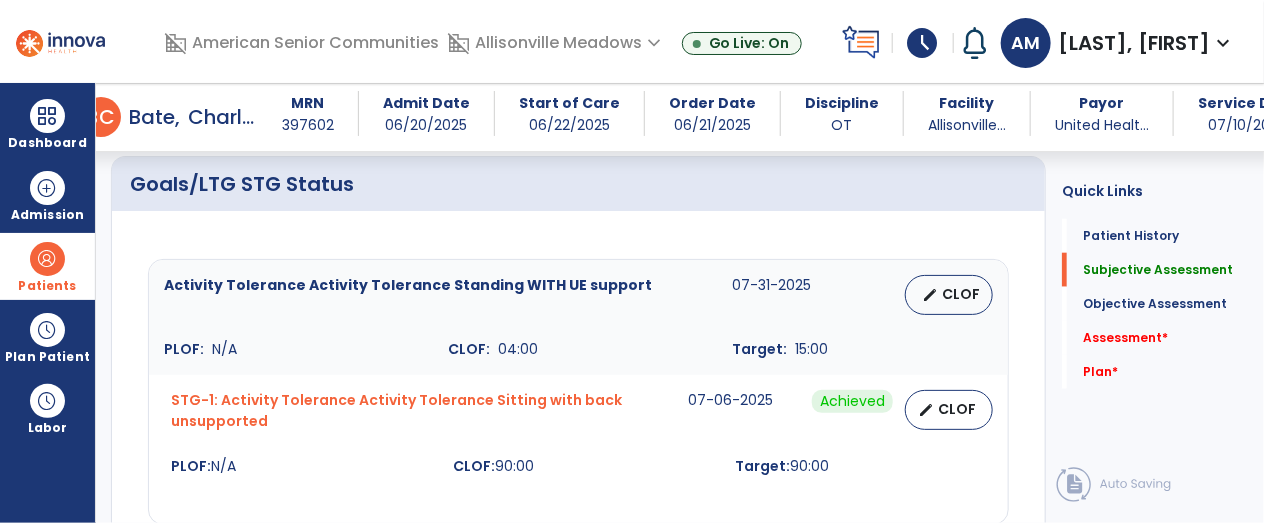 type on "**********" 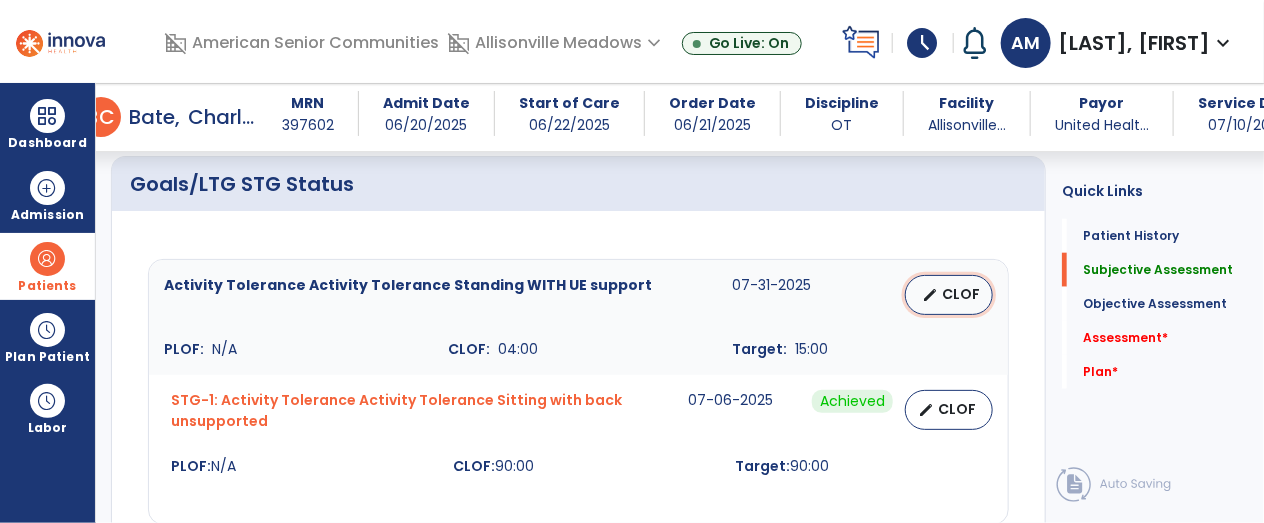 click on "edit   CLOF" at bounding box center (949, 295) 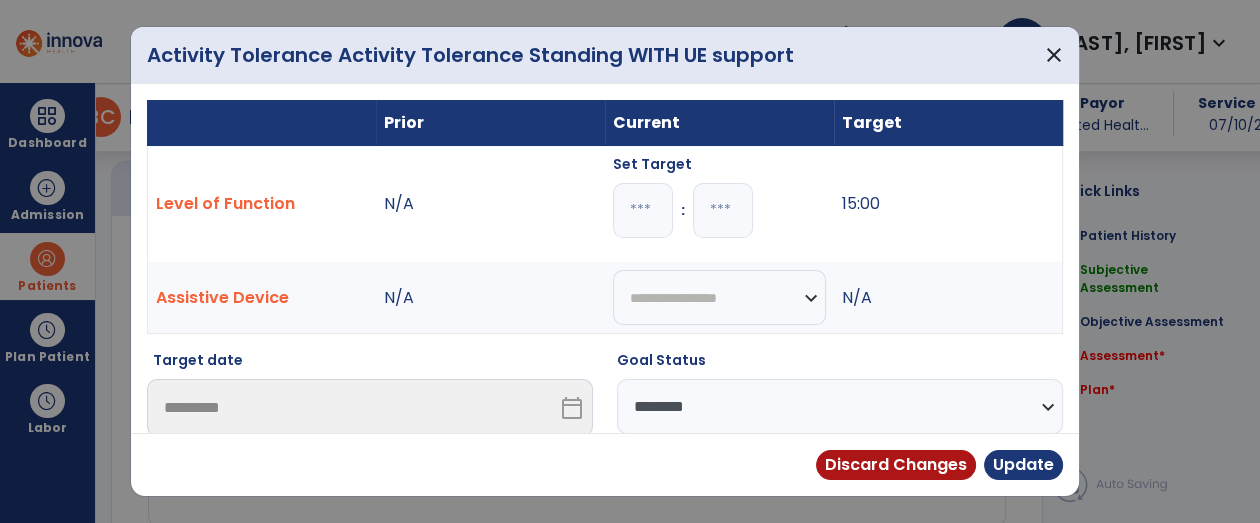 scroll, scrollTop: 765, scrollLeft: 0, axis: vertical 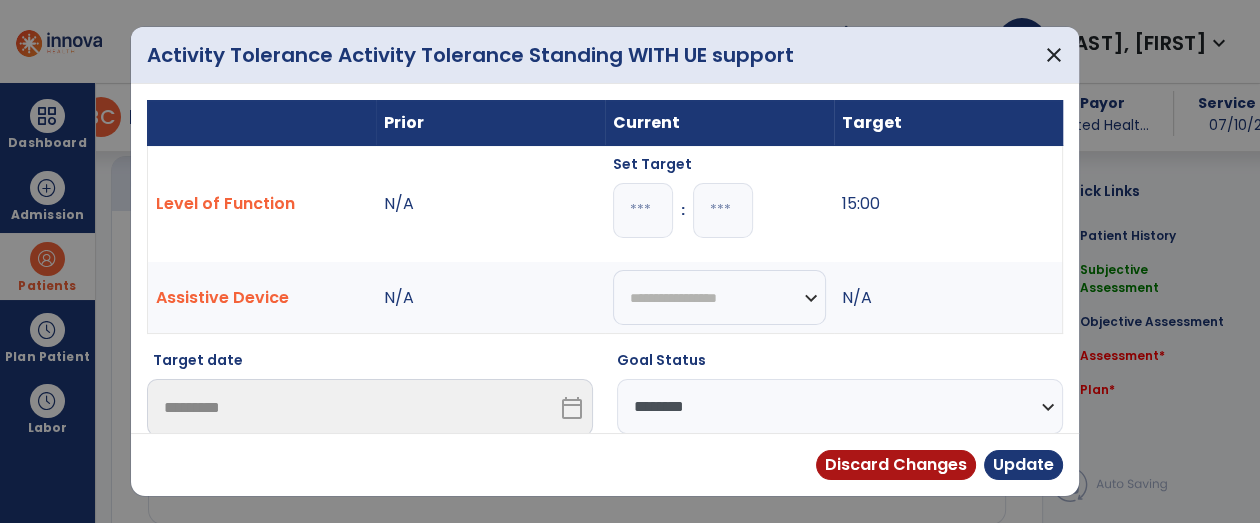 click on "**********" at bounding box center (840, 406) 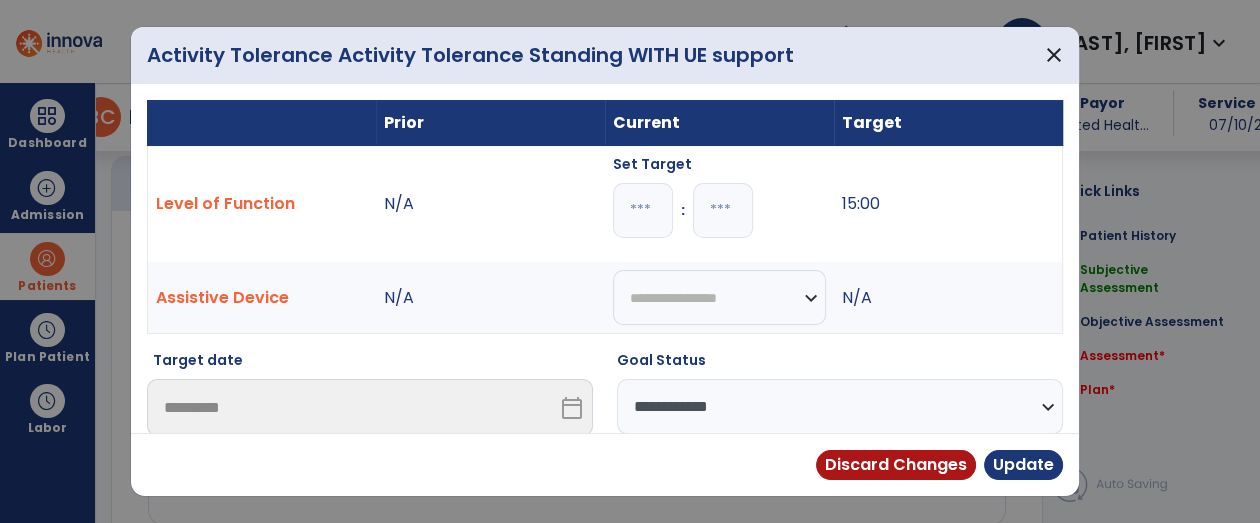 click on "**********" at bounding box center [840, 406] 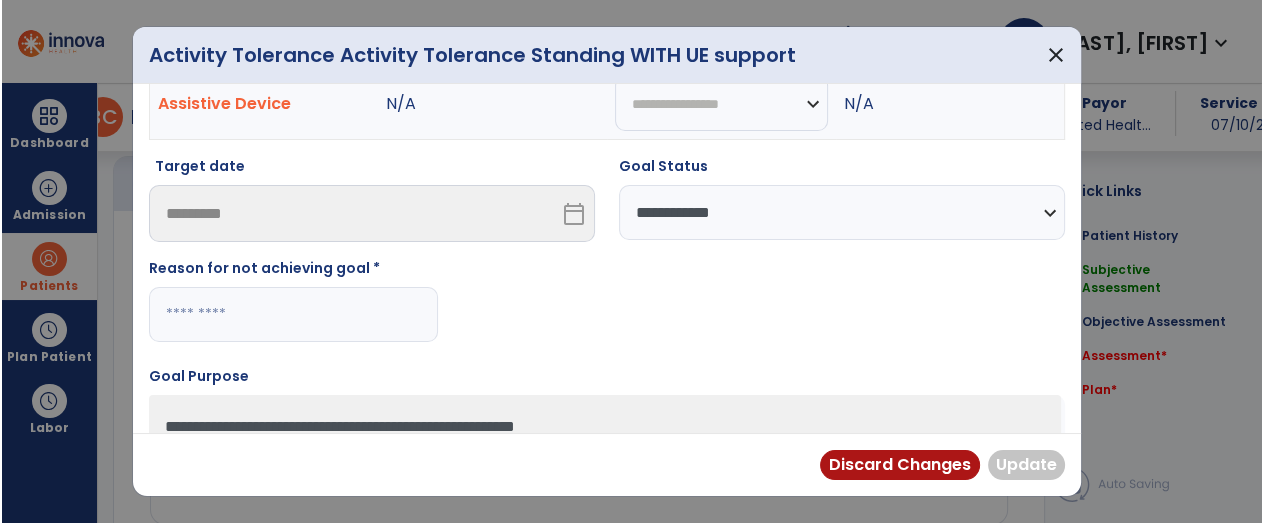 scroll, scrollTop: 199, scrollLeft: 0, axis: vertical 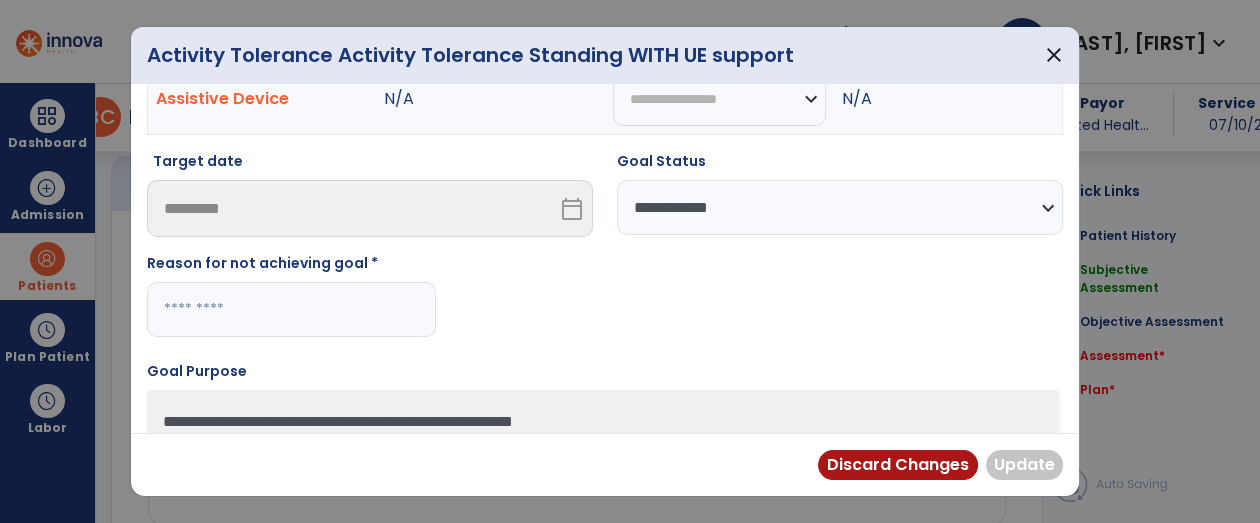 click at bounding box center (291, 309) 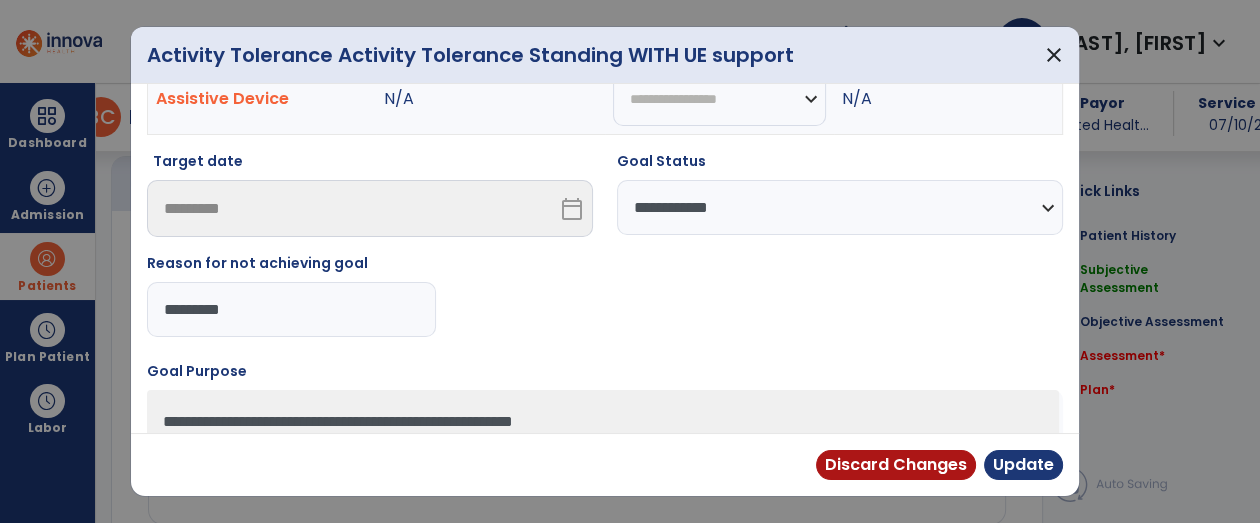type on "**********" 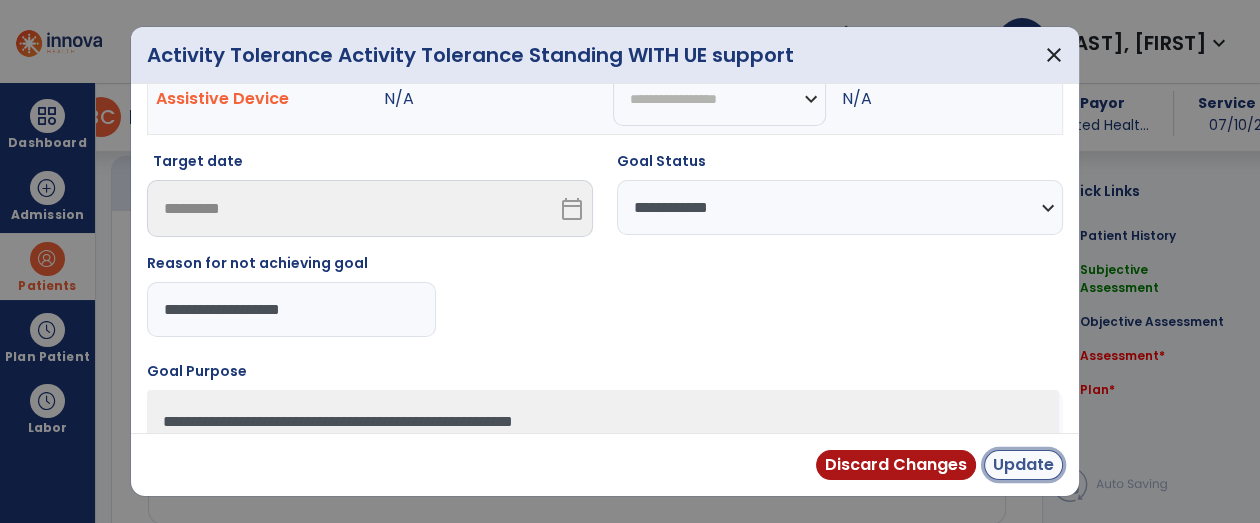 click on "Update" at bounding box center (1023, 465) 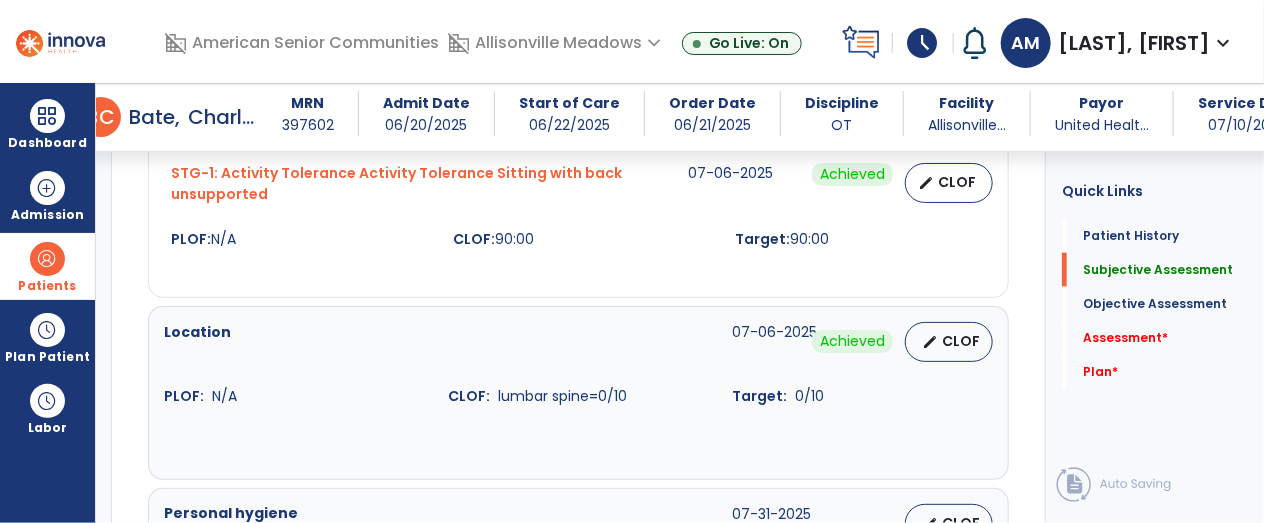scroll, scrollTop: 997, scrollLeft: 0, axis: vertical 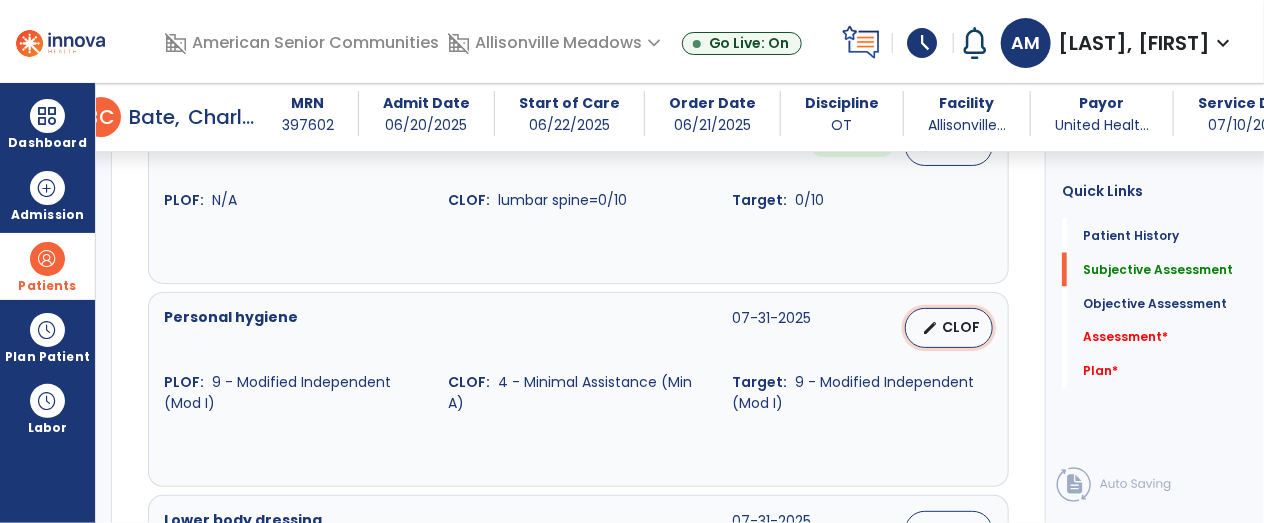 click on "edit   CLOF" at bounding box center [949, 328] 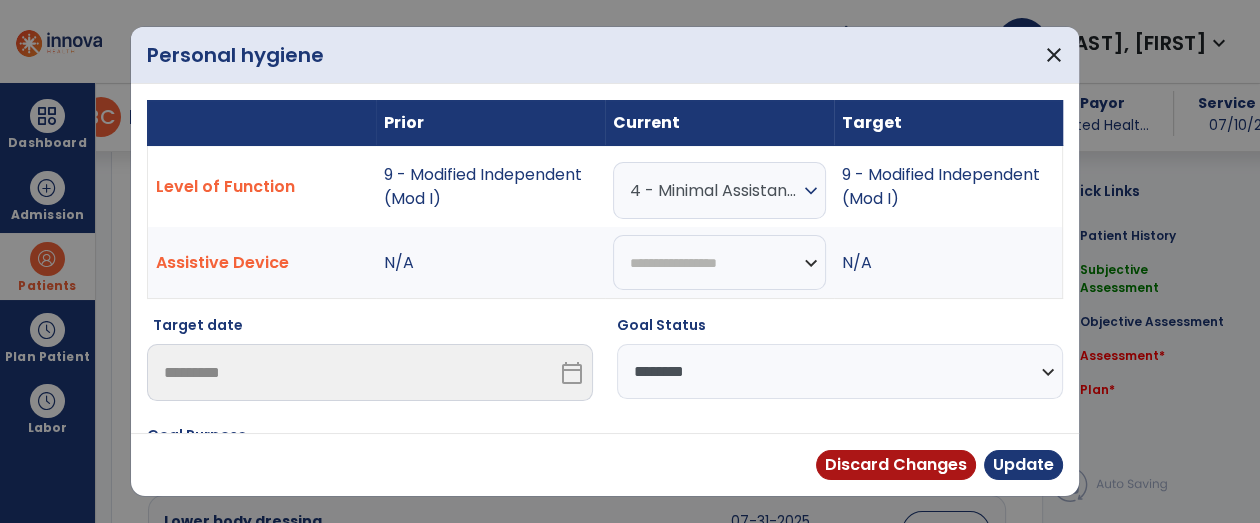 scroll, scrollTop: 1188, scrollLeft: 0, axis: vertical 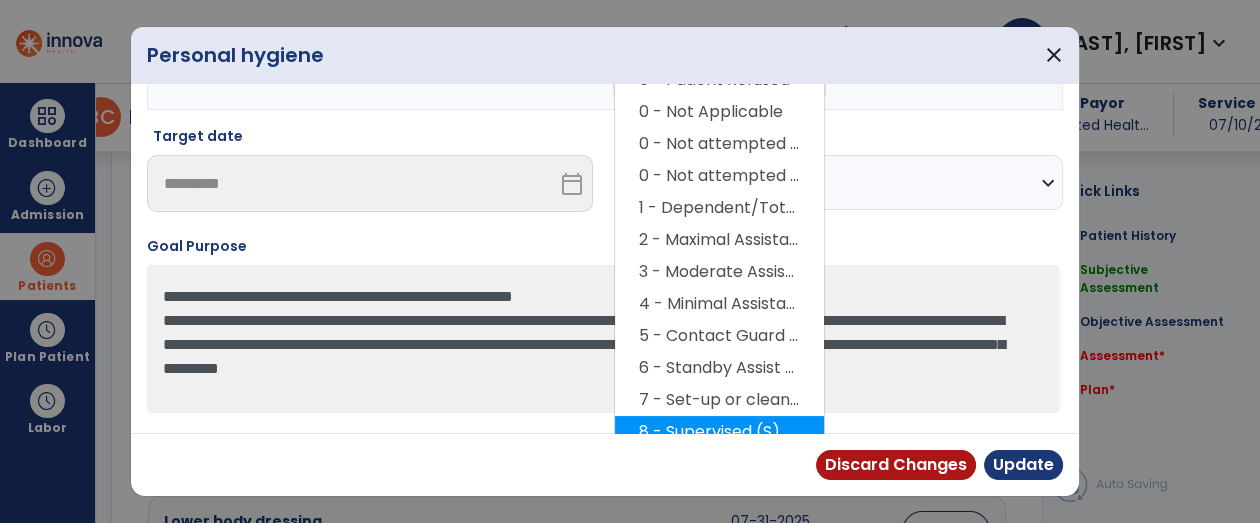 click on "8 - Supervised (S)" at bounding box center [719, 432] 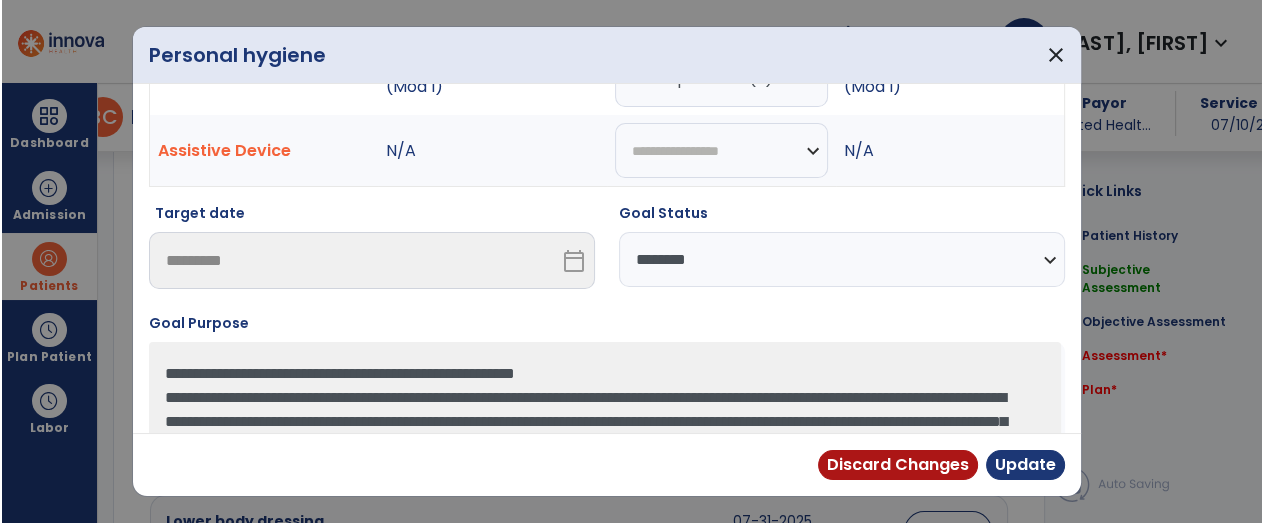 scroll, scrollTop: 130, scrollLeft: 0, axis: vertical 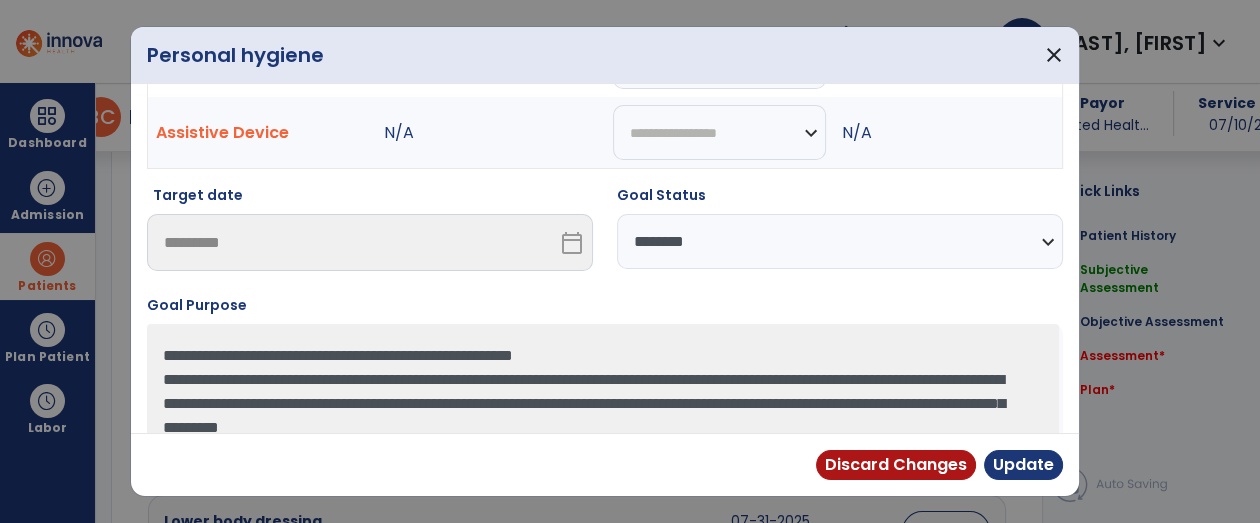 click on "**********" at bounding box center (840, 241) 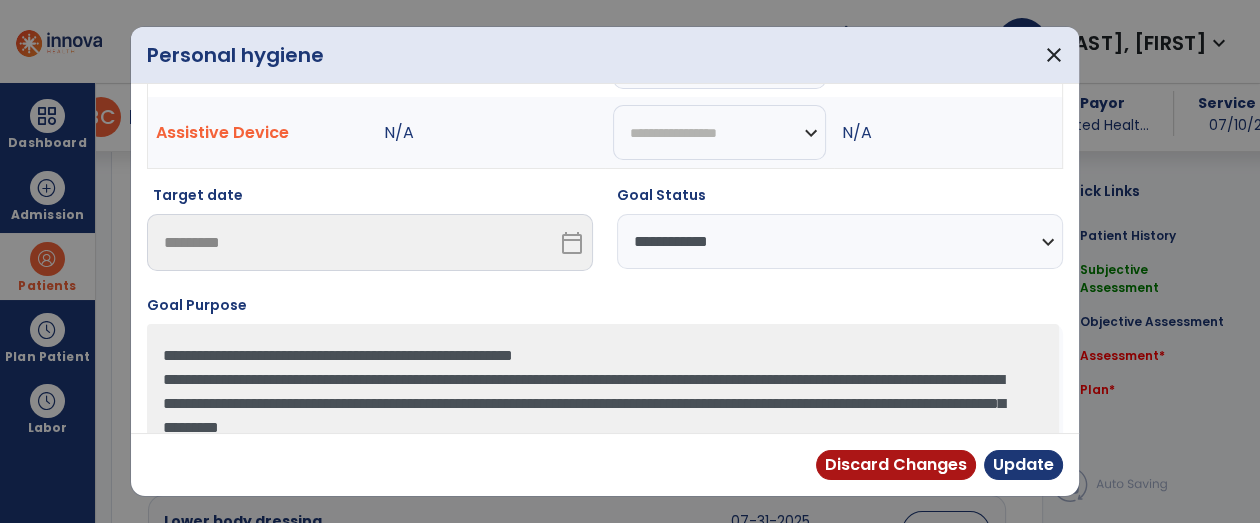 click on "**********" at bounding box center (840, 241) 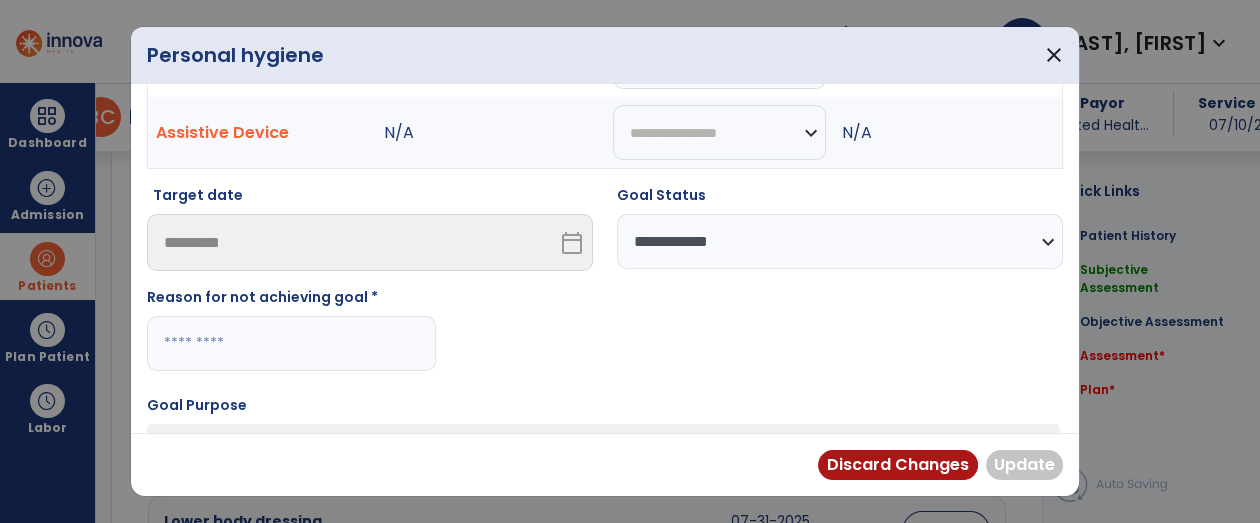 click at bounding box center [291, 343] 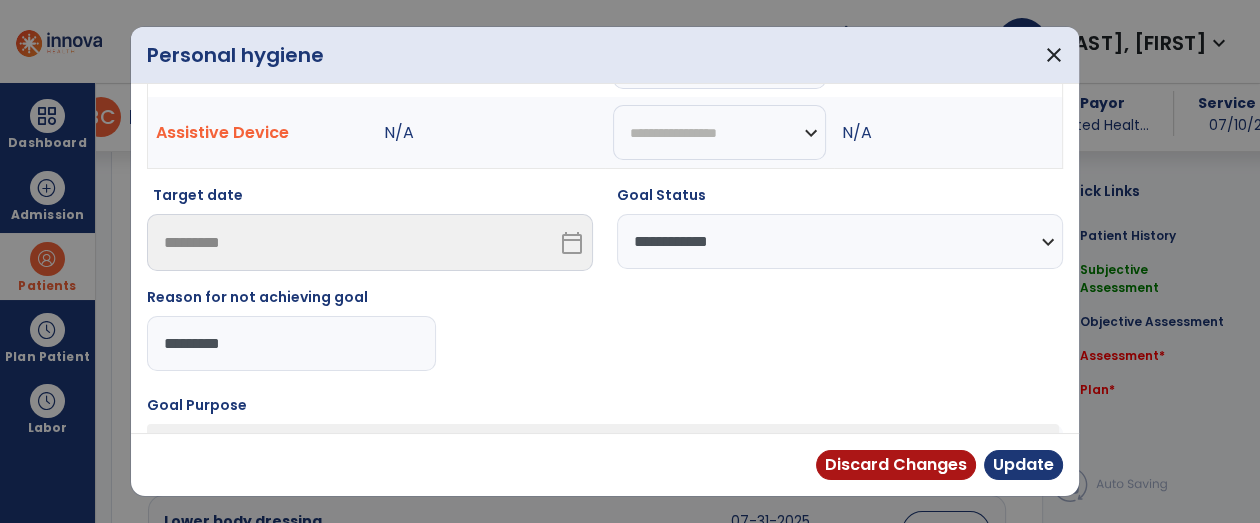 type on "**********" 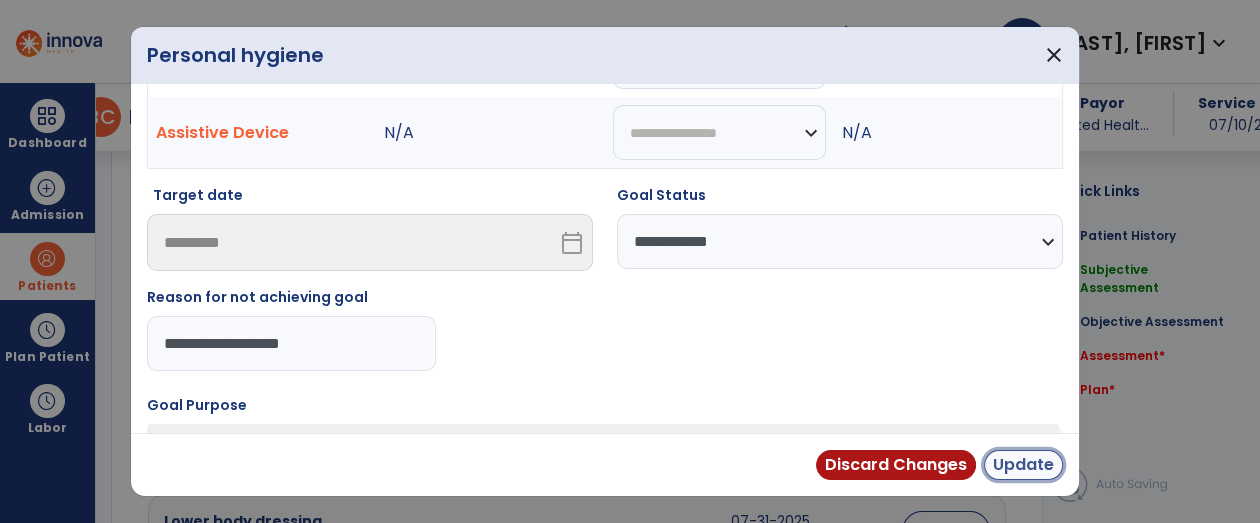 click on "Update" at bounding box center (1023, 465) 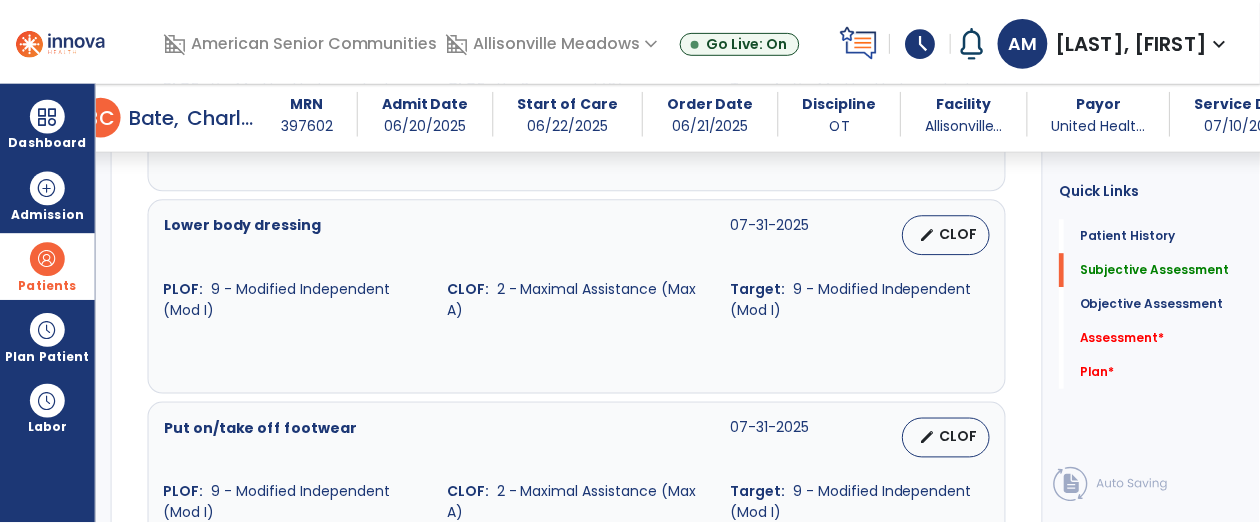 scroll, scrollTop: 1483, scrollLeft: 0, axis: vertical 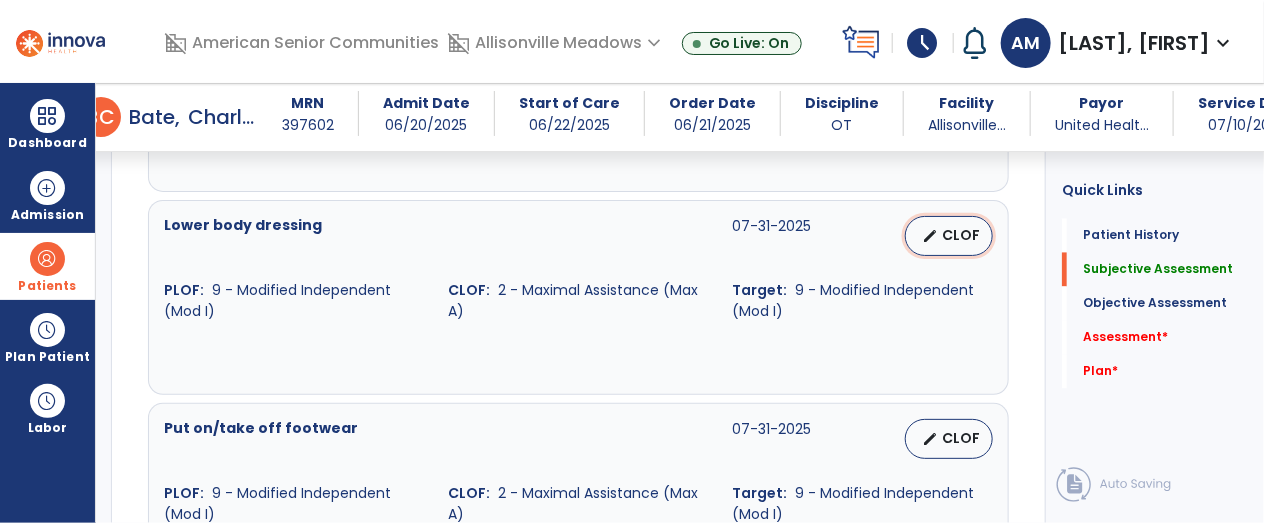 click on "CLOF" at bounding box center (961, 235) 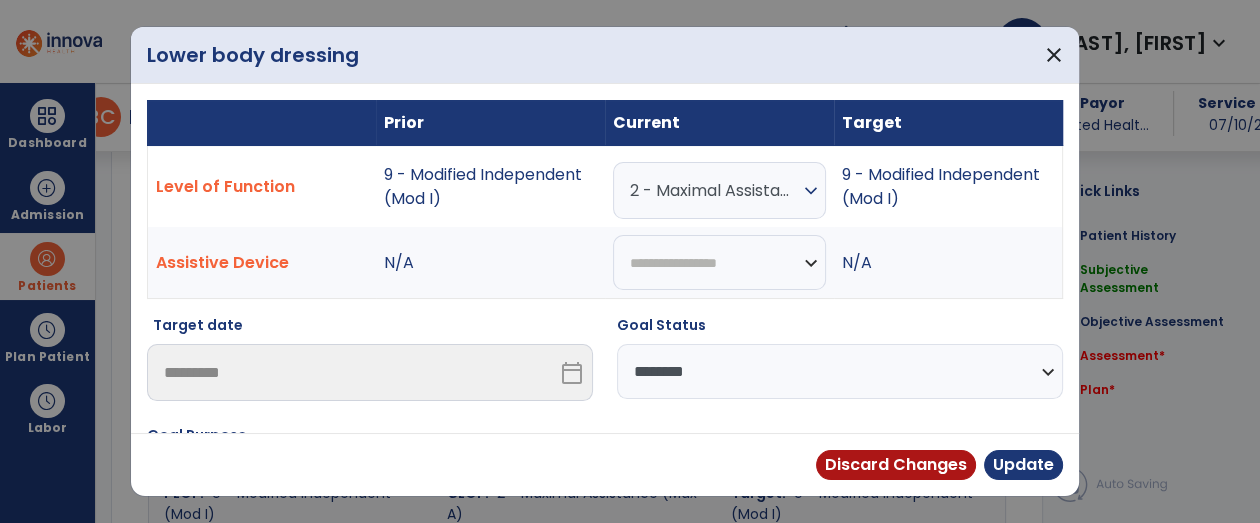 scroll, scrollTop: 1483, scrollLeft: 0, axis: vertical 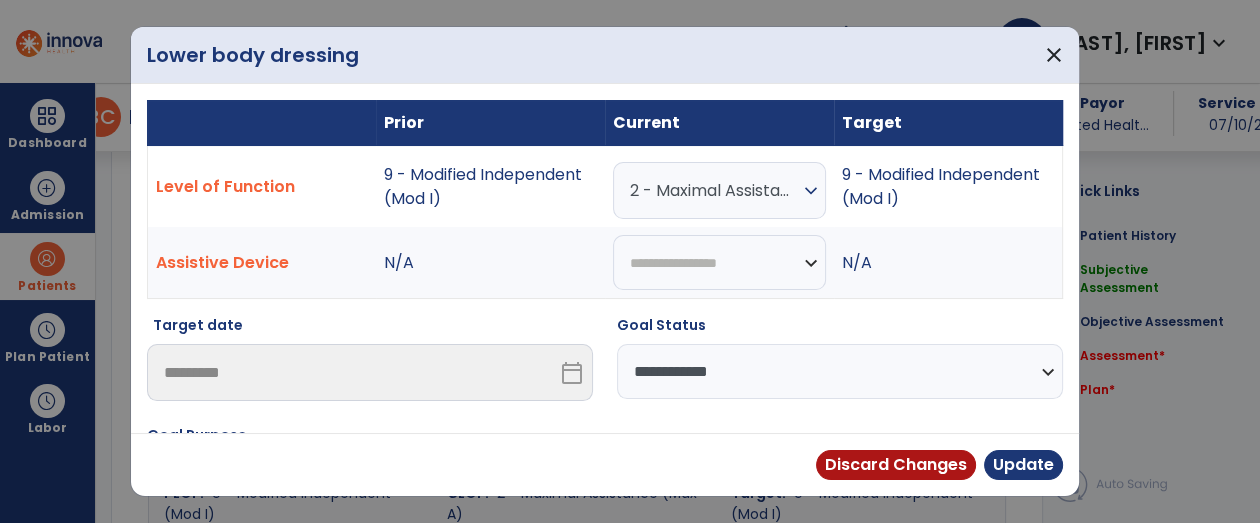 click on "**********" at bounding box center [840, 371] 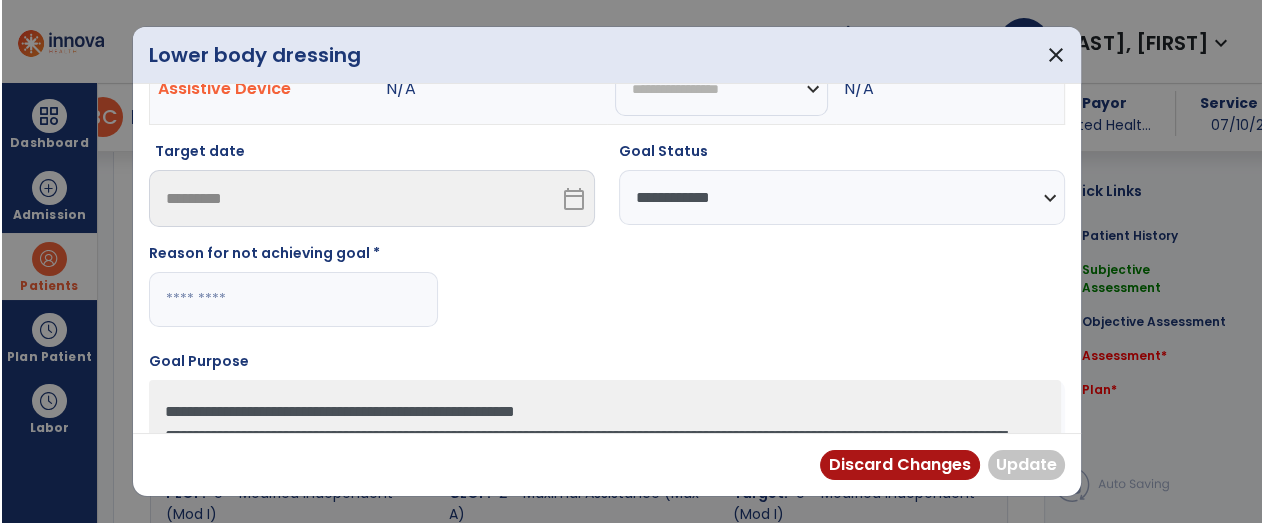 scroll, scrollTop: 201, scrollLeft: 0, axis: vertical 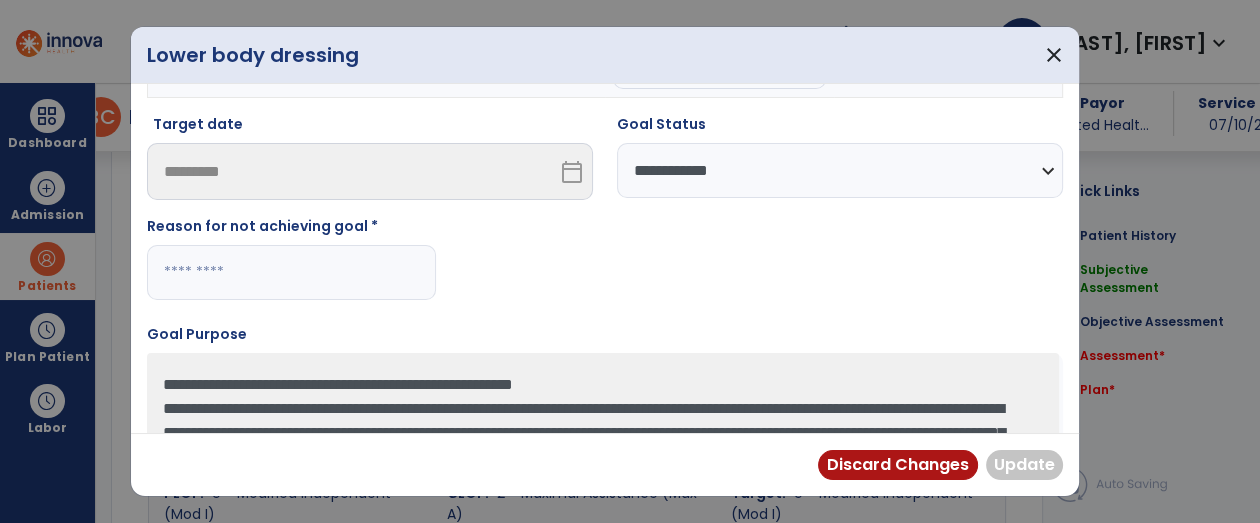 click at bounding box center (291, 272) 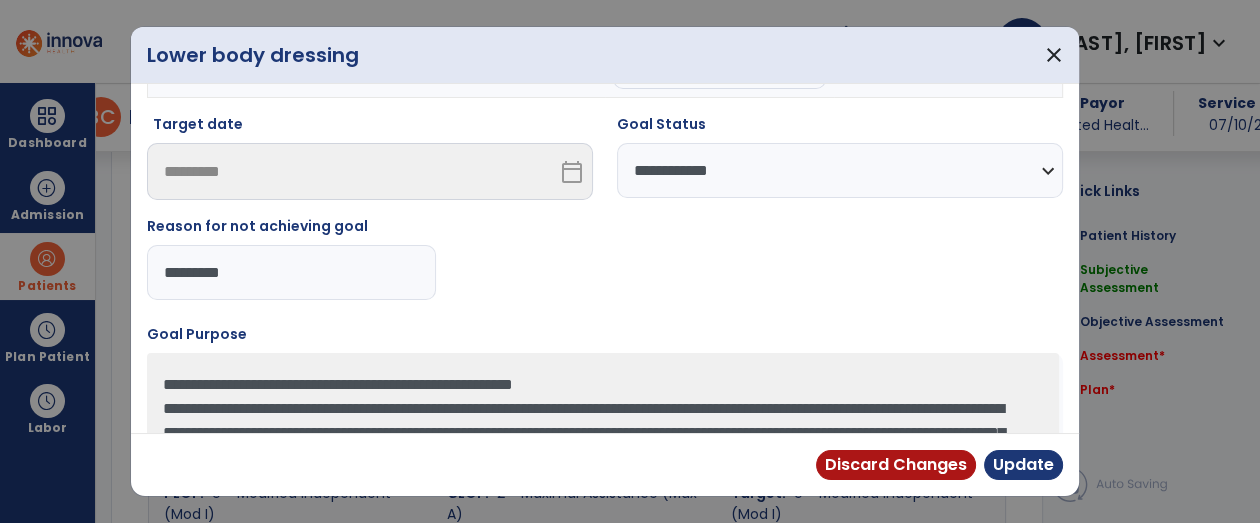 type on "**********" 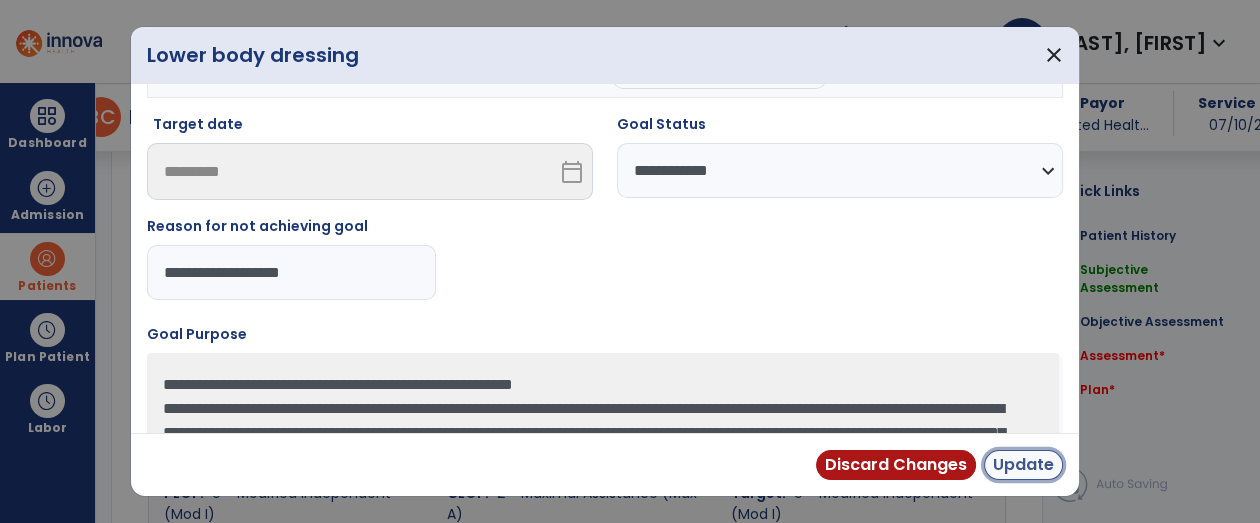 click on "Update" at bounding box center (1023, 465) 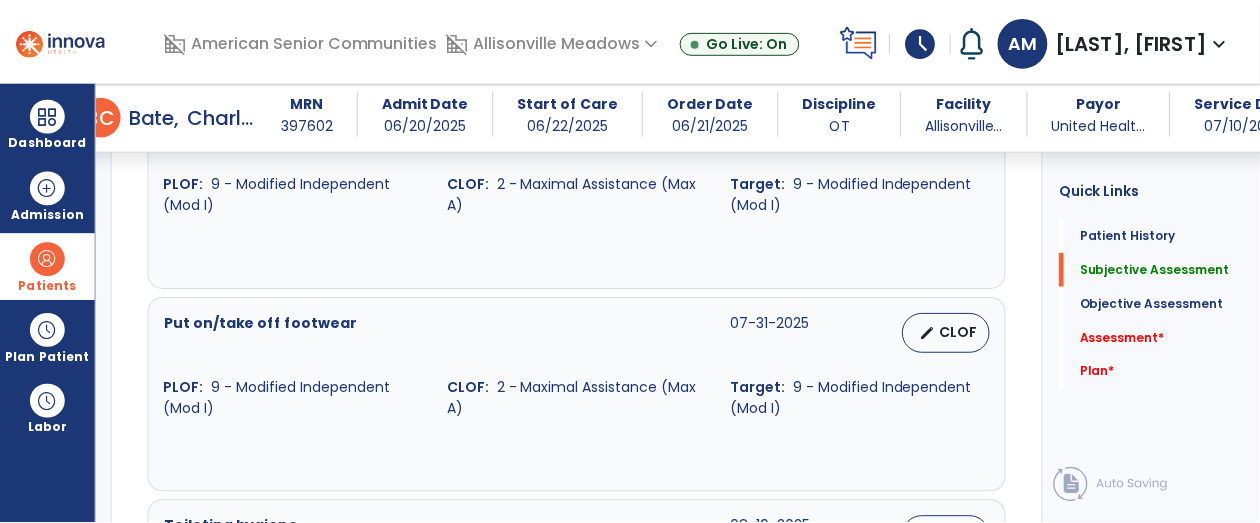 scroll, scrollTop: 1592, scrollLeft: 0, axis: vertical 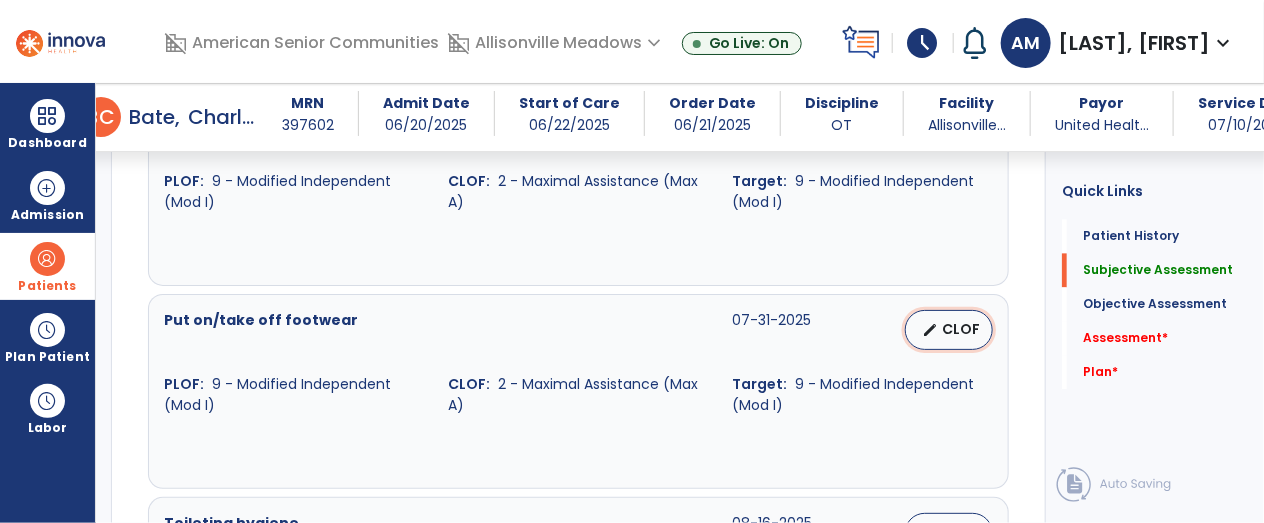 click on "edit   CLOF" at bounding box center (949, 330) 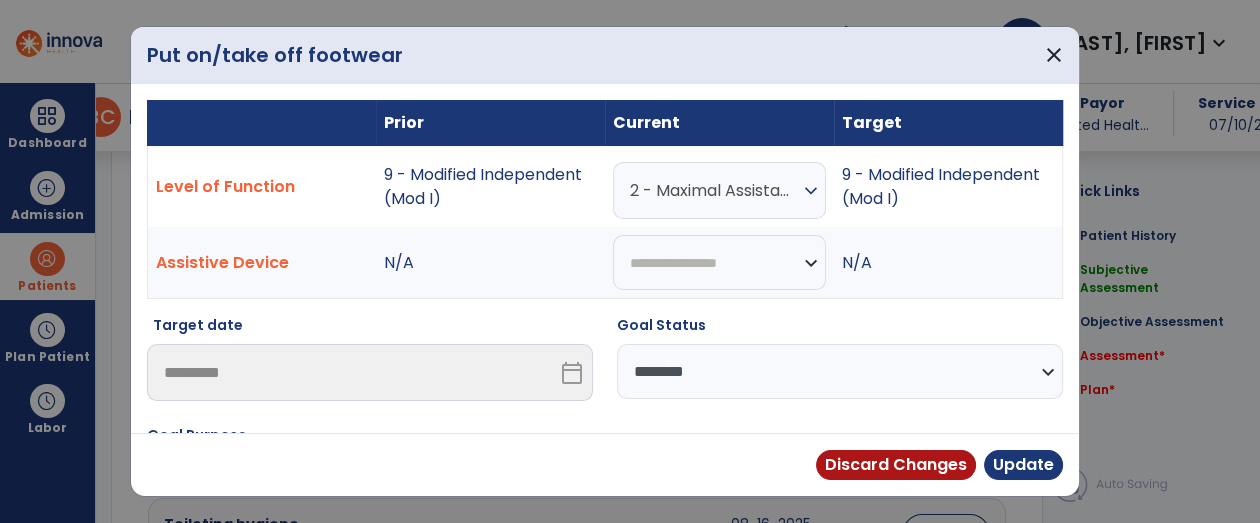scroll, scrollTop: 1592, scrollLeft: 0, axis: vertical 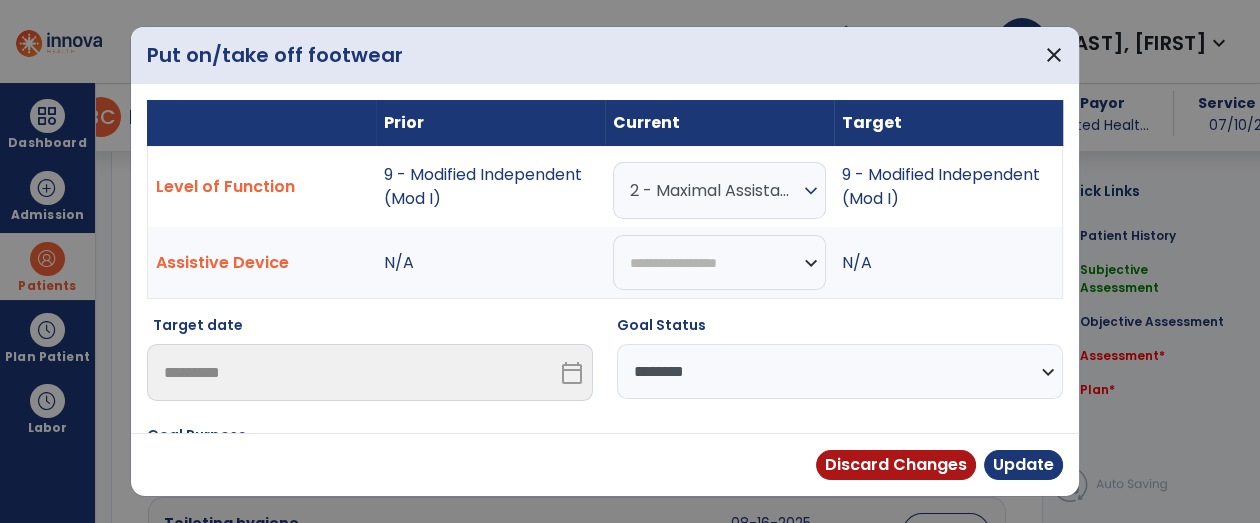 click on "**********" at bounding box center [840, 371] 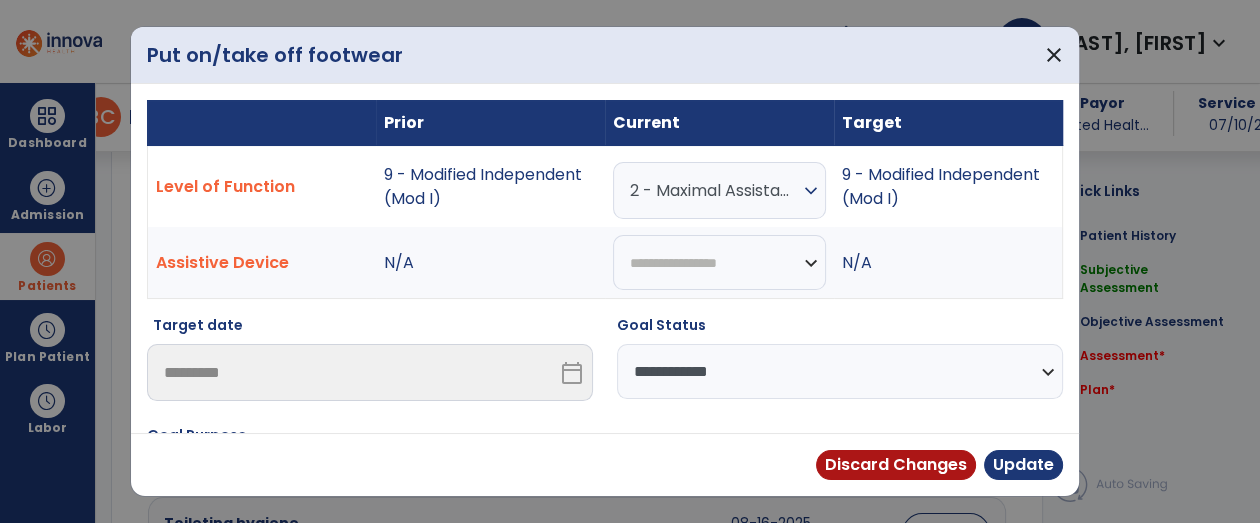 click on "**********" at bounding box center [840, 371] 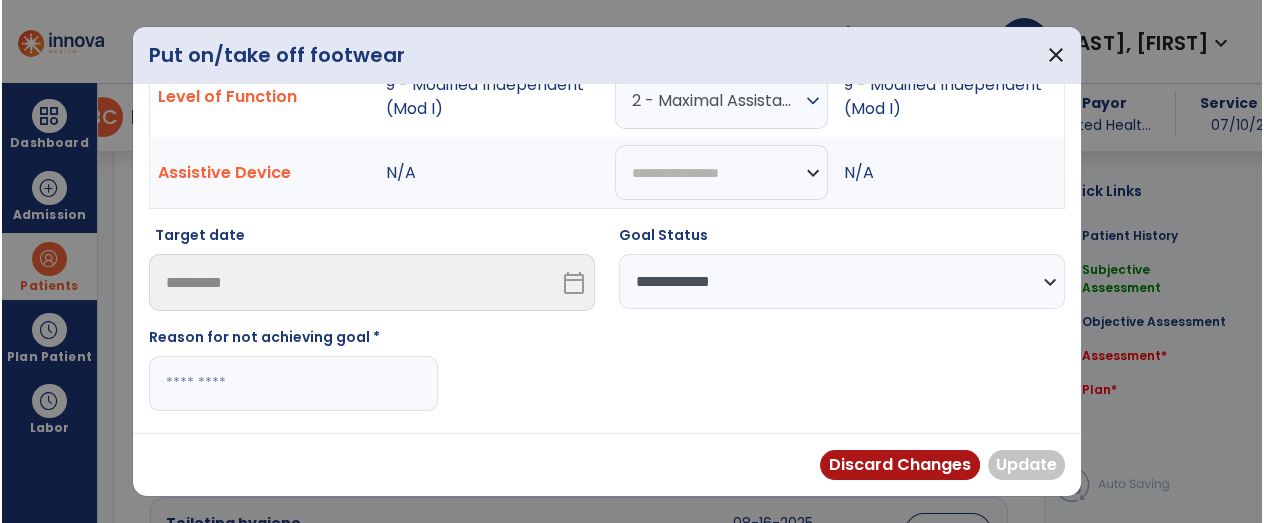 scroll, scrollTop: 161, scrollLeft: 0, axis: vertical 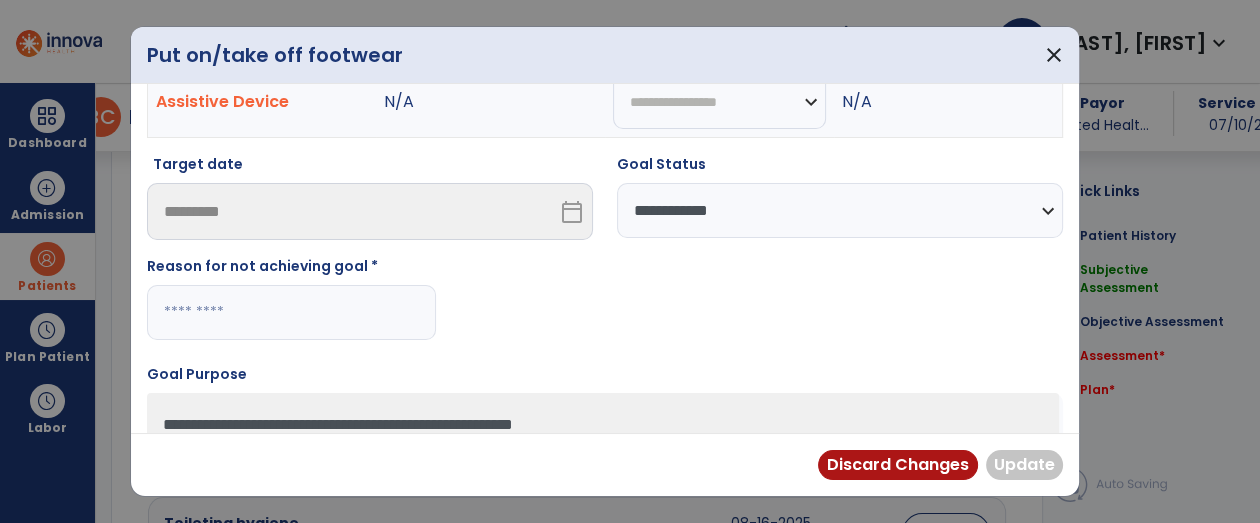 click at bounding box center (291, 312) 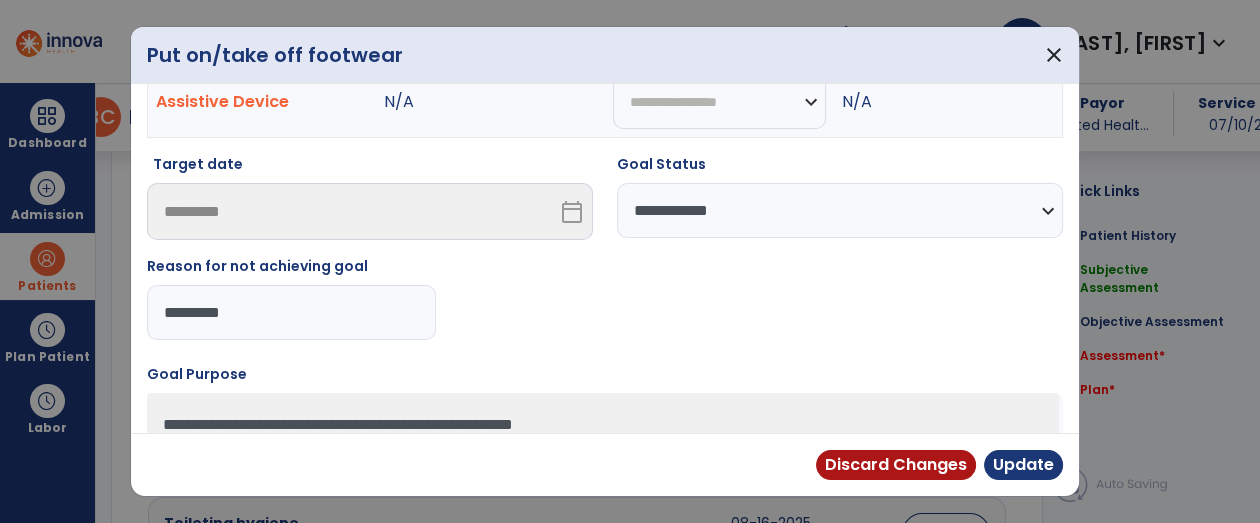 type on "**********" 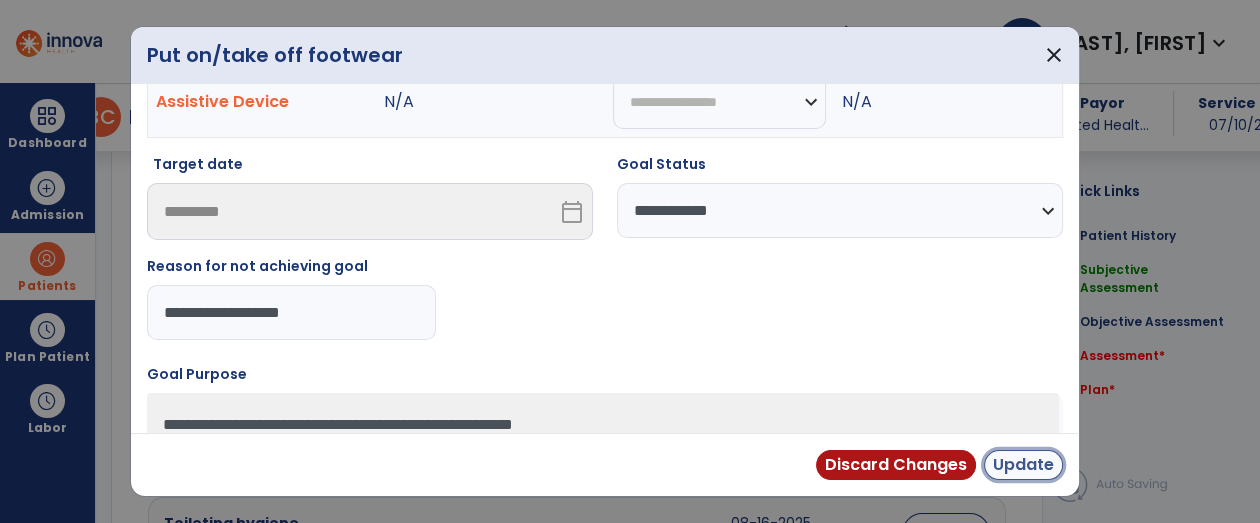 click on "Update" at bounding box center [1023, 465] 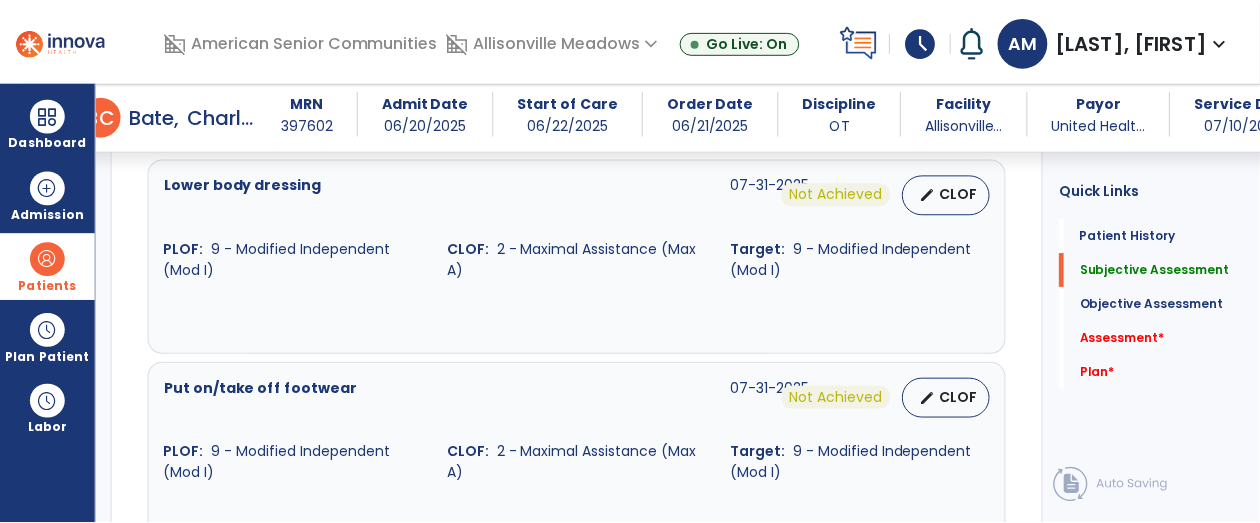 scroll, scrollTop: 1514, scrollLeft: 0, axis: vertical 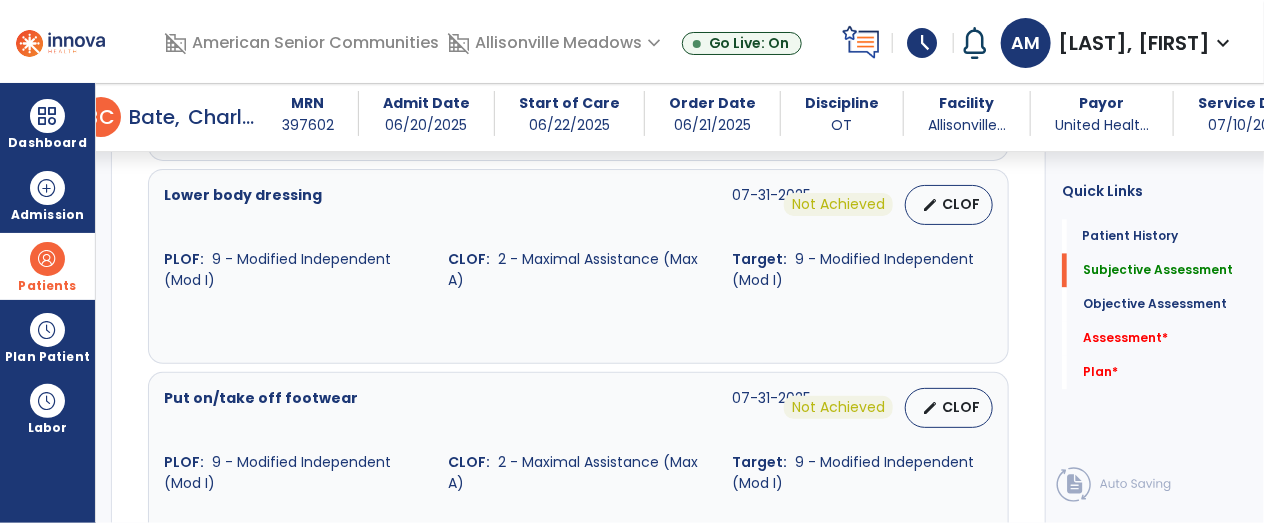 click on "CLOF:    2 - Maximal Assistance (Max A)" at bounding box center [578, 270] 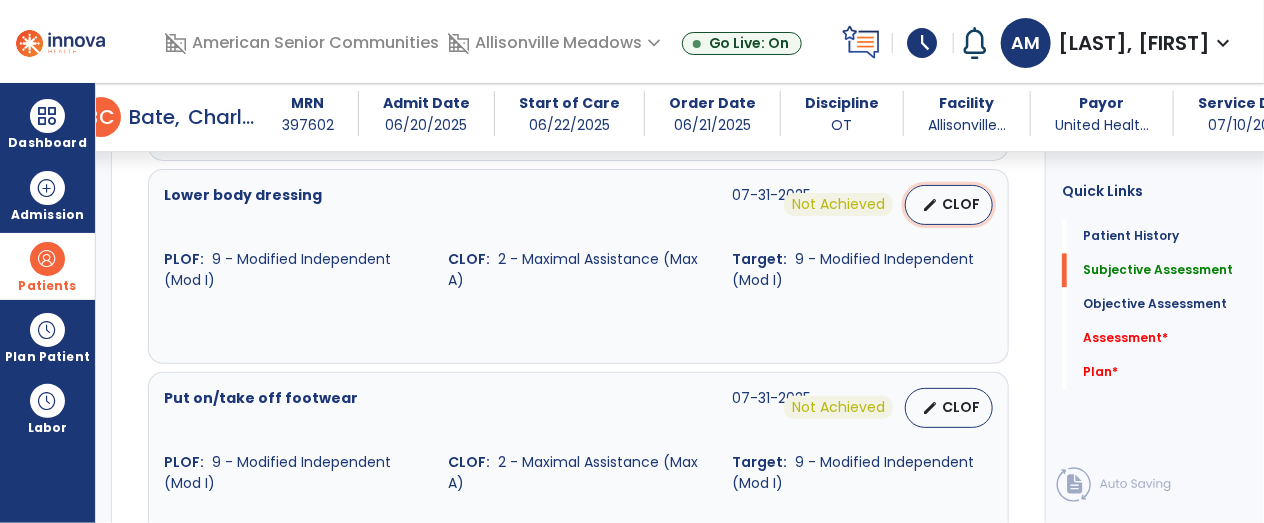click on "edit   CLOF" at bounding box center (949, 205) 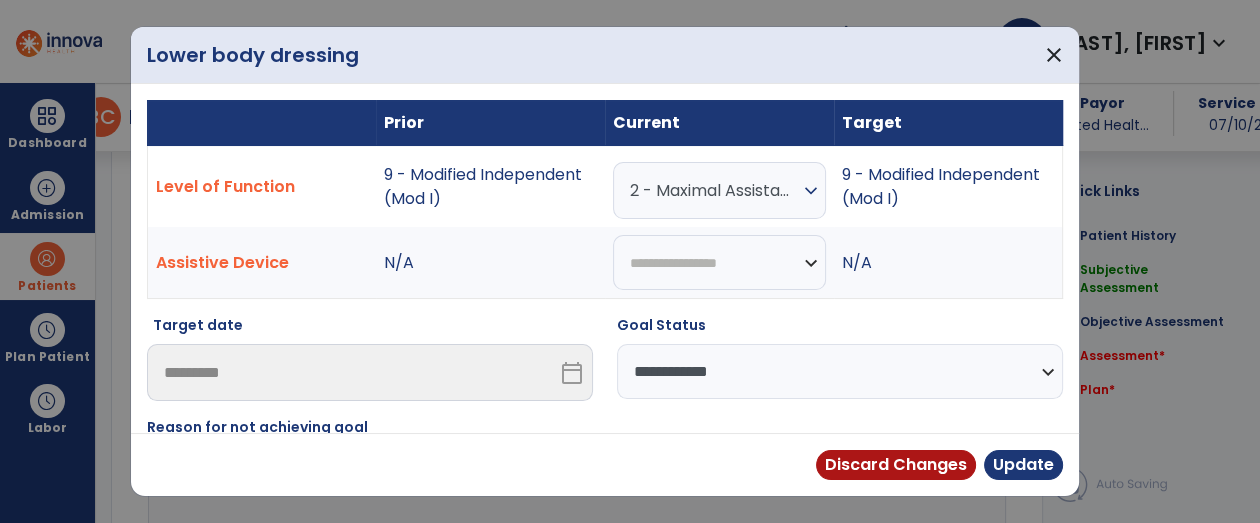 scroll, scrollTop: 1514, scrollLeft: 0, axis: vertical 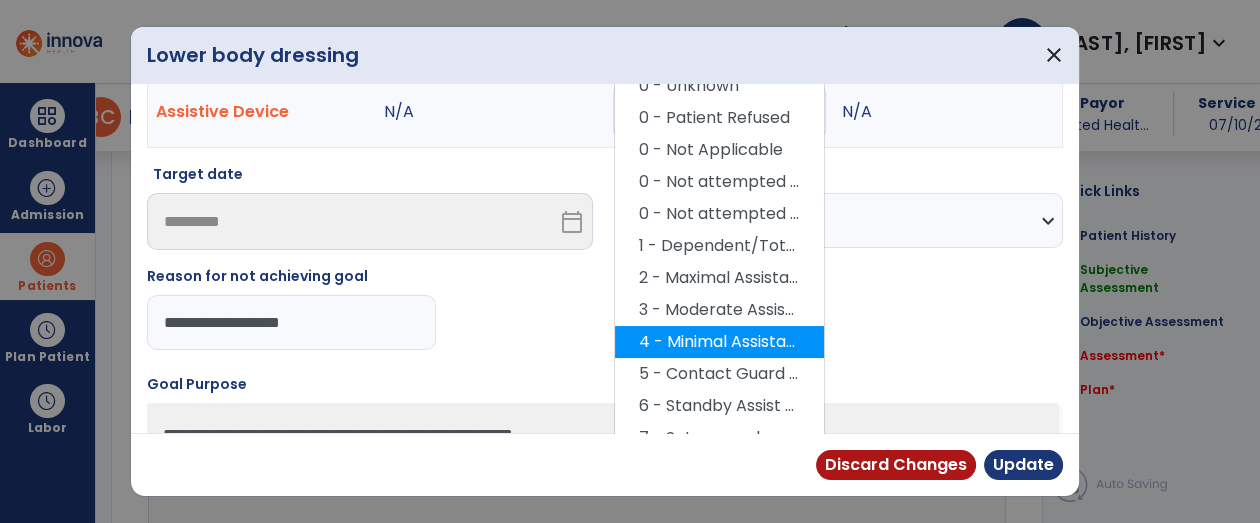 click on "4 - Minimal Assistance (Min A)" at bounding box center (719, 342) 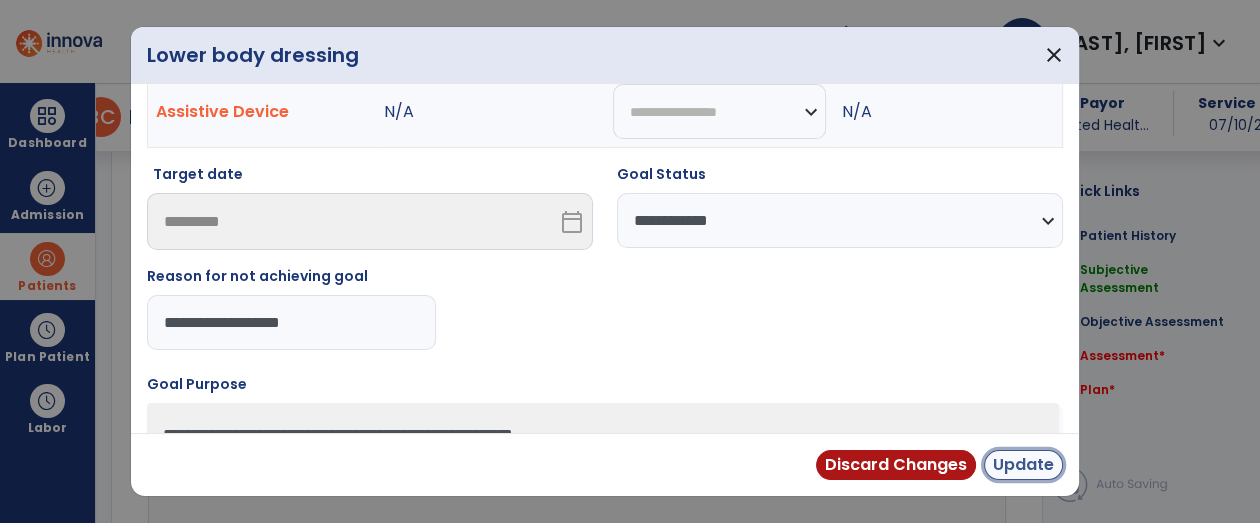 click on "Update" at bounding box center [1023, 465] 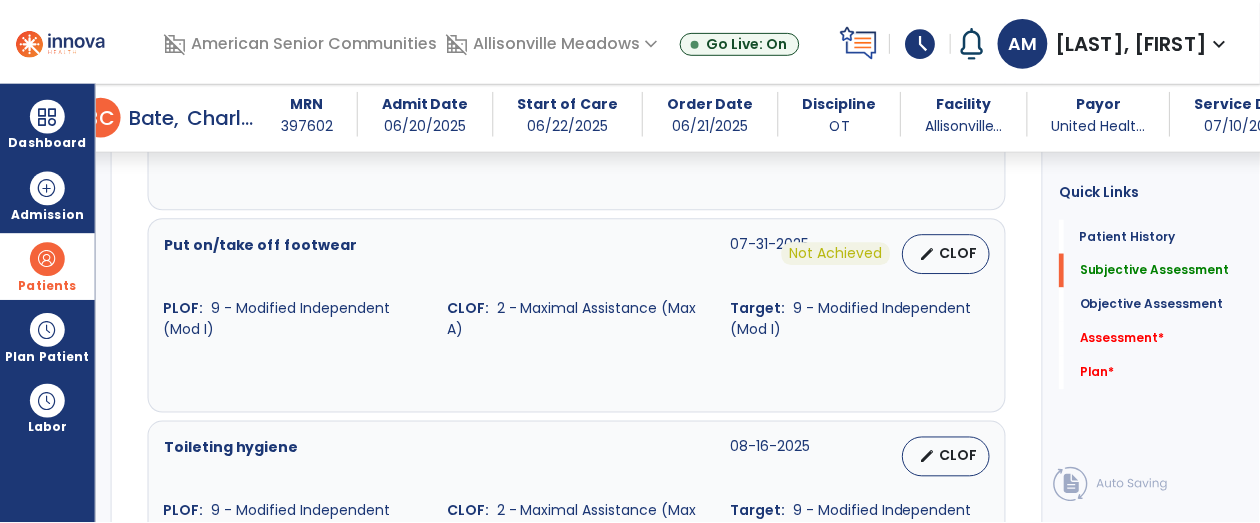 scroll, scrollTop: 1741, scrollLeft: 0, axis: vertical 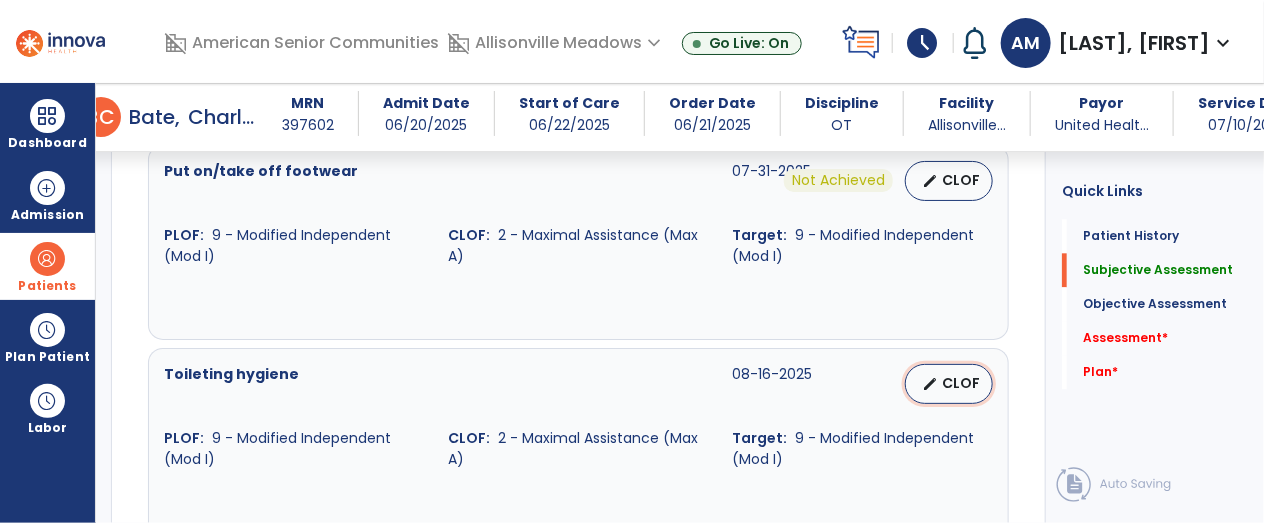 click on "edit   CLOF" at bounding box center (949, 384) 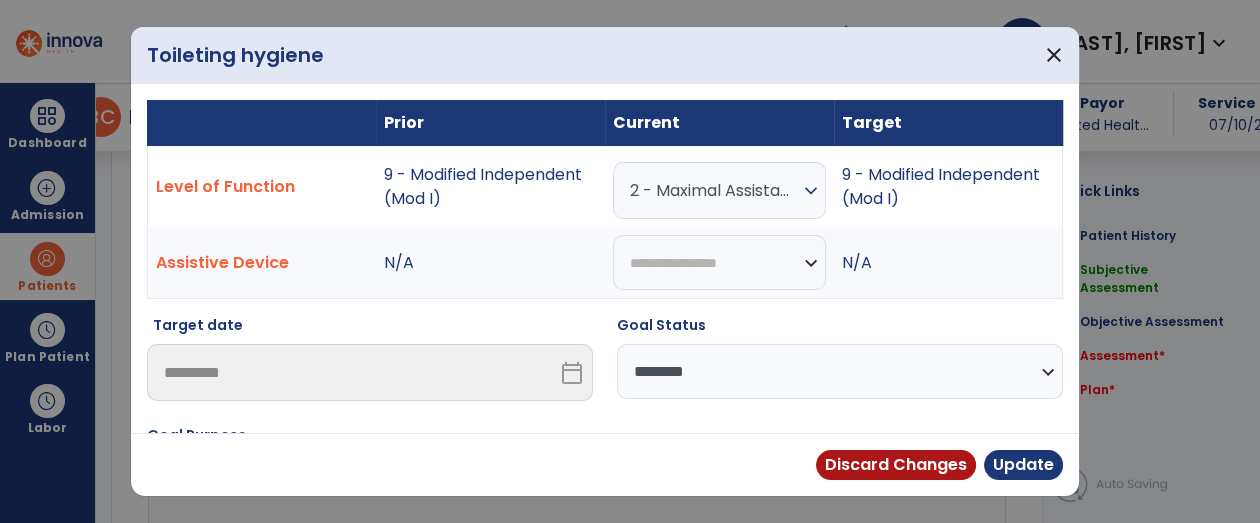 scroll, scrollTop: 1741, scrollLeft: 0, axis: vertical 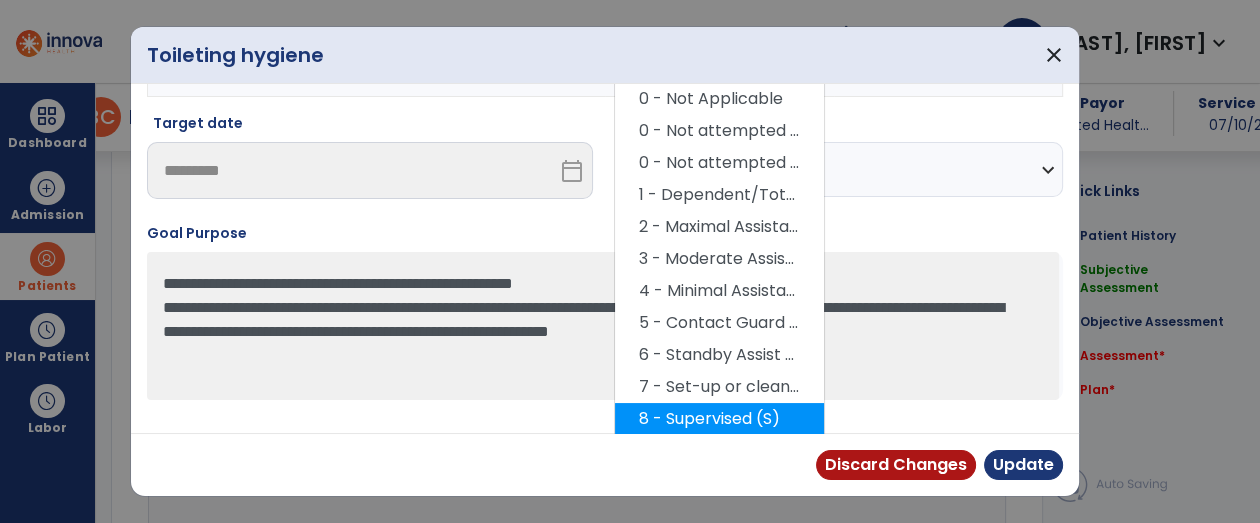 click on "8 - Supervised (S)" at bounding box center (719, 419) 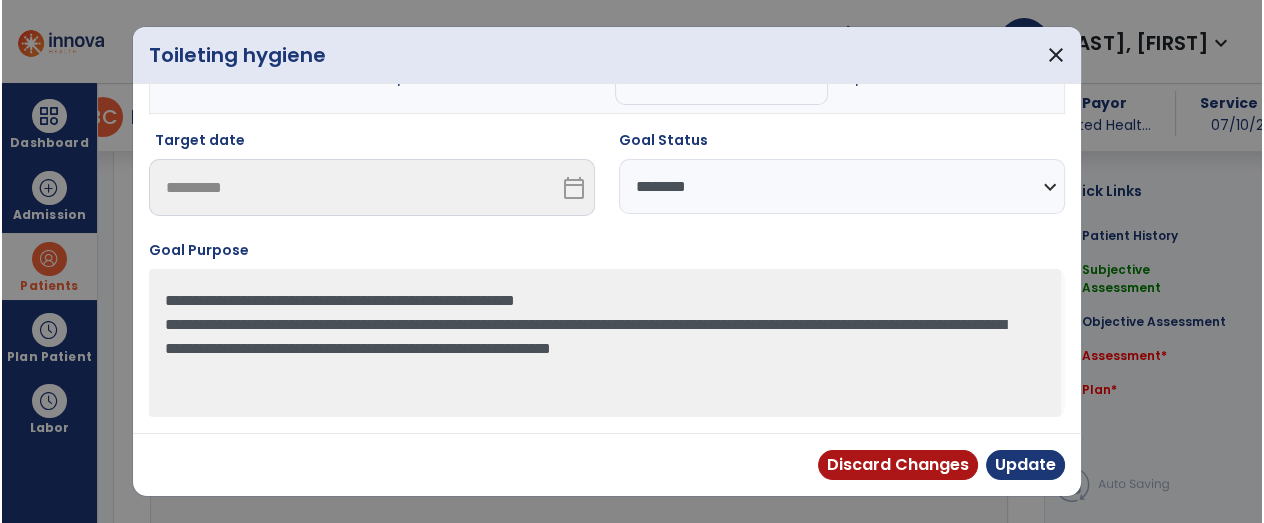 scroll, scrollTop: 184, scrollLeft: 0, axis: vertical 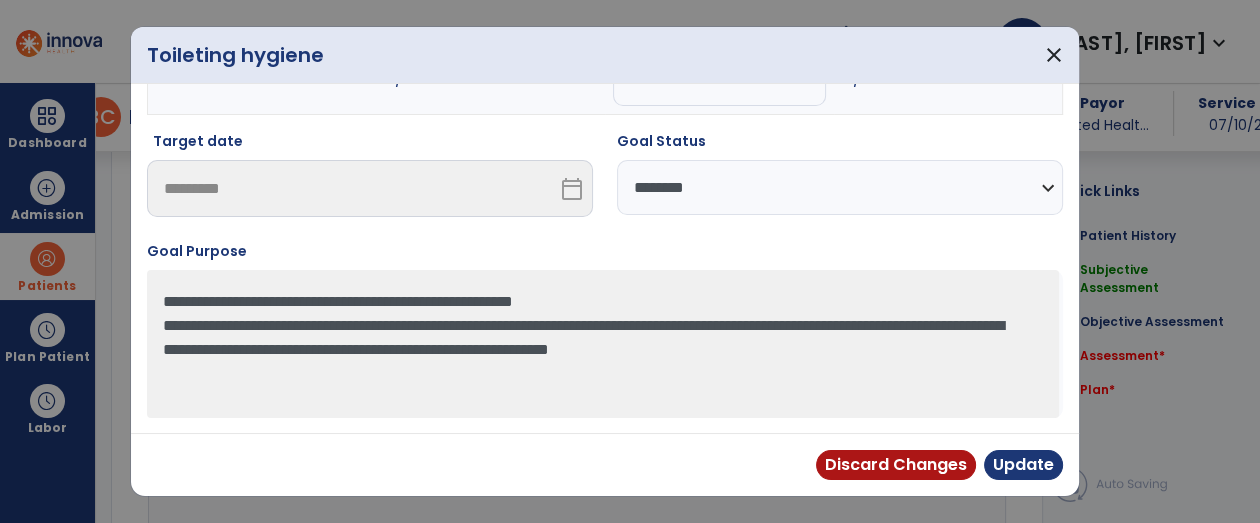 click on "**********" at bounding box center [840, 187] 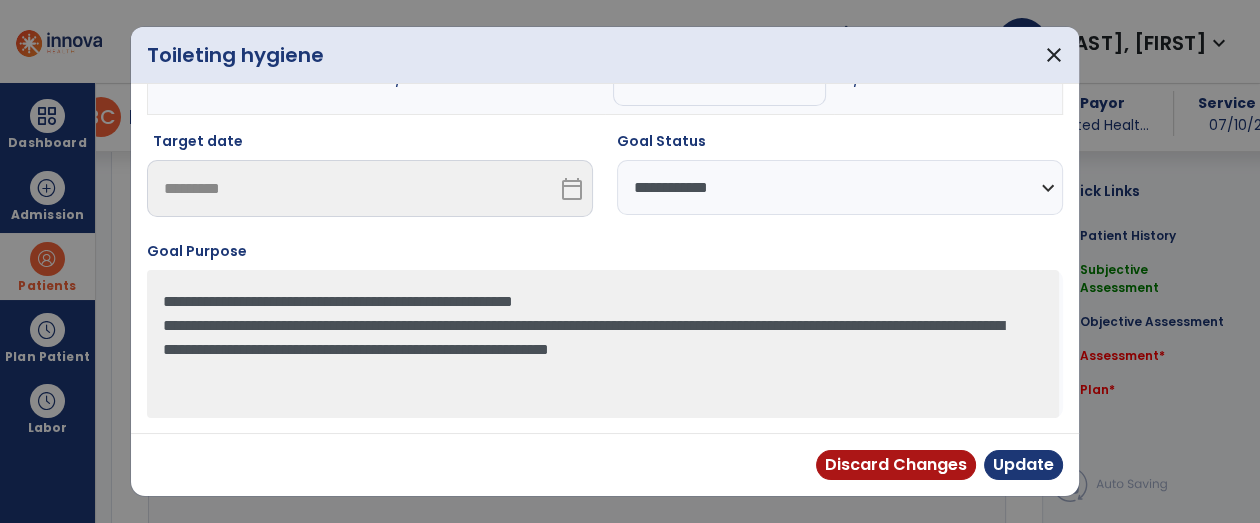 click on "**********" at bounding box center [840, 187] 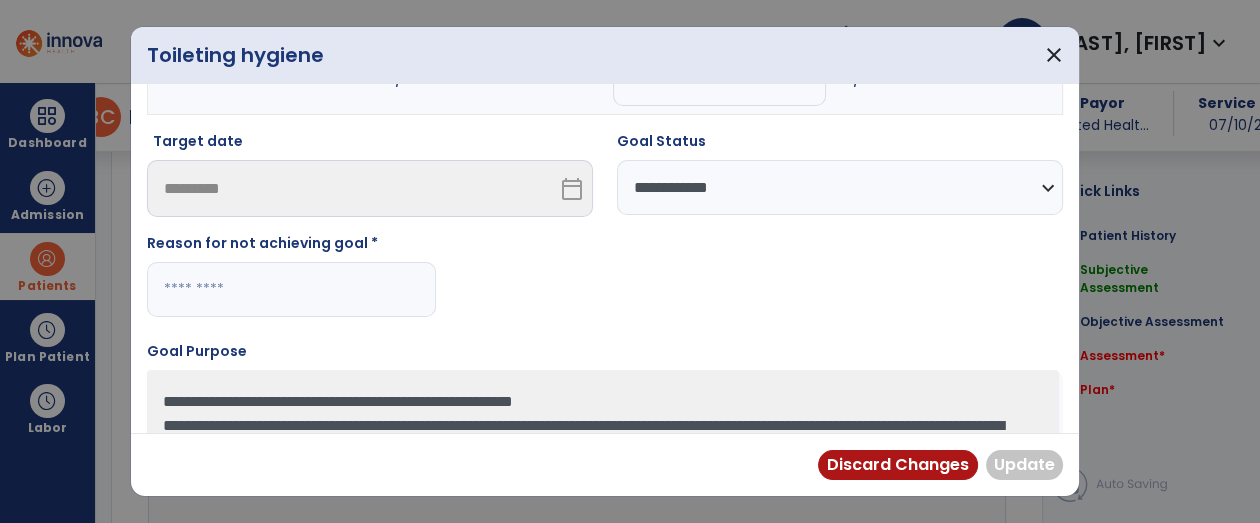 click at bounding box center (291, 289) 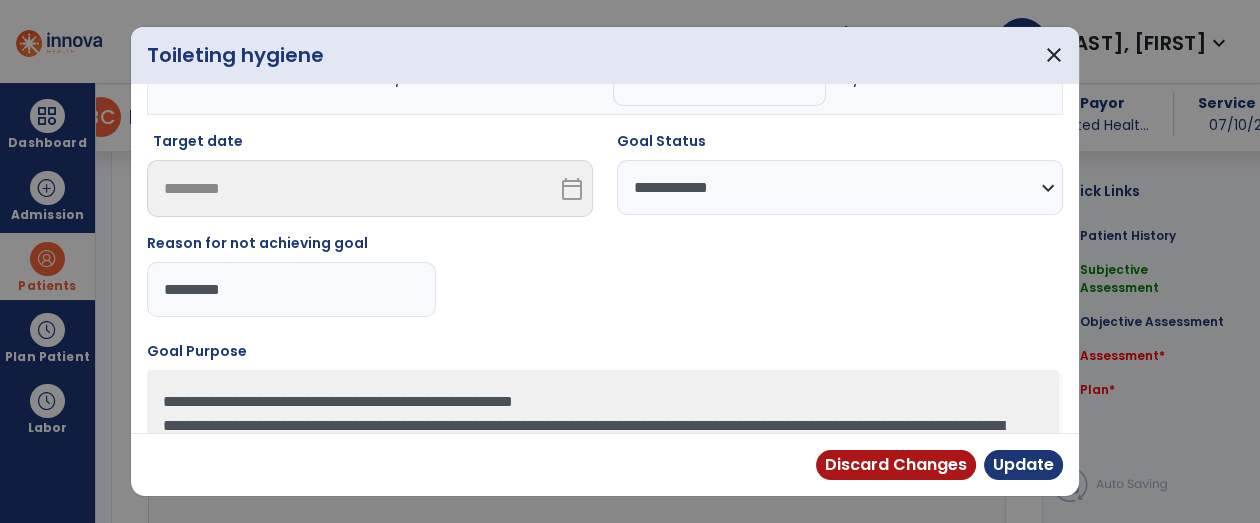 type on "**********" 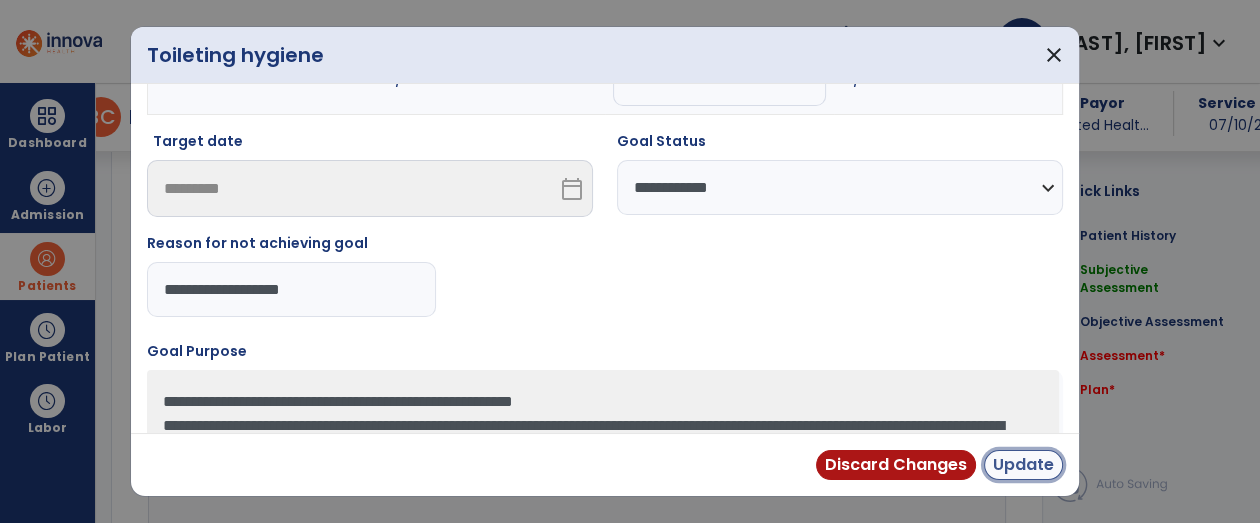 click on "Update" at bounding box center (1023, 465) 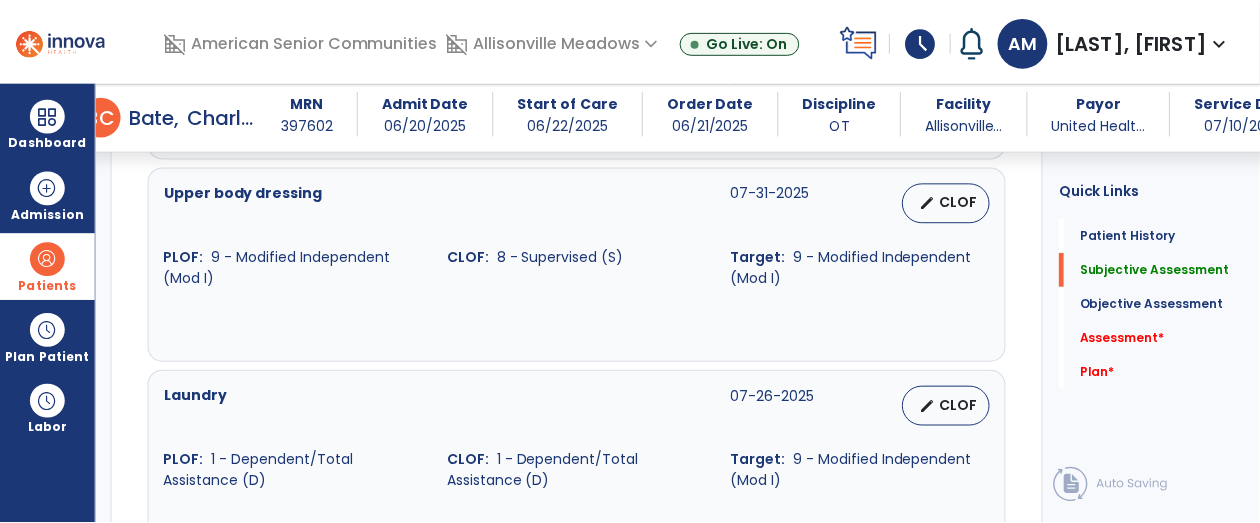 scroll, scrollTop: 2122, scrollLeft: 0, axis: vertical 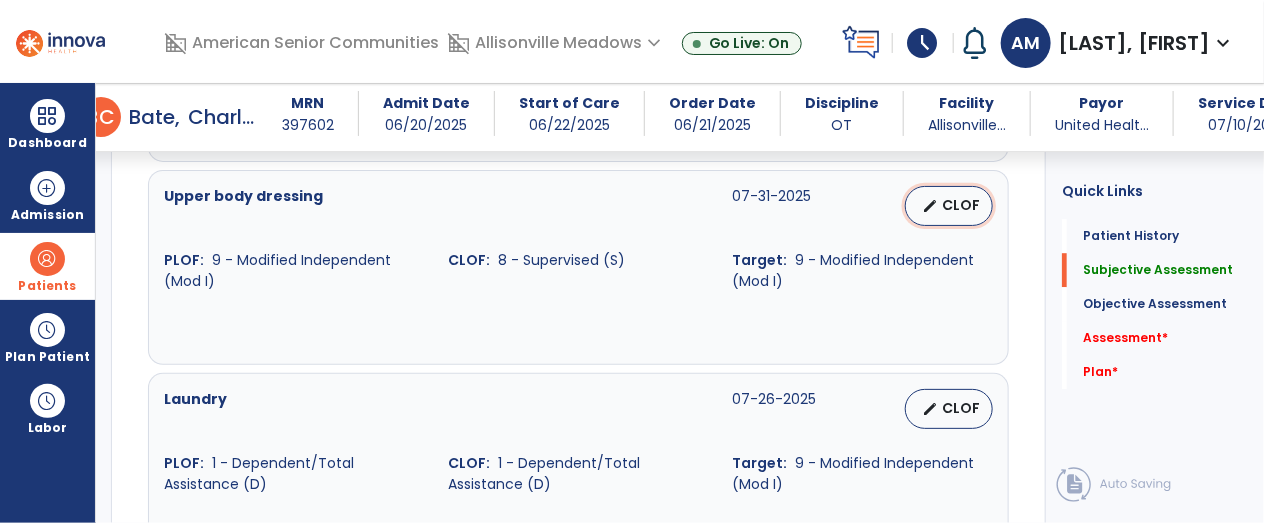 click on "edit   CLOF" at bounding box center [949, 206] 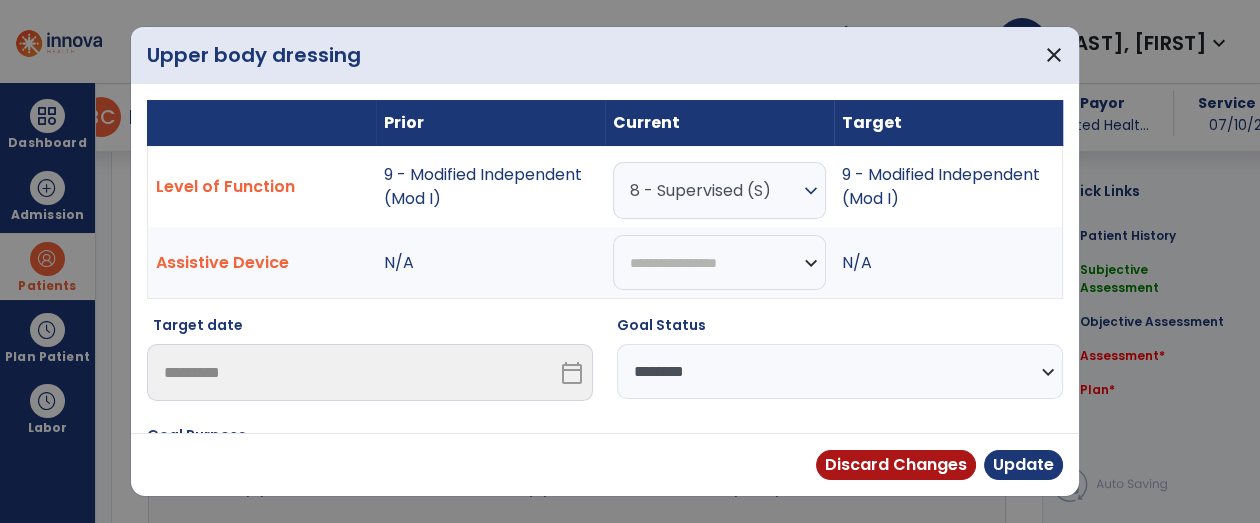 scroll, scrollTop: 2122, scrollLeft: 0, axis: vertical 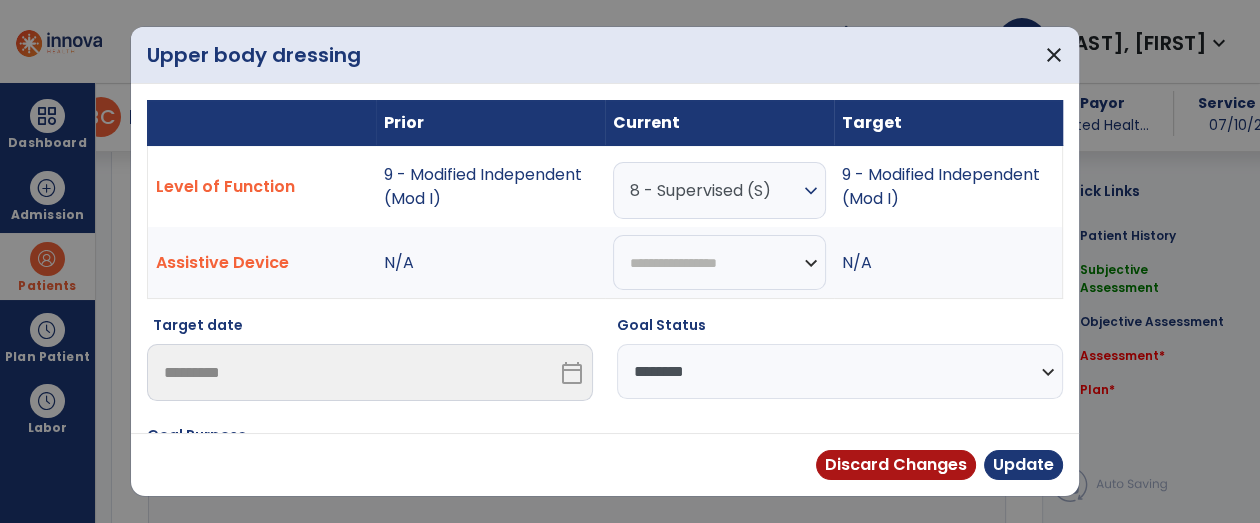 click on "**********" at bounding box center [840, 371] 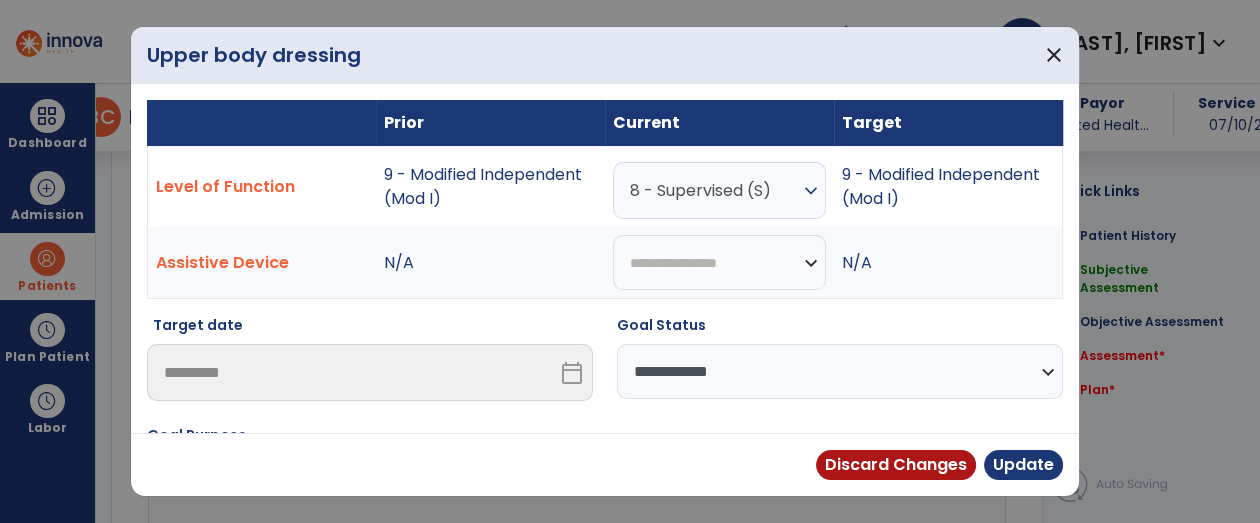 click on "**********" at bounding box center (840, 371) 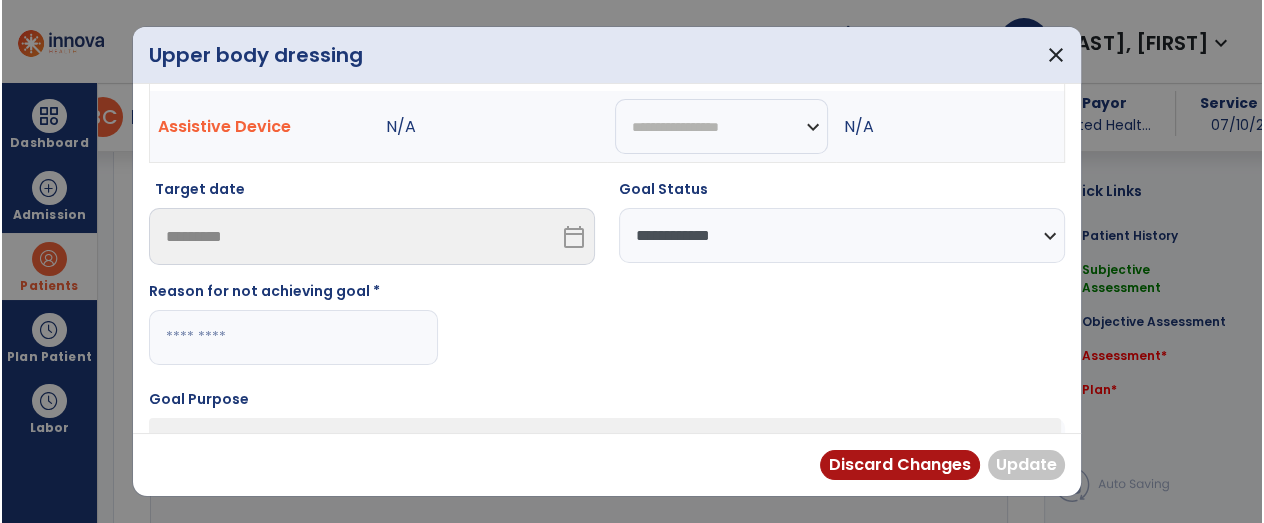 scroll, scrollTop: 149, scrollLeft: 0, axis: vertical 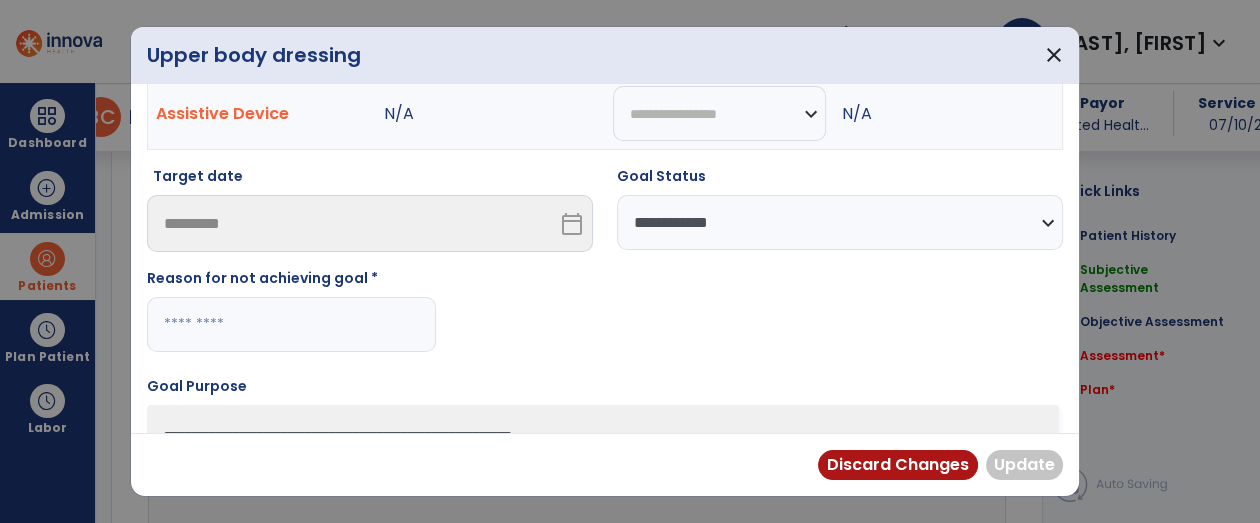 click at bounding box center [291, 324] 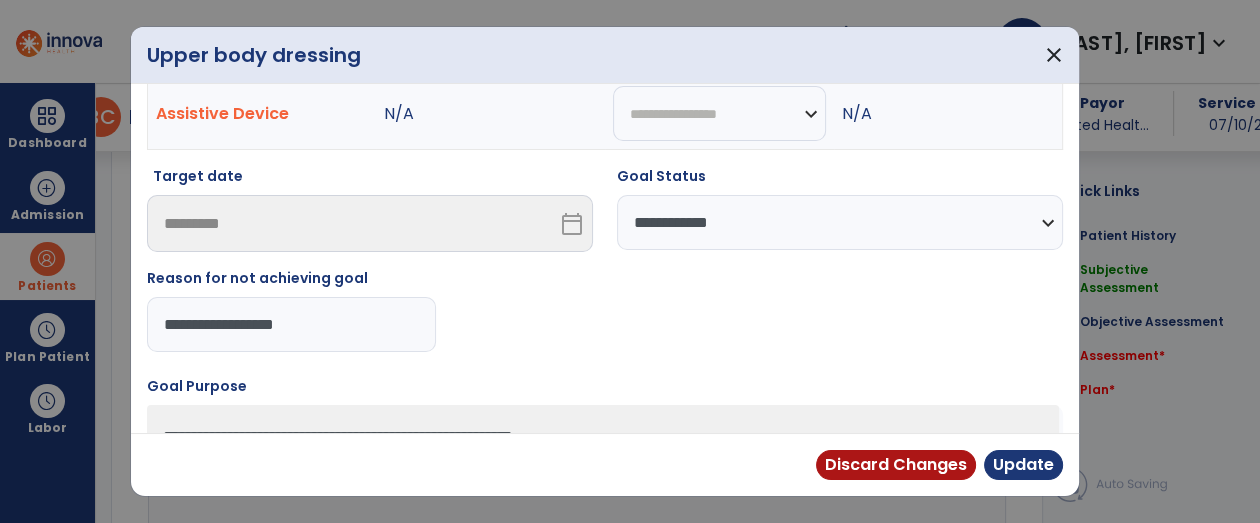 type on "**********" 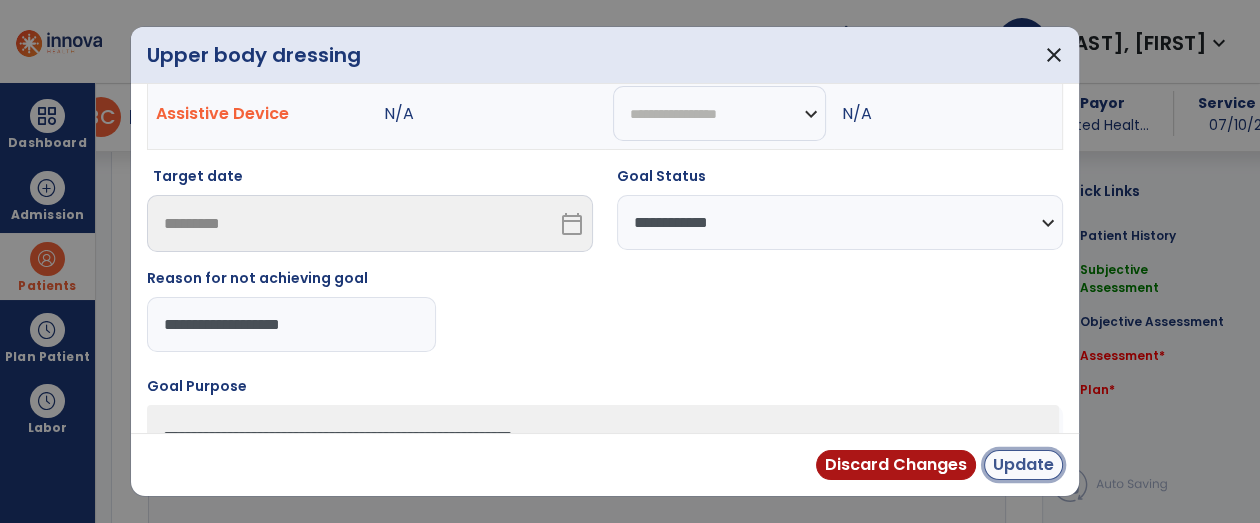 click on "Update" at bounding box center (1023, 465) 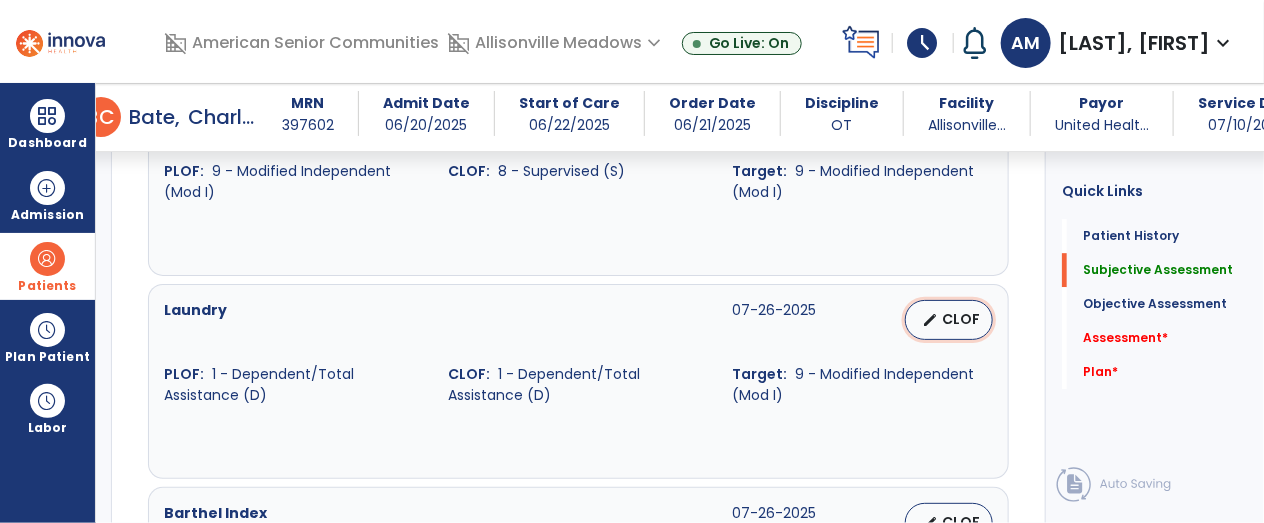 click on "edit   CLOF" at bounding box center (949, 320) 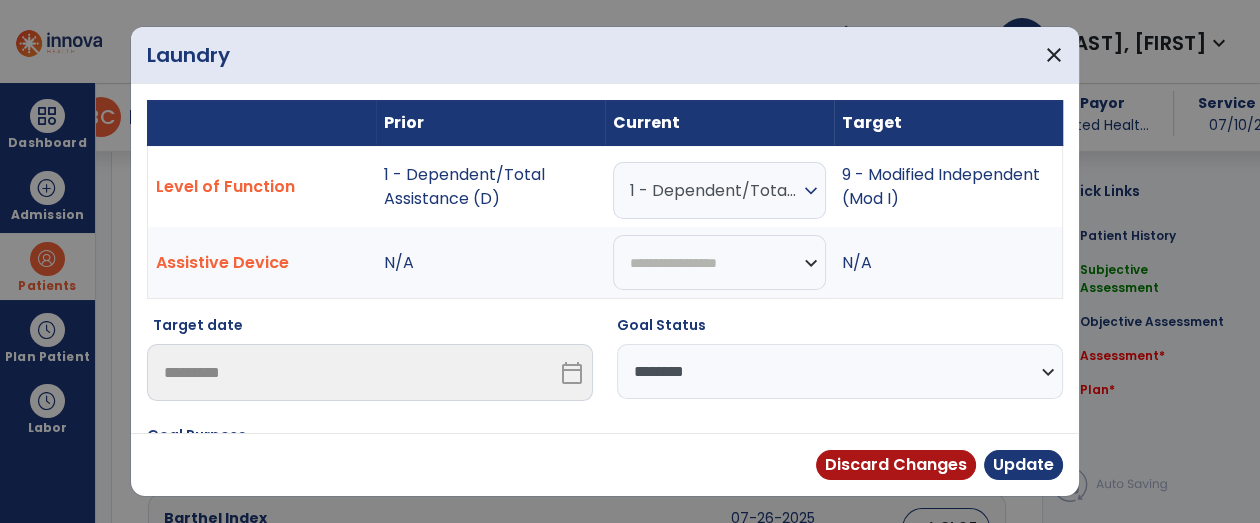 scroll, scrollTop: 2211, scrollLeft: 0, axis: vertical 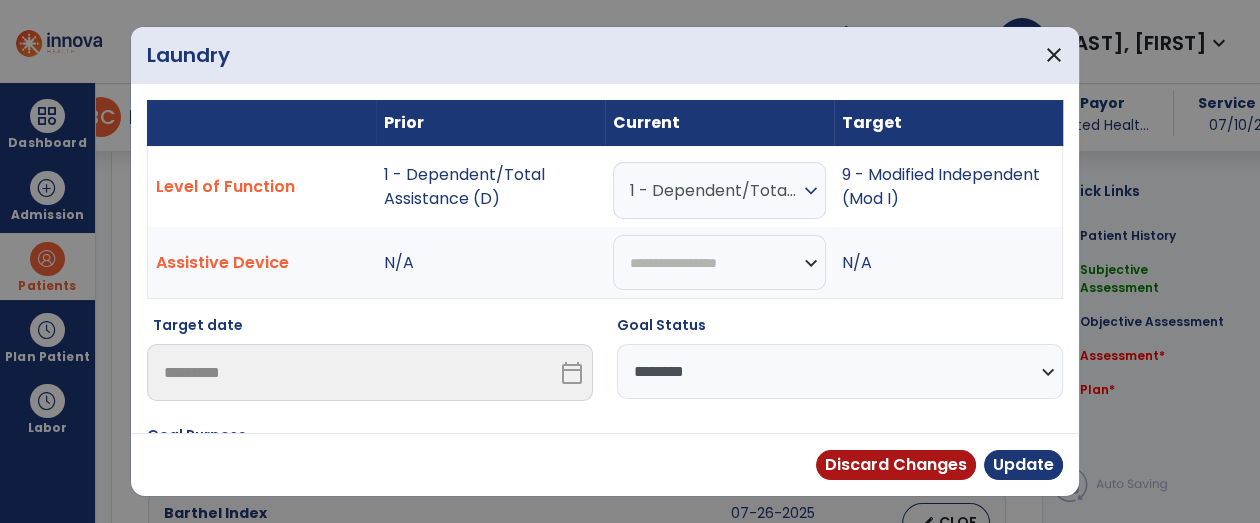 click on "**********" at bounding box center [840, 371] 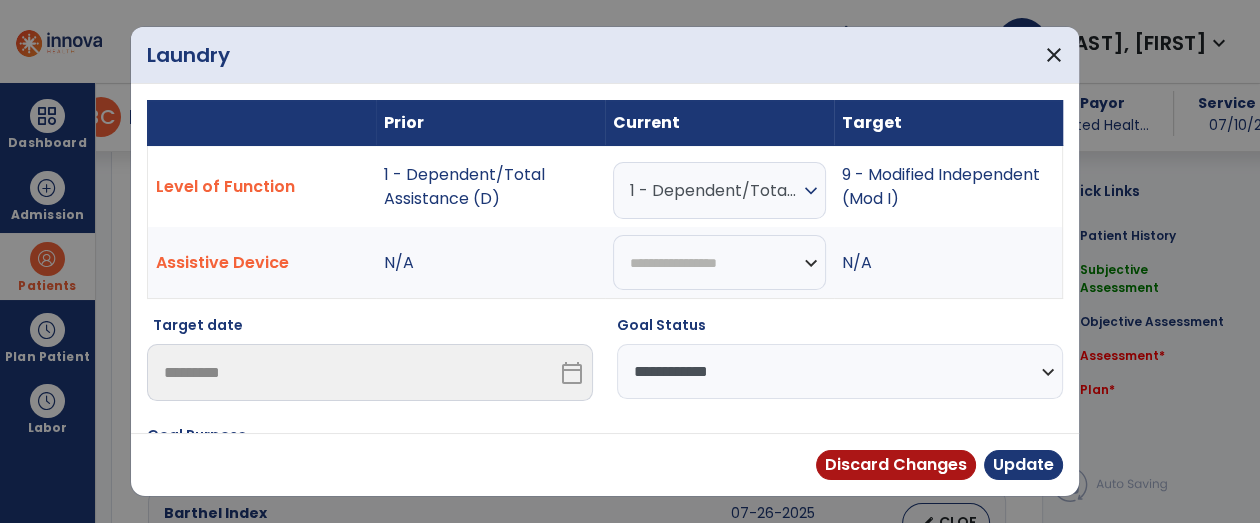 click on "**********" at bounding box center [840, 371] 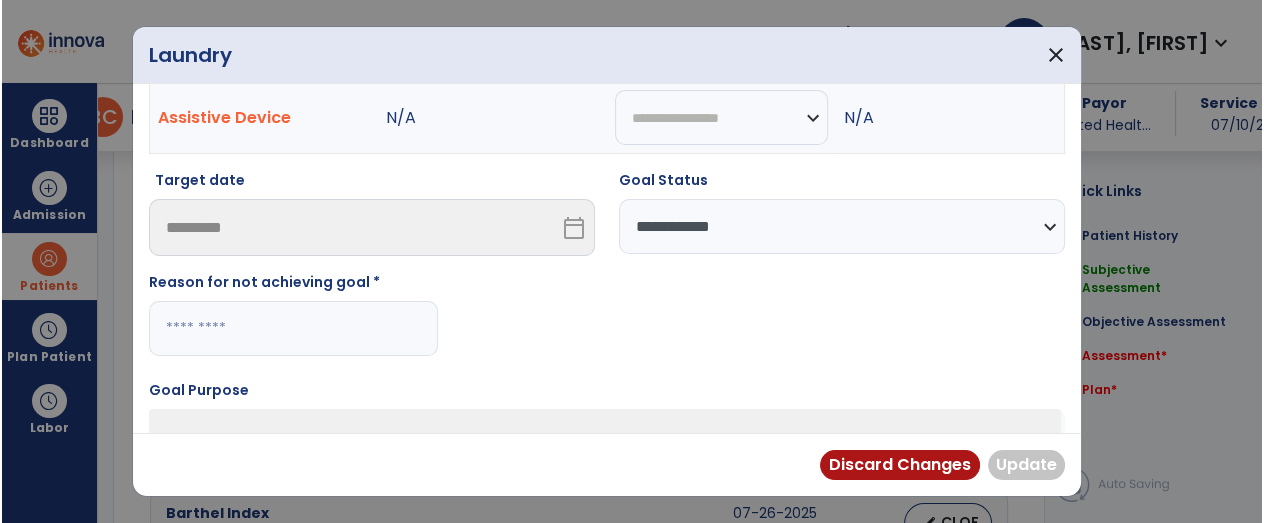 scroll, scrollTop: 155, scrollLeft: 0, axis: vertical 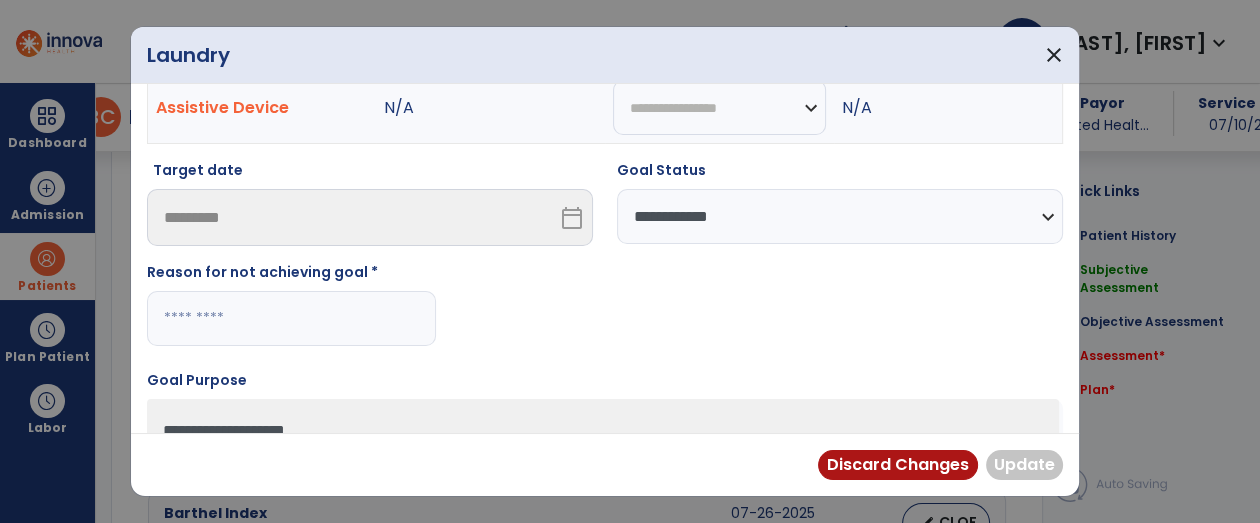 click at bounding box center (291, 318) 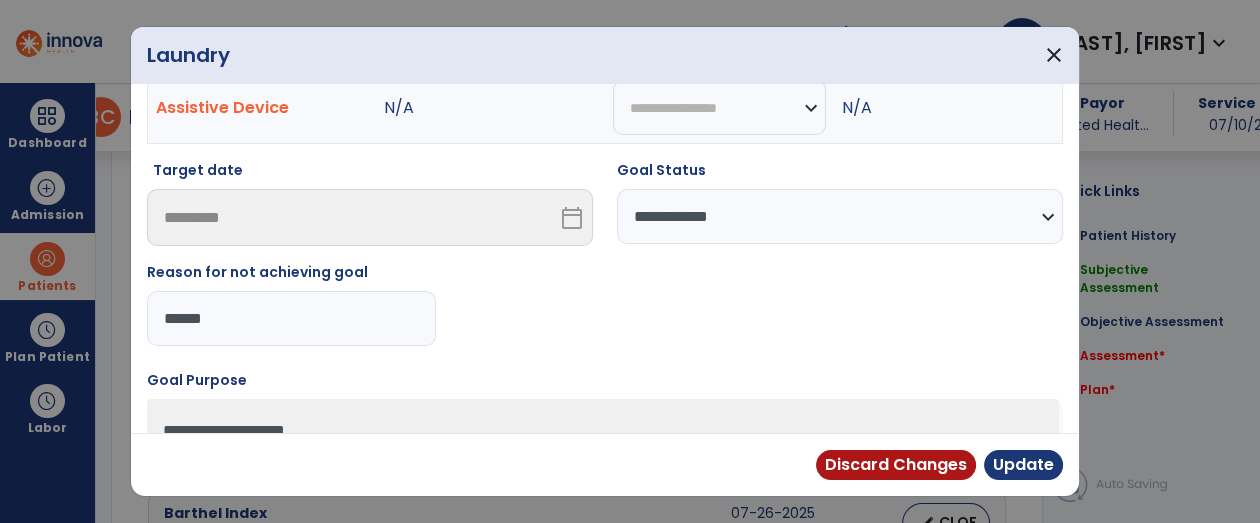 type on "*******" 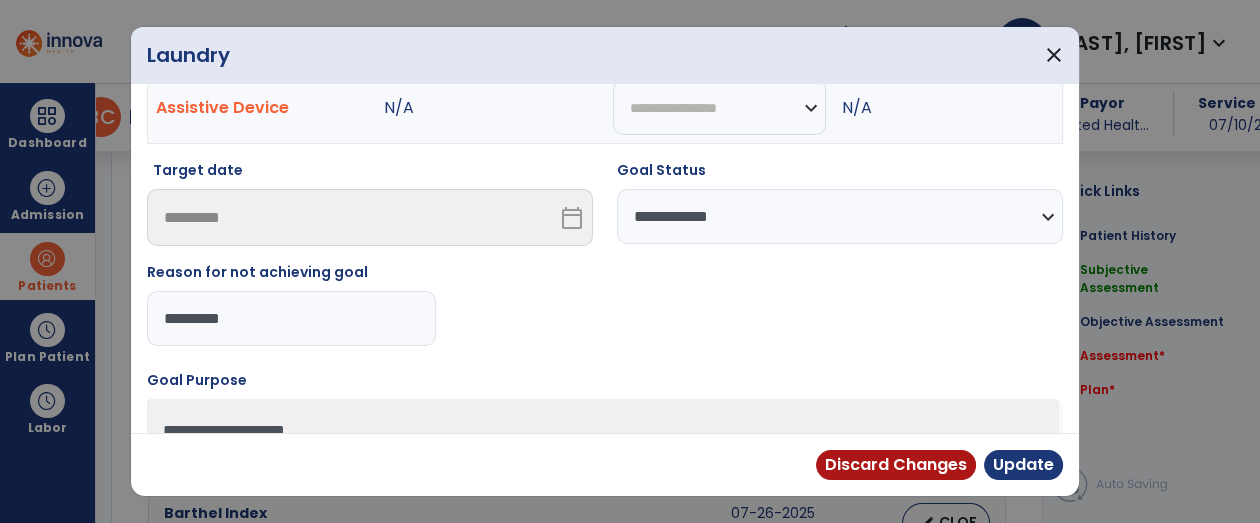 type on "**********" 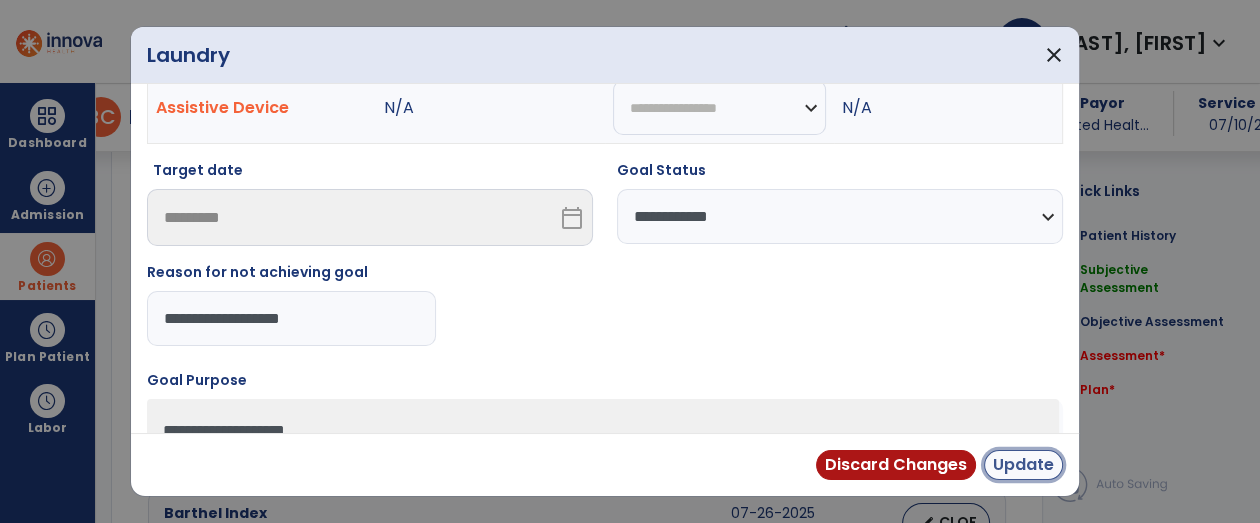 click on "Update" at bounding box center (1023, 465) 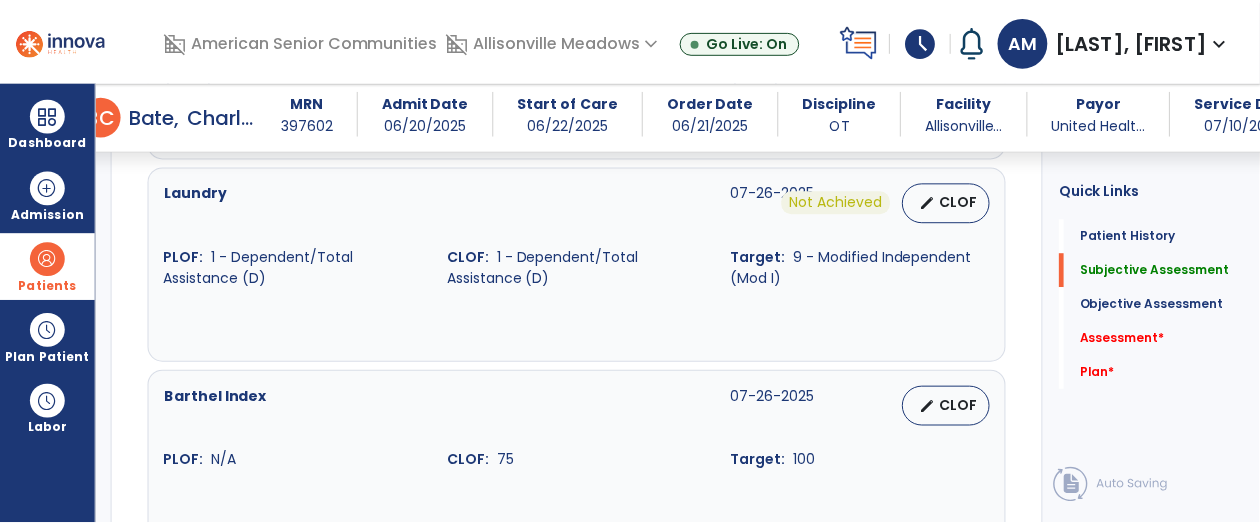 scroll, scrollTop: 2329, scrollLeft: 0, axis: vertical 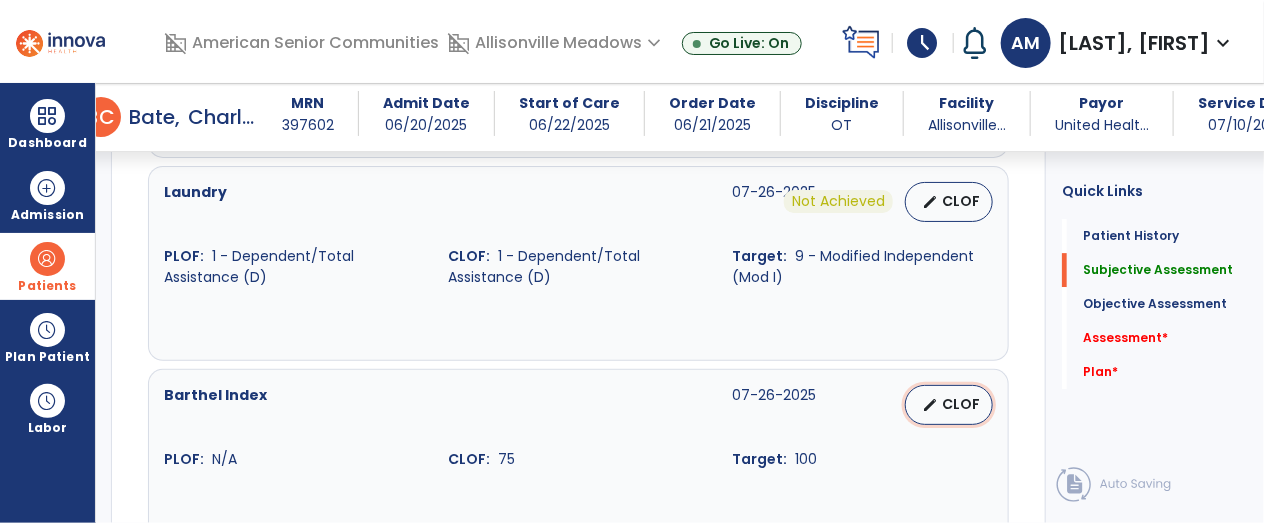 click on "CLOF" at bounding box center [961, 404] 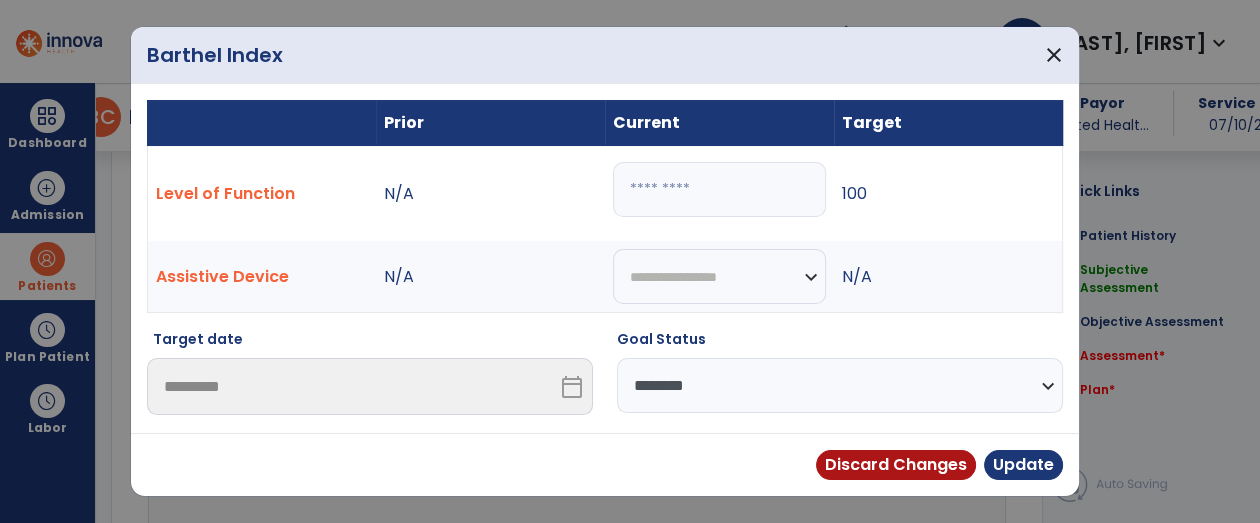 scroll, scrollTop: 2329, scrollLeft: 0, axis: vertical 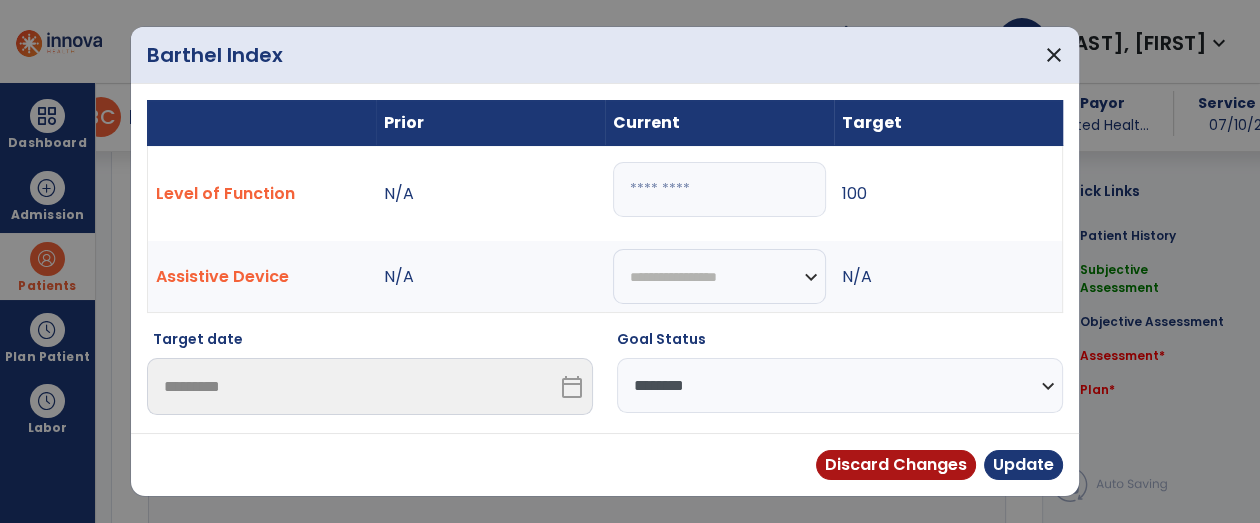 select on "**********" 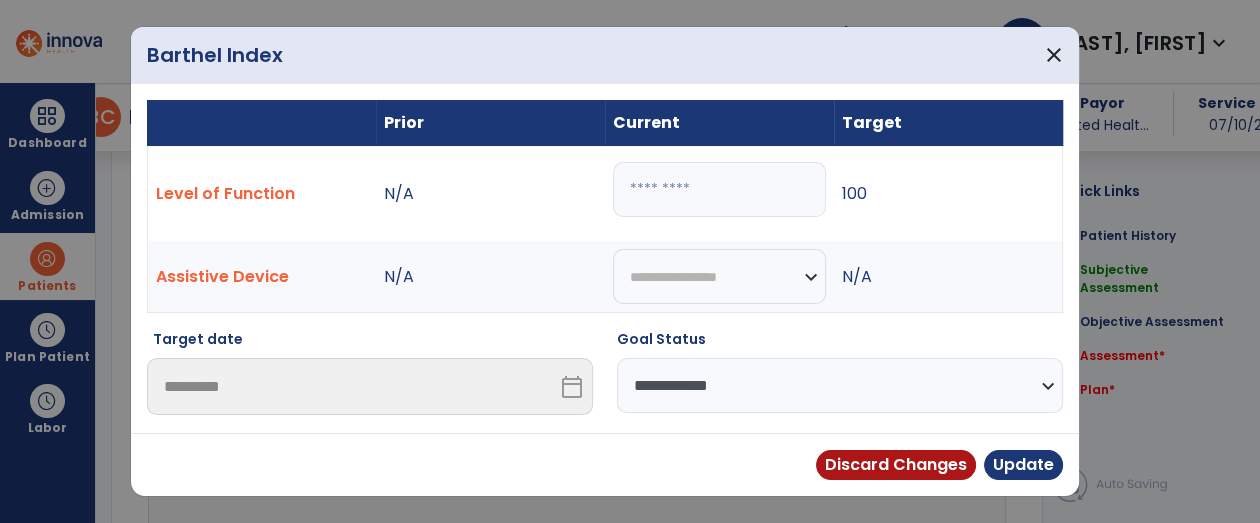 click on "**********" at bounding box center (840, 385) 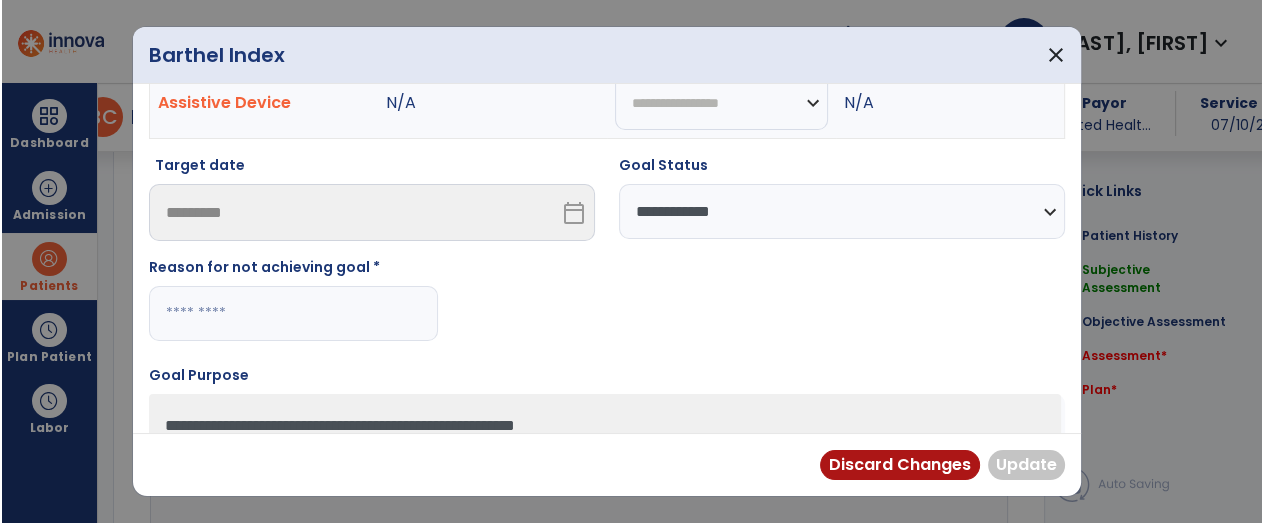 scroll, scrollTop: 211, scrollLeft: 0, axis: vertical 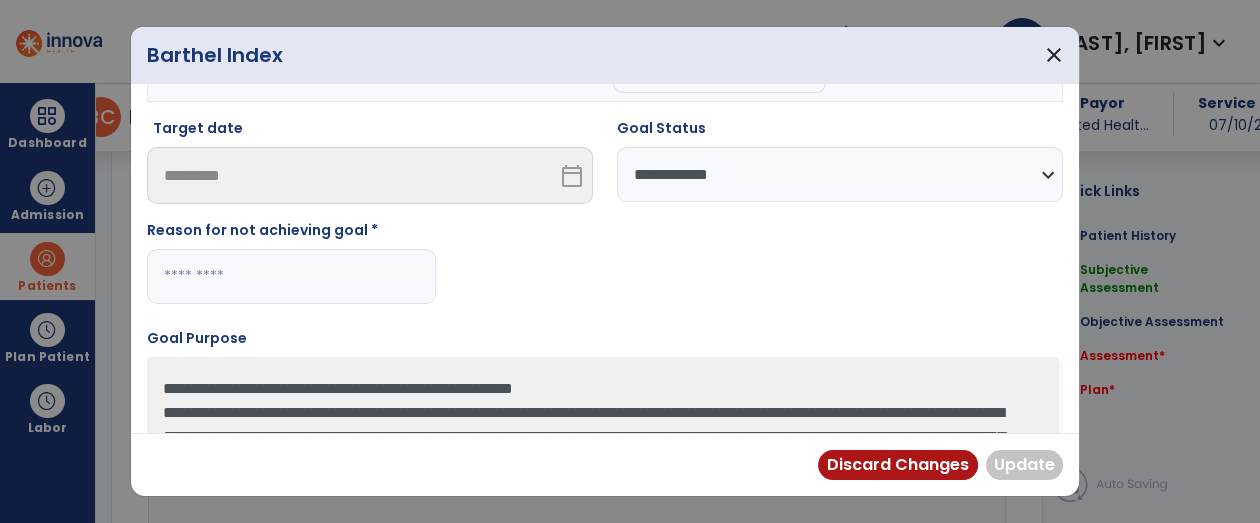 click at bounding box center [291, 276] 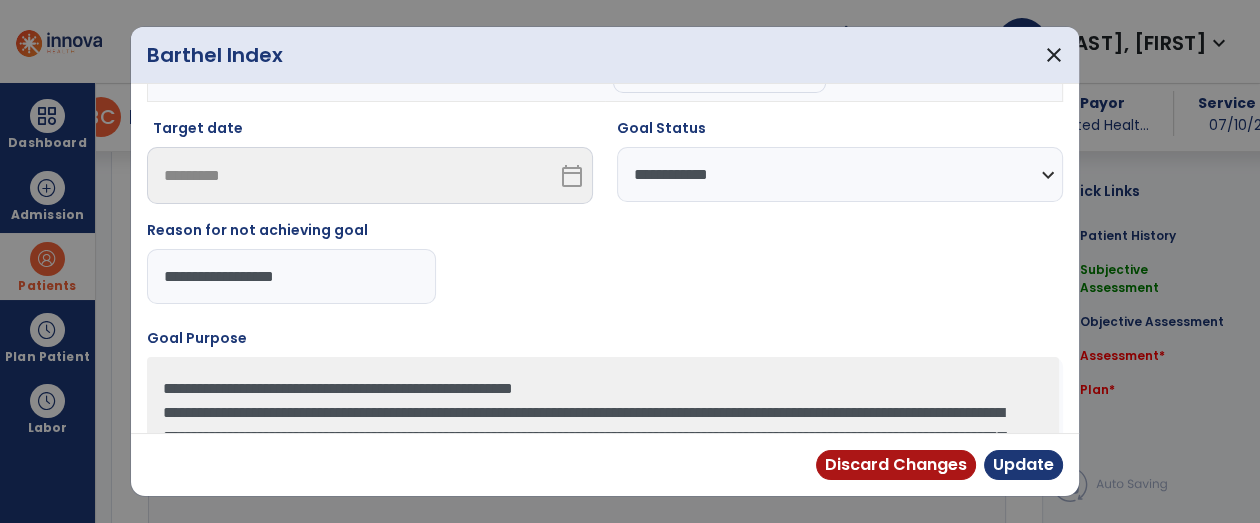 type on "**********" 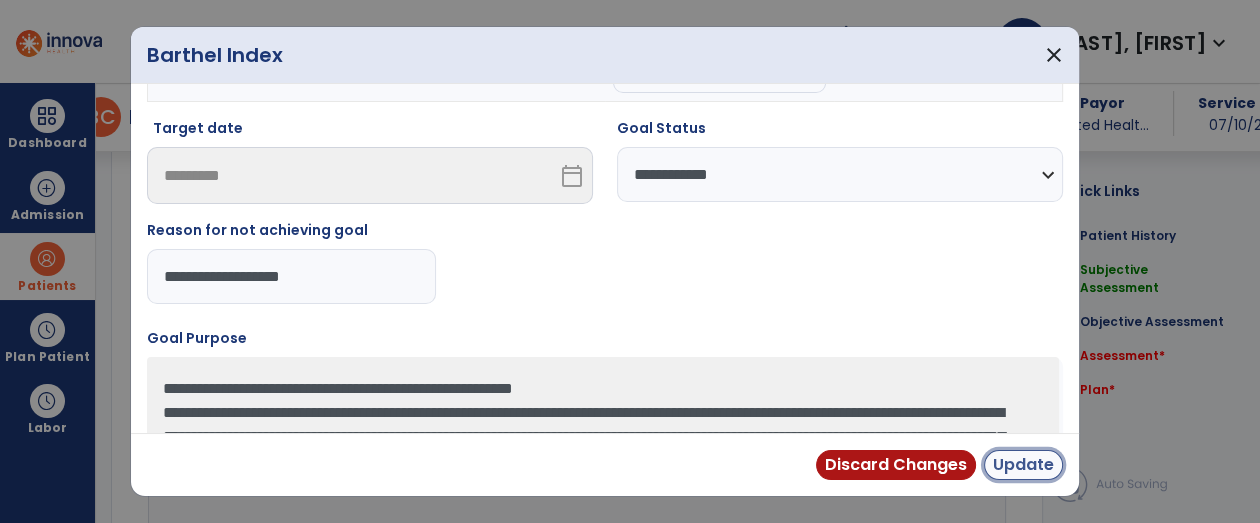 click on "Update" at bounding box center (1023, 465) 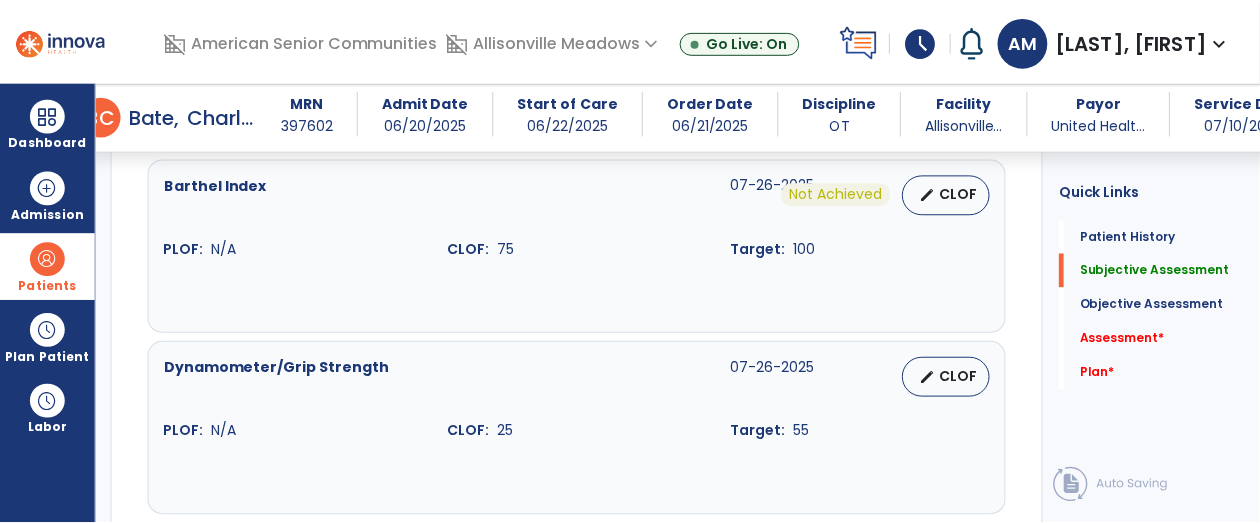 scroll, scrollTop: 2540, scrollLeft: 0, axis: vertical 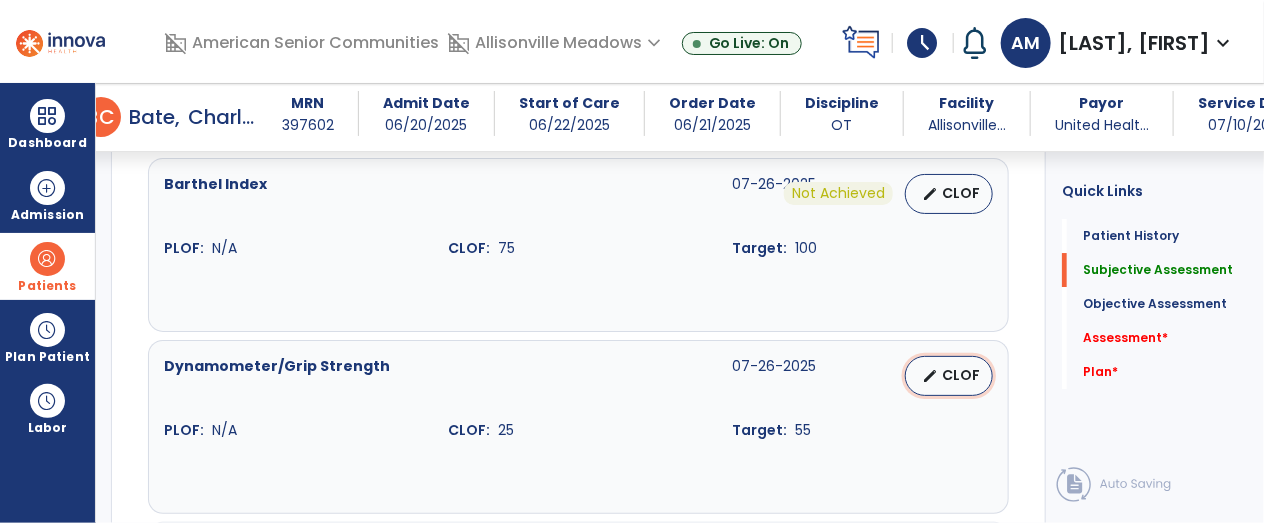 click on "edit   CLOF" at bounding box center [949, 376] 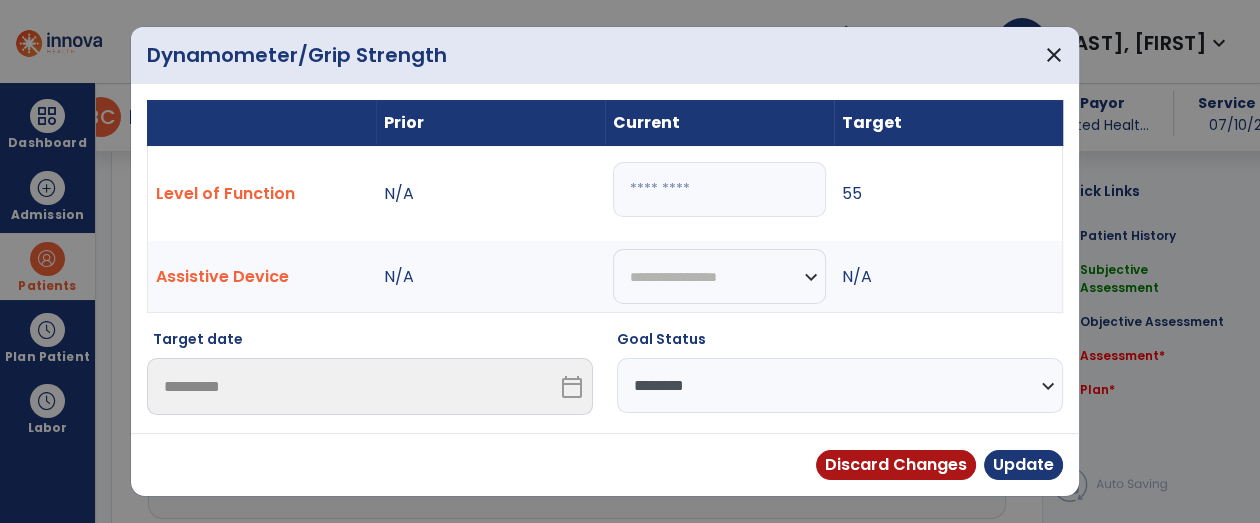 scroll, scrollTop: 2540, scrollLeft: 0, axis: vertical 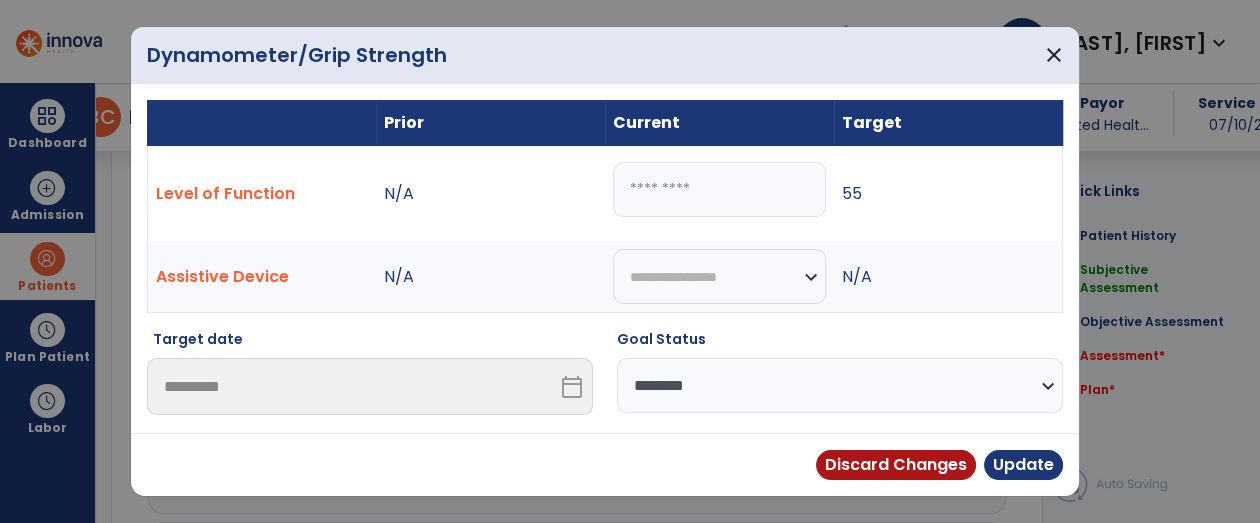 click on "**********" at bounding box center (840, 385) 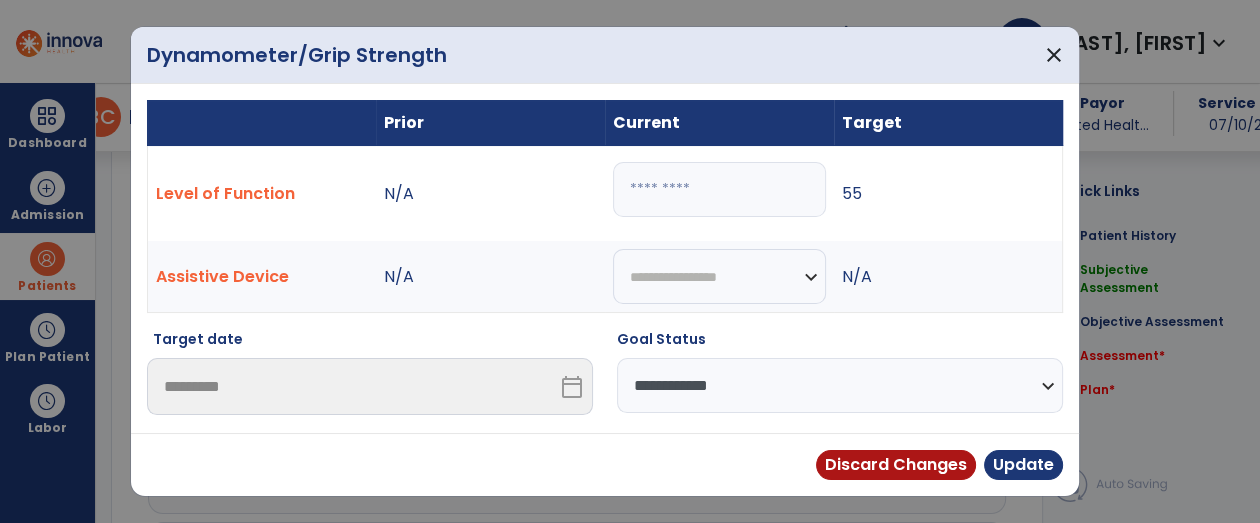 click on "**********" at bounding box center [840, 385] 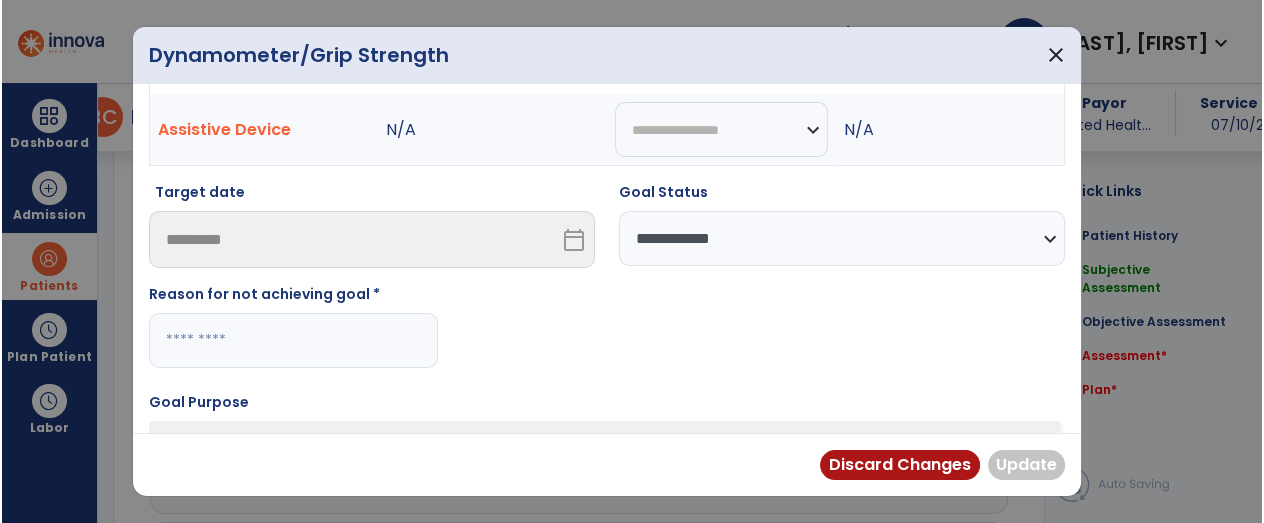 scroll, scrollTop: 229, scrollLeft: 0, axis: vertical 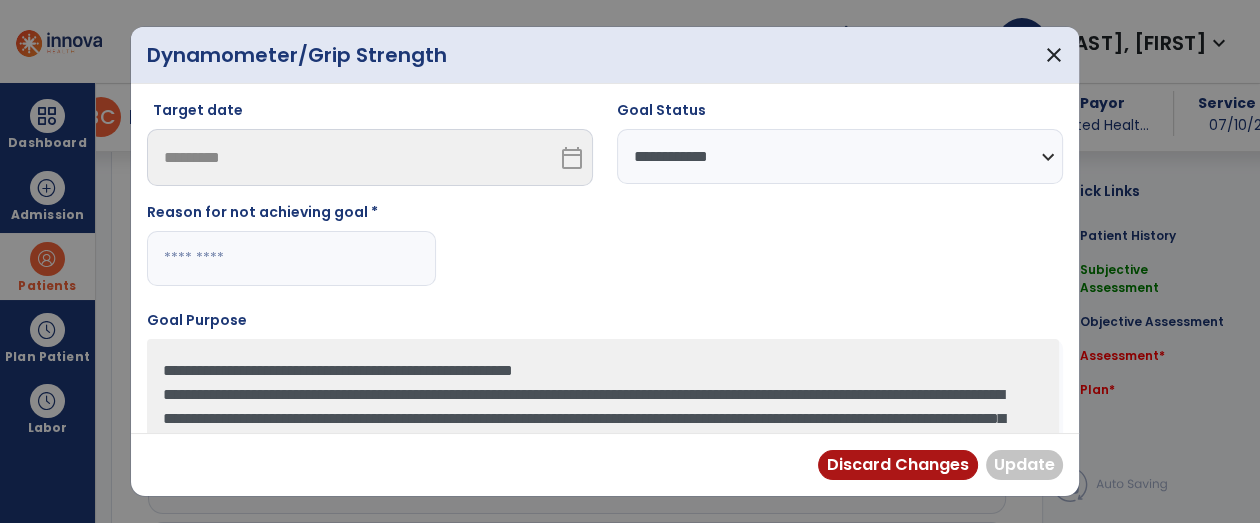click at bounding box center [291, 258] 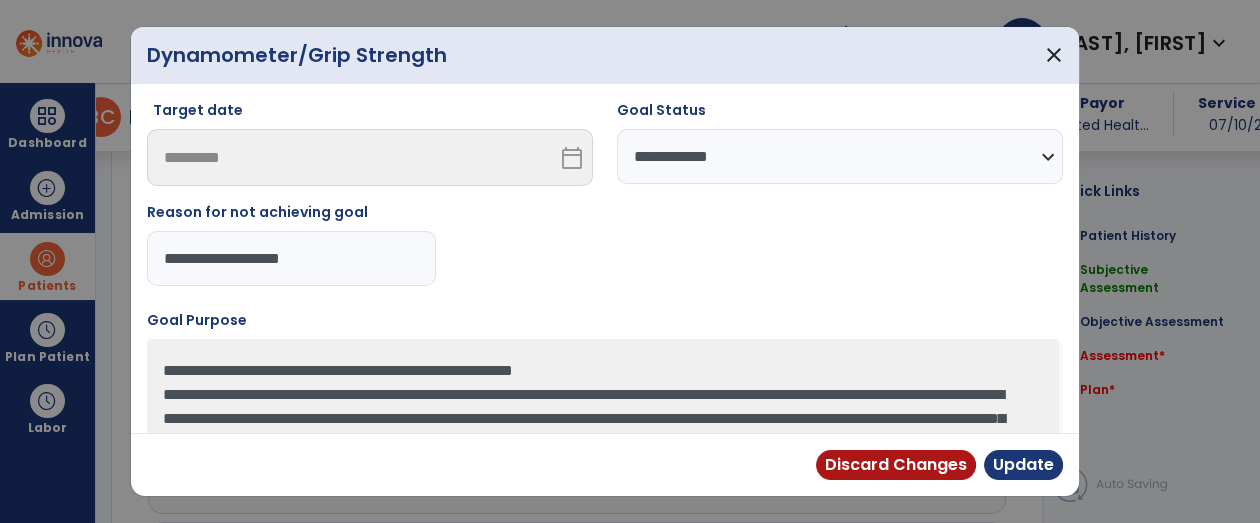 type on "**********" 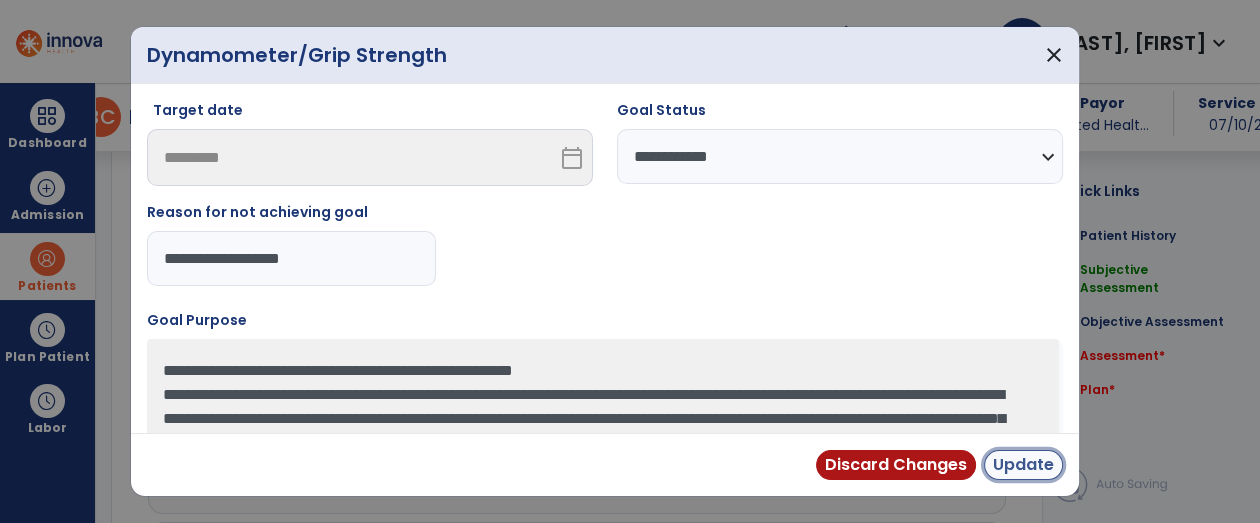 click on "Update" at bounding box center [1023, 465] 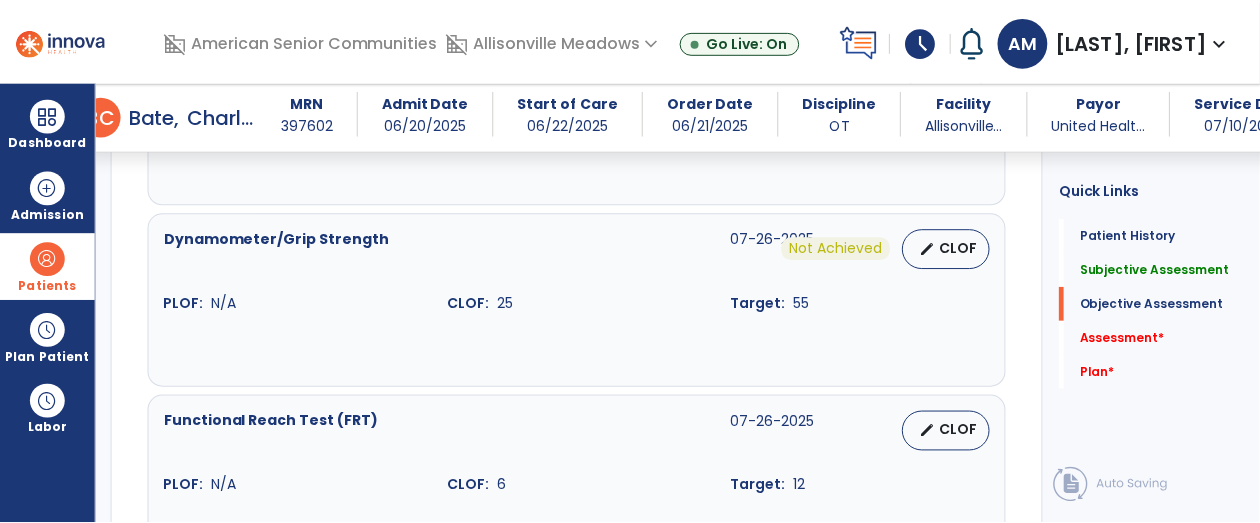 scroll, scrollTop: 2669, scrollLeft: 0, axis: vertical 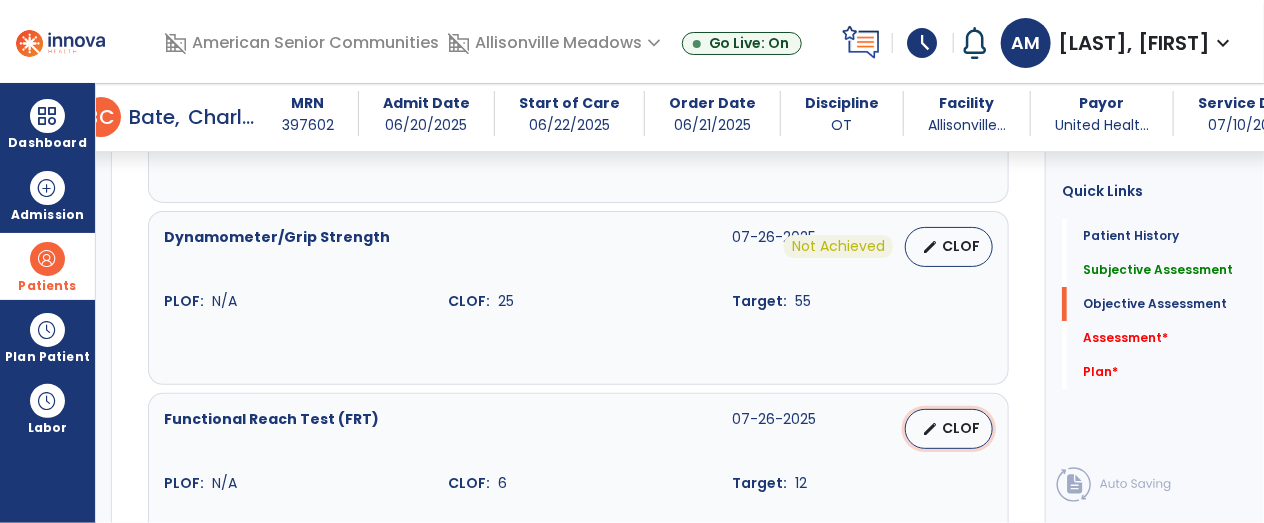 click on "CLOF" at bounding box center [961, 428] 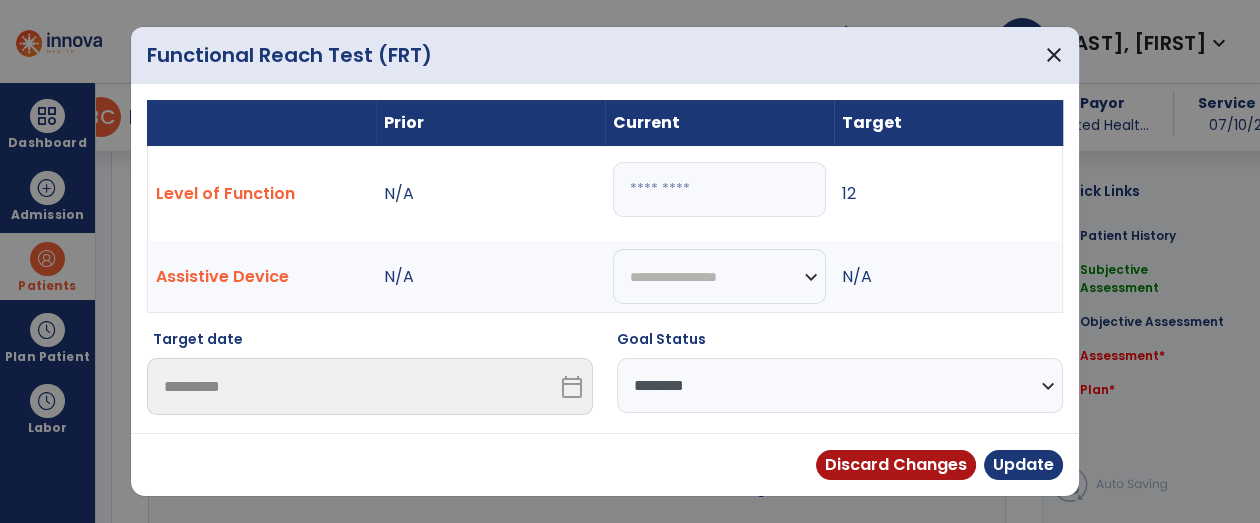 scroll, scrollTop: 2669, scrollLeft: 0, axis: vertical 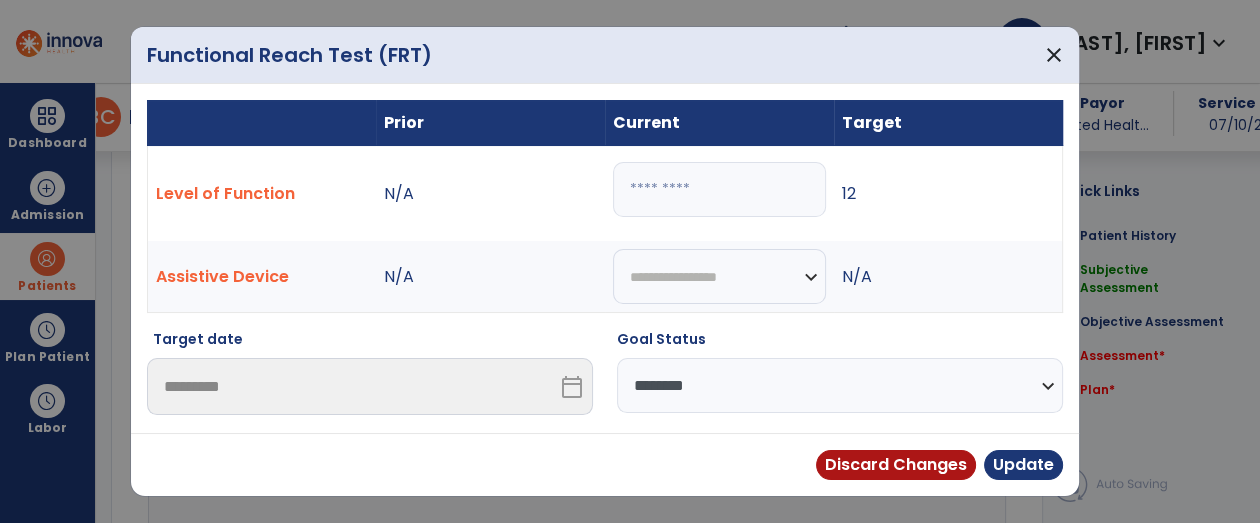 click on "**********" at bounding box center [840, 385] 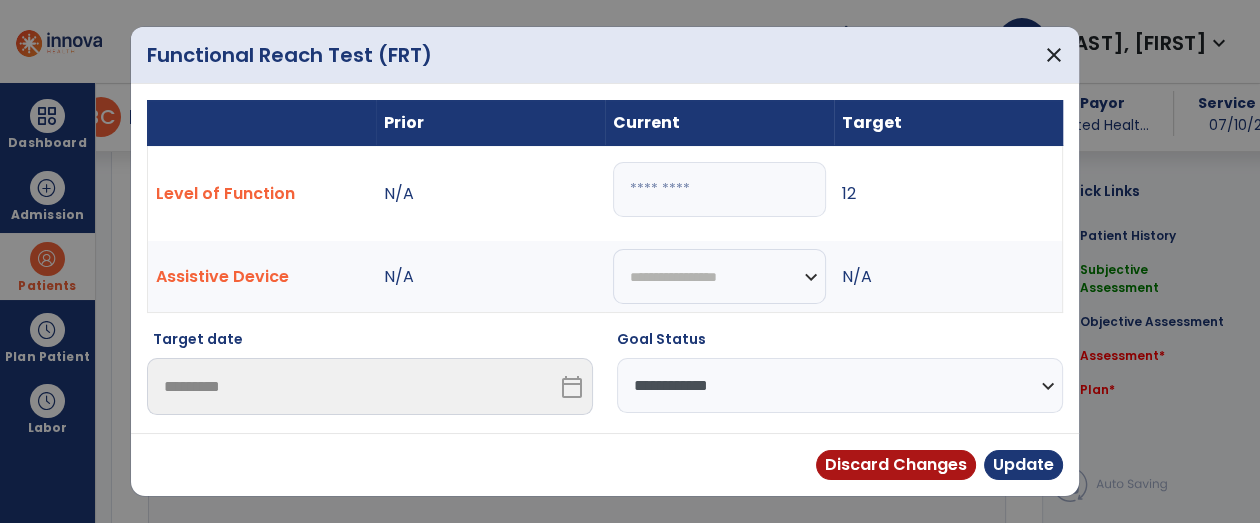 click on "**********" at bounding box center (840, 385) 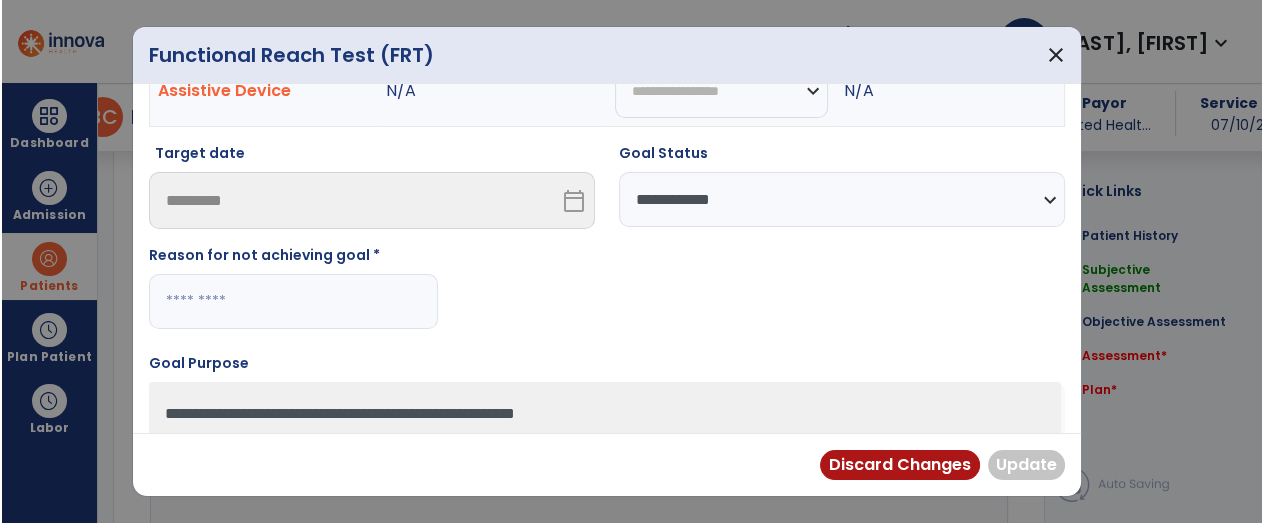 scroll, scrollTop: 226, scrollLeft: 0, axis: vertical 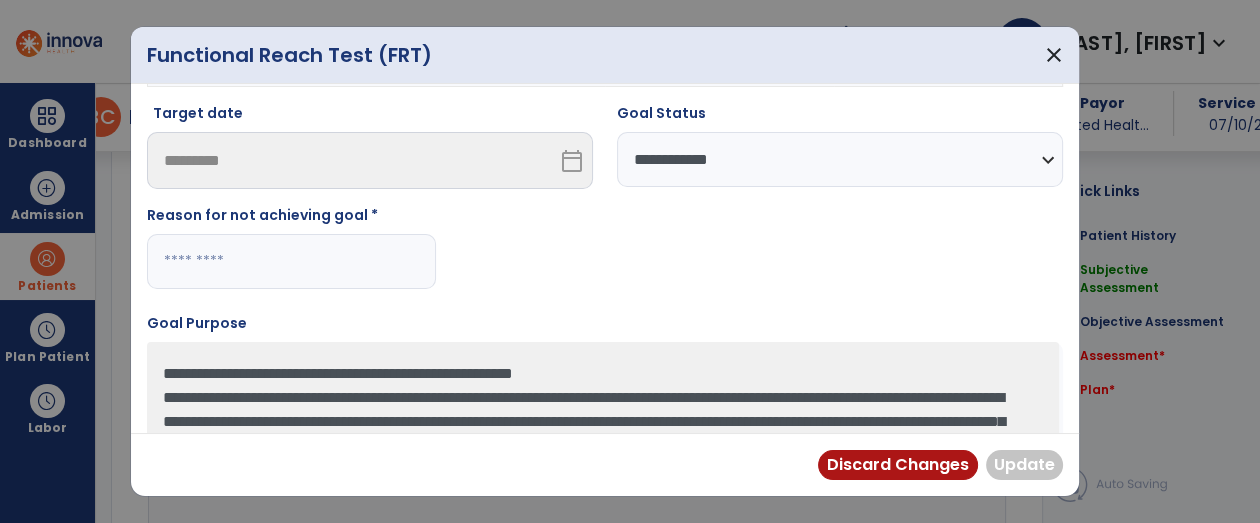 click at bounding box center [291, 261] 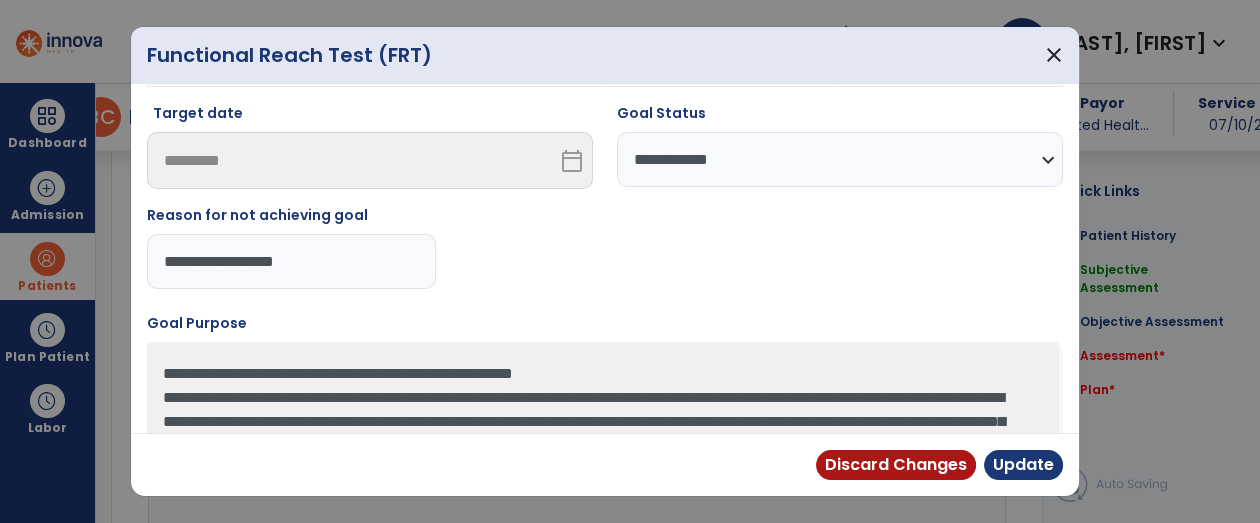 type on "**********" 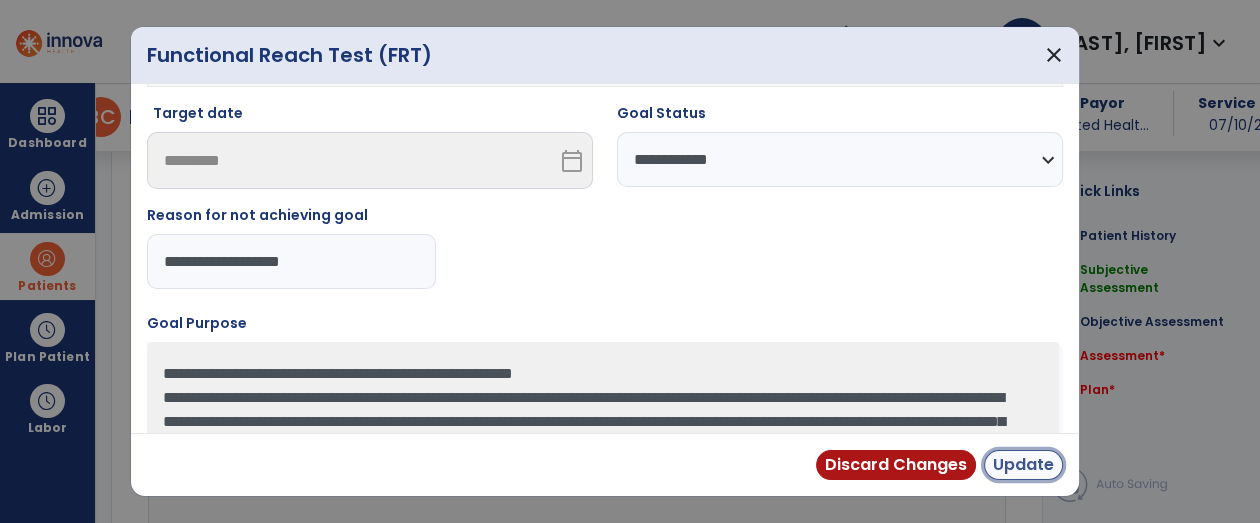 click on "Update" at bounding box center [1023, 465] 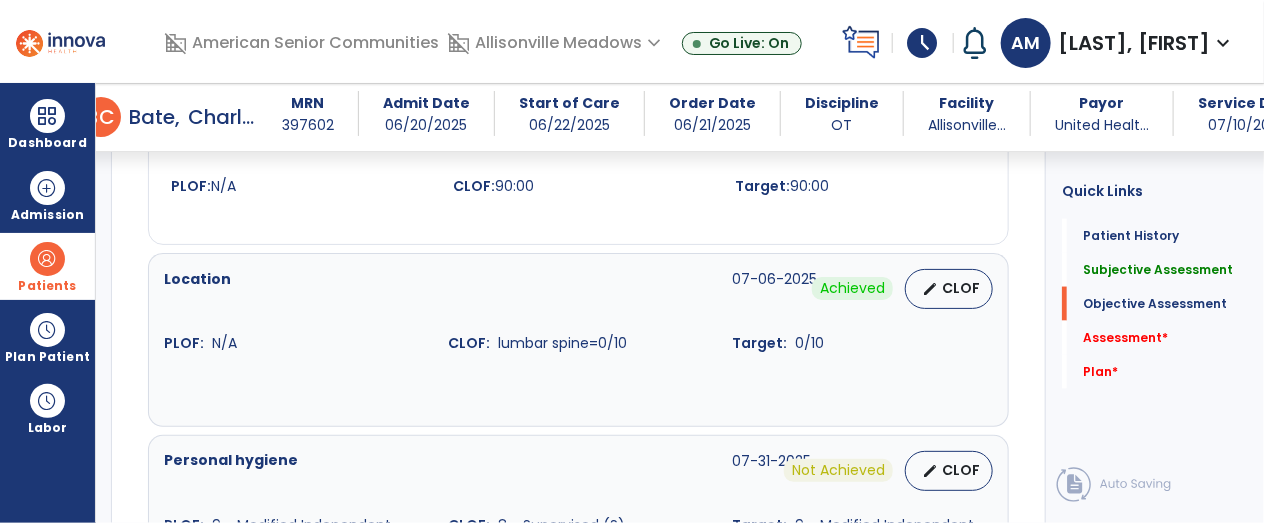 scroll, scrollTop: 1042, scrollLeft: 0, axis: vertical 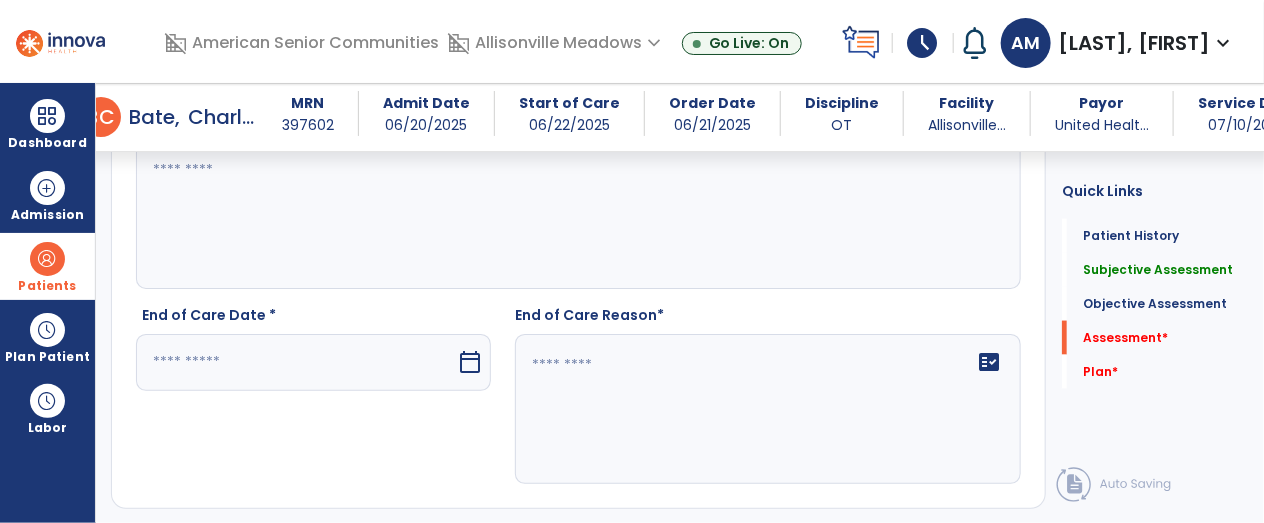 click at bounding box center (296, 362) 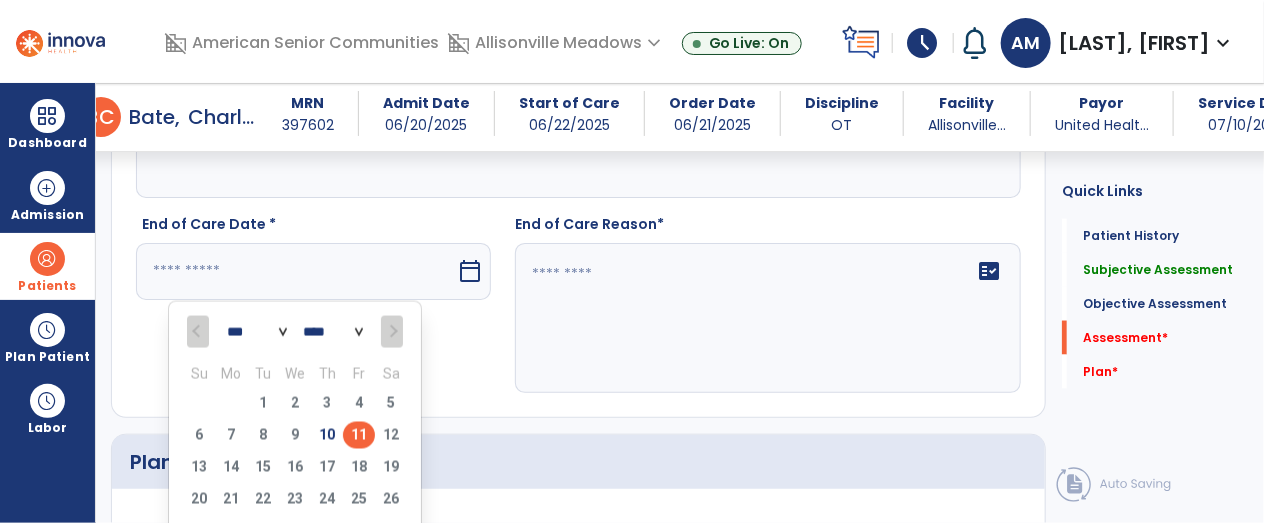 scroll, scrollTop: 3935, scrollLeft: 0, axis: vertical 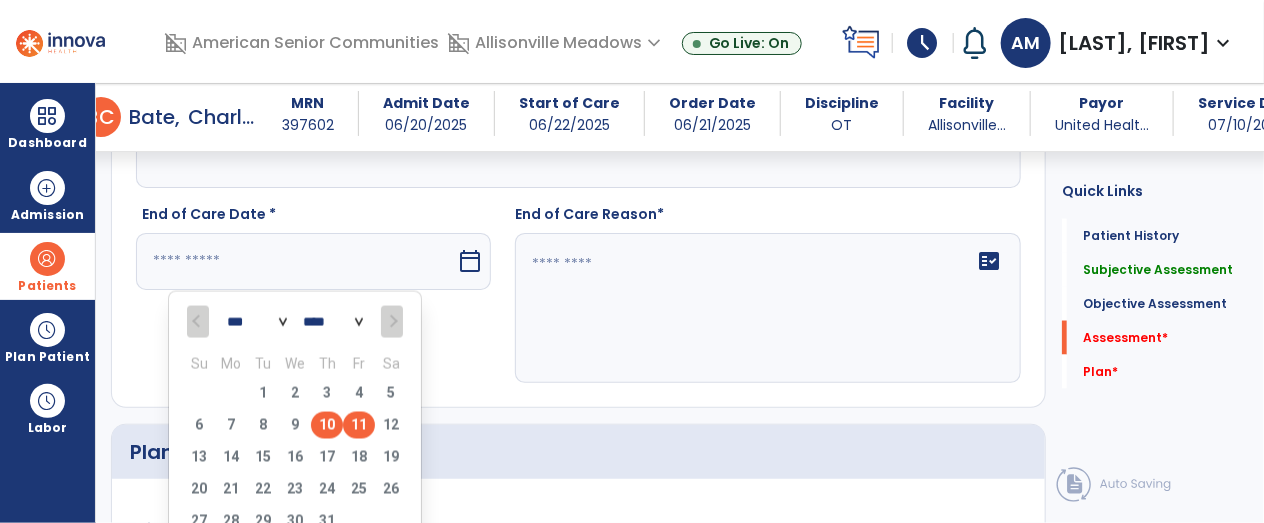 click on "10" at bounding box center (327, 425) 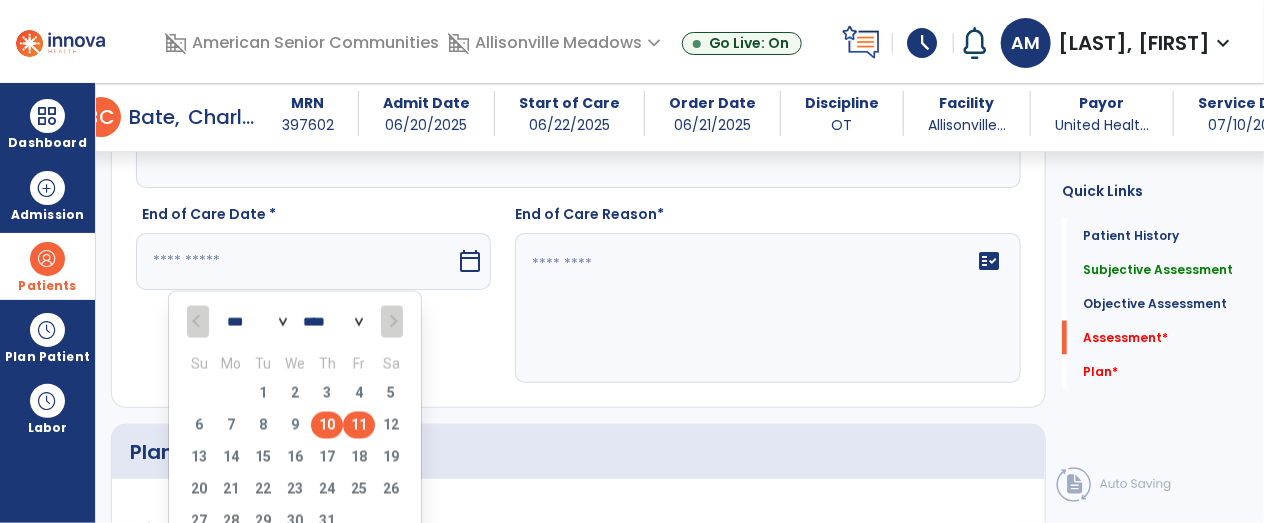 type on "*********" 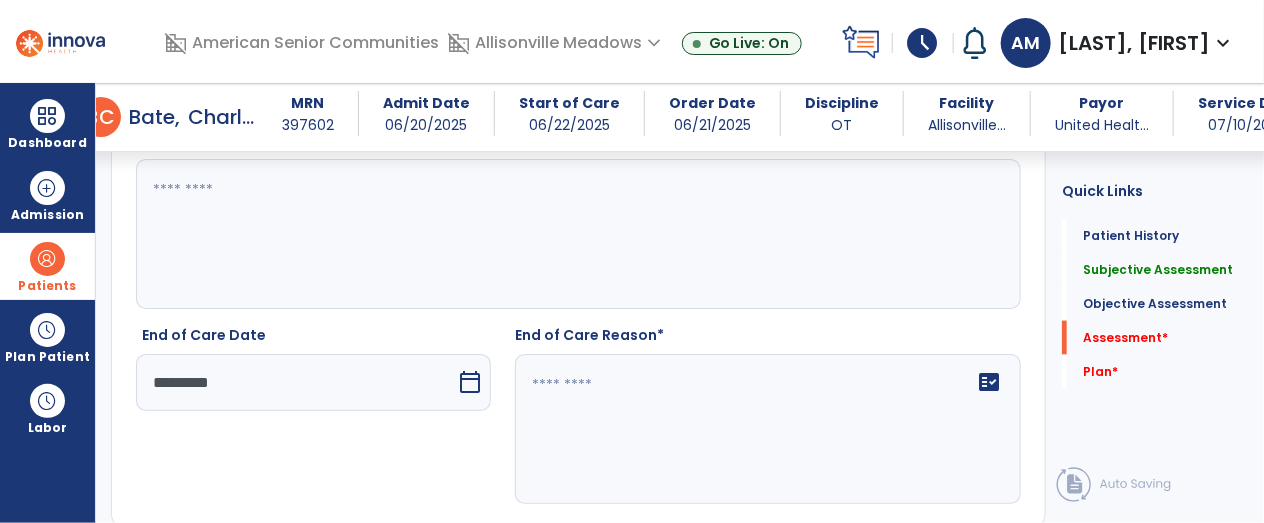 scroll, scrollTop: 3693, scrollLeft: 0, axis: vertical 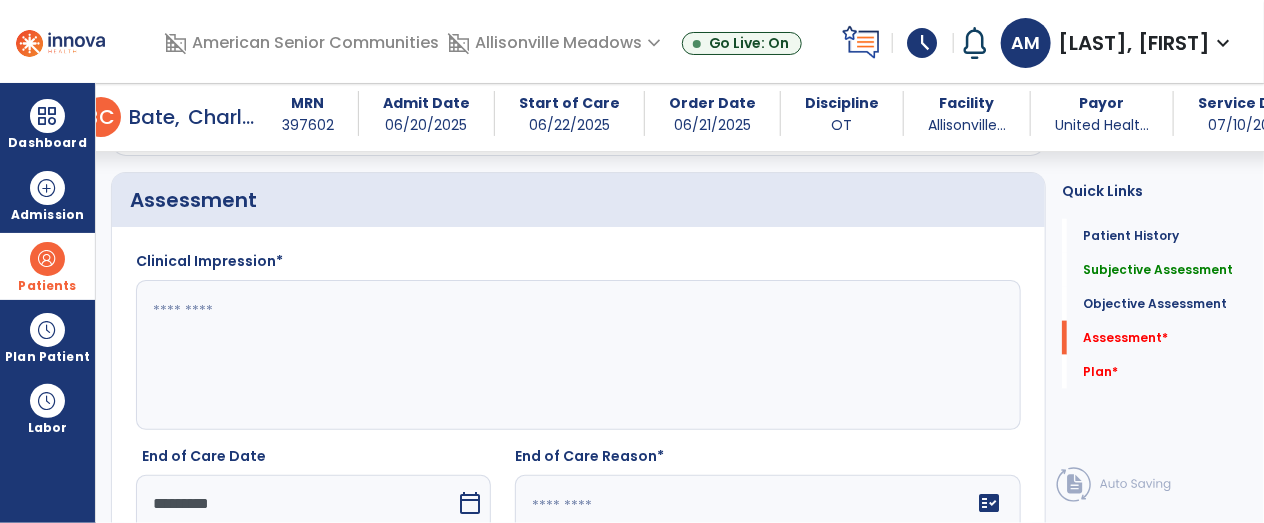 click 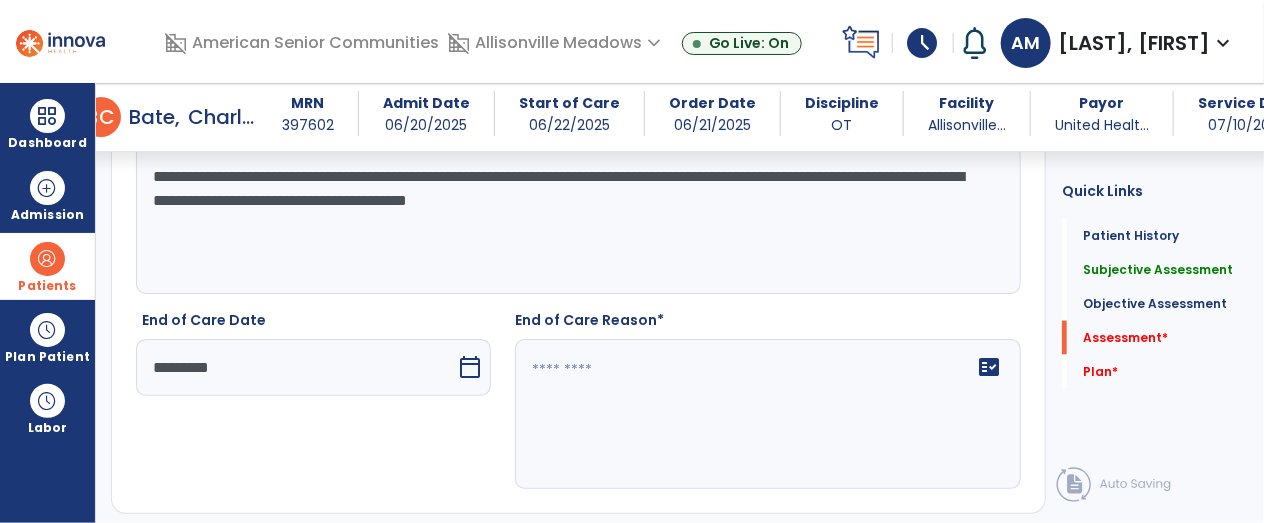 scroll, scrollTop: 3877, scrollLeft: 0, axis: vertical 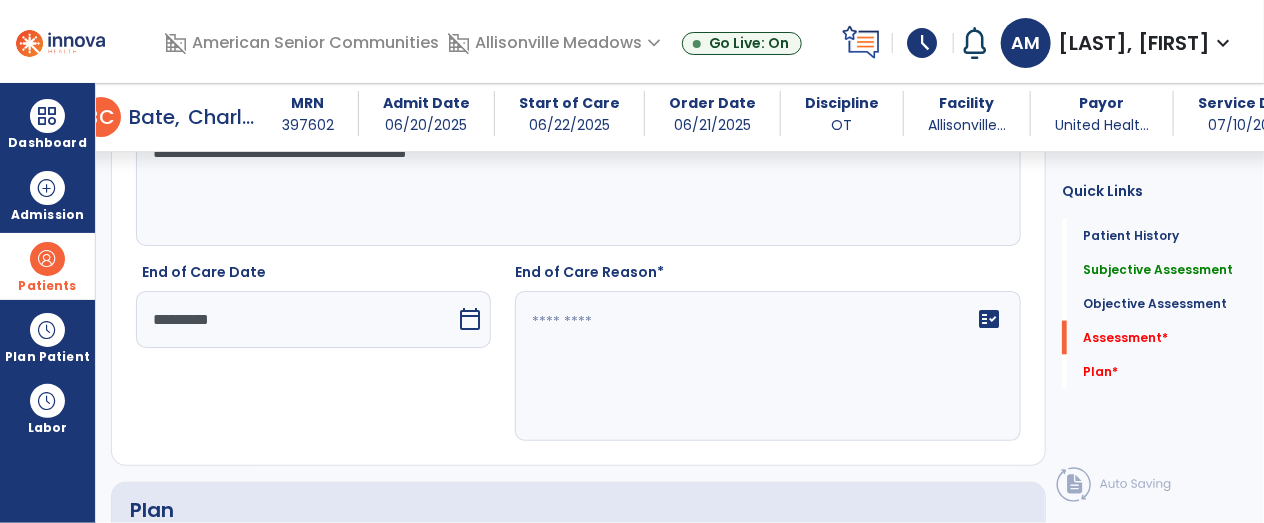 type on "**********" 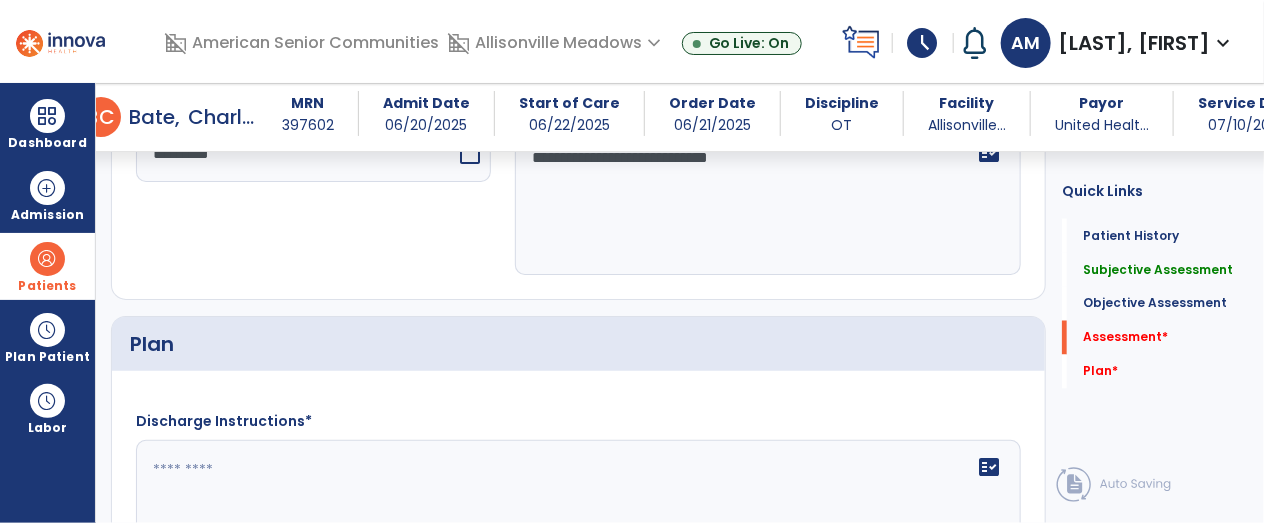 scroll, scrollTop: 4121, scrollLeft: 0, axis: vertical 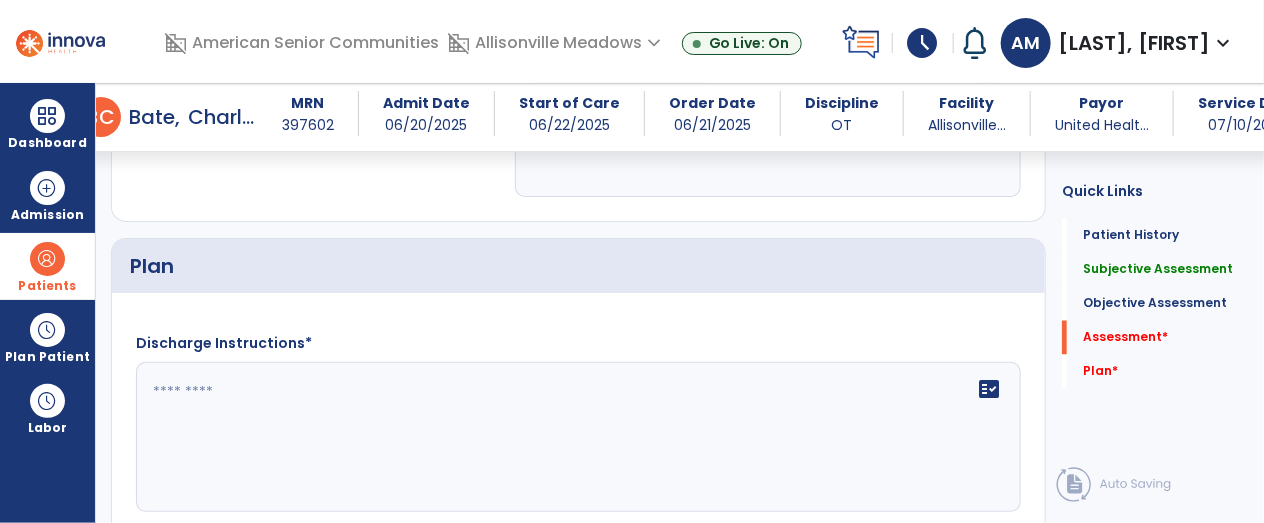 type on "**********" 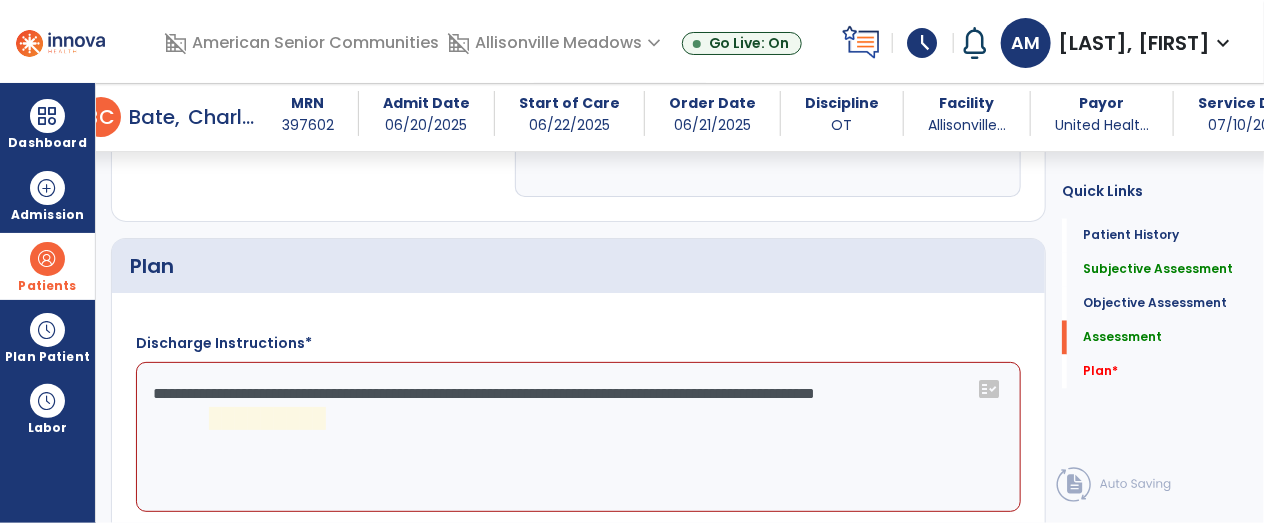 click on "**********" 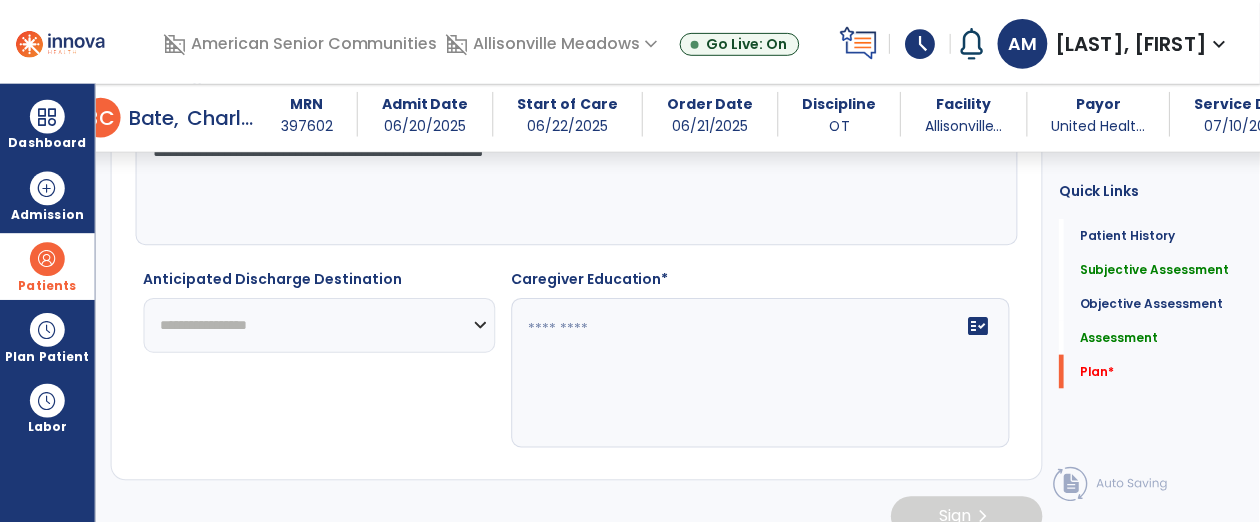 scroll, scrollTop: 4390, scrollLeft: 0, axis: vertical 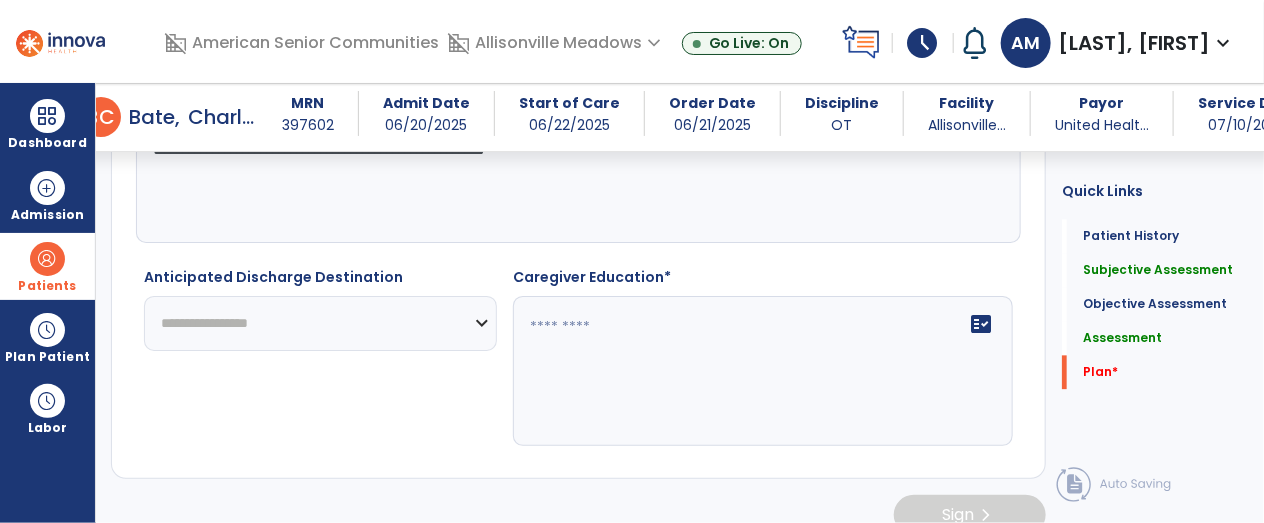 type on "**********" 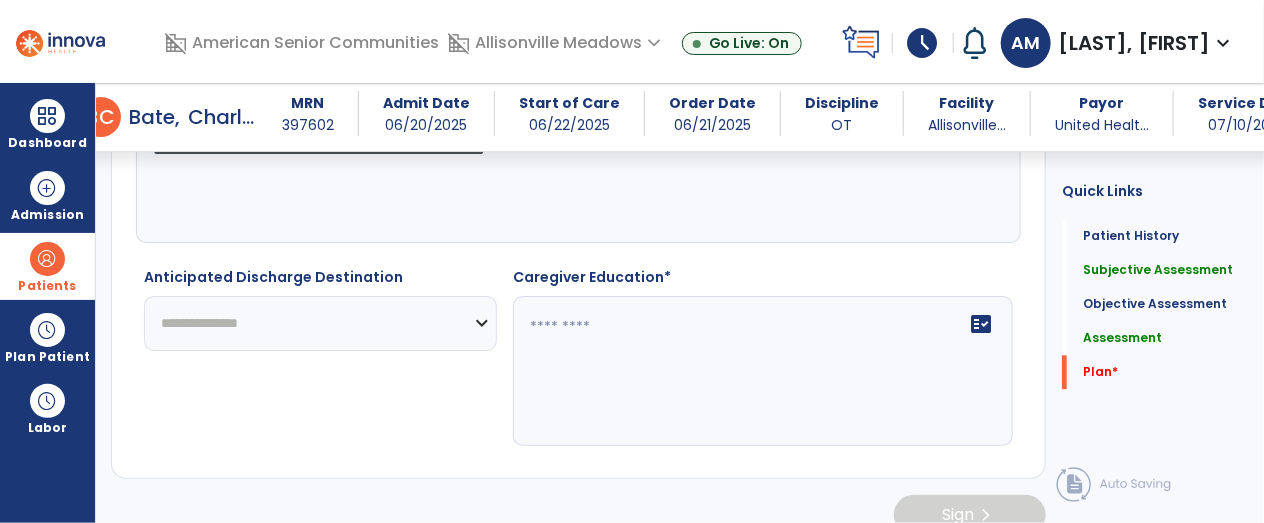 click on "**********" 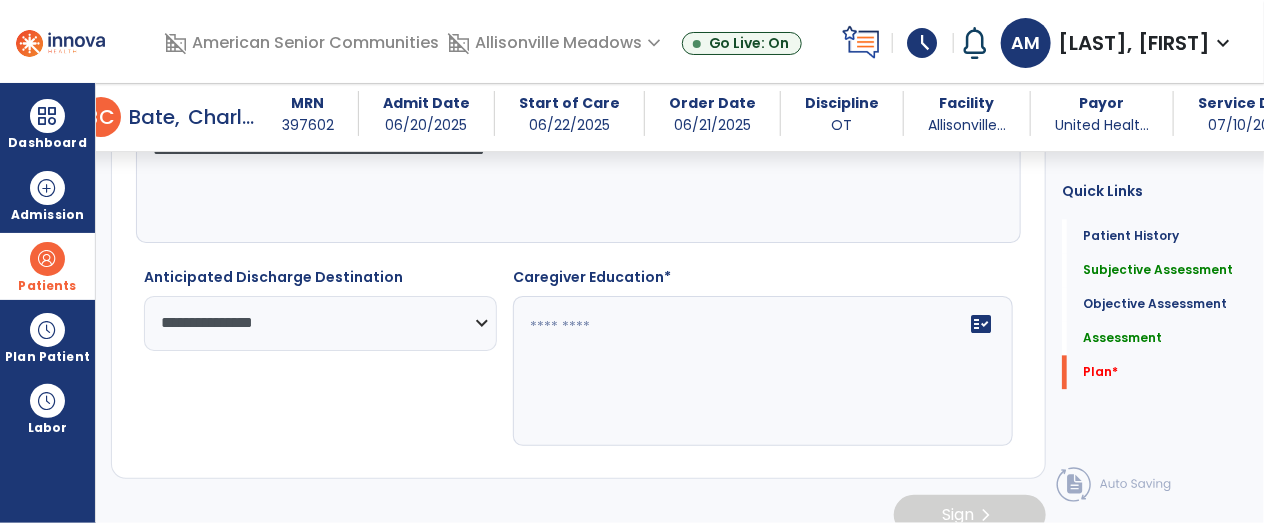 click on "fact_check" 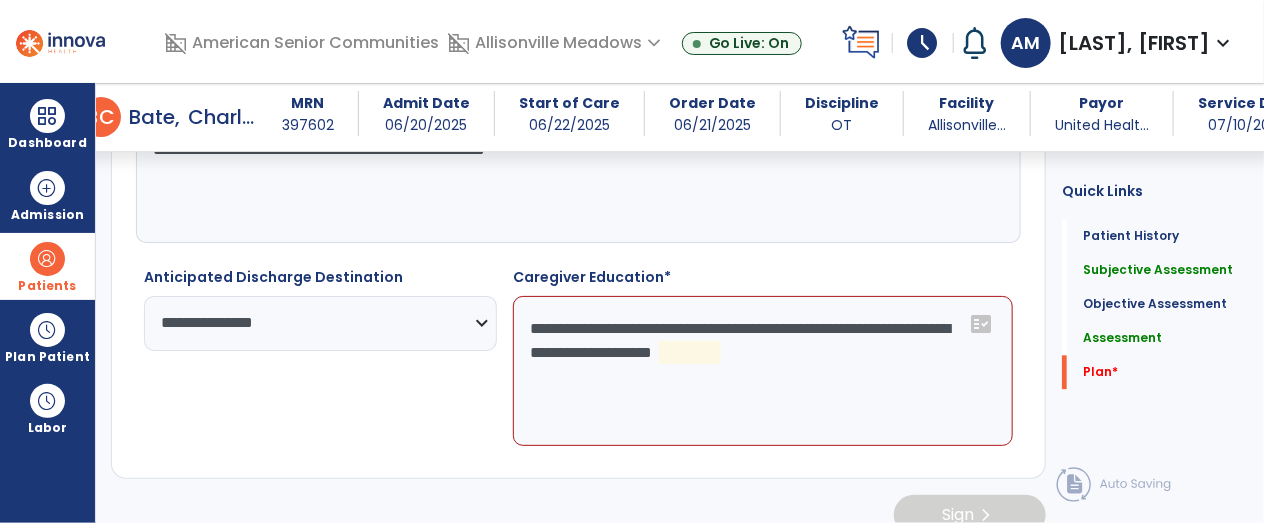 click on "**********" 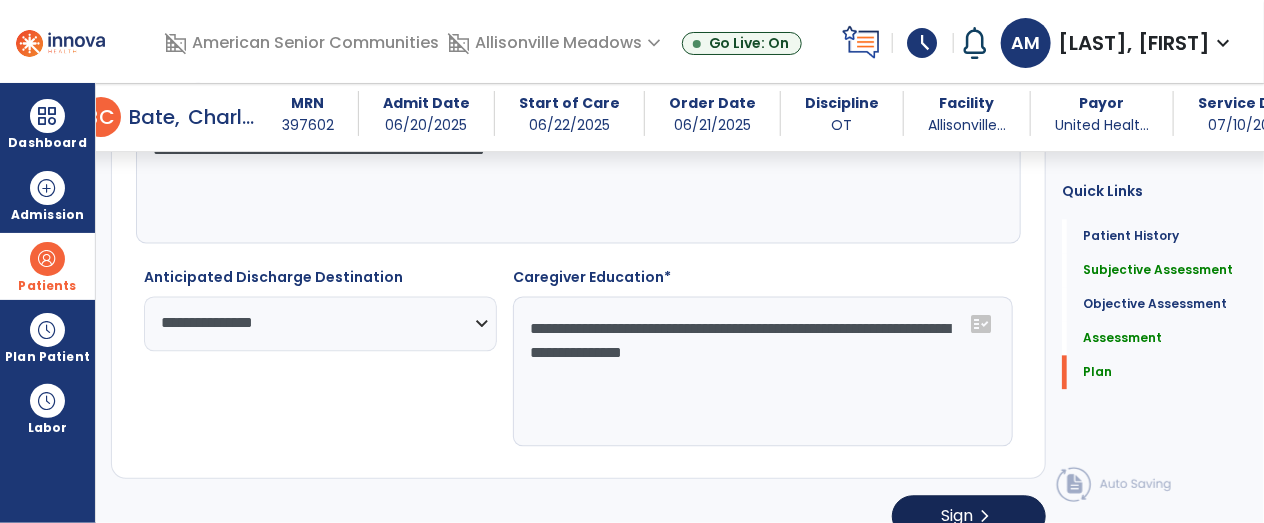 type on "**********" 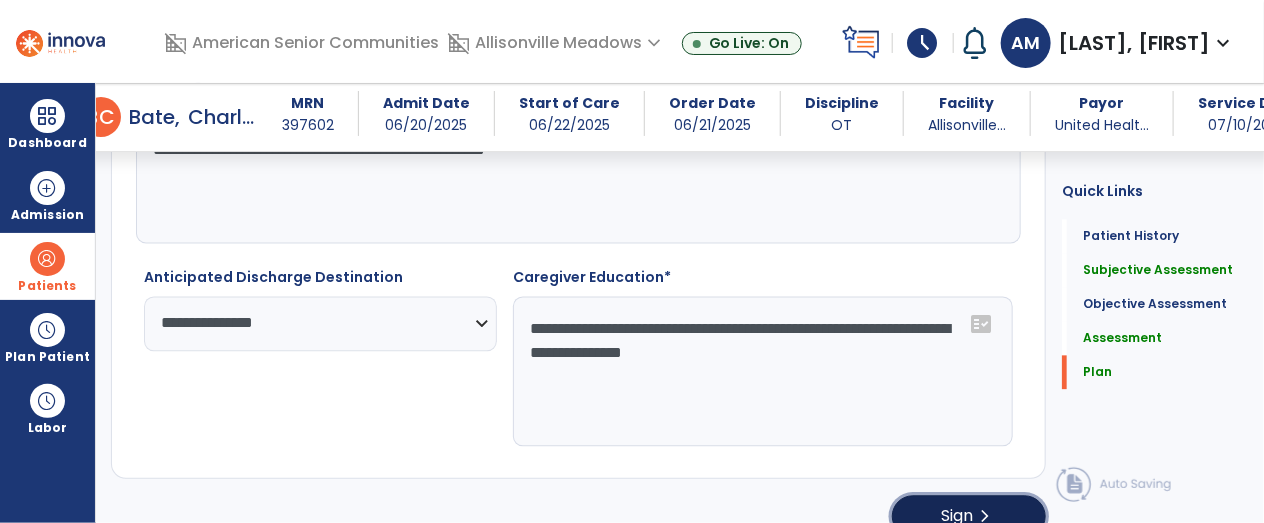 click on "chevron_right" 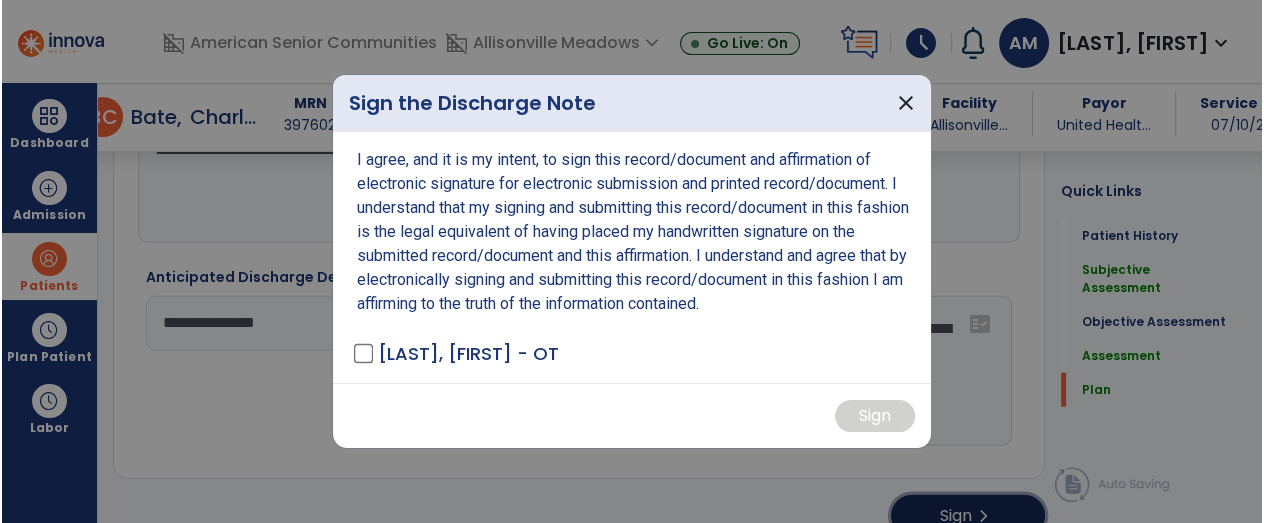 scroll, scrollTop: 4390, scrollLeft: 0, axis: vertical 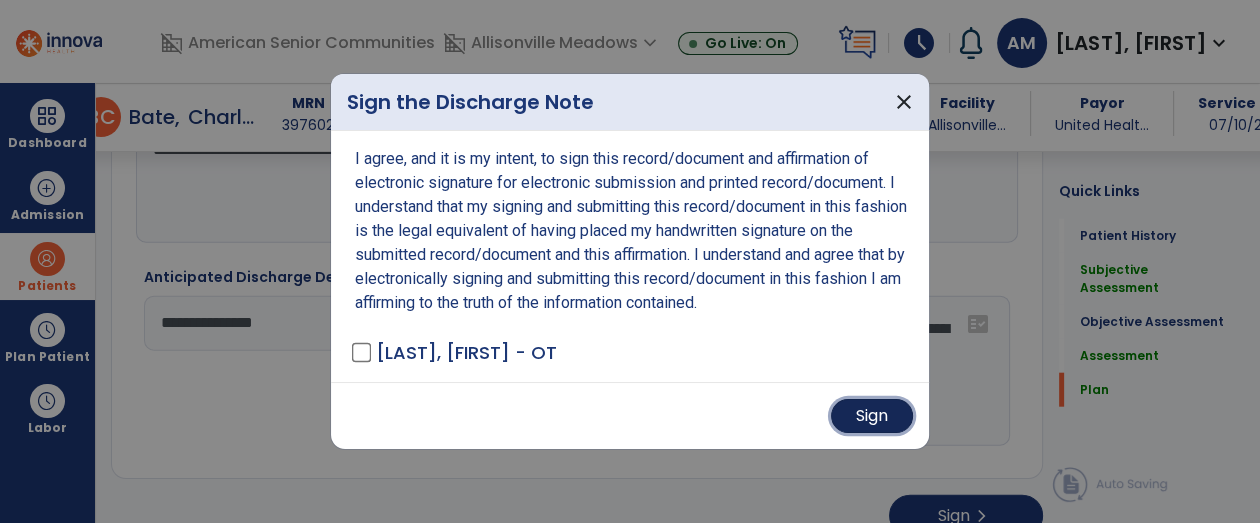 click on "Sign" at bounding box center [872, 416] 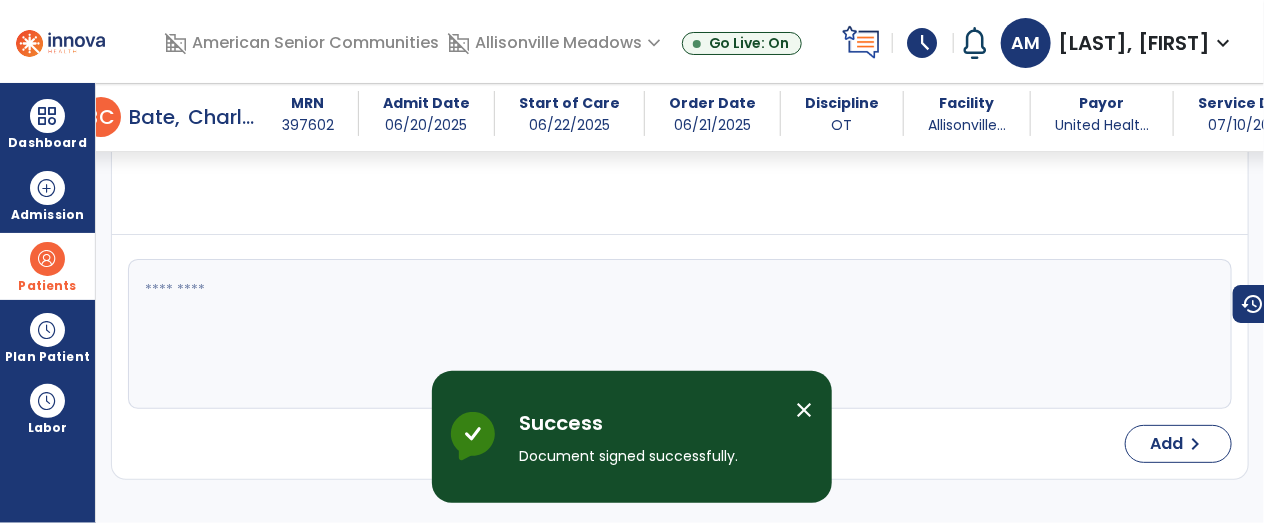 scroll, scrollTop: 6116, scrollLeft: 0, axis: vertical 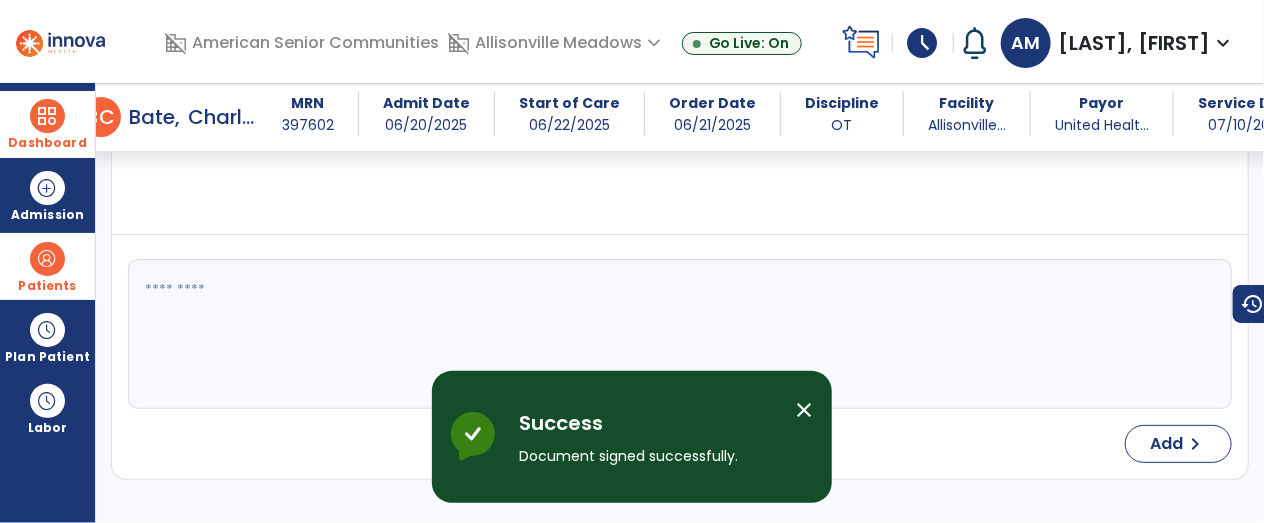 click at bounding box center [47, 116] 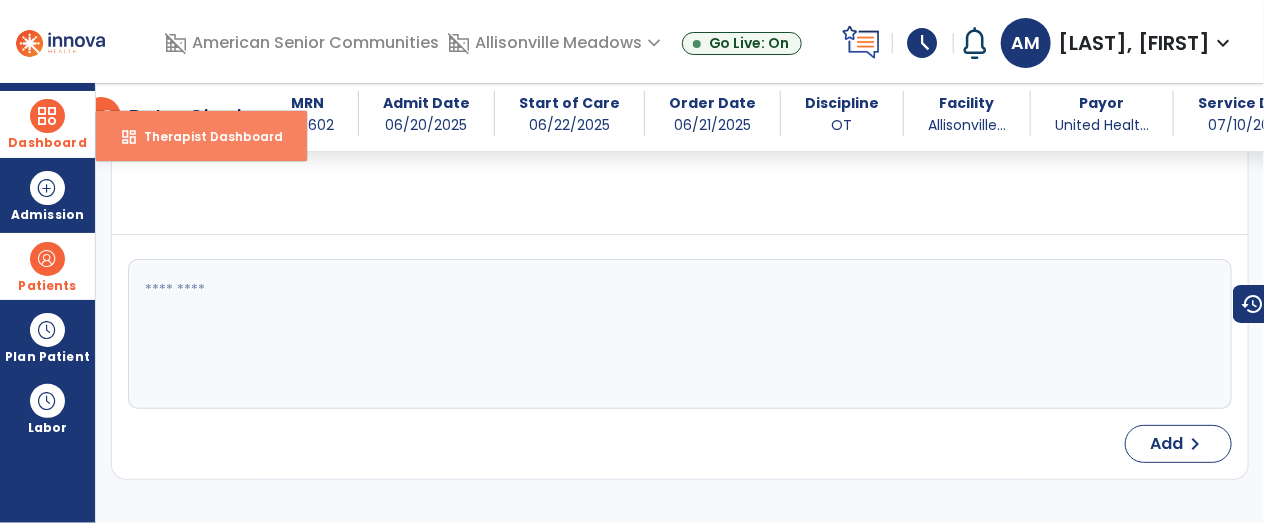 click on "Therapist Dashboard" at bounding box center (205, 136) 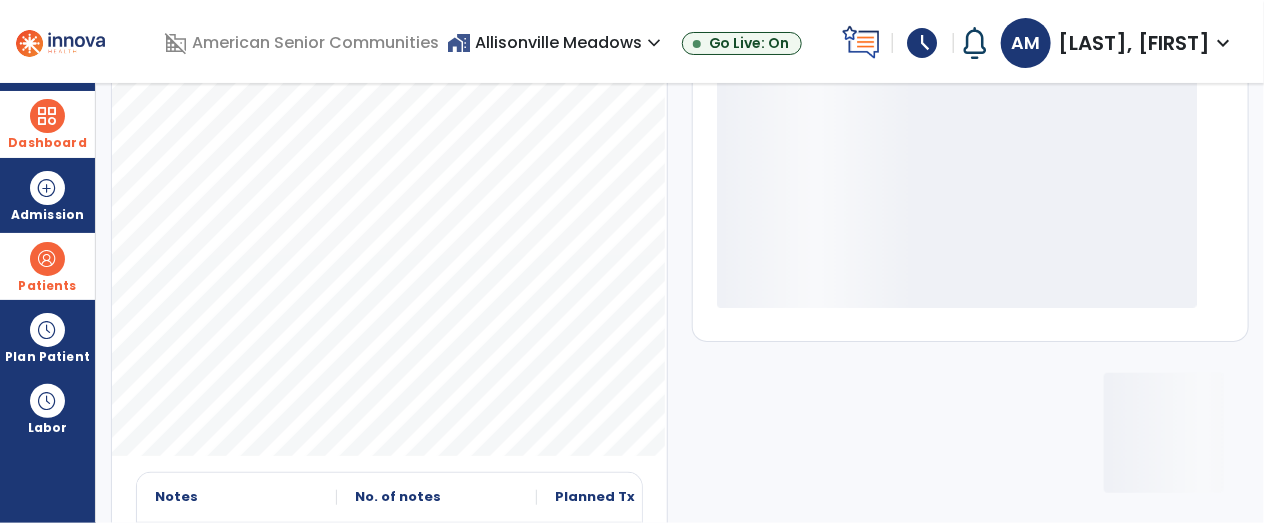 scroll, scrollTop: 430, scrollLeft: 0, axis: vertical 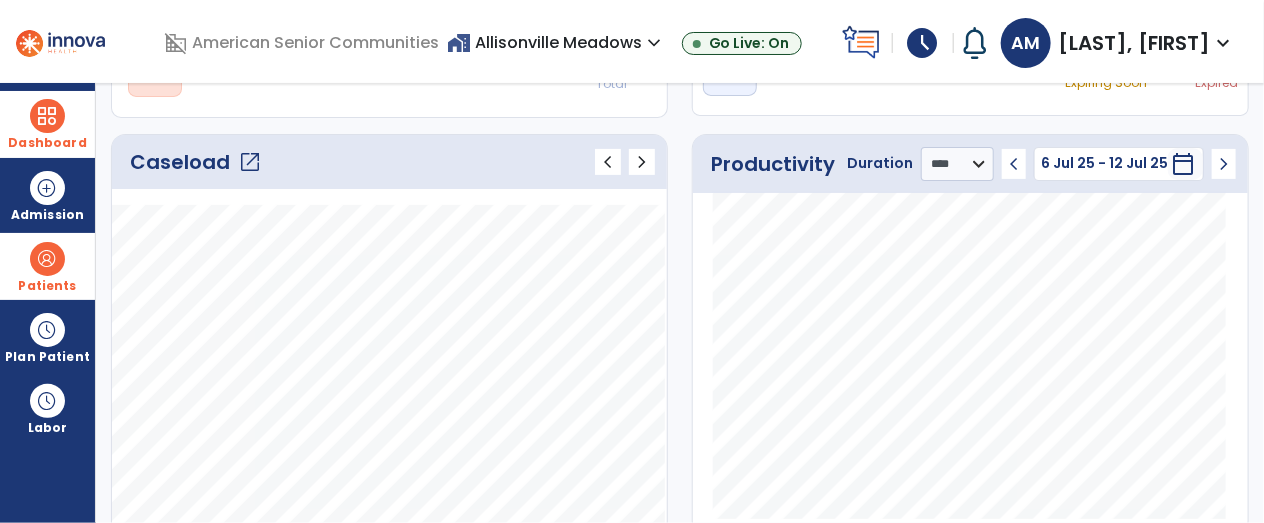click on "open_in_new" 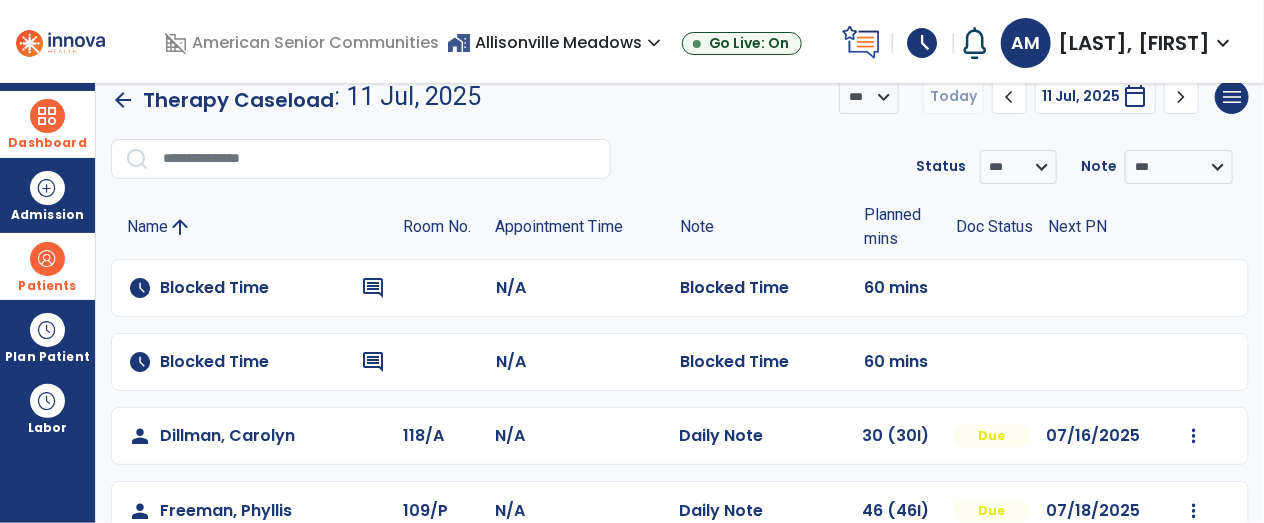 scroll, scrollTop: 0, scrollLeft: 0, axis: both 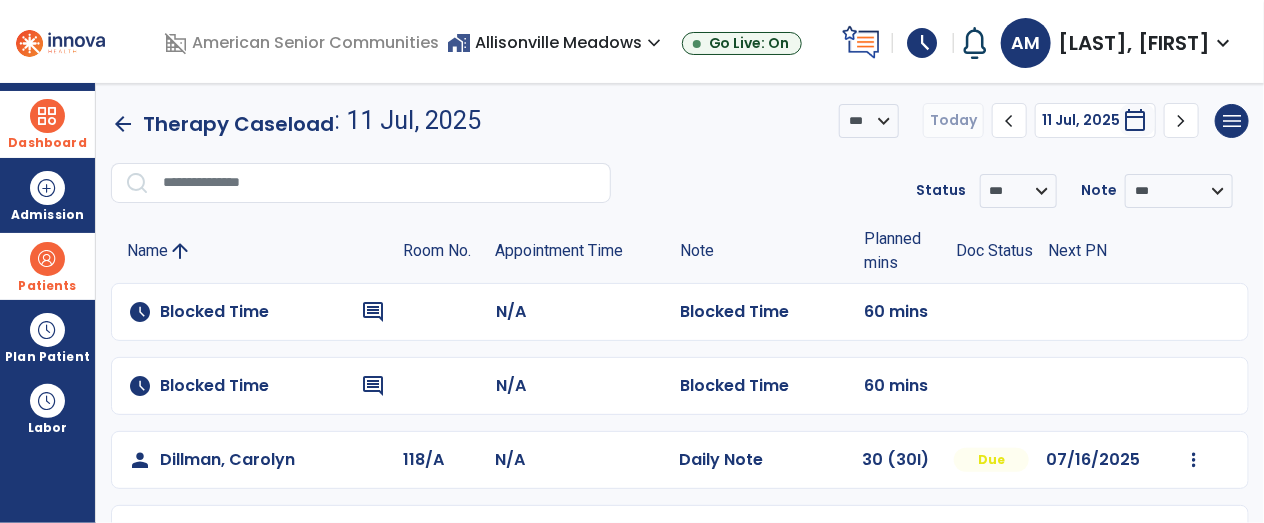 click 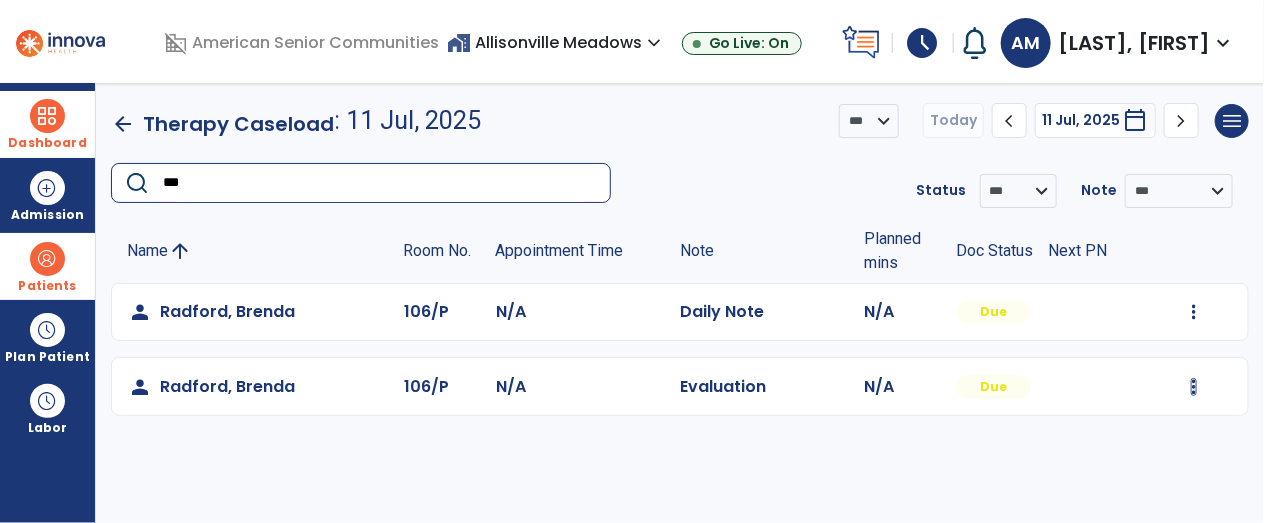 type on "***" 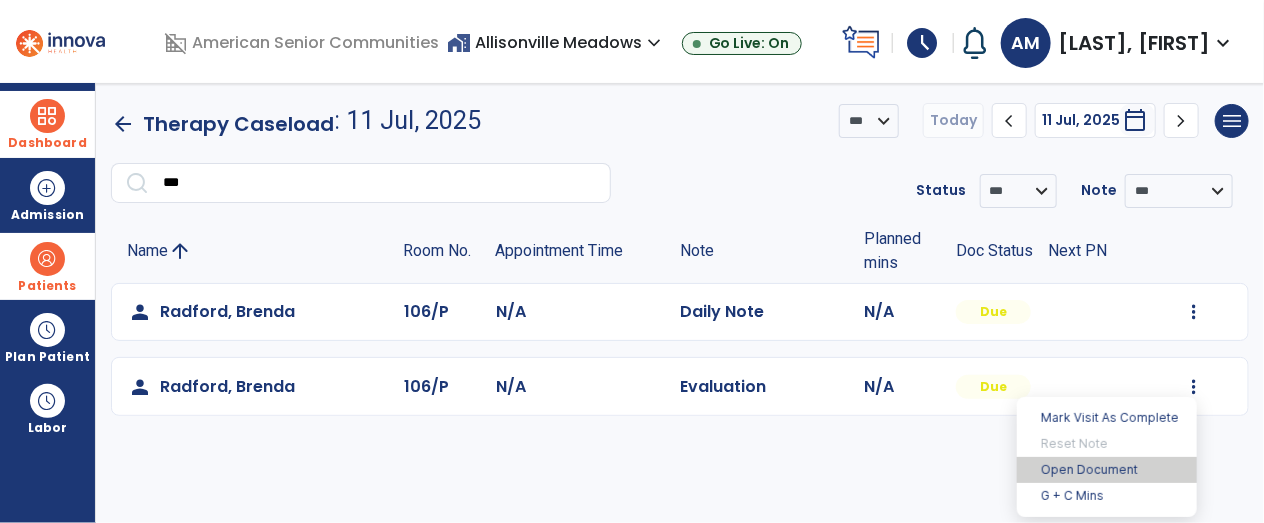 click on "Open Document" at bounding box center [1107, 470] 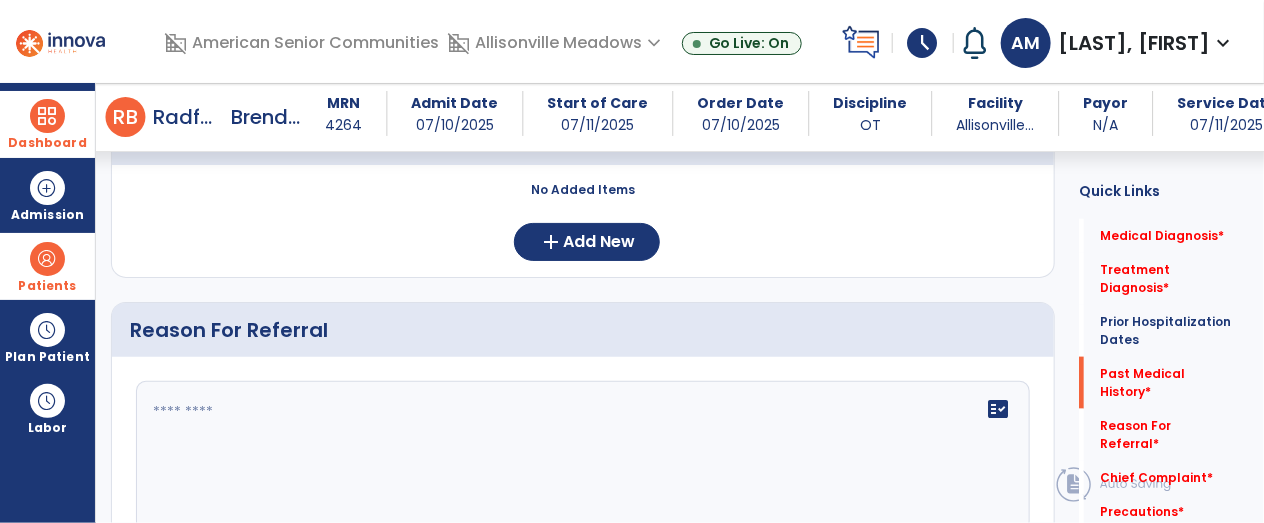 scroll, scrollTop: 876, scrollLeft: 0, axis: vertical 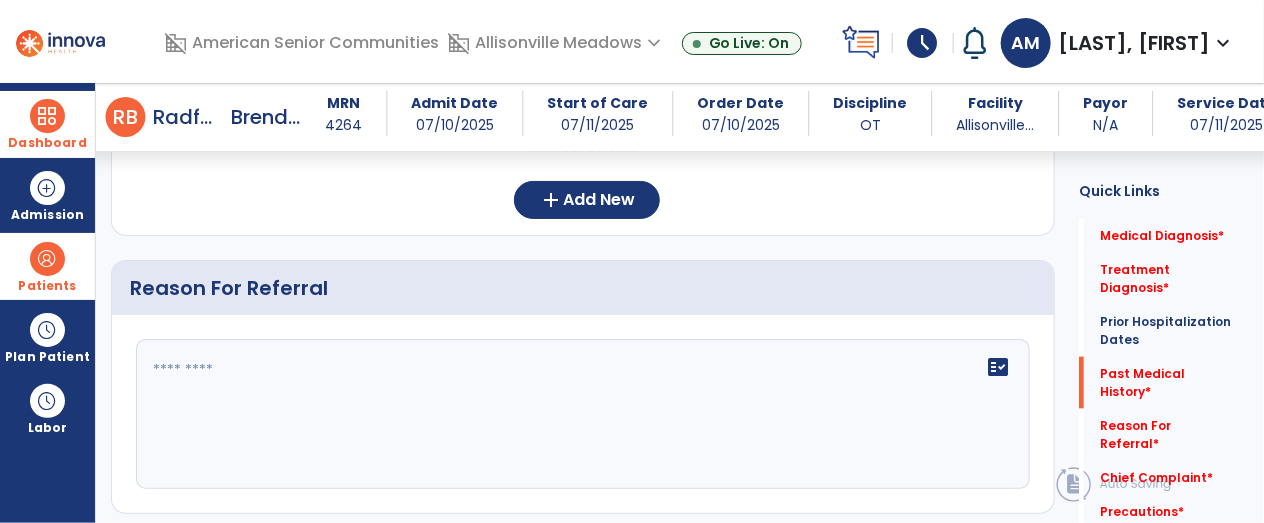 click 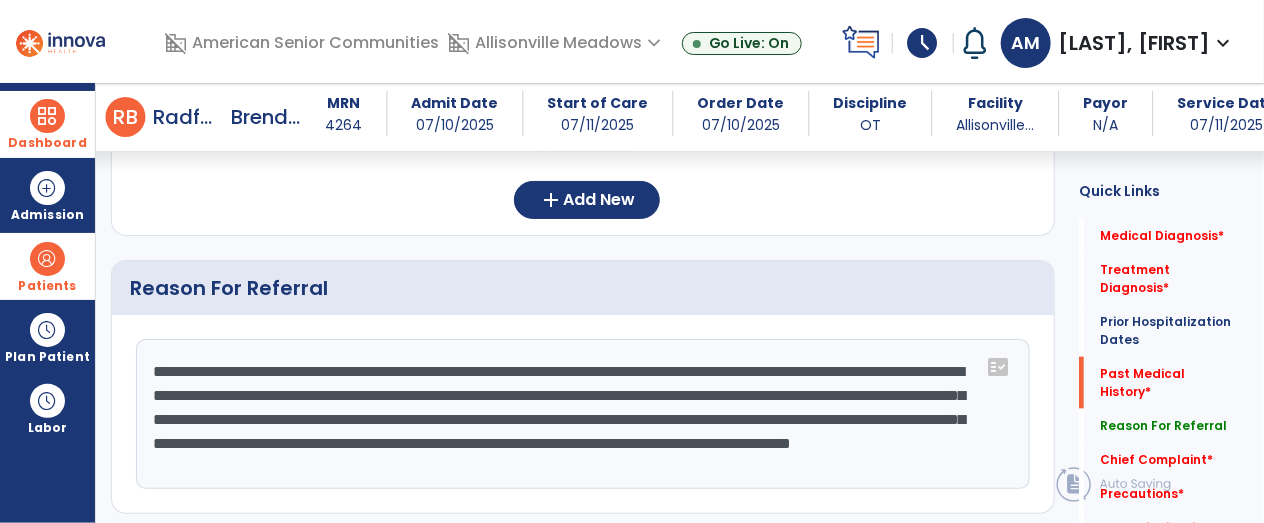 scroll, scrollTop: 14, scrollLeft: 0, axis: vertical 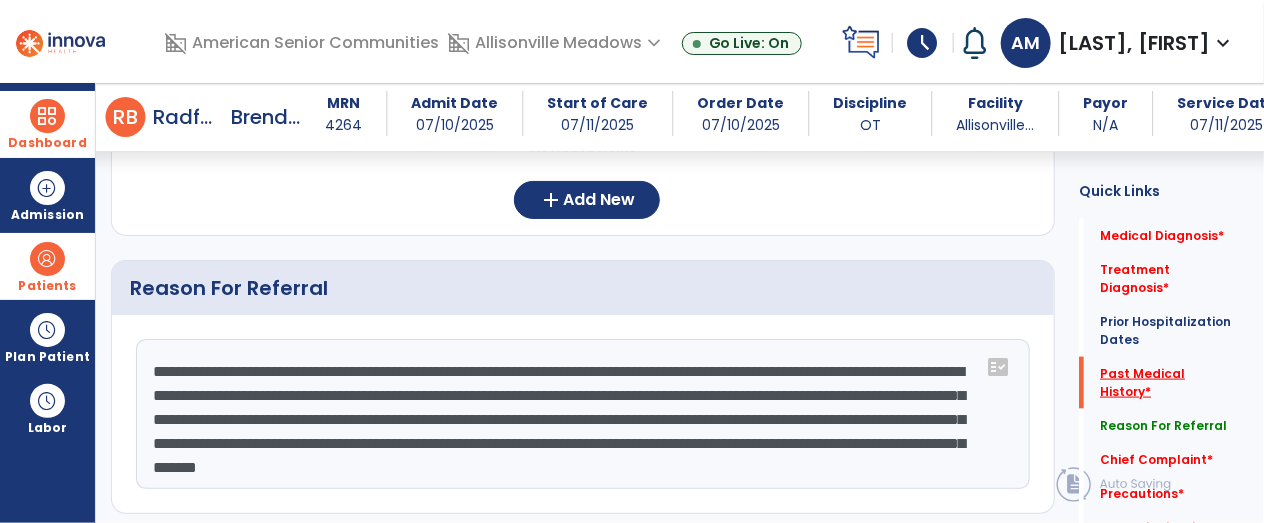 type on "**********" 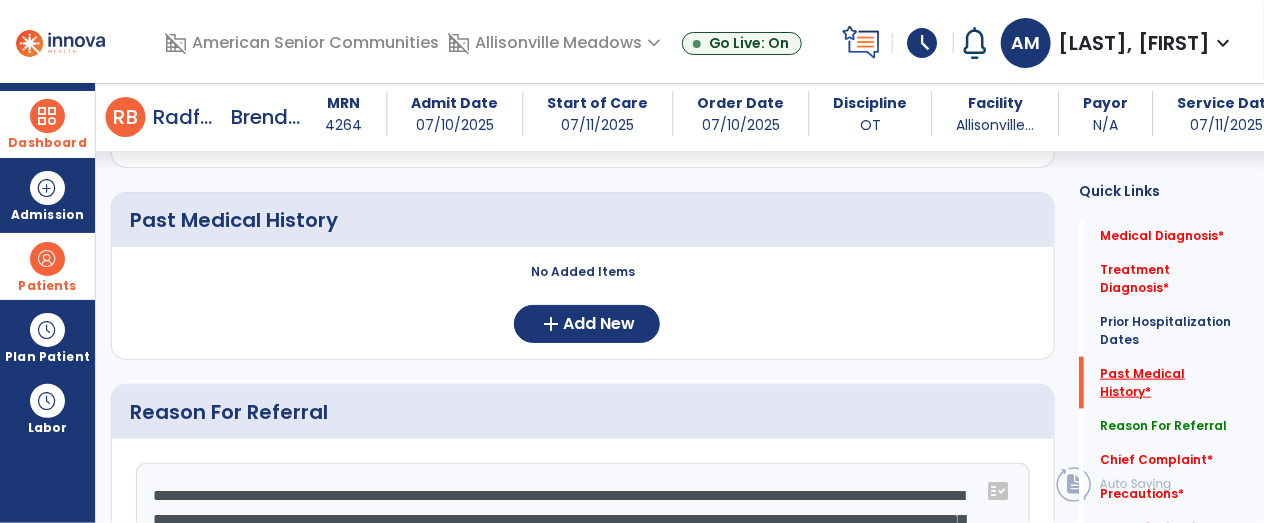 scroll, scrollTop: 723, scrollLeft: 0, axis: vertical 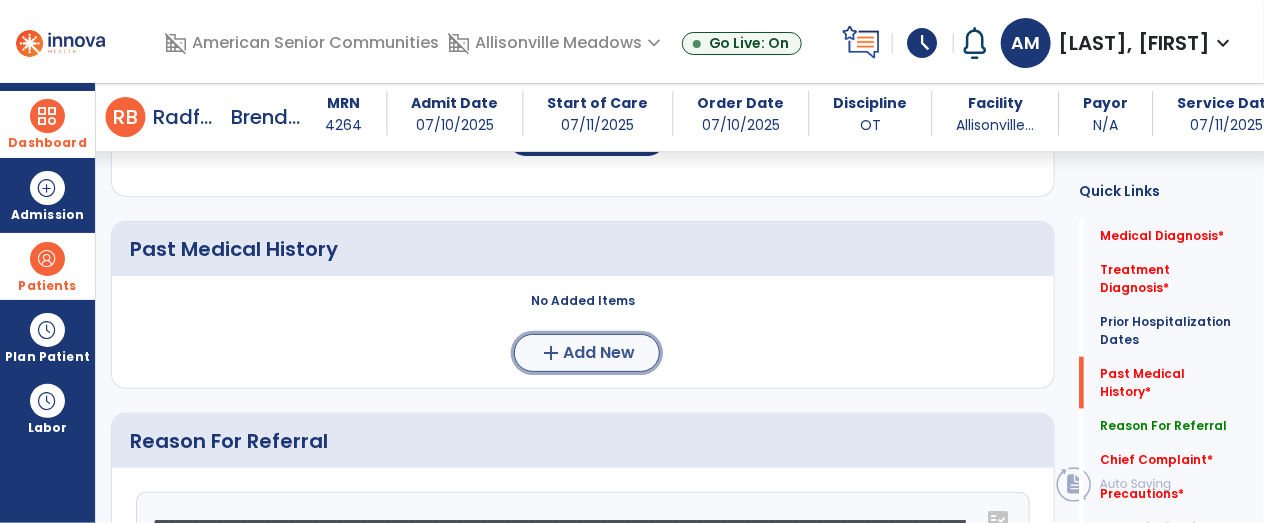 click on "Add New" 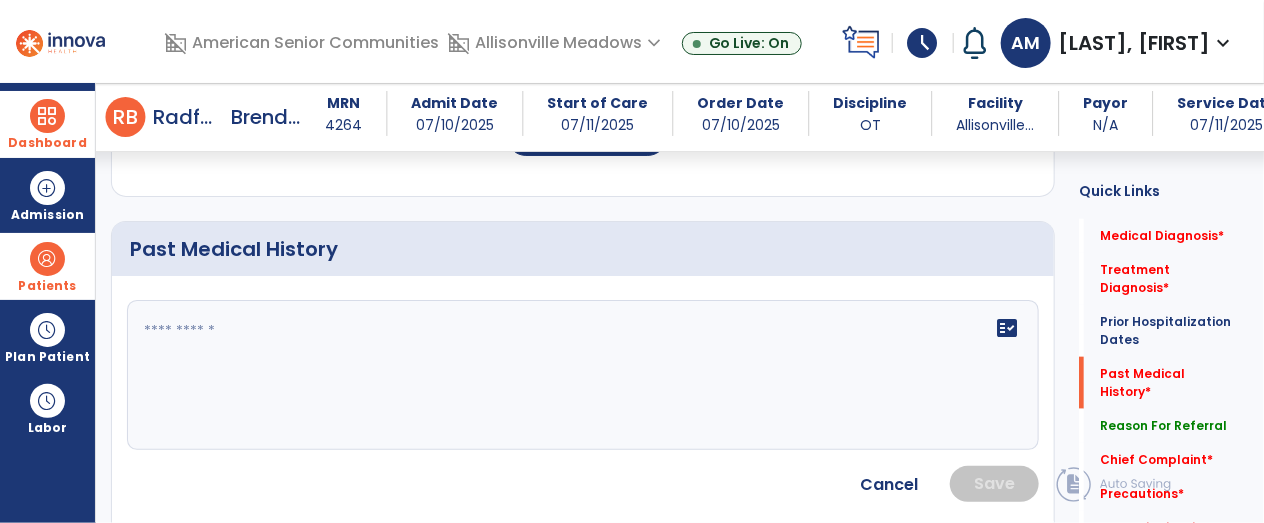 click 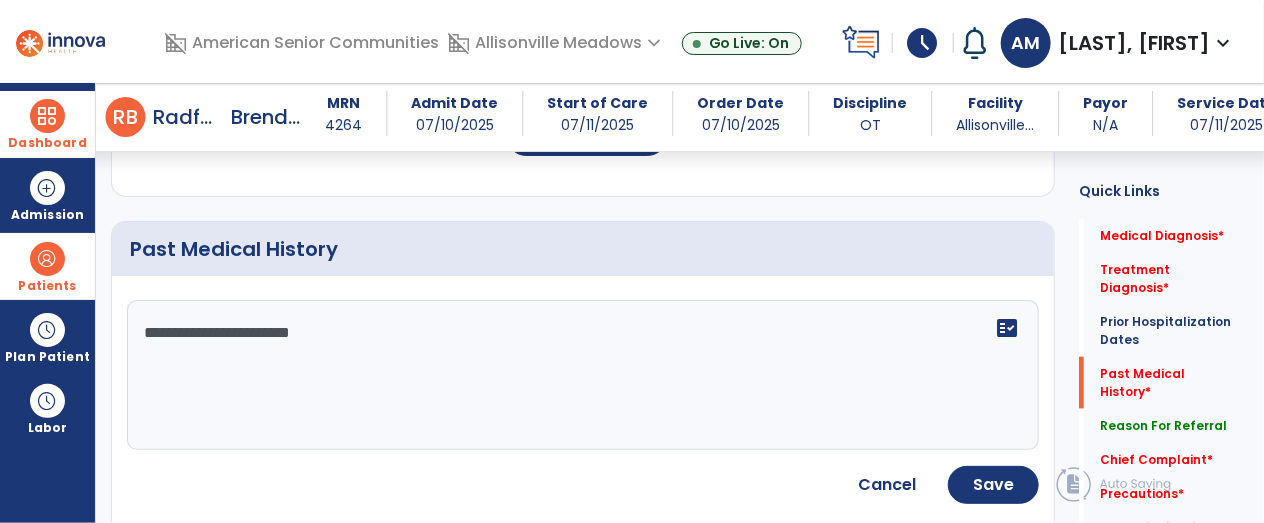 click 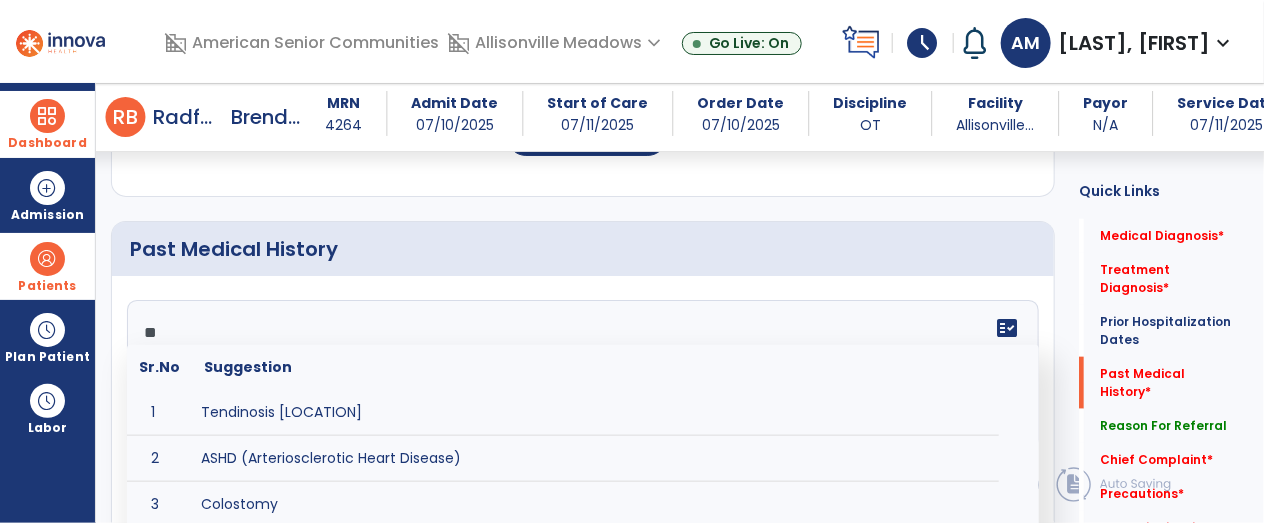 type on "*" 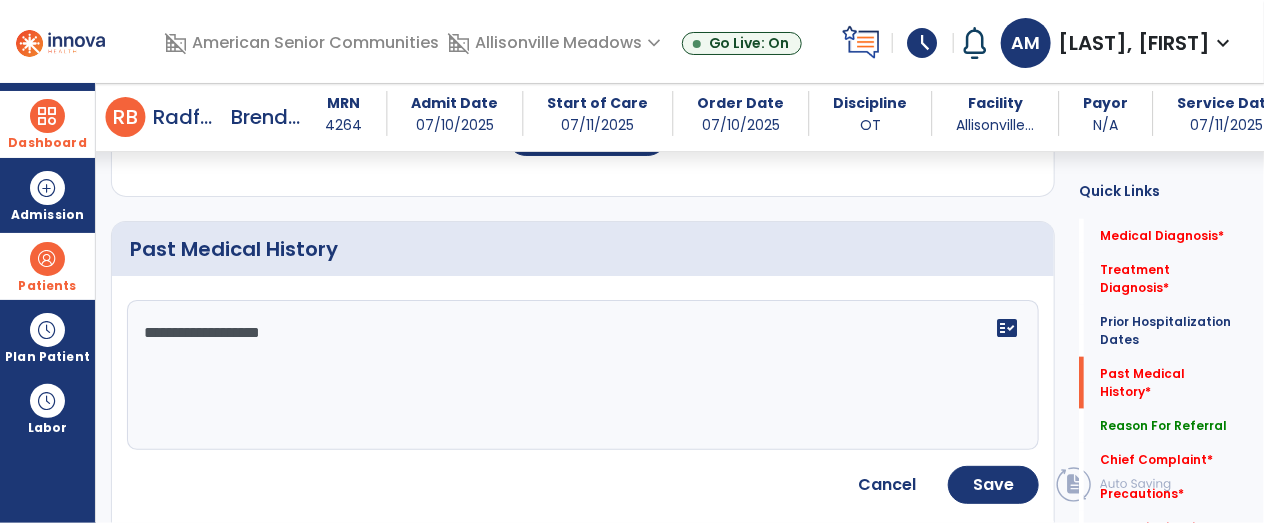 type on "**********" 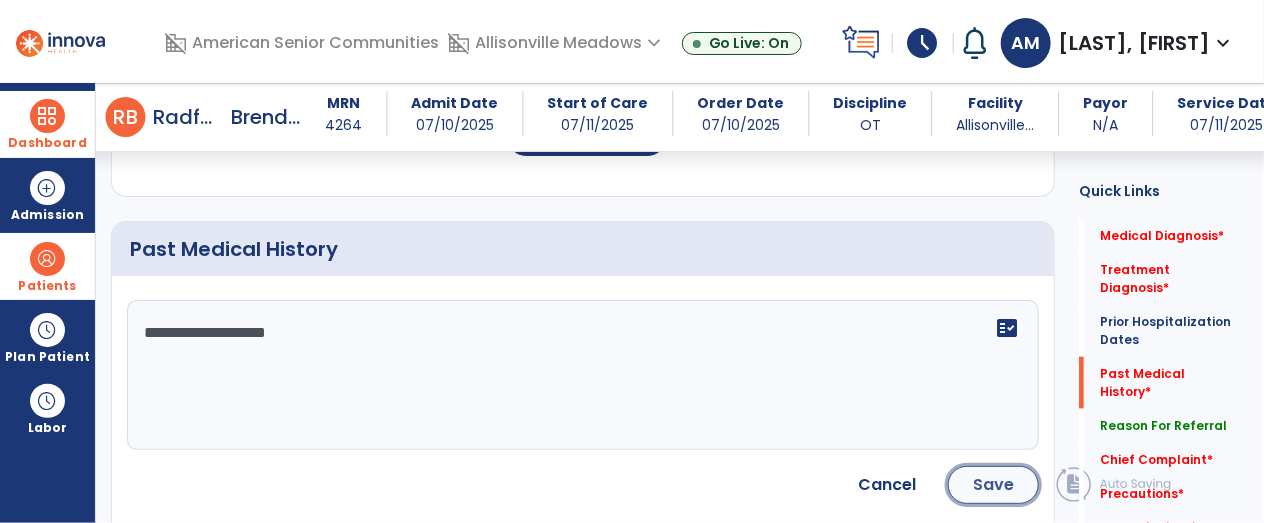 click on "Save" 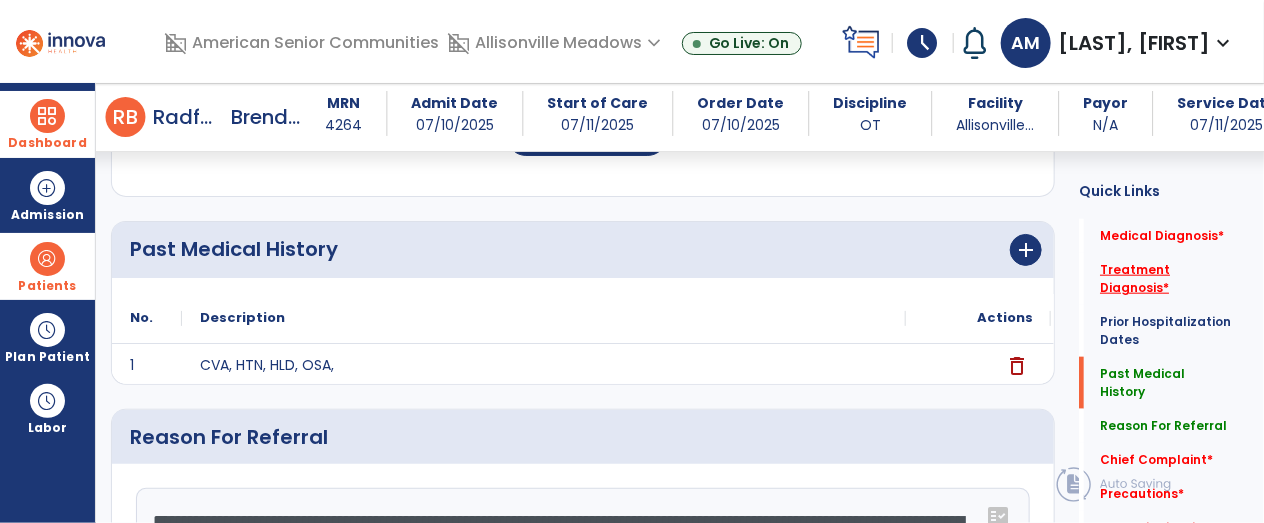 click on "Treatment Diagnosis   *" 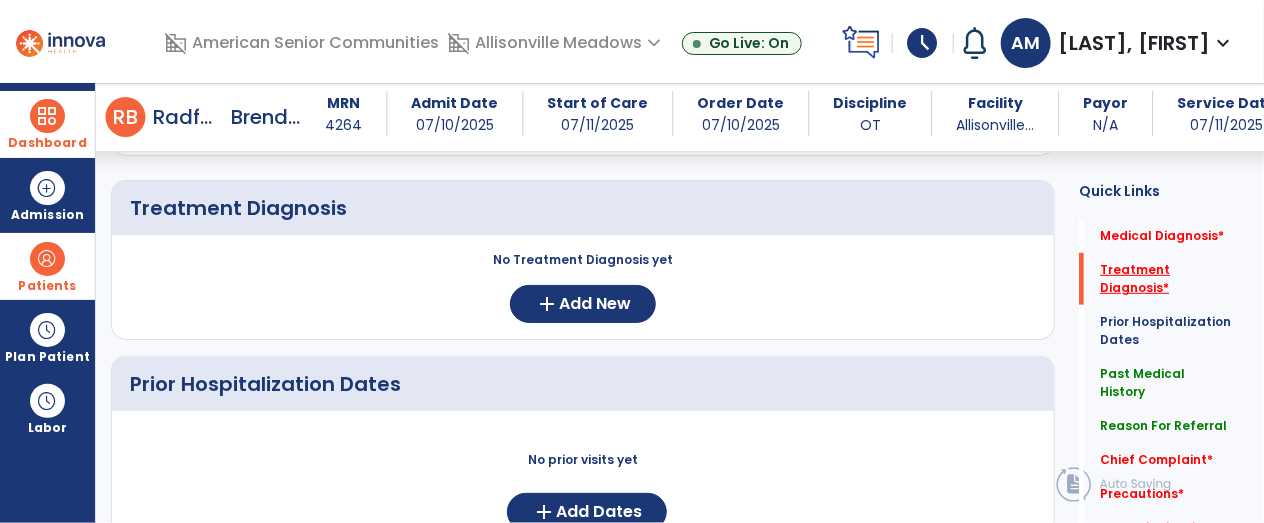 scroll, scrollTop: 349, scrollLeft: 0, axis: vertical 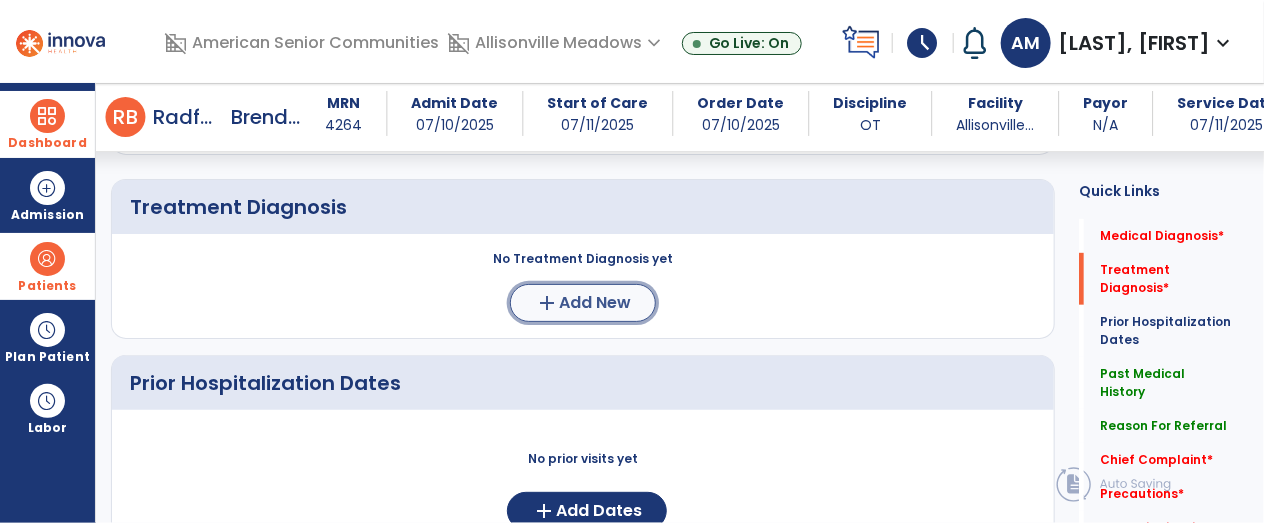 click on "Add New" 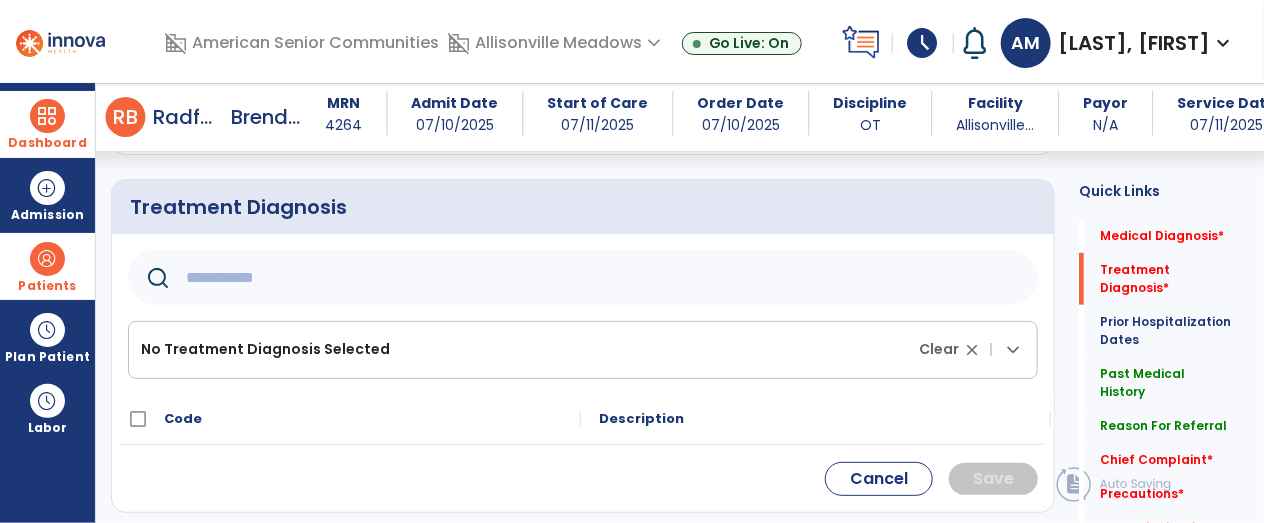 click 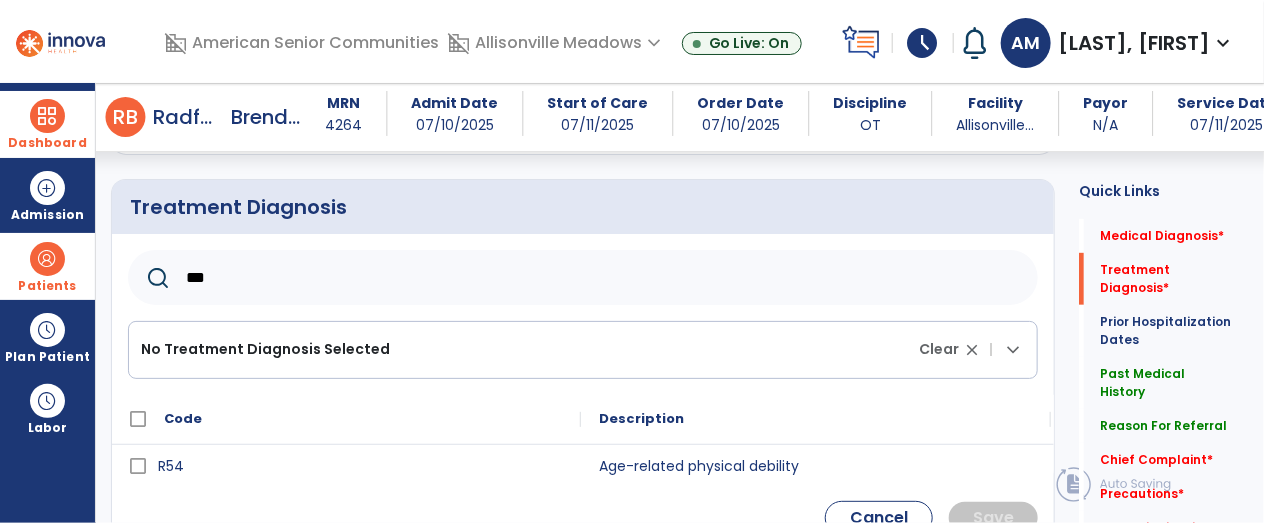 type on "***" 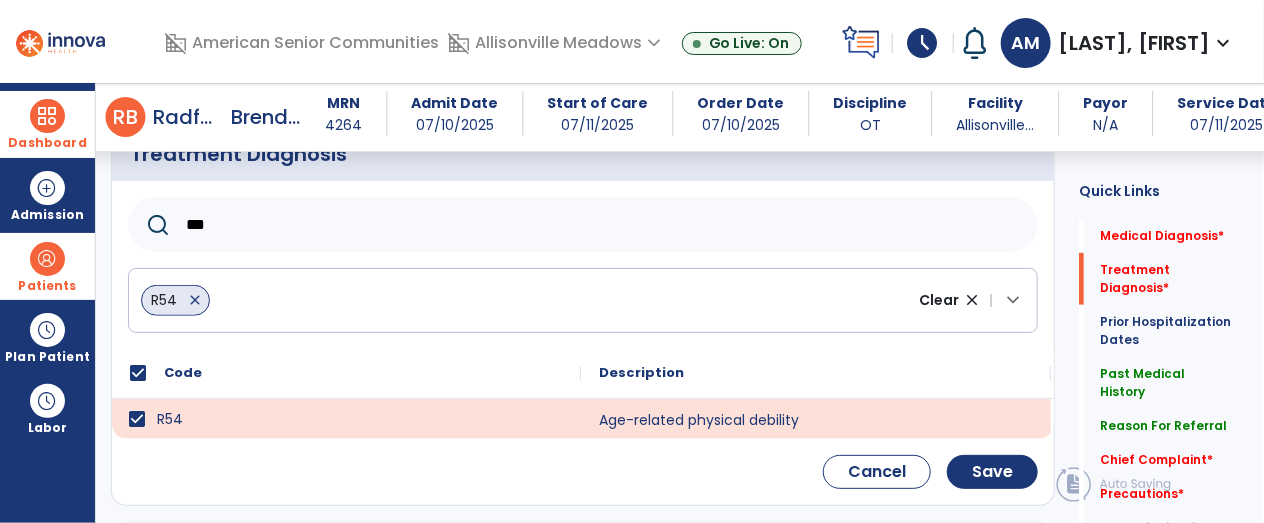 scroll, scrollTop: 396, scrollLeft: 0, axis: vertical 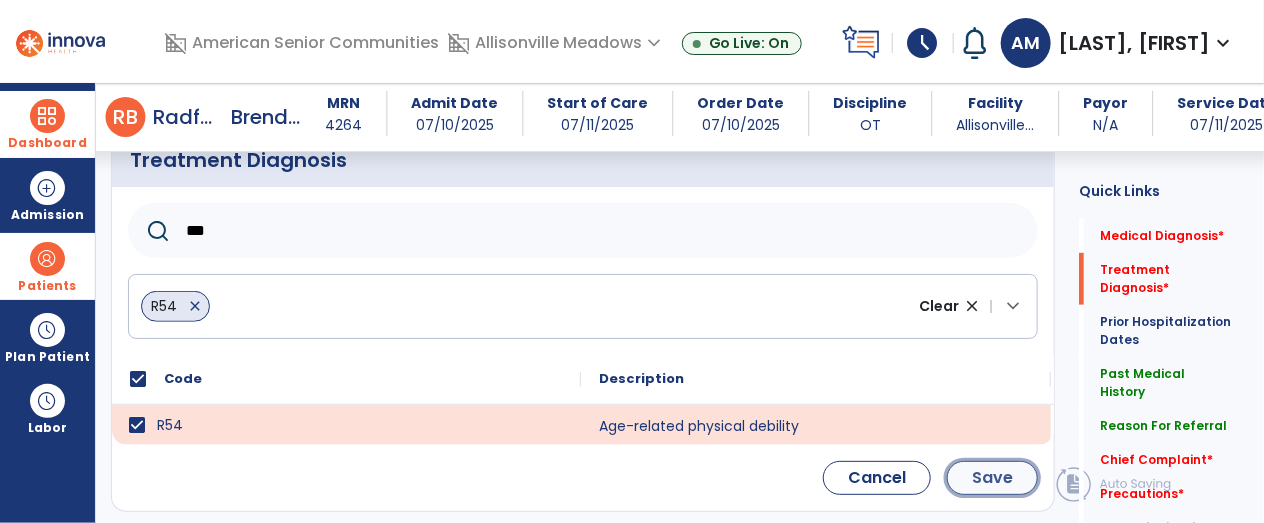 click on "Save" 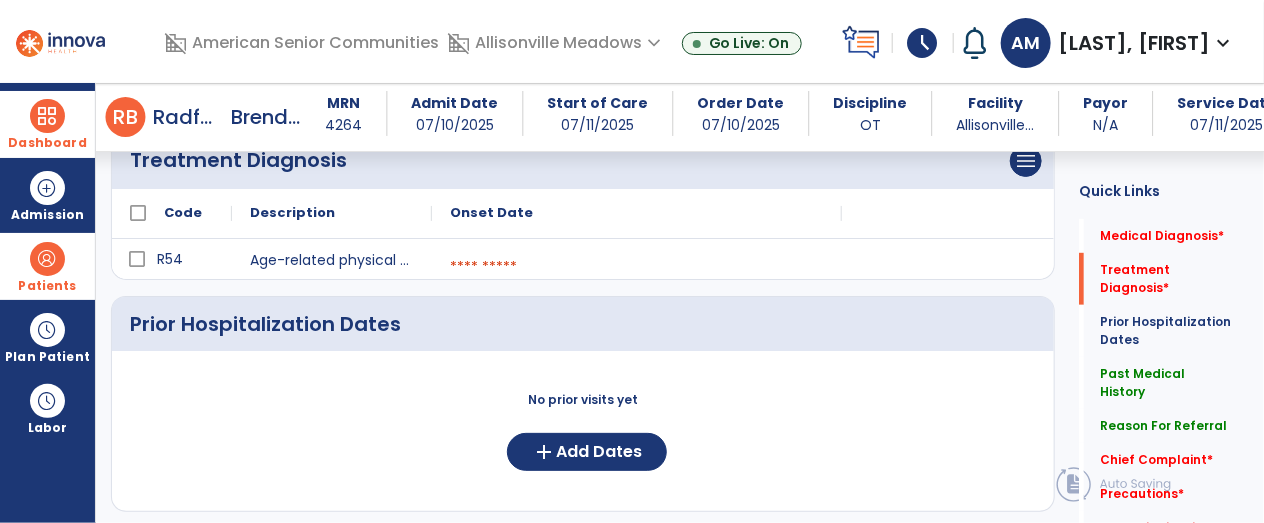 click at bounding box center (637, 267) 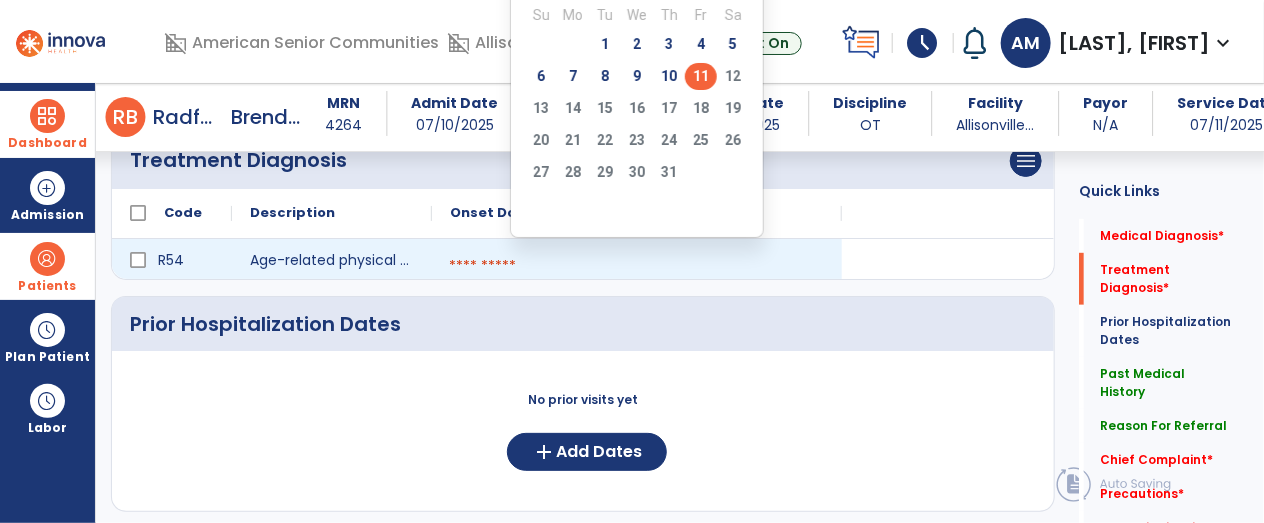 click on "11" 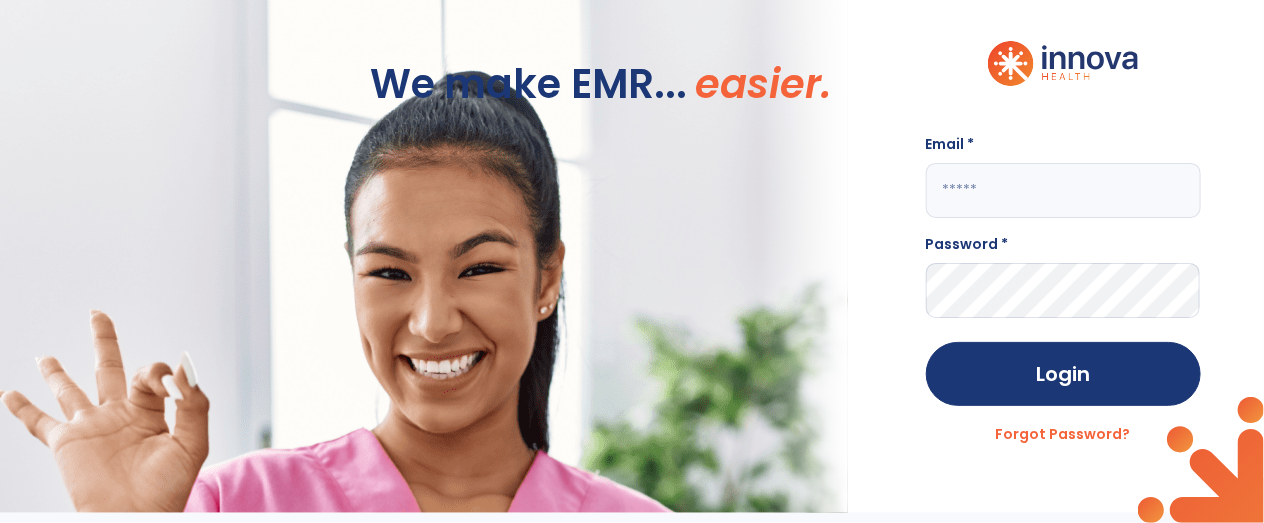 scroll, scrollTop: 0, scrollLeft: 0, axis: both 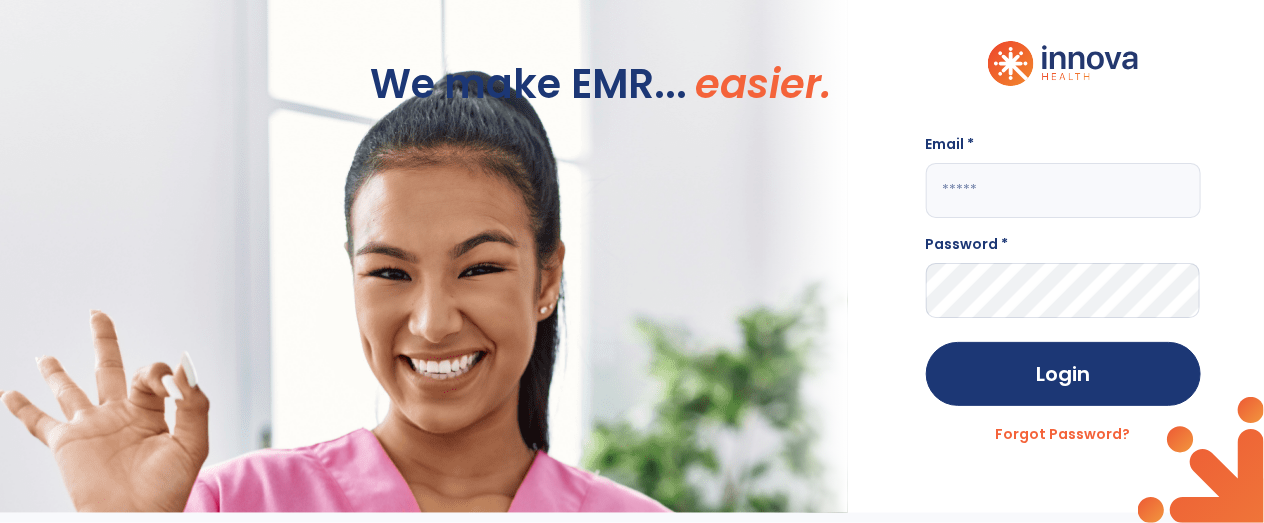 click 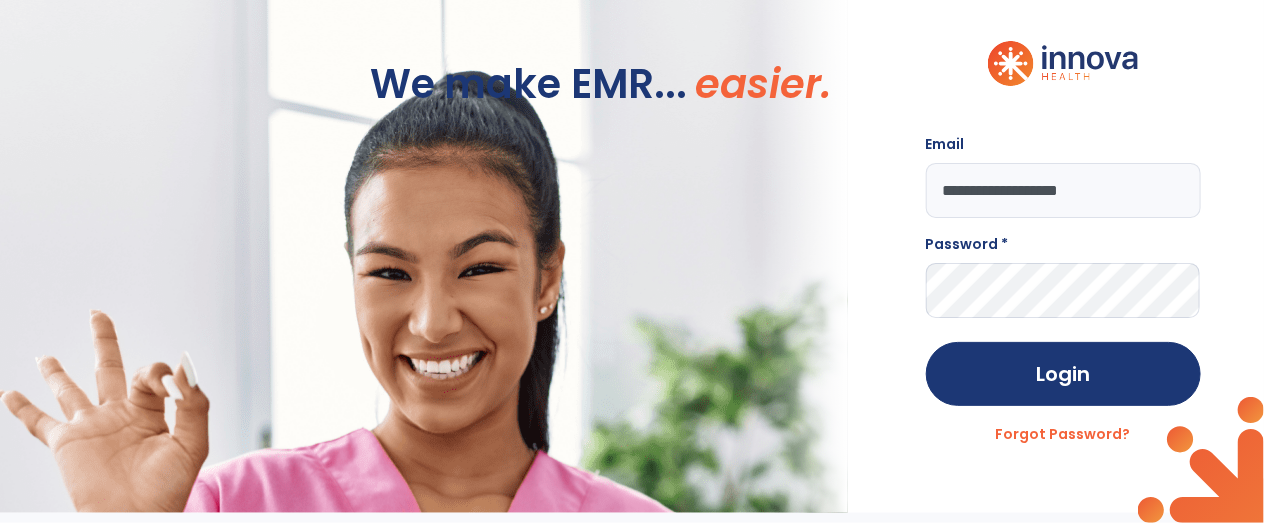 type on "**********" 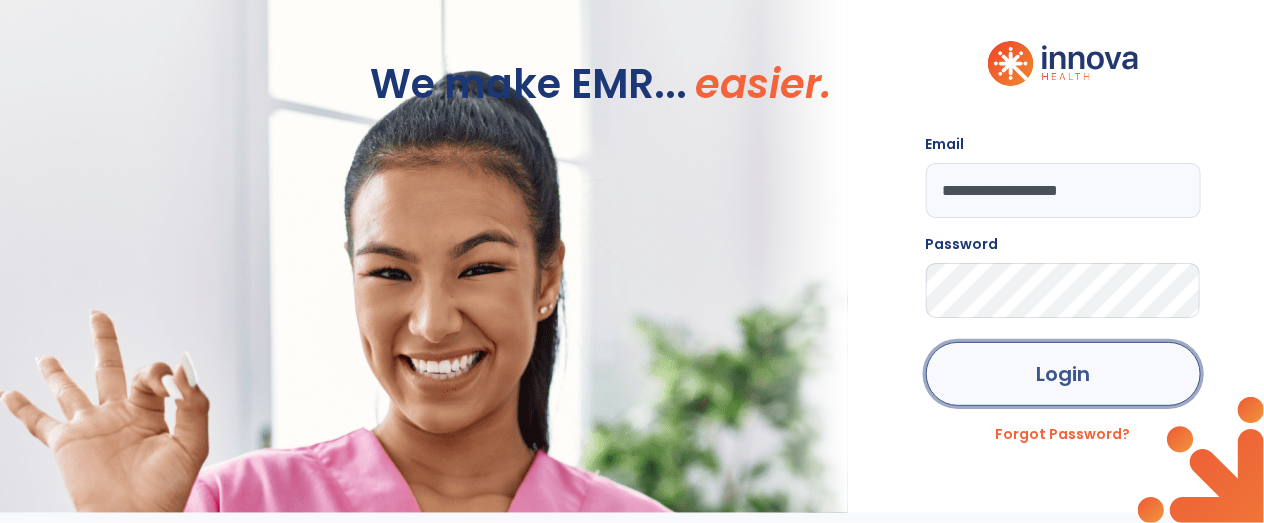 click on "Login" 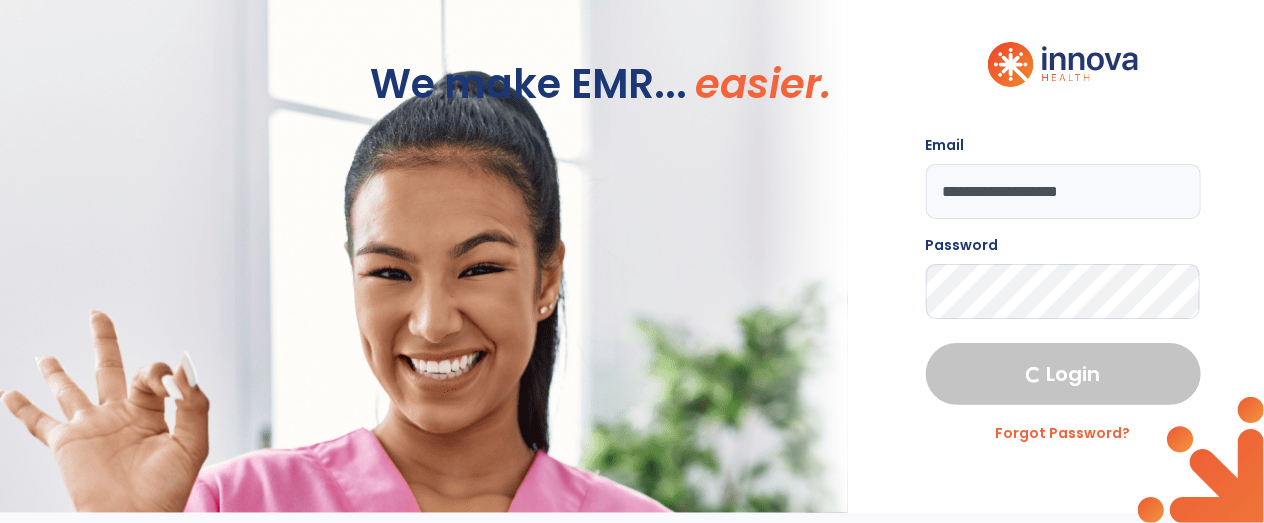 select on "****" 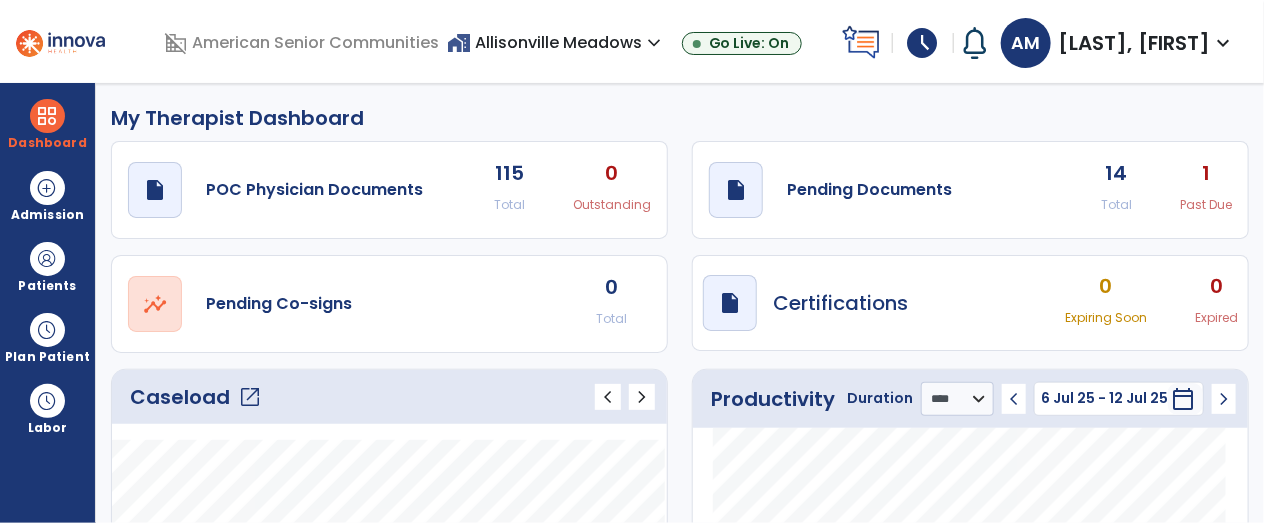 click on "Caseload   open_in_new" 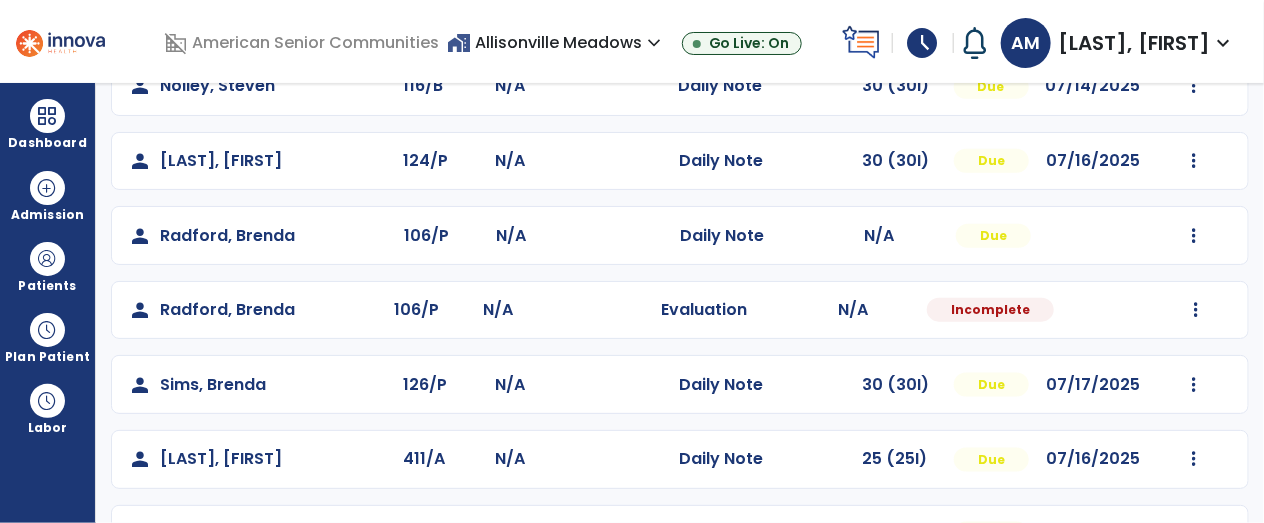 scroll, scrollTop: 884, scrollLeft: 0, axis: vertical 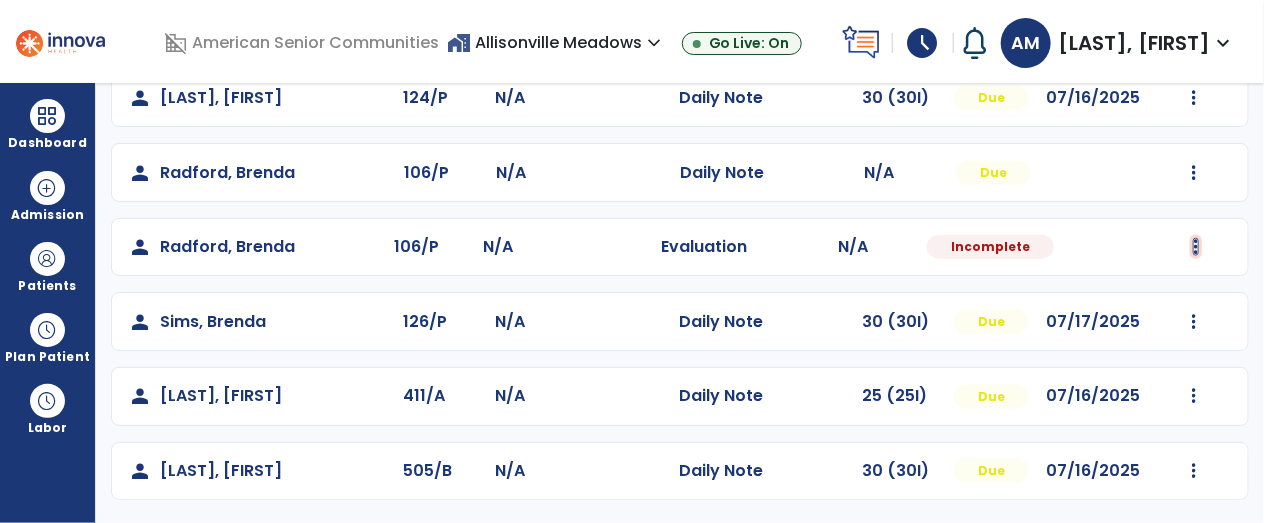 click at bounding box center (1194, -424) 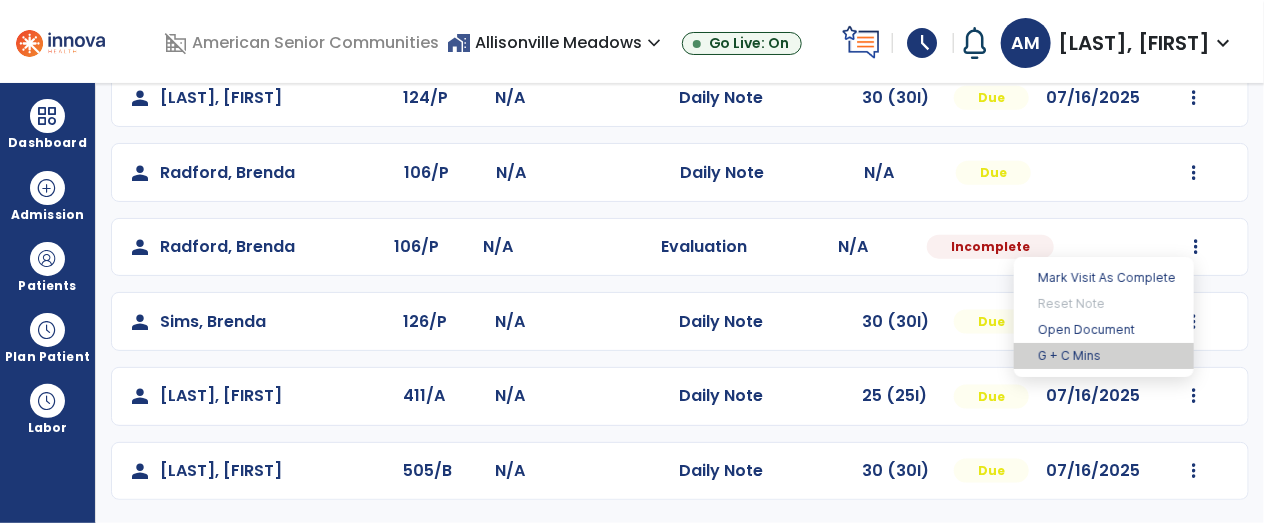 click on "G + C Mins" at bounding box center (1104, 356) 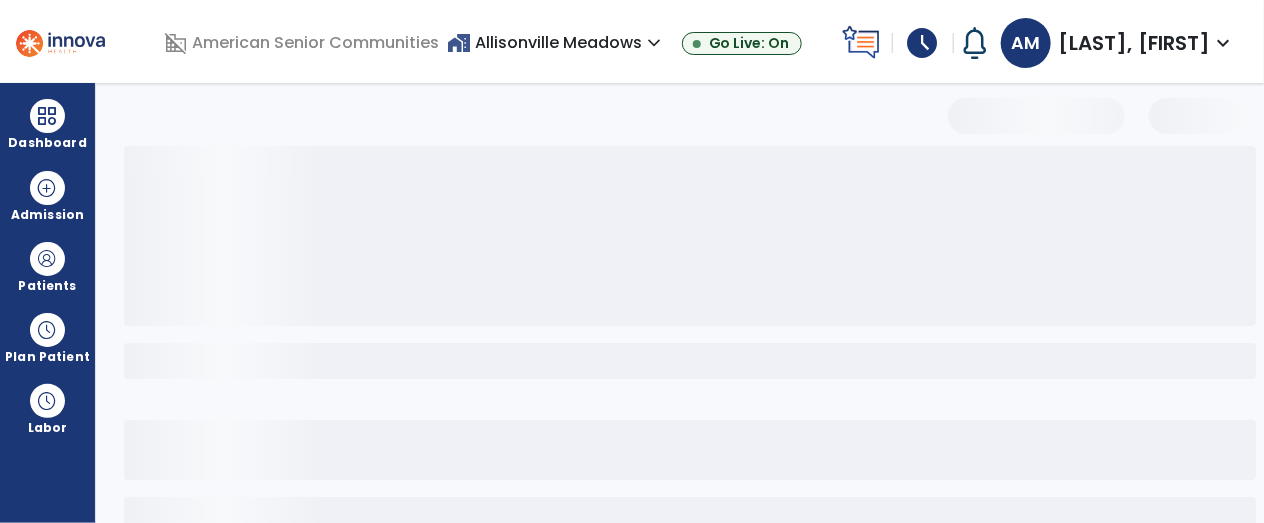 select on "***" 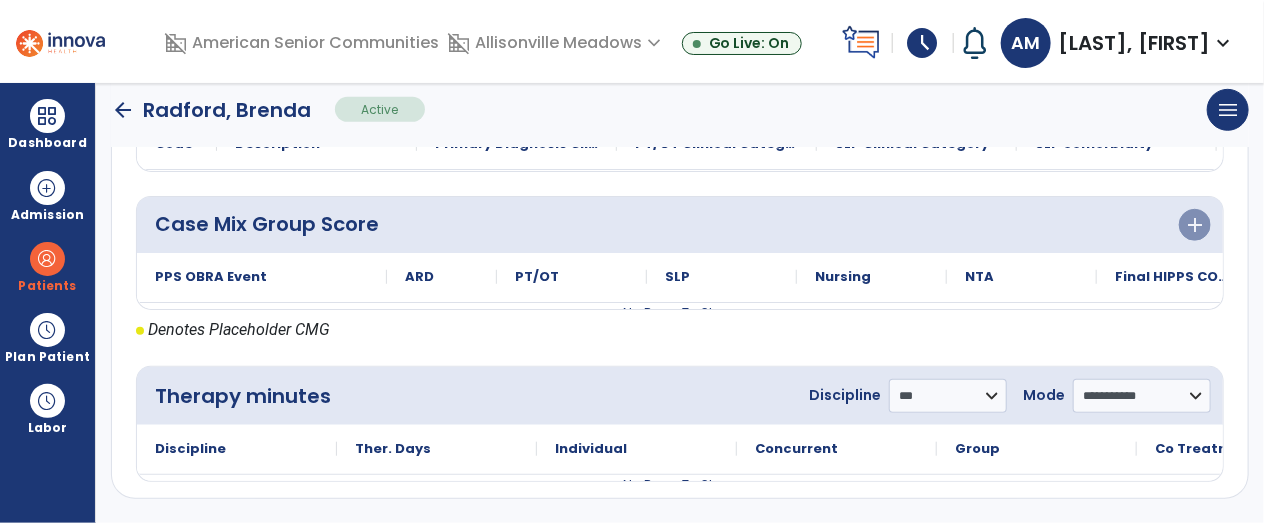 scroll, scrollTop: 439, scrollLeft: 0, axis: vertical 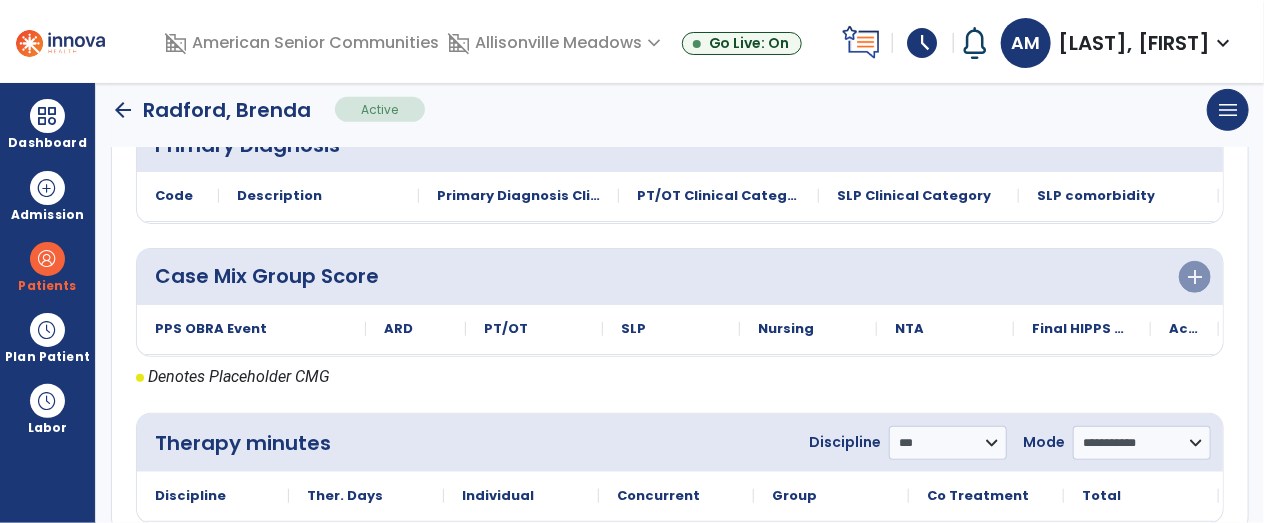 click on "arrow_back" 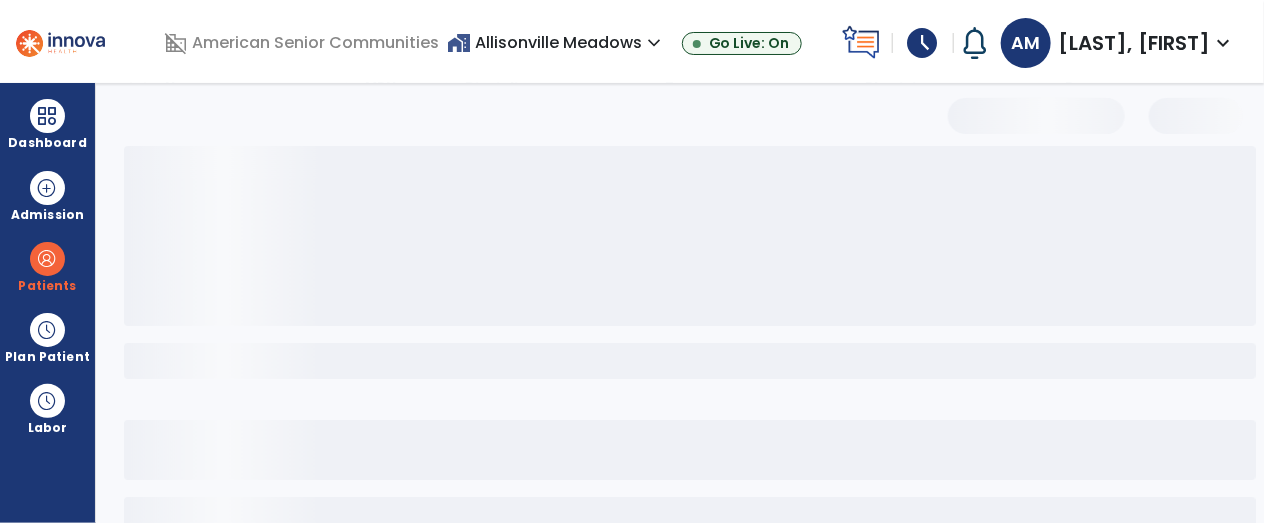 scroll, scrollTop: 0, scrollLeft: 0, axis: both 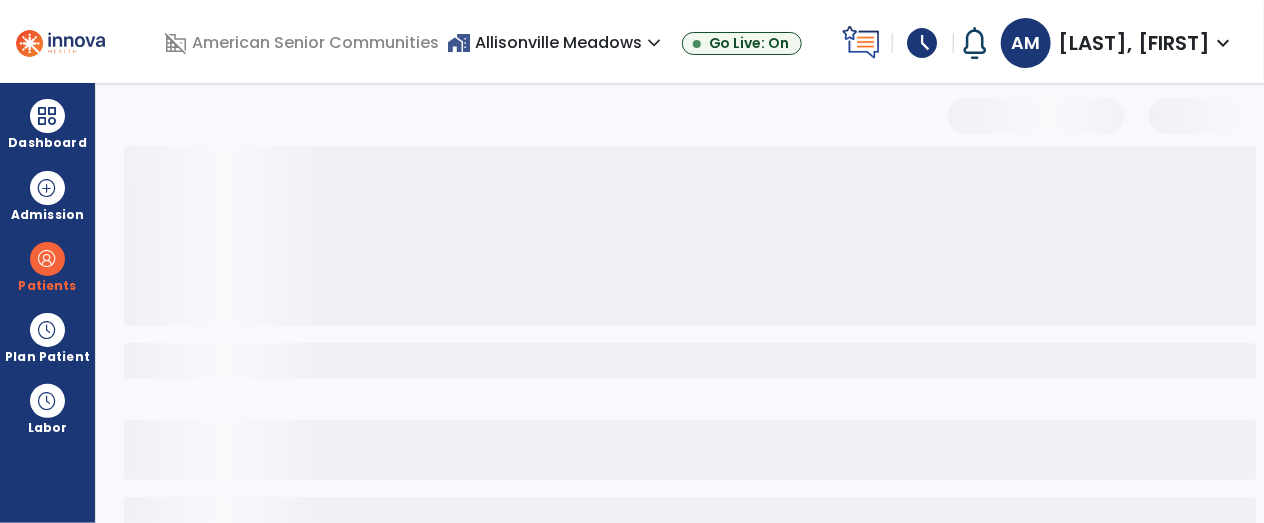 select on "***" 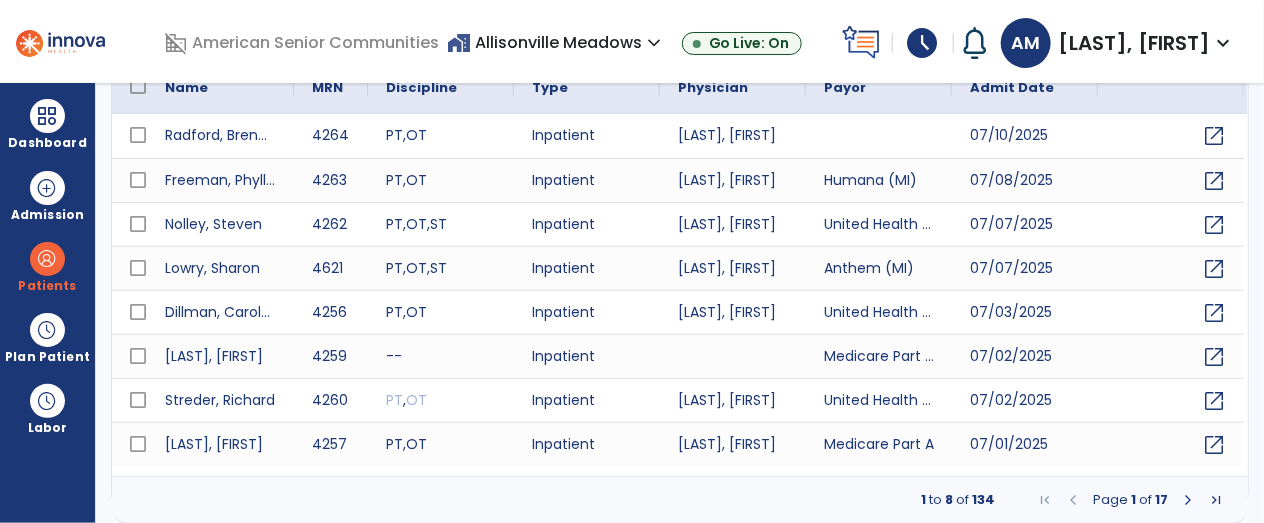 scroll, scrollTop: 0, scrollLeft: 0, axis: both 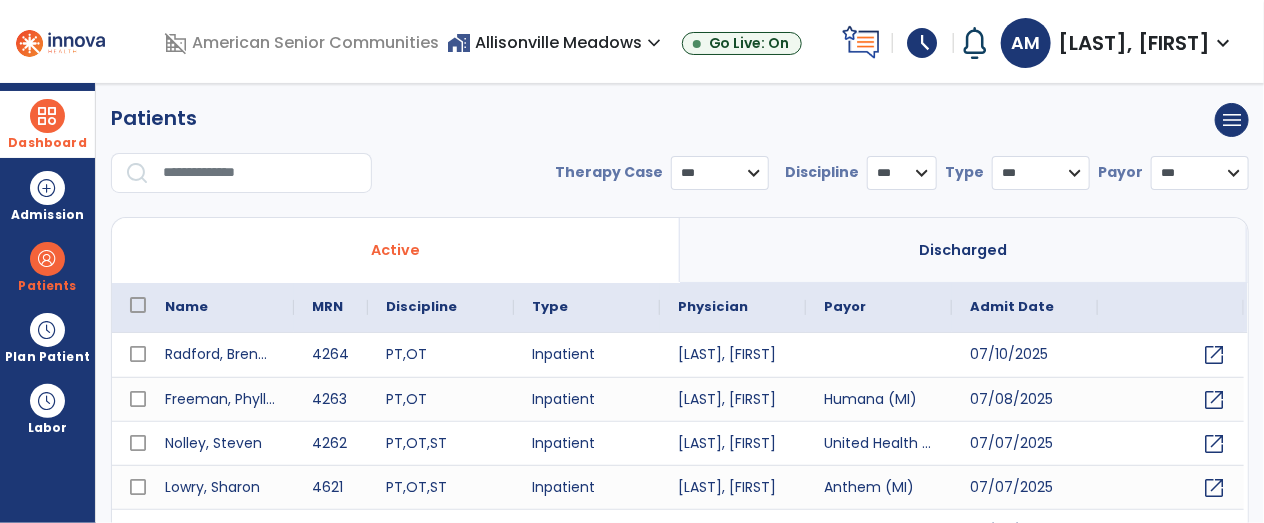 click at bounding box center [47, 116] 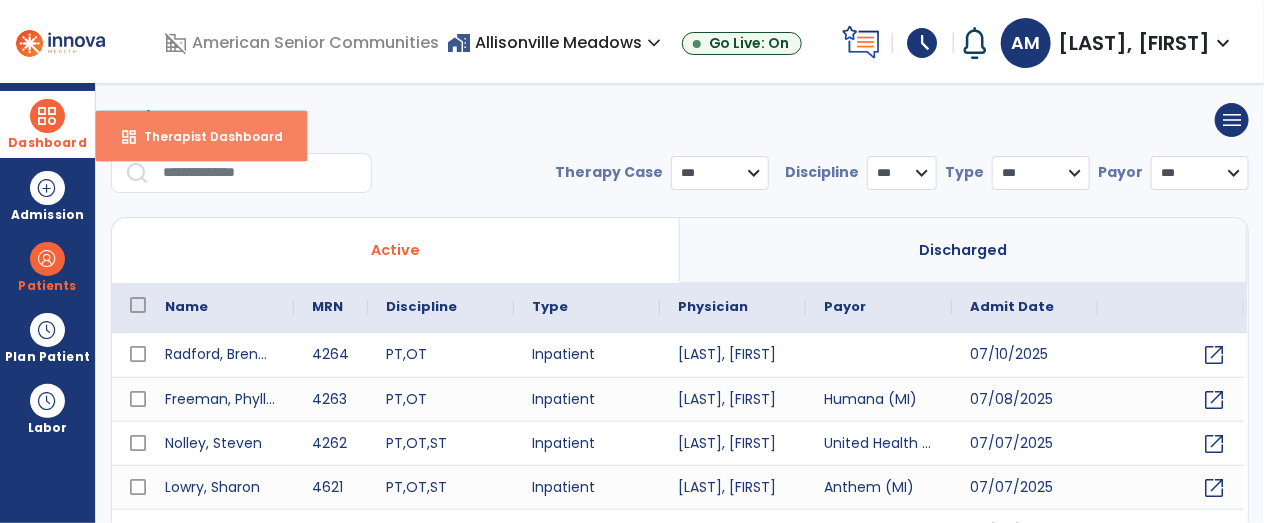 click on "Therapist Dashboard" at bounding box center [205, 136] 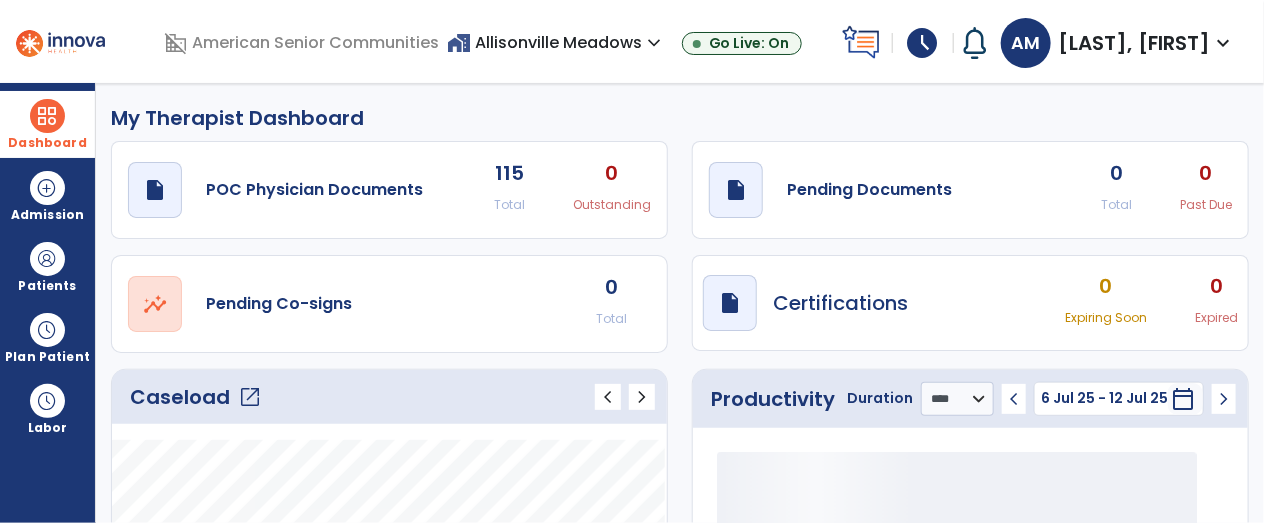 click on "Caseload   open_in_new" 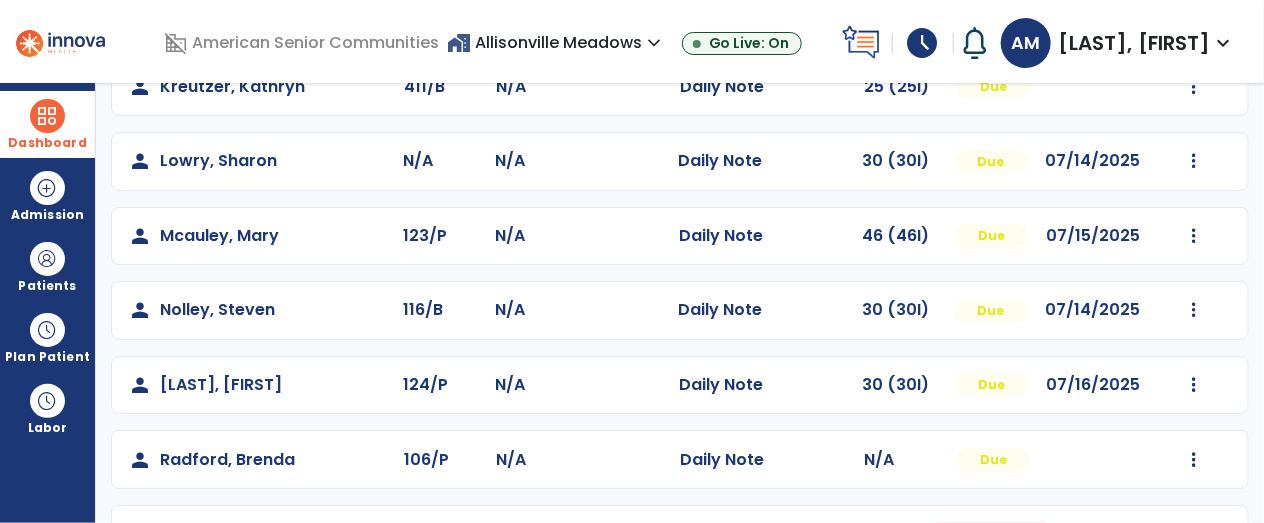 scroll, scrollTop: 884, scrollLeft: 0, axis: vertical 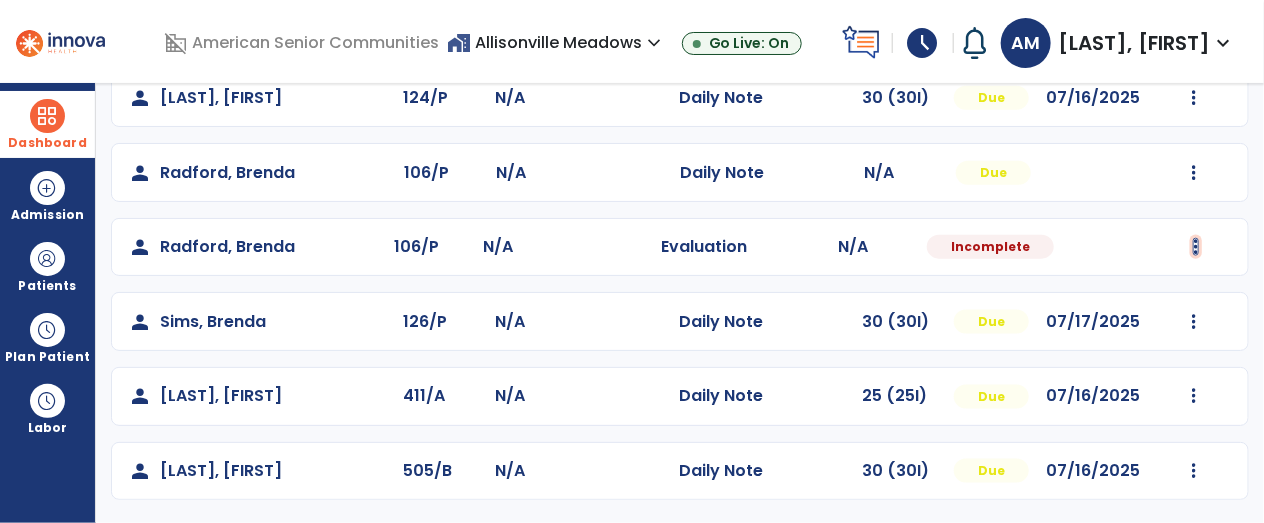 click at bounding box center [1194, -424] 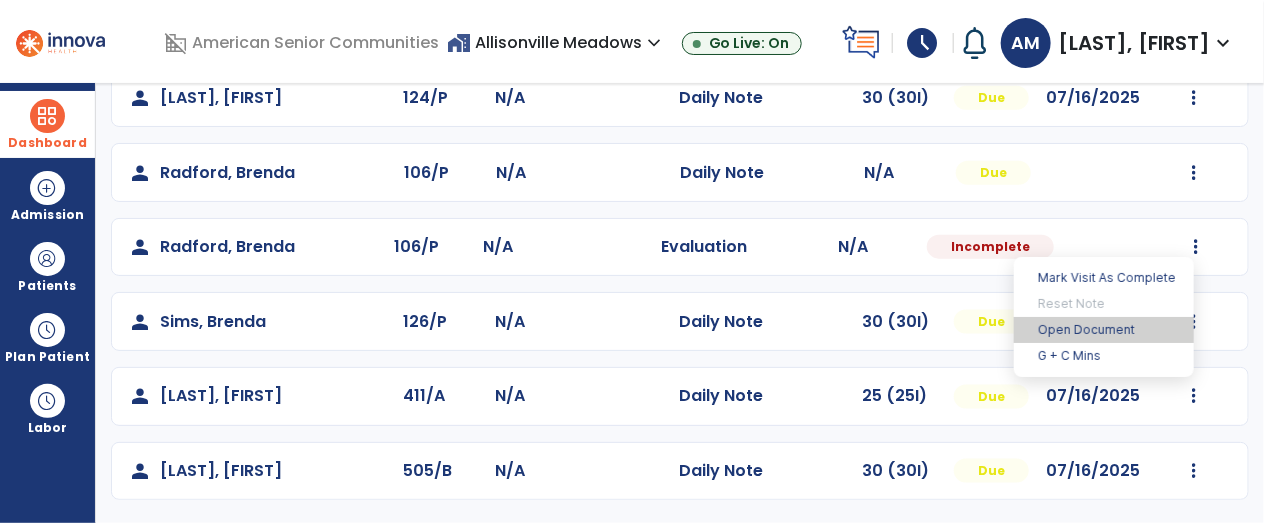 click on "Open Document" at bounding box center [1104, 330] 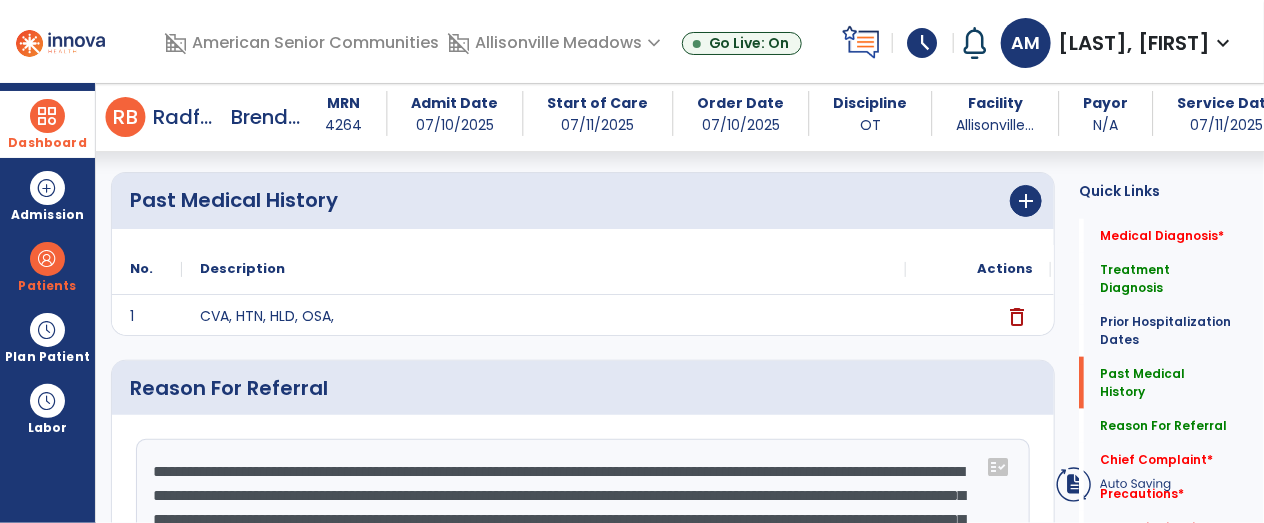 scroll, scrollTop: 439, scrollLeft: 0, axis: vertical 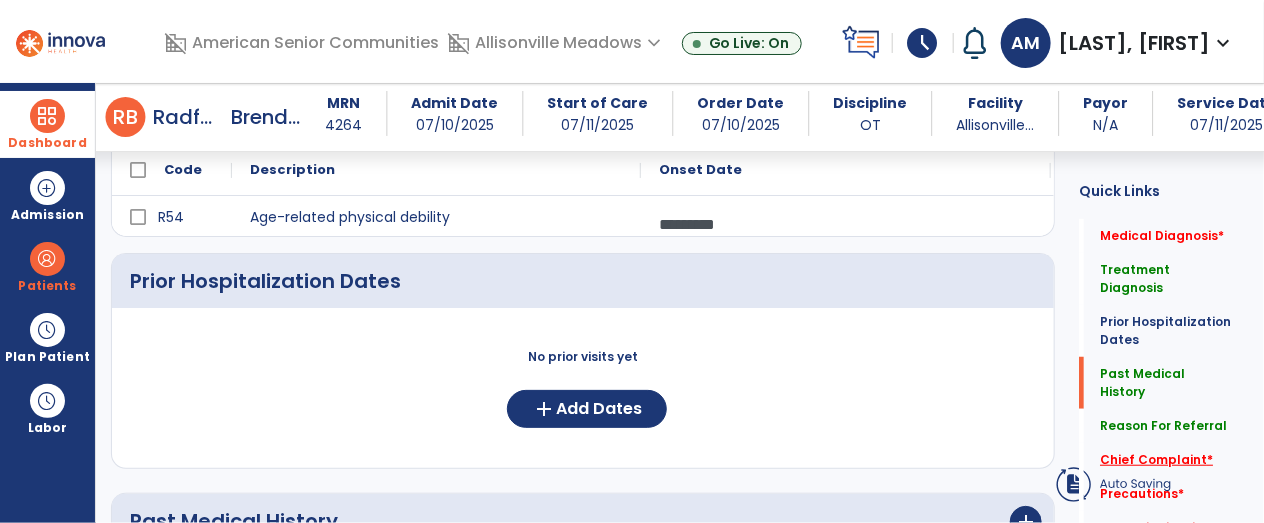 click on "Chief Complaint   *" 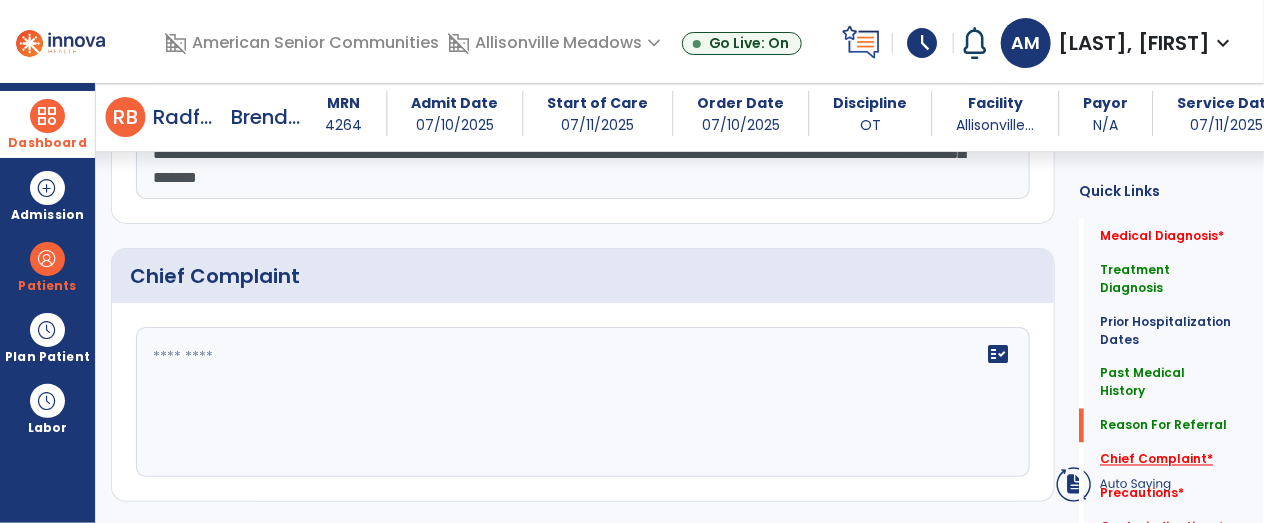 scroll, scrollTop: 1220, scrollLeft: 0, axis: vertical 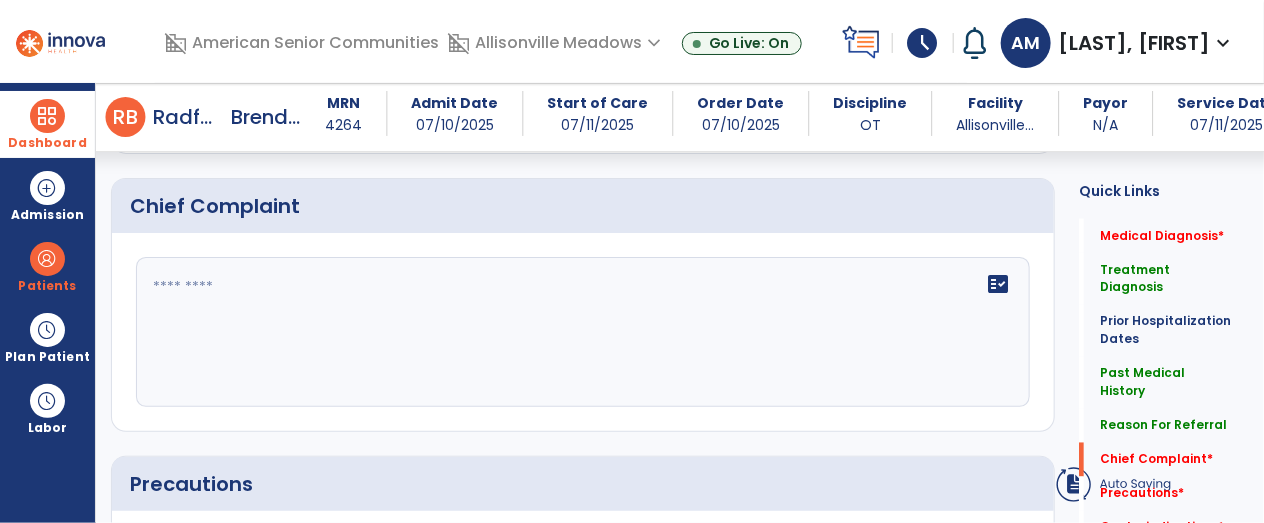 click 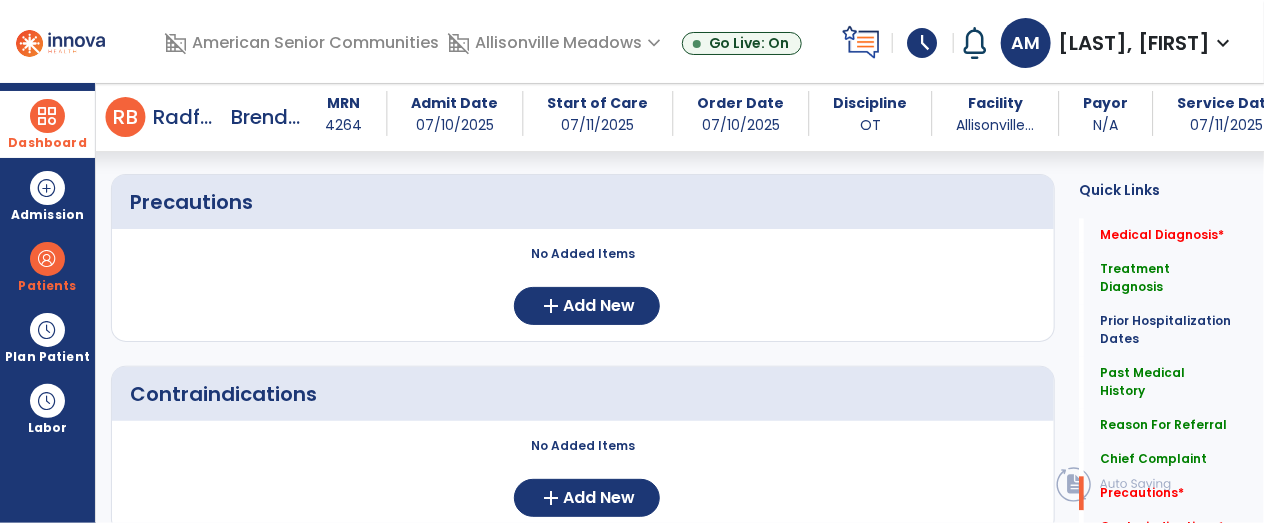 scroll, scrollTop: 1503, scrollLeft: 0, axis: vertical 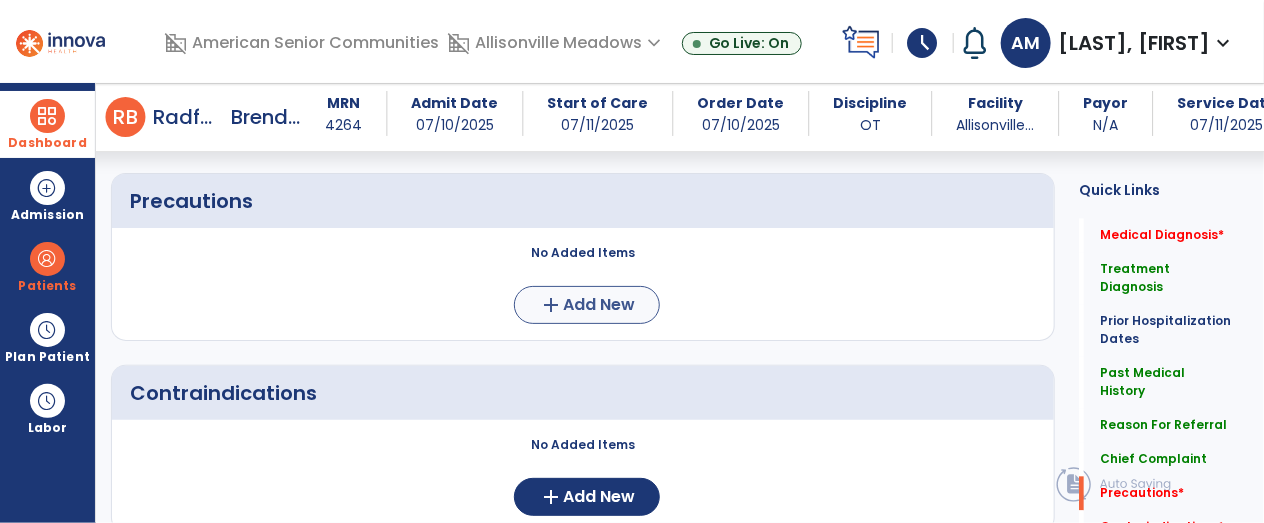 type on "**********" 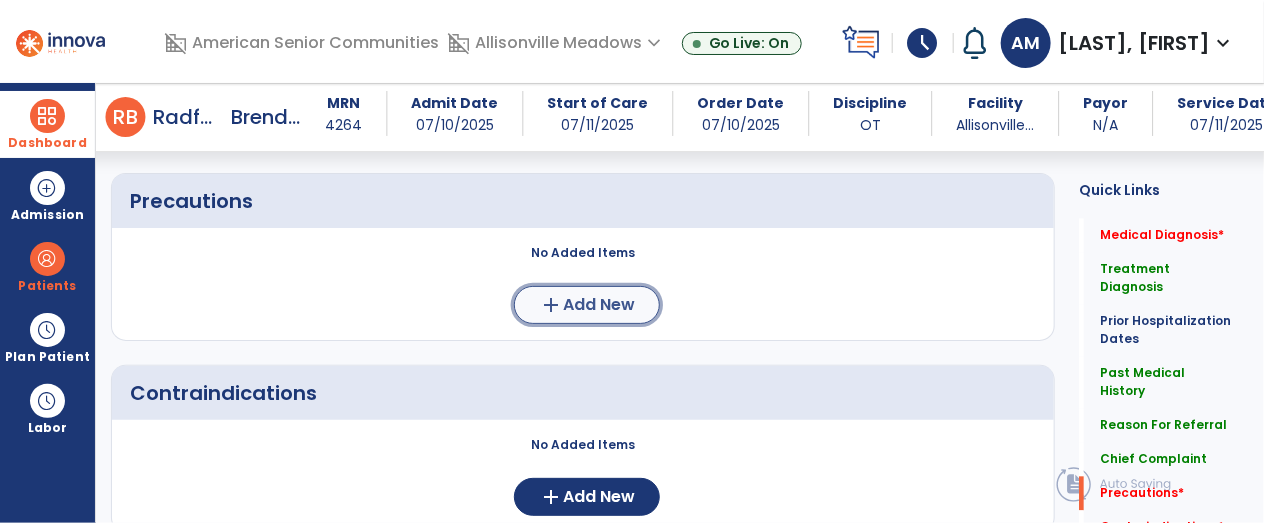 click on "Add New" 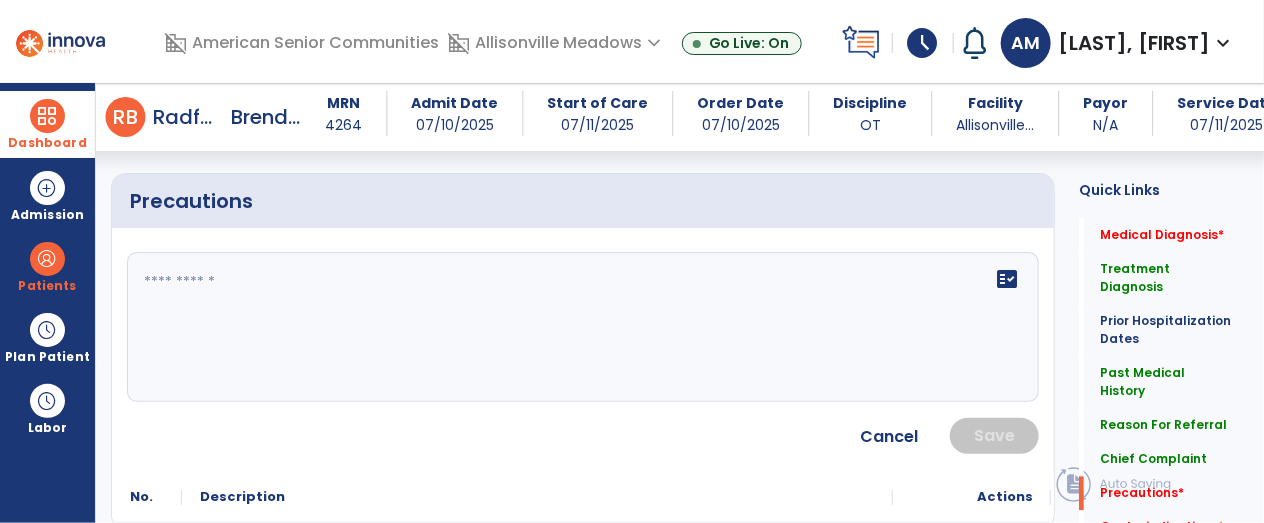 click on "fact_check" 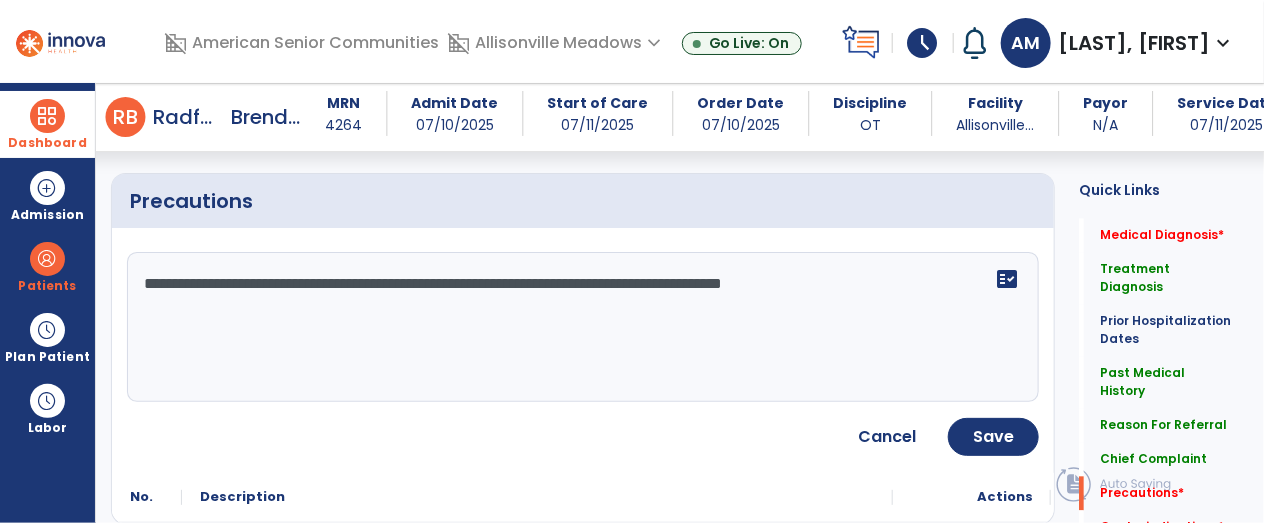 type on "**********" 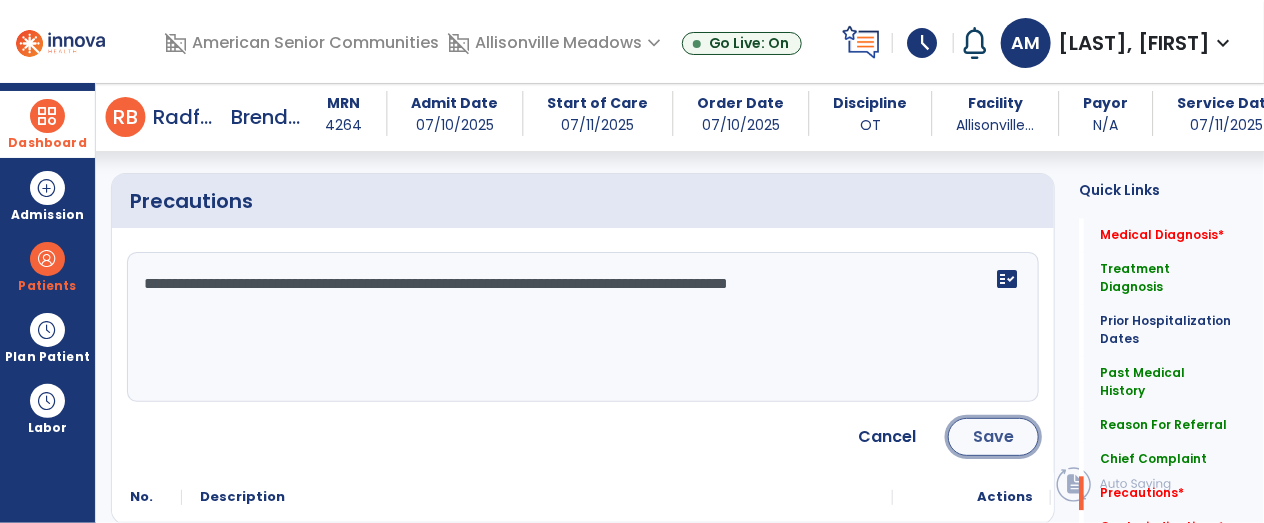 click on "Save" 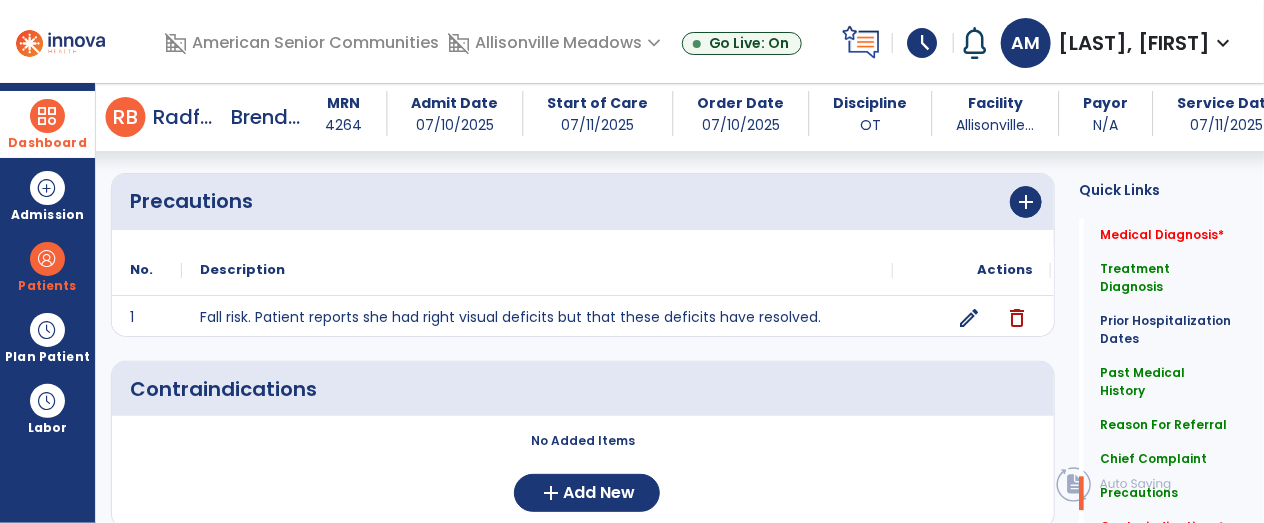 click on "Contraindications   *" 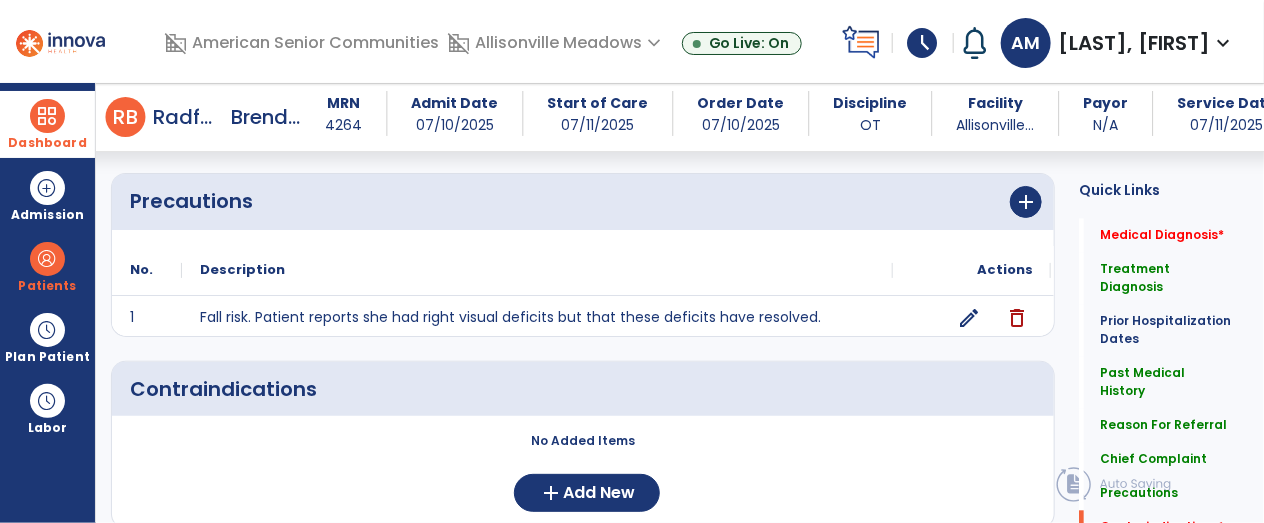 scroll, scrollTop: 1643, scrollLeft: 0, axis: vertical 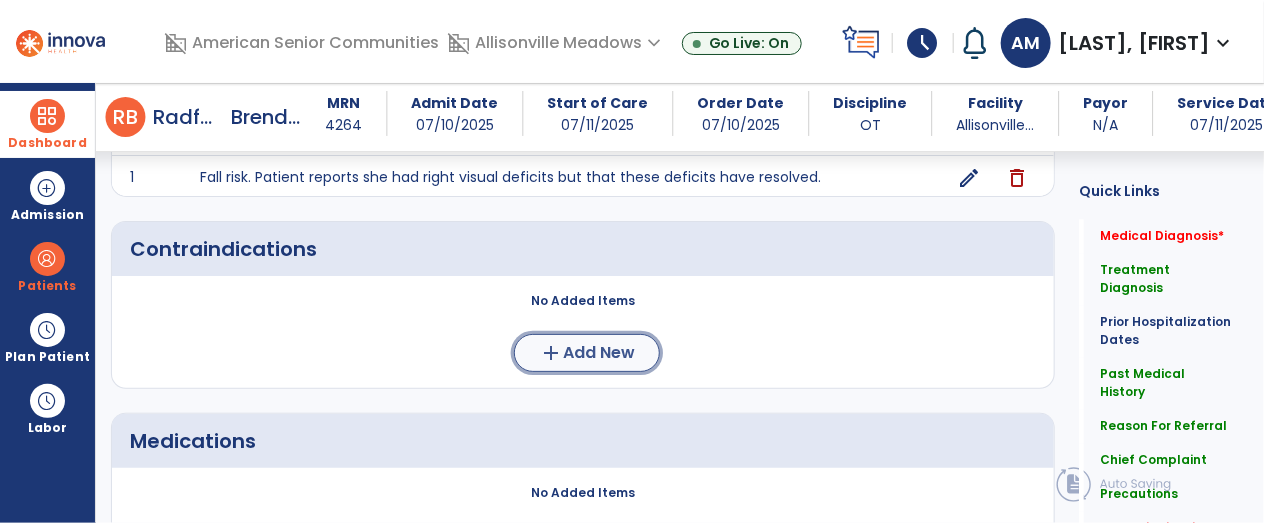 click on "Add New" 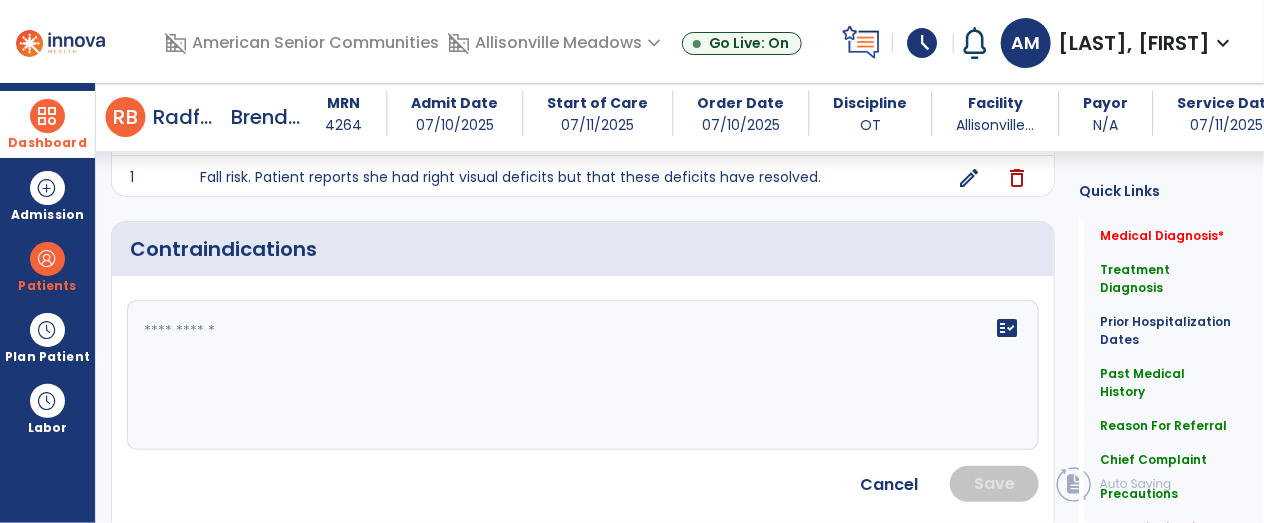click on "fact_check" 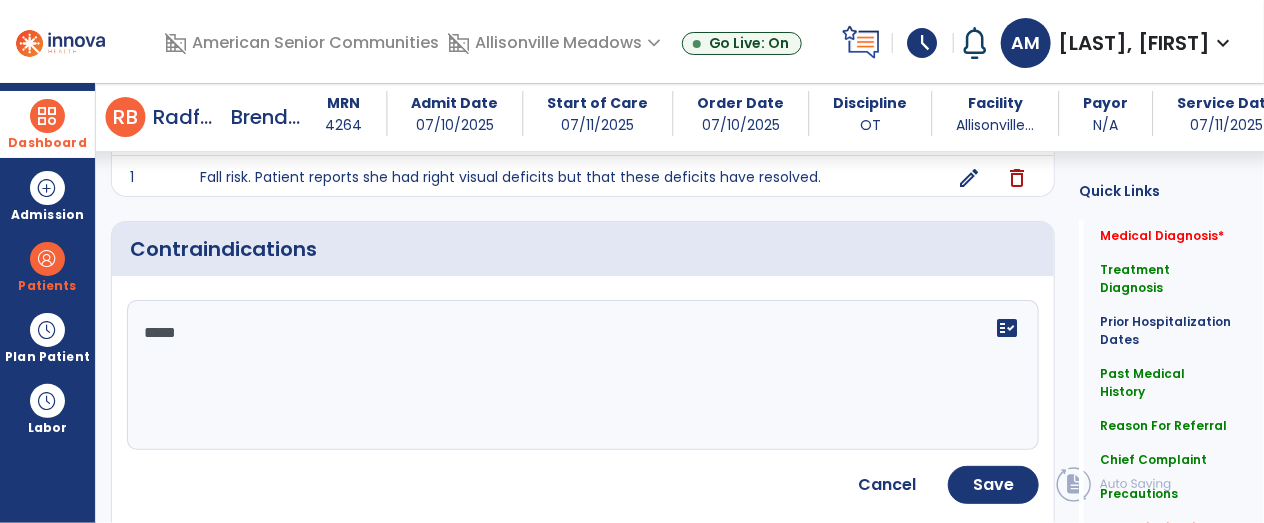 type on "*****" 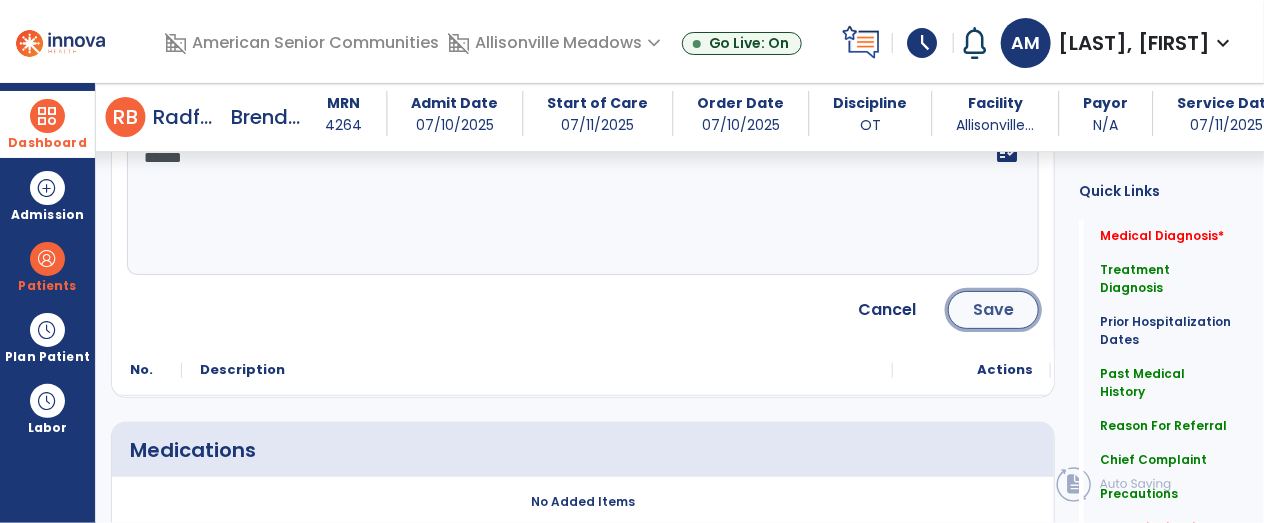 click on "Save" 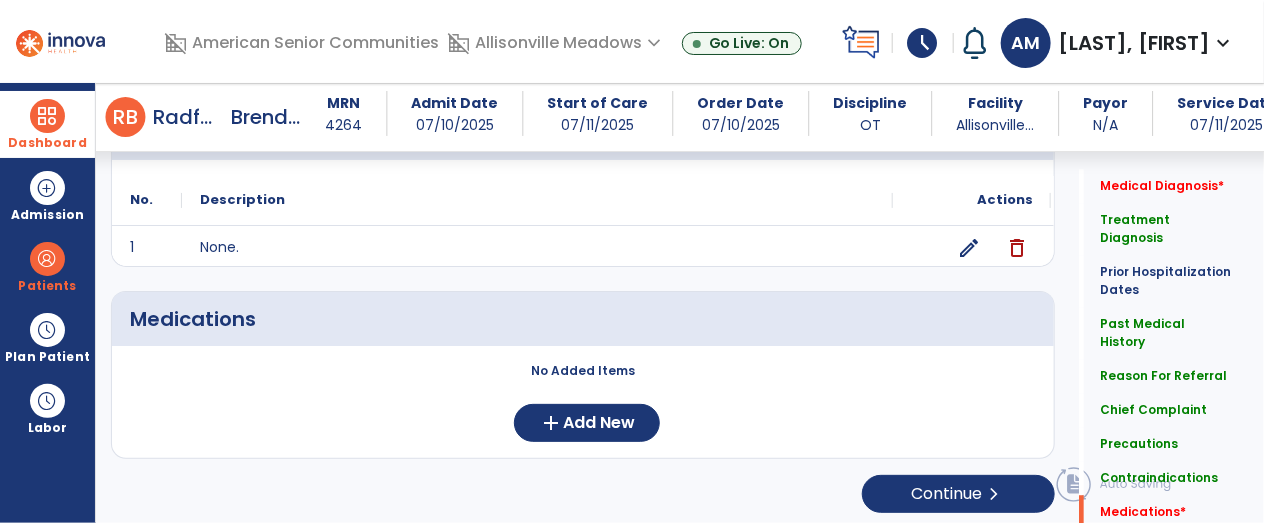 scroll, scrollTop: 1763, scrollLeft: 0, axis: vertical 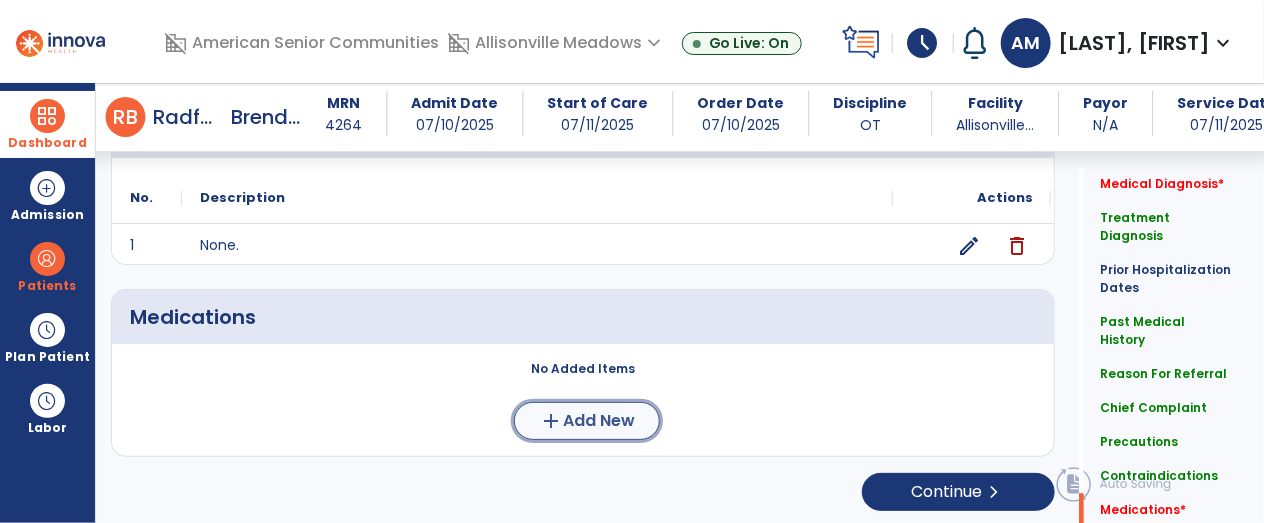 click on "Add New" 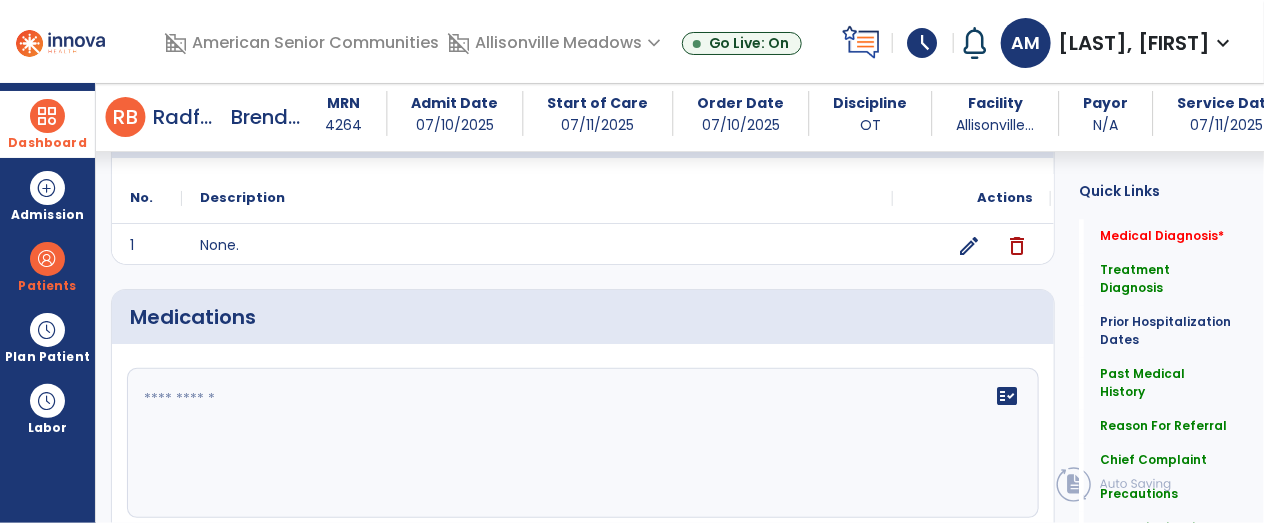 click 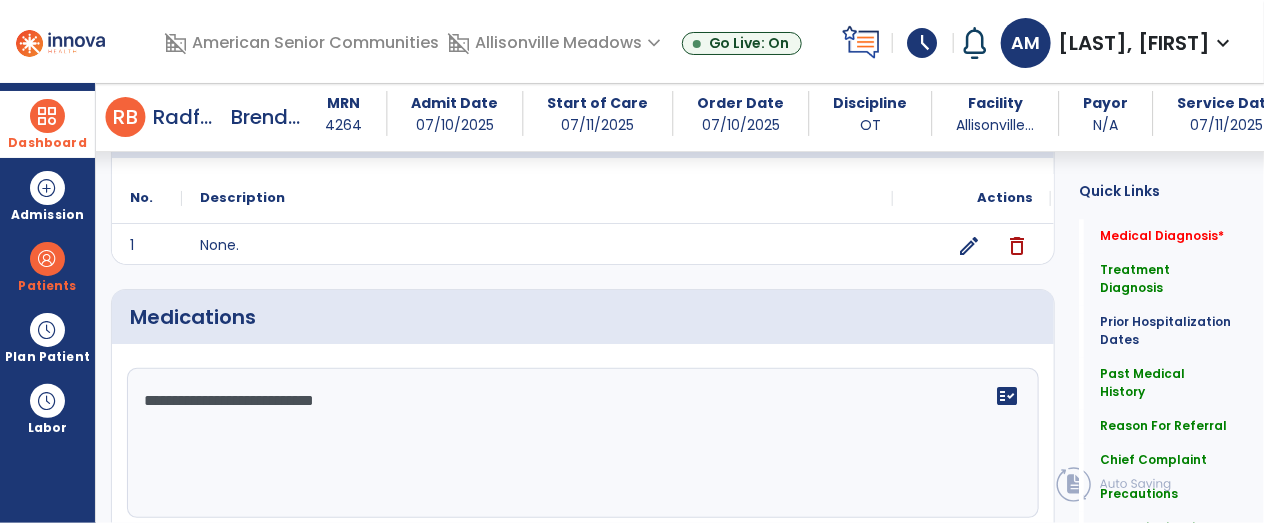 type on "**********" 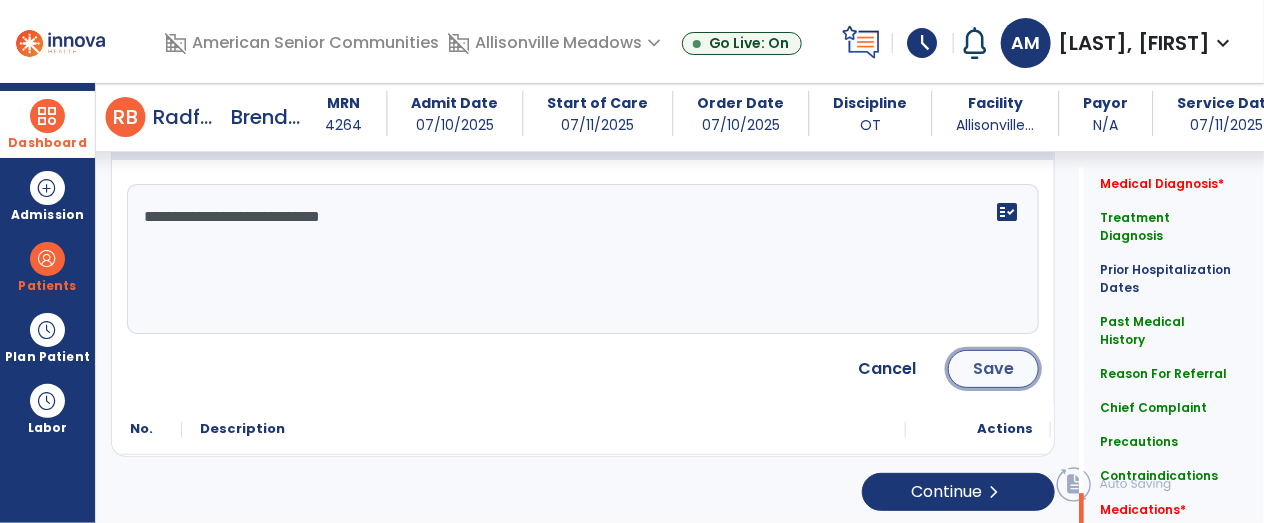 click on "Save" 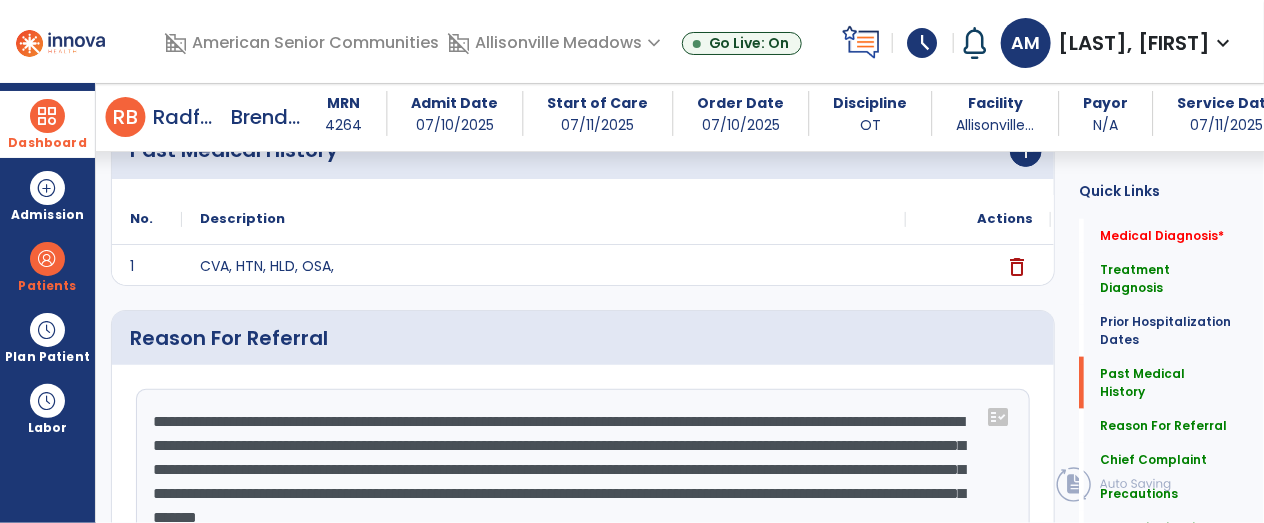 scroll, scrollTop: 0, scrollLeft: 0, axis: both 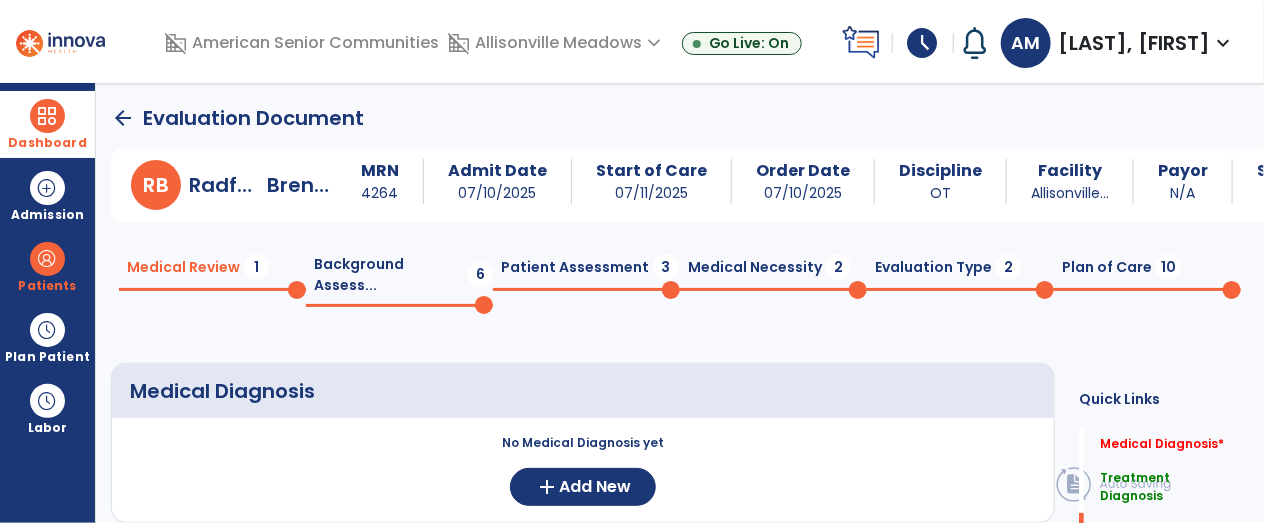 click on "Background Assess...  6" 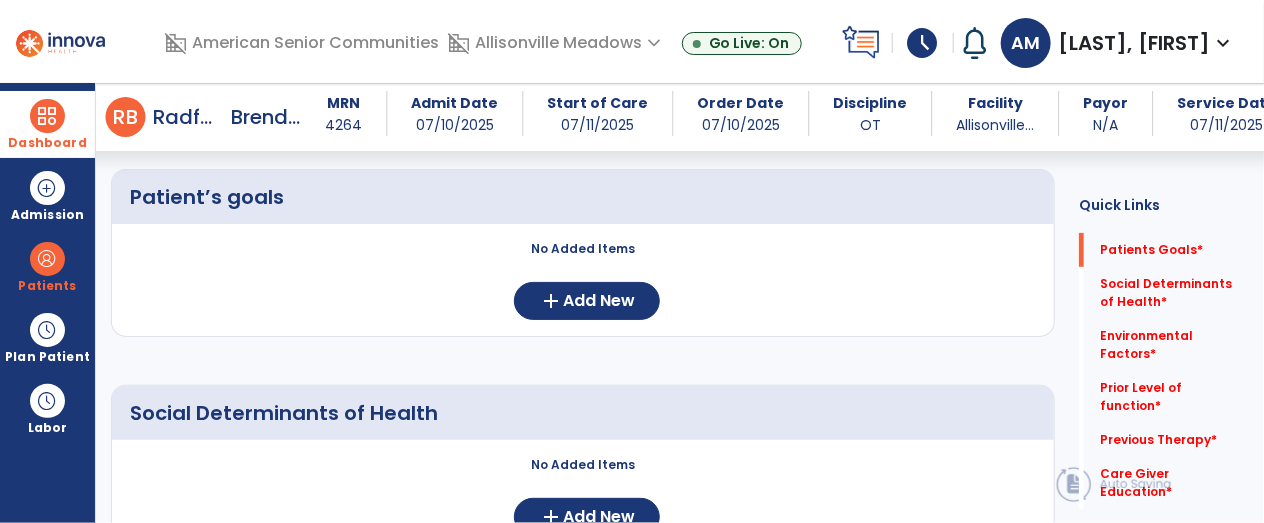 scroll, scrollTop: 178, scrollLeft: 0, axis: vertical 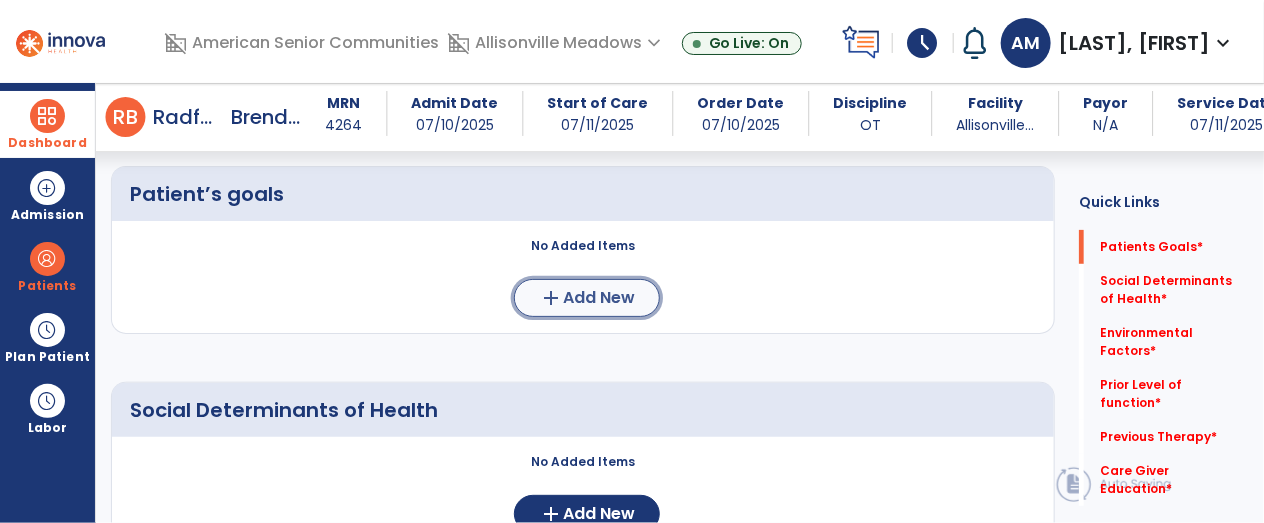 click on "Add New" 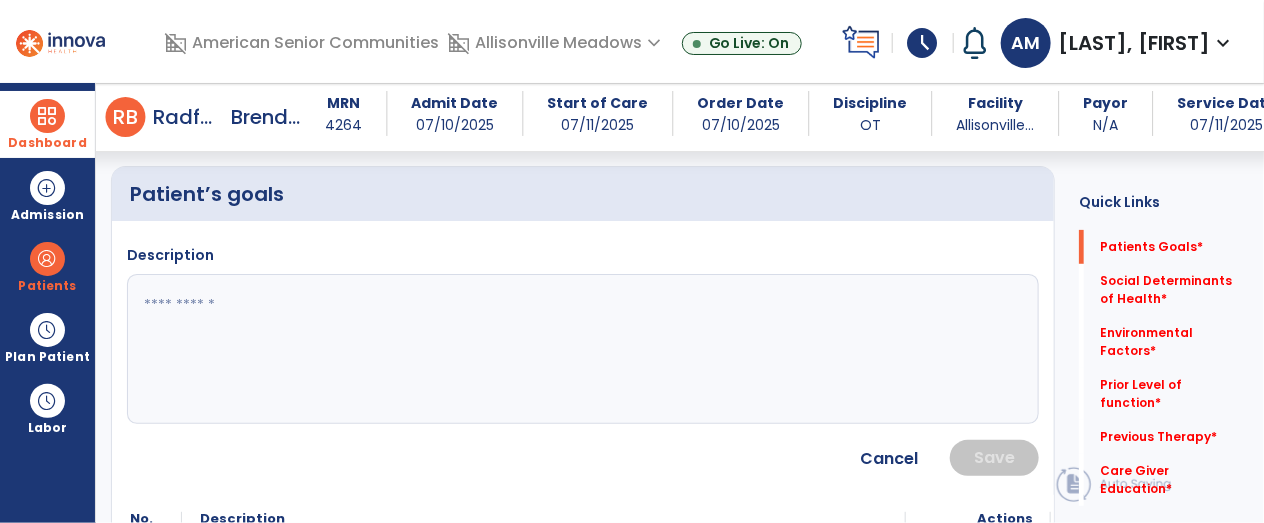 click 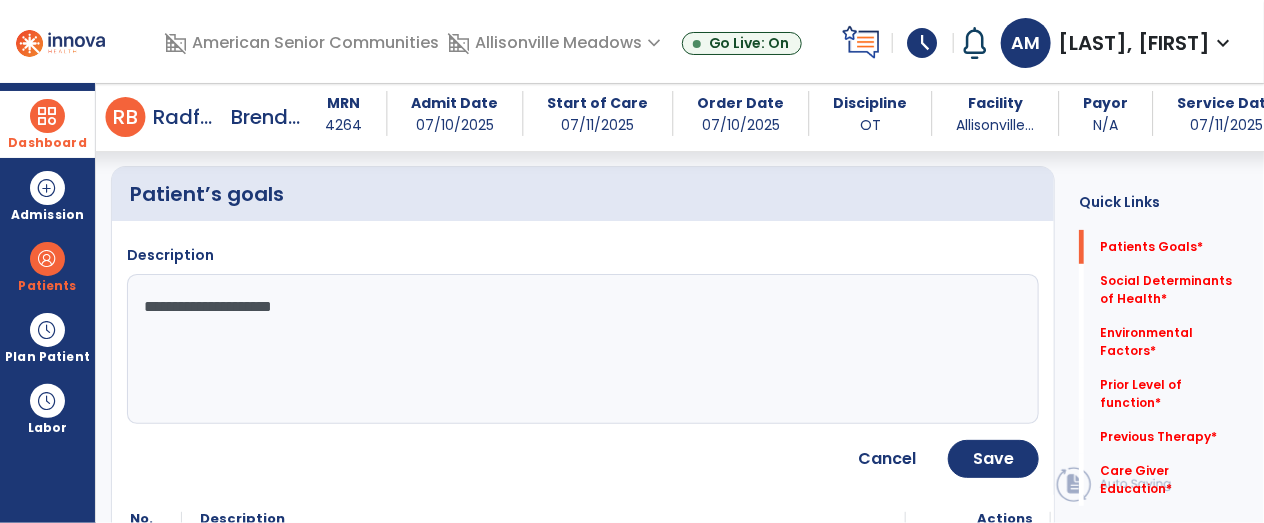type on "**********" 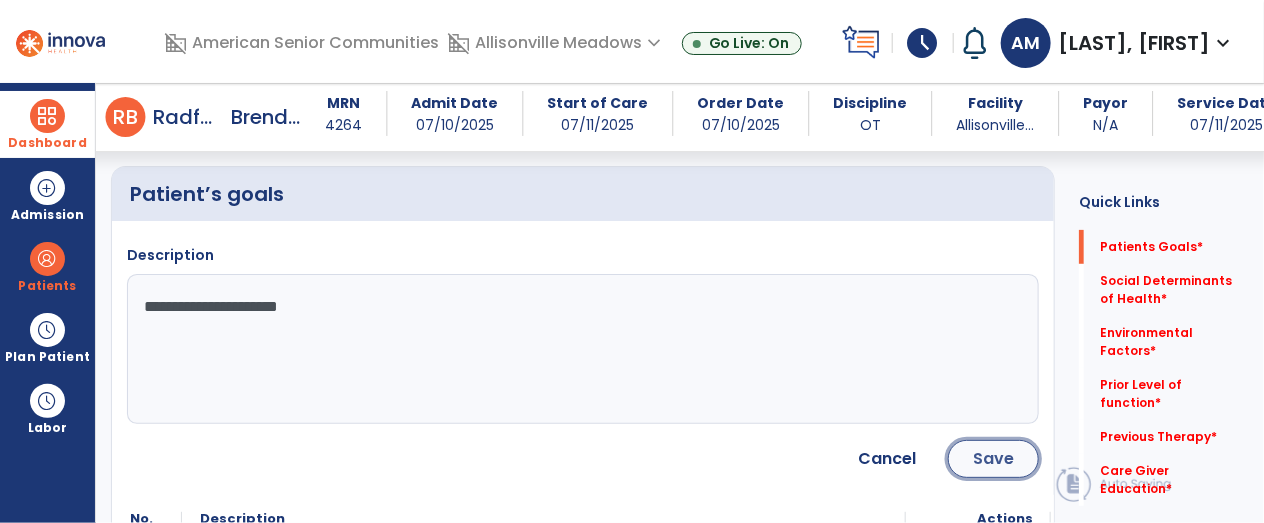 click on "Save" 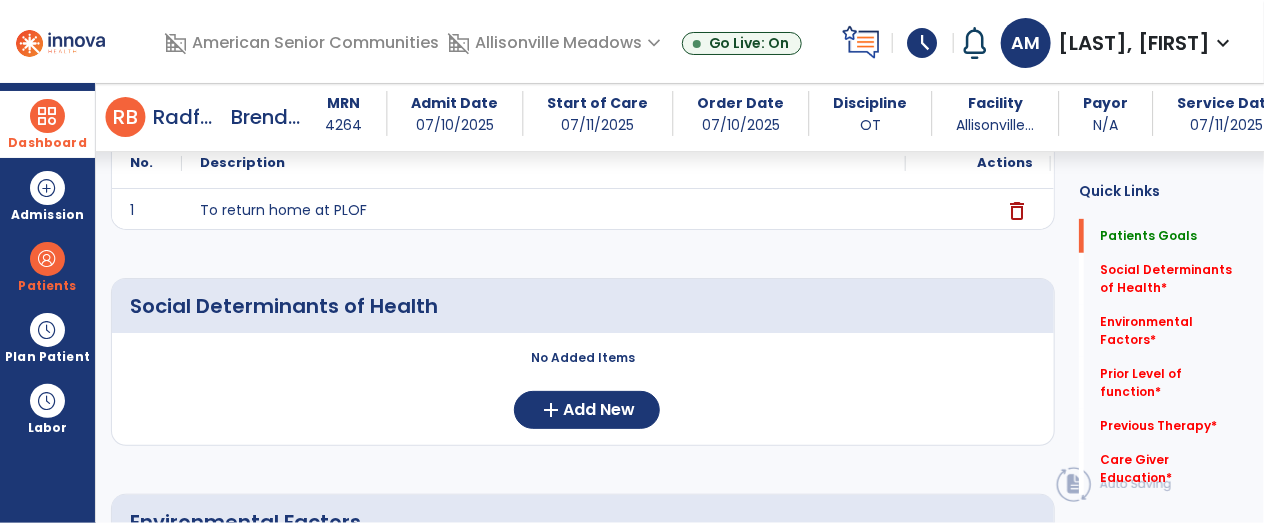 scroll, scrollTop: 313, scrollLeft: 0, axis: vertical 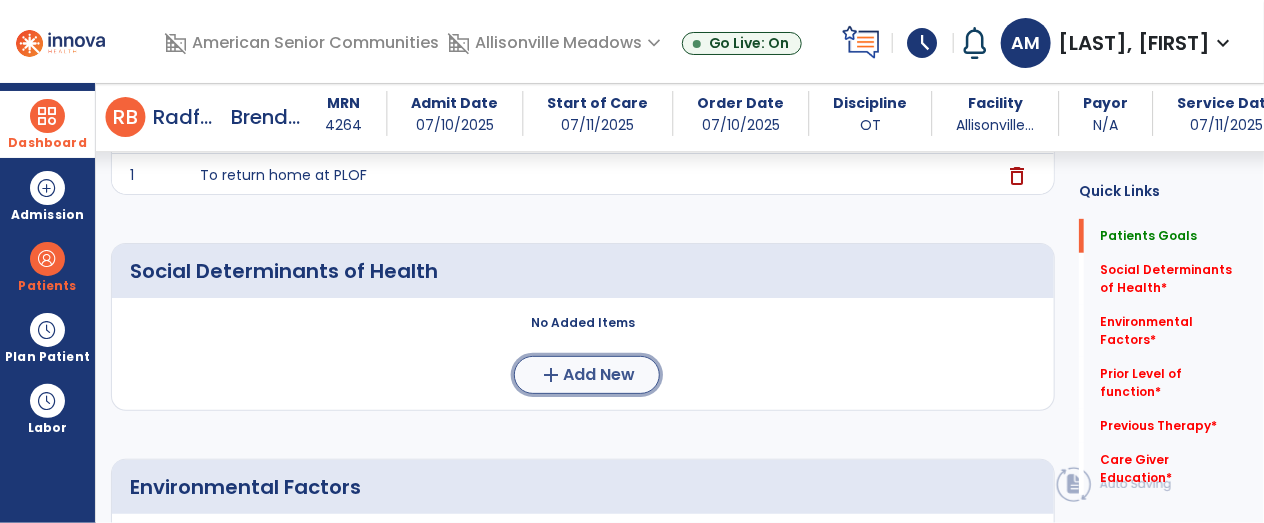 click on "Add New" 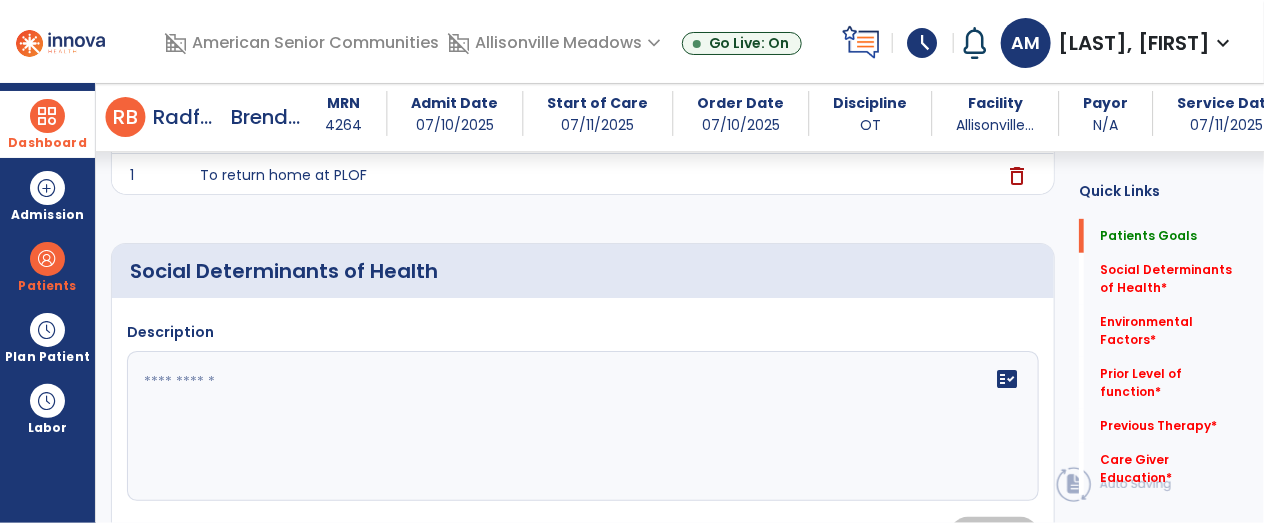 click 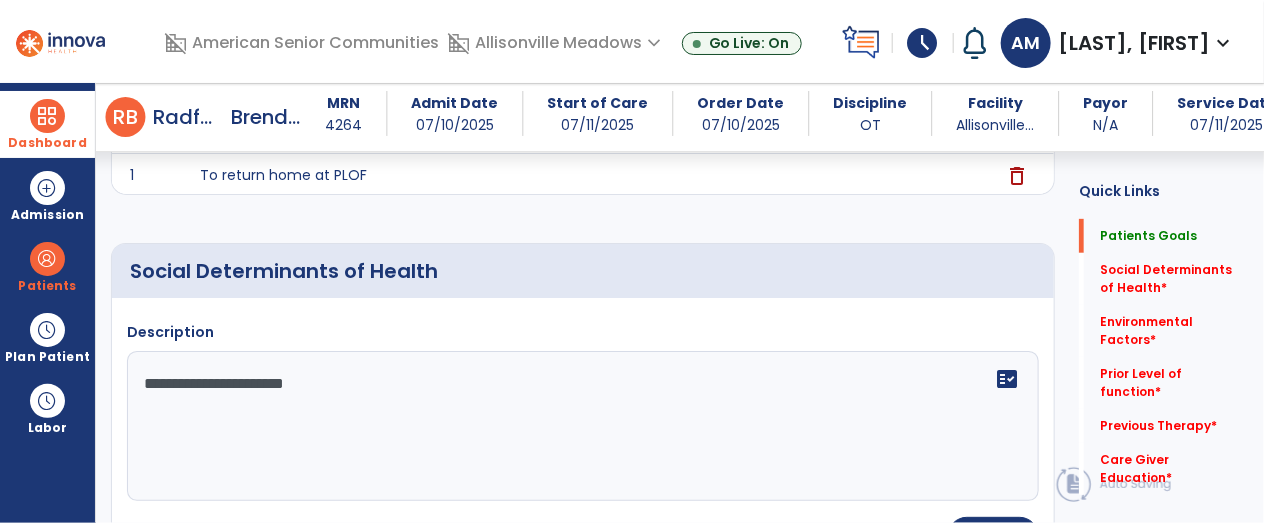 type on "**********" 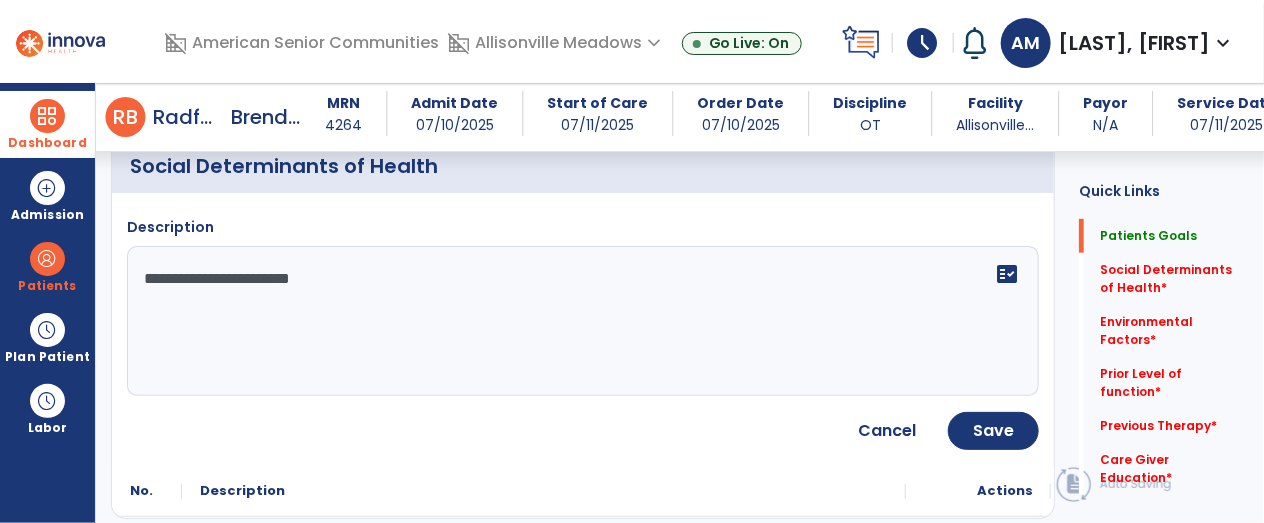 scroll, scrollTop: 434, scrollLeft: 0, axis: vertical 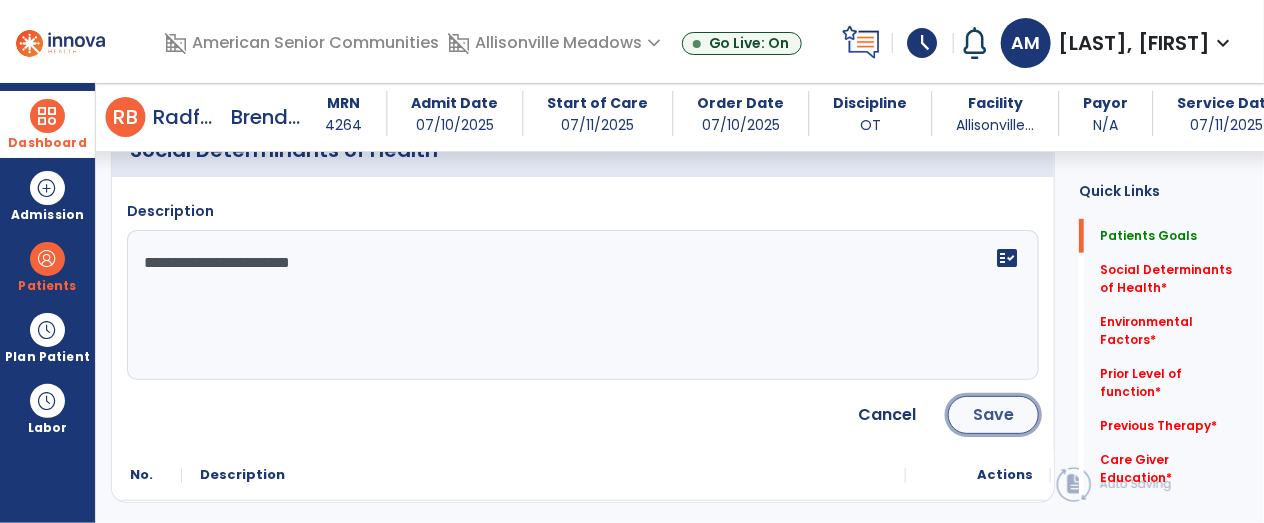 click on "Save" 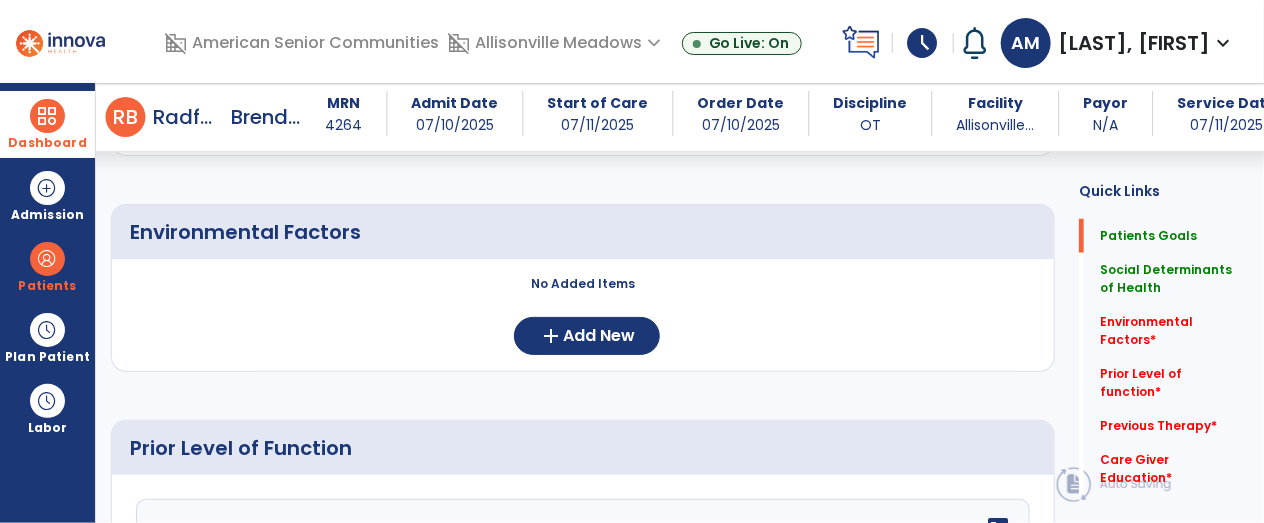 scroll, scrollTop: 638, scrollLeft: 0, axis: vertical 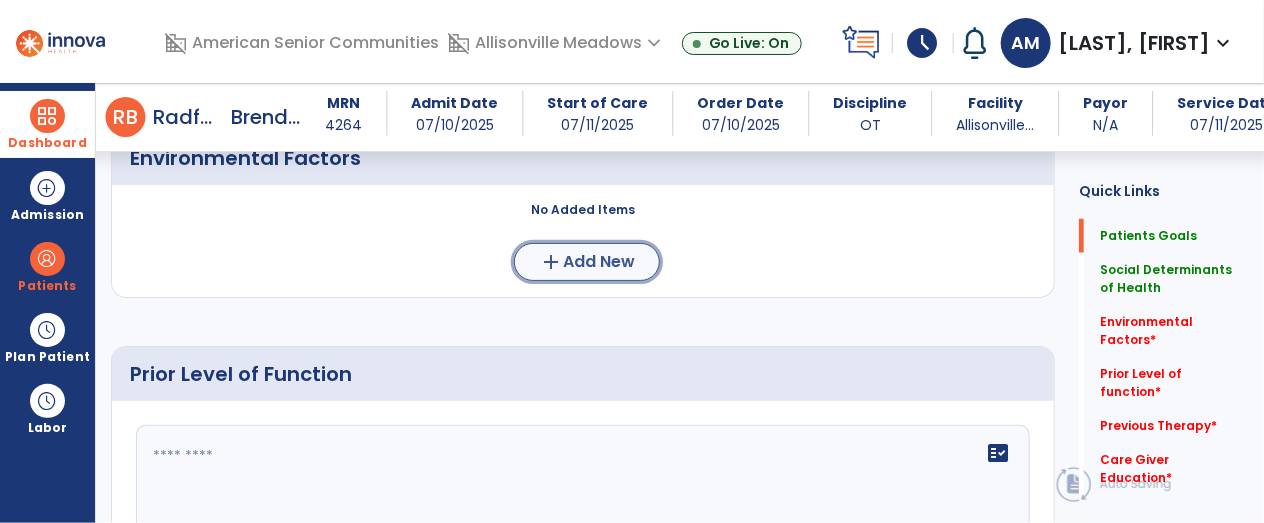 click on "Add New" 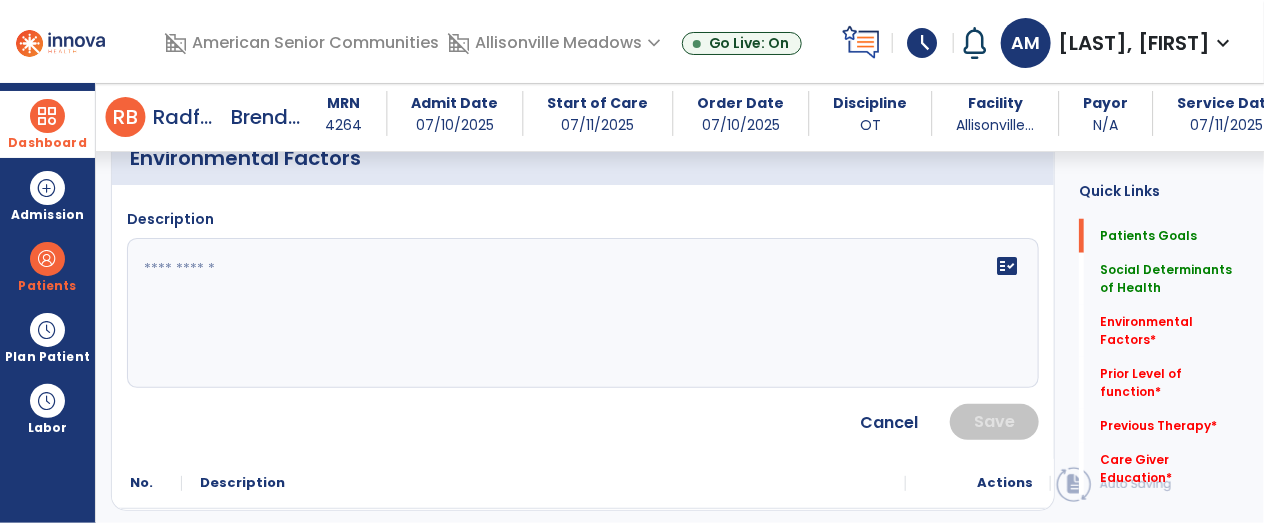 click 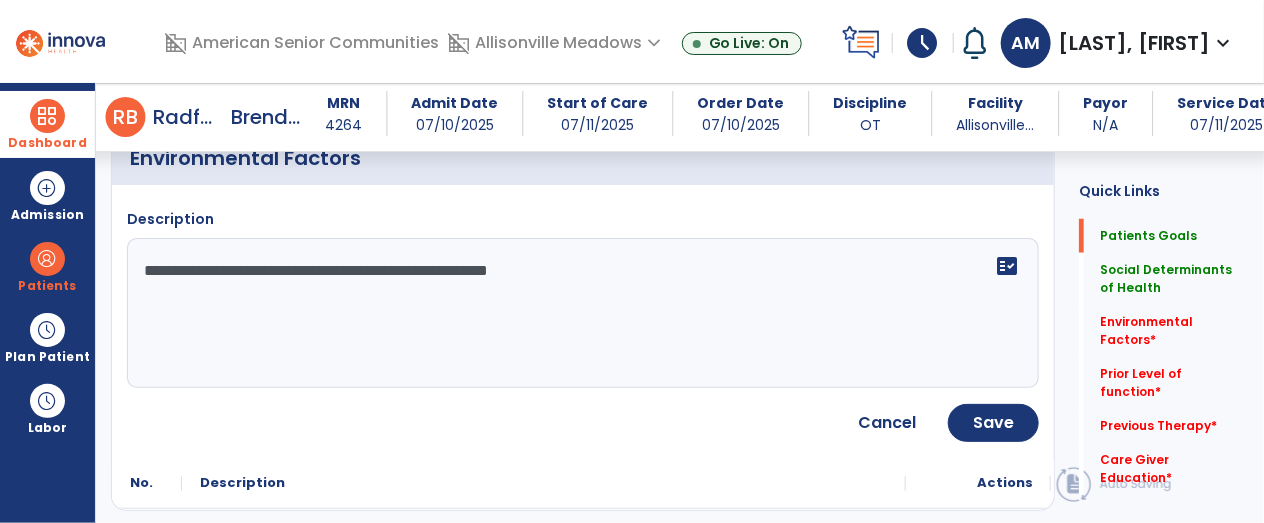 type on "**********" 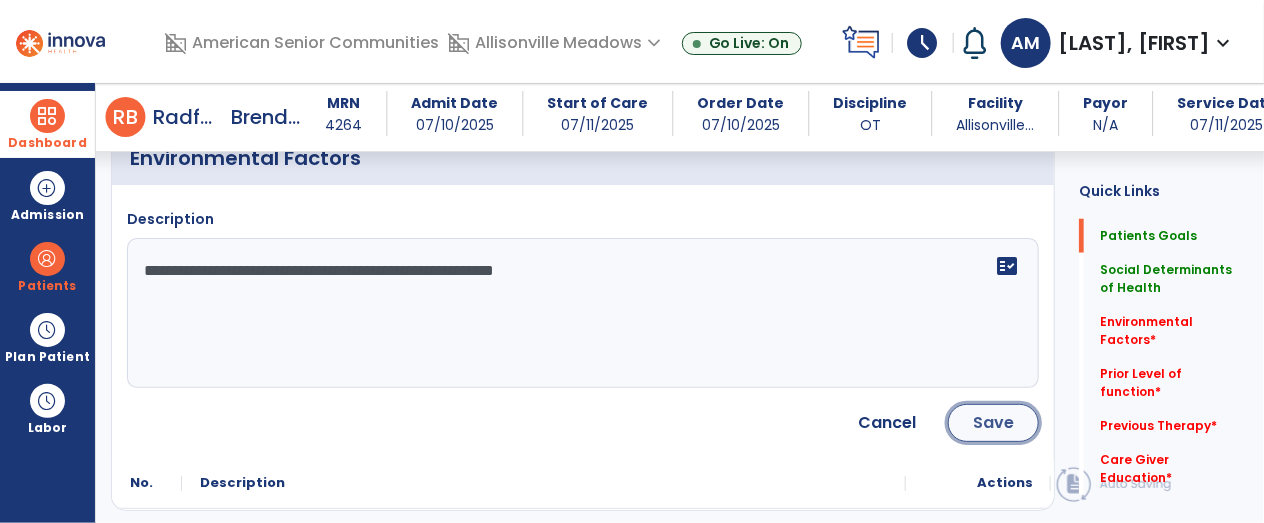 click on "Save" 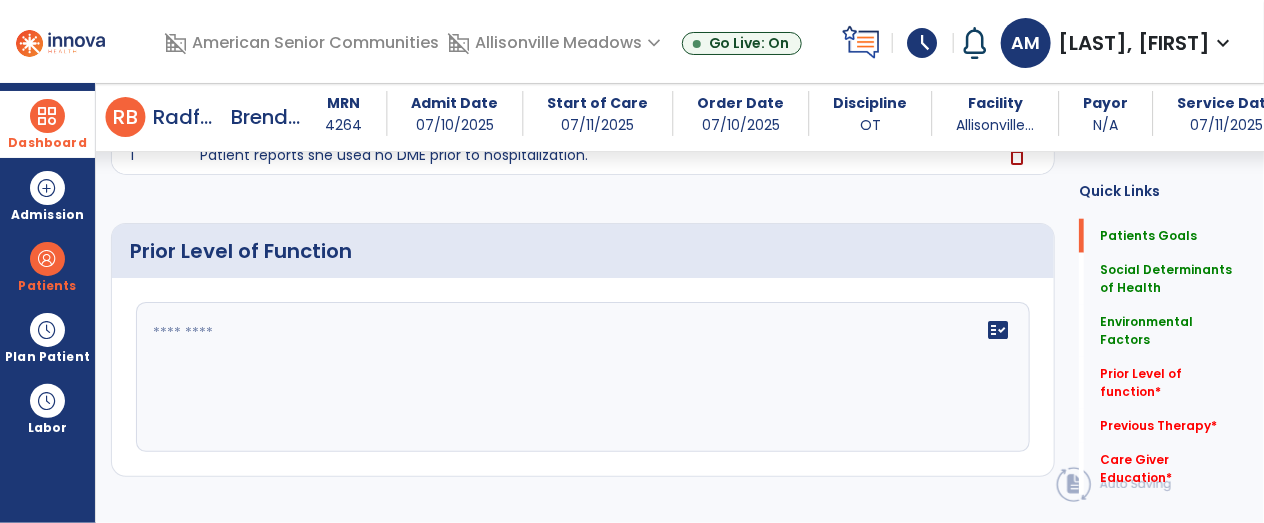 scroll, scrollTop: 759, scrollLeft: 0, axis: vertical 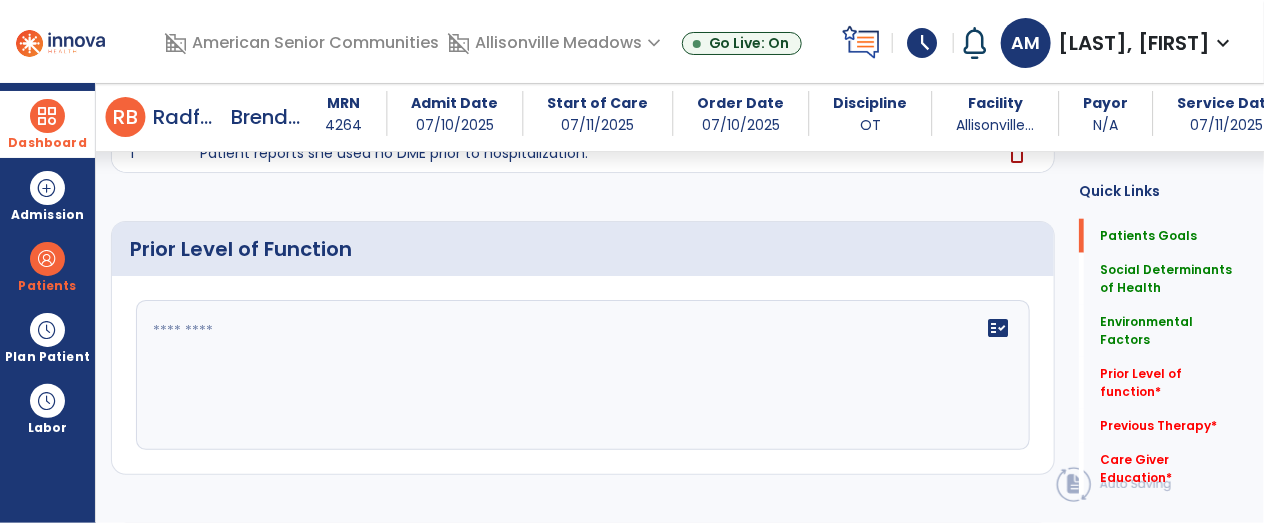 click 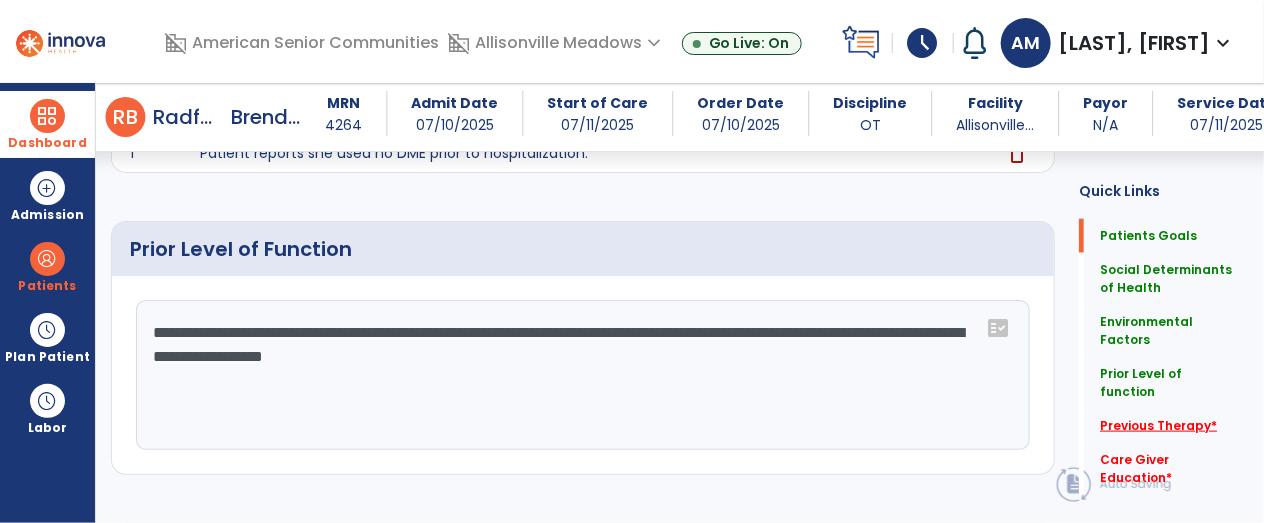 type on "**********" 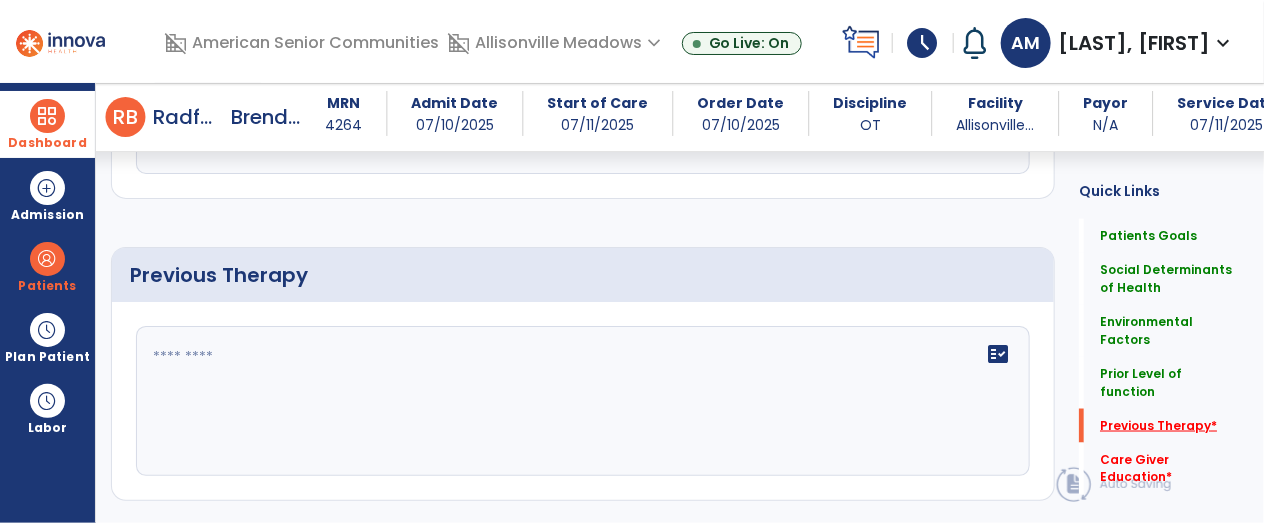 scroll, scrollTop: 1132, scrollLeft: 0, axis: vertical 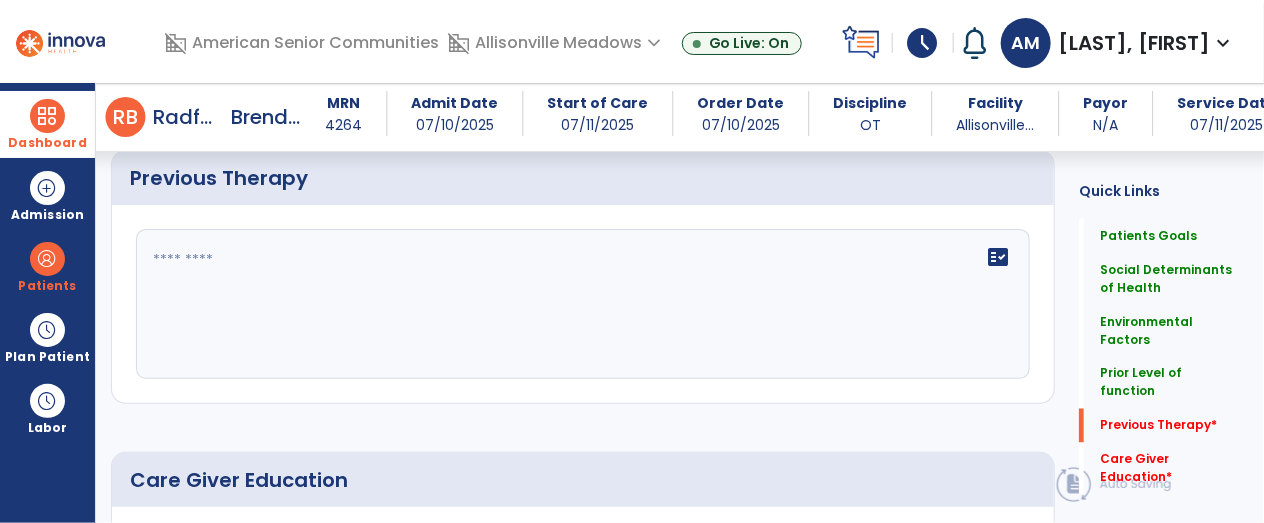 click on "fact_check" 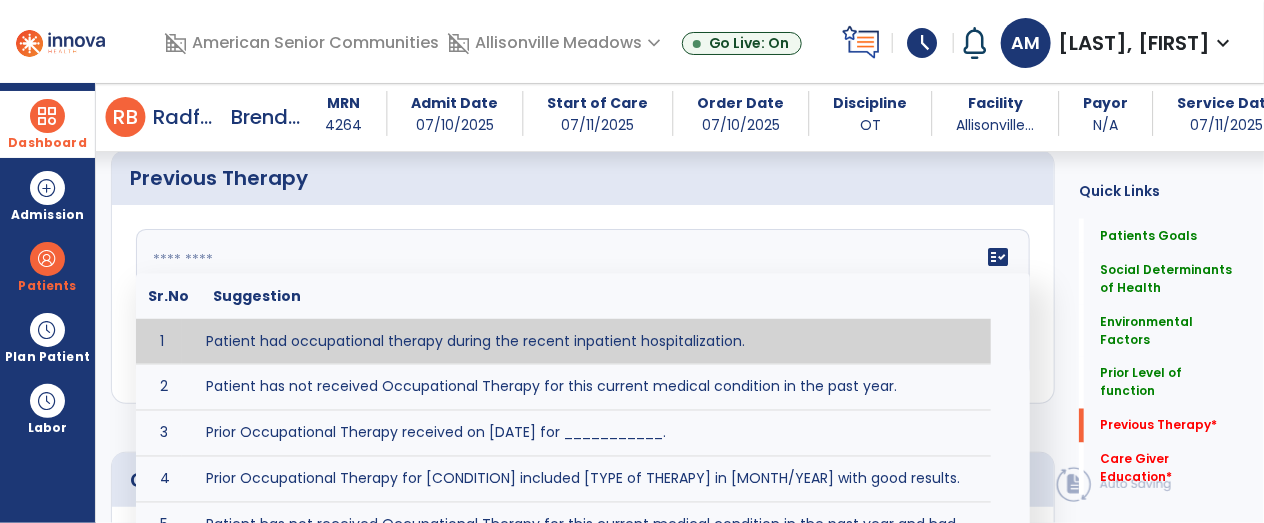 type on "**********" 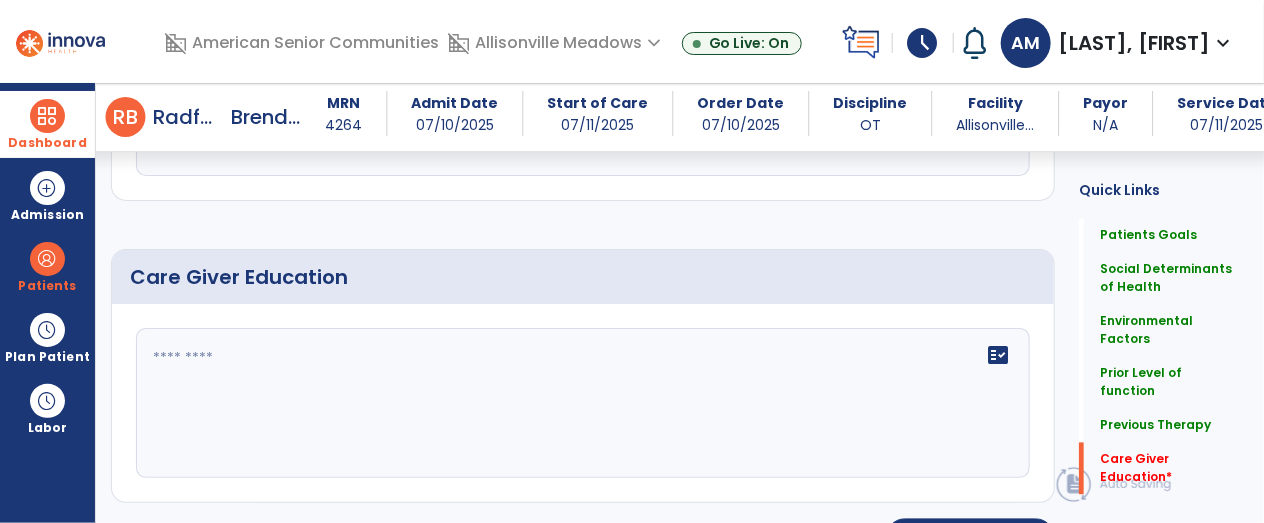 scroll, scrollTop: 1366, scrollLeft: 0, axis: vertical 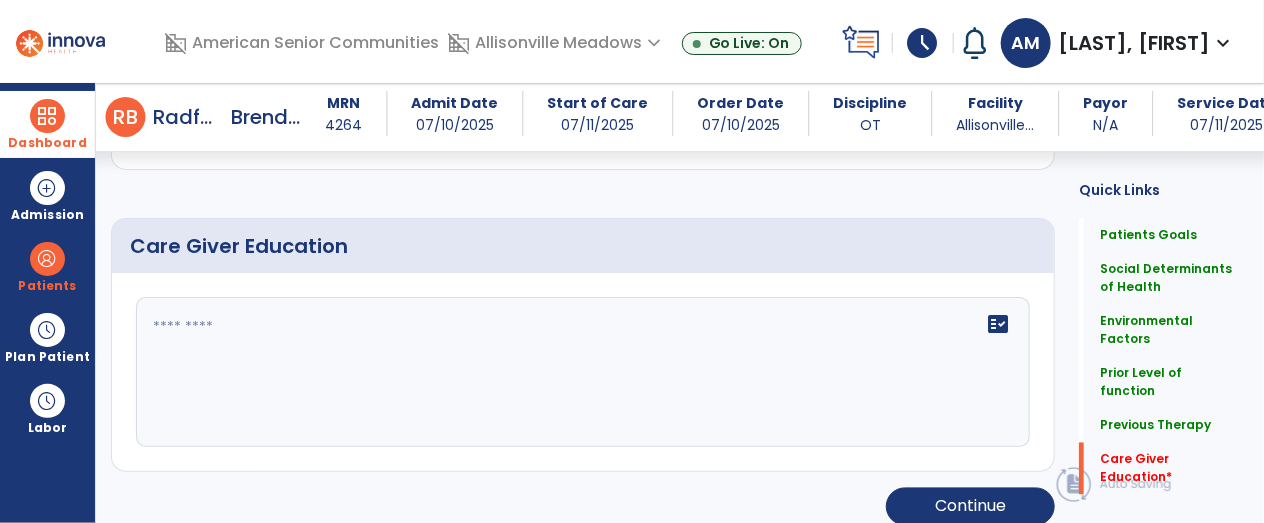 click on "fact_check" 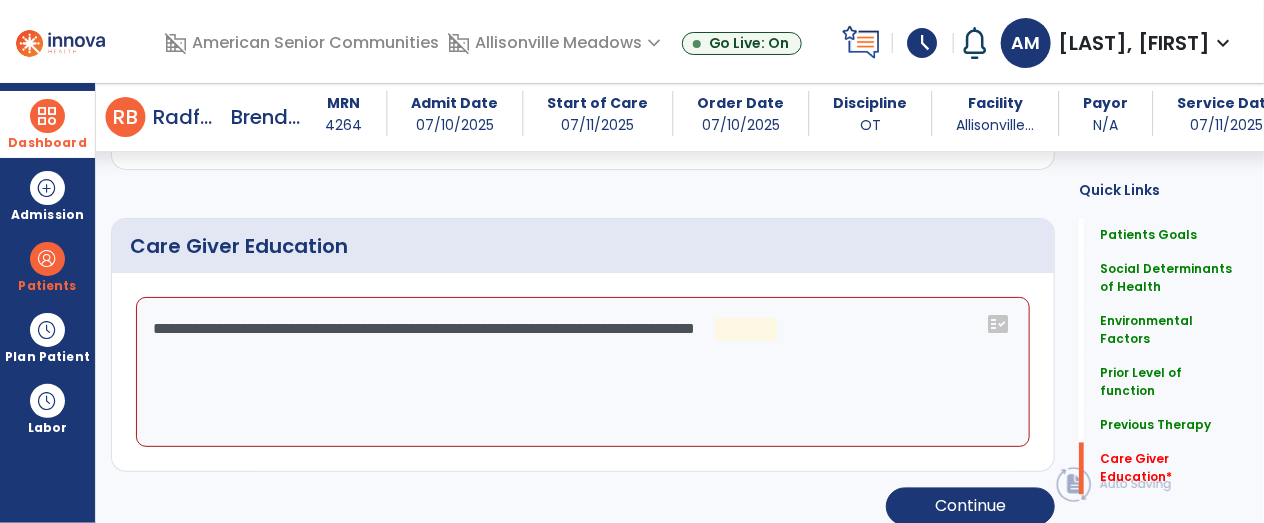 click on "**********" 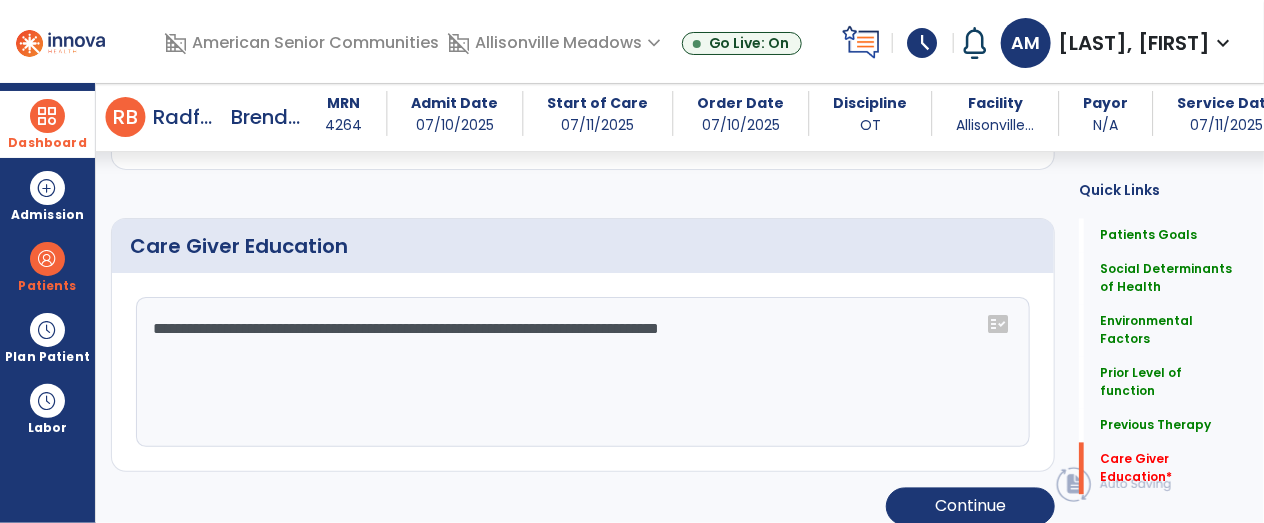 type on "**********" 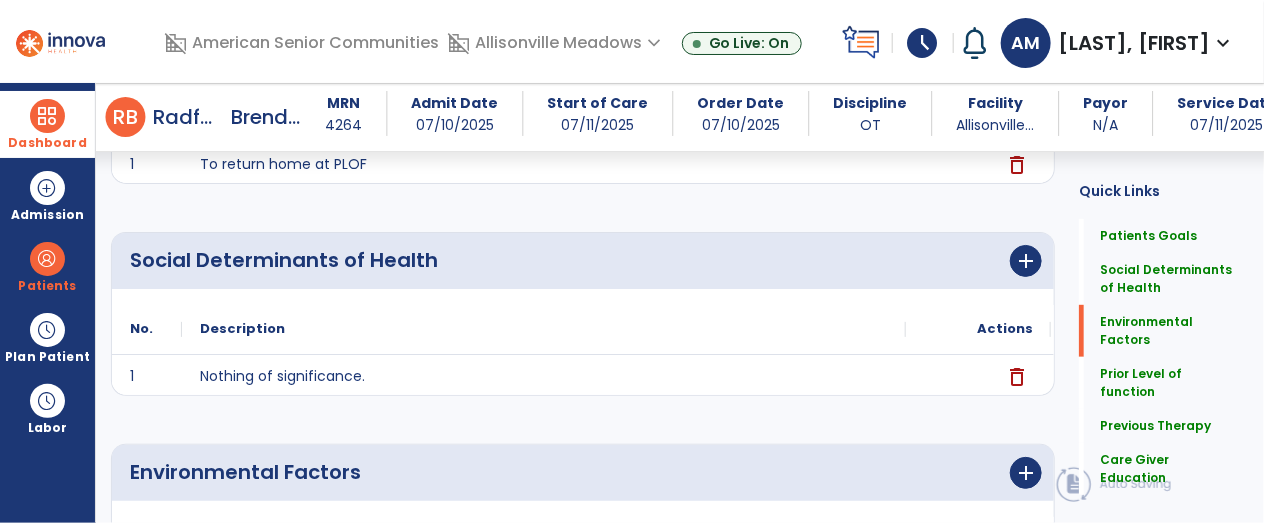 scroll, scrollTop: 0, scrollLeft: 0, axis: both 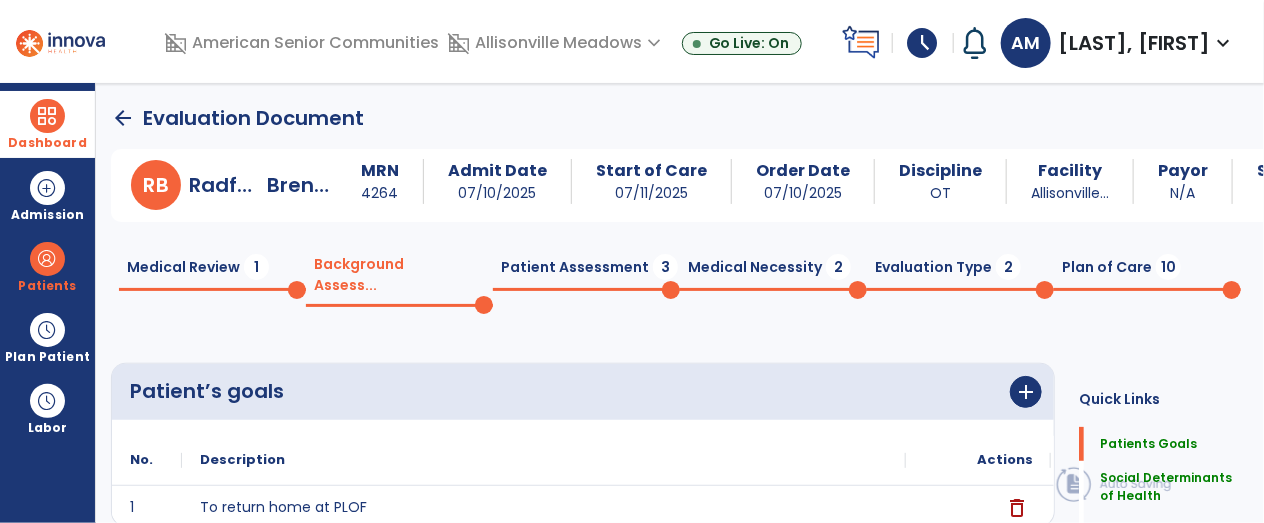 click on "Patient Assessment  3" 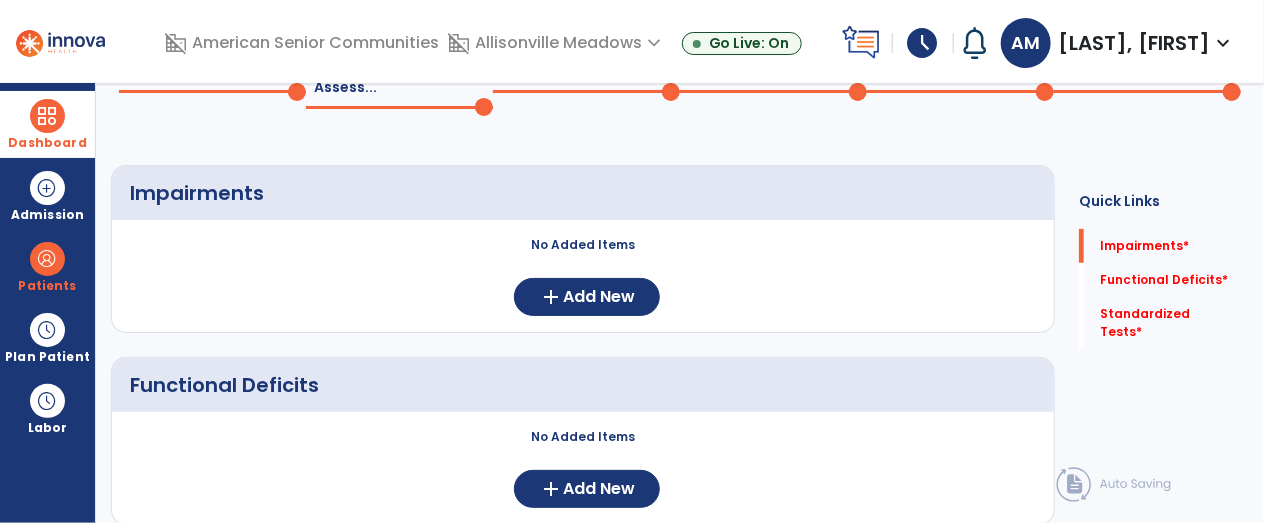 scroll, scrollTop: 0, scrollLeft: 0, axis: both 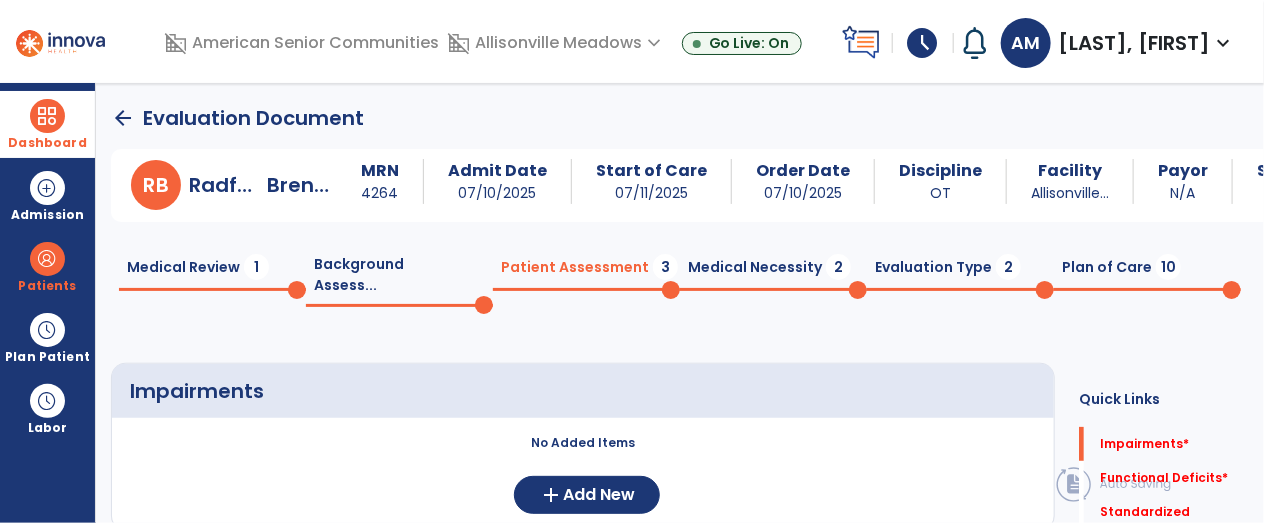 click 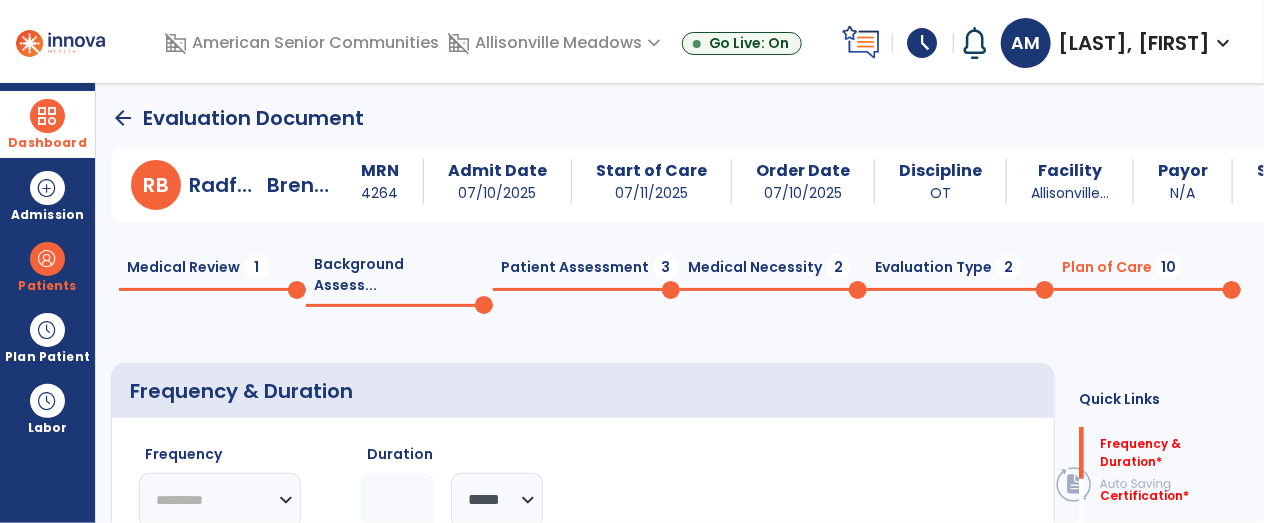 click on "********* ** ** ** ** ** ** **" 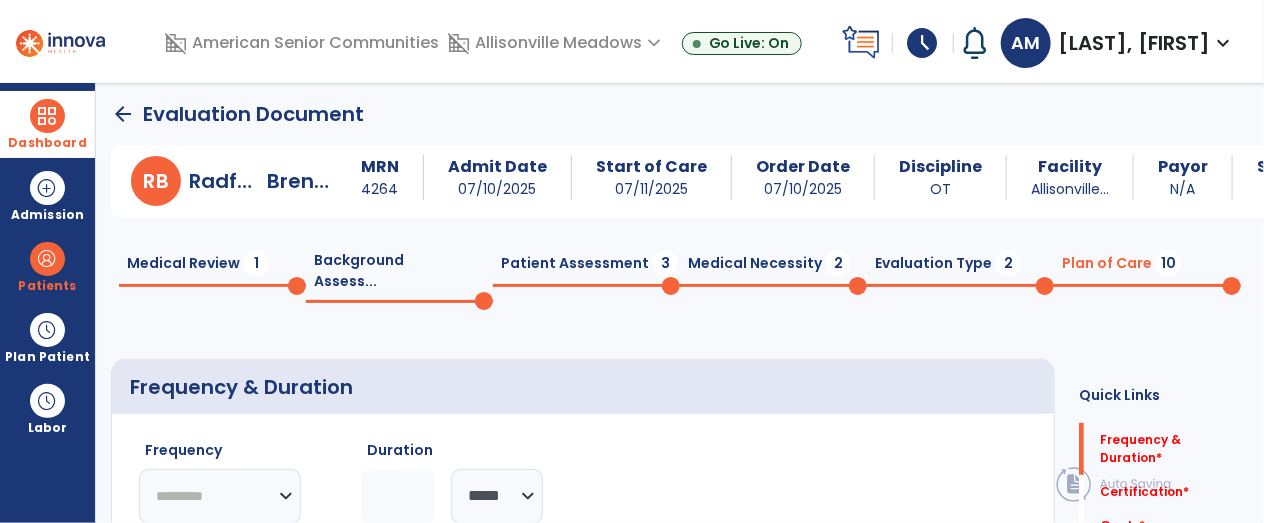 select on "**" 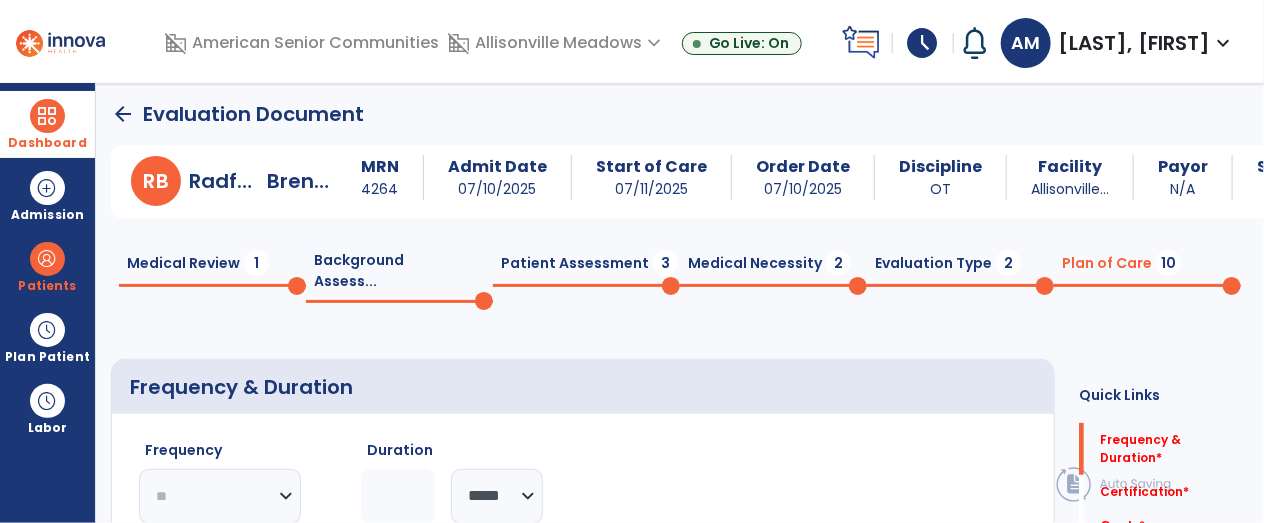 click on "********* ** ** ** ** ** ** **" 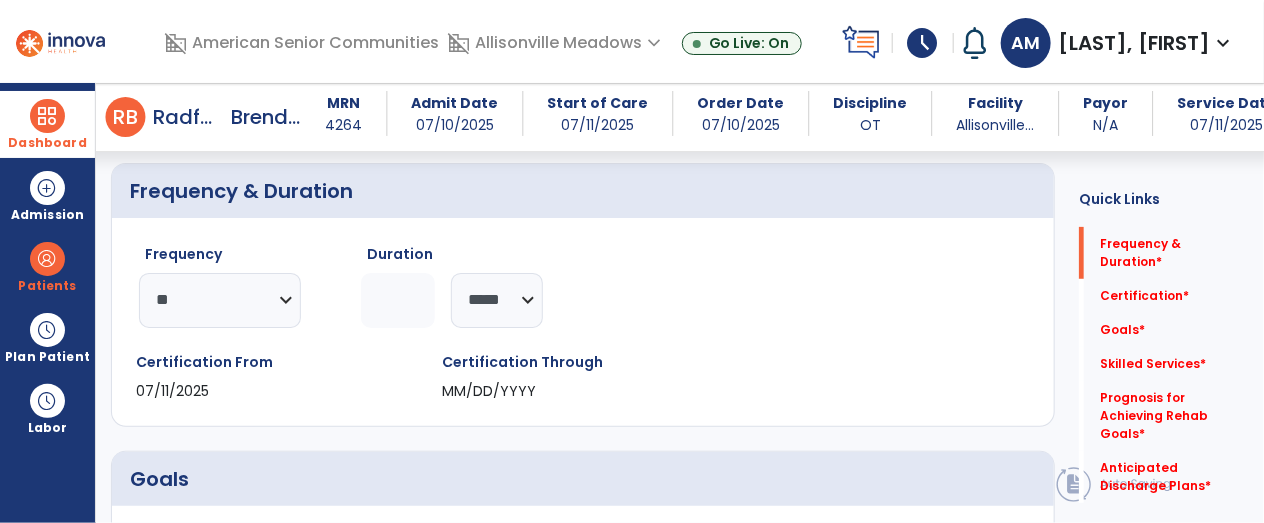 scroll, scrollTop: 182, scrollLeft: 0, axis: vertical 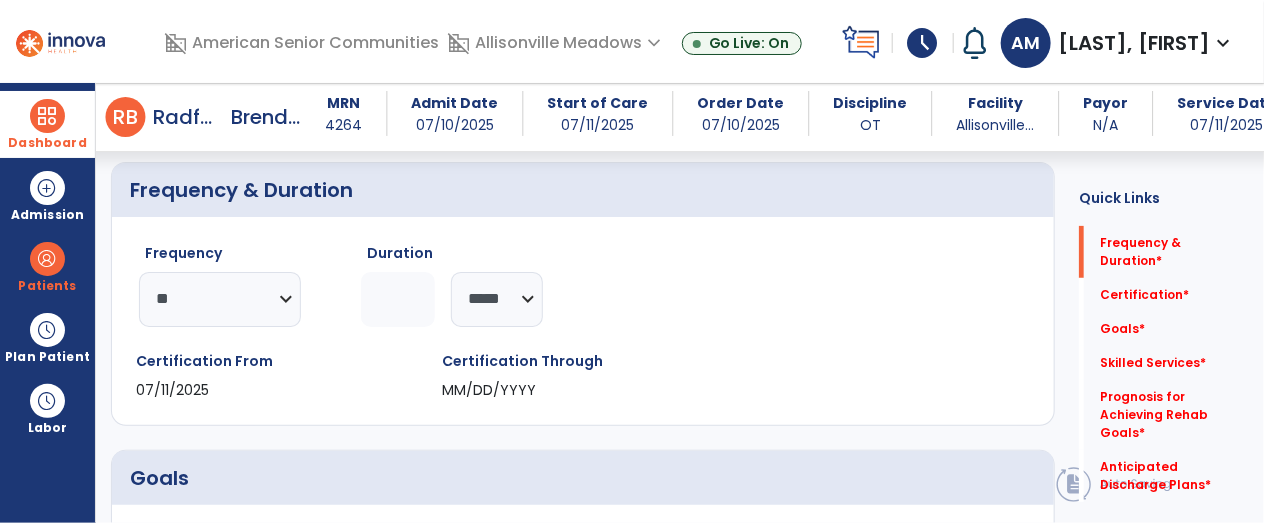 click 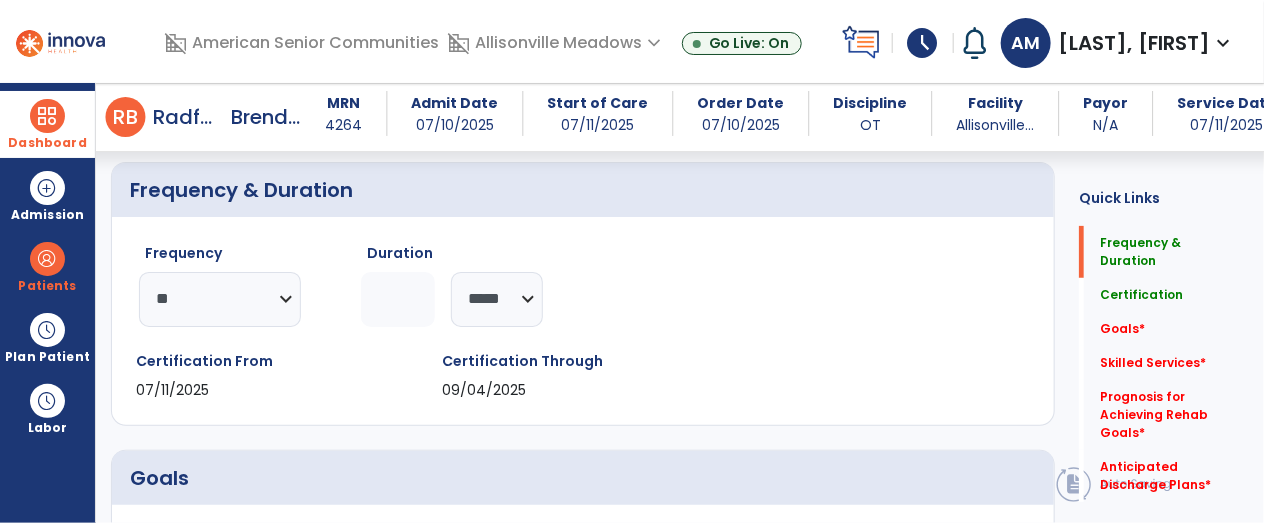 type on "*" 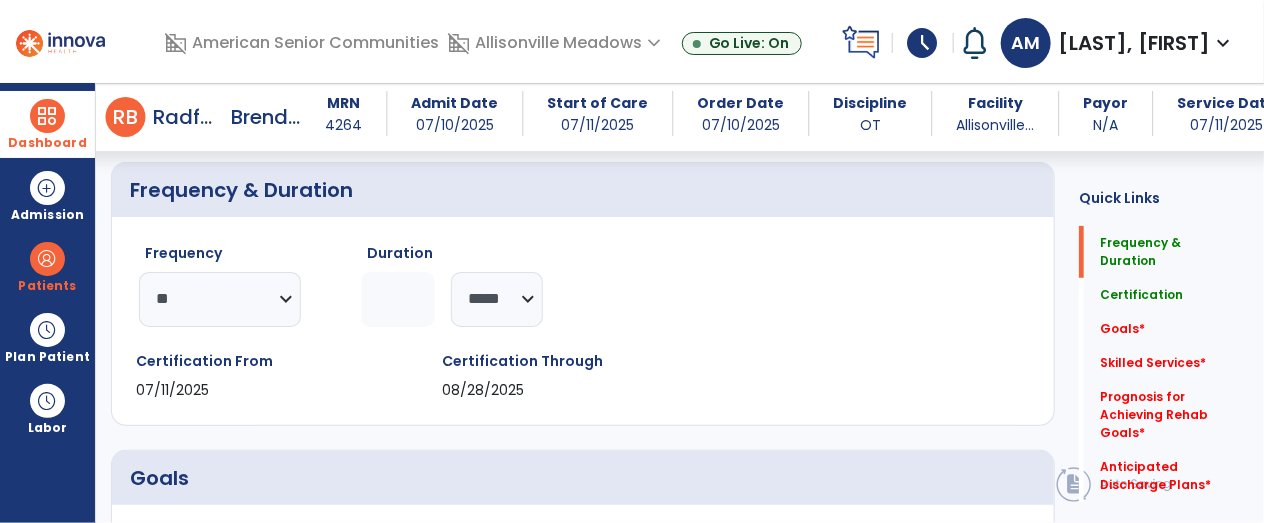 scroll, scrollTop: 0, scrollLeft: 0, axis: both 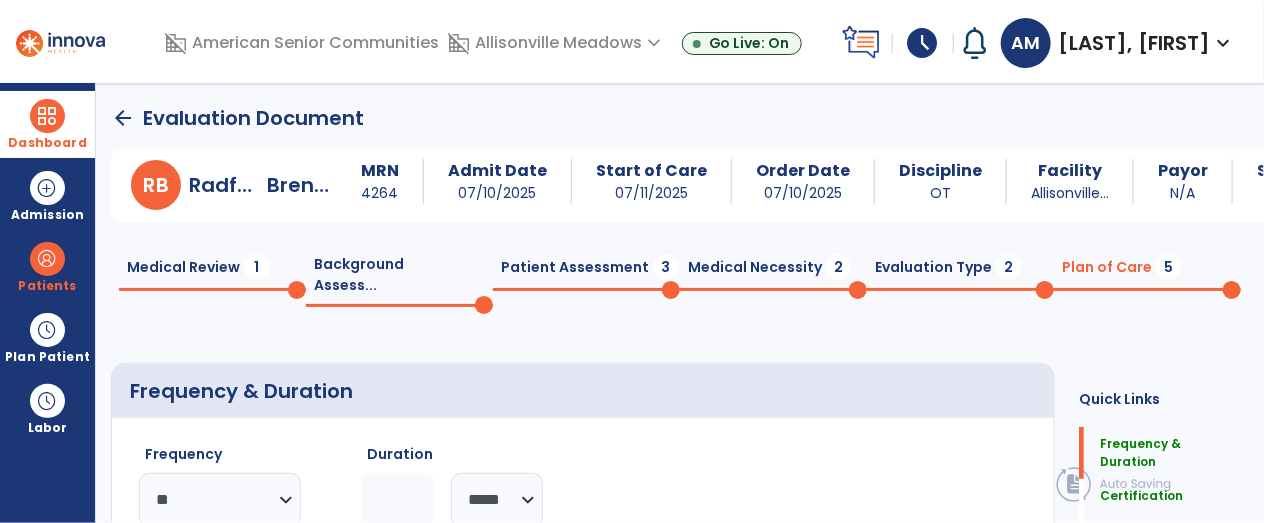 click on "Medical Necessity  2" 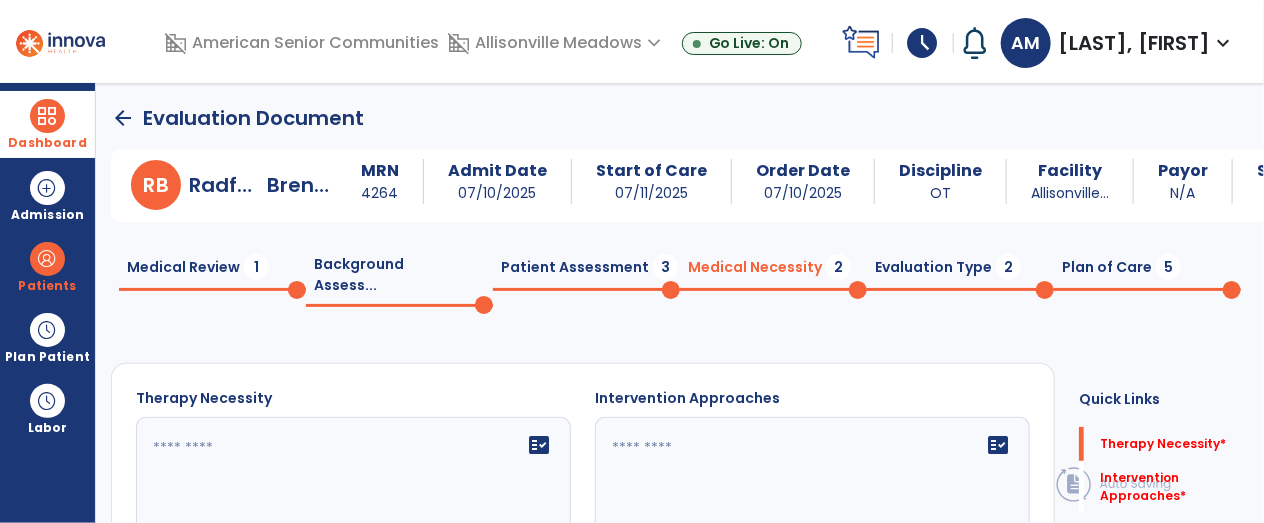 click 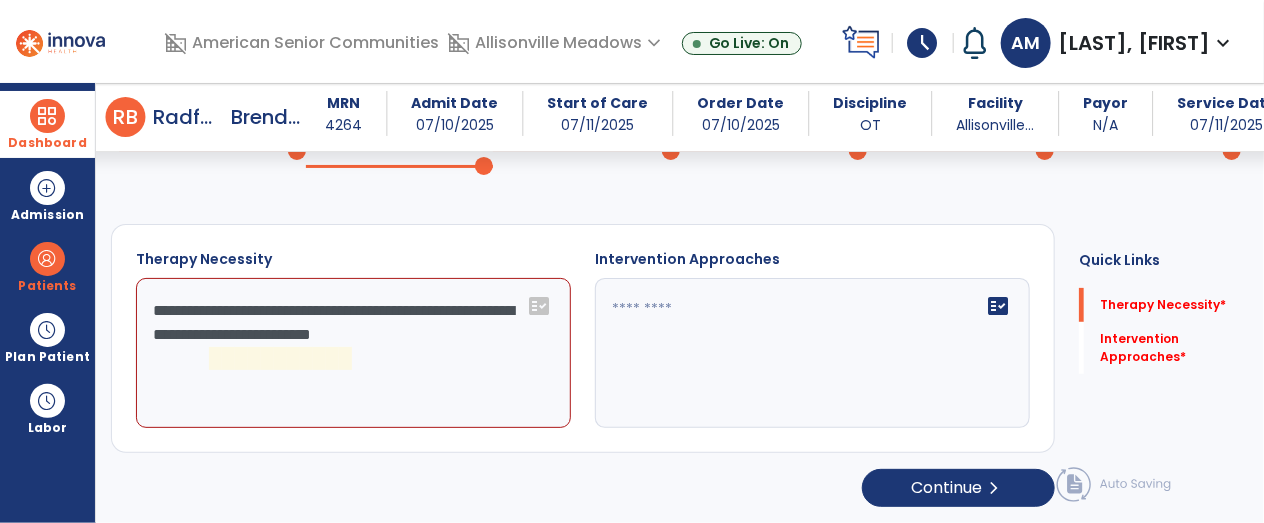 scroll, scrollTop: 118, scrollLeft: 0, axis: vertical 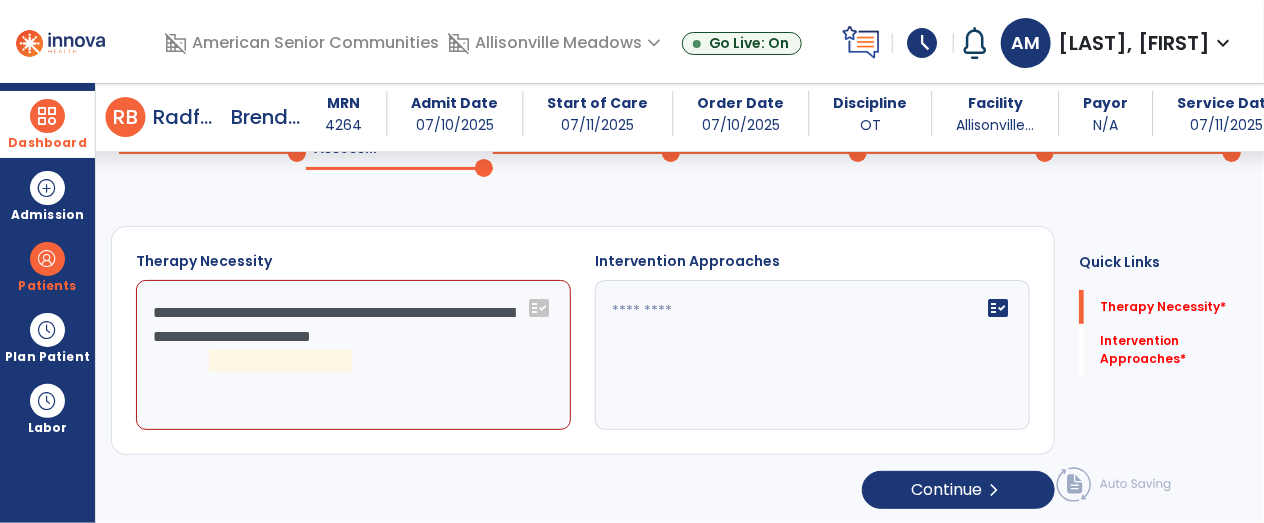 click on "**********" 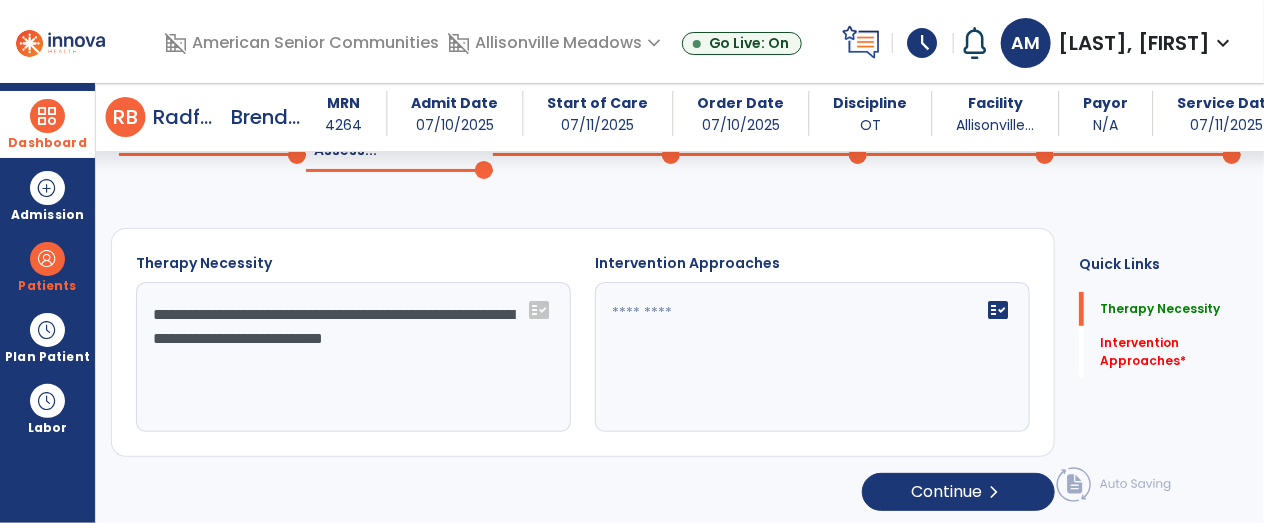 scroll, scrollTop: 118, scrollLeft: 0, axis: vertical 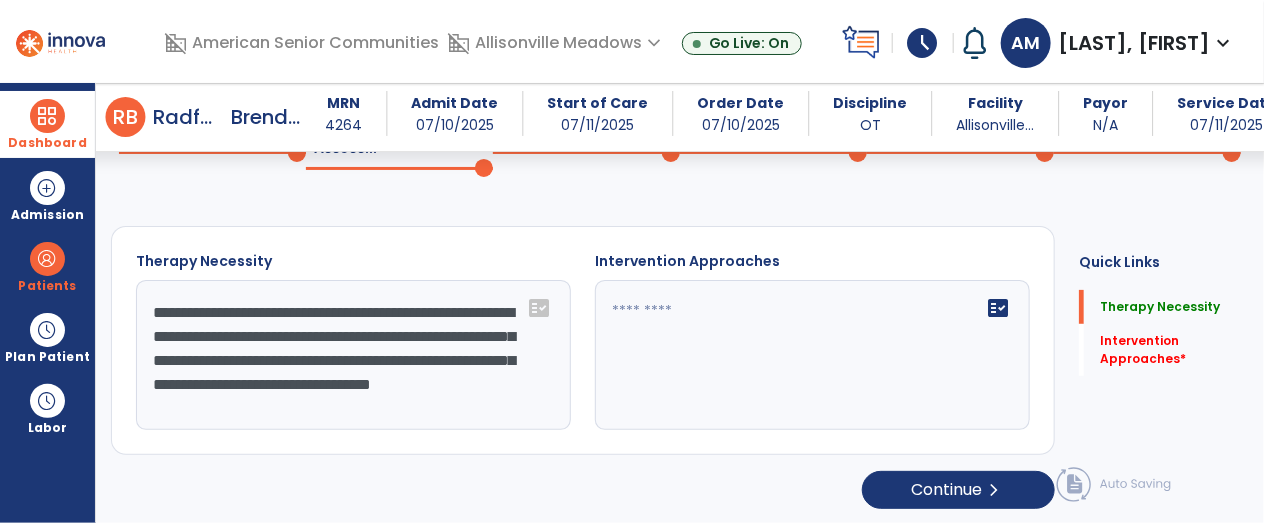 type on "**********" 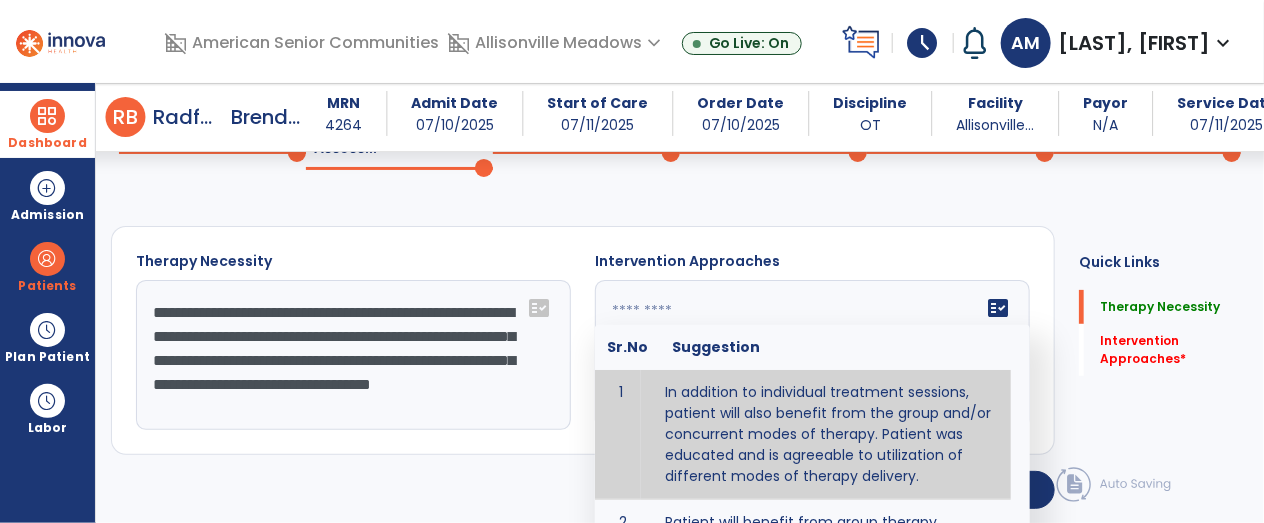 type on "**********" 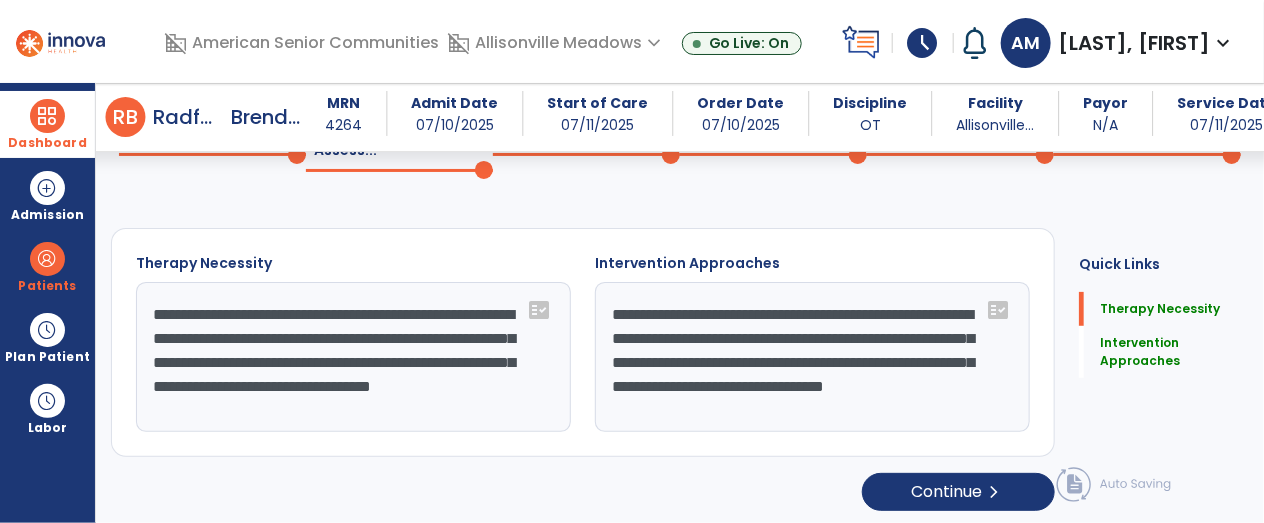 scroll, scrollTop: 0, scrollLeft: 0, axis: both 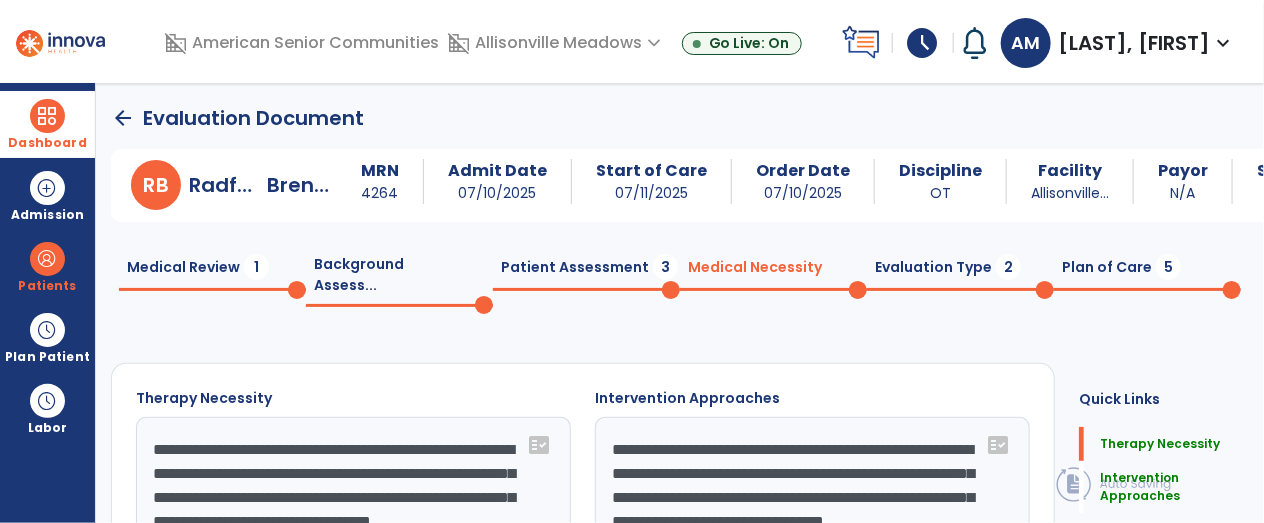 click on "Evaluation Type  2" 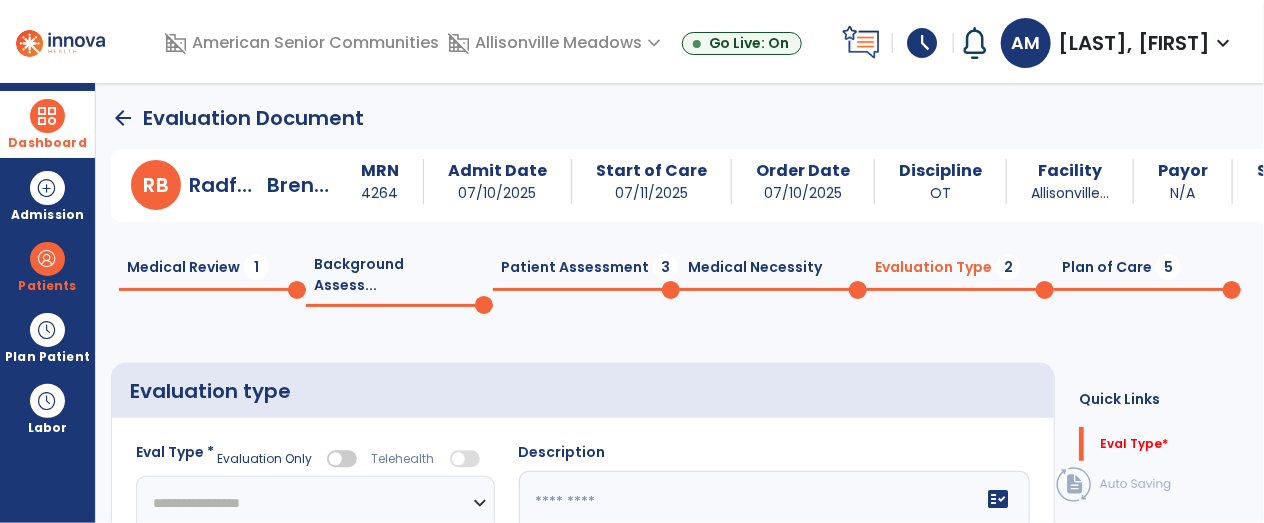 click on "**********" 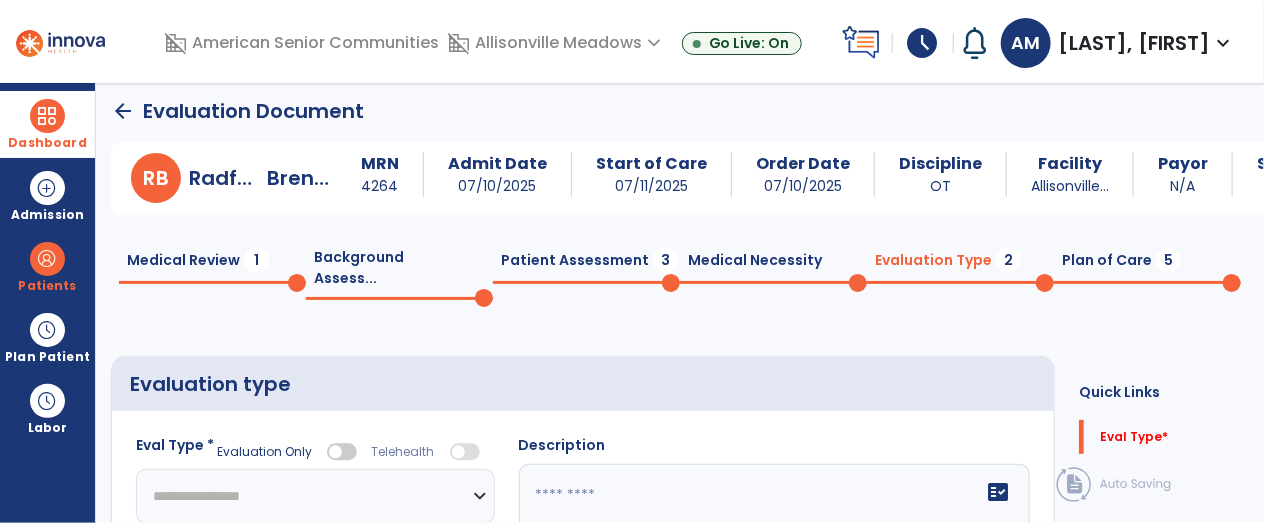 select on "**********" 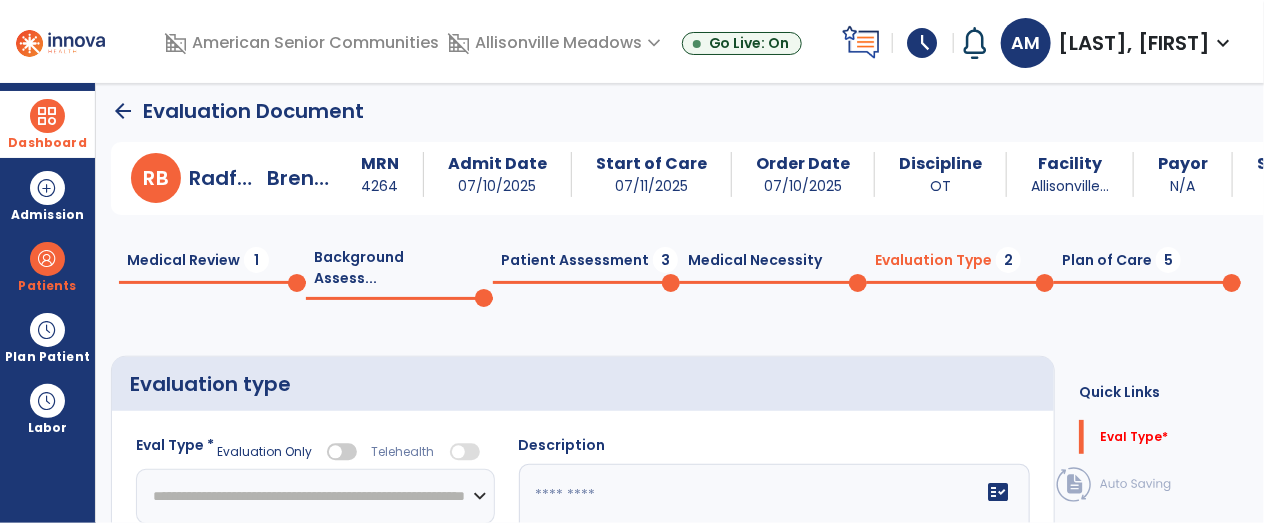 click on "**********" 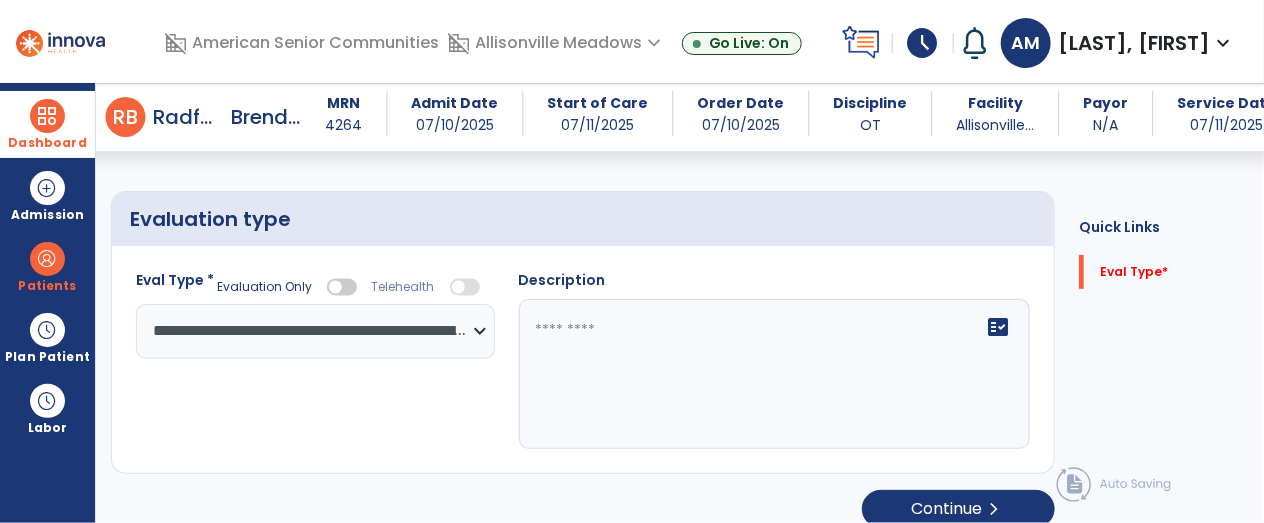 click 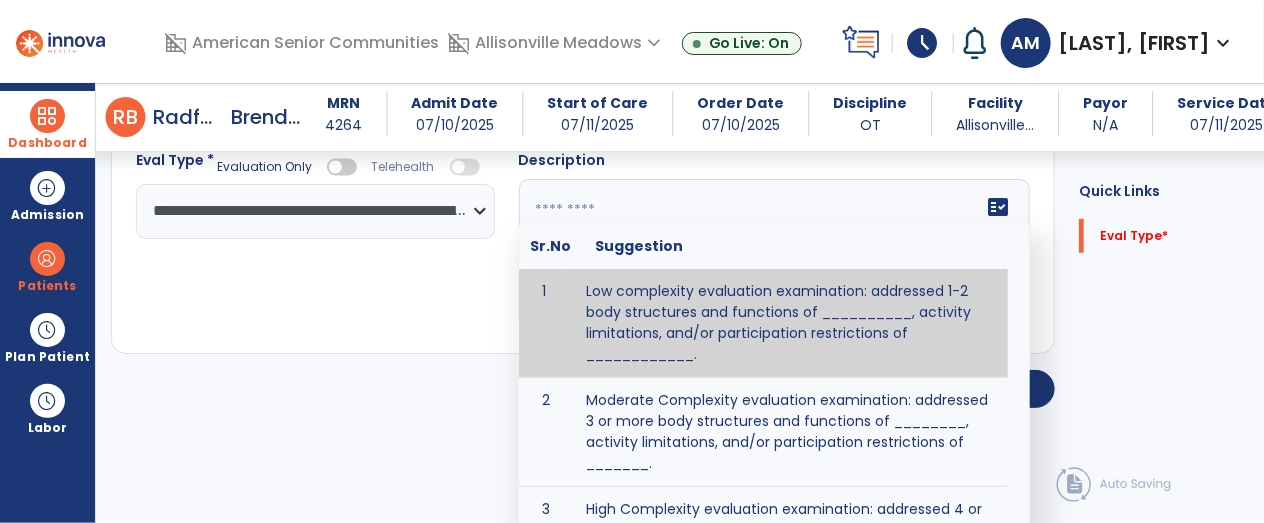 scroll, scrollTop: 284, scrollLeft: 0, axis: vertical 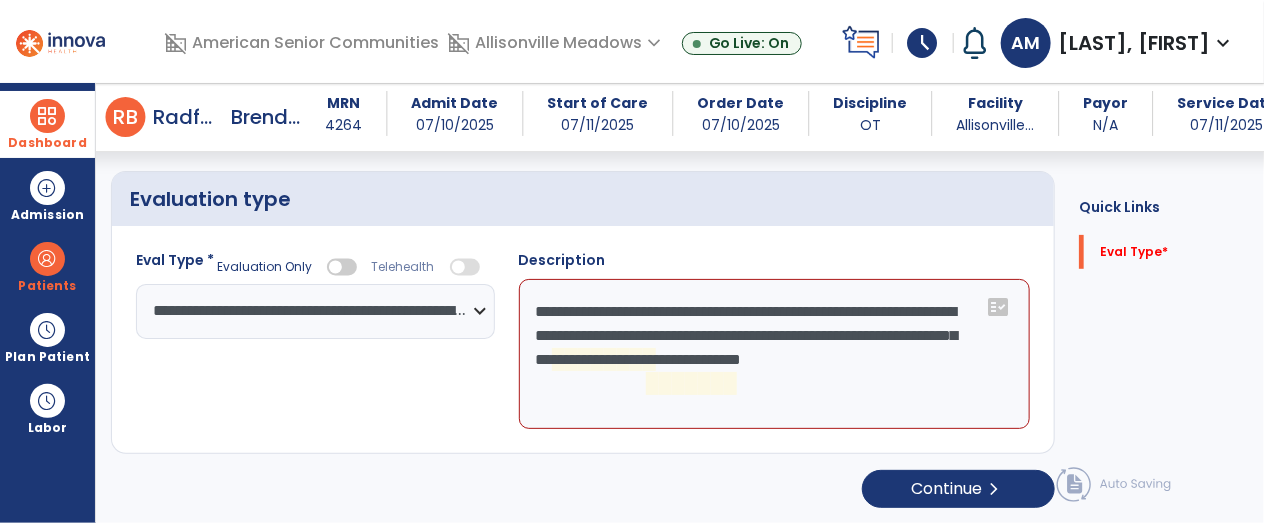 click on "**********" 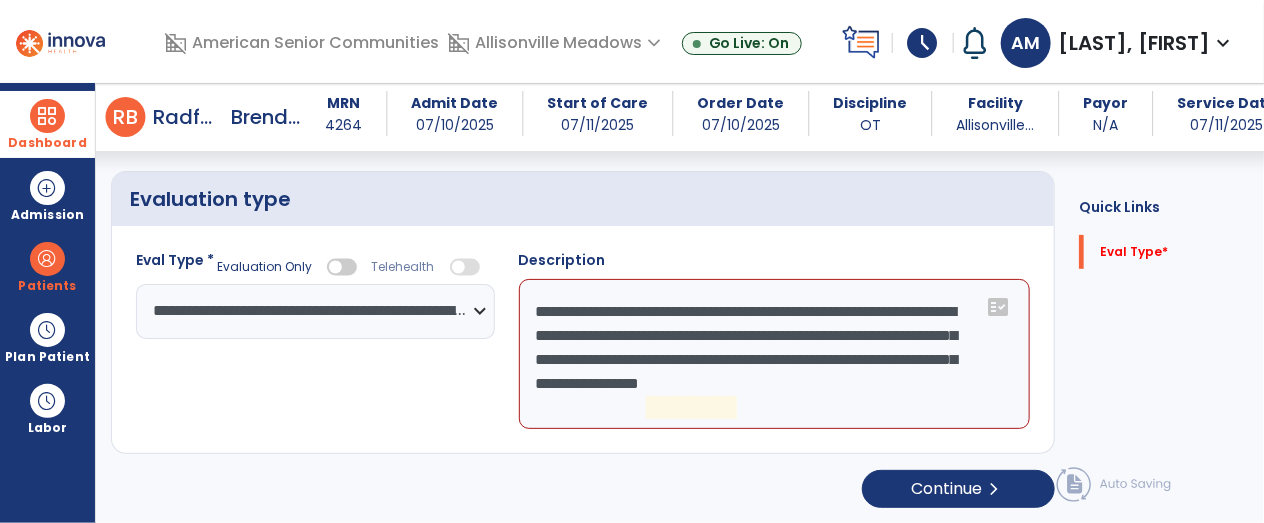 click on "**********" 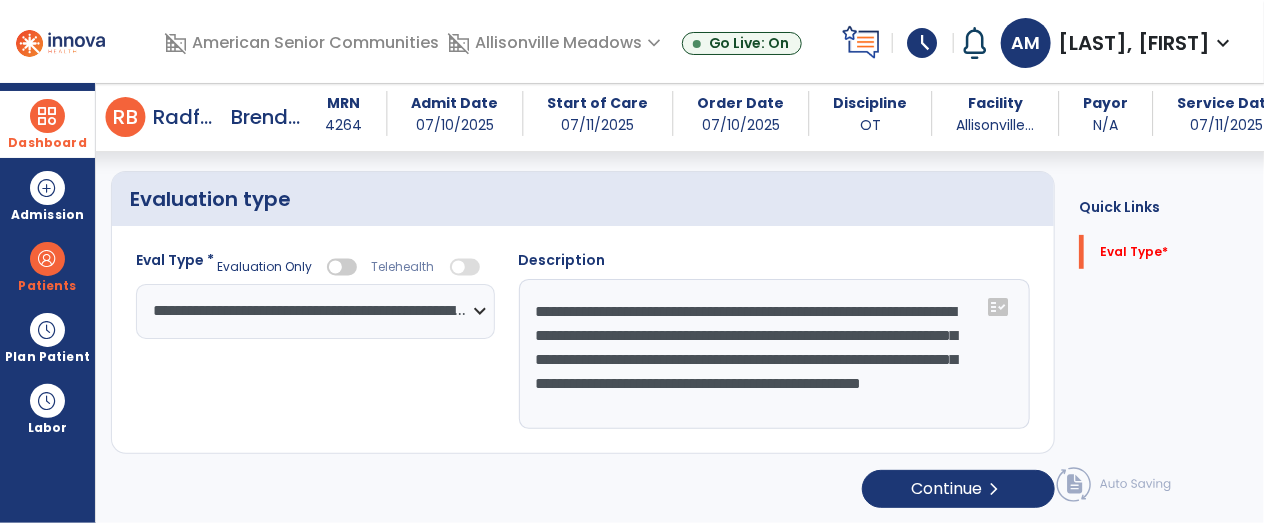 scroll, scrollTop: 14, scrollLeft: 0, axis: vertical 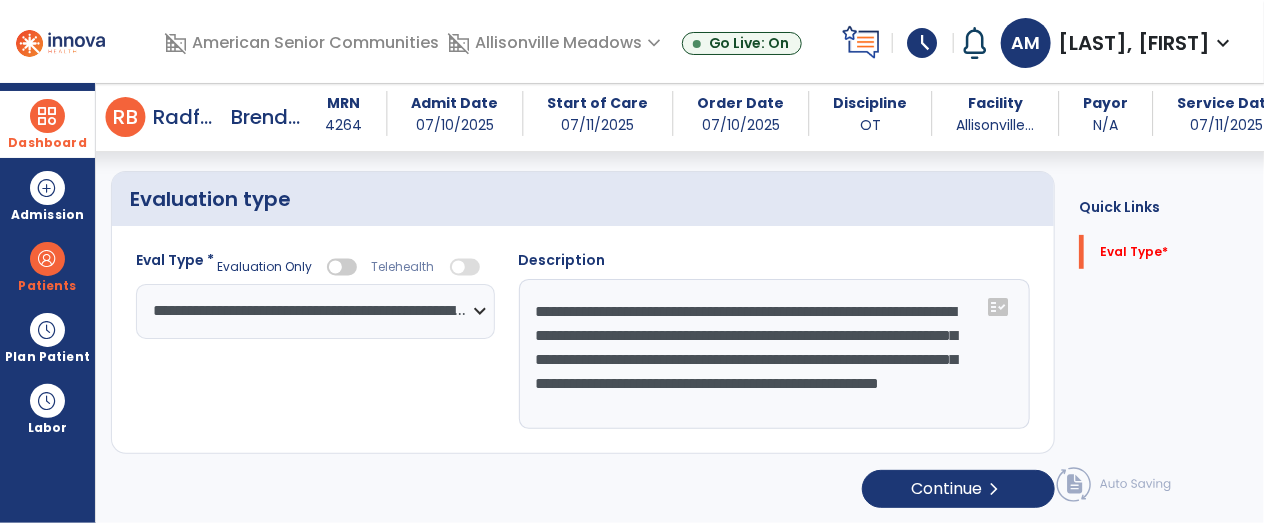 type on "**********" 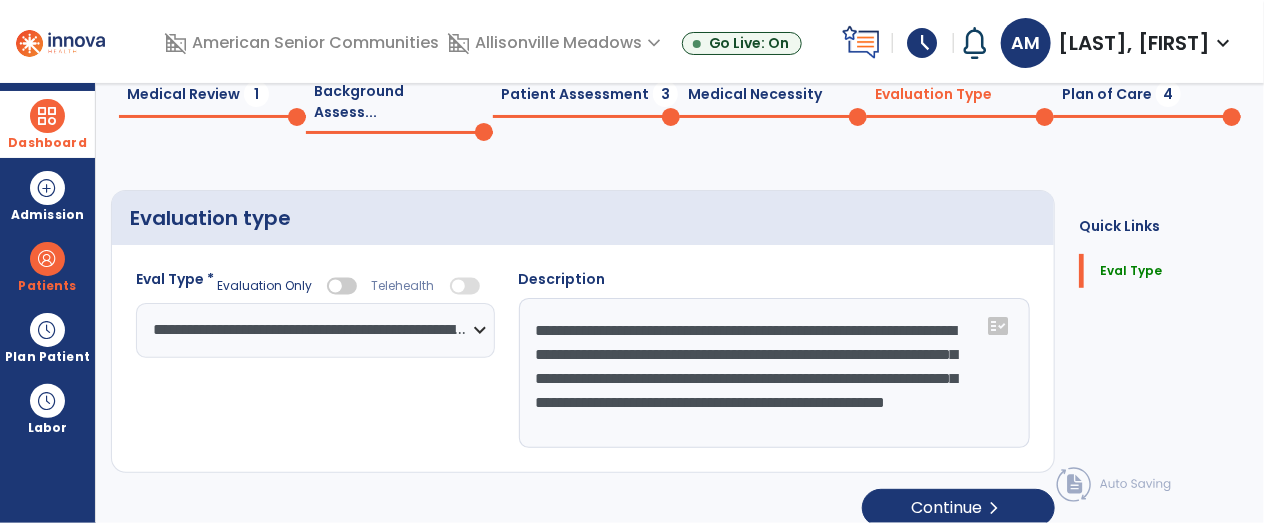 scroll, scrollTop: 0, scrollLeft: 0, axis: both 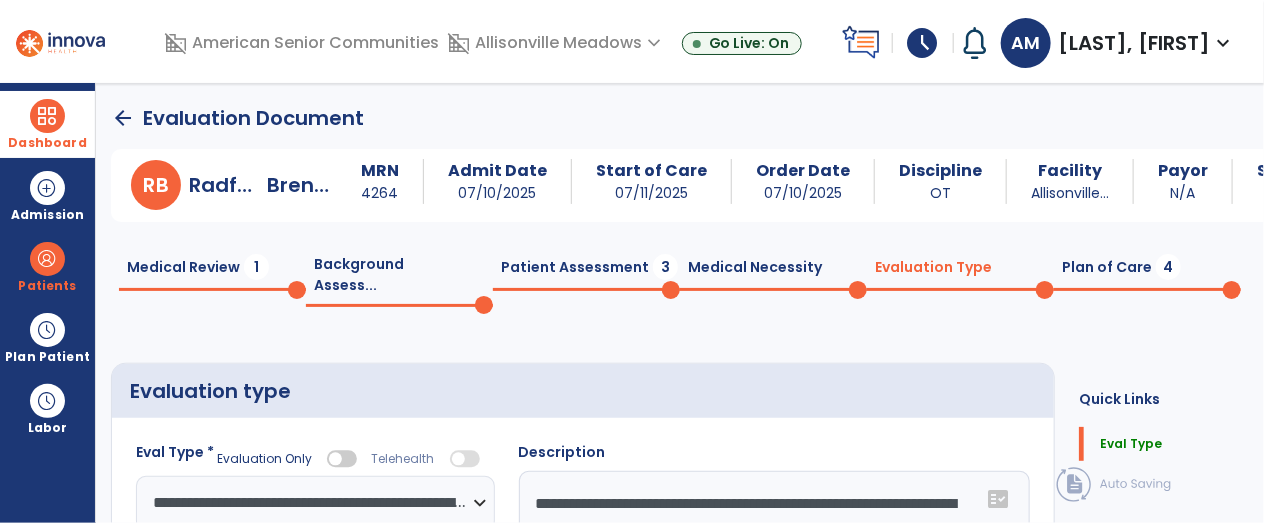 click on "Patient Assessment  3" 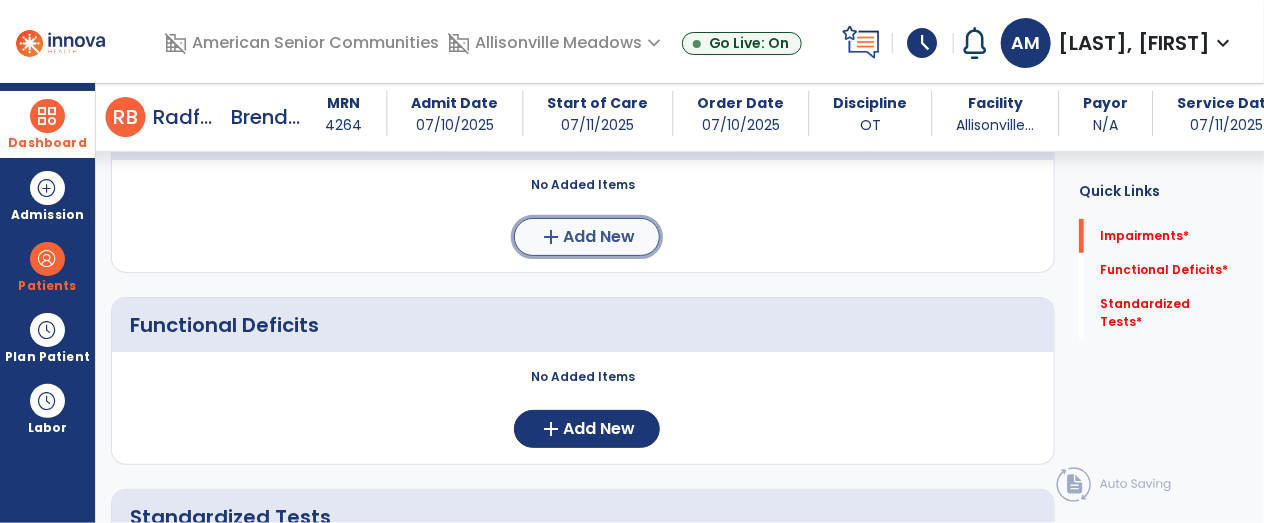 click on "Add New" 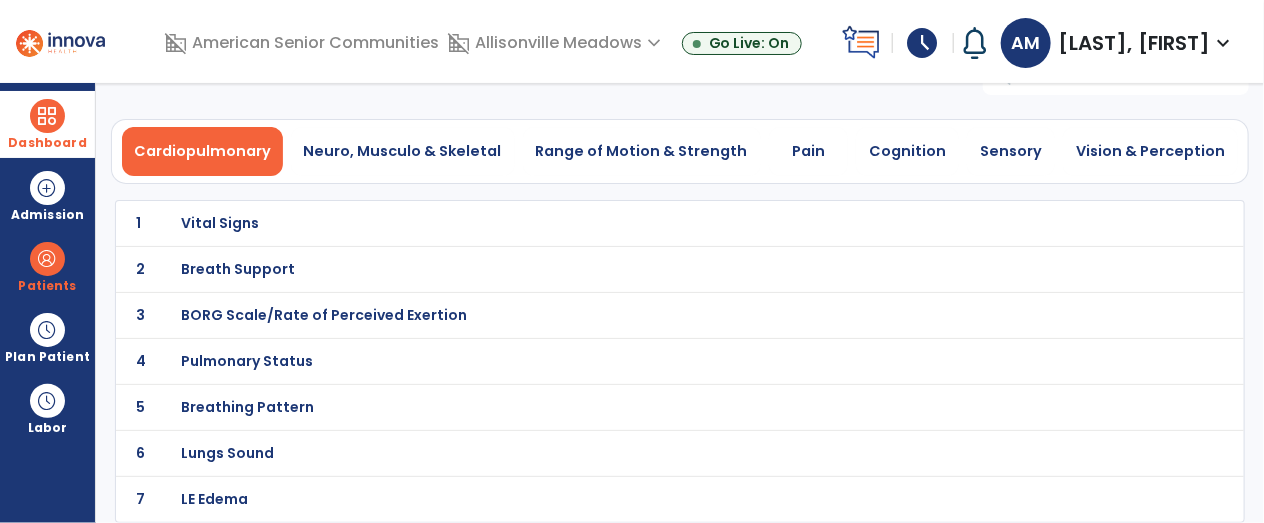 scroll, scrollTop: 46, scrollLeft: 0, axis: vertical 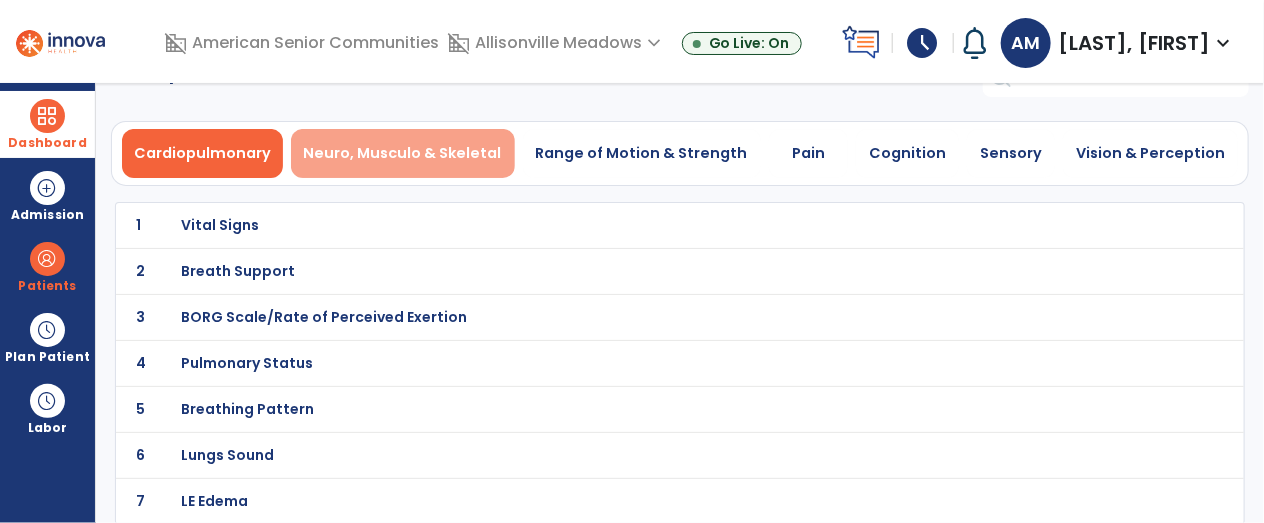 click on "Neuro, Musculo & Skeletal" at bounding box center (403, 153) 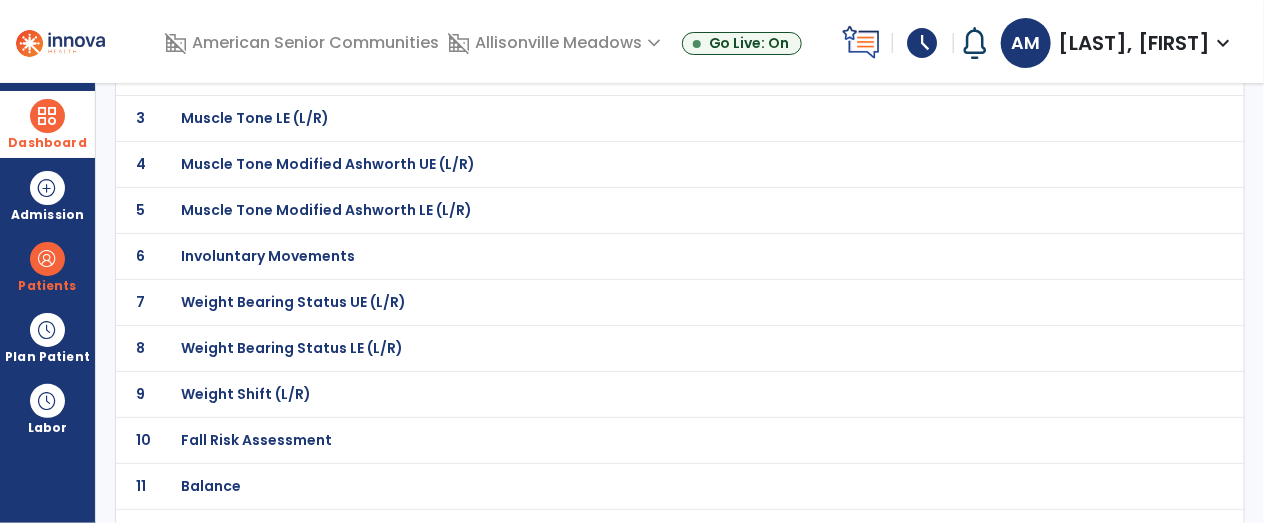 scroll, scrollTop: 254, scrollLeft: 0, axis: vertical 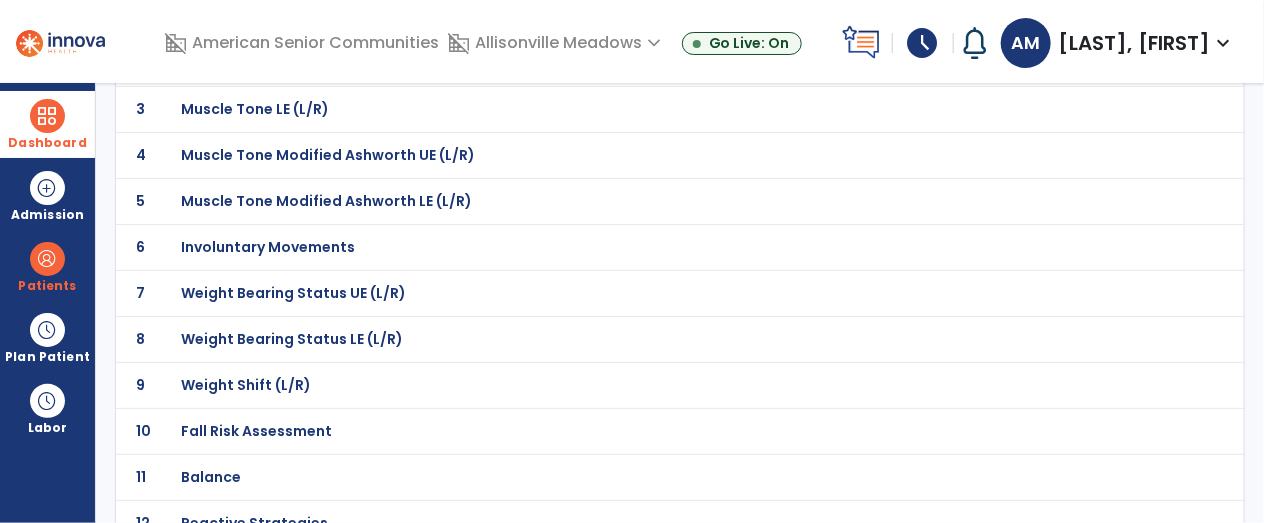 click on "Fall Risk Assessment" at bounding box center (635, 17) 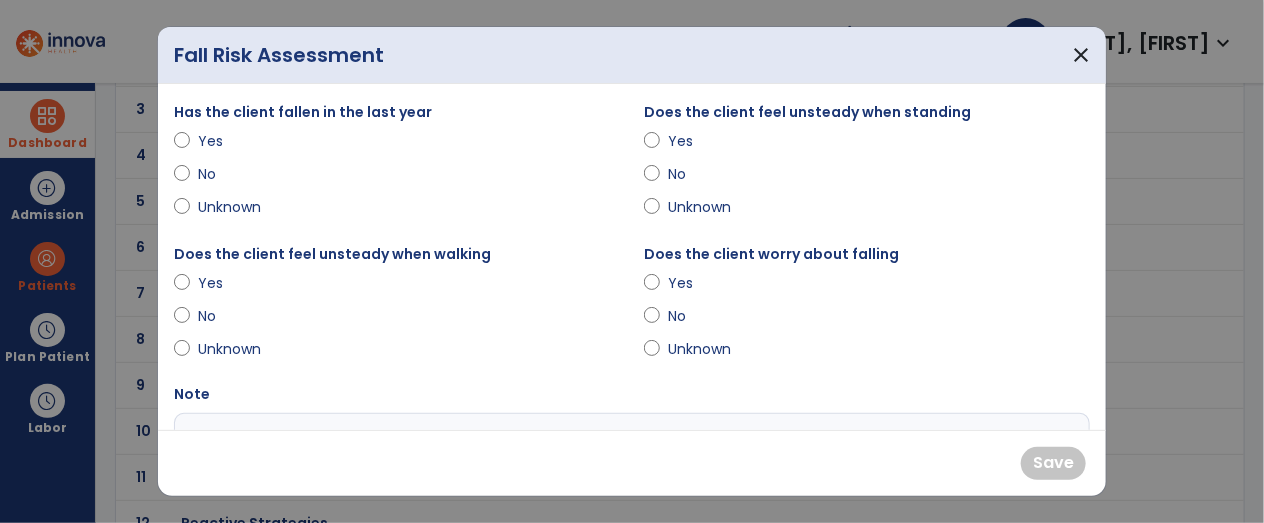 click on "No" at bounding box center [233, 174] 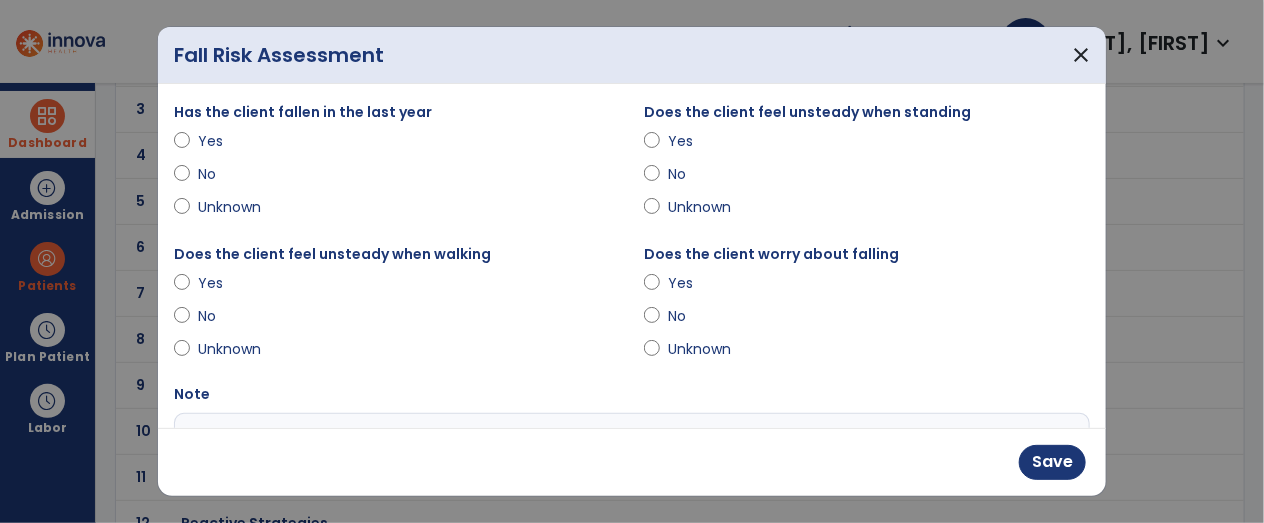 click on "No" at bounding box center [703, 316] 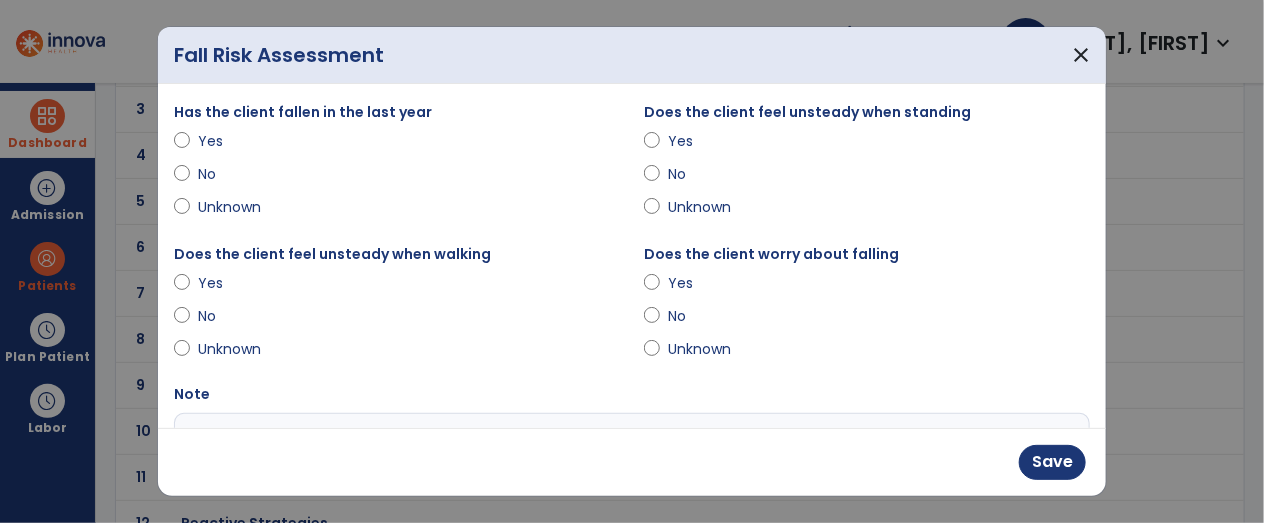 click on "No" at bounding box center [233, 316] 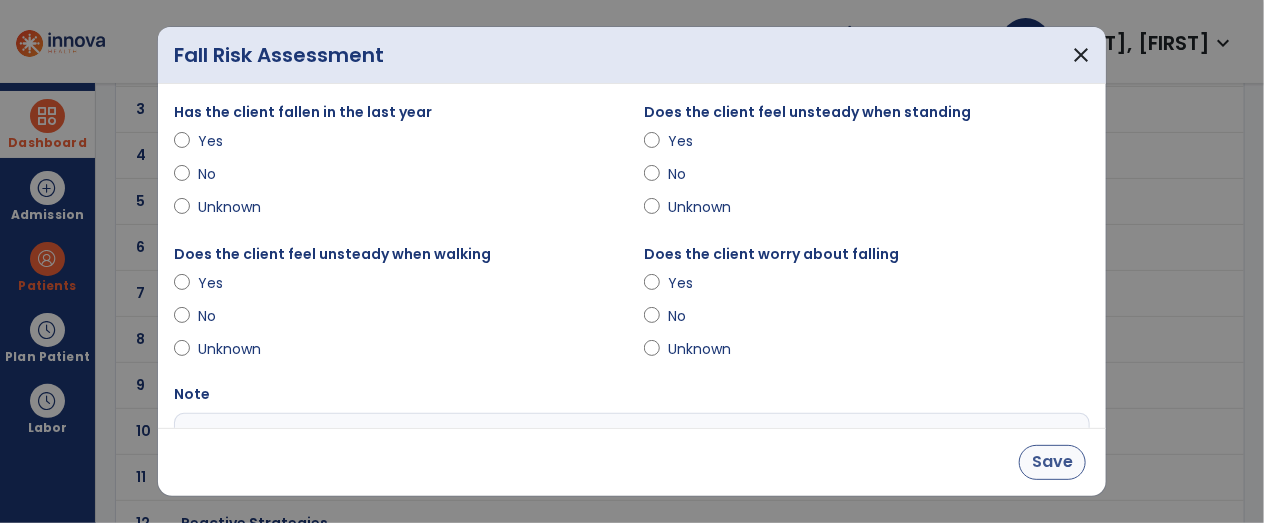 click on "Save" at bounding box center [1052, 462] 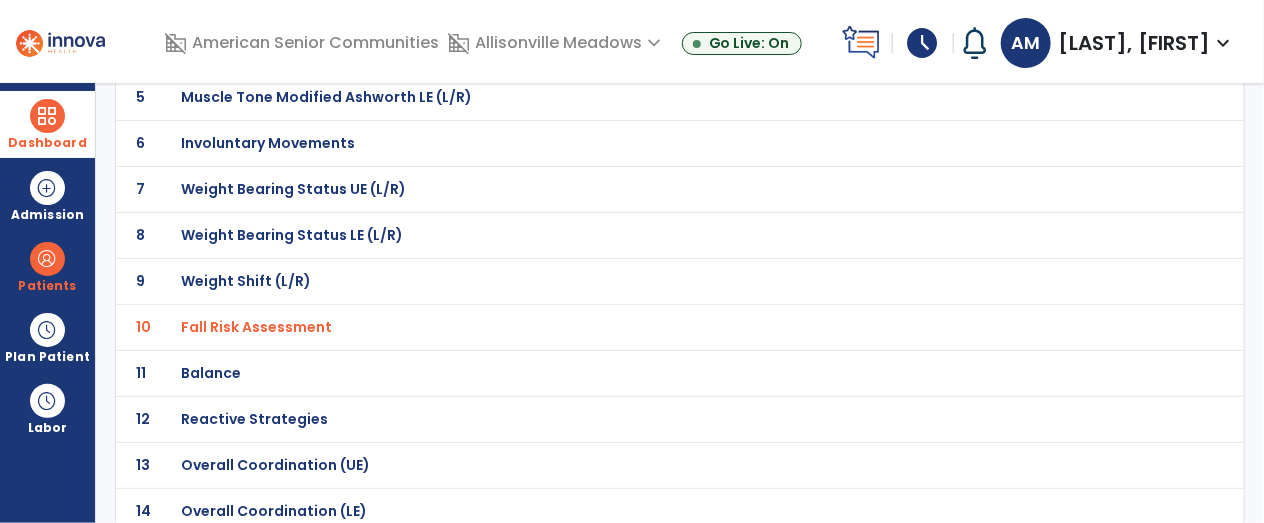 scroll, scrollTop: 407, scrollLeft: 0, axis: vertical 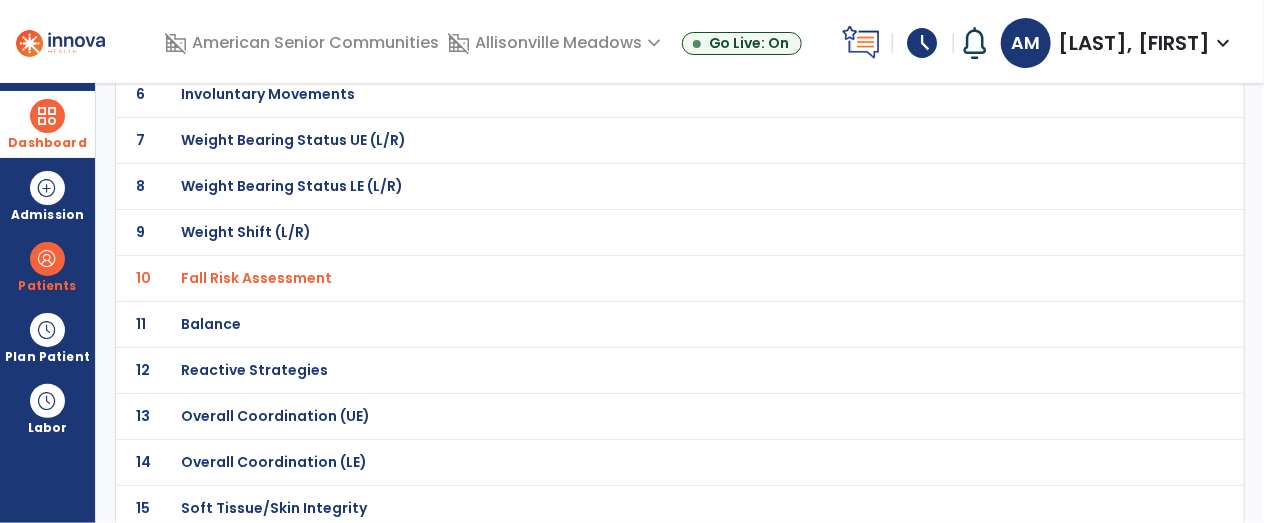 click on "12 Reactive Strategies" 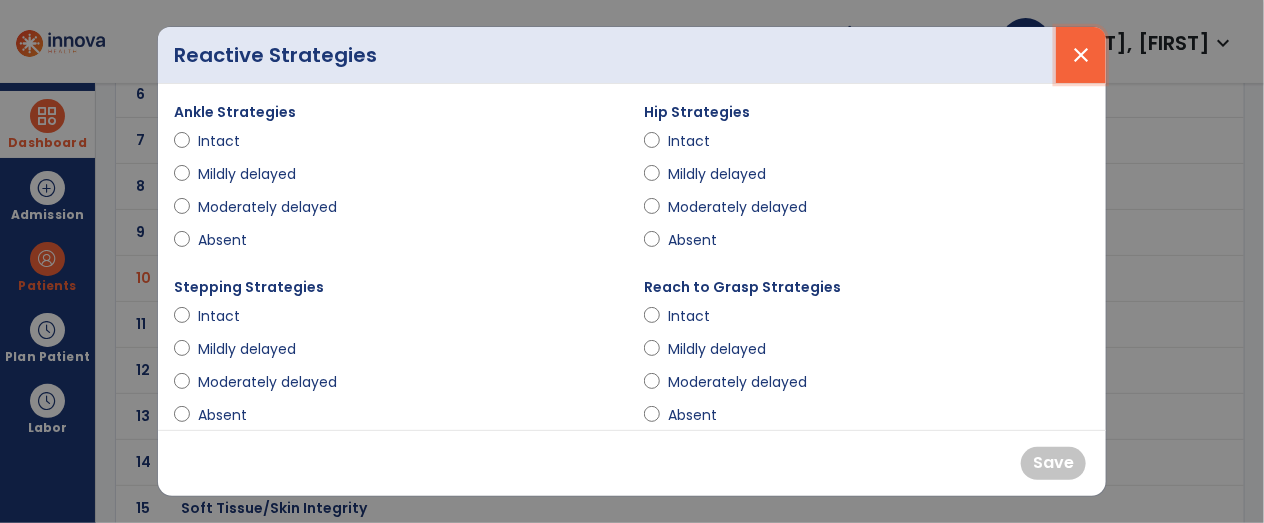 click on "close" at bounding box center [1081, 55] 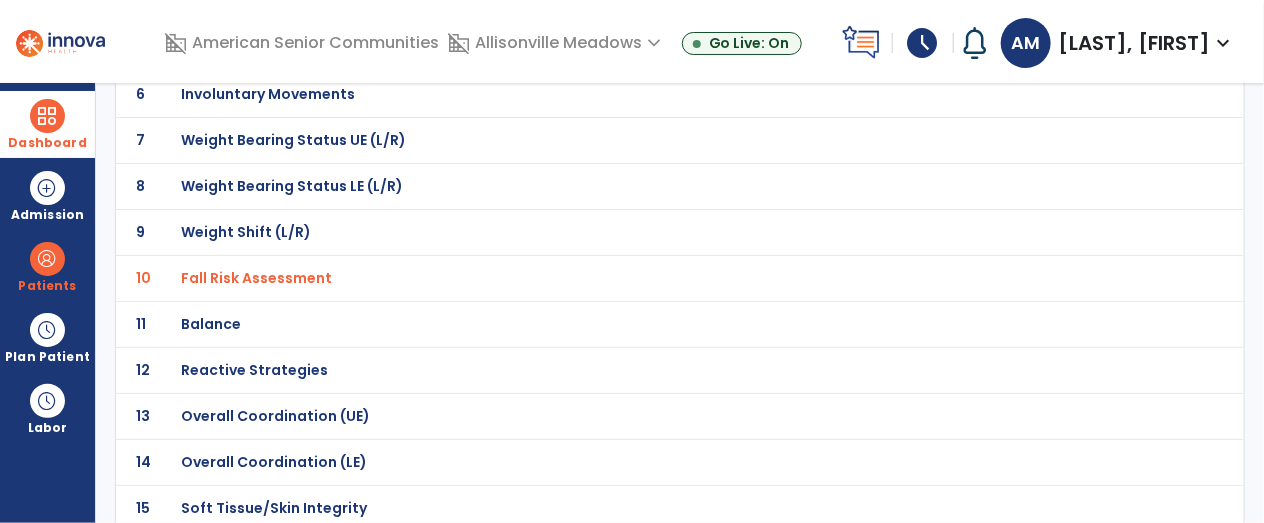 click on "Balance" at bounding box center (635, -136) 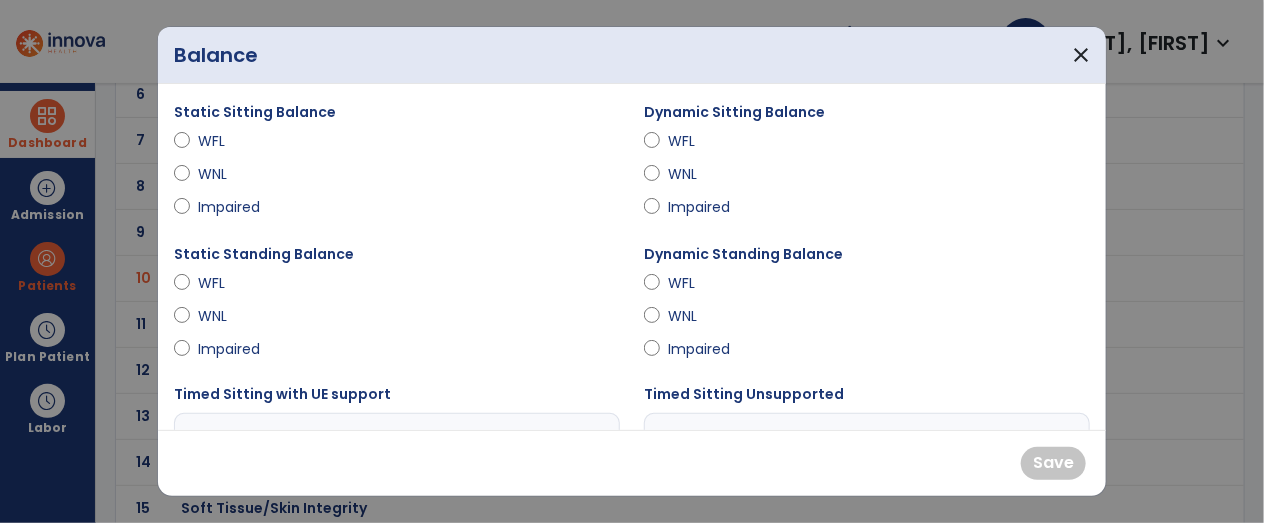 click on "WFL" at bounding box center [233, 141] 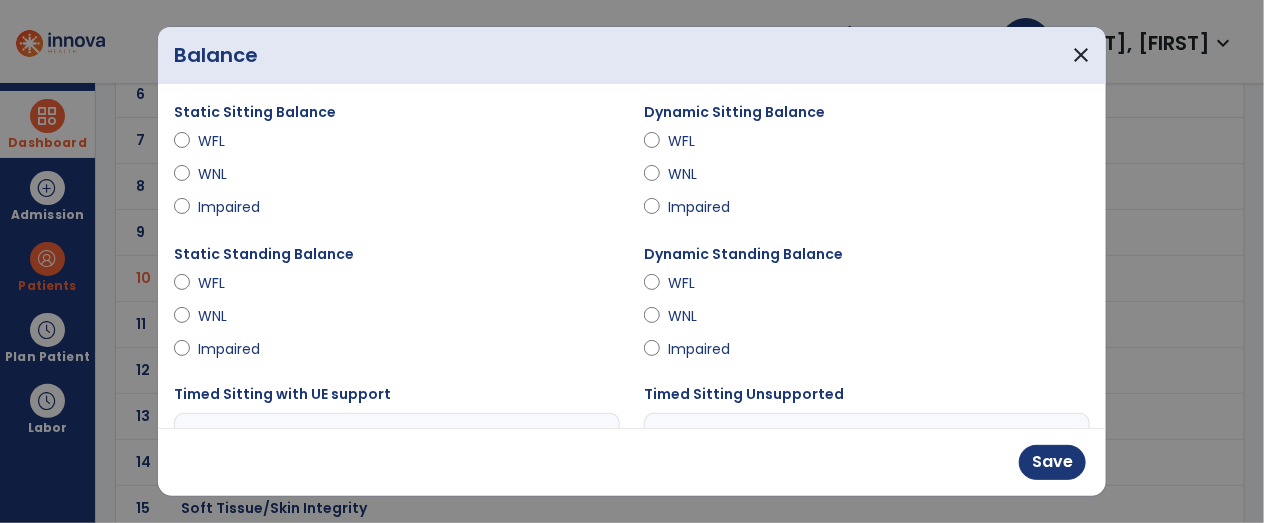click on "WFL" at bounding box center (703, 141) 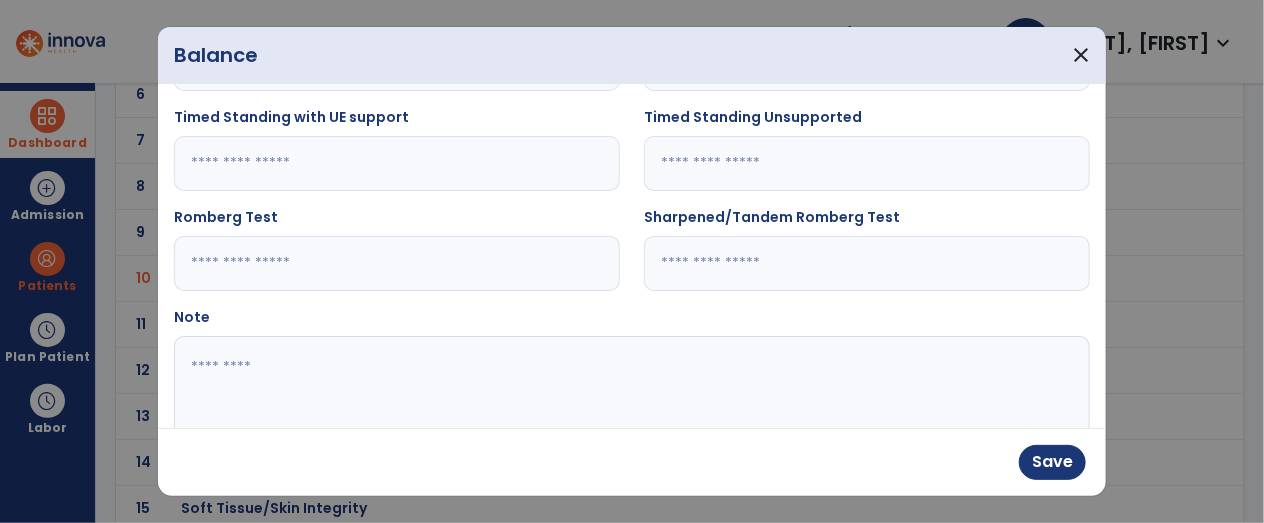 scroll, scrollTop: 407, scrollLeft: 0, axis: vertical 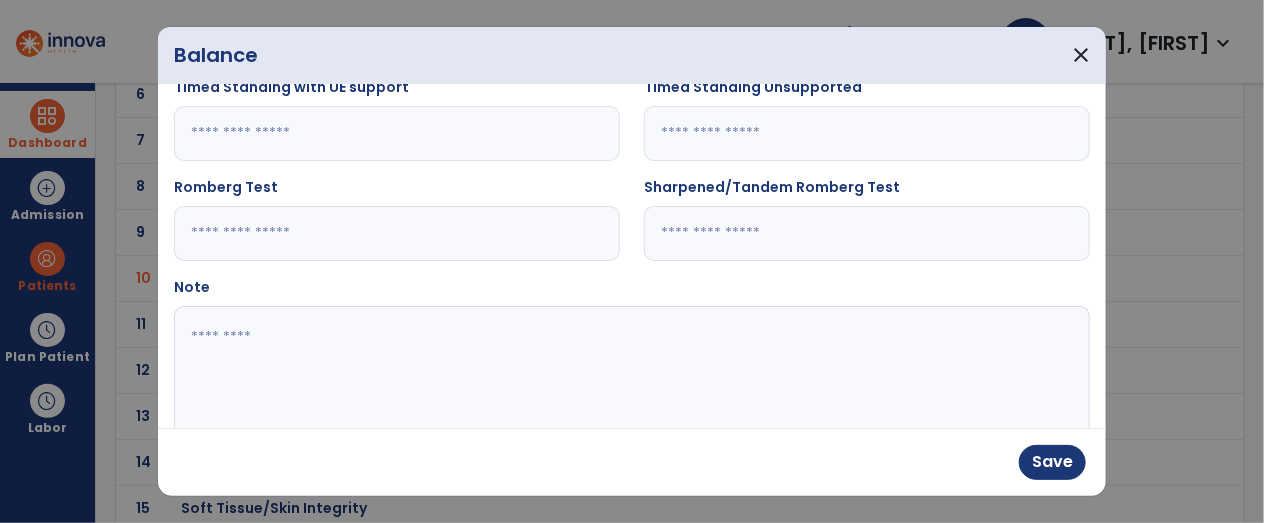click at bounding box center (630, 381) 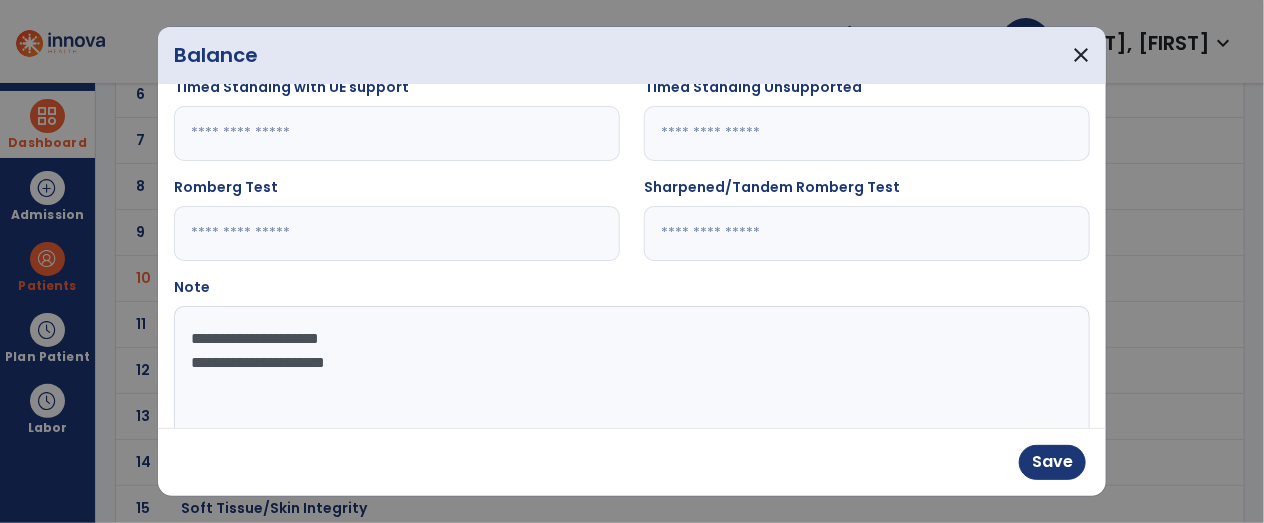 type on "**********" 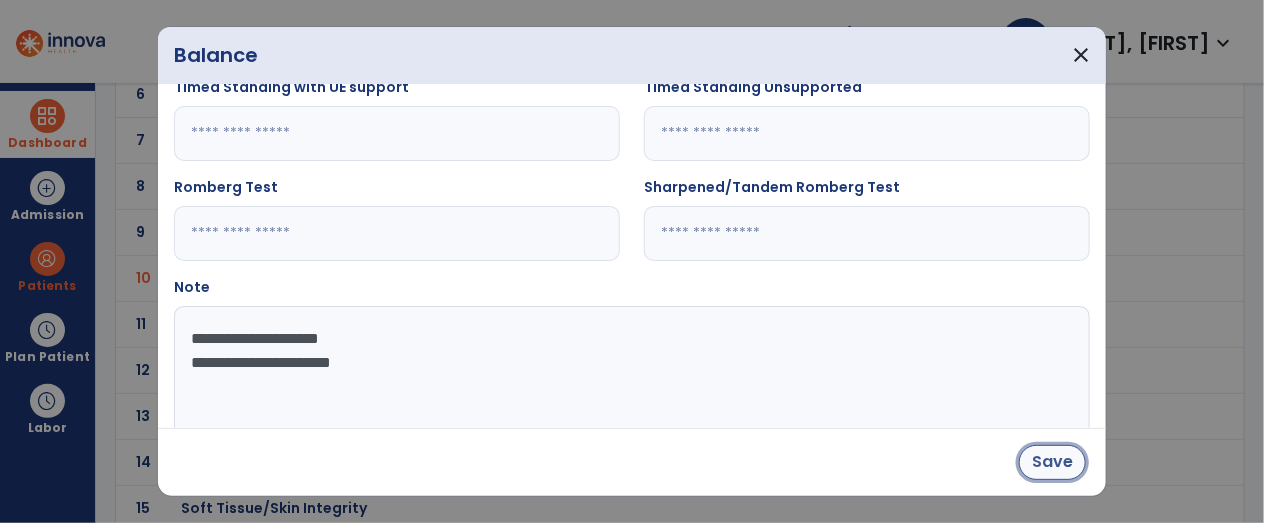 click on "Save" at bounding box center (1052, 462) 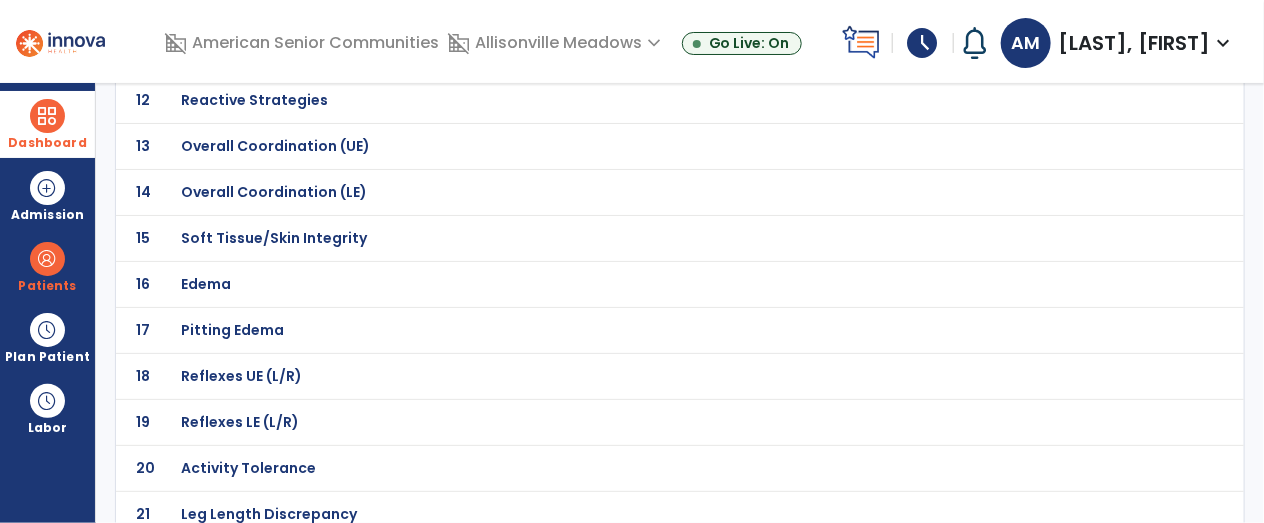 scroll, scrollTop: 781, scrollLeft: 0, axis: vertical 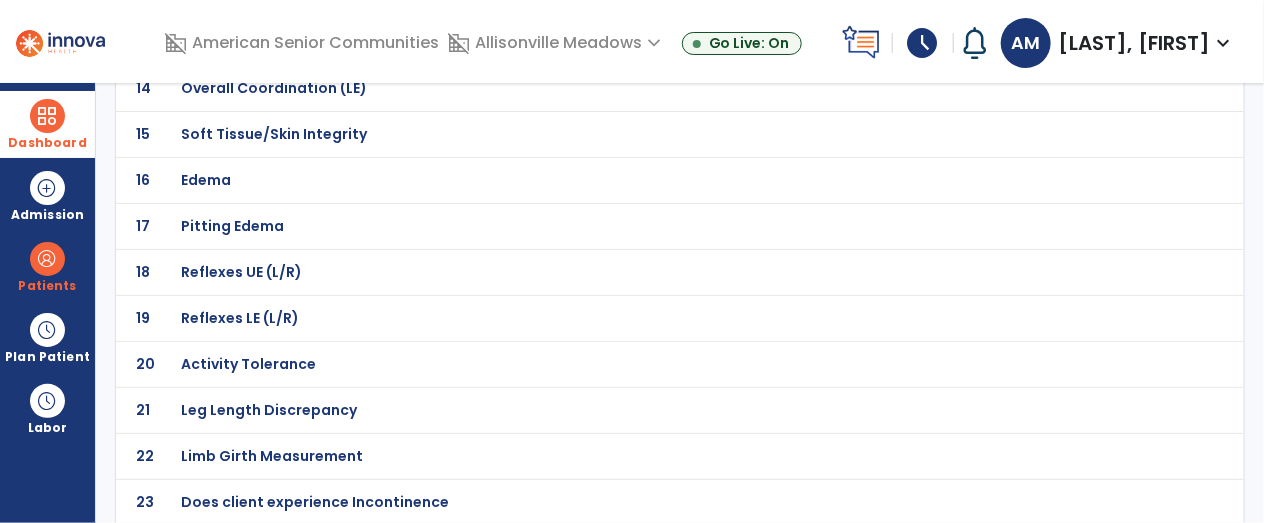 click on "20 Activity Tolerance" 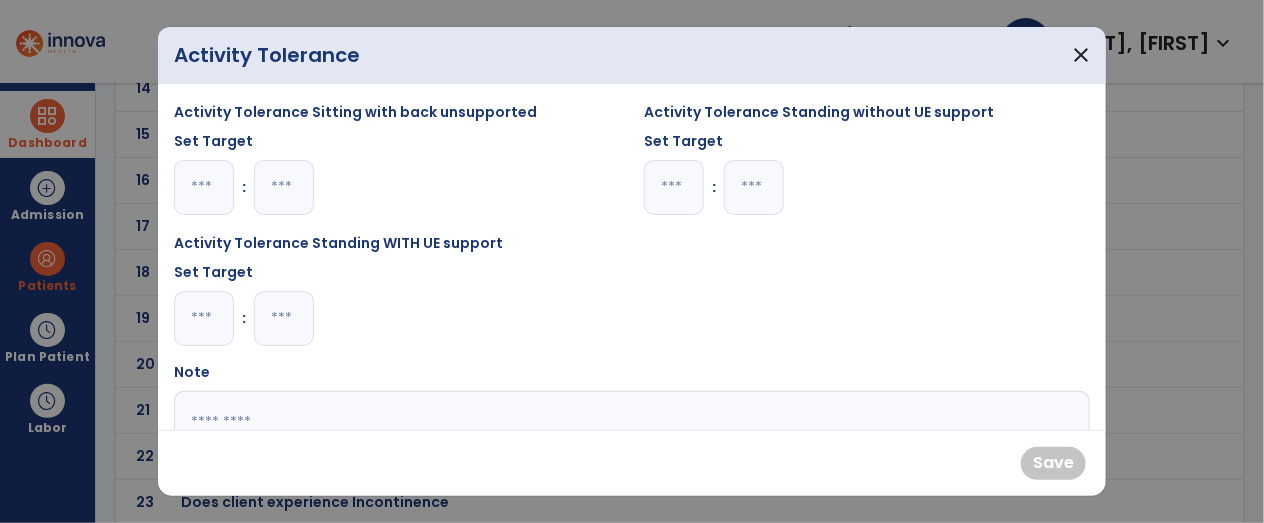click at bounding box center (204, 318) 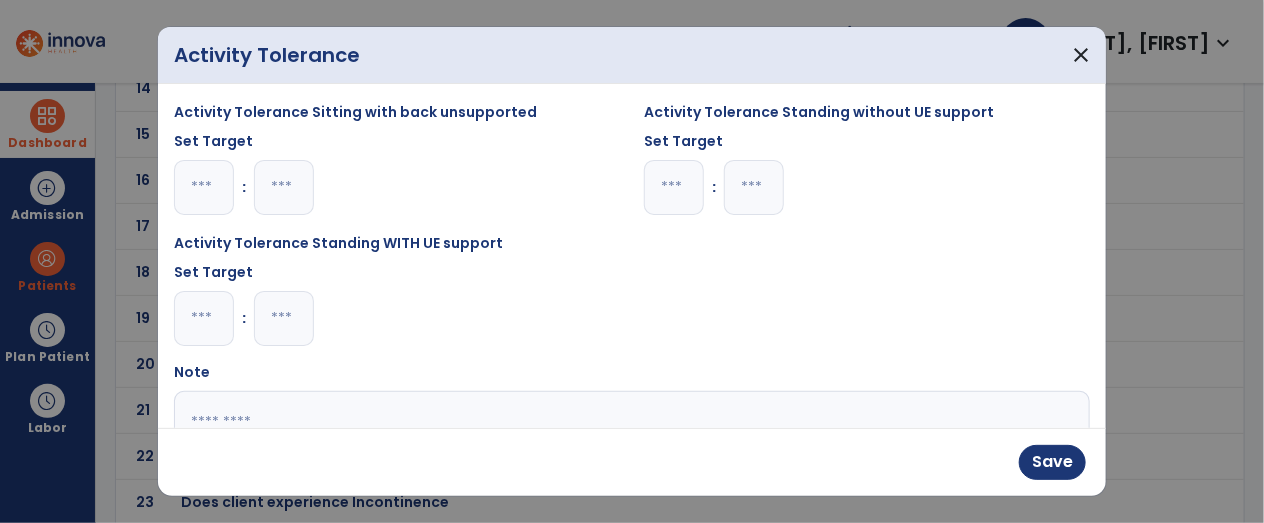 type on "*" 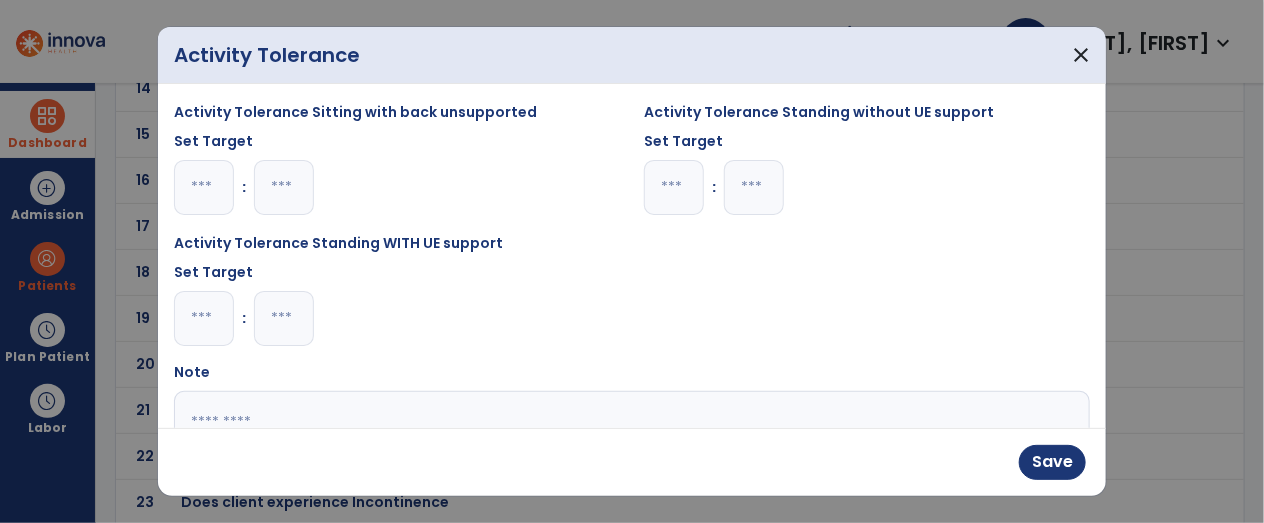 click at bounding box center [284, 318] 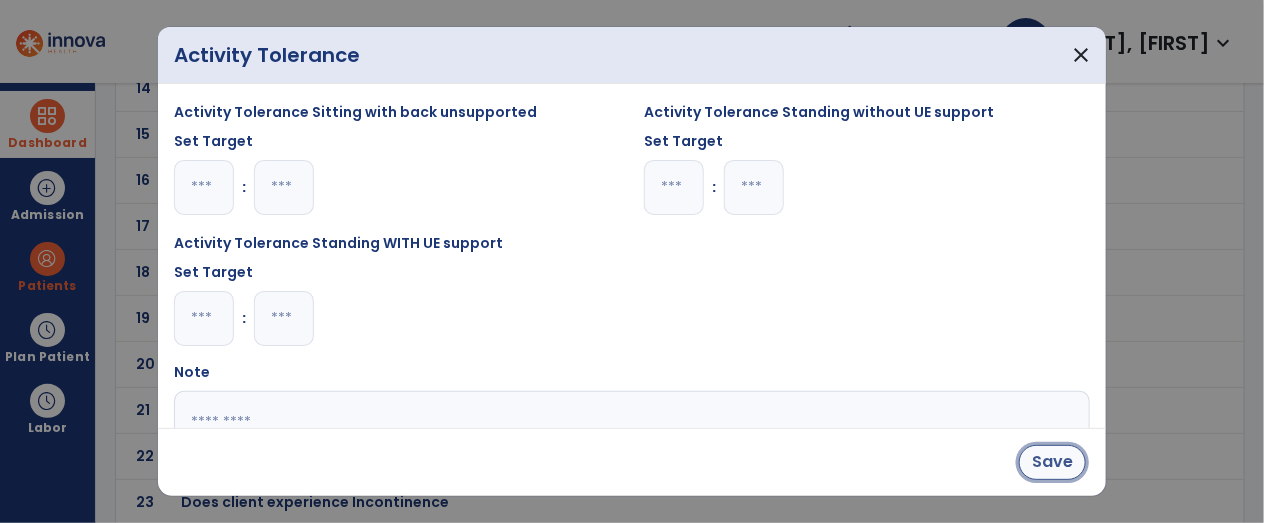 click on "Save" at bounding box center (1052, 462) 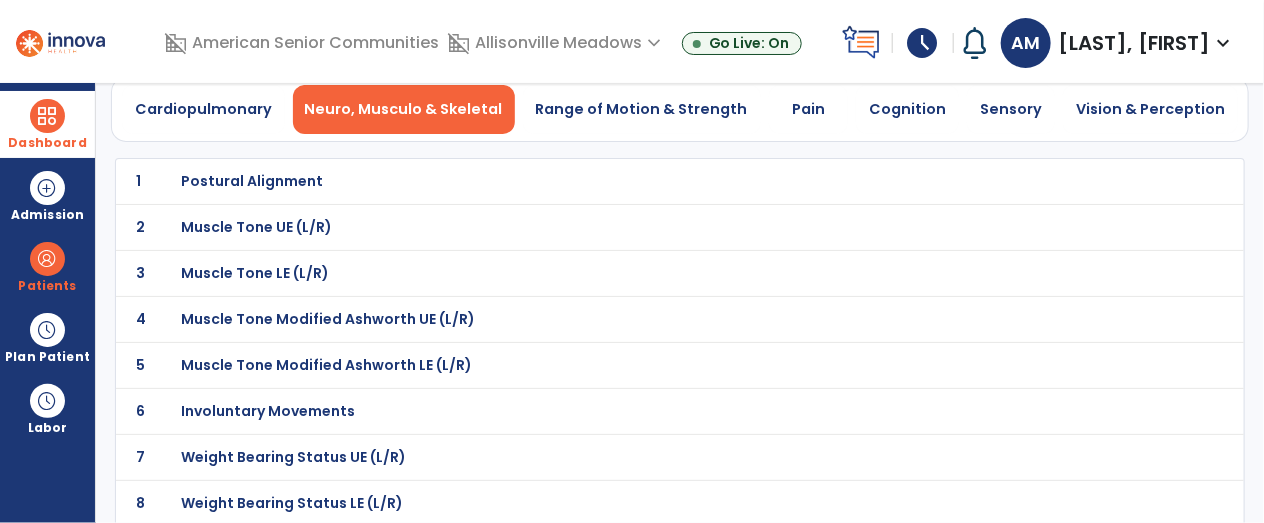 scroll, scrollTop: 0, scrollLeft: 0, axis: both 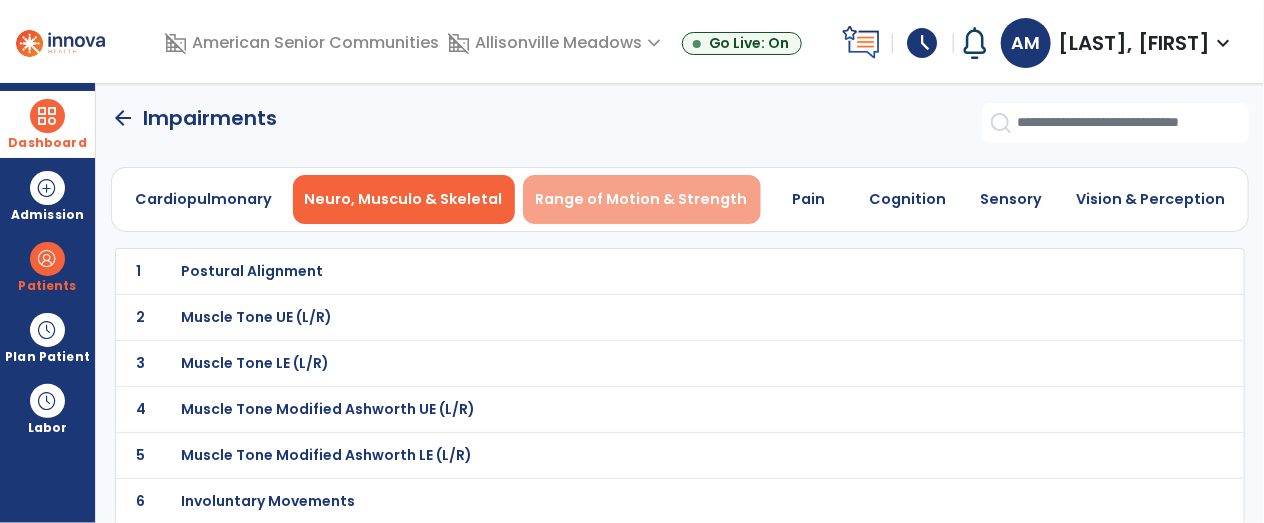 click on "Range of Motion & Strength" at bounding box center (642, 199) 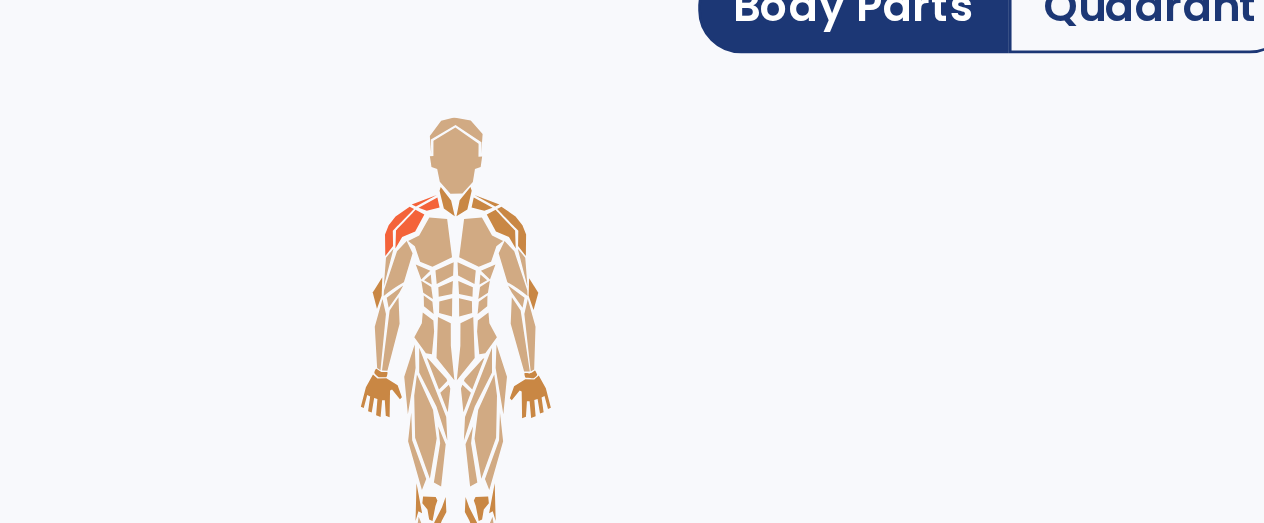 click 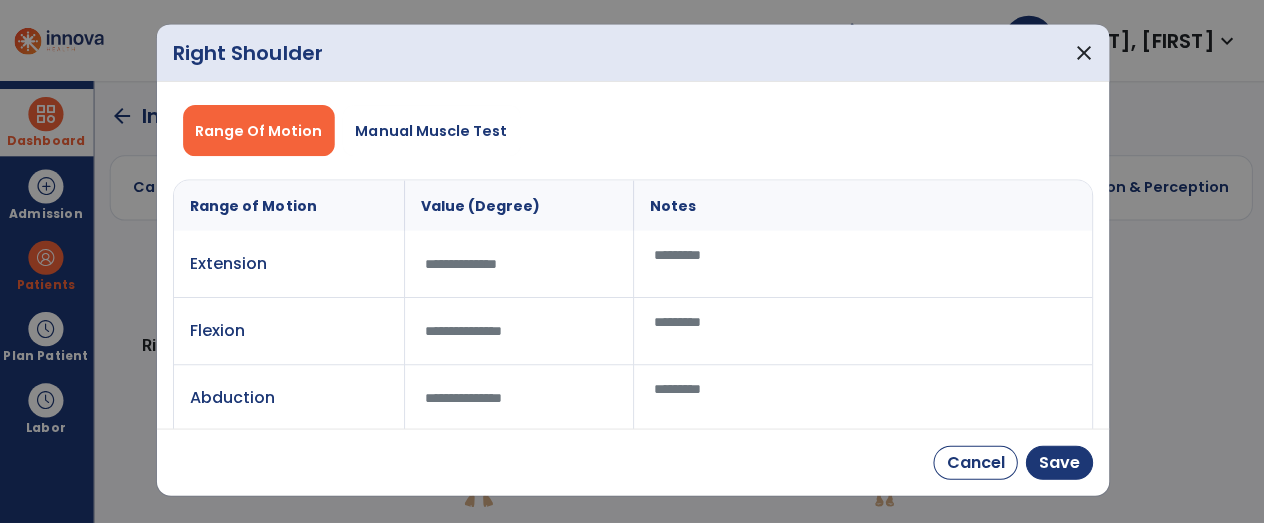 scroll, scrollTop: 0, scrollLeft: 0, axis: both 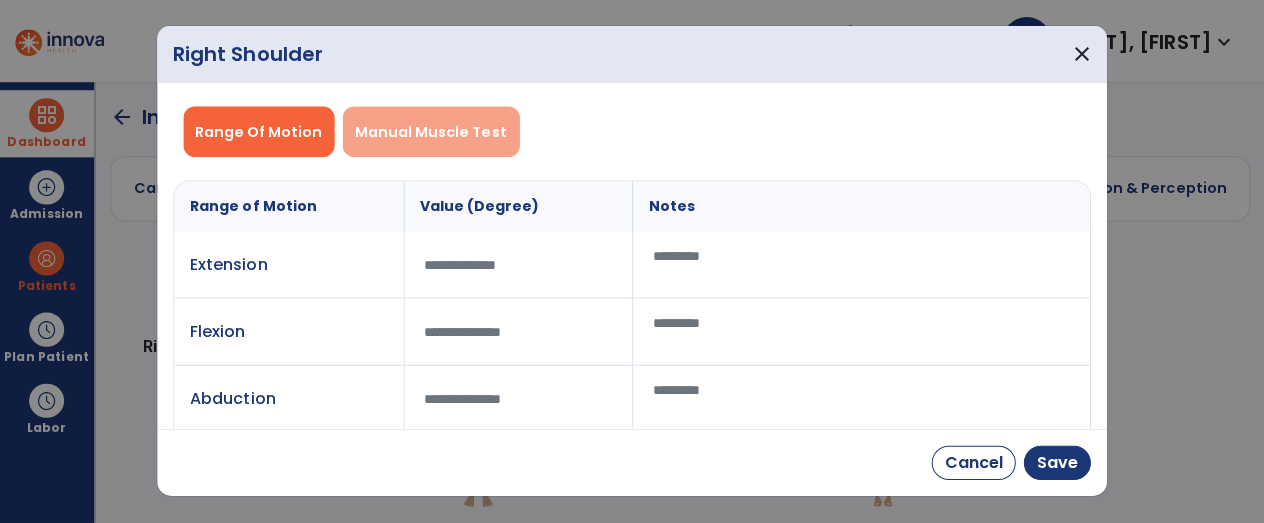 click on "Manual Muscle Test" at bounding box center (431, 133) 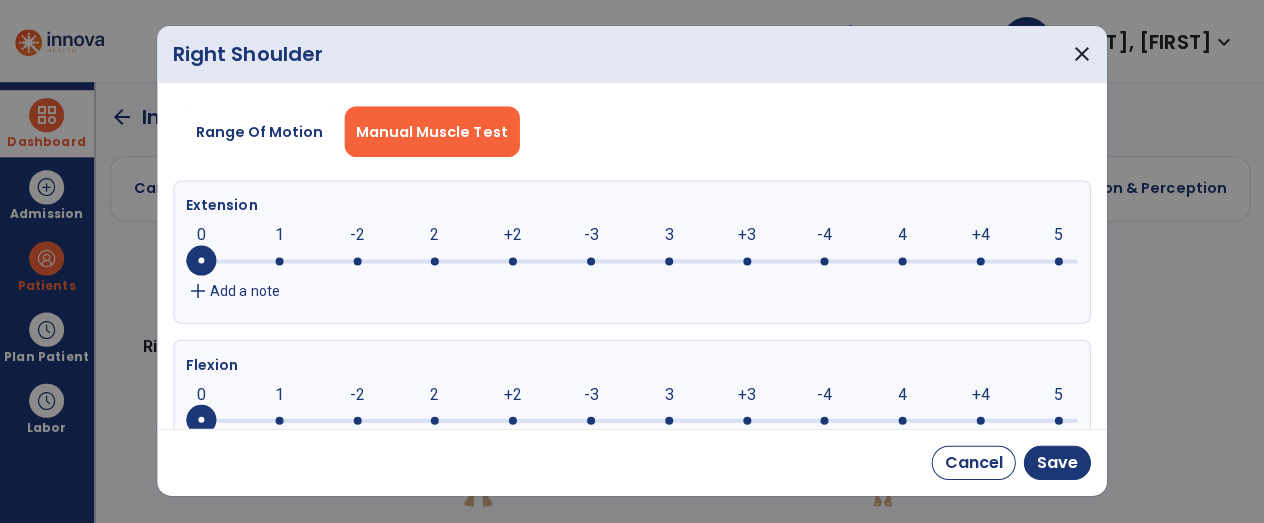 click 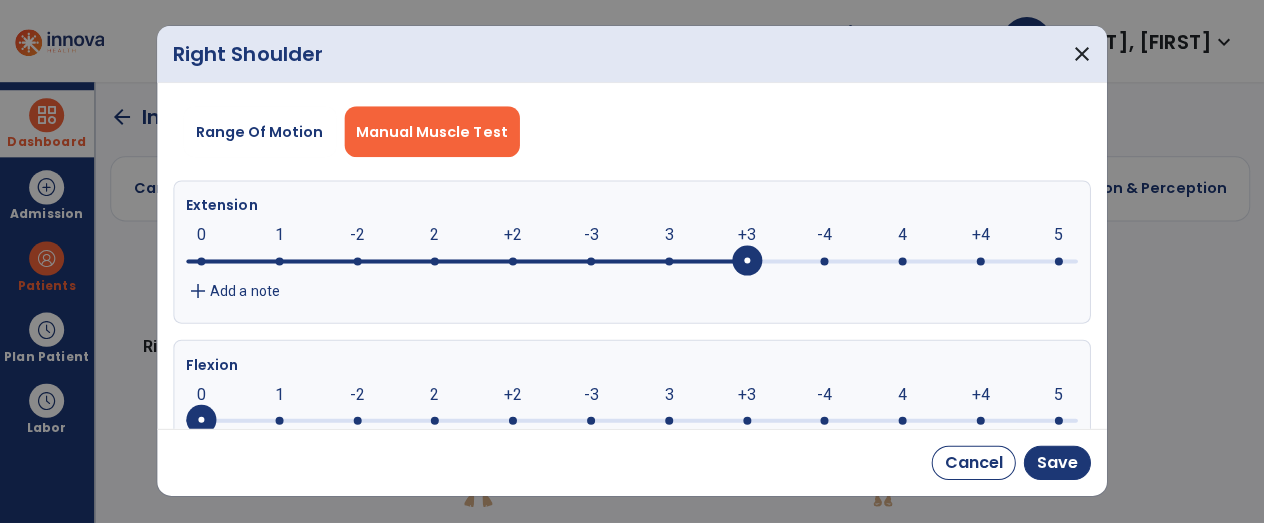 click 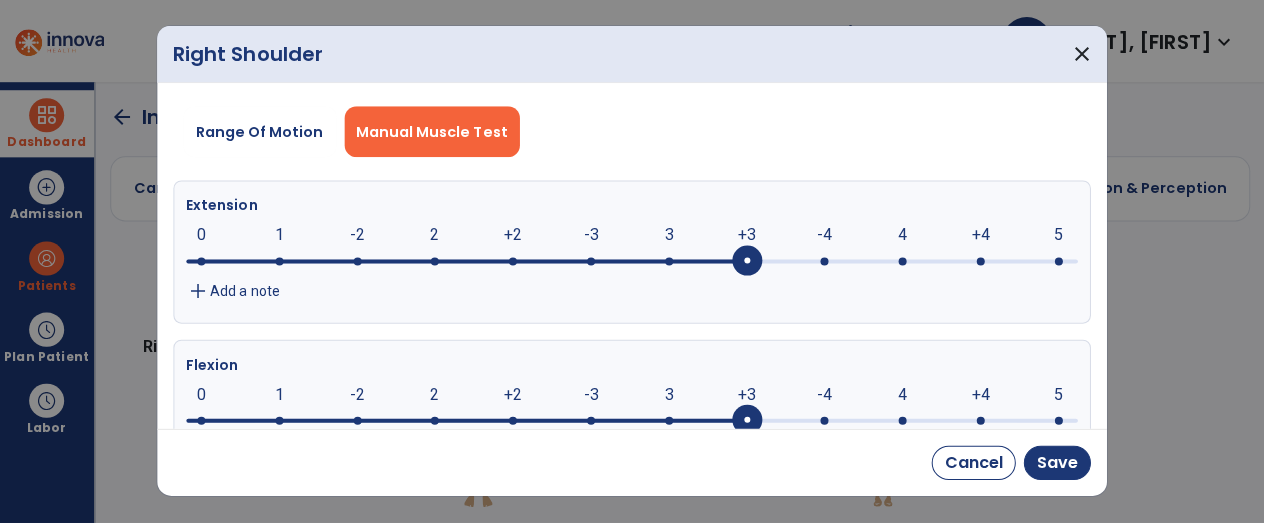 scroll, scrollTop: 5, scrollLeft: 0, axis: vertical 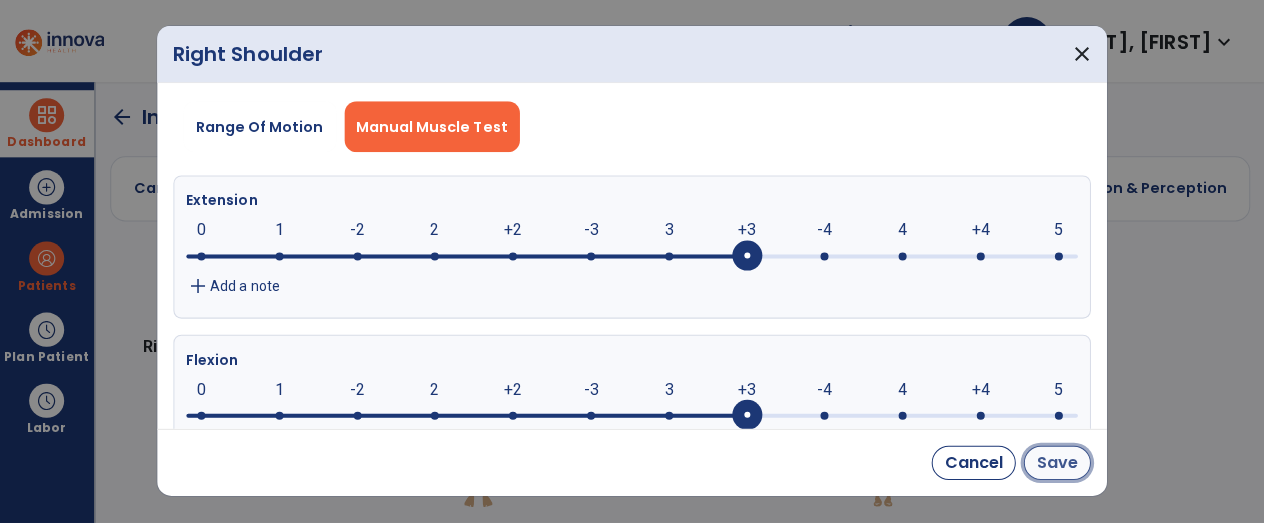 click on "Save" at bounding box center (1056, 463) 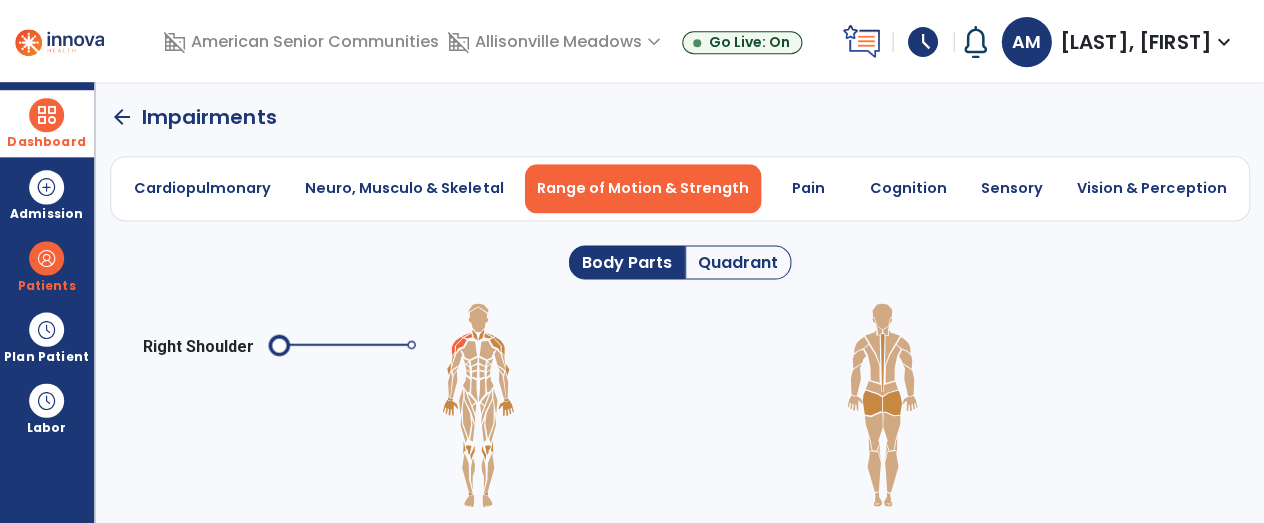 scroll, scrollTop: 0, scrollLeft: 0, axis: both 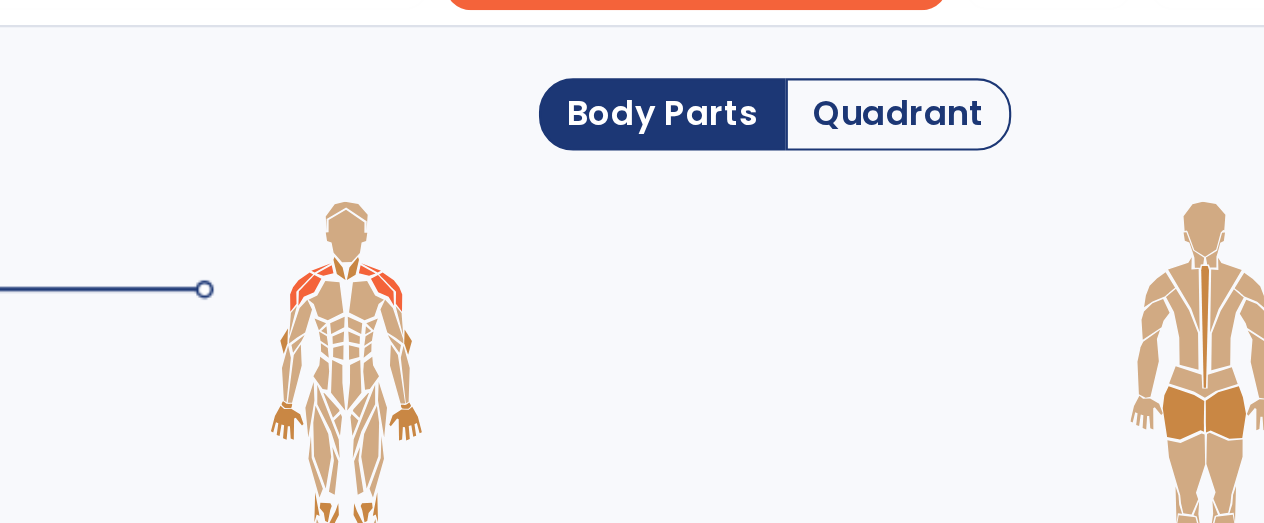 click 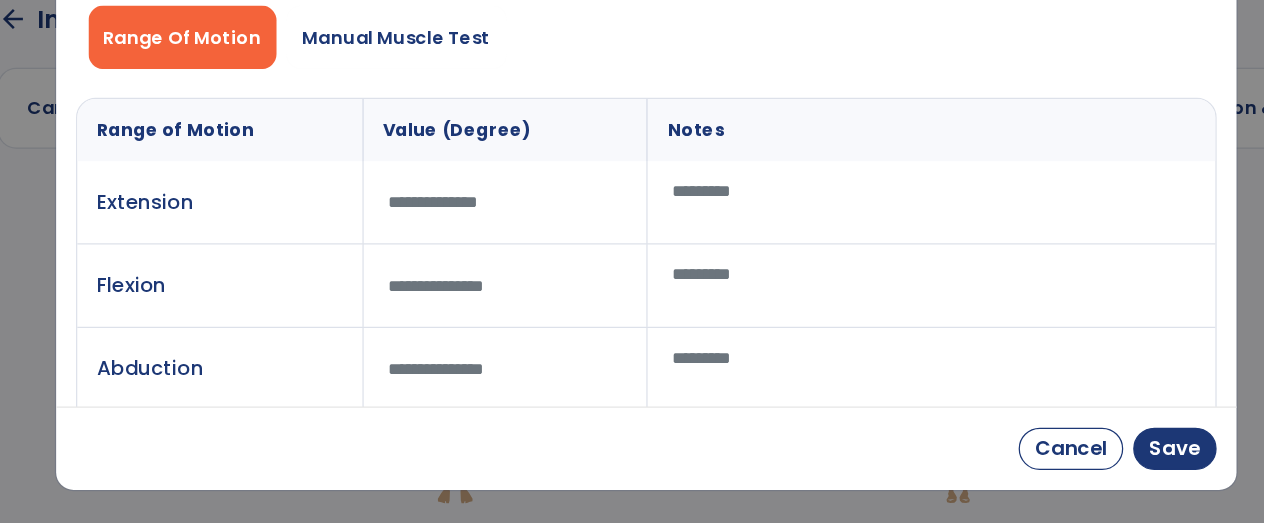 scroll, scrollTop: 0, scrollLeft: 0, axis: both 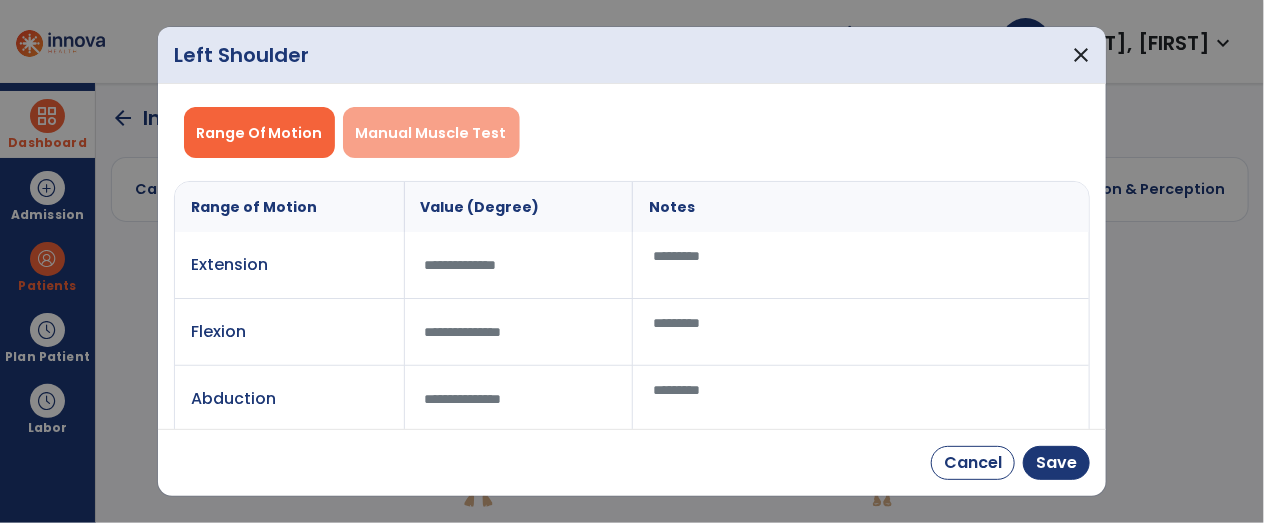 click on "Manual Muscle Test" at bounding box center [431, 132] 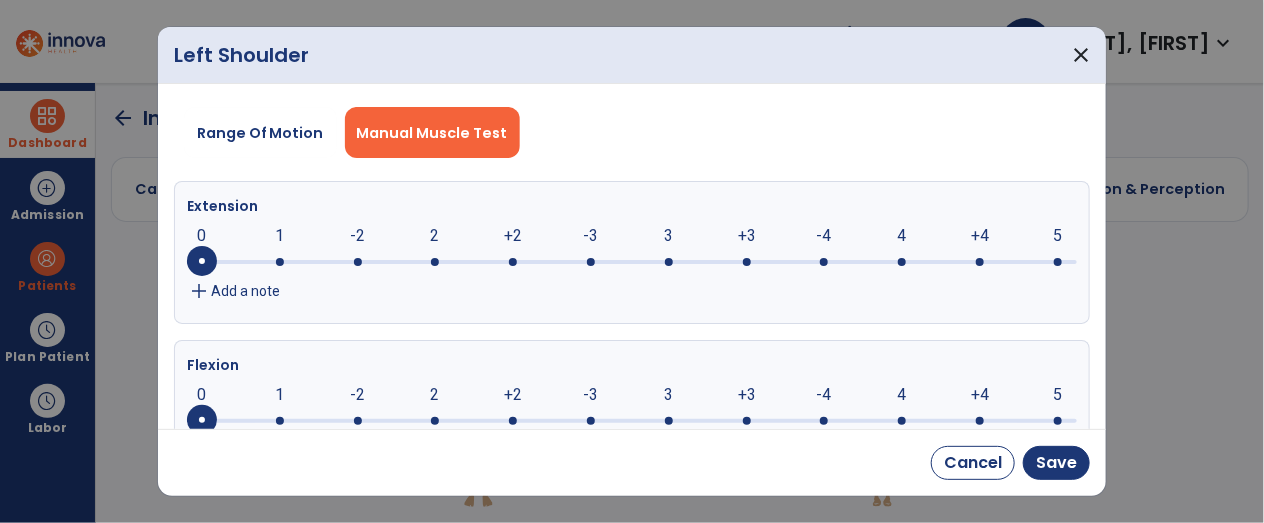 click 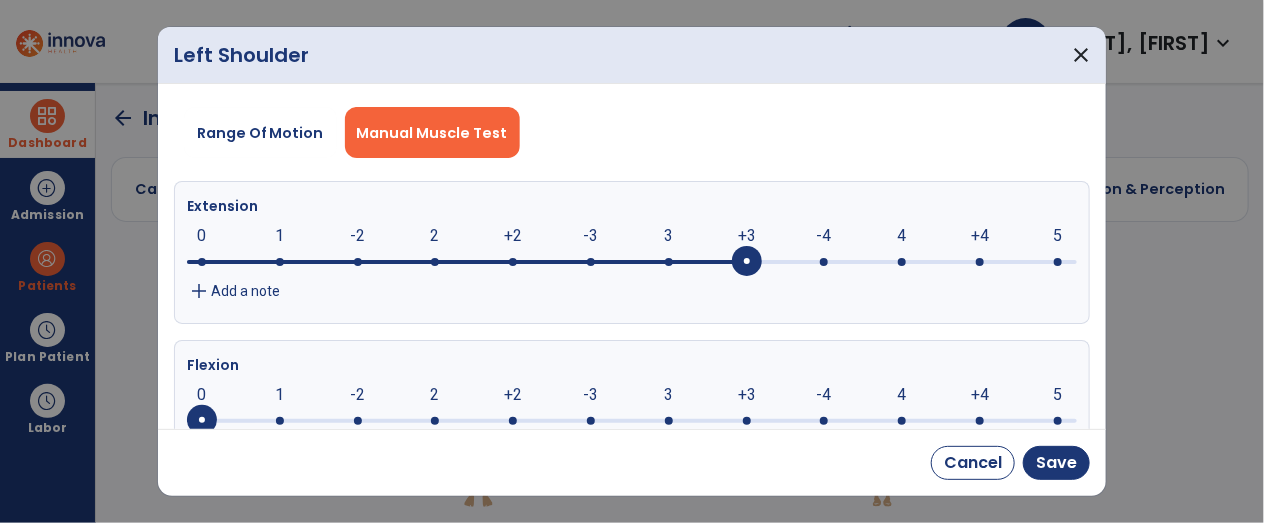 click 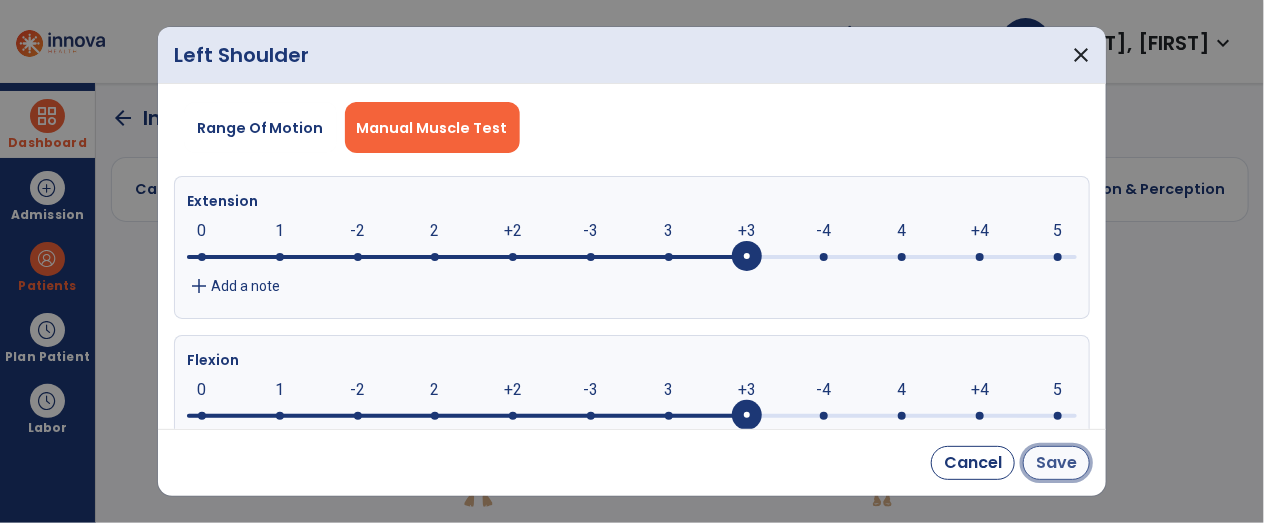 click on "Save" at bounding box center [1056, 463] 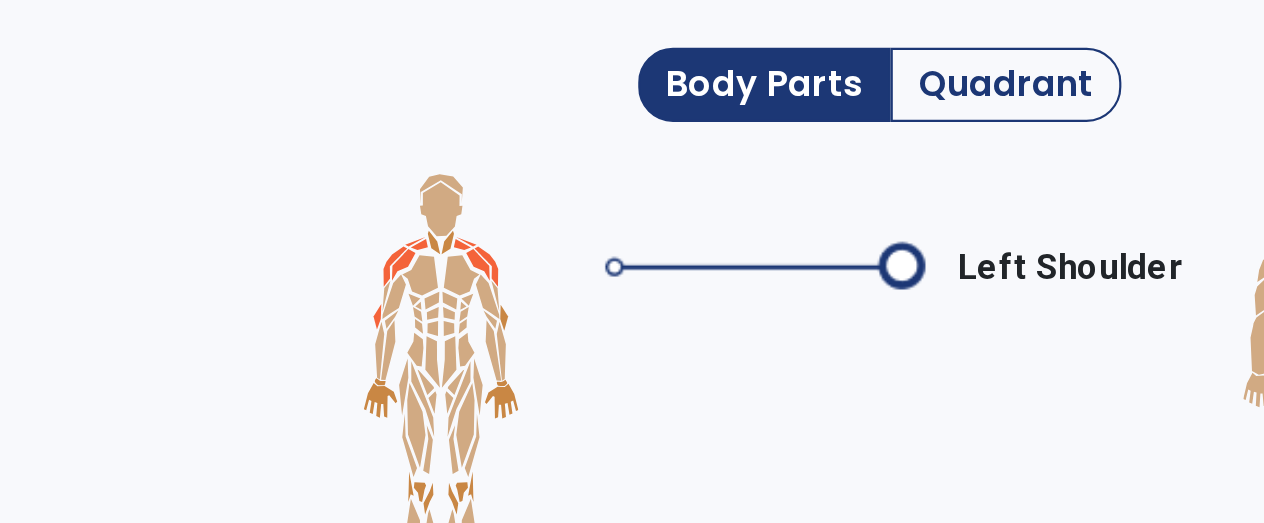 click 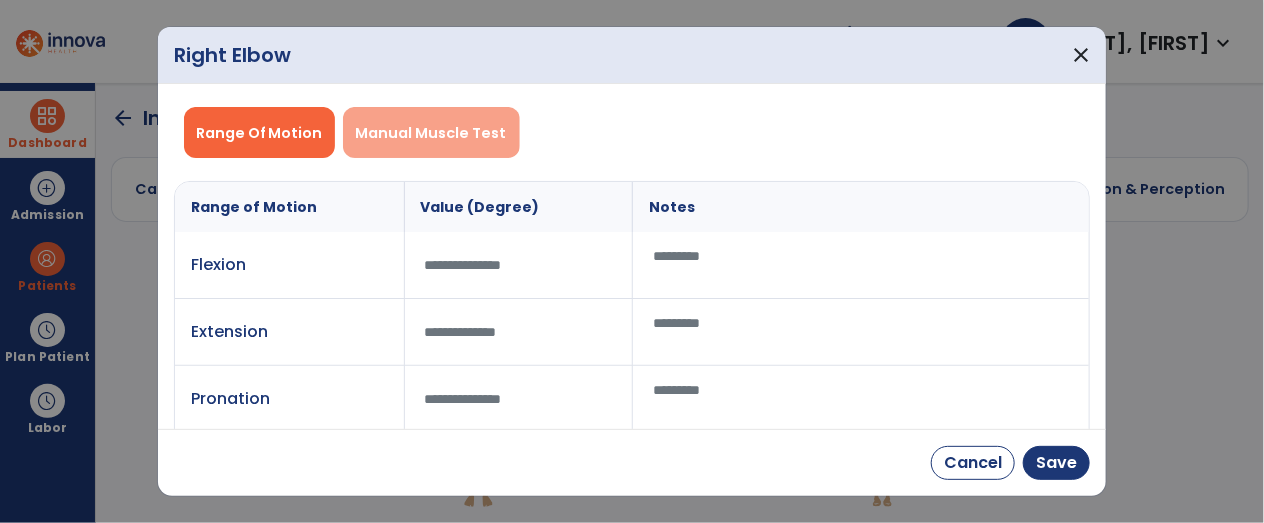 click on "Manual Muscle Test" at bounding box center (431, 132) 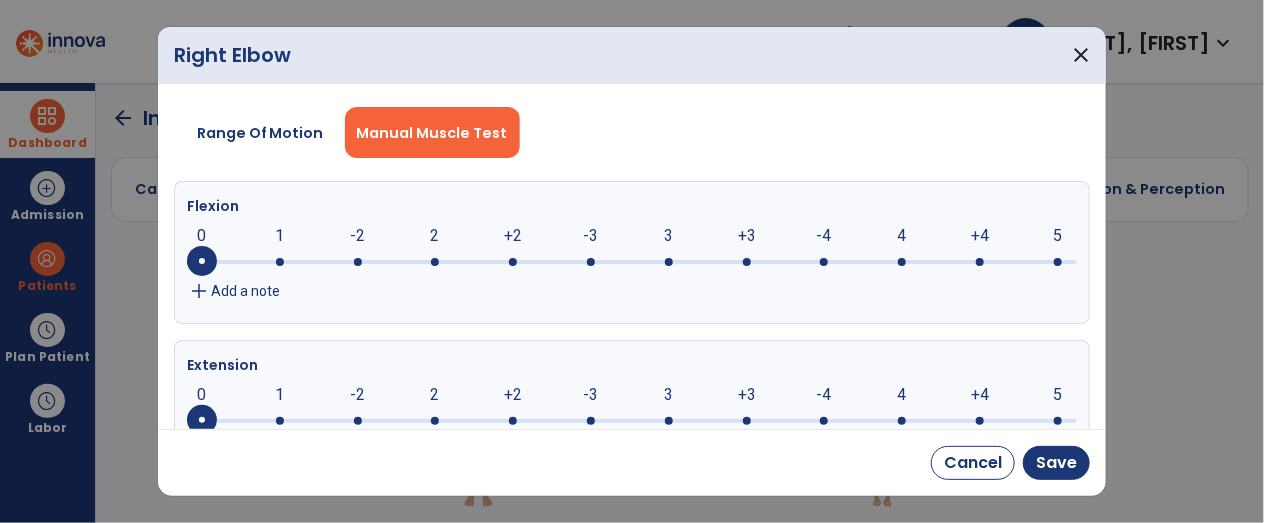 click 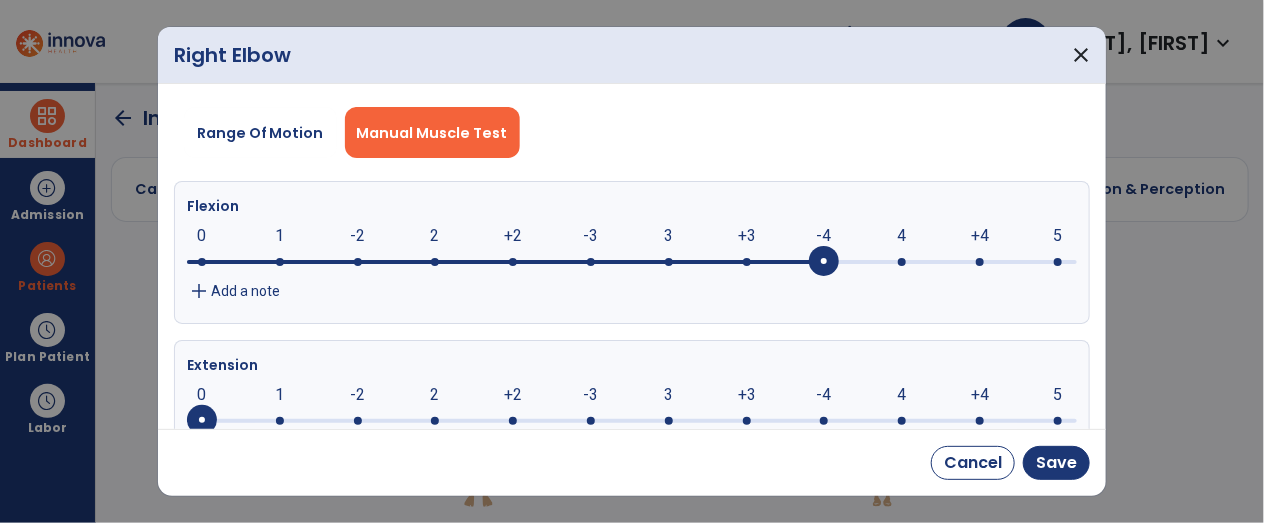 click 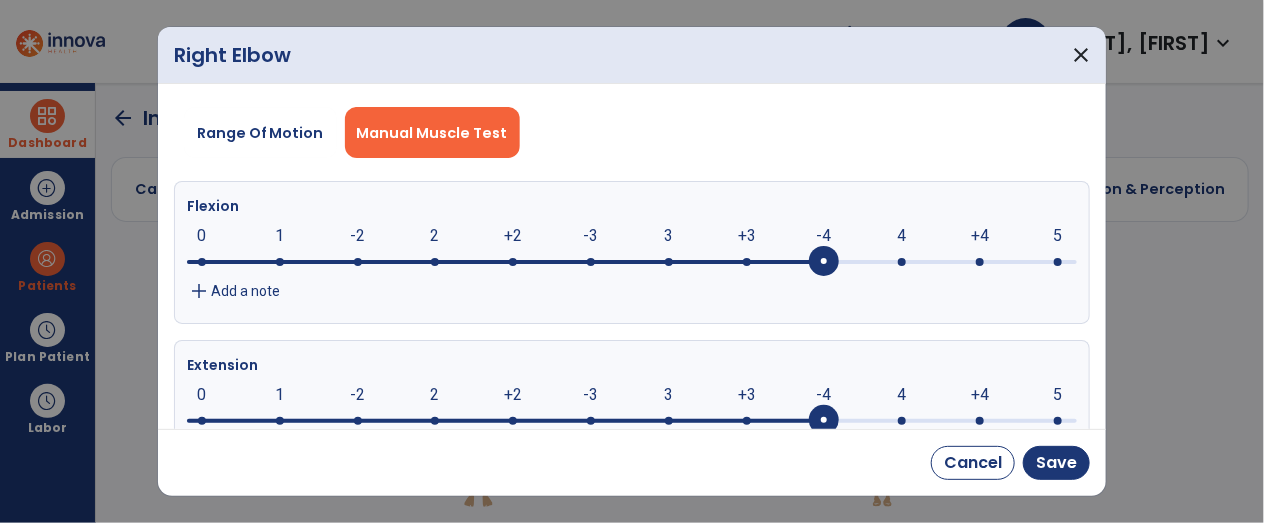 scroll, scrollTop: 5, scrollLeft: 0, axis: vertical 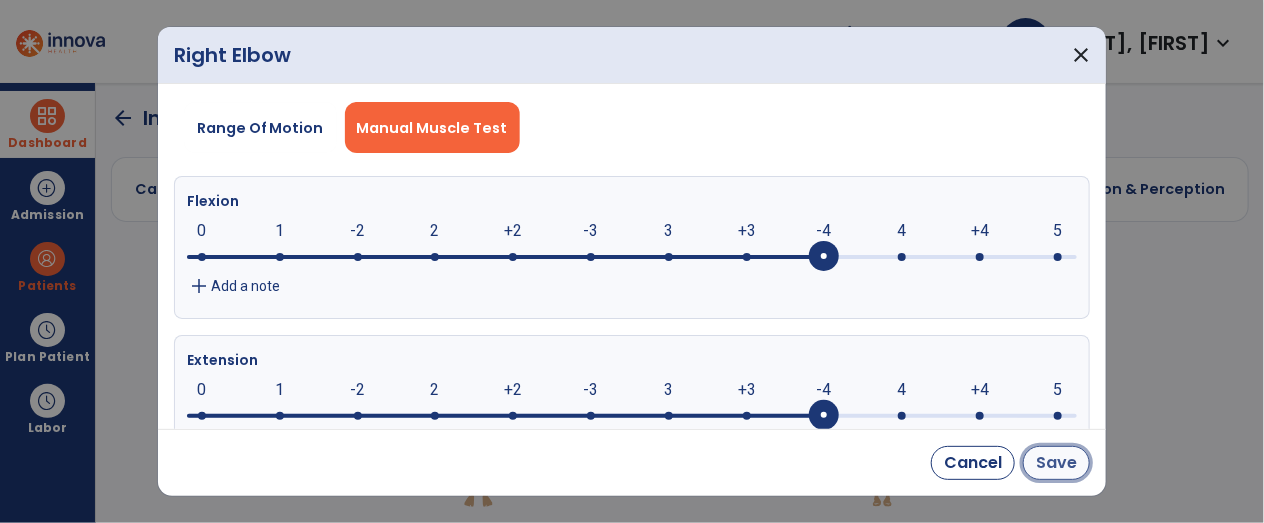 click on "Save" at bounding box center (1056, 463) 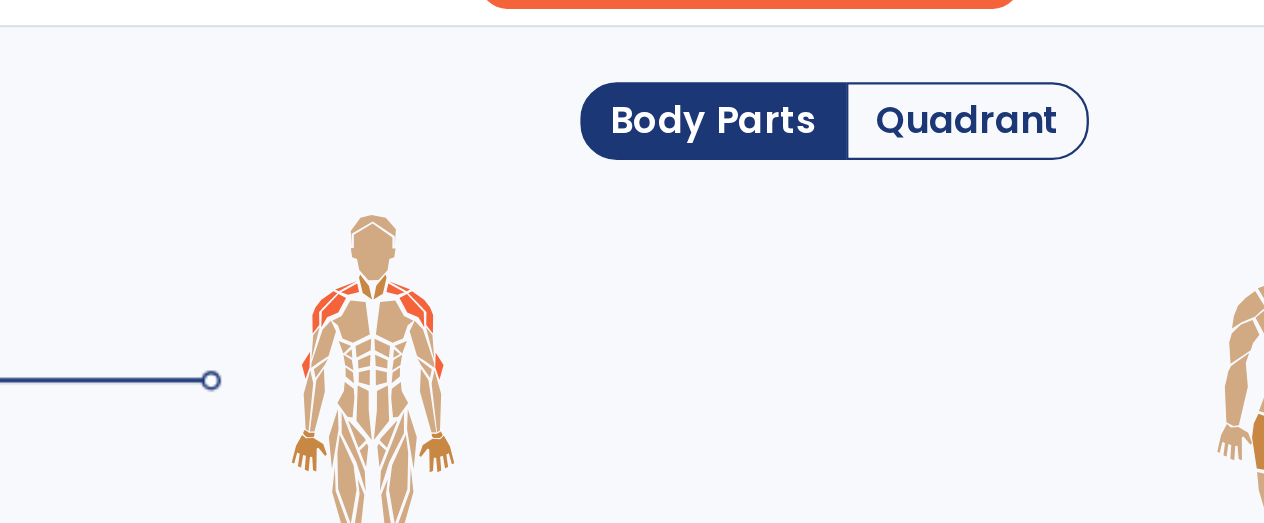 click 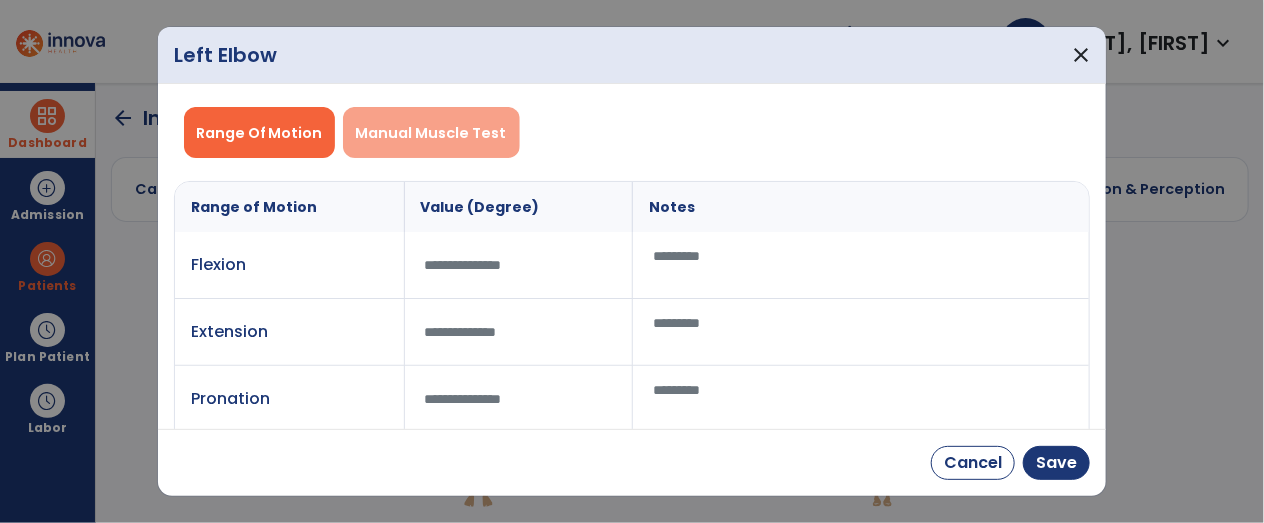 click on "Manual Muscle Test" at bounding box center [431, 132] 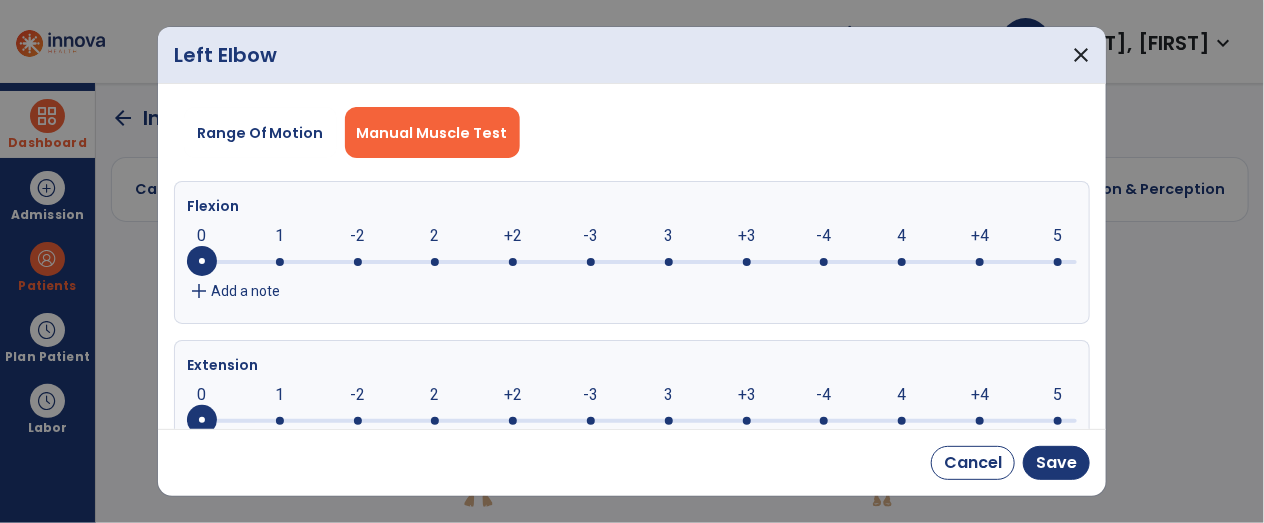 click 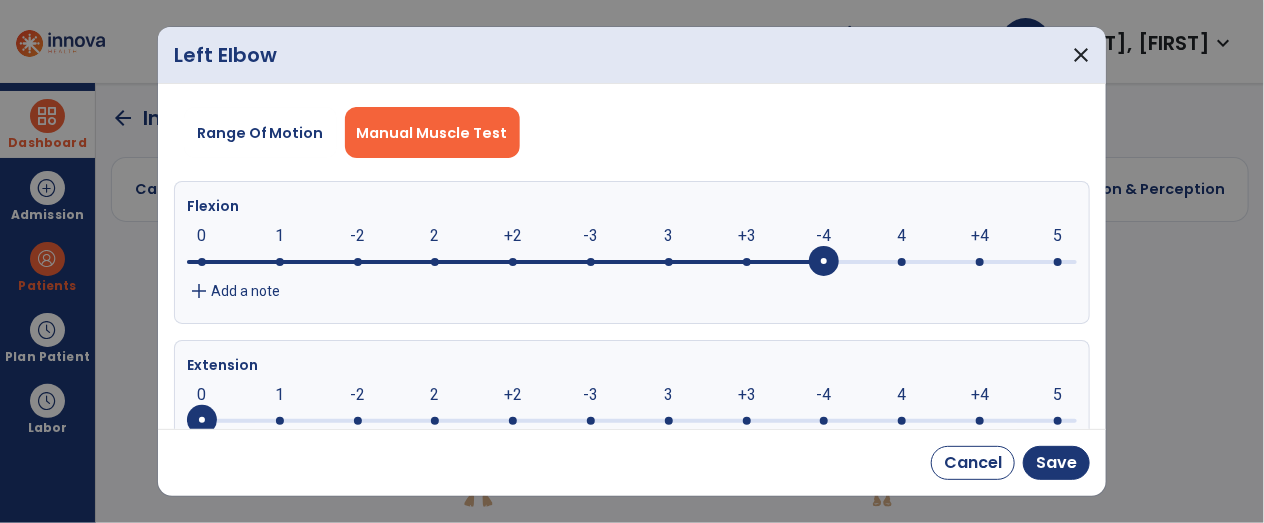 click on "-4" 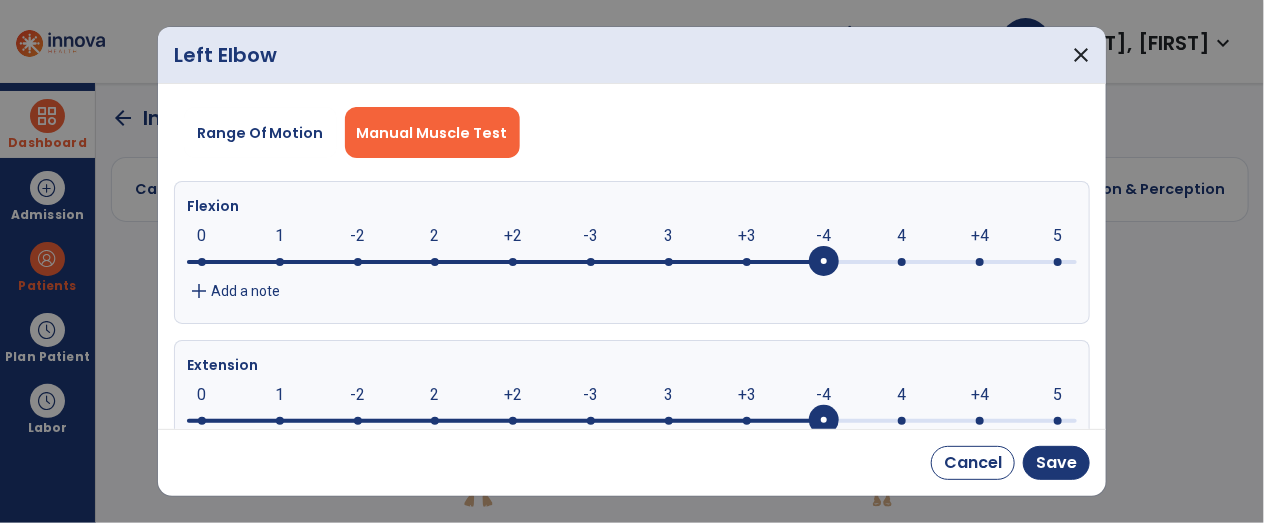 scroll, scrollTop: 5, scrollLeft: 0, axis: vertical 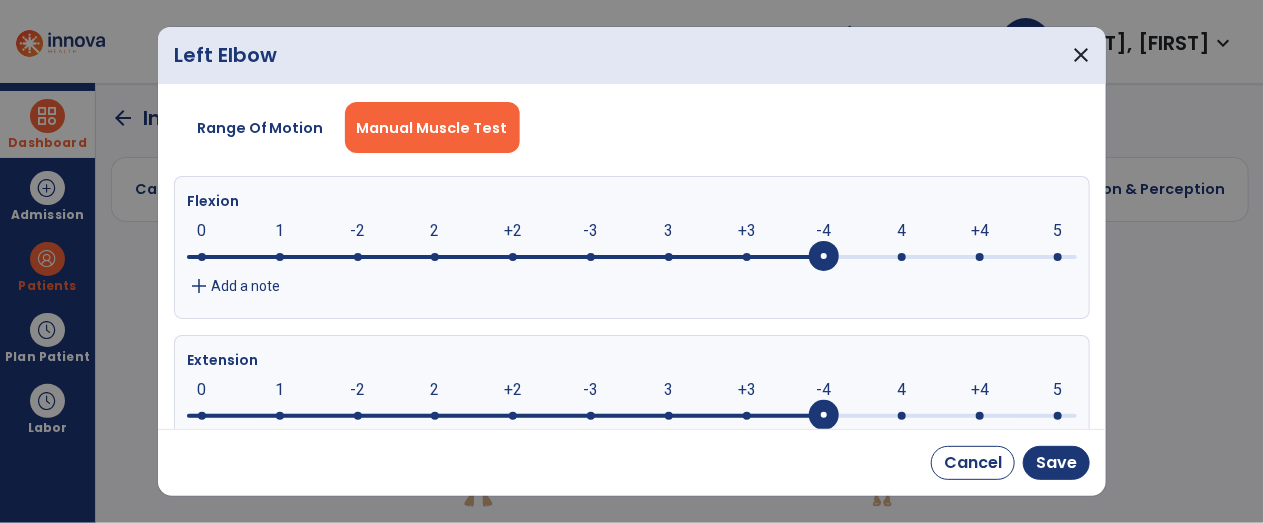 click on "Cancel   Save" at bounding box center [632, 462] 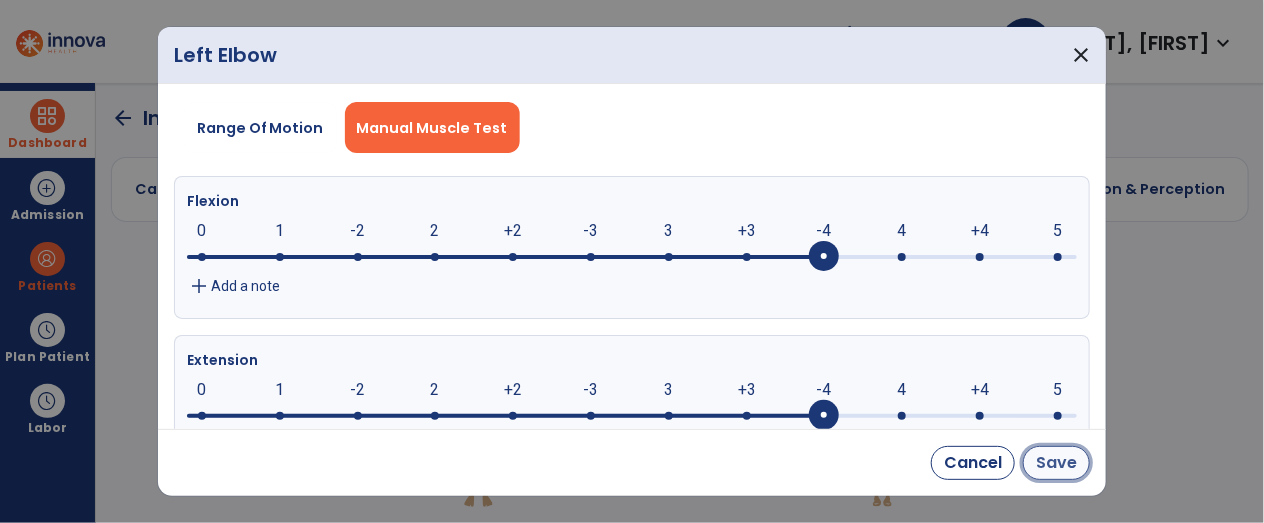 click on "Save" at bounding box center (1056, 463) 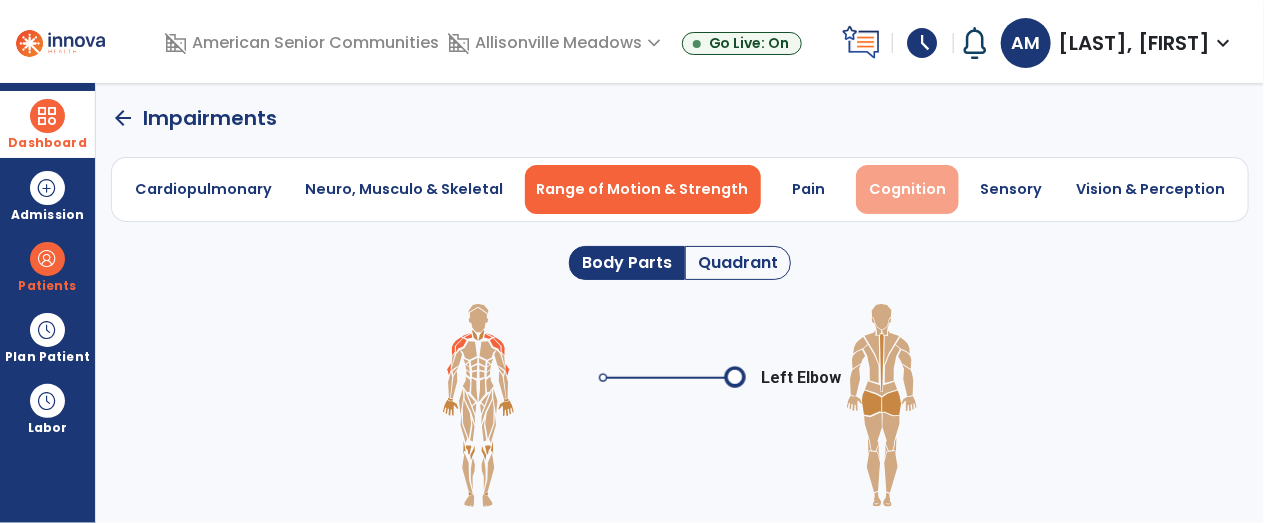 click on "Cognition" at bounding box center [907, 189] 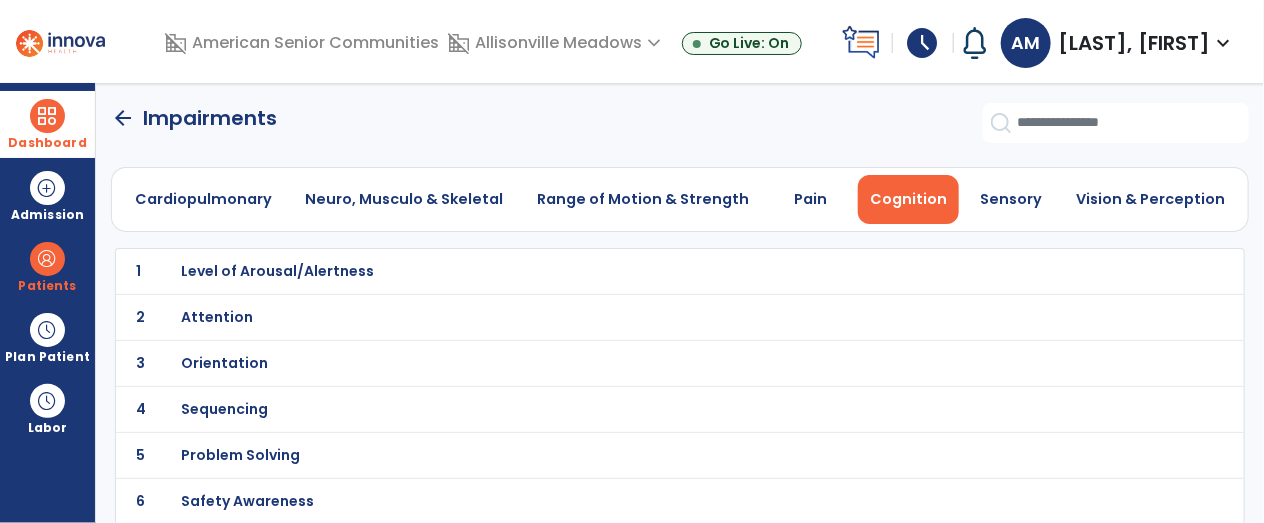 click on "3 Orientation" 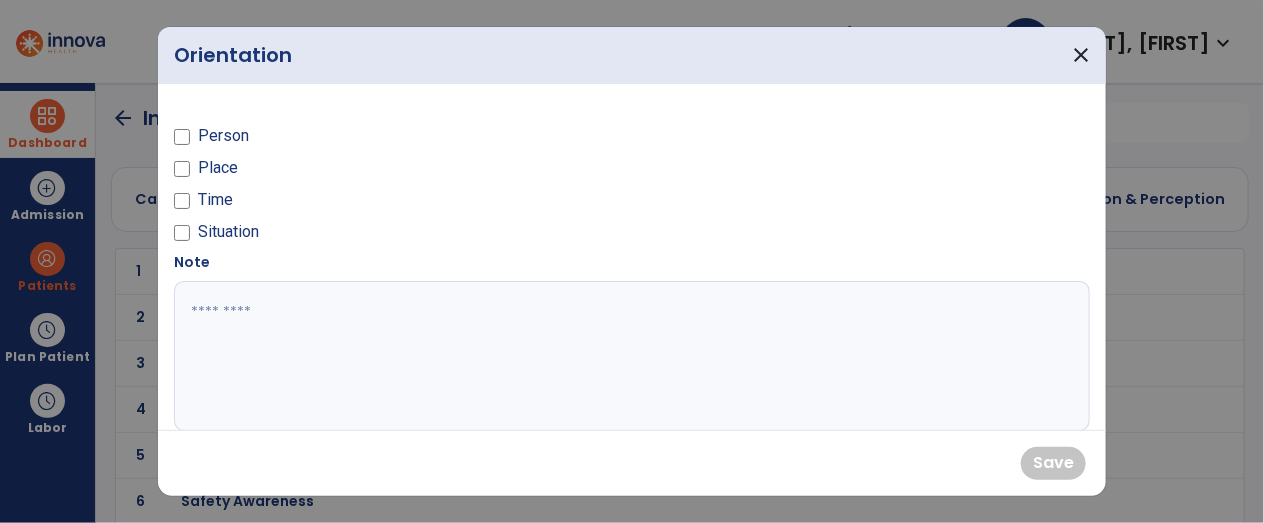 click on "Person" at bounding box center (223, 136) 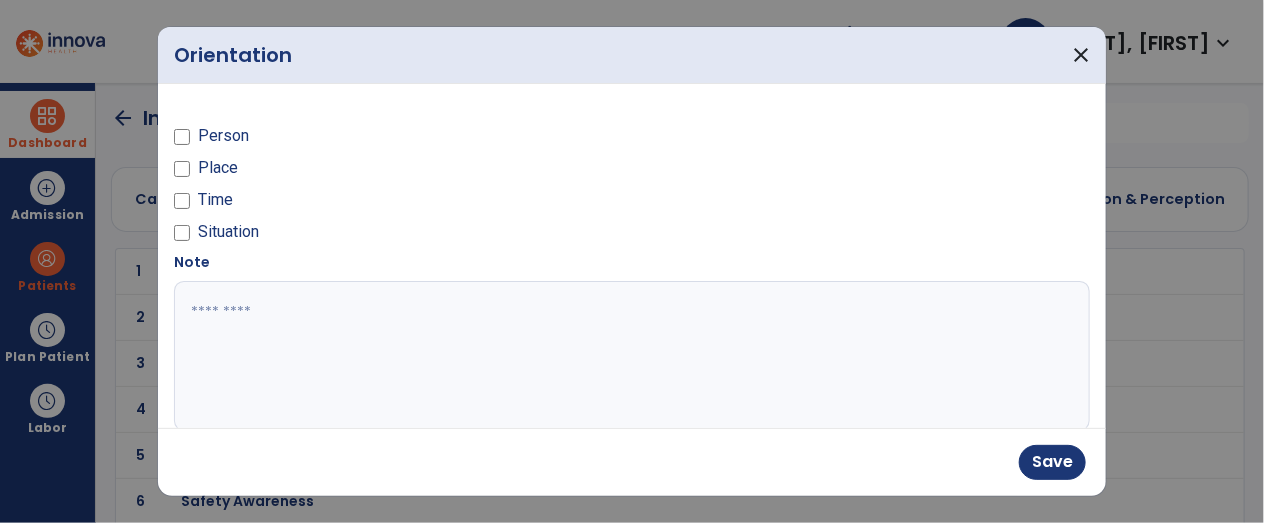click on "Situation" at bounding box center (228, 232) 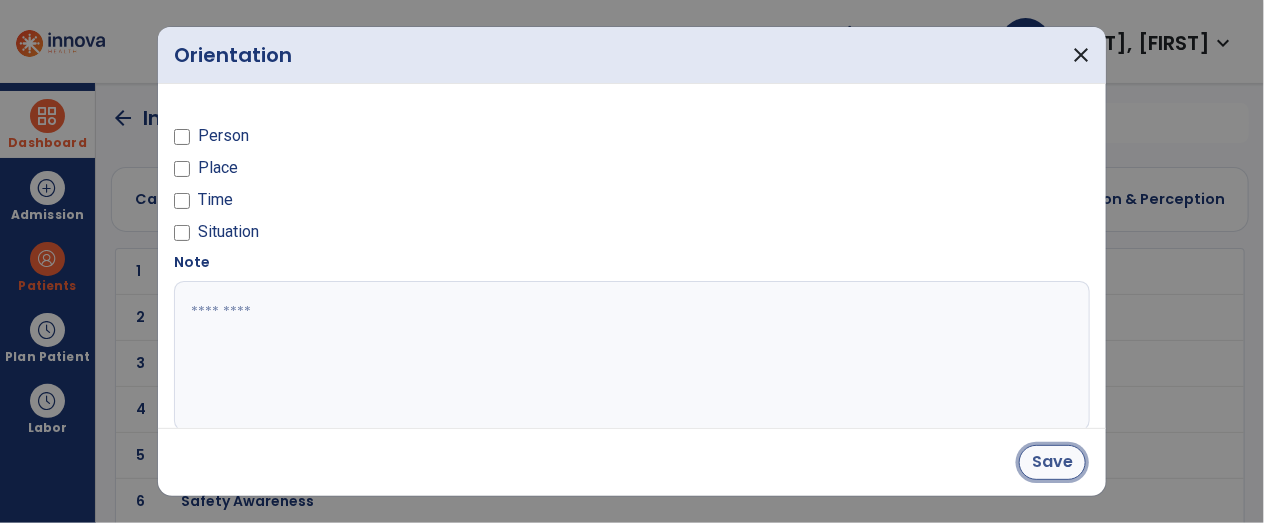 click on "Save" at bounding box center (1052, 462) 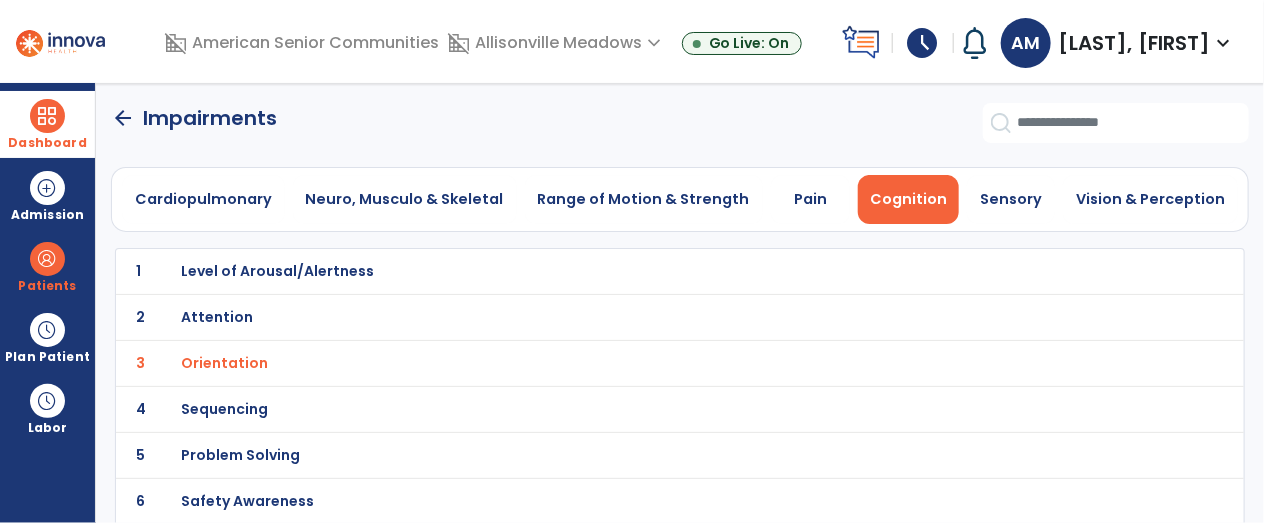 click on "6 Safety Awareness" 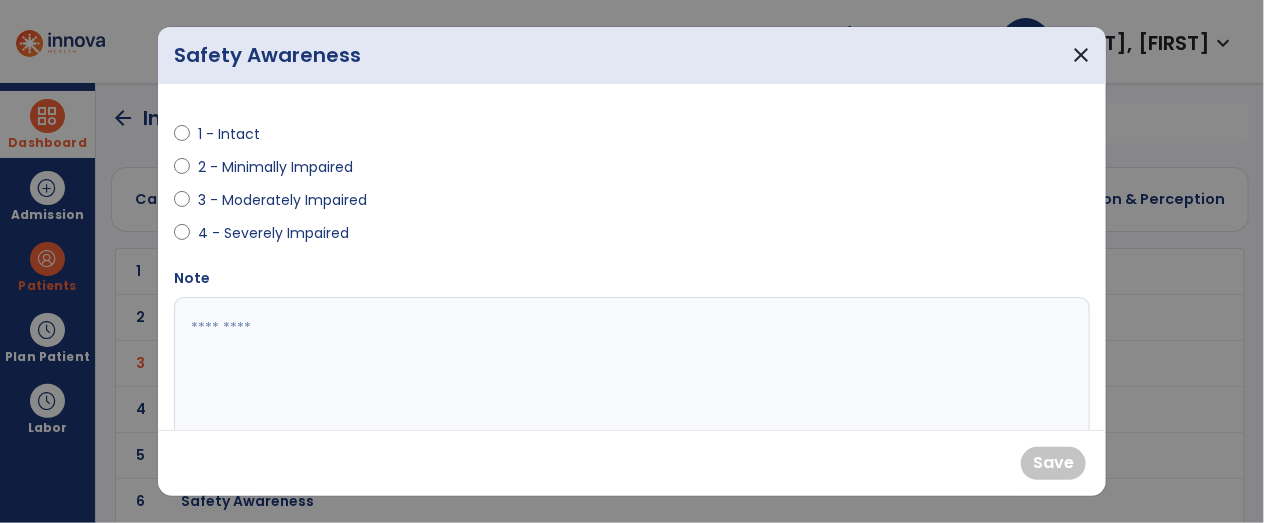 click on "2 - Minimally Impaired" at bounding box center (275, 167) 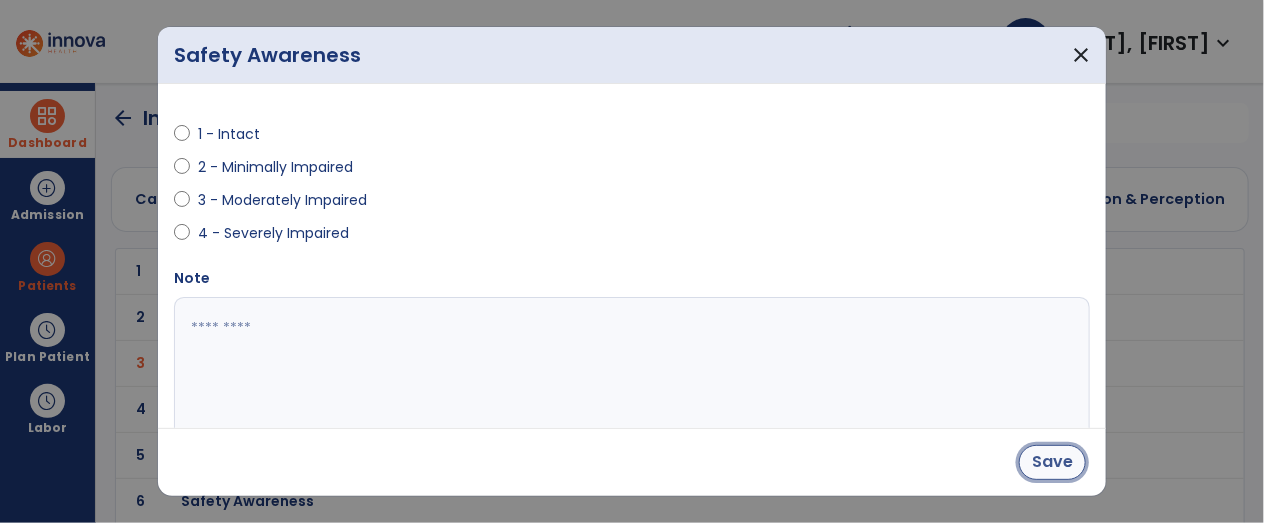 click on "Save" at bounding box center (1052, 462) 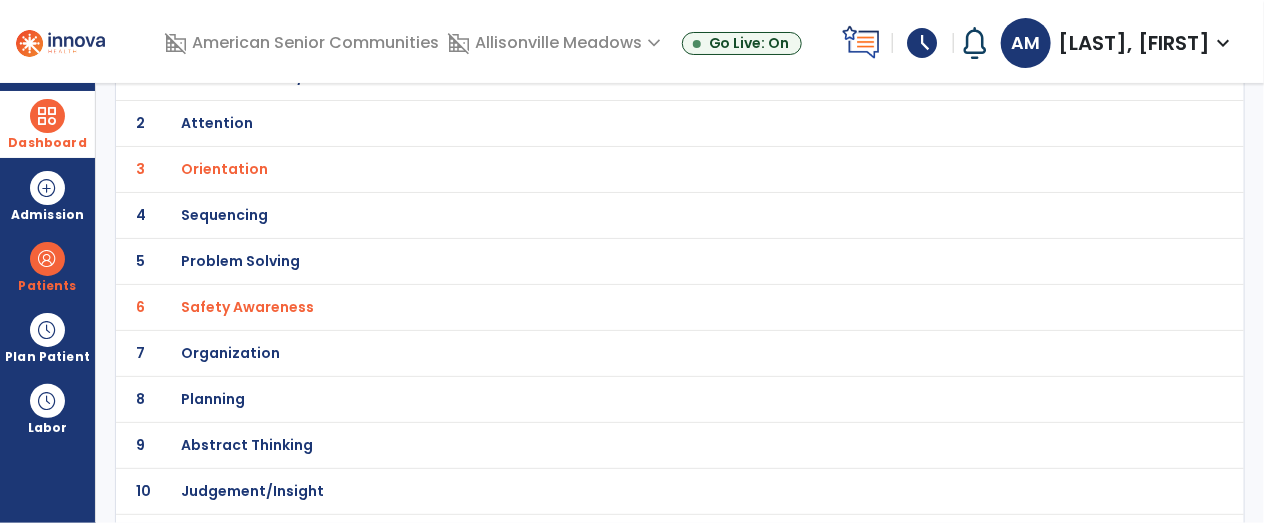scroll, scrollTop: 0, scrollLeft: 0, axis: both 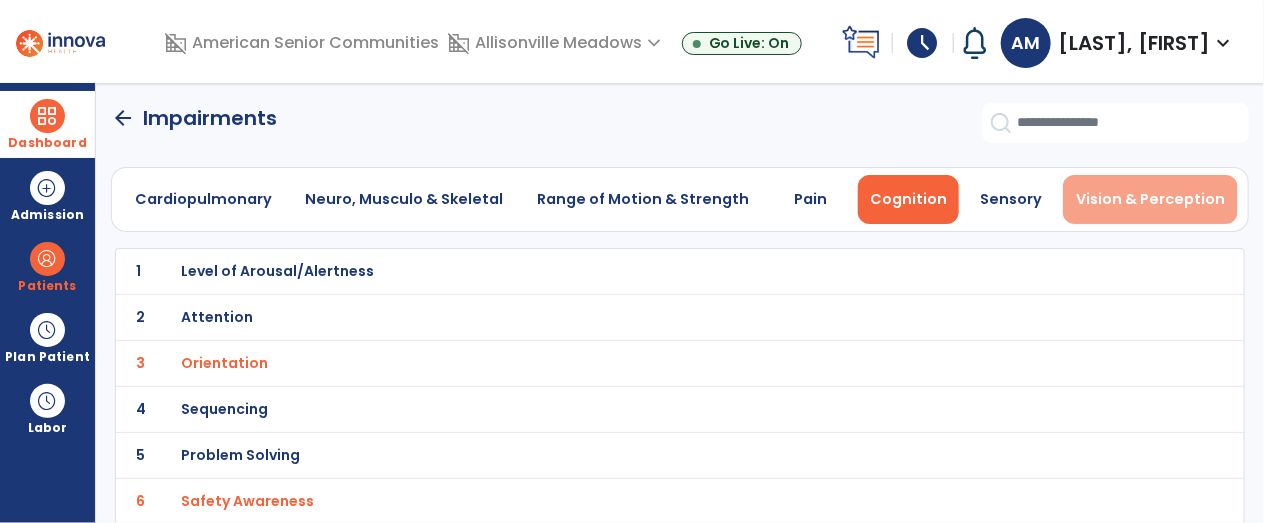 click on "Vision & Perception" at bounding box center (1150, 199) 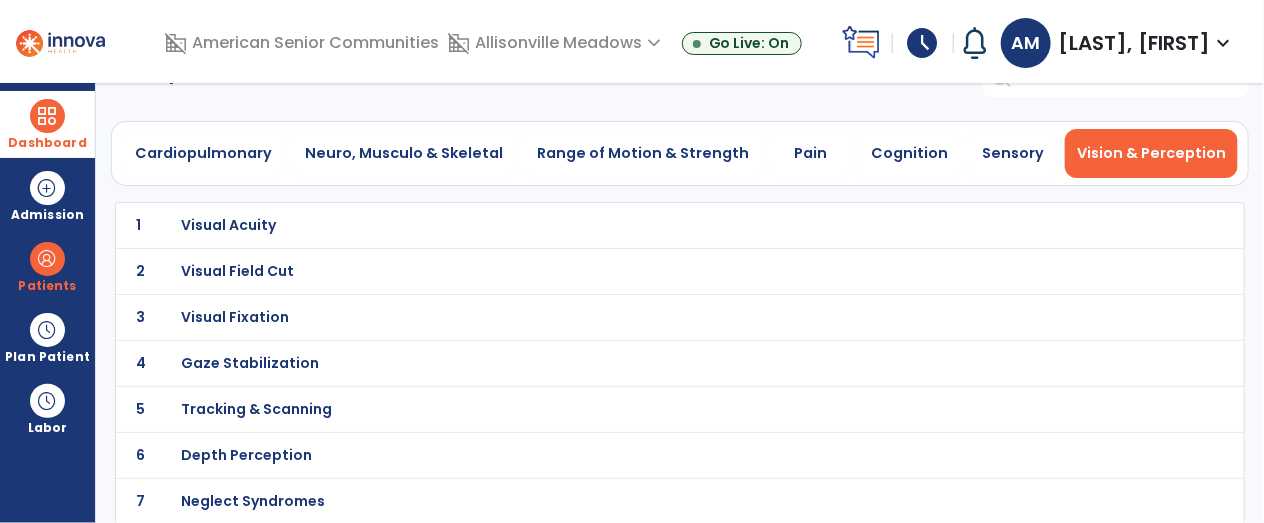 scroll, scrollTop: 0, scrollLeft: 0, axis: both 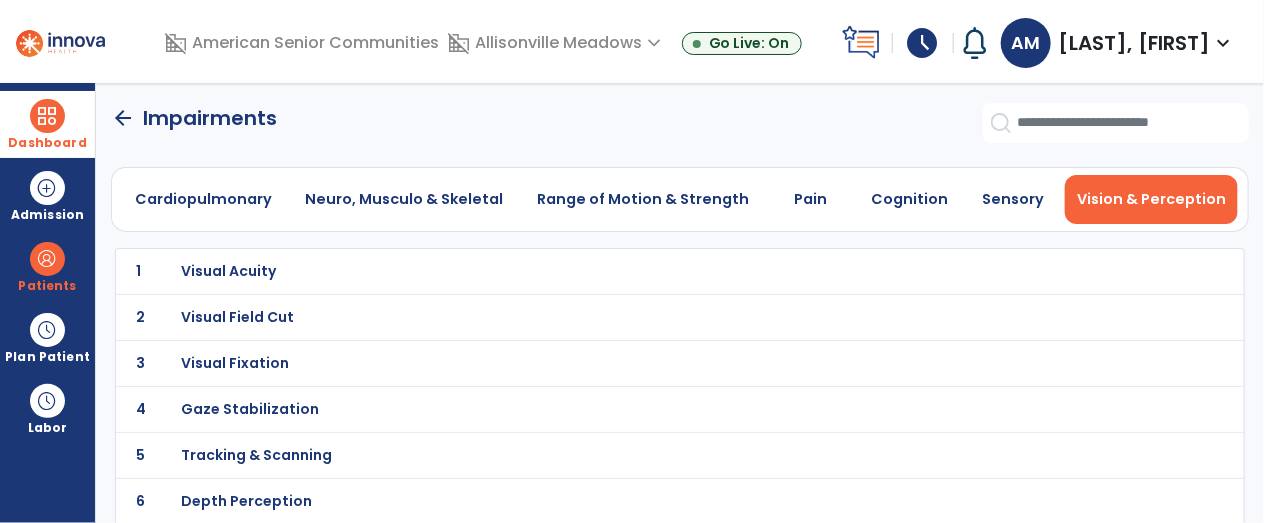 click on "arrow_back" 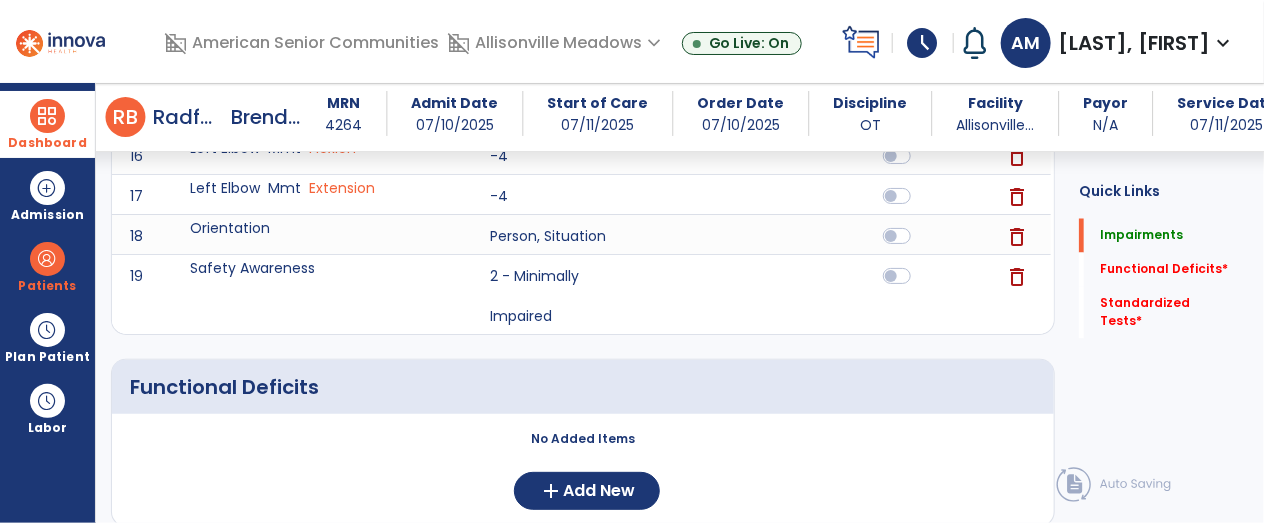 scroll, scrollTop: 1320, scrollLeft: 0, axis: vertical 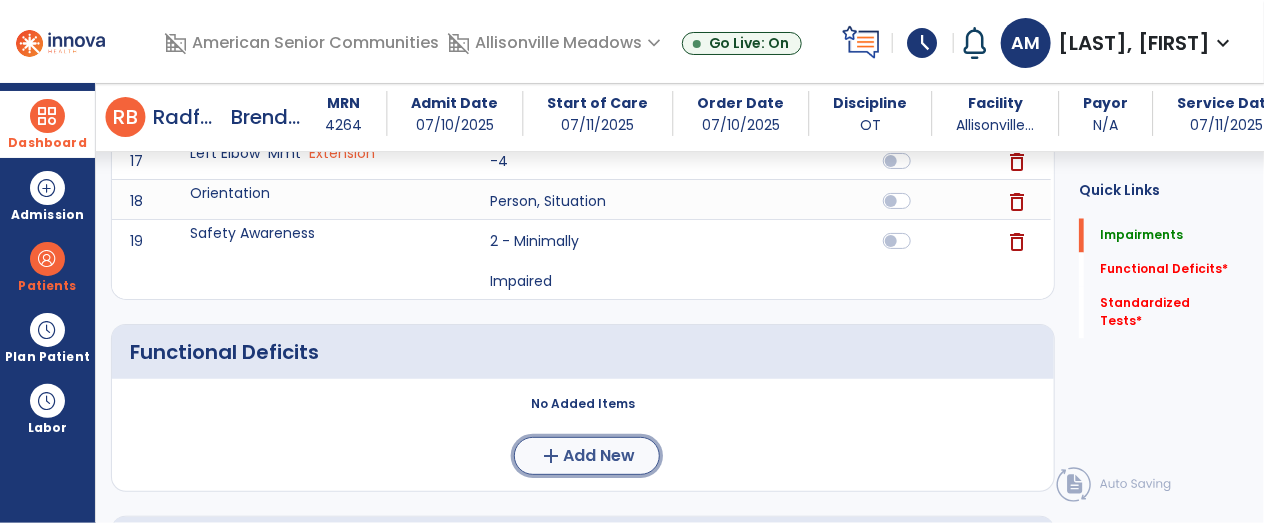 click on "Add New" 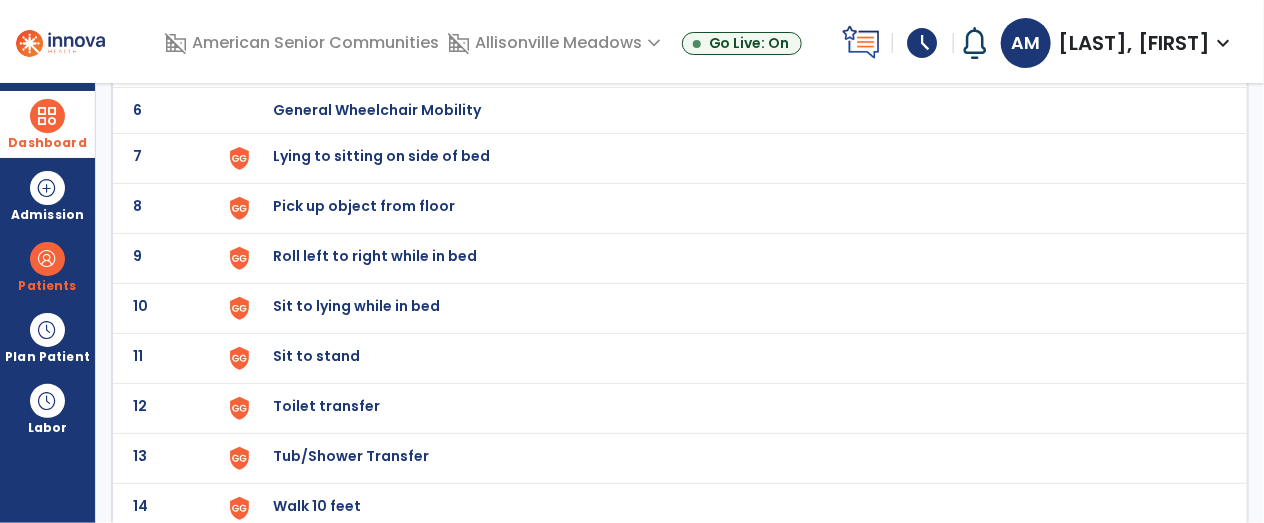 scroll, scrollTop: 436, scrollLeft: 0, axis: vertical 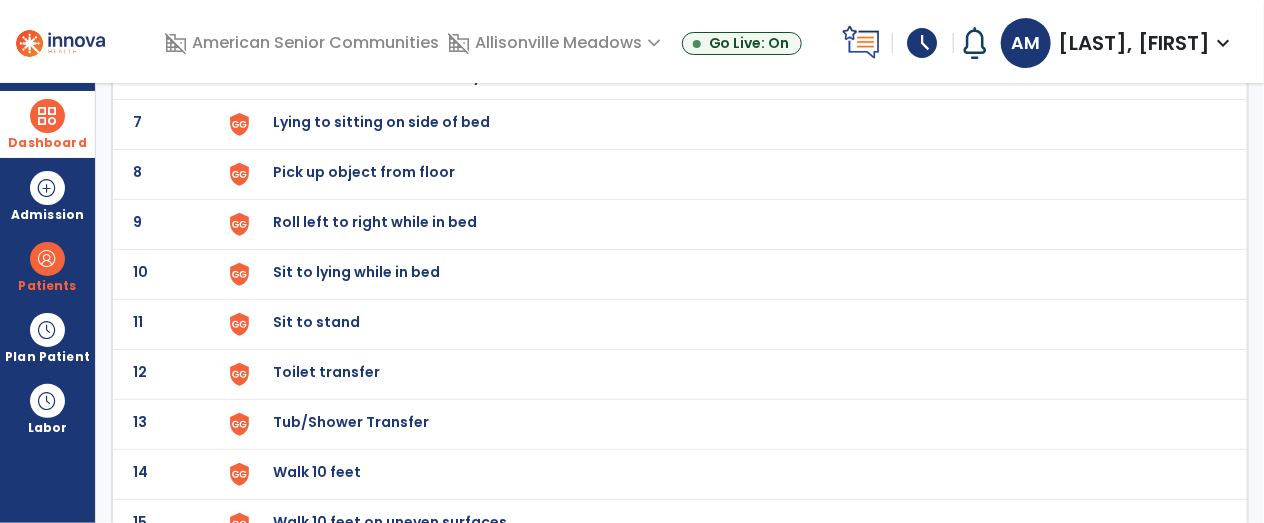 click on "Toilet transfer" at bounding box center [730, -172] 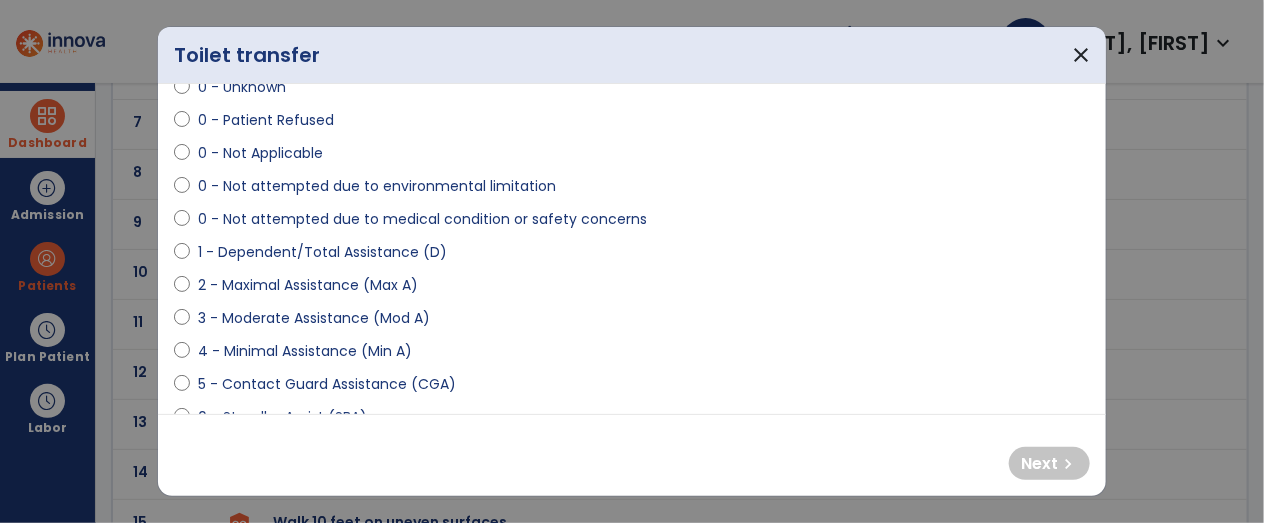 scroll, scrollTop: 177, scrollLeft: 0, axis: vertical 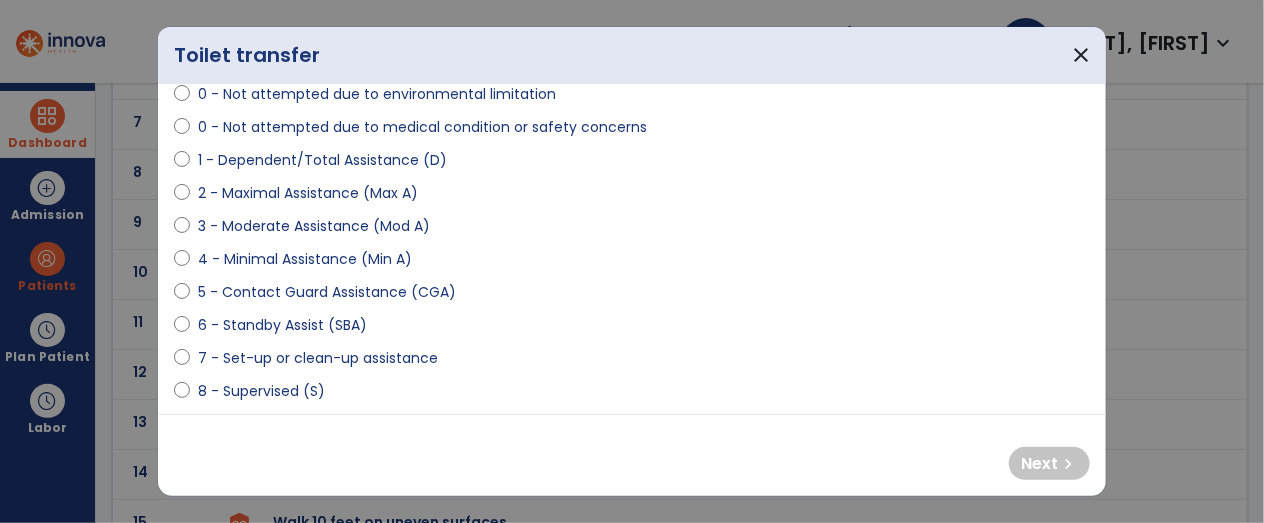 click on "5 - Contact Guard Assistance (CGA)" at bounding box center (327, 292) 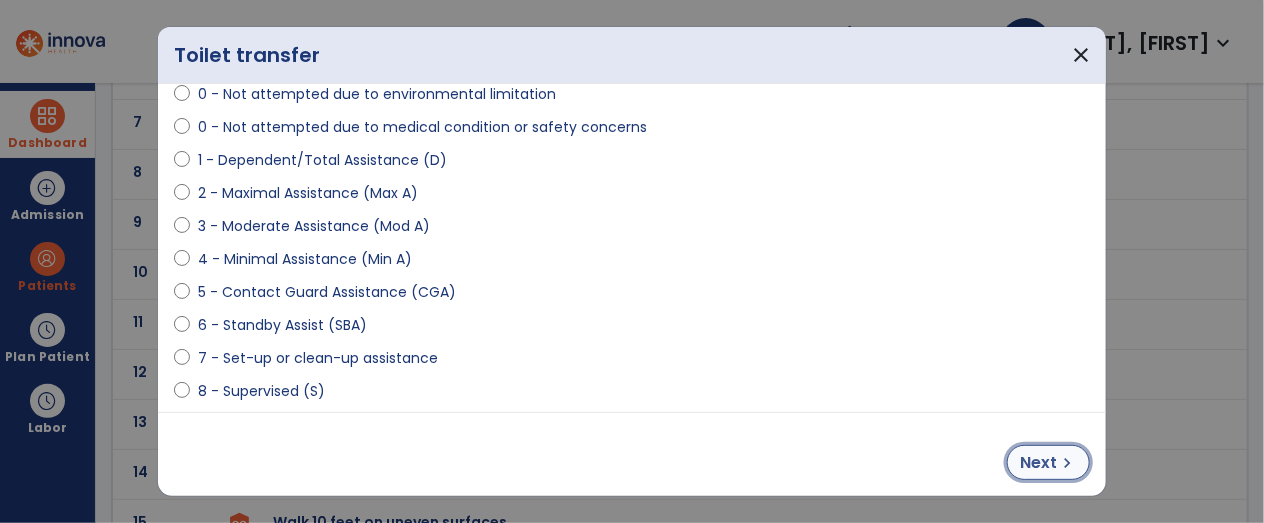 click on "chevron_right" at bounding box center (1067, 463) 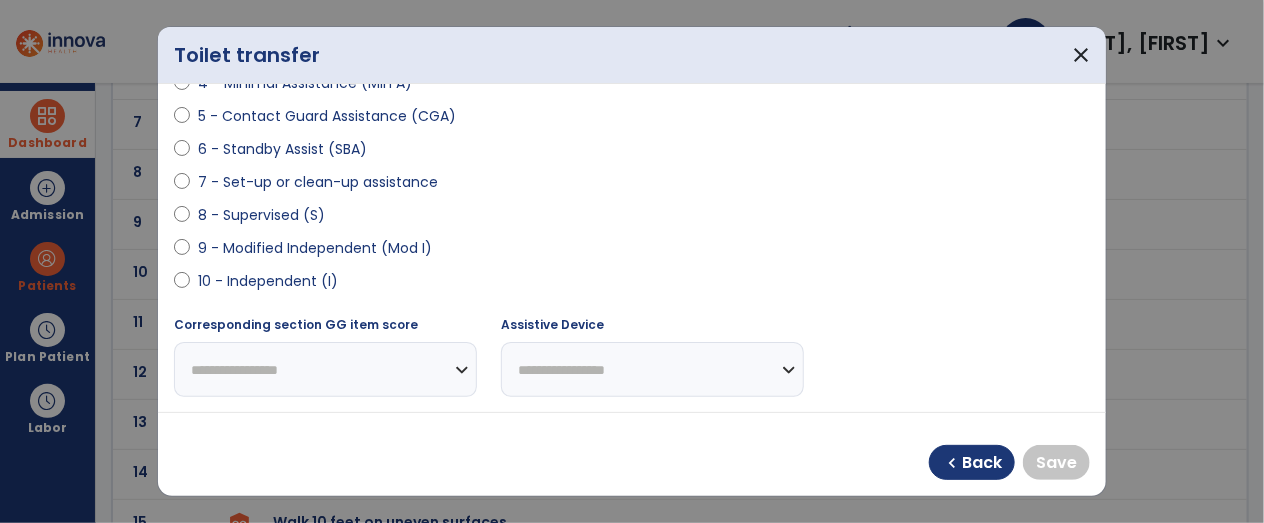 scroll, scrollTop: 399, scrollLeft: 0, axis: vertical 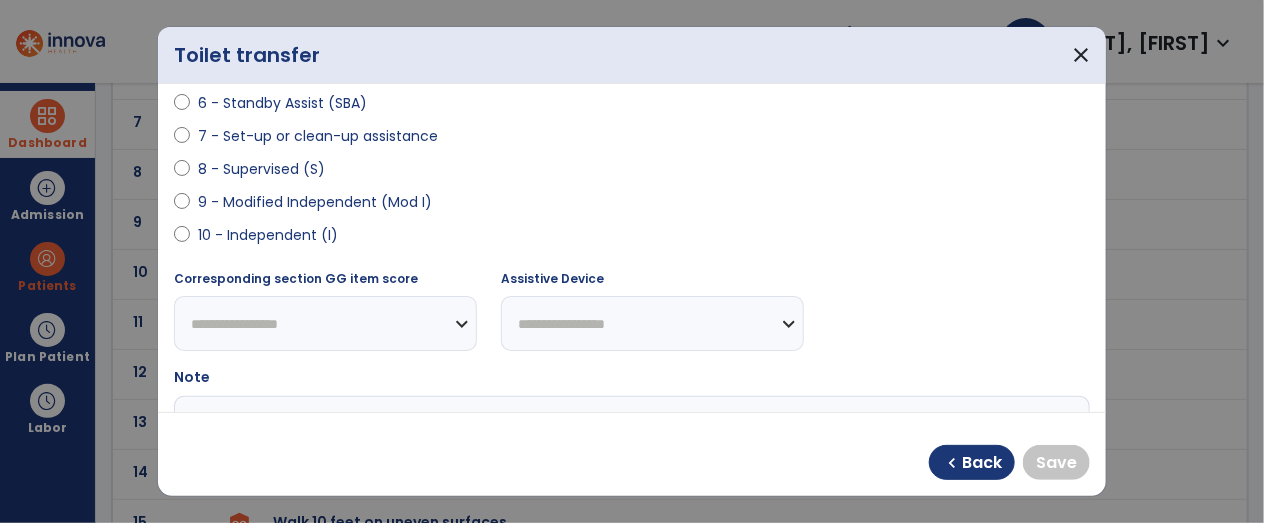 click on "10 - Independent (I)" at bounding box center (268, 235) 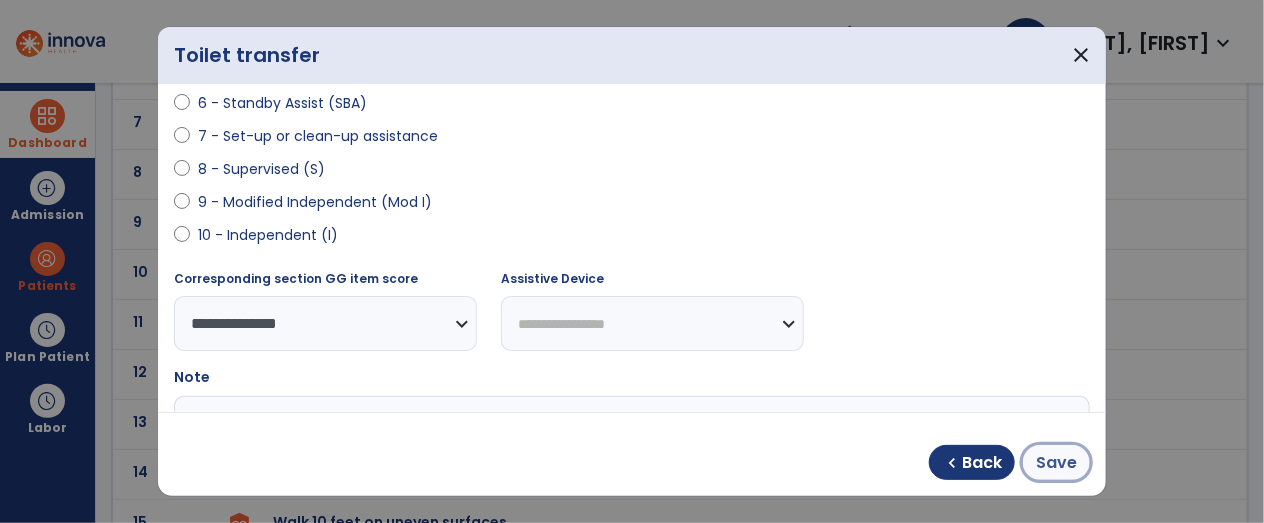 click on "Save" at bounding box center [1056, 462] 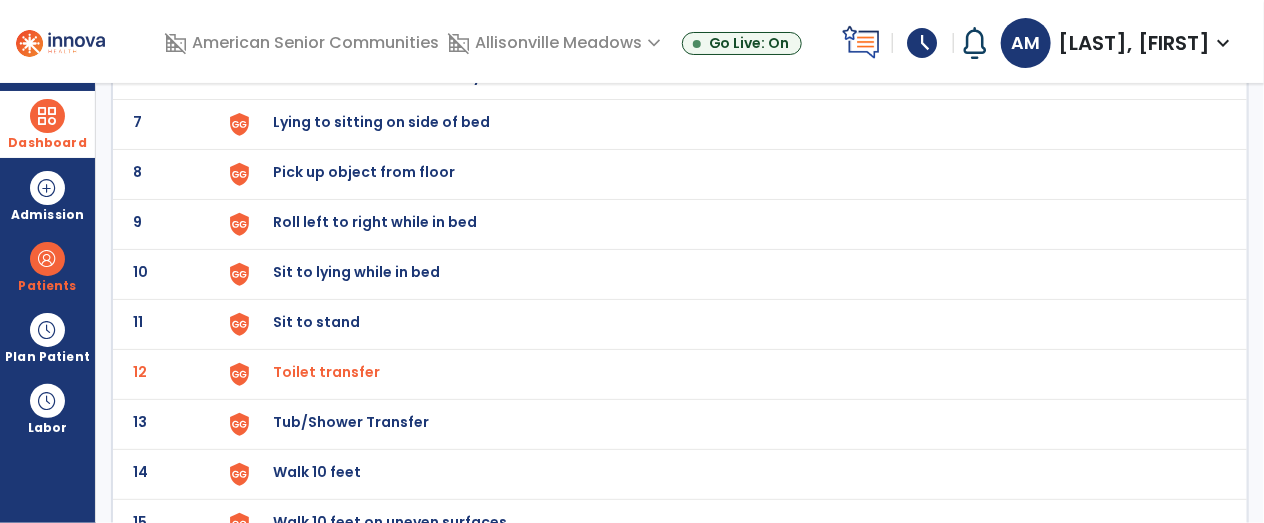 click on "Tub/Shower Transfer" at bounding box center [730, -172] 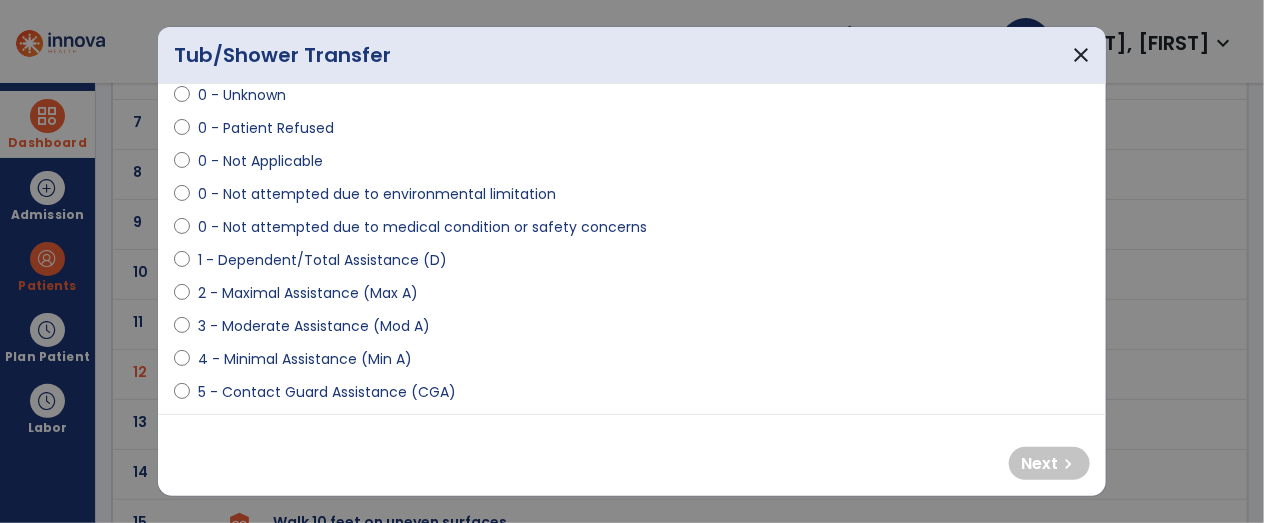 scroll, scrollTop: 115, scrollLeft: 0, axis: vertical 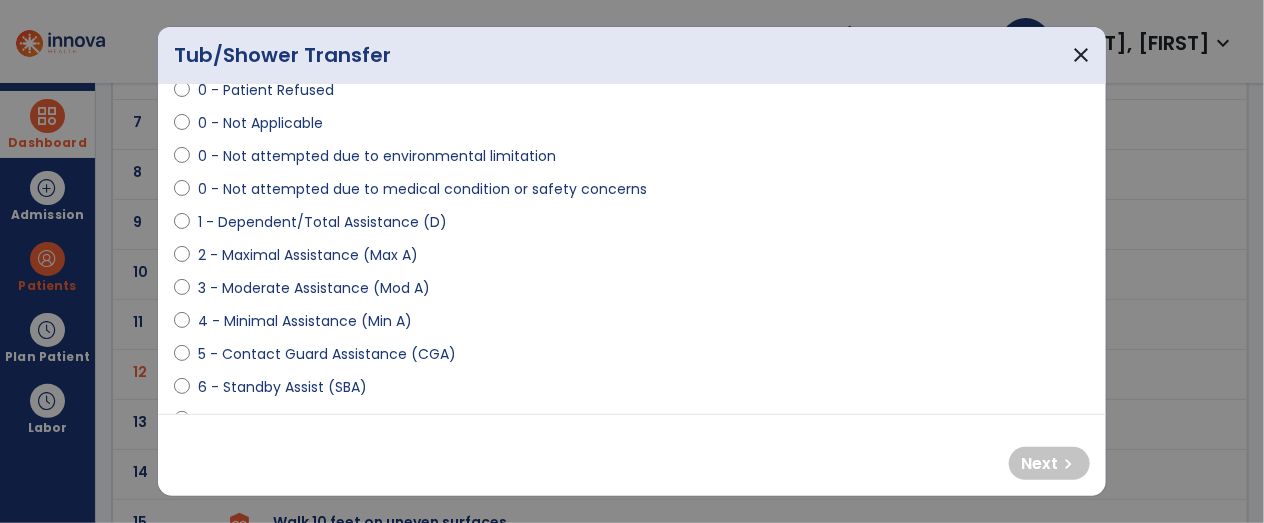 click on "4 - Minimal Assistance (Min A)" at bounding box center [305, 321] 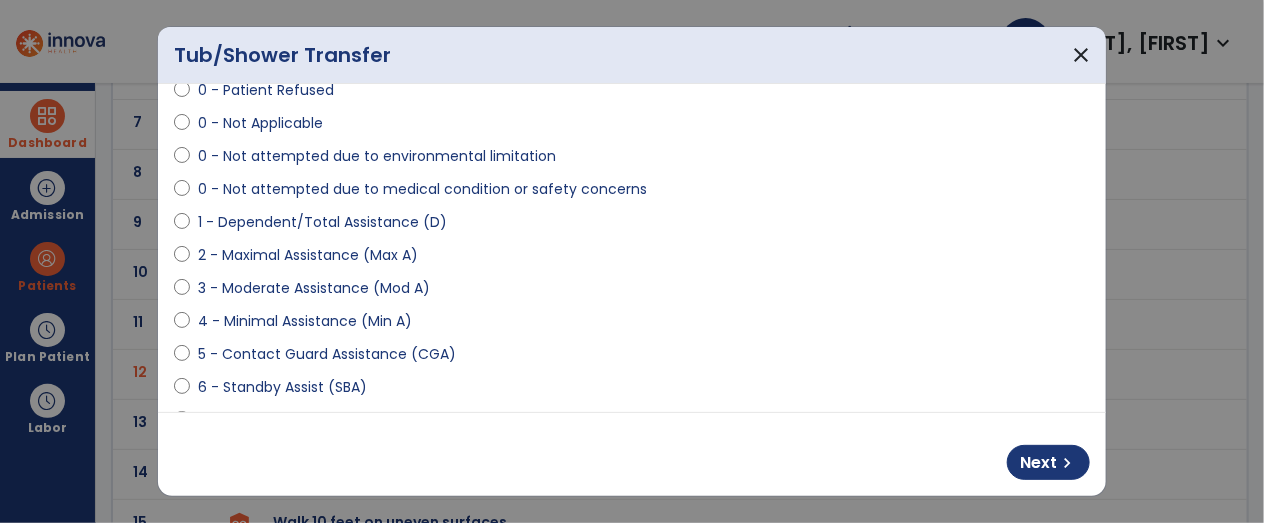 click on "3 - Moderate Assistance (Mod A)" at bounding box center (314, 288) 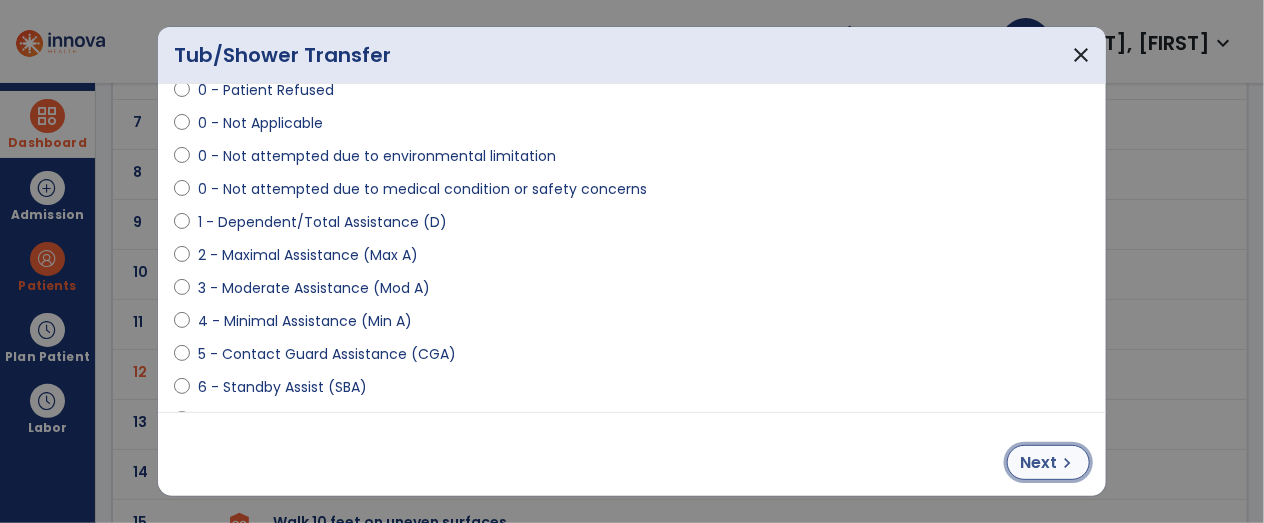 click on "chevron_right" at bounding box center (1067, 463) 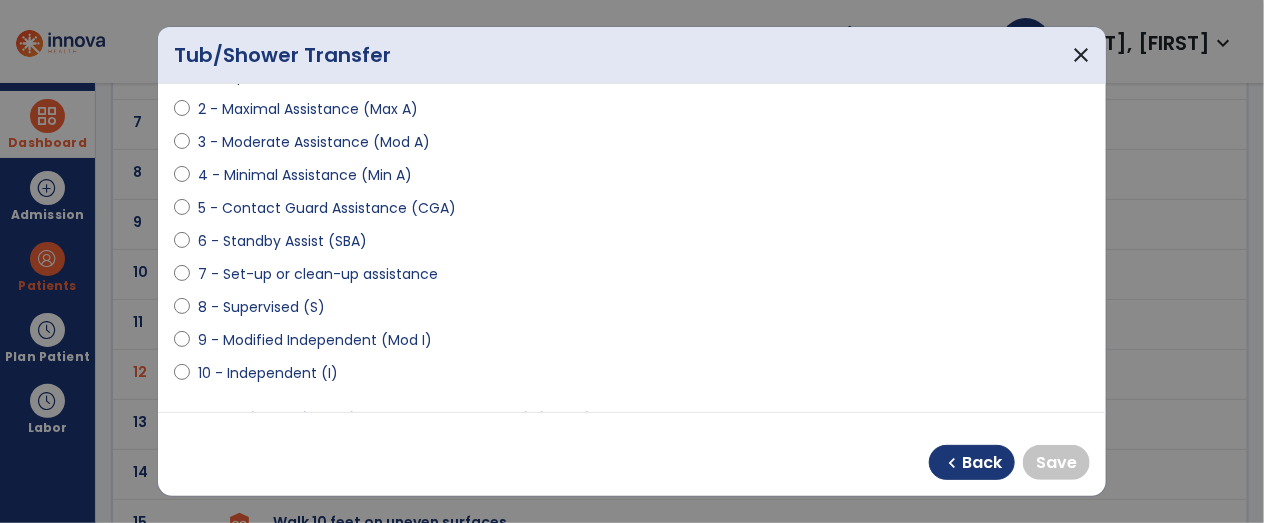scroll, scrollTop: 320, scrollLeft: 0, axis: vertical 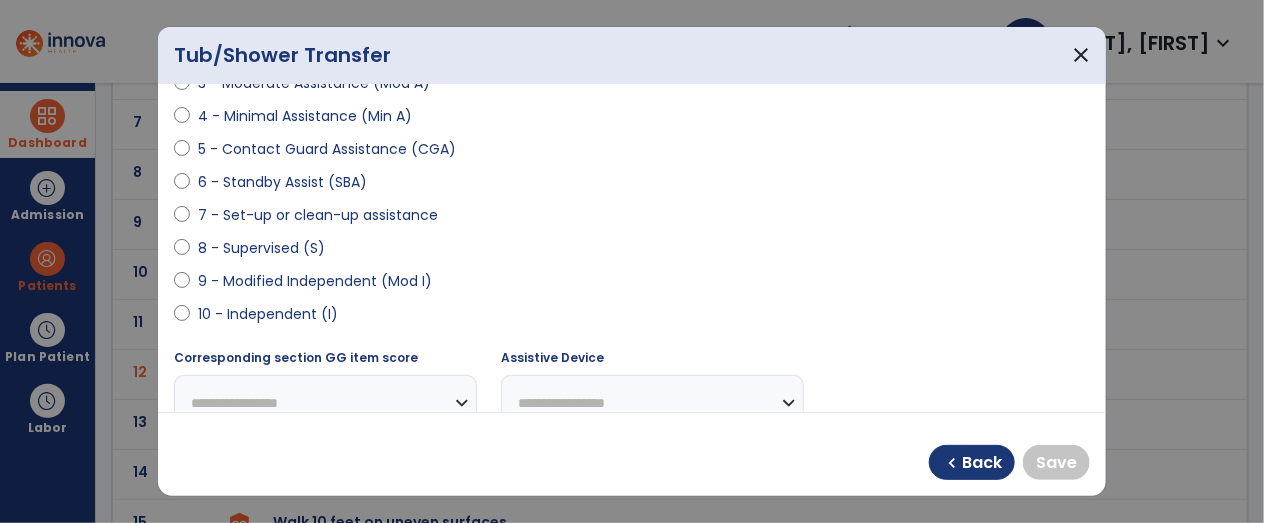click on "10 - Independent (I)" at bounding box center [268, 314] 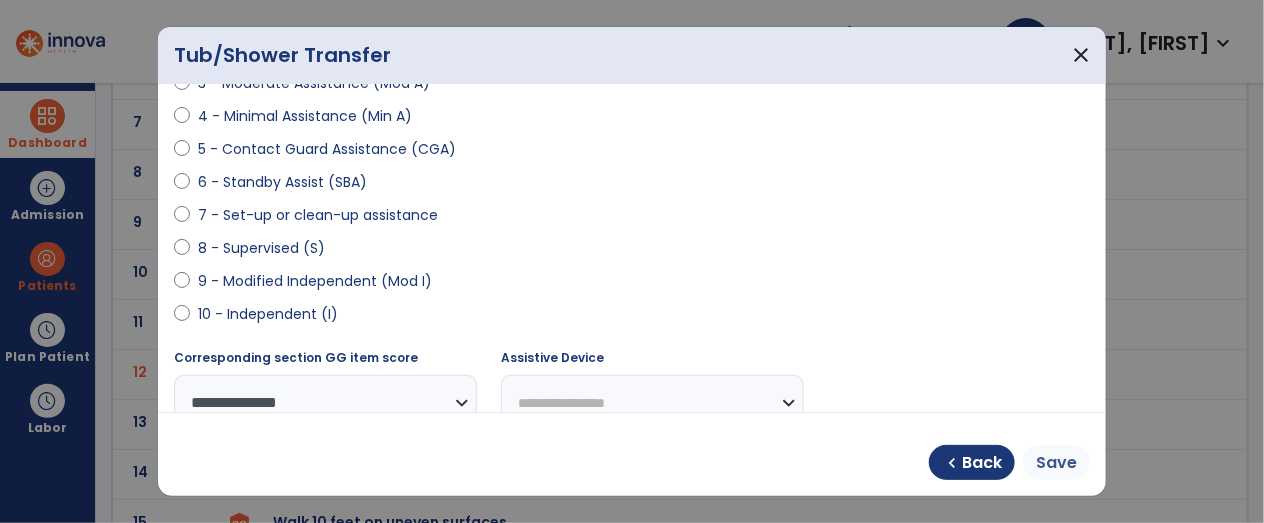 click on "Save" at bounding box center (1056, 463) 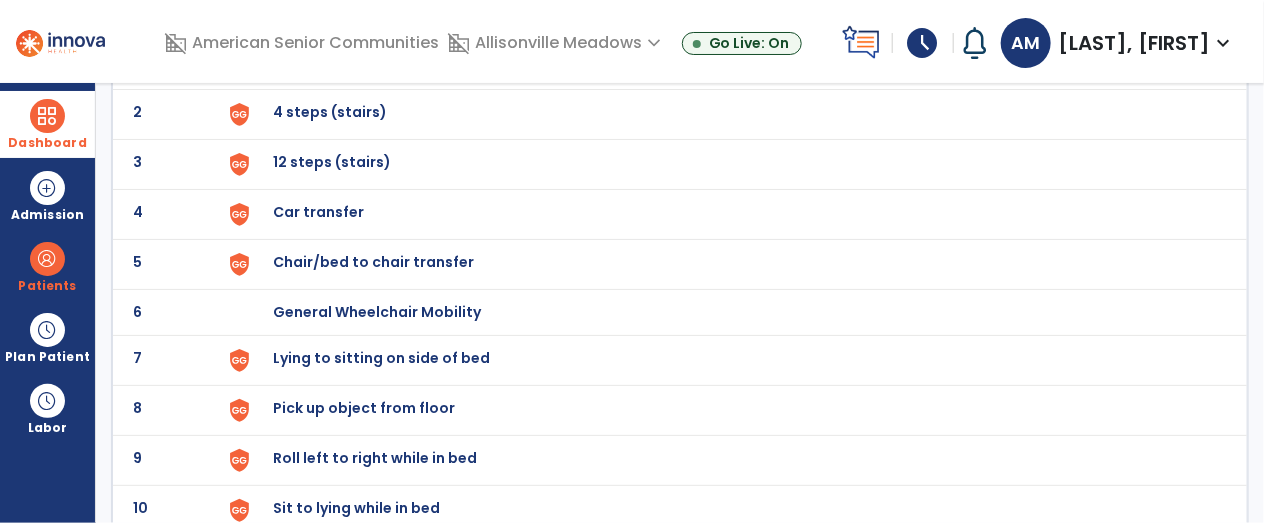 scroll, scrollTop: 0, scrollLeft: 0, axis: both 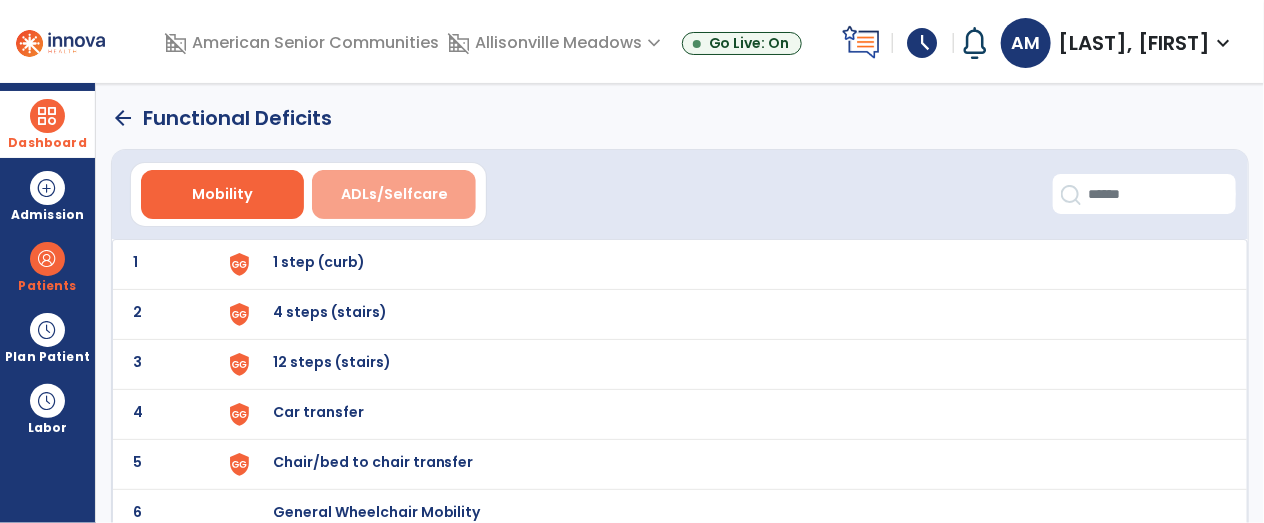 click on "ADLs/Selfcare" at bounding box center [394, 194] 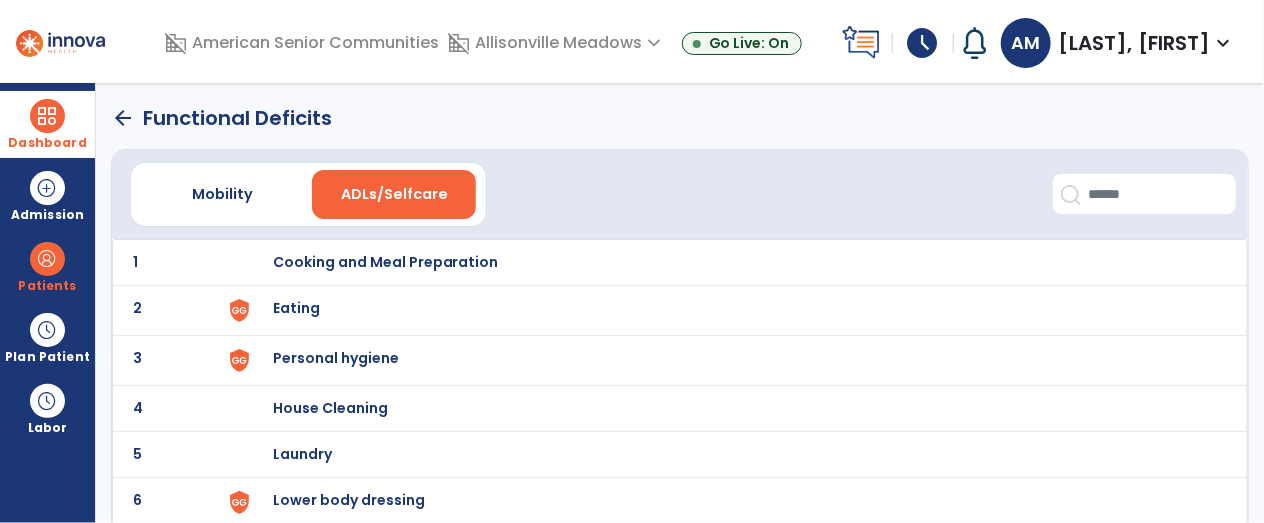 click on "Eating" at bounding box center (730, 262) 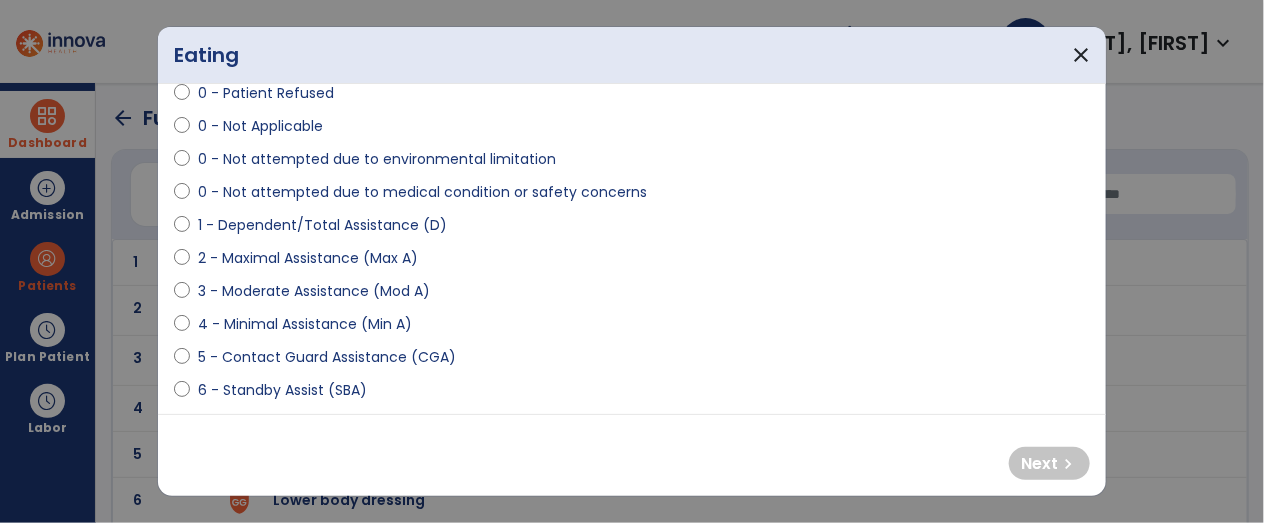 scroll, scrollTop: 184, scrollLeft: 0, axis: vertical 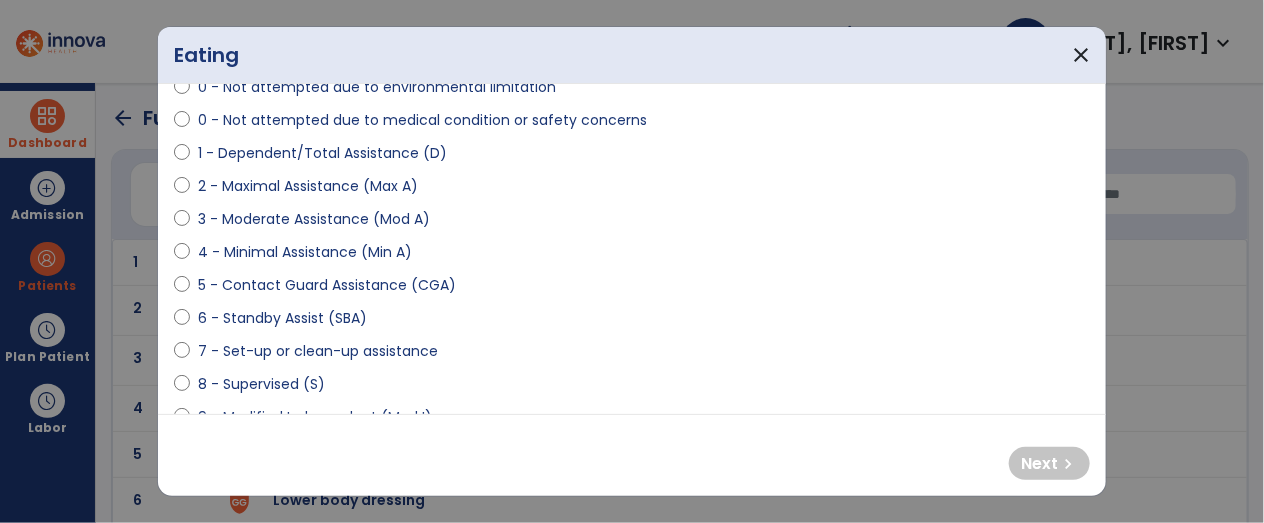 click on "8 - Supervised (S)" at bounding box center (261, 384) 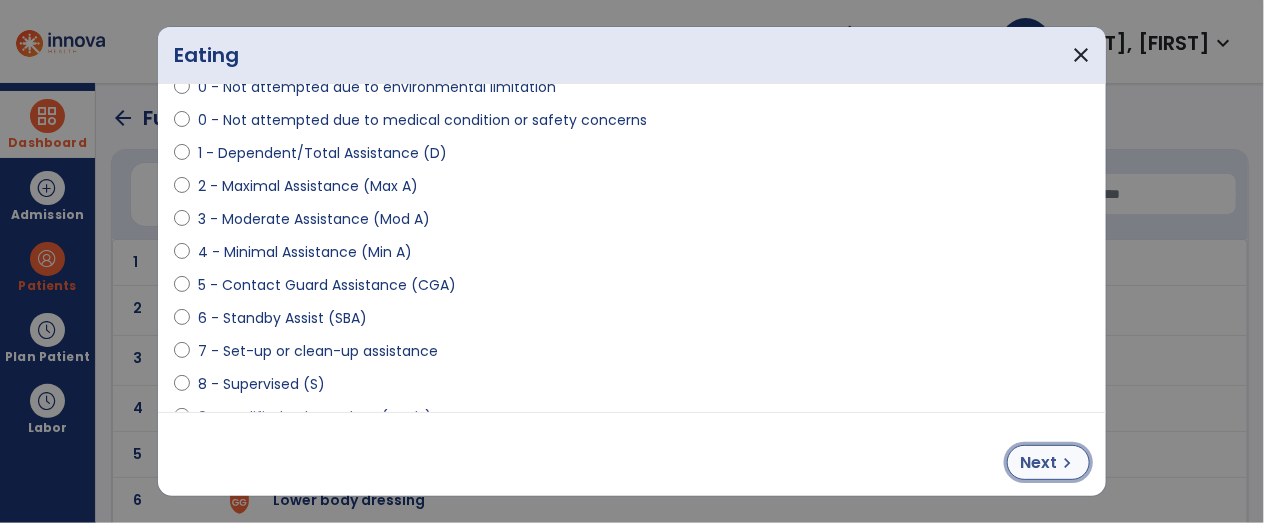 click on "chevron_right" at bounding box center [1067, 463] 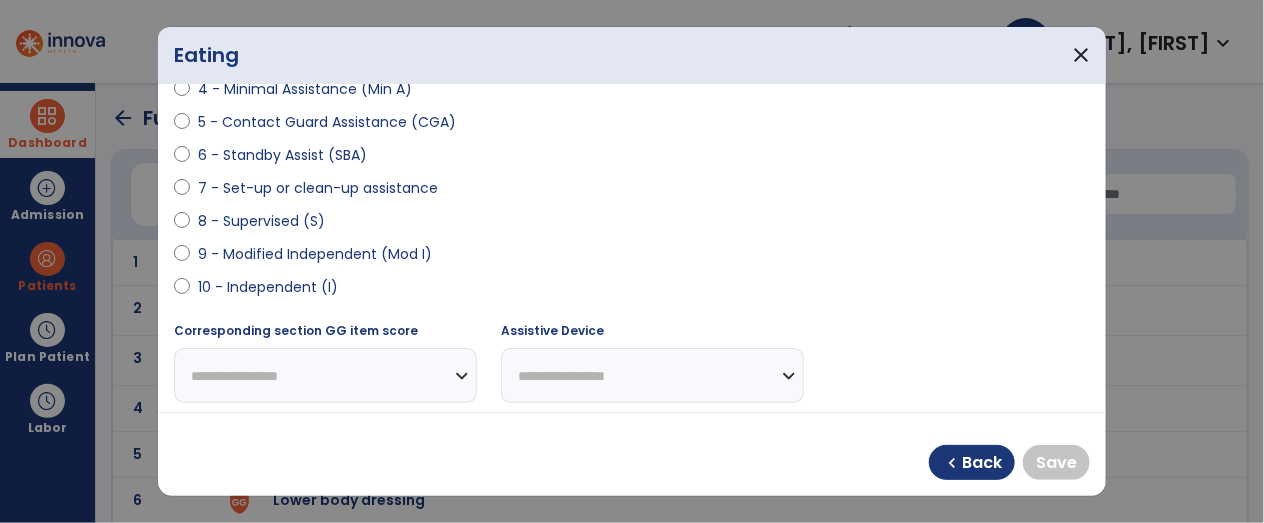 scroll, scrollTop: 348, scrollLeft: 0, axis: vertical 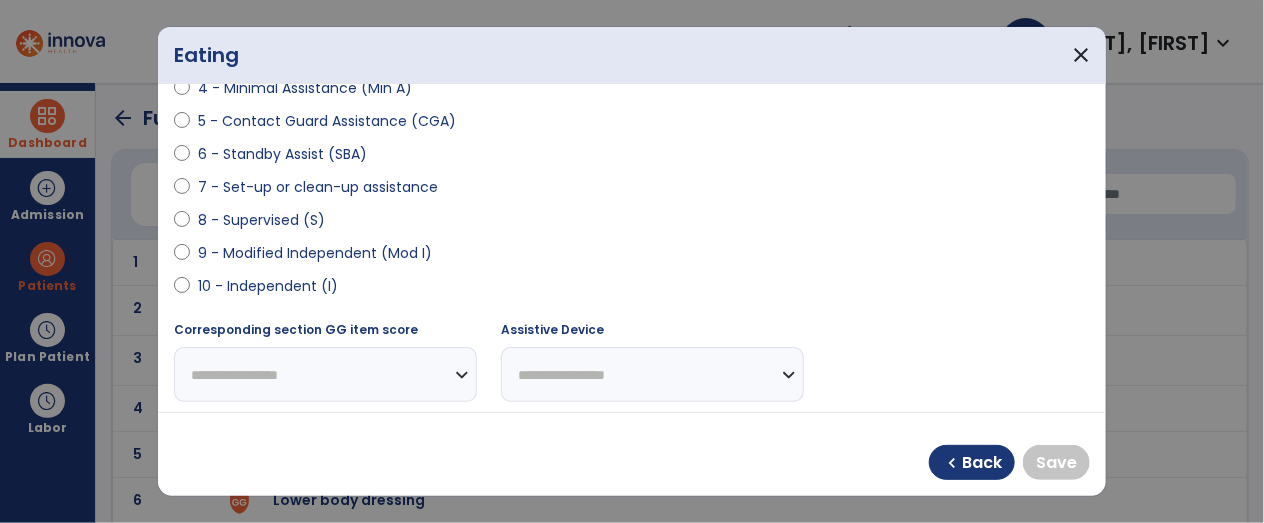 click on "10 - Independent (I)" at bounding box center [268, 286] 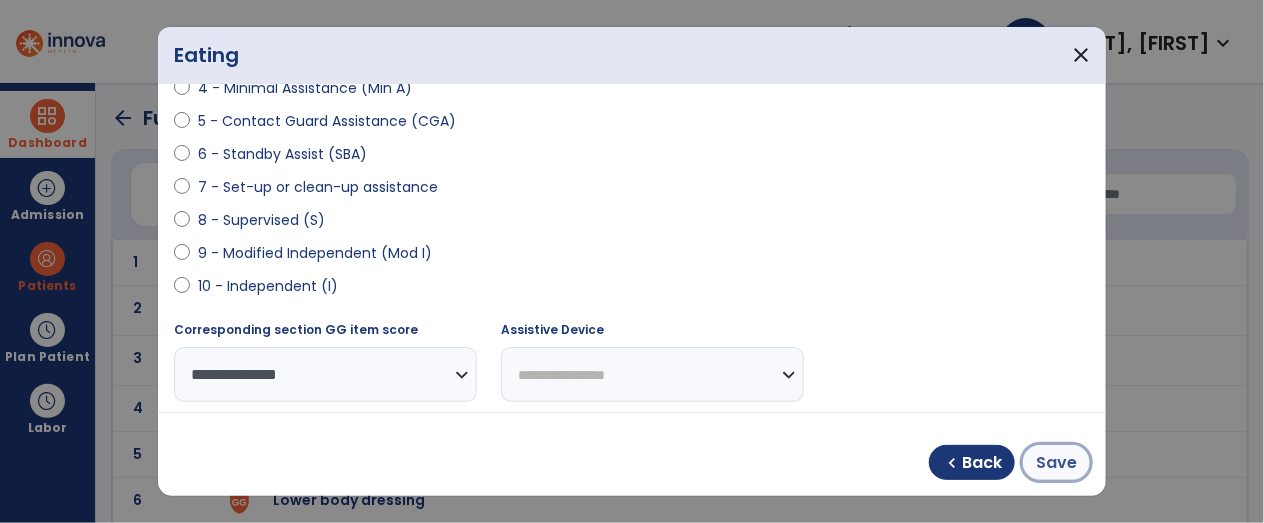 click on "Save" at bounding box center (1056, 463) 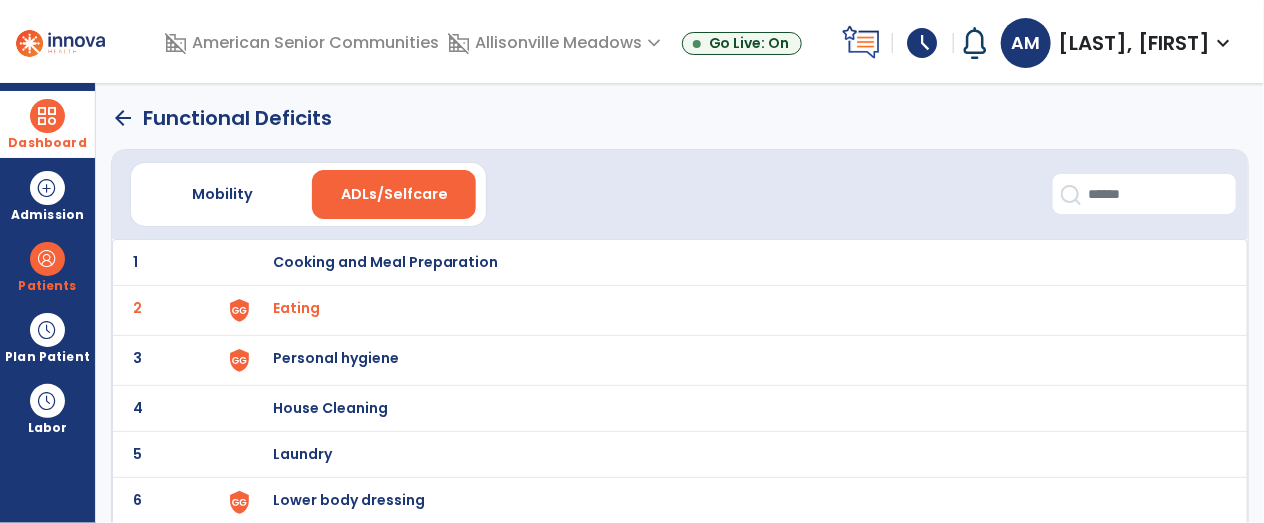 click on "Personal hygiene" at bounding box center (730, 262) 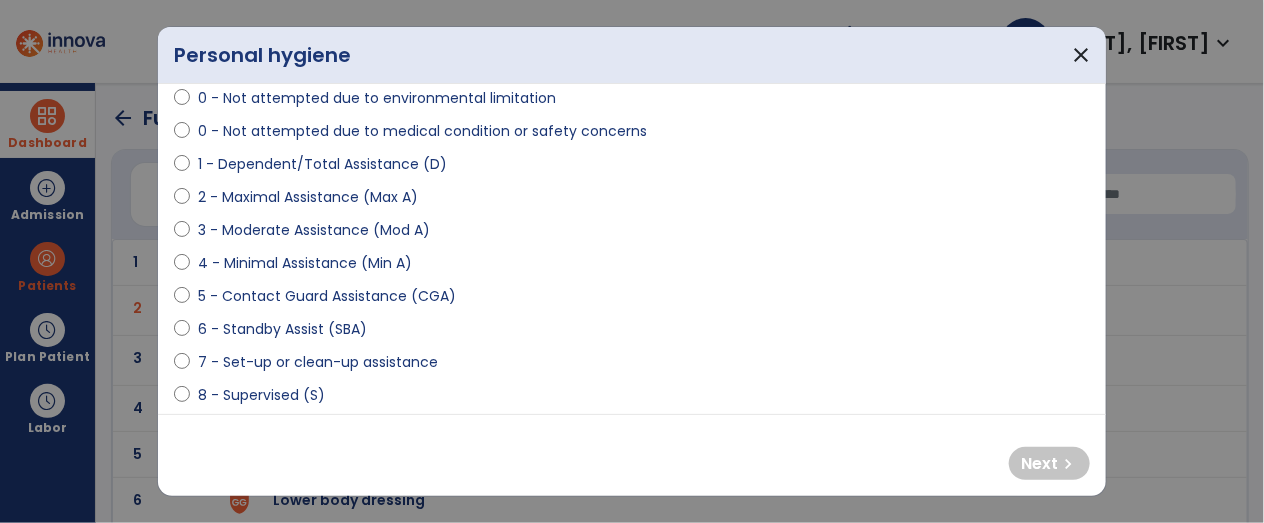 scroll, scrollTop: 175, scrollLeft: 0, axis: vertical 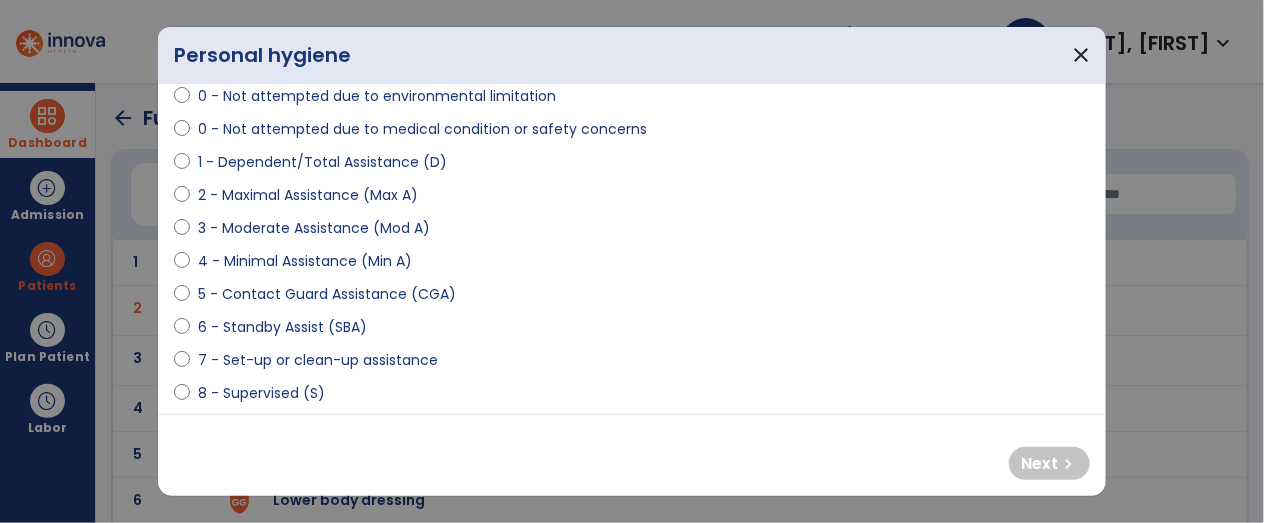 click on "6 - Standby Assist (SBA)" at bounding box center (282, 327) 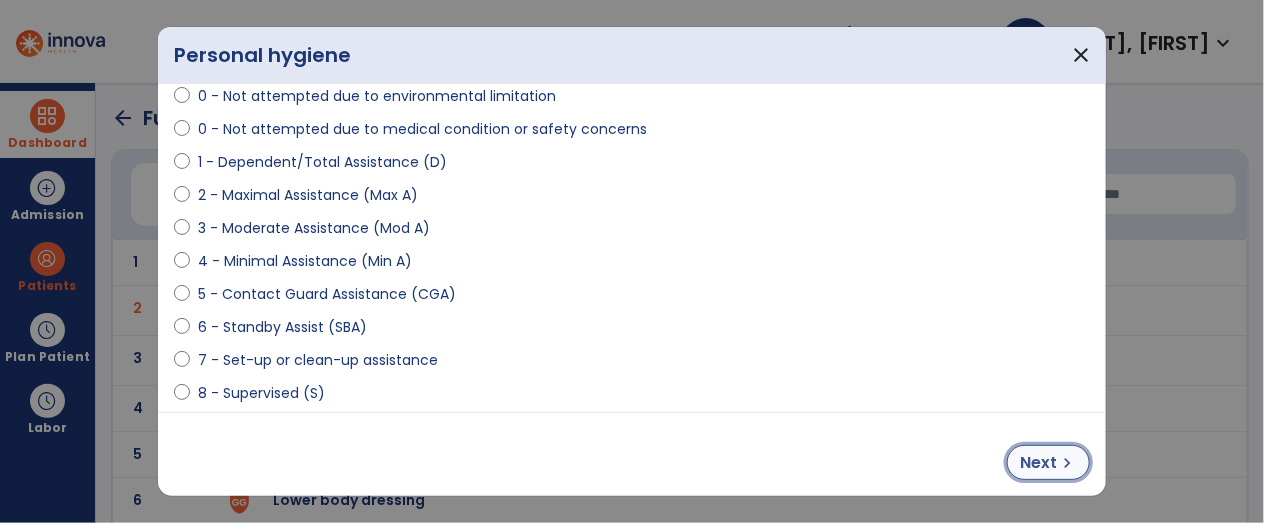 click on "Next" at bounding box center [1038, 463] 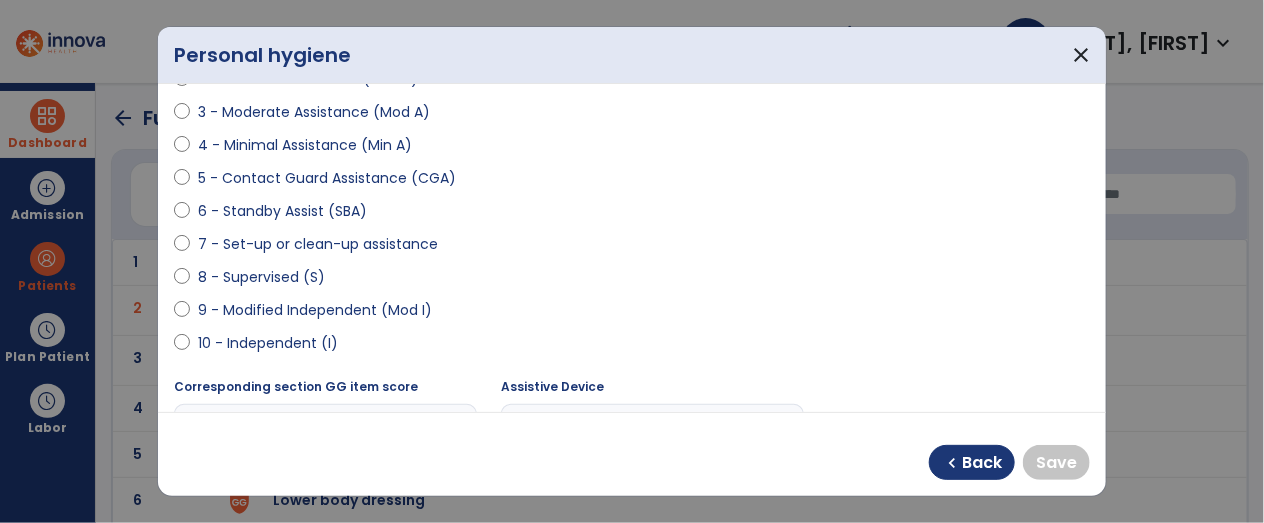 scroll, scrollTop: 293, scrollLeft: 0, axis: vertical 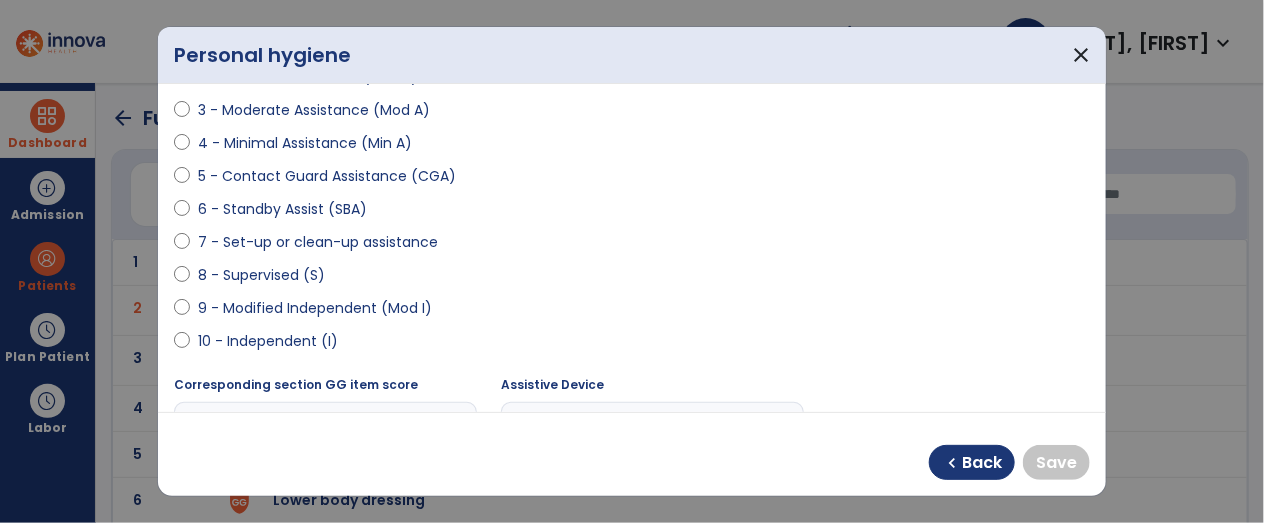 click on "10 - Independent (I)" at bounding box center (268, 341) 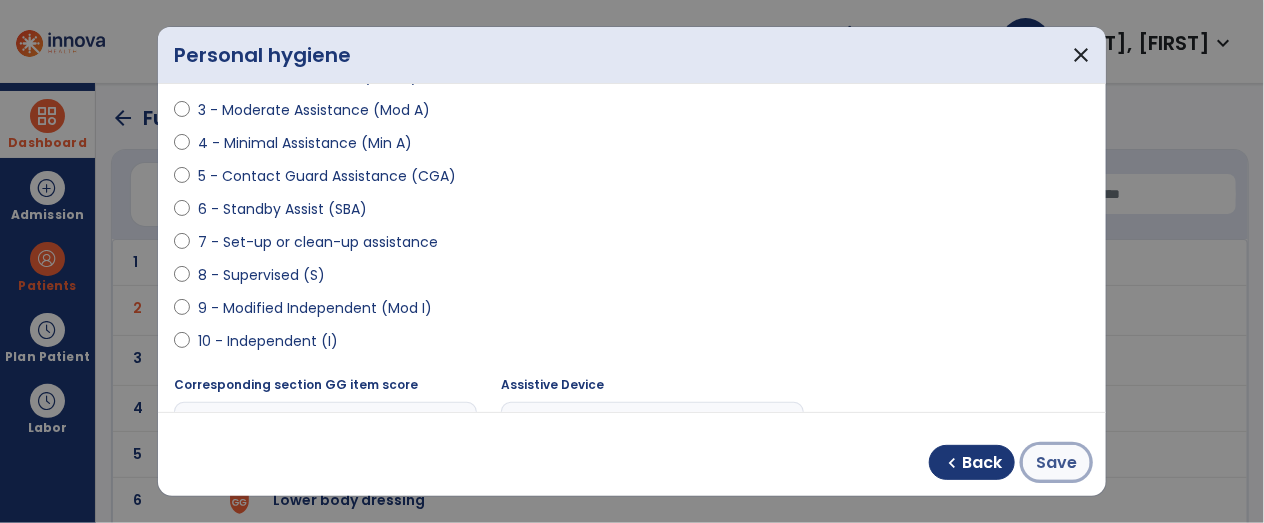 click on "Save" at bounding box center [1056, 463] 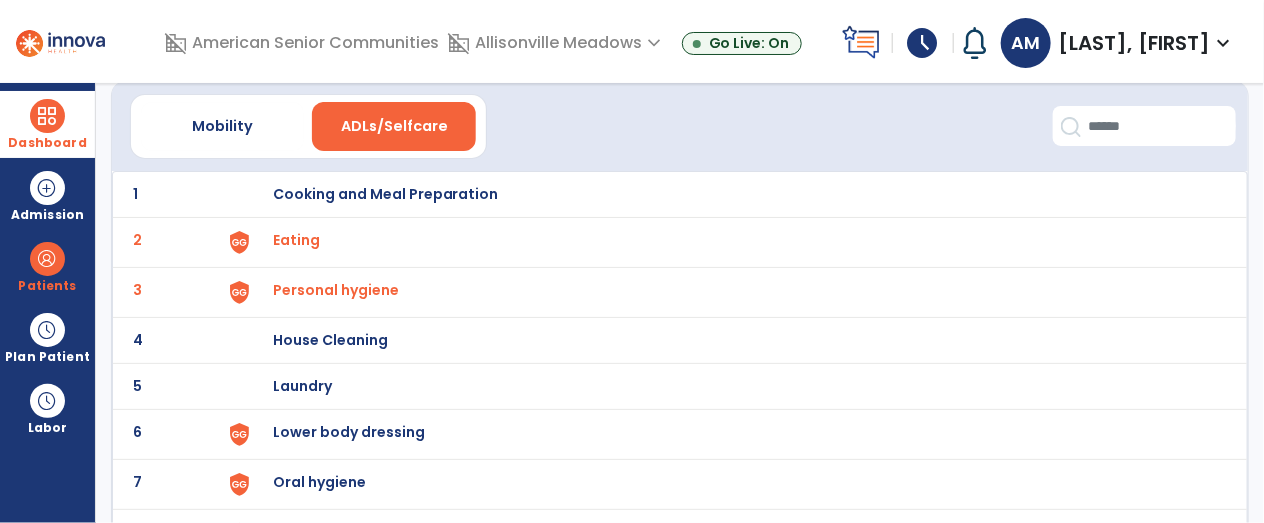 scroll, scrollTop: 84, scrollLeft: 0, axis: vertical 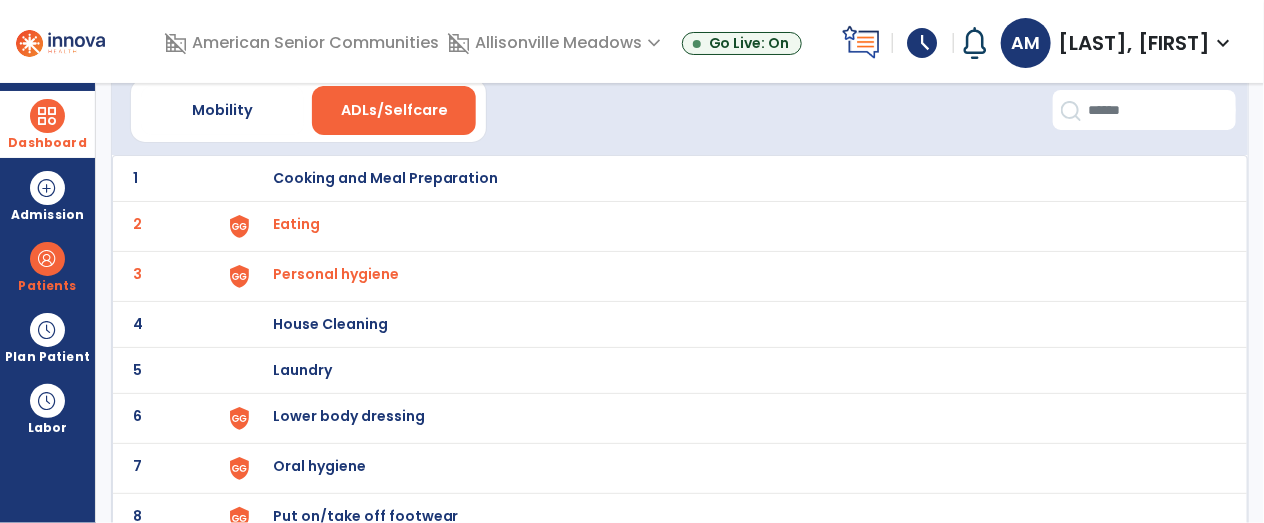 click on "Lower body dressing" at bounding box center [730, 178] 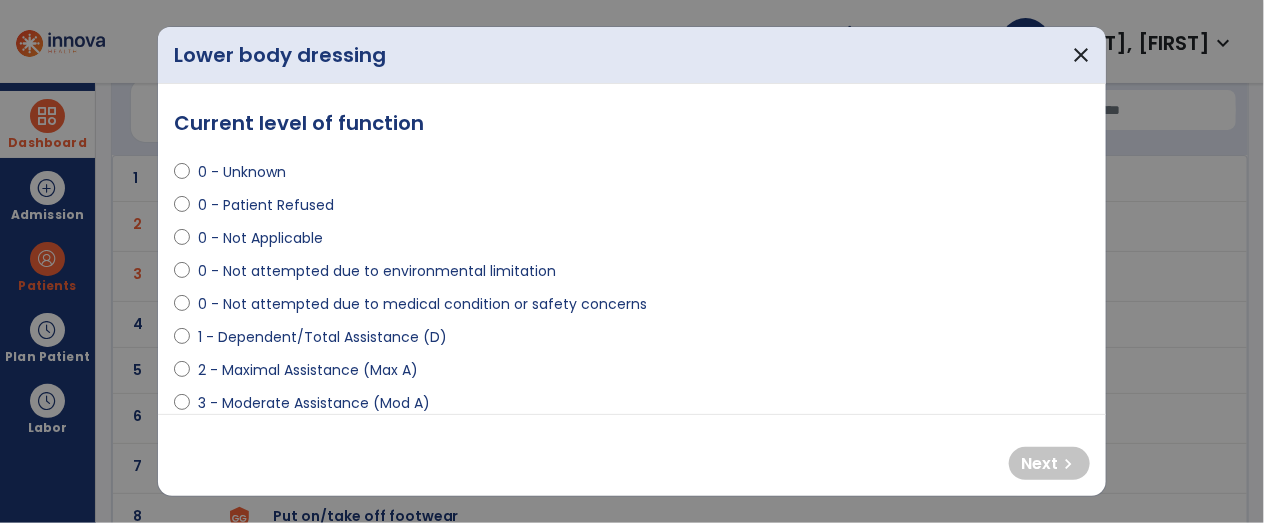 click on "2 - Maximal Assistance (Max A)" at bounding box center [308, 370] 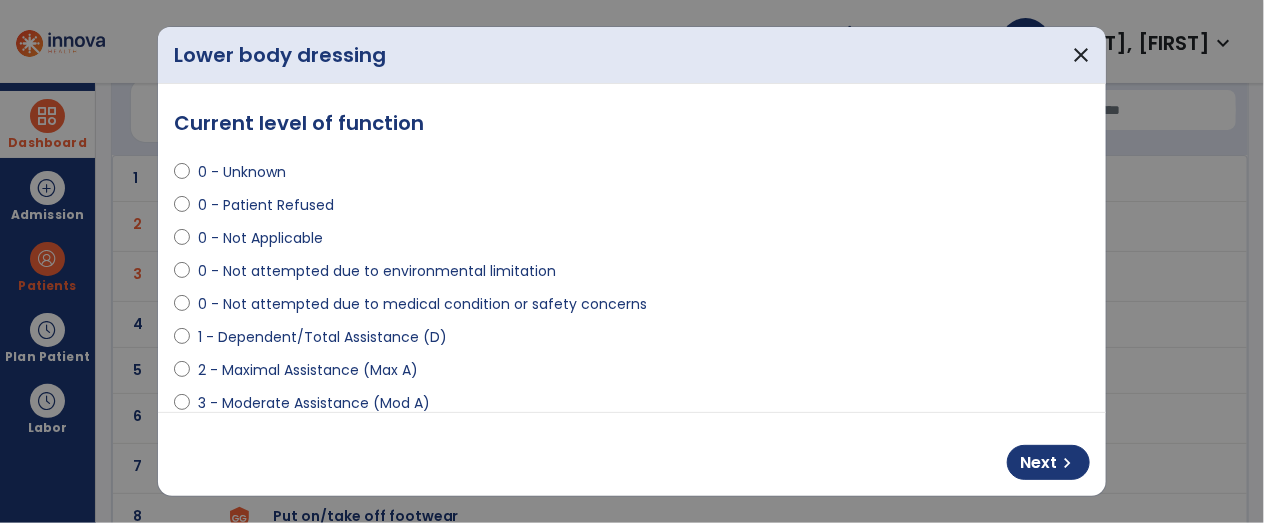 click on "3 - Moderate Assistance (Mod A)" at bounding box center (314, 403) 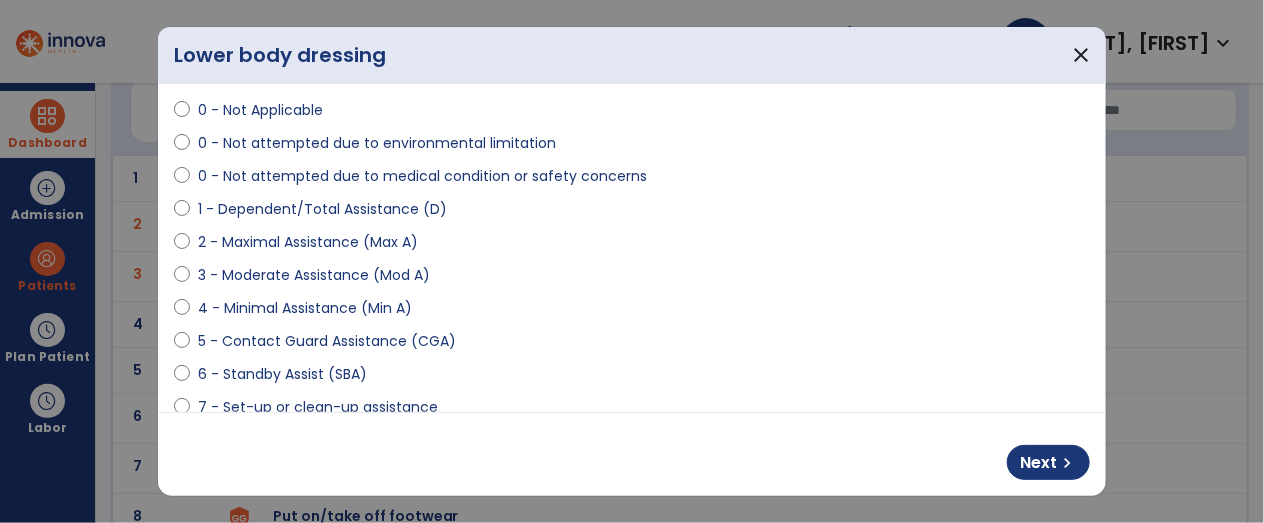 scroll, scrollTop: 136, scrollLeft: 0, axis: vertical 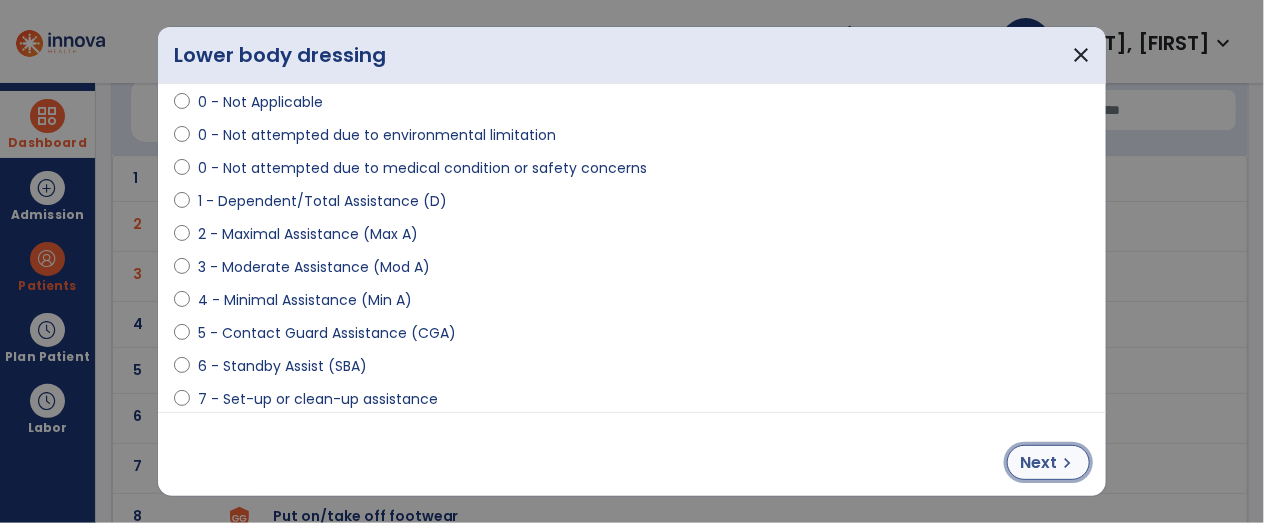 click on "chevron_right" at bounding box center [1067, 463] 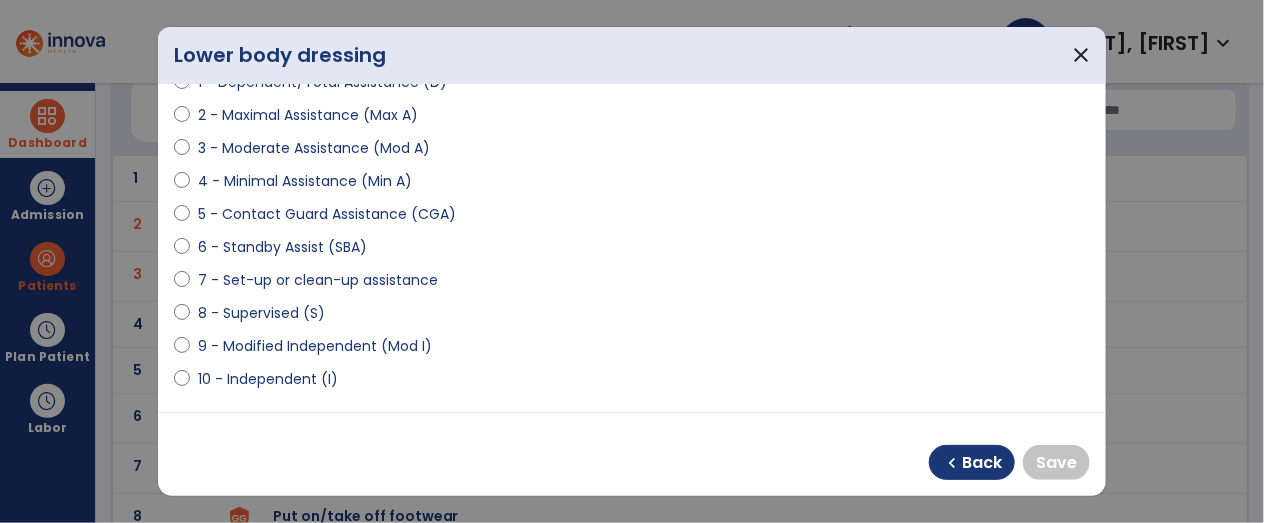 scroll, scrollTop: 268, scrollLeft: 0, axis: vertical 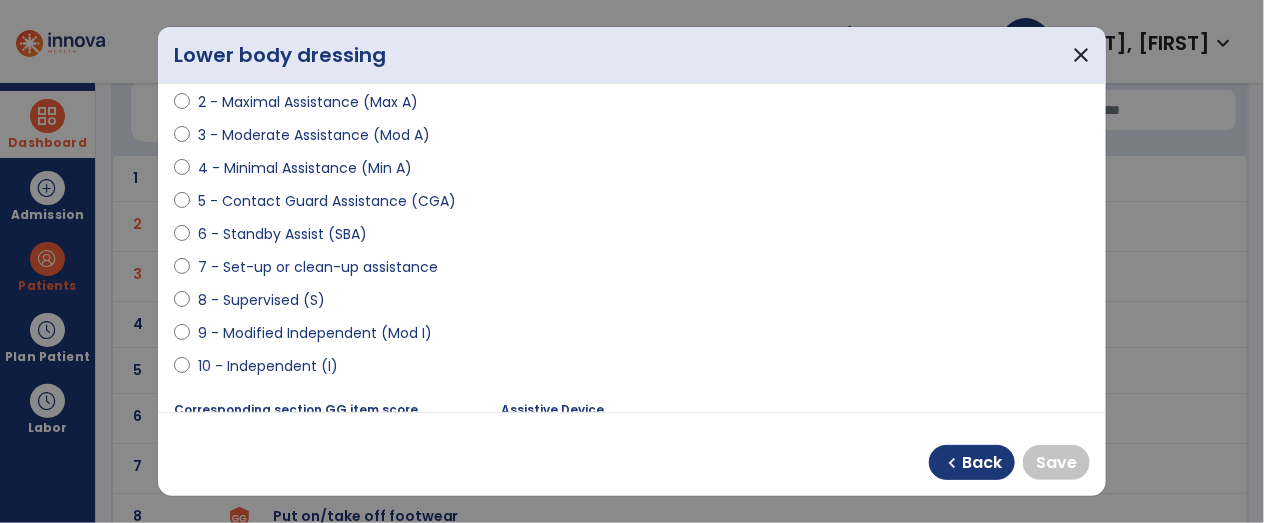 click on "10 - Independent (I)" at bounding box center (268, 366) 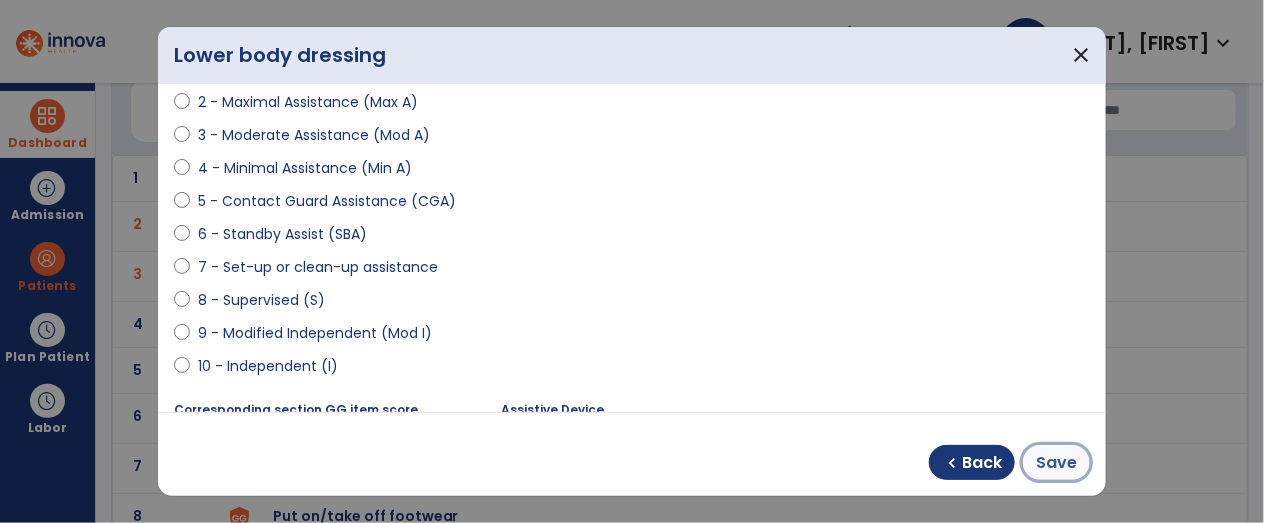 click on "Save" at bounding box center [1056, 463] 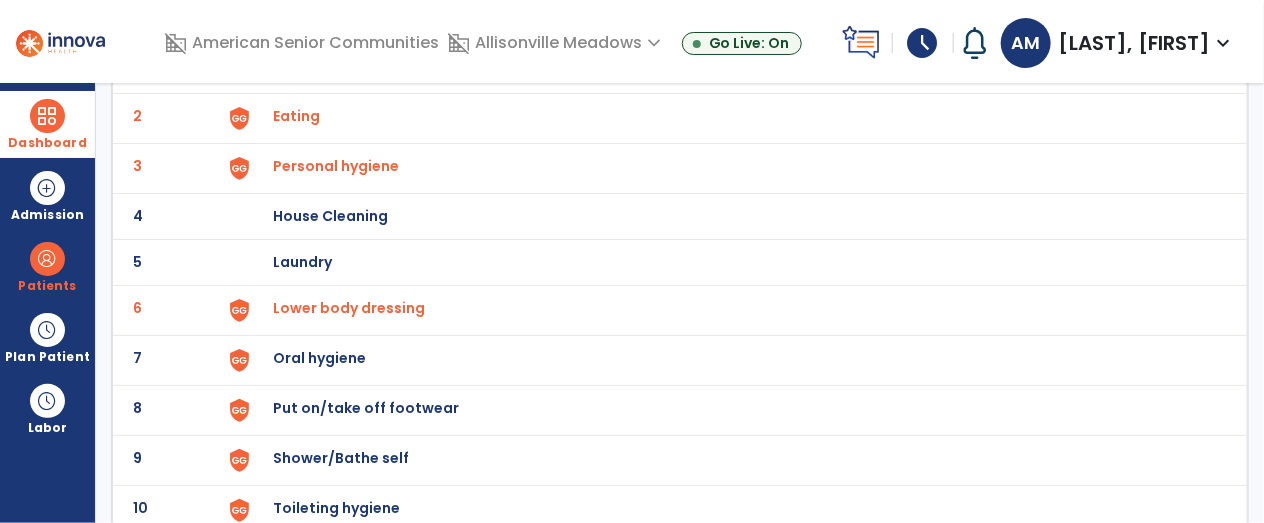 scroll, scrollTop: 207, scrollLeft: 0, axis: vertical 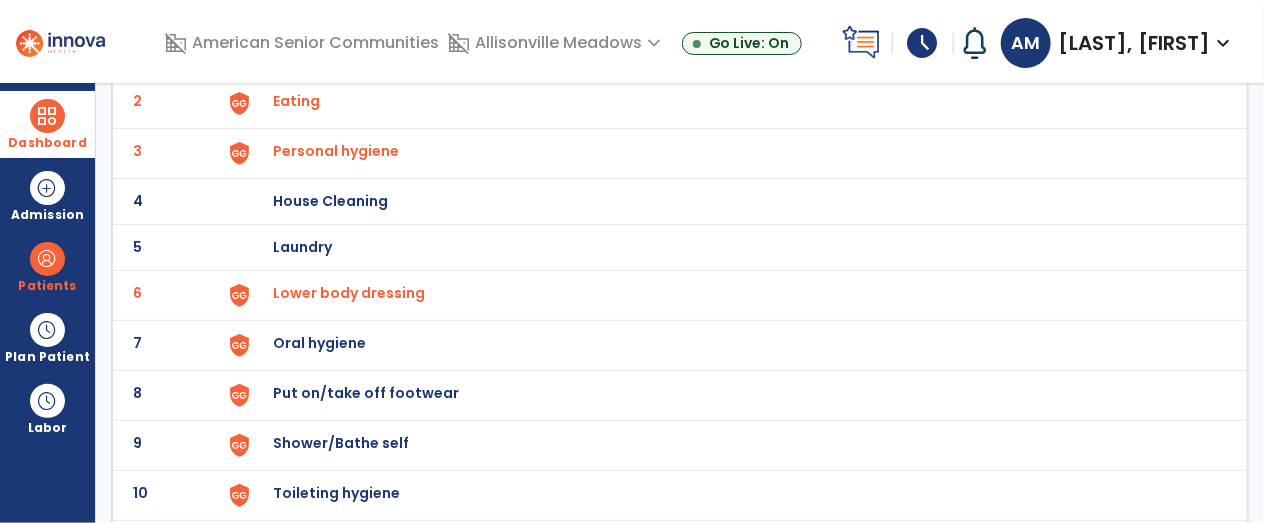 click on "Oral hygiene" at bounding box center (730, 55) 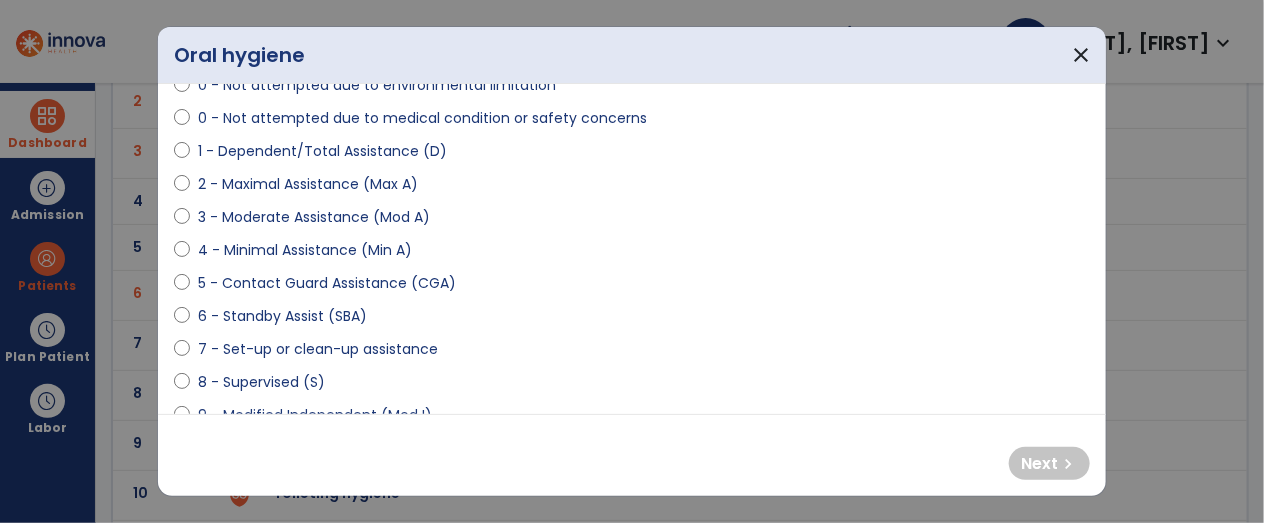 scroll, scrollTop: 201, scrollLeft: 0, axis: vertical 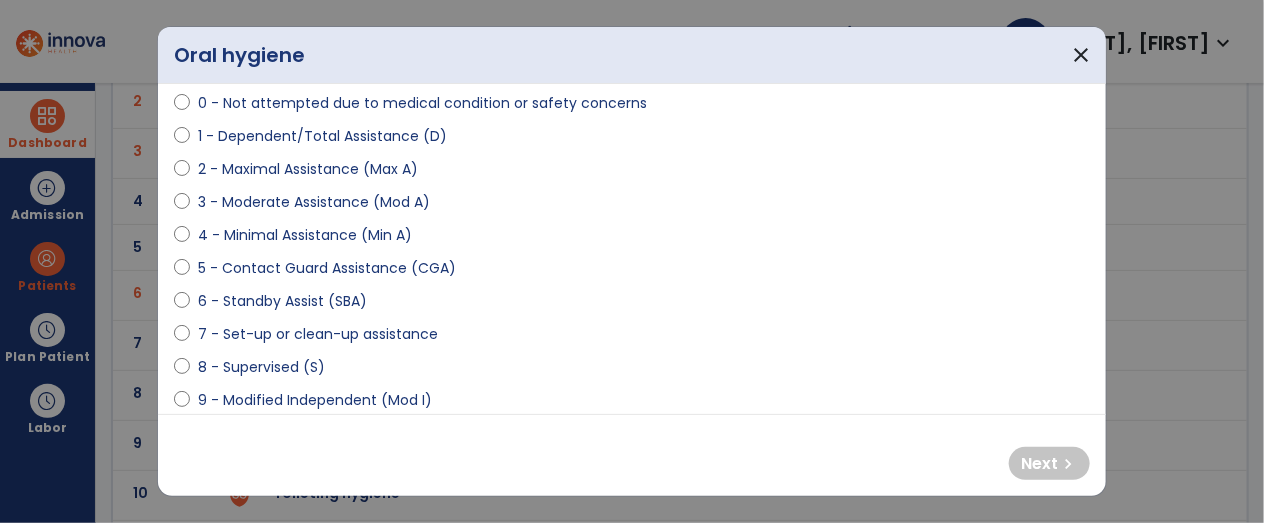 click on "8 - Supervised (S)" at bounding box center (261, 367) 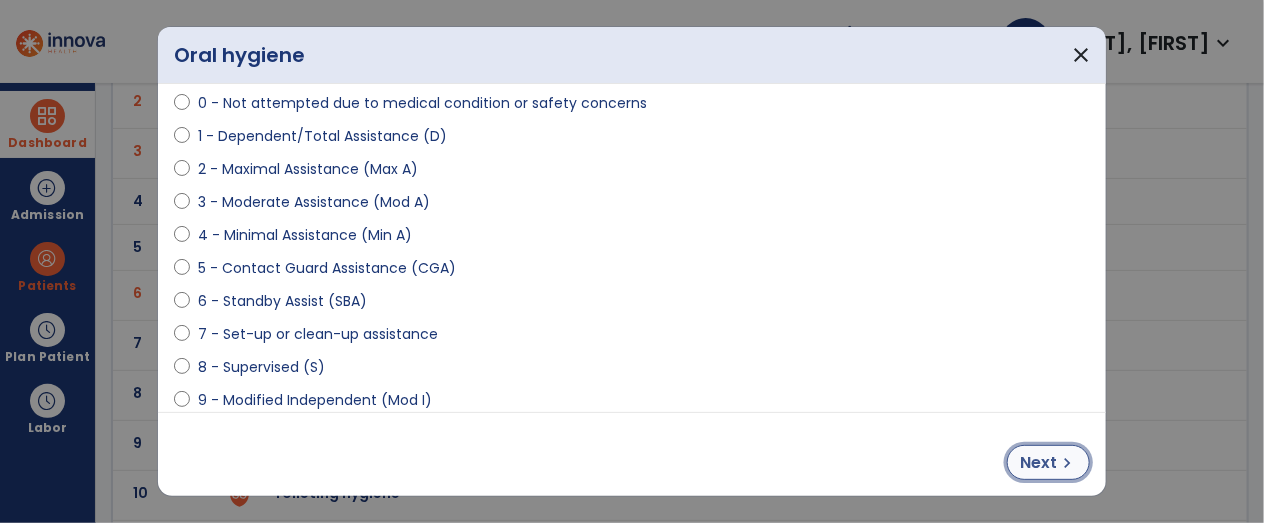 click on "chevron_right" at bounding box center (1067, 463) 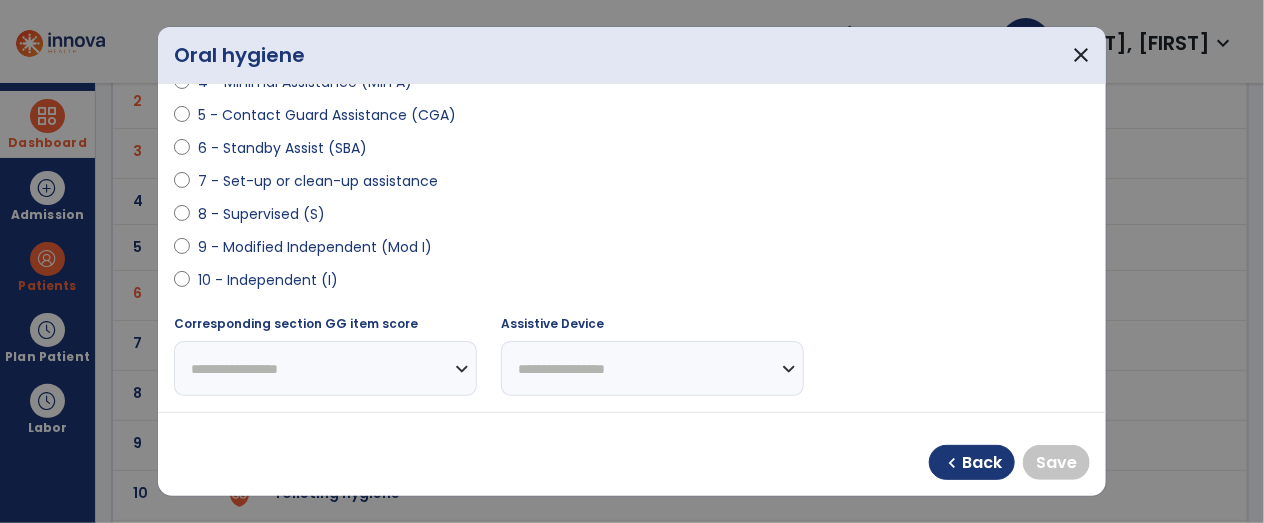 scroll, scrollTop: 355, scrollLeft: 0, axis: vertical 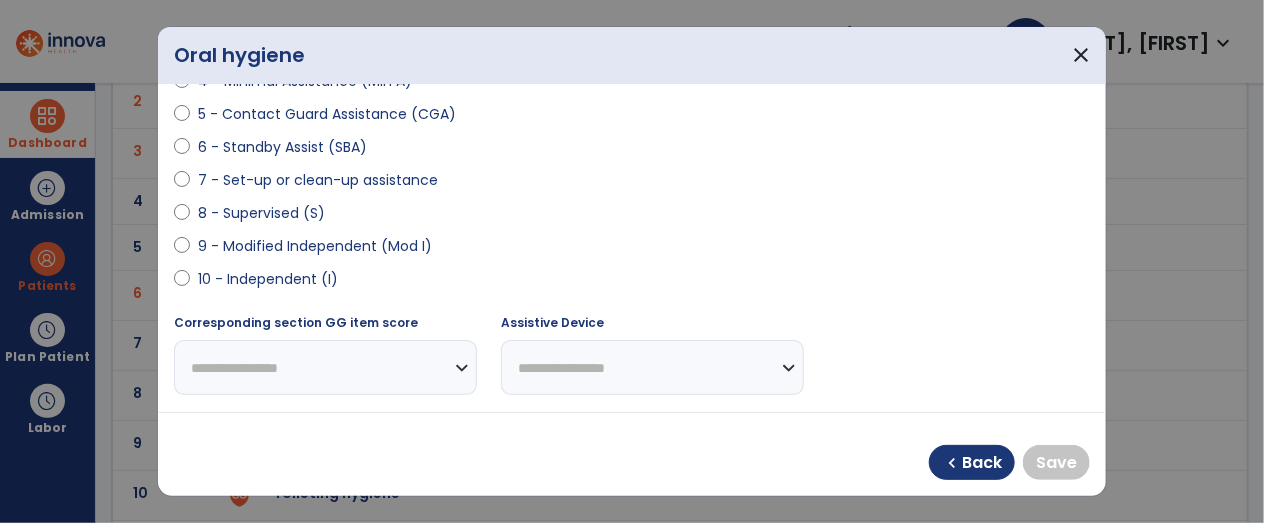 click on "10 - Independent (I)" at bounding box center [268, 279] 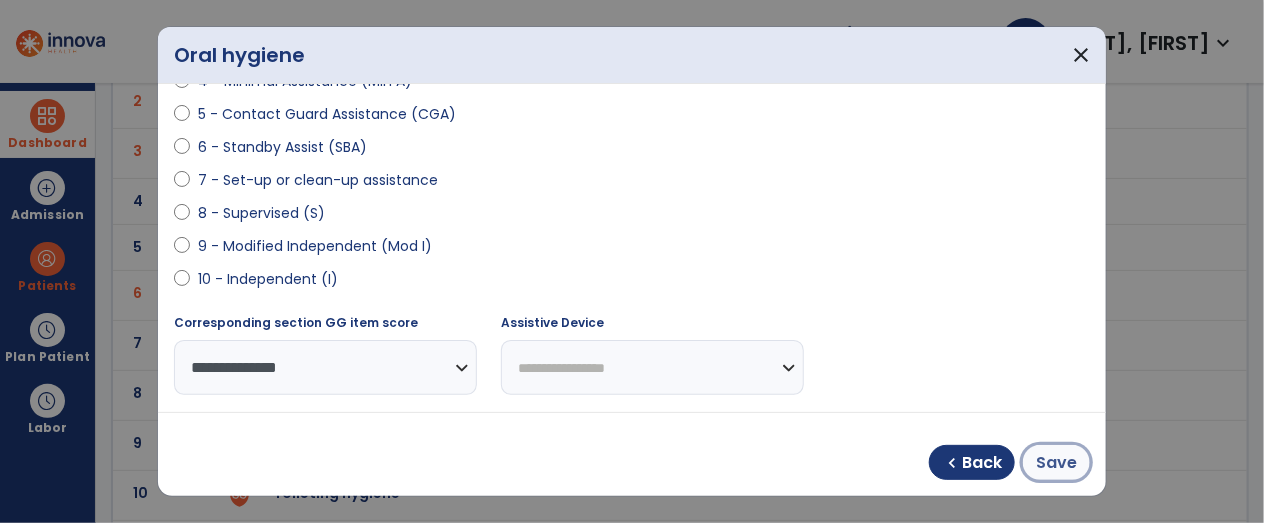 click on "Save" at bounding box center [1056, 463] 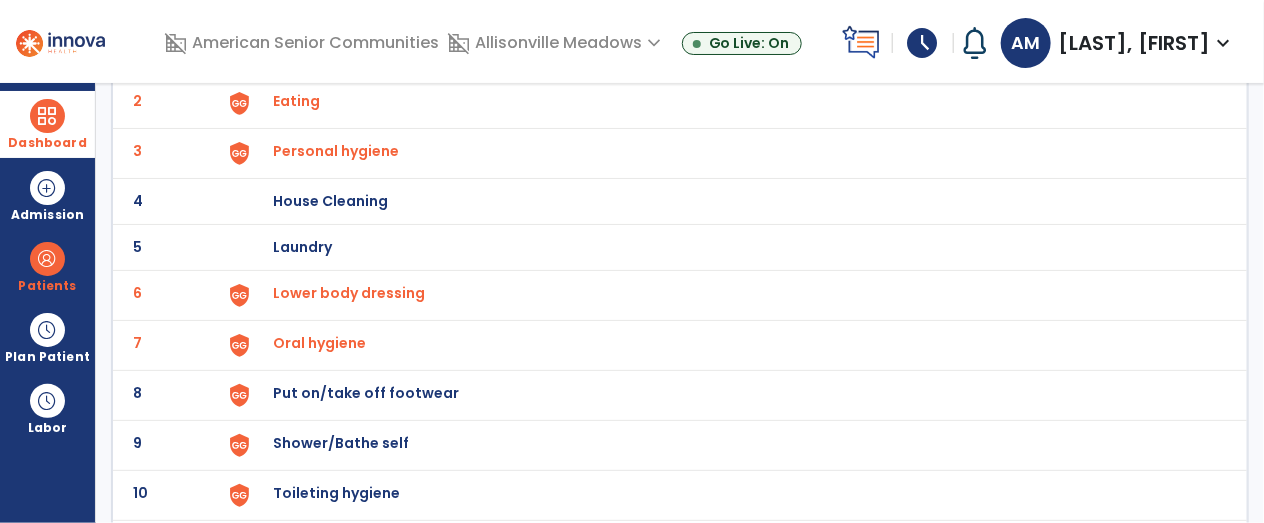 click on "Put on/take off footwear" at bounding box center (730, 55) 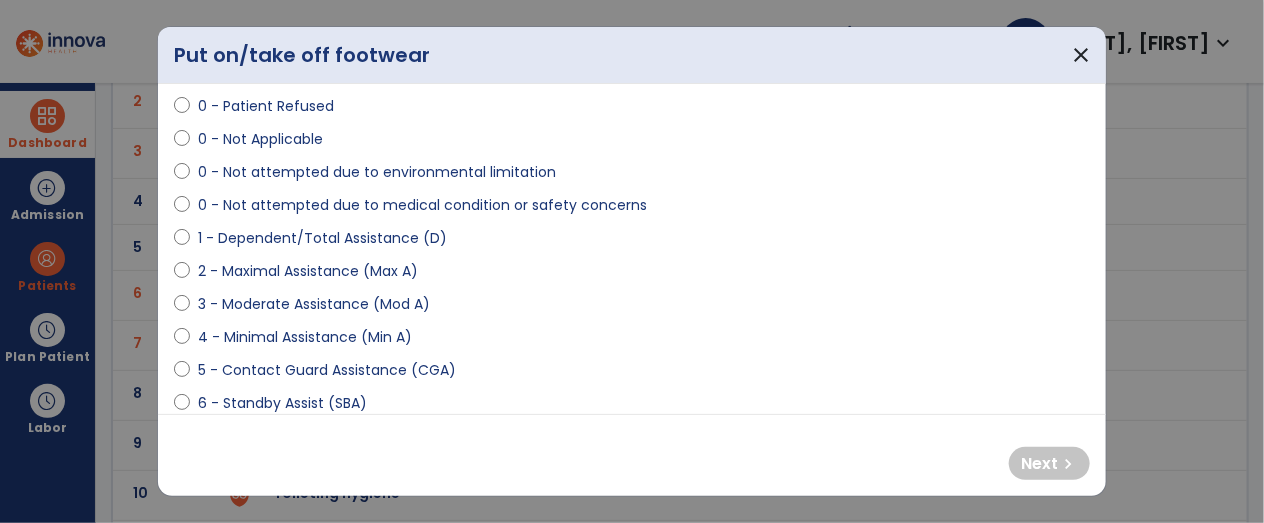 scroll, scrollTop: 182, scrollLeft: 0, axis: vertical 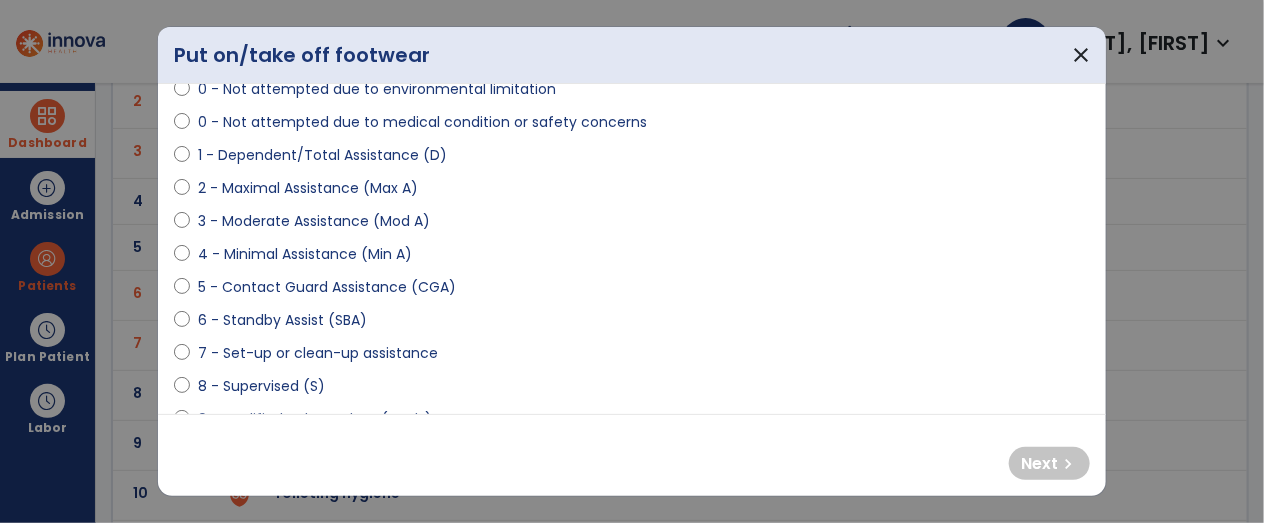 click on "4 - Minimal Assistance (Min A)" at bounding box center (305, 254) 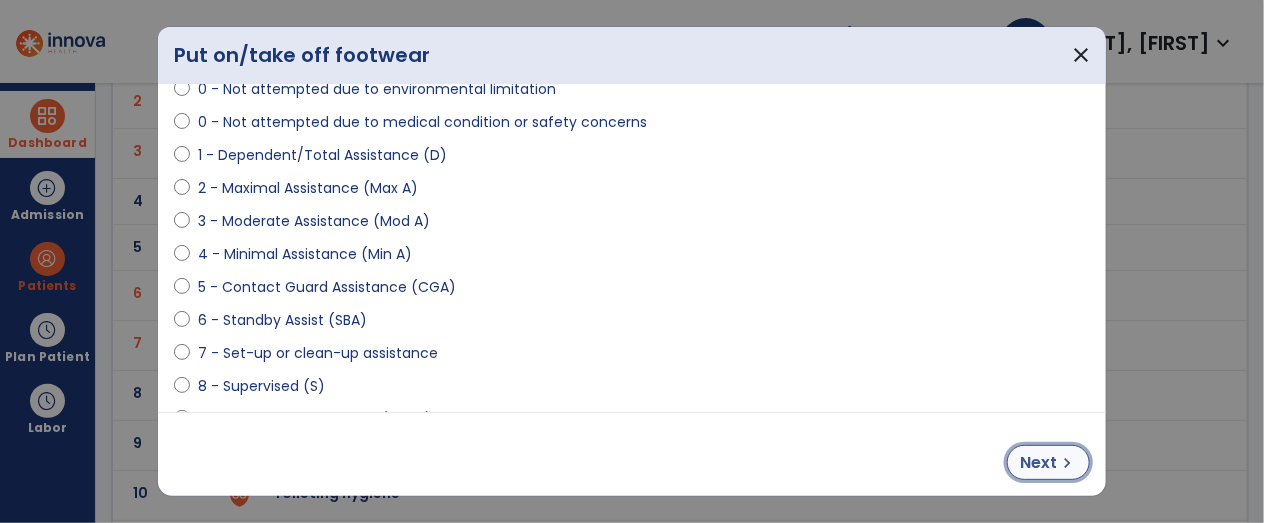 click on "Next" at bounding box center [1038, 463] 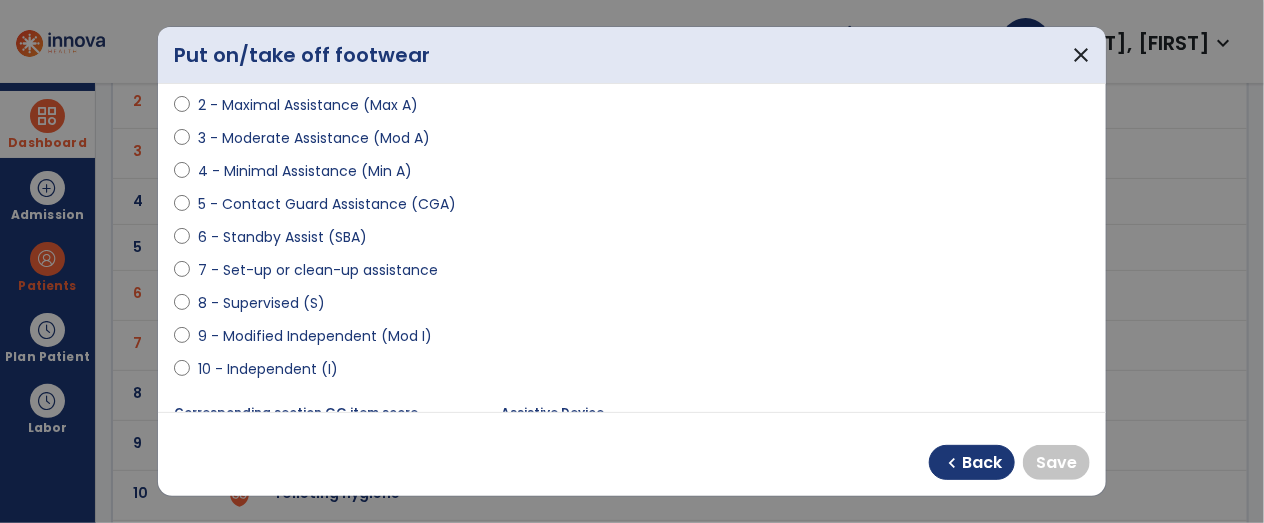 scroll, scrollTop: 309, scrollLeft: 0, axis: vertical 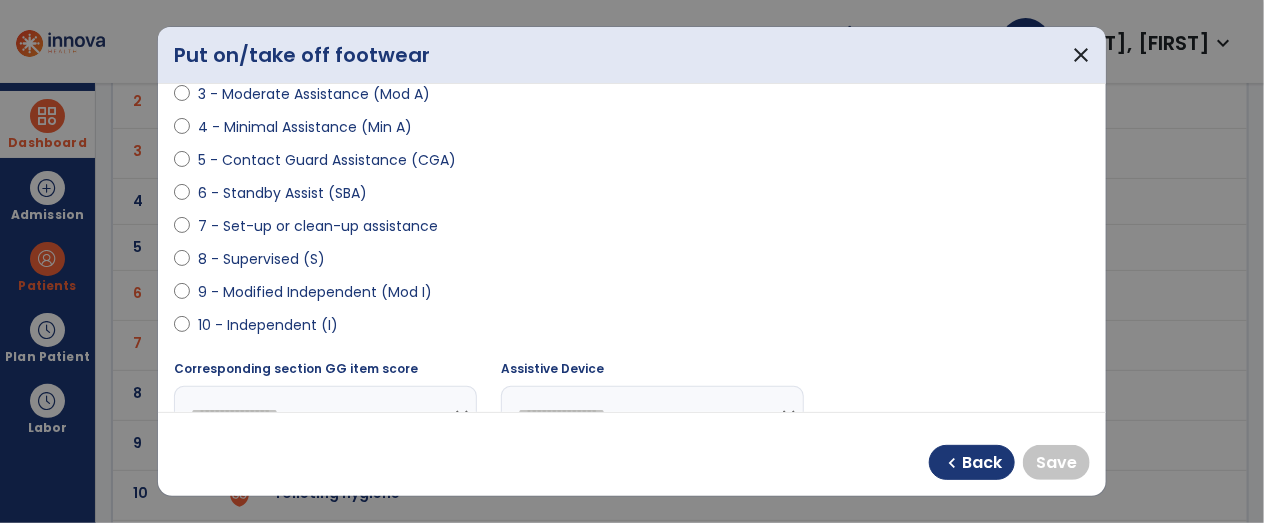 click on "10 - Independent (I)" at bounding box center (268, 325) 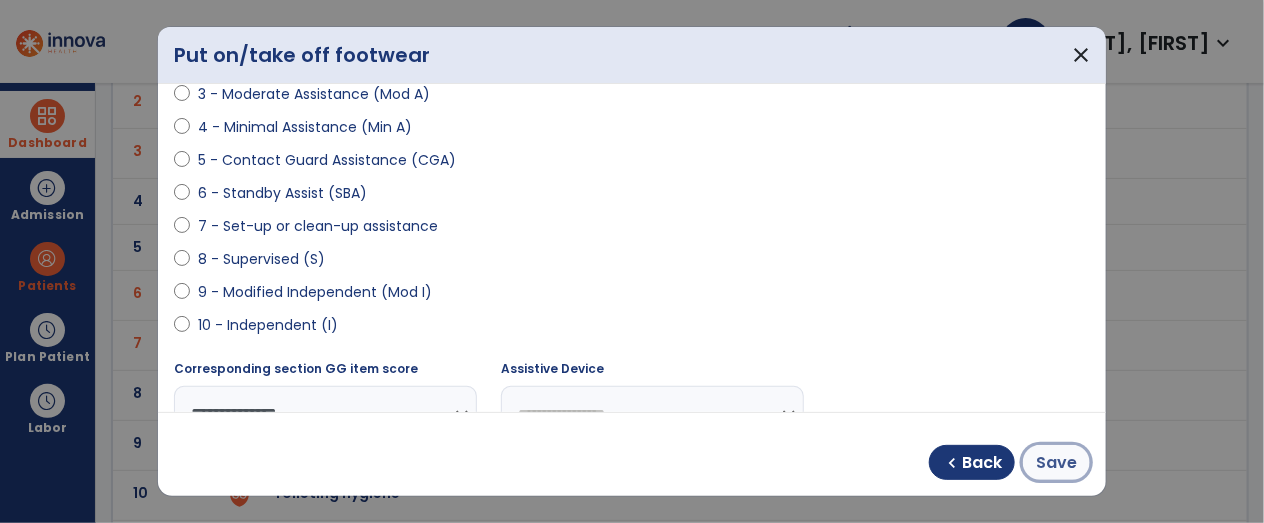 click on "Save" at bounding box center (1056, 463) 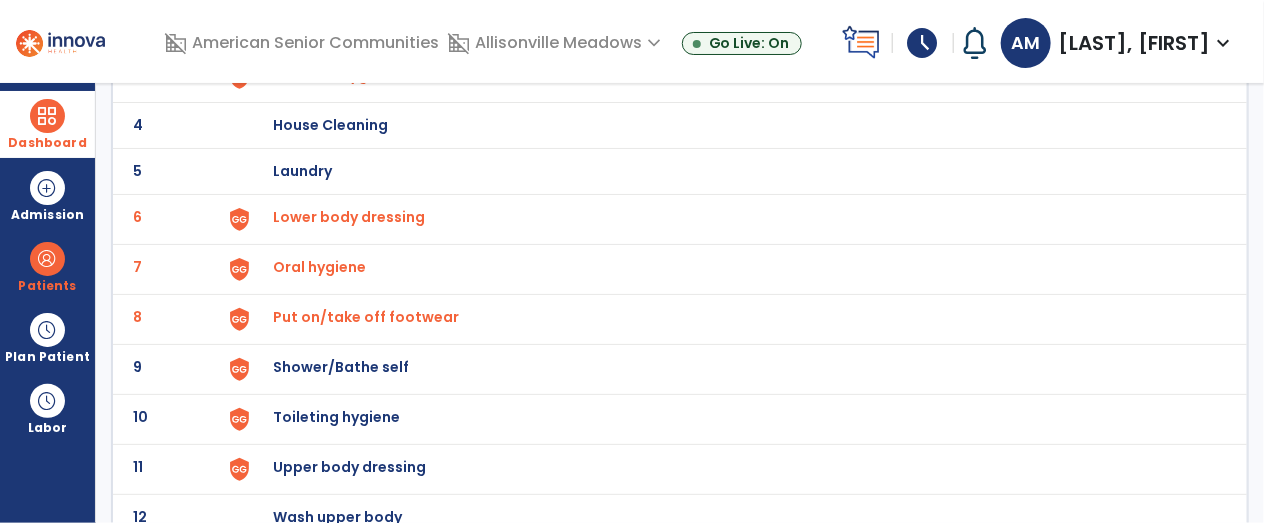 scroll, scrollTop: 284, scrollLeft: 0, axis: vertical 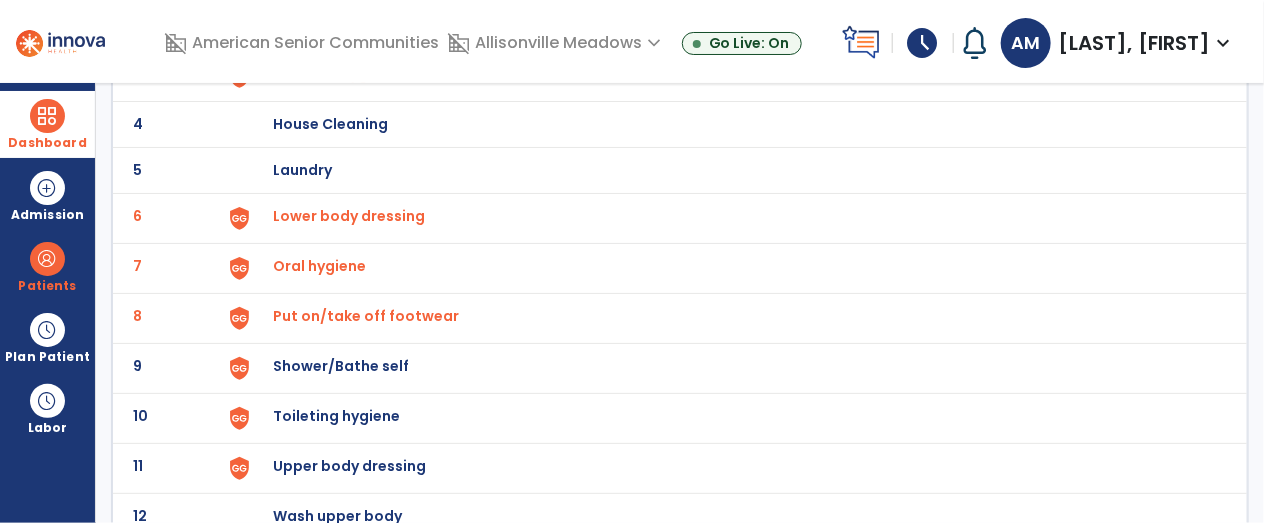 click on "9 Shower/Bathe self" 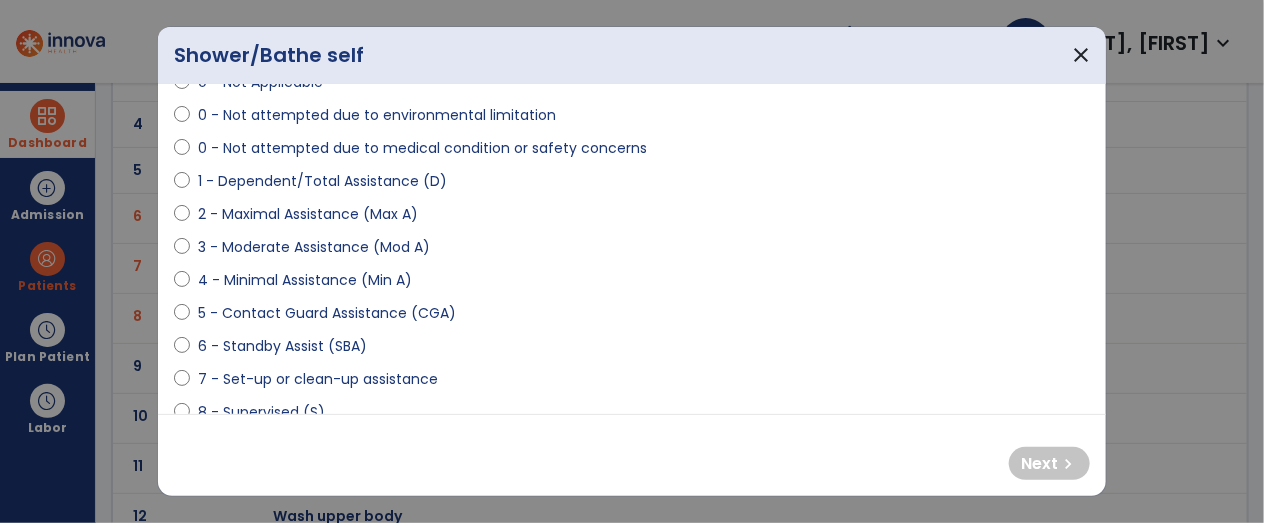 scroll, scrollTop: 163, scrollLeft: 0, axis: vertical 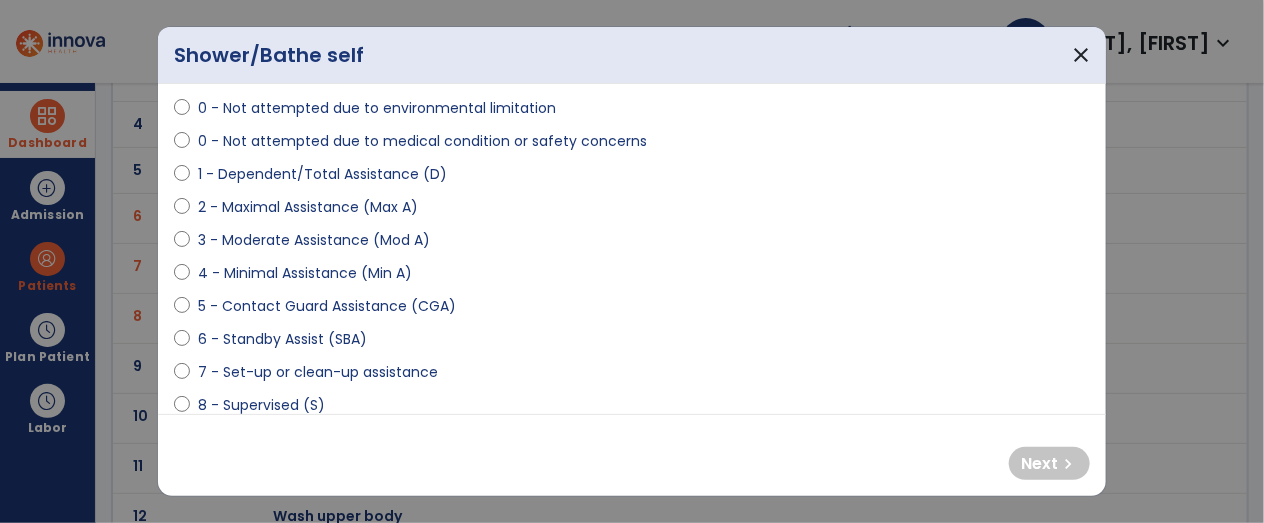click on "3 - Moderate Assistance (Mod A)" at bounding box center (314, 240) 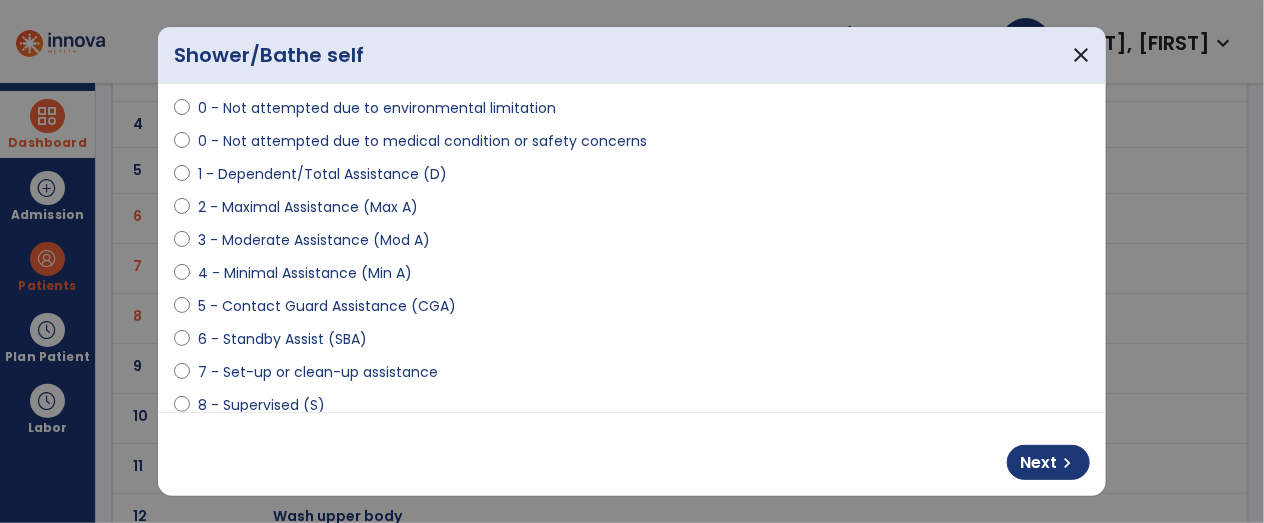 click on "Next  chevron_right" at bounding box center (1048, 462) 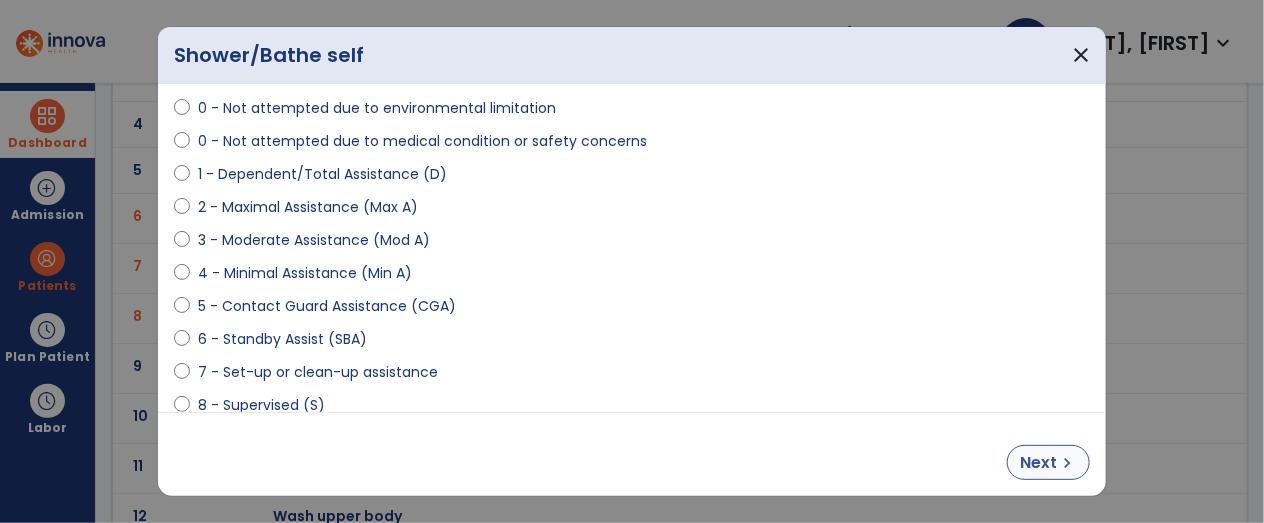 click on "chevron_right" at bounding box center (1067, 463) 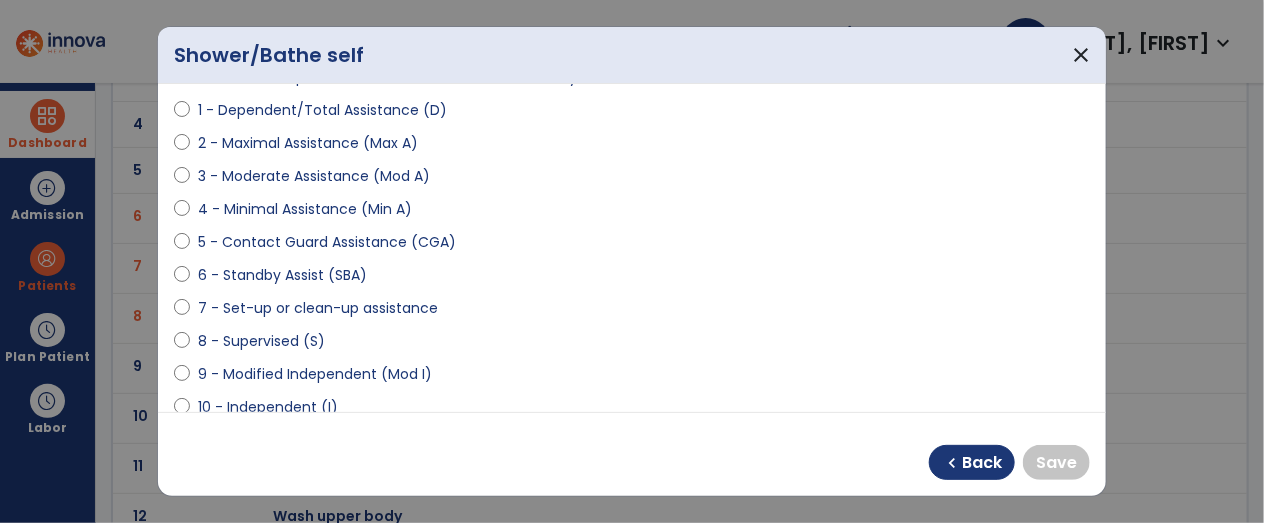 scroll, scrollTop: 262, scrollLeft: 0, axis: vertical 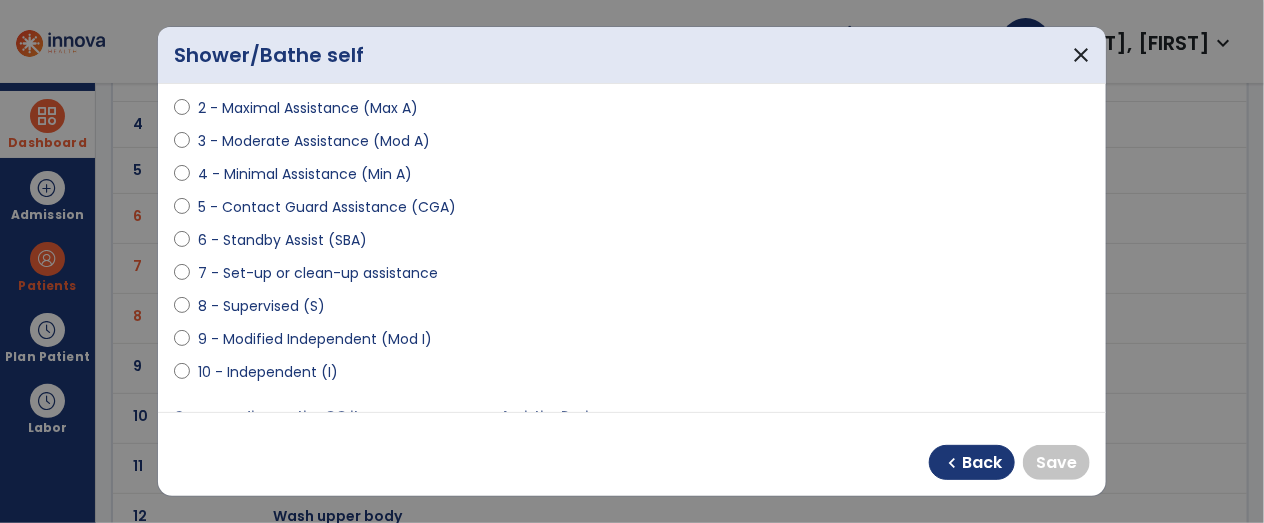 click on "10 - Independent (I)" at bounding box center (268, 372) 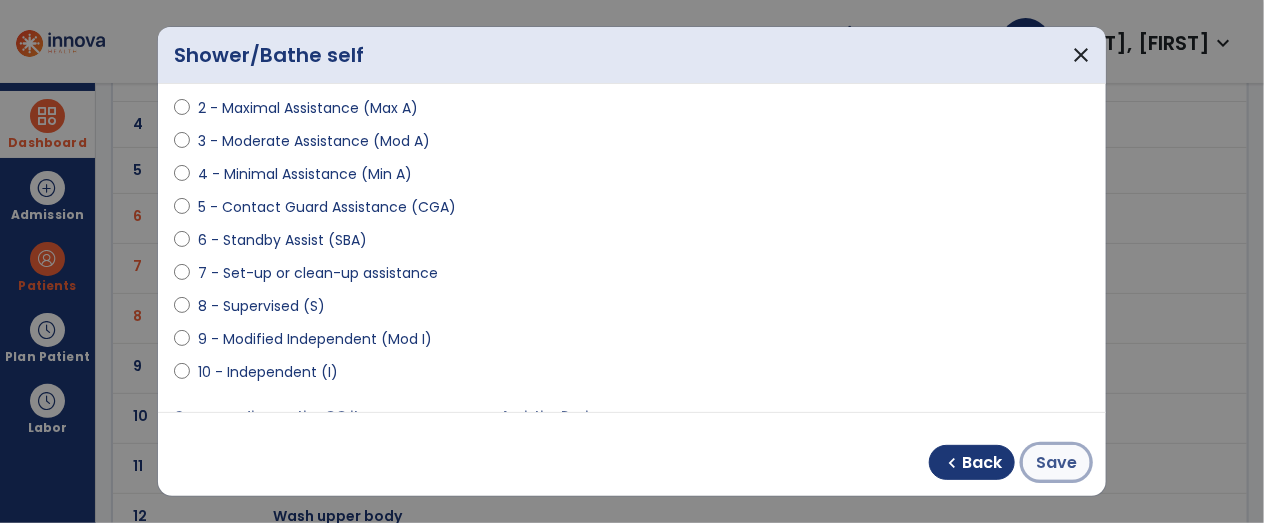 click on "Save" at bounding box center [1056, 463] 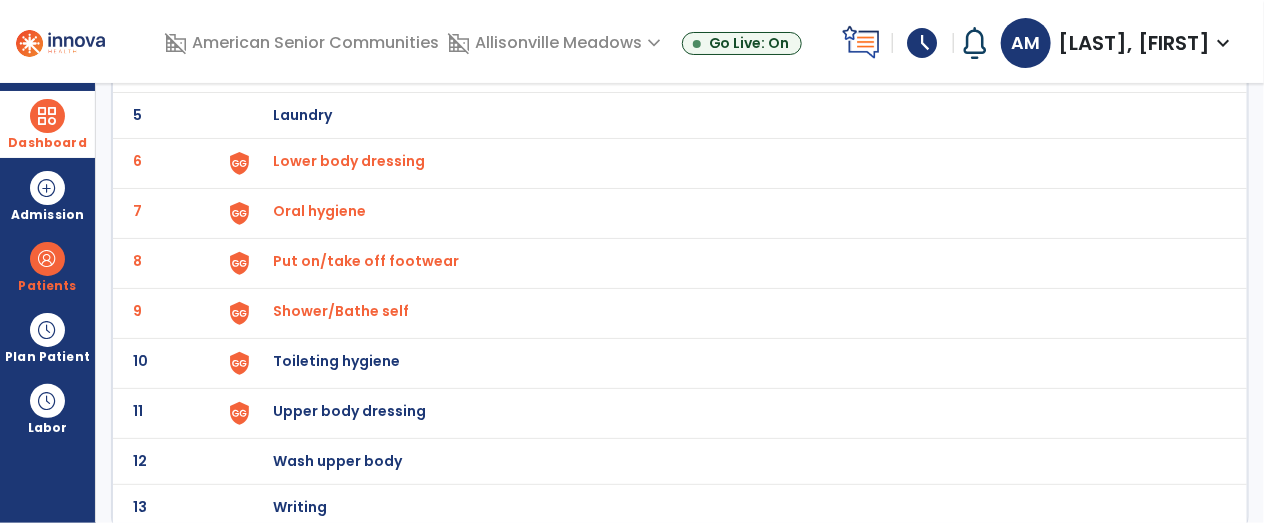 scroll, scrollTop: 338, scrollLeft: 0, axis: vertical 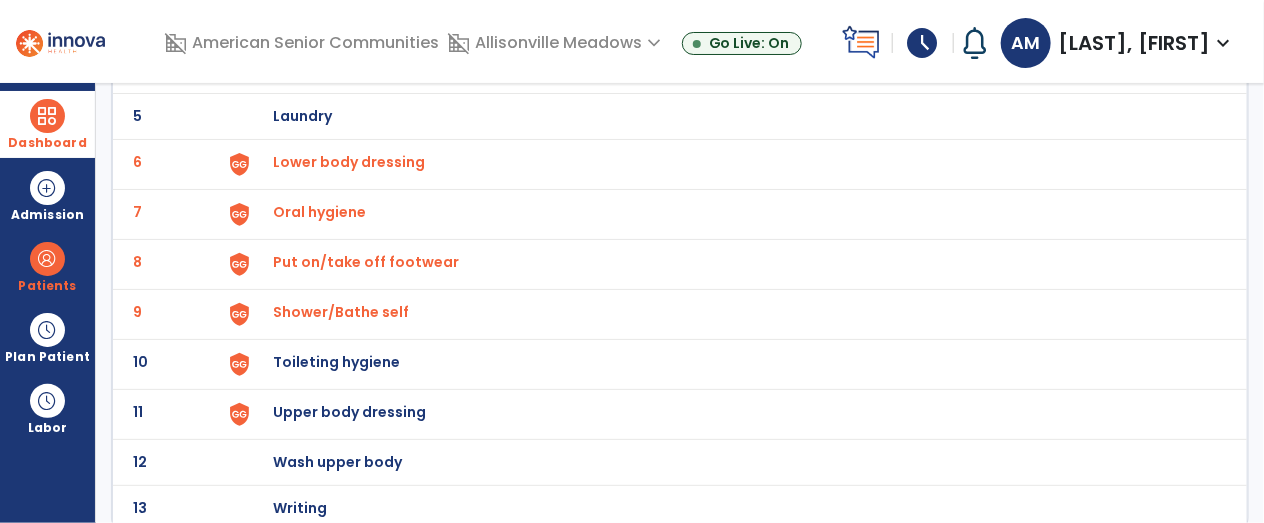 click on "Toileting hygiene" at bounding box center [730, -76] 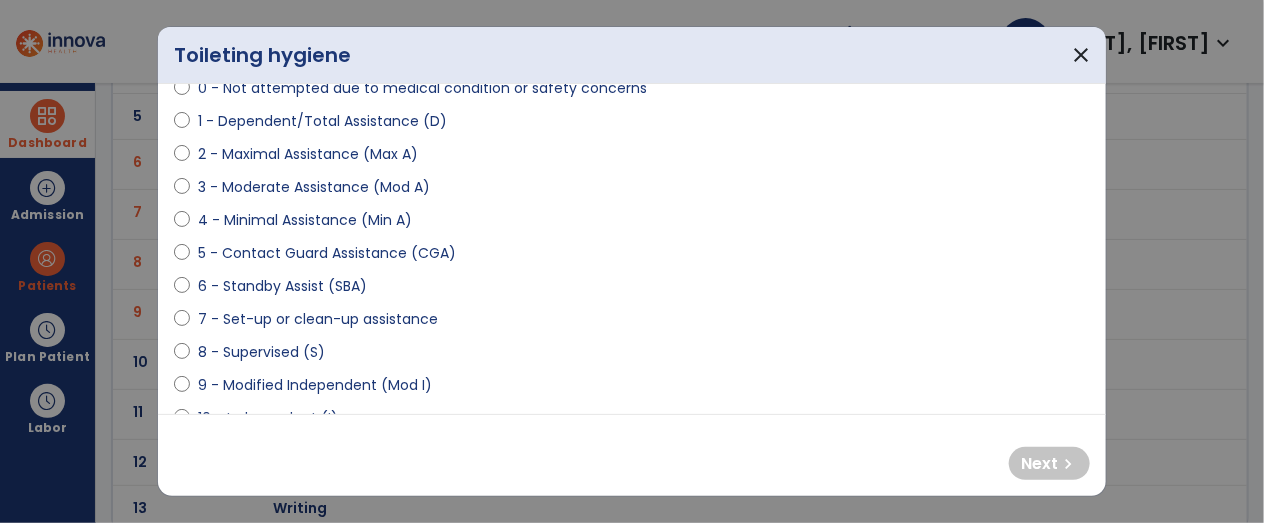 scroll, scrollTop: 237, scrollLeft: 0, axis: vertical 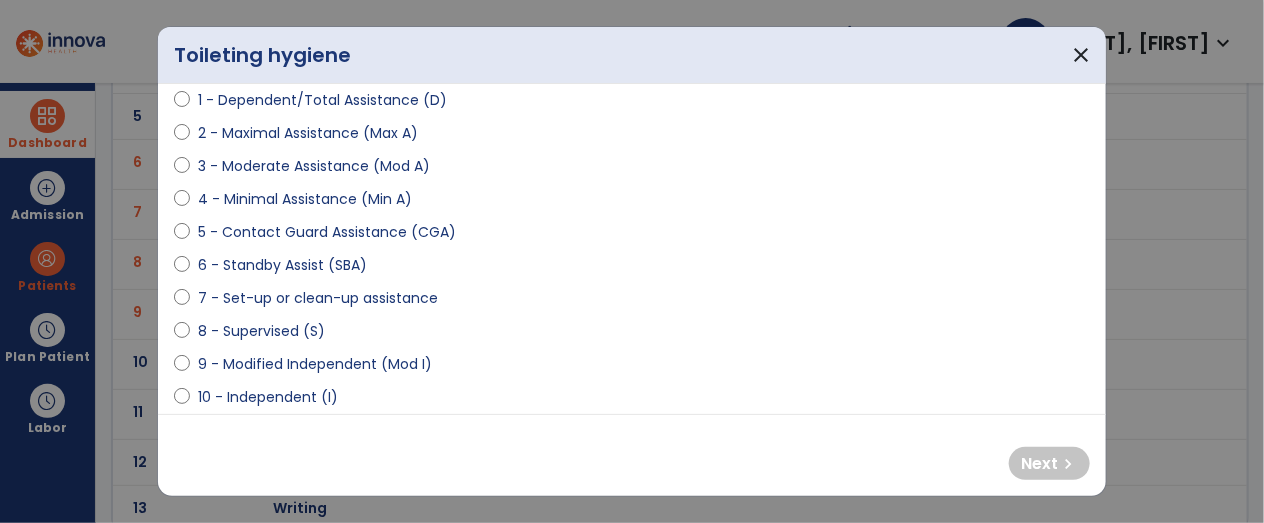 click on "6 - Standby Assist (SBA)" at bounding box center (282, 265) 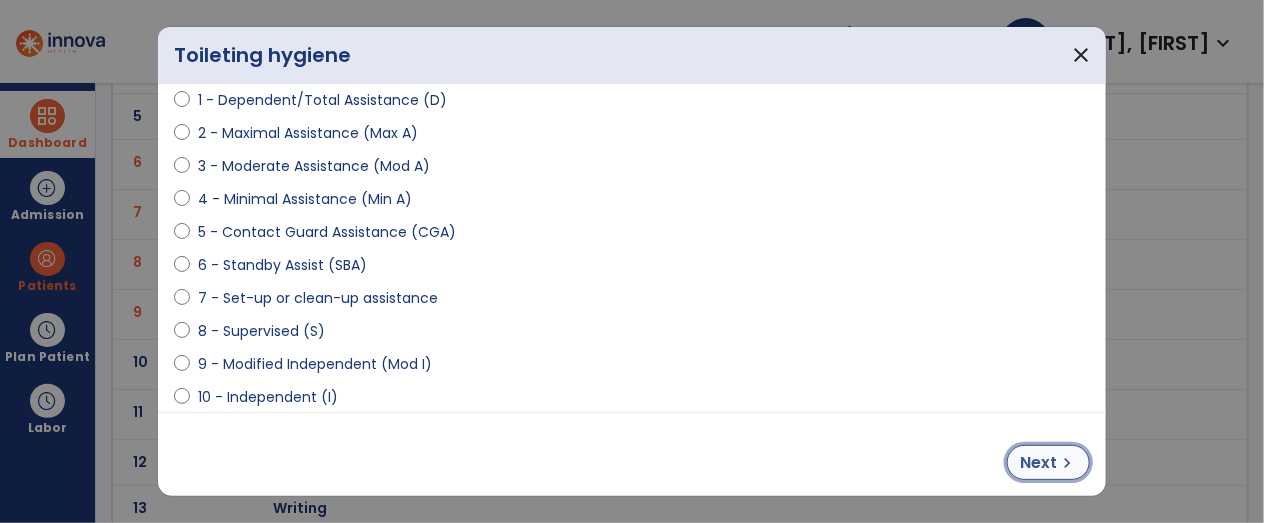 click on "Next" at bounding box center (1038, 463) 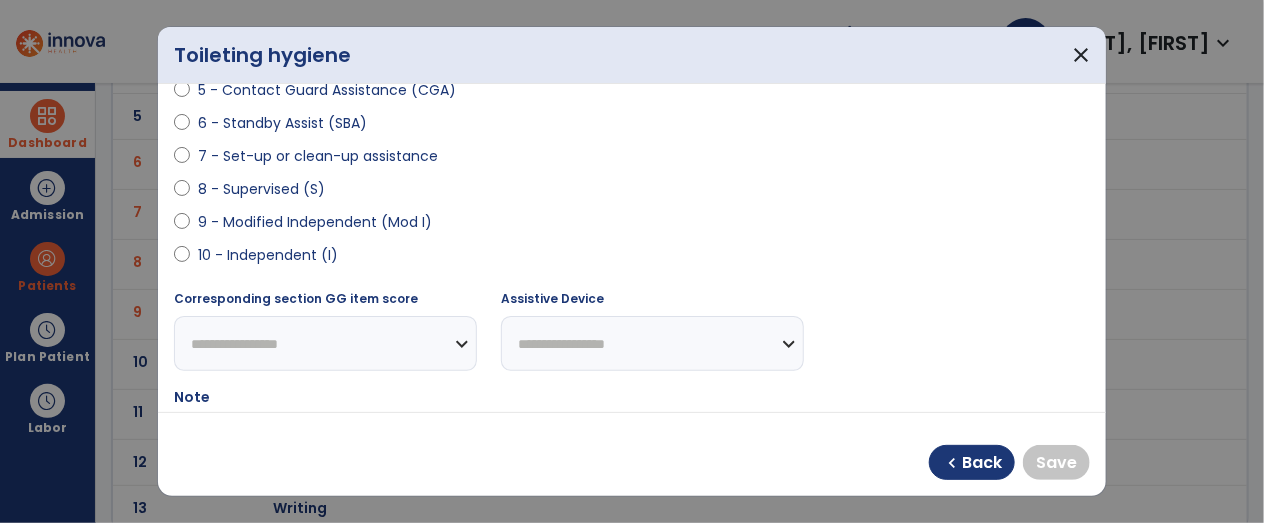 scroll, scrollTop: 377, scrollLeft: 0, axis: vertical 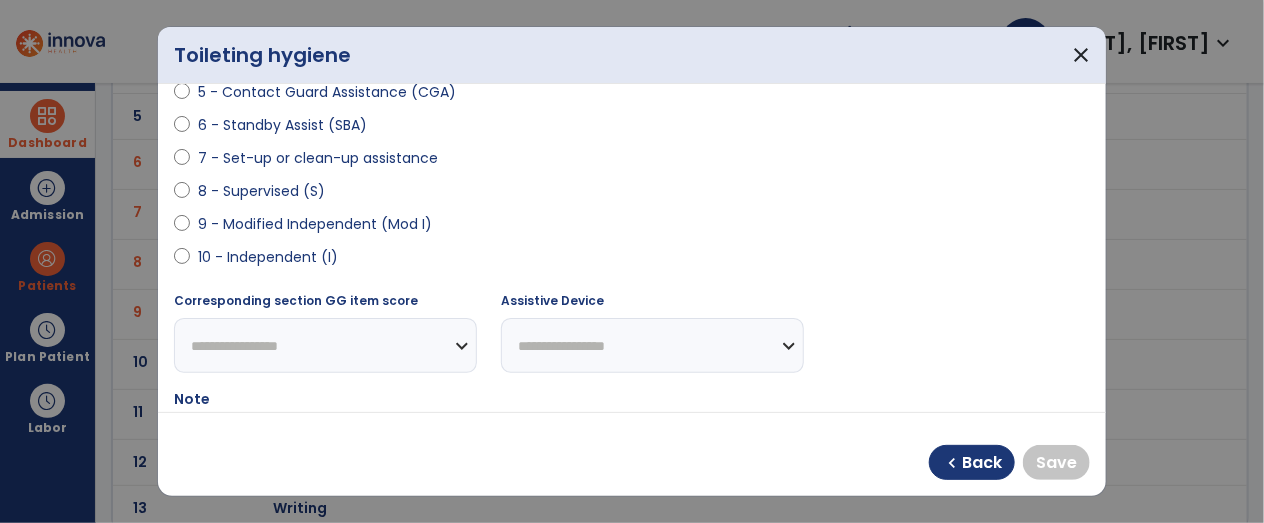 click on "10 - Independent (I)" at bounding box center [268, 257] 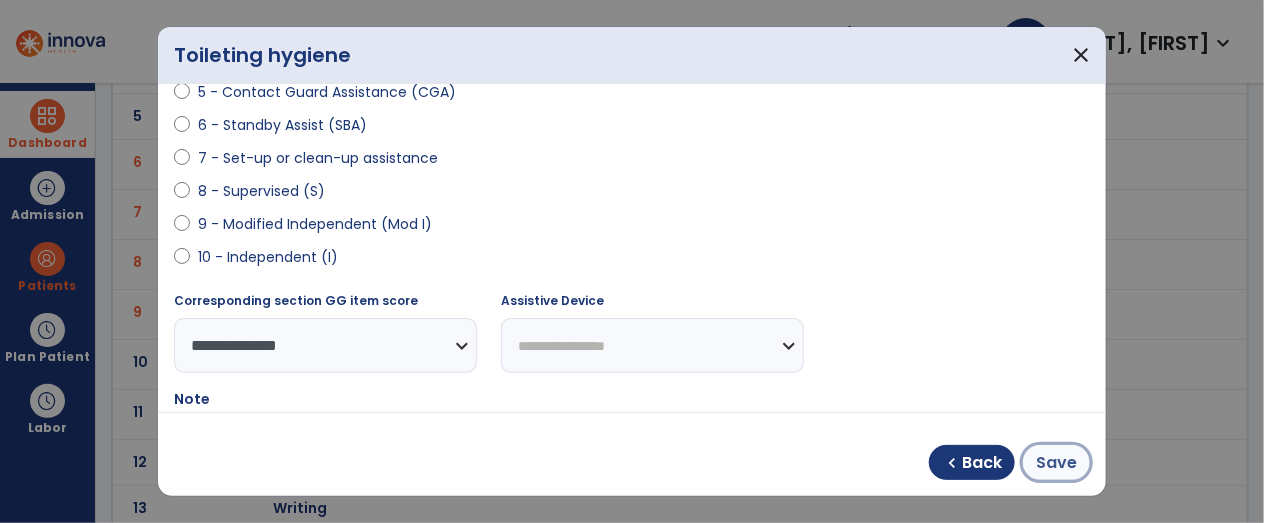 click on "Save" at bounding box center [1056, 462] 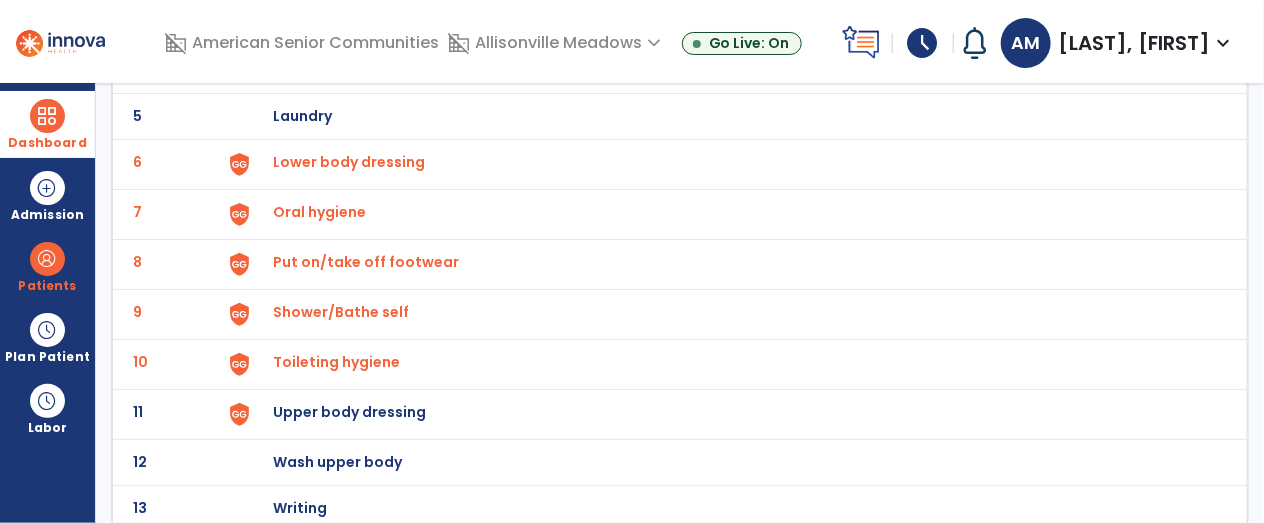 click on "Upper body dressing" at bounding box center (730, -76) 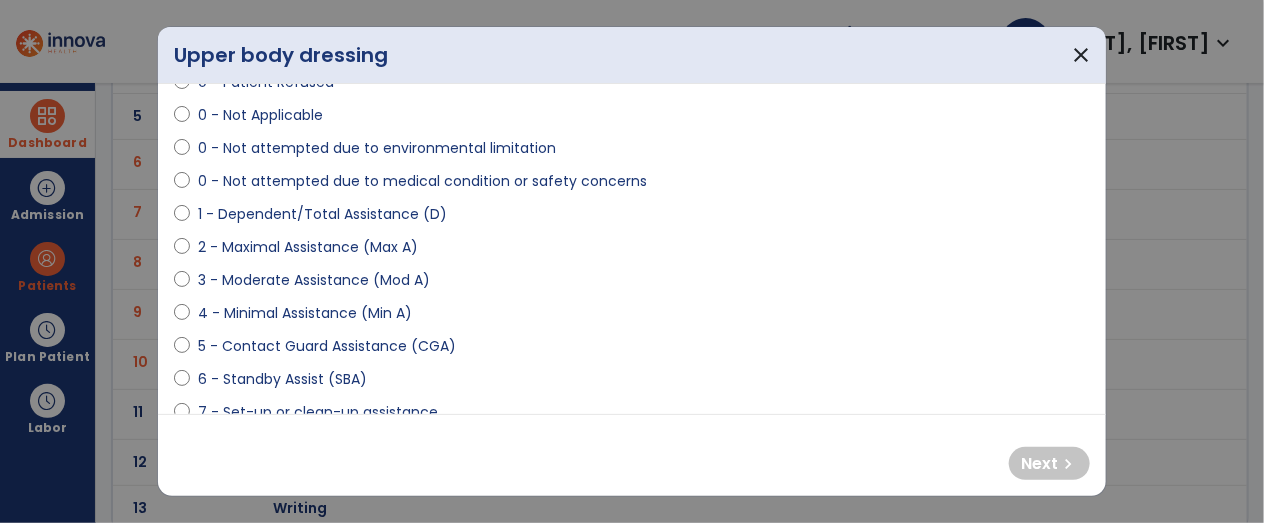 scroll, scrollTop: 126, scrollLeft: 0, axis: vertical 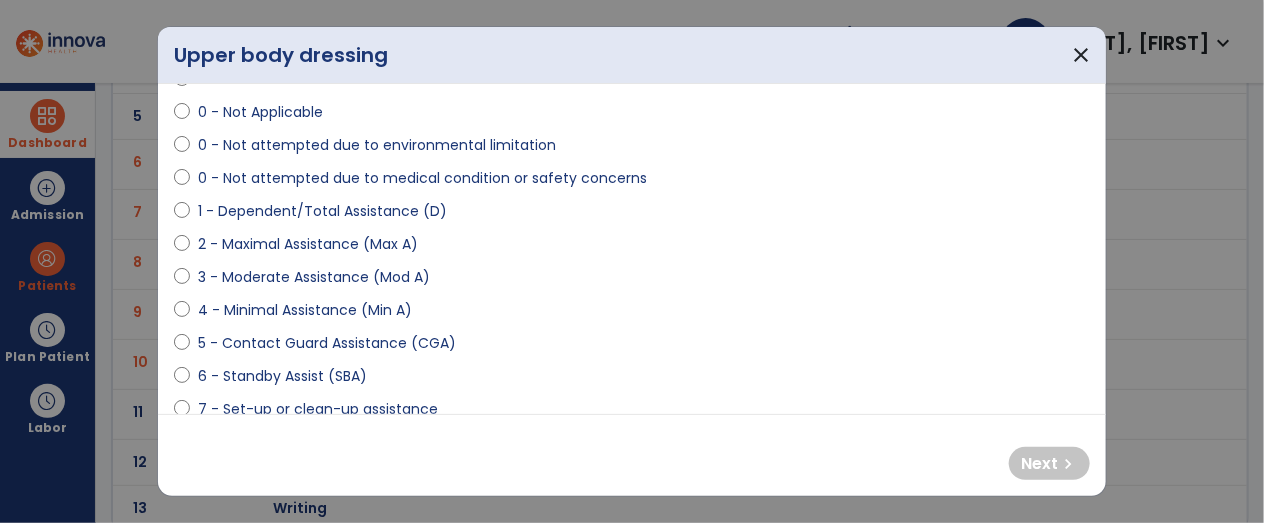 click on "4 - Minimal Assistance (Min A)" at bounding box center (305, 310) 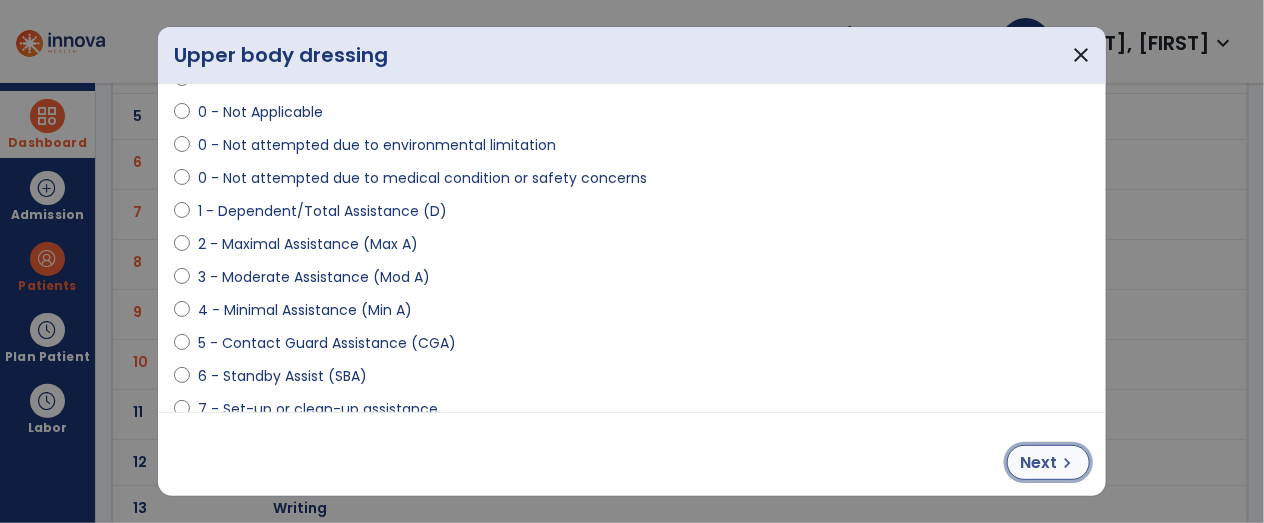click on "Next  chevron_right" at bounding box center [1048, 462] 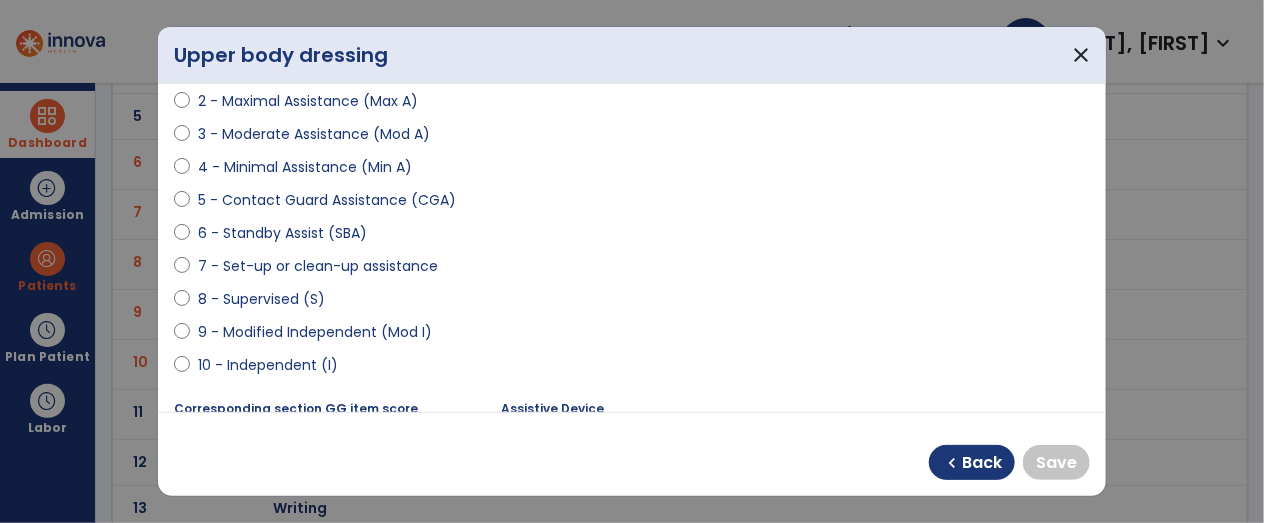 scroll, scrollTop: 295, scrollLeft: 0, axis: vertical 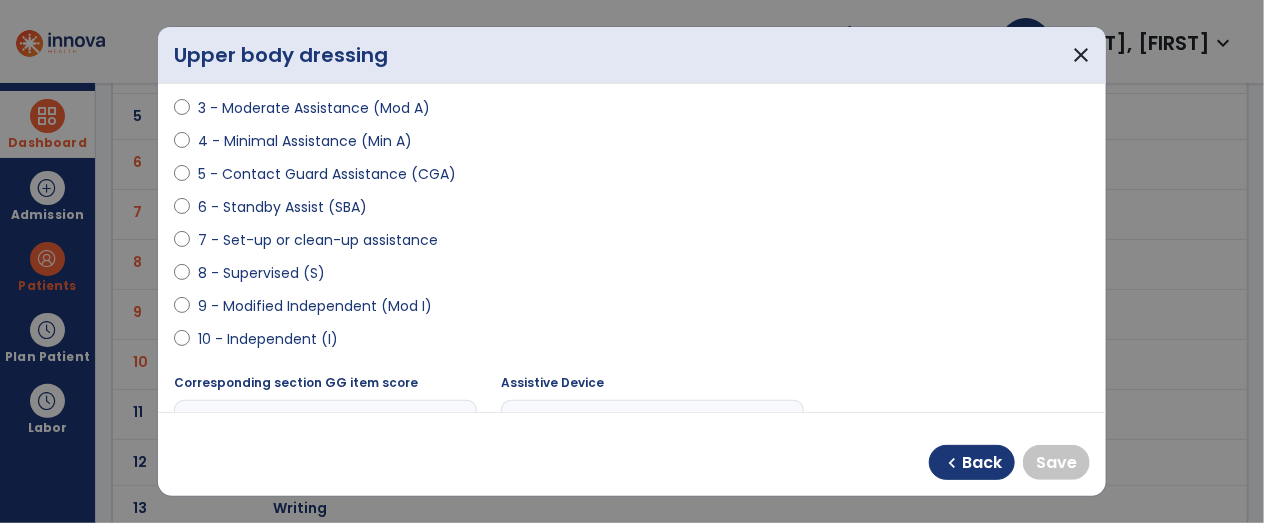 click on "10 - Independent (I)" at bounding box center (268, 339) 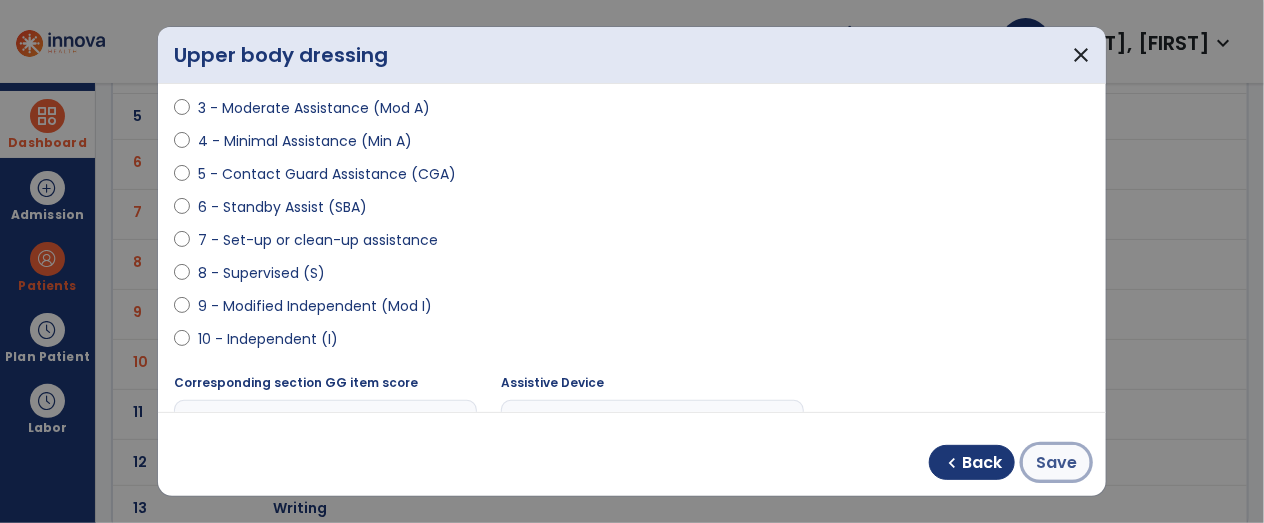 click on "Save" at bounding box center [1056, 463] 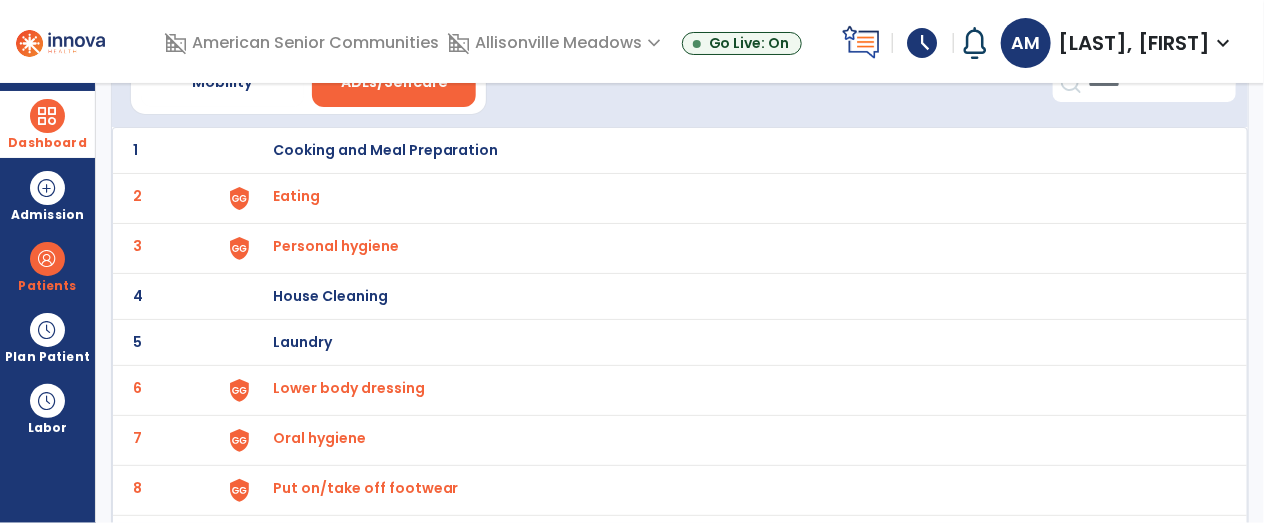 scroll, scrollTop: 0, scrollLeft: 0, axis: both 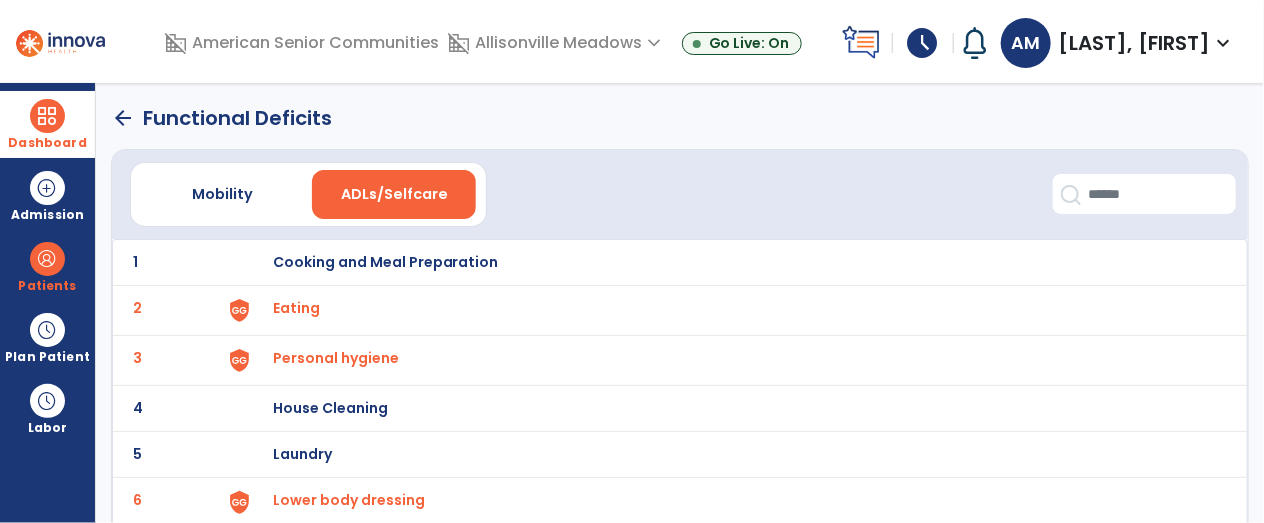 click on "arrow_back" 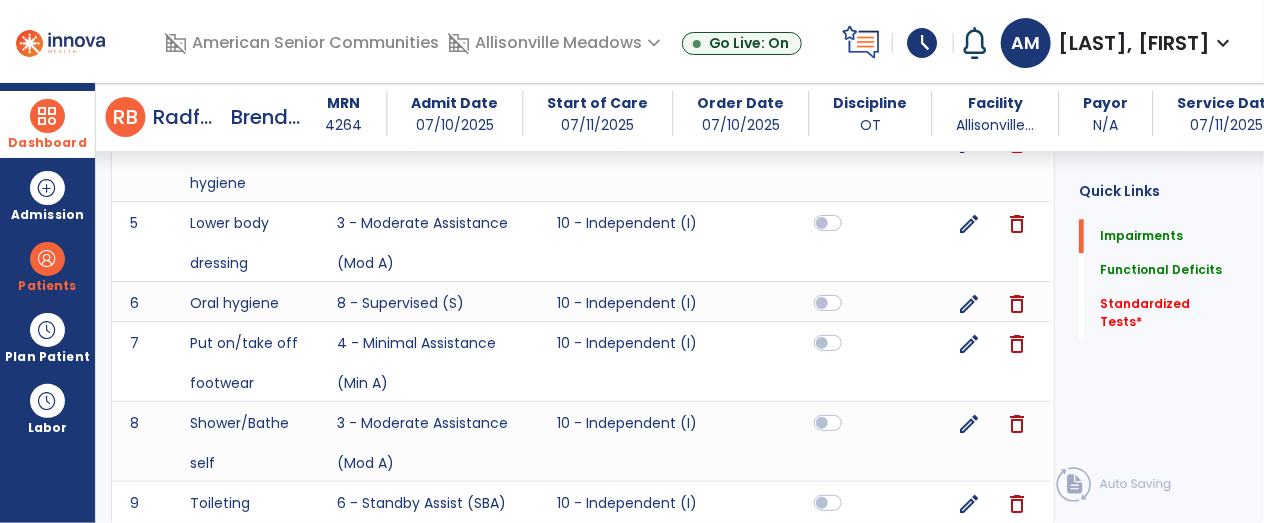 scroll, scrollTop: 2217, scrollLeft: 0, axis: vertical 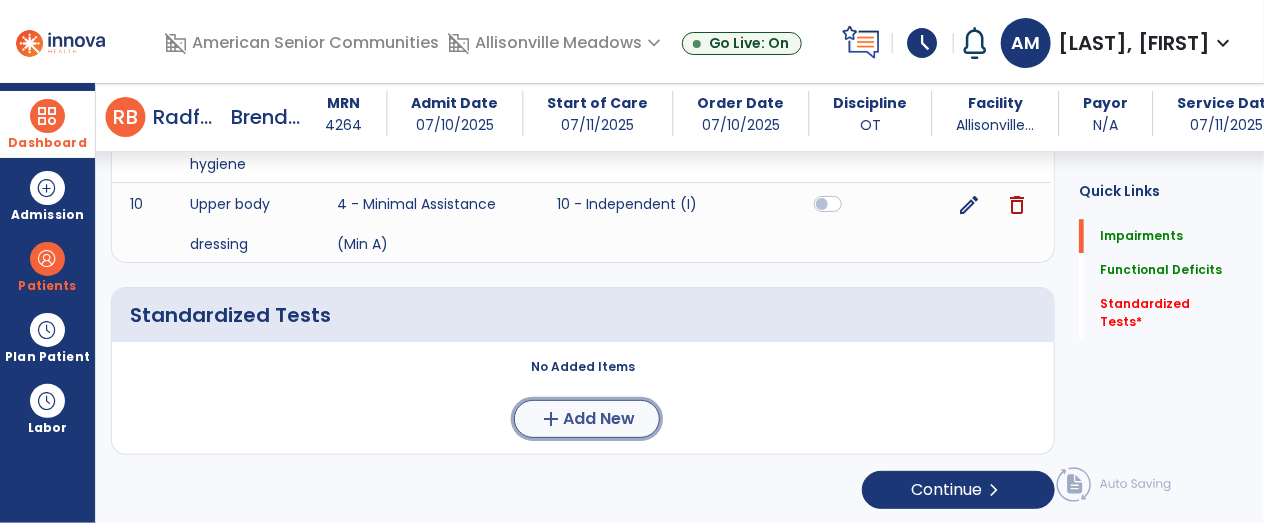 click on "Add New" 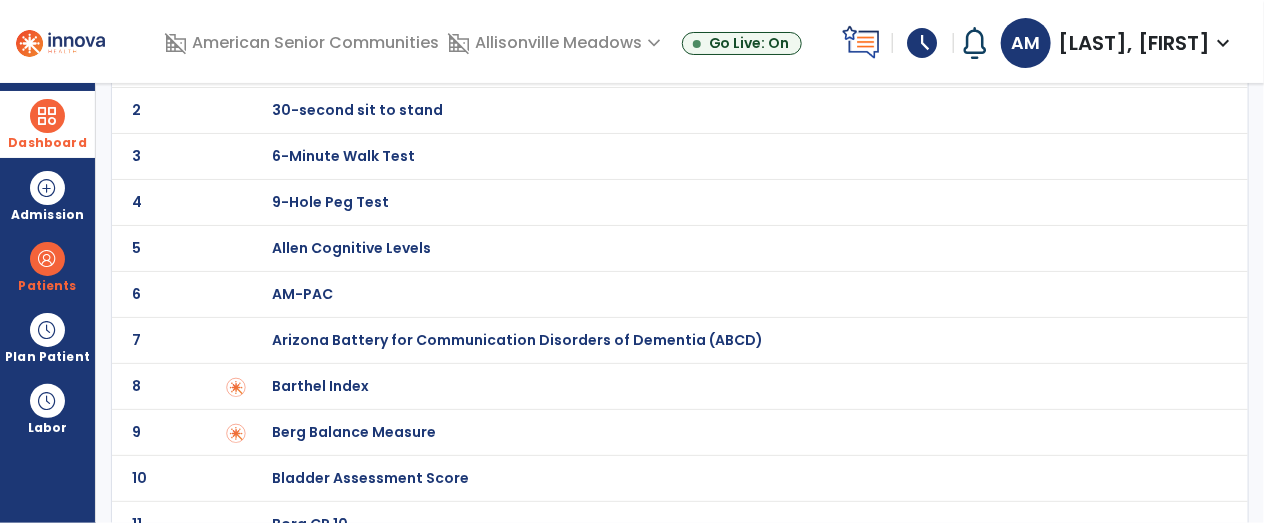 scroll, scrollTop: 246, scrollLeft: 0, axis: vertical 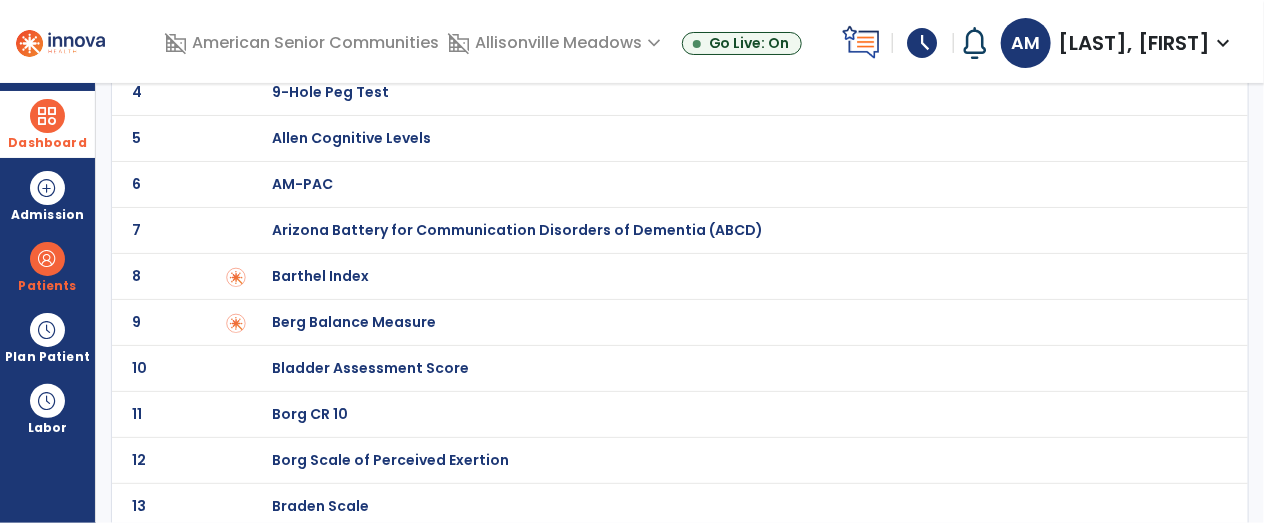 click on "8 Barthel Index" 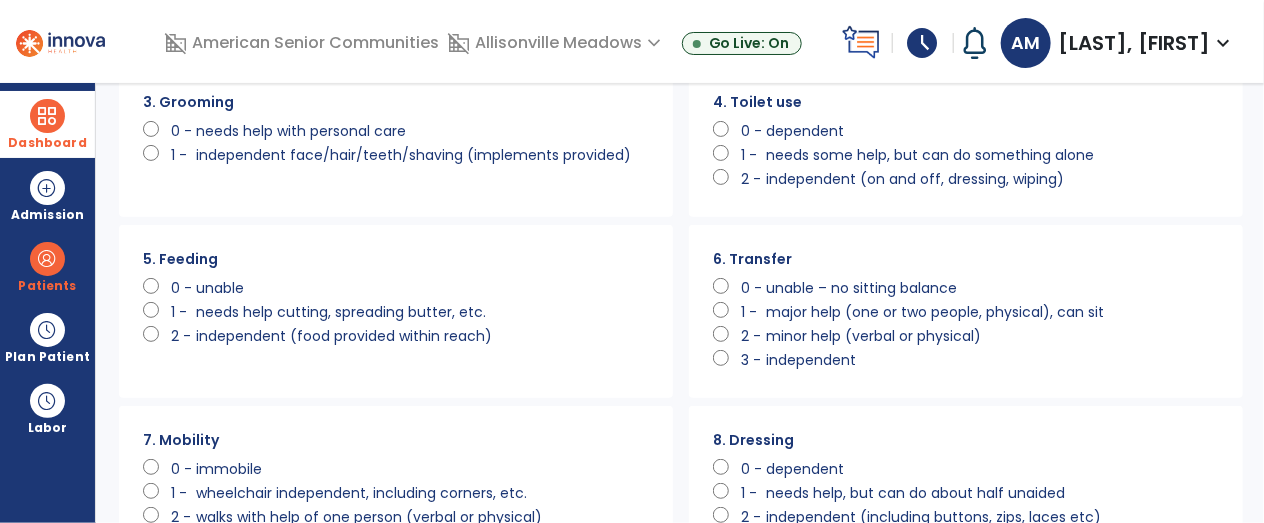 scroll, scrollTop: 0, scrollLeft: 0, axis: both 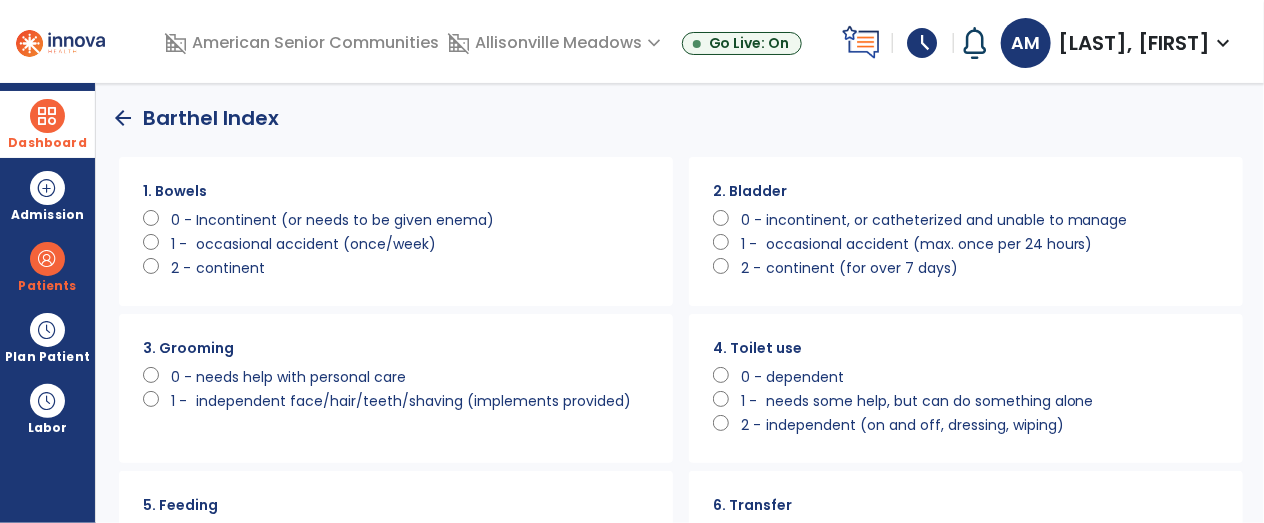 click on "continent" 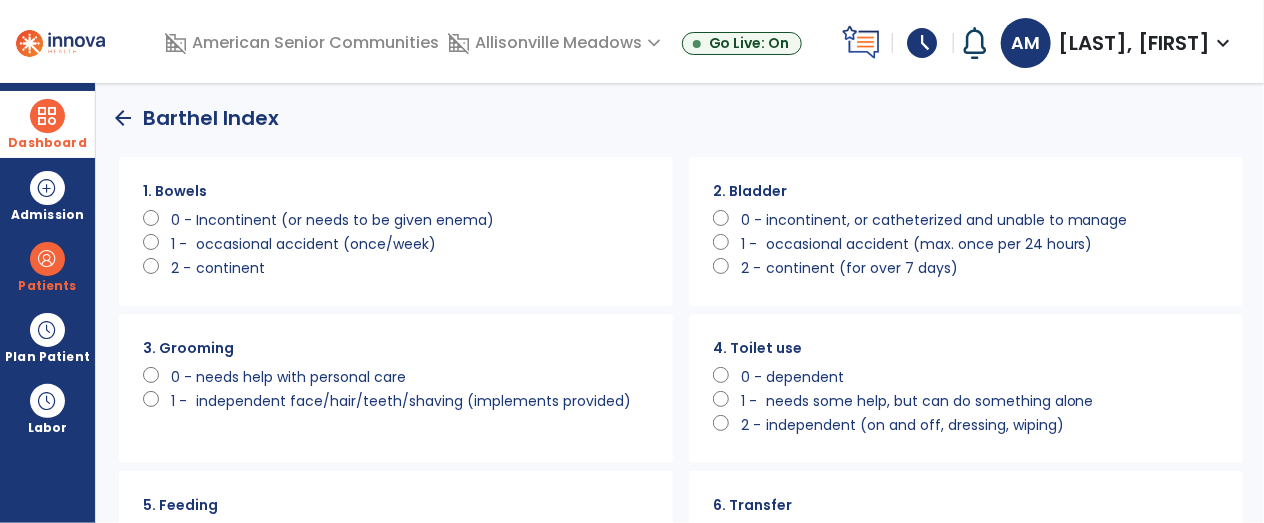 click on "needs help with personal care" 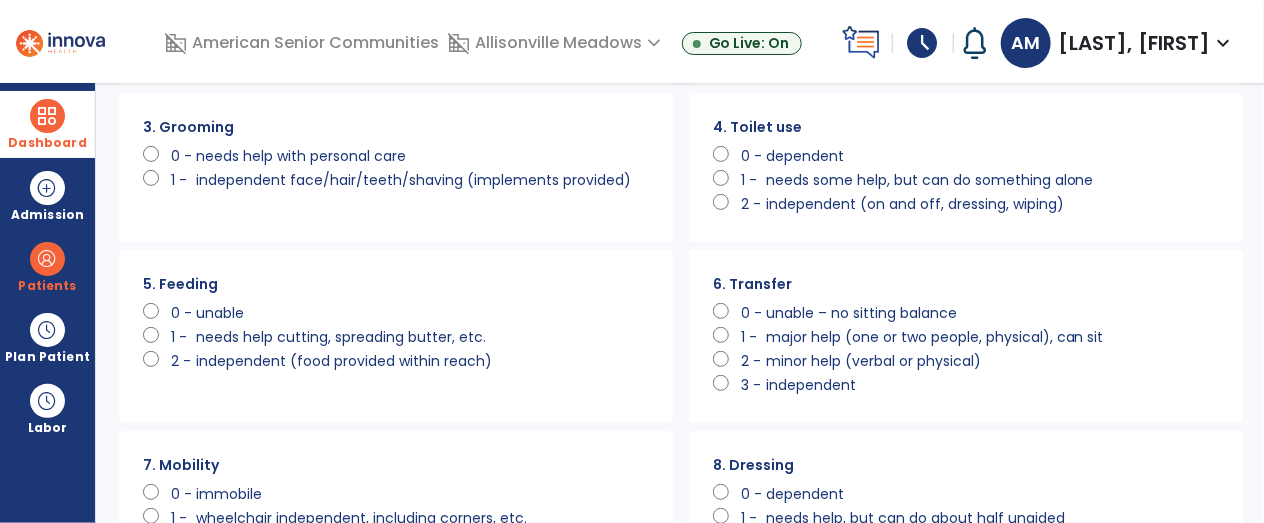 scroll, scrollTop: 248, scrollLeft: 0, axis: vertical 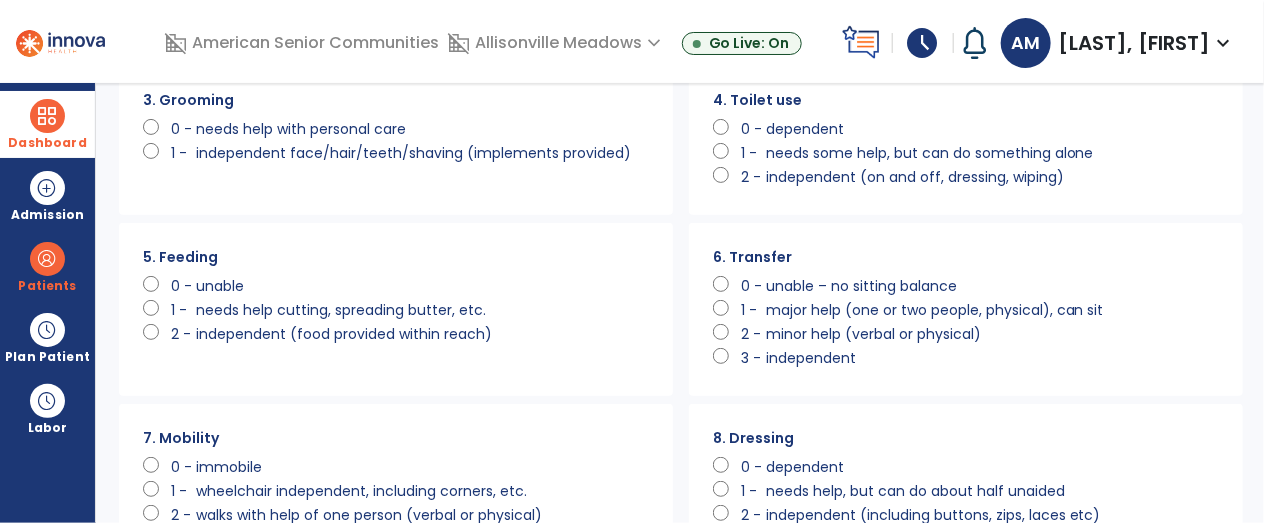 click on "independent (food provided within reach)" 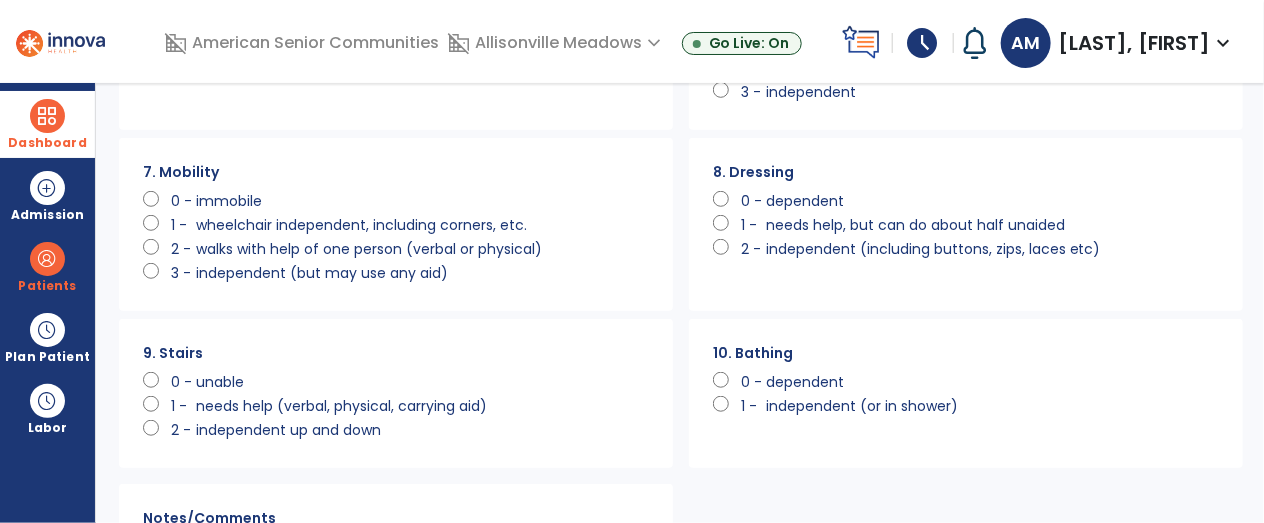 scroll, scrollTop: 524, scrollLeft: 0, axis: vertical 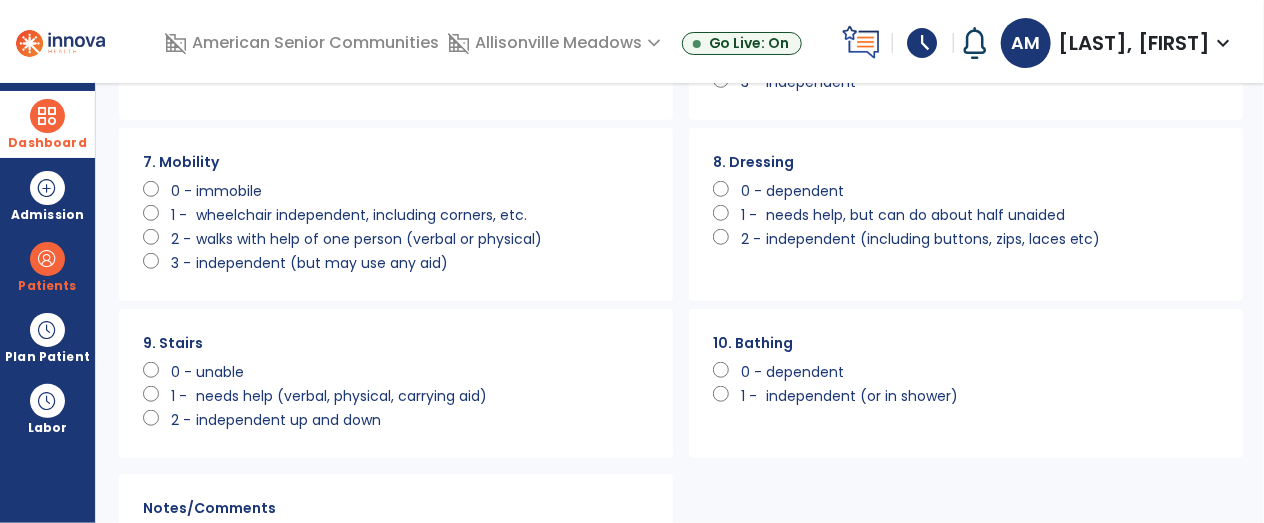 click on "immobile" 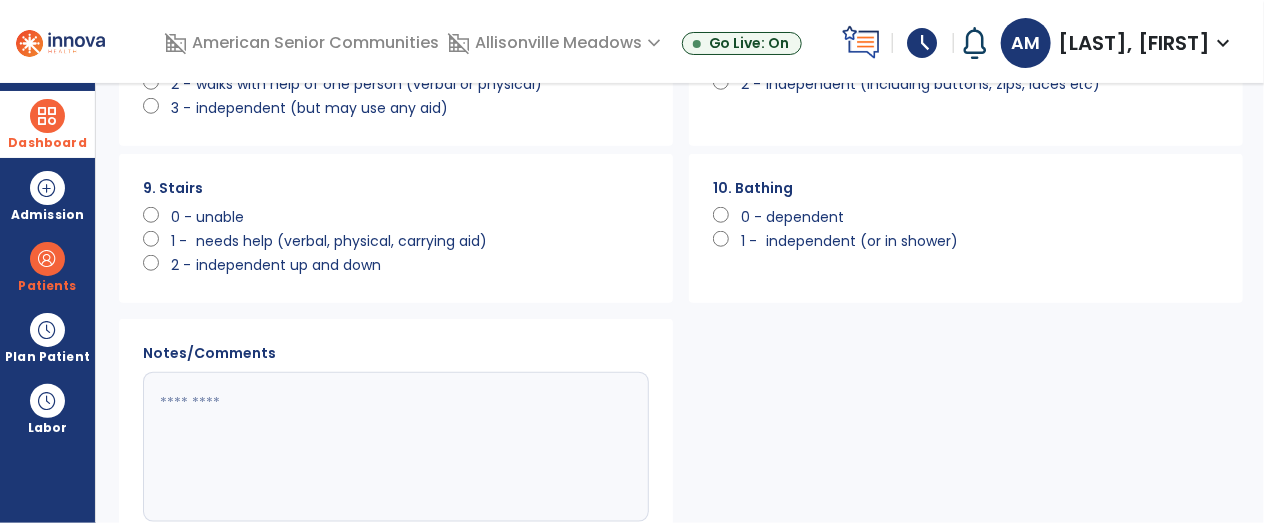 scroll, scrollTop: 666, scrollLeft: 0, axis: vertical 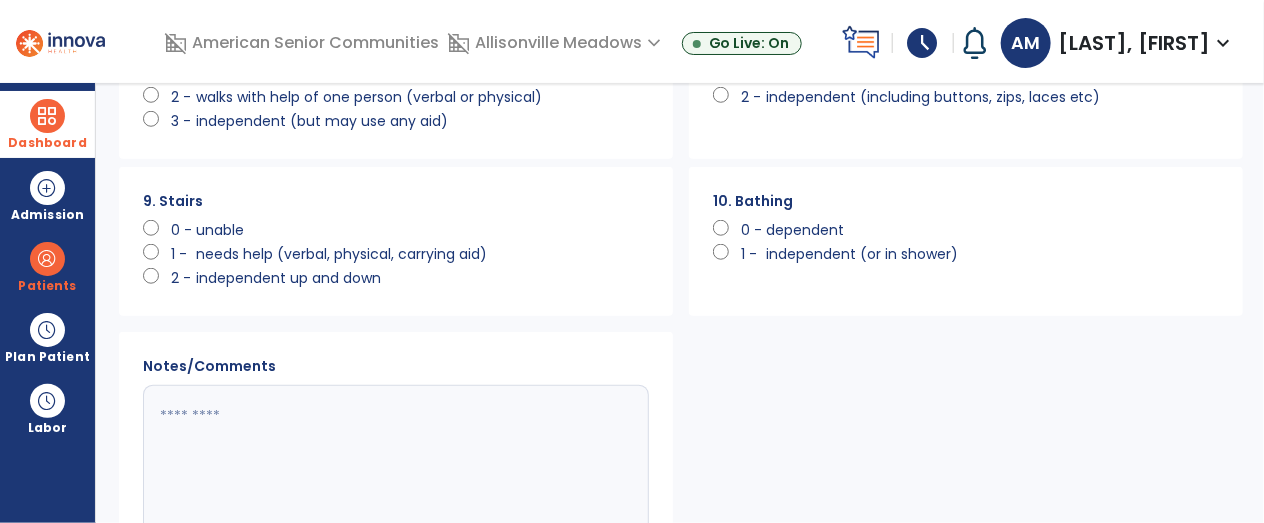 click on "dependent" 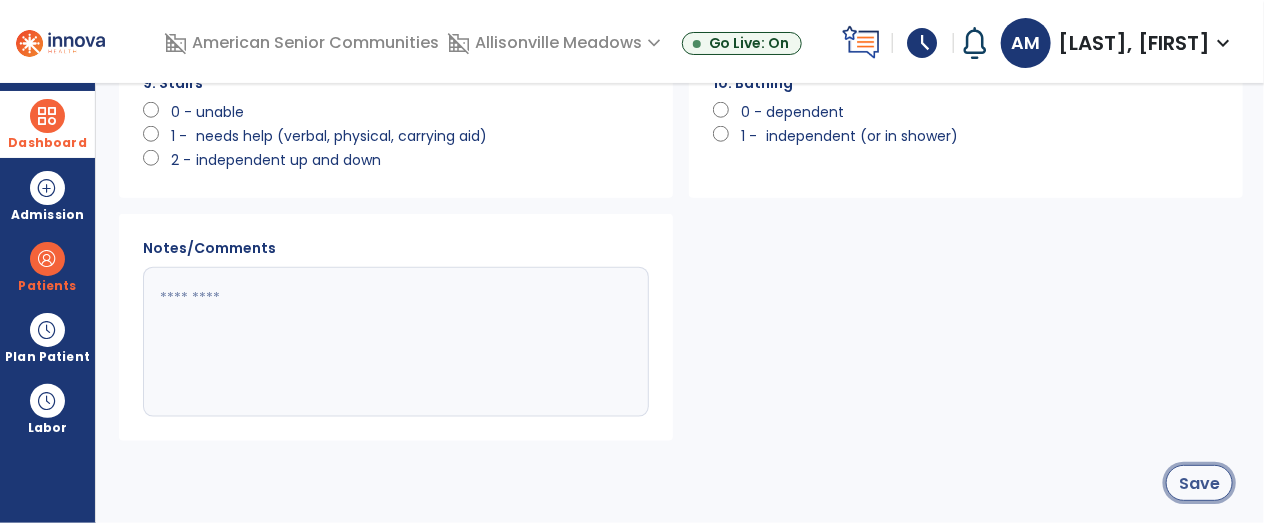 click on "Save" 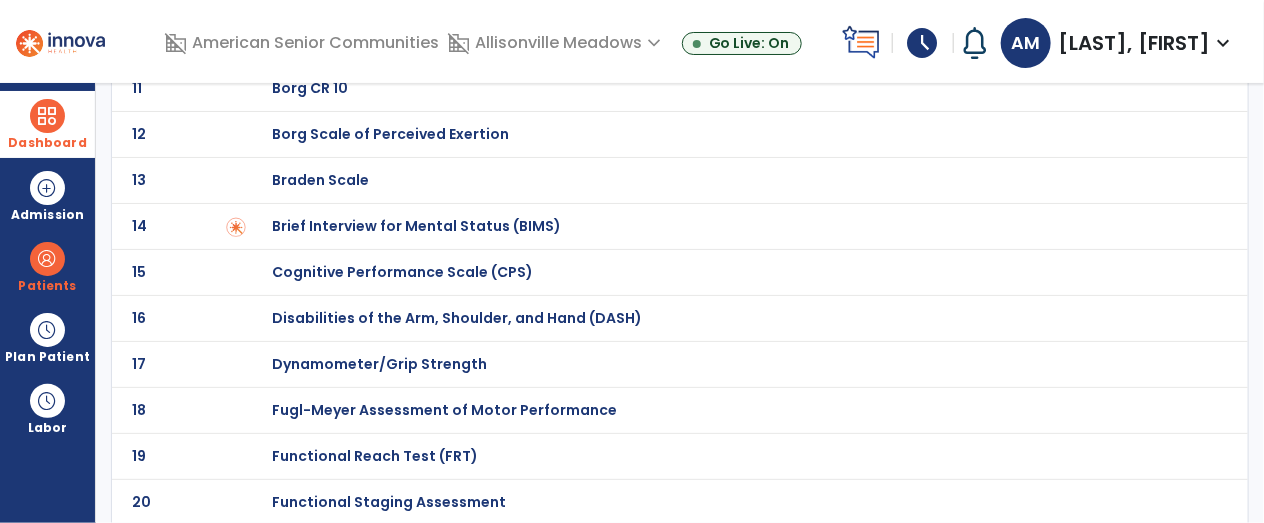 scroll, scrollTop: 0, scrollLeft: 0, axis: both 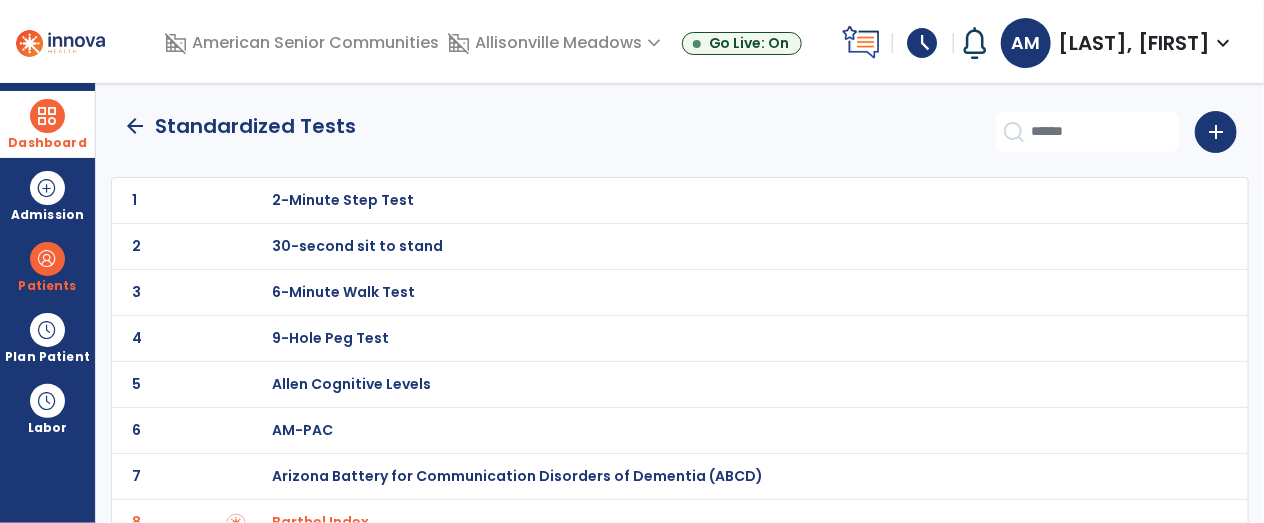 click on "arrow_back" 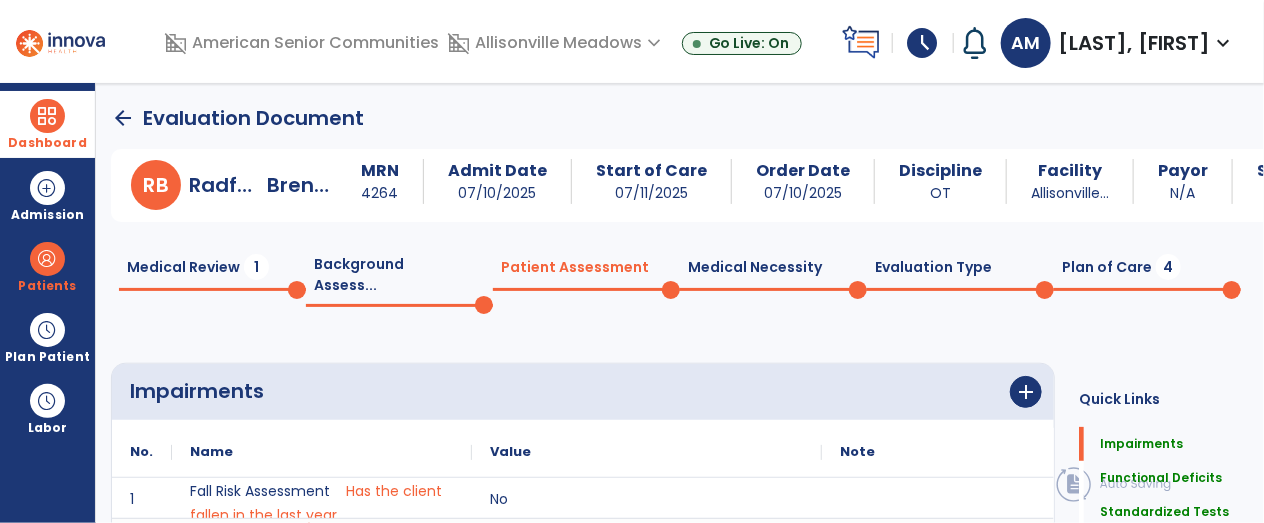 scroll, scrollTop: 20, scrollLeft: 0, axis: vertical 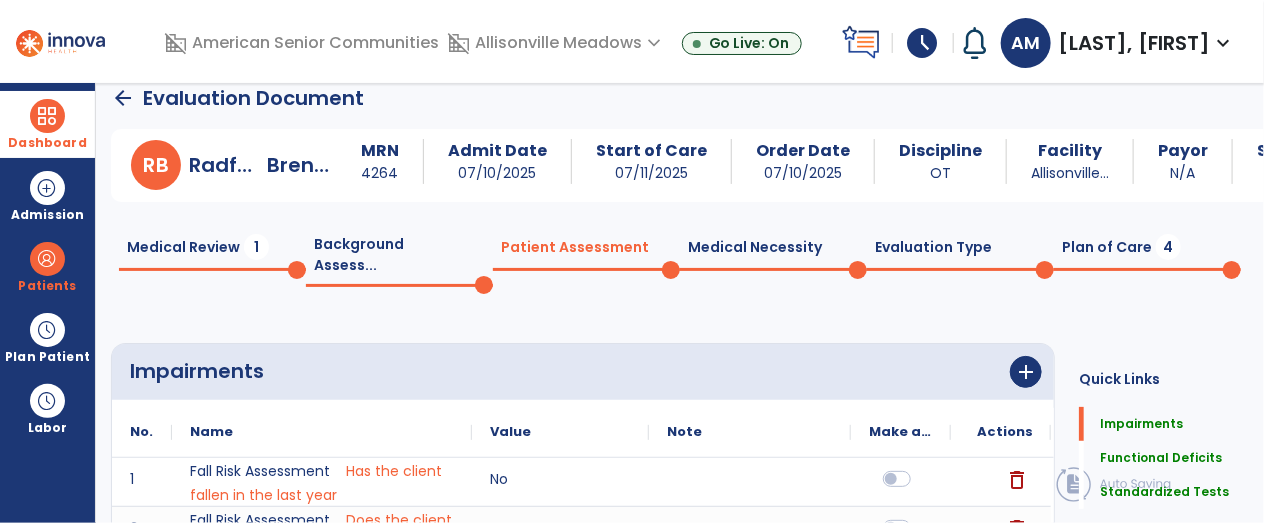 click on "4" 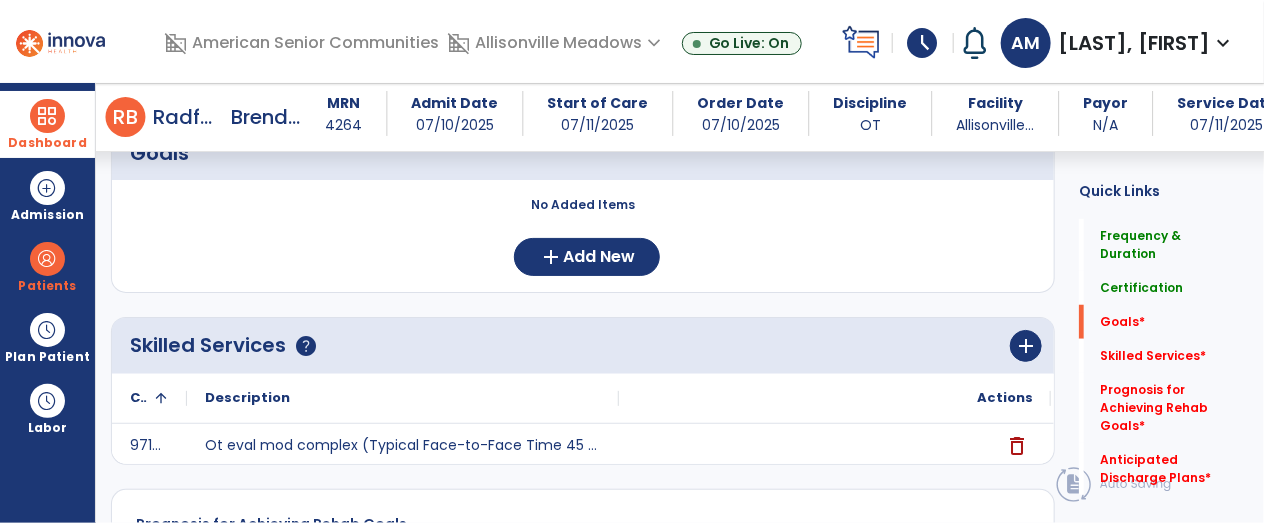 scroll, scrollTop: 530, scrollLeft: 0, axis: vertical 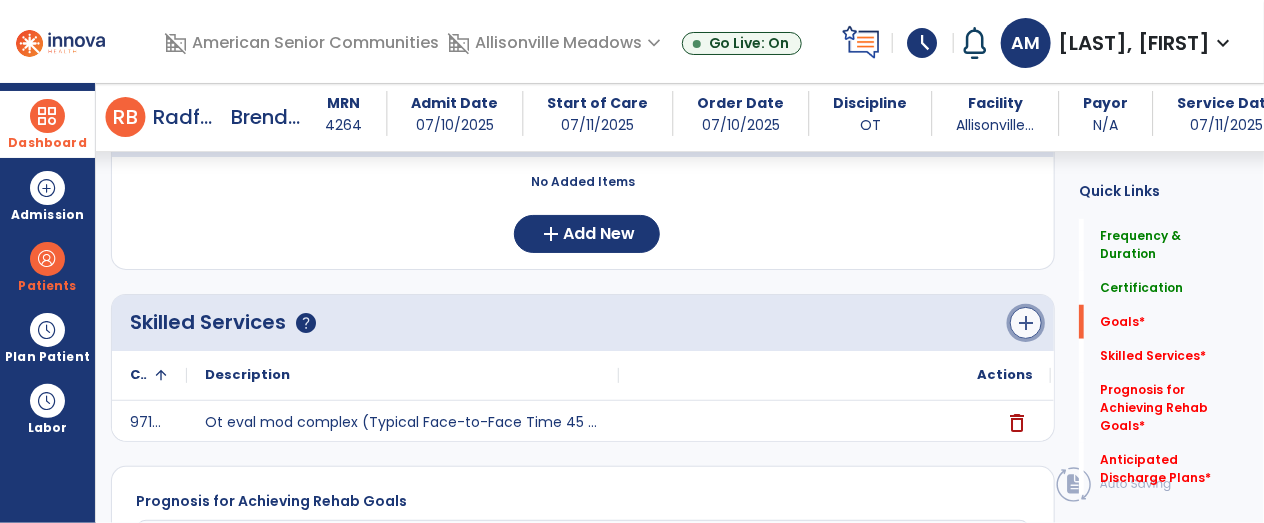 click on "add" 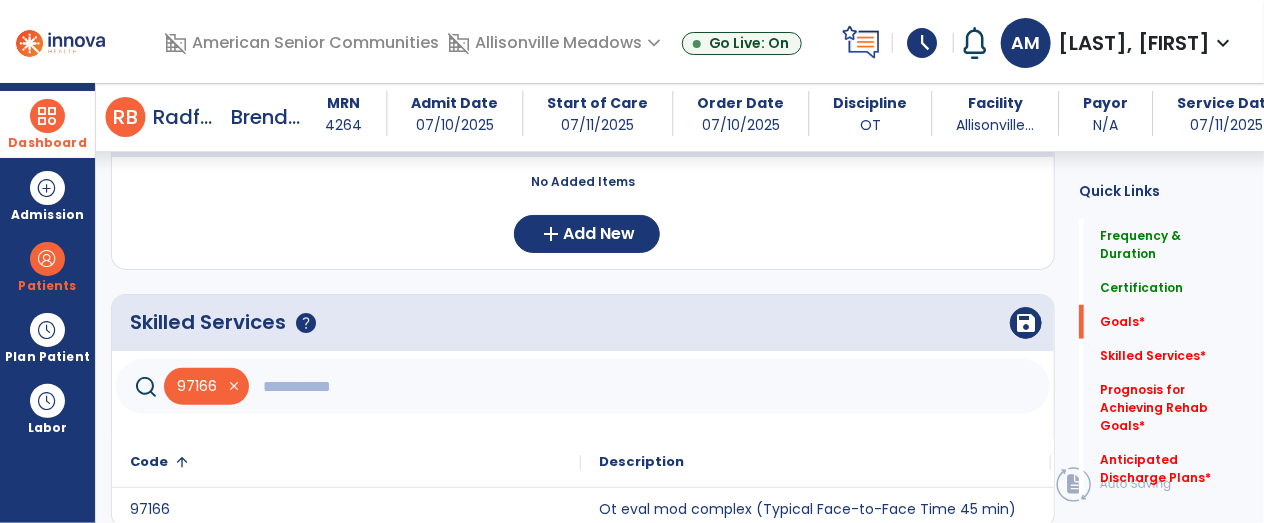 click 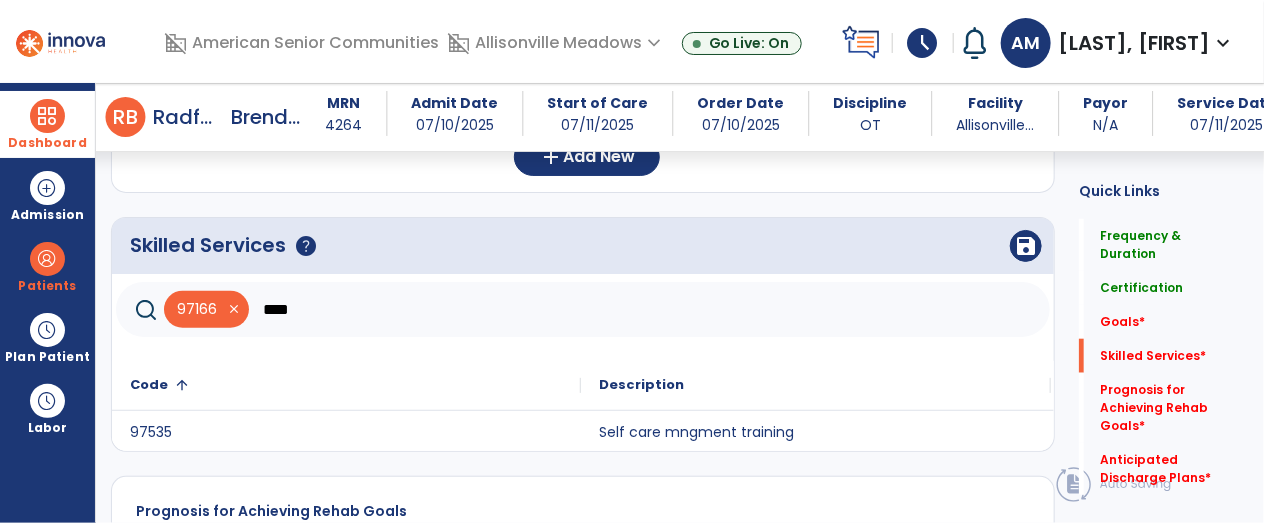 scroll, scrollTop: 650, scrollLeft: 0, axis: vertical 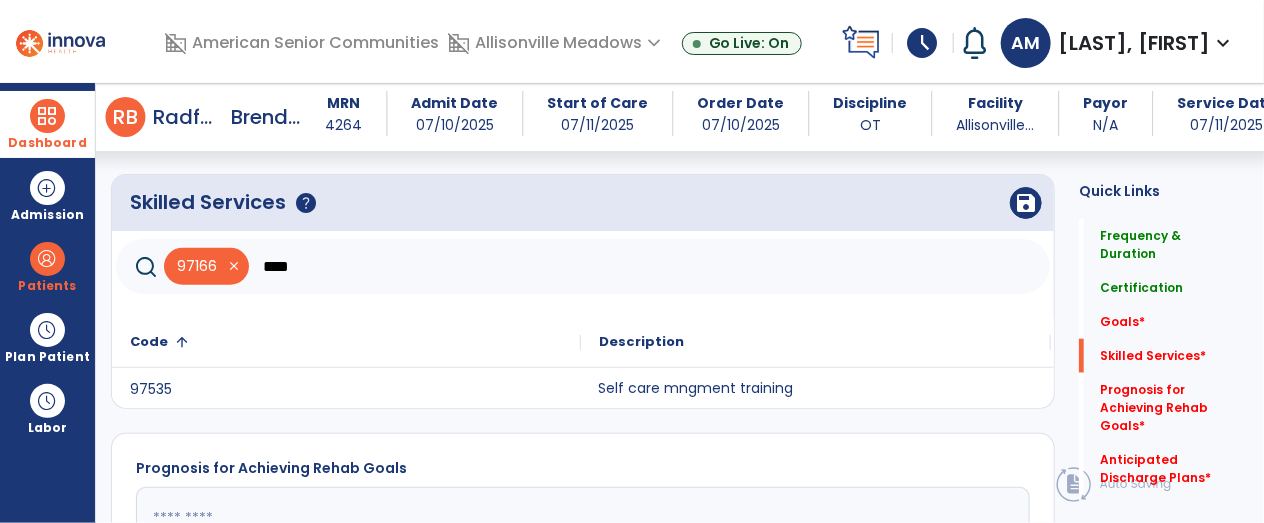 click on "Self care mngment training" 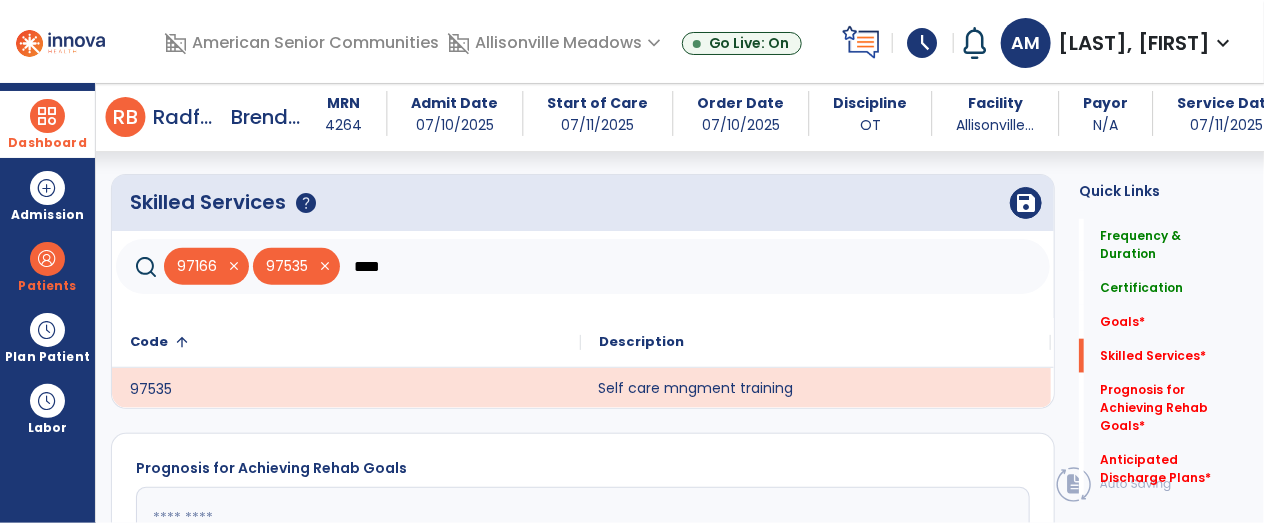 click on "****" 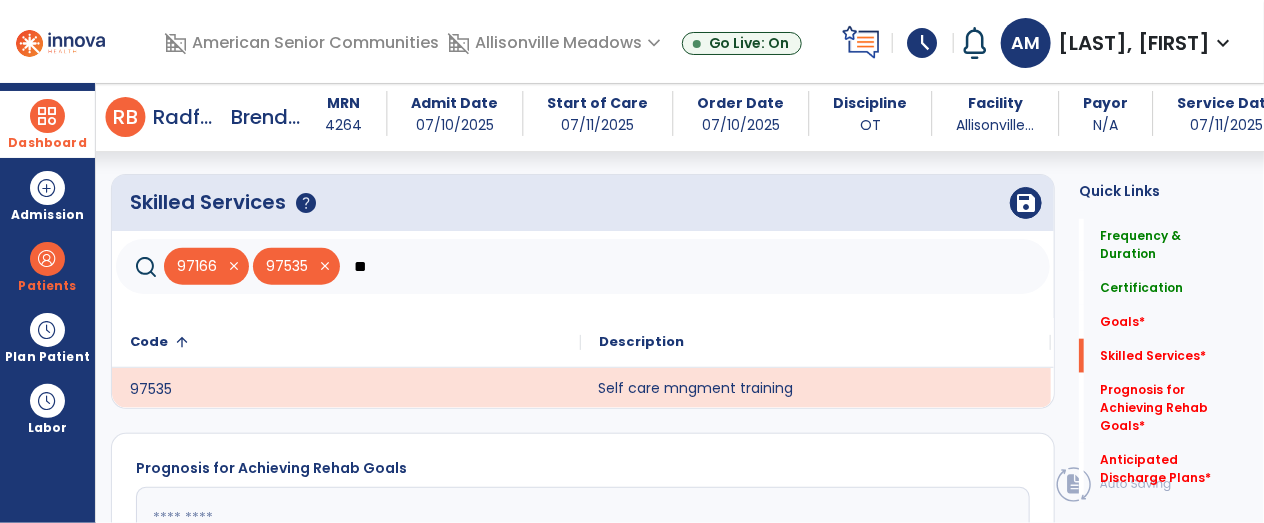type on "*" 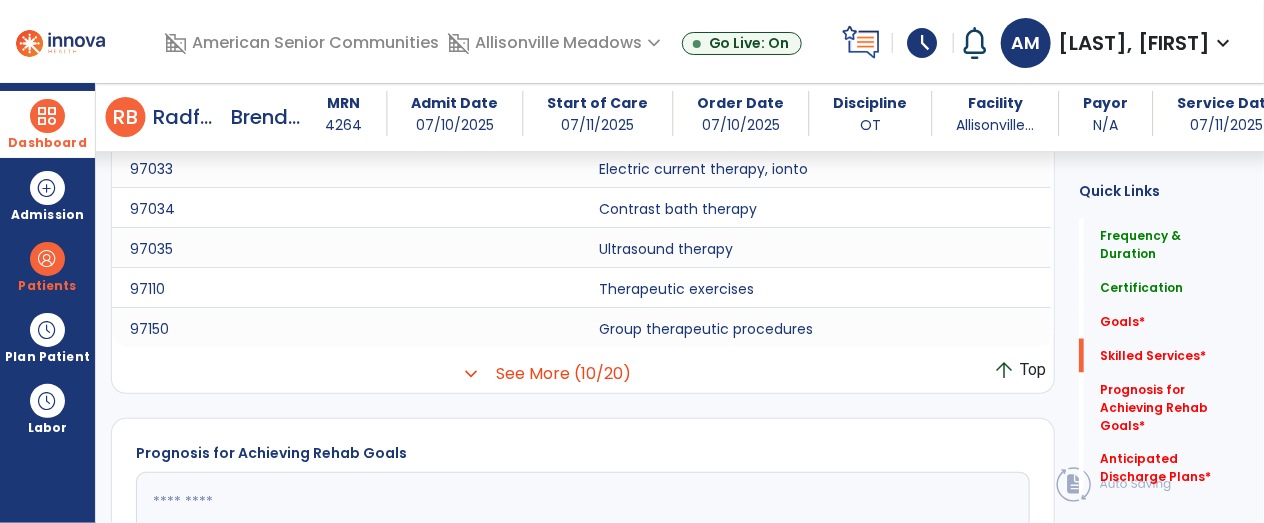scroll, scrollTop: 1088, scrollLeft: 0, axis: vertical 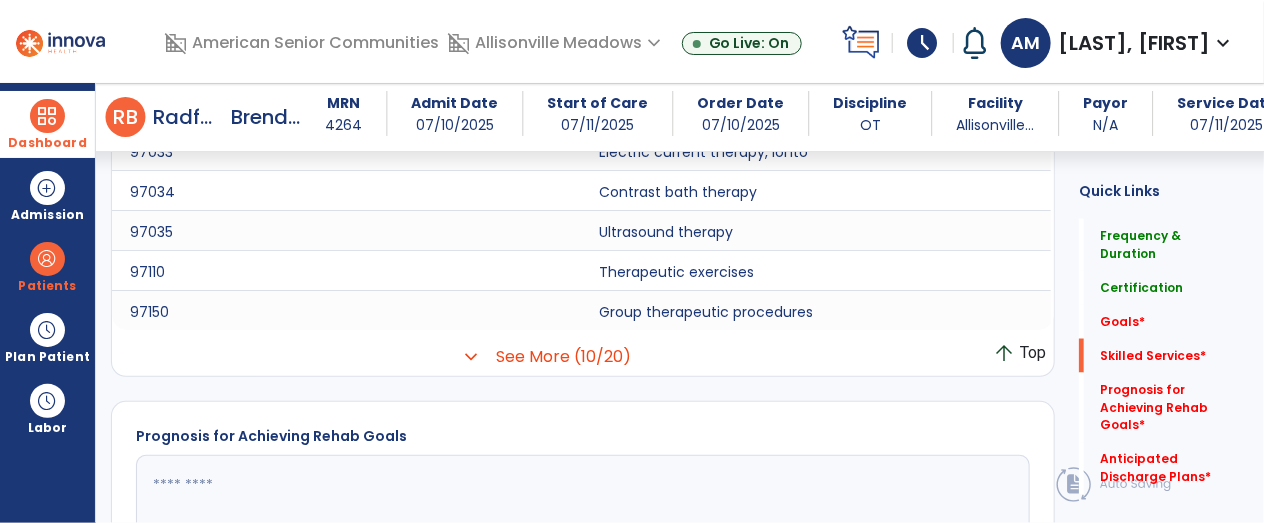 type on "****" 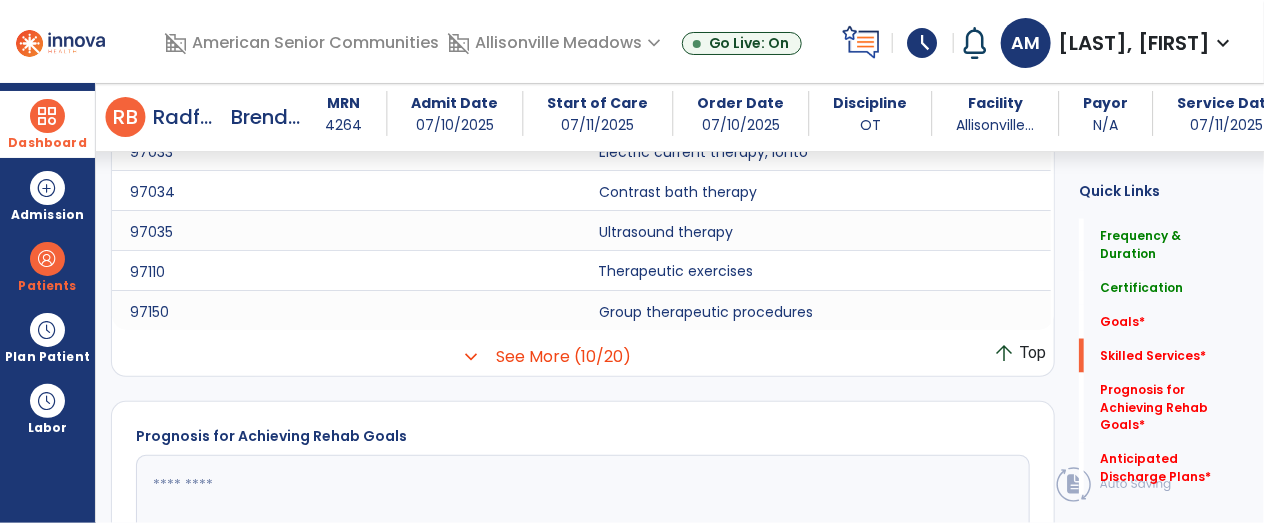 click on "Therapeutic exercises" 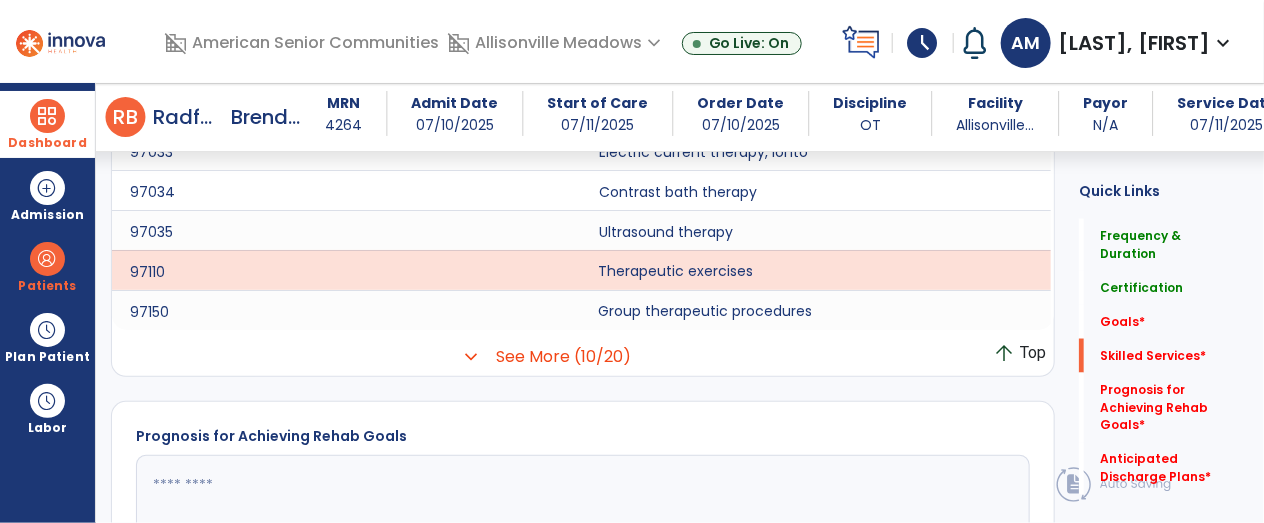 click on "Group therapeutic procedures" 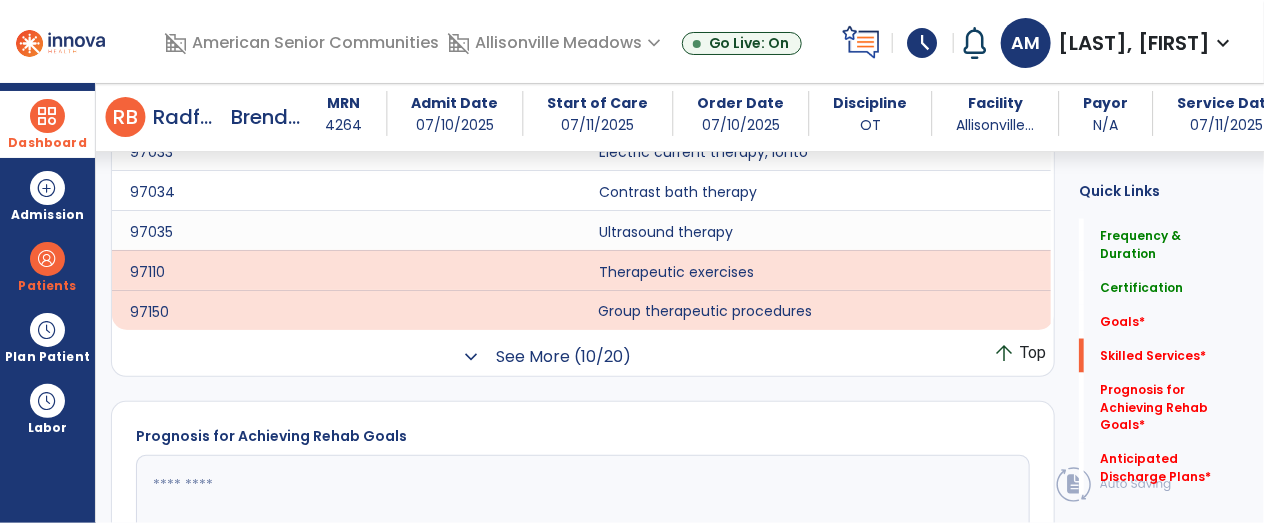 click on "See More (10/20)" 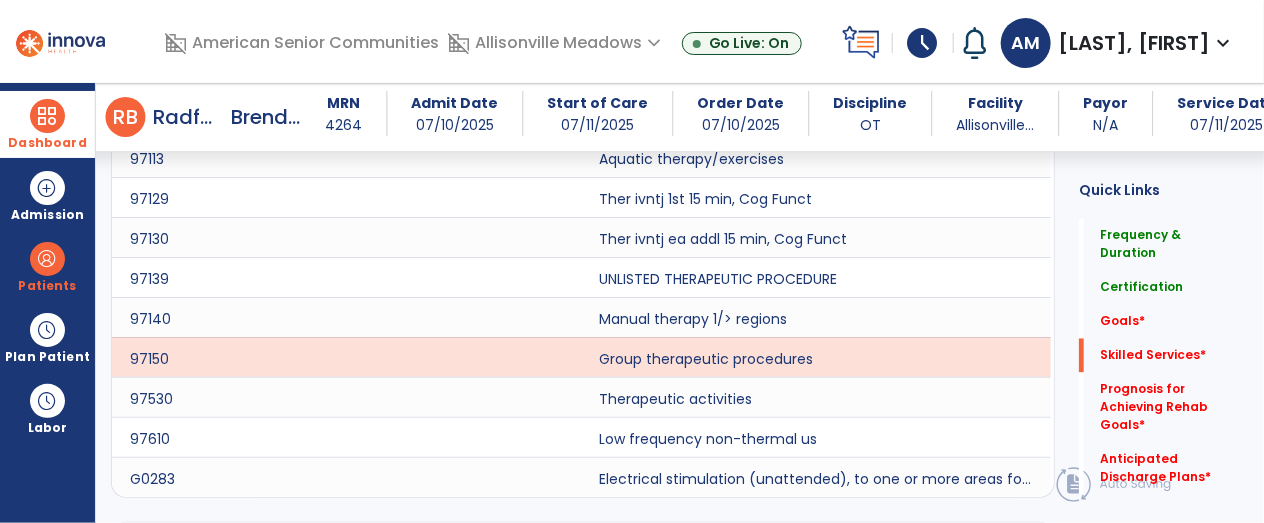 scroll, scrollTop: 1411, scrollLeft: 0, axis: vertical 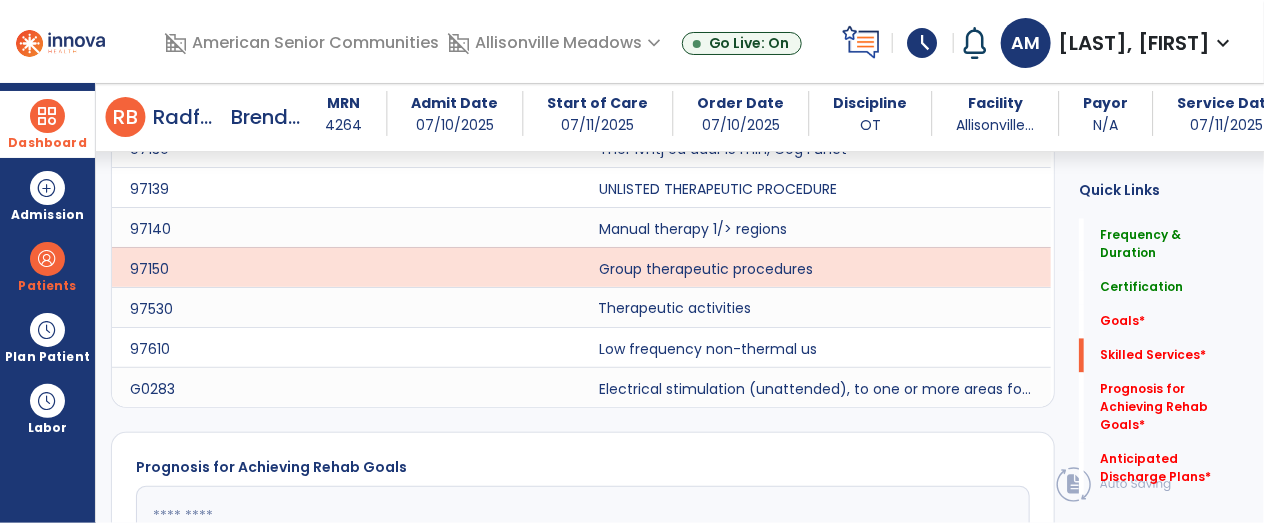 click on "Therapeutic activities" 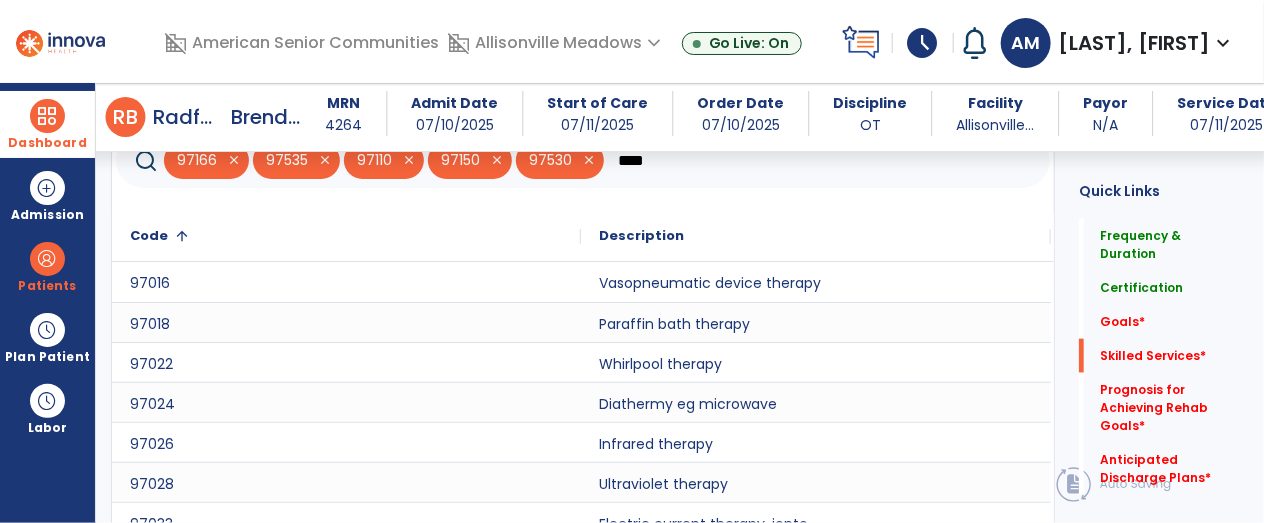 scroll, scrollTop: 625, scrollLeft: 0, axis: vertical 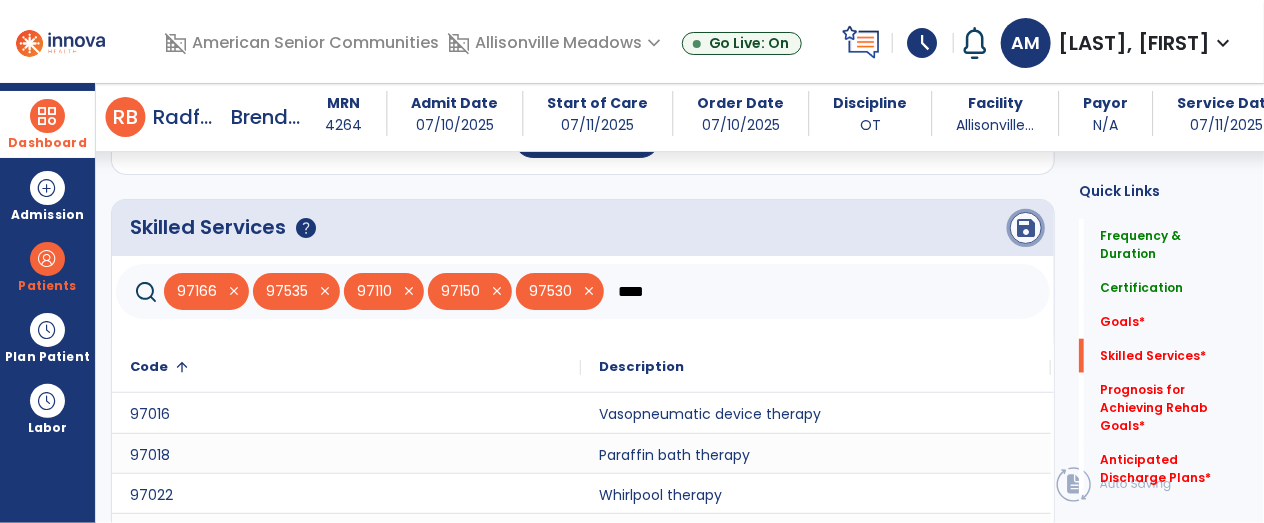 click on "save" 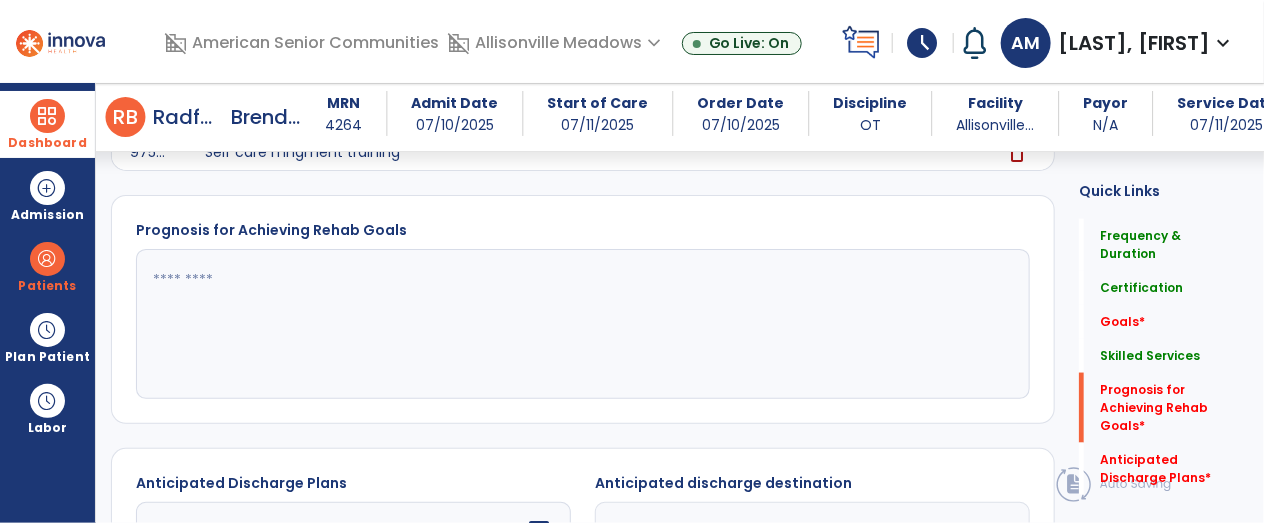 scroll, scrollTop: 935, scrollLeft: 0, axis: vertical 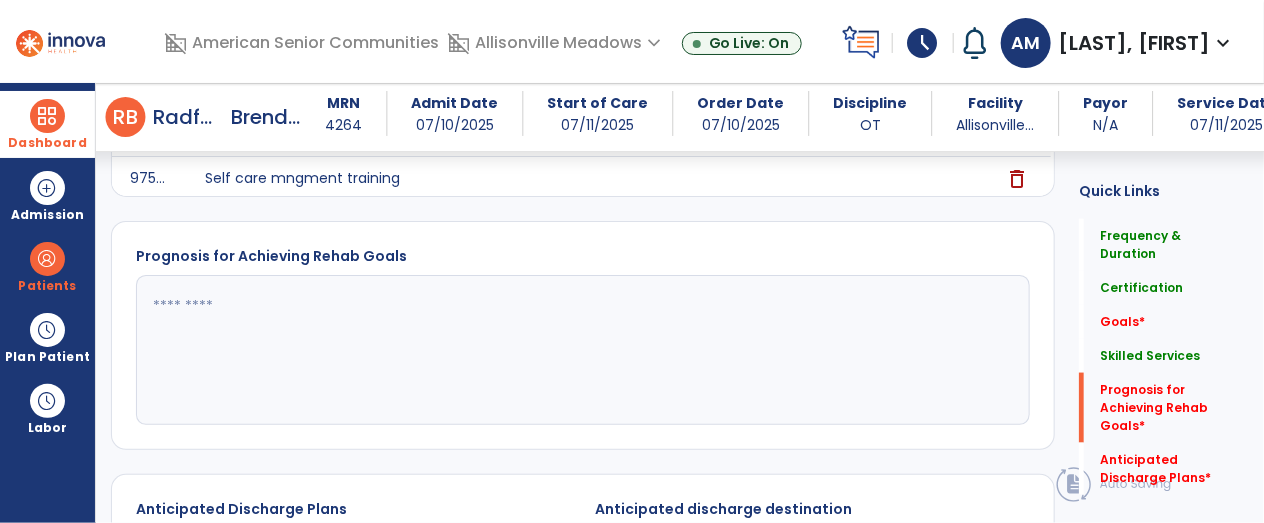 click 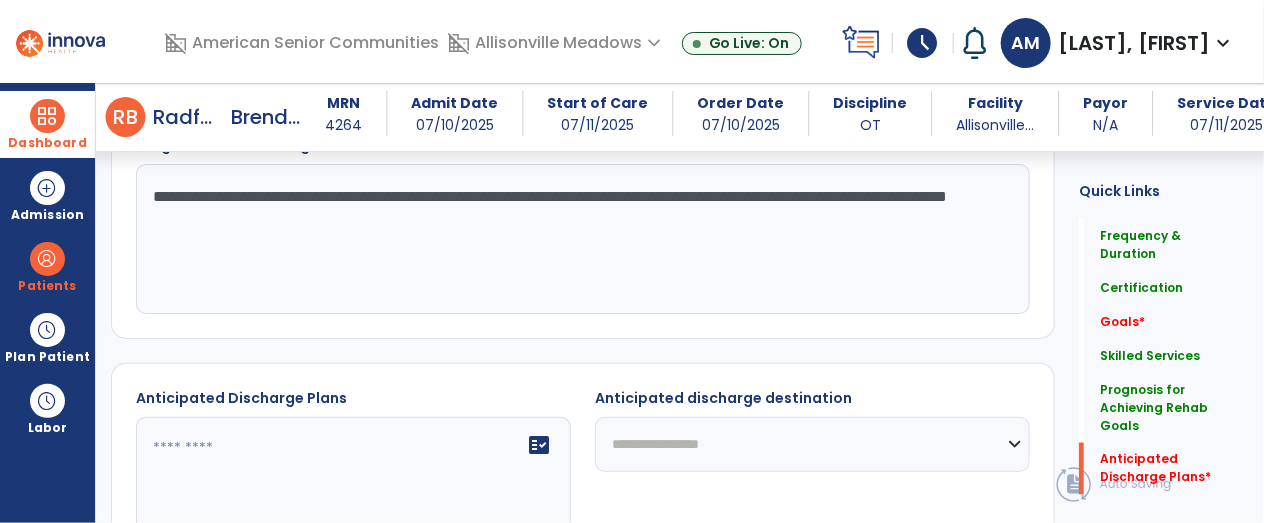 scroll, scrollTop: 1196, scrollLeft: 0, axis: vertical 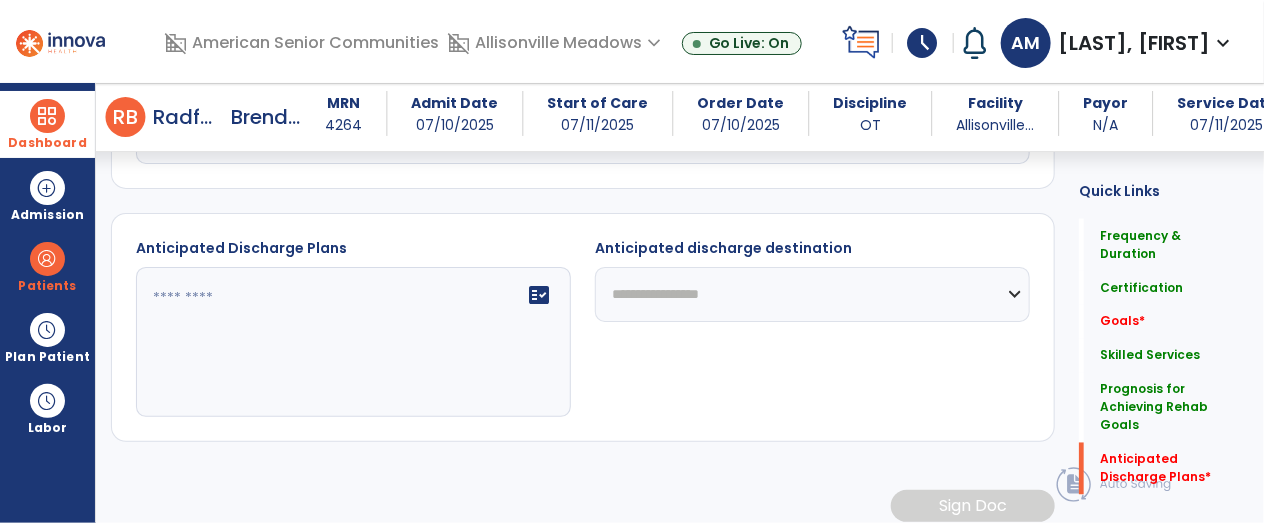 type on "**********" 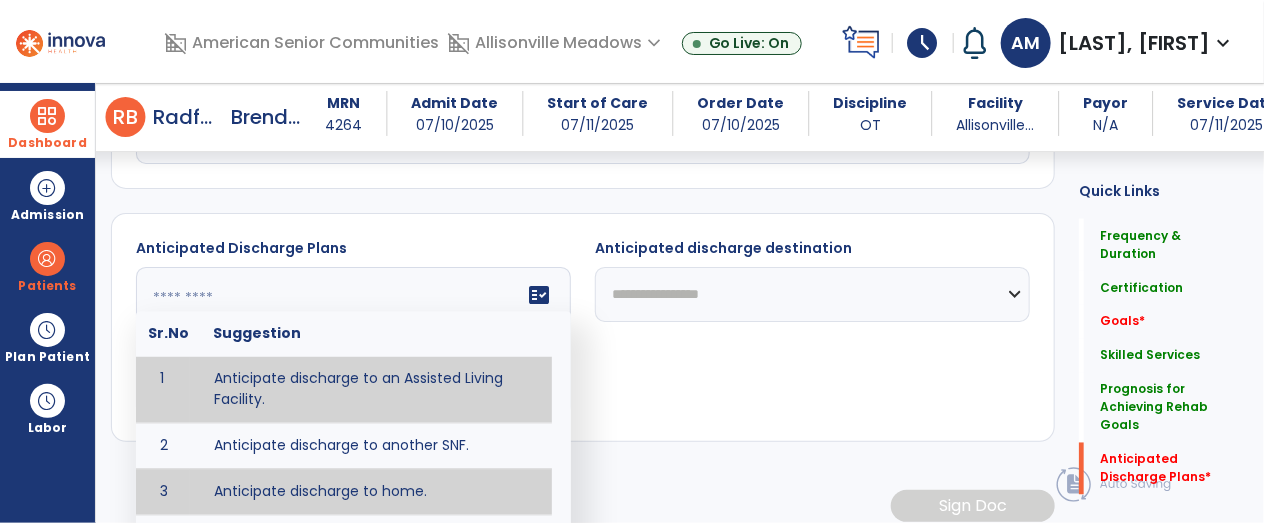 type on "**********" 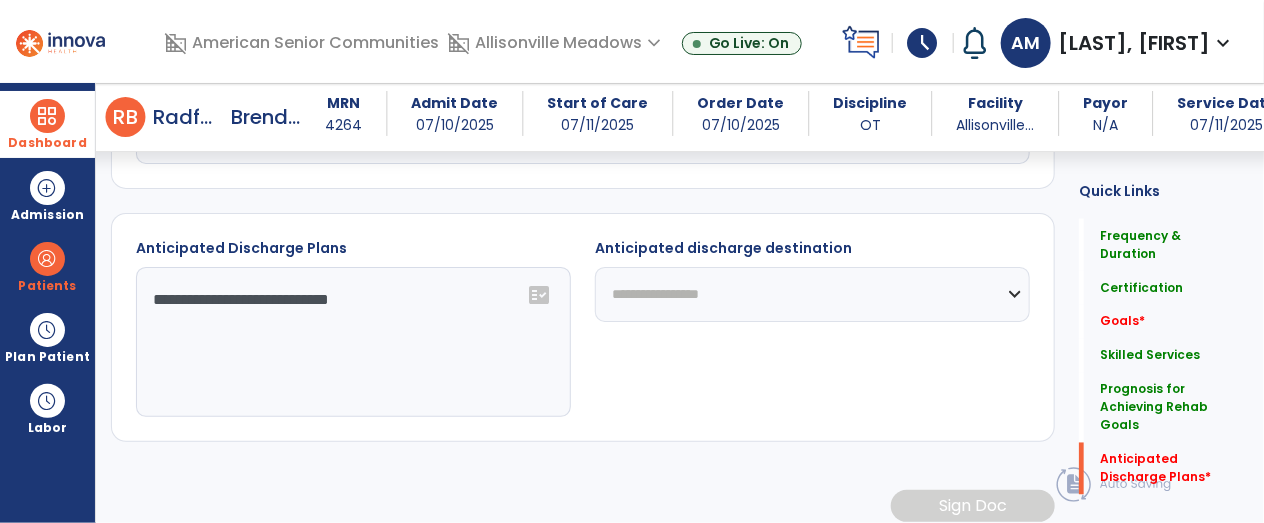 click on "**********" 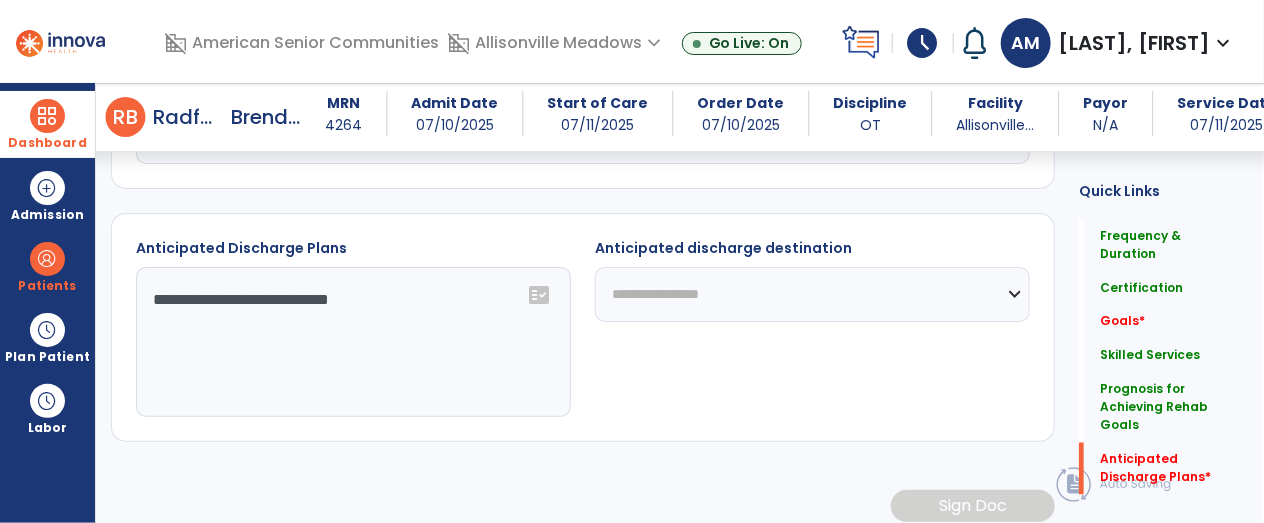 select on "****" 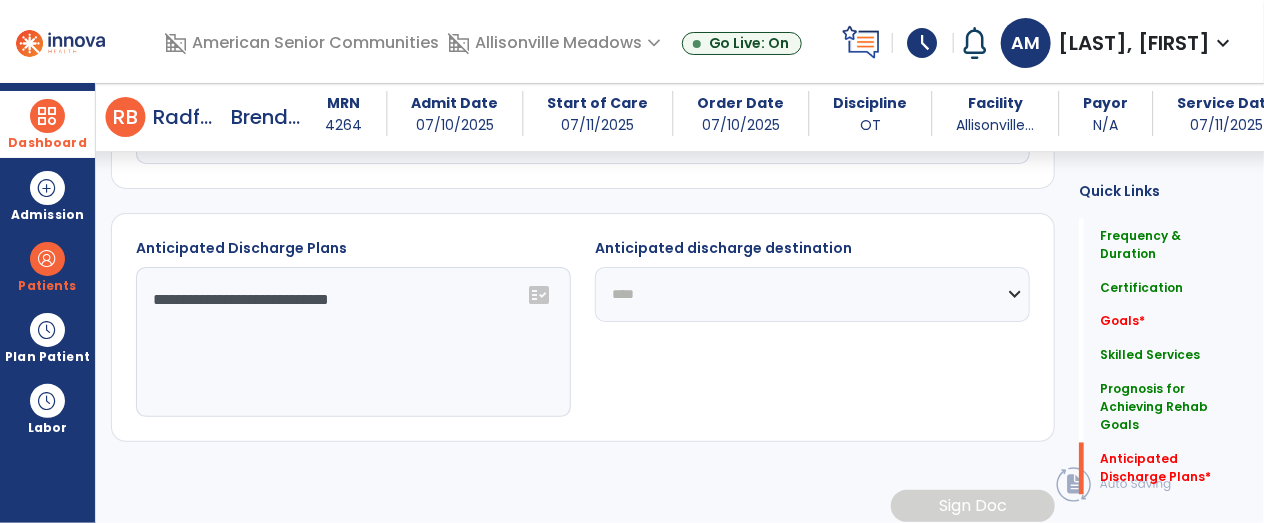 click on "**********" 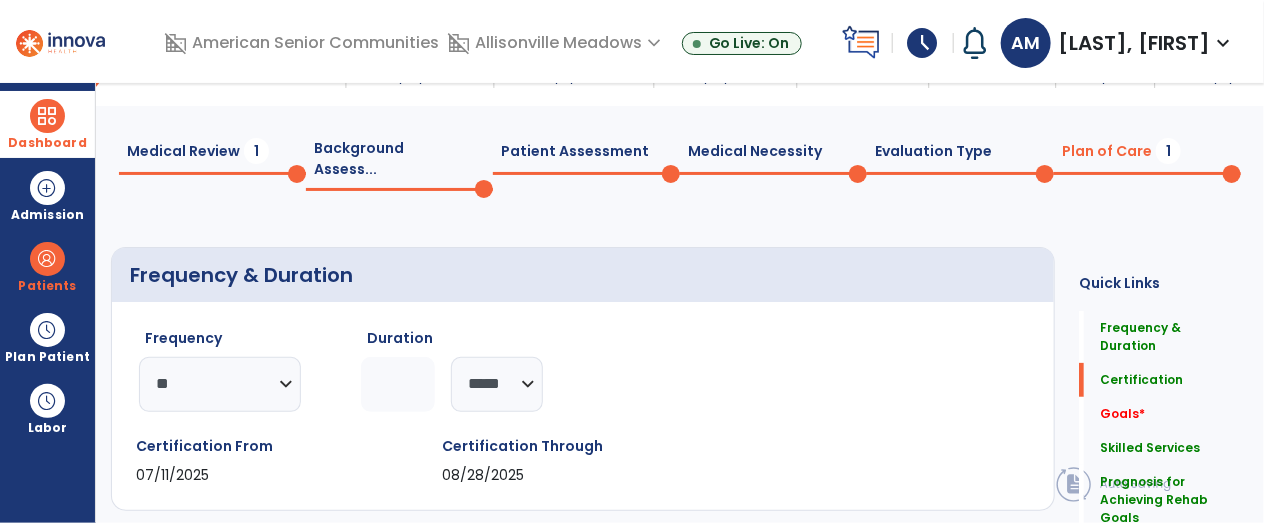 scroll, scrollTop: 0, scrollLeft: 0, axis: both 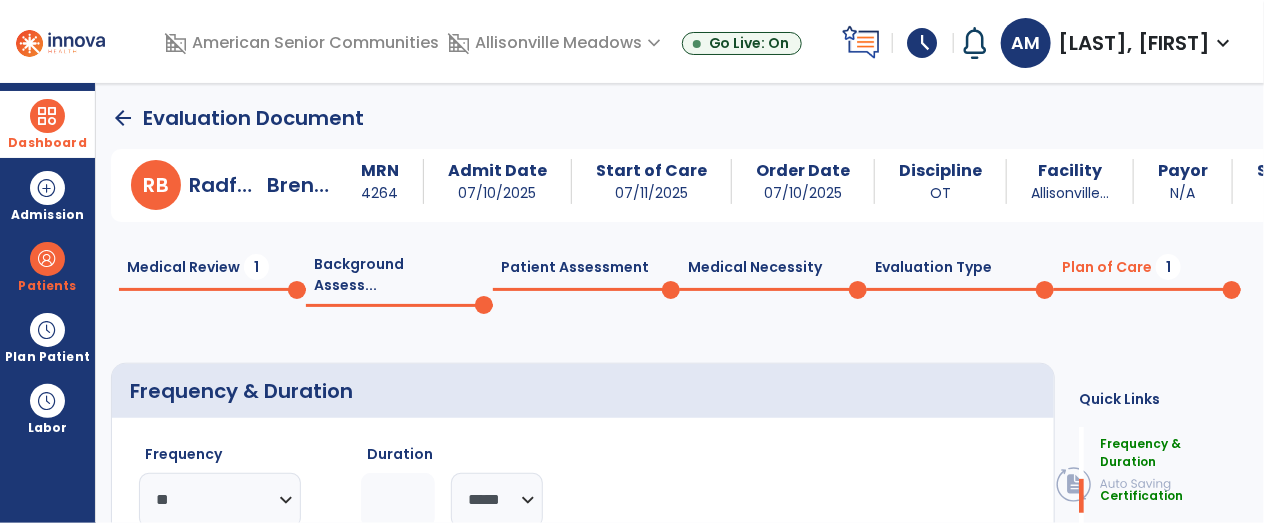 click 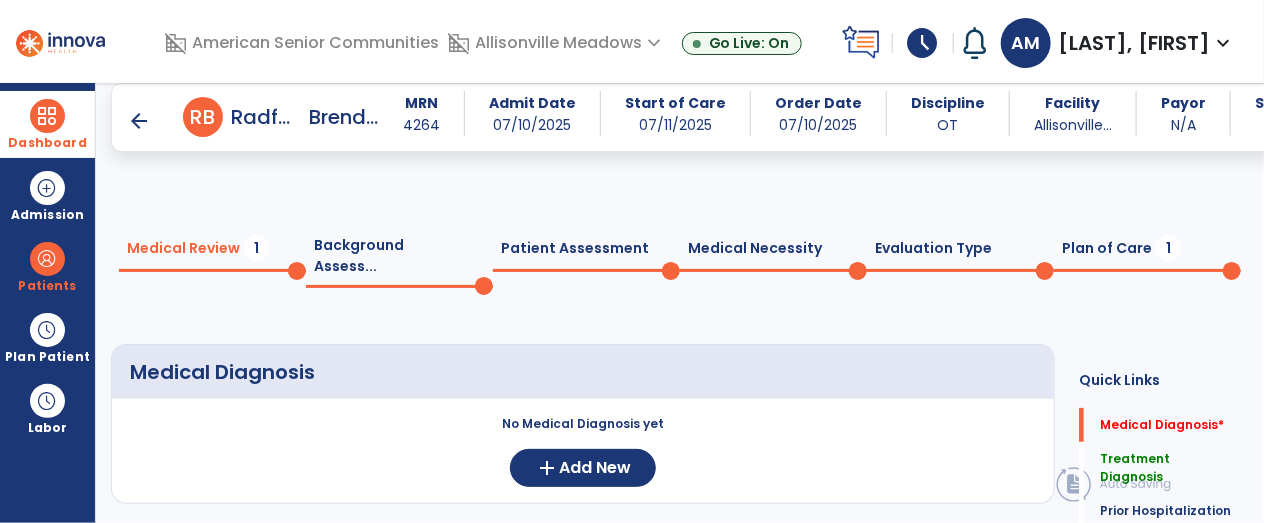 scroll, scrollTop: 105, scrollLeft: 0, axis: vertical 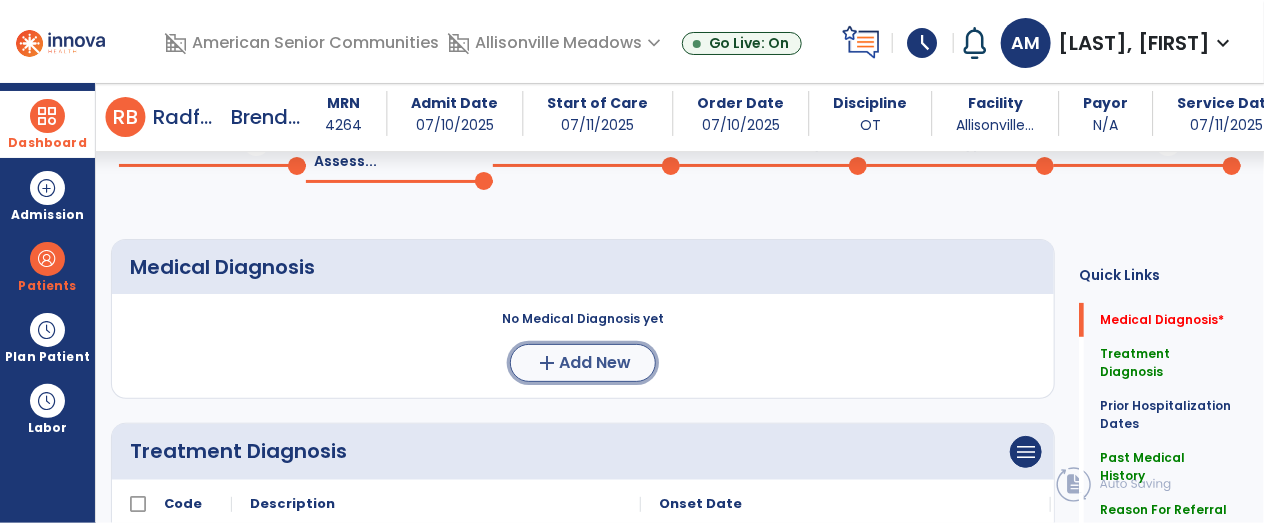 click on "add  Add New" 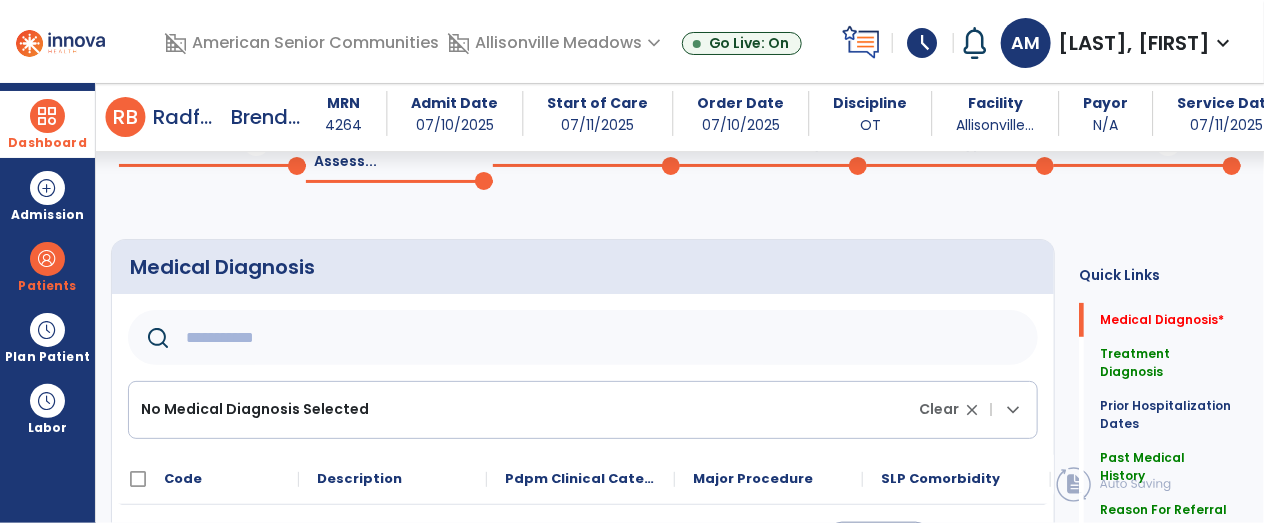 click 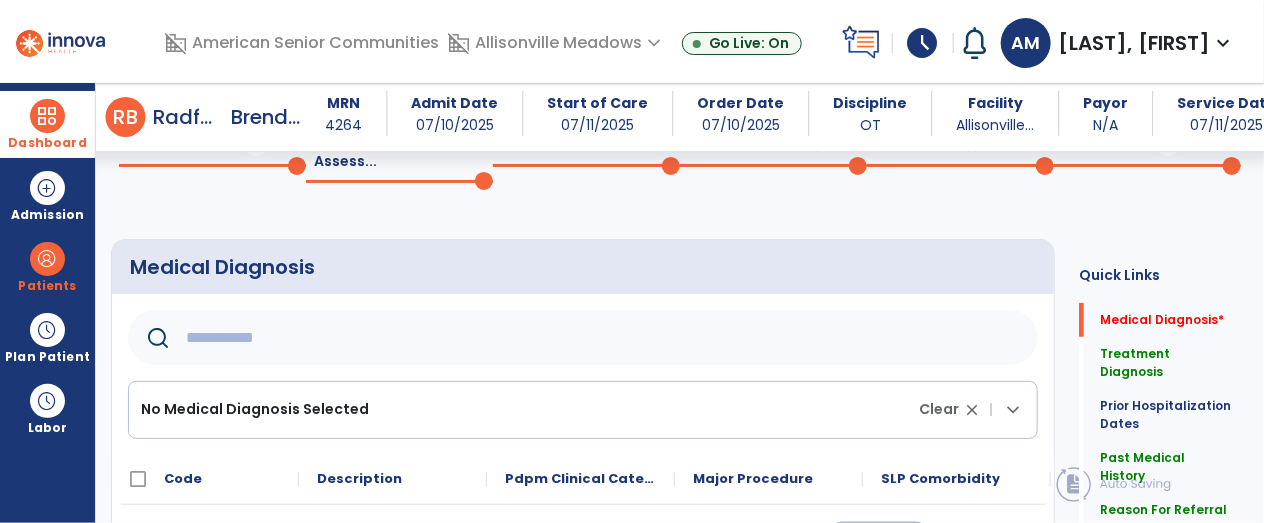 paste on "*******" 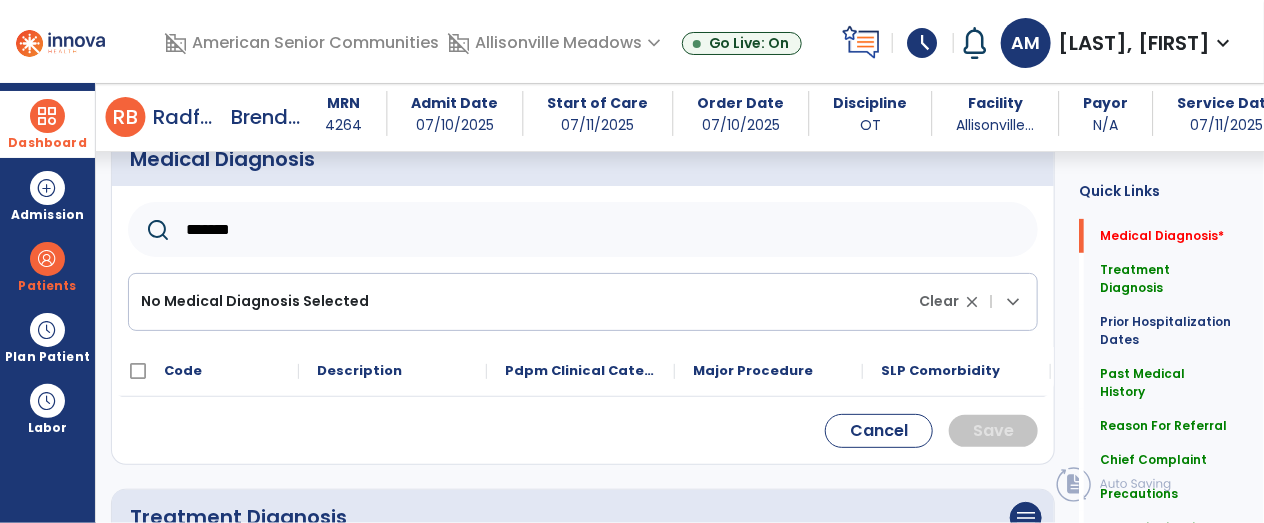 scroll, scrollTop: 264, scrollLeft: 0, axis: vertical 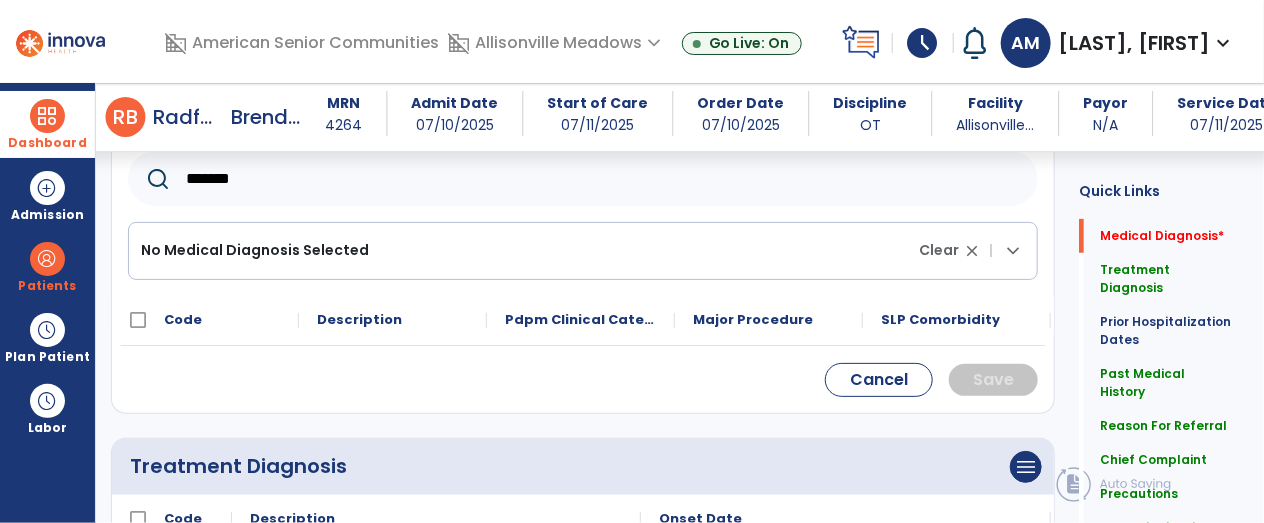 type on "*******" 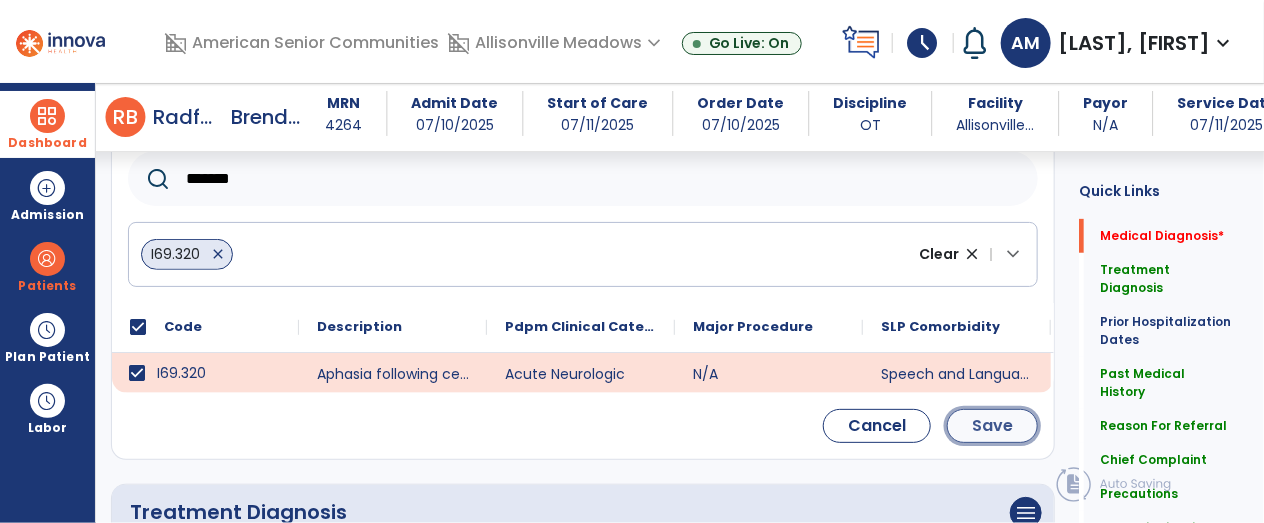 click on "Save" 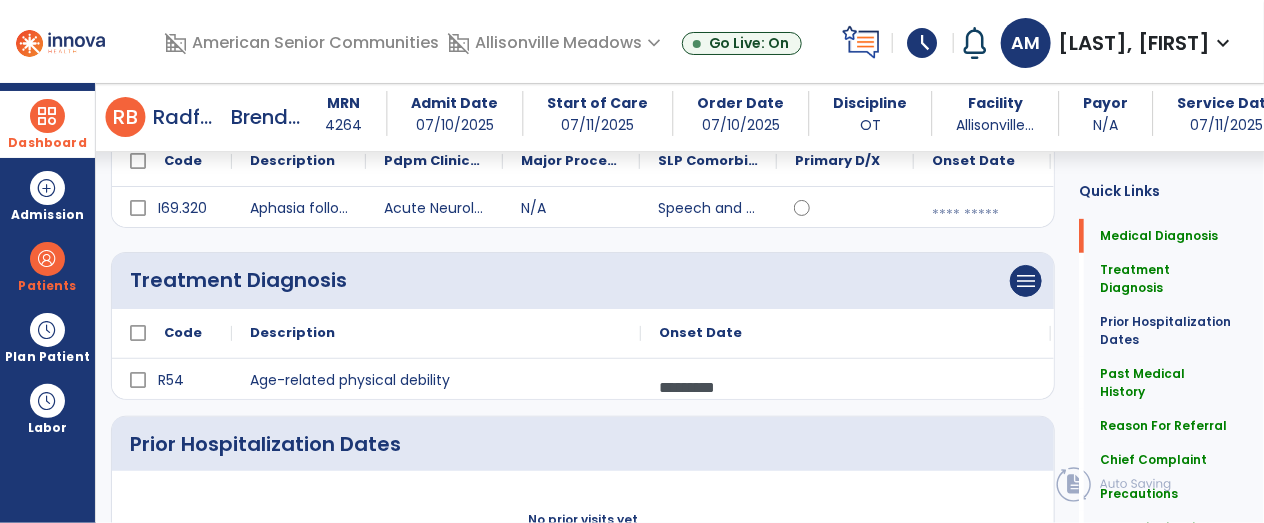 click at bounding box center (982, 215) 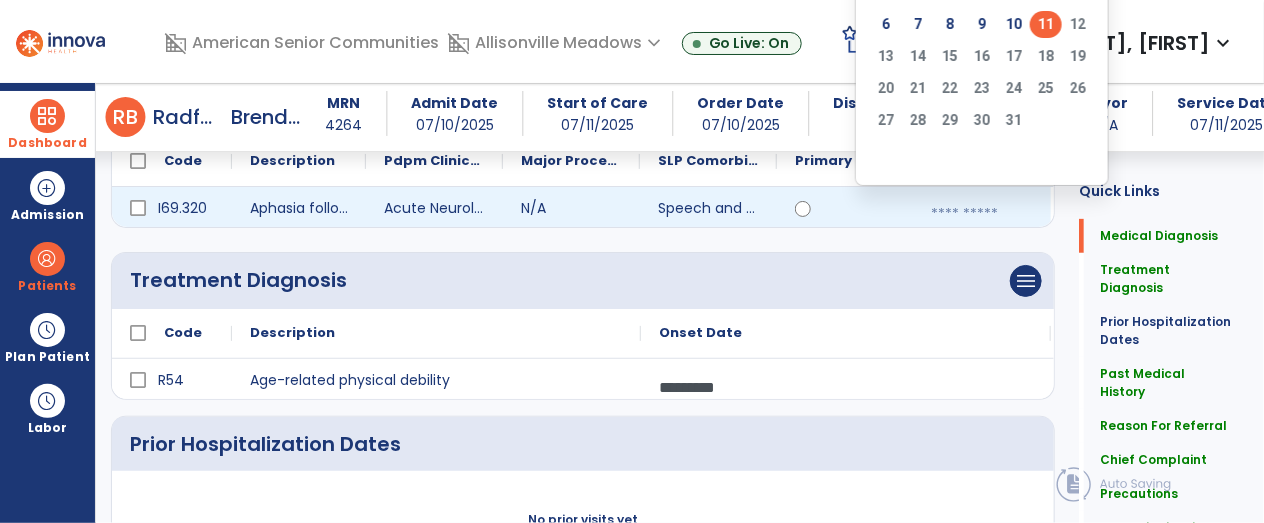 click on "11" 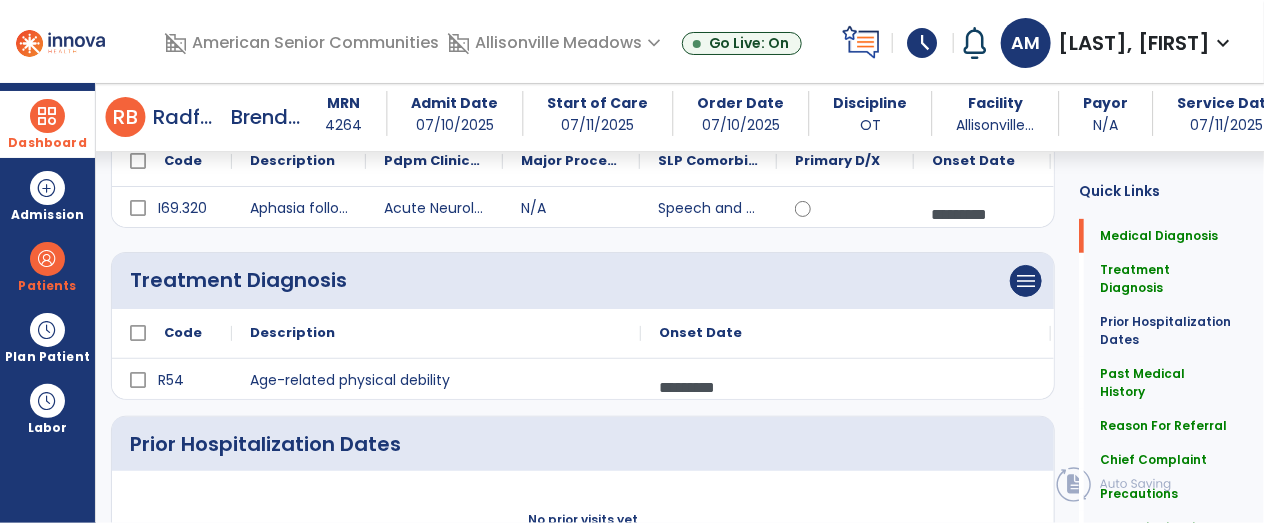 scroll, scrollTop: 0, scrollLeft: 0, axis: both 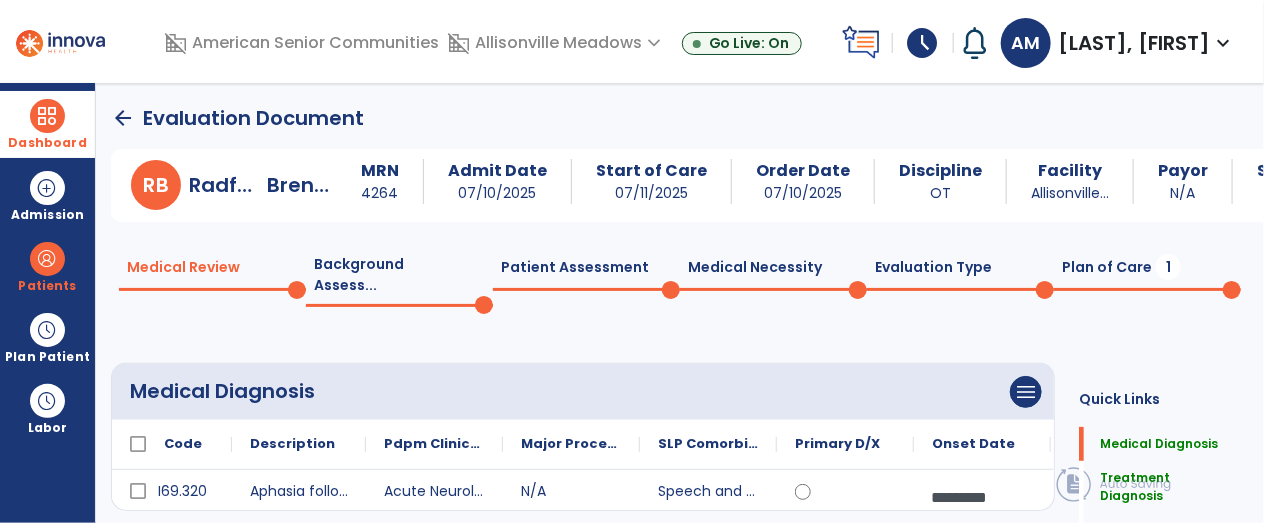 click on "Plan of Care  1" 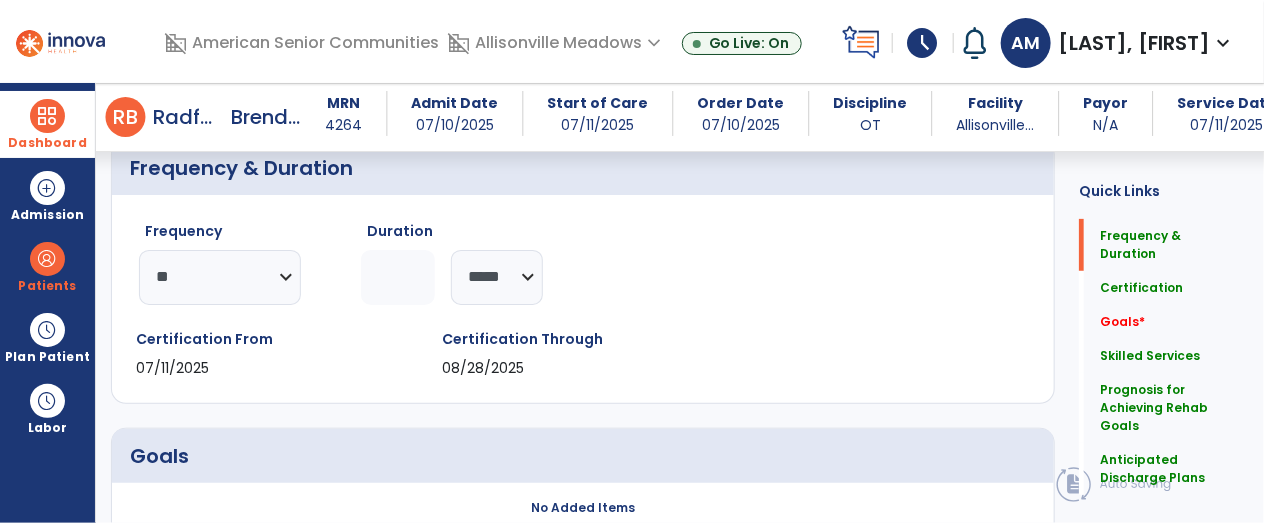 scroll, scrollTop: 367, scrollLeft: 0, axis: vertical 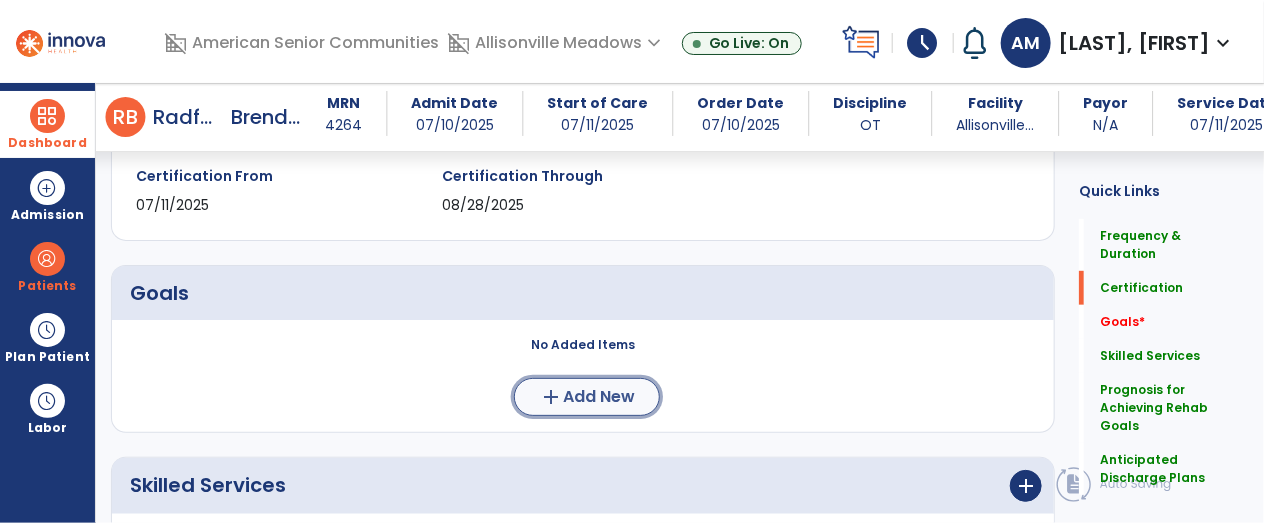 click on "Add New" at bounding box center (599, 397) 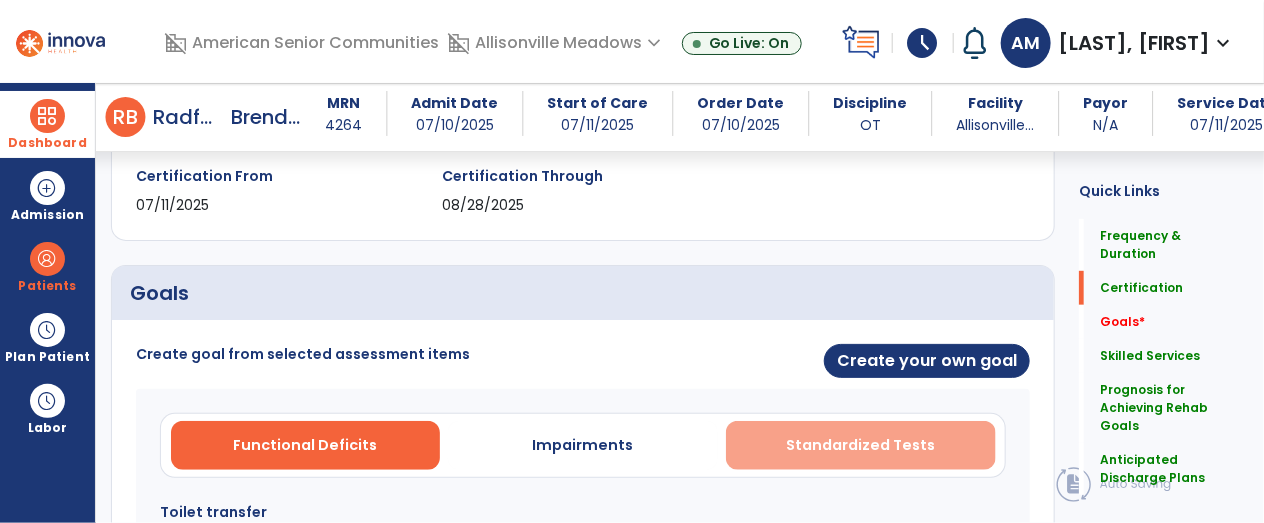 click on "Standardized Tests" at bounding box center [860, 445] 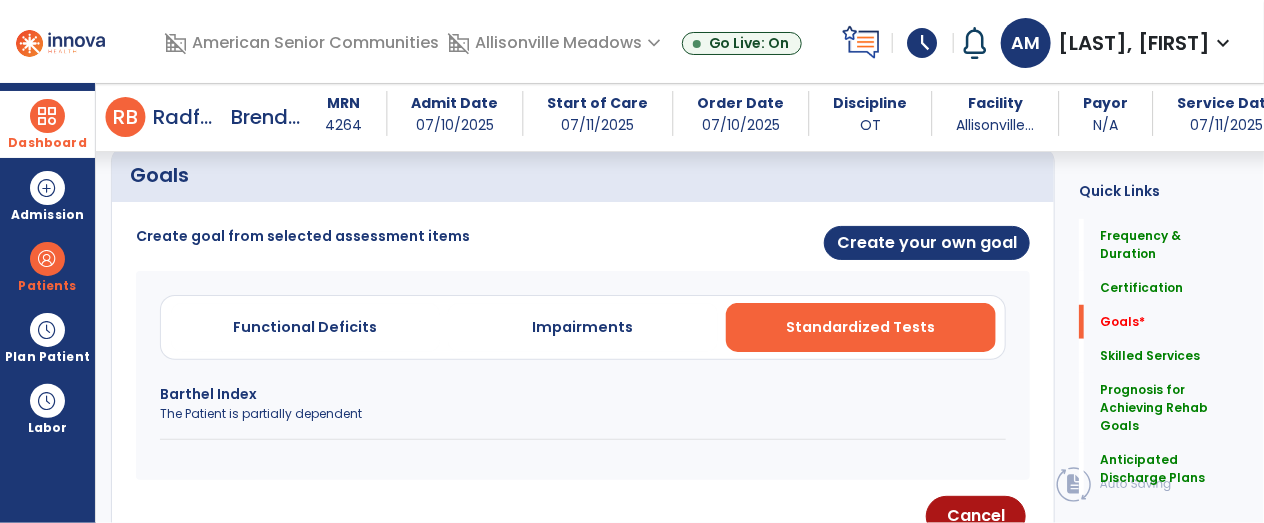 scroll, scrollTop: 501, scrollLeft: 0, axis: vertical 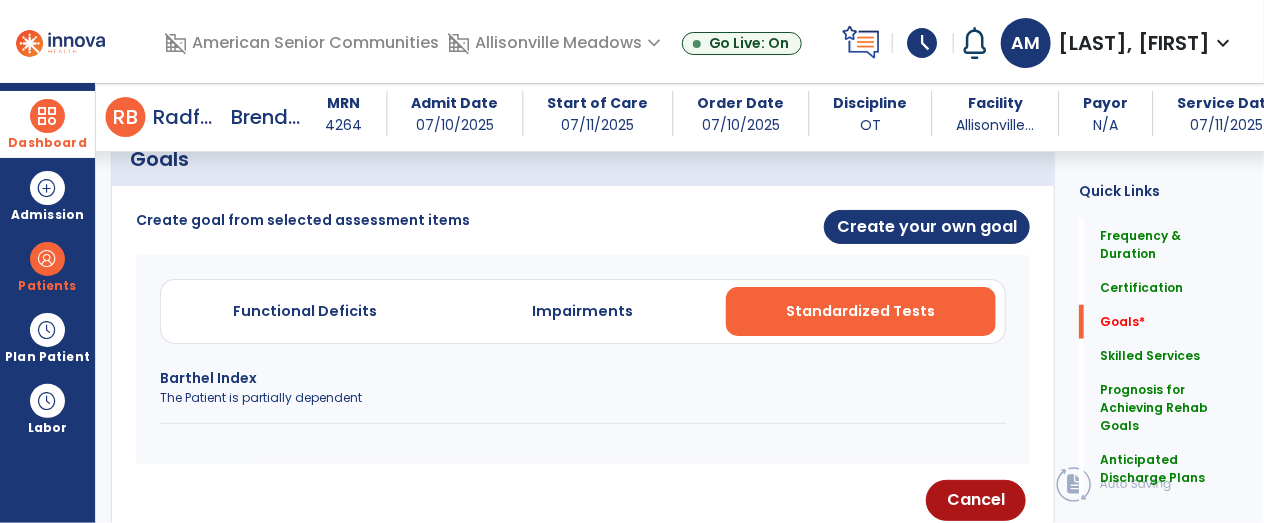 click on "The Patient is partially dependent" at bounding box center [583, 398] 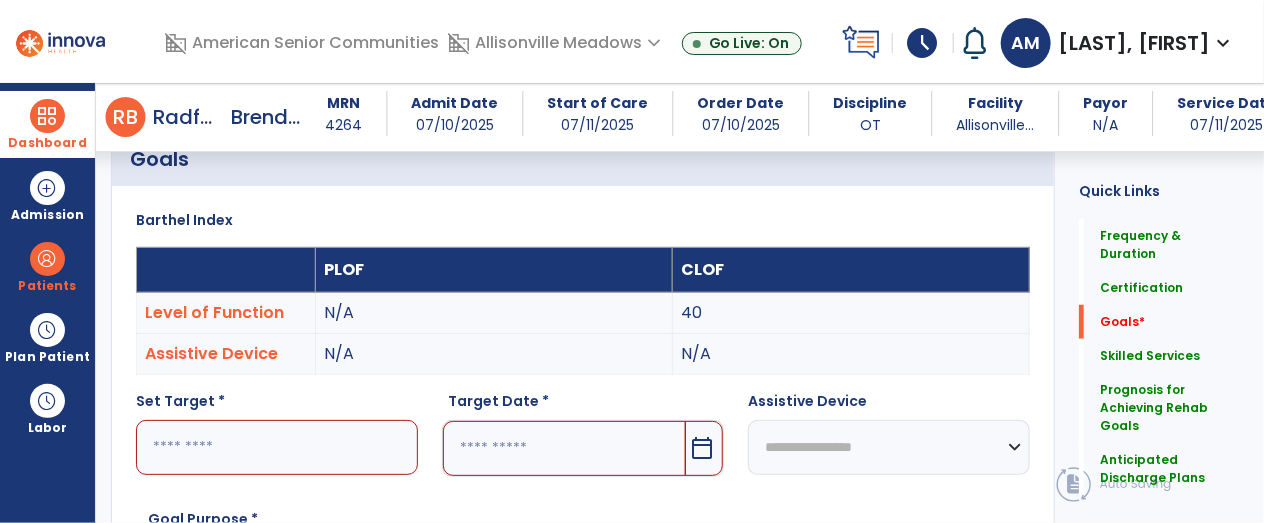 click at bounding box center (277, 447) 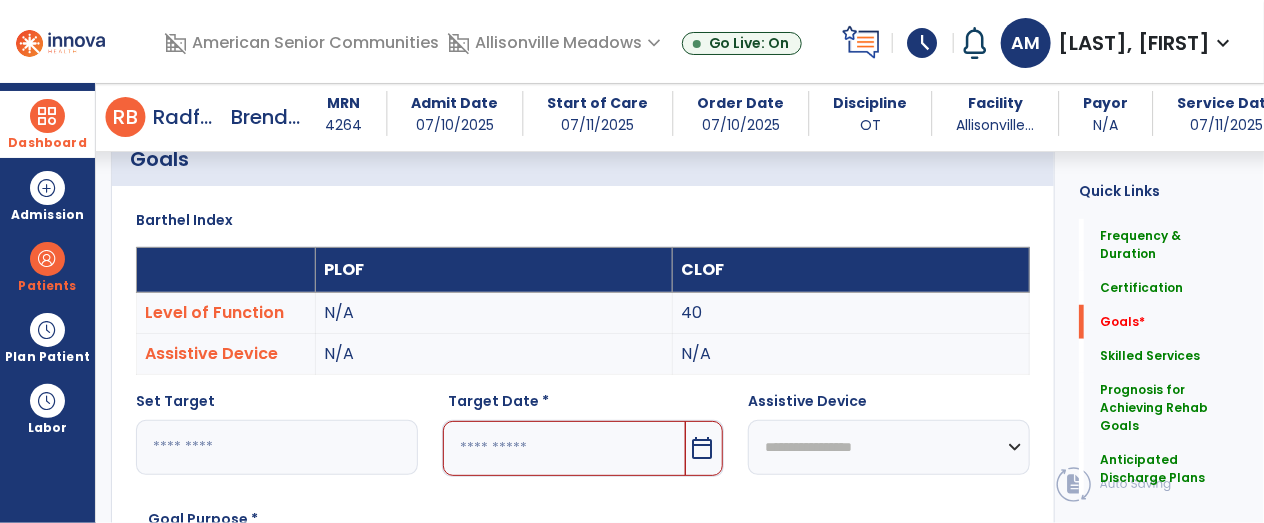 type on "***" 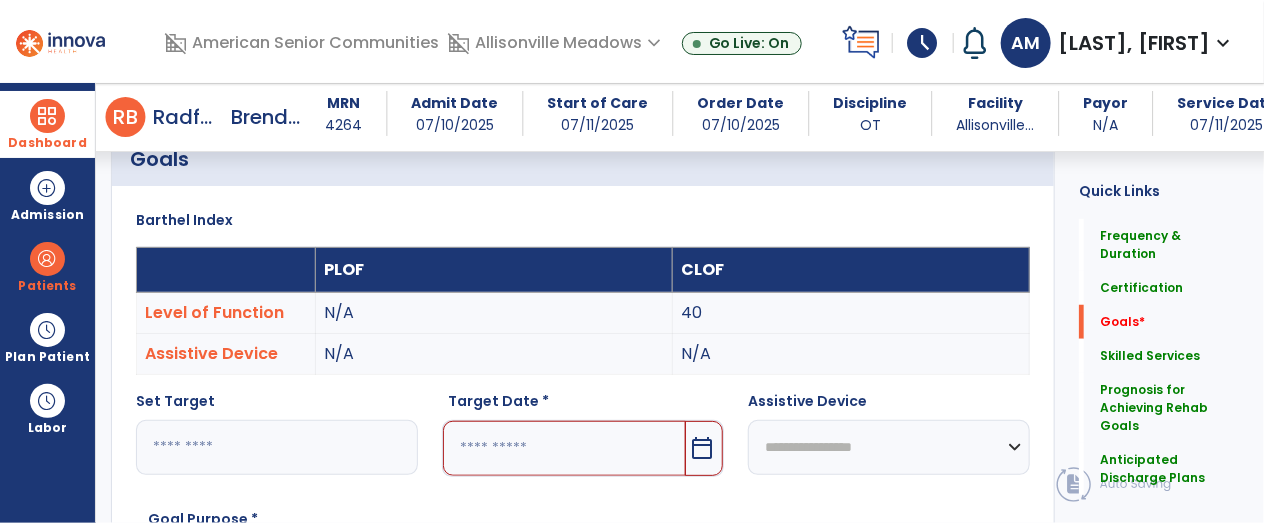 click at bounding box center (564, 448) 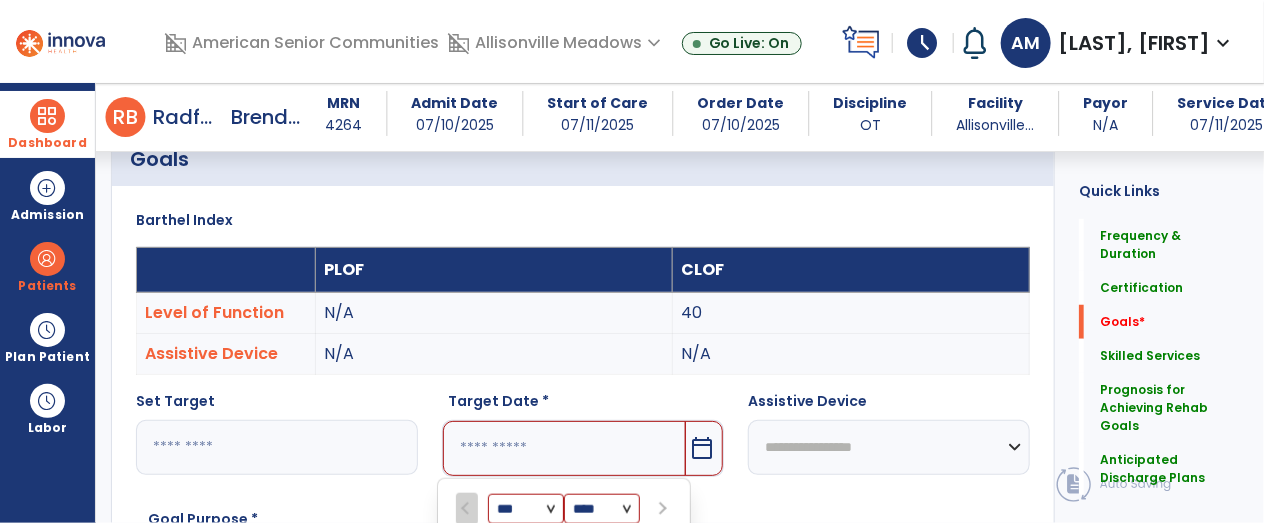 scroll, scrollTop: 811, scrollLeft: 0, axis: vertical 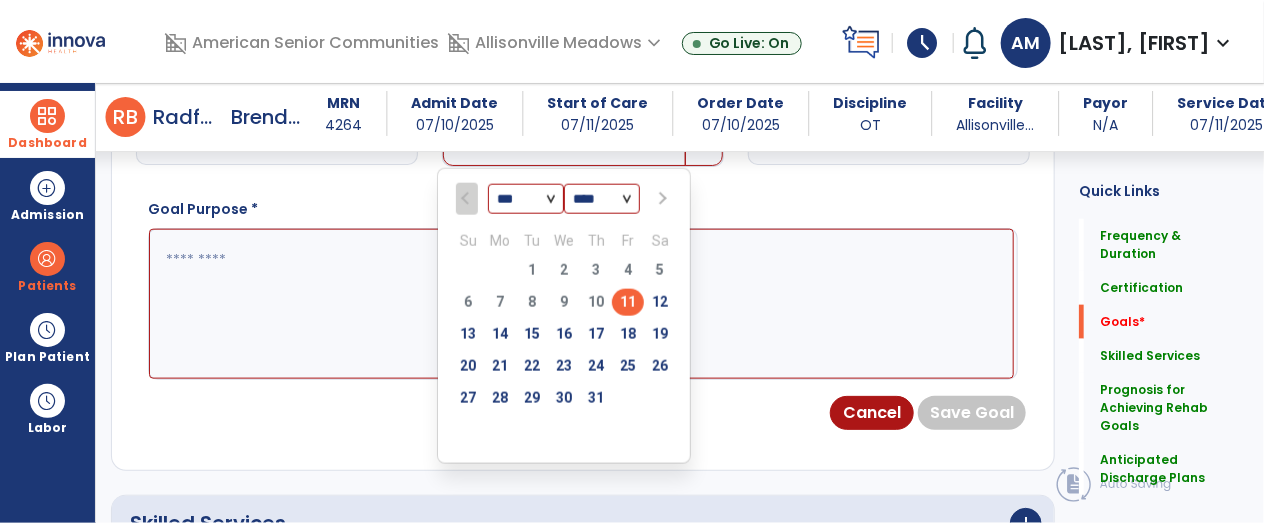 click at bounding box center [661, 199] 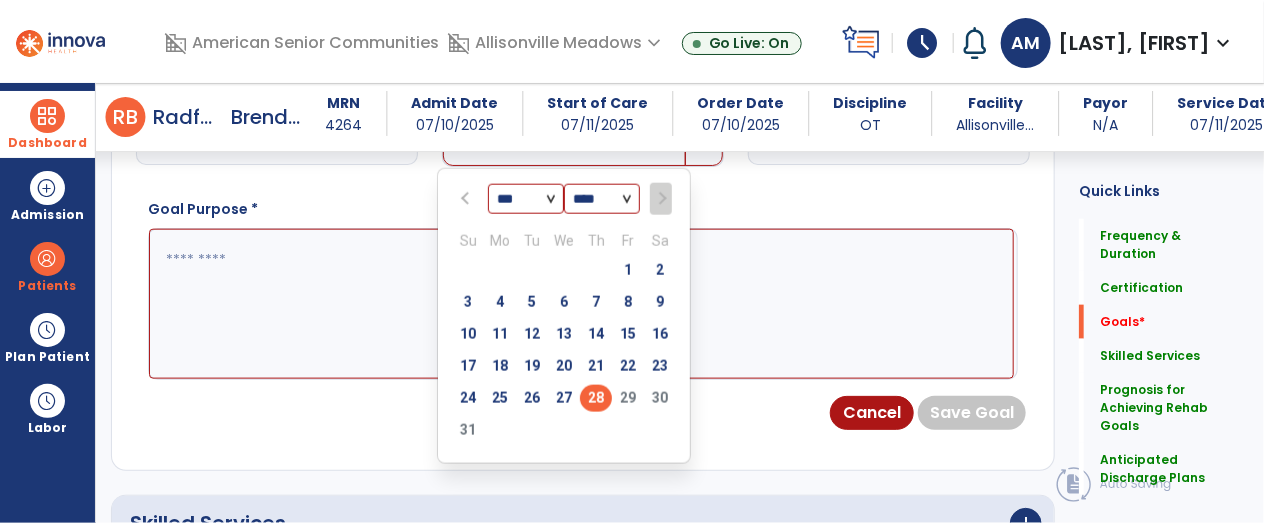 click on "28" at bounding box center [596, 398] 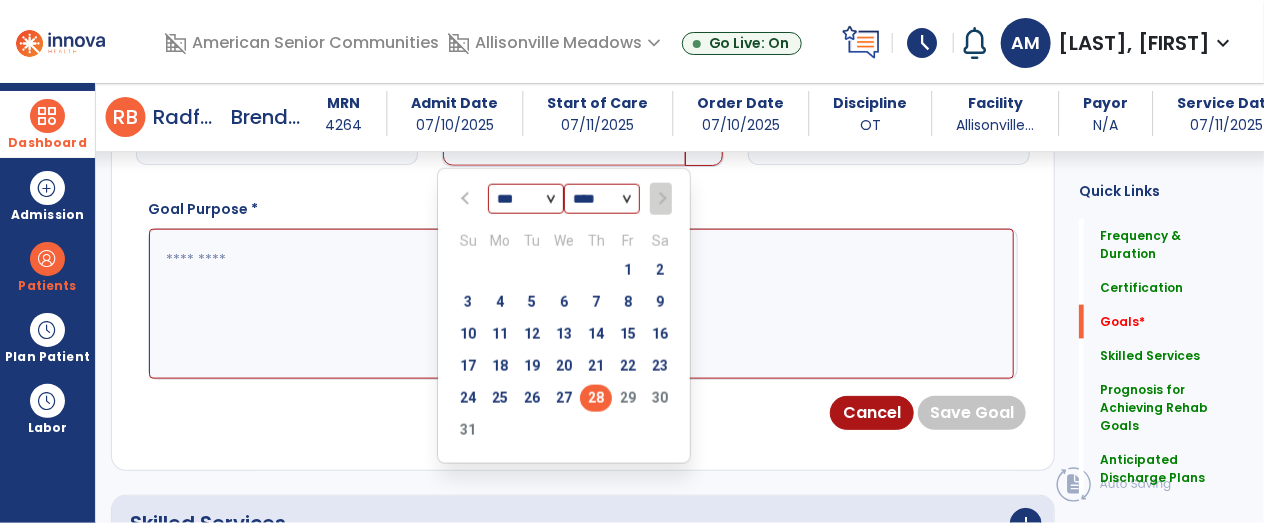 type on "*********" 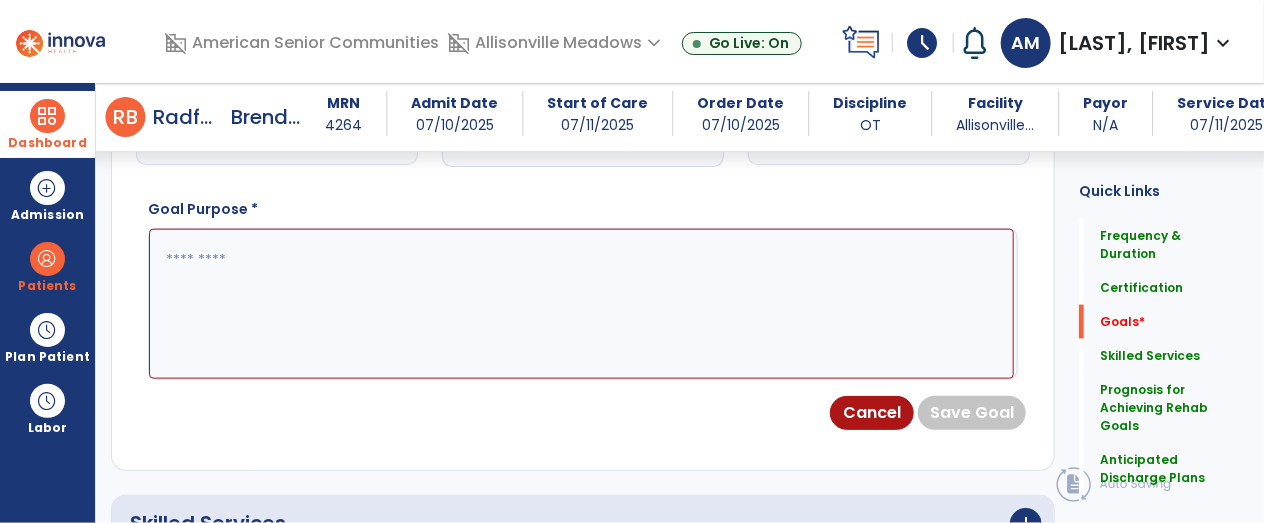click at bounding box center [581, 304] 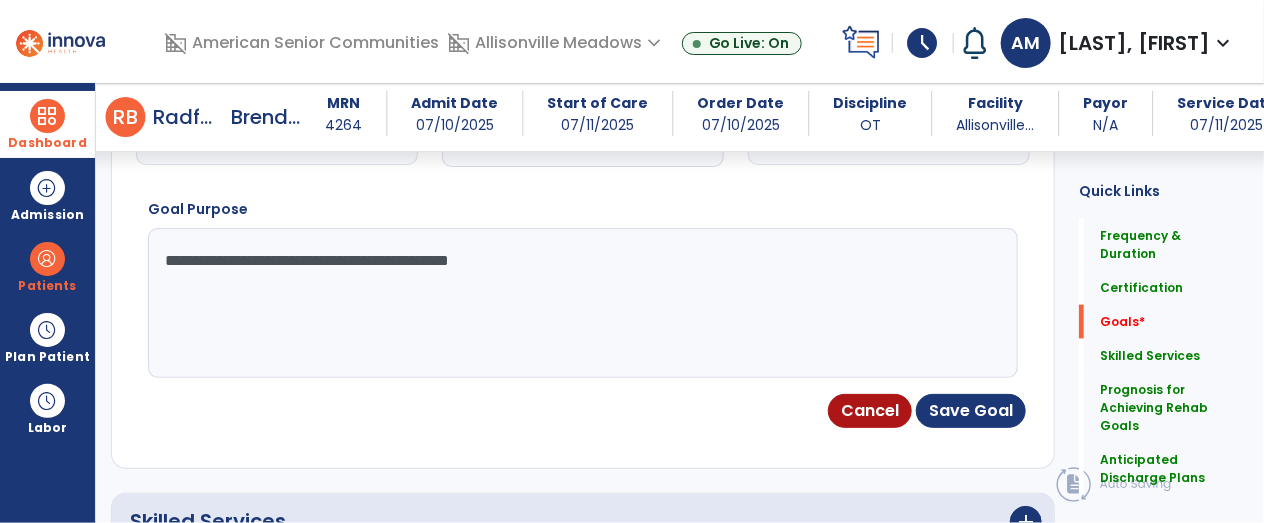 type on "**********" 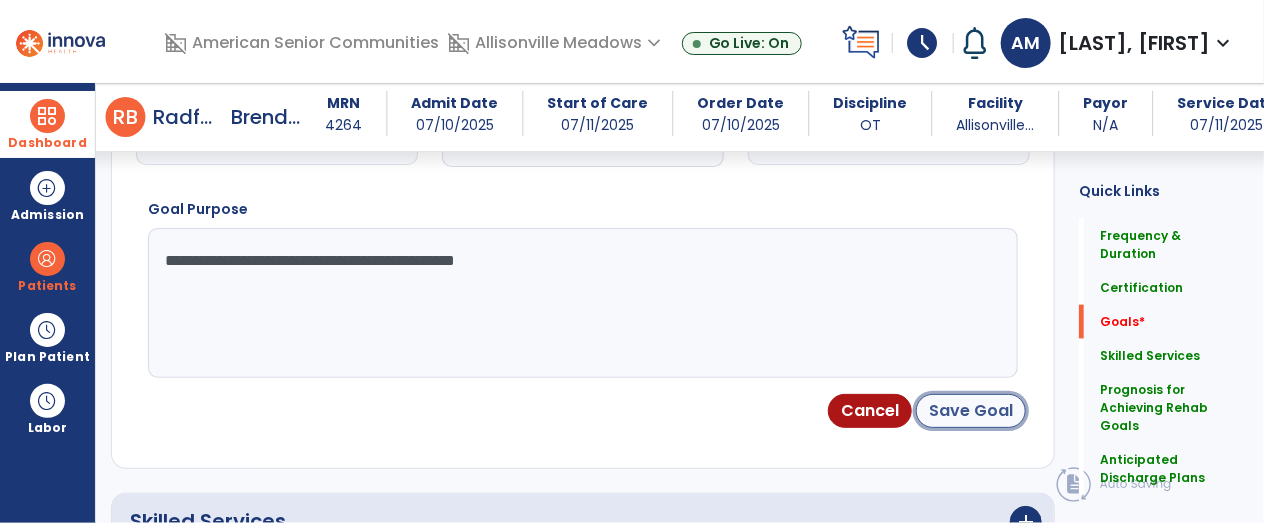 click on "Save Goal" at bounding box center (971, 411) 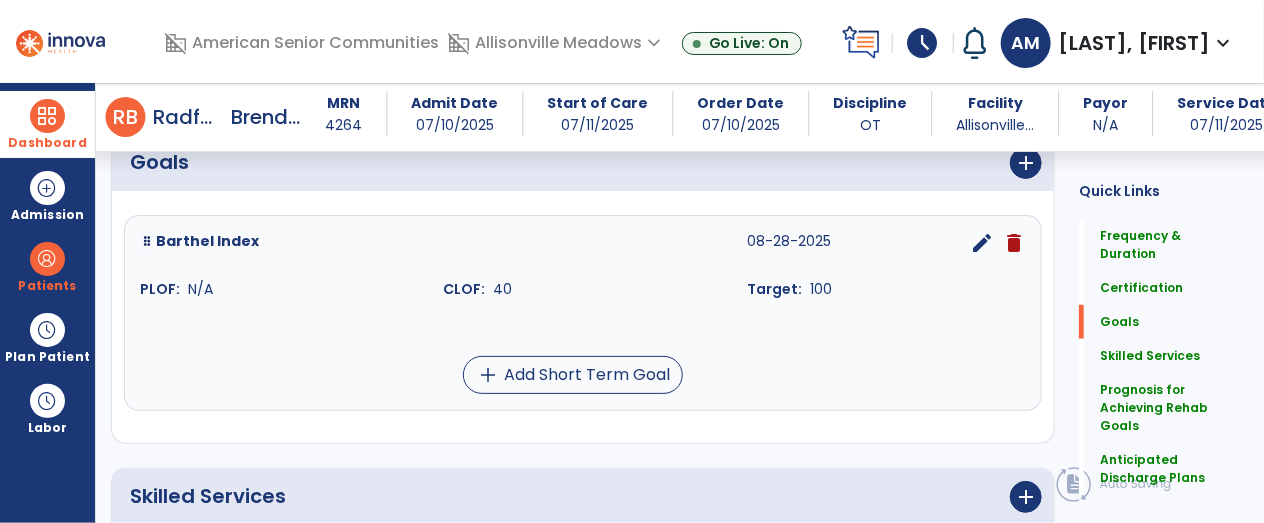 scroll, scrollTop: 507, scrollLeft: 0, axis: vertical 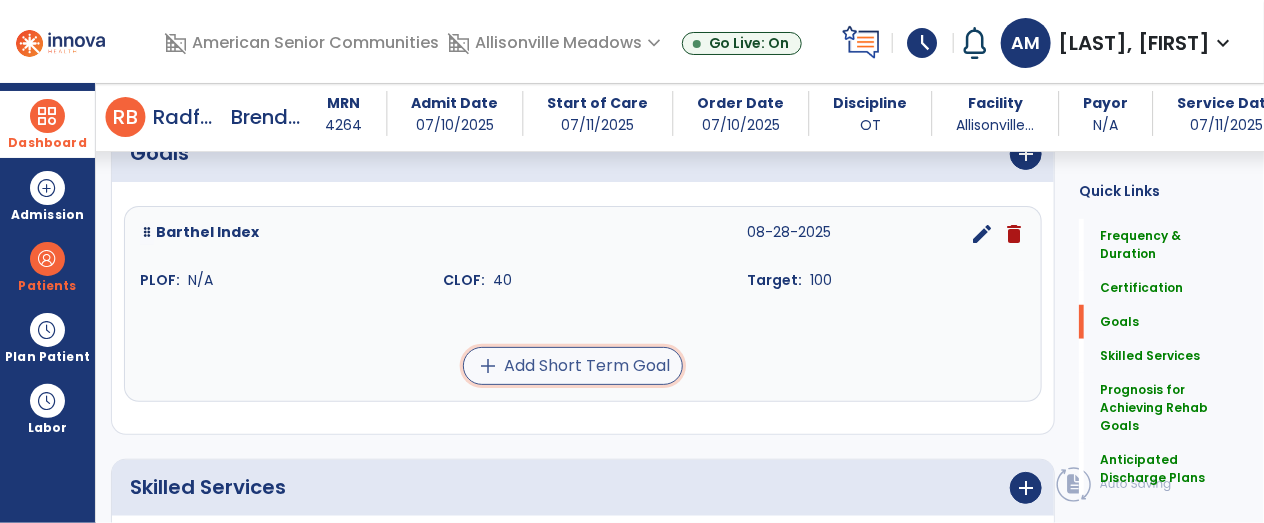 click on "add  Add Short Term Goal" at bounding box center [573, 366] 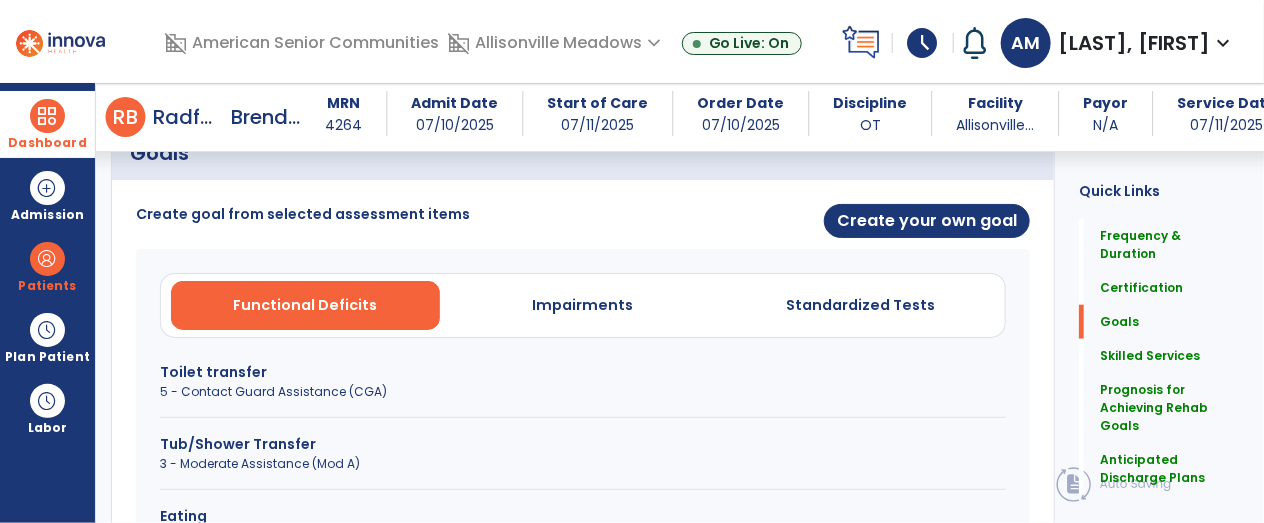 click on "5 - Contact Guard Assistance (CGA)" at bounding box center (583, 392) 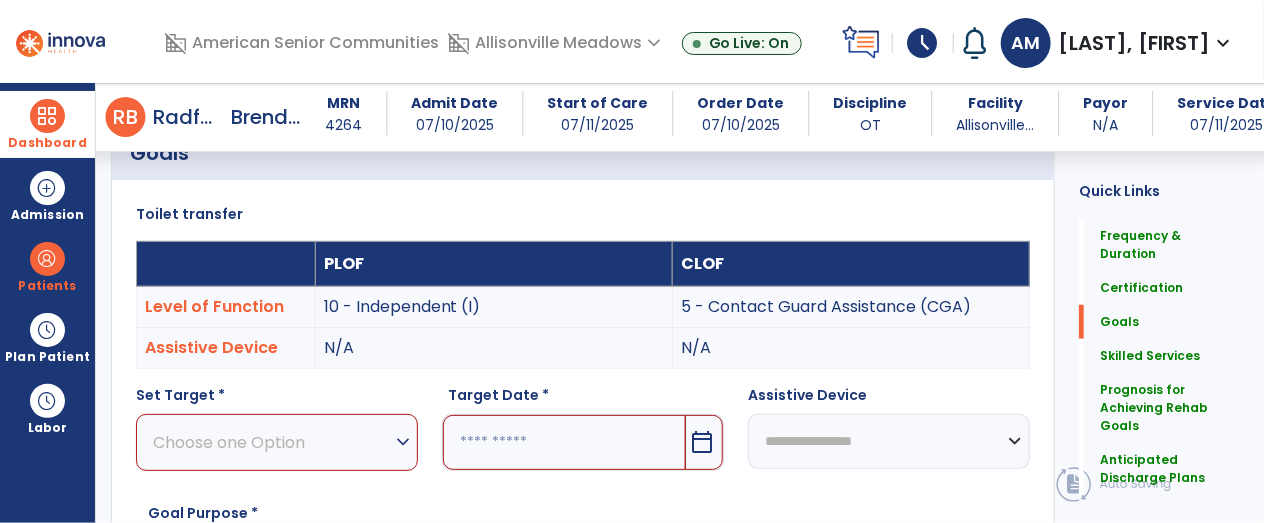 click on "Choose one Option" at bounding box center (272, 442) 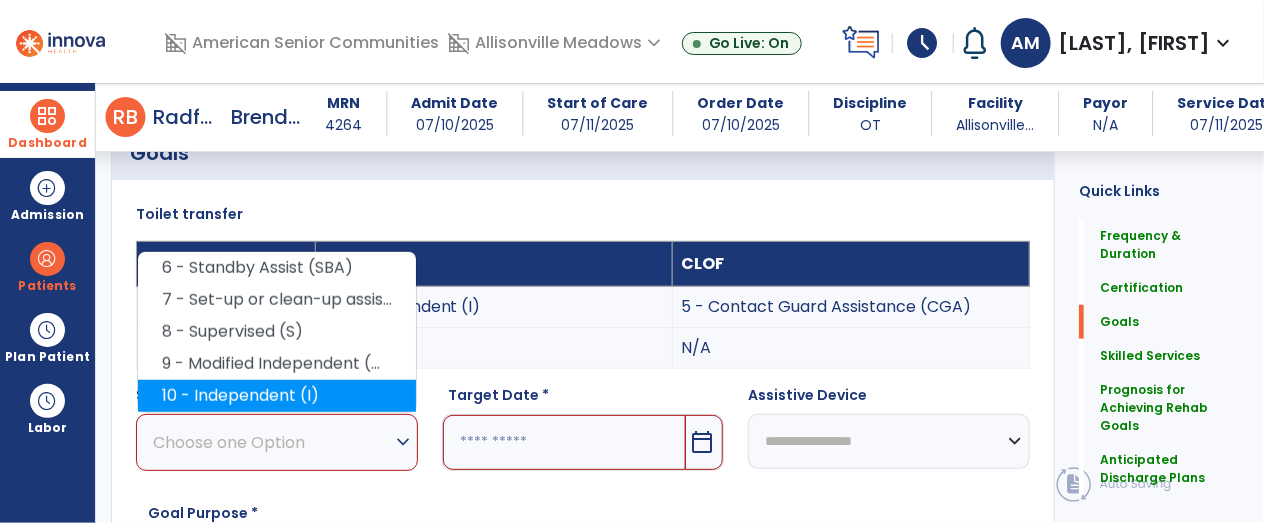 click on "10 - Independent (I)" at bounding box center (277, 396) 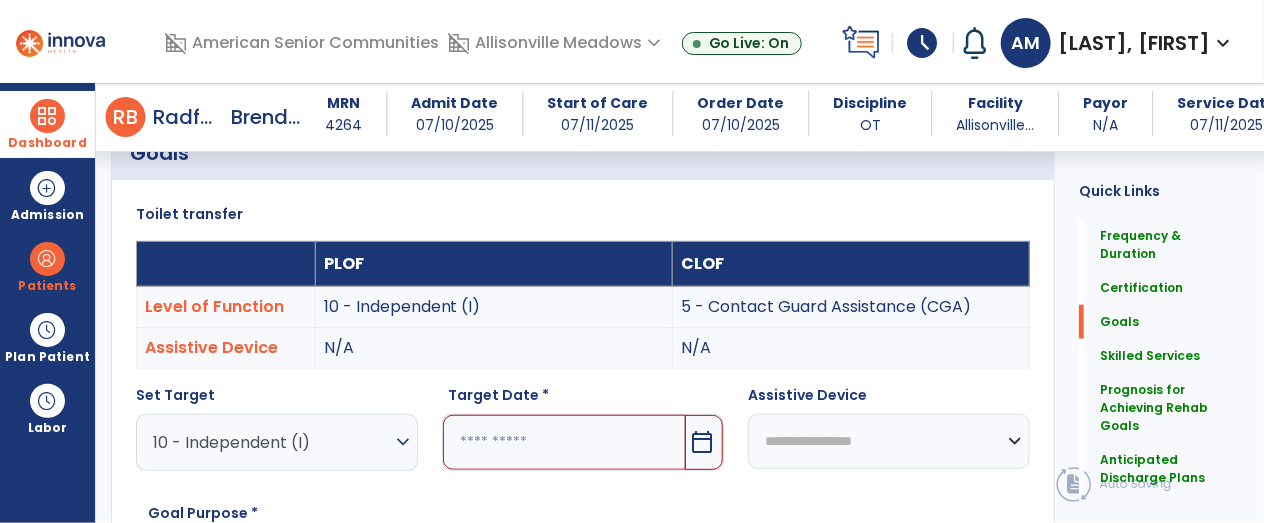 click at bounding box center [564, 442] 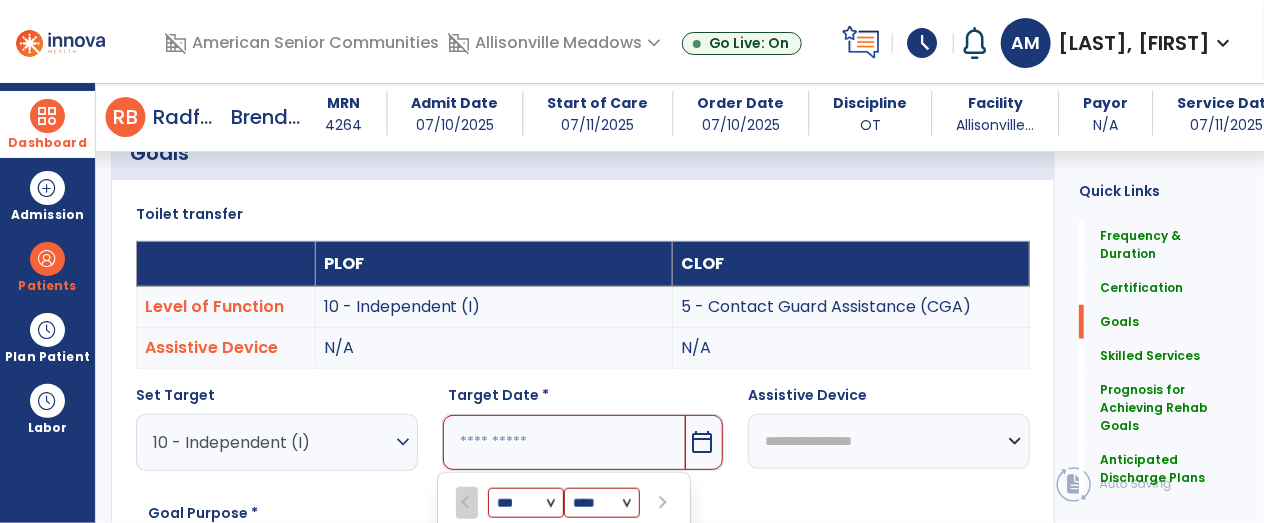 scroll, scrollTop: 811, scrollLeft: 0, axis: vertical 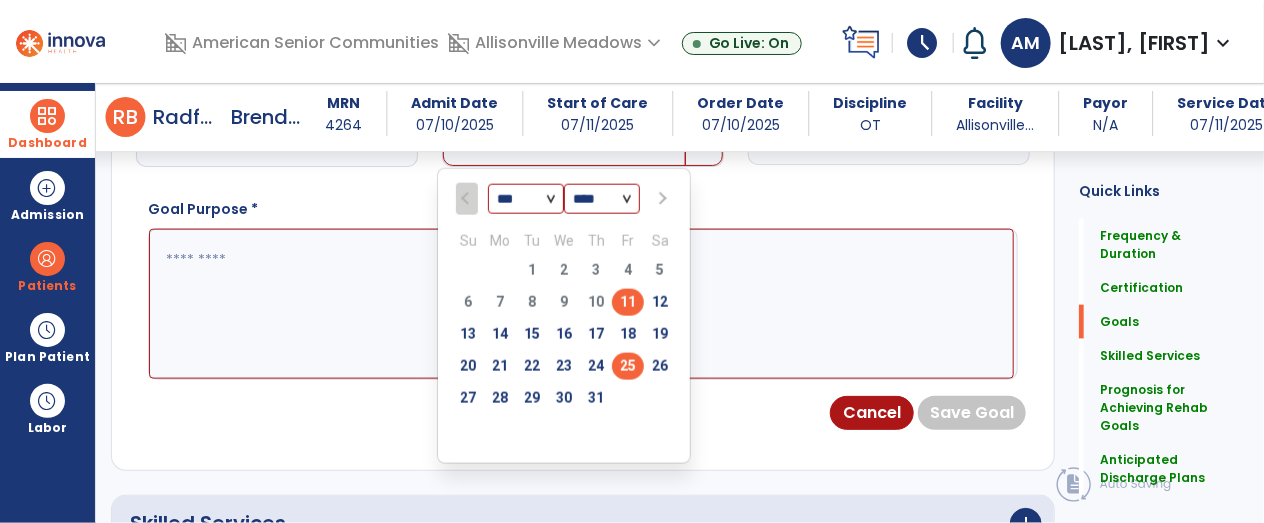 click on "25" at bounding box center (628, 366) 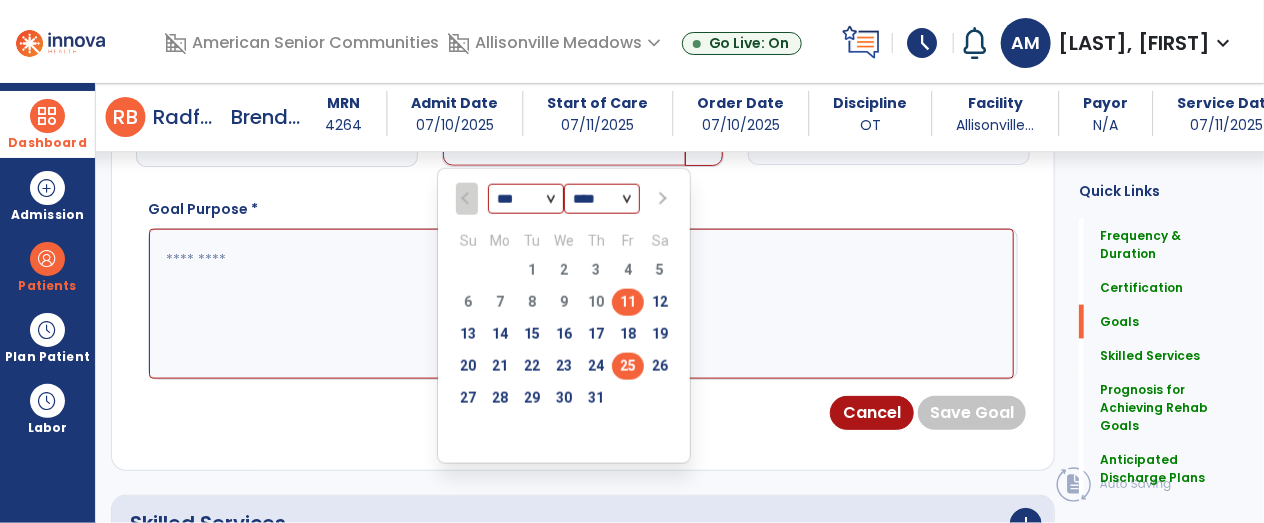 type on "*********" 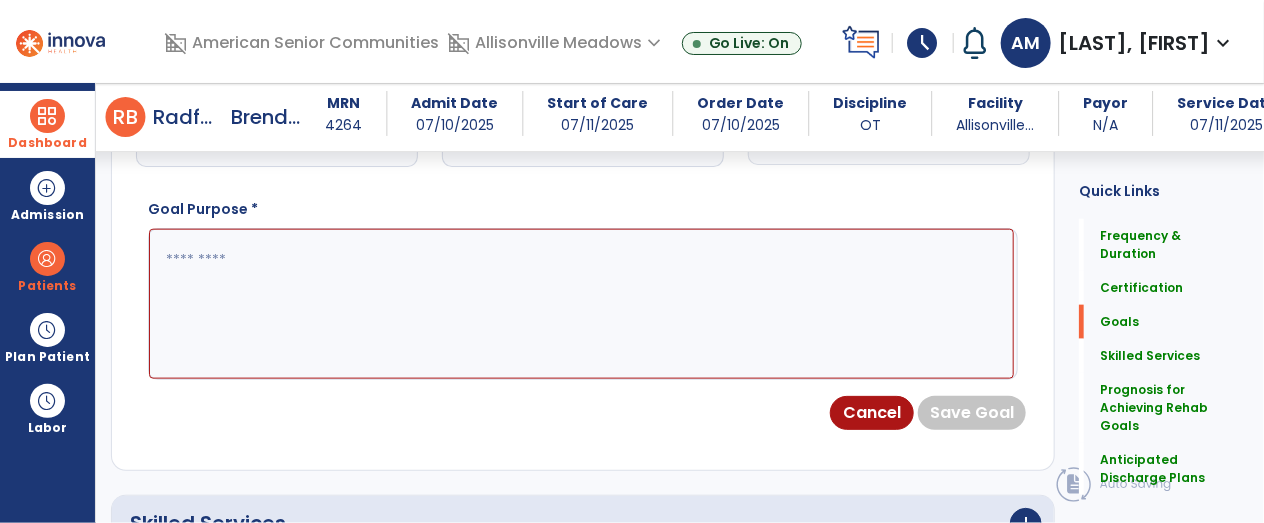 click at bounding box center (581, 304) 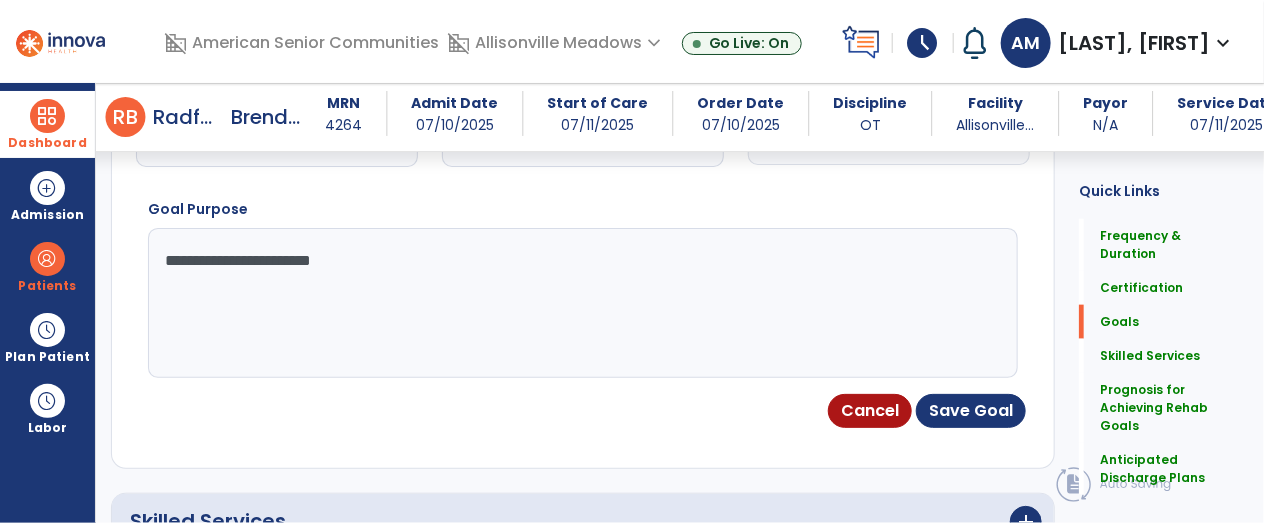 type on "**********" 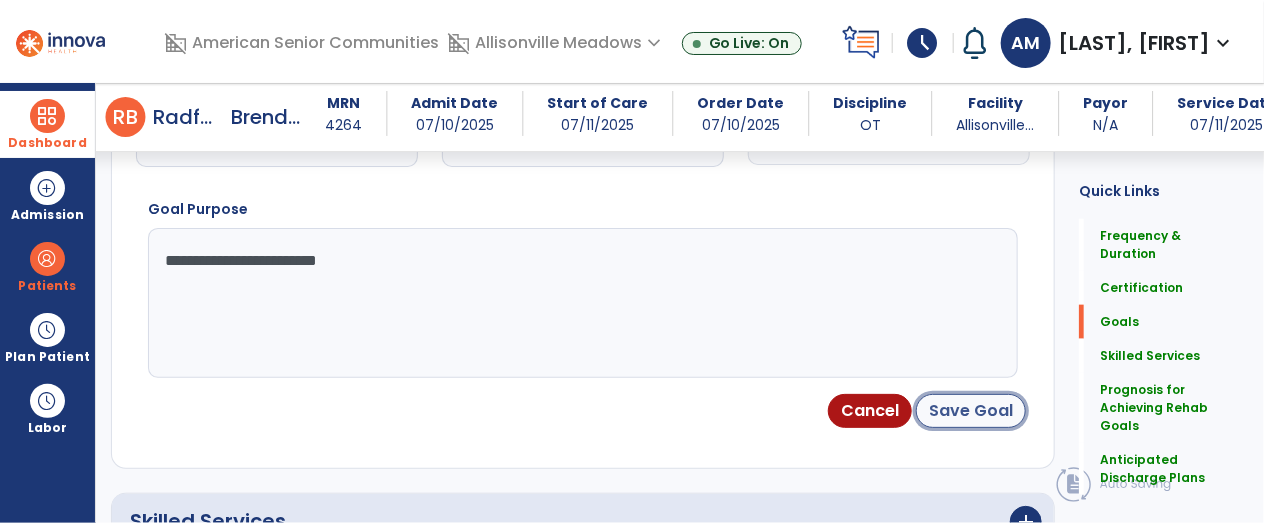 click on "Save Goal" at bounding box center [971, 411] 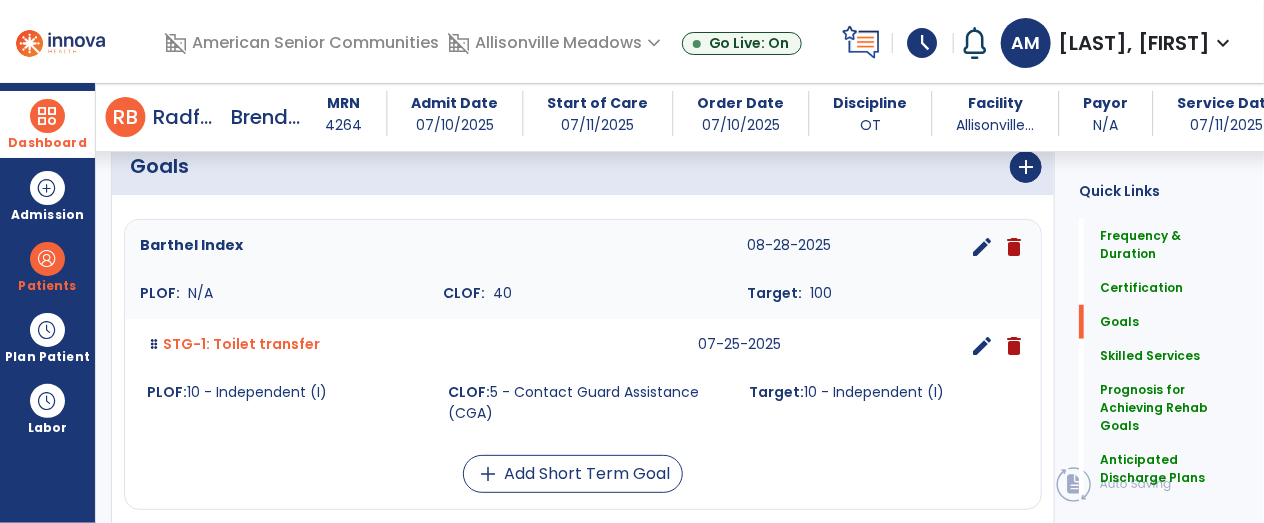 scroll, scrollTop: 499, scrollLeft: 0, axis: vertical 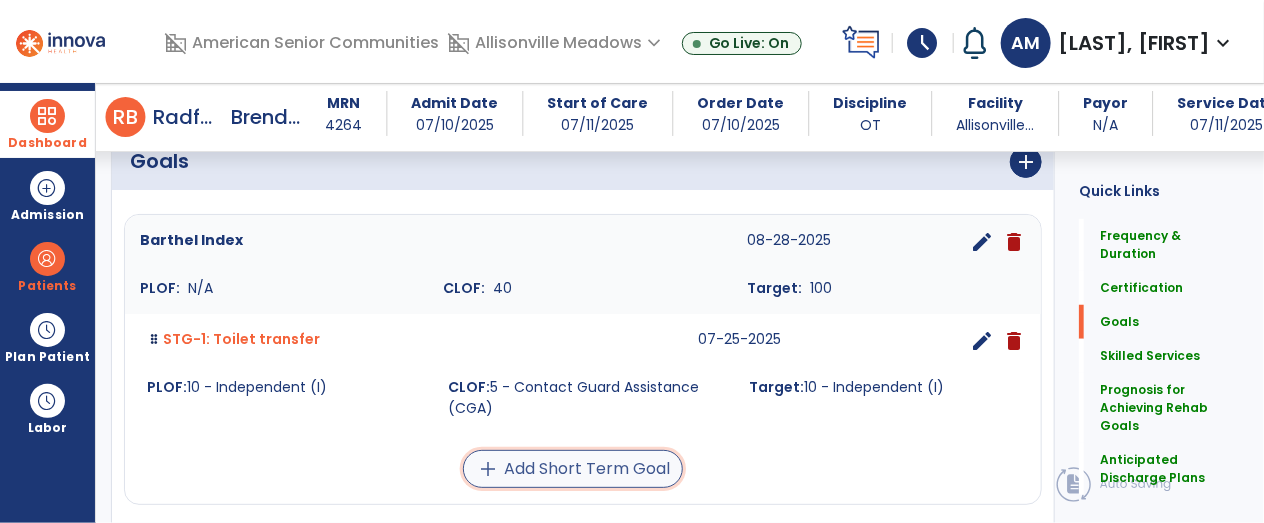 click on "add  Add Short Term Goal" at bounding box center [573, 469] 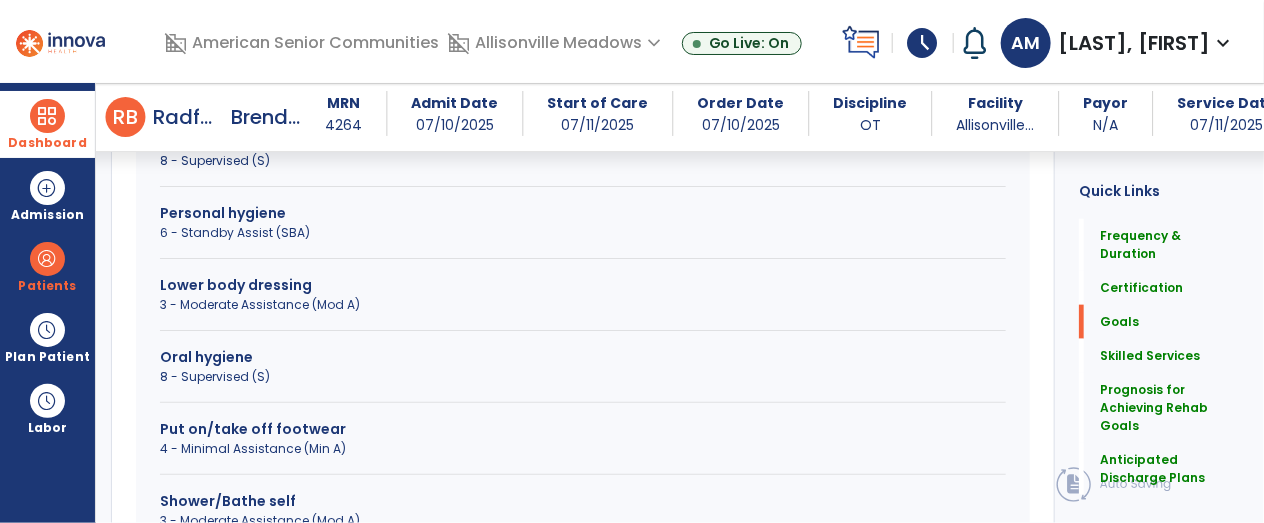 scroll, scrollTop: 813, scrollLeft: 0, axis: vertical 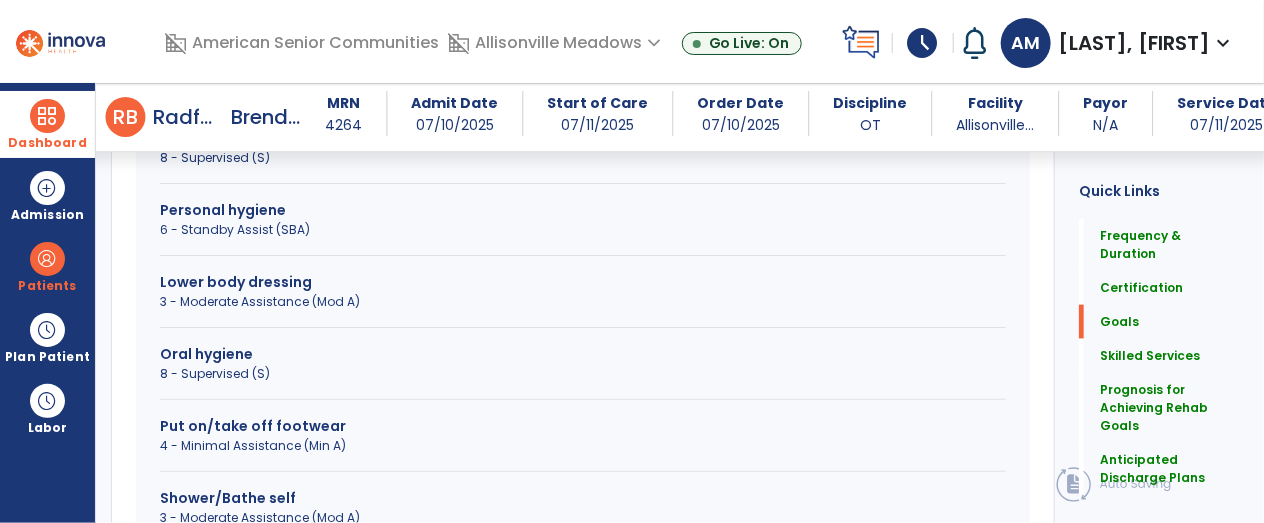 click on "3 - Moderate Assistance (Mod A)" at bounding box center (583, 302) 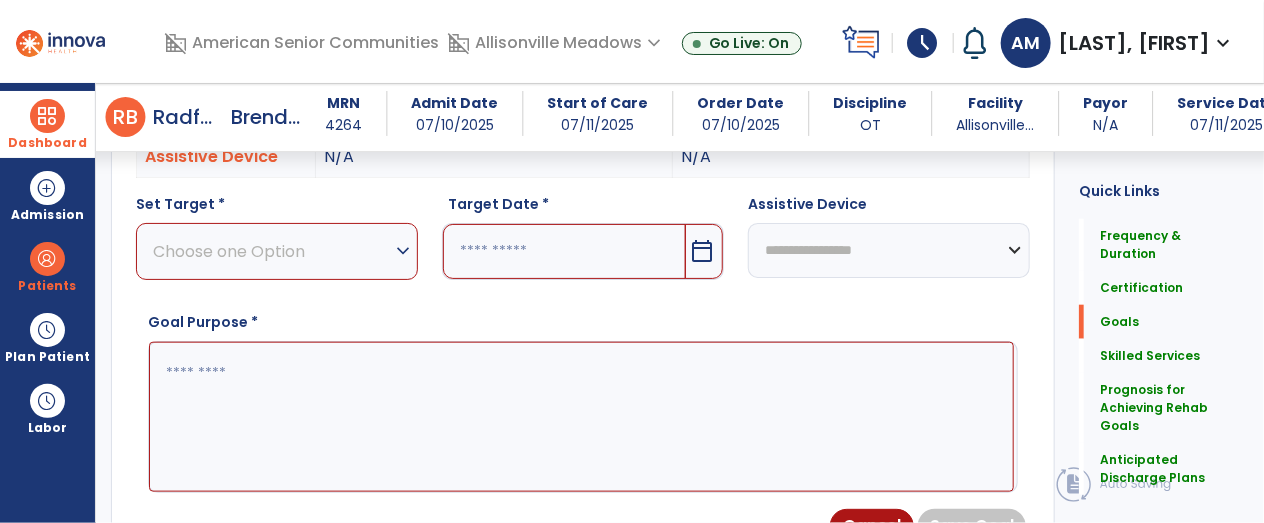 scroll, scrollTop: 661, scrollLeft: 0, axis: vertical 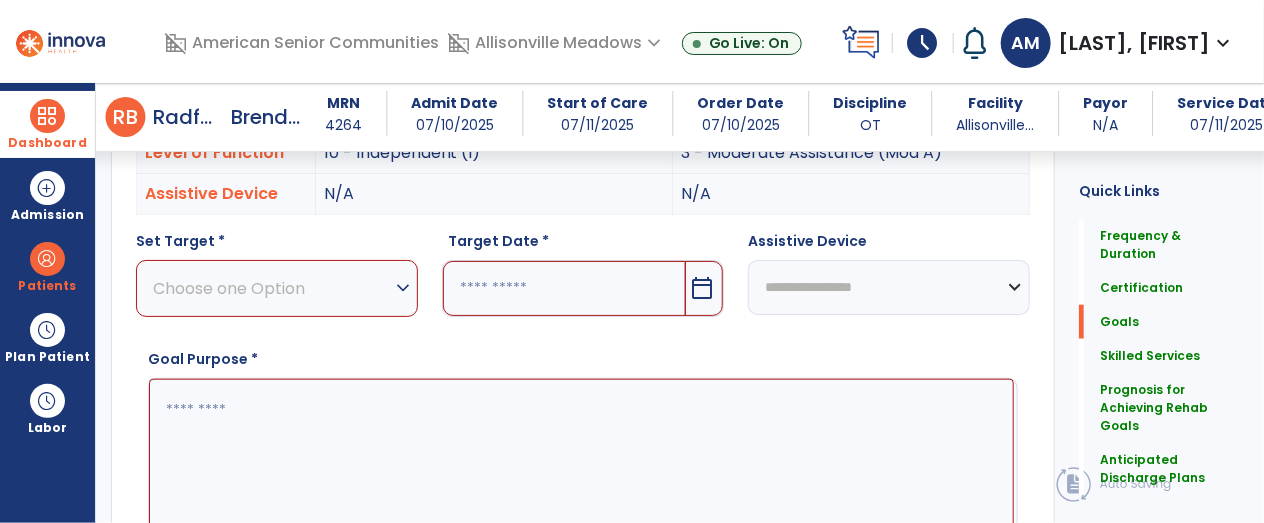 click on "Choose one Option" at bounding box center [272, 288] 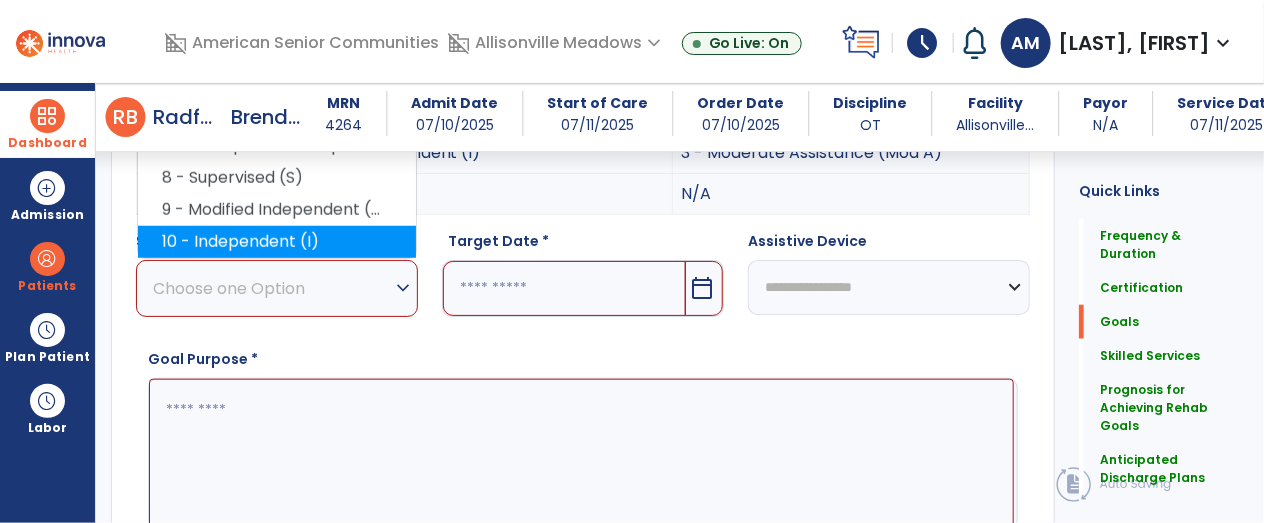 click on "10 - Independent (I)" at bounding box center (277, 242) 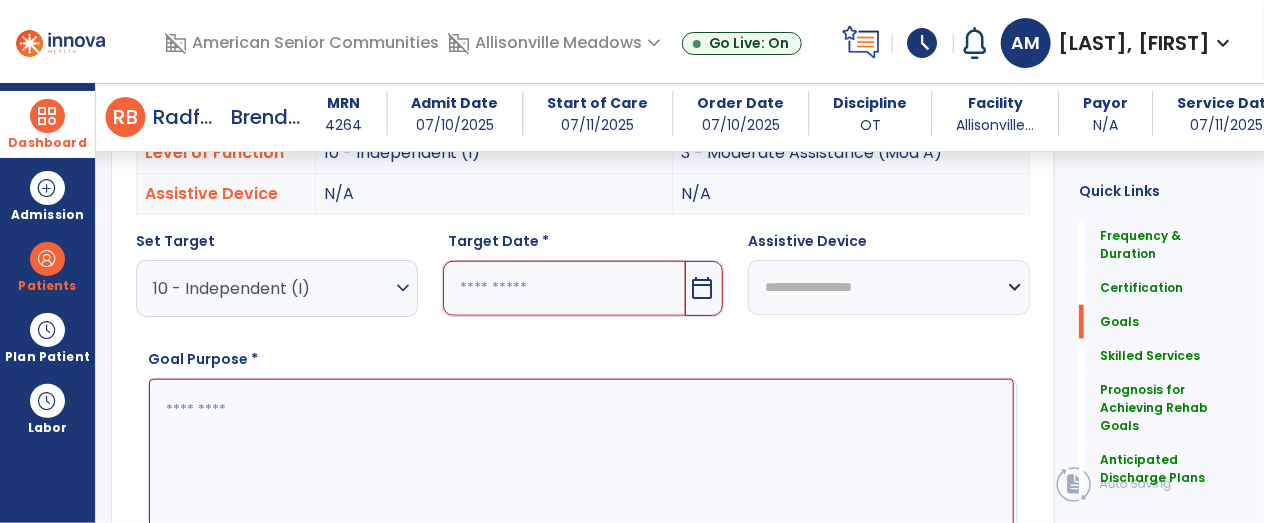 click at bounding box center [564, 288] 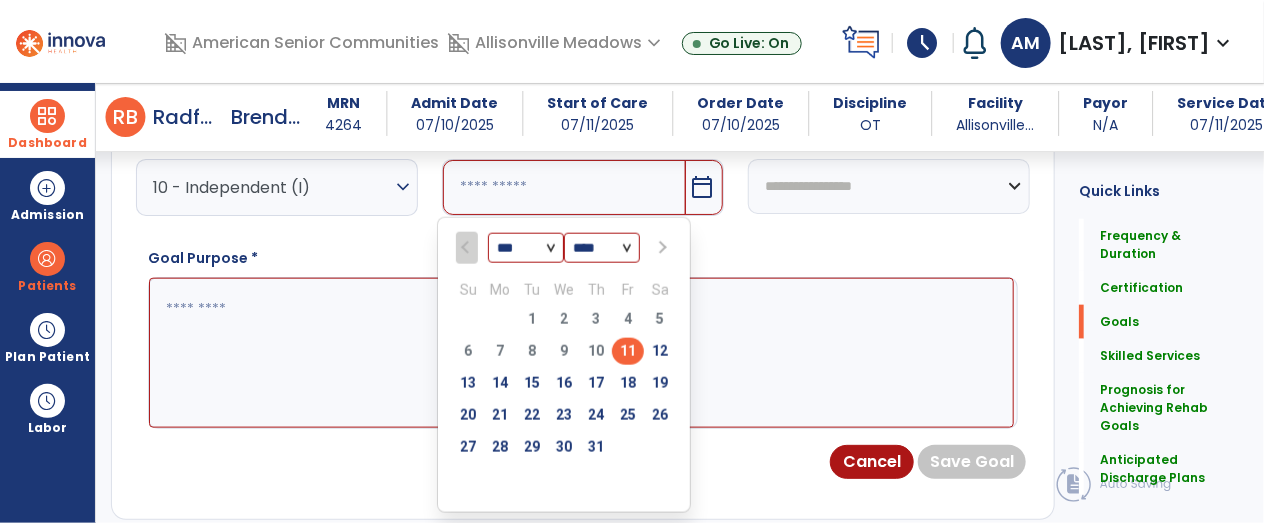 scroll, scrollTop: 774, scrollLeft: 0, axis: vertical 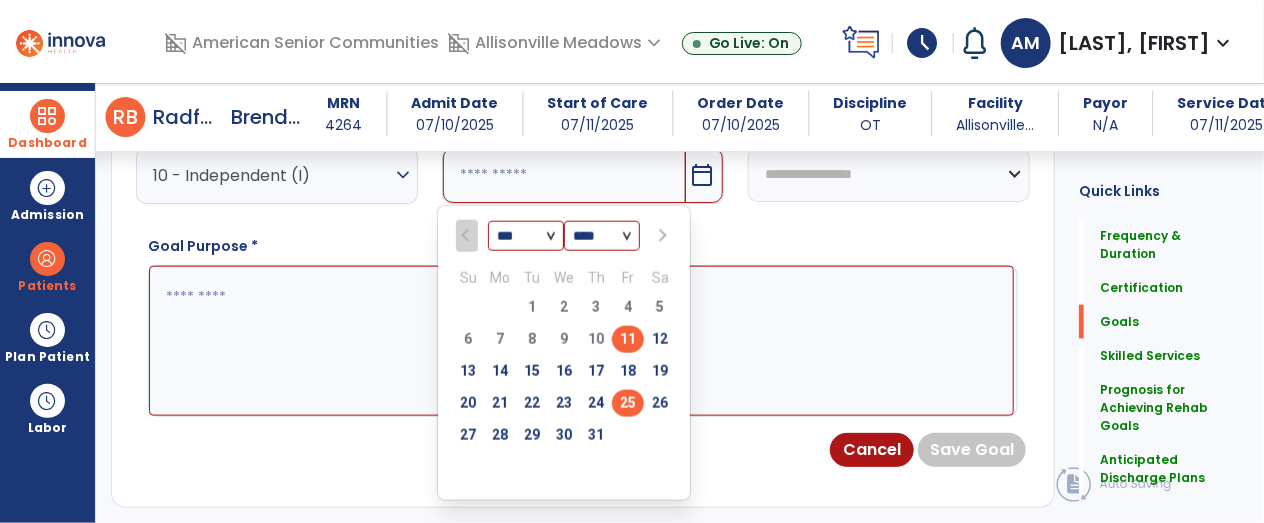 click on "25" at bounding box center [628, 403] 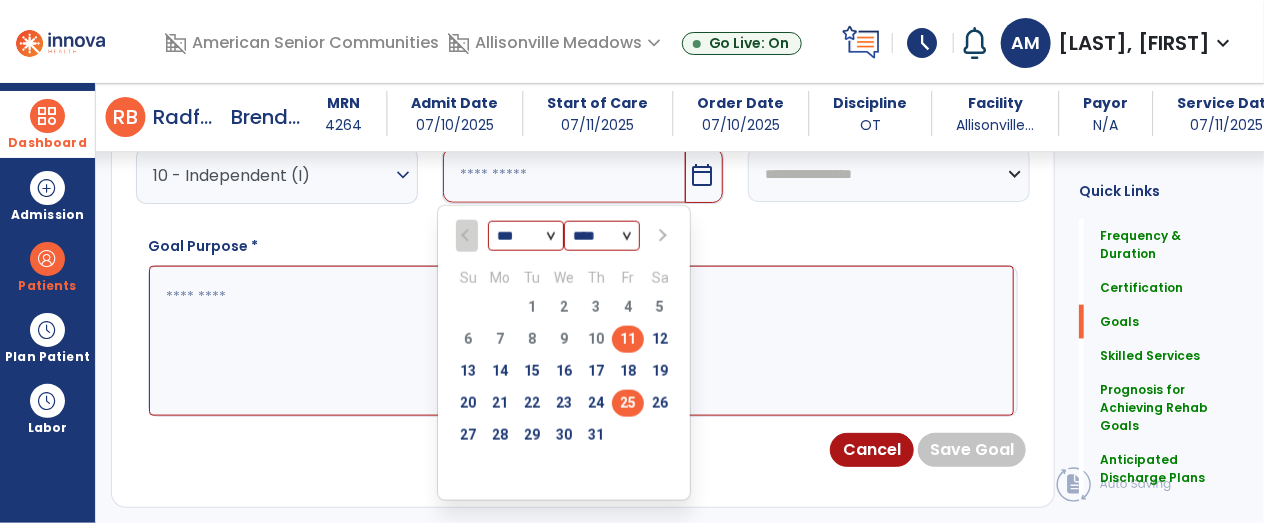 type on "*********" 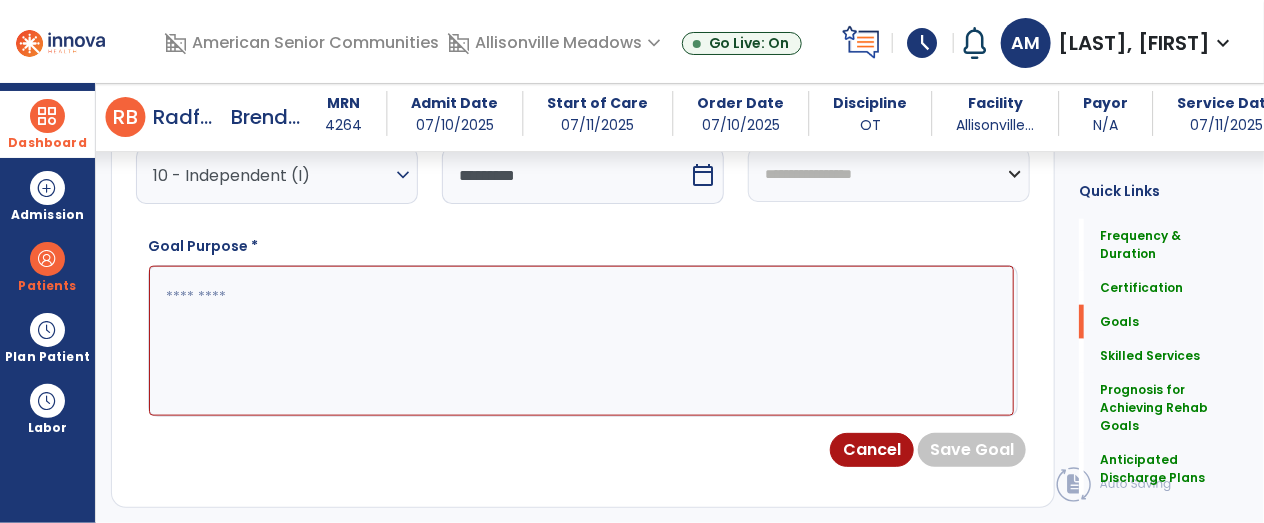 click at bounding box center [581, 341] 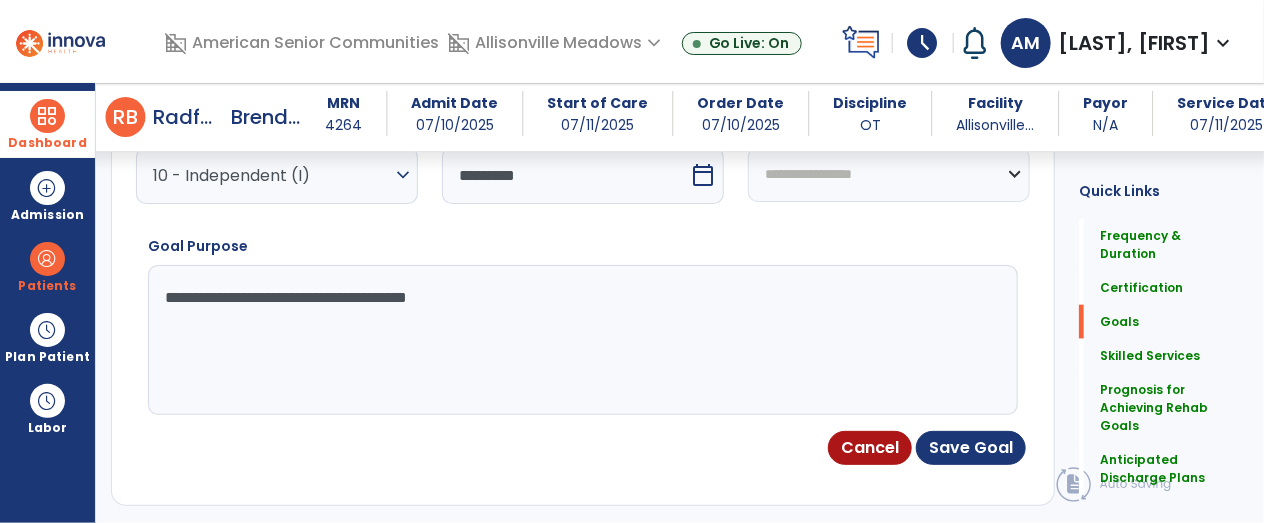 type on "**********" 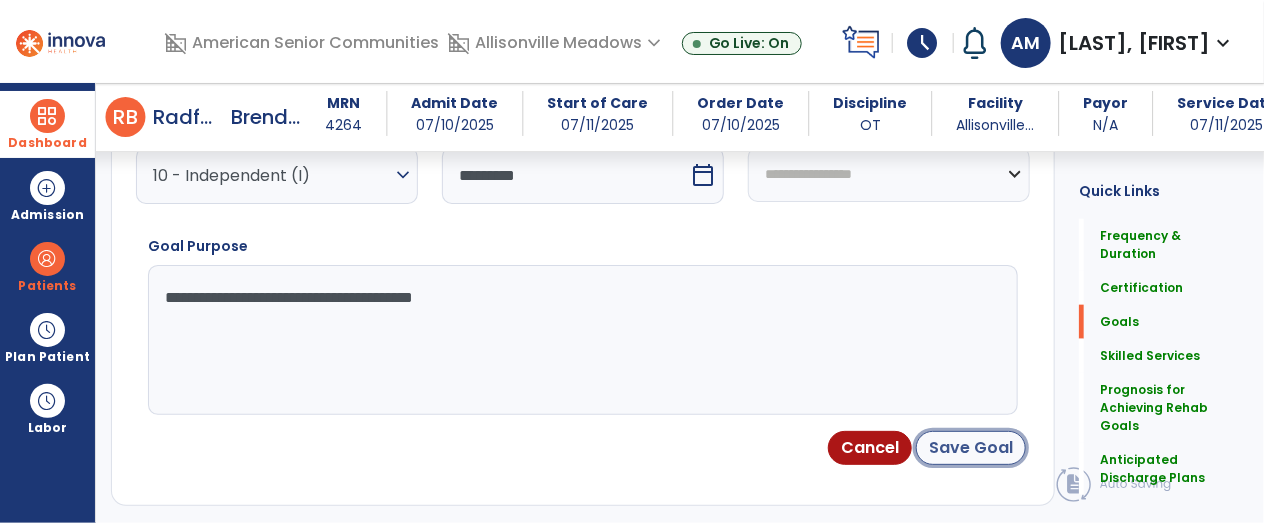 click on "Save Goal" at bounding box center [971, 448] 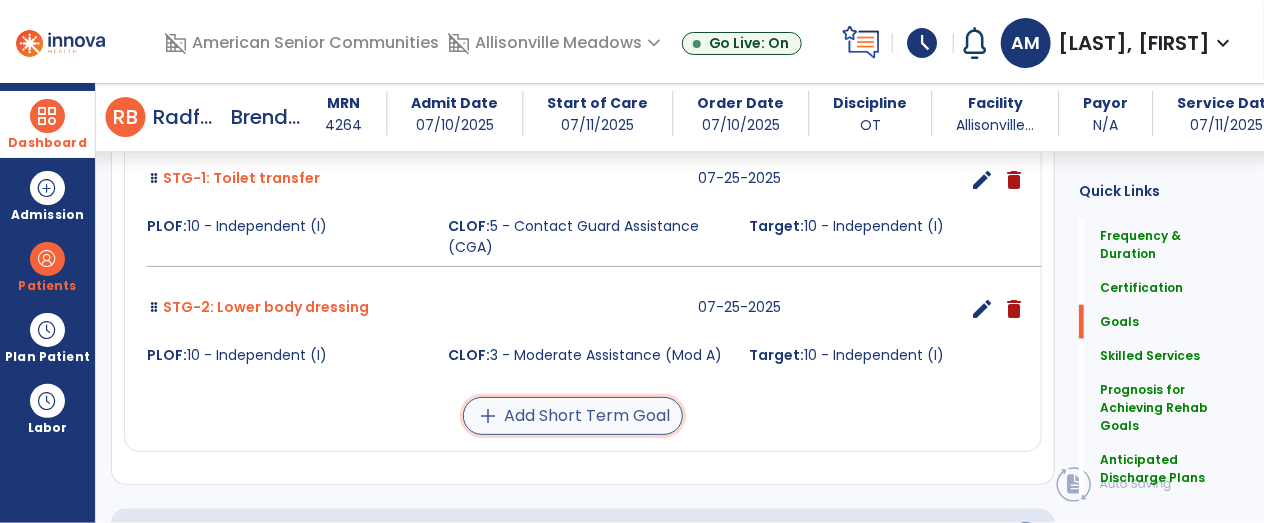 click on "add  Add Short Term Goal" at bounding box center [573, 416] 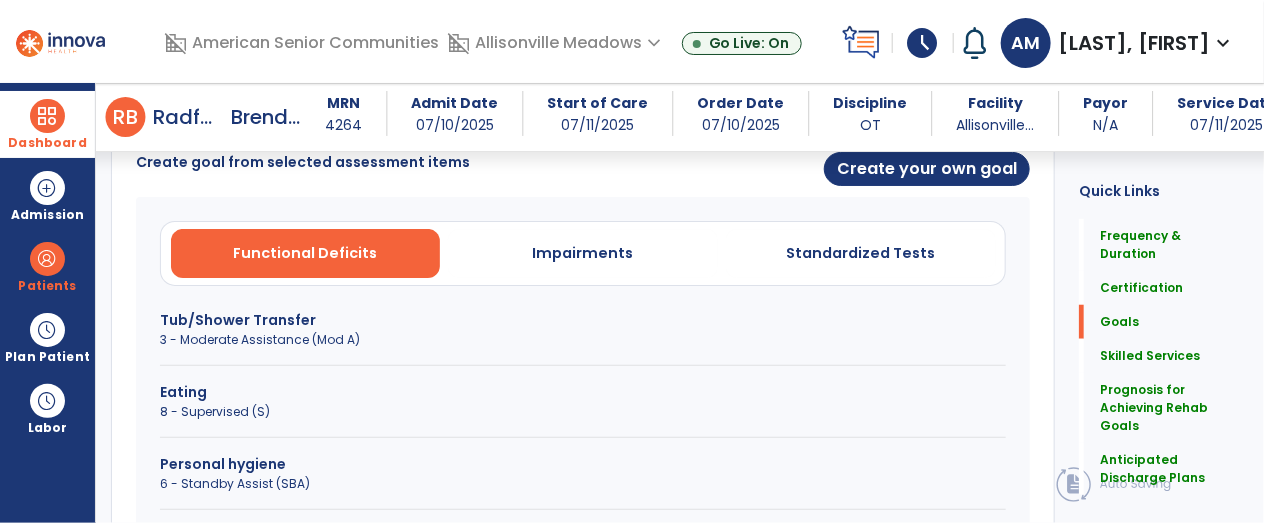 scroll, scrollTop: 553, scrollLeft: 0, axis: vertical 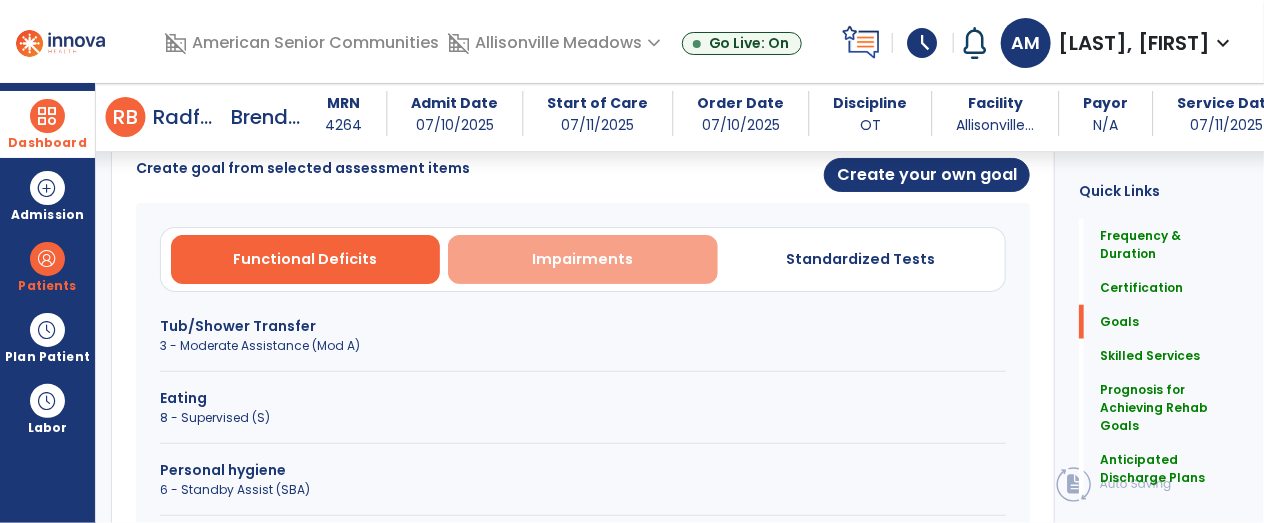 click on "Impairments" at bounding box center (583, 259) 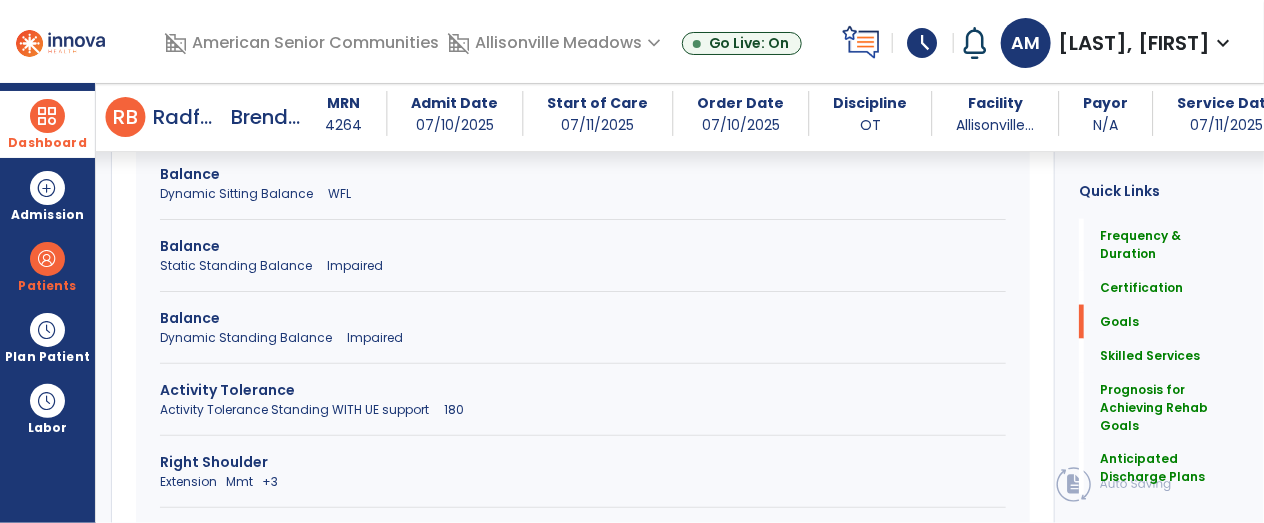 scroll, scrollTop: 1096, scrollLeft: 0, axis: vertical 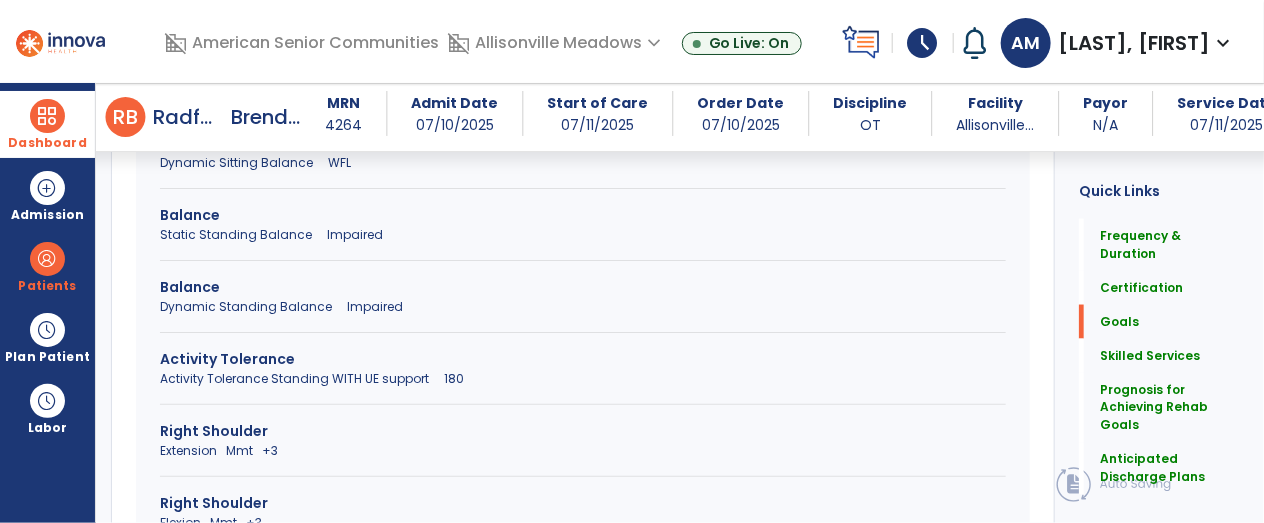click at bounding box center (583, 404) 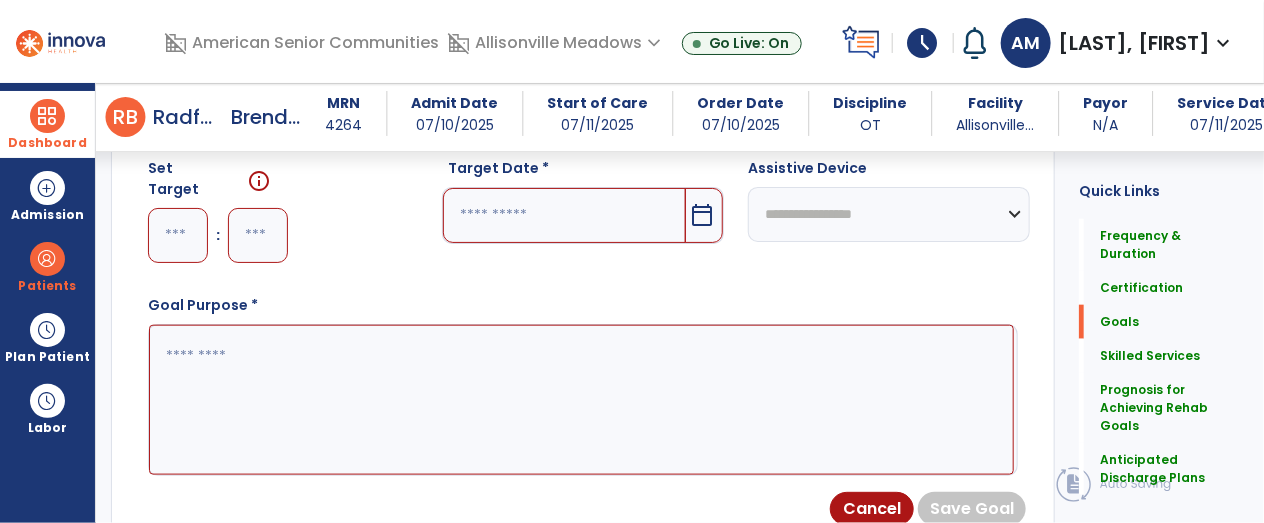 scroll, scrollTop: 721, scrollLeft: 0, axis: vertical 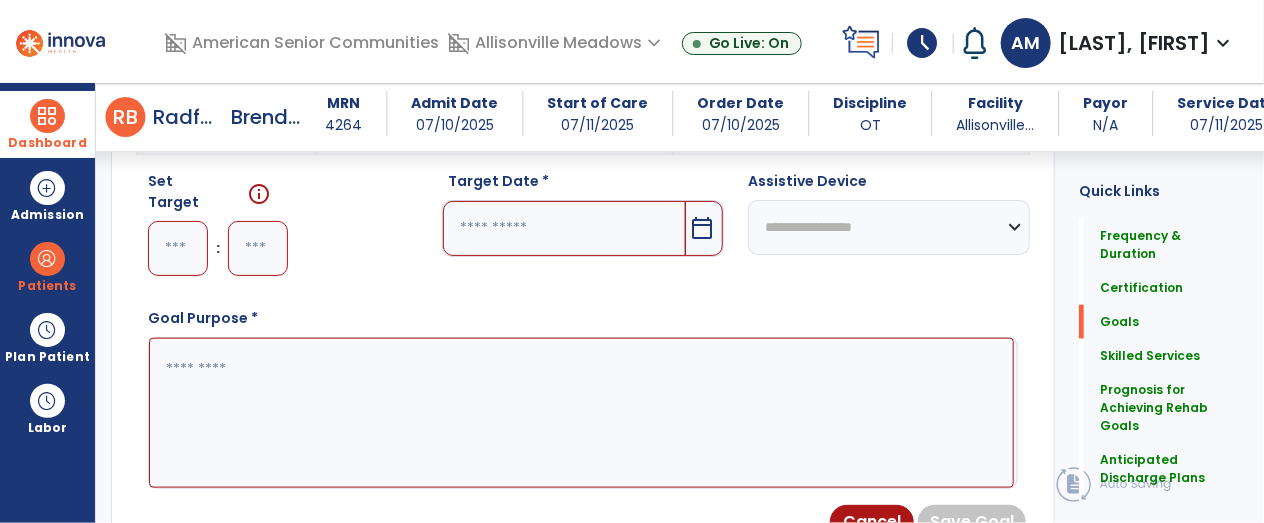 click at bounding box center [178, 248] 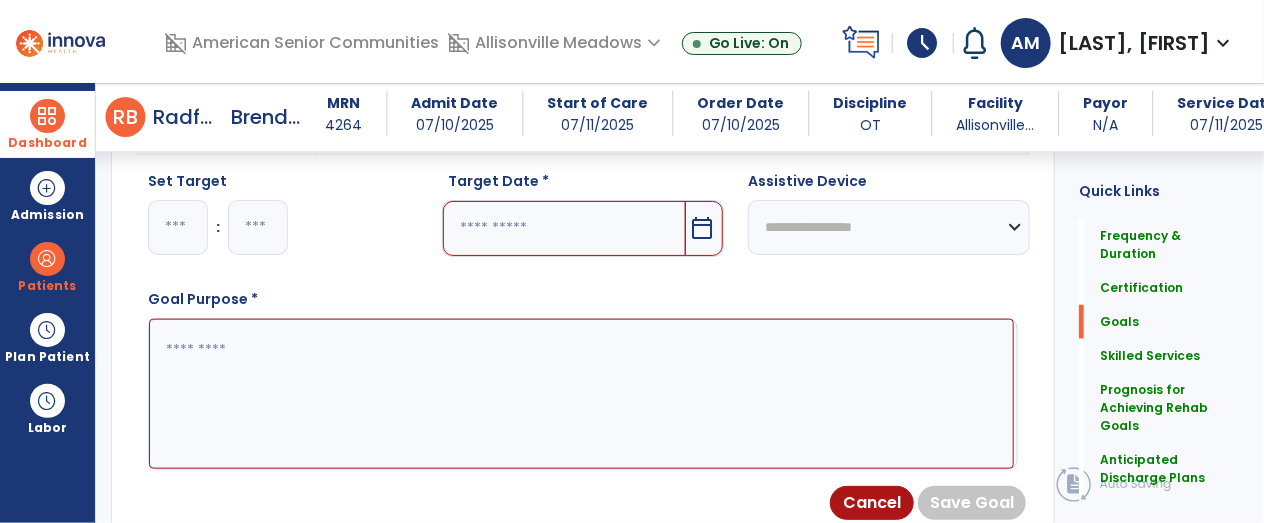 type on "**" 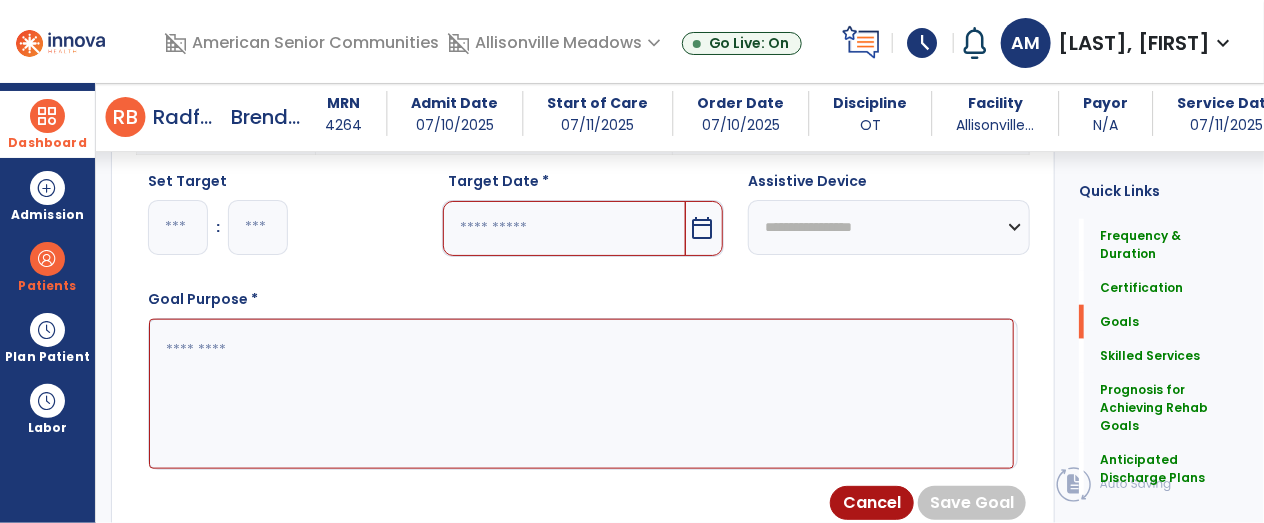 click at bounding box center [258, 227] 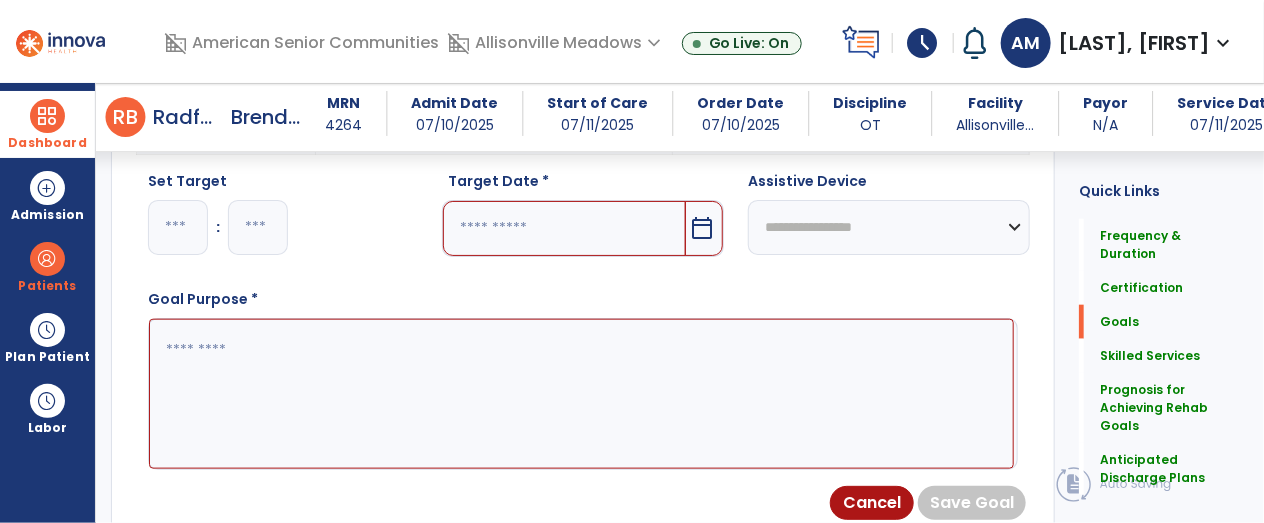 type on "**" 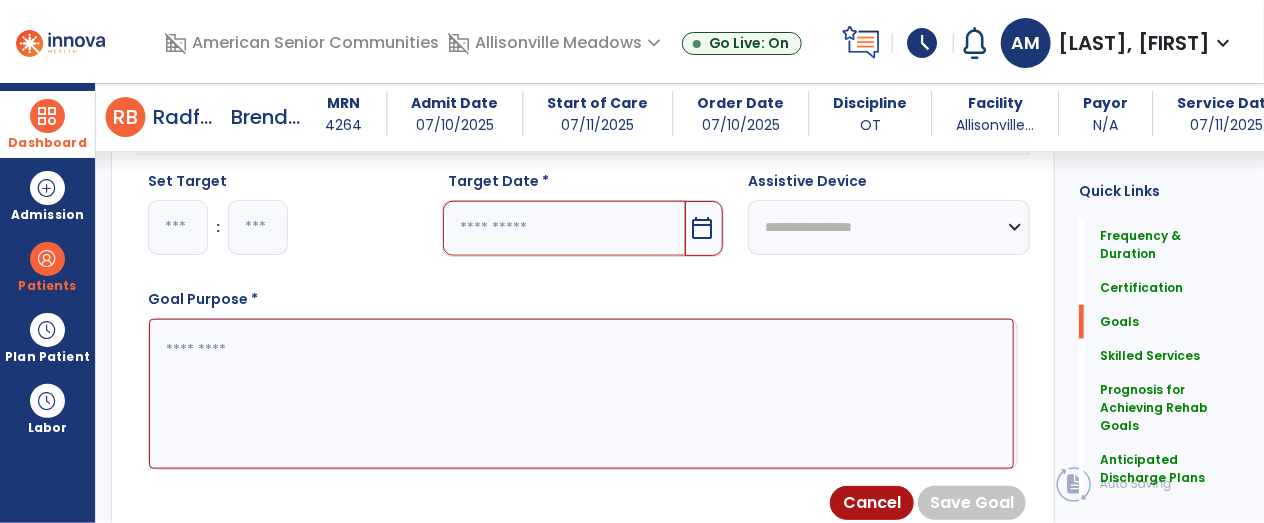 click at bounding box center (564, 228) 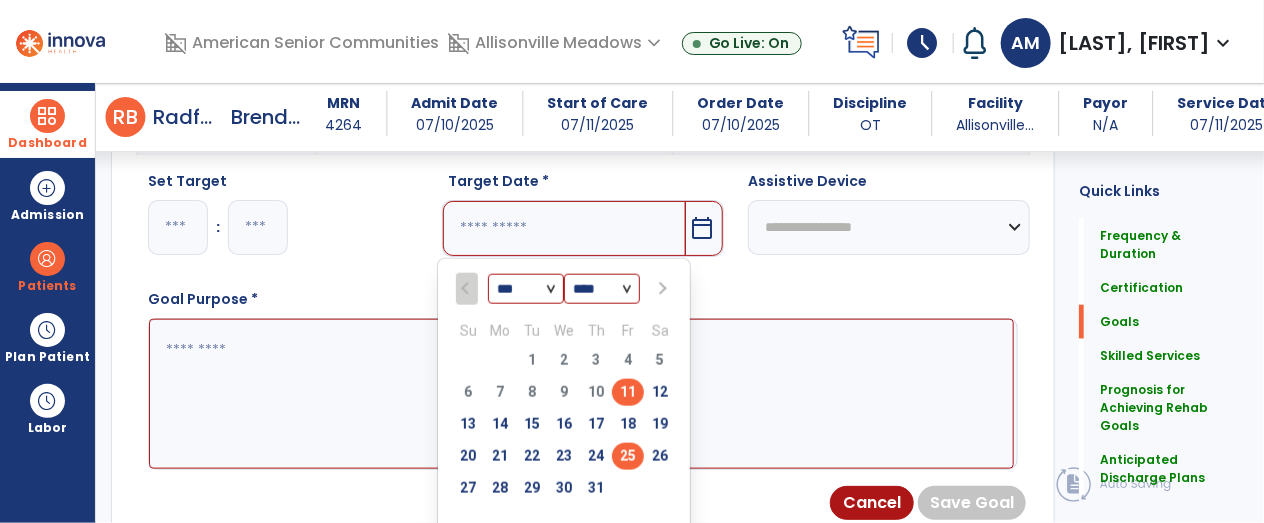 click on "25" at bounding box center [628, 456] 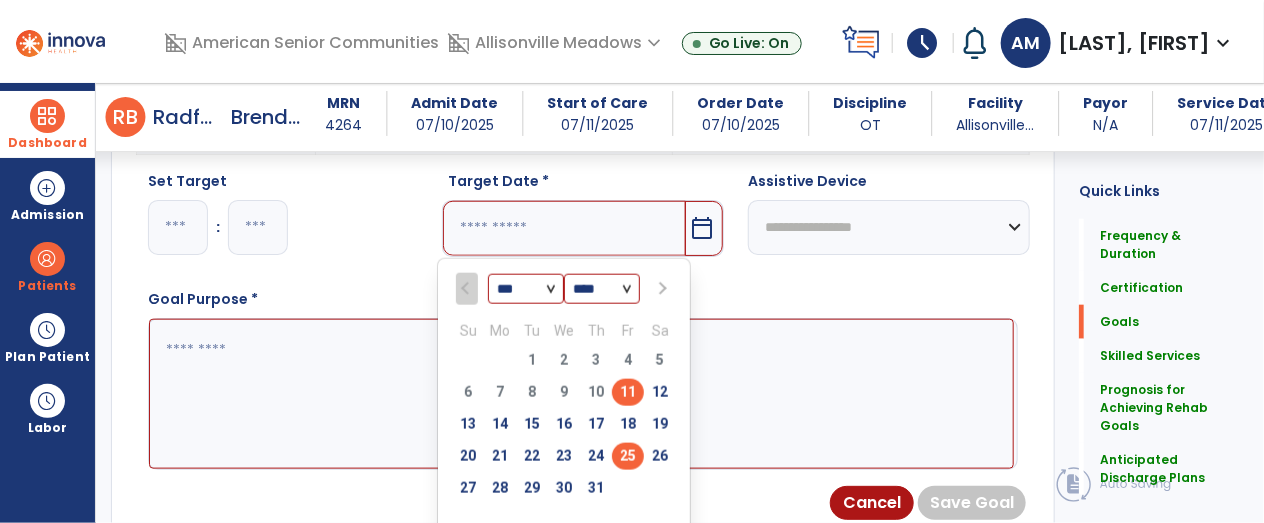 type on "*********" 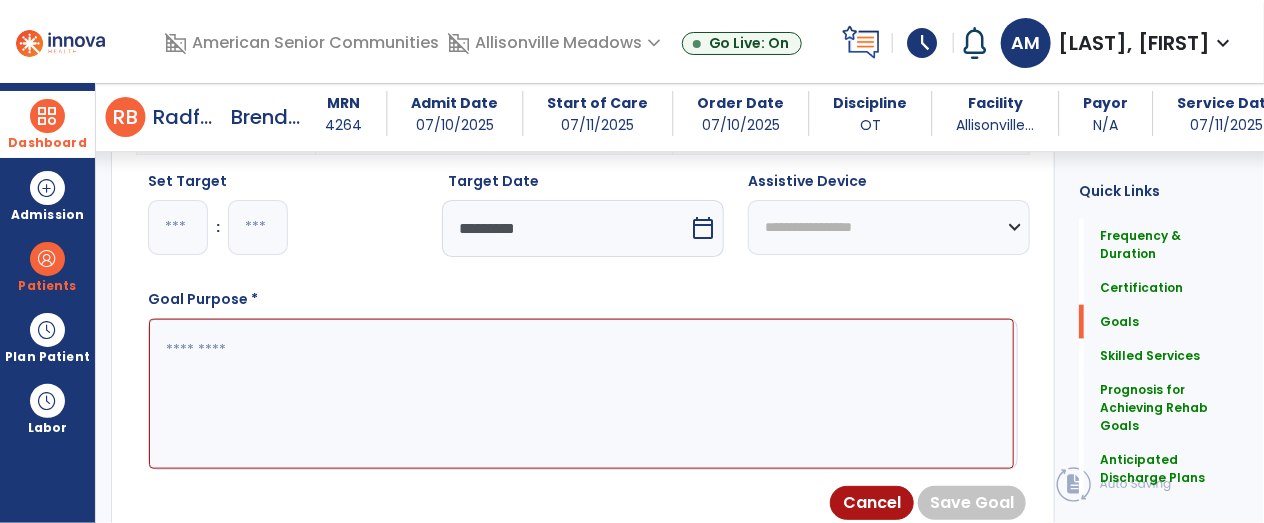 click at bounding box center (581, 394) 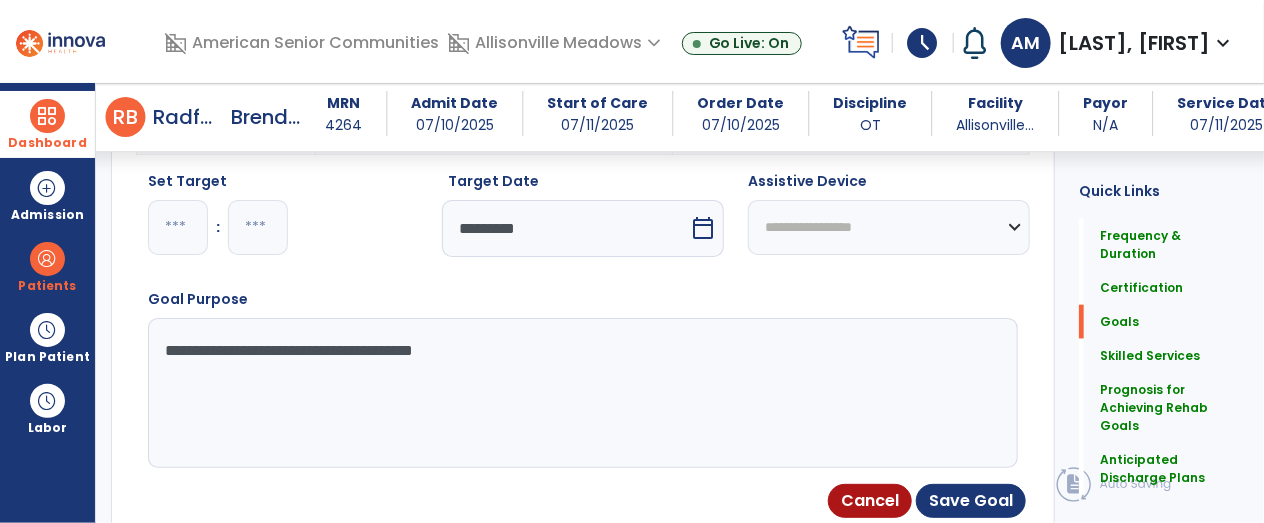 type on "**********" 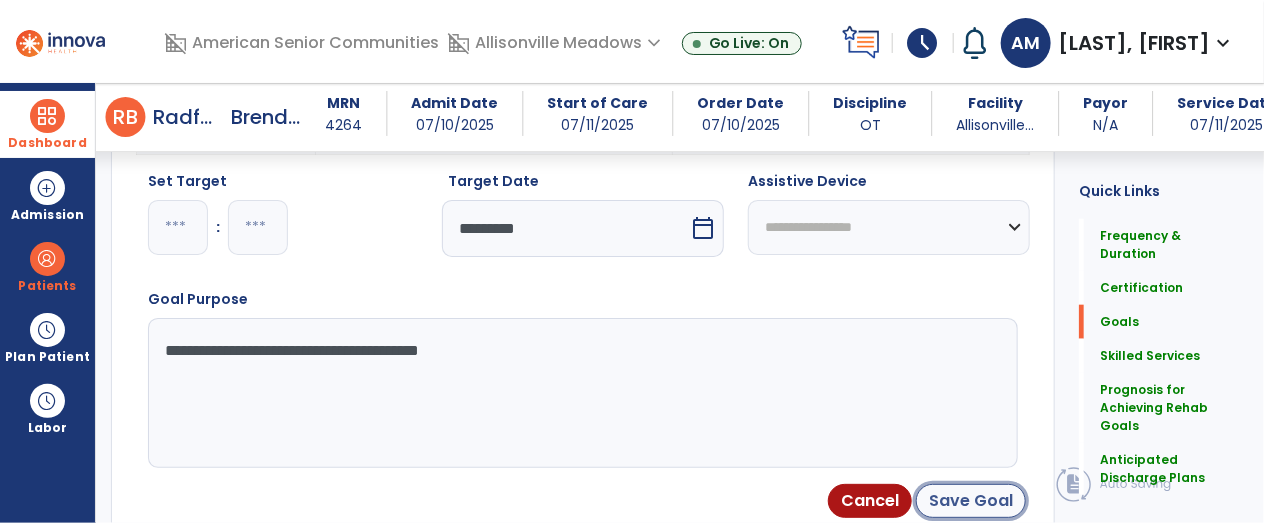 click on "Save Goal" at bounding box center [971, 501] 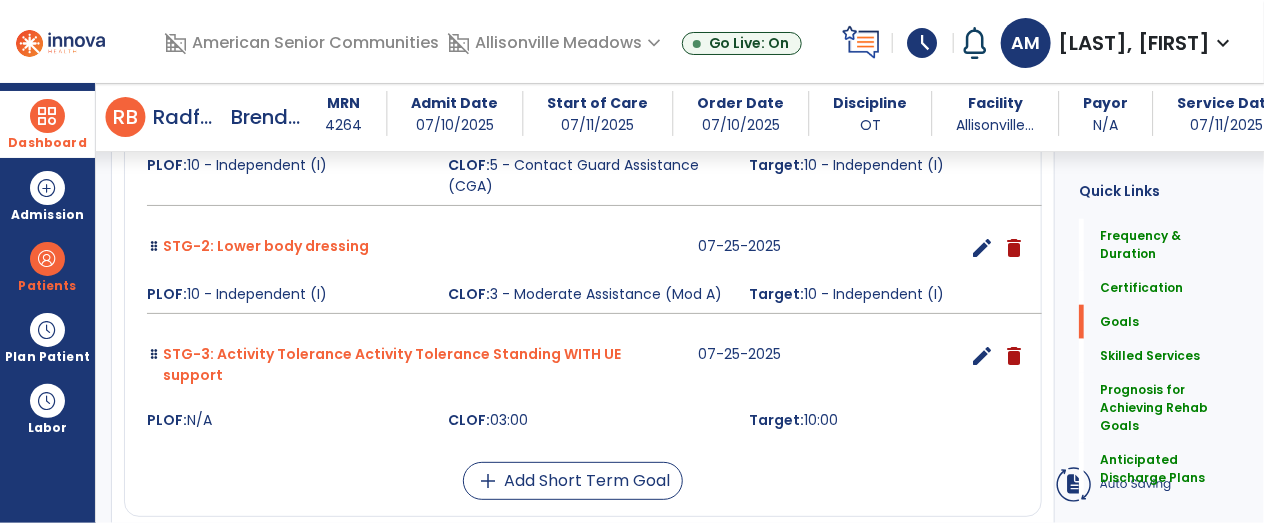 scroll, scrollTop: 722, scrollLeft: 0, axis: vertical 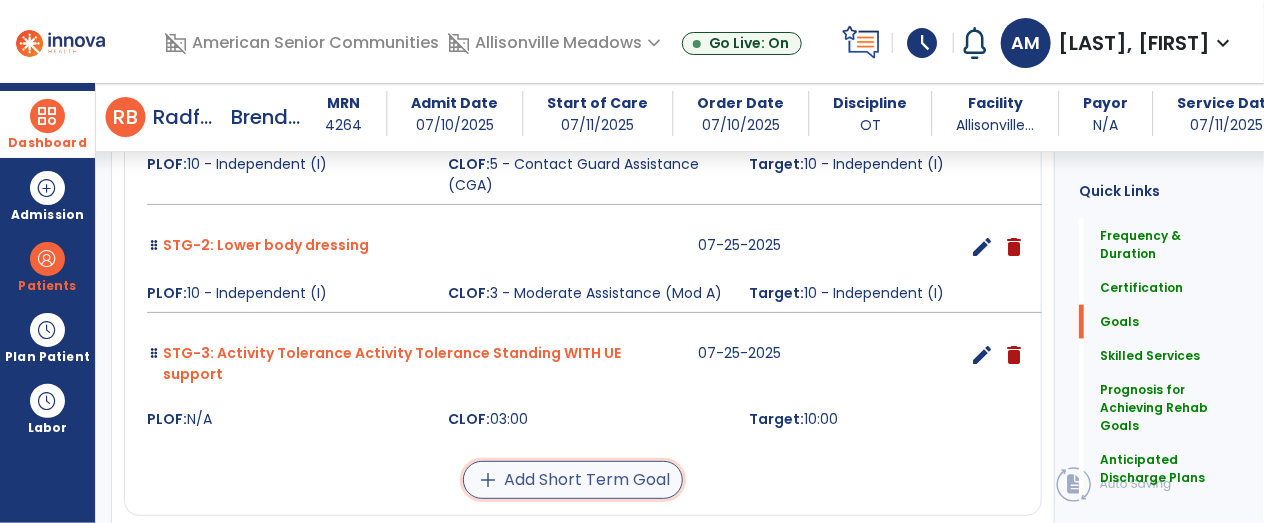 click on "add  Add Short Term Goal" at bounding box center (573, 480) 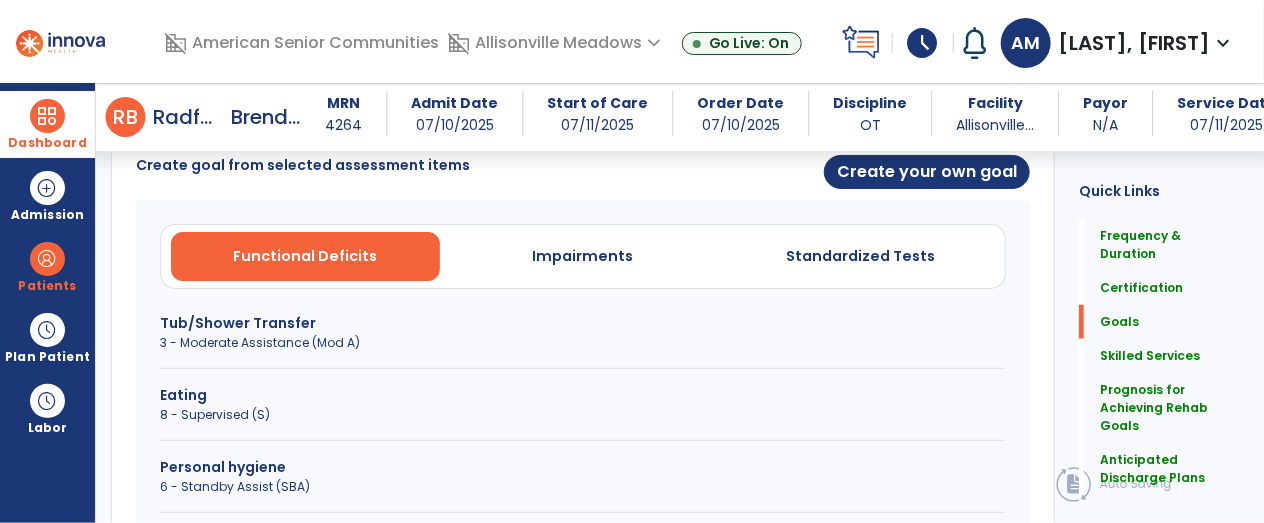 scroll, scrollTop: 555, scrollLeft: 0, axis: vertical 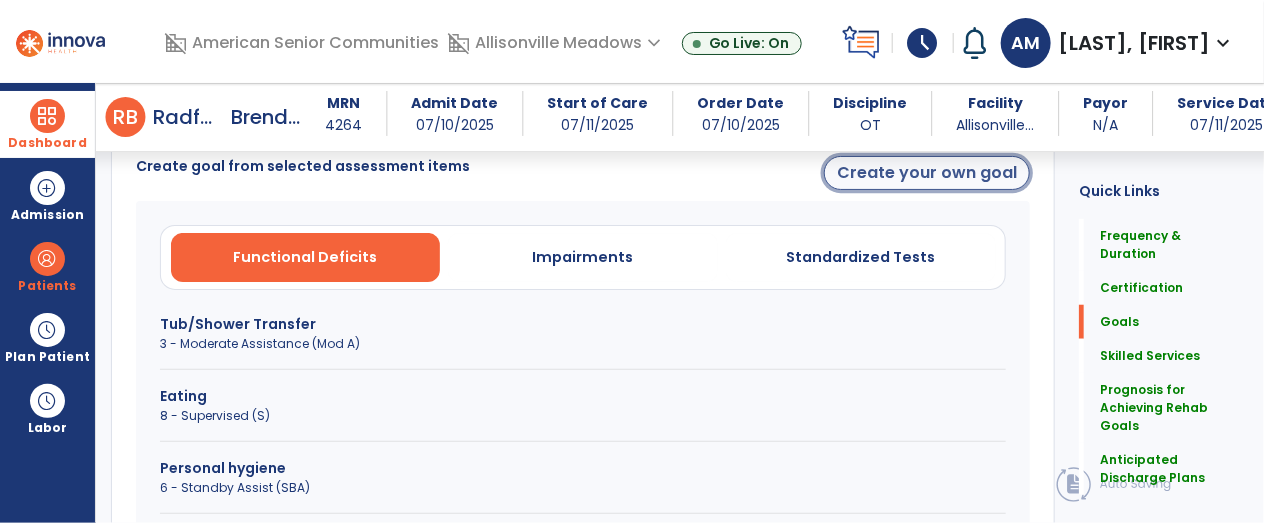 click on "Create your own goal" at bounding box center (927, 173) 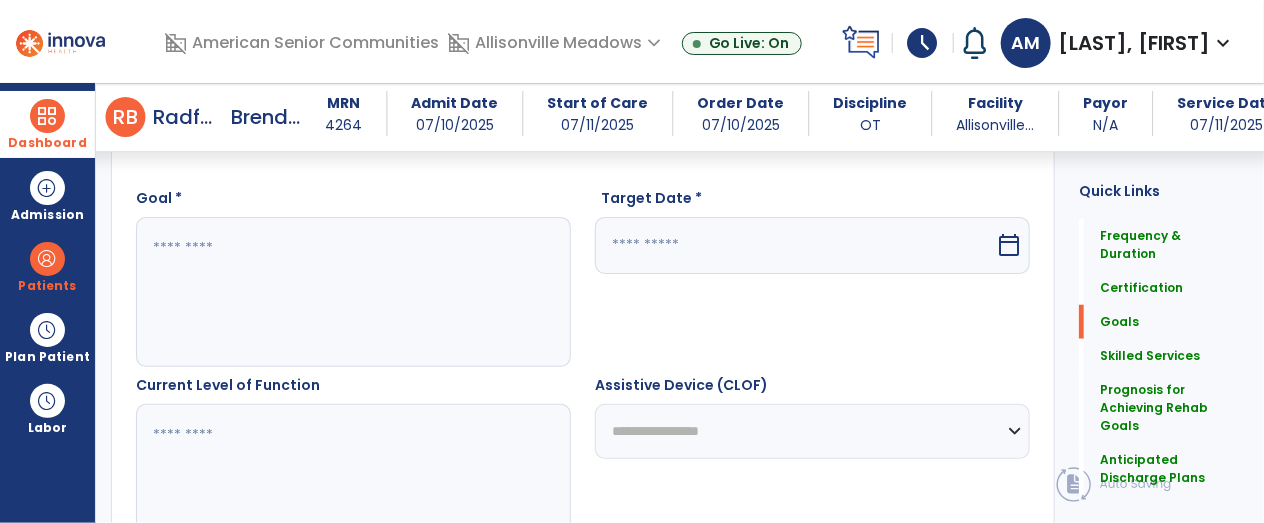 click at bounding box center [353, 292] 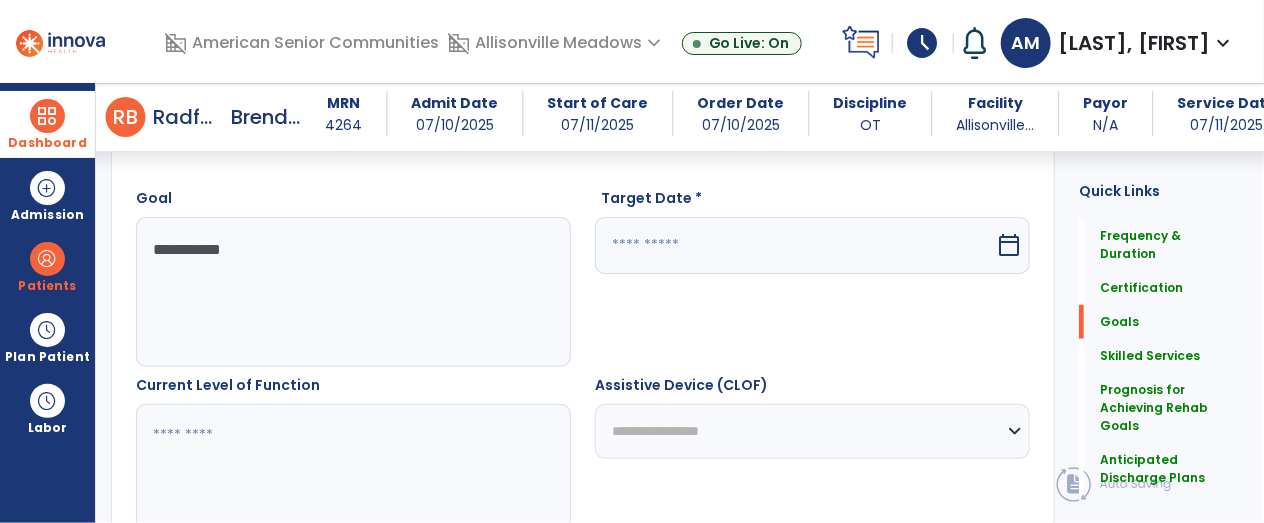type on "**********" 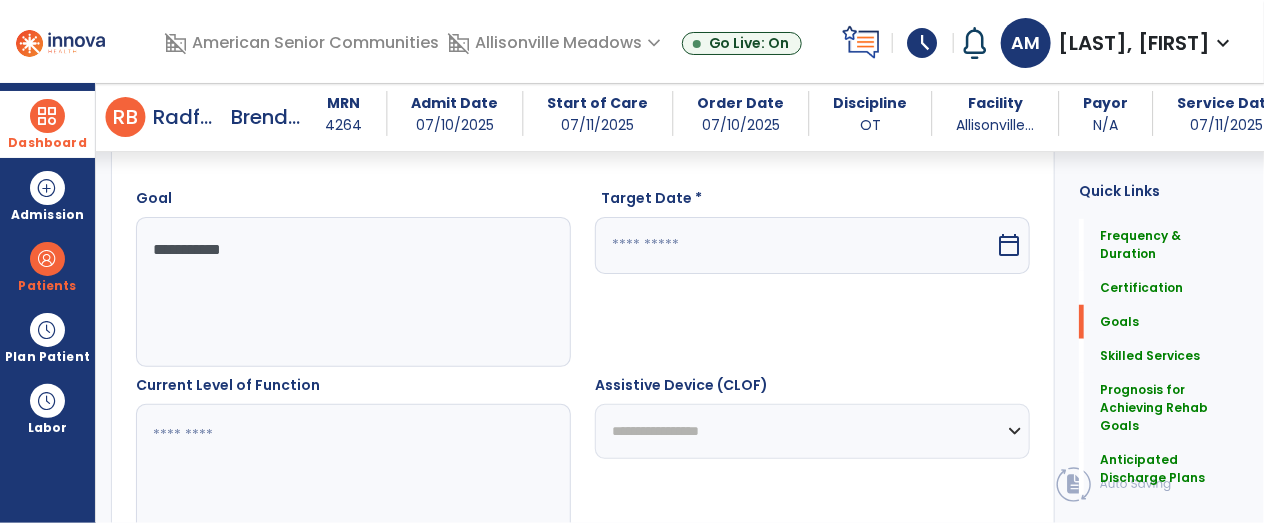 click at bounding box center (353, 479) 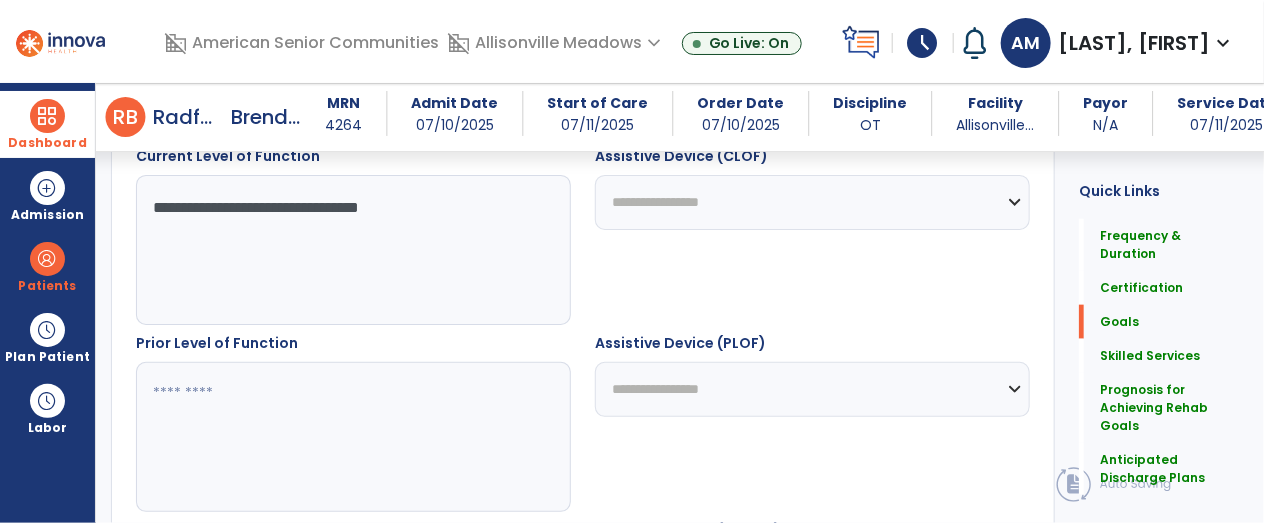 scroll, scrollTop: 843, scrollLeft: 0, axis: vertical 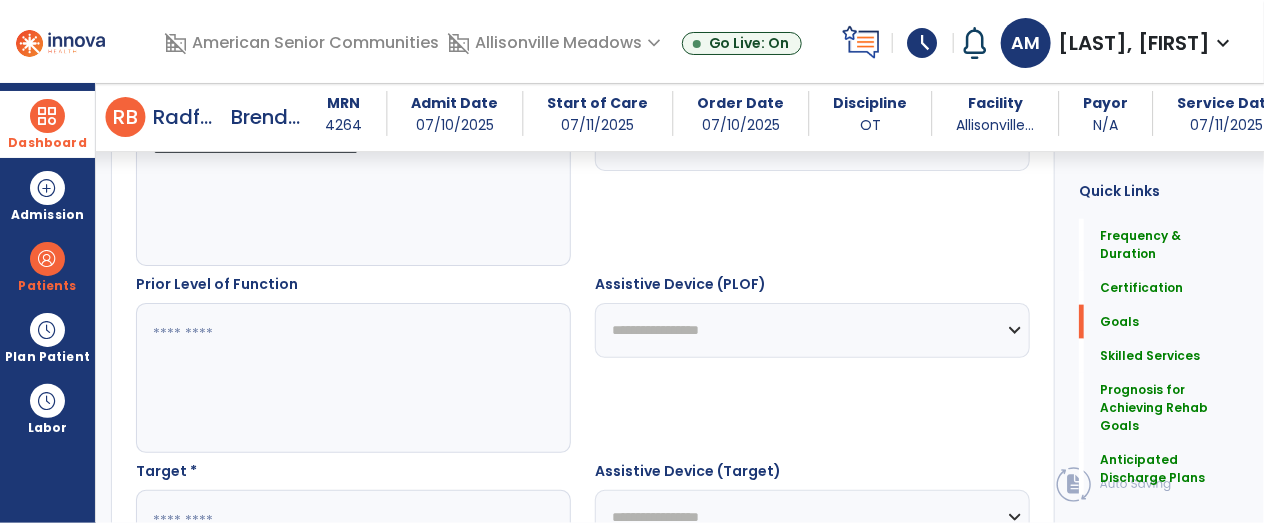type on "**********" 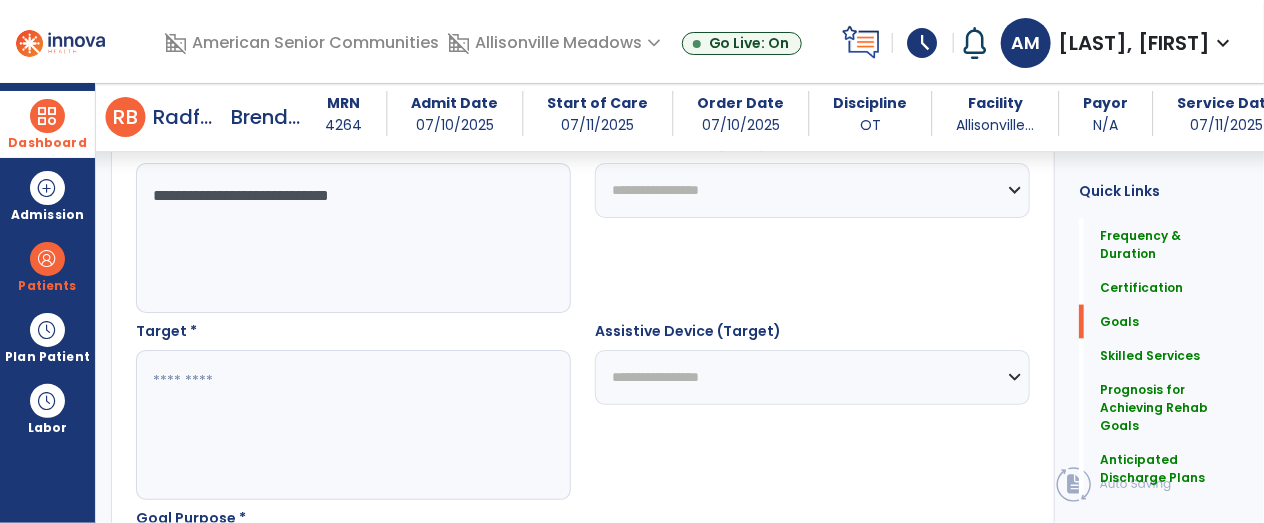 scroll, scrollTop: 1019, scrollLeft: 0, axis: vertical 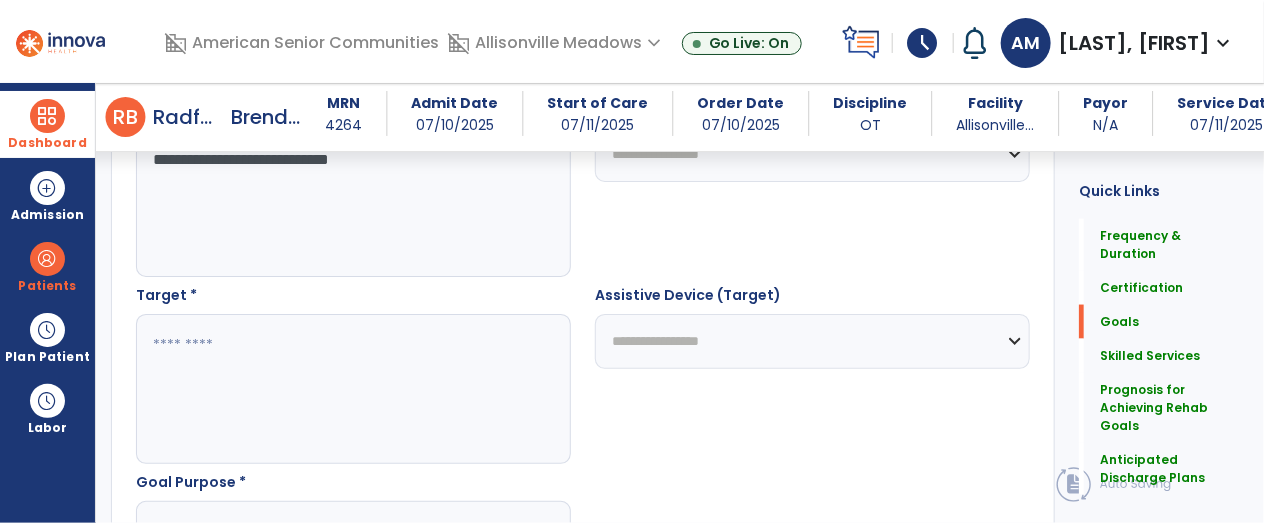 type on "**********" 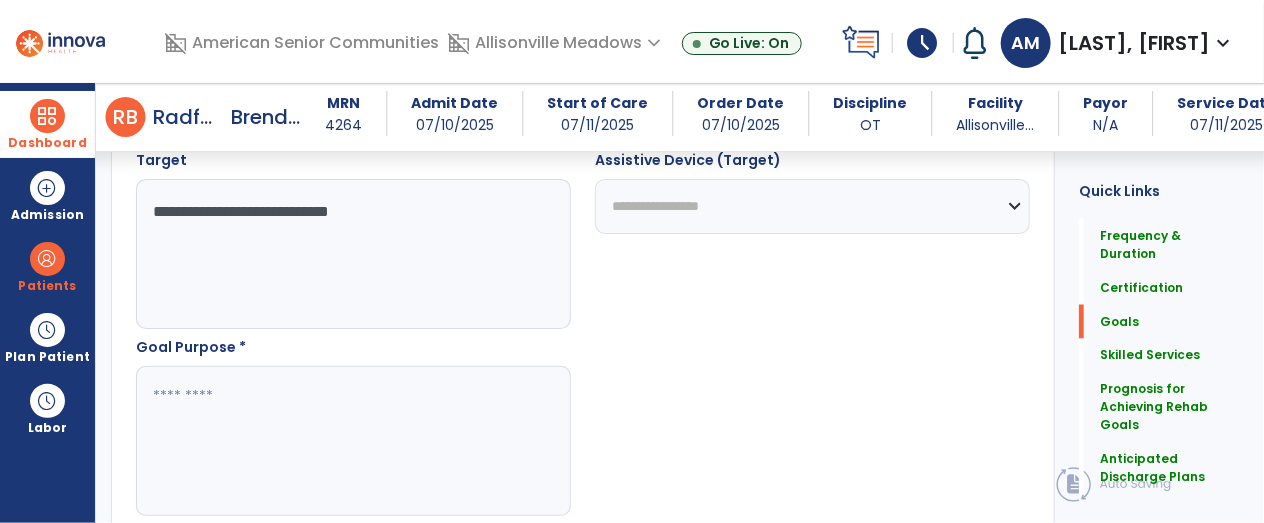 scroll, scrollTop: 1188, scrollLeft: 0, axis: vertical 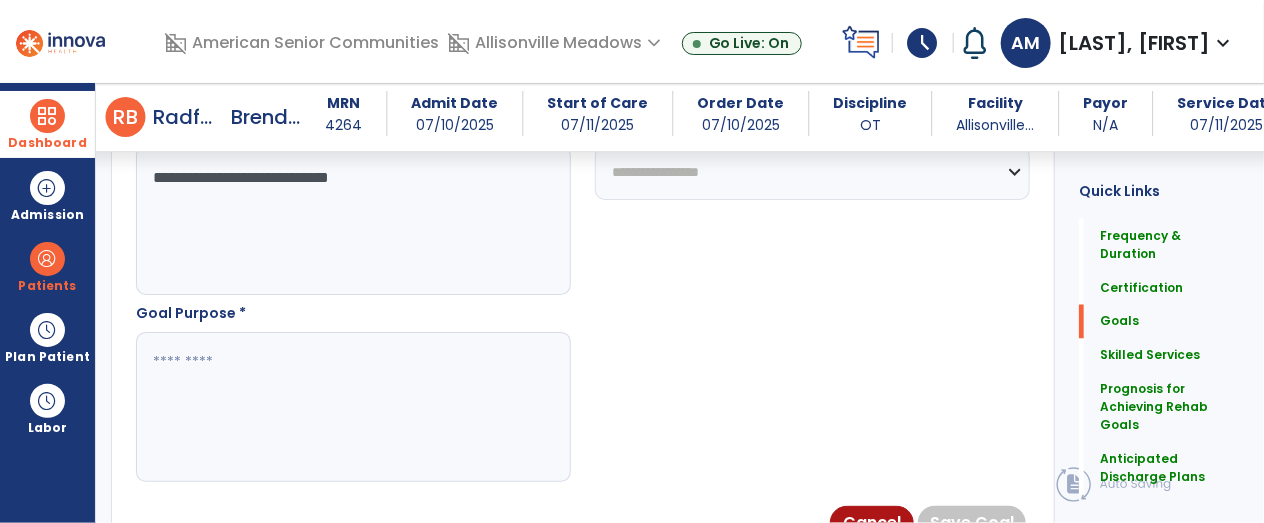 type on "**********" 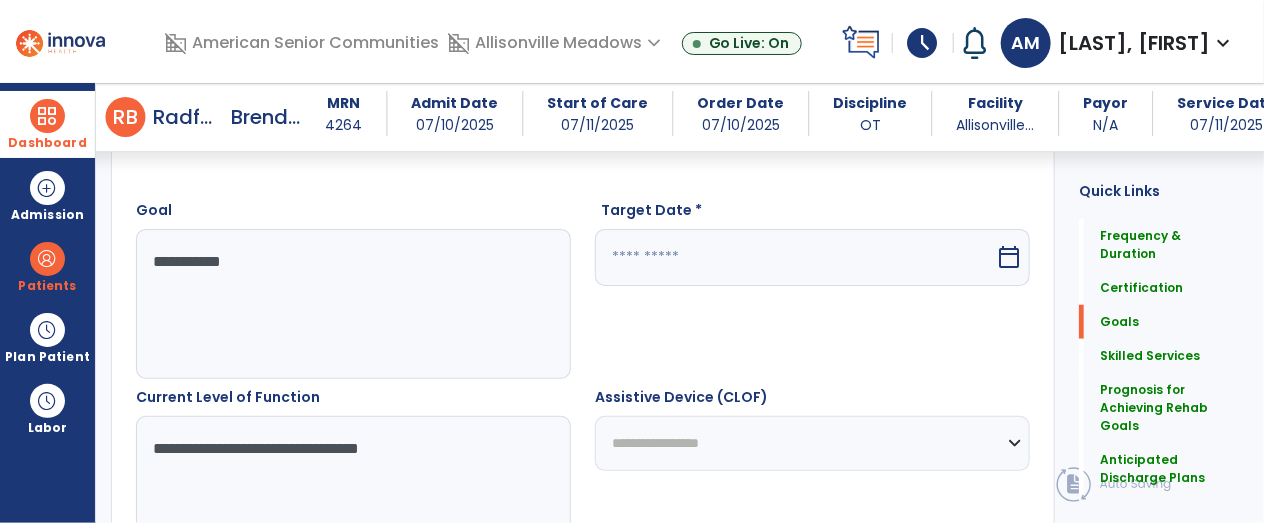scroll, scrollTop: 532, scrollLeft: 0, axis: vertical 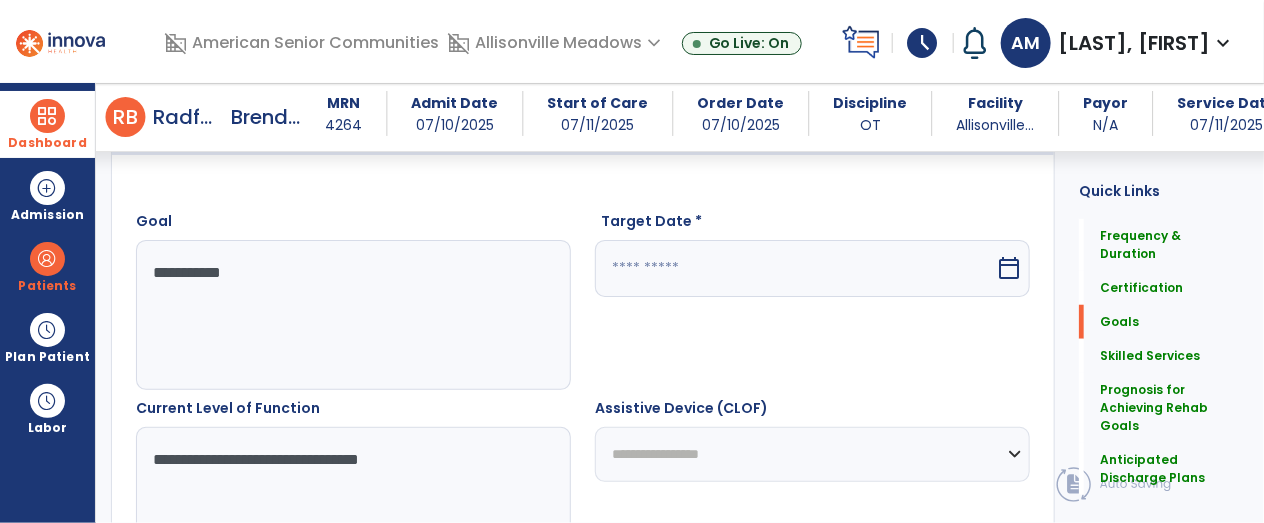 type on "**********" 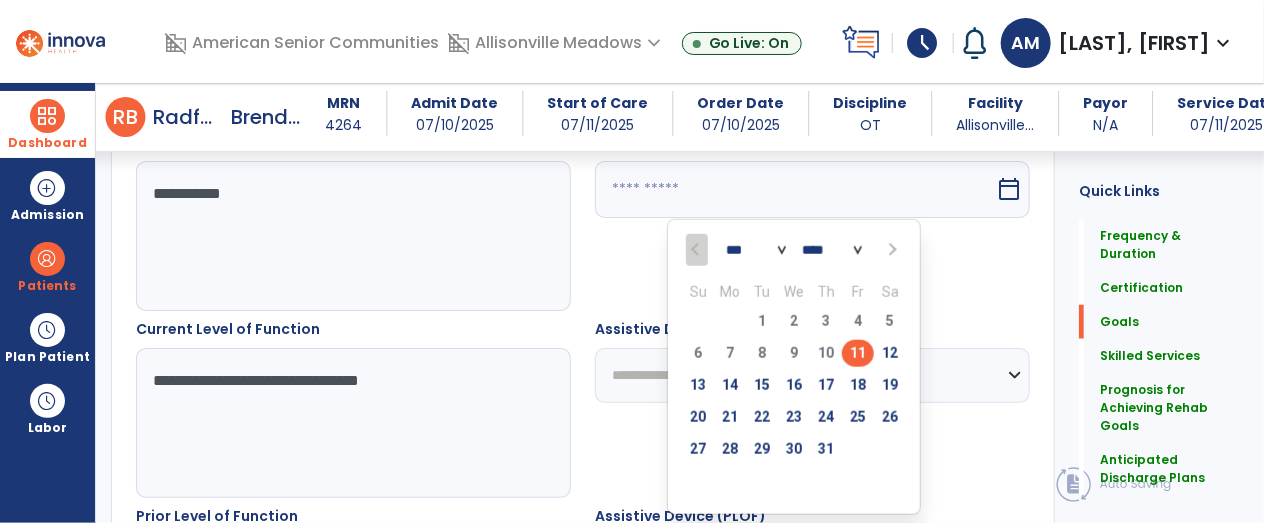scroll, scrollTop: 635, scrollLeft: 0, axis: vertical 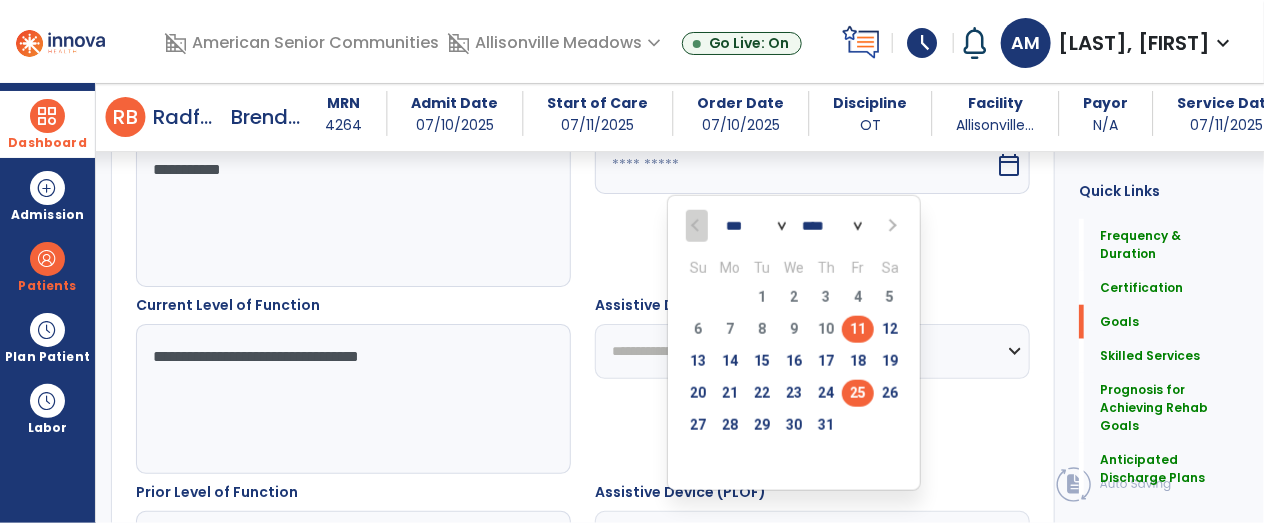 click on "25" at bounding box center [858, 393] 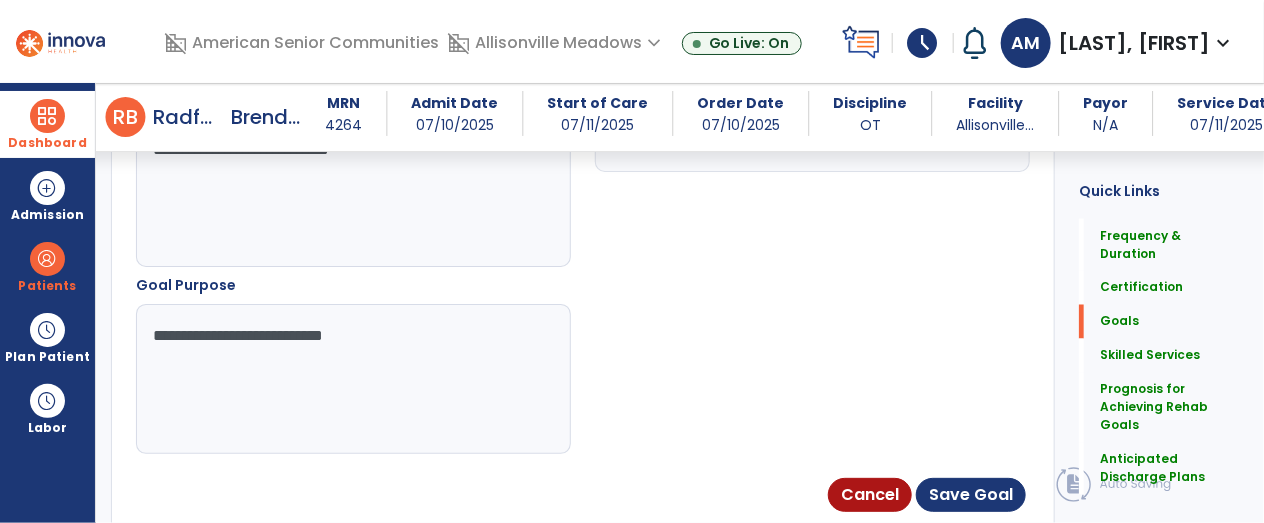 scroll, scrollTop: 1302, scrollLeft: 0, axis: vertical 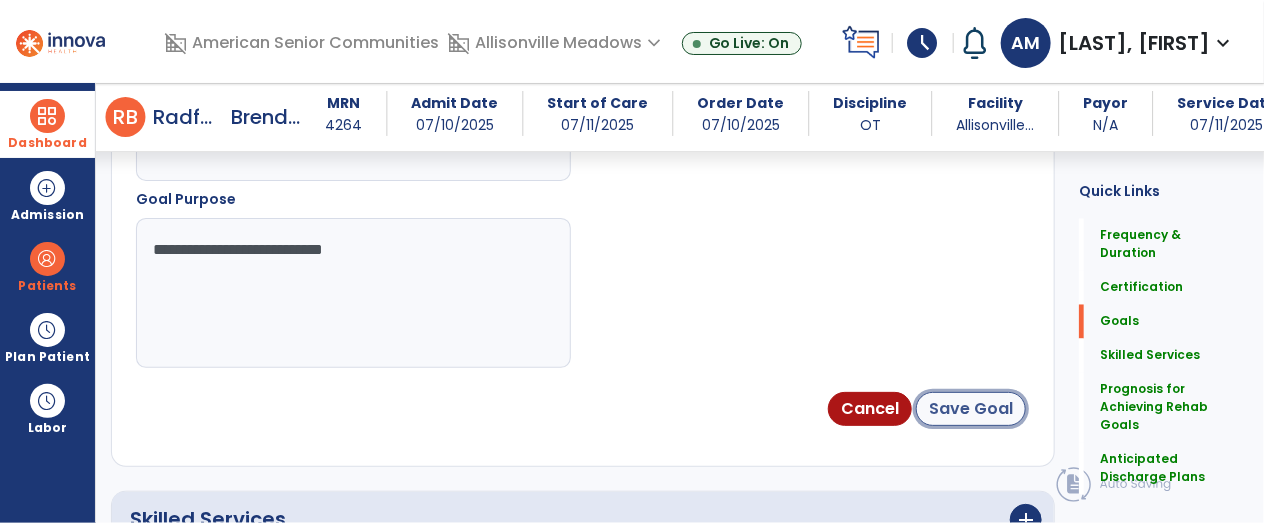 click on "Save Goal" at bounding box center [971, 409] 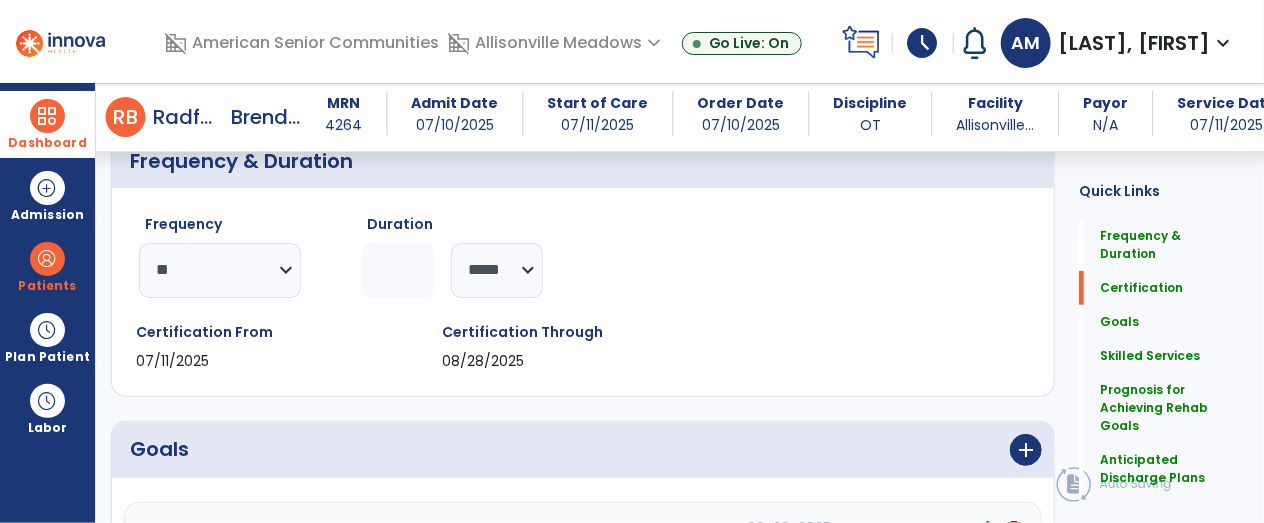 scroll, scrollTop: 0, scrollLeft: 0, axis: both 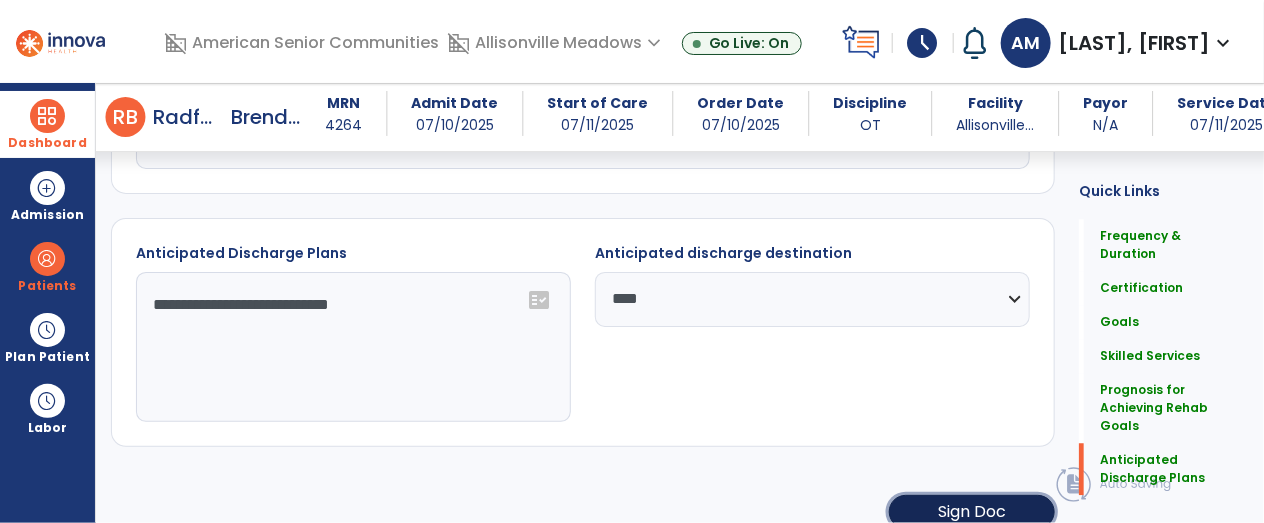 click on "Sign Doc" 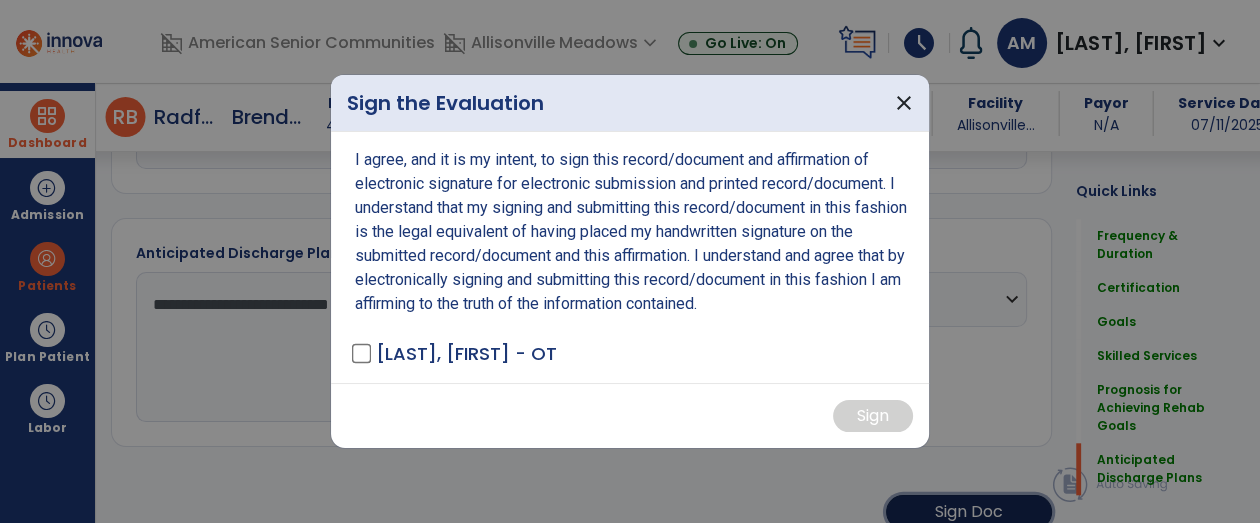 scroll, scrollTop: 1770, scrollLeft: 0, axis: vertical 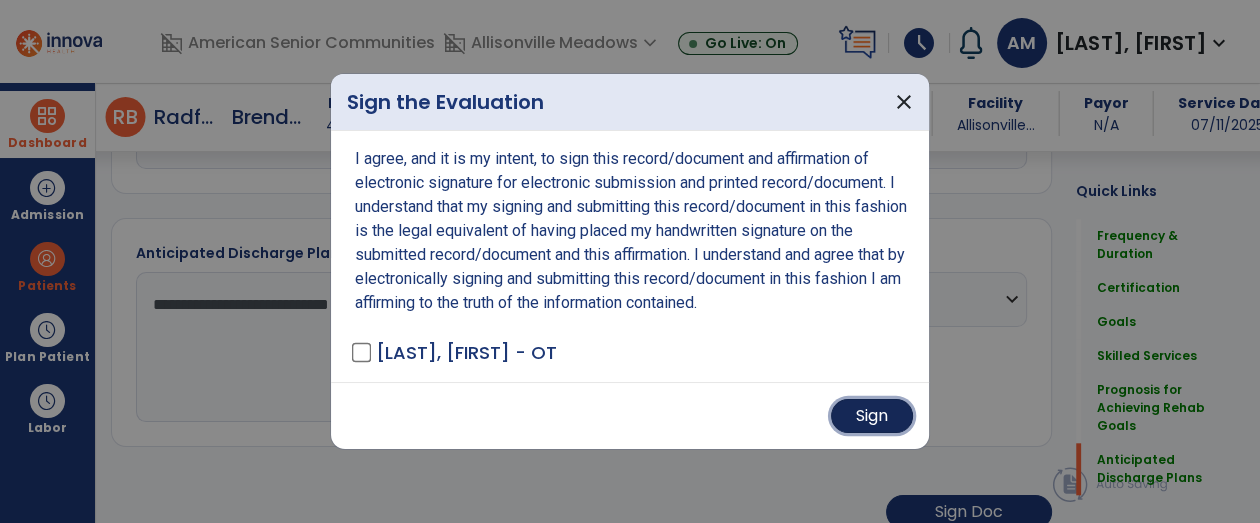 click on "Sign" at bounding box center [872, 416] 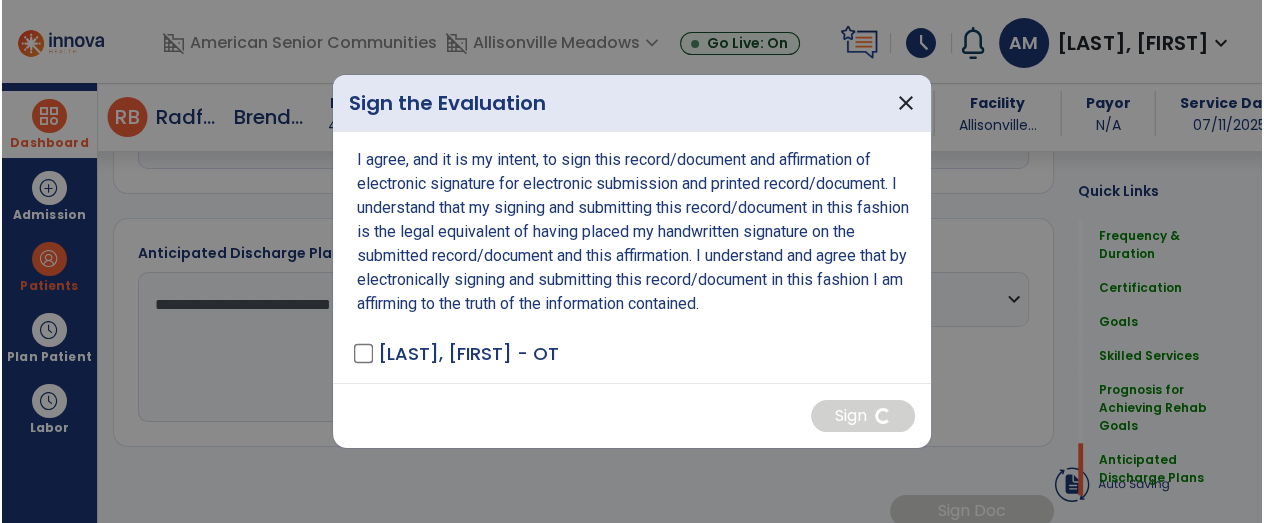 scroll, scrollTop: 1768, scrollLeft: 0, axis: vertical 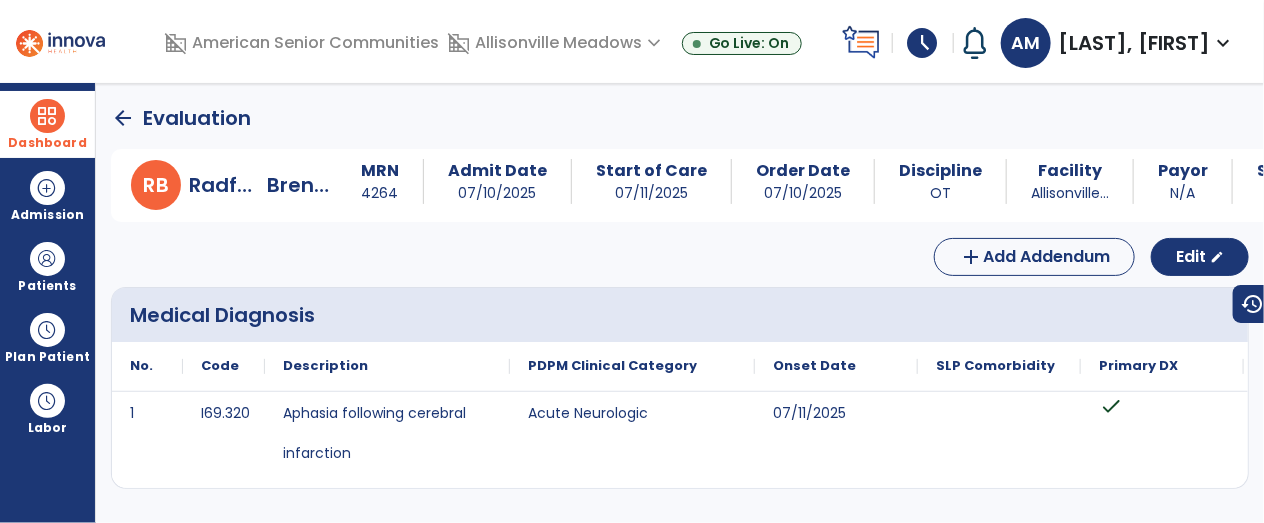 click on "arrow_back" 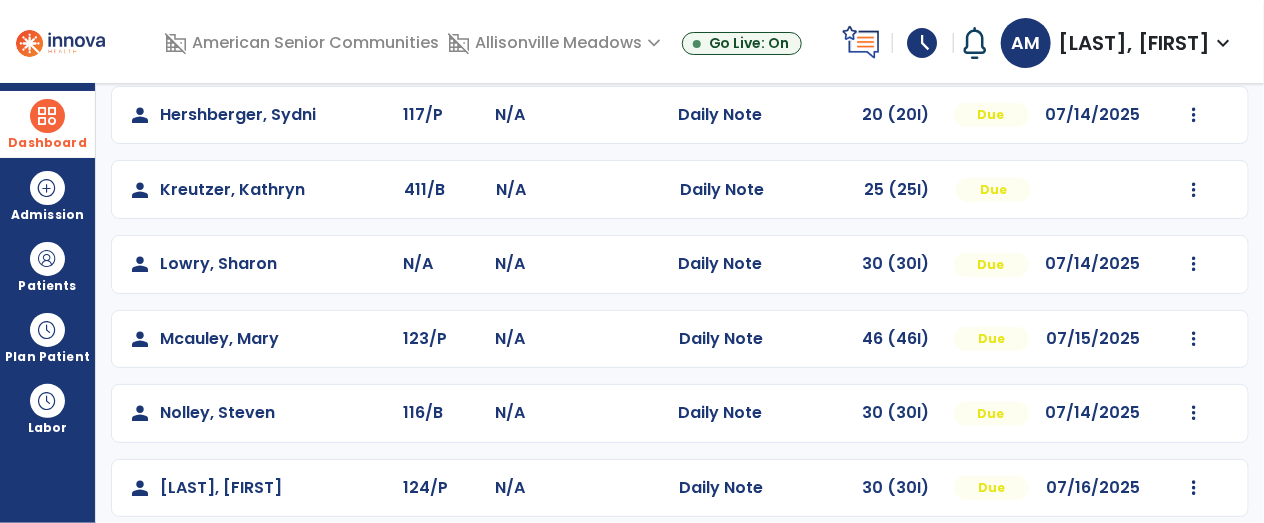 scroll, scrollTop: 884, scrollLeft: 0, axis: vertical 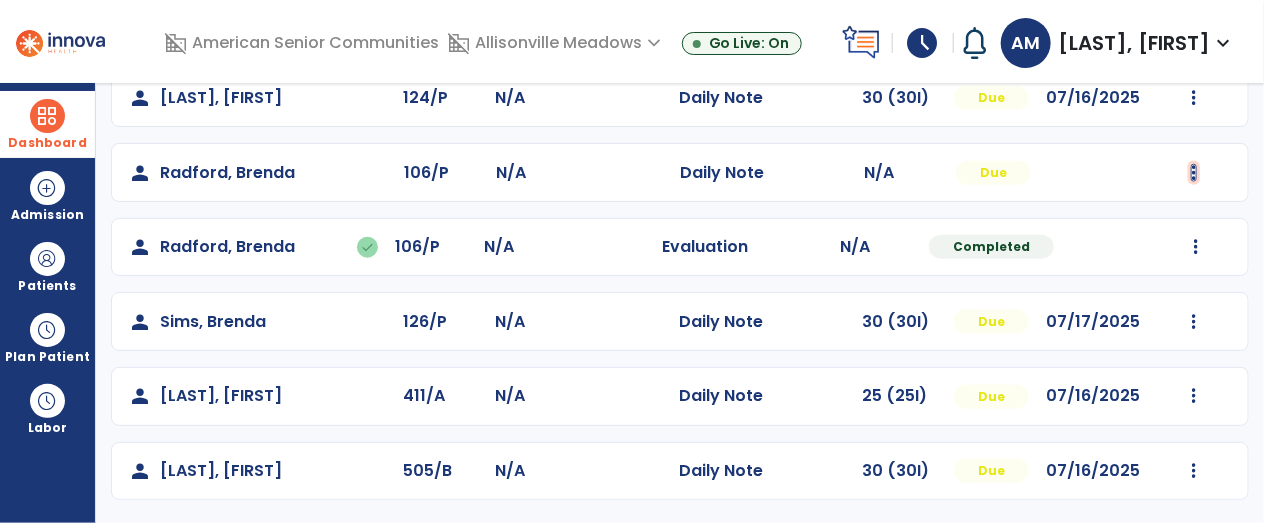 click at bounding box center (1194, -424) 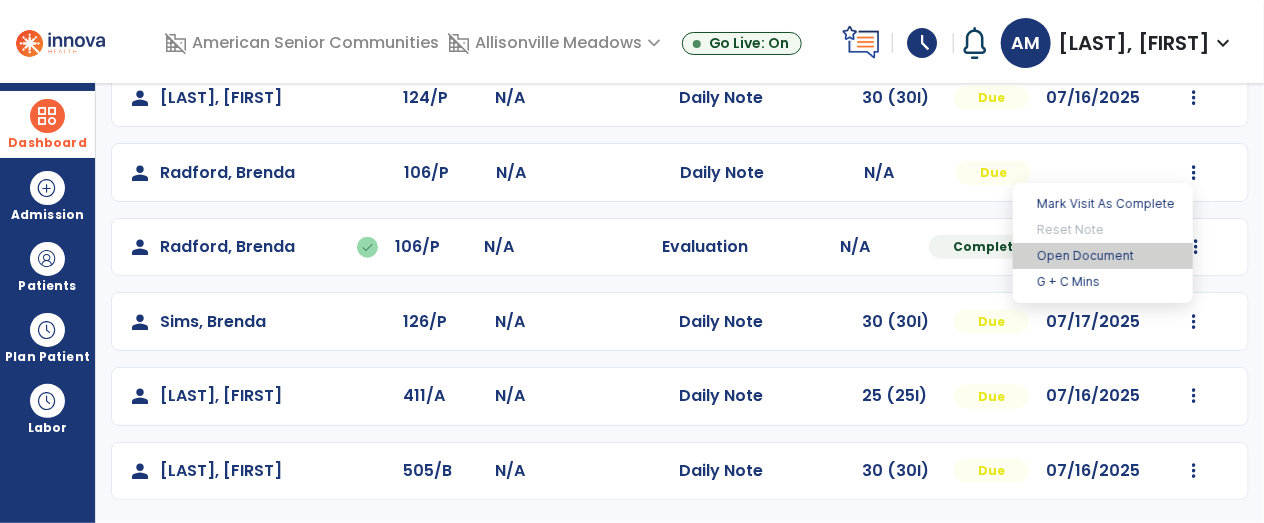 click on "Open Document" at bounding box center [1103, 256] 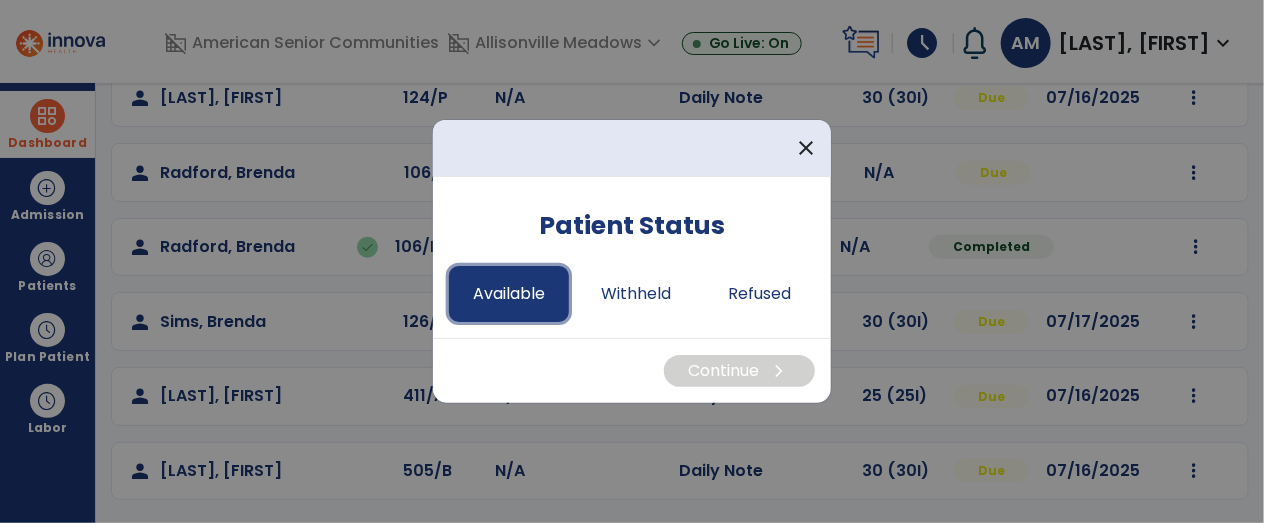 click on "Available" at bounding box center [509, 294] 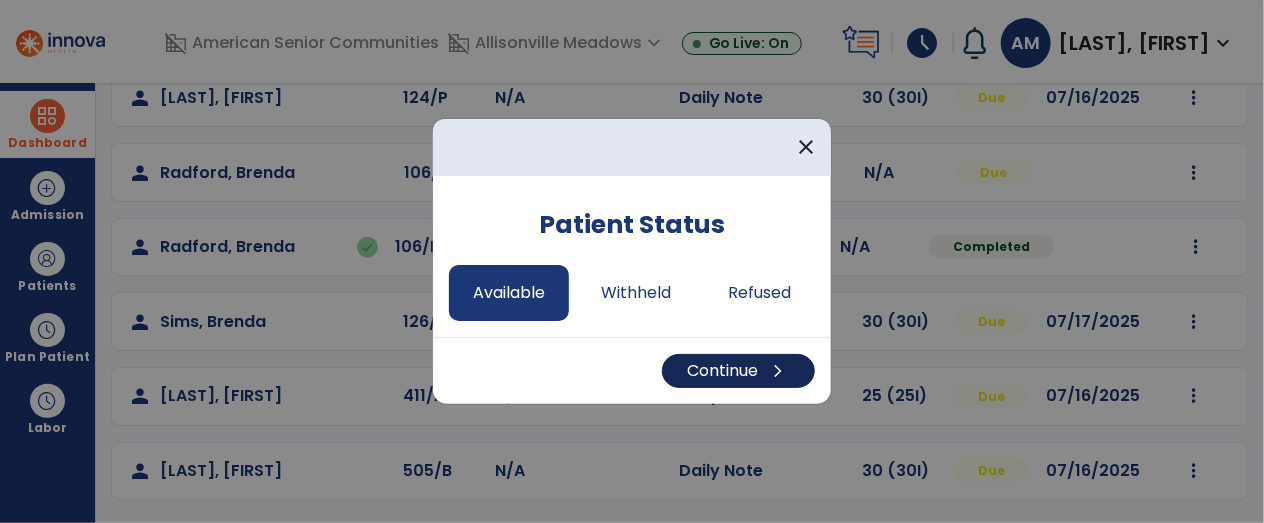 click on "Continue   chevron_right" at bounding box center [738, 371] 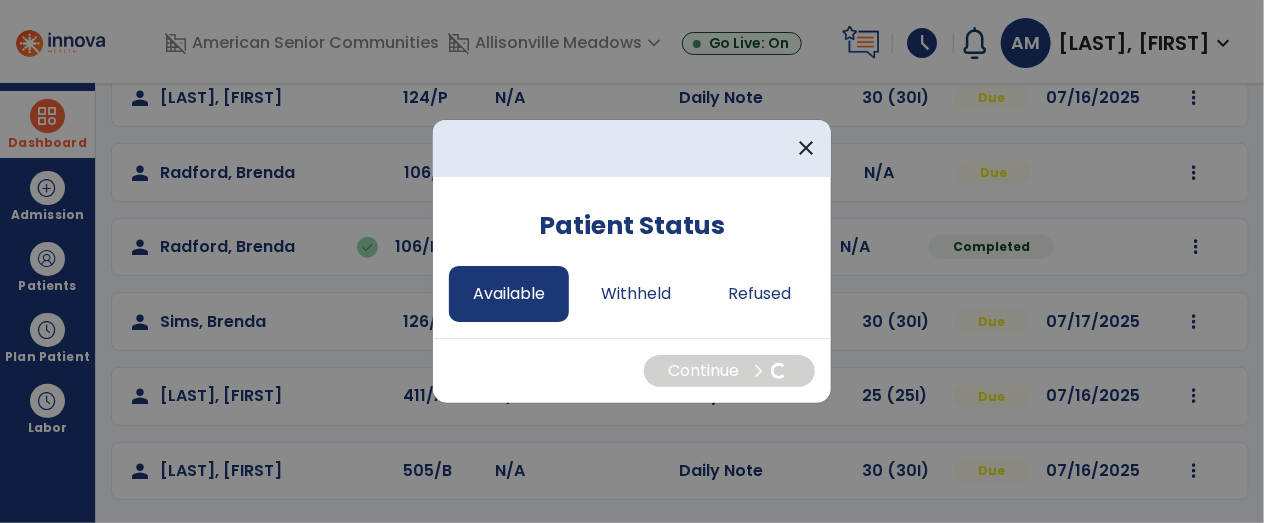 select on "*" 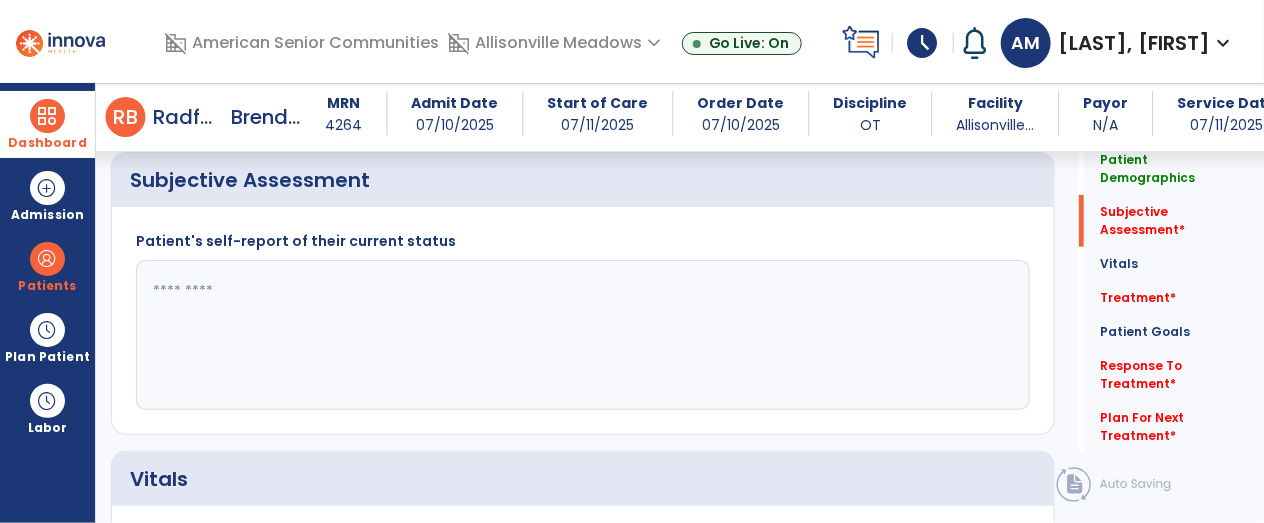 scroll, scrollTop: 365, scrollLeft: 0, axis: vertical 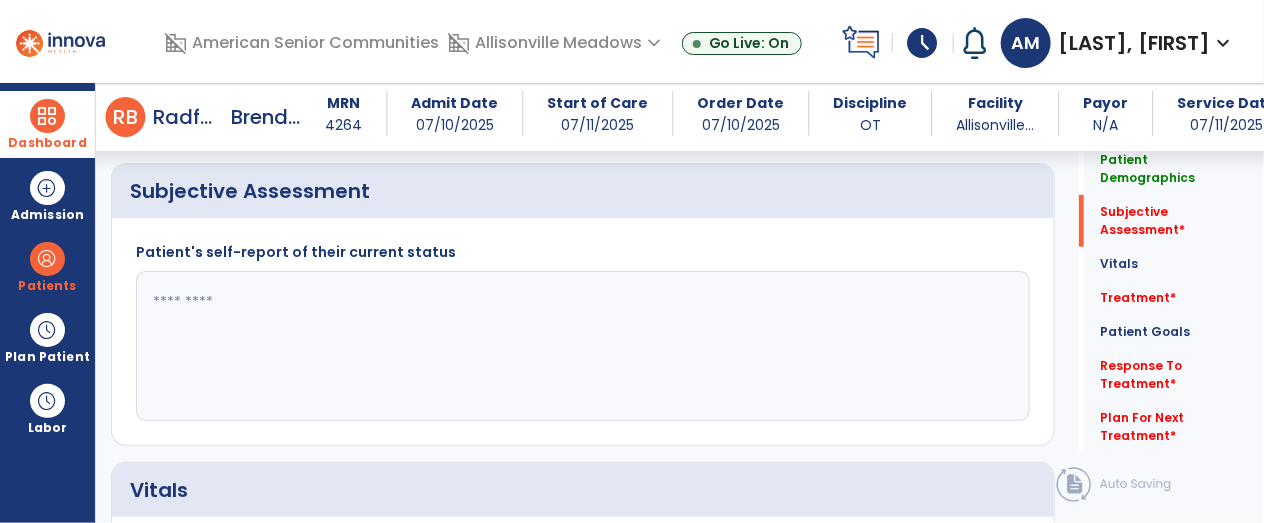 click 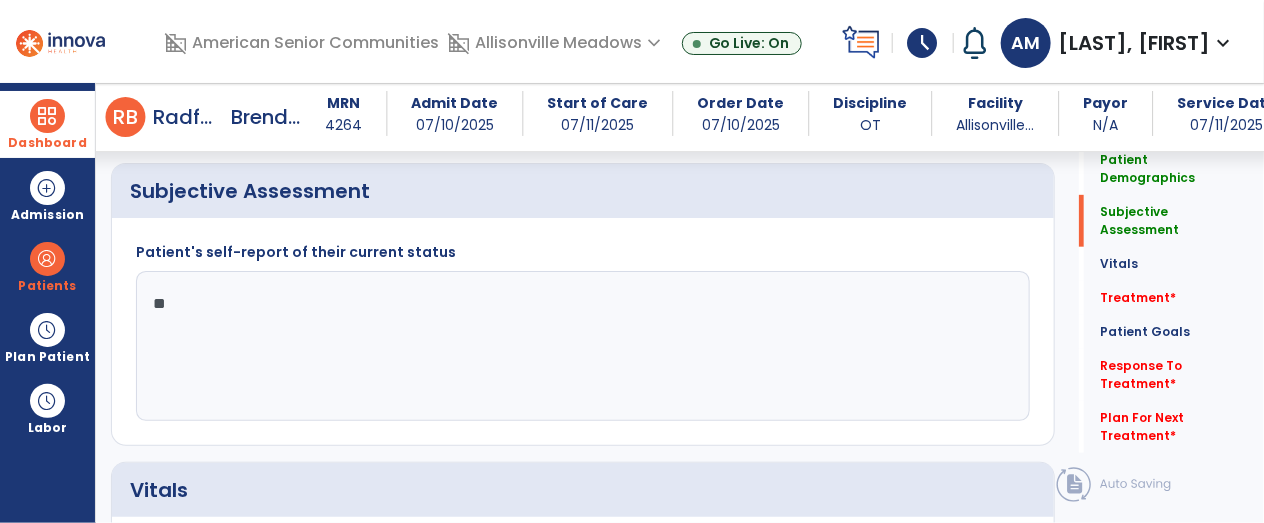 type on "*" 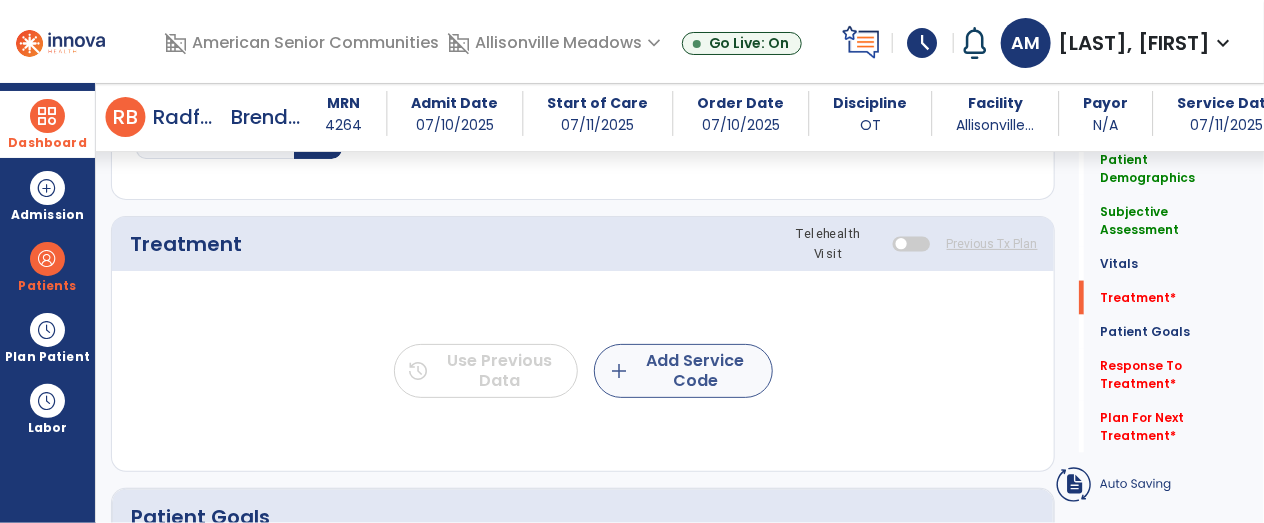 type on "**********" 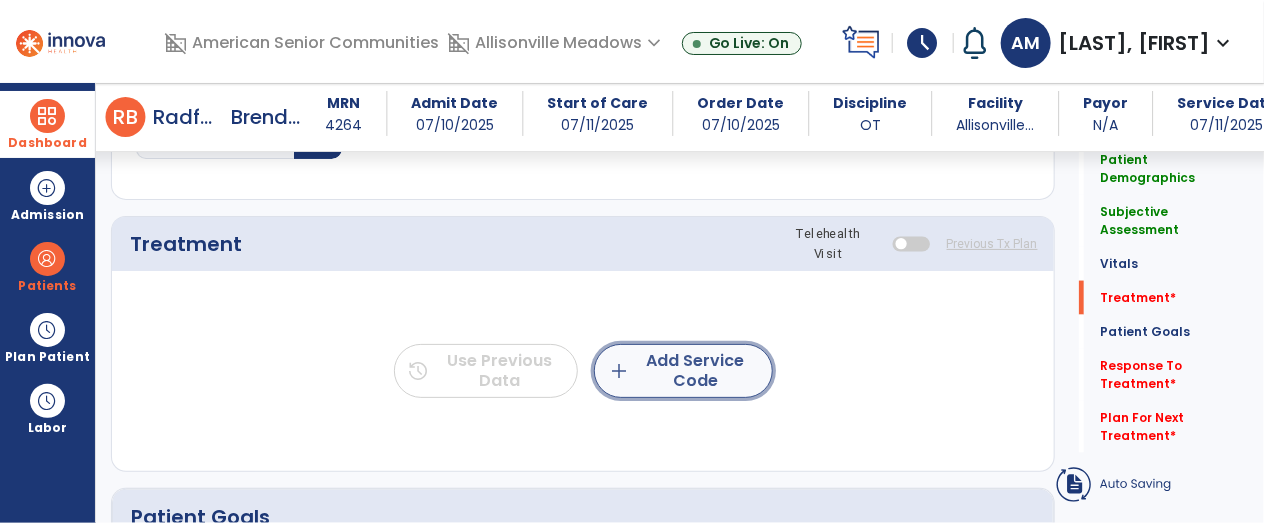 click on "add  Add Service Code" 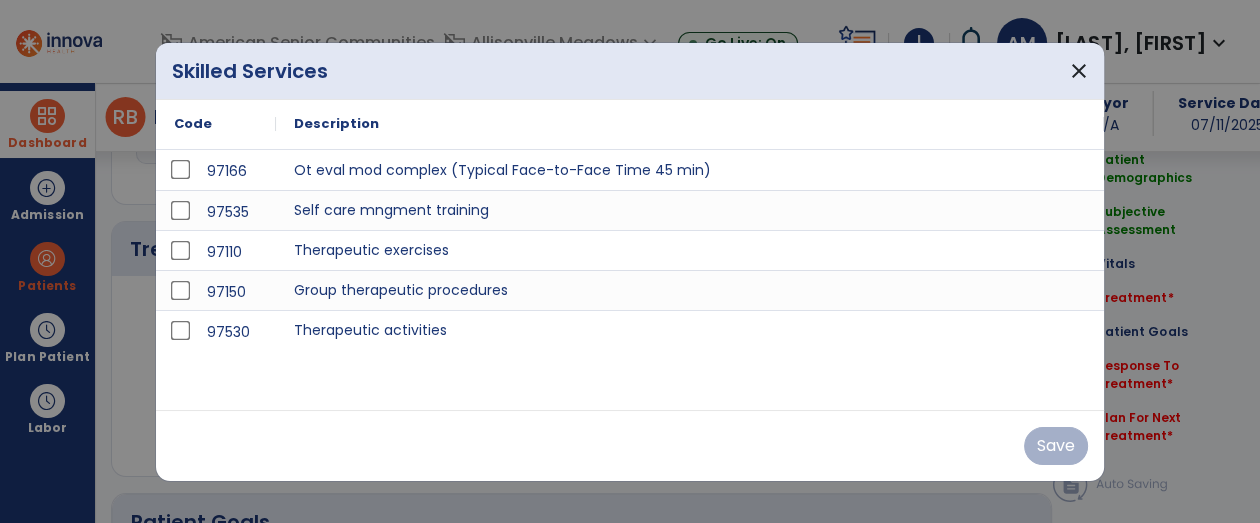 scroll, scrollTop: 1033, scrollLeft: 0, axis: vertical 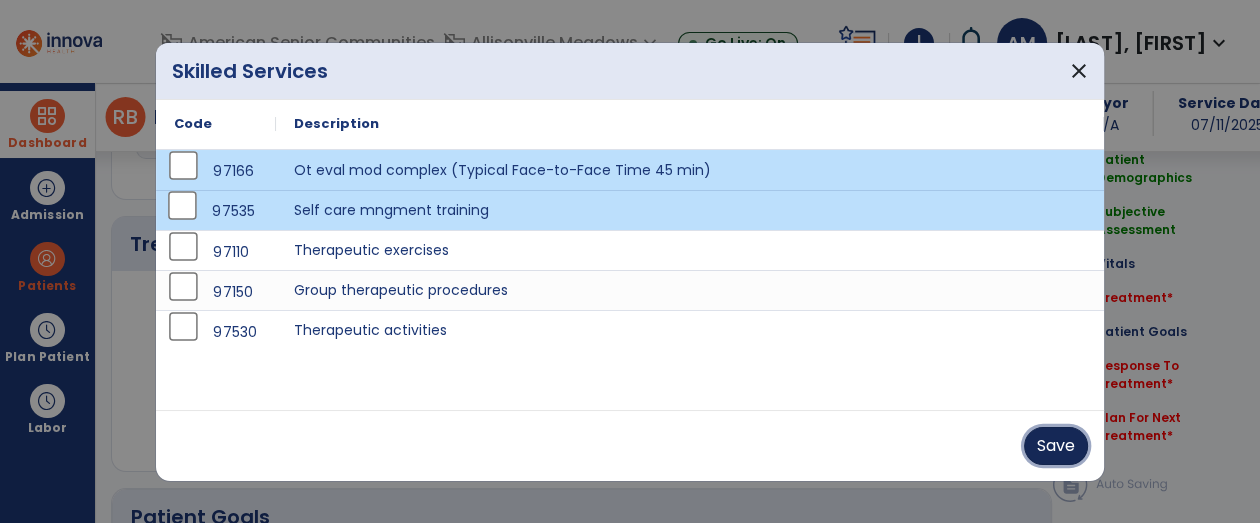 click on "Save" at bounding box center [1056, 446] 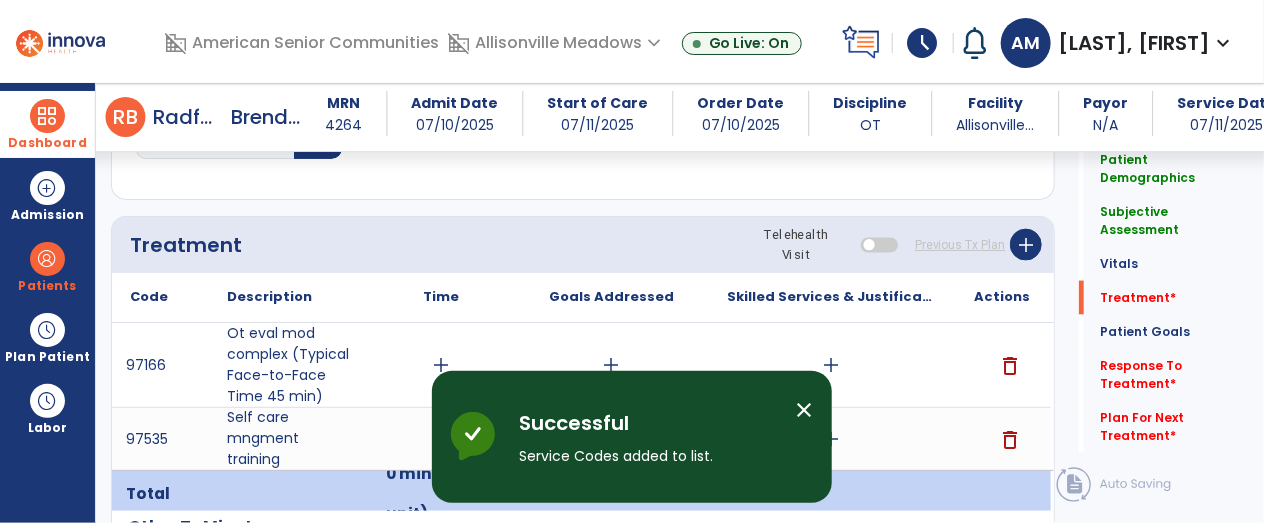 click on "add" at bounding box center (441, 365) 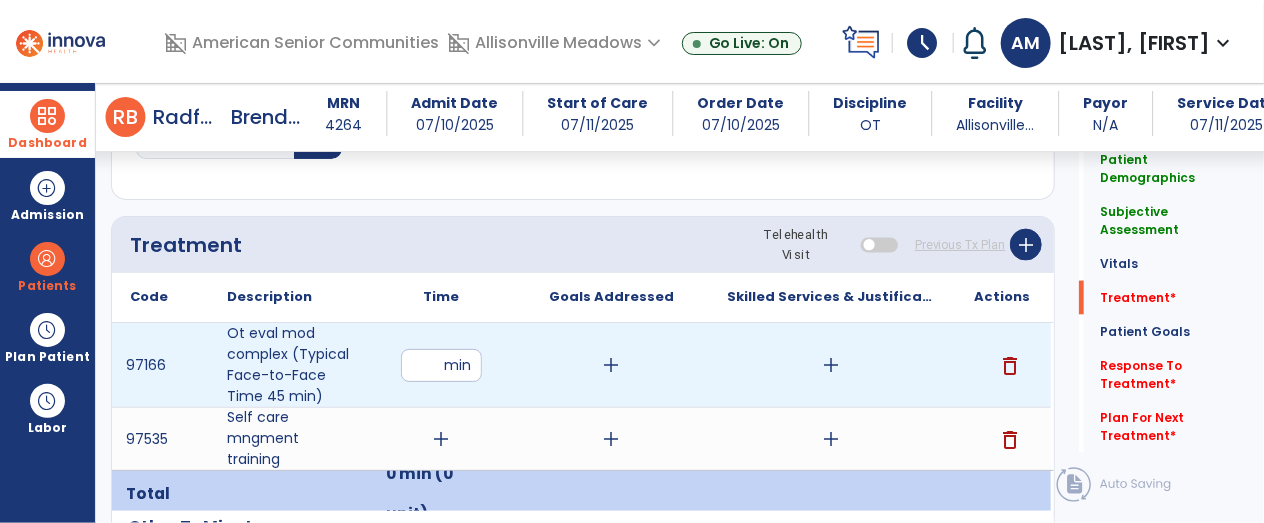 type on "**" 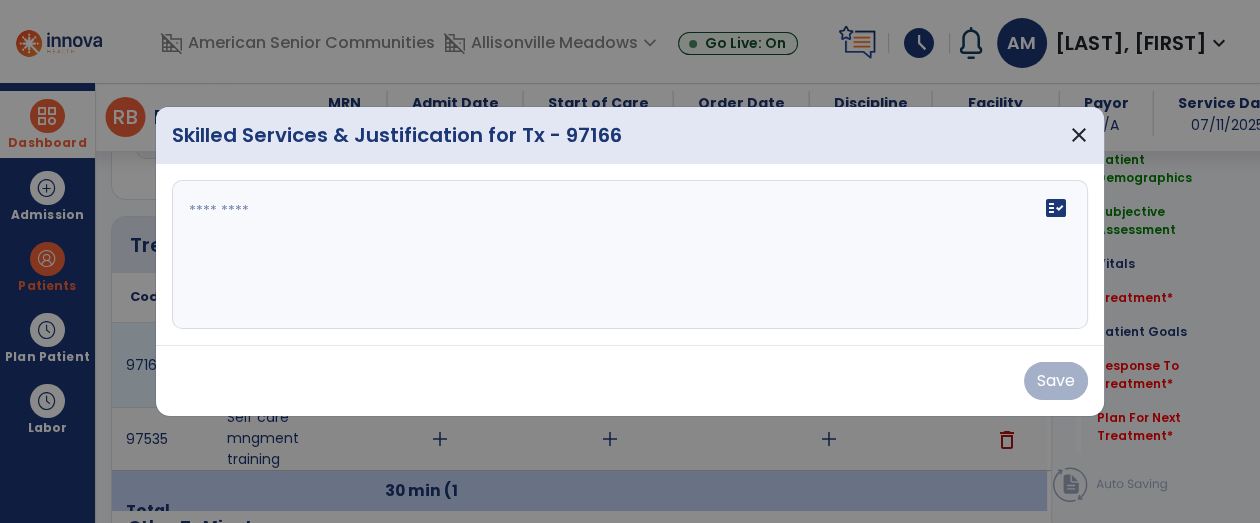click on "fact_check" at bounding box center [630, 255] 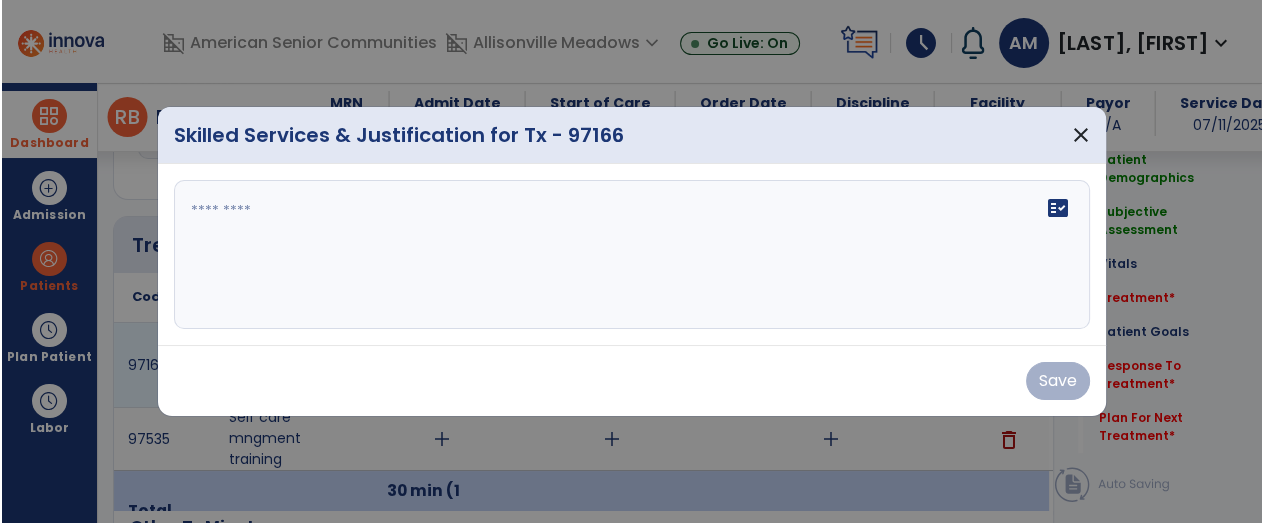 scroll, scrollTop: 1033, scrollLeft: 0, axis: vertical 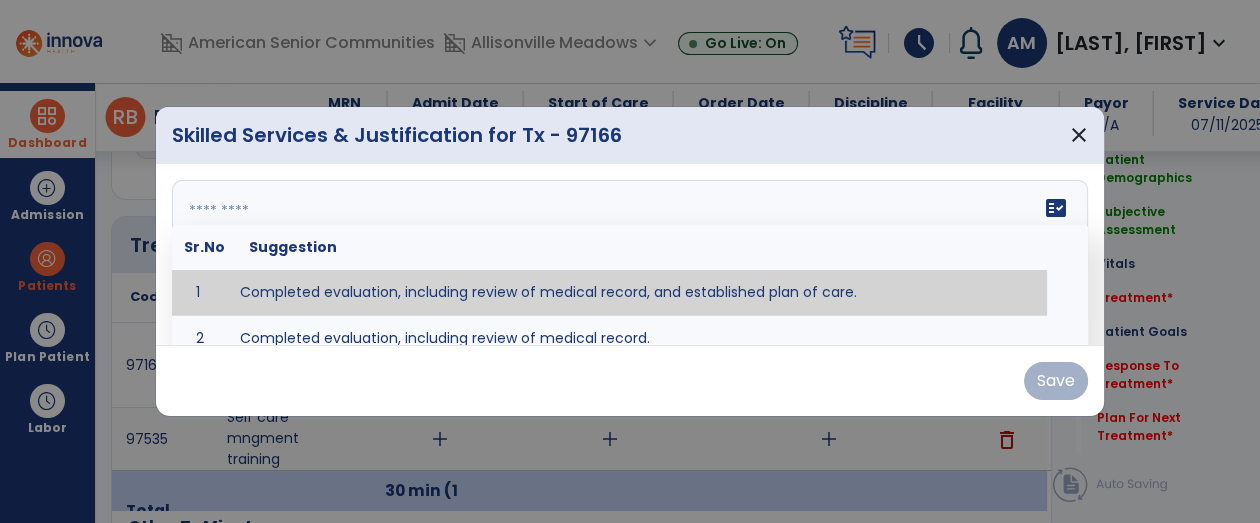 type on "**********" 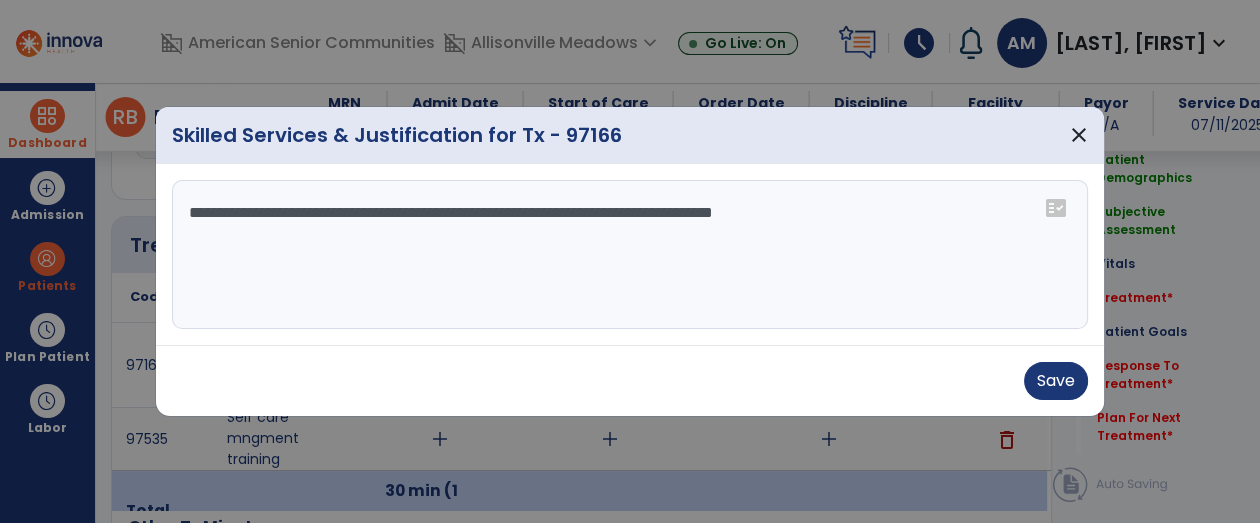click on "Save" at bounding box center [630, 380] 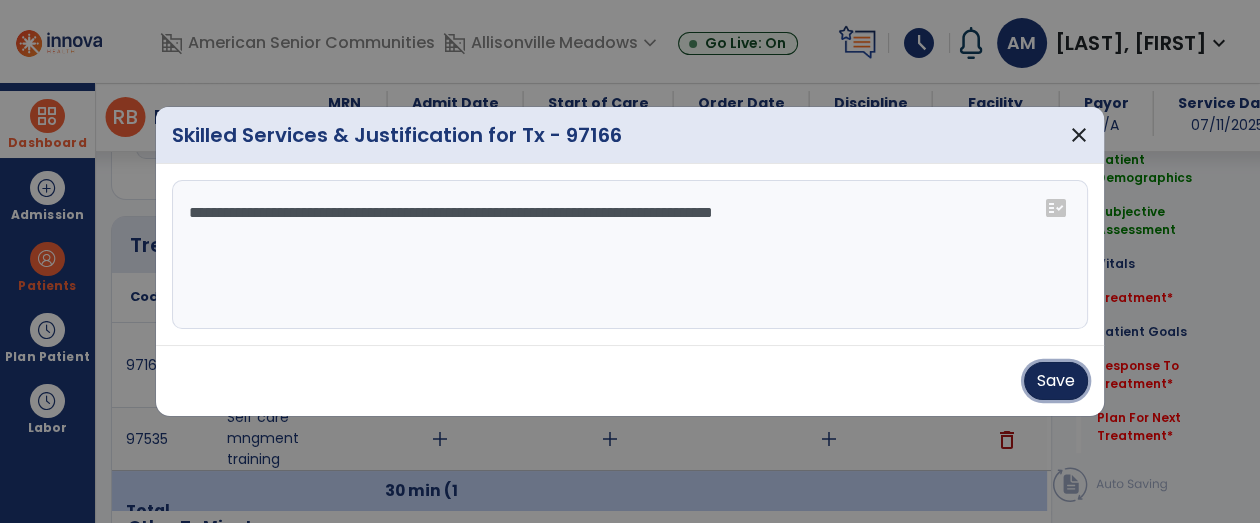 click on "Save" at bounding box center (1056, 381) 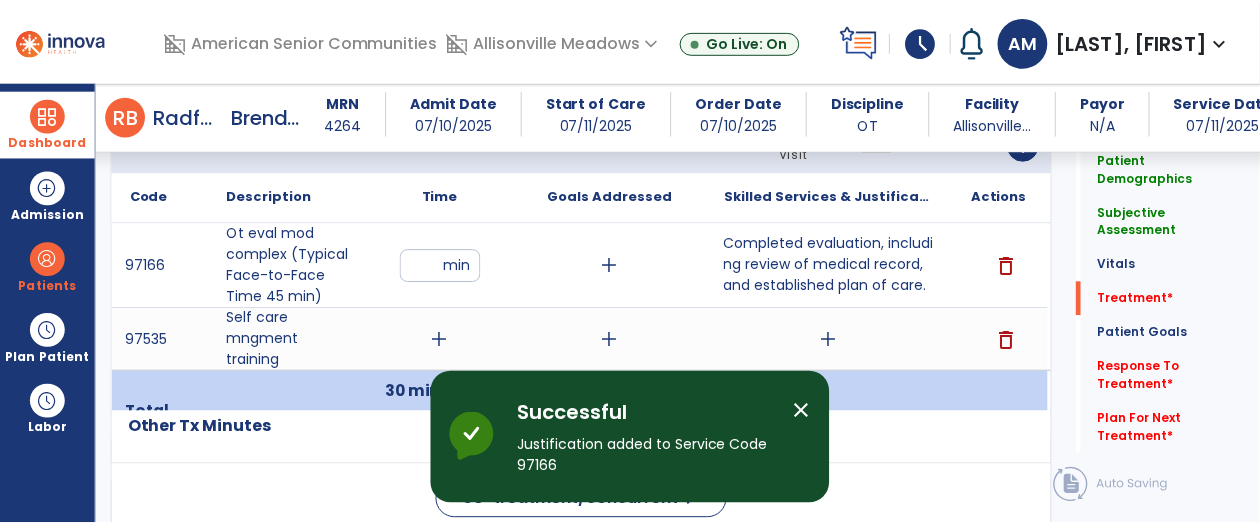 scroll, scrollTop: 1153, scrollLeft: 0, axis: vertical 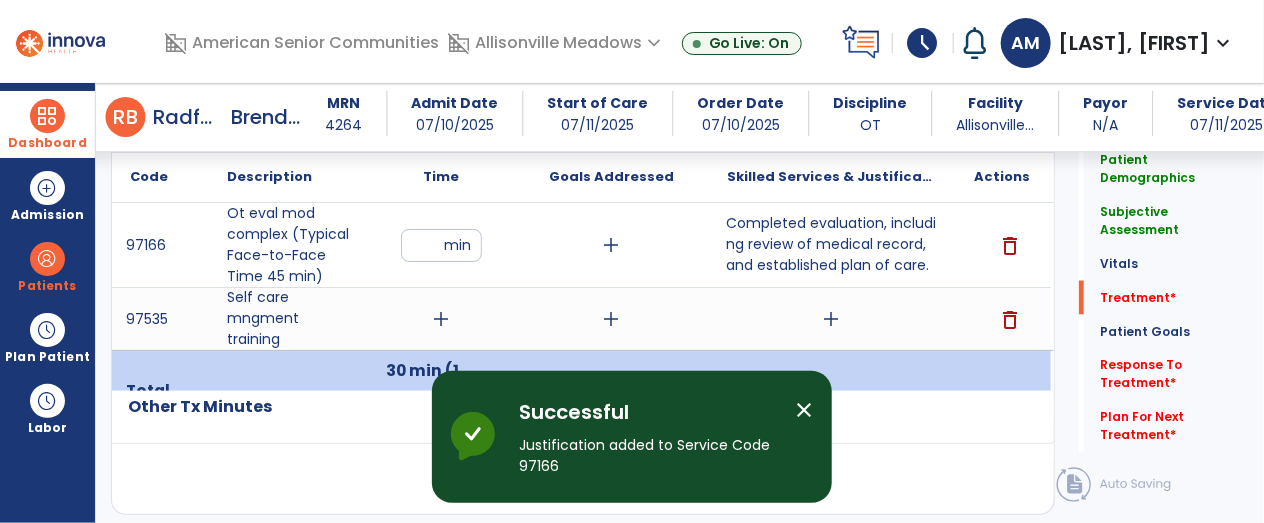click on "add" at bounding box center (441, 319) 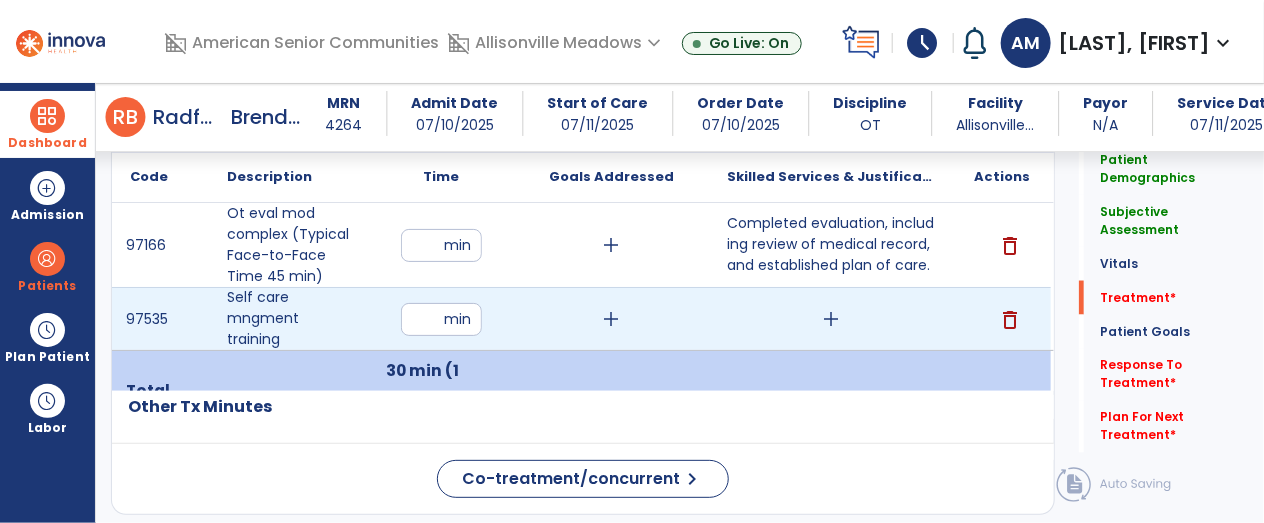 type on "**" 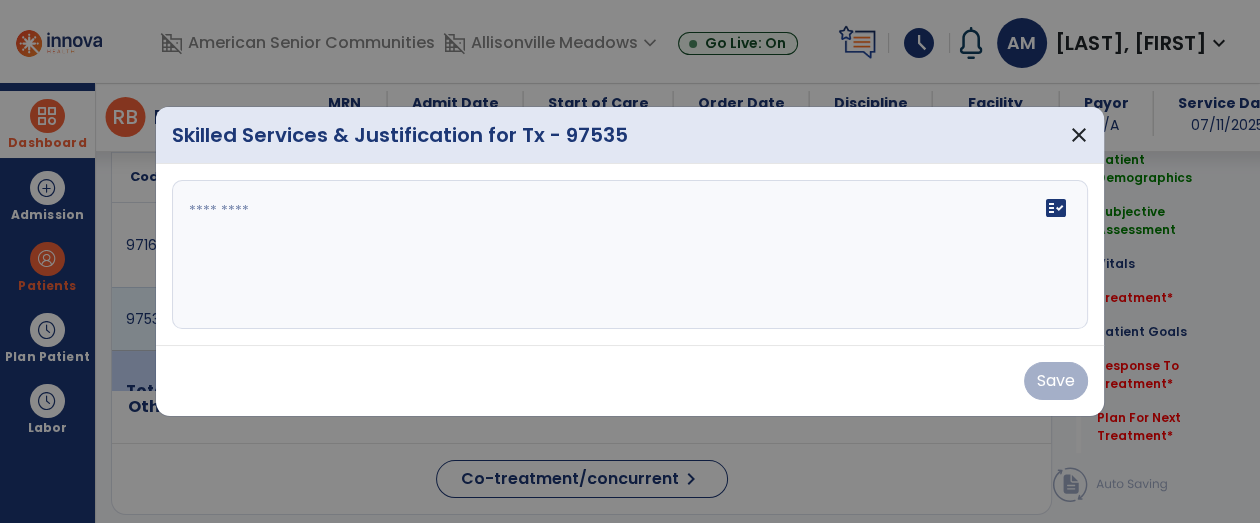 click on "fact_check" at bounding box center [630, 255] 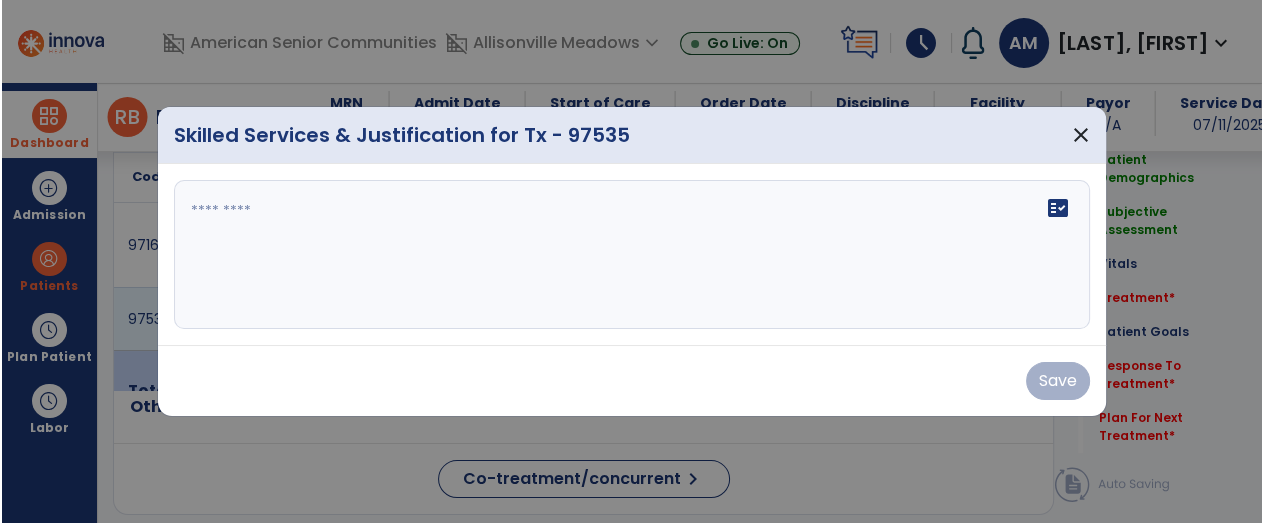 scroll, scrollTop: 1153, scrollLeft: 0, axis: vertical 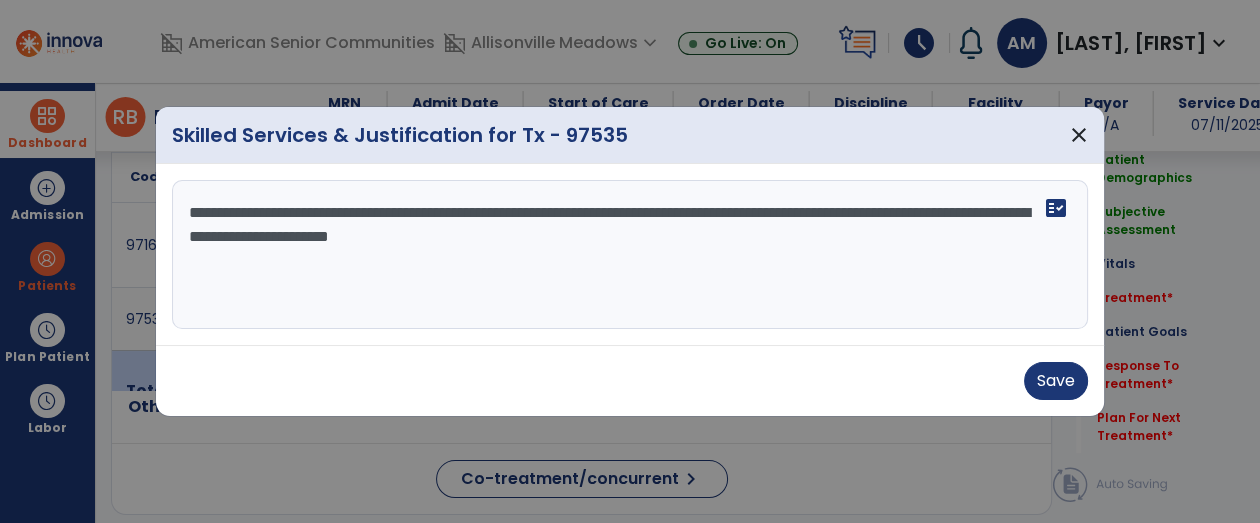 click on "**********" at bounding box center [630, 255] 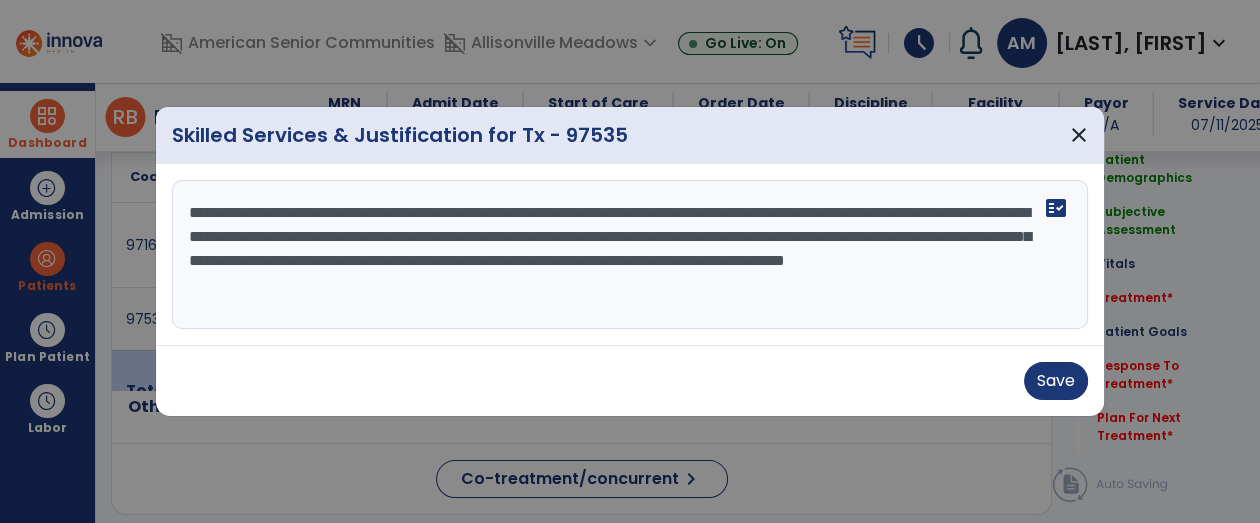 click on "**********" at bounding box center [630, 255] 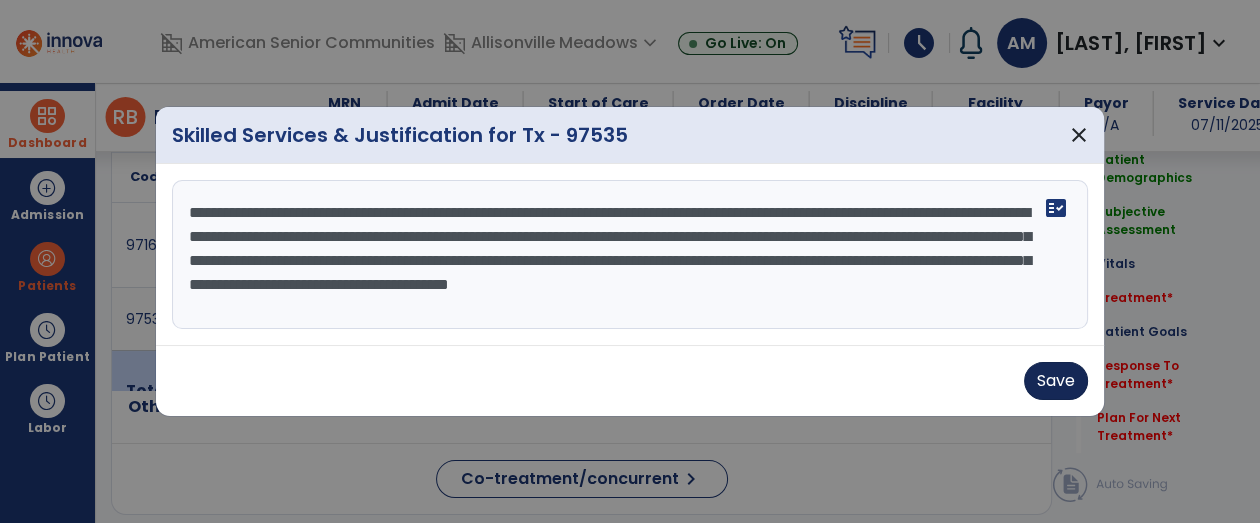 type on "**********" 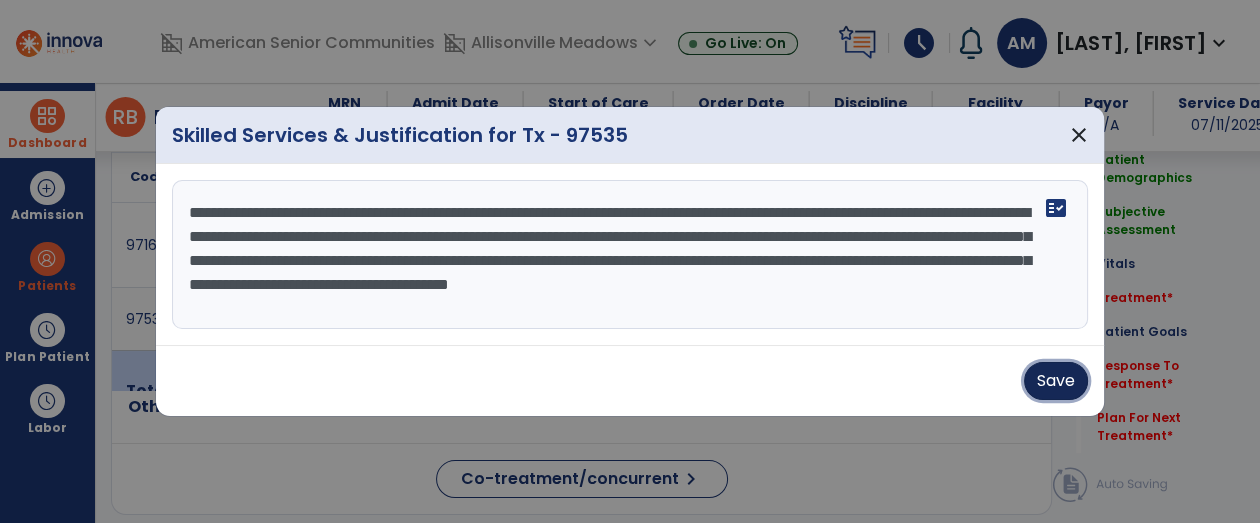 click on "Save" at bounding box center [1056, 381] 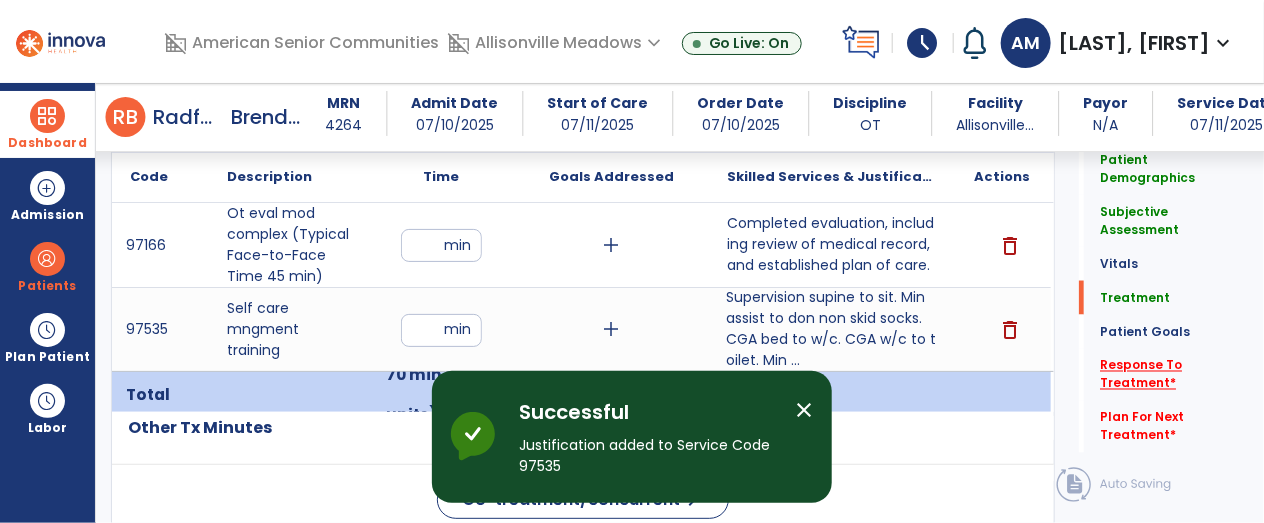 click on "*" 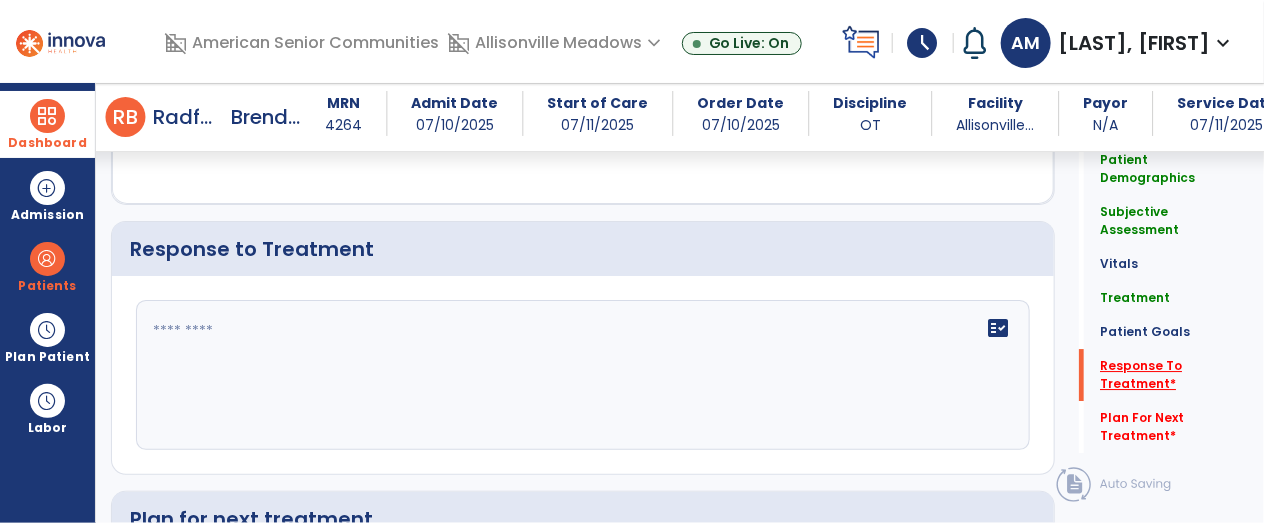 scroll, scrollTop: 2404, scrollLeft: 0, axis: vertical 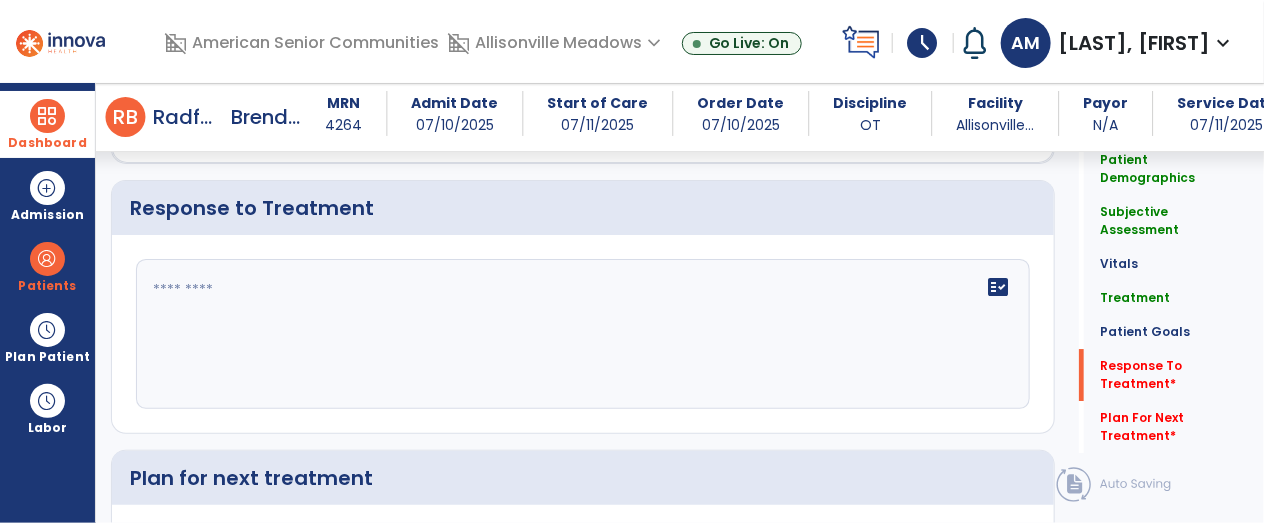click 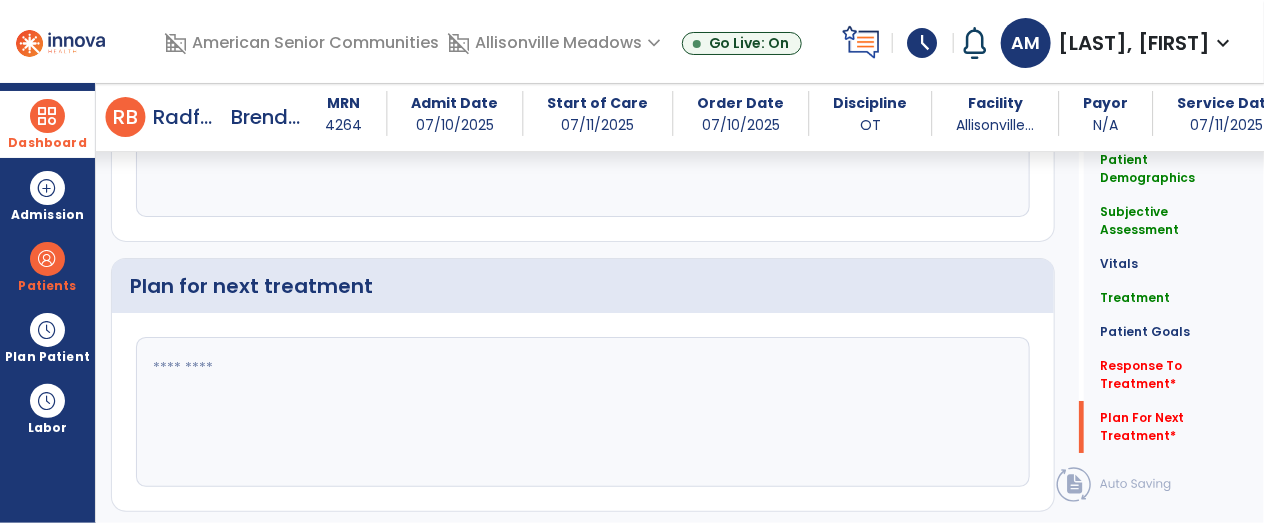 scroll, scrollTop: 2619, scrollLeft: 0, axis: vertical 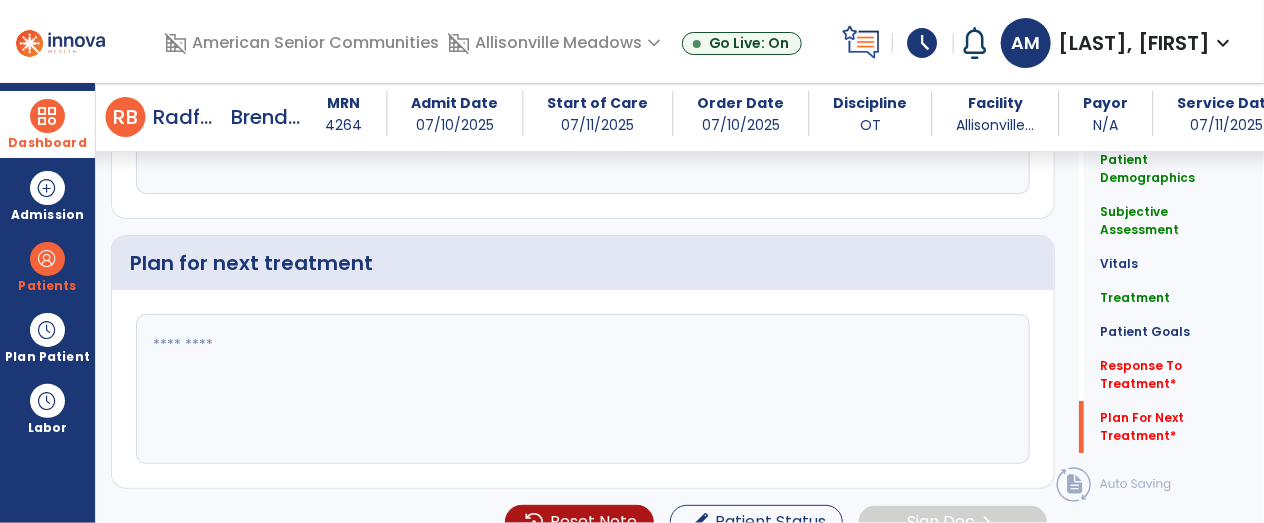 type on "**********" 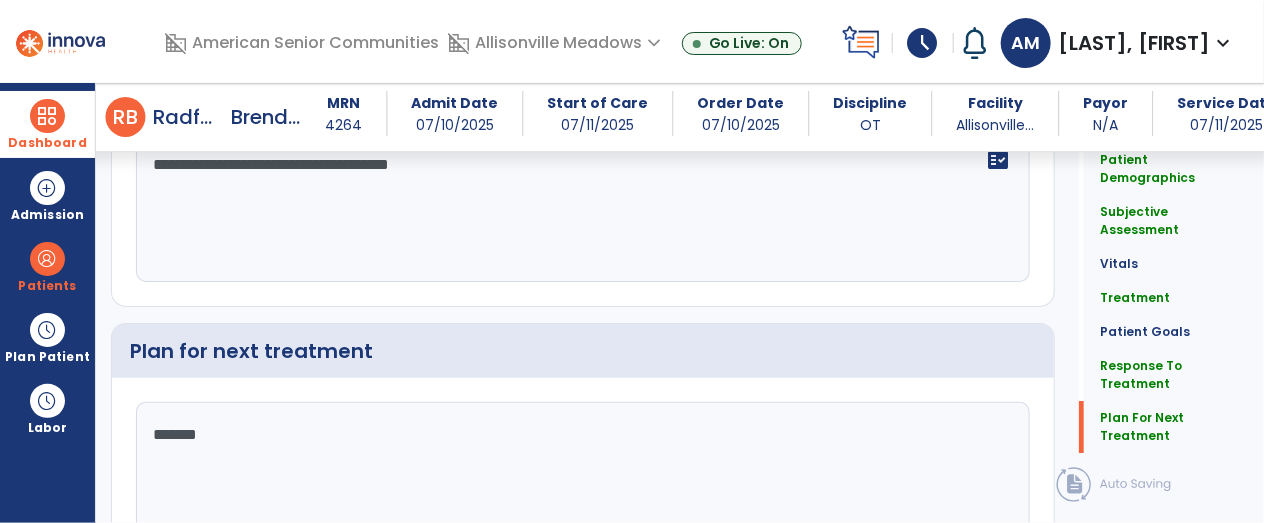scroll, scrollTop: 2619, scrollLeft: 0, axis: vertical 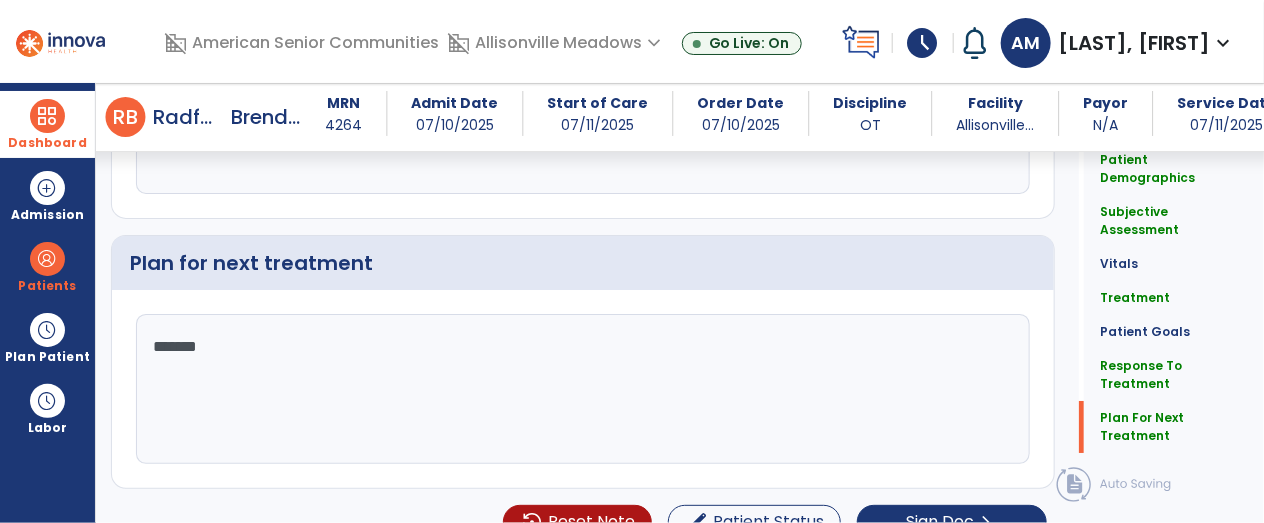 type on "*******" 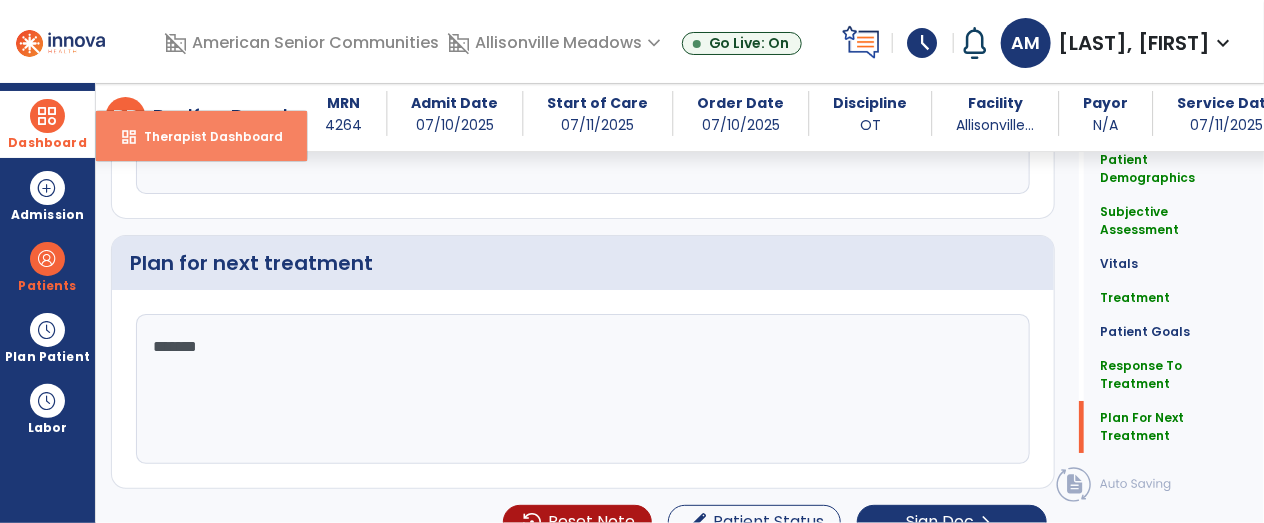 click on "dashboard  Therapist Dashboard" at bounding box center (201, 136) 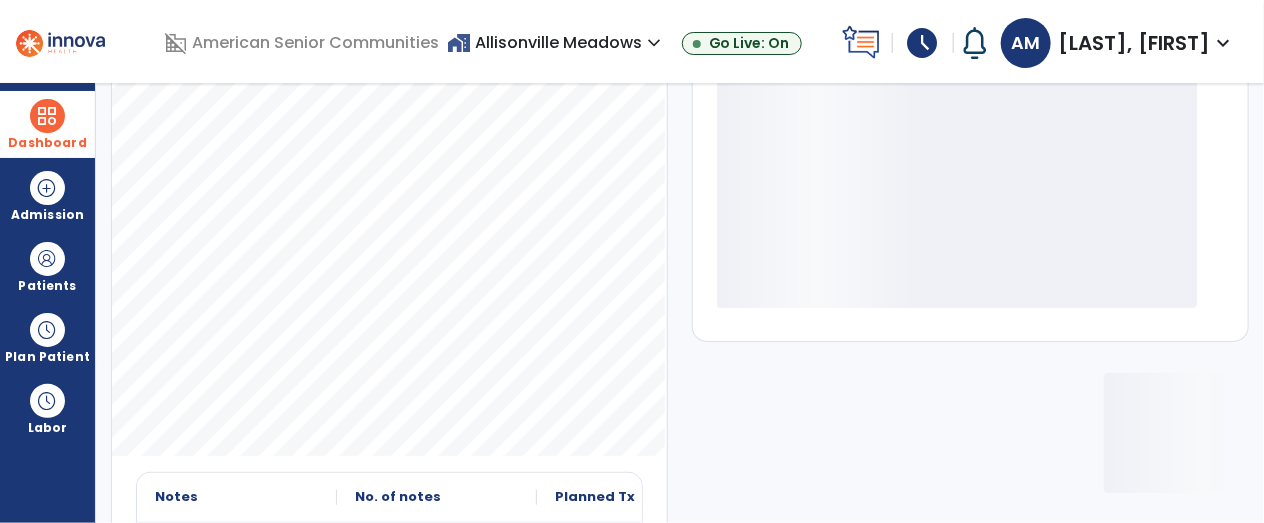 scroll, scrollTop: 430, scrollLeft: 0, axis: vertical 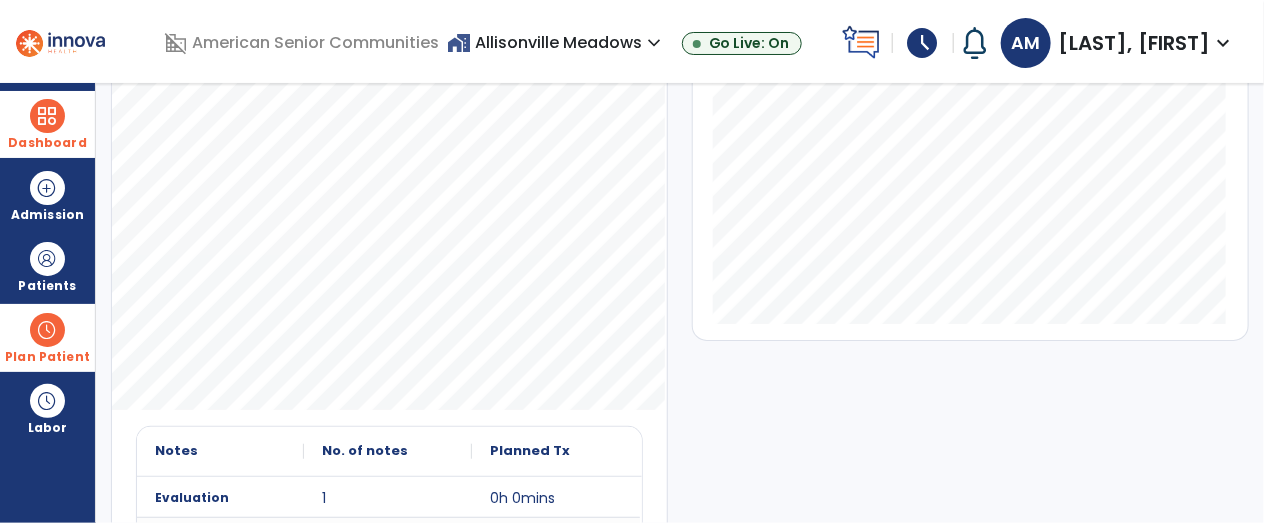 click on "Plan Patient" at bounding box center (47, 266) 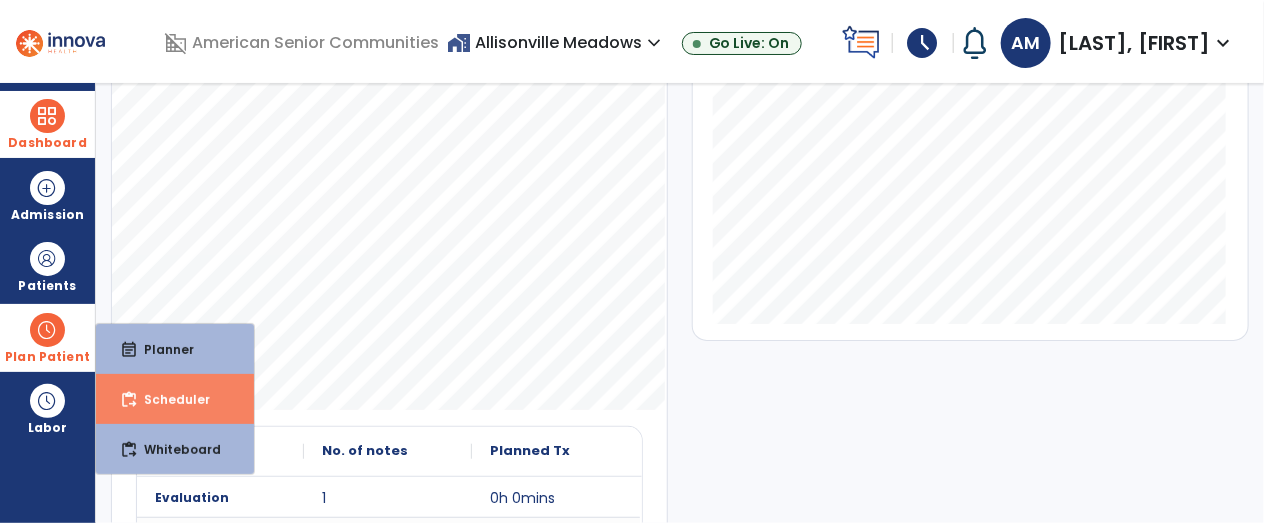 click on "Scheduler" at bounding box center (169, 399) 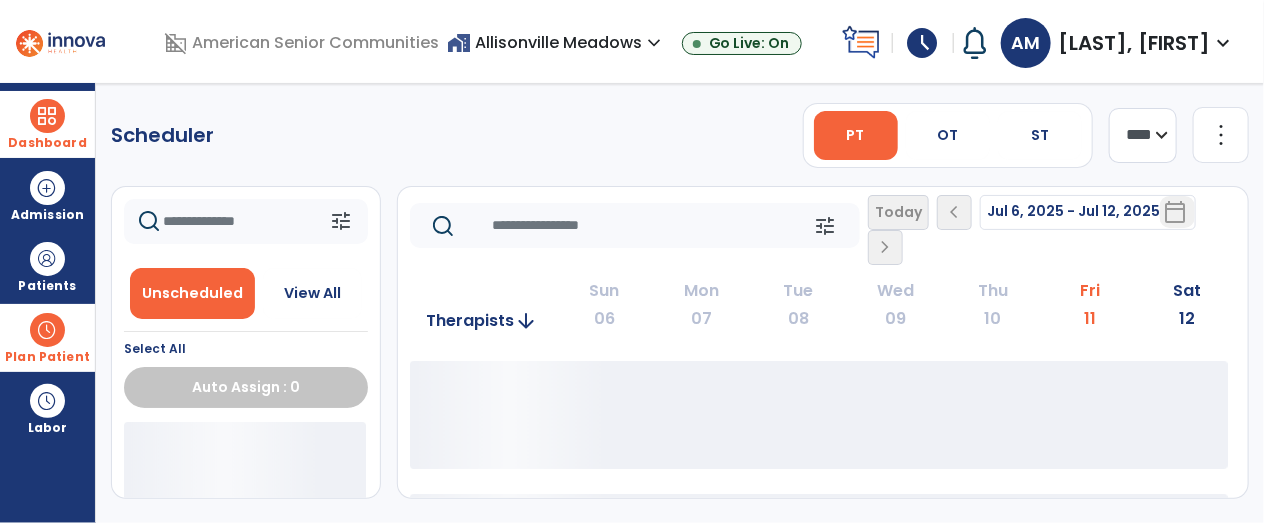 scroll, scrollTop: 0, scrollLeft: 0, axis: both 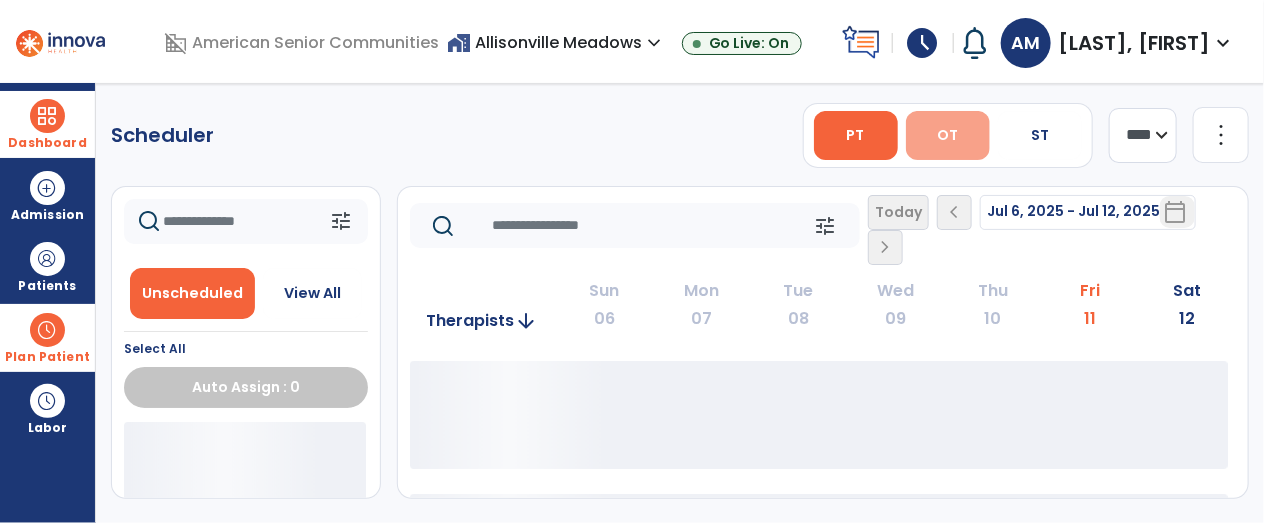click on "OT" at bounding box center [947, 135] 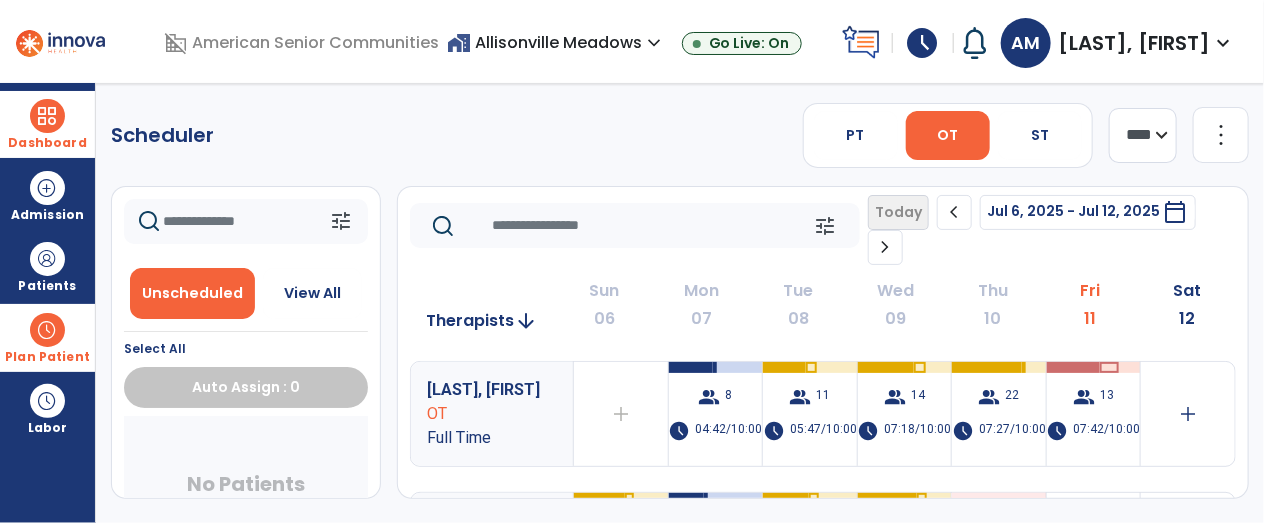 click on "chevron_right" 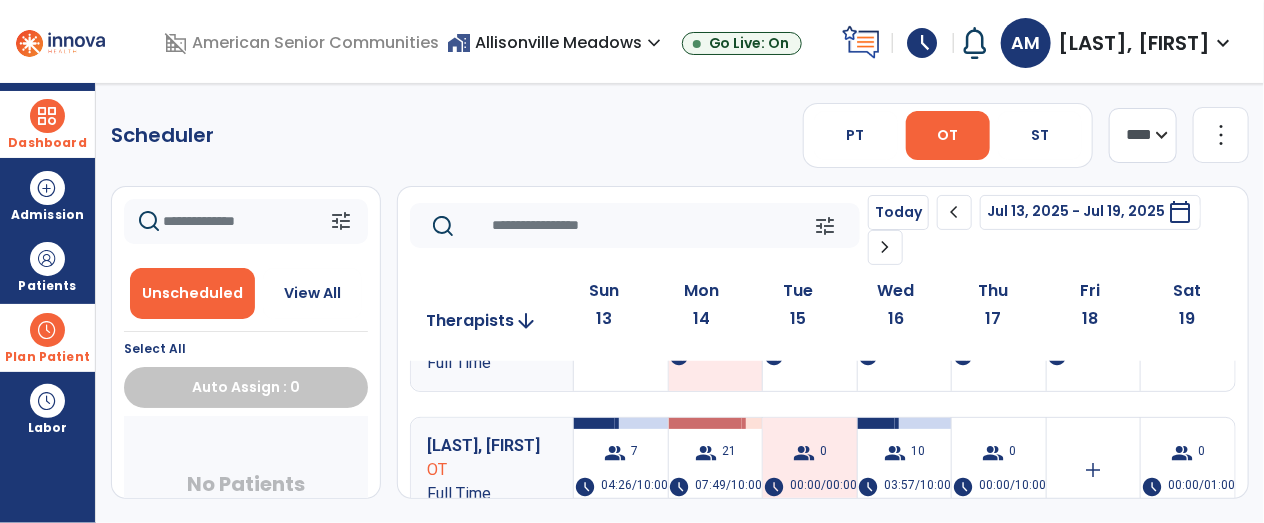 scroll, scrollTop: 112, scrollLeft: 0, axis: vertical 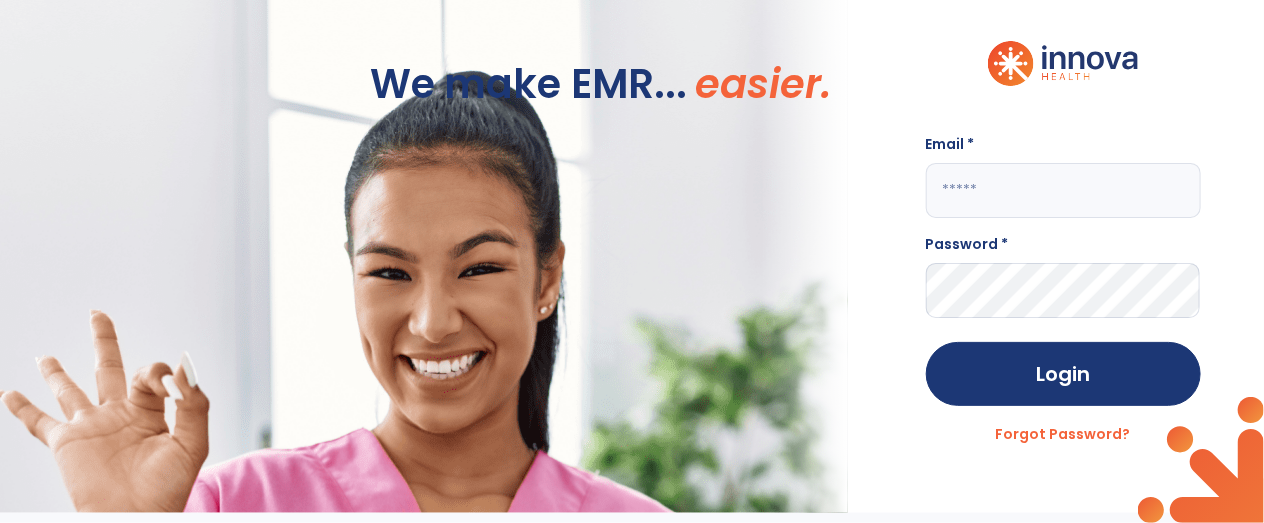 click 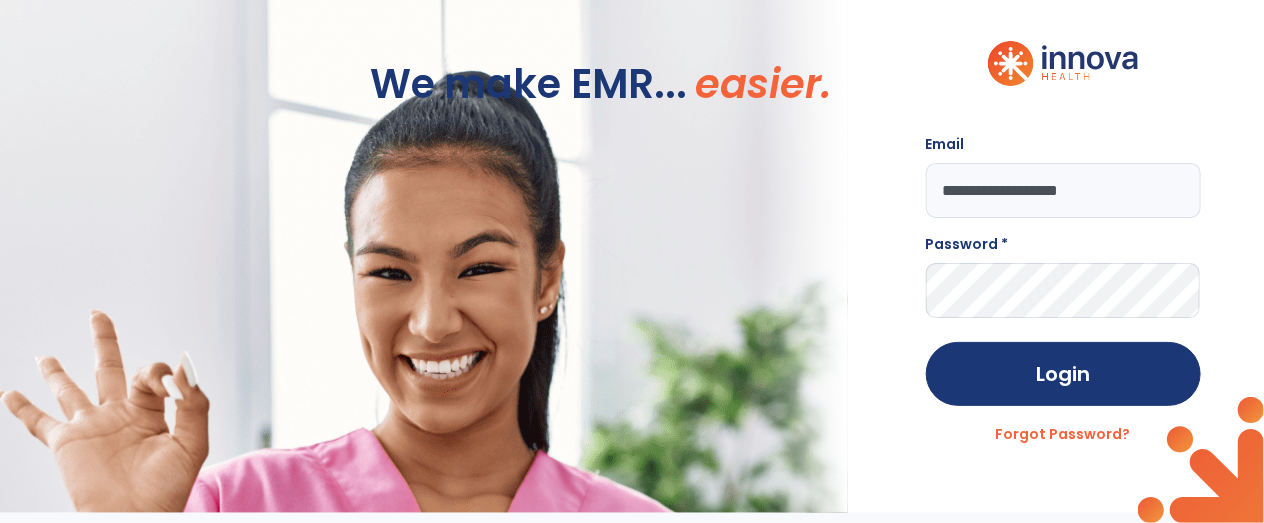 type on "**********" 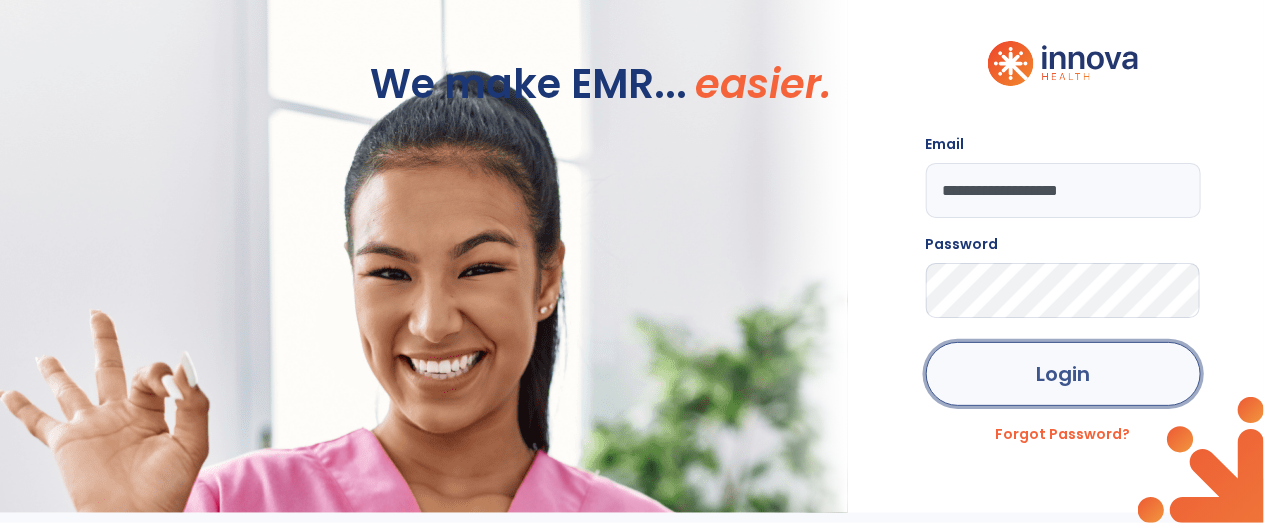 click on "Login" 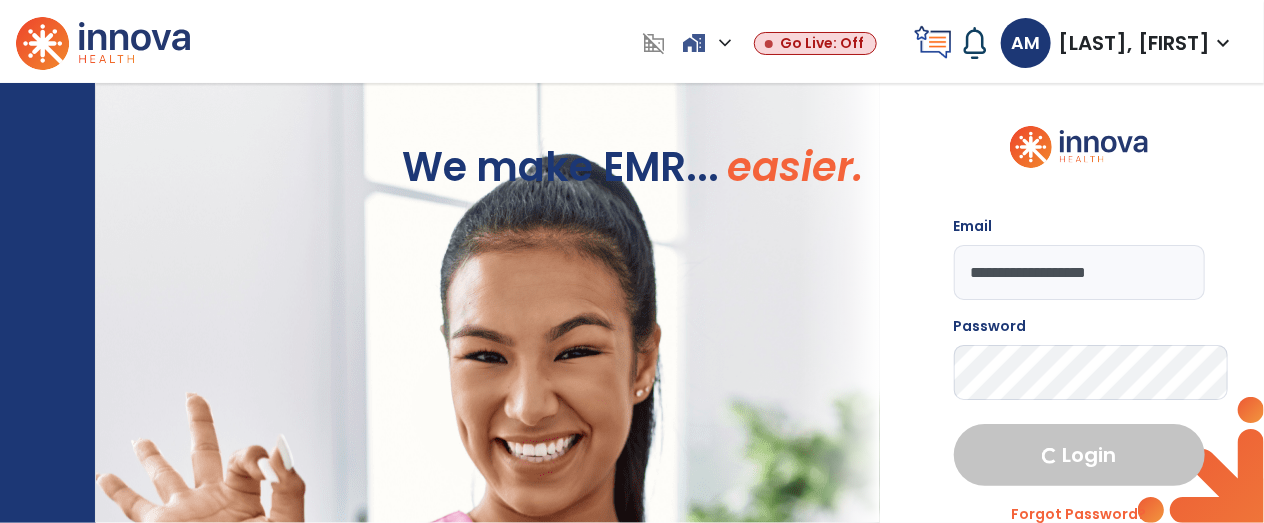 select on "****" 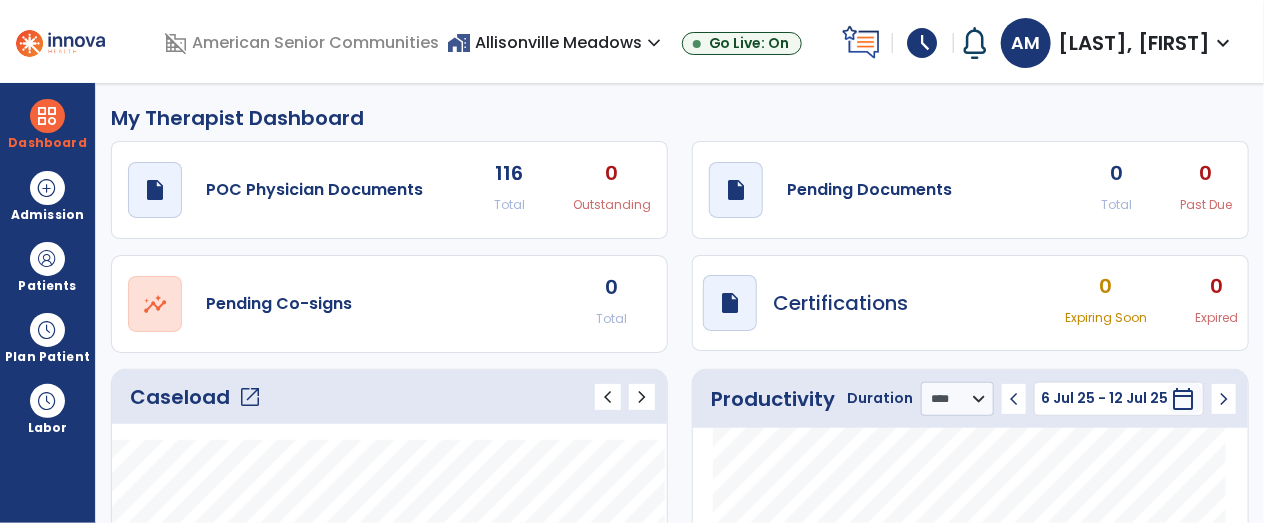 click on "open_in_new" 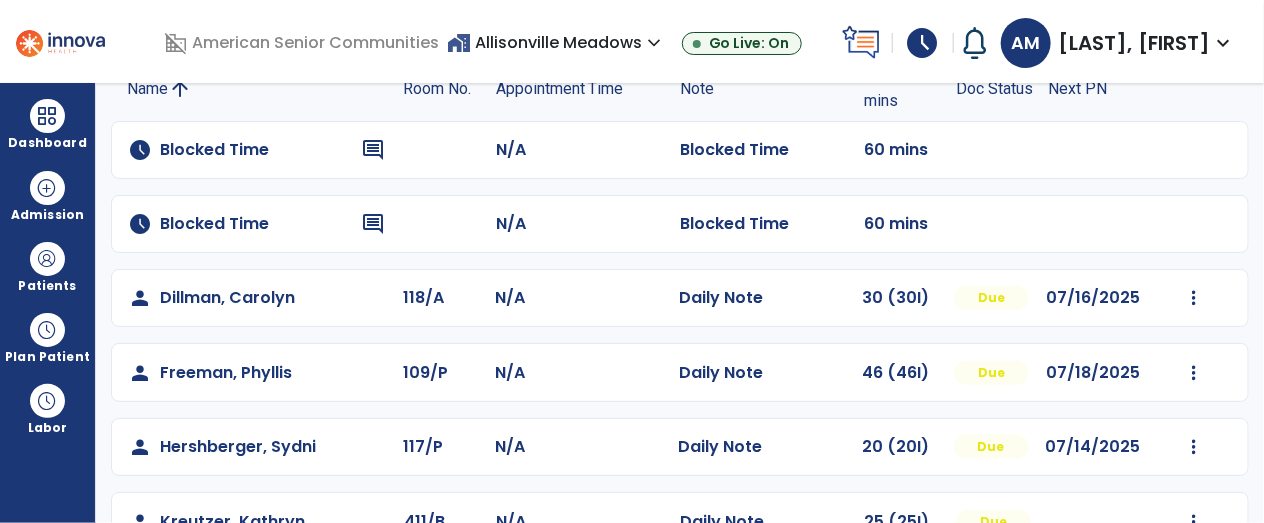 scroll, scrollTop: 144, scrollLeft: 0, axis: vertical 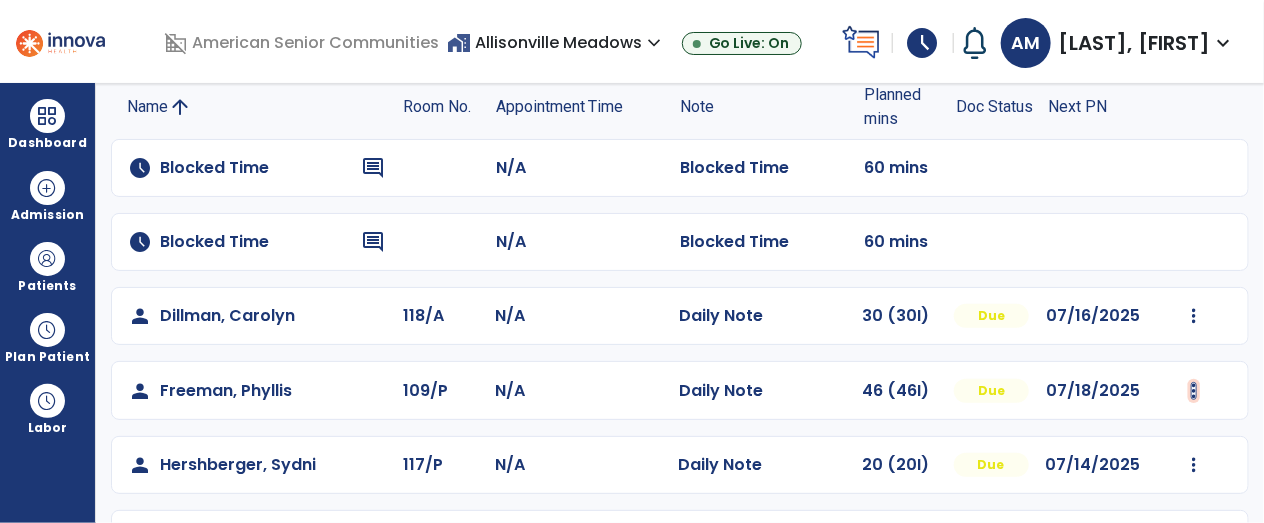 click at bounding box center (1194, 316) 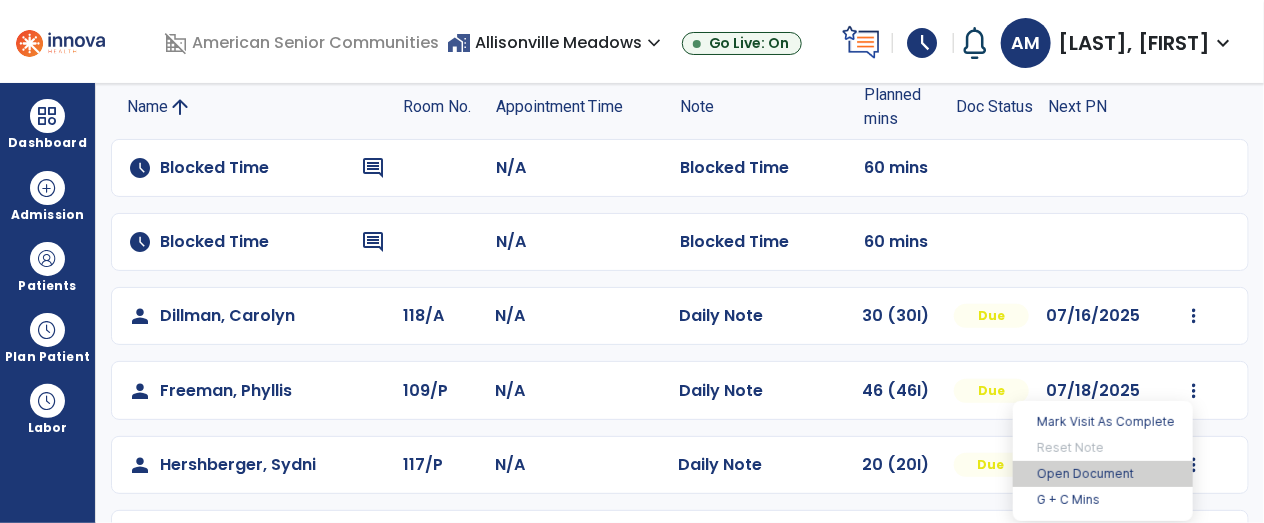 click on "Open Document" at bounding box center [1103, 474] 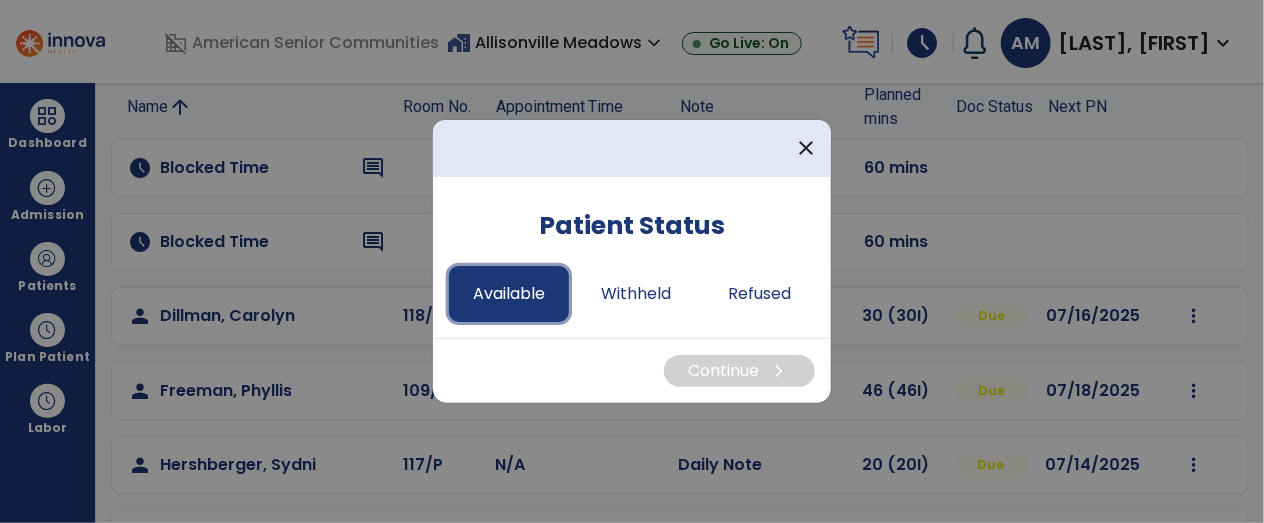 click on "Available" at bounding box center (509, 294) 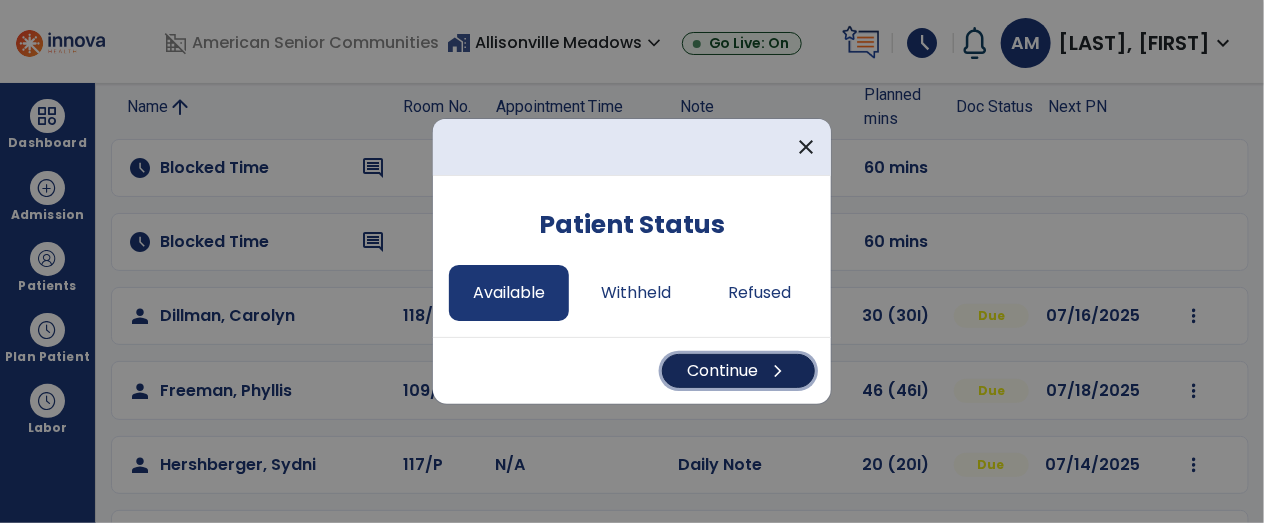 click on "chevron_right" at bounding box center [778, 371] 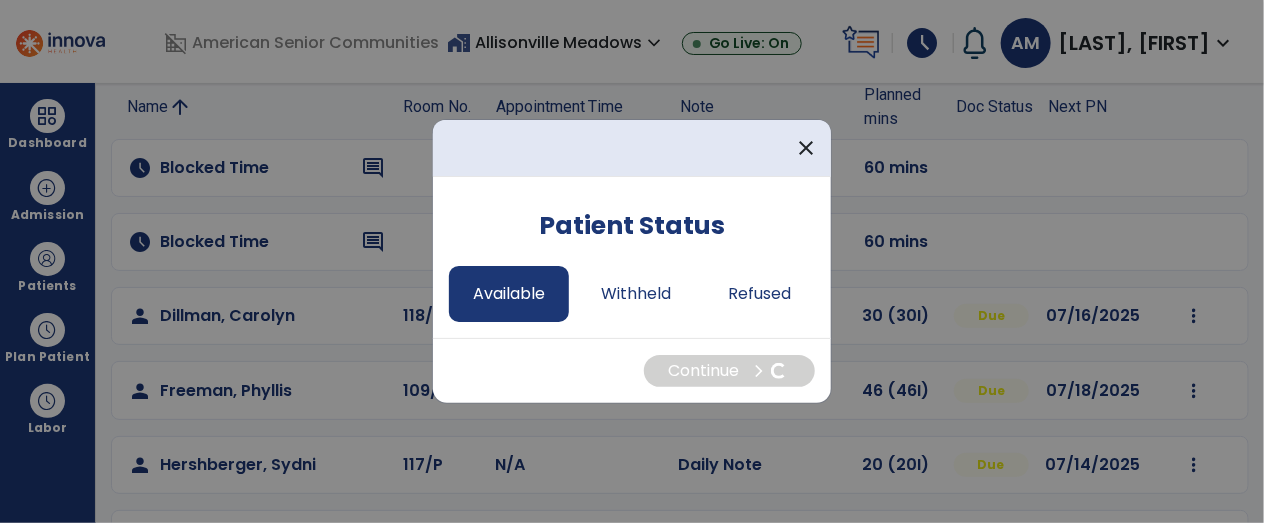 select on "*" 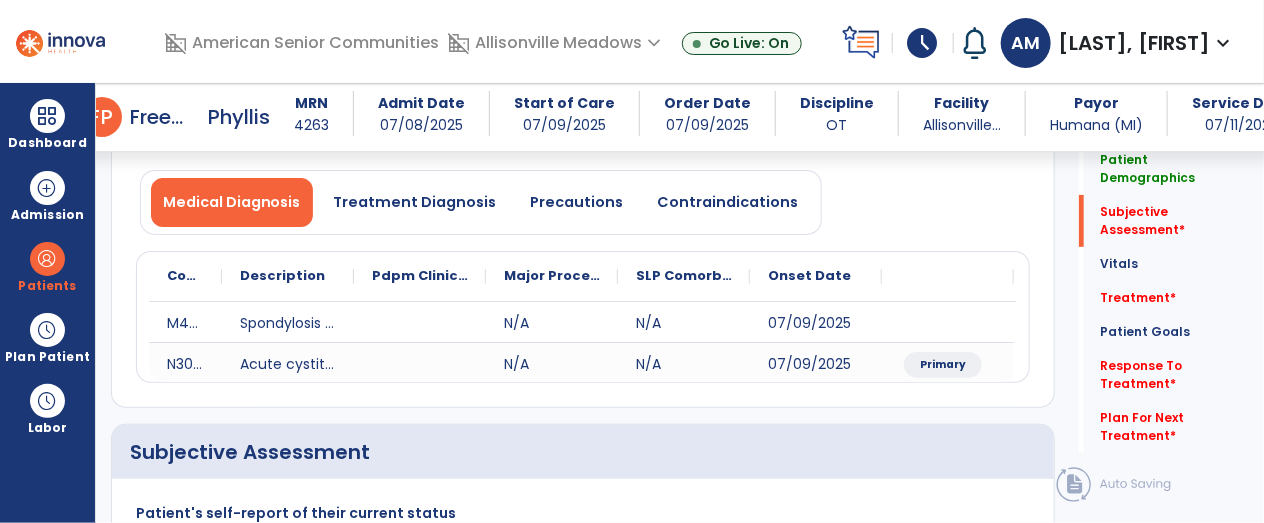 scroll, scrollTop: 439, scrollLeft: 0, axis: vertical 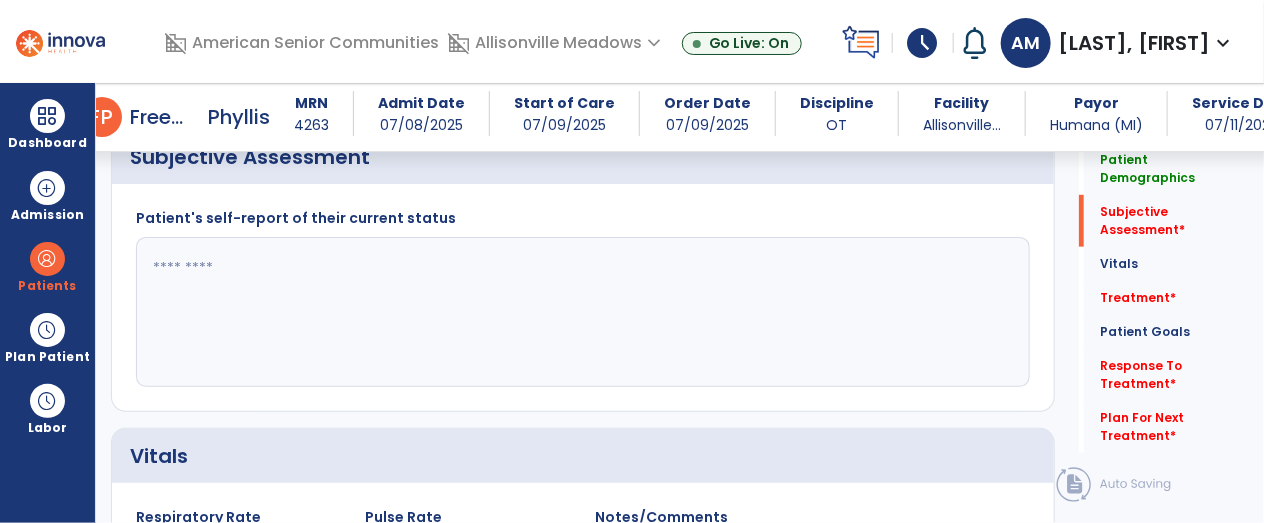 click 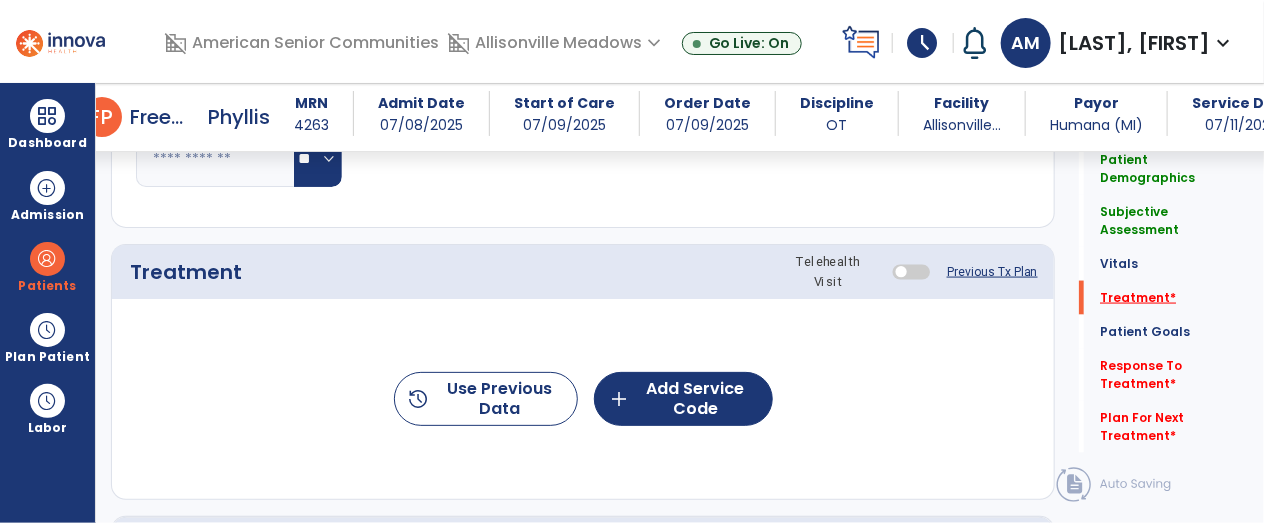type on "**********" 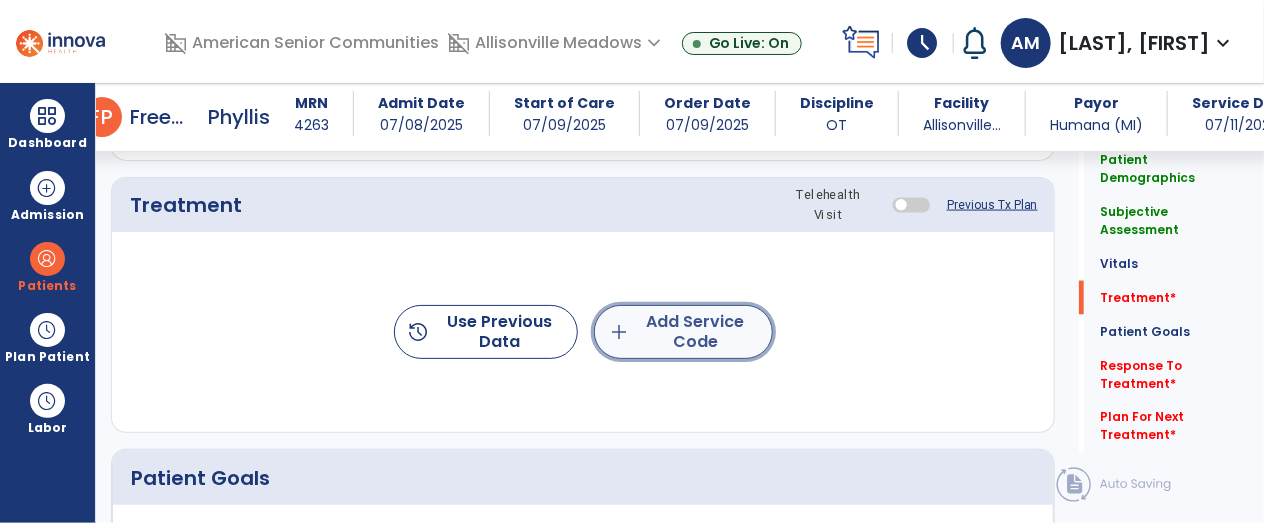 click on "add  Add Service Code" 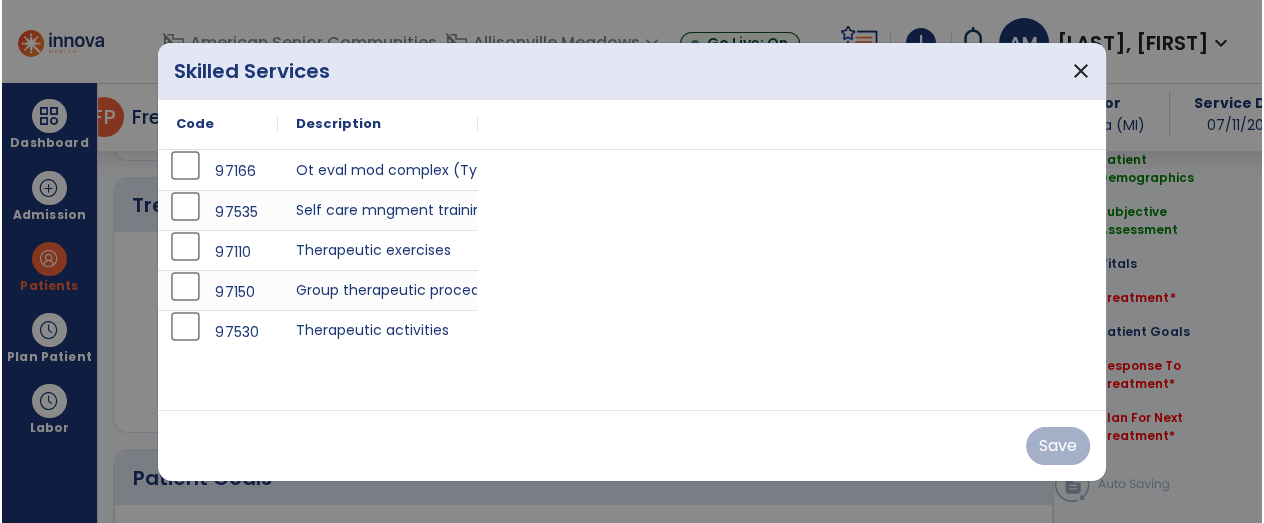 scroll, scrollTop: 1112, scrollLeft: 0, axis: vertical 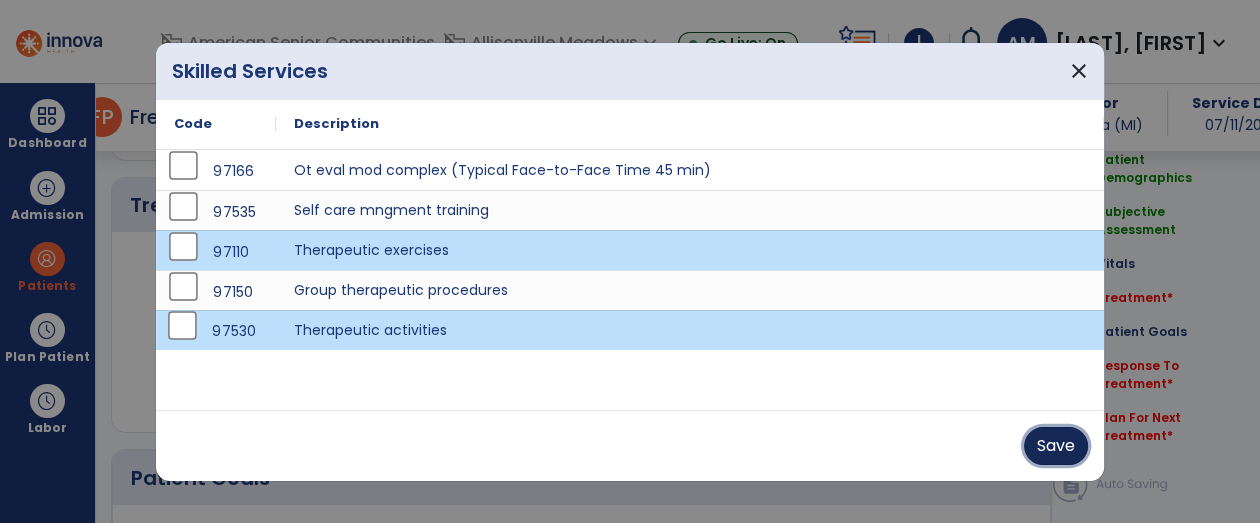 click on "Save" at bounding box center [1056, 446] 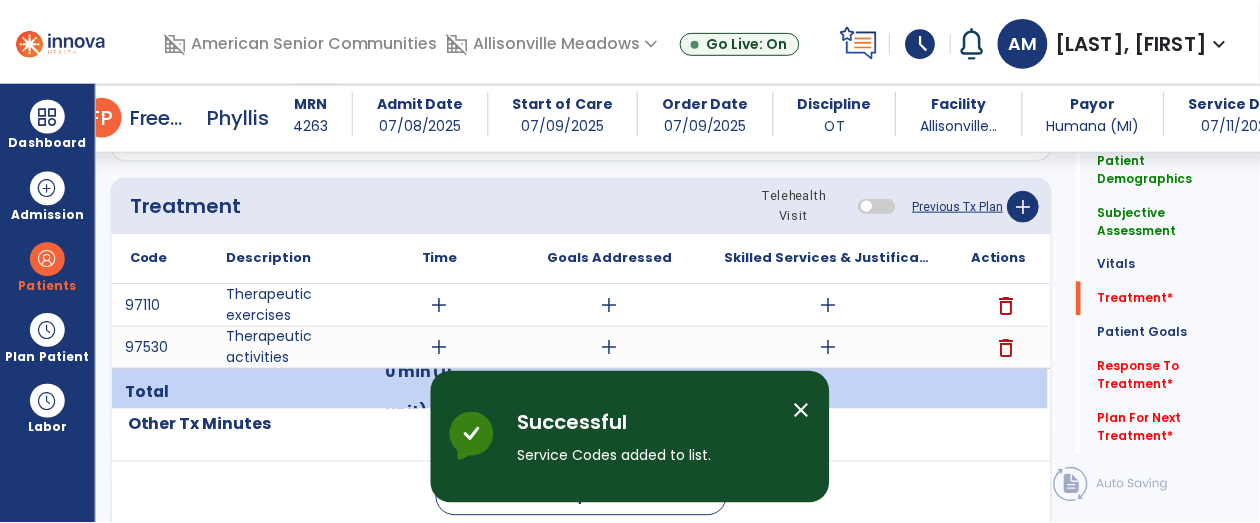 scroll, scrollTop: 1185, scrollLeft: 0, axis: vertical 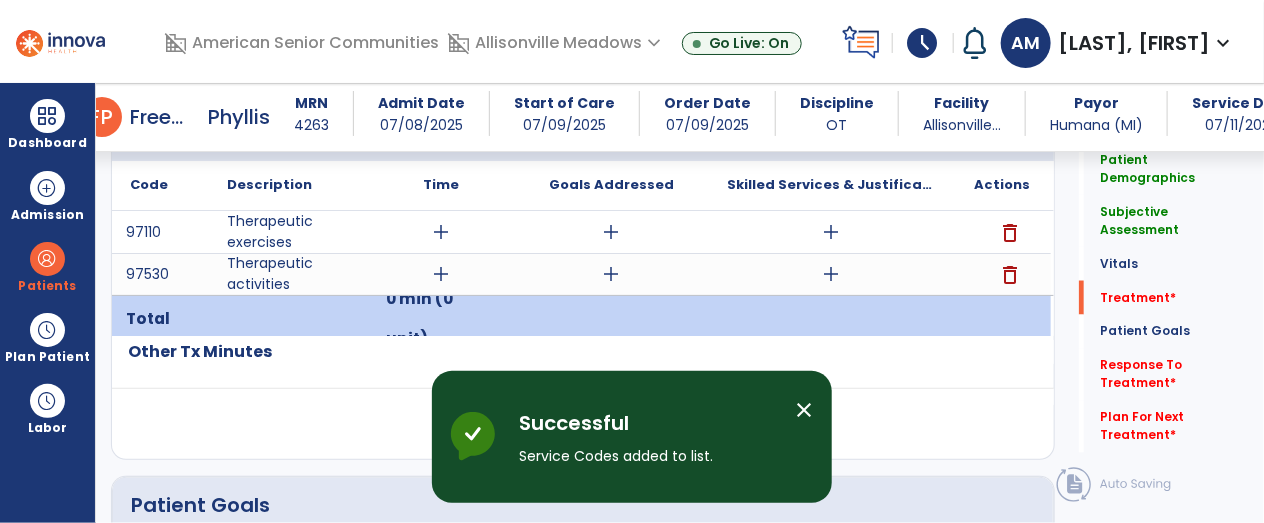 click on "add" at bounding box center (441, 232) 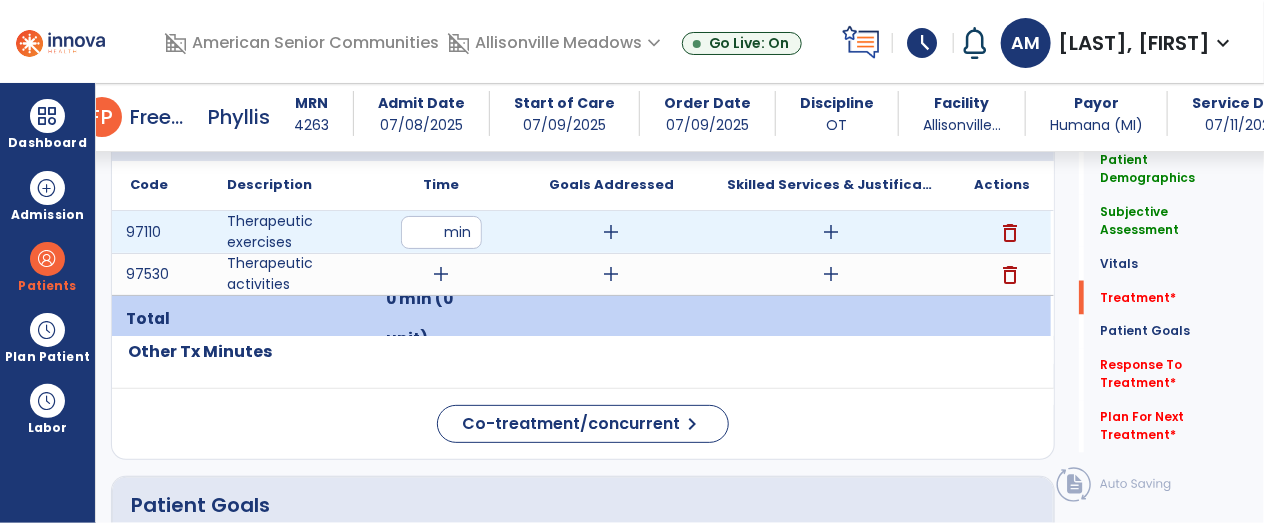 type on "**" 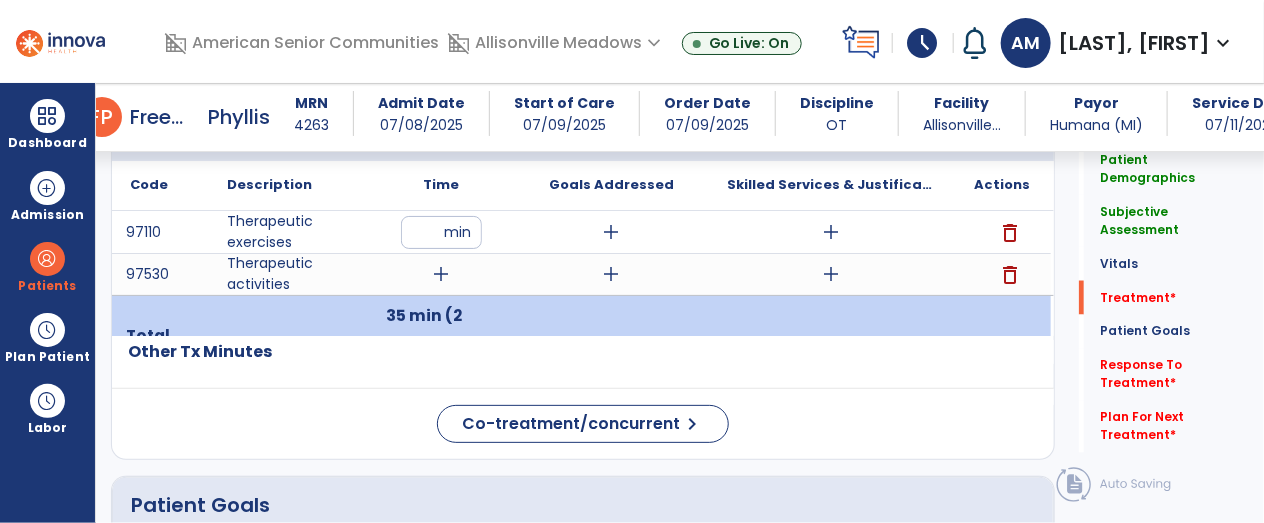 click on "add" at bounding box center [441, 274] 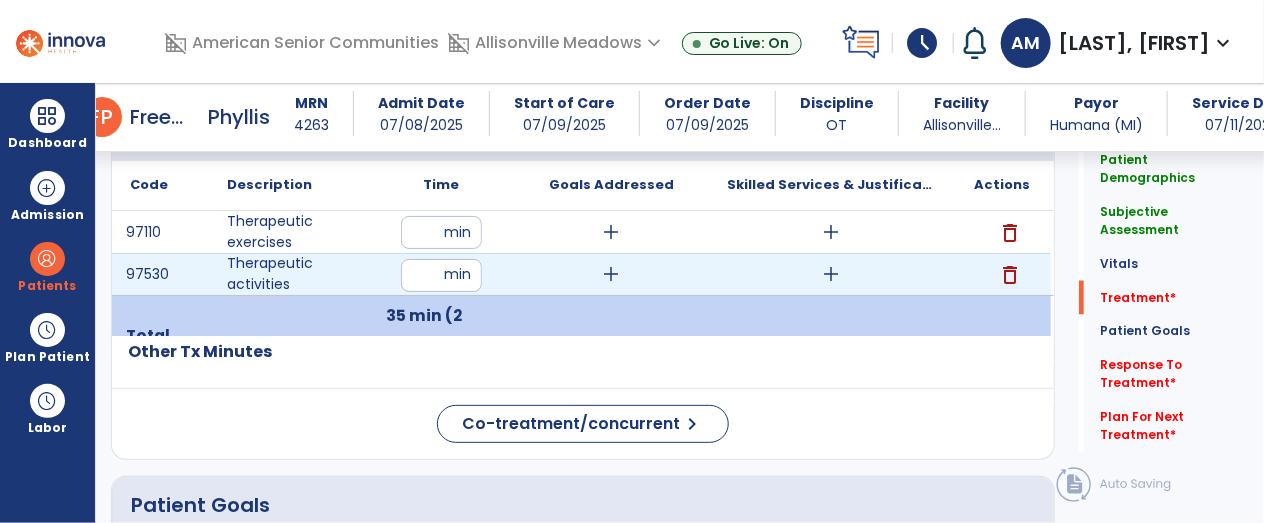 type on "**" 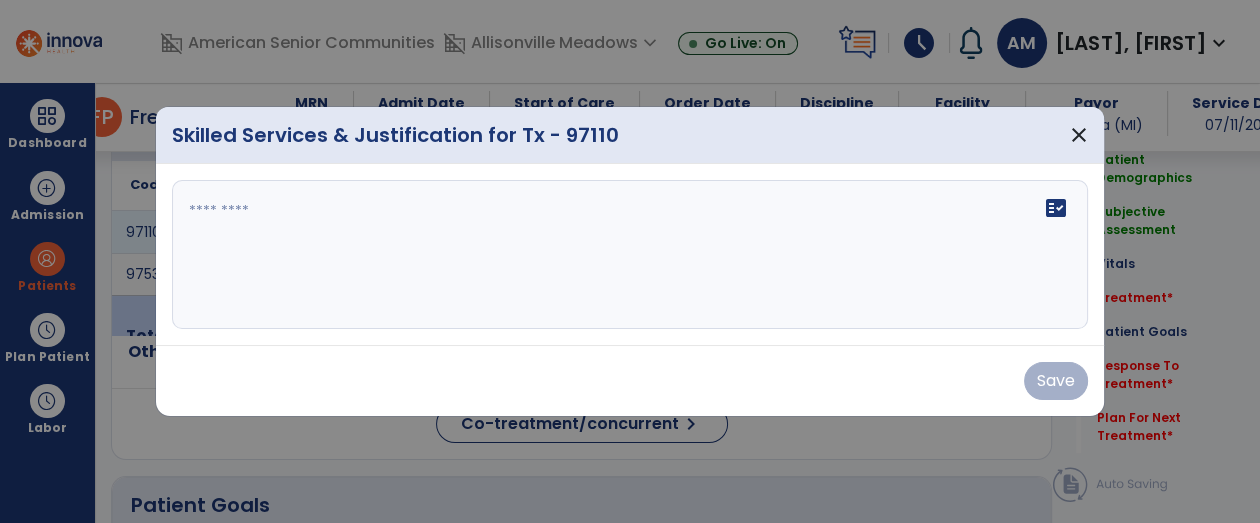 scroll, scrollTop: 1185, scrollLeft: 0, axis: vertical 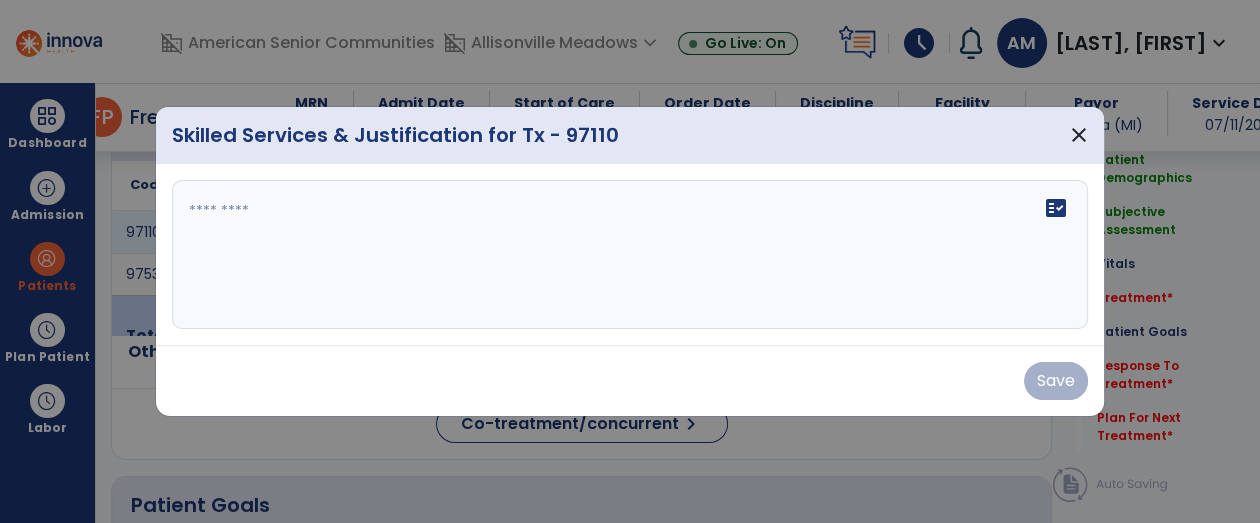 click at bounding box center [630, 255] 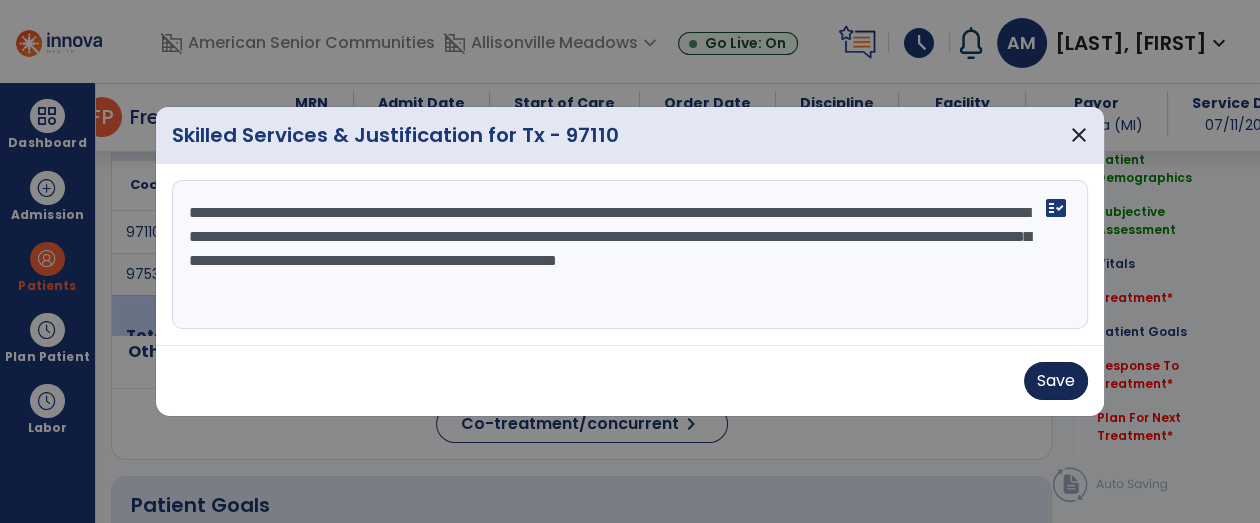 type on "**********" 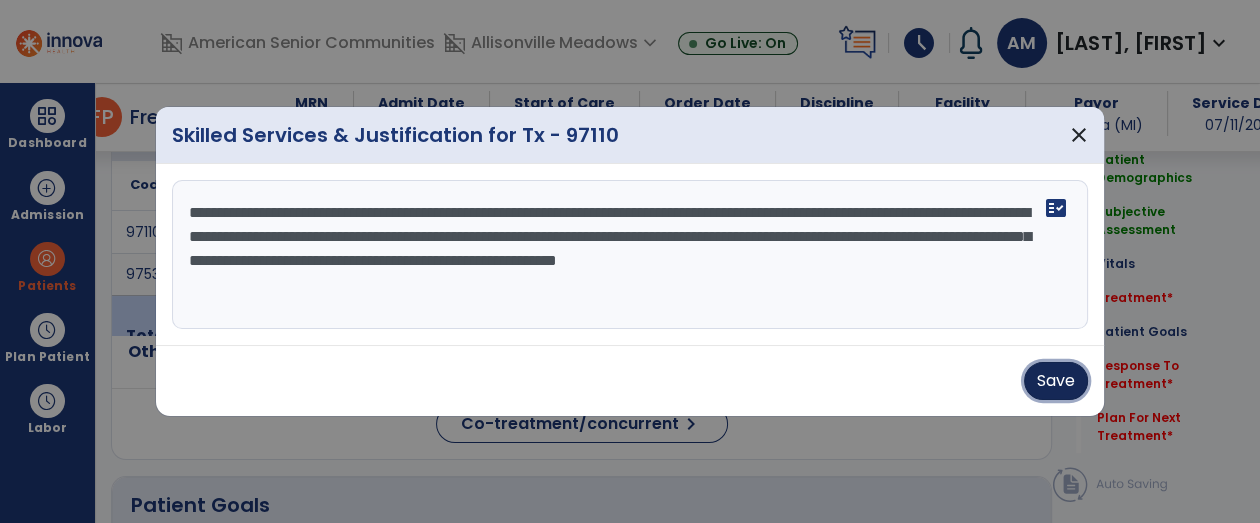 click on "Save" at bounding box center (1056, 381) 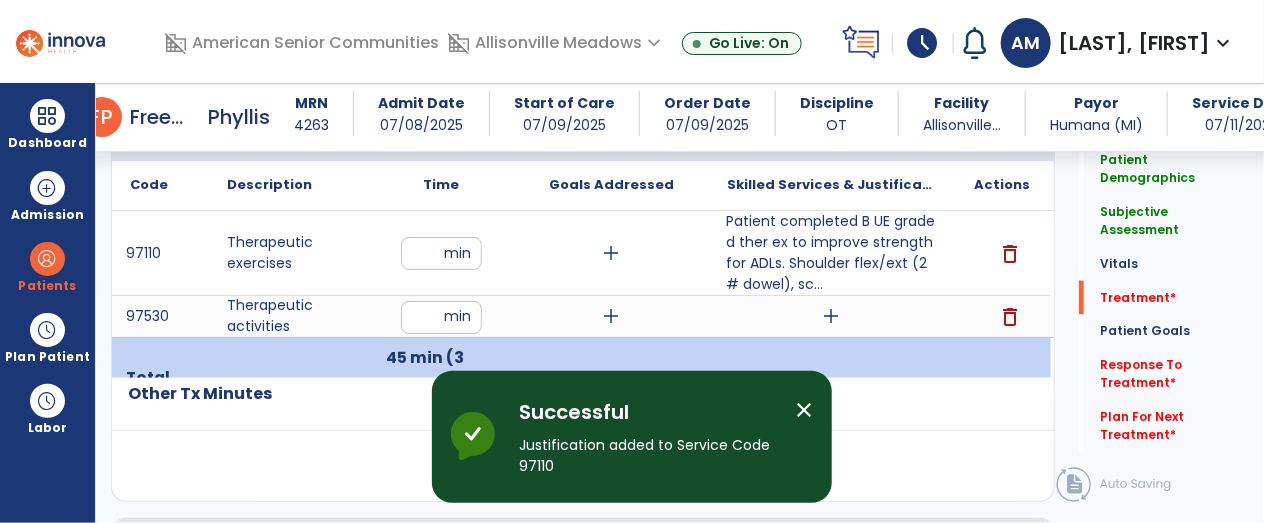 click at bounding box center [831, 378] 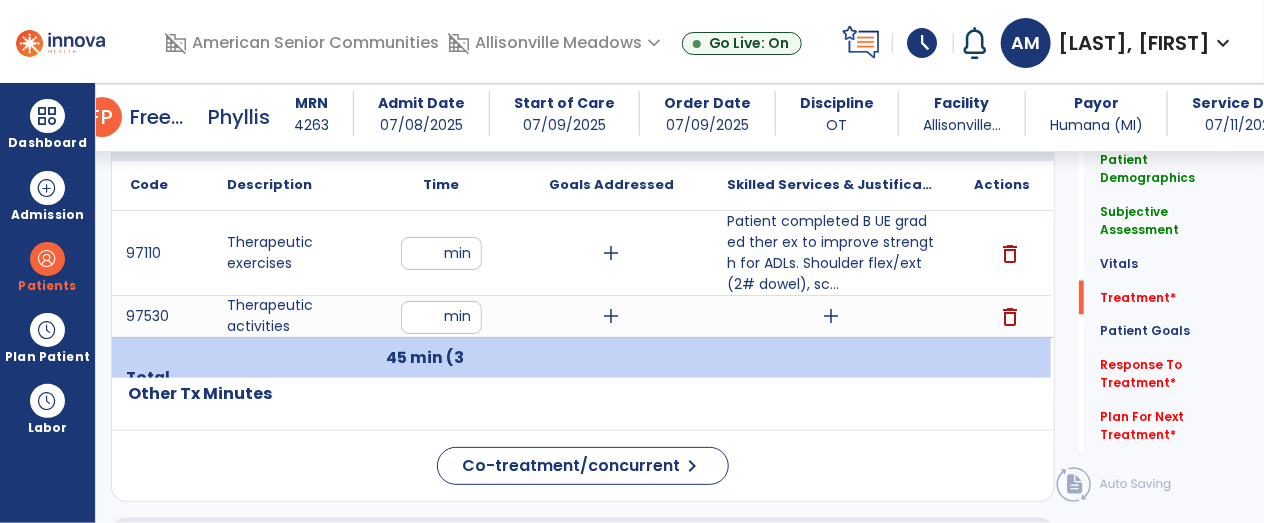 click on "add" at bounding box center (831, 316) 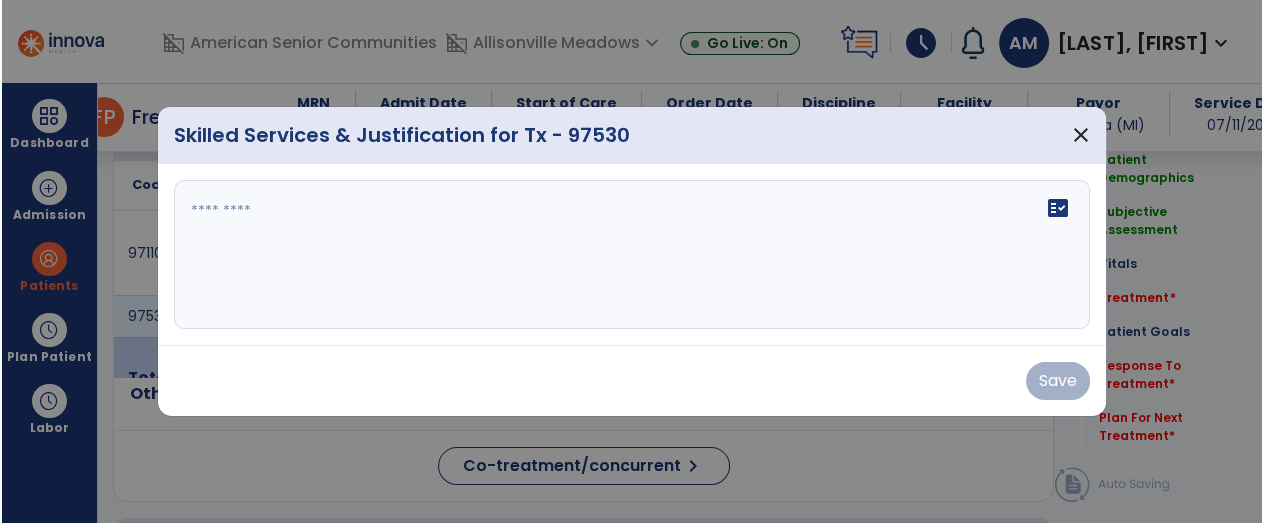 scroll, scrollTop: 1185, scrollLeft: 0, axis: vertical 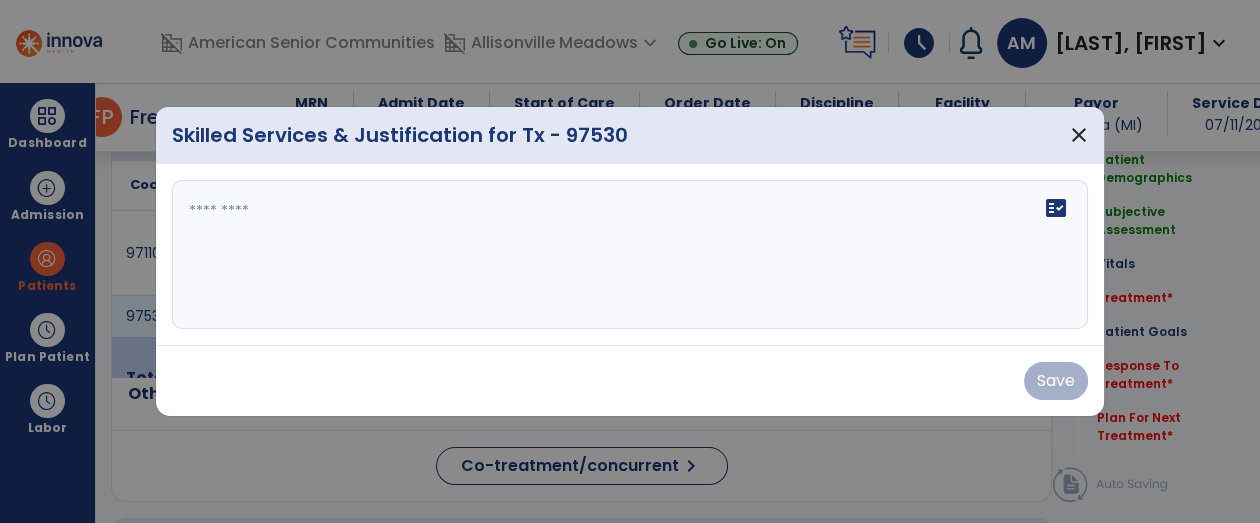 click on "fact_check" at bounding box center (630, 255) 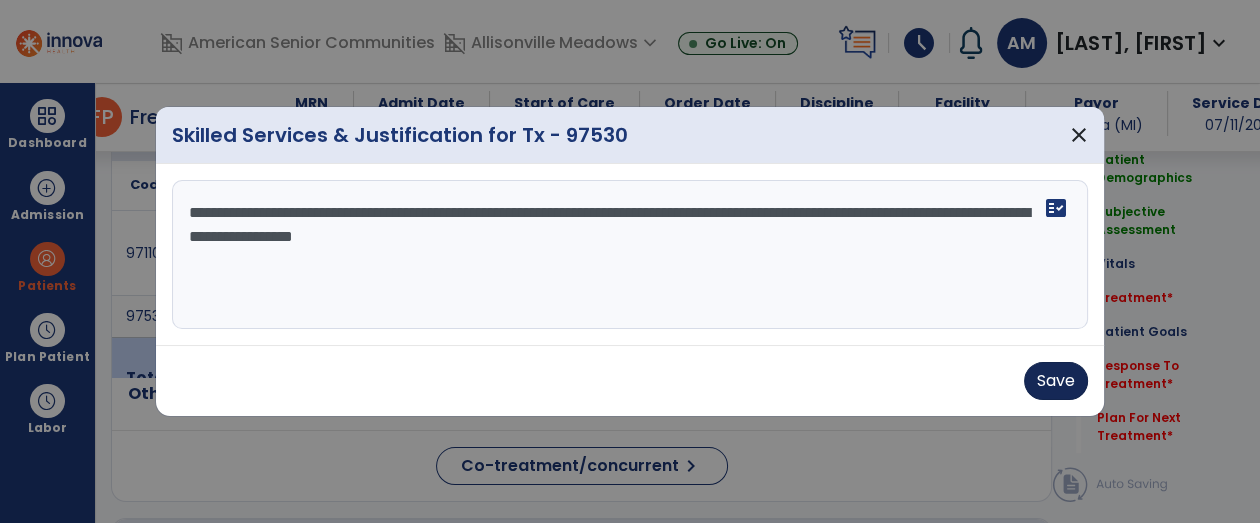 type on "**********" 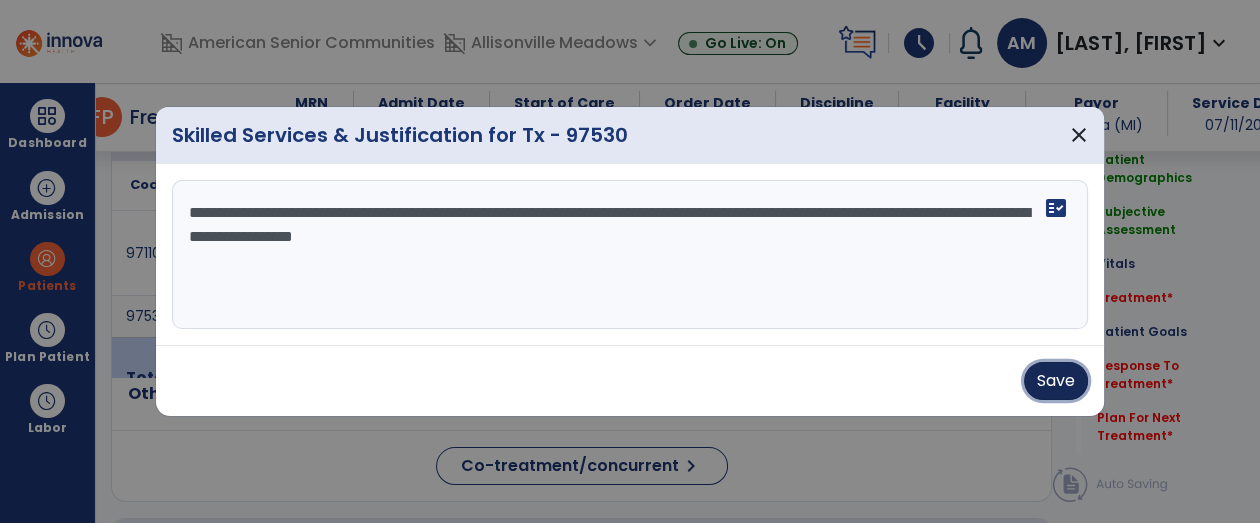 click on "Save" at bounding box center (1056, 381) 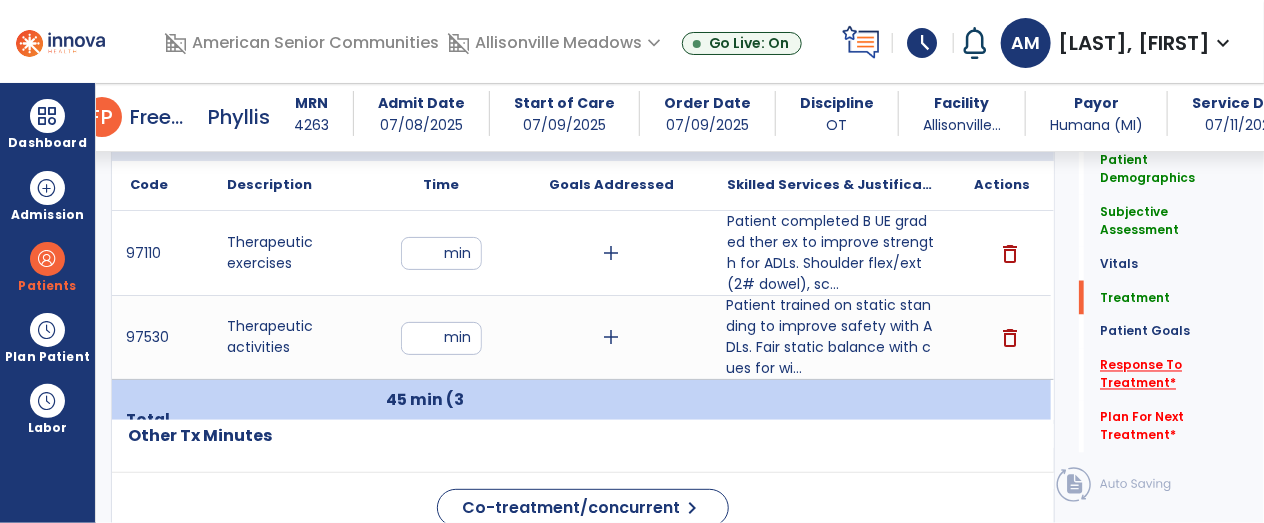 click on "*" 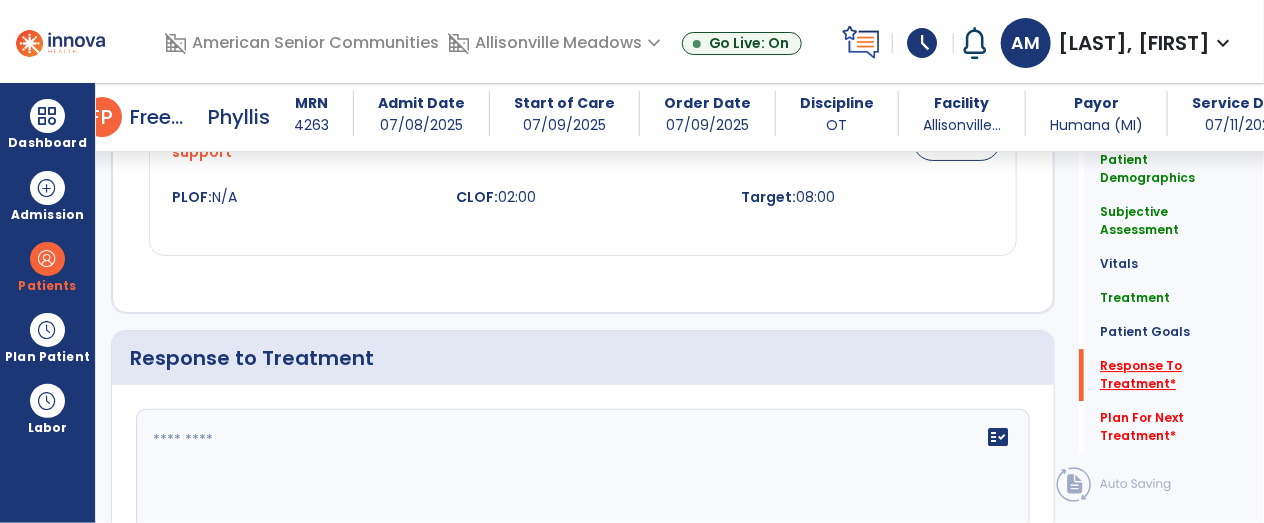 scroll, scrollTop: 2445, scrollLeft: 0, axis: vertical 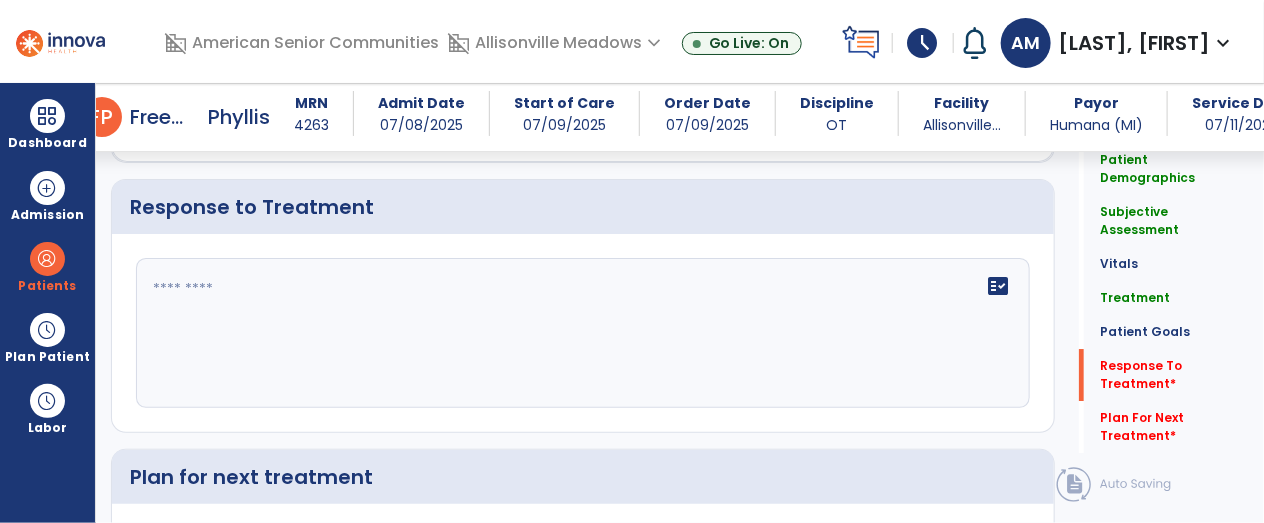 click on "fact_check" 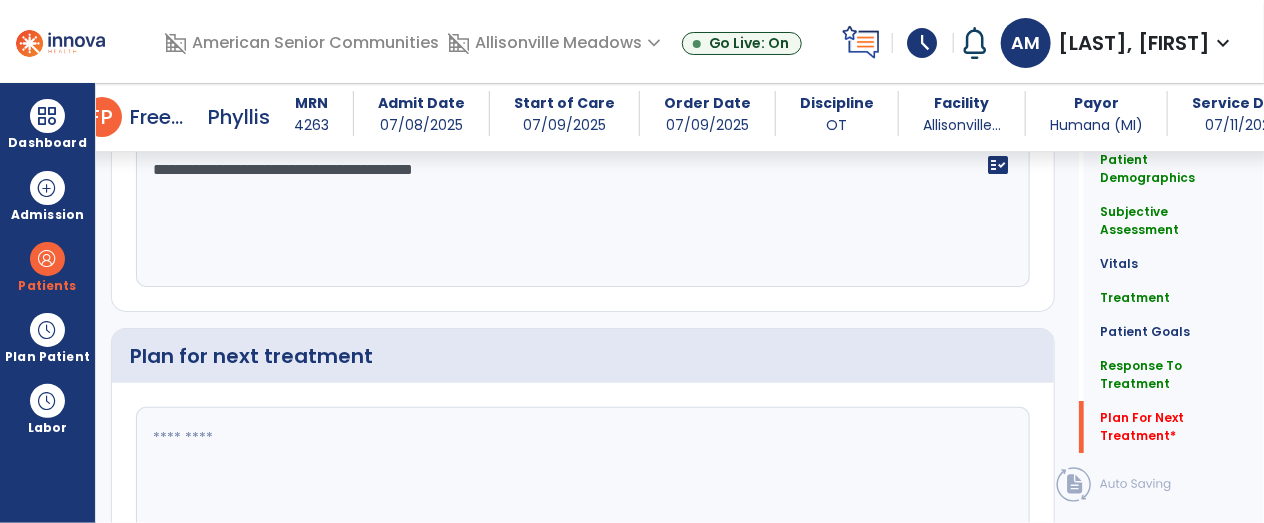 scroll, scrollTop: 2687, scrollLeft: 0, axis: vertical 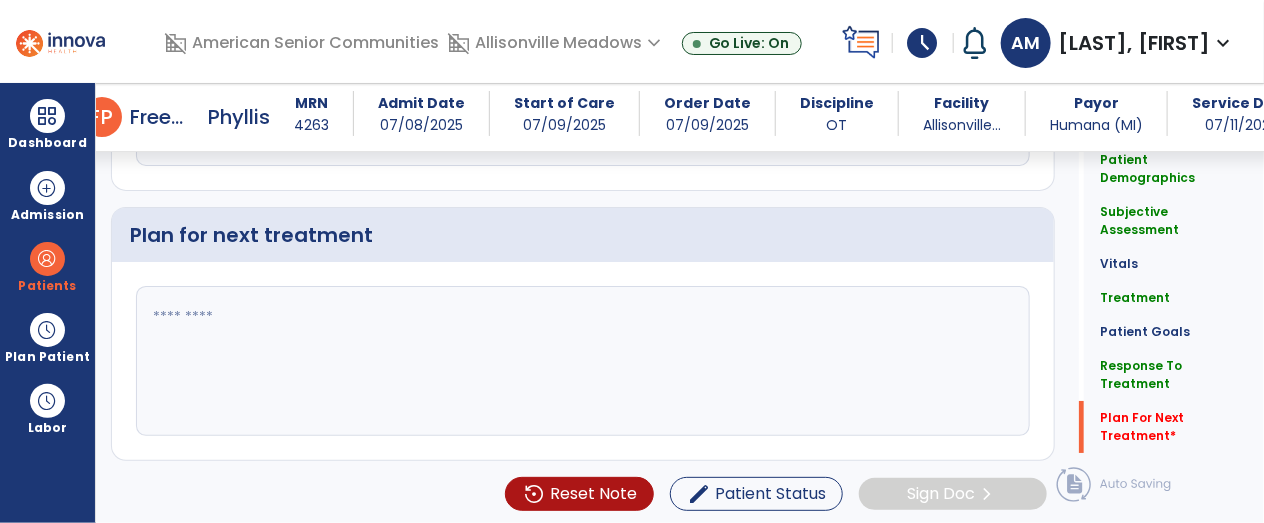 type on "**********" 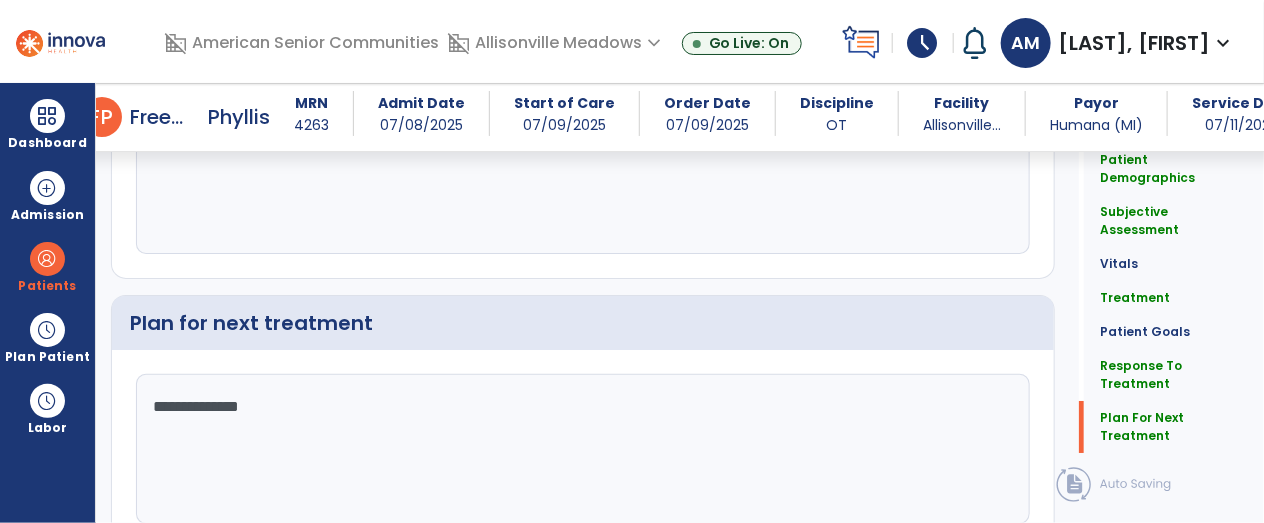 scroll, scrollTop: 2687, scrollLeft: 0, axis: vertical 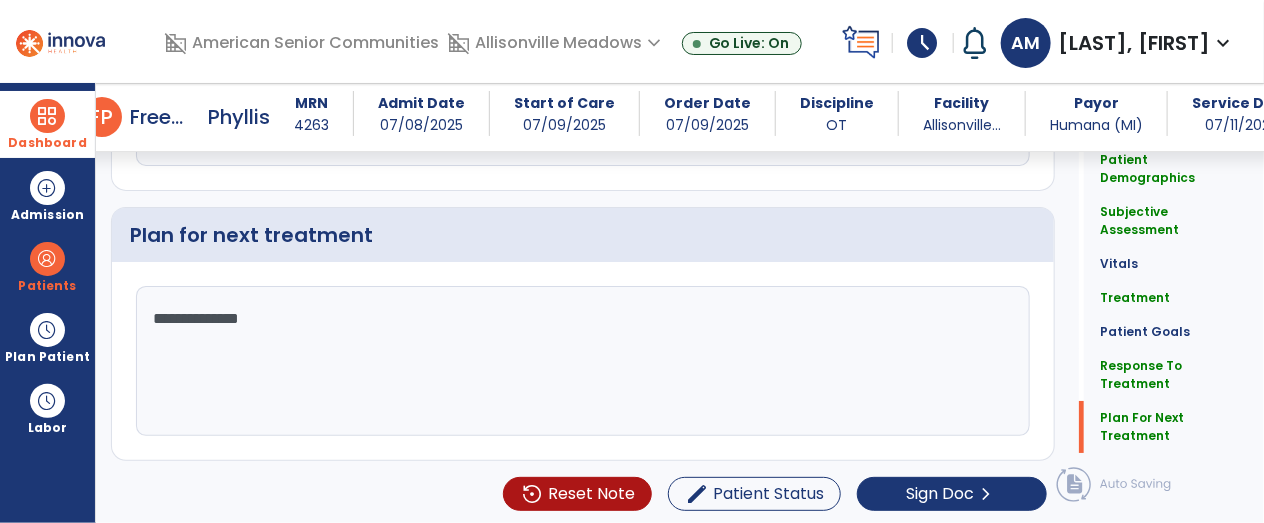 type on "**********" 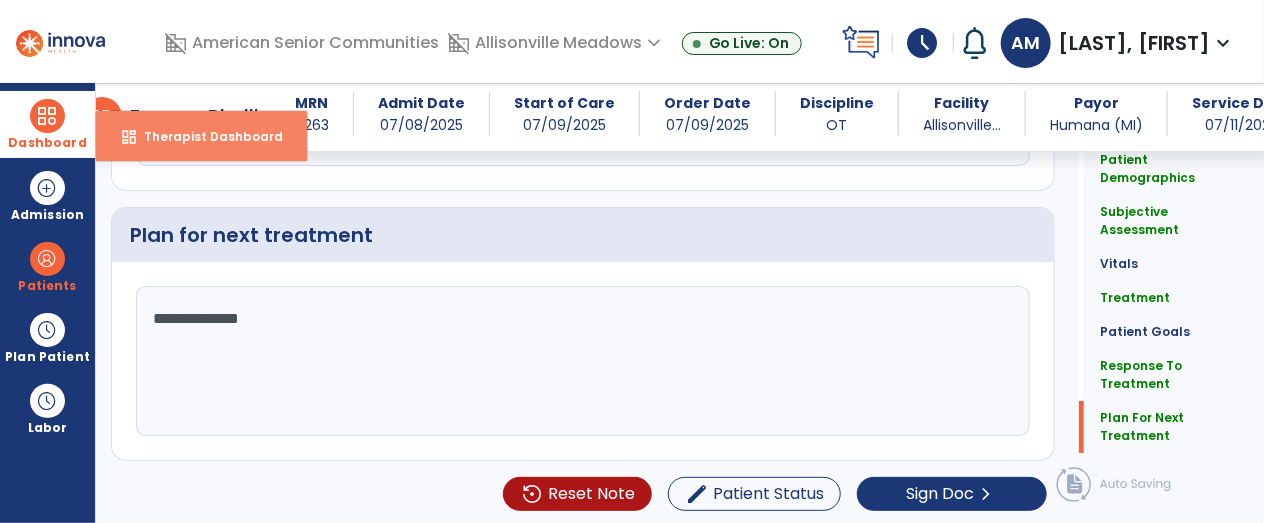 click on "dashboard  Therapist Dashboard" at bounding box center (201, 136) 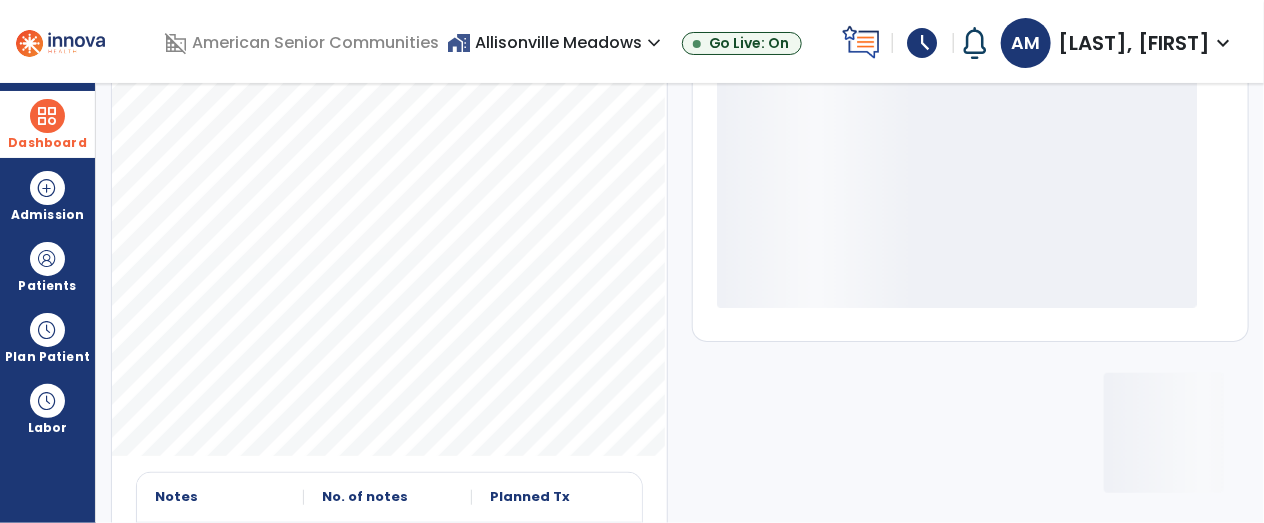 scroll, scrollTop: 430, scrollLeft: 0, axis: vertical 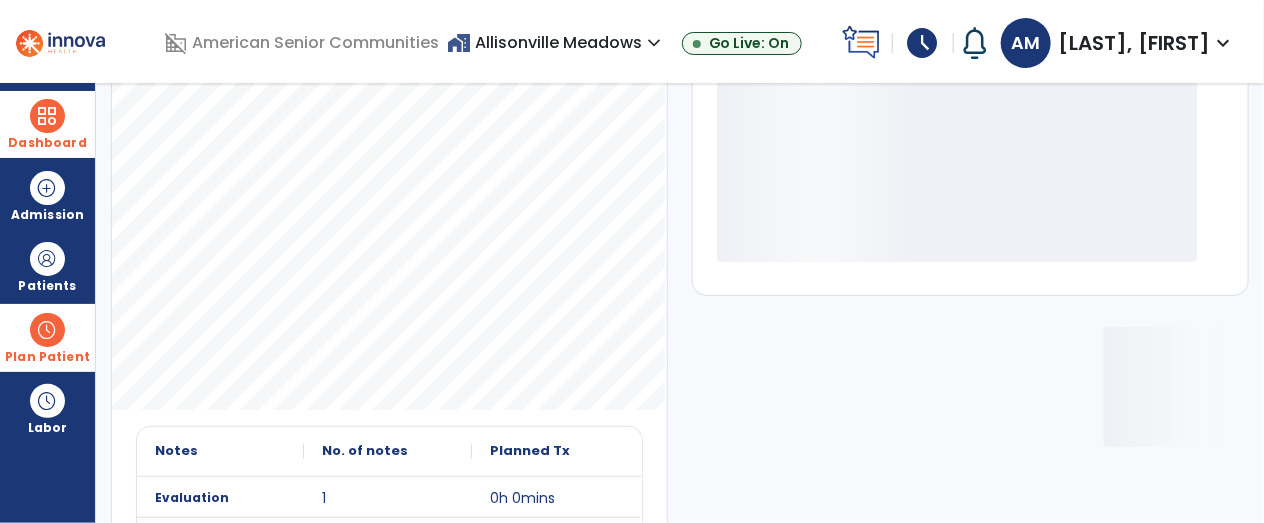 click at bounding box center [47, 330] 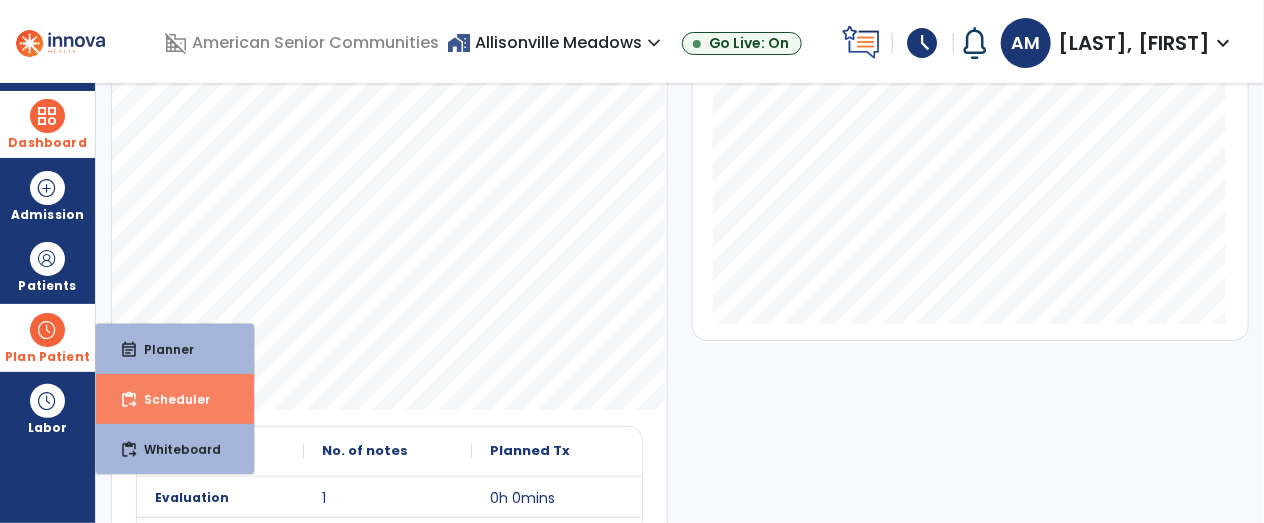 click on "Scheduler" at bounding box center (169, 399) 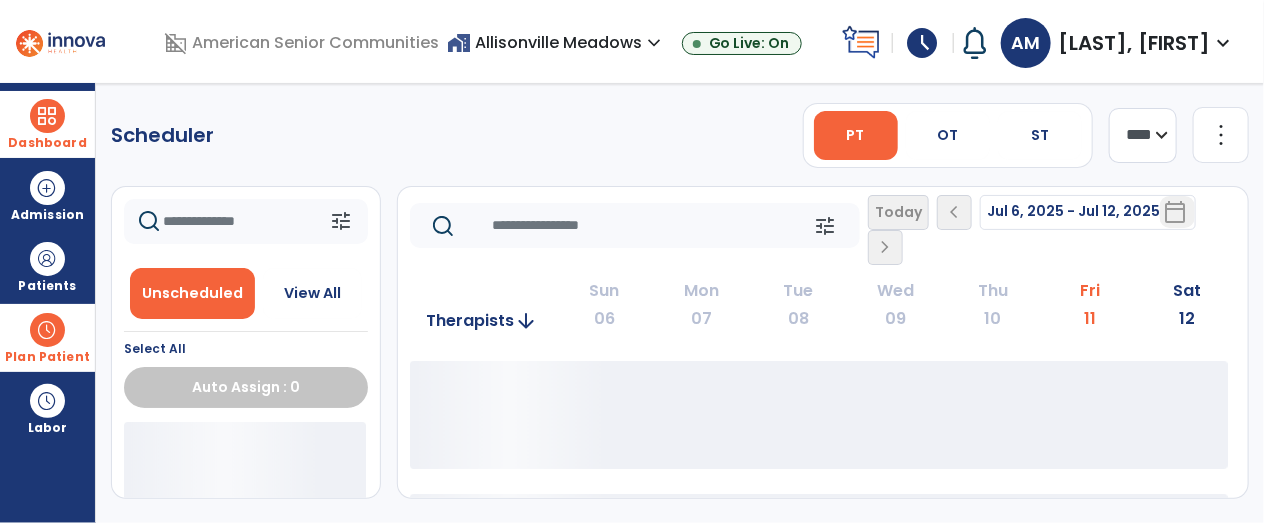 scroll, scrollTop: 0, scrollLeft: 0, axis: both 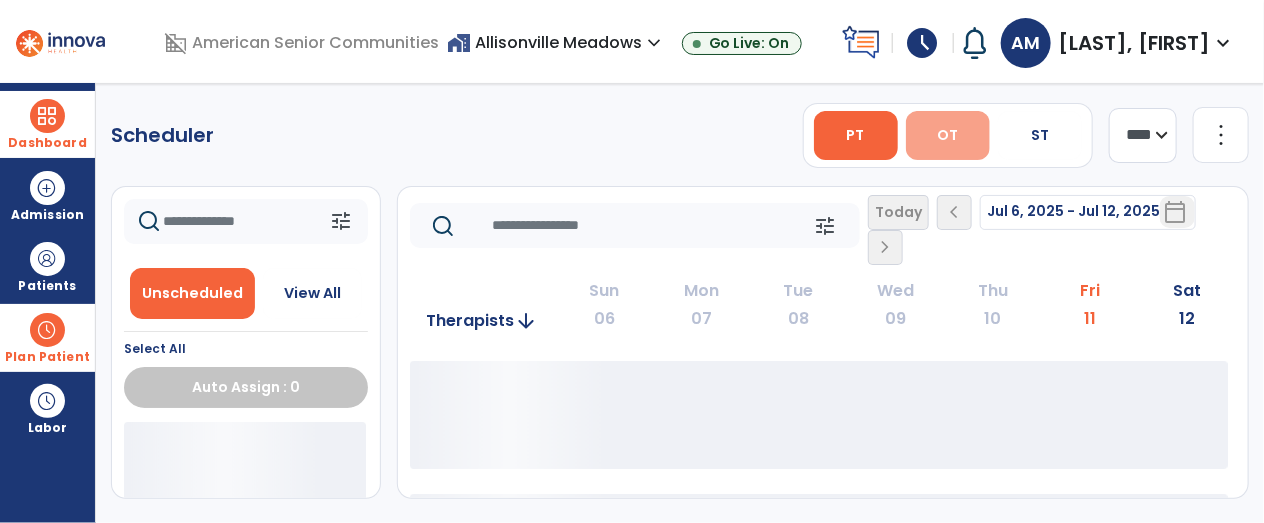 click on "OT" at bounding box center (948, 135) 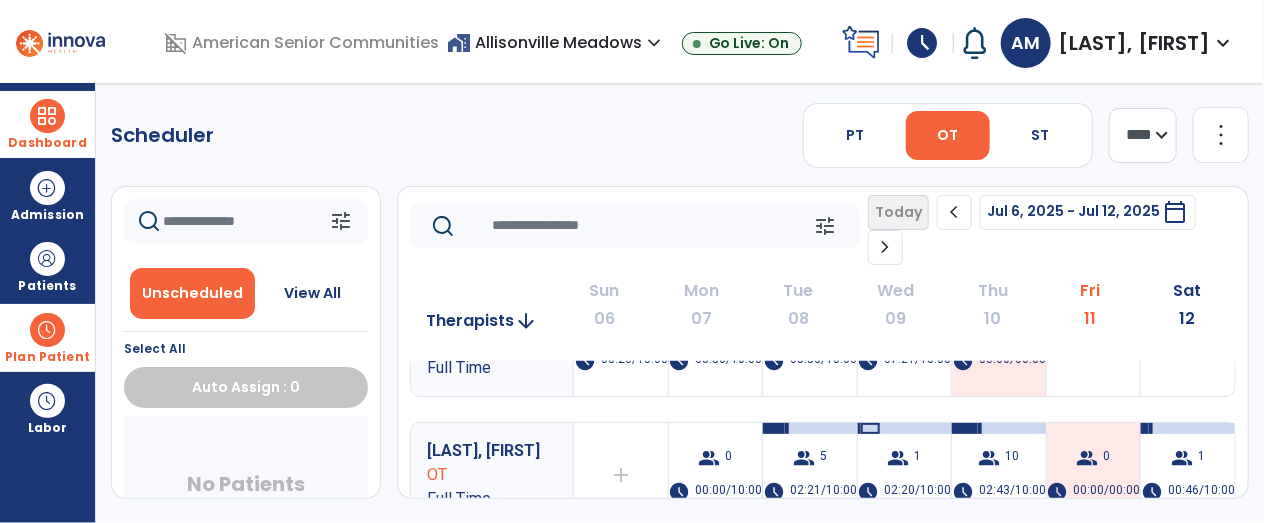 scroll, scrollTop: 202, scrollLeft: 0, axis: vertical 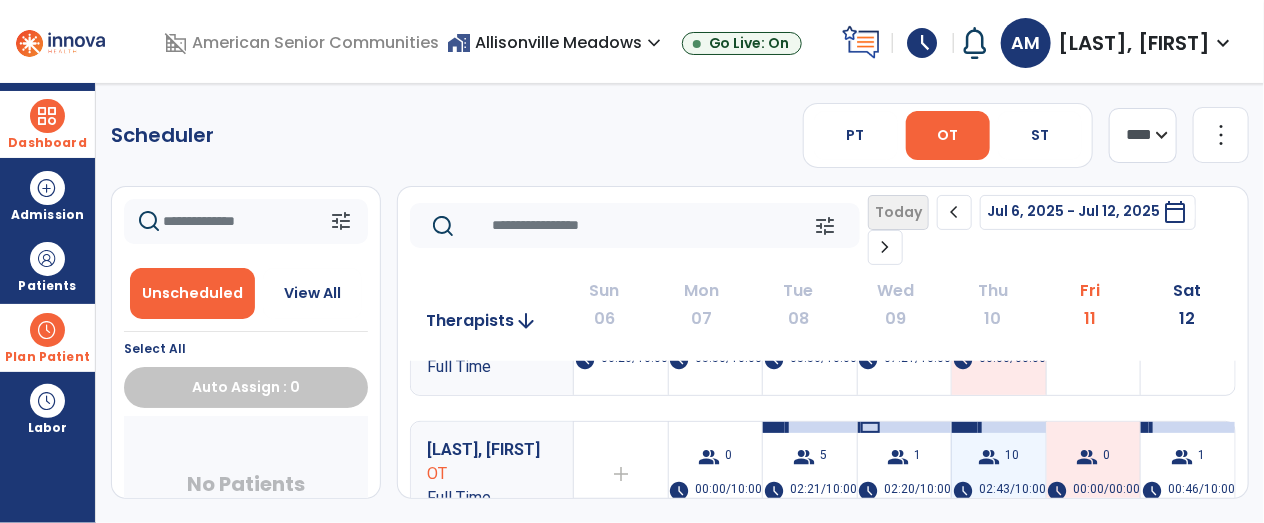 click on "02:43/10:00" at bounding box center (1012, 491) 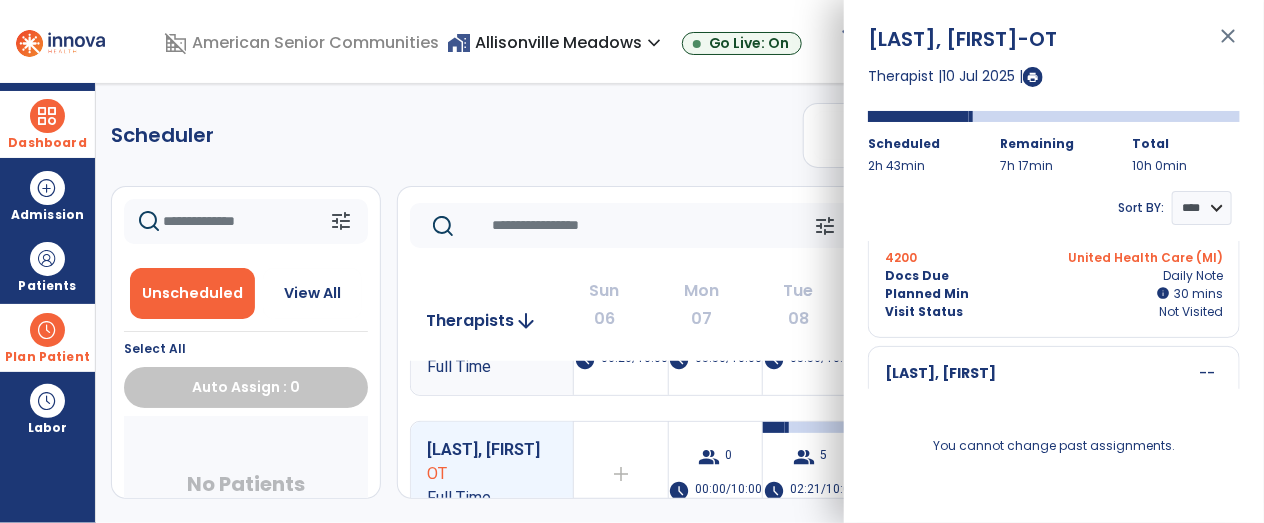 scroll, scrollTop: 0, scrollLeft: 0, axis: both 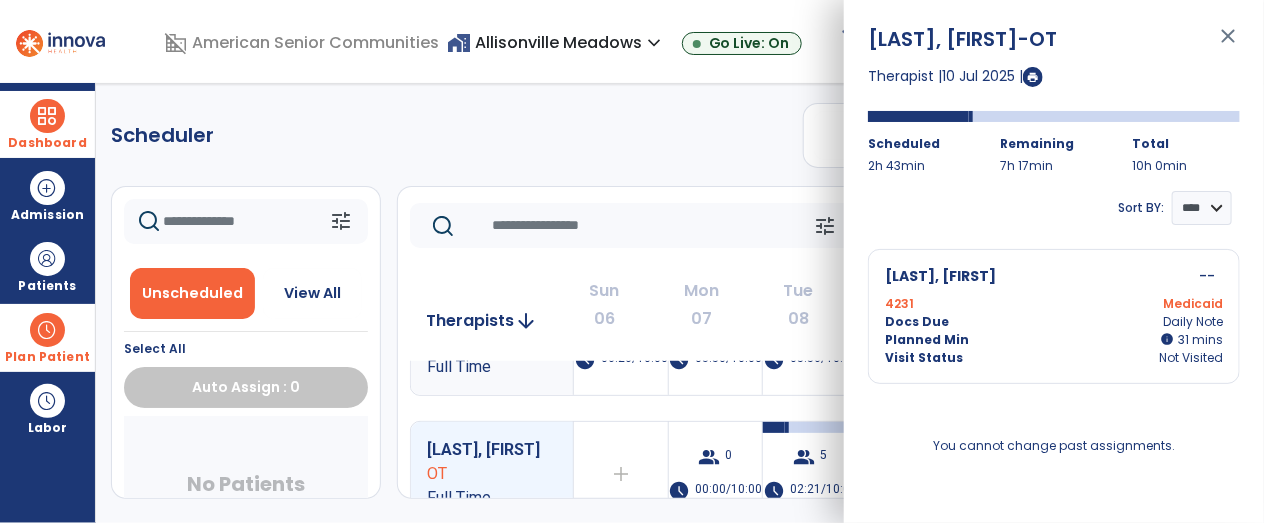 click on "close" at bounding box center [1228, 45] 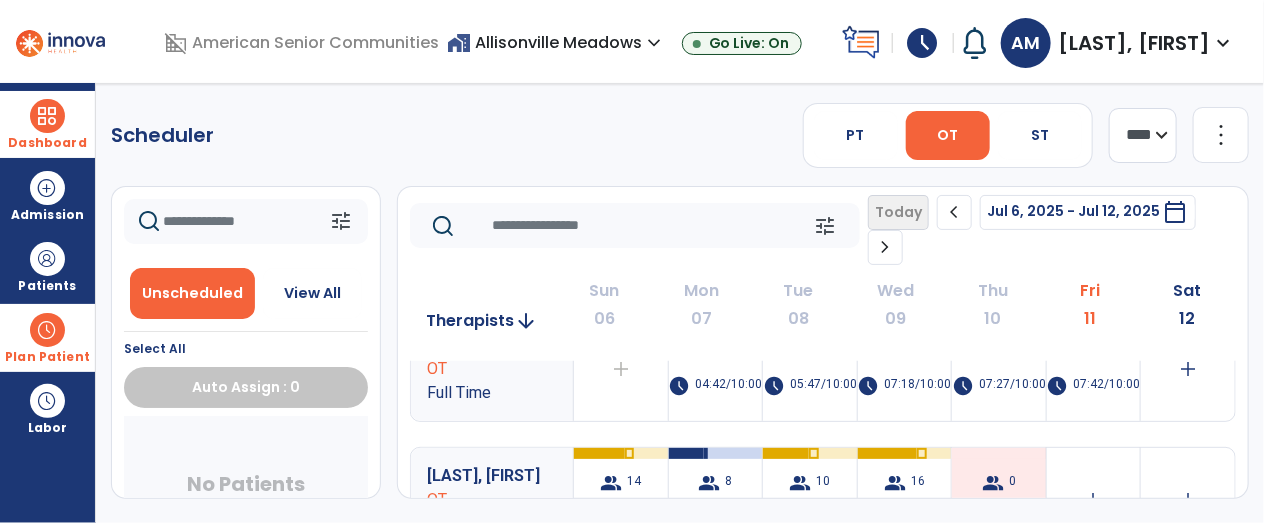 scroll, scrollTop: 0, scrollLeft: 0, axis: both 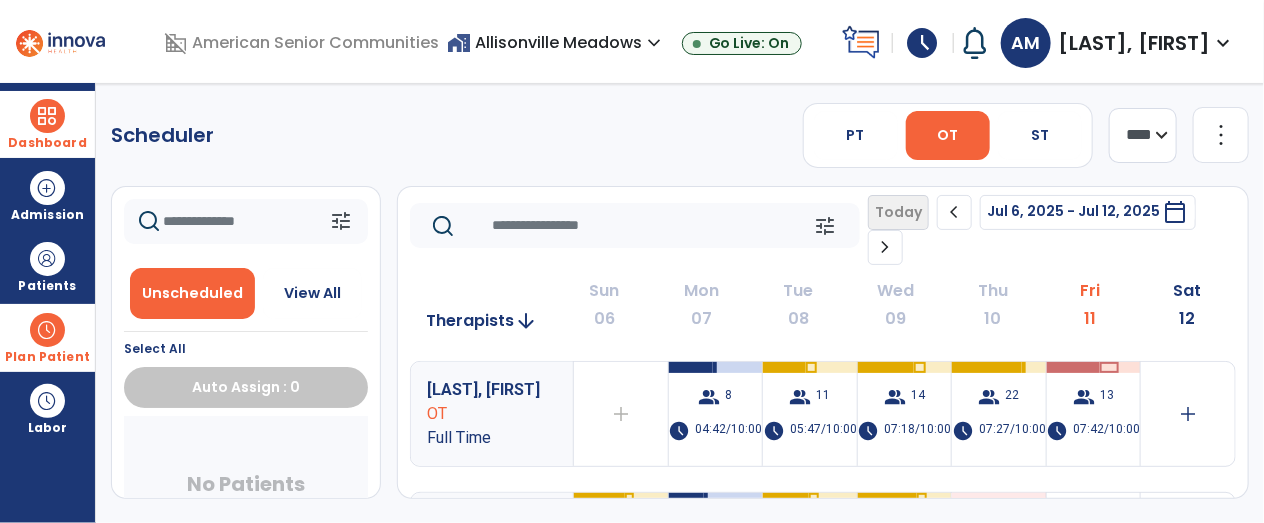 click on "chevron_right" 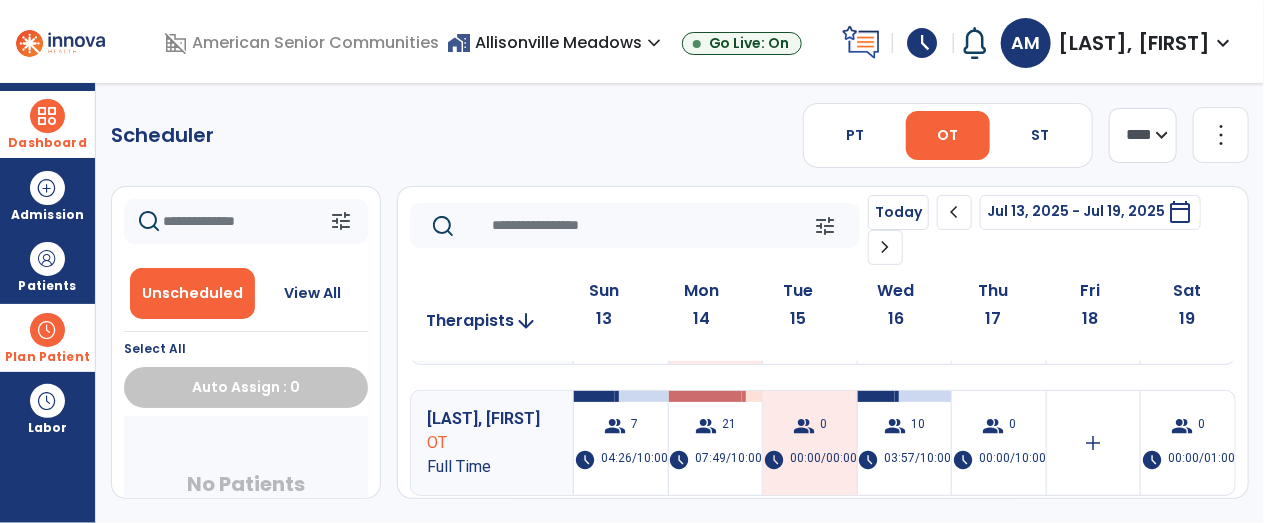 scroll, scrollTop: 99, scrollLeft: 0, axis: vertical 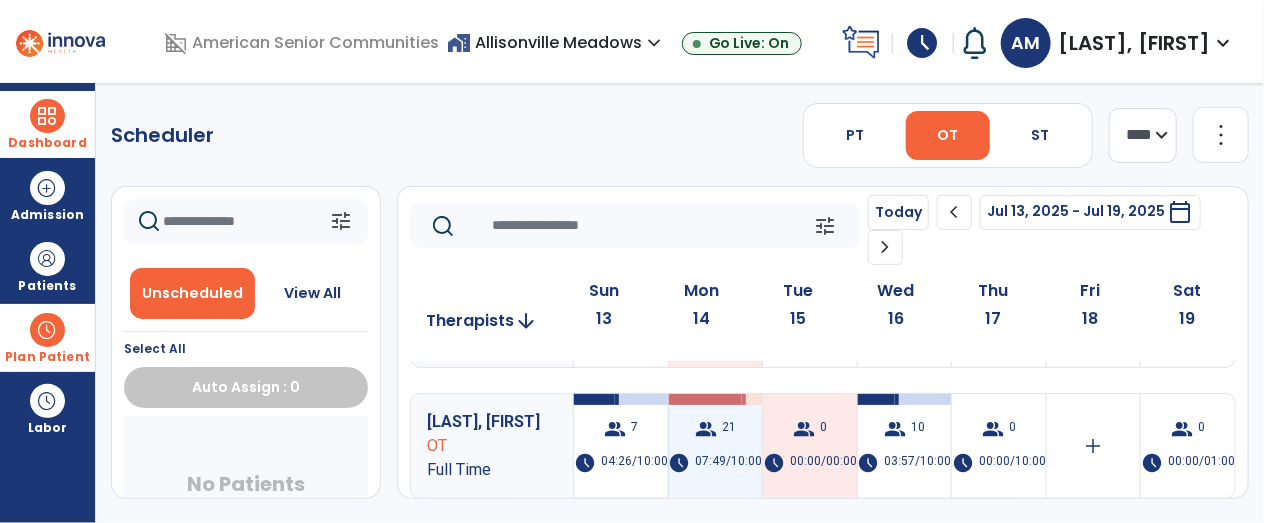 click on "group" at bounding box center [706, 429] 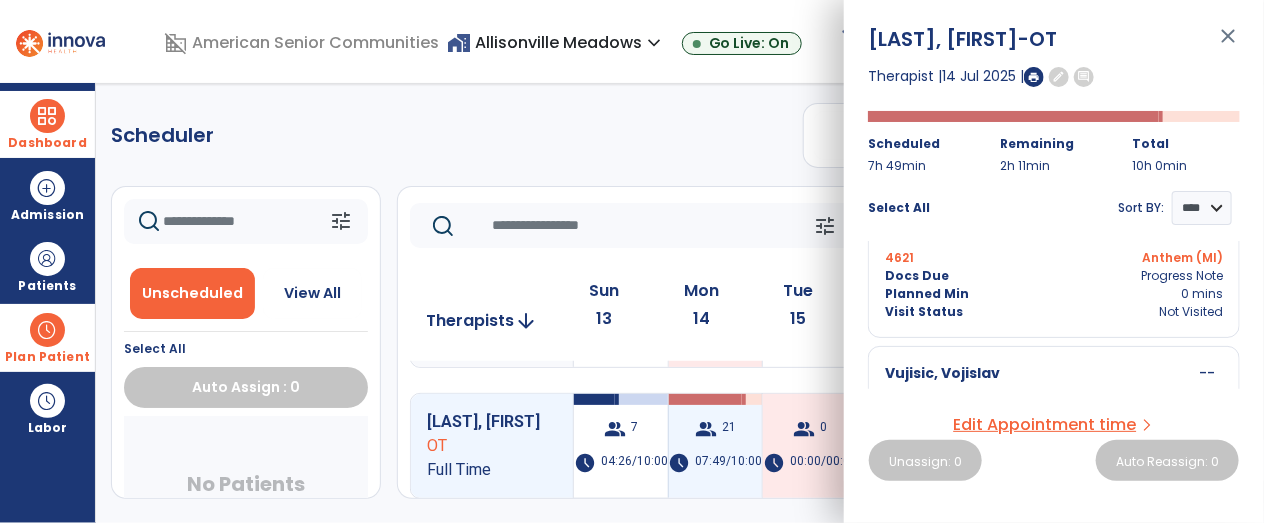 scroll, scrollTop: 2877, scrollLeft: 0, axis: vertical 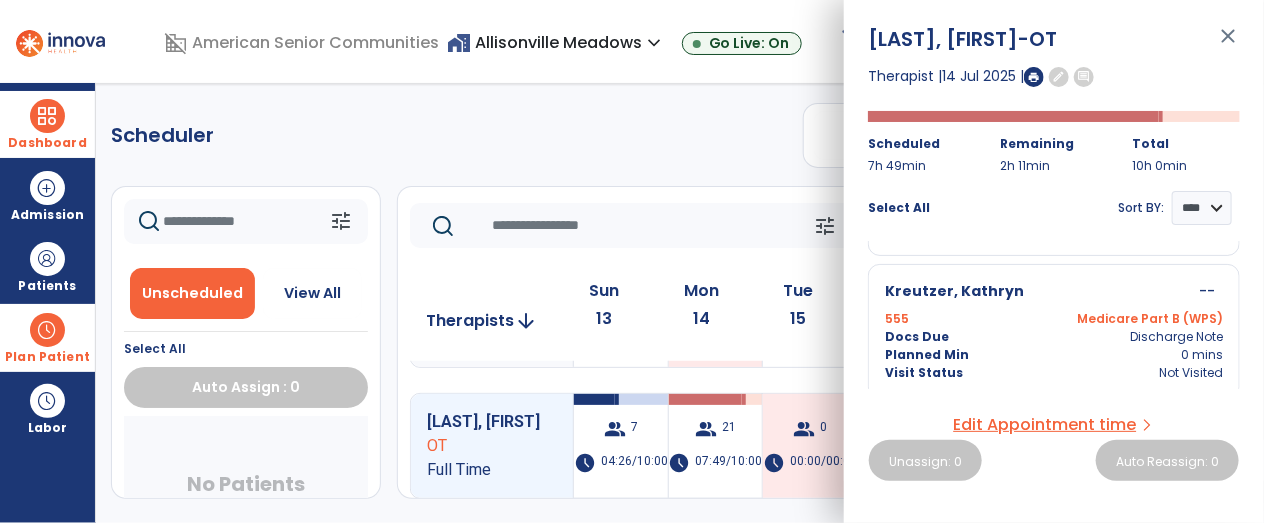 click at bounding box center [1034, 77] 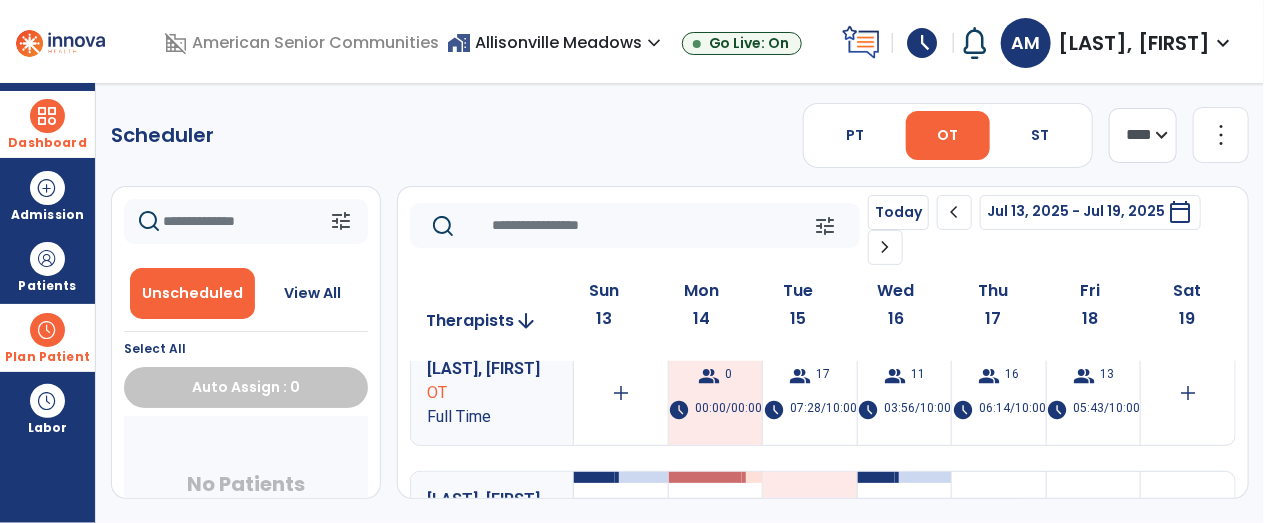 scroll, scrollTop: 0, scrollLeft: 0, axis: both 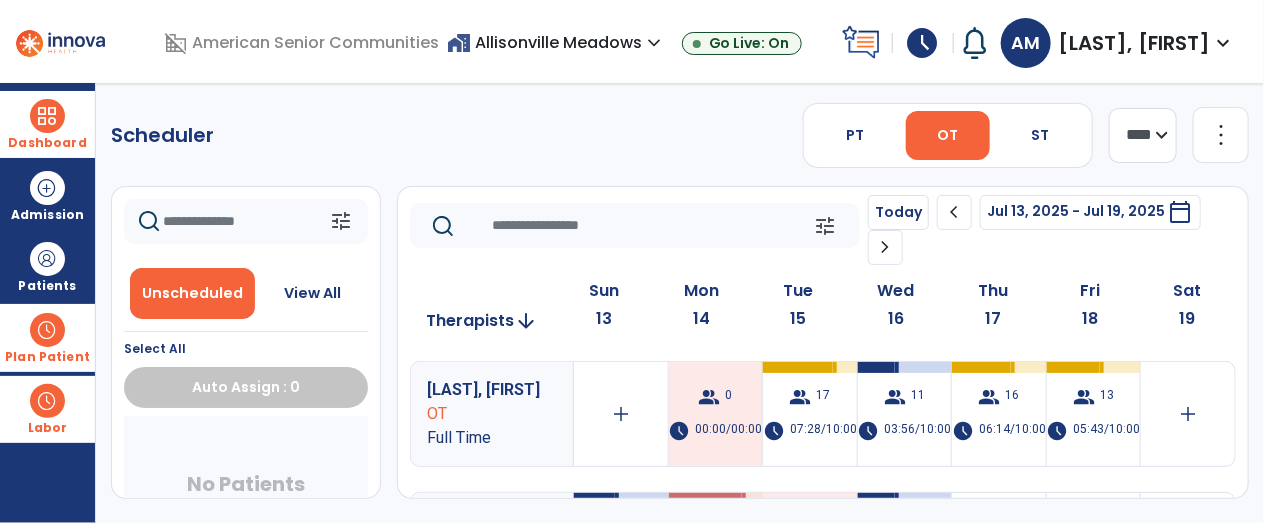 click at bounding box center (47, 401) 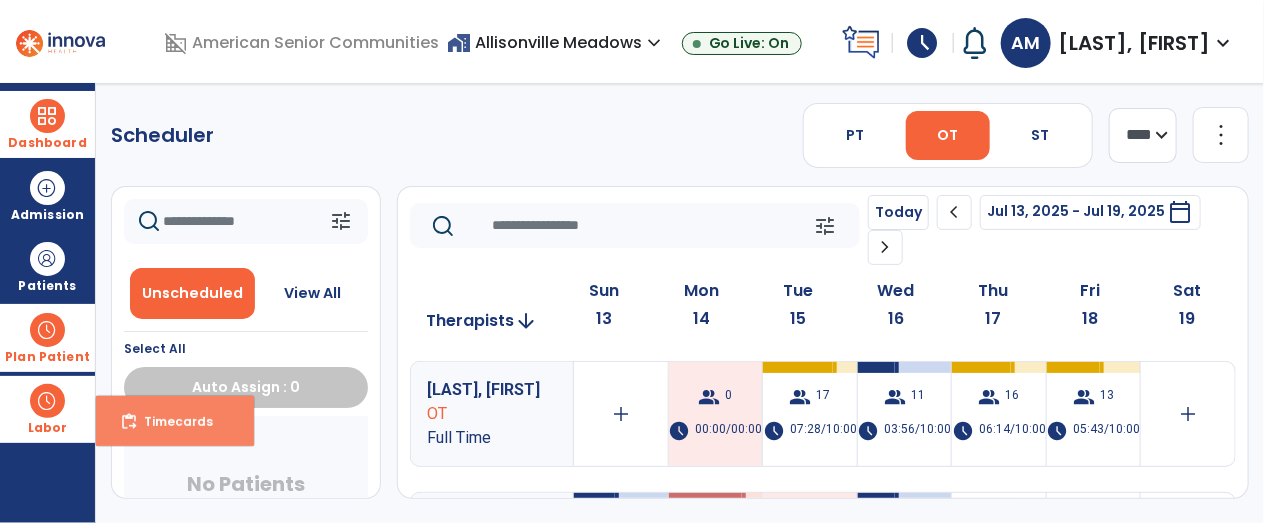 click on "content_paste_go  Timecards" at bounding box center [175, 421] 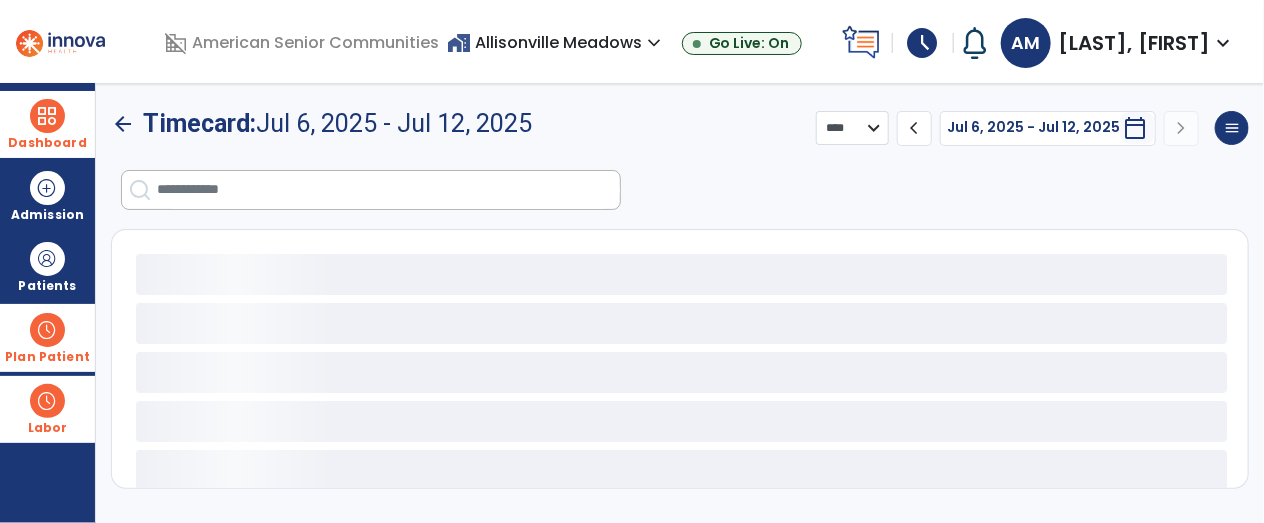 select on "***" 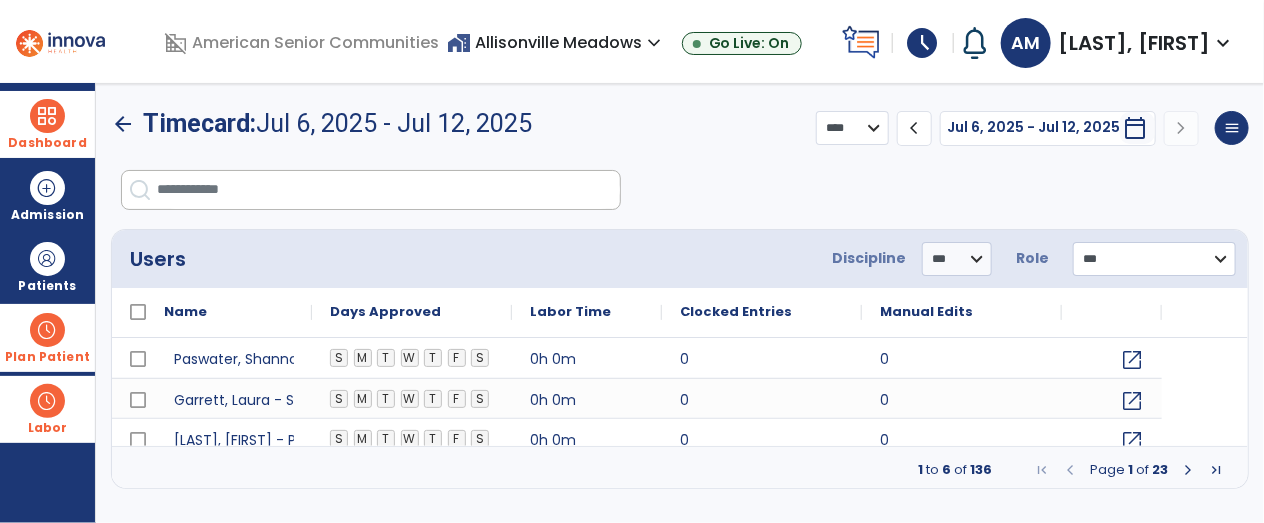 click at bounding box center (388, 190) 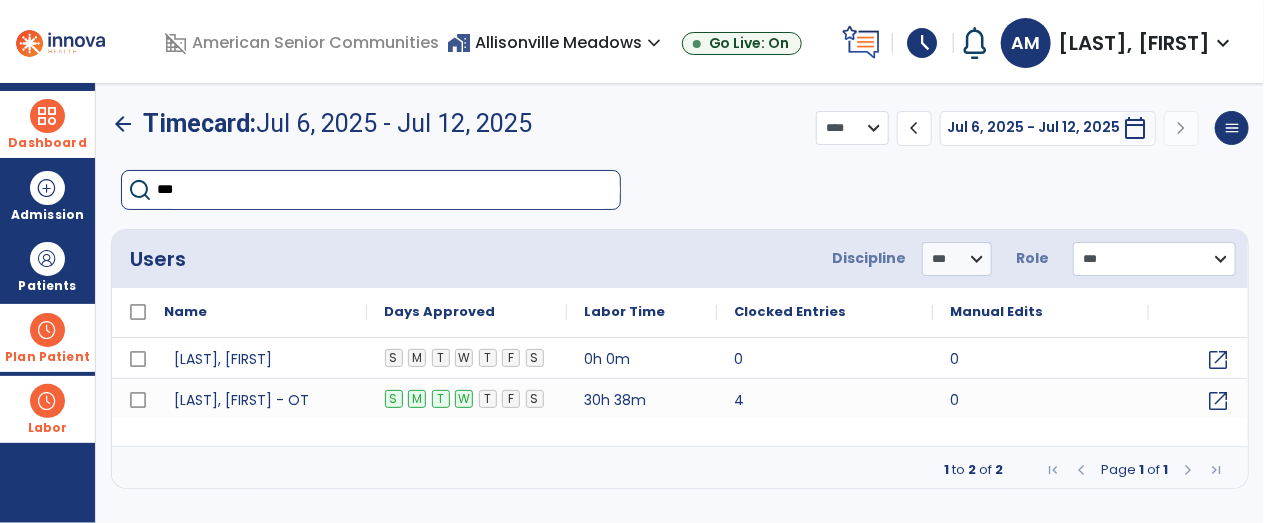 type on "****" 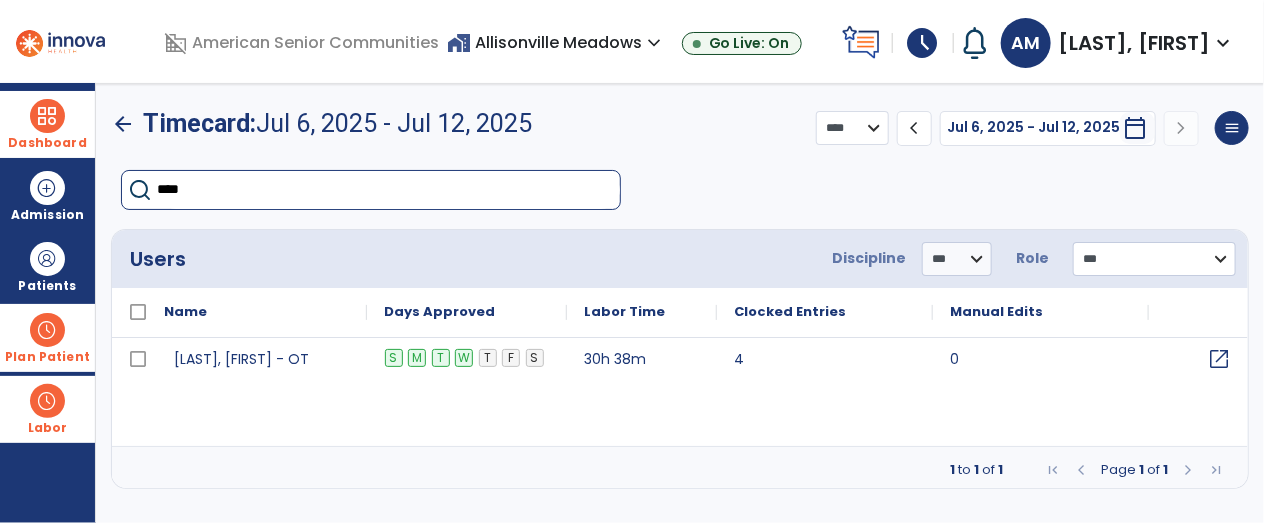 click on "open_in_new" 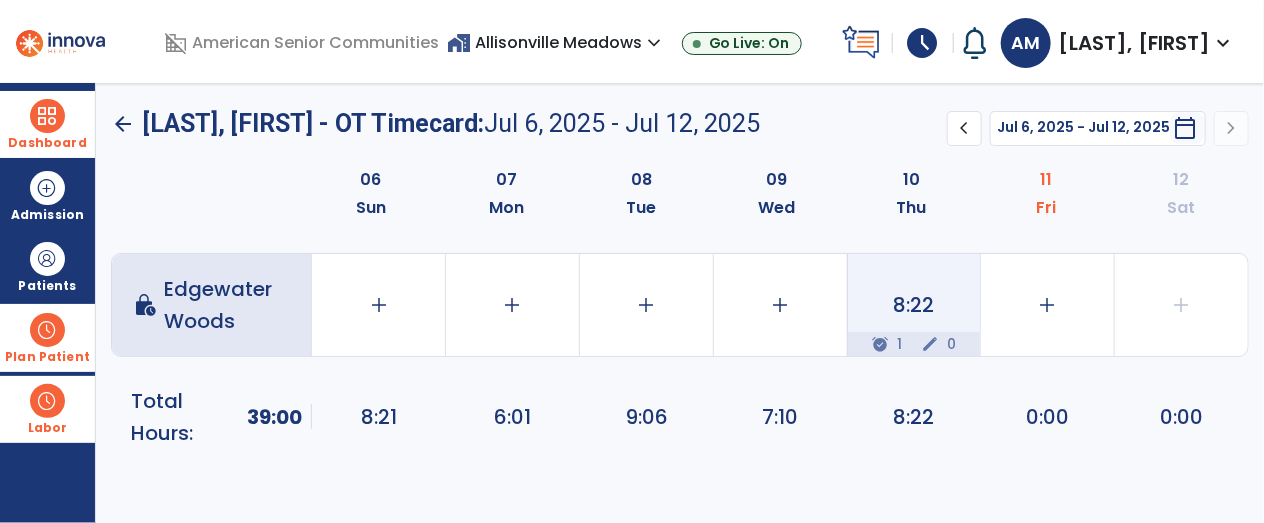 scroll, scrollTop: 0, scrollLeft: 0, axis: both 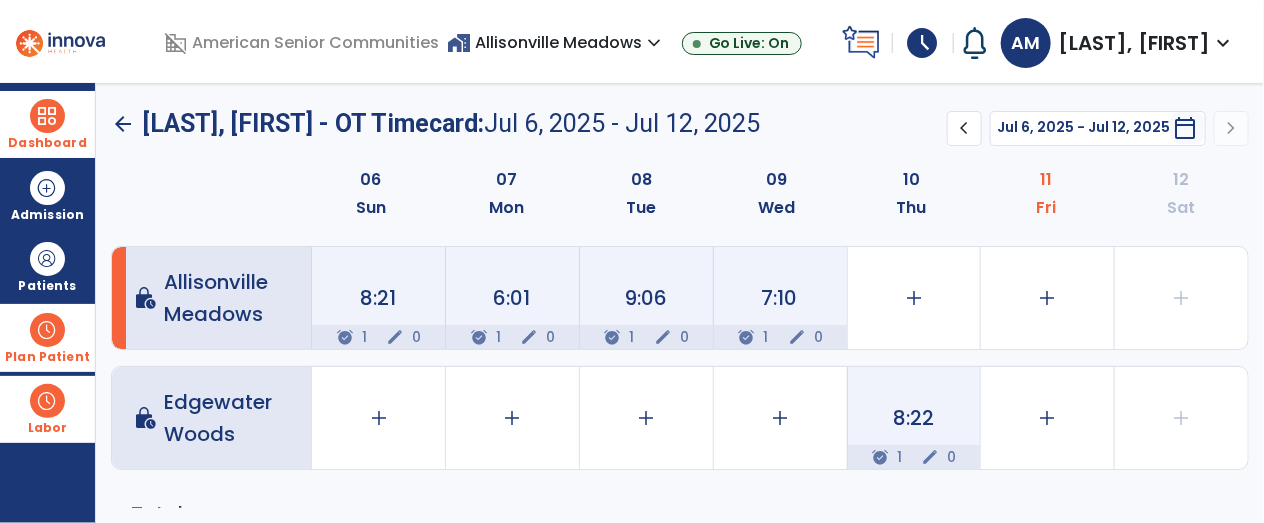 click at bounding box center [47, 330] 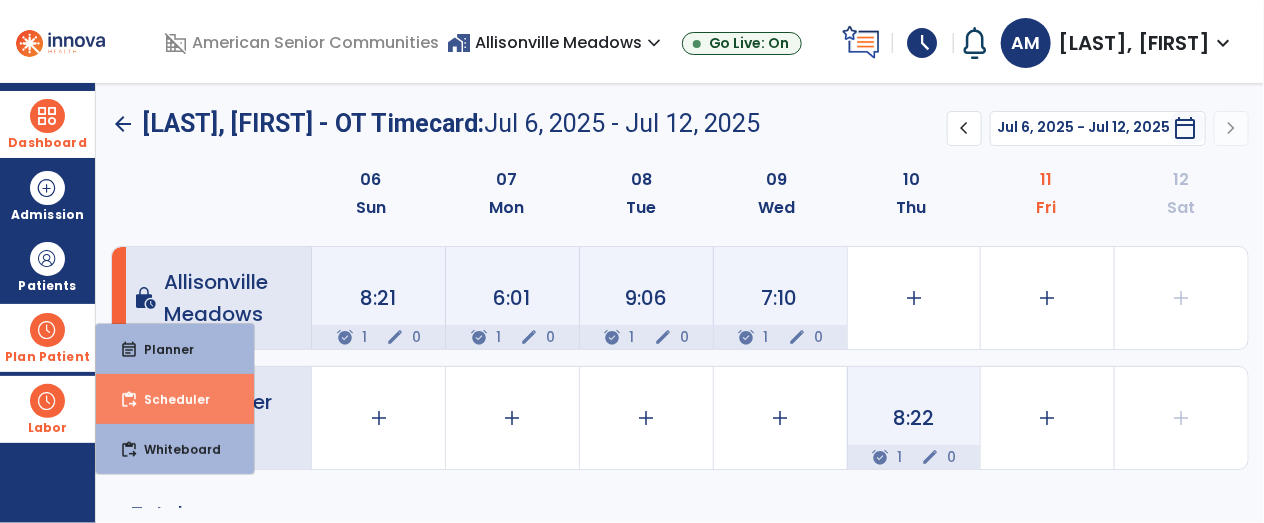 click on "Scheduler" at bounding box center (169, 399) 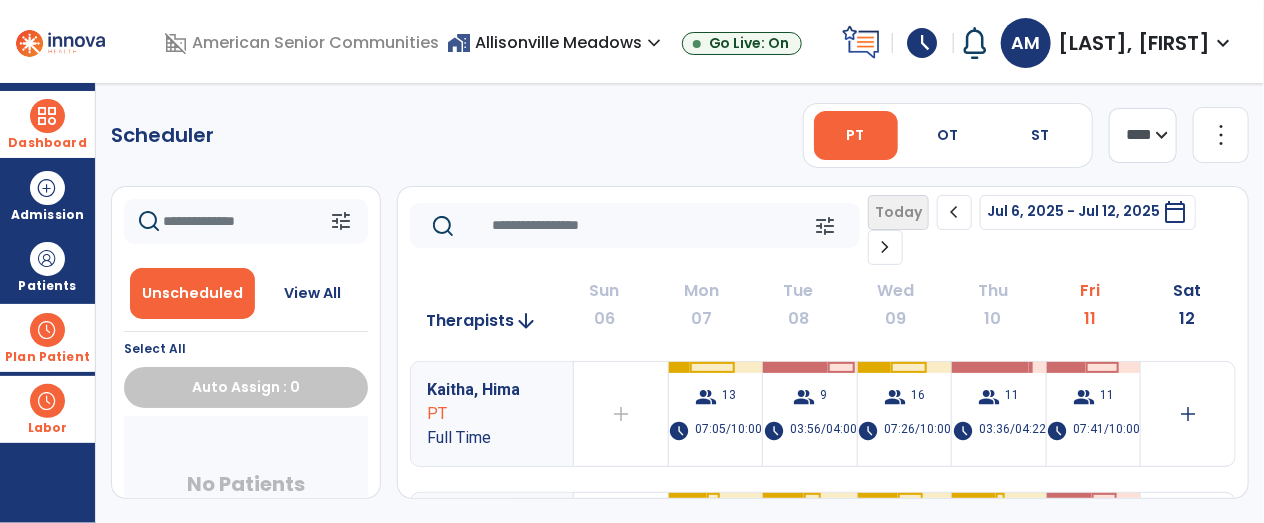 click on "home_work   Allisonville Meadows   expand_more" at bounding box center [556, 42] 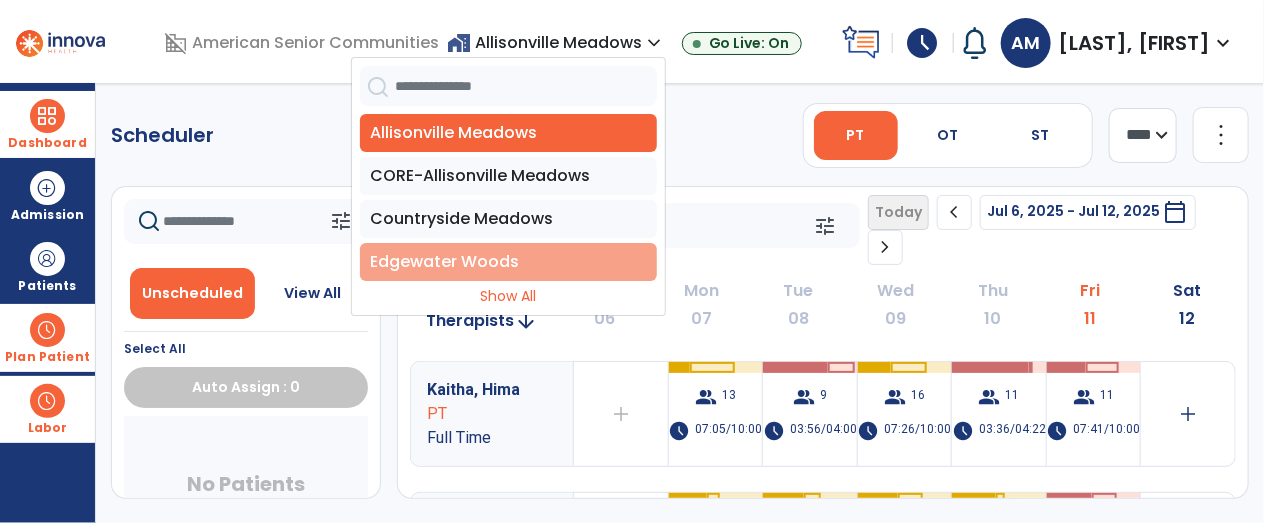 click on "Edgewater Woods" at bounding box center [508, 262] 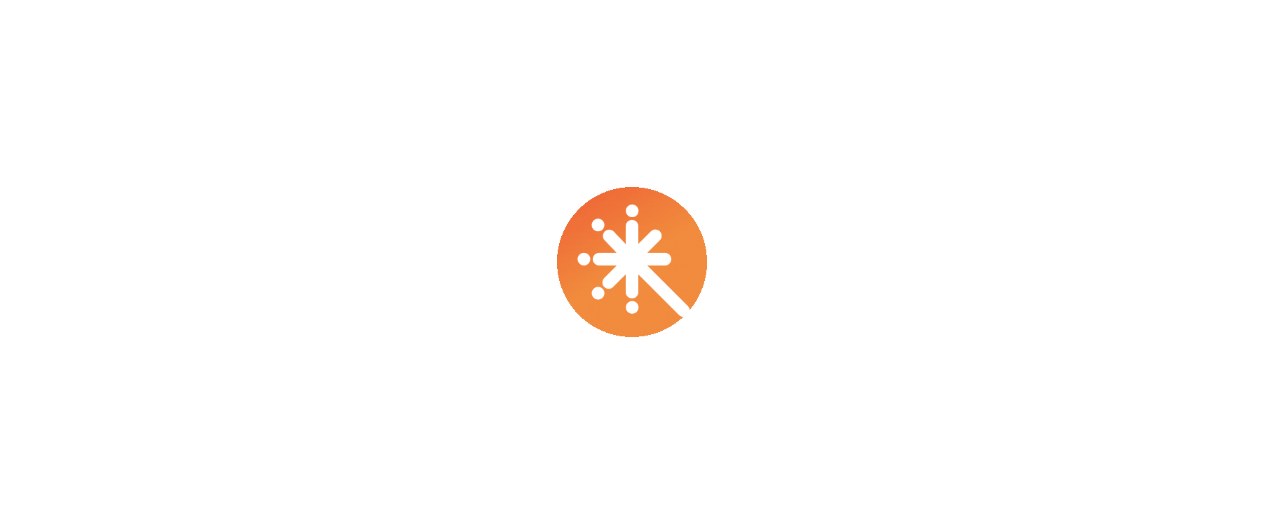 scroll, scrollTop: 0, scrollLeft: 0, axis: both 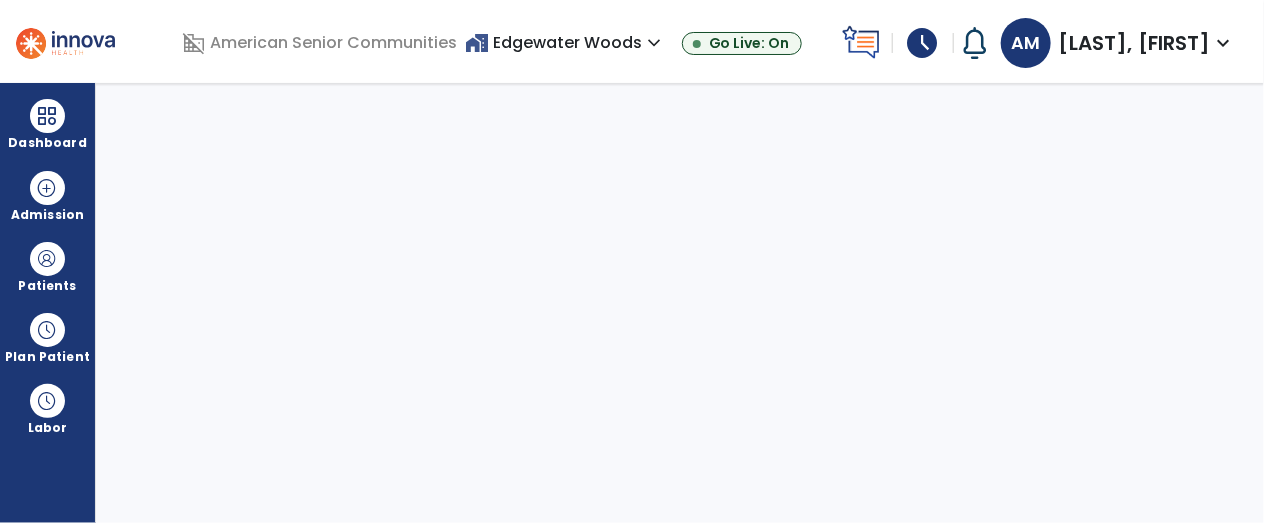 select on "****" 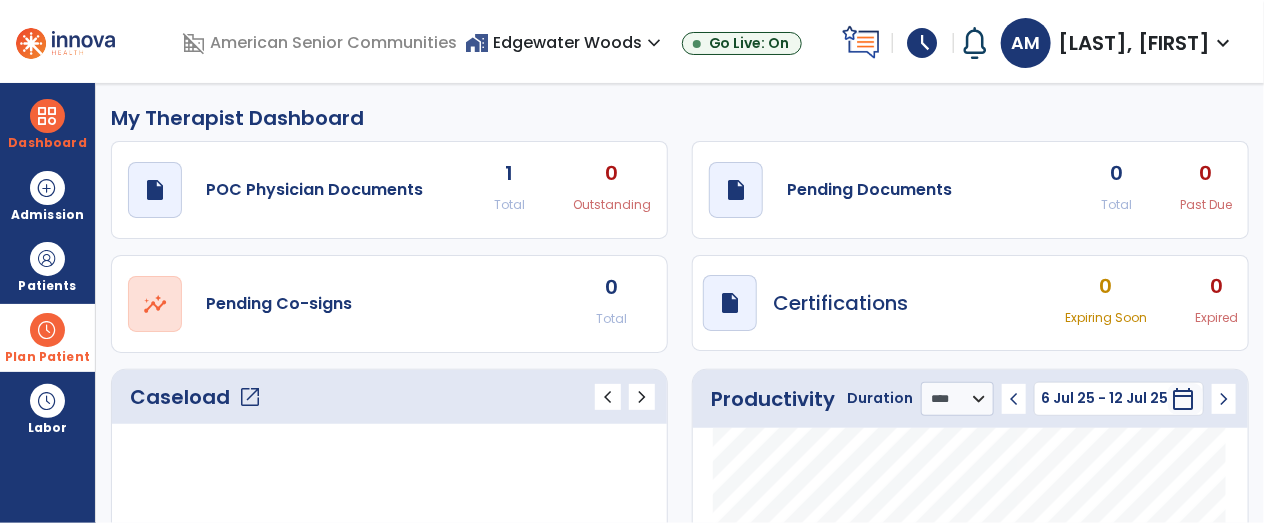 click at bounding box center [47, 330] 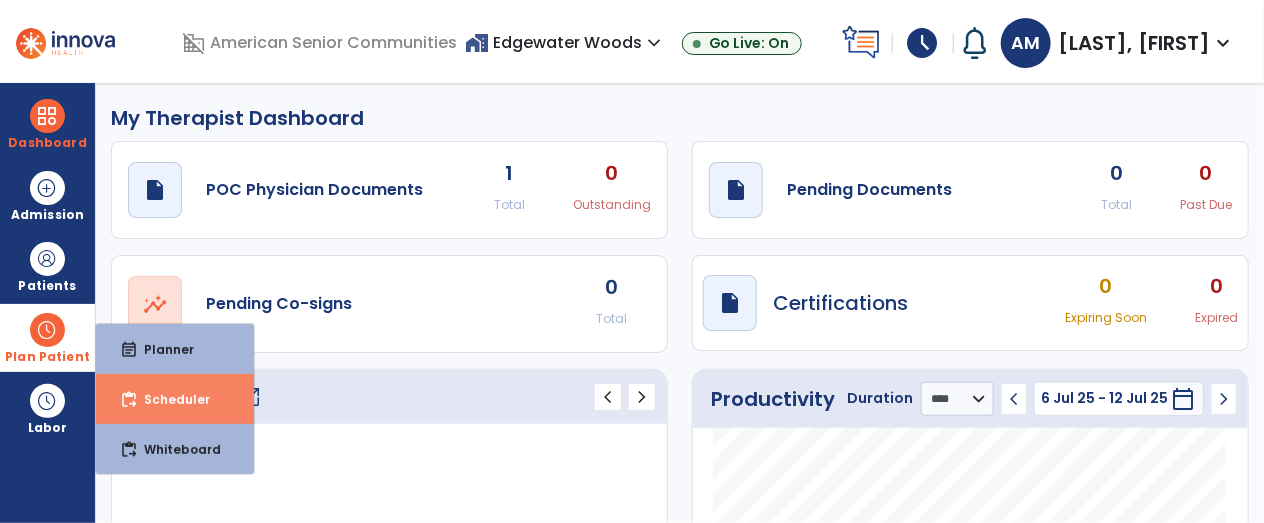 click on "content_paste_go  Scheduler" at bounding box center [175, 399] 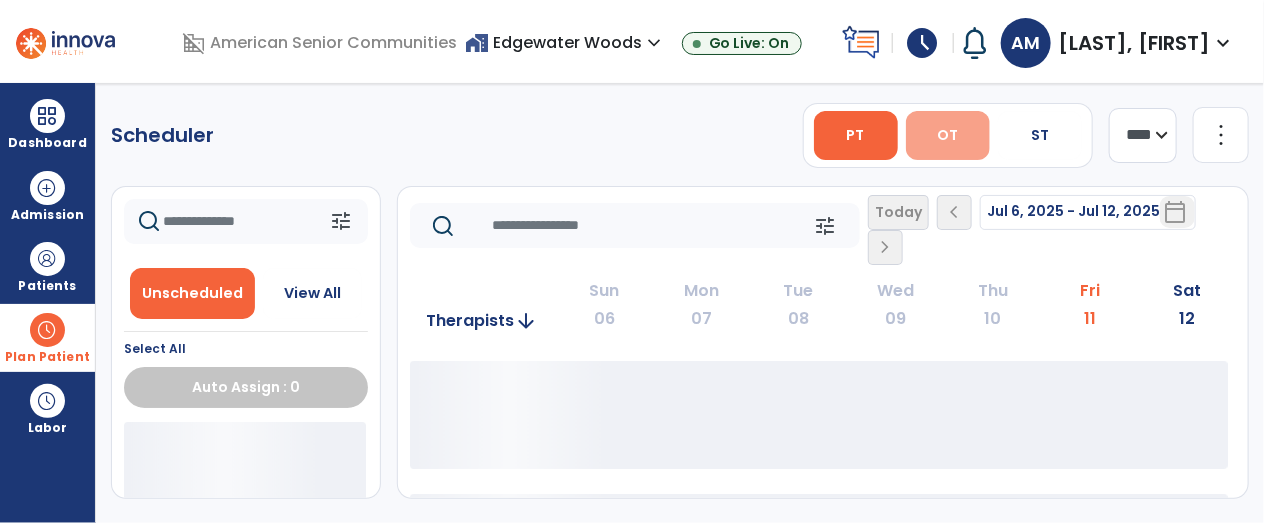 click on "OT" at bounding box center [948, 135] 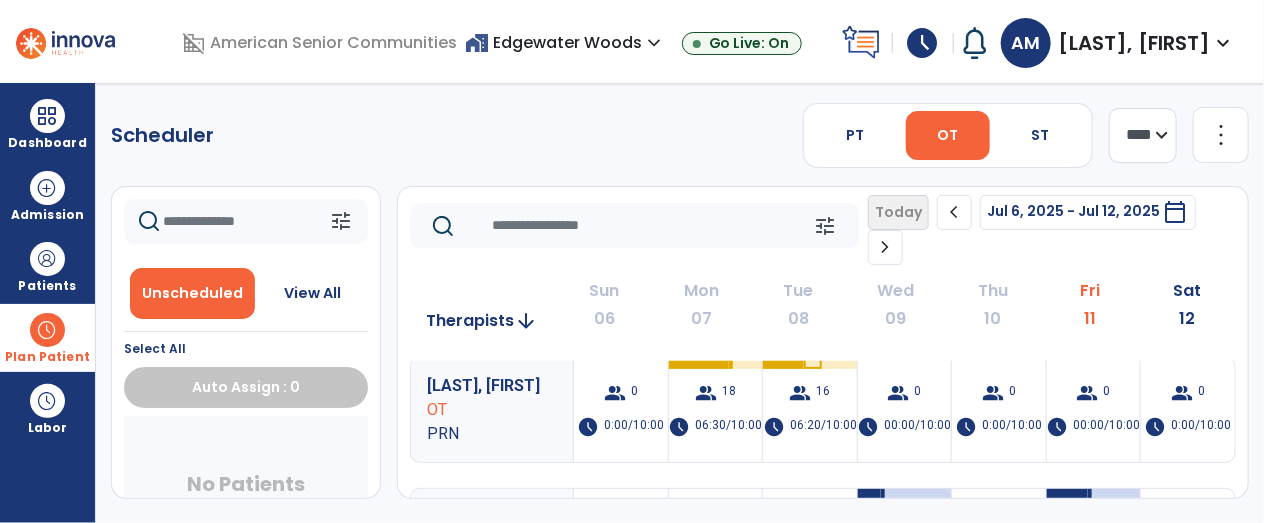 scroll, scrollTop: 0, scrollLeft: 0, axis: both 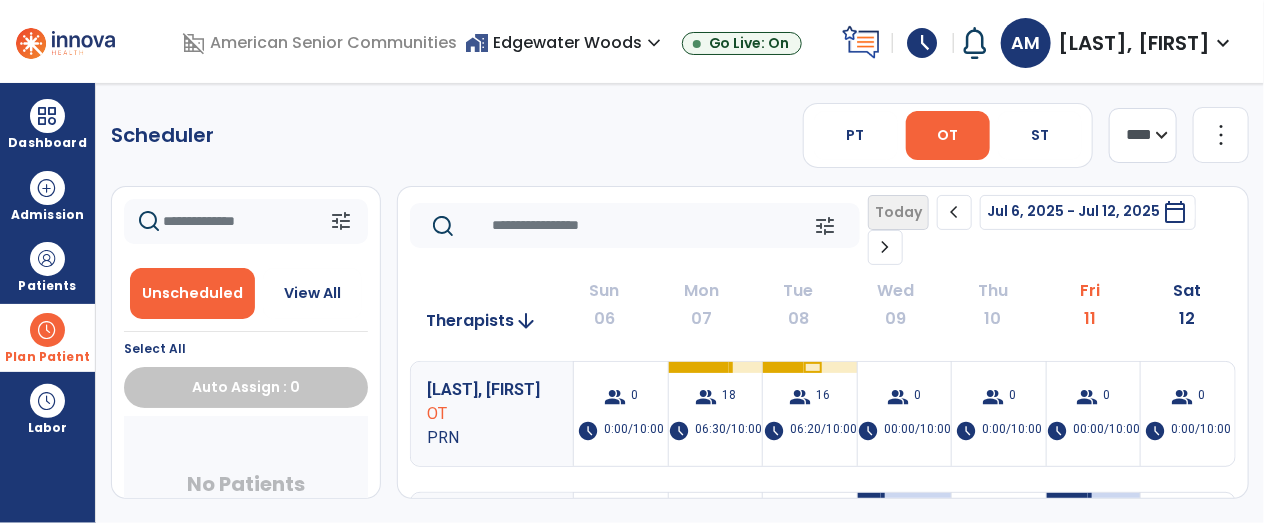 click on "chevron_right" 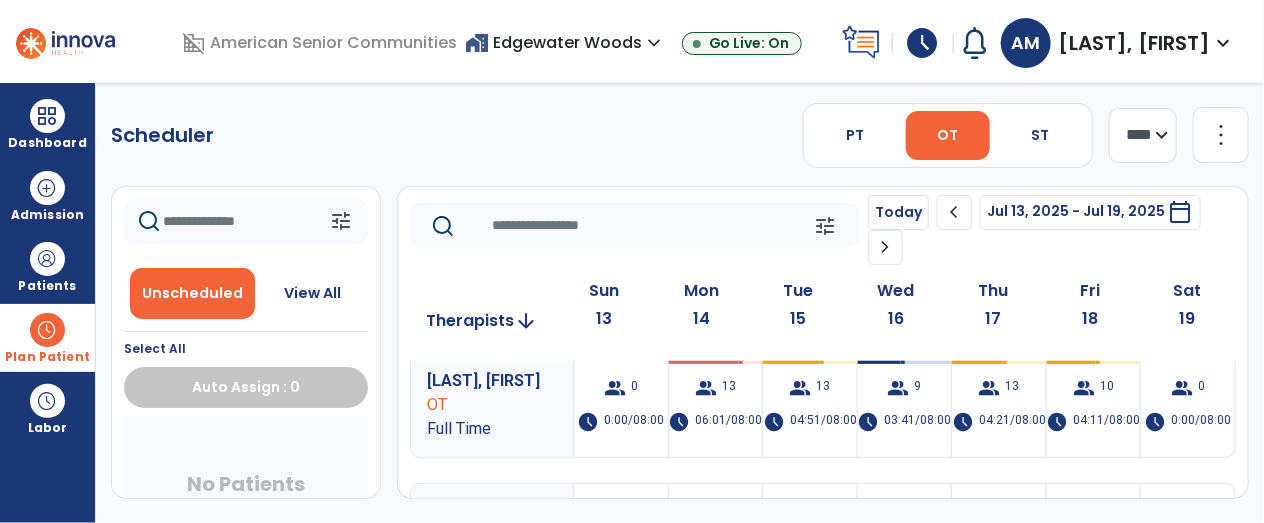 scroll, scrollTop: 0, scrollLeft: 0, axis: both 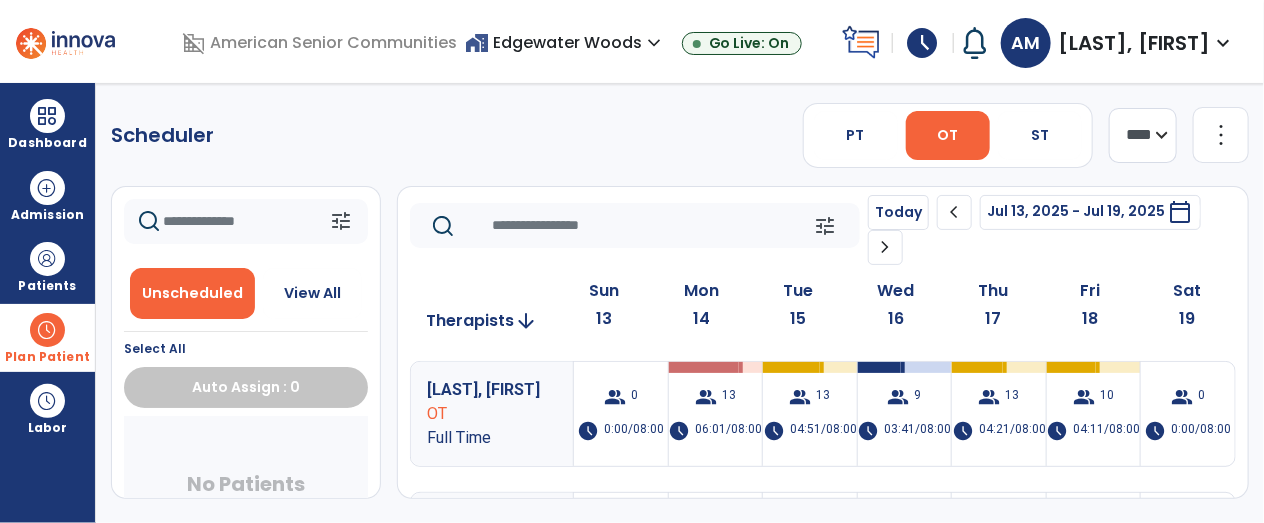 click on "home_work   Edgewater Woods   expand_more" at bounding box center [565, 42] 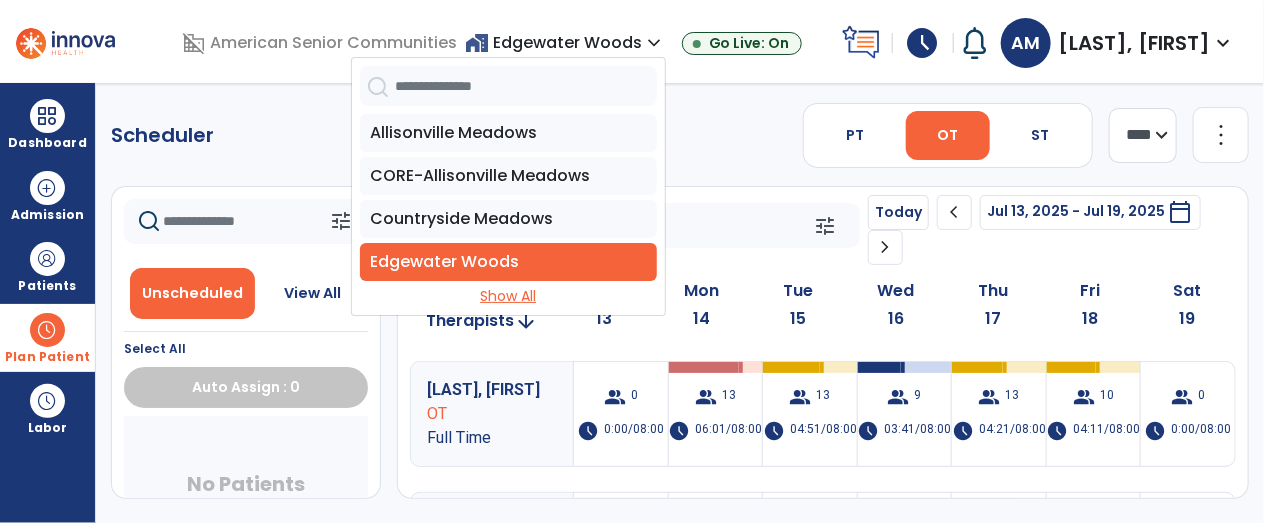 click on "Show All" at bounding box center [508, 296] 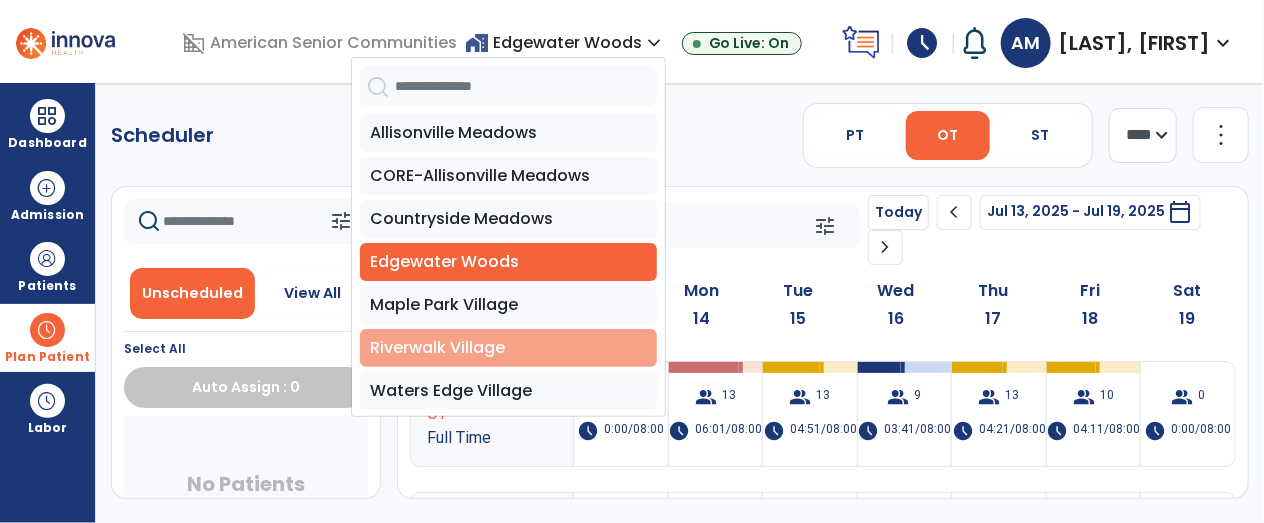click on "Riverwalk Village" at bounding box center (508, 348) 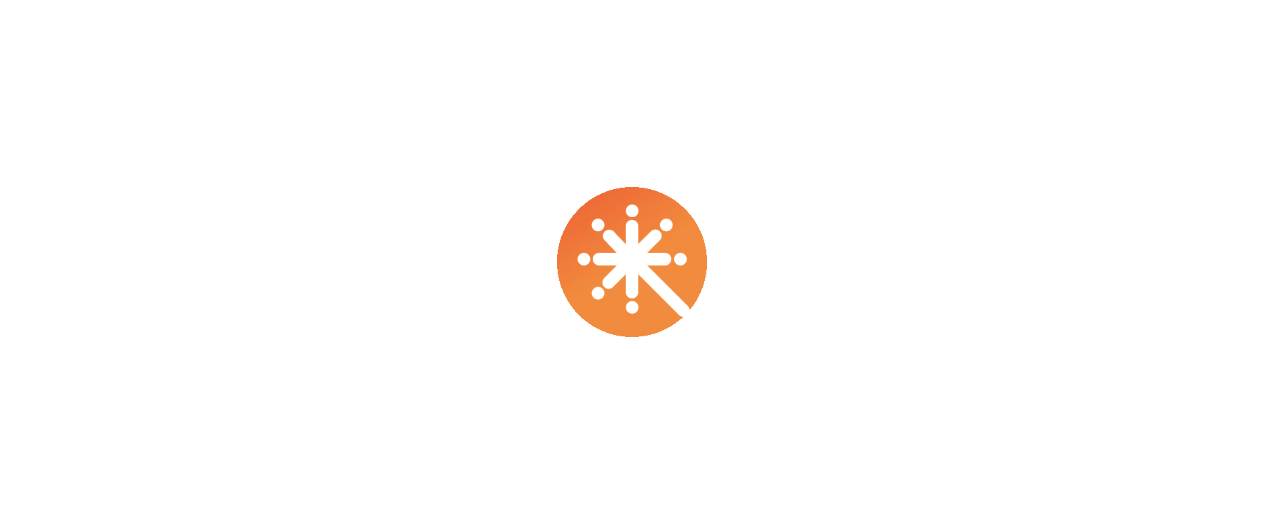 scroll, scrollTop: 0, scrollLeft: 0, axis: both 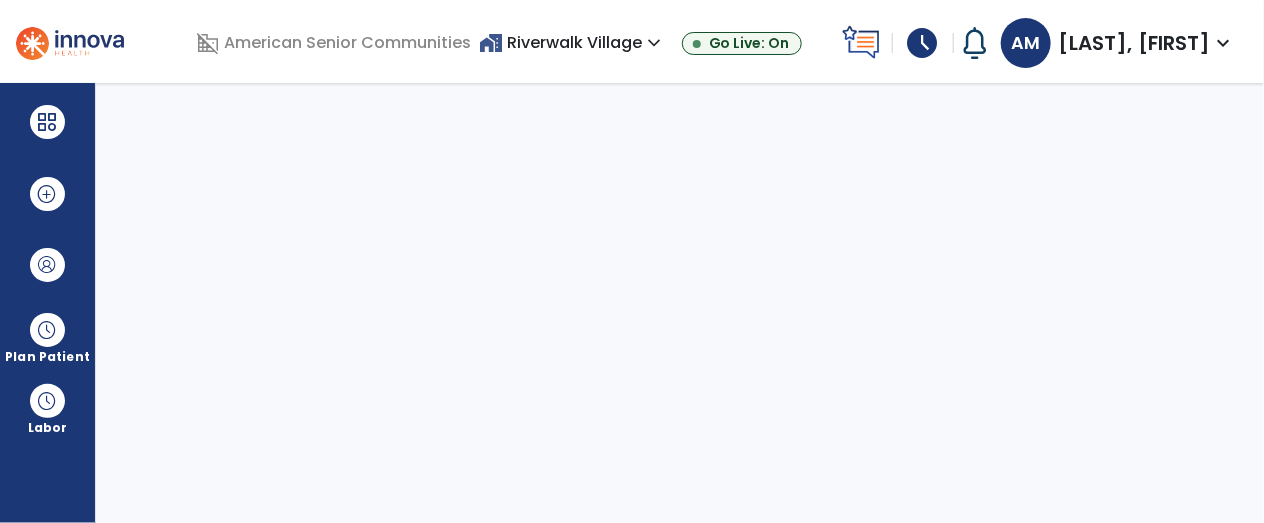 select on "****" 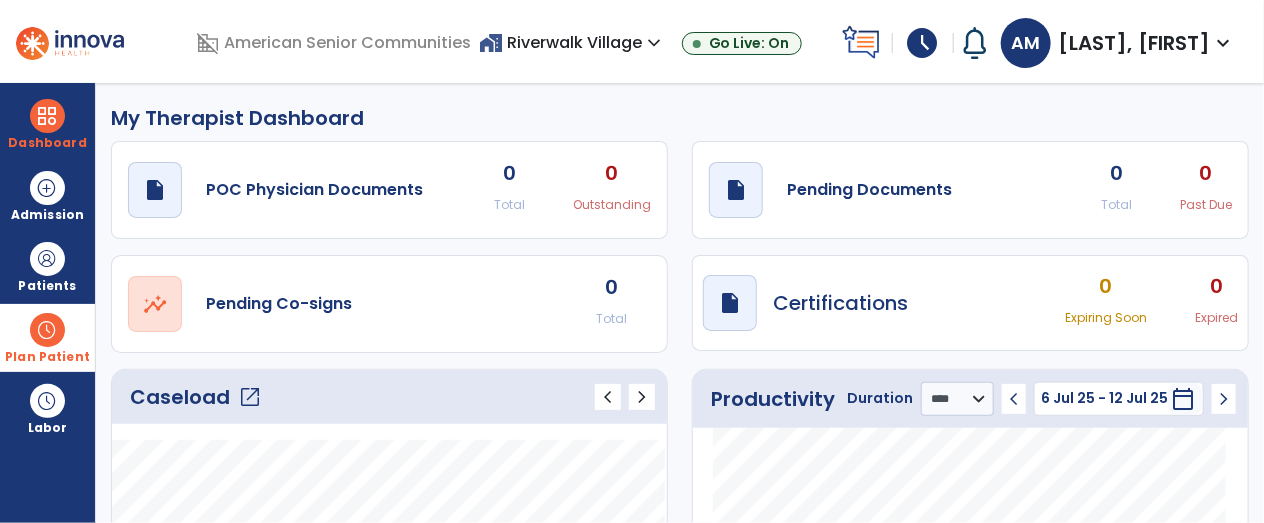 click at bounding box center (47, 330) 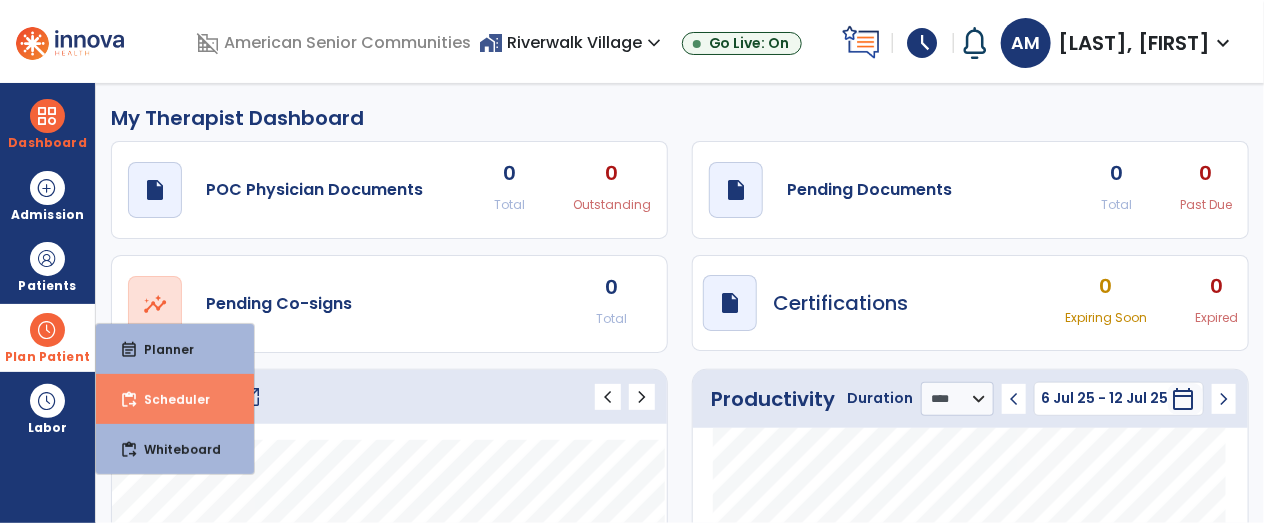 click on "content_paste_go  Scheduler" at bounding box center (175, 399) 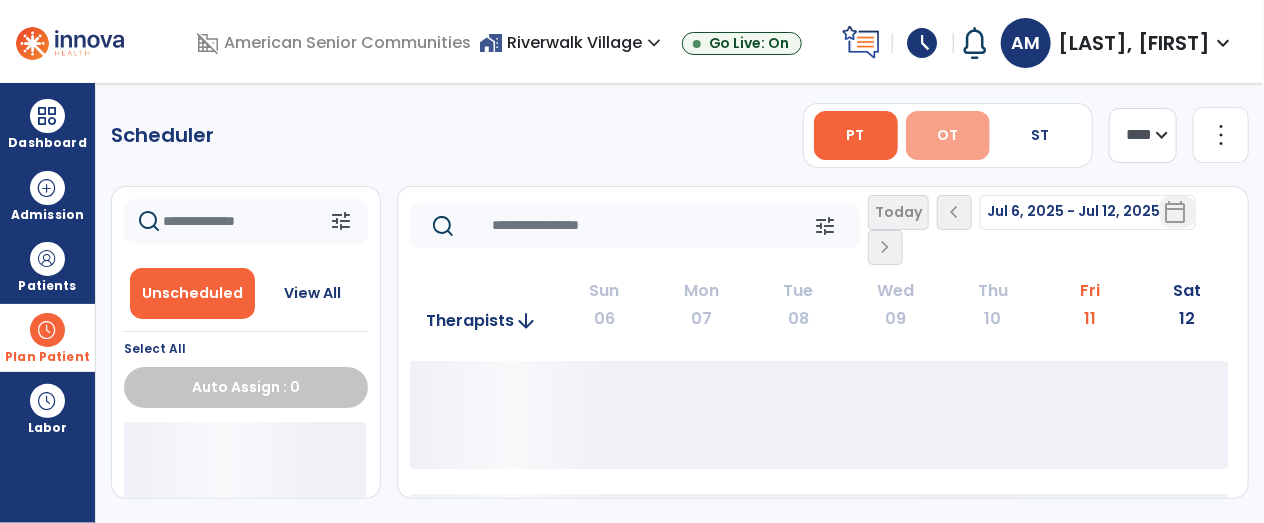 click on "OT" at bounding box center (947, 135) 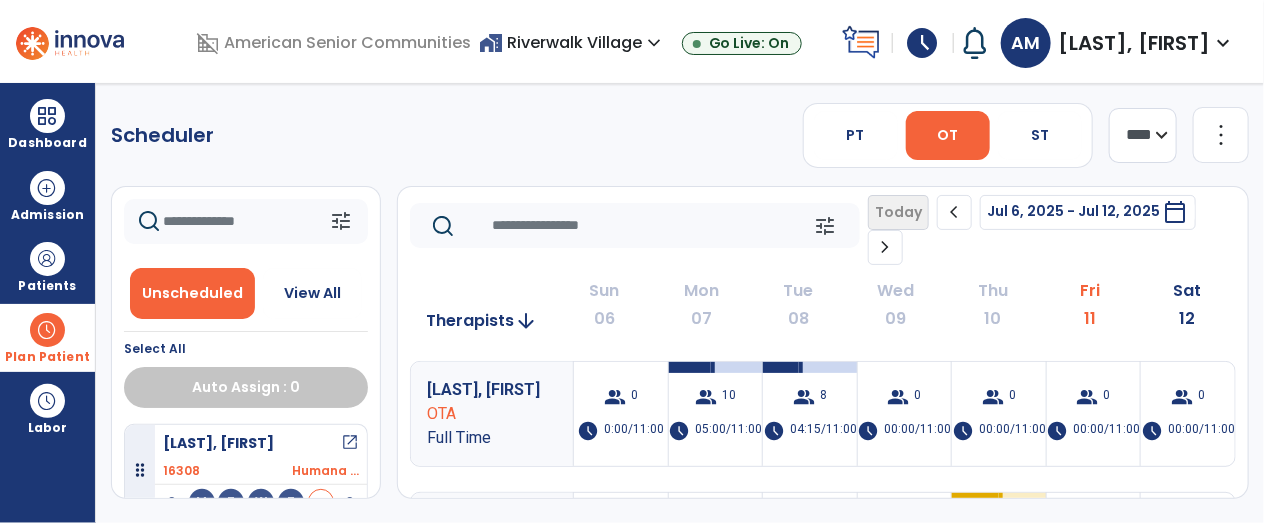 click on "chevron_right" 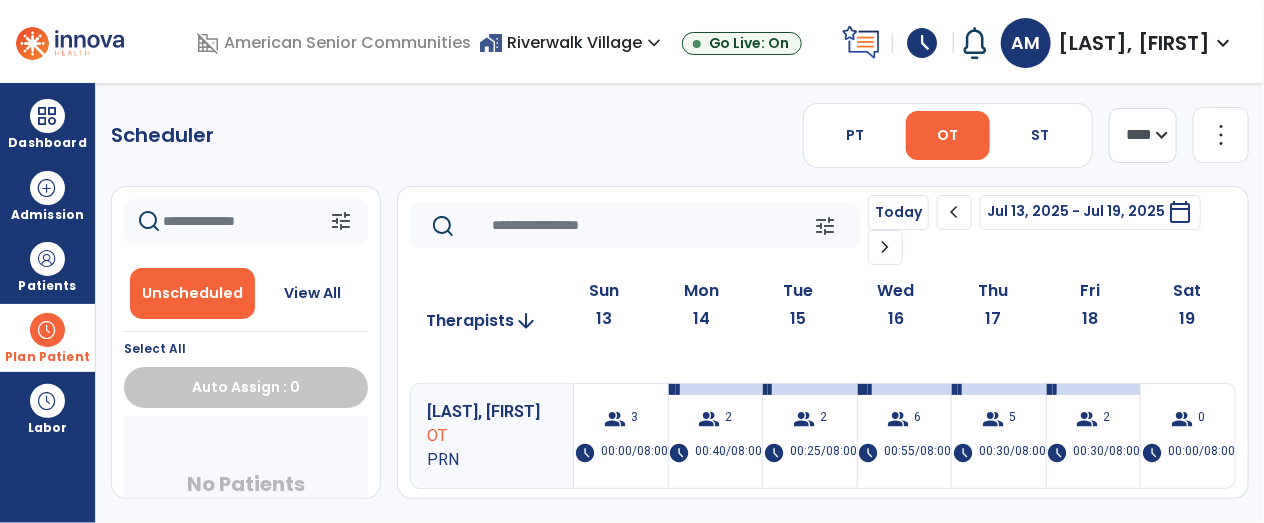 scroll, scrollTop: 0, scrollLeft: 0, axis: both 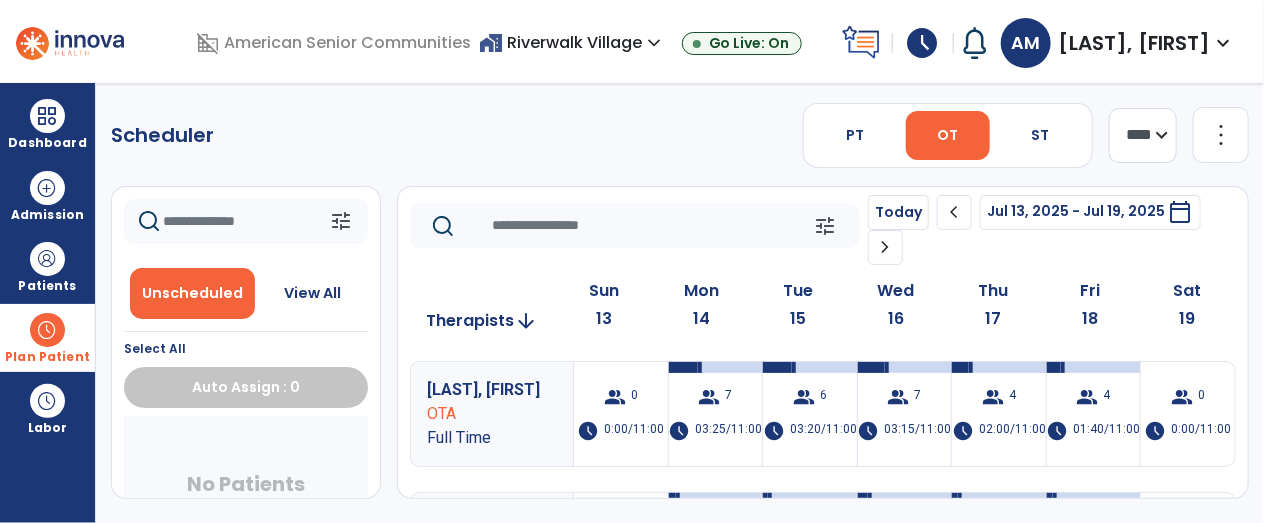 click on "chevron_left" 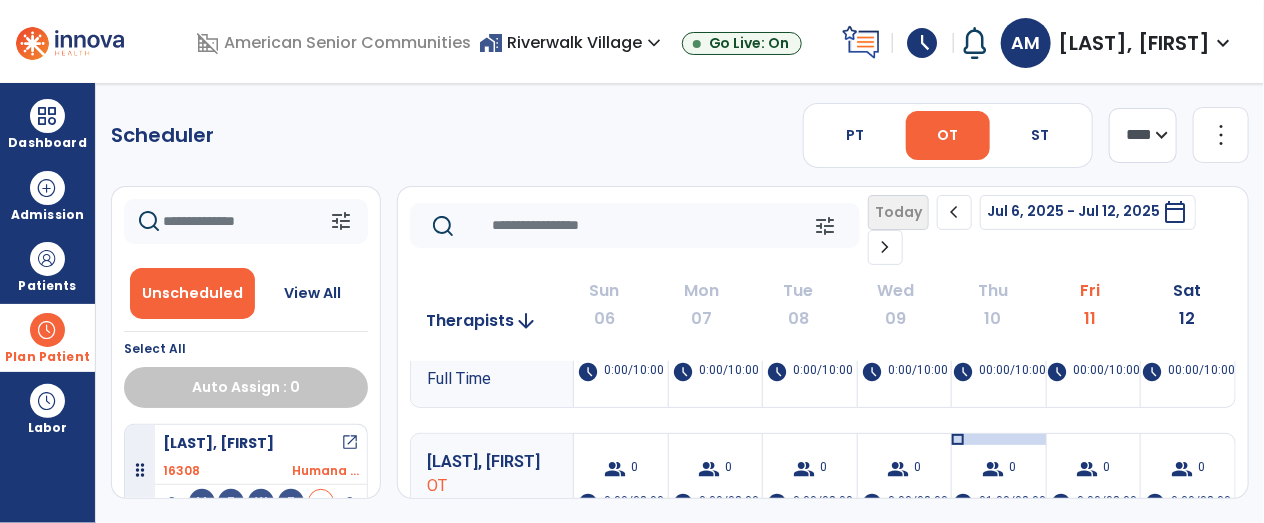 scroll, scrollTop: 1136, scrollLeft: 0, axis: vertical 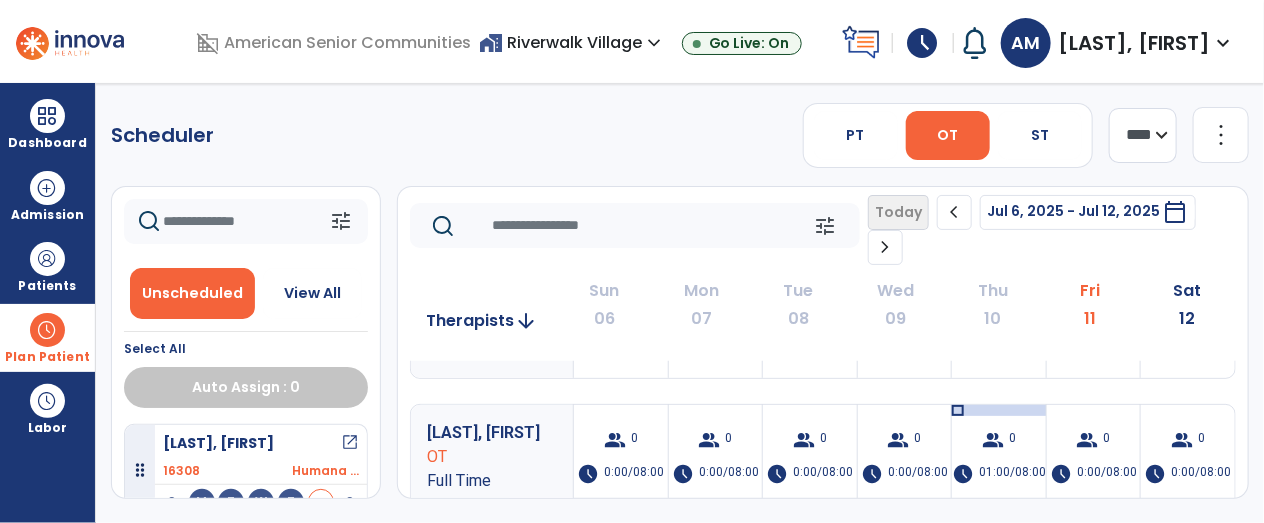 click on "home_work   Riverwalk Village   expand_more" at bounding box center (572, 42) 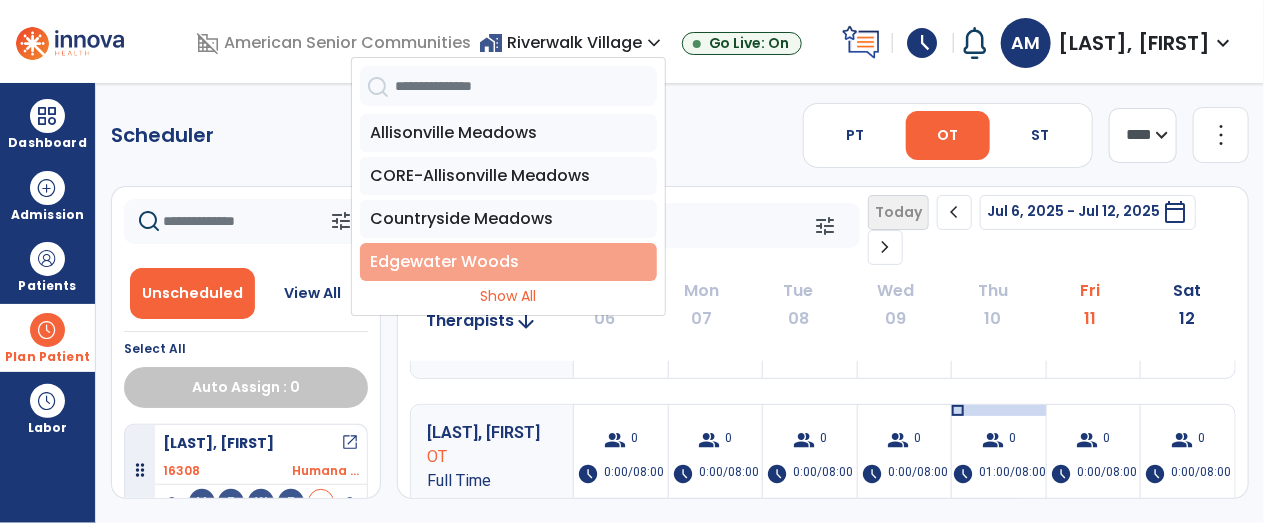 click on "Edgewater Woods" at bounding box center [508, 262] 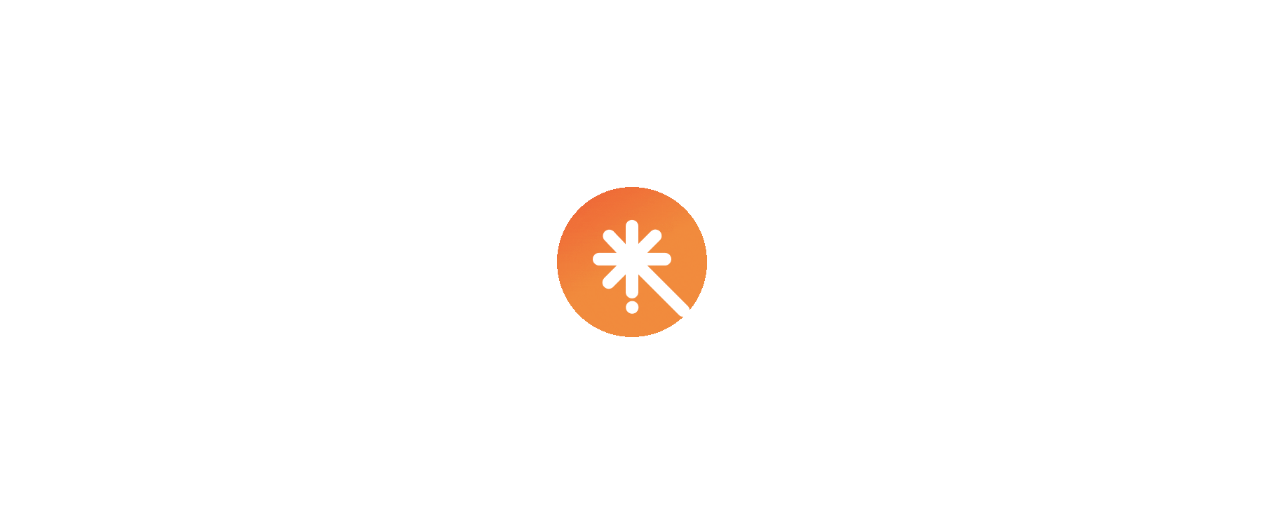 scroll, scrollTop: 0, scrollLeft: 0, axis: both 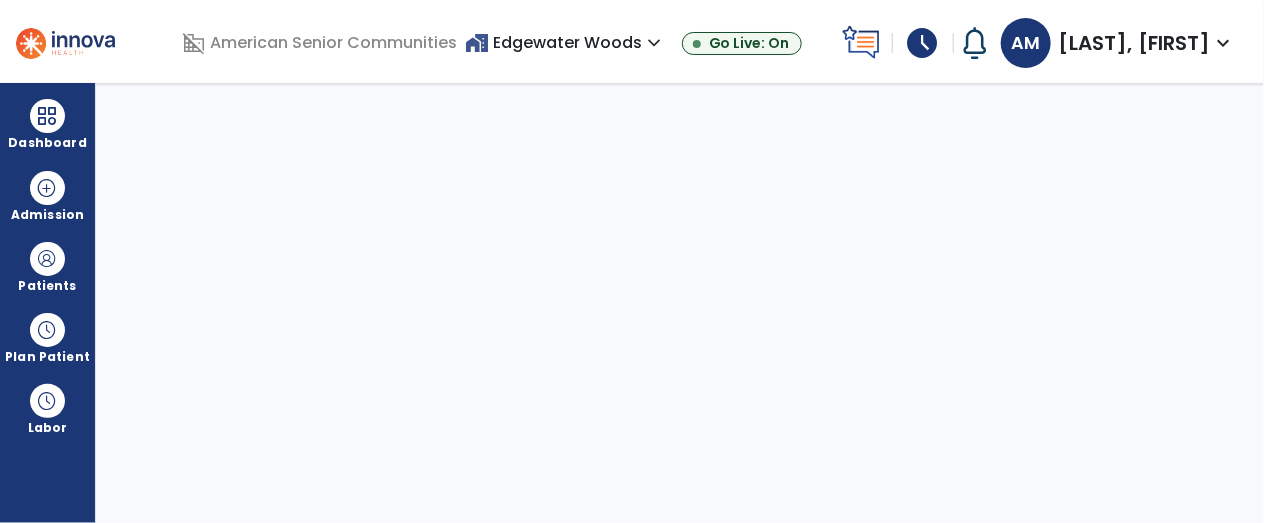 select on "****" 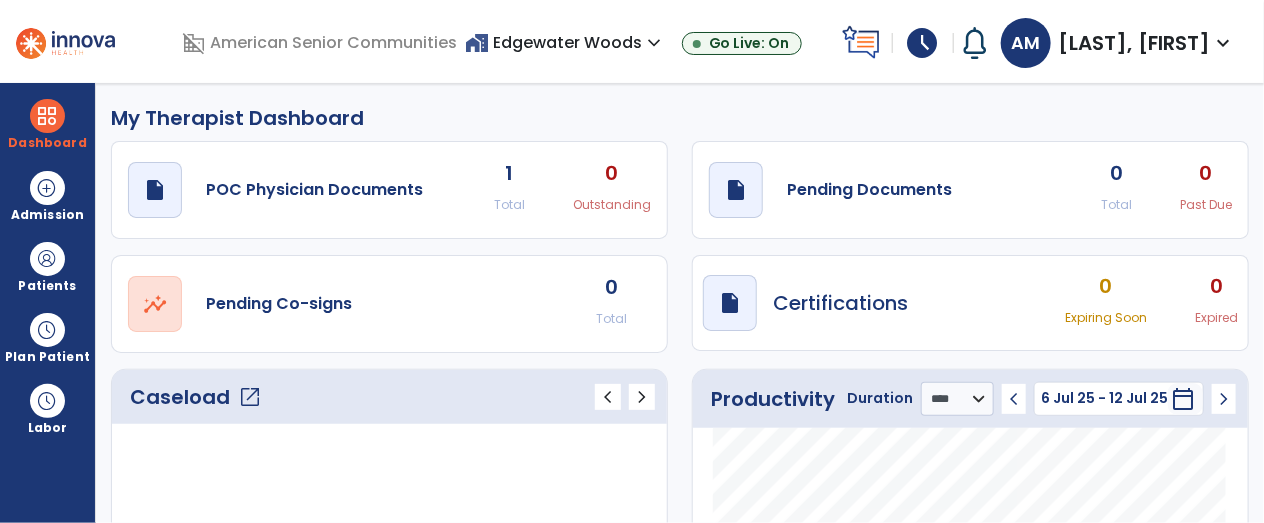 click on "home_work   Edgewater Woods   expand_more" at bounding box center [565, 42] 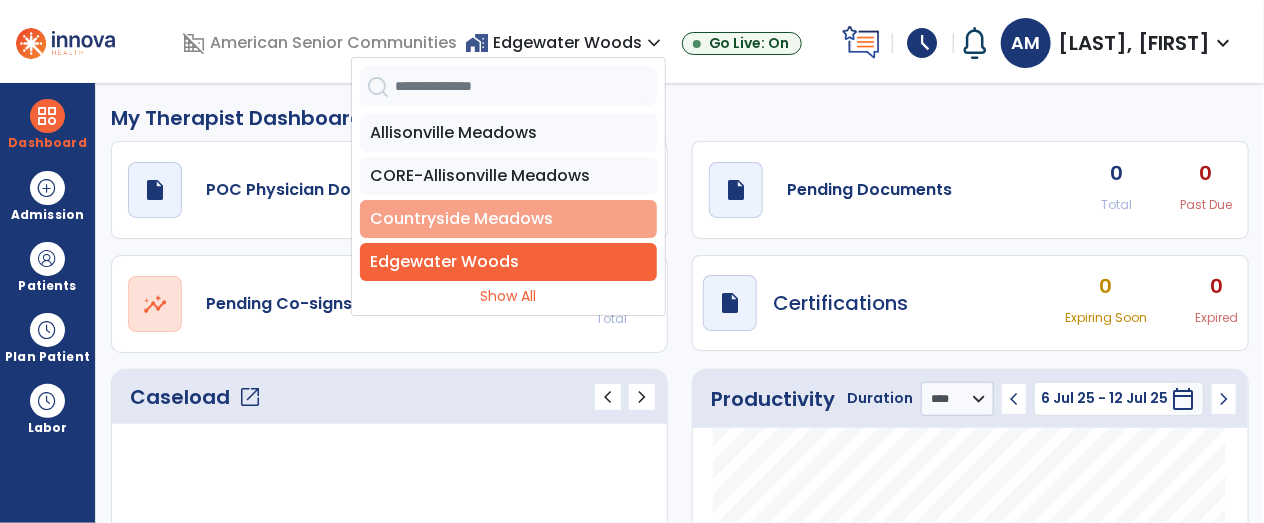 click on "Countryside Meadows" at bounding box center [508, 219] 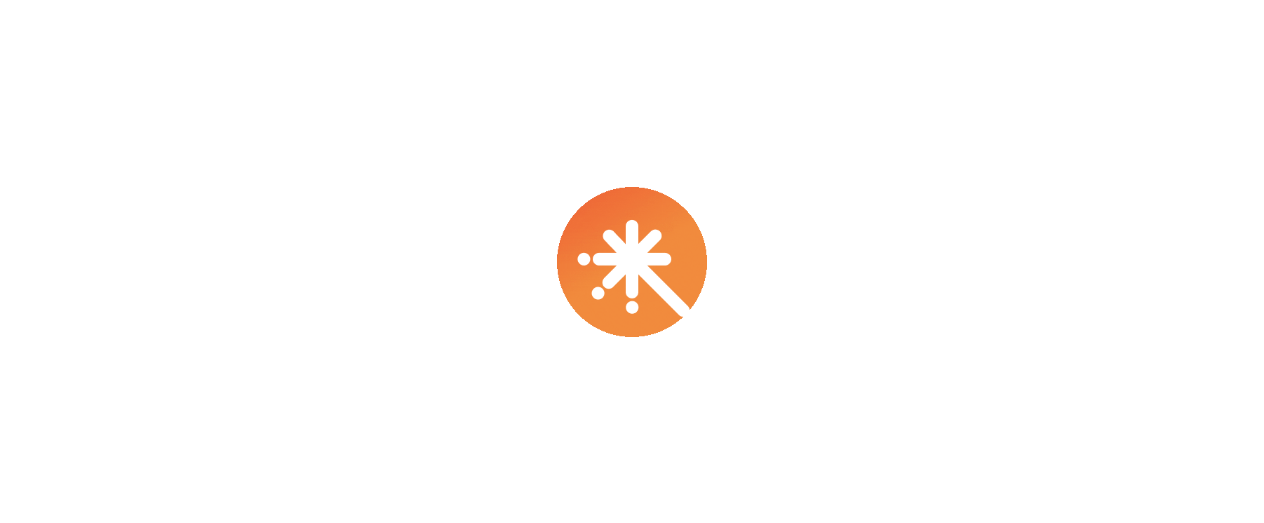 scroll, scrollTop: 0, scrollLeft: 0, axis: both 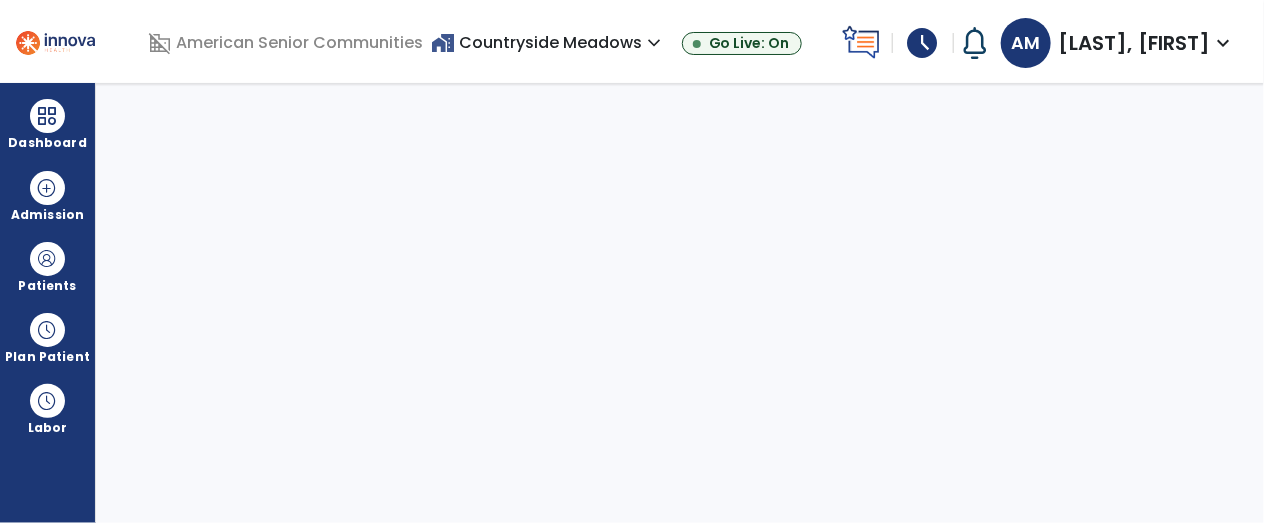 select on "****" 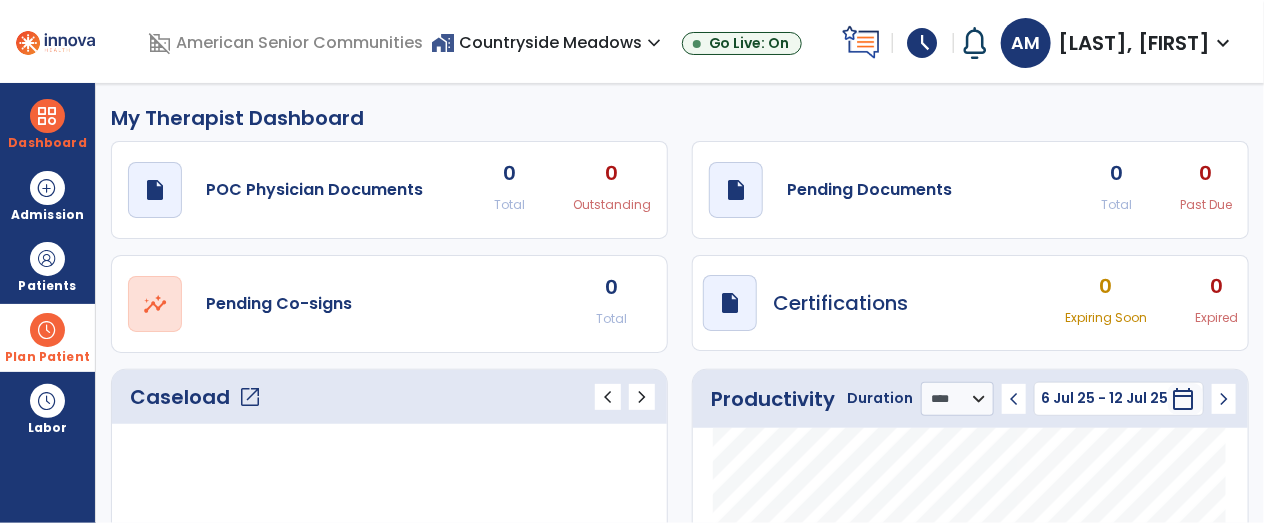 click on "Plan Patient" at bounding box center (47, 286) 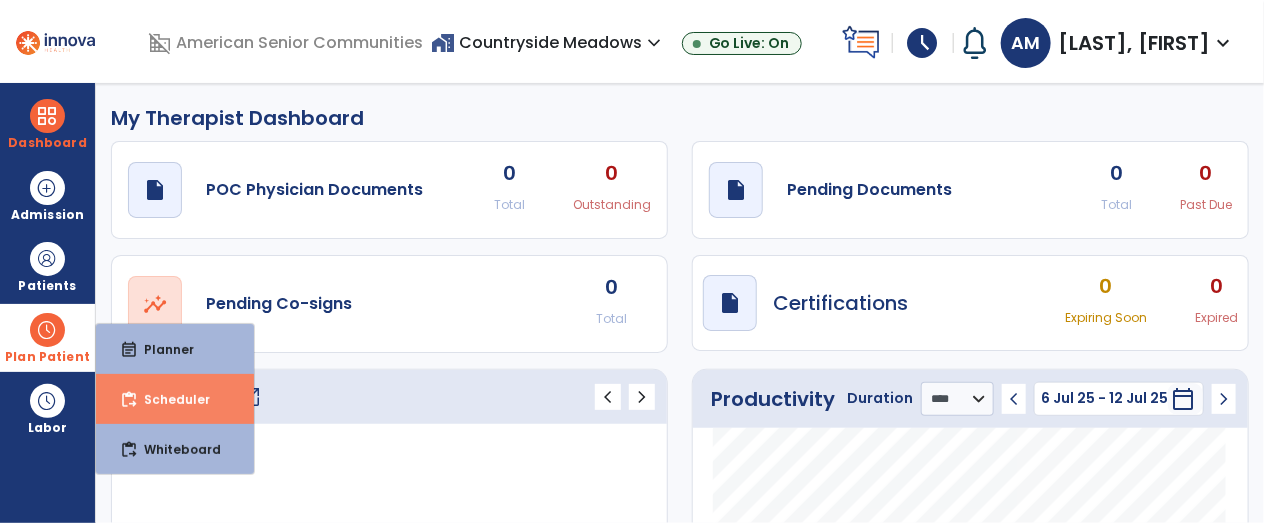 click on "content_paste_go  Scheduler" at bounding box center [175, 399] 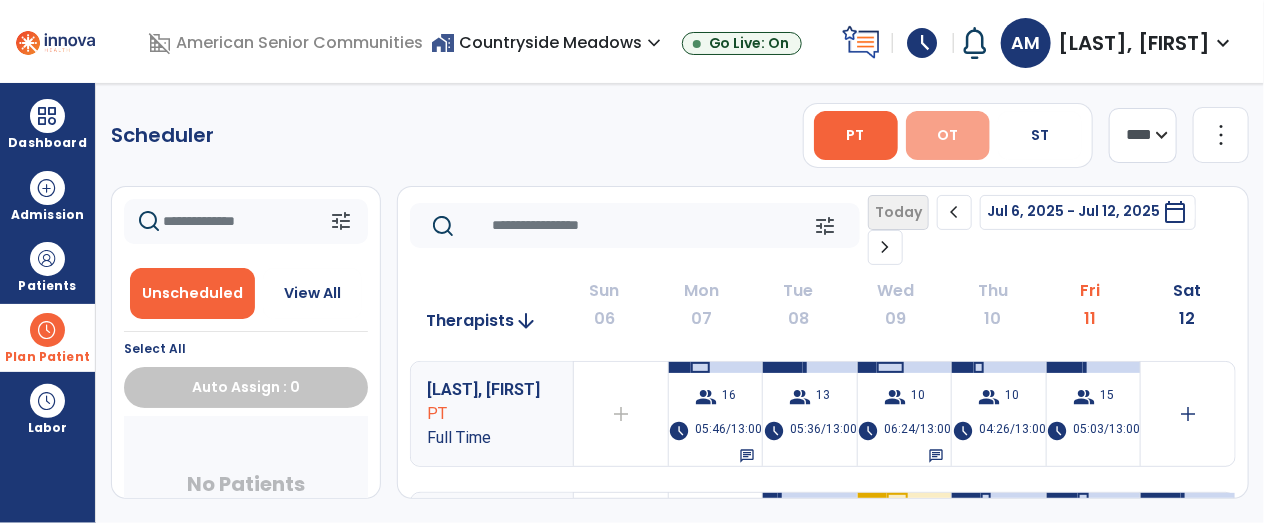 click on "OT" at bounding box center (947, 135) 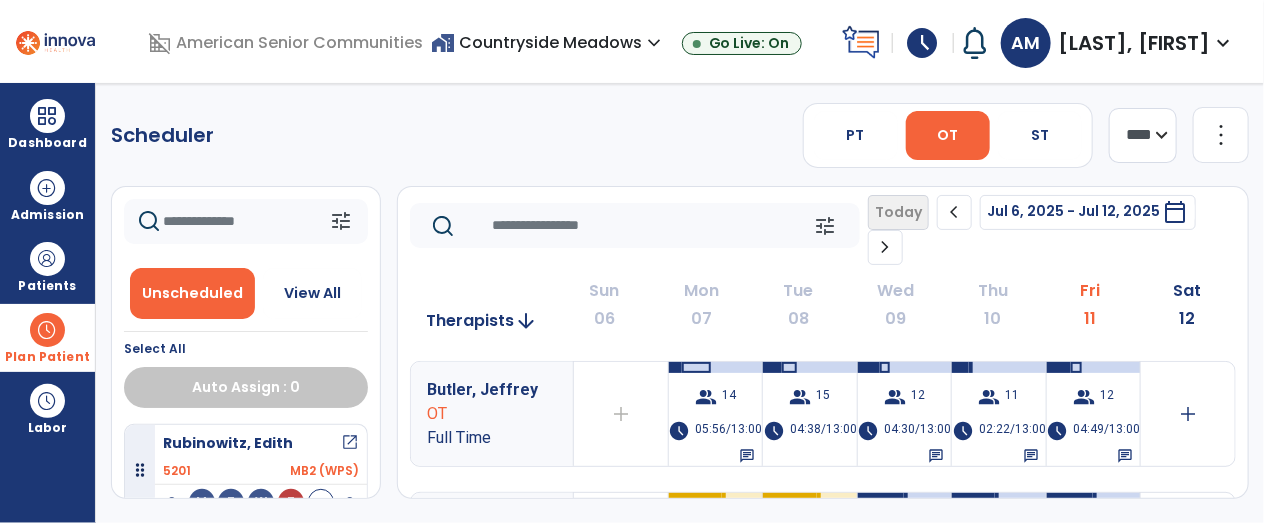 scroll, scrollTop: 350, scrollLeft: 0, axis: vertical 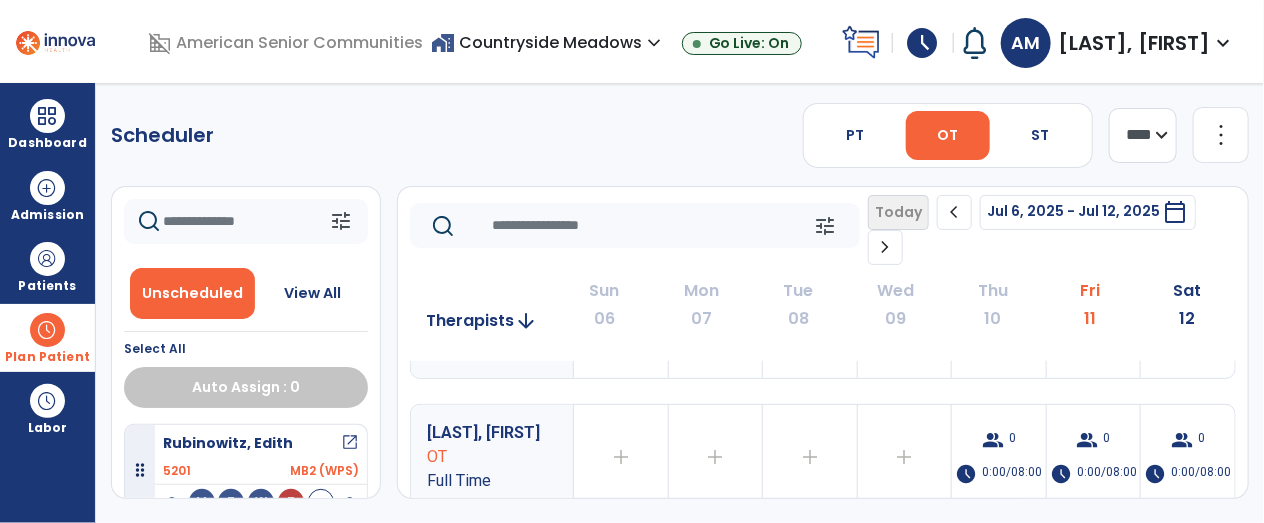 click on "chevron_right" 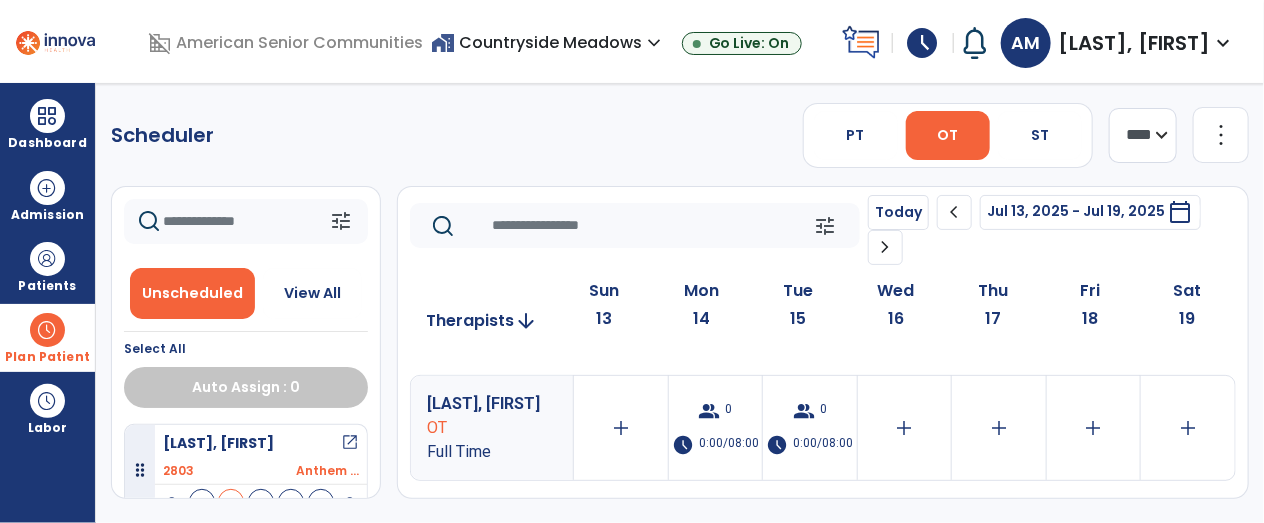 scroll, scrollTop: 108, scrollLeft: 0, axis: vertical 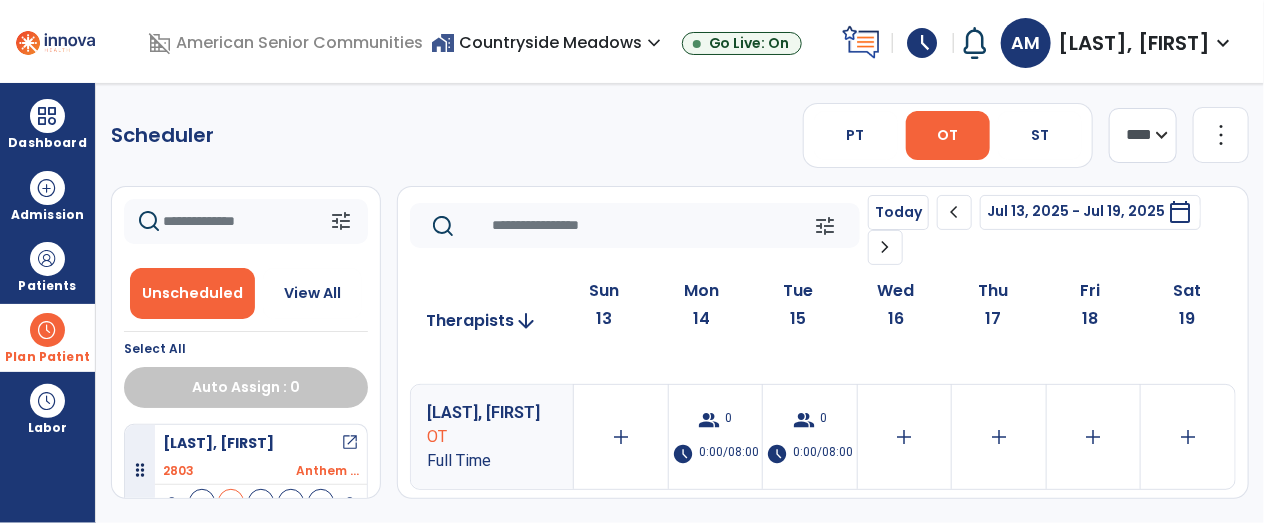 click on "home_work   Countryside Meadows   expand_more" at bounding box center [548, 42] 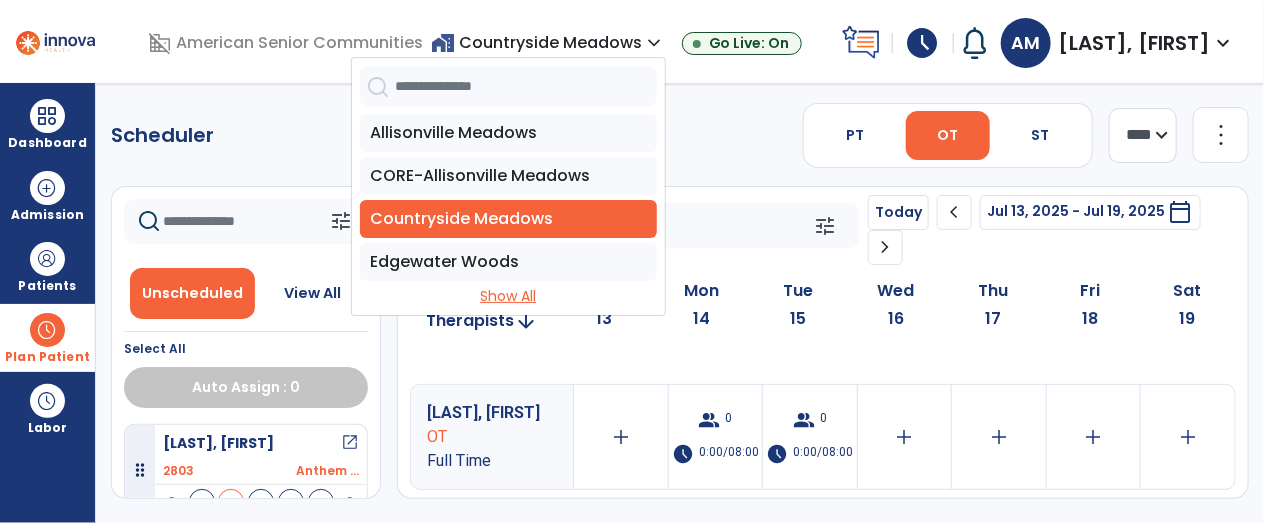 click on "Show All" at bounding box center [508, 296] 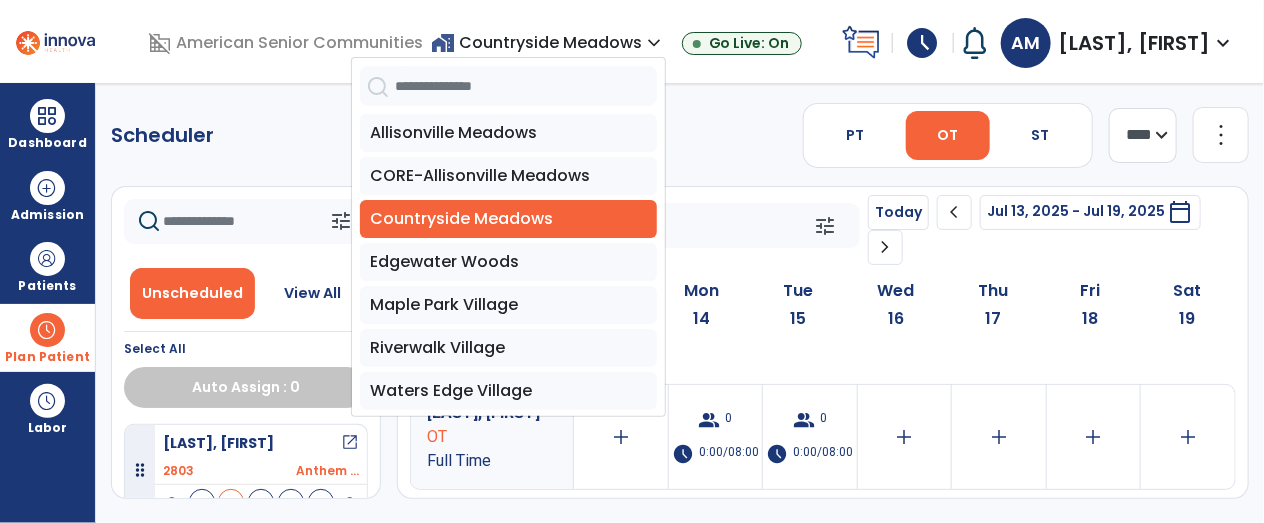 click on "Therapists  arrow_downward Sun  13  Mon  14  Tue  15  Wed  16  Thu  17  Fri  18  Sat  19  Butler, Jeffrey OT Full Time  add   group  17  schedule  07:52/13:00   group  18  schedule  07:57/13:00   group  18  schedule  07:39/13:00   group  17  schedule  08:10/13:00   group  17  schedule  08:04/13:00   add  Dell, Nancy  OT Full Time  add   group  0  schedule  0:00/08:00  group  0  schedule  0:00/08:00  add   add   add   add  Enslin, Adrienne OTA Full Time  add   group  0  schedule  0:00/10:00  group  0  schedule  0:00/10:00  group  0  schedule  0:00/10:00  group  0  schedule  0:00/10:00  group  0  schedule  0:00/10:00  add  Mino, Amy OT Full Time  group  0  schedule  0:00/08:00  group  0  schedule  0:00/08:00  group  0  schedule  0:00/08:00  group  0  schedule  0:00/08:00  group  0  schedule  0:00/08:00  group  0  schedule  0:00/08:00  group  0  schedule  0:00/08:00" 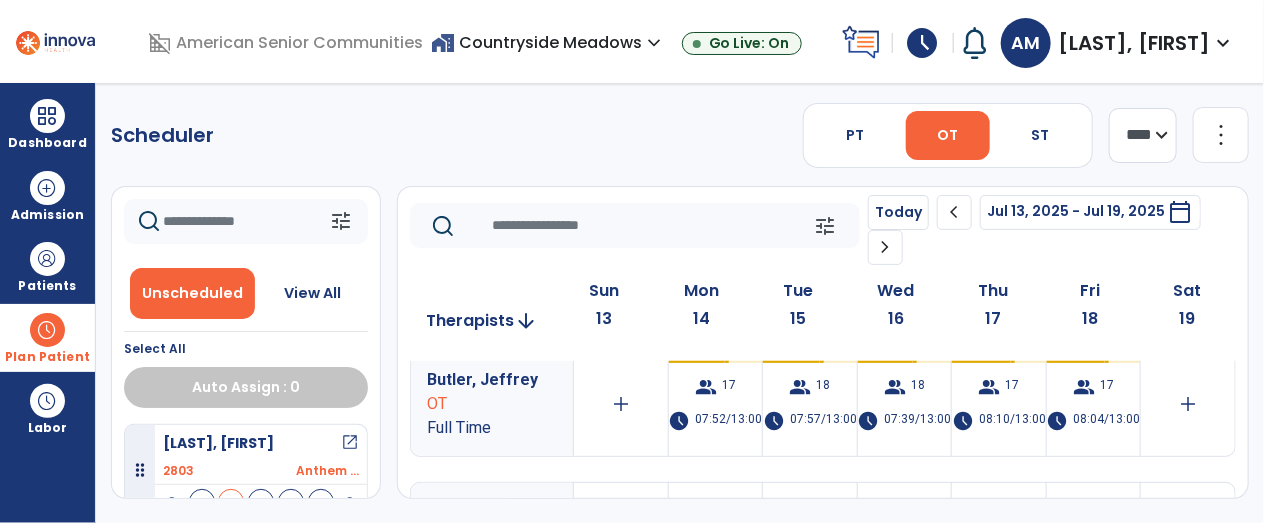 scroll, scrollTop: 0, scrollLeft: 0, axis: both 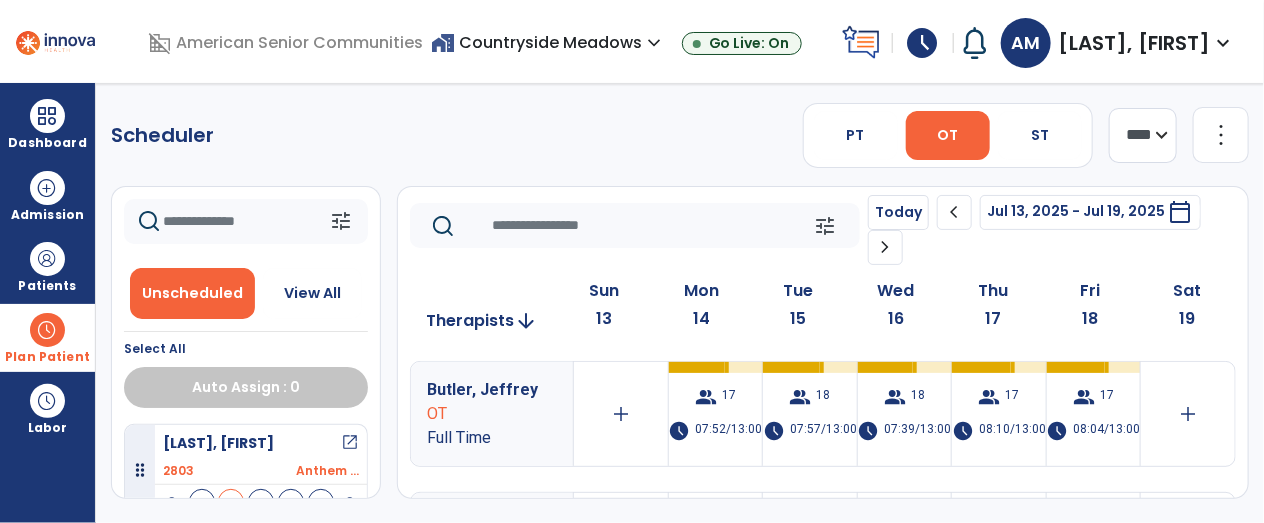 click on "chevron_left" 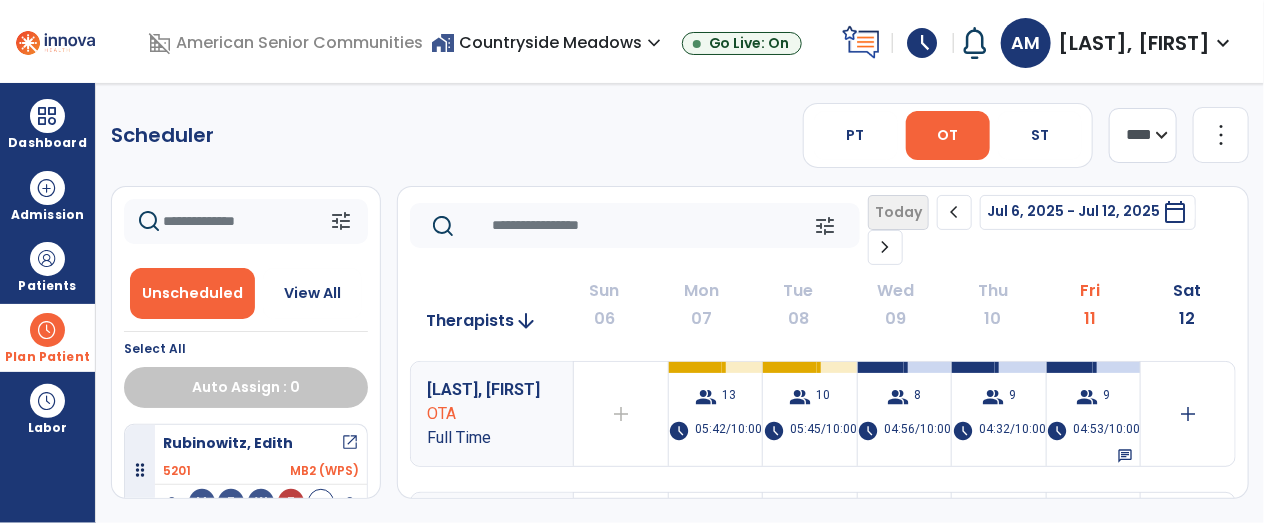 scroll, scrollTop: 0, scrollLeft: 0, axis: both 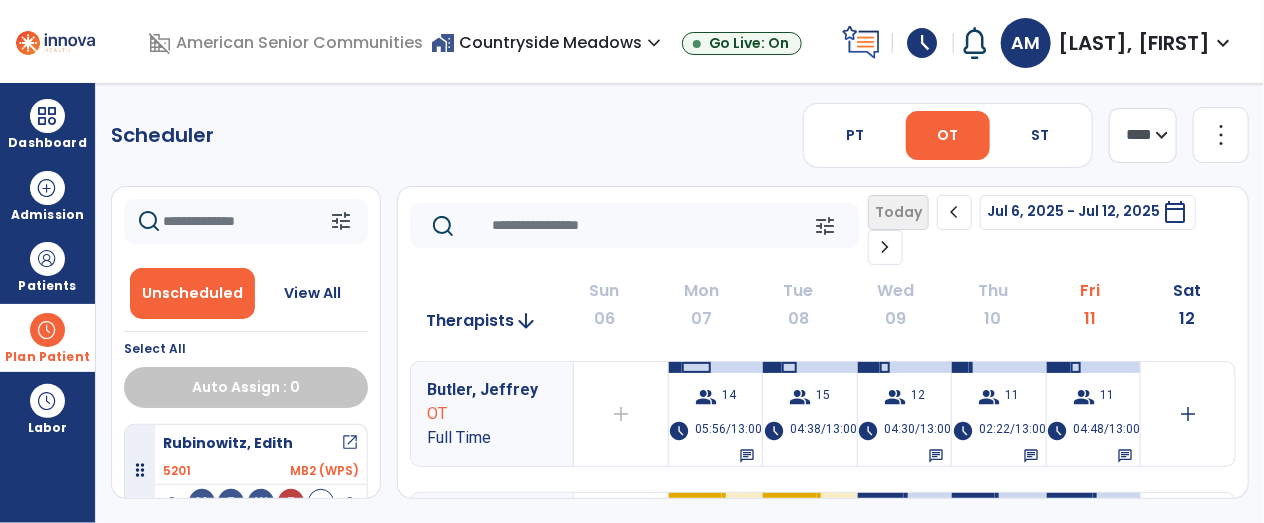 click on "Scheduler   PT   OT   ST  **** *** more_vert  Manage Labor   View All Therapists   Print   tune   Unscheduled   View All  Select All  Auto Assign : 0   Rubinowitz, Edith   open_in_new  5201 MB2 (WPS)  S M T W T F S  tune   Today  chevron_left Jul 6, 2025 - Jul 12, 2025  *********  calendar_today  chevron_right   Therapists  arrow_downward Sun  06  Mon  07  Tue  08  Wed  09  Thu  10  Fri  11  Sat  12  Butler, Jeffrey OT Full Time  add  Therapist not available for the day  group  14  schedule  05:56/13:00   chat   group  15  schedule  04:38/13:00   group  12  schedule  04:30/13:00   chat   group  11  schedule  02:22/13:00   chat   group  11  schedule  04:48/13:00   chat   add  Enslin, Adrienne OTA Full Time  add  Therapist not available for the day  group  13  schedule  05:42/10:00   group  10  schedule  05:45/10:00   group  8  schedule  04:56/10:00   group  9  schedule  04:32/10:00   group  9  schedule  04:53/10:00   chat   add  Dell, Nancy  OT Full Time  add  Therapist not available for the day  group  0 0" at bounding box center (680, 303) 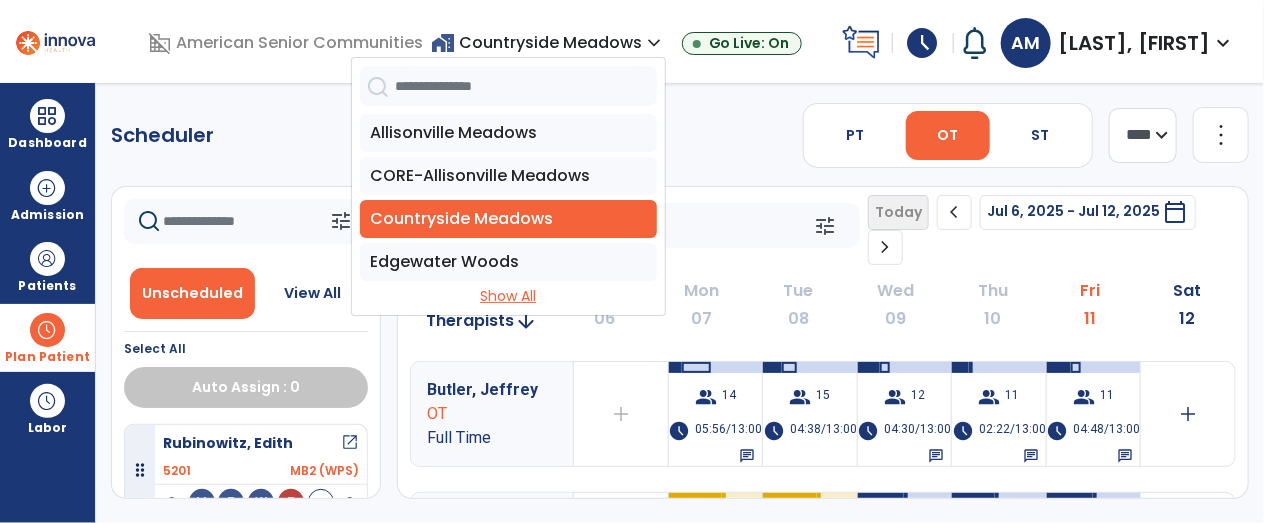 click on "Show All" at bounding box center (508, 296) 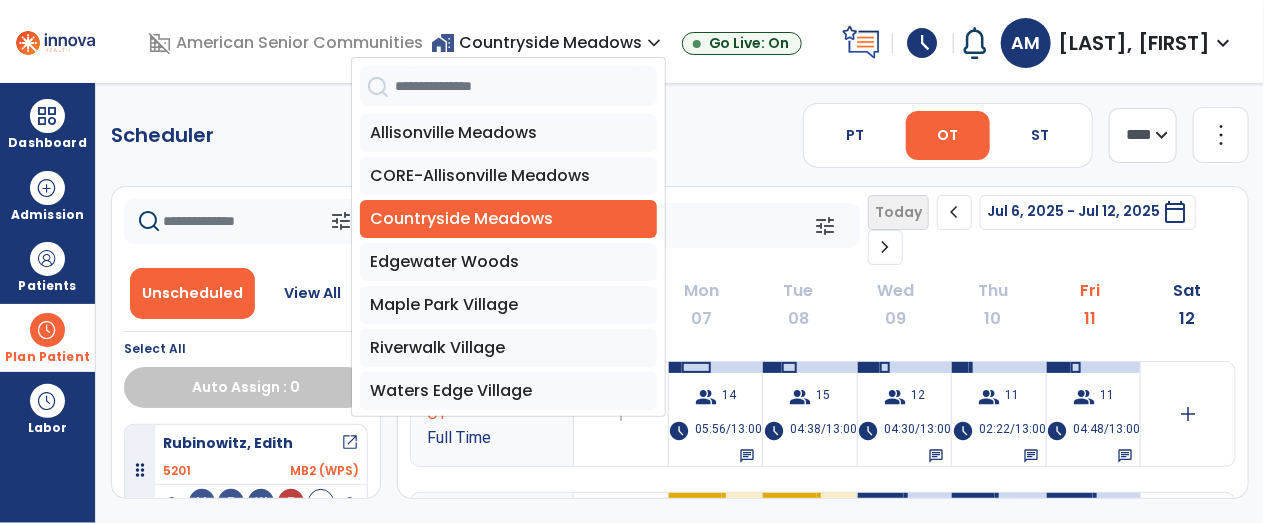 click 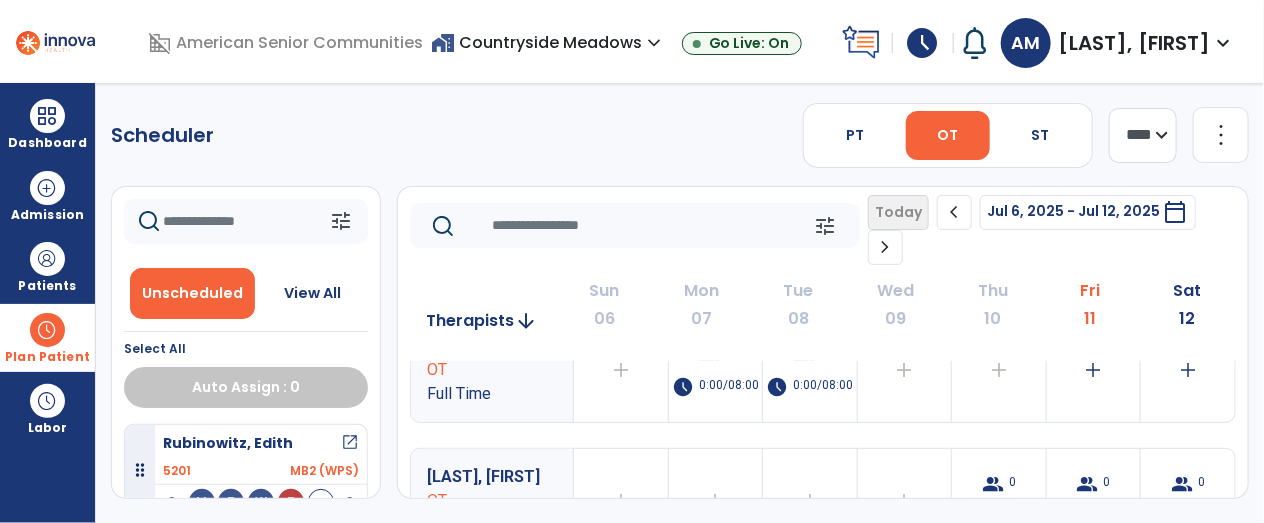 scroll, scrollTop: 350, scrollLeft: 0, axis: vertical 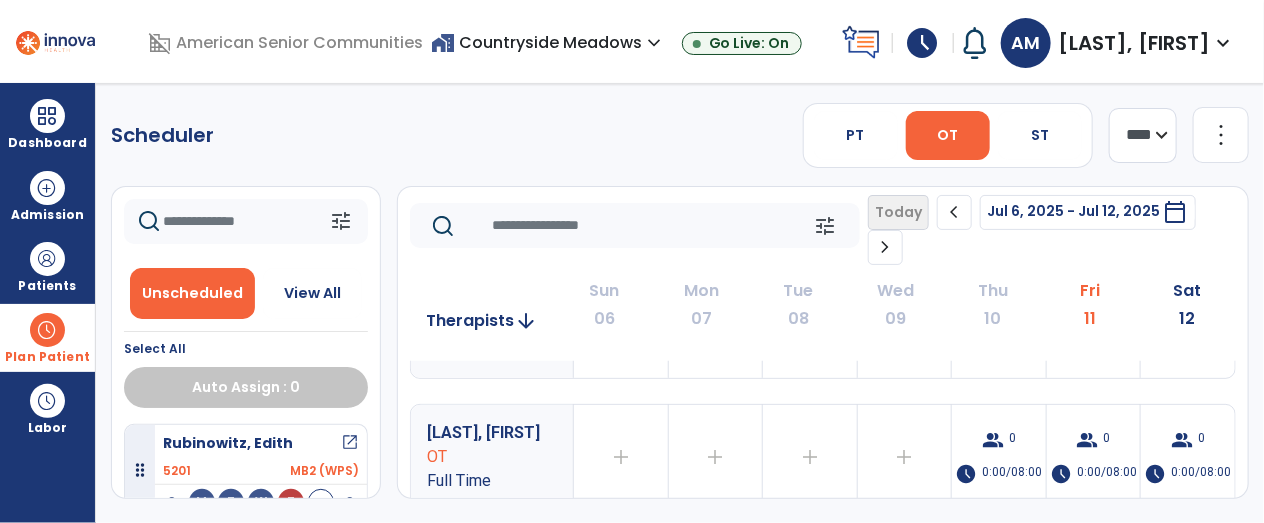 click on "chevron_right" 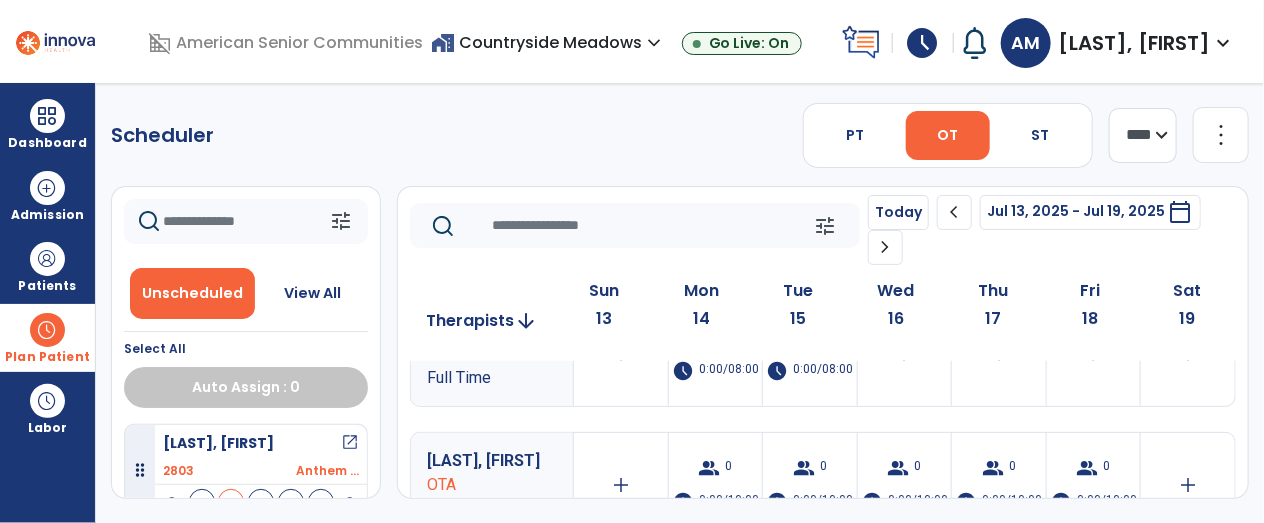 scroll, scrollTop: 0, scrollLeft: 0, axis: both 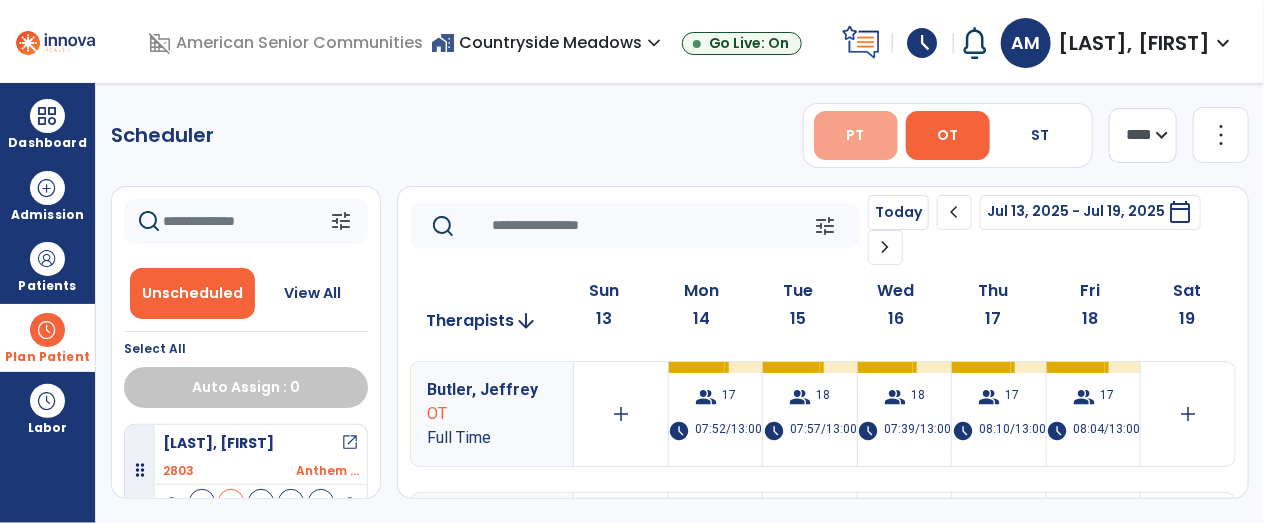click on "PT" at bounding box center (856, 135) 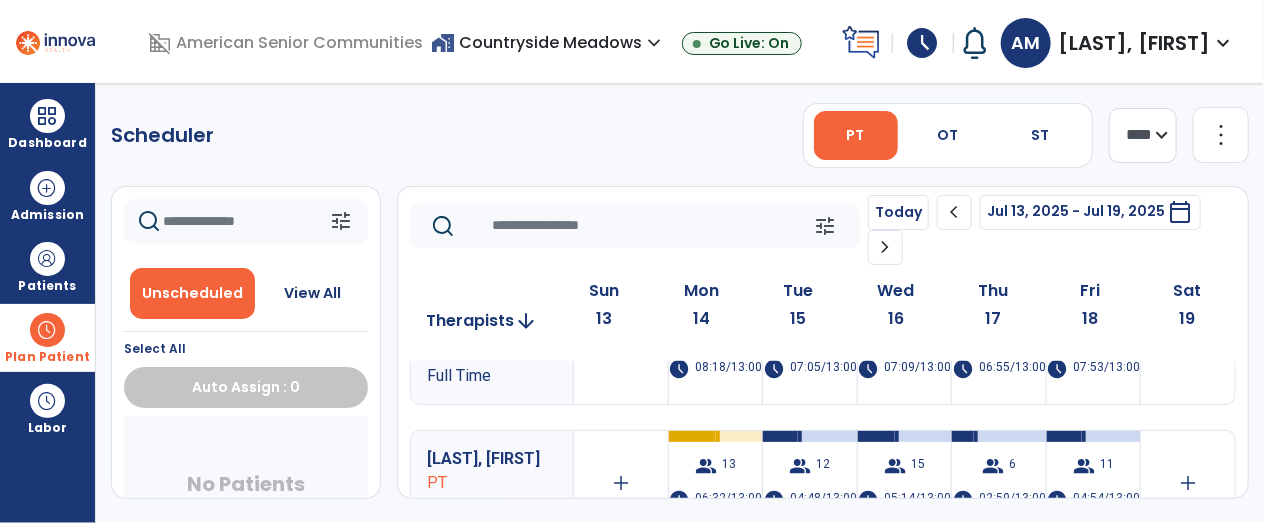 scroll, scrollTop: 55, scrollLeft: 0, axis: vertical 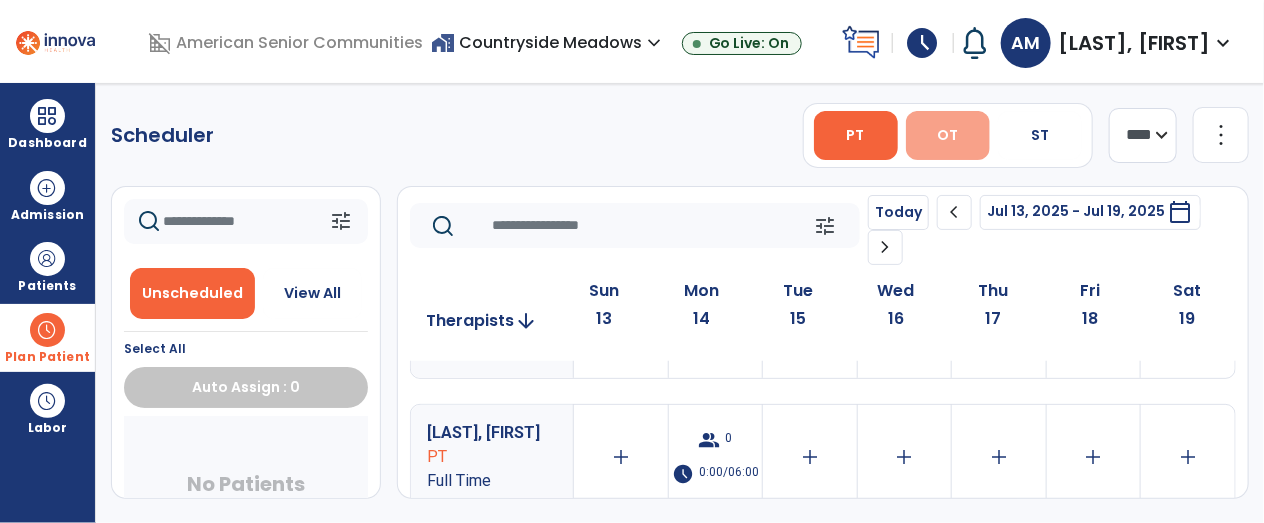 click on "OT" at bounding box center [948, 135] 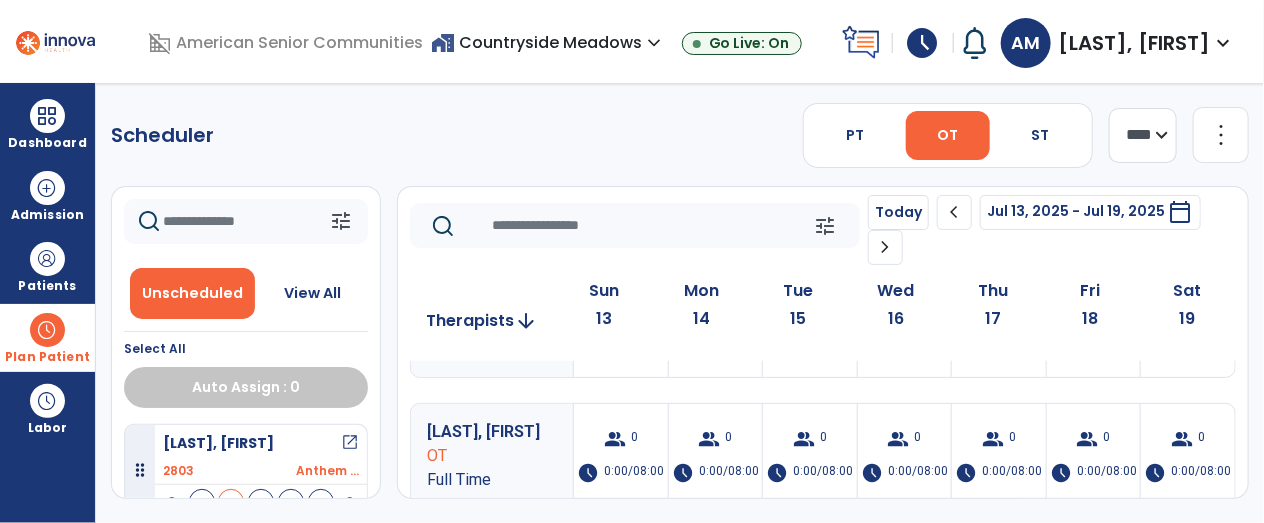 scroll, scrollTop: 350, scrollLeft: 0, axis: vertical 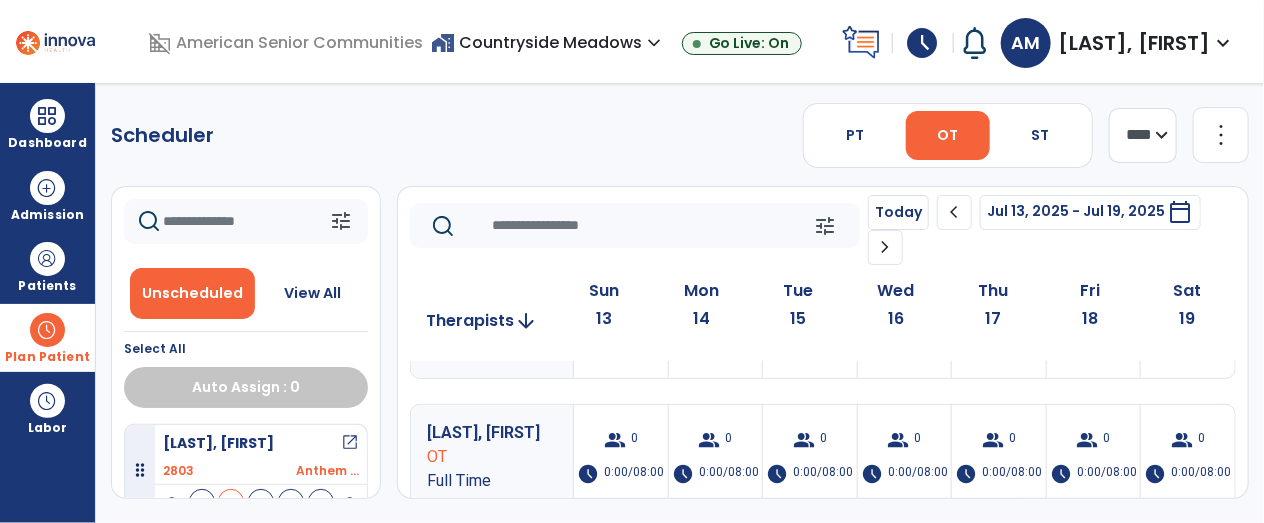 click on "chevron_right" 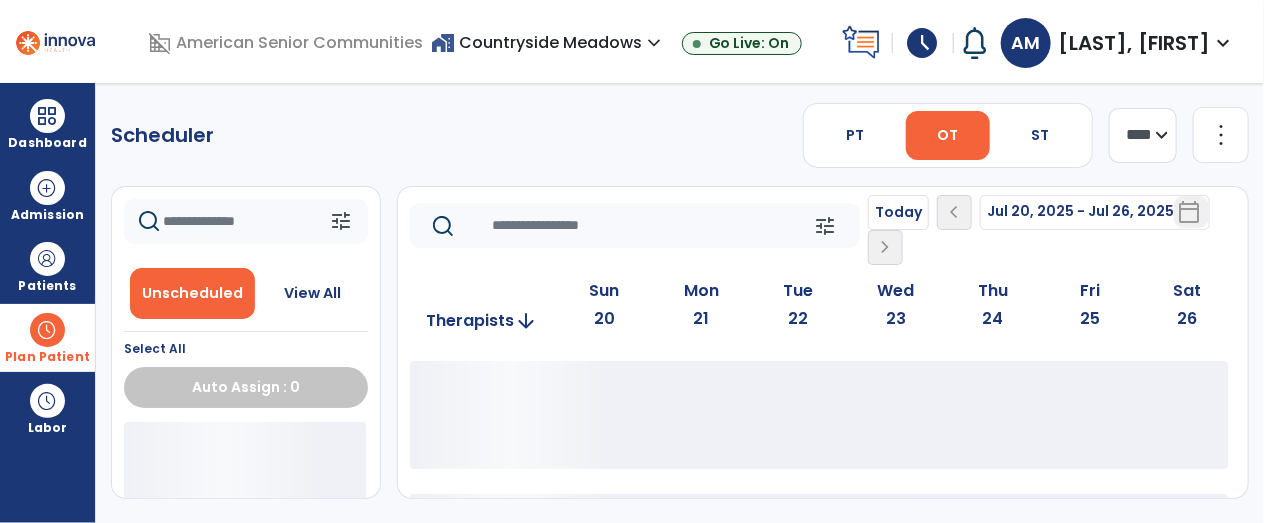 click on "Today  chevron_left Jul 20, 2025 - Jul 26, 2025  *********  calendar_today  chevron_right" 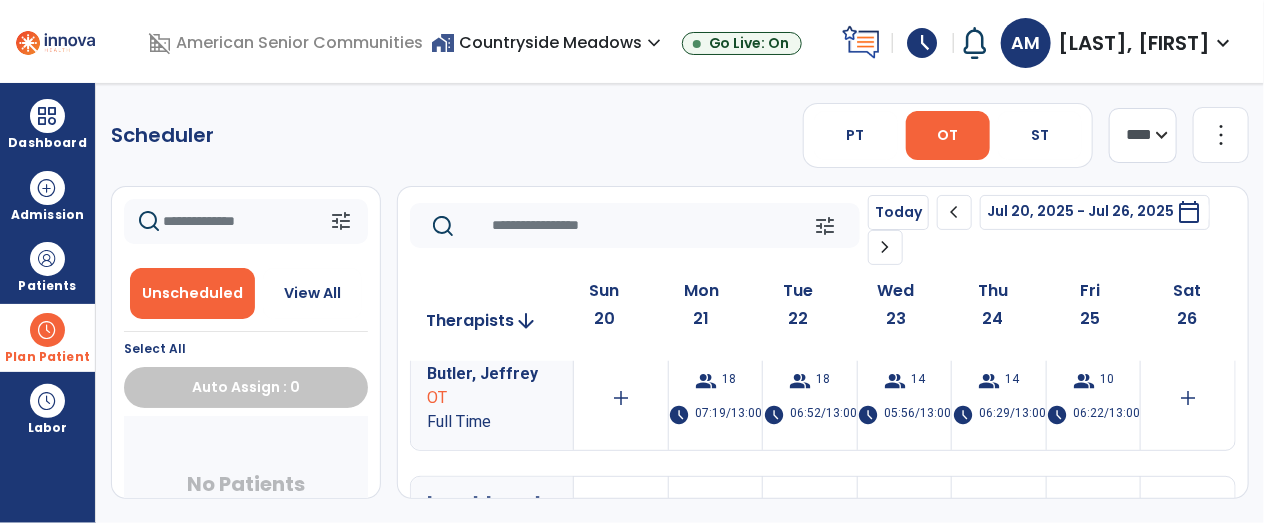 scroll, scrollTop: 0, scrollLeft: 0, axis: both 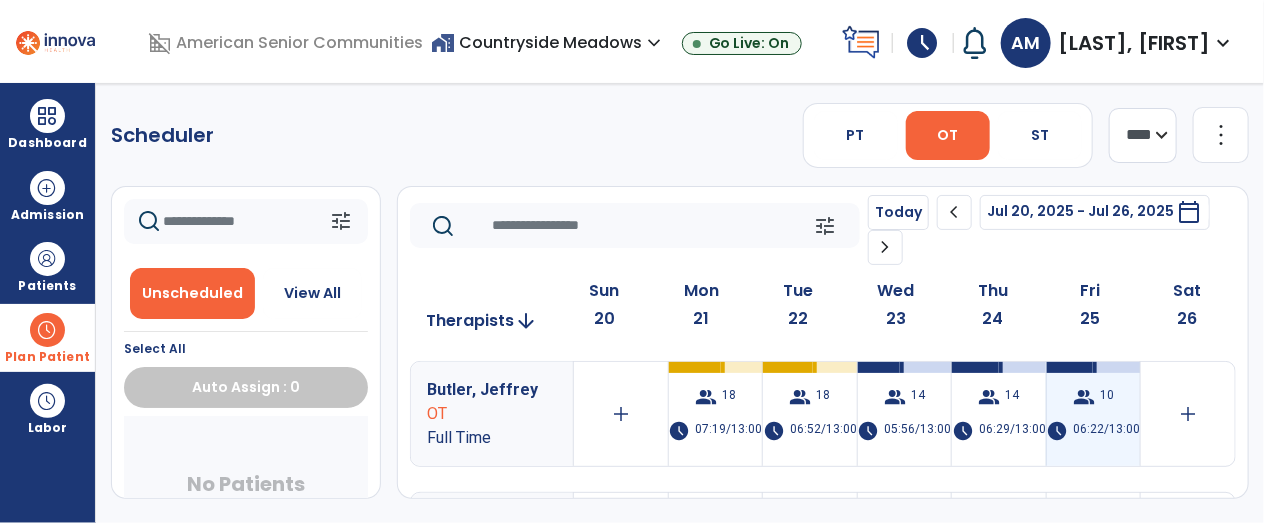 click on "group  10  schedule  06:22/13:00" at bounding box center [1094, 414] 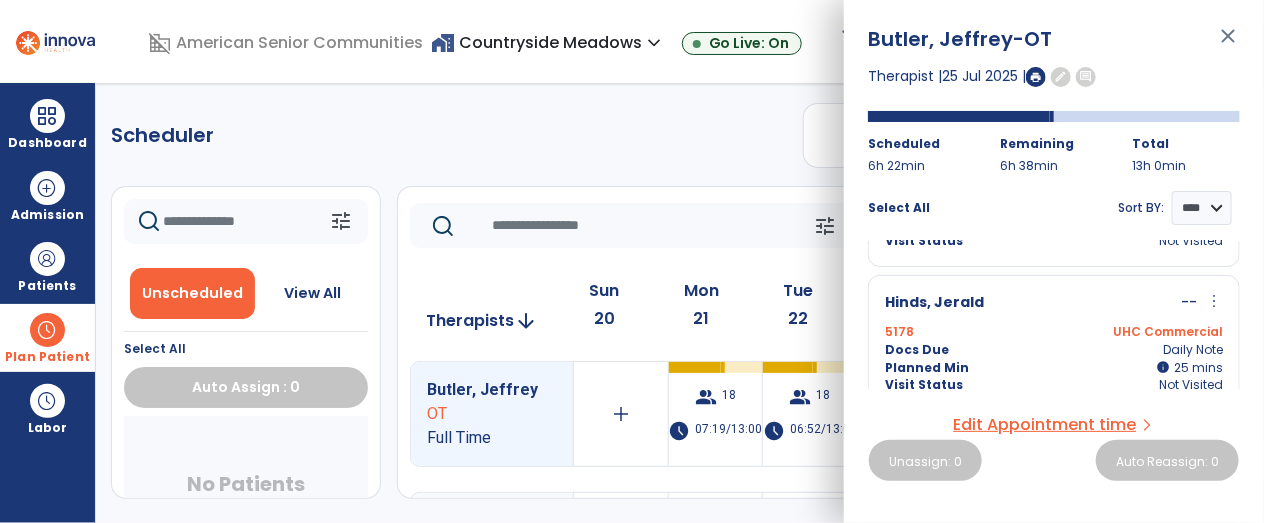 scroll, scrollTop: 1296, scrollLeft: 0, axis: vertical 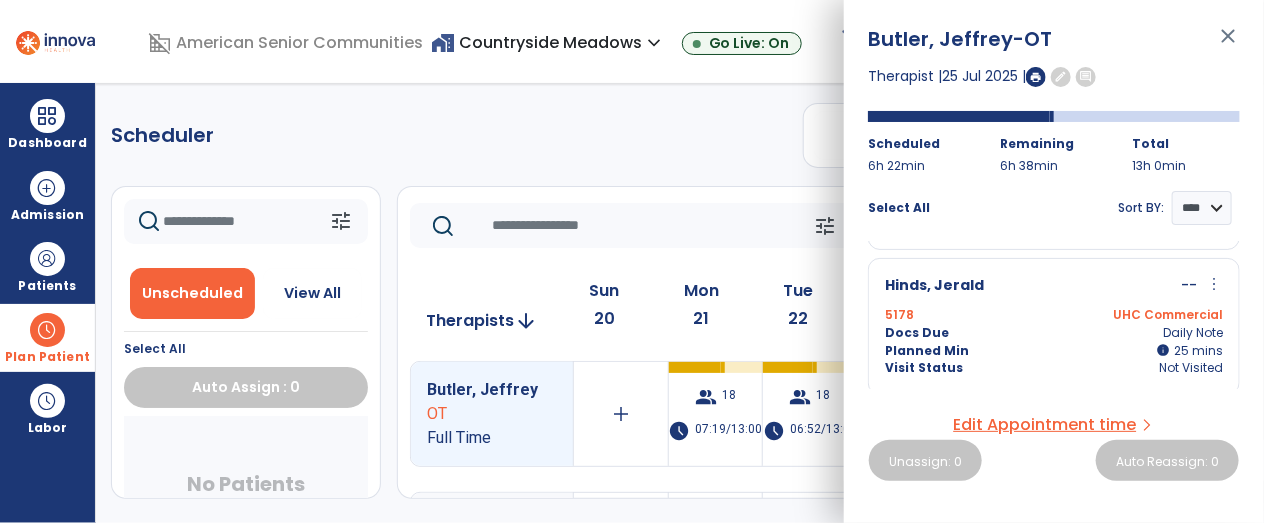 click on "close" at bounding box center (1228, 45) 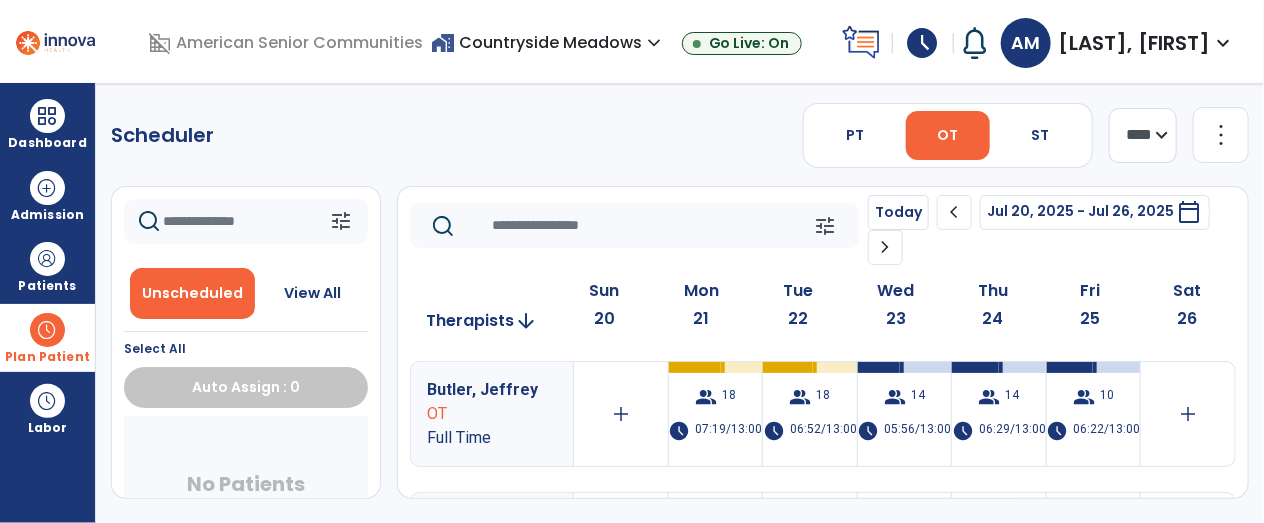 click on "chevron_right" 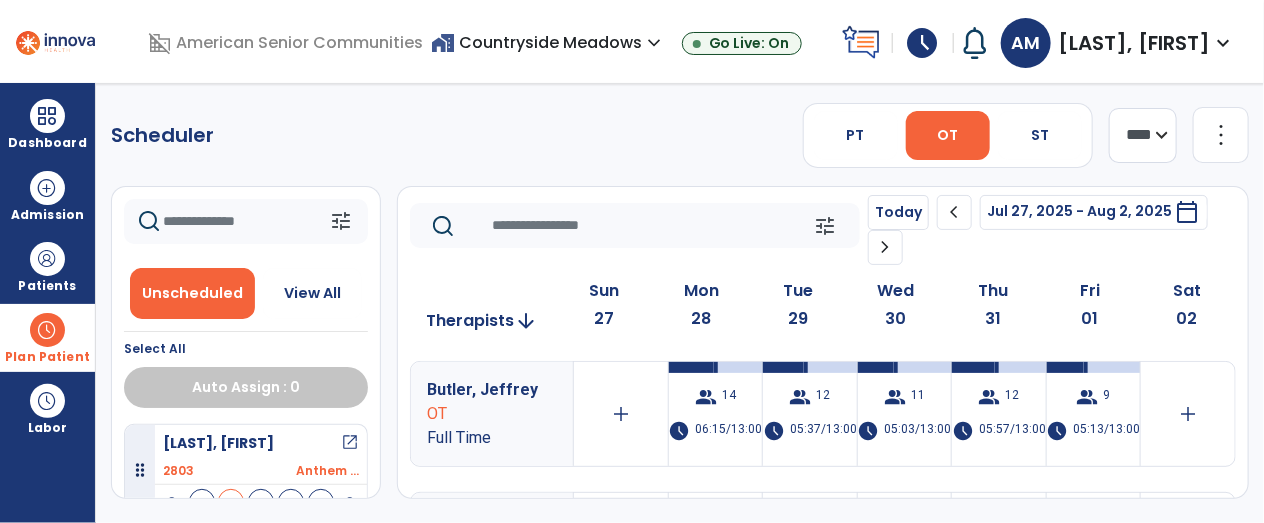 click on "chevron_left" 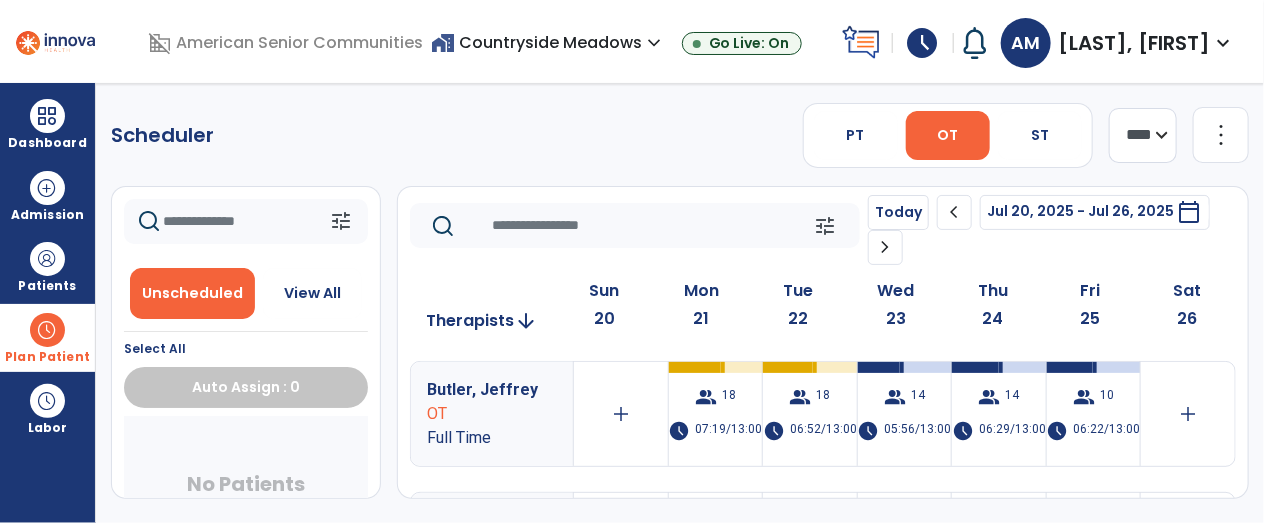 click on "chevron_left" 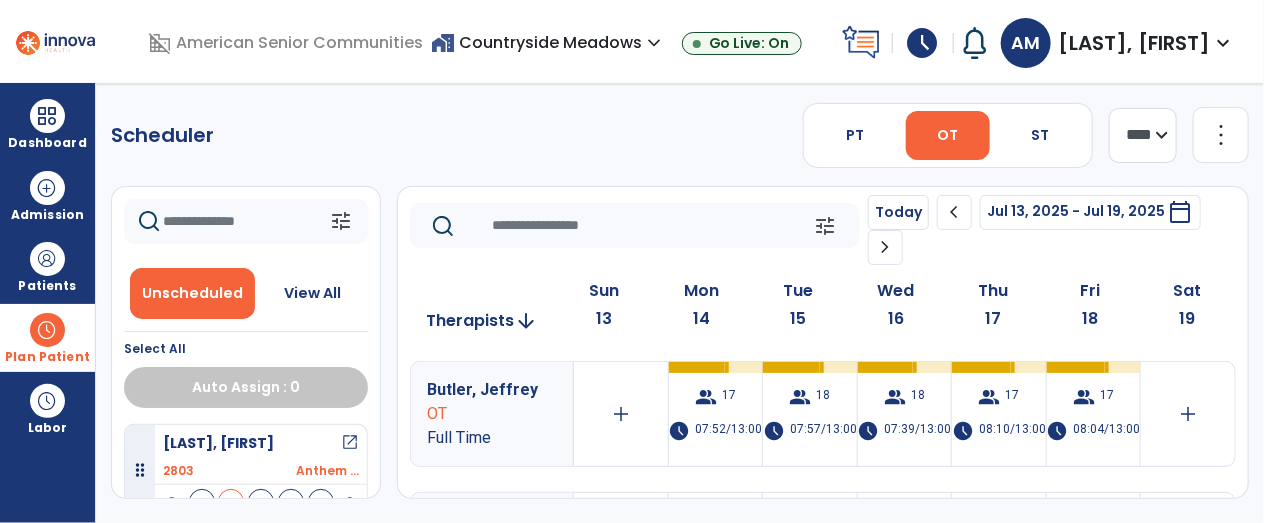 click on "chevron_left" 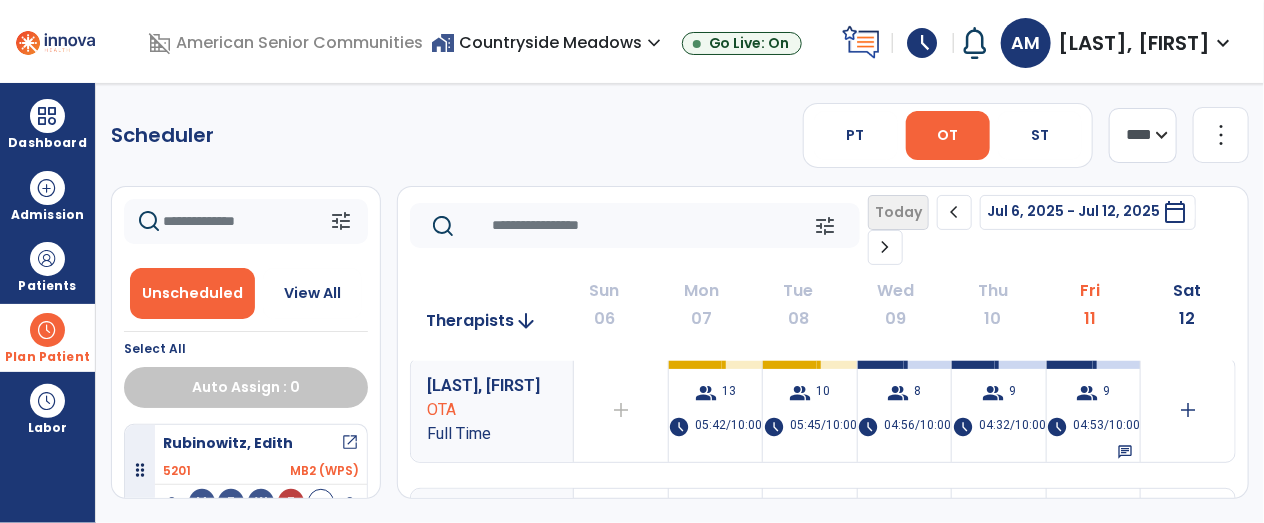 scroll, scrollTop: 0, scrollLeft: 0, axis: both 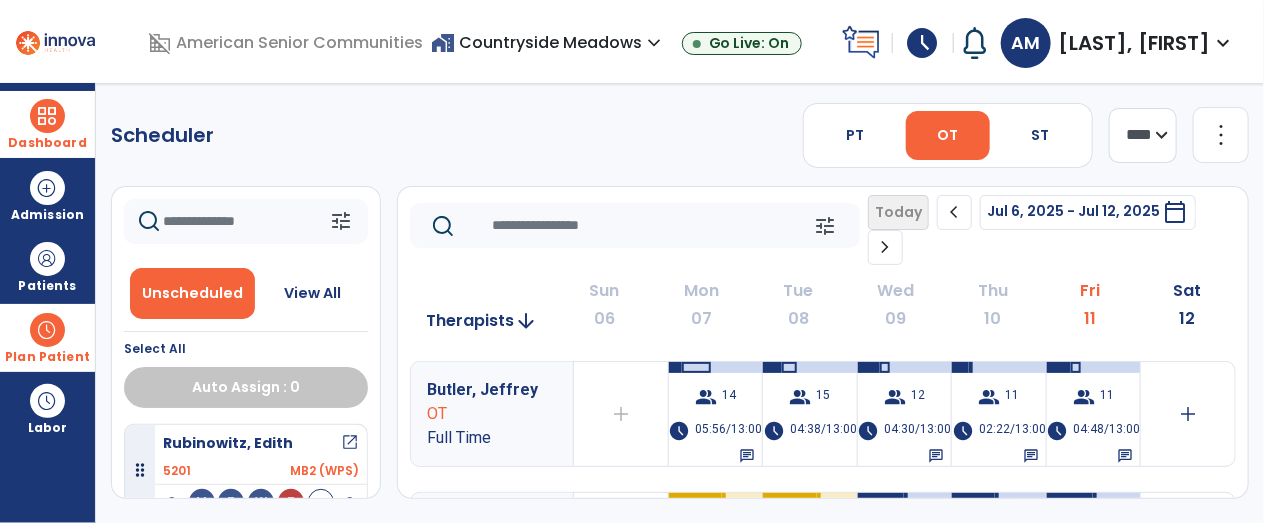 click at bounding box center (47, 116) 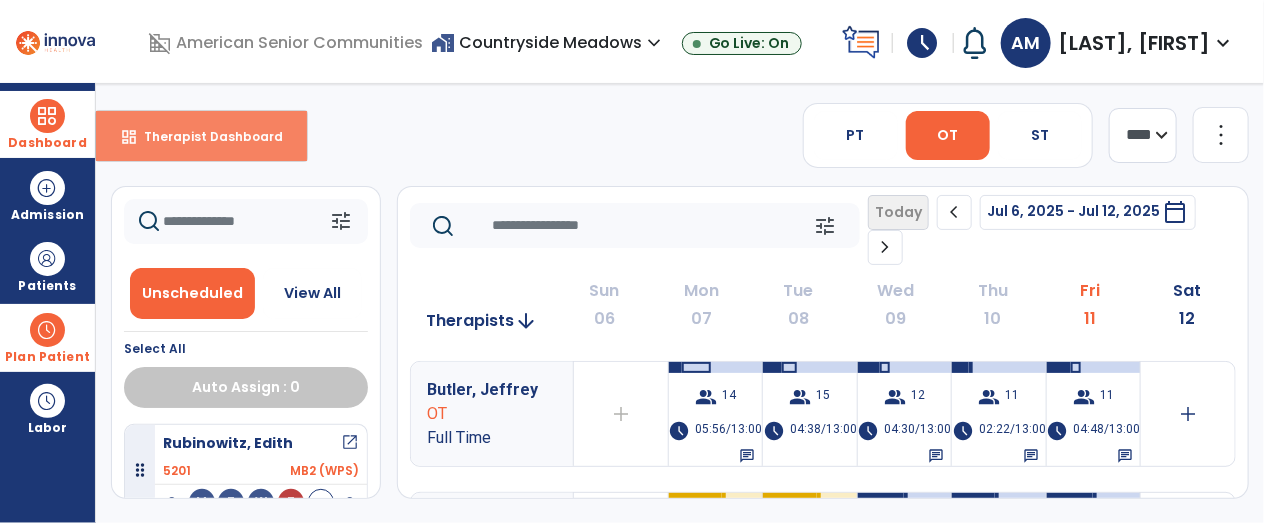 click on "dashboard  Therapist Dashboard" at bounding box center (201, 136) 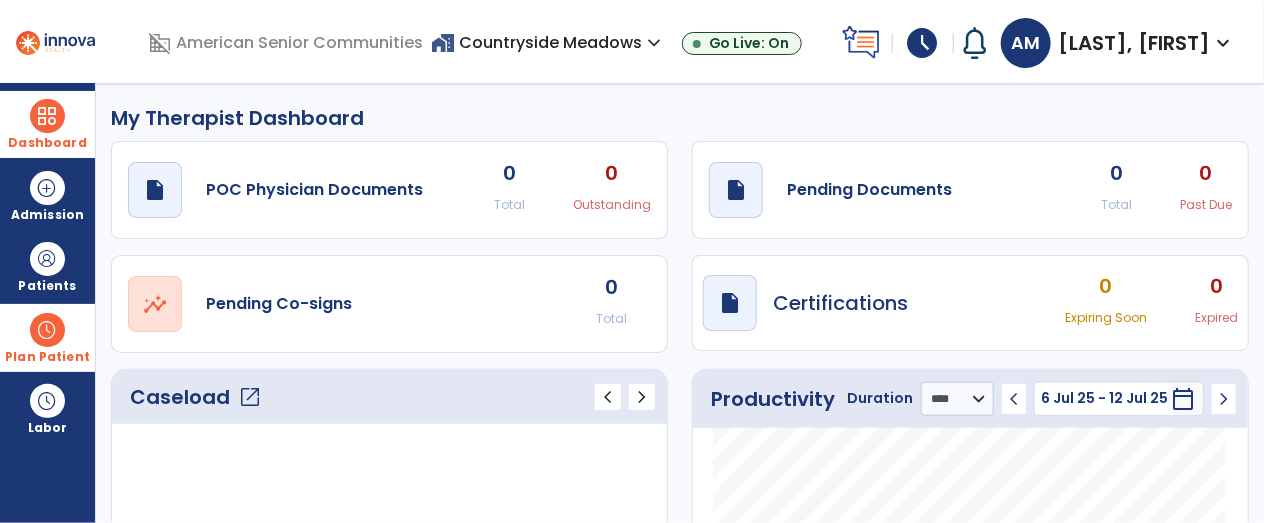 click on "open_in_new" 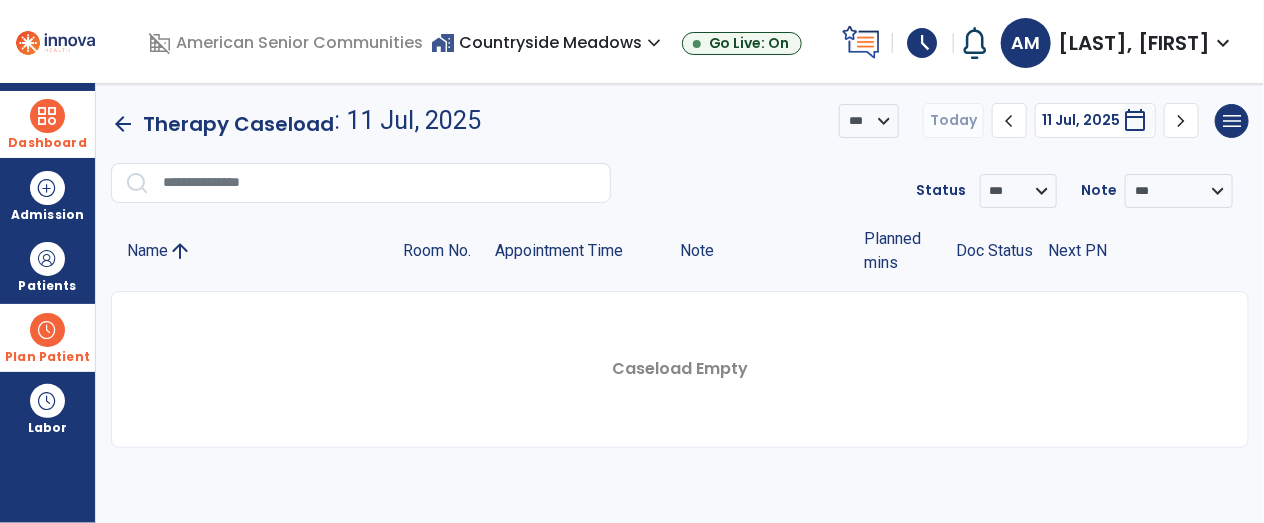 click on "home_work   Countryside Meadows   expand_more" at bounding box center (548, 42) 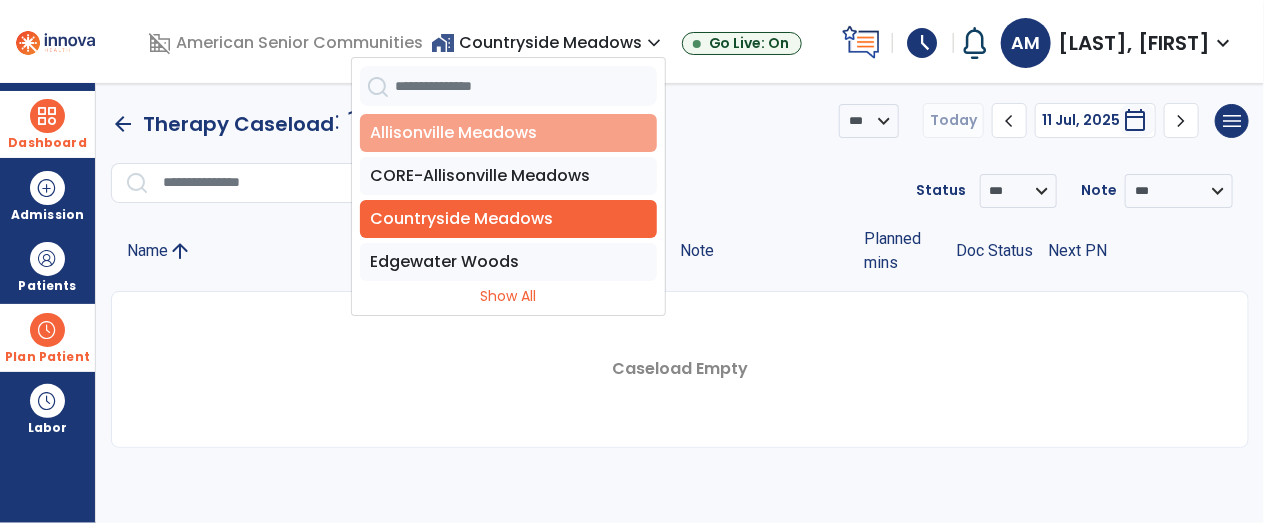 click on "Allisonville Meadows" at bounding box center [508, 133] 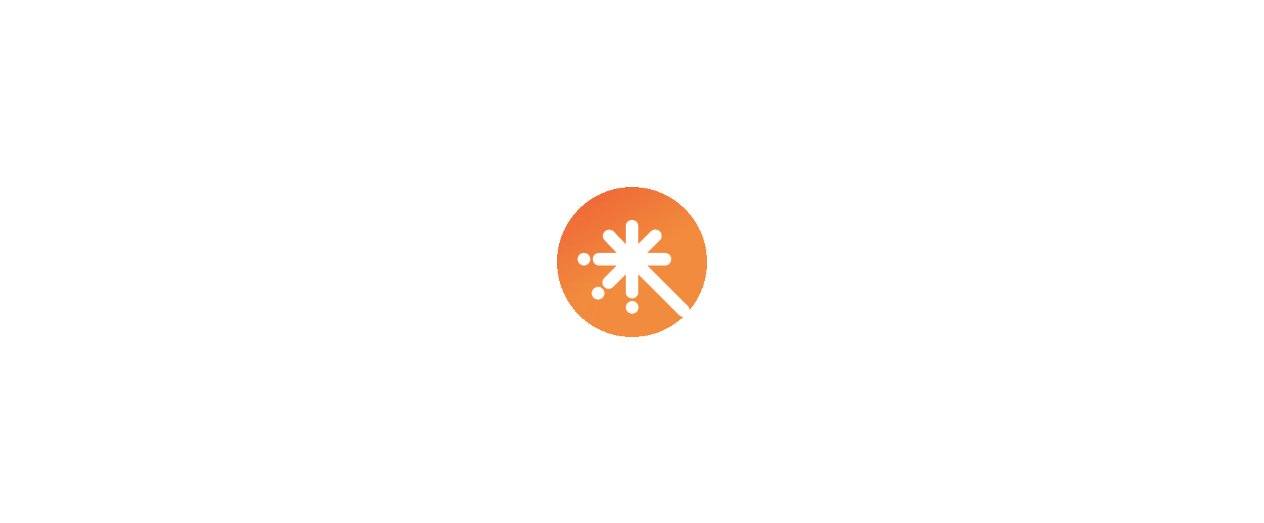 scroll, scrollTop: 0, scrollLeft: 0, axis: both 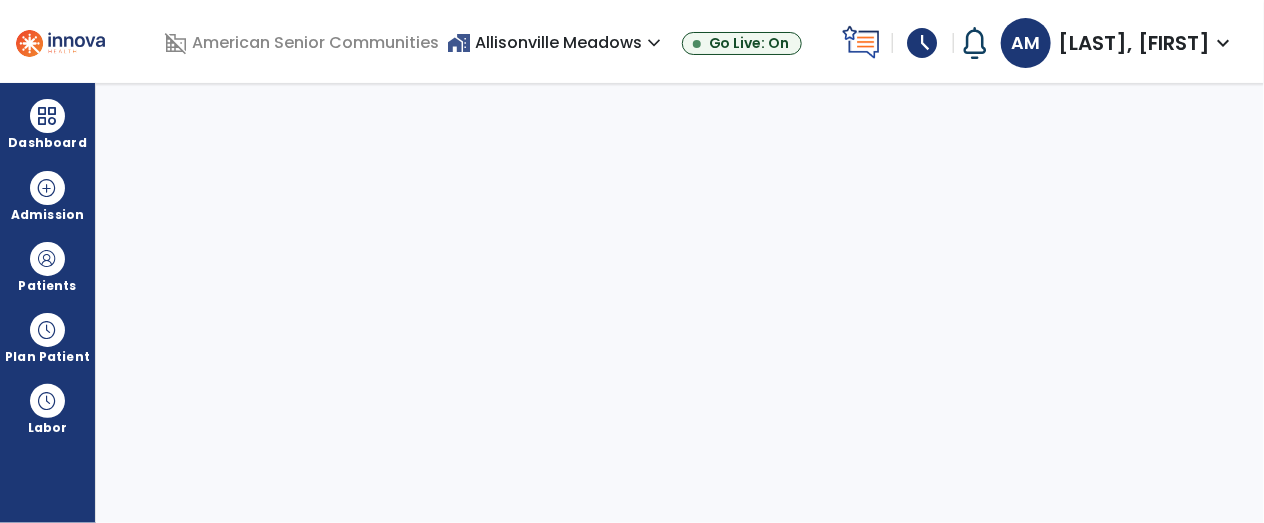 select on "****" 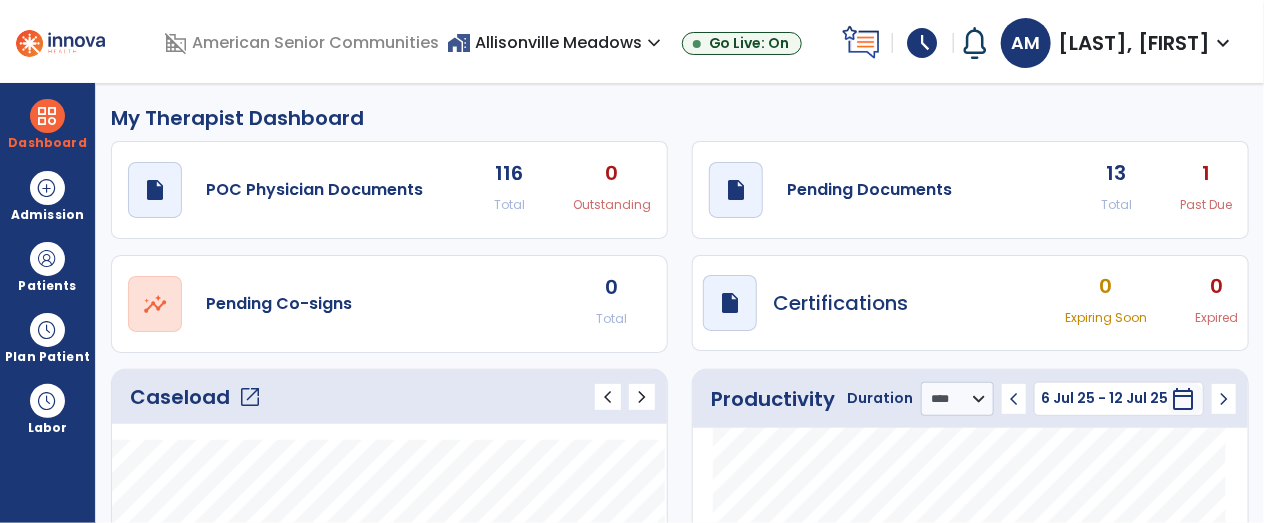 click on "open_in_new" 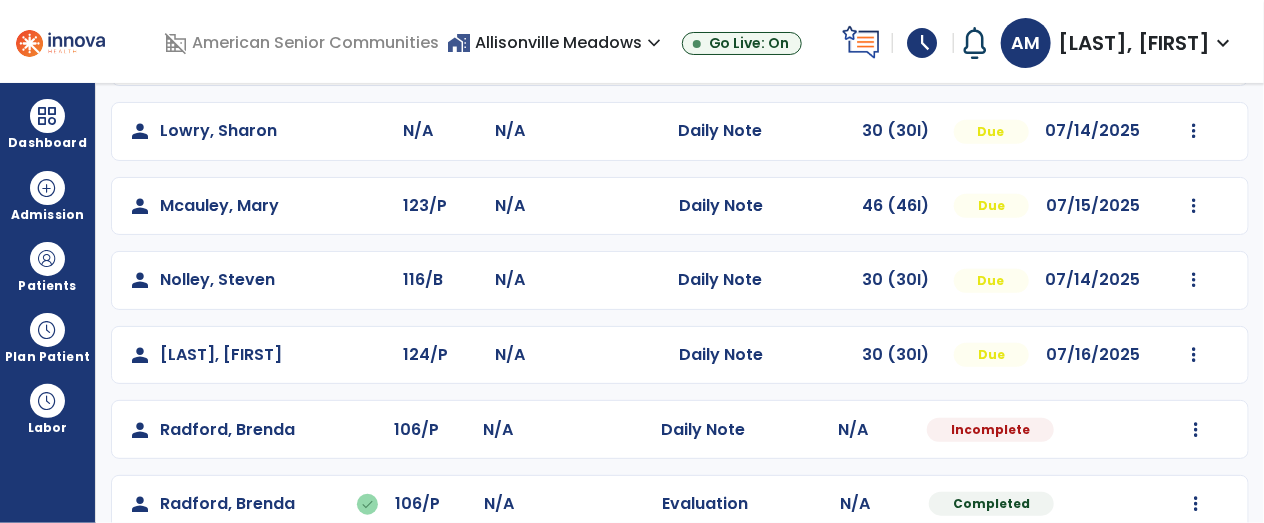 scroll, scrollTop: 626, scrollLeft: 0, axis: vertical 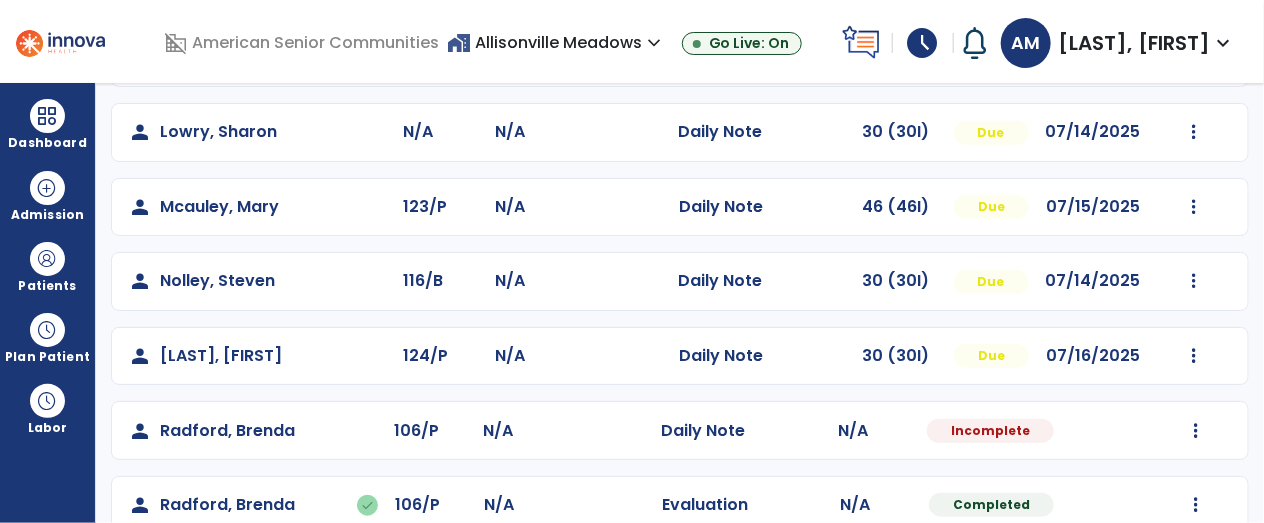 click on "Mark Visit As Complete   Reset Note   Open Document   G + C Mins" 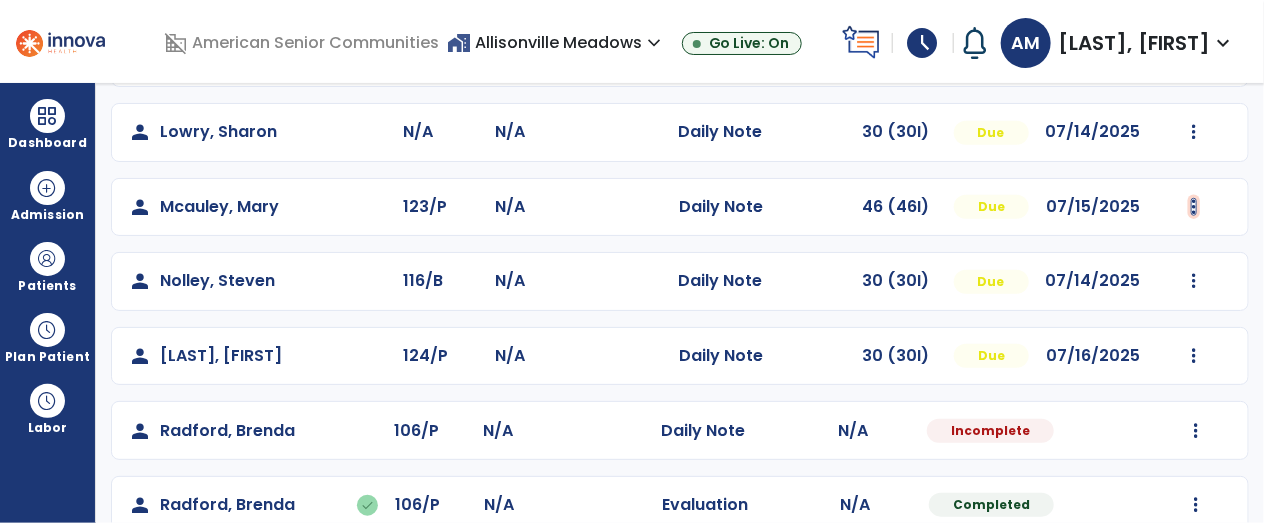 click at bounding box center [1194, -166] 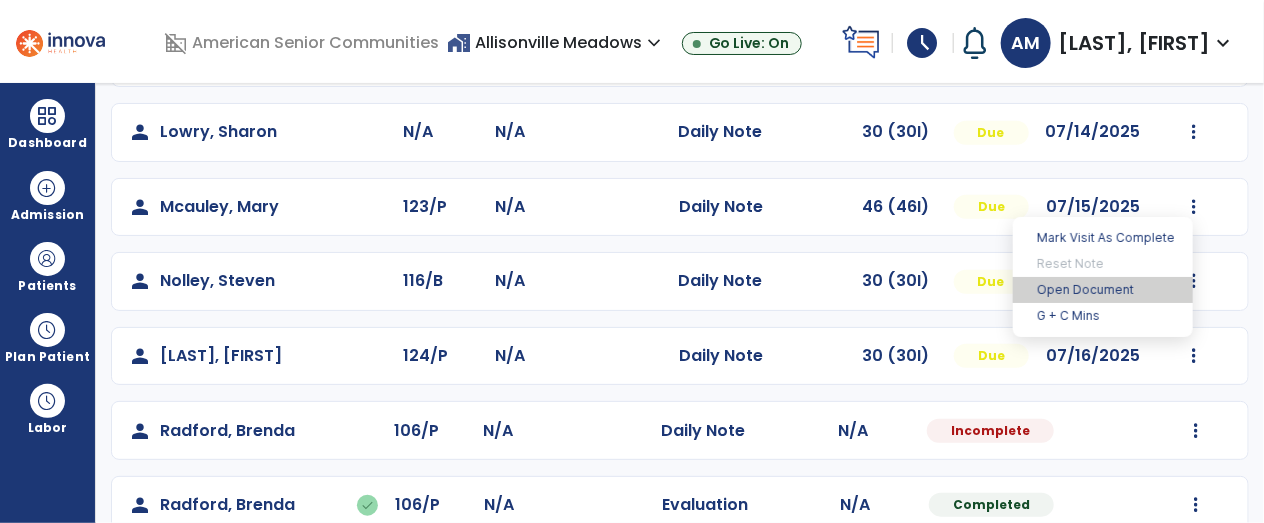 click on "Open Document" at bounding box center (1103, 290) 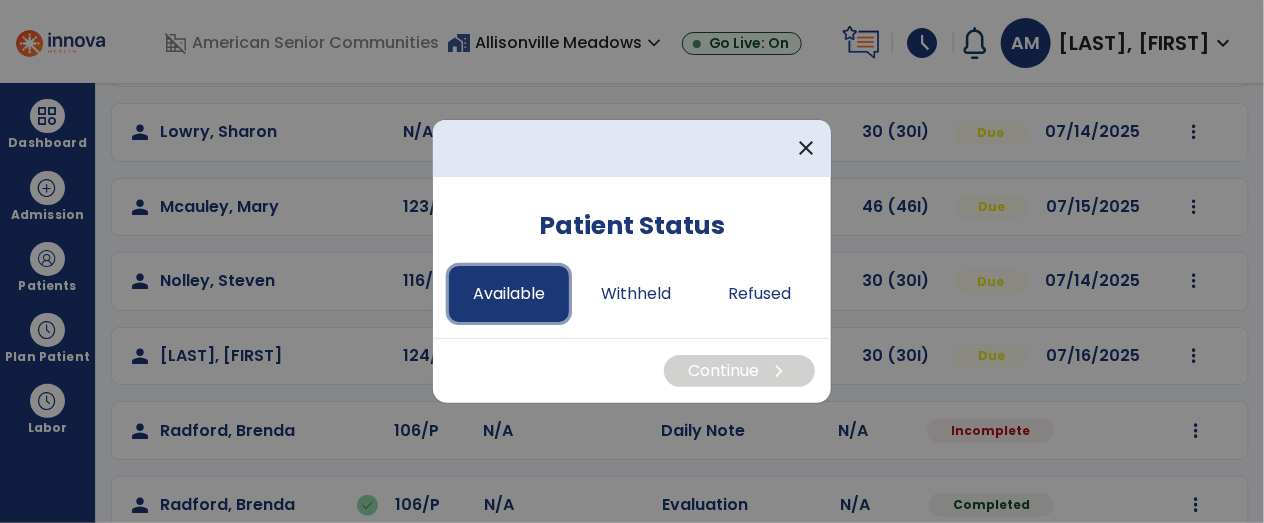click on "Available" at bounding box center (509, 294) 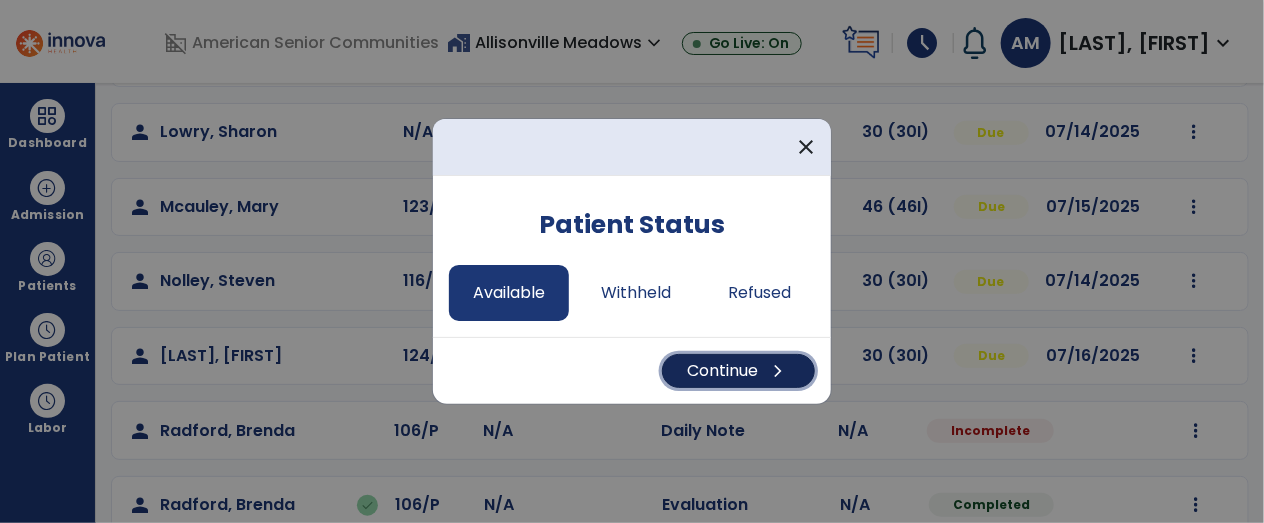click on "chevron_right" at bounding box center [778, 371] 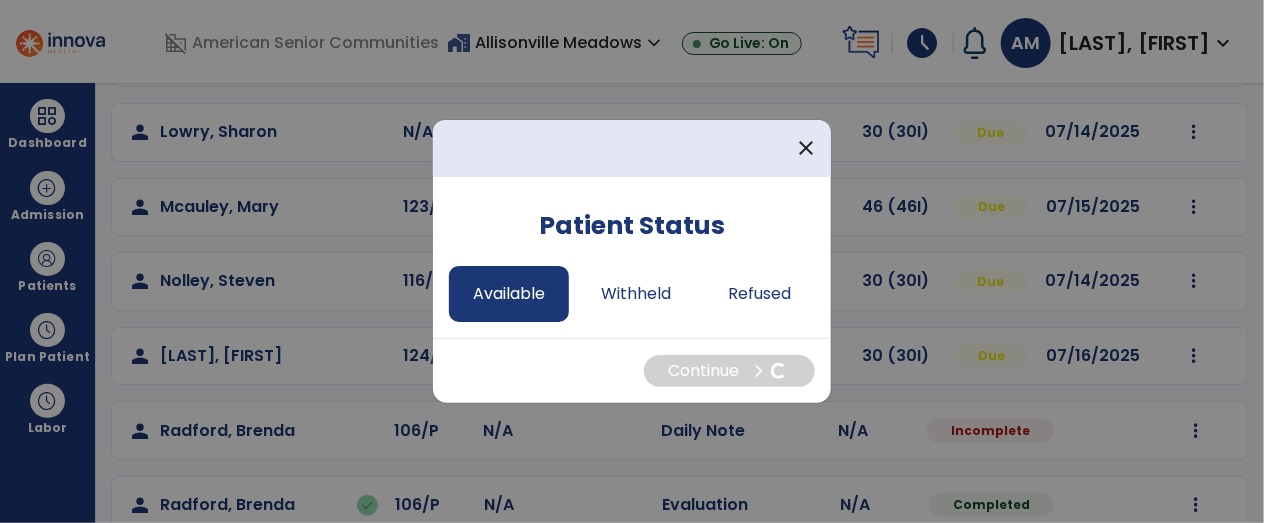 select on "*" 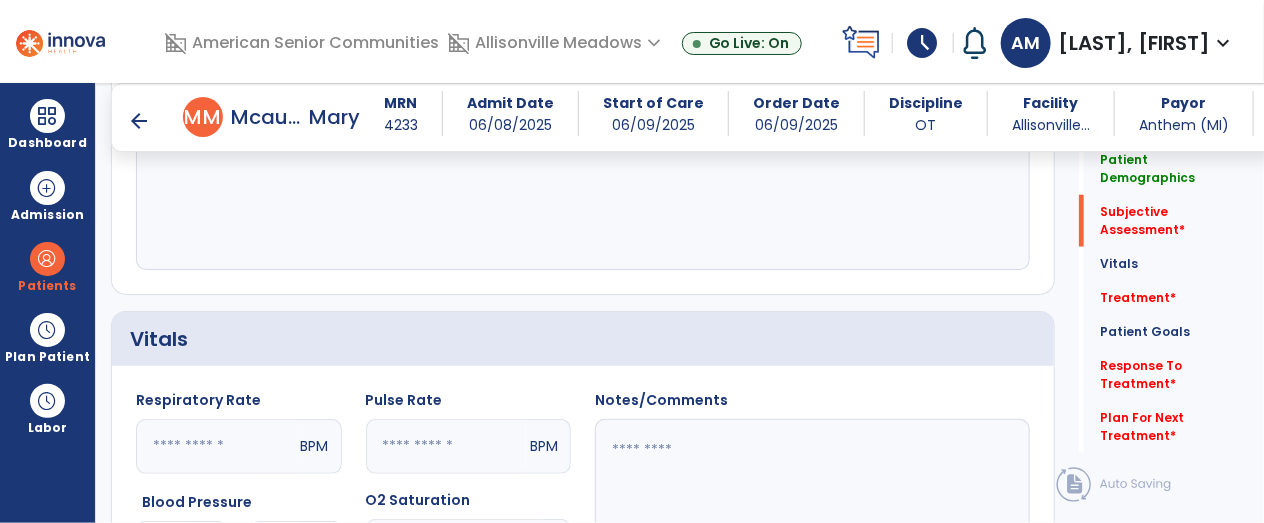 scroll, scrollTop: 622, scrollLeft: 0, axis: vertical 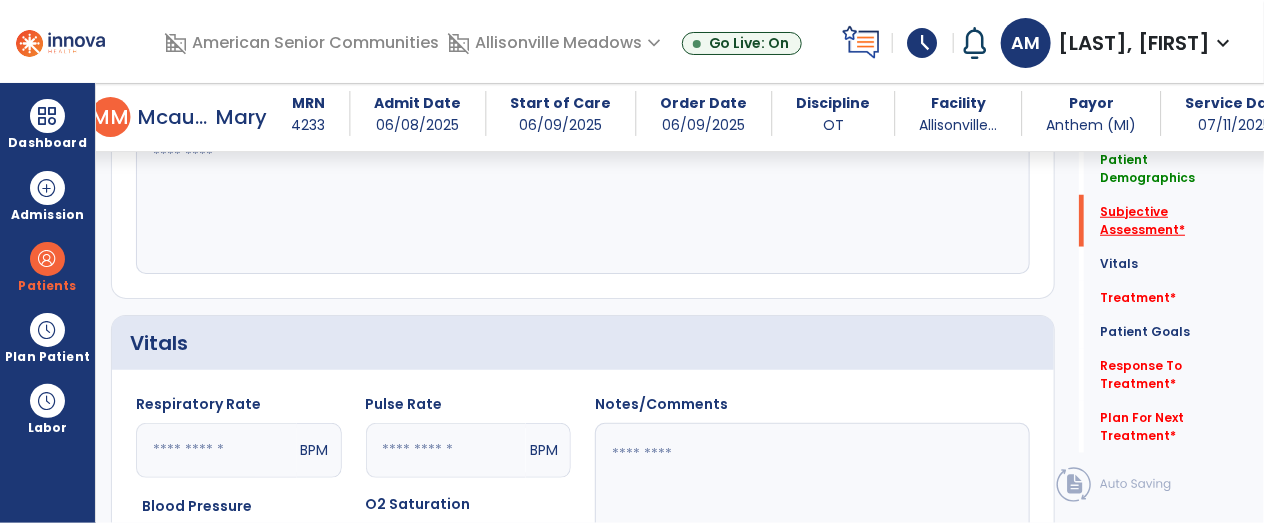 click on "Subjective Assessment   *" 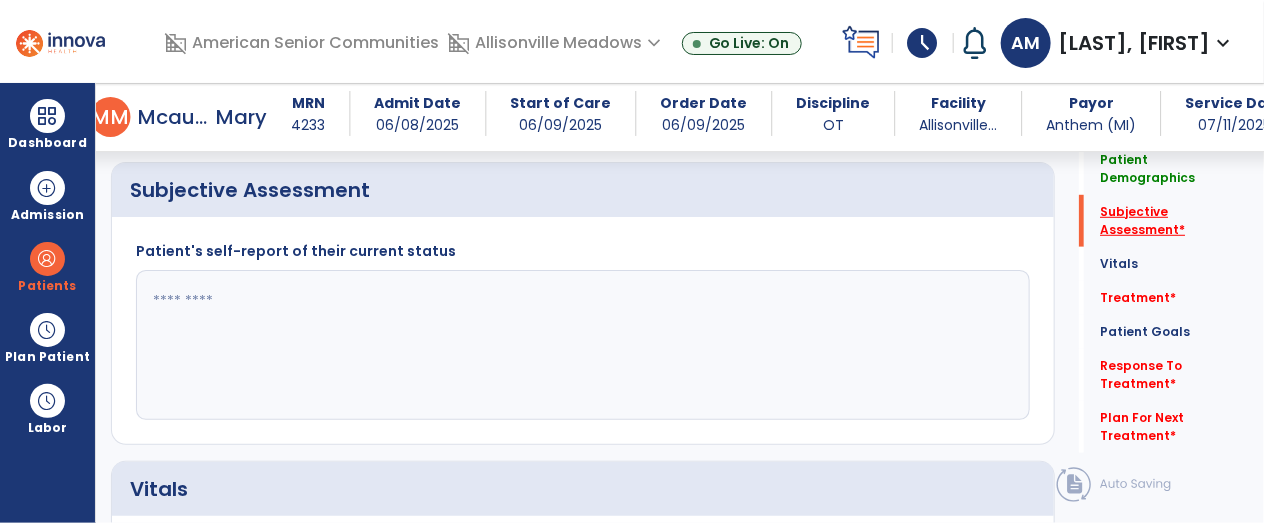 scroll, scrollTop: 475, scrollLeft: 0, axis: vertical 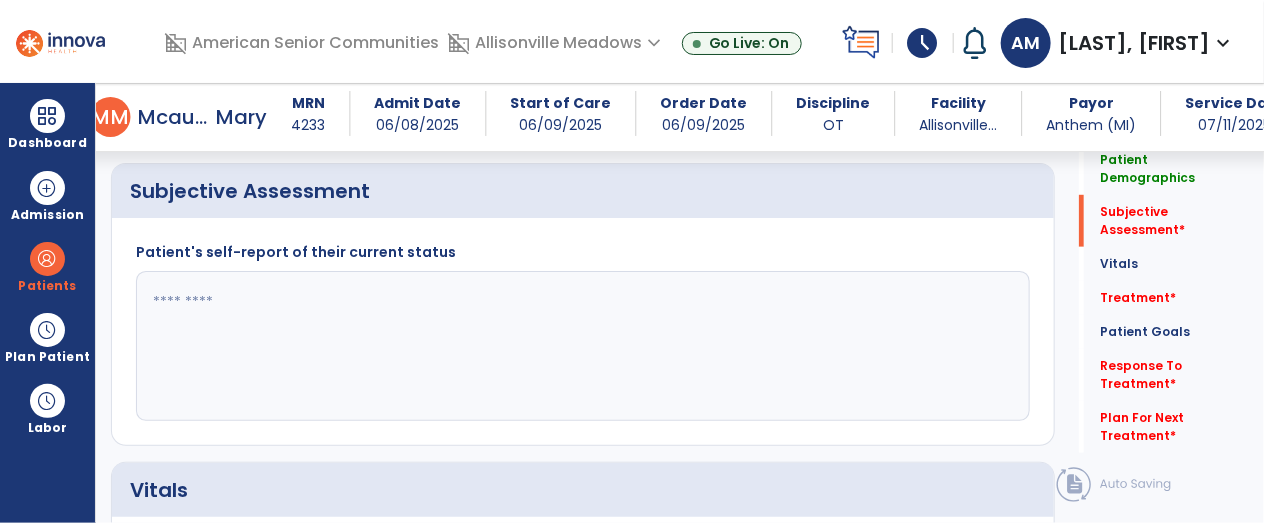 click 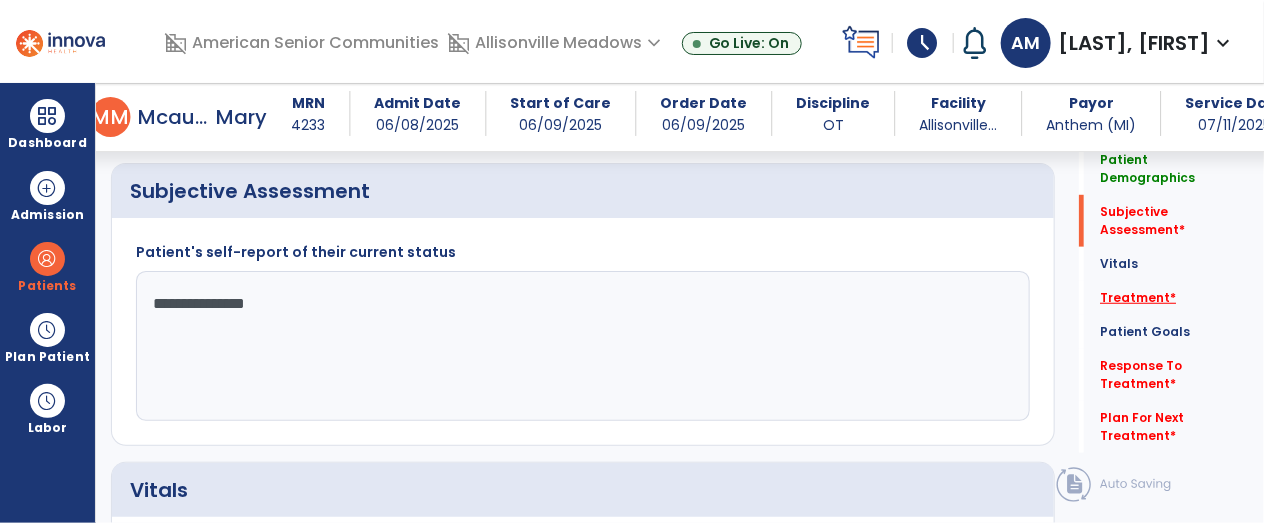 type on "**********" 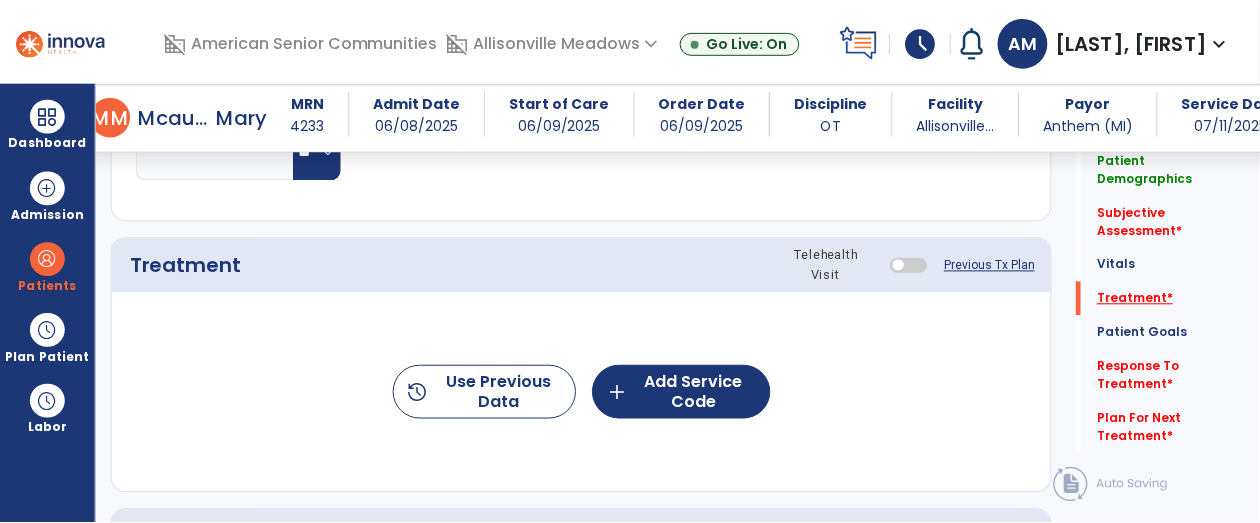 scroll, scrollTop: 1182, scrollLeft: 0, axis: vertical 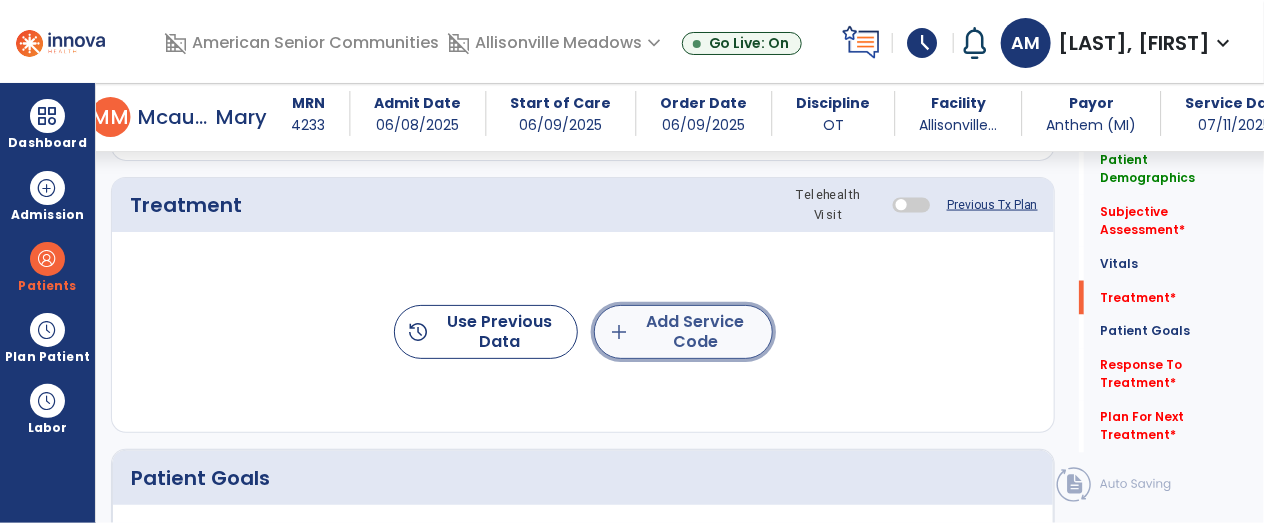 click on "add  Add Service Code" 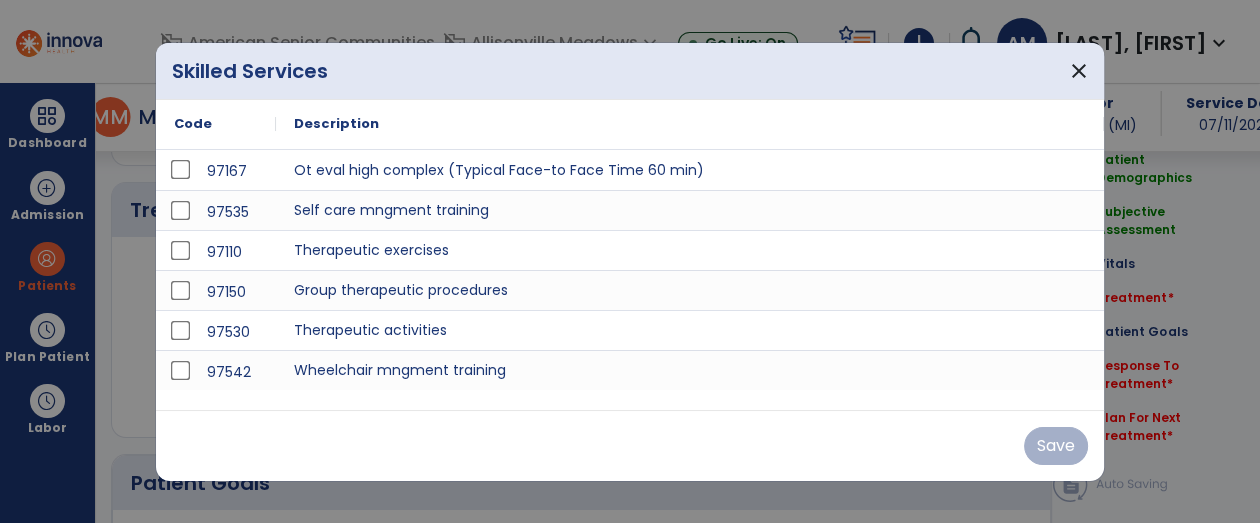 scroll, scrollTop: 1182, scrollLeft: 0, axis: vertical 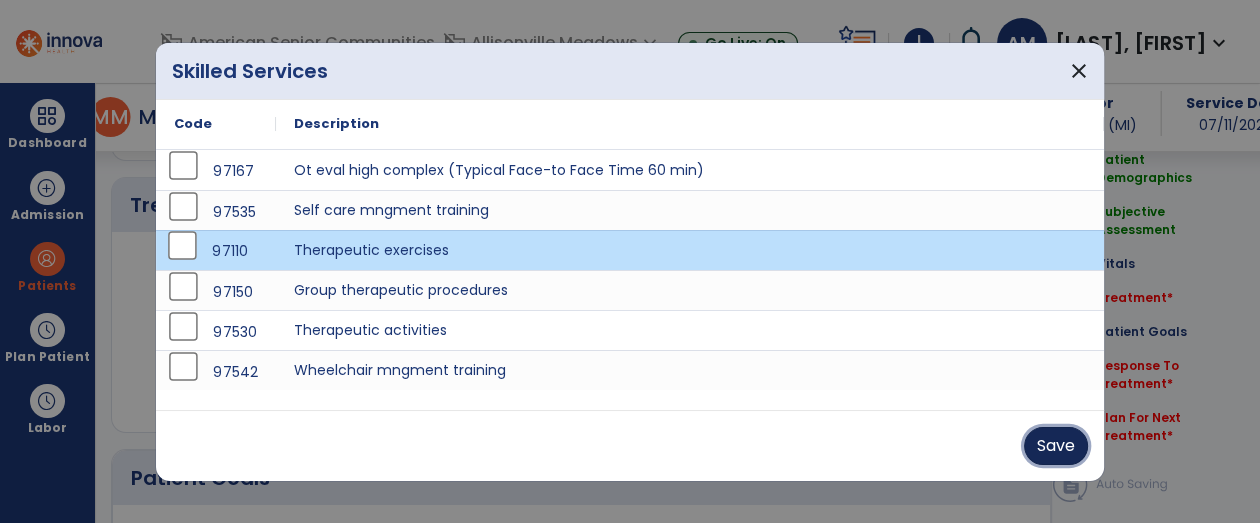 click on "Save" at bounding box center [1056, 446] 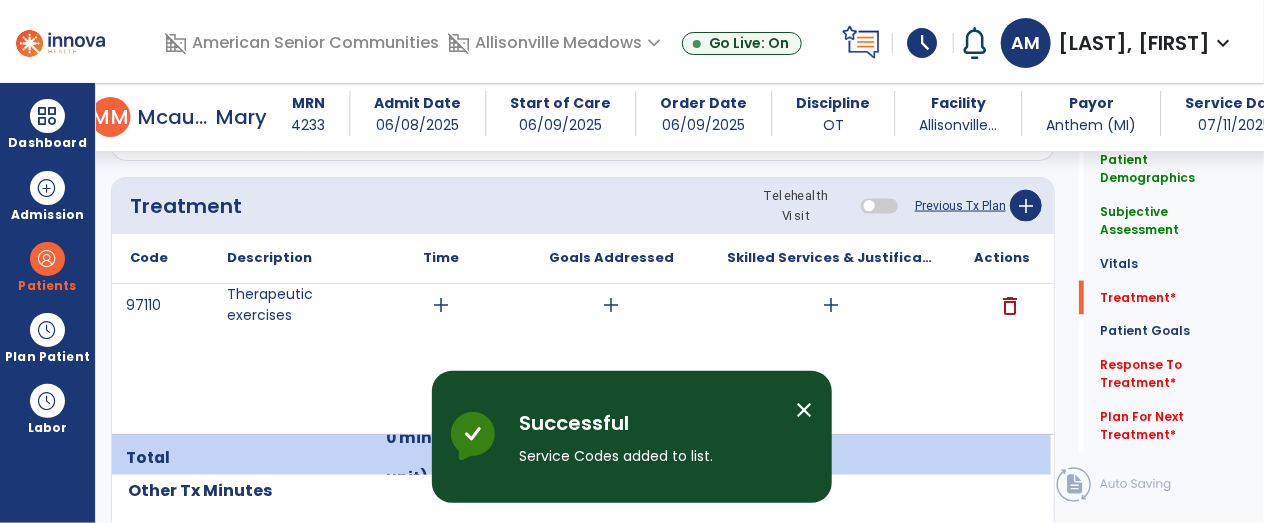 click on "add" at bounding box center [441, 305] 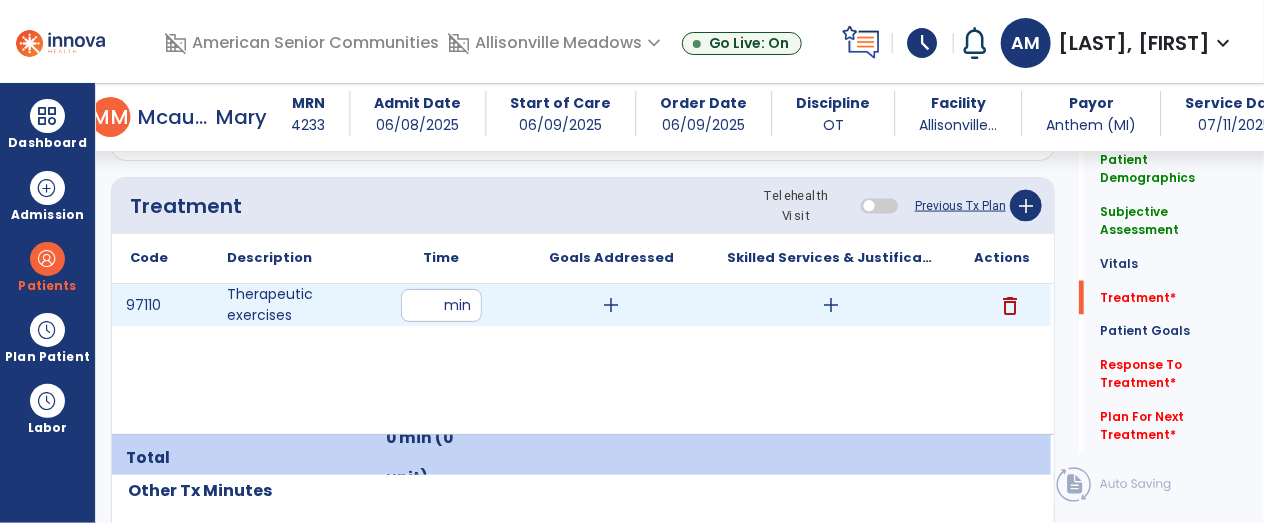 type on "**" 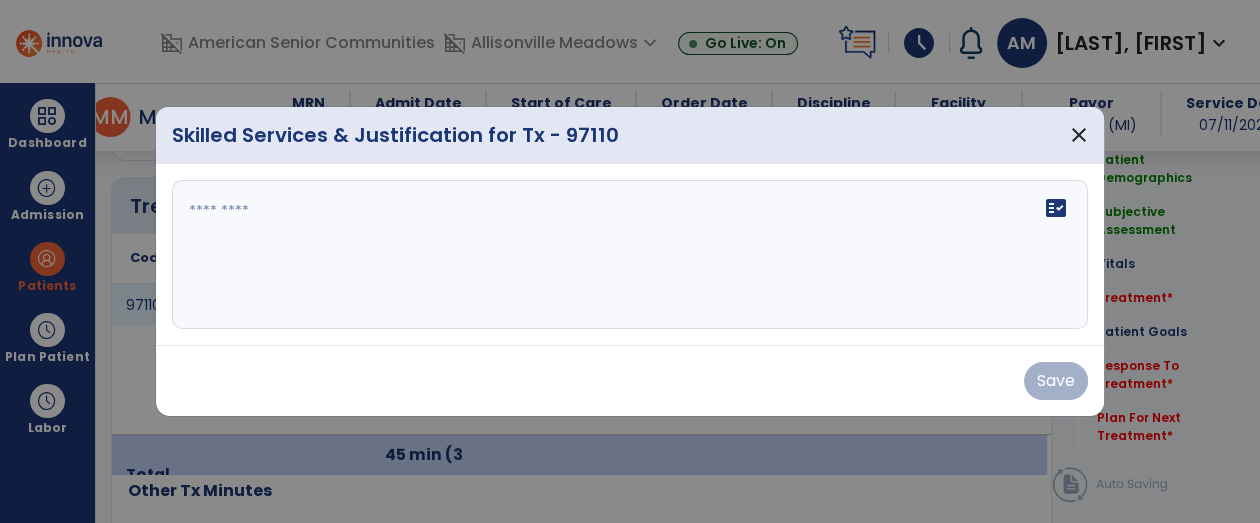scroll, scrollTop: 1182, scrollLeft: 0, axis: vertical 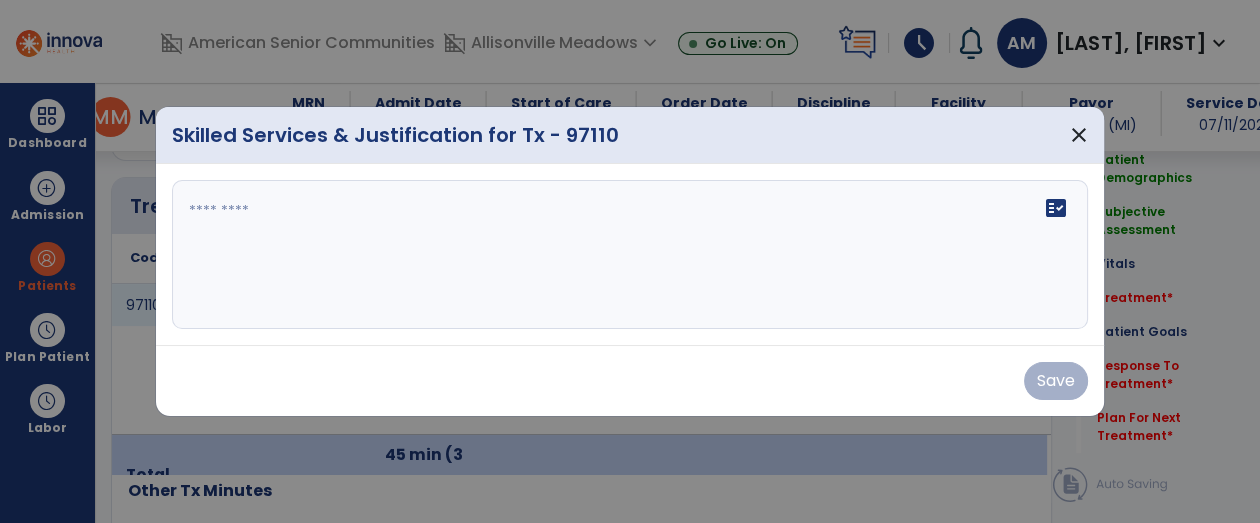 click on "fact_check" at bounding box center (630, 255) 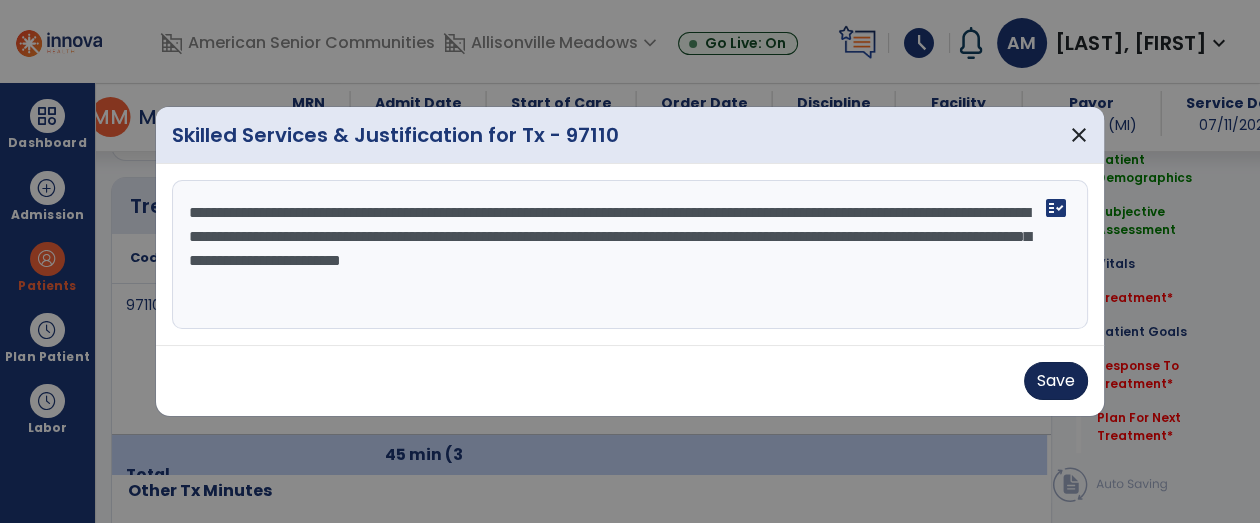 type on "**********" 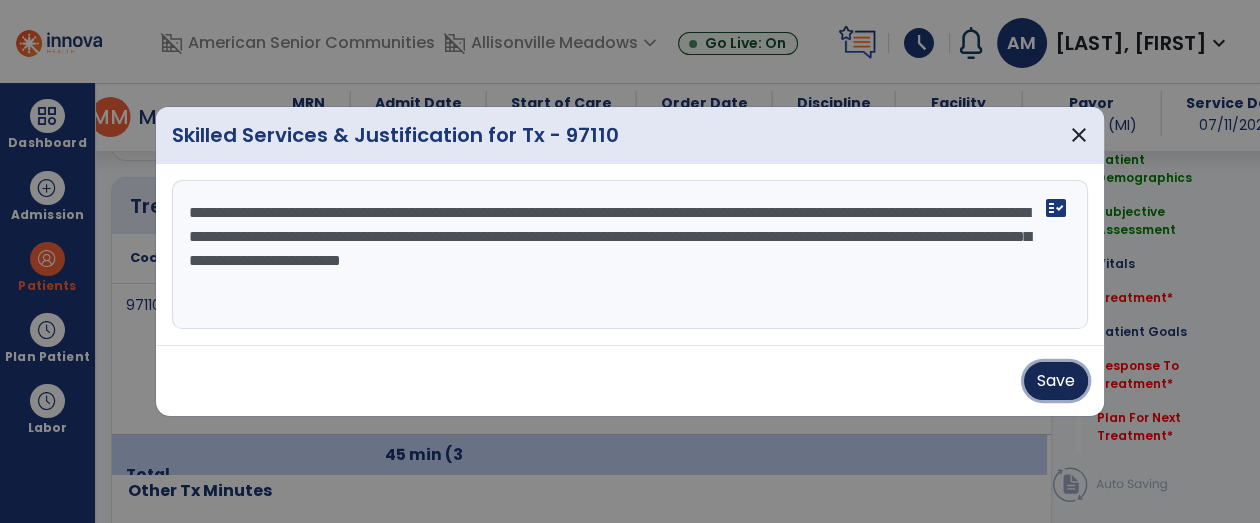 click on "Save" at bounding box center [1056, 381] 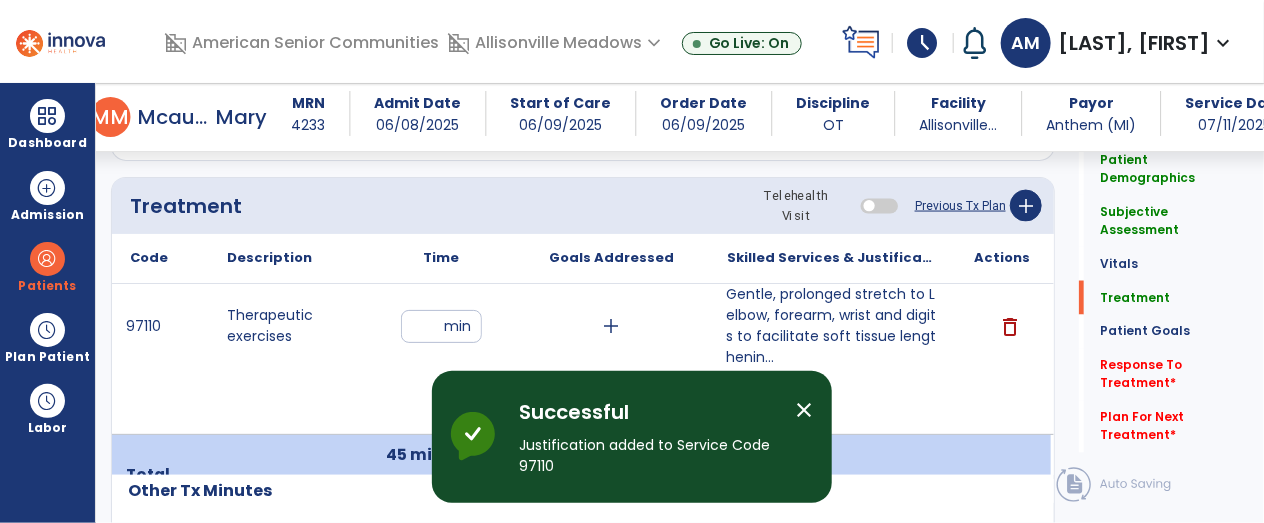 click on "Gentle, prolonged stretch to L elbow, forearm, wrist and digits to facilitate soft tissue lengthenin..." at bounding box center [831, 326] 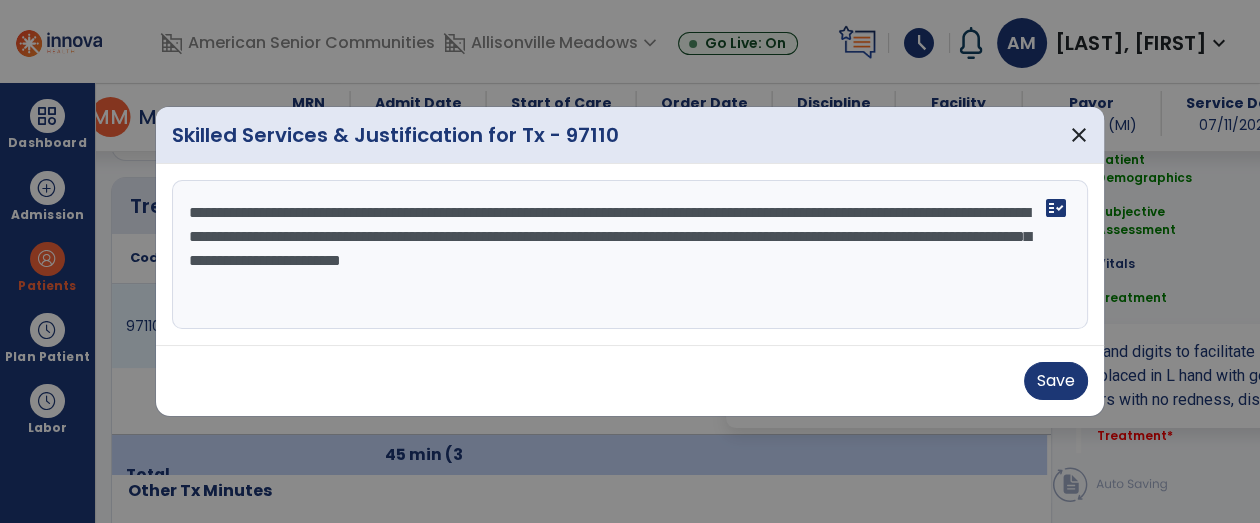 scroll, scrollTop: 1182, scrollLeft: 0, axis: vertical 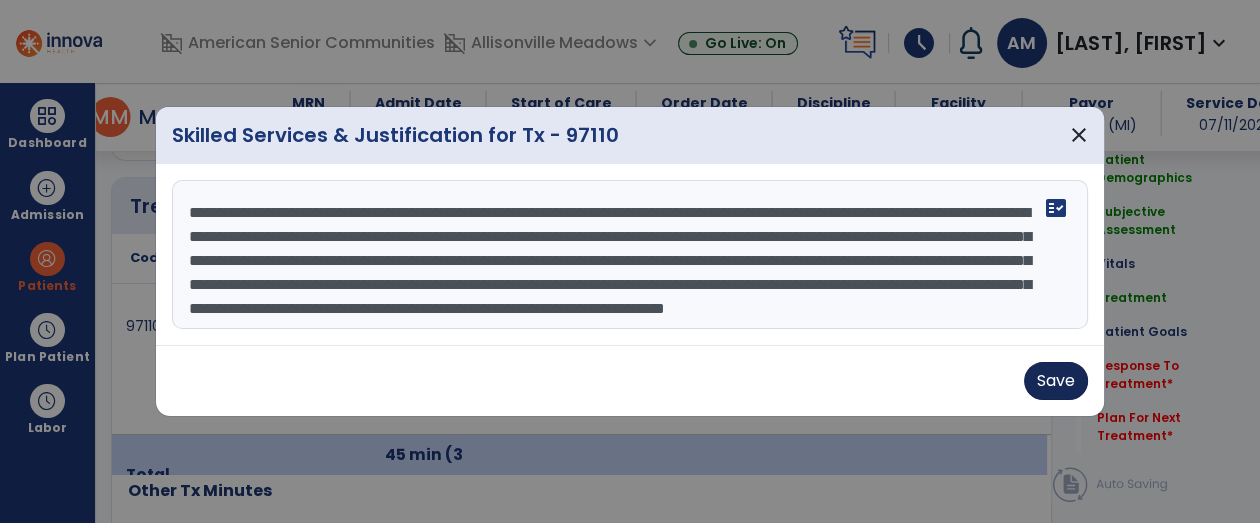 type on "**********" 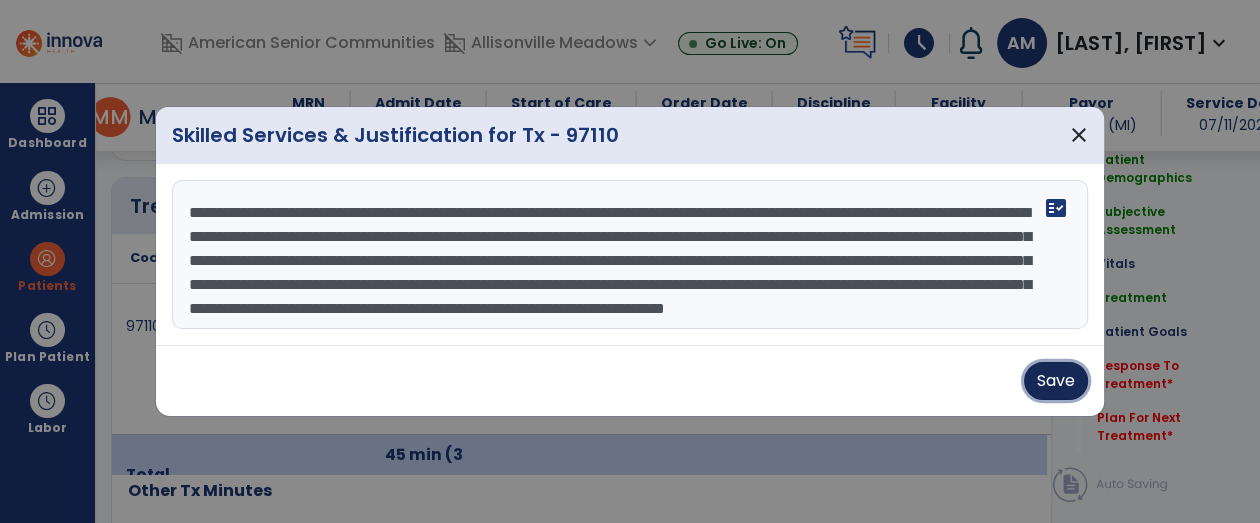click on "Save" at bounding box center [1056, 381] 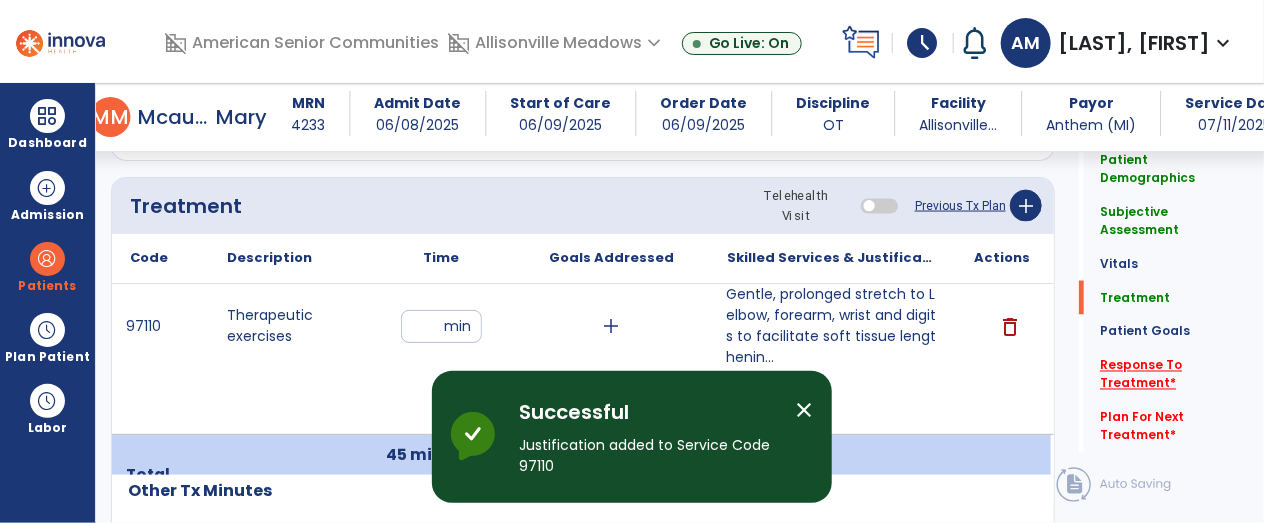 click on "*" 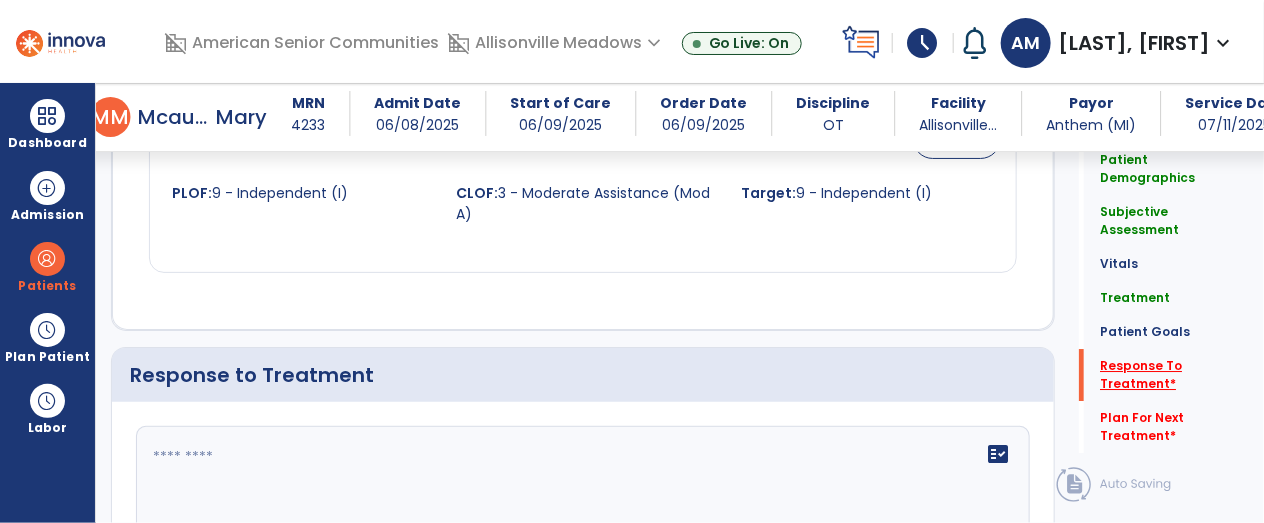 scroll, scrollTop: 2619, scrollLeft: 0, axis: vertical 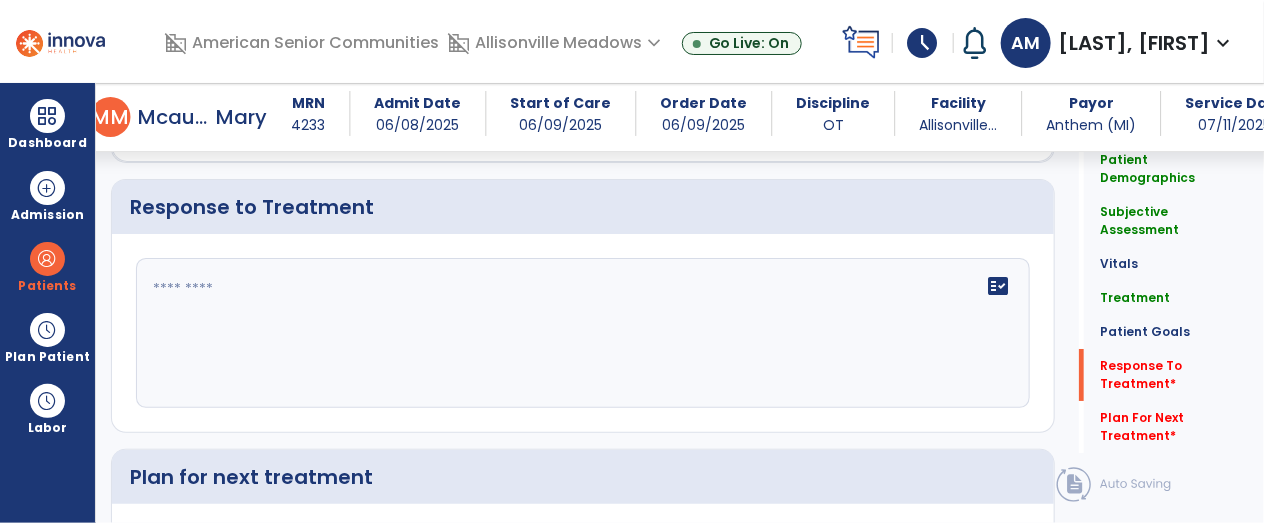 click on "fact_check" 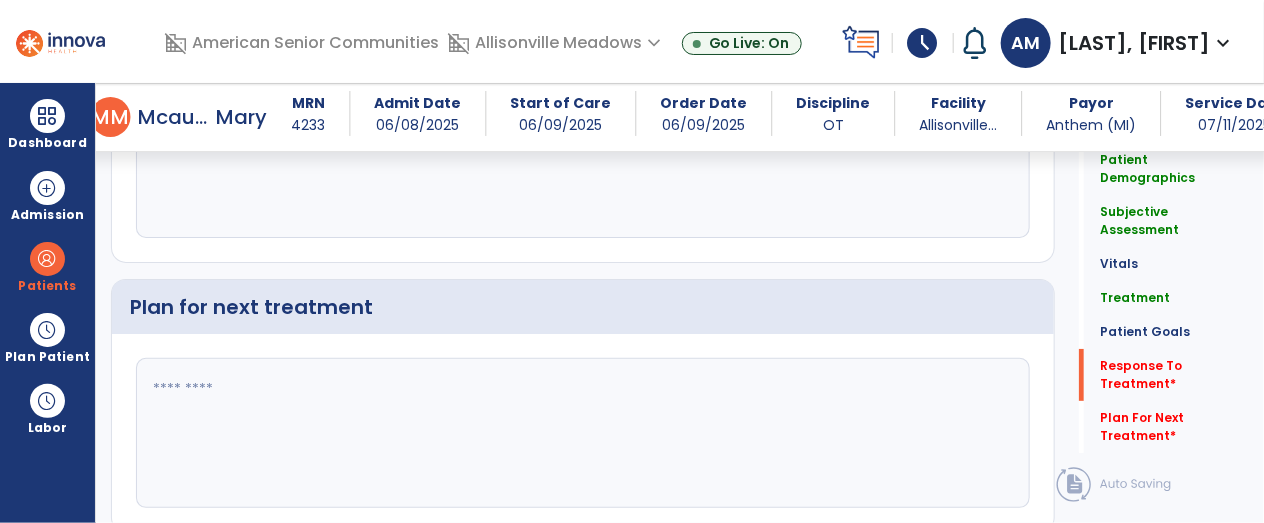 scroll, scrollTop: 2791, scrollLeft: 0, axis: vertical 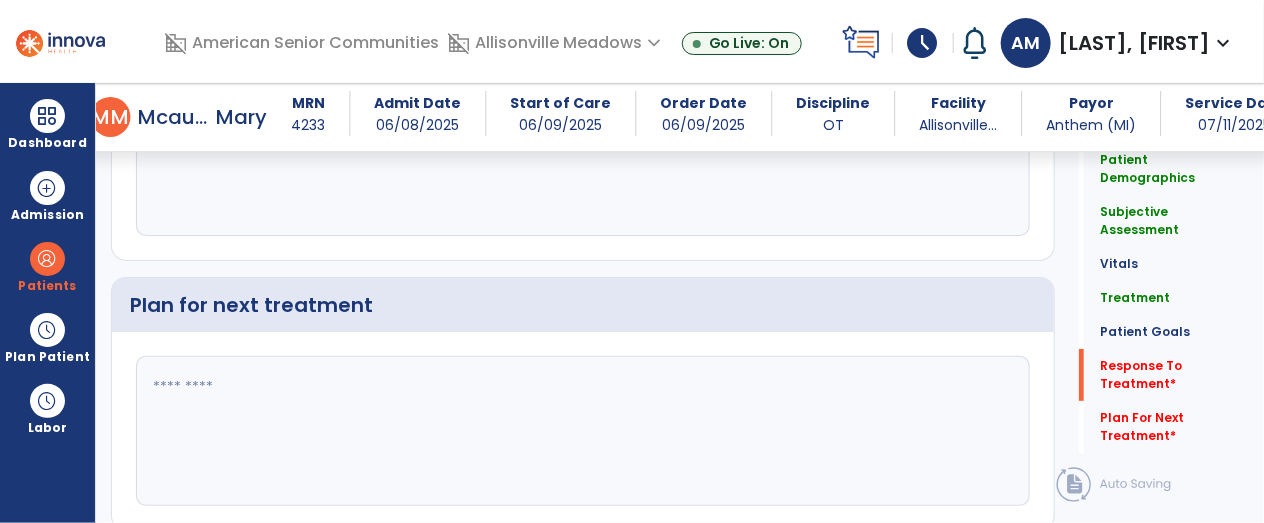 type on "**********" 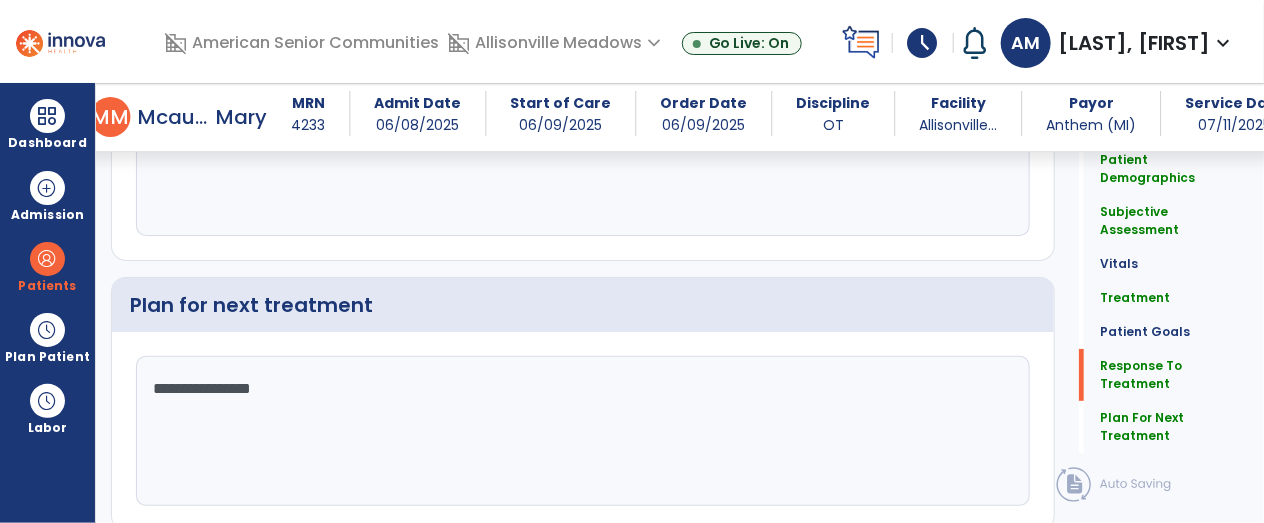 type on "**********" 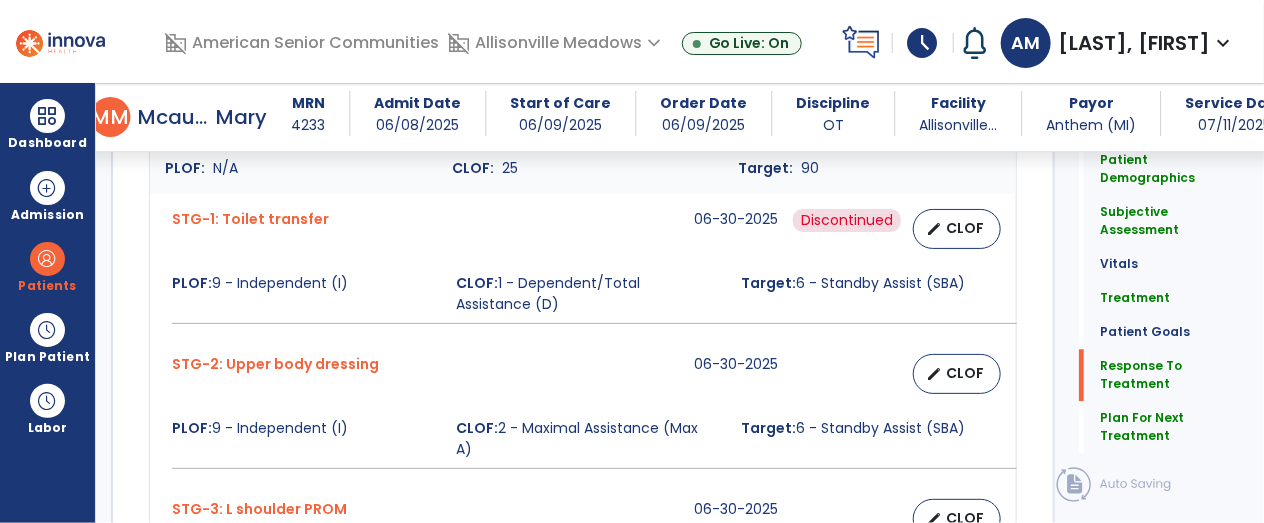scroll, scrollTop: 1820, scrollLeft: 0, axis: vertical 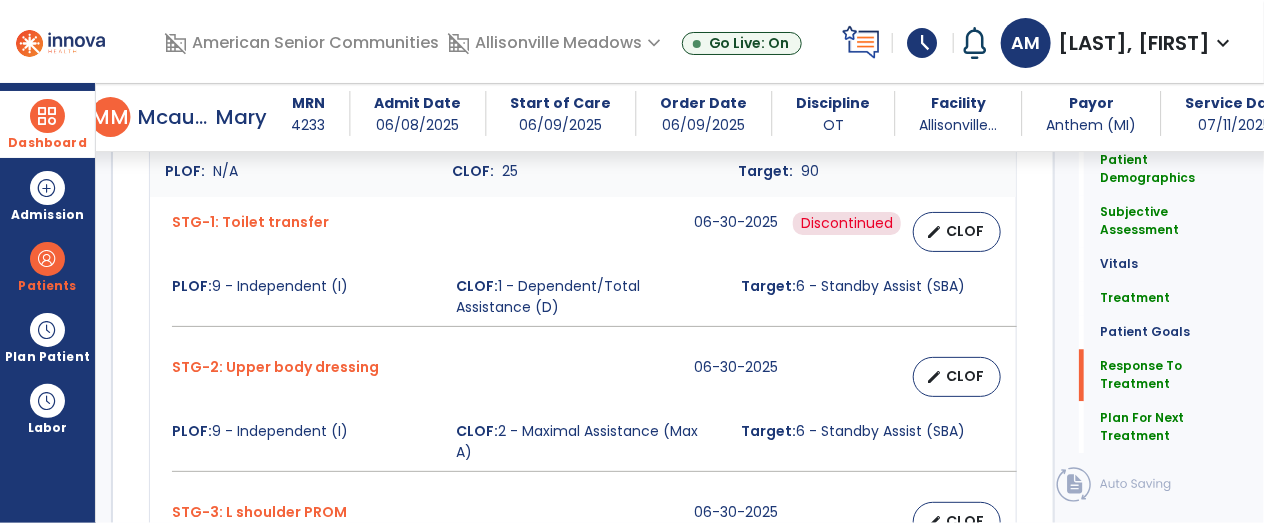 click at bounding box center (47, 116) 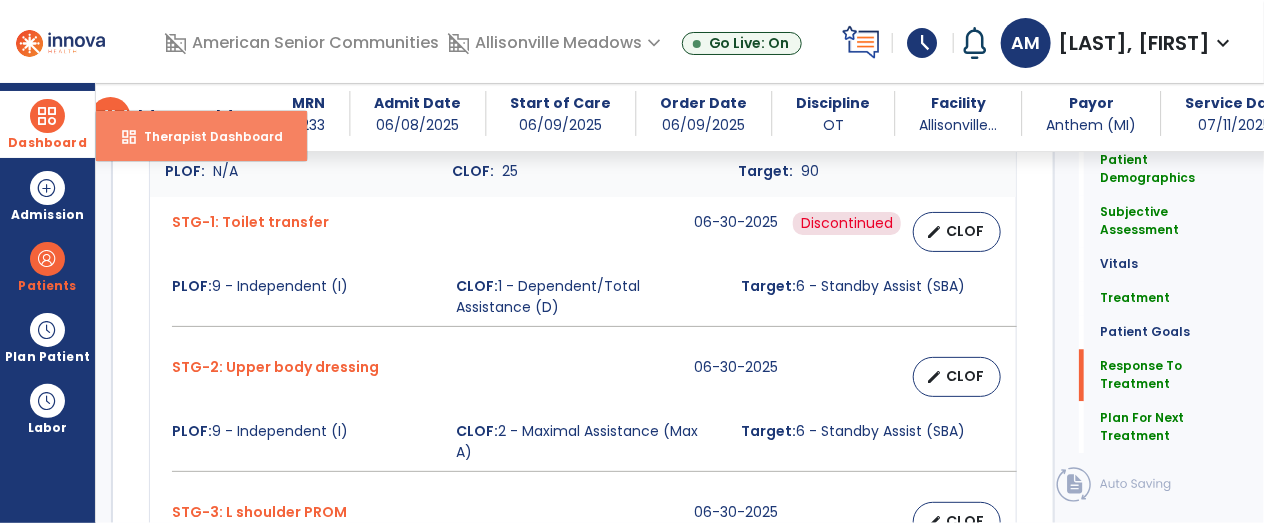 click on "dashboard  Therapist Dashboard" at bounding box center [201, 136] 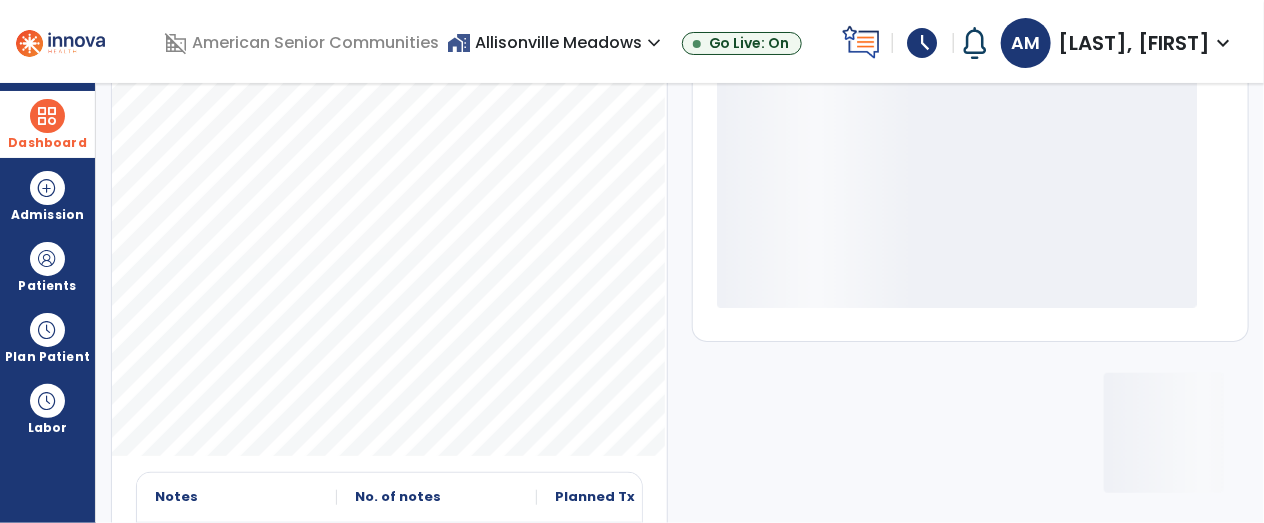 scroll, scrollTop: 430, scrollLeft: 0, axis: vertical 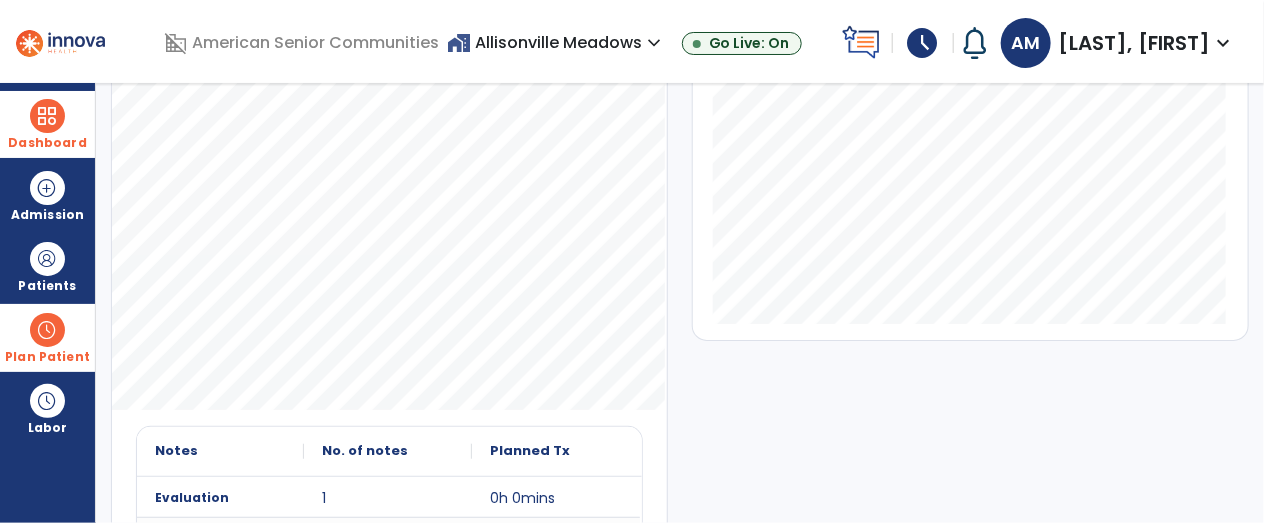 click on "Plan Patient" at bounding box center [47, 286] 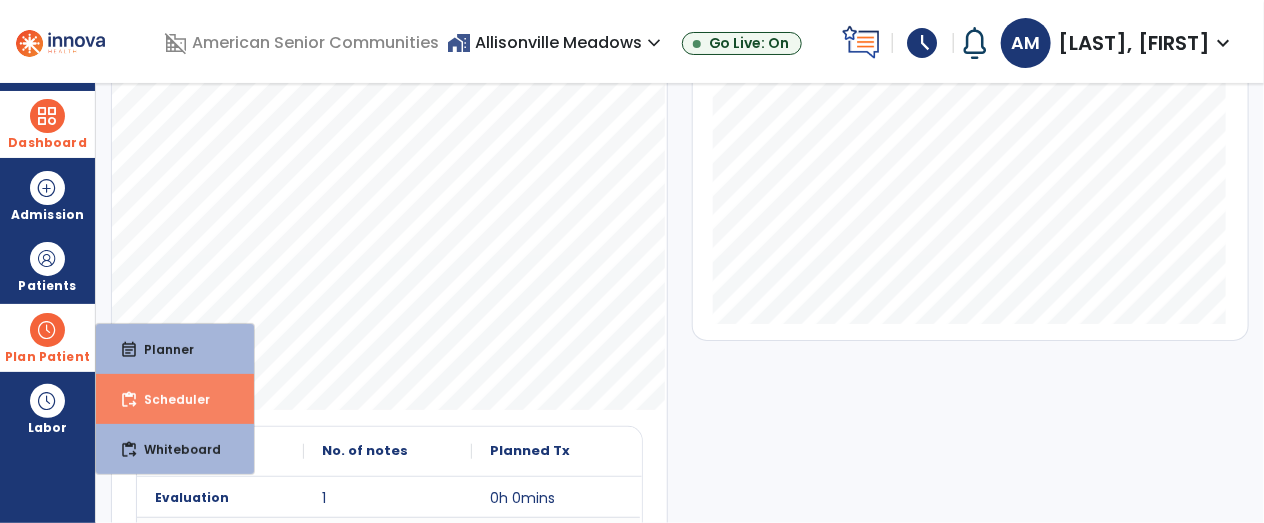 click on "Scheduler" at bounding box center [169, 399] 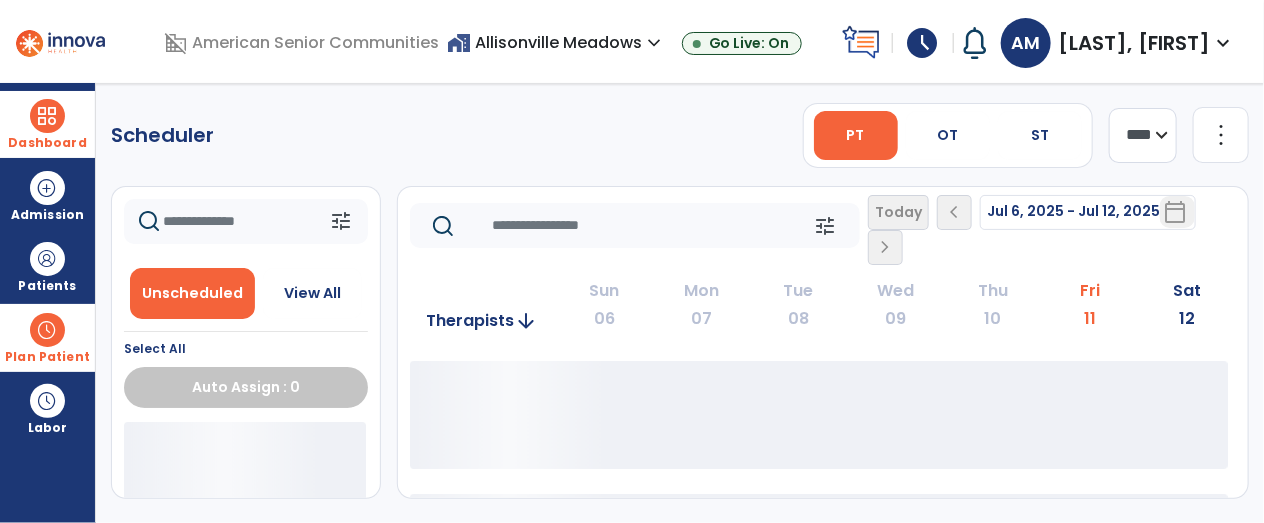 scroll, scrollTop: 0, scrollLeft: 0, axis: both 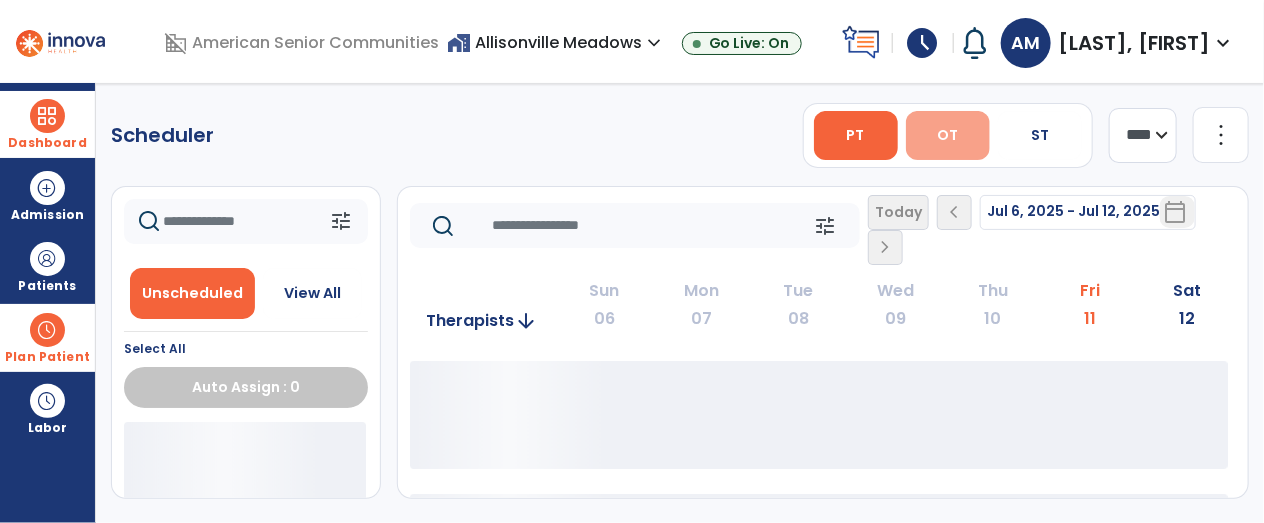 click on "OT" at bounding box center (947, 135) 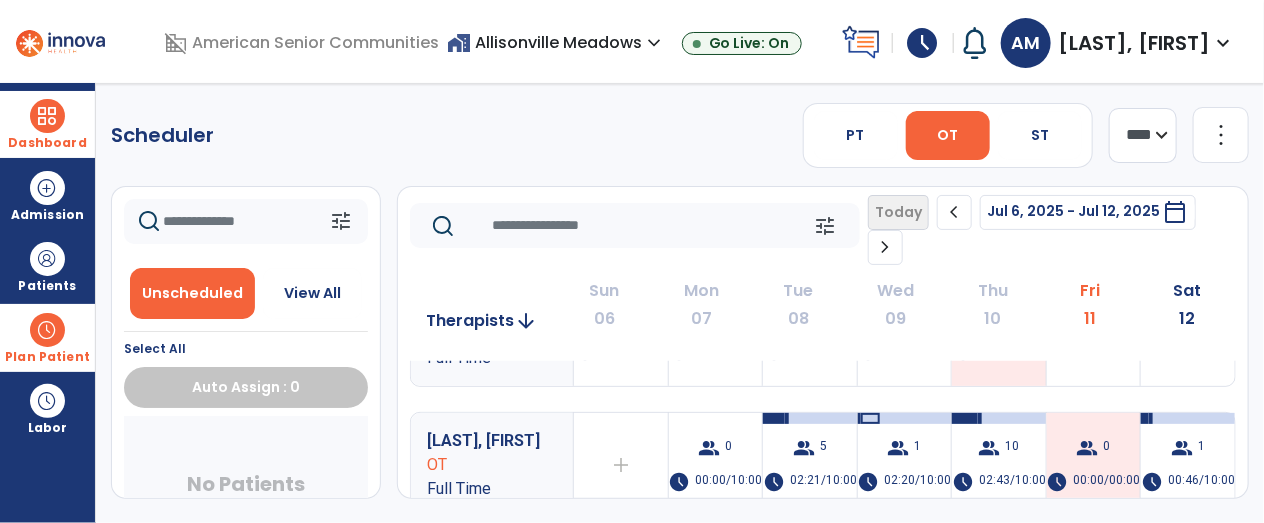 scroll, scrollTop: 219, scrollLeft: 0, axis: vertical 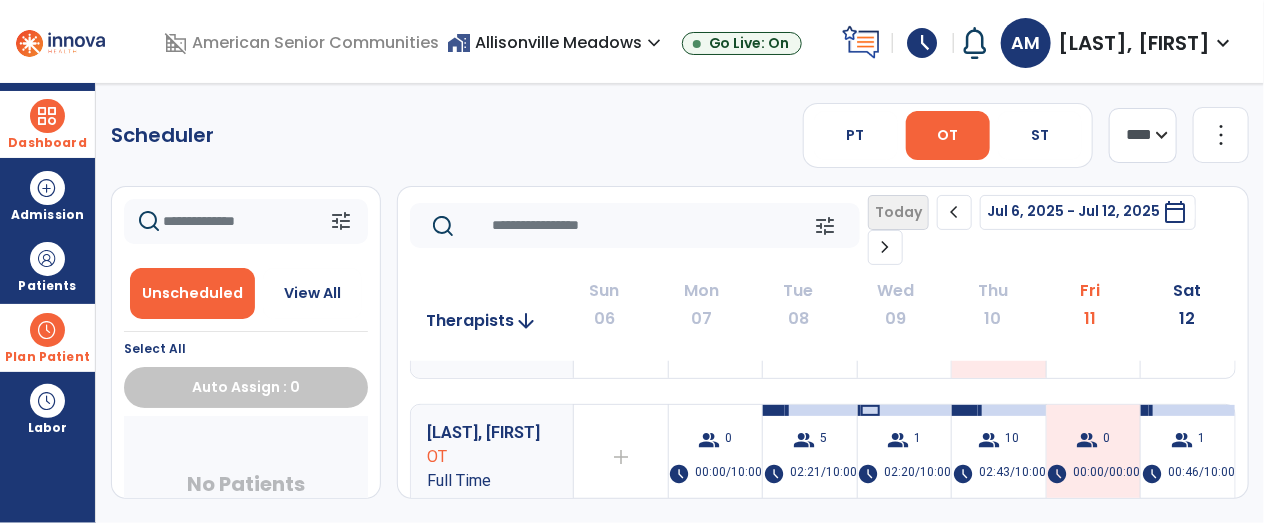 click on "chevron_right" 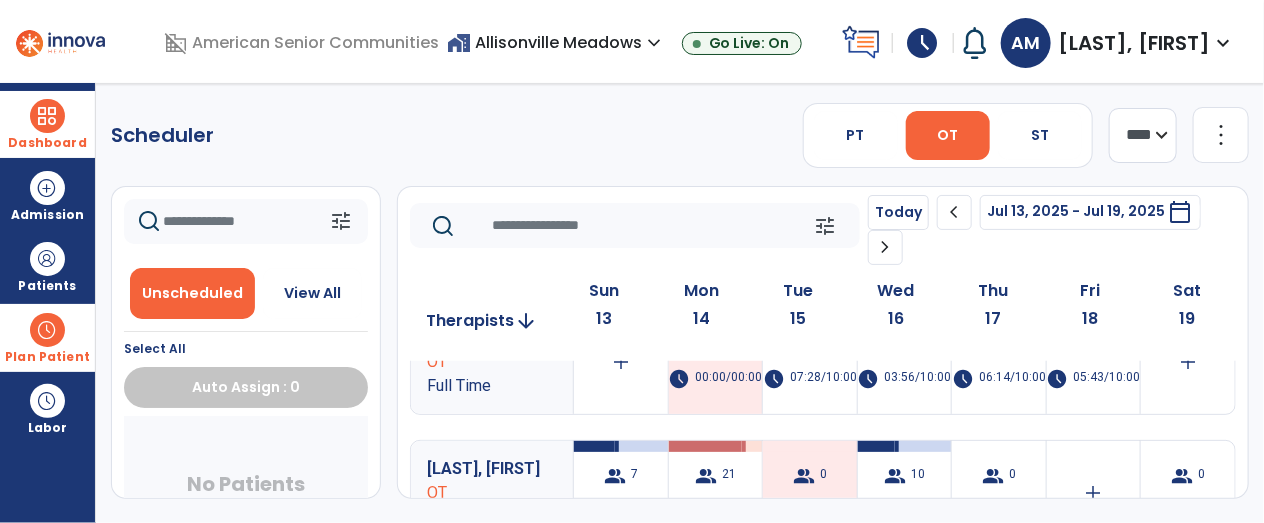 scroll, scrollTop: 0, scrollLeft: 0, axis: both 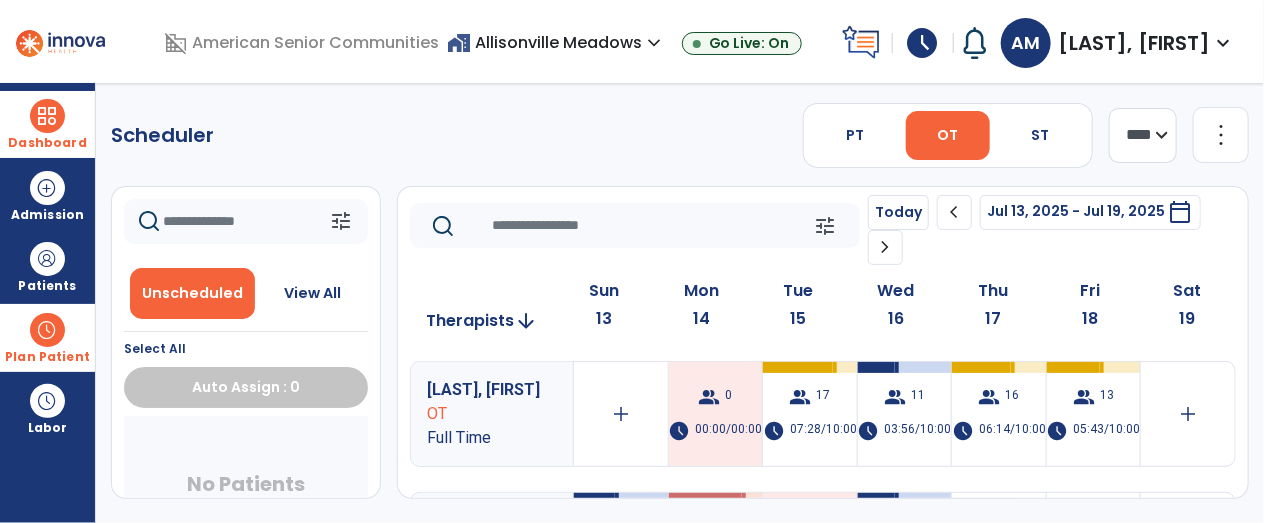 click on "Dashboard" at bounding box center (47, 143) 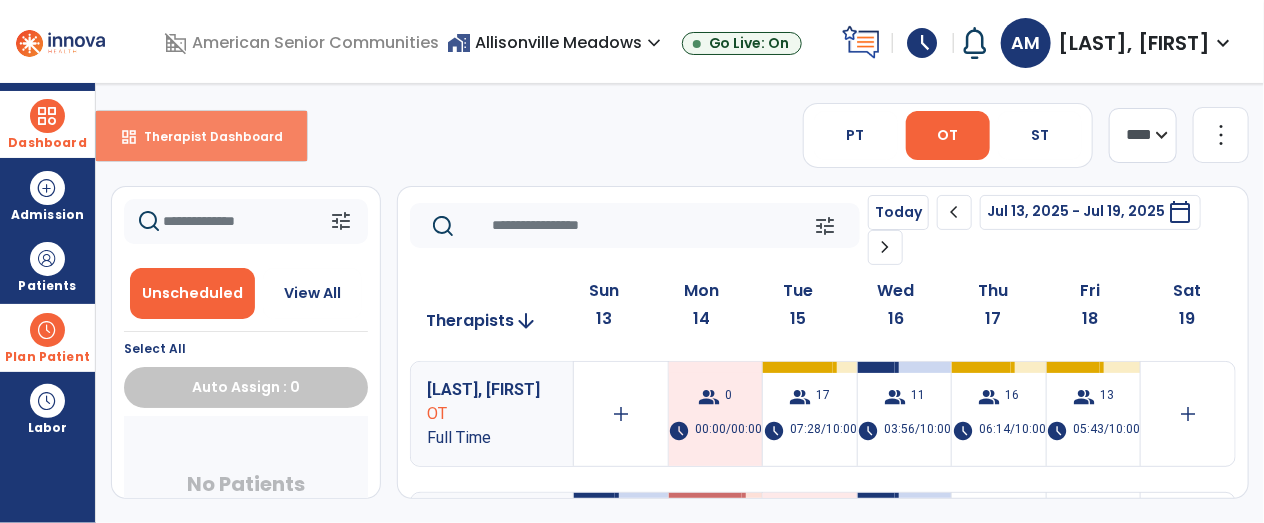 click on "dashboard  Therapist Dashboard" at bounding box center [201, 136] 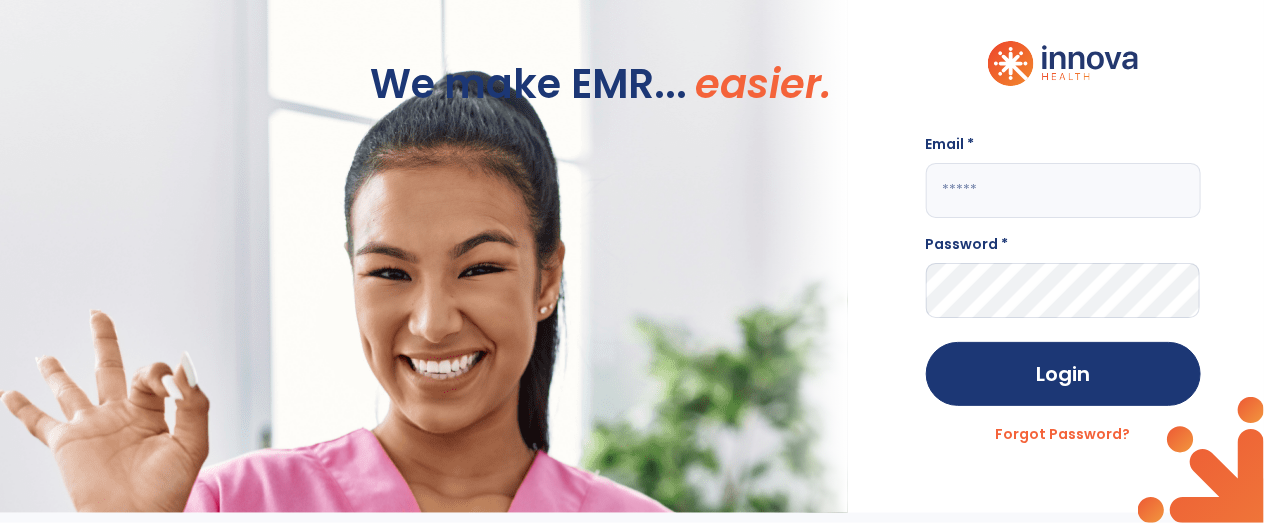 click 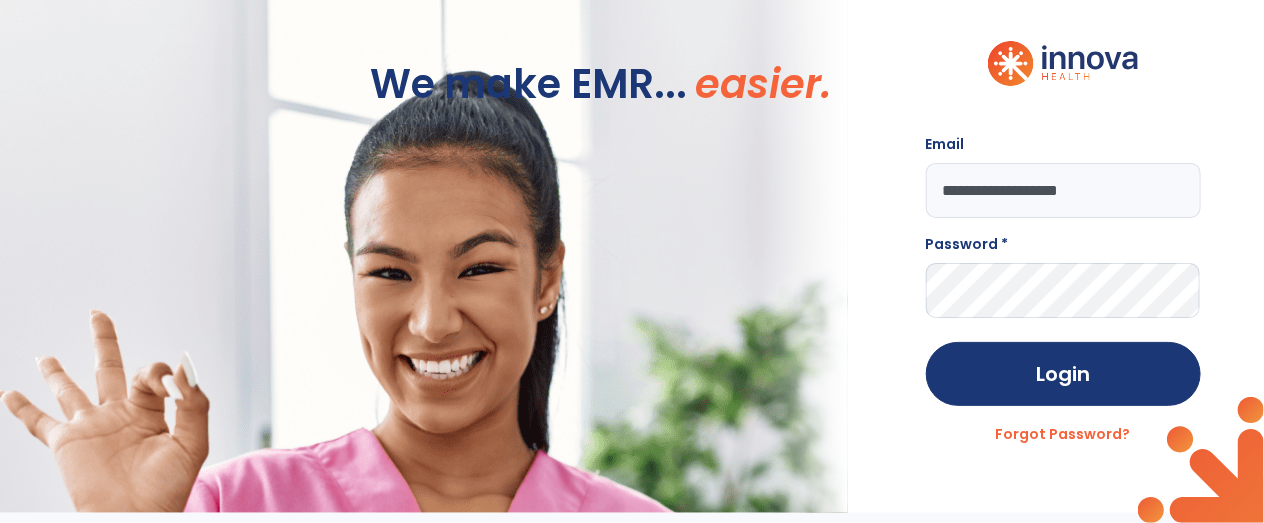type on "**********" 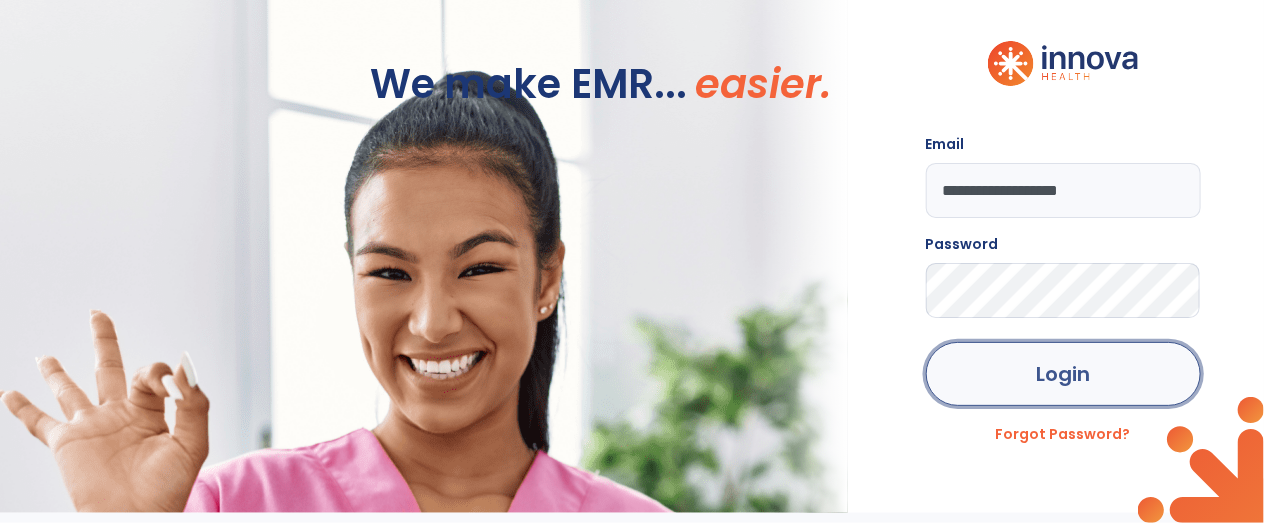 click on "Login" 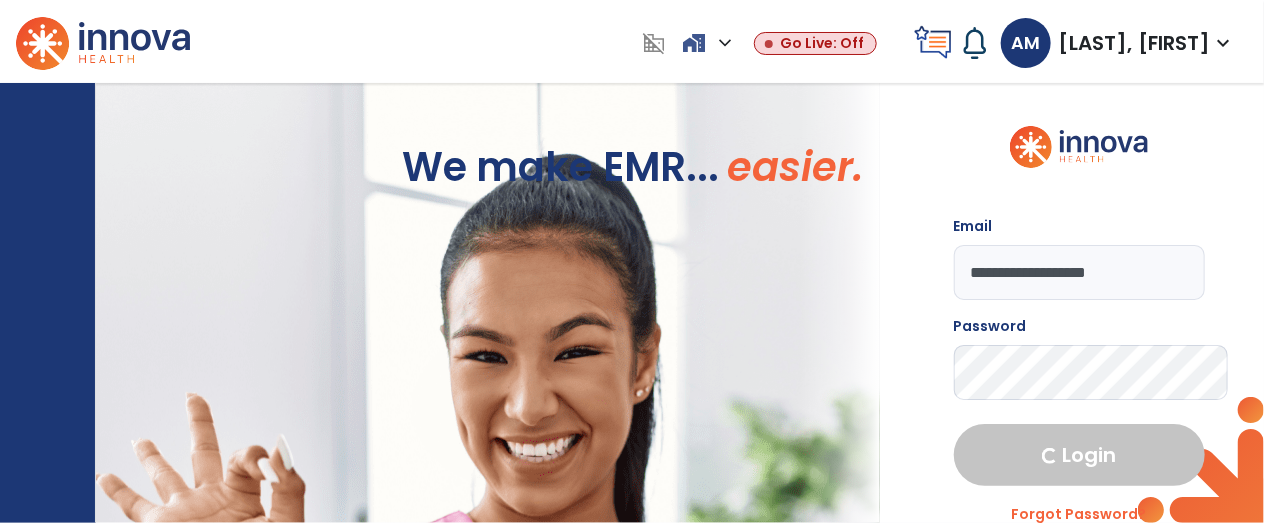 select on "****" 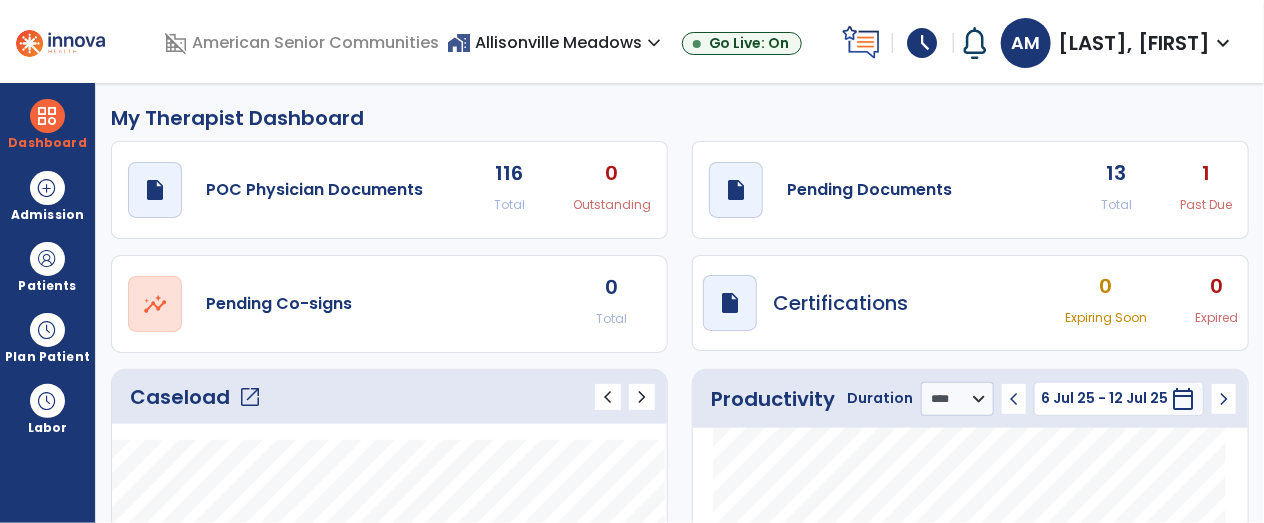 click on "open_in_new" 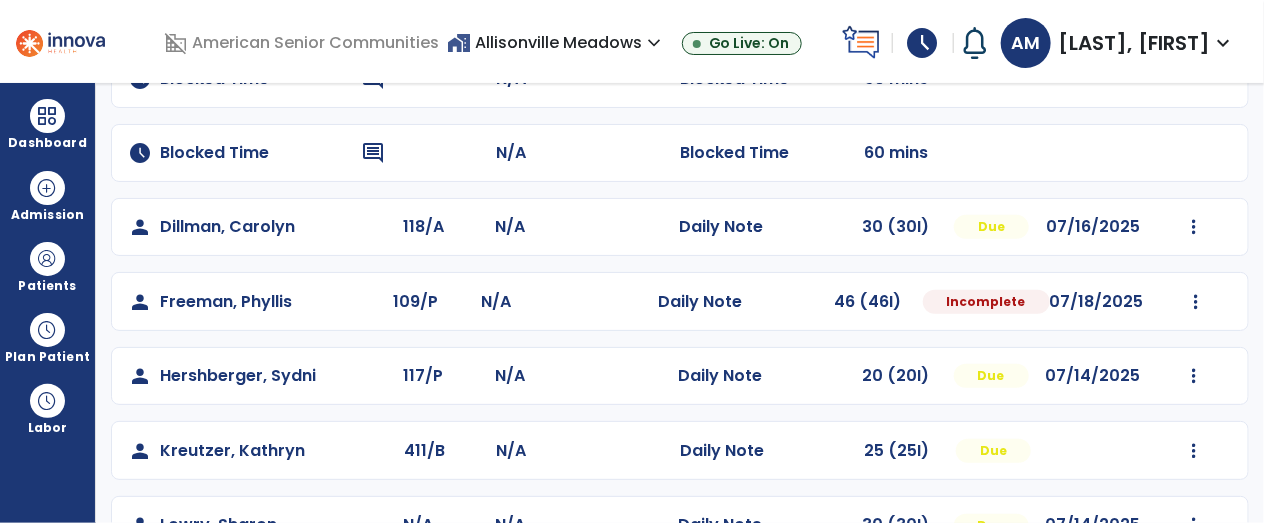 scroll, scrollTop: 232, scrollLeft: 0, axis: vertical 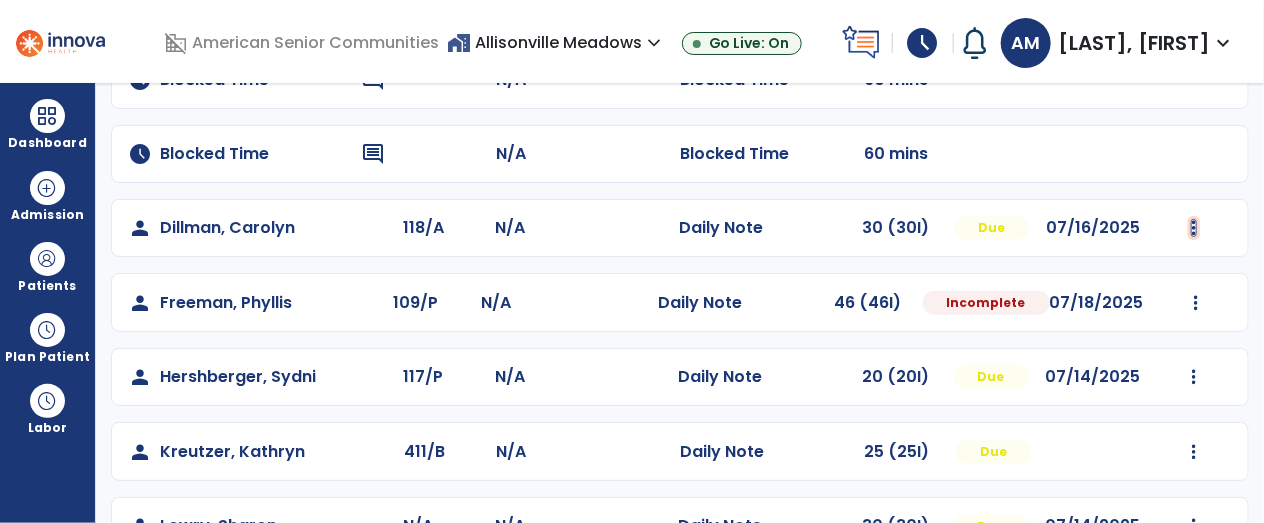 click at bounding box center [1194, 228] 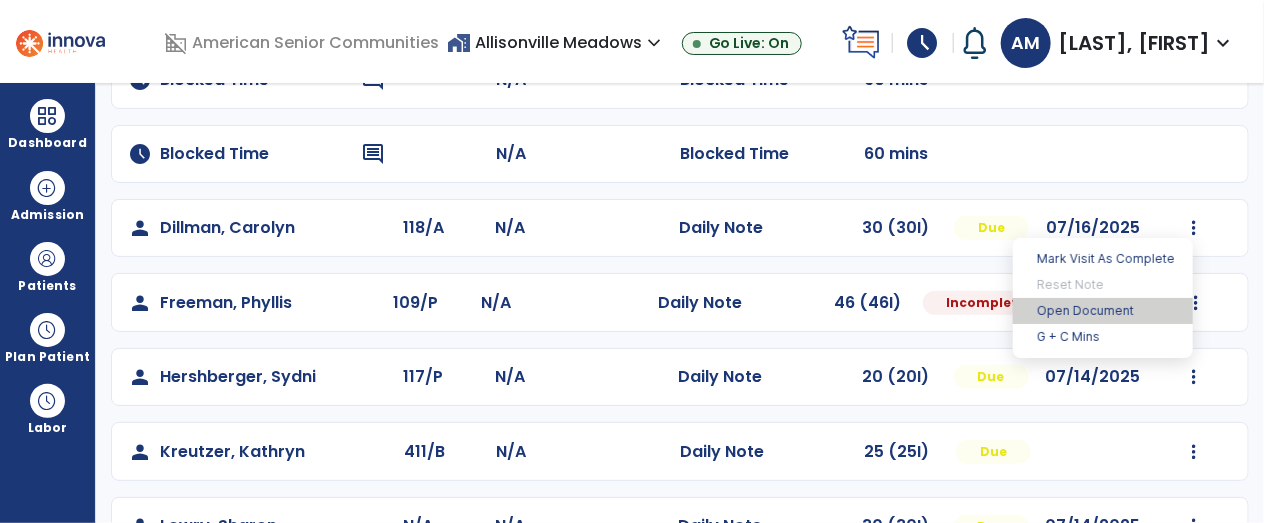 click on "Open Document" at bounding box center [1103, 311] 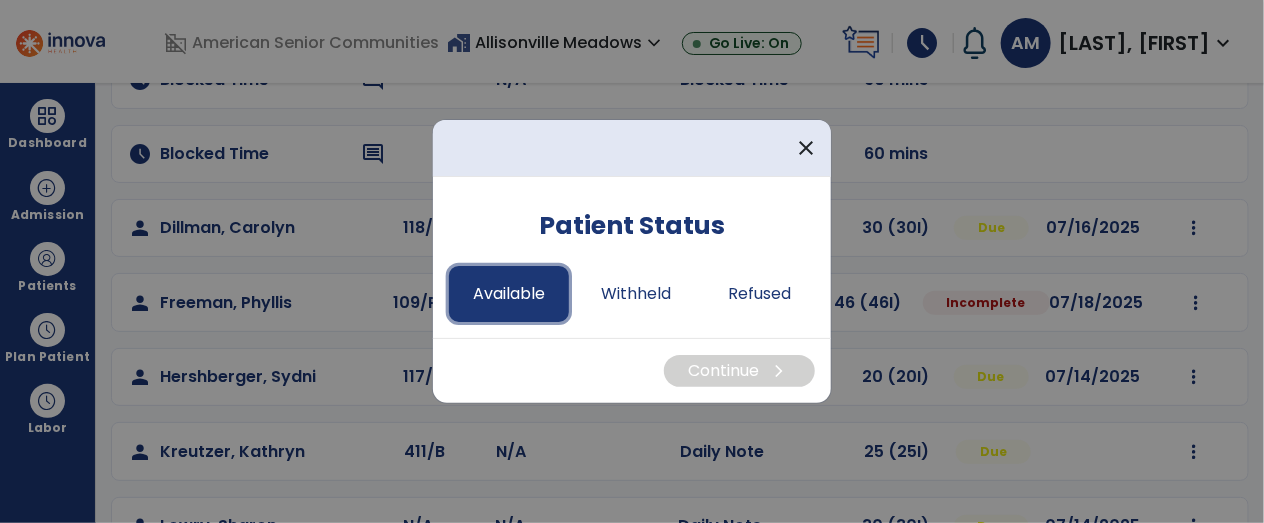 click on "Available" at bounding box center (509, 294) 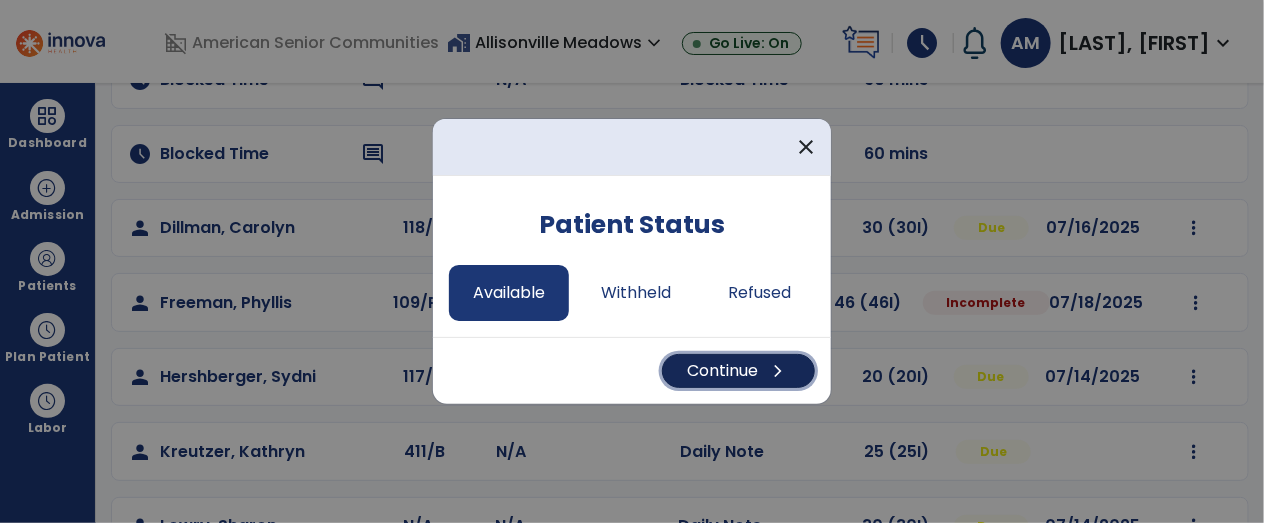 click on "Continue   chevron_right" at bounding box center (738, 371) 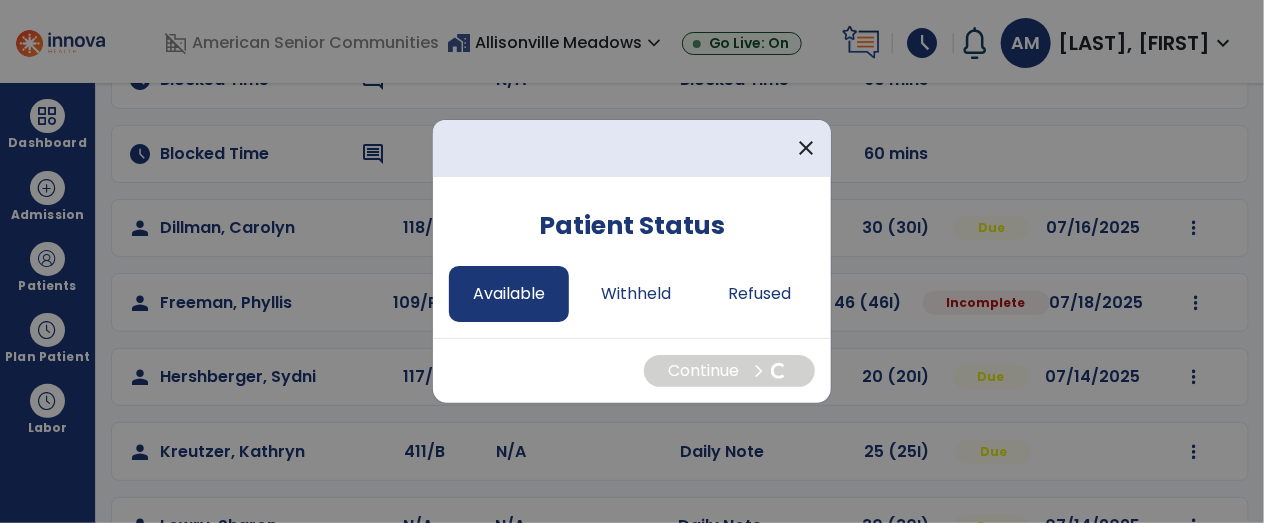 select on "*" 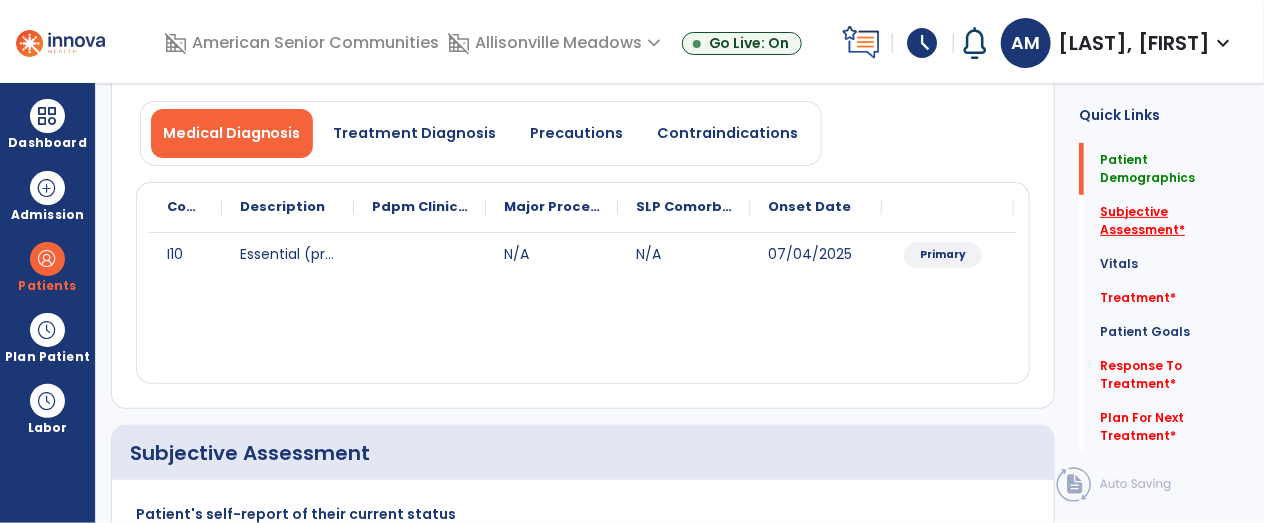 click on "*" 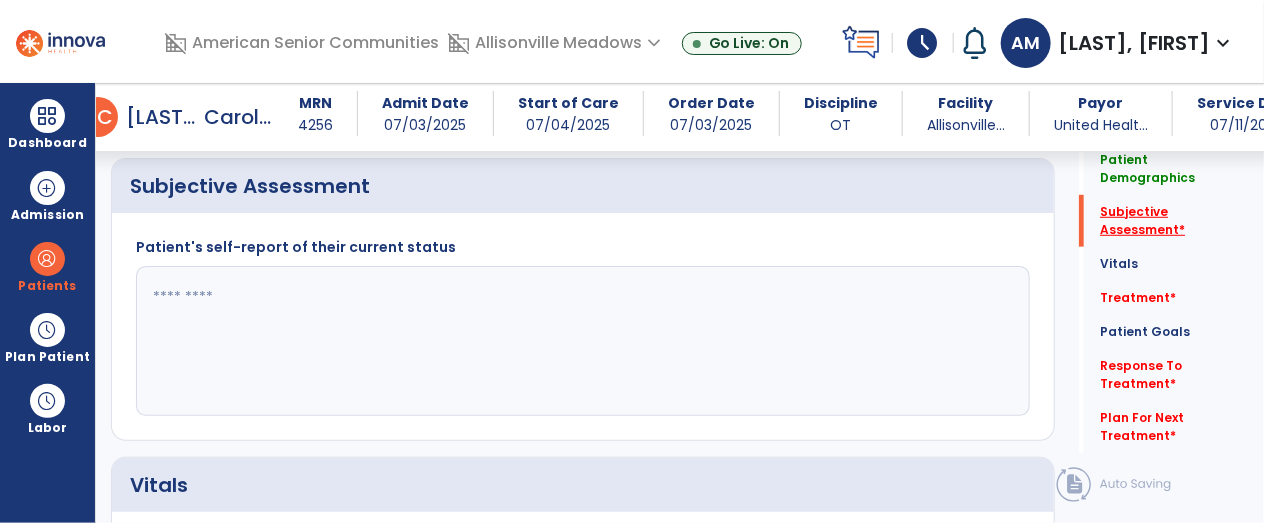 scroll, scrollTop: 495, scrollLeft: 0, axis: vertical 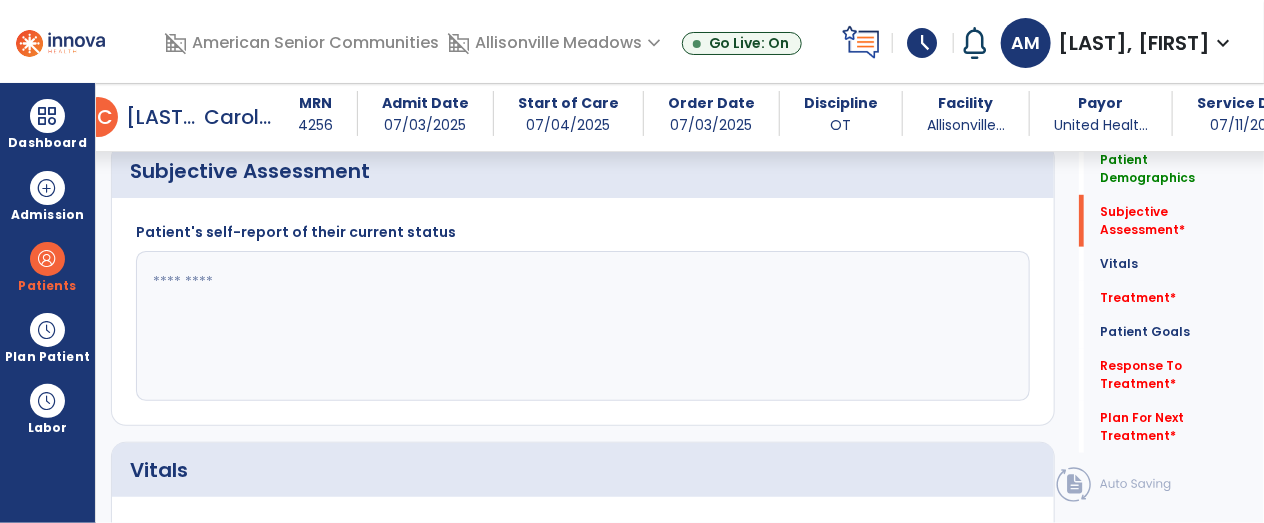 click 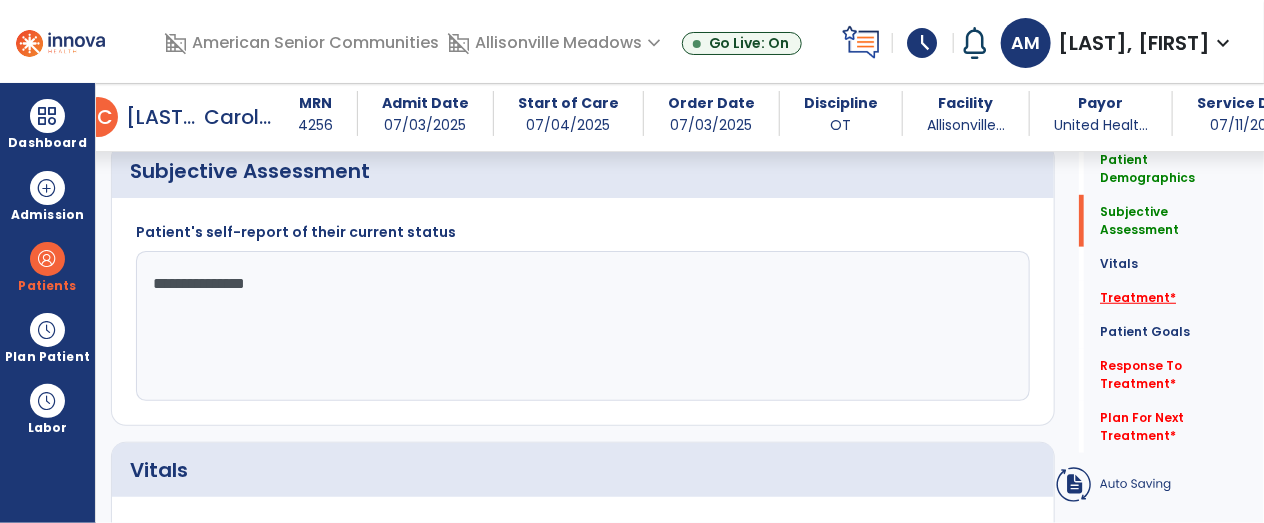 type on "**********" 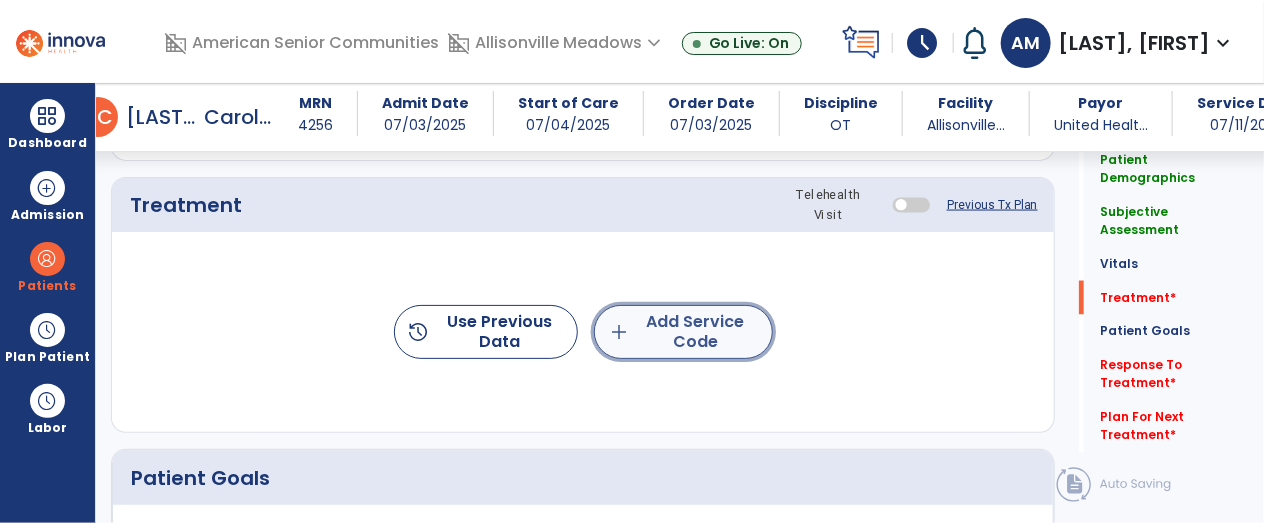 click on "add  Add Service Code" 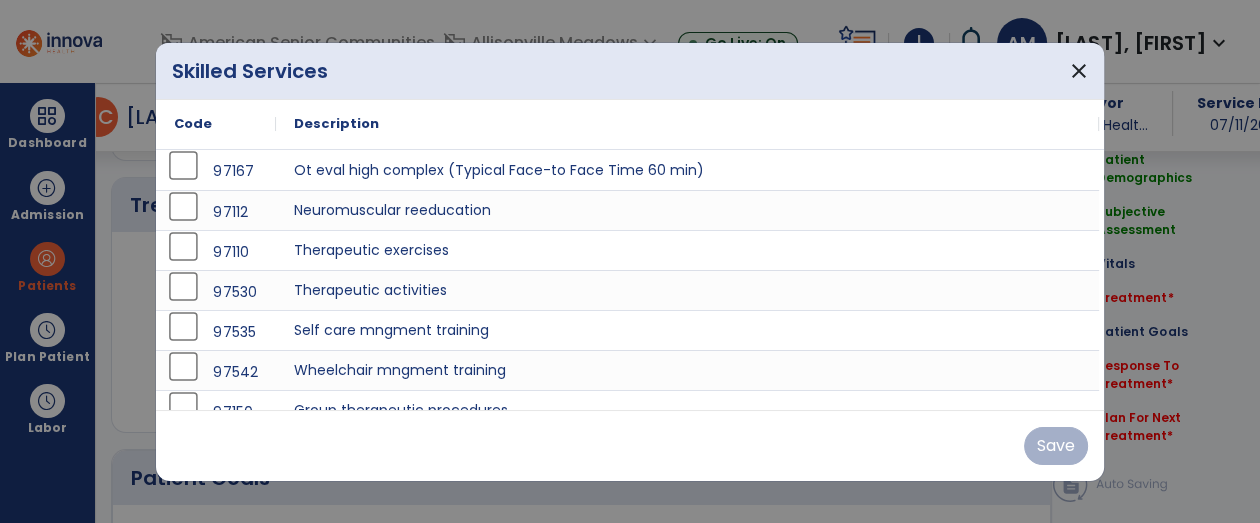 scroll, scrollTop: 1182, scrollLeft: 0, axis: vertical 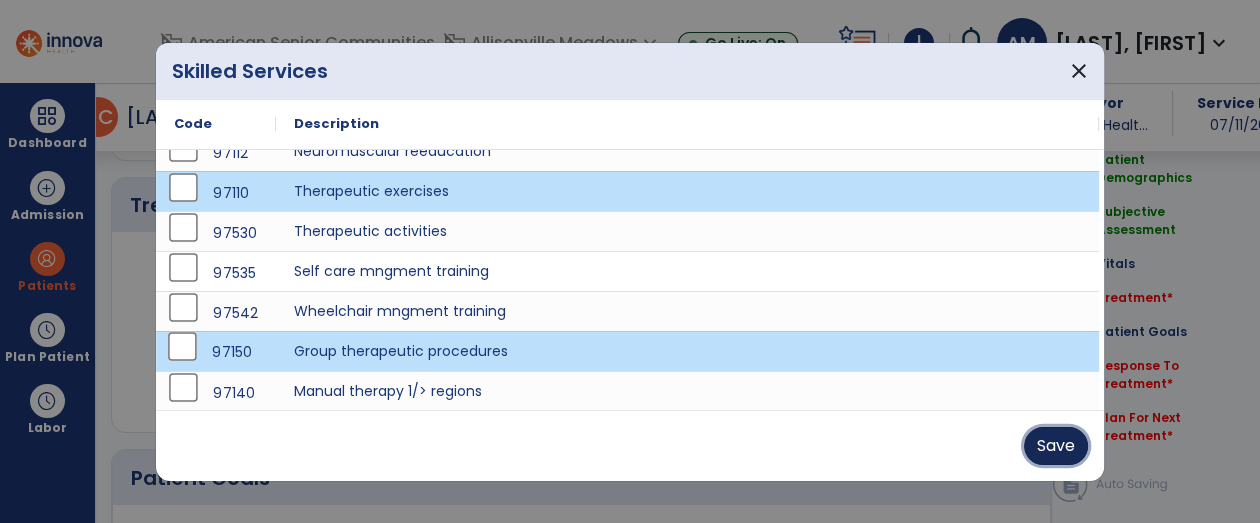 click on "Save" at bounding box center [1056, 446] 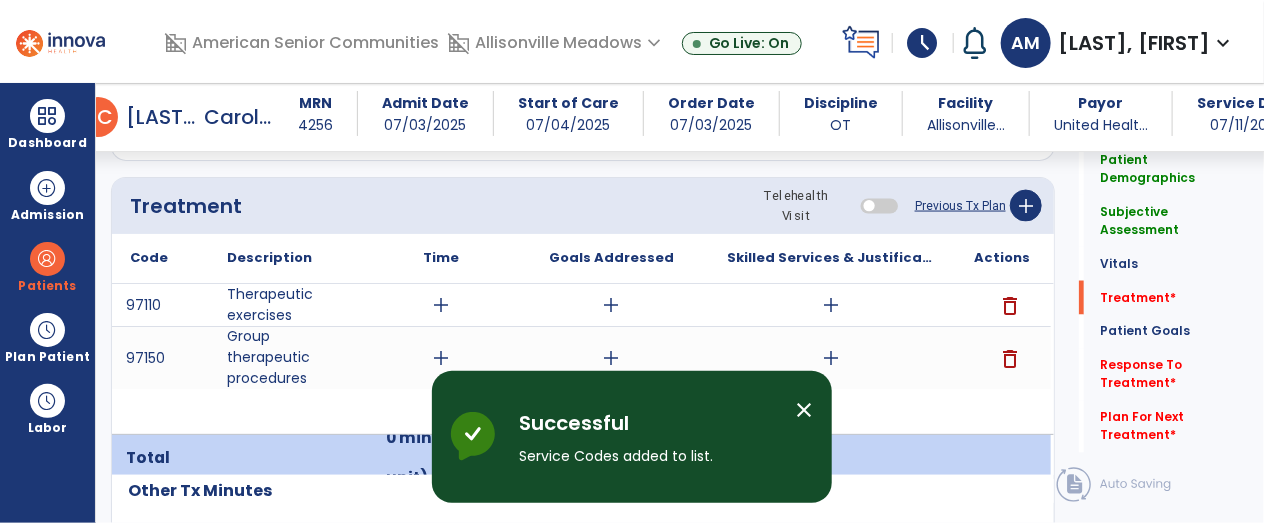 click on "delete" at bounding box center [1010, 306] 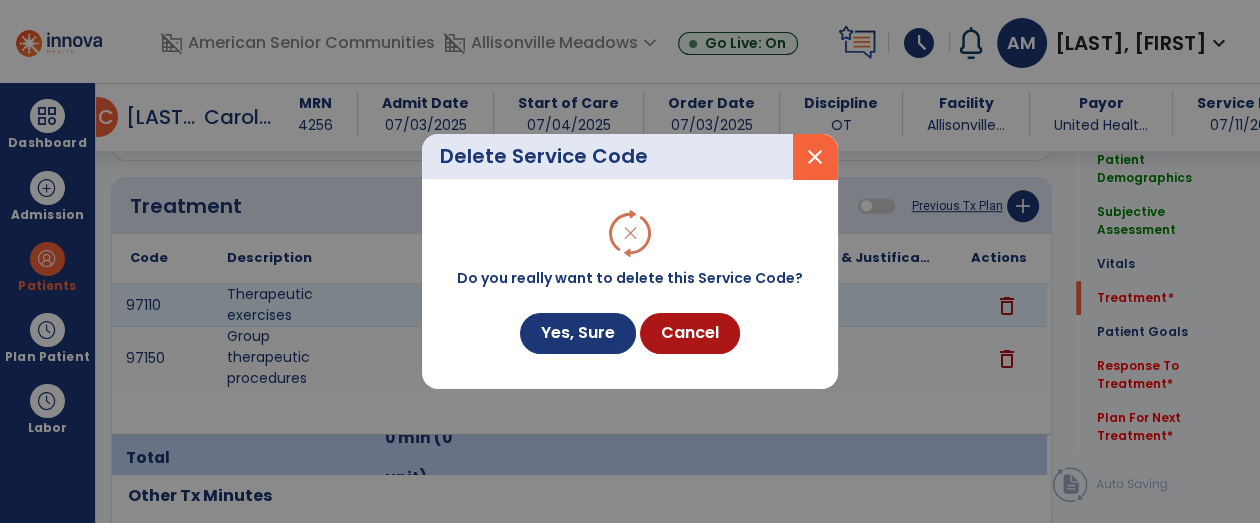 scroll, scrollTop: 1182, scrollLeft: 0, axis: vertical 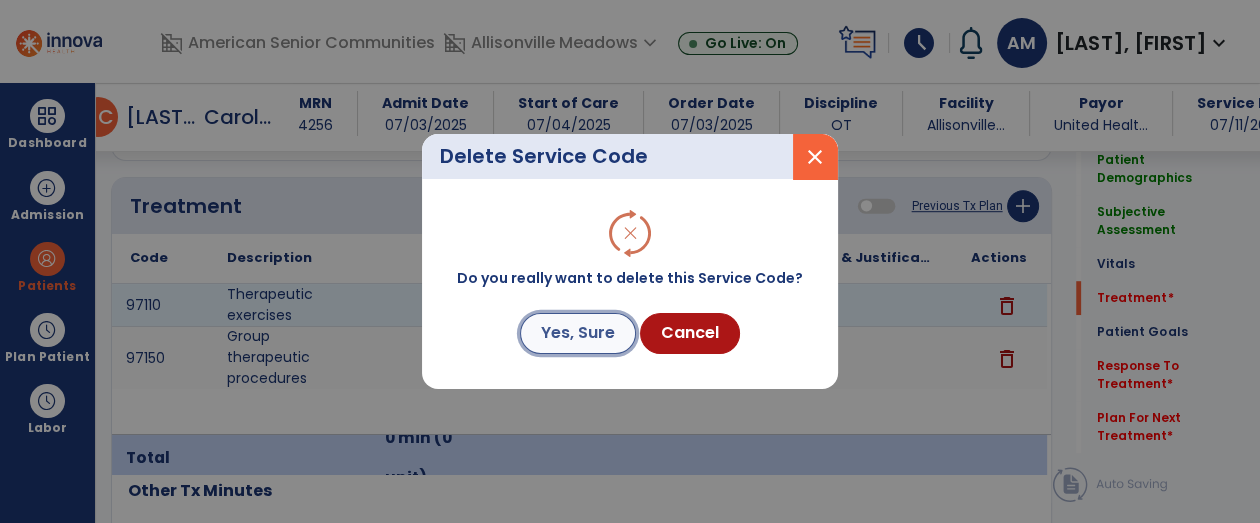 click on "Yes, Sure" at bounding box center [578, 333] 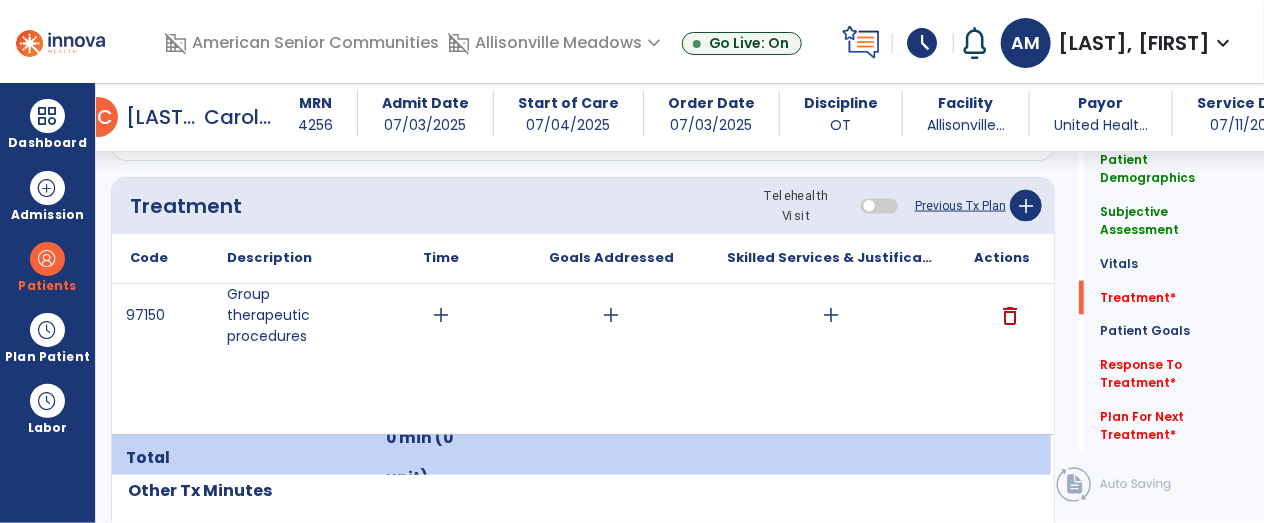 click on "97150  Group therapeutic procedures  add add add delete" at bounding box center (581, 359) 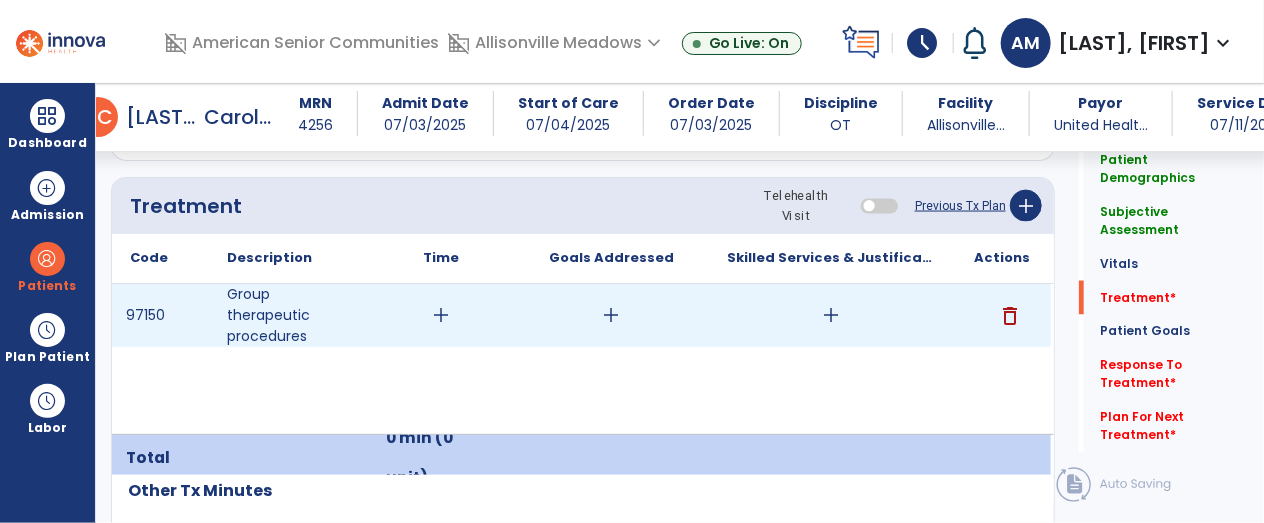 click on "add" at bounding box center (441, 315) 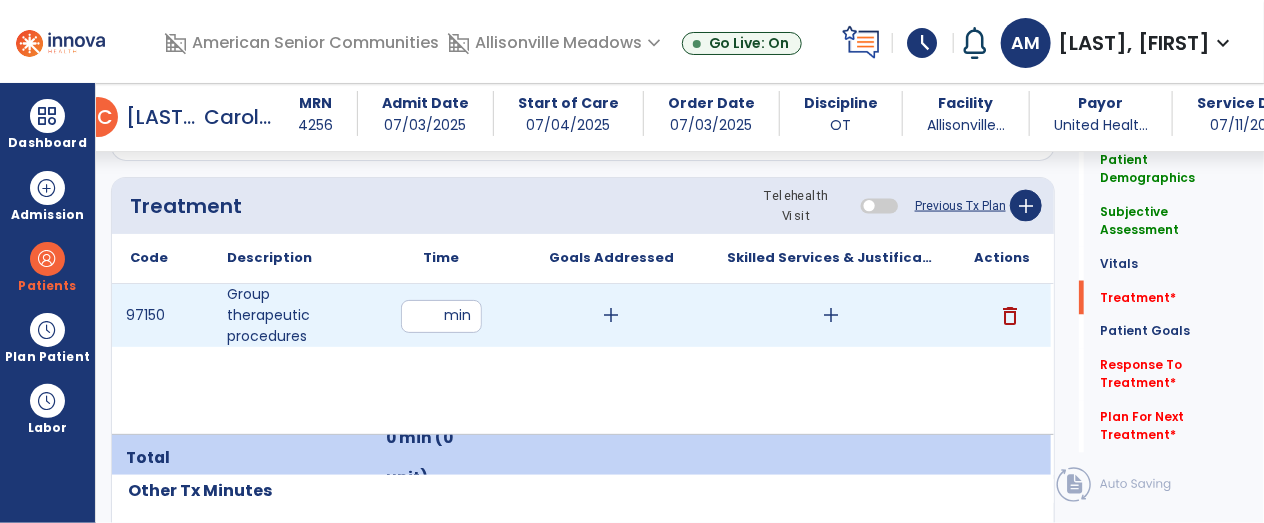 type on "**" 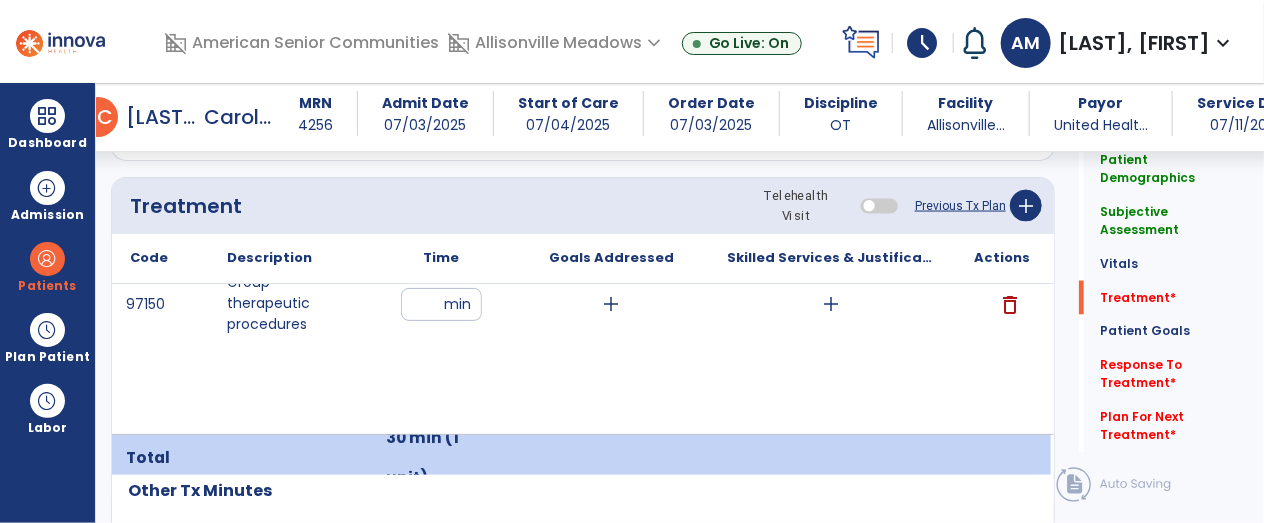 click on "add" at bounding box center (831, 304) 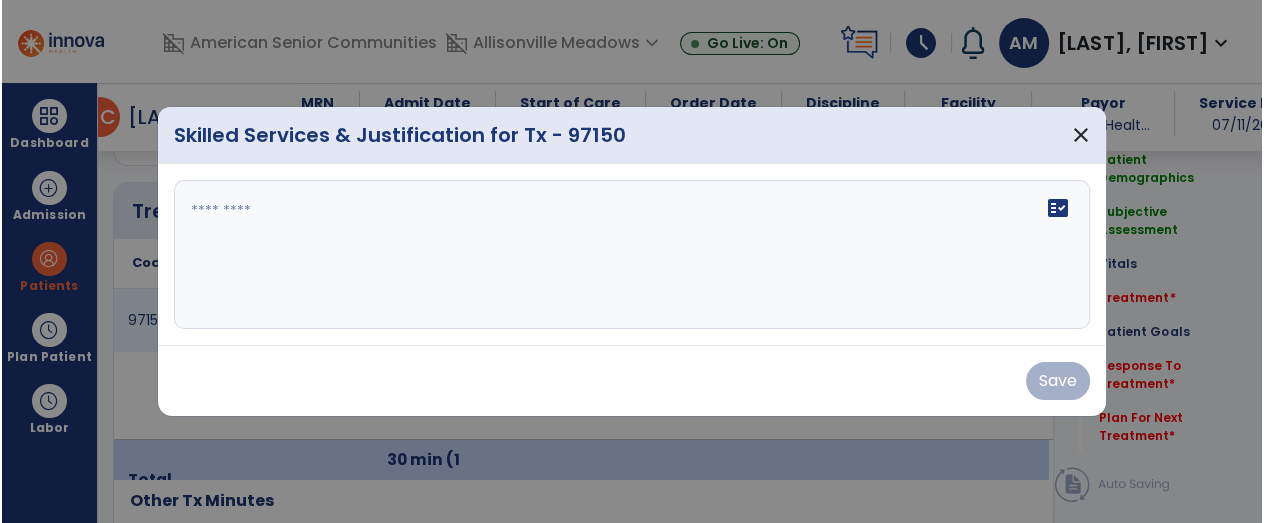 scroll, scrollTop: 1182, scrollLeft: 0, axis: vertical 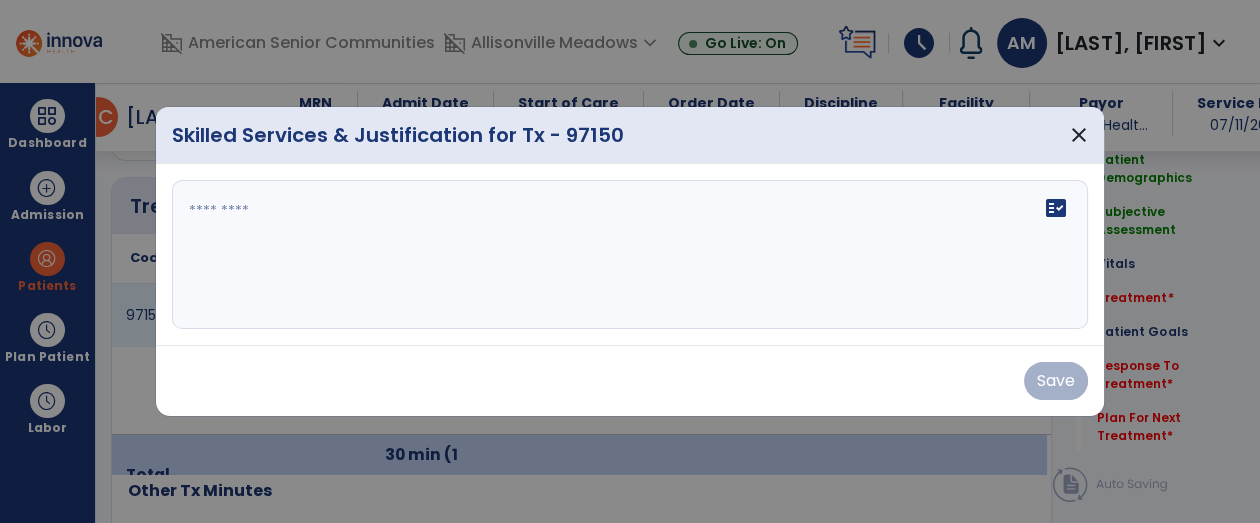 click on "fact_check" at bounding box center [630, 255] 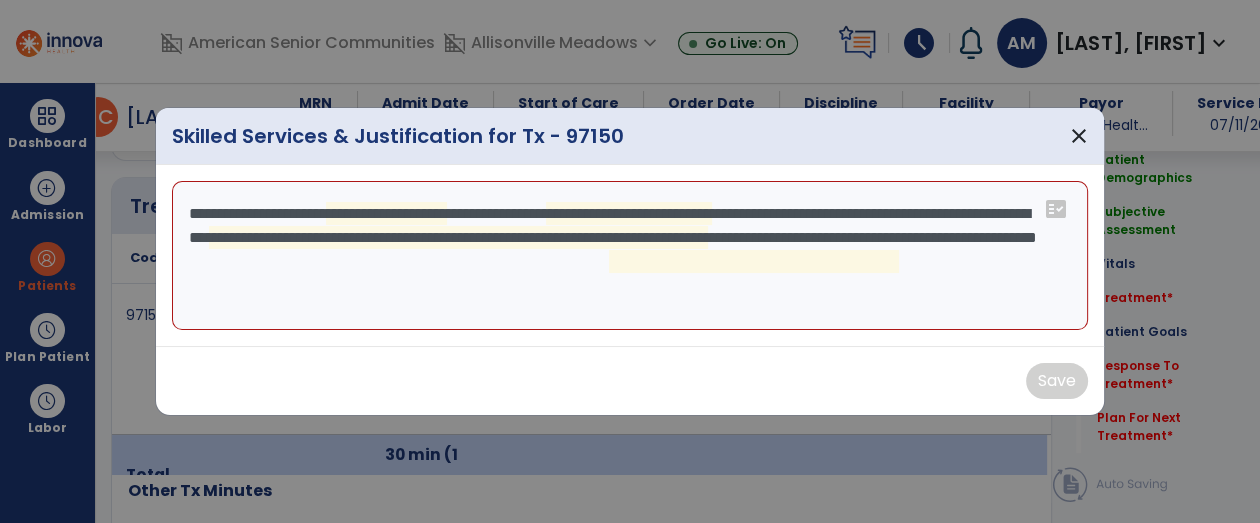click on "**********" at bounding box center [630, 256] 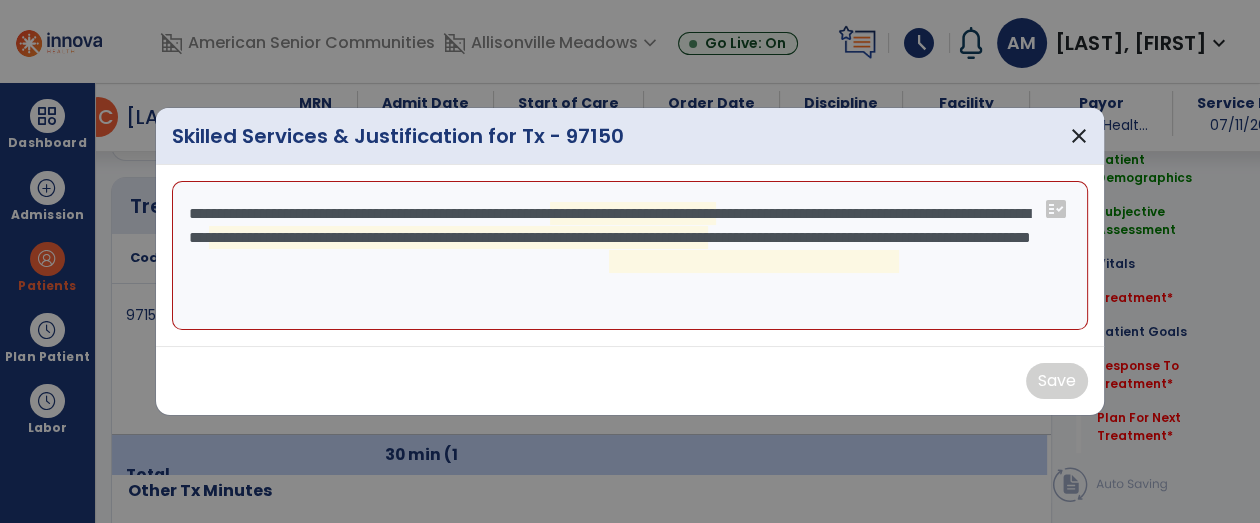 click on "**********" at bounding box center [630, 256] 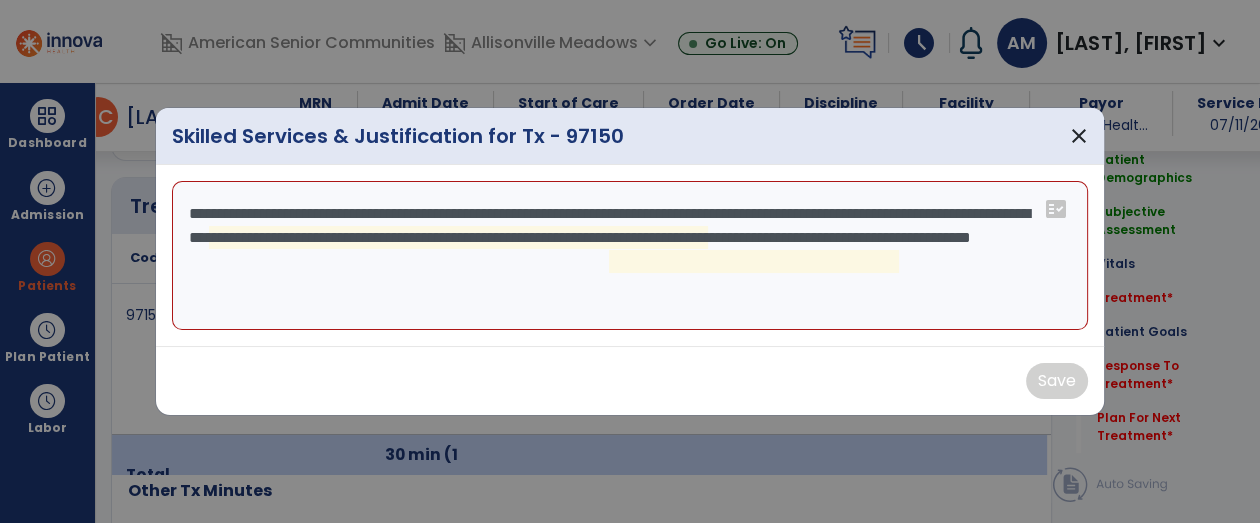 click on "**********" at bounding box center (630, 256) 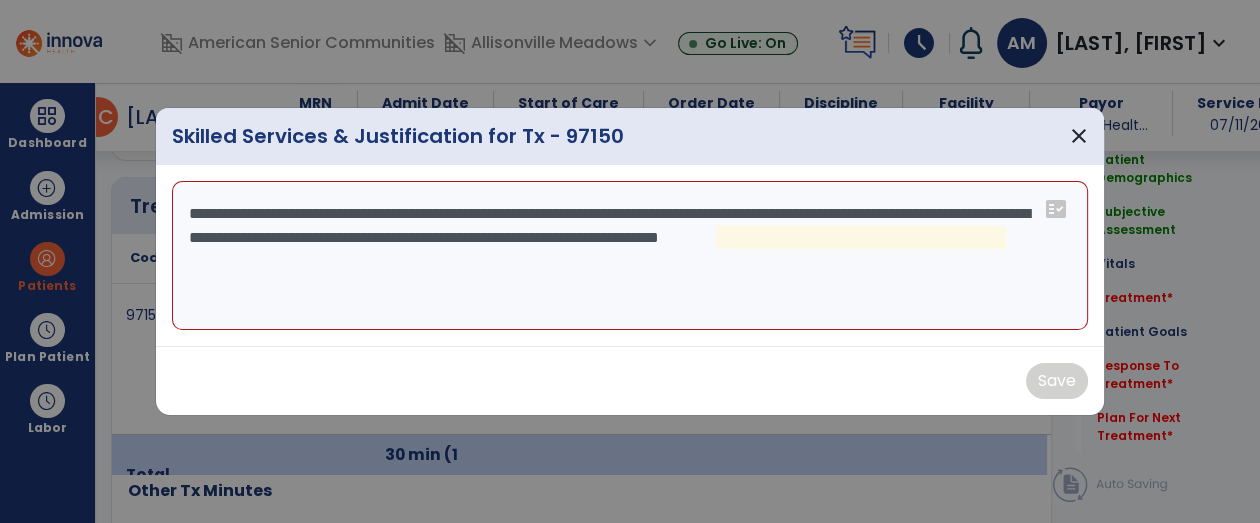 click on "**********" at bounding box center (630, 256) 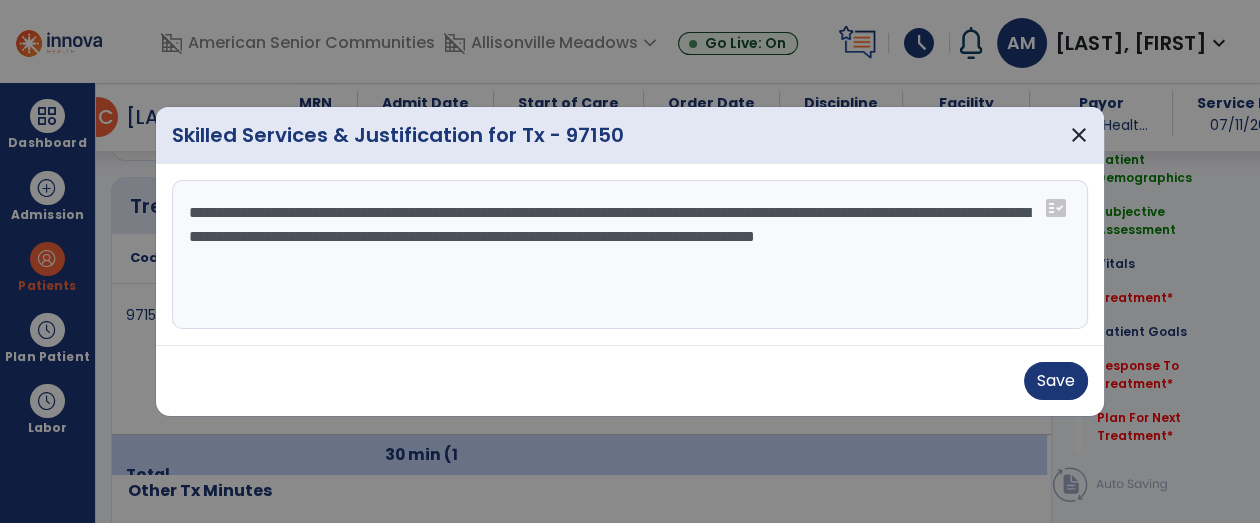 click on "**********" at bounding box center [630, 255] 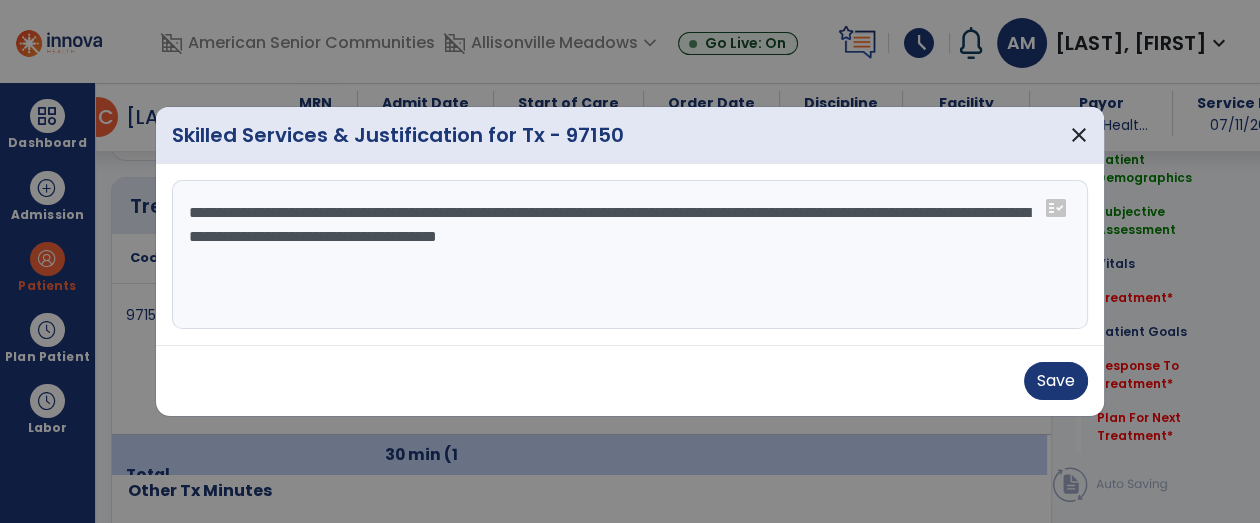 click on "**********" at bounding box center [630, 255] 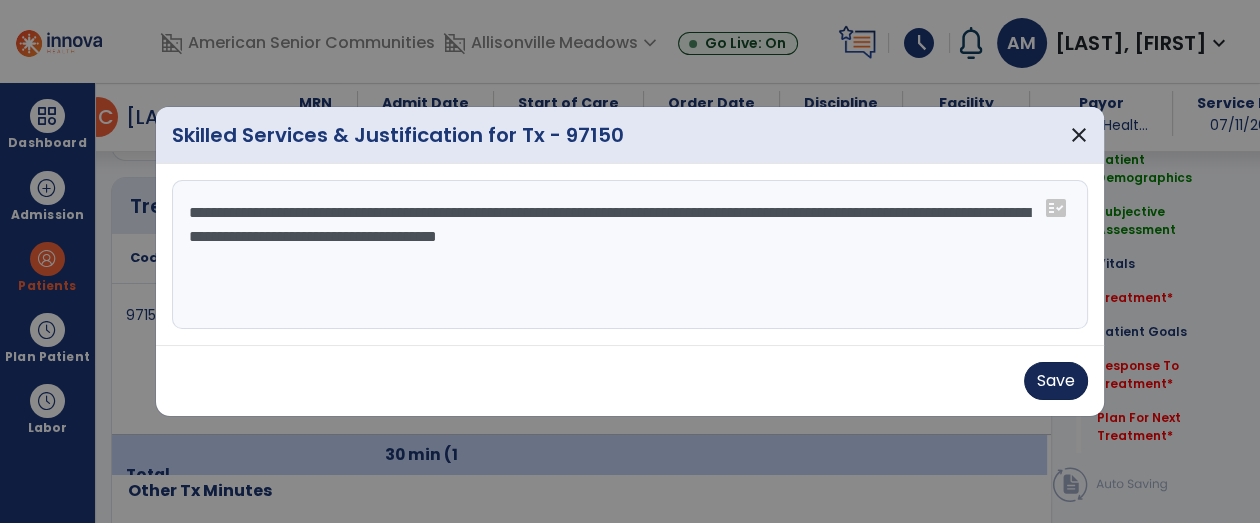 type on "**********" 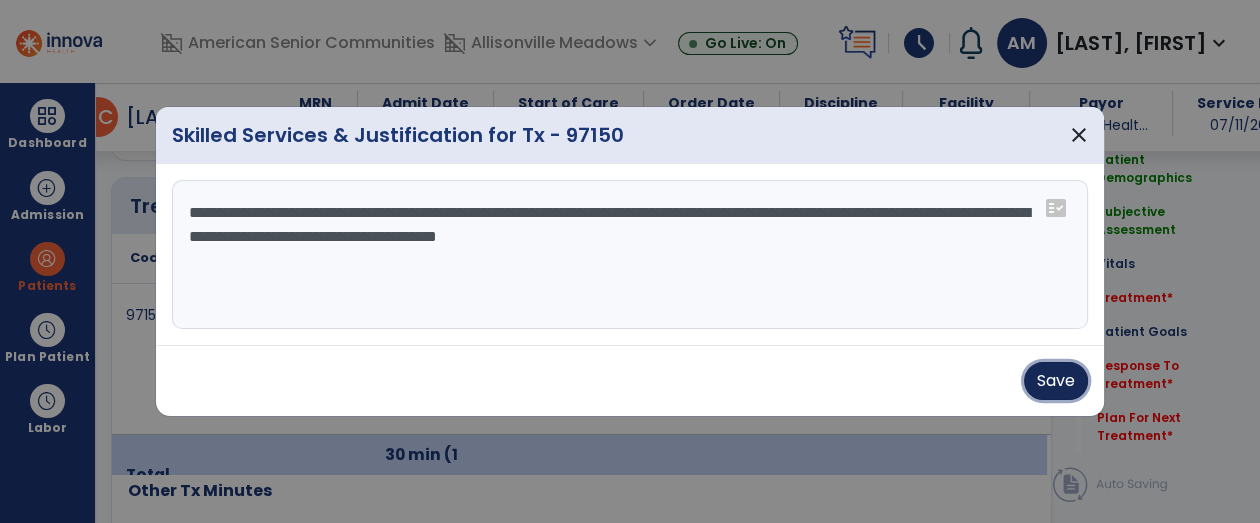 click on "Save" at bounding box center [1056, 381] 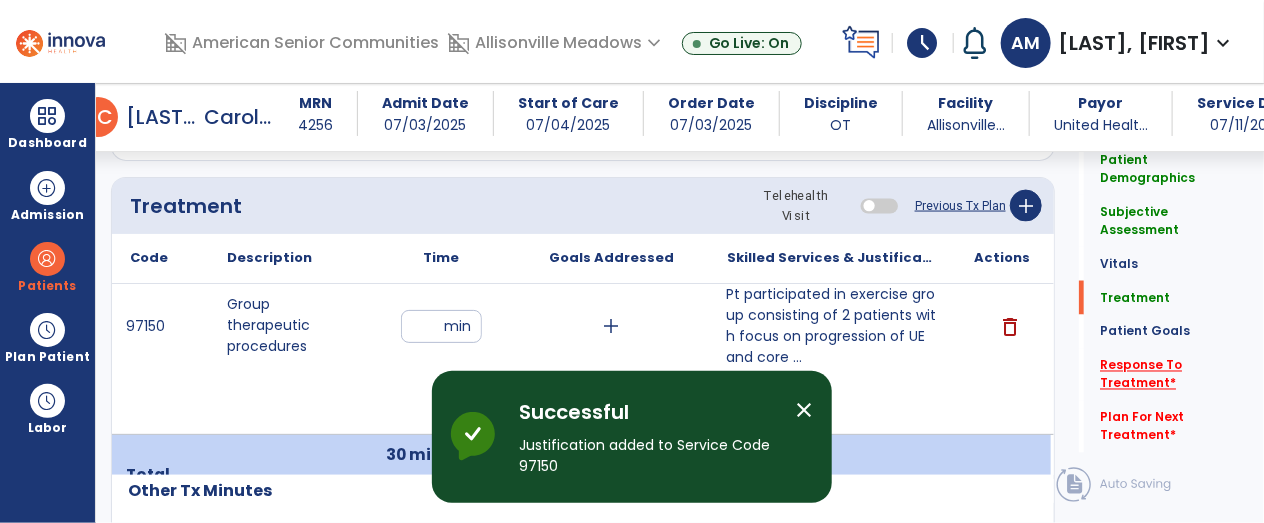 click on "*" 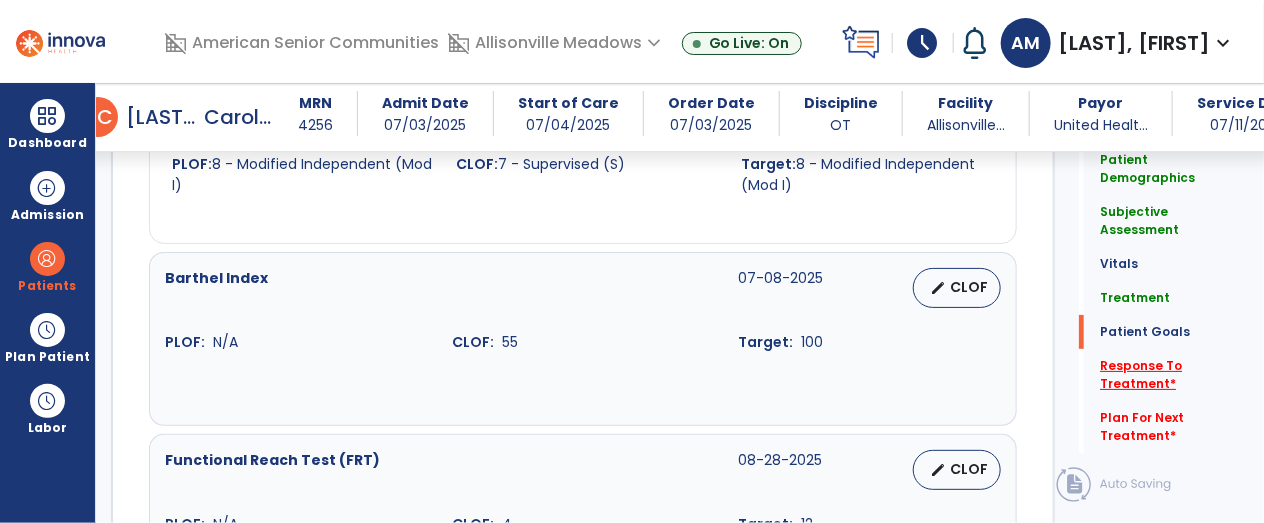 scroll, scrollTop: 3348, scrollLeft: 0, axis: vertical 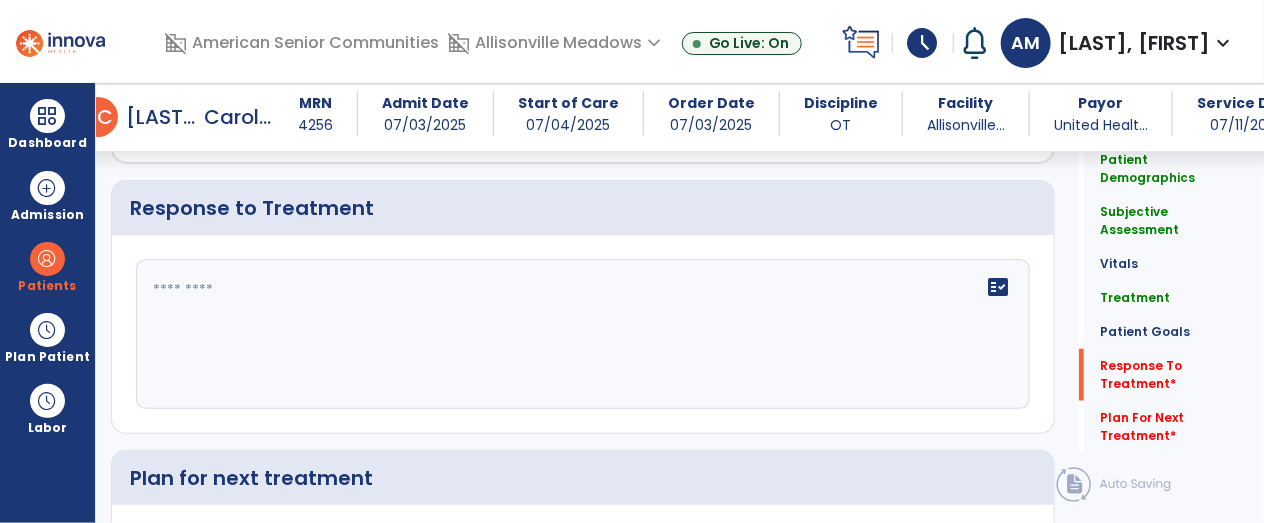 click on "fact_check" 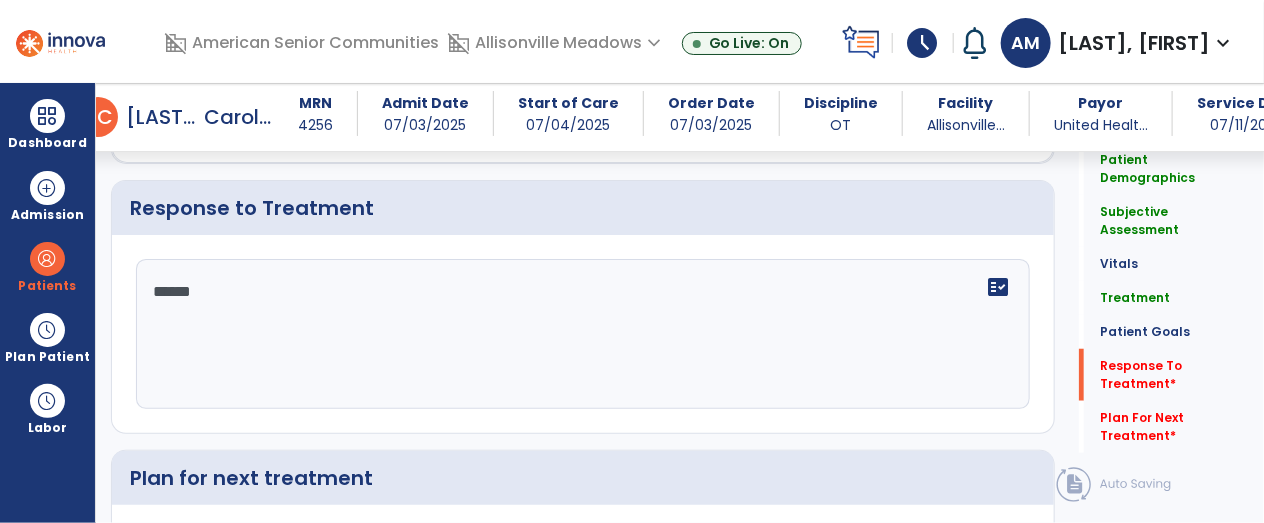 type on "*******" 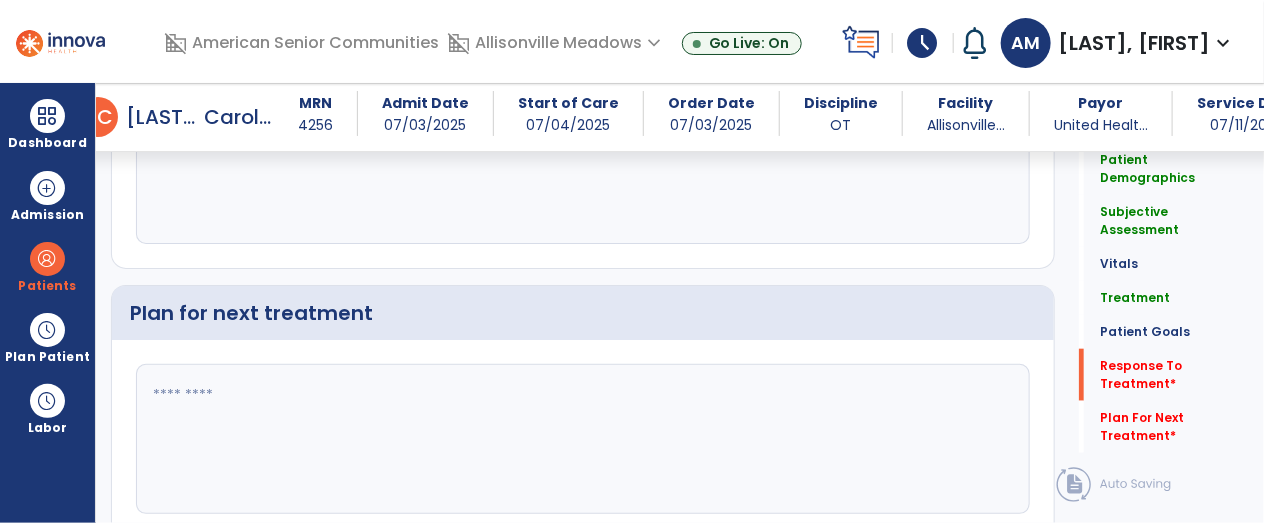 scroll, scrollTop: 3523, scrollLeft: 0, axis: vertical 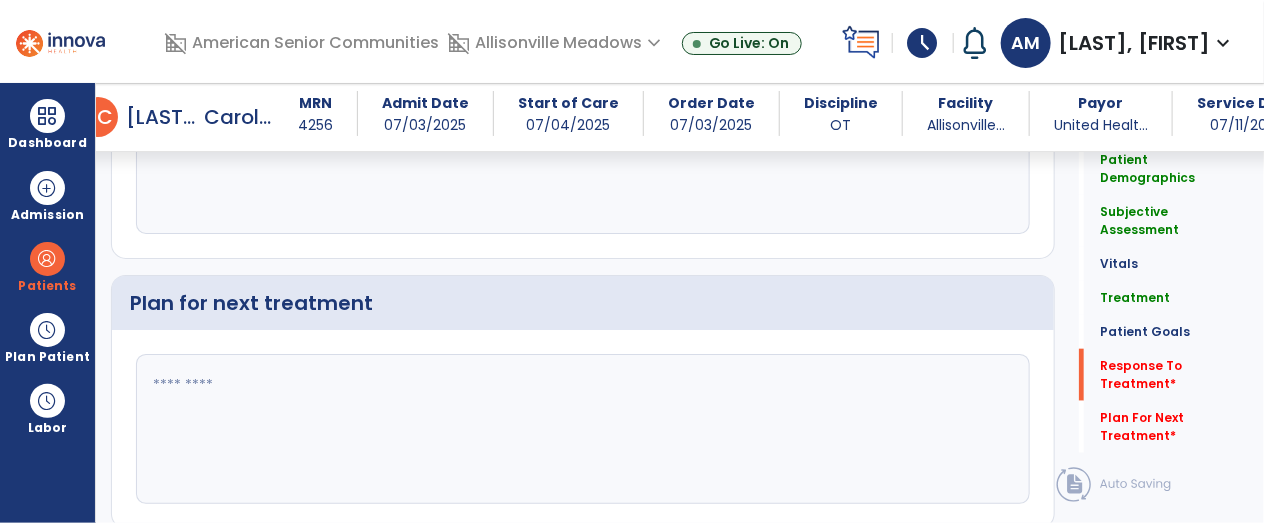 type on "**********" 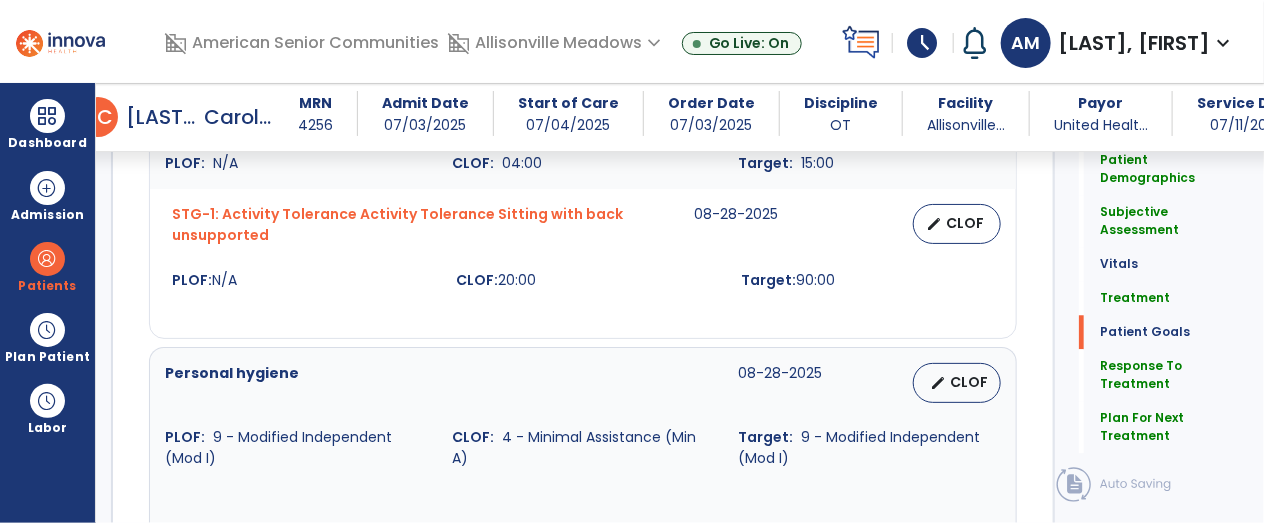 scroll, scrollTop: 1827, scrollLeft: 0, axis: vertical 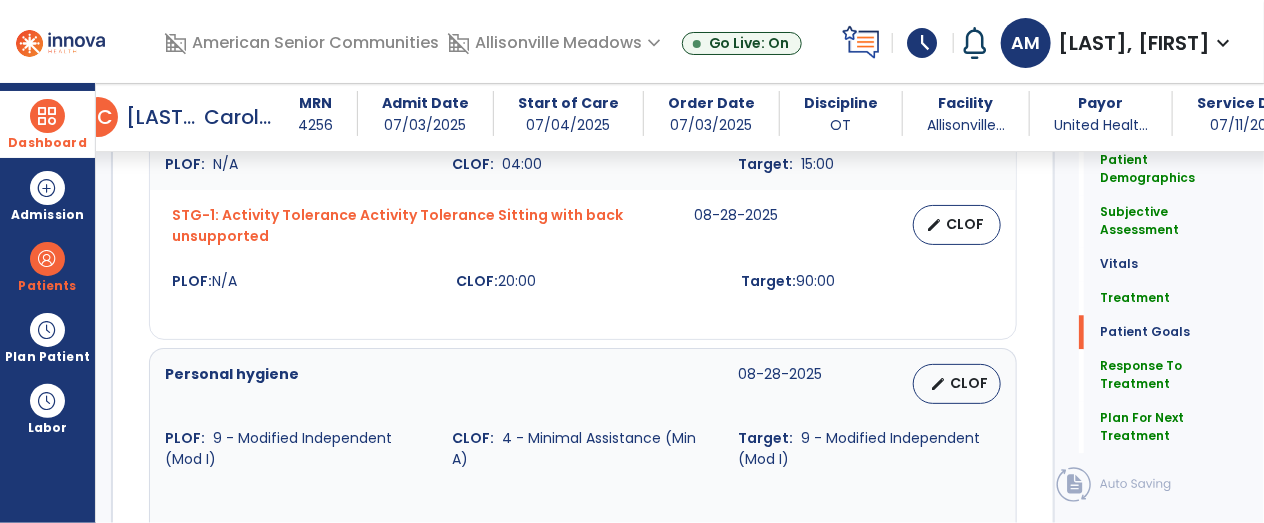 type on "****" 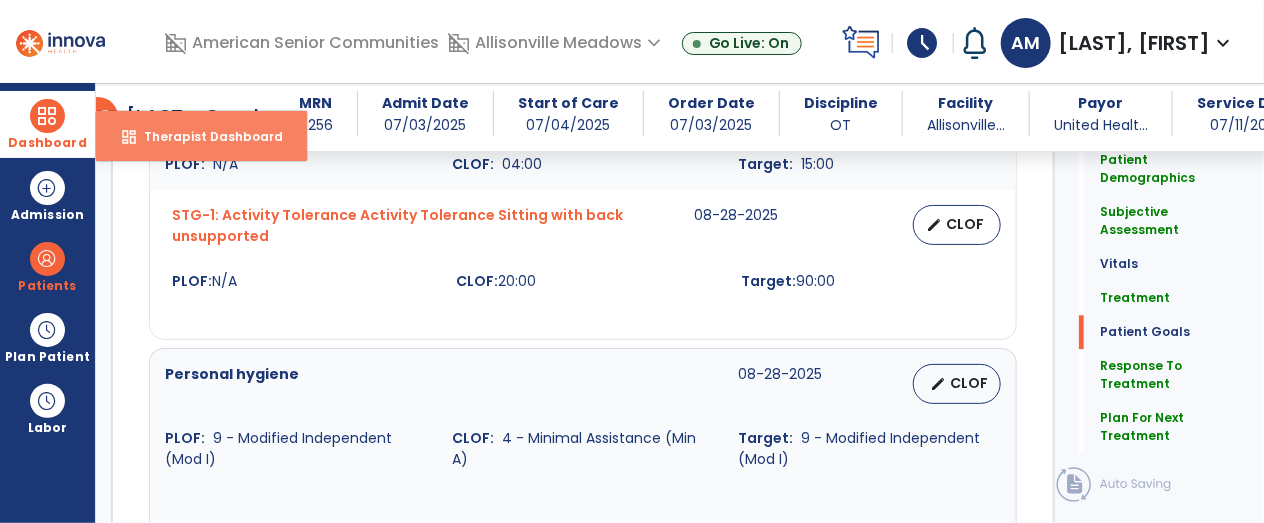 click on "Therapist Dashboard" at bounding box center (205, 136) 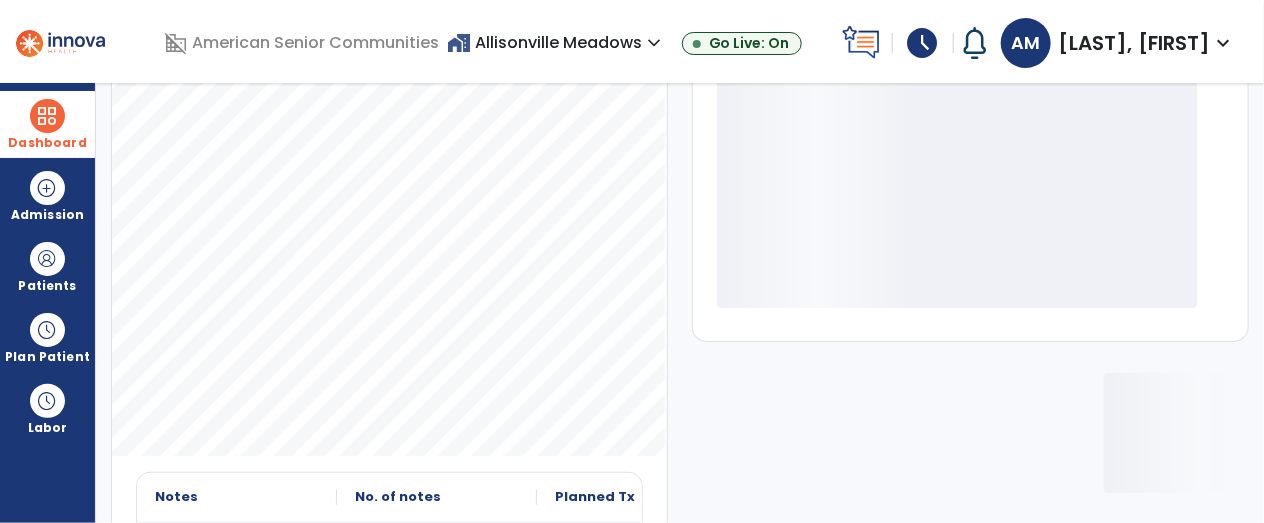 scroll, scrollTop: 430, scrollLeft: 0, axis: vertical 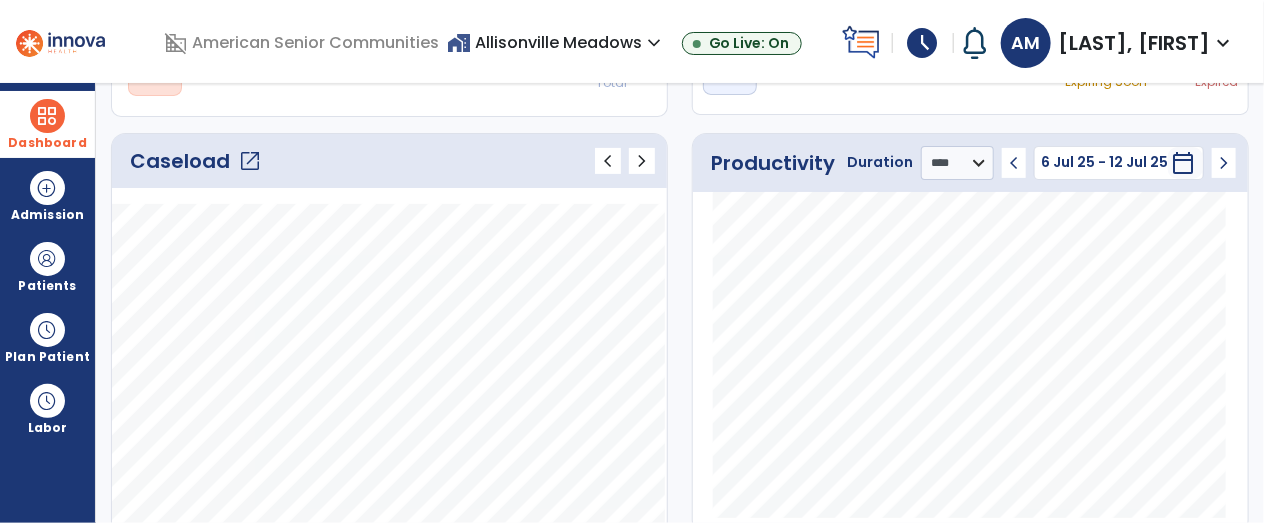 click on "open_in_new" 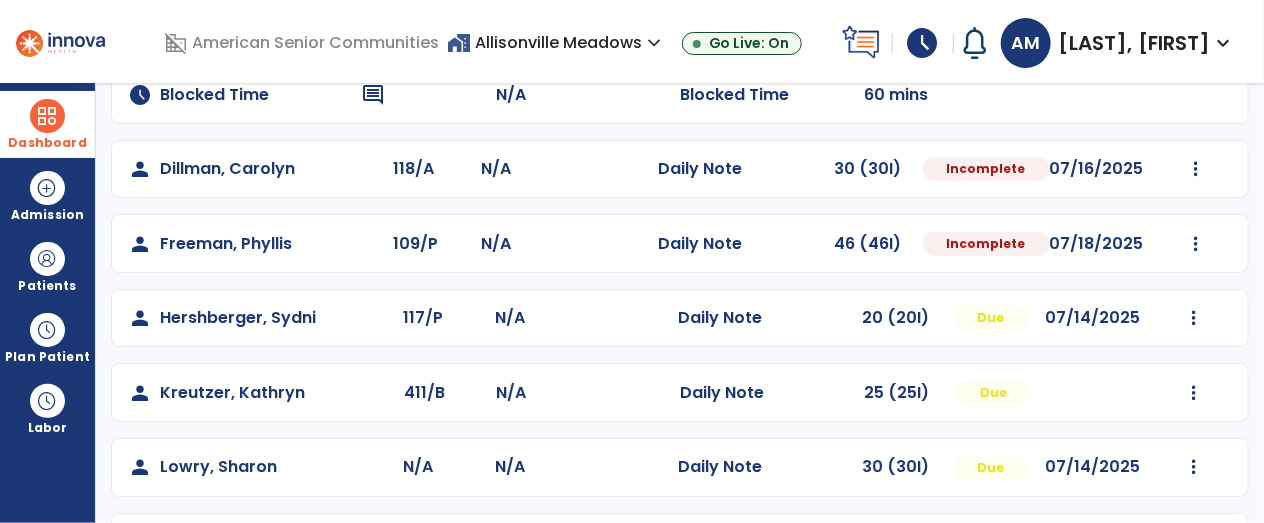 scroll, scrollTop: 293, scrollLeft: 0, axis: vertical 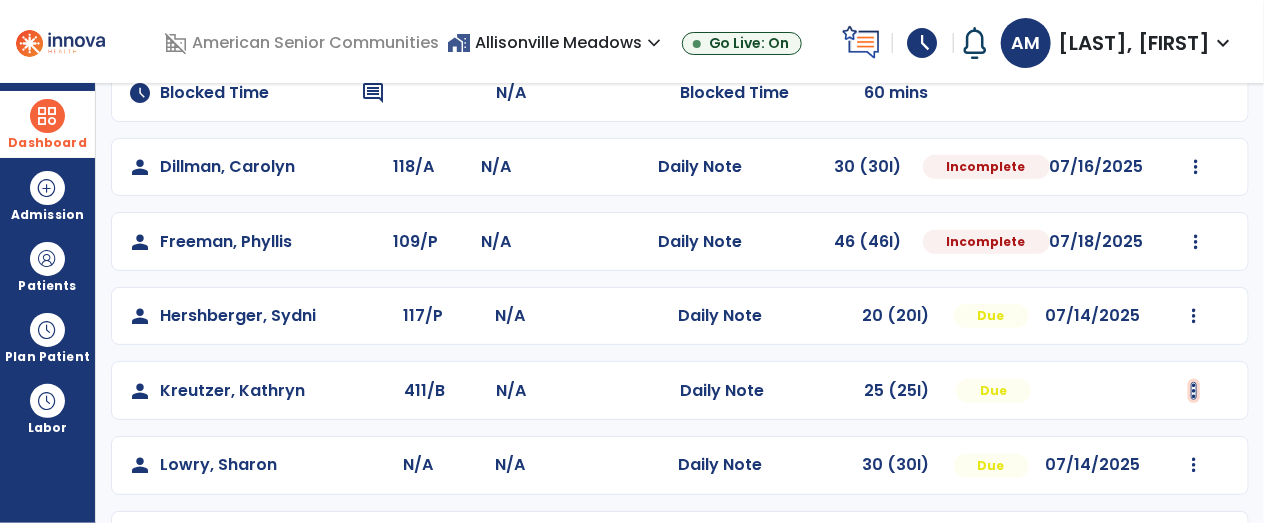 click at bounding box center [1196, 167] 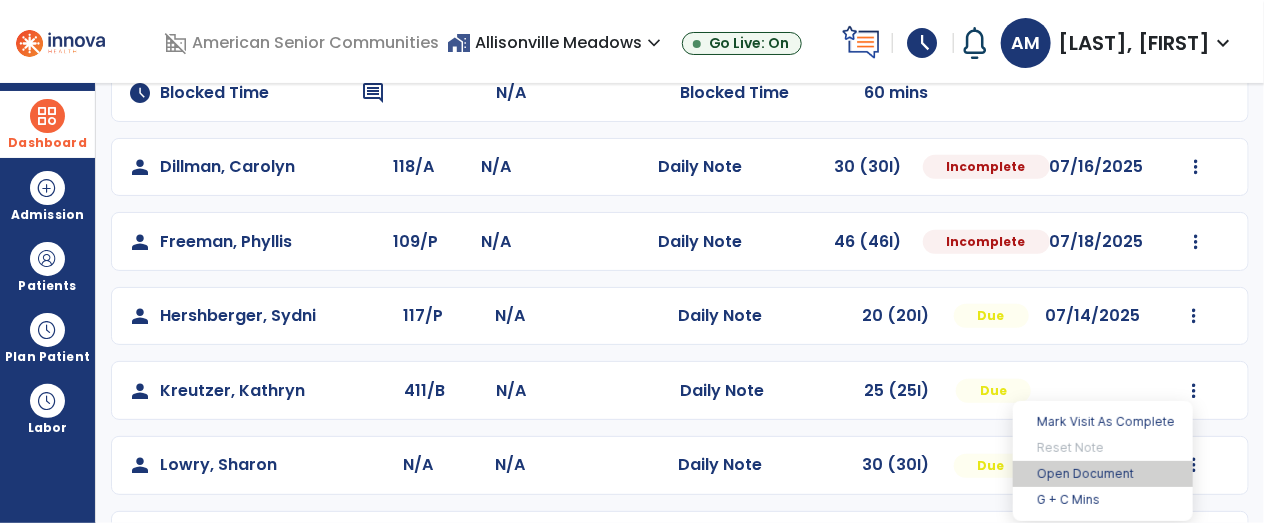 click on "Open Document" at bounding box center (1103, 474) 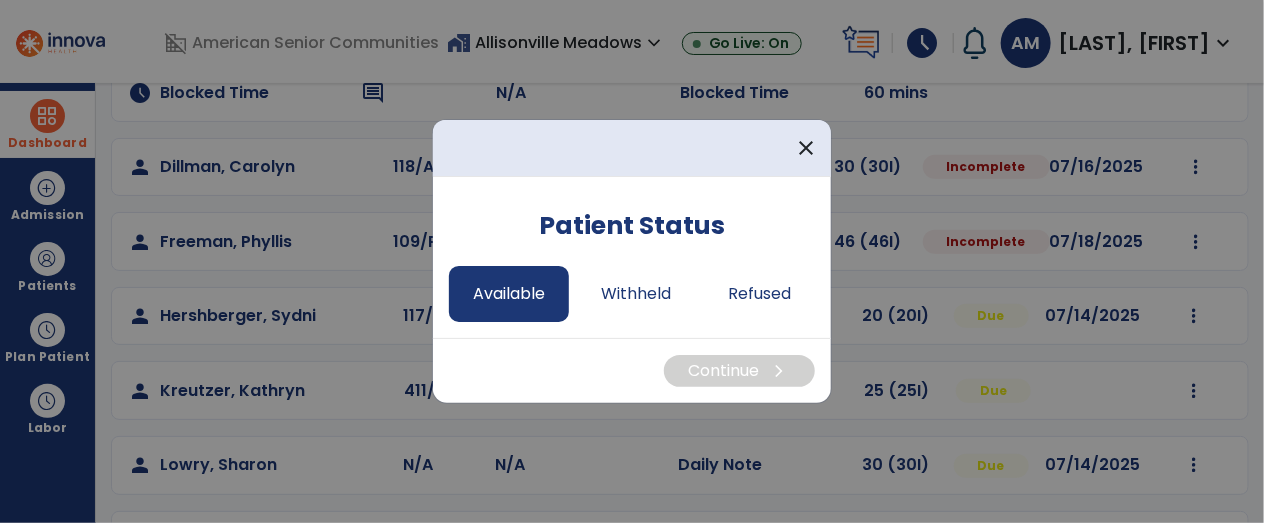 click on "Available" at bounding box center (509, 294) 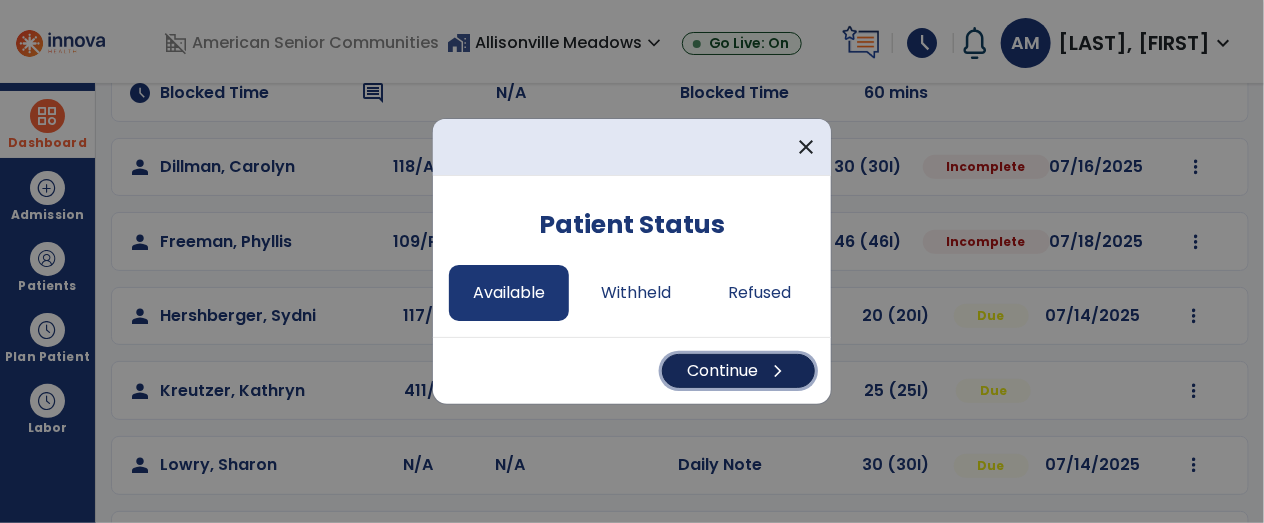 click on "chevron_right" at bounding box center (778, 371) 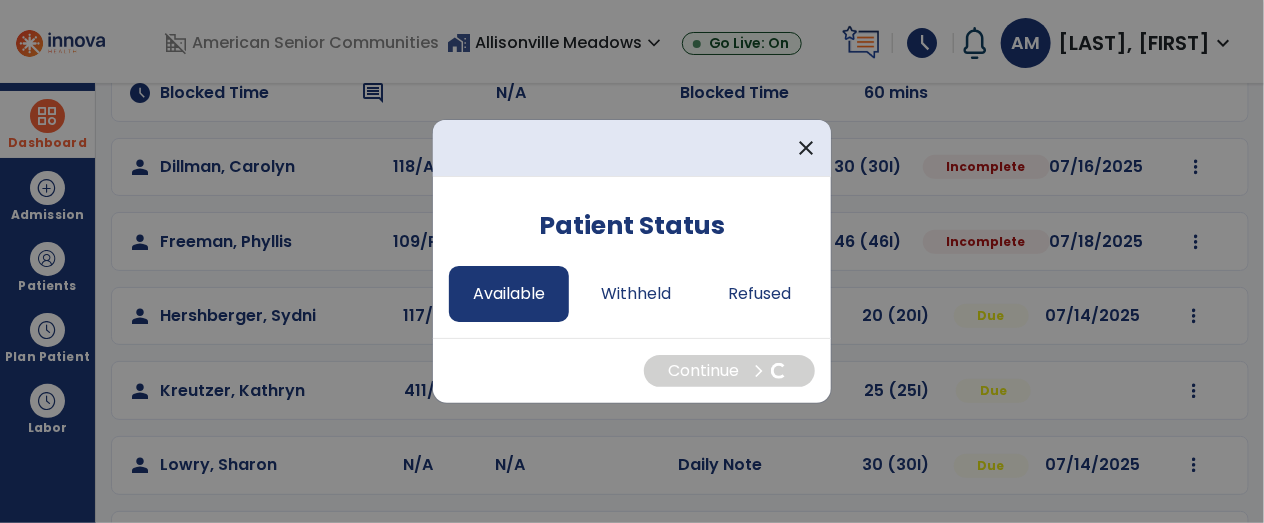 select on "*" 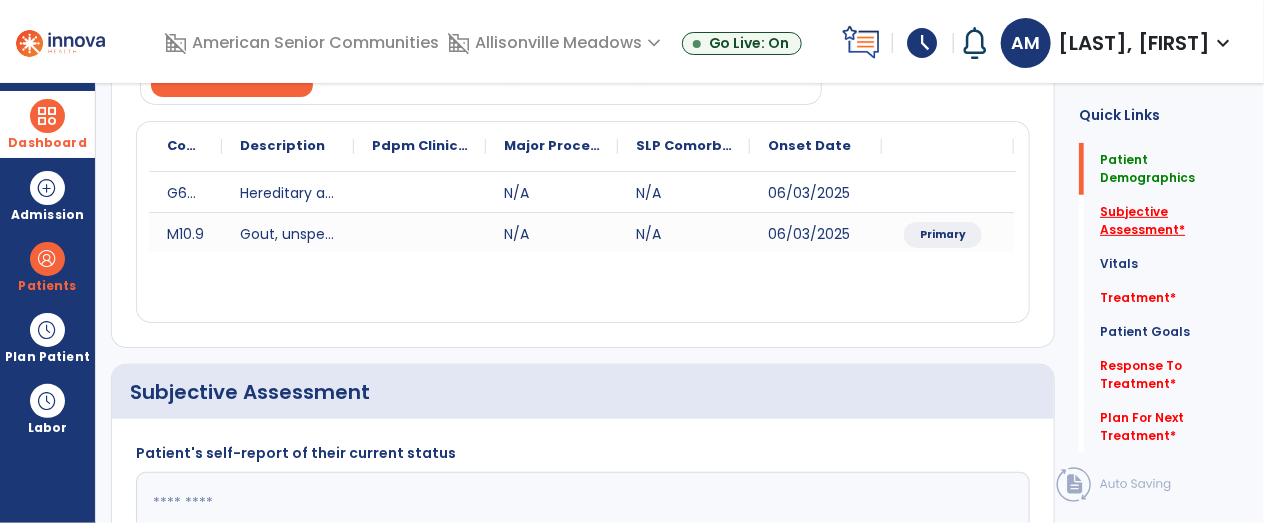 click on "Subjective Assessment   *" 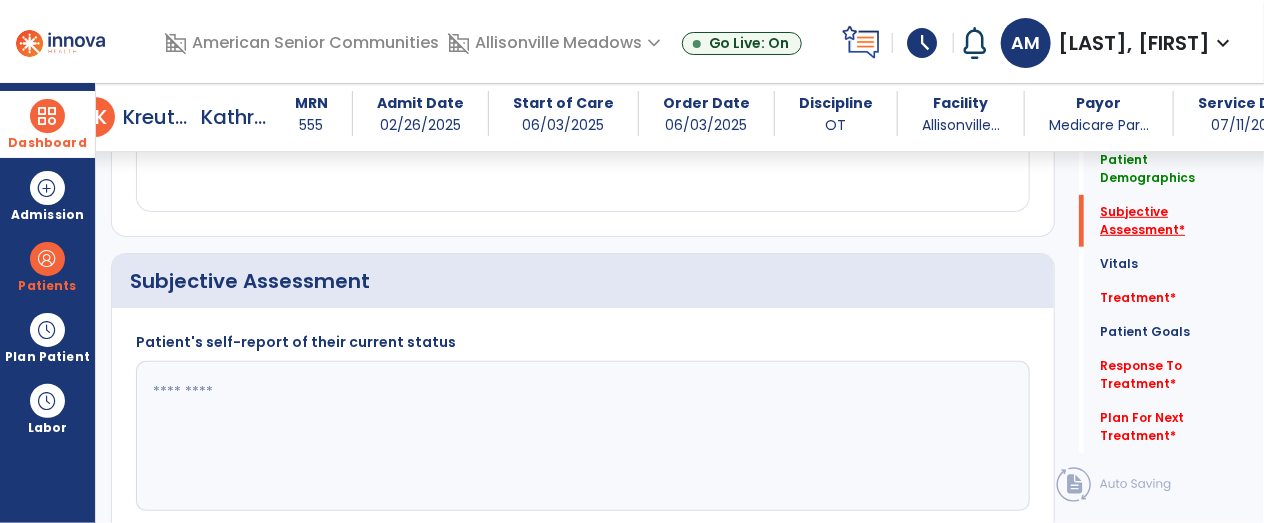 scroll, scrollTop: 495, scrollLeft: 0, axis: vertical 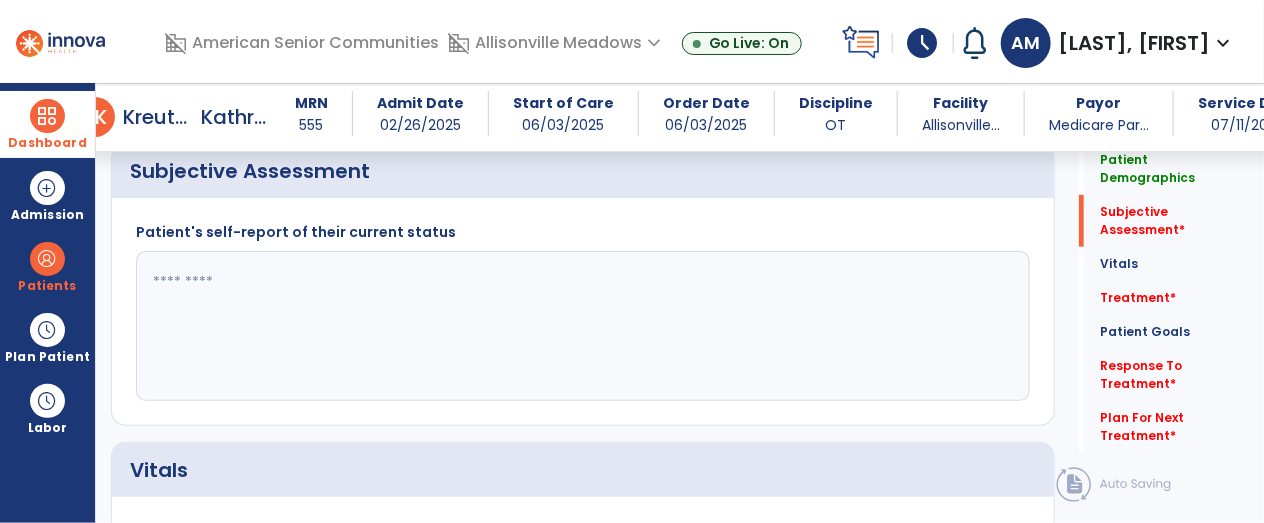 click 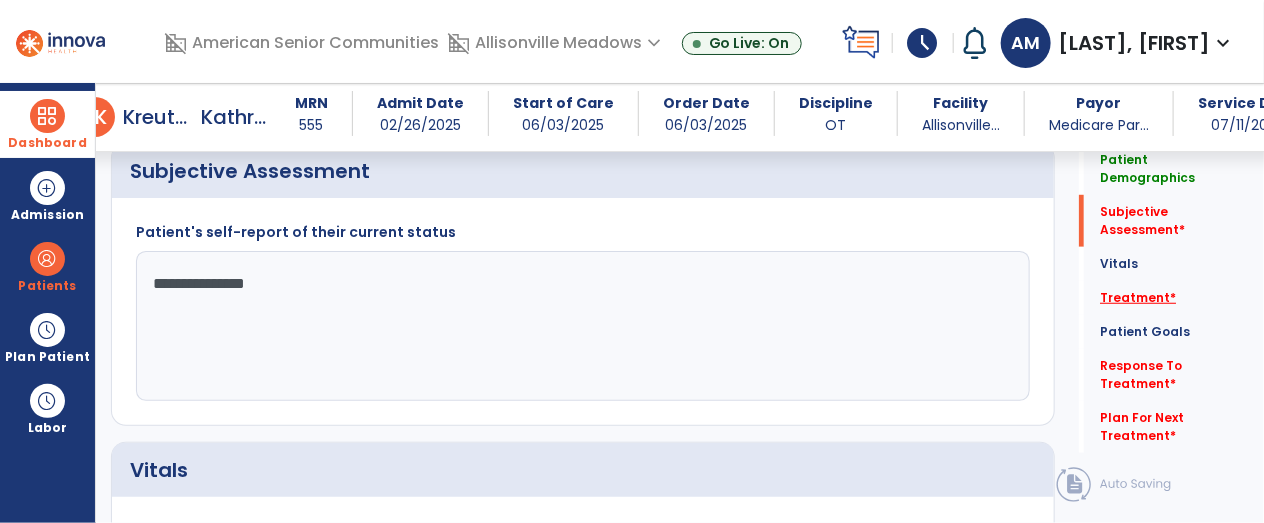 type on "**********" 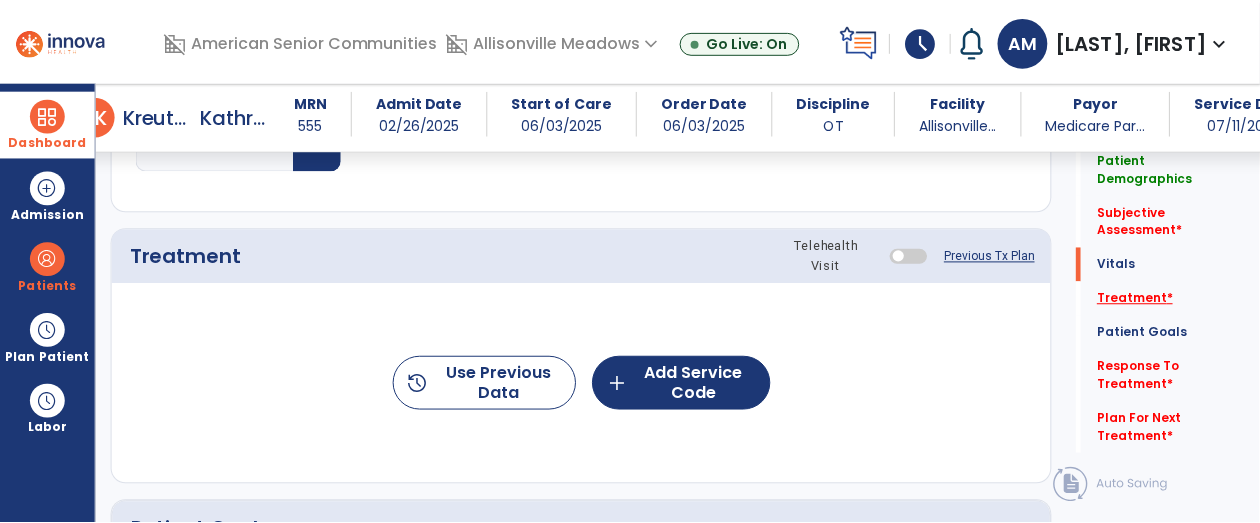 scroll, scrollTop: 1182, scrollLeft: 0, axis: vertical 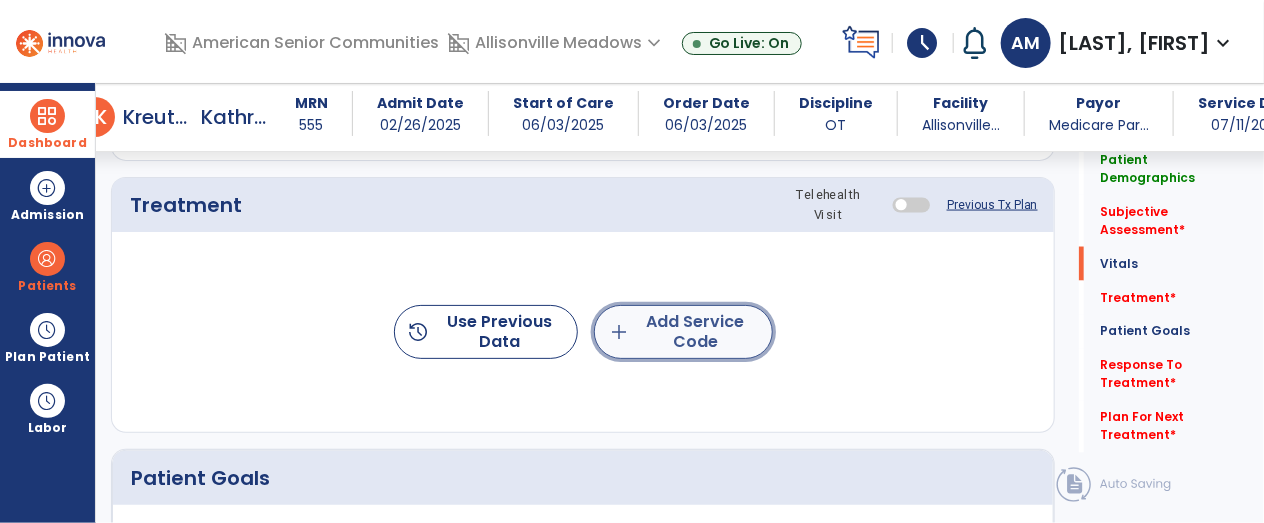 click on "add  Add Service Code" 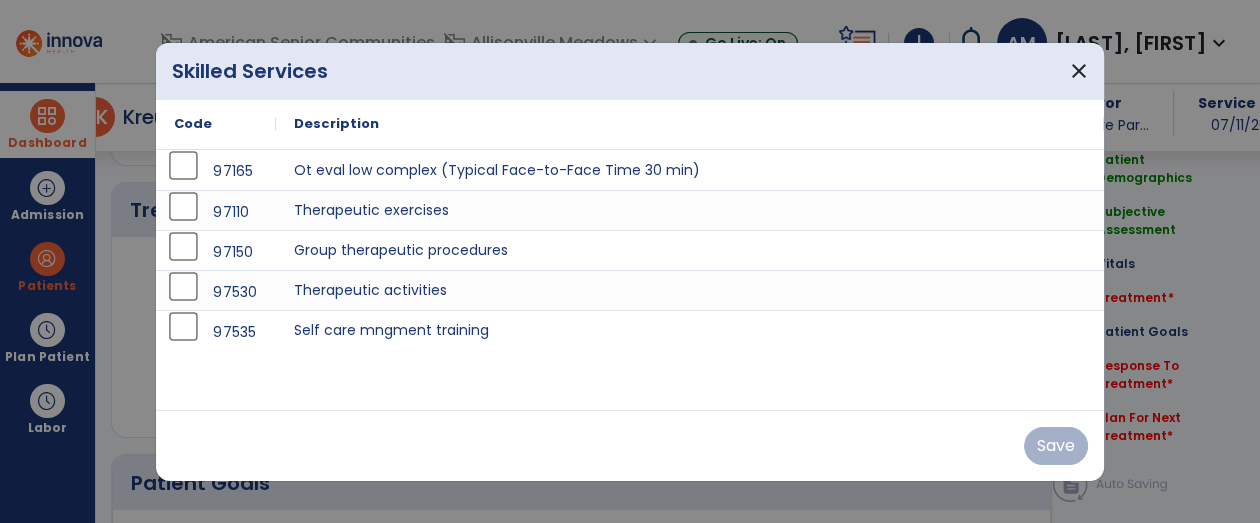 scroll, scrollTop: 1182, scrollLeft: 0, axis: vertical 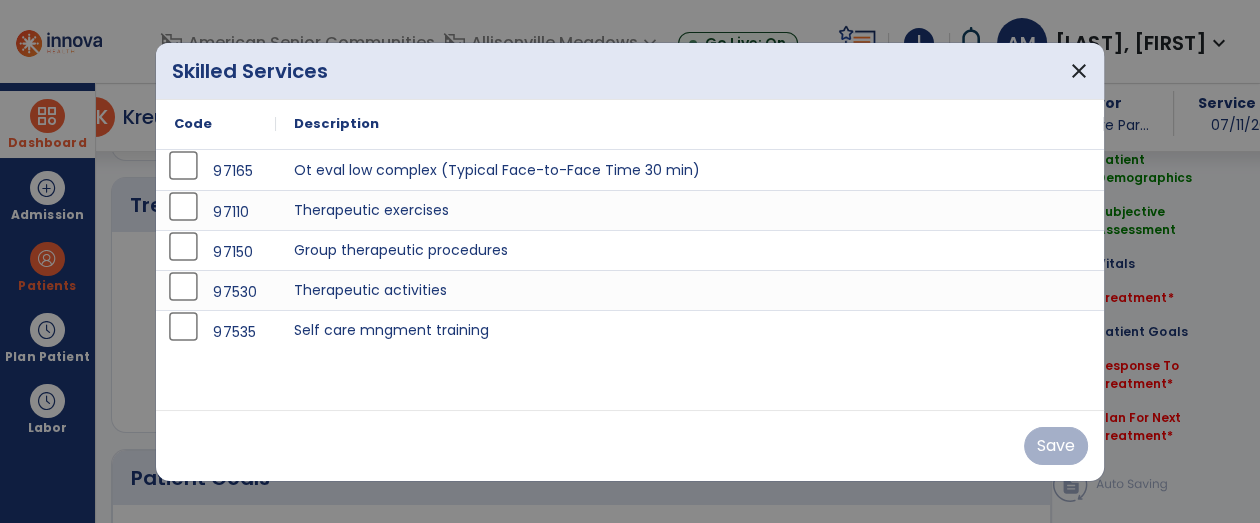 click on "97110" at bounding box center [216, 212] 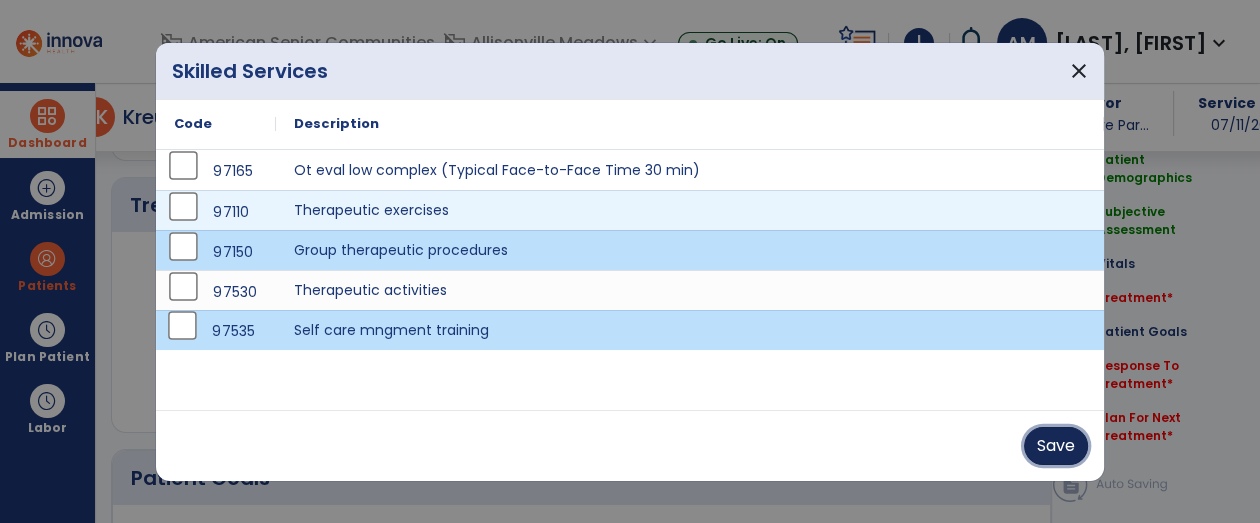click on "Save" at bounding box center (1056, 446) 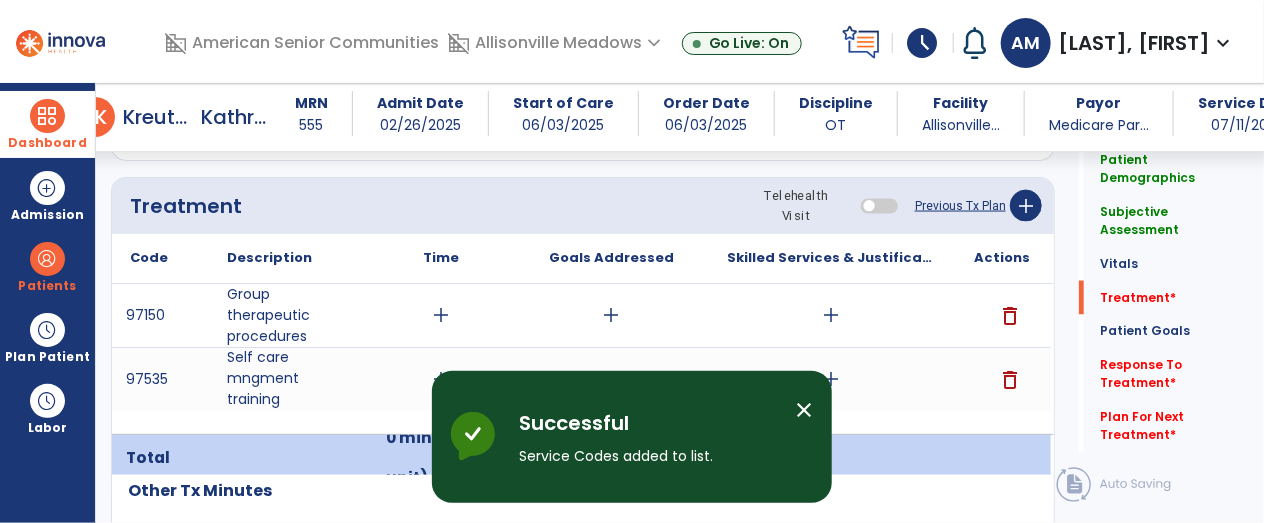 click on "add" at bounding box center [441, 315] 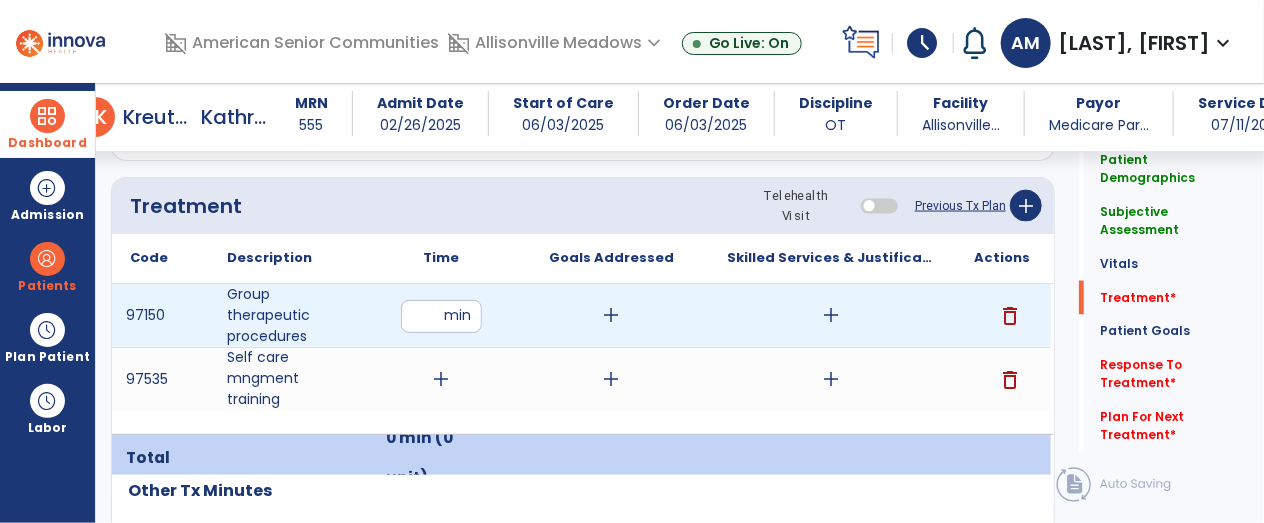 type on "**" 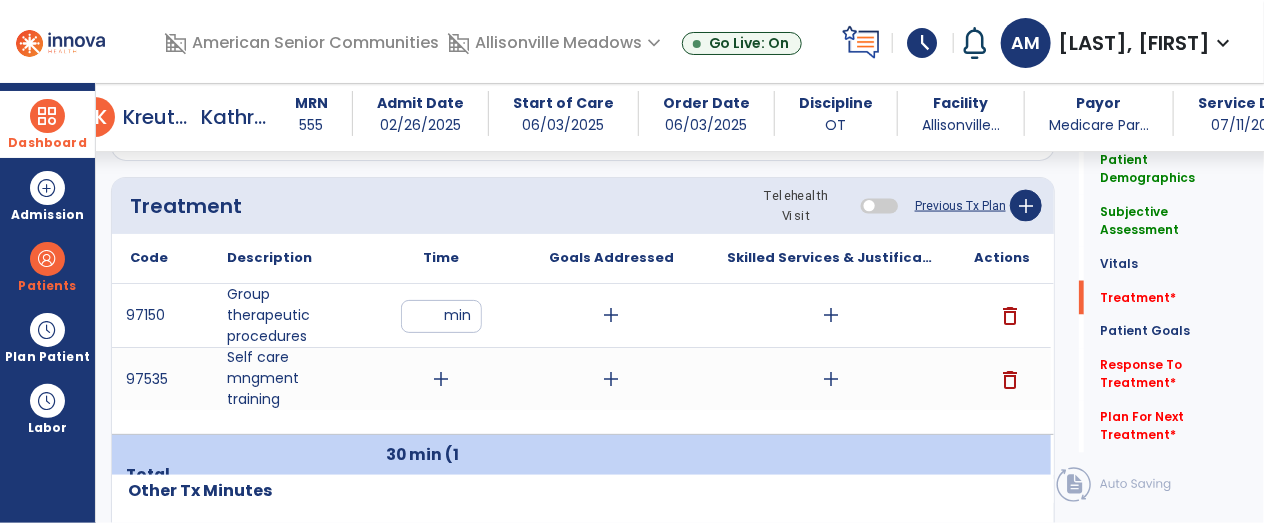 click on "add" at bounding box center [441, 379] 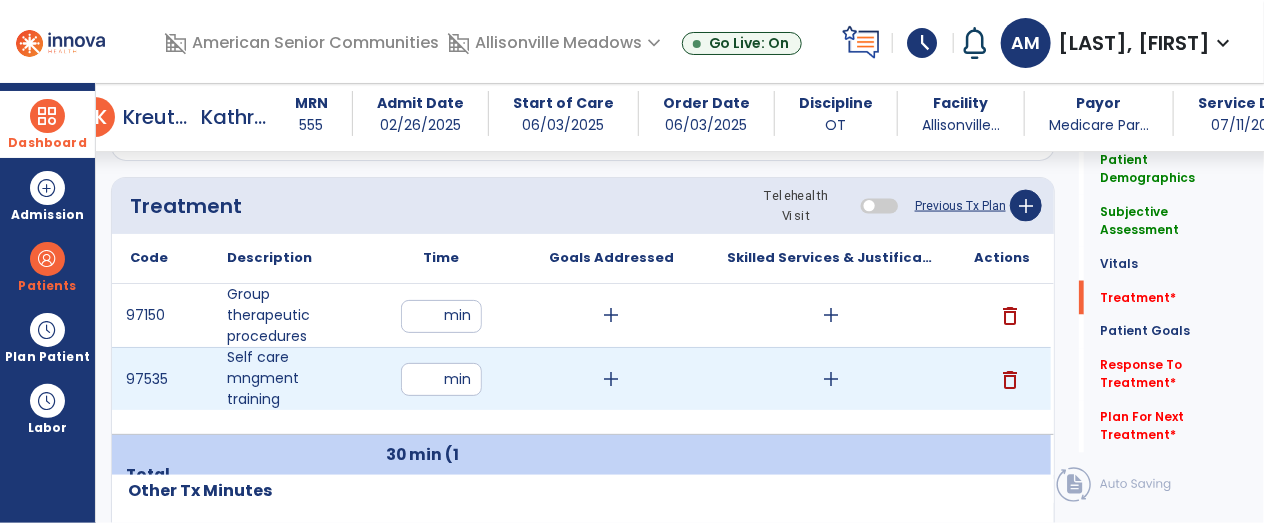 type on "**" 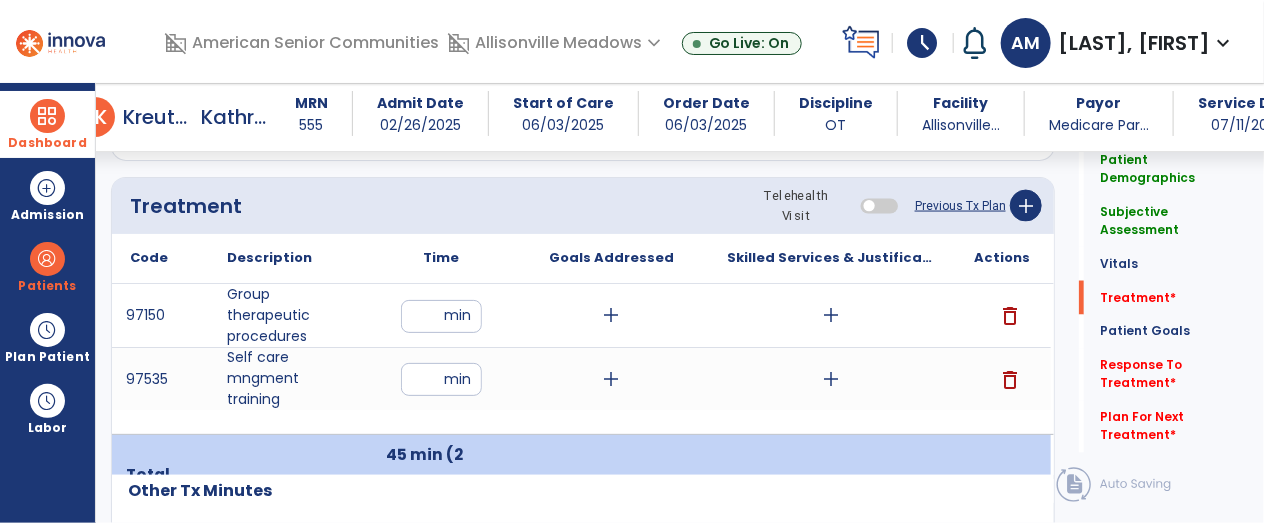 click on "add" at bounding box center (831, 315) 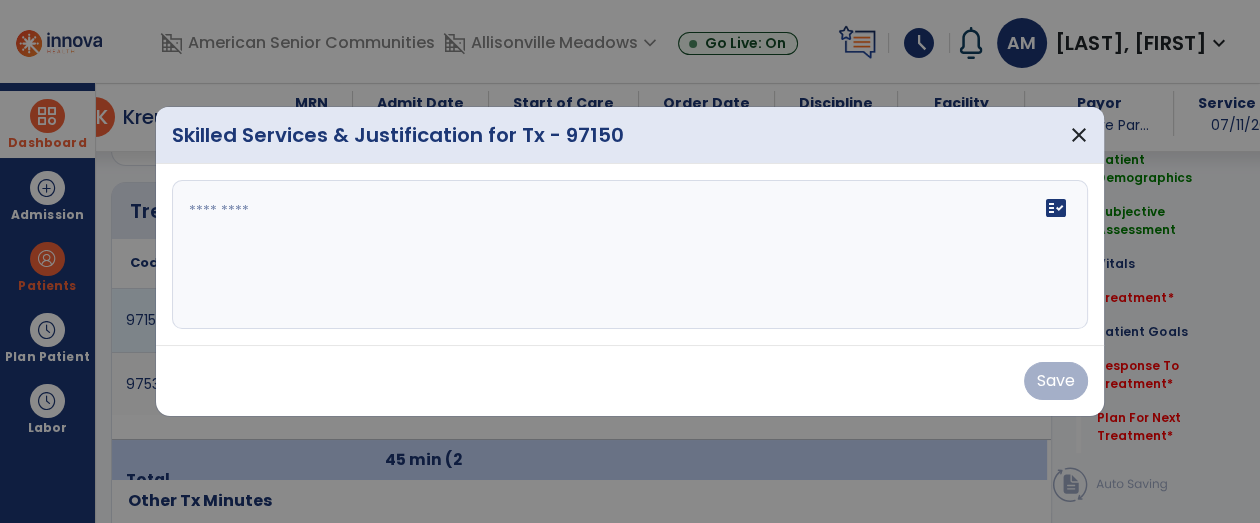 scroll, scrollTop: 1182, scrollLeft: 0, axis: vertical 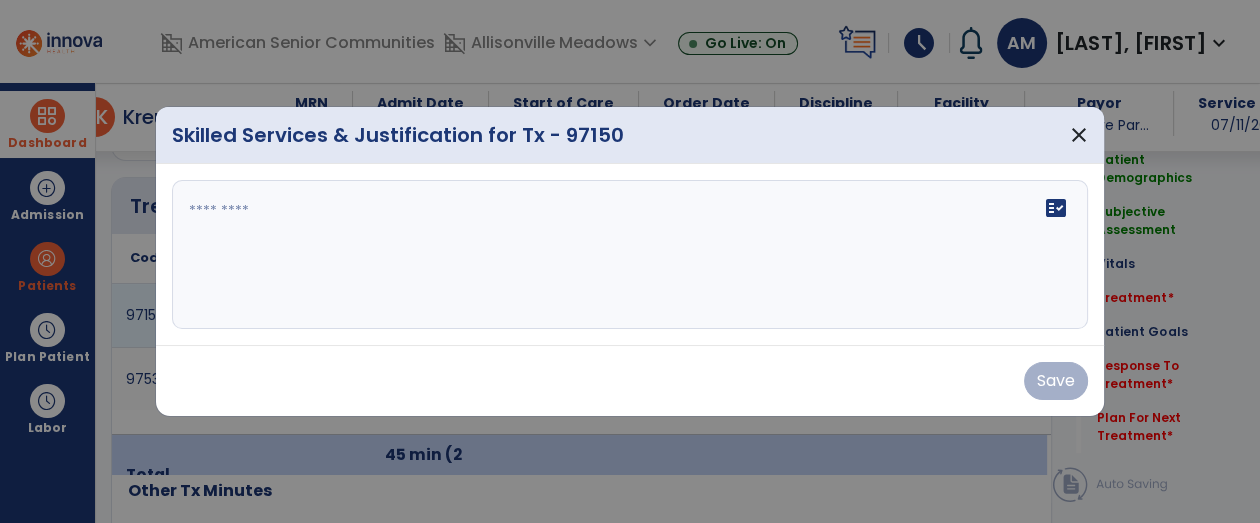 click on "fact_check" at bounding box center (630, 255) 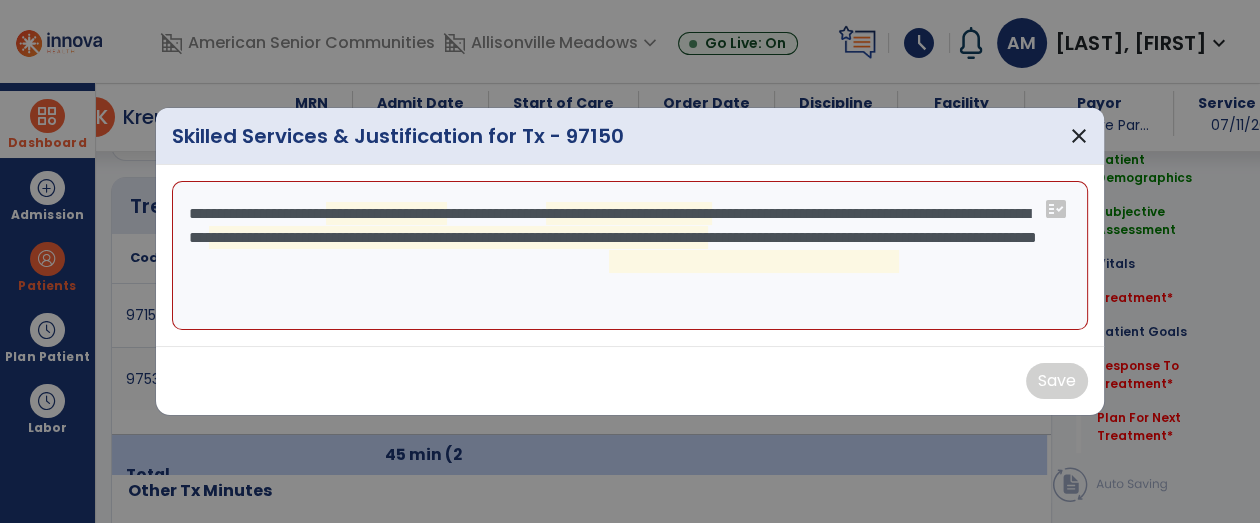 click on "**********" at bounding box center [630, 256] 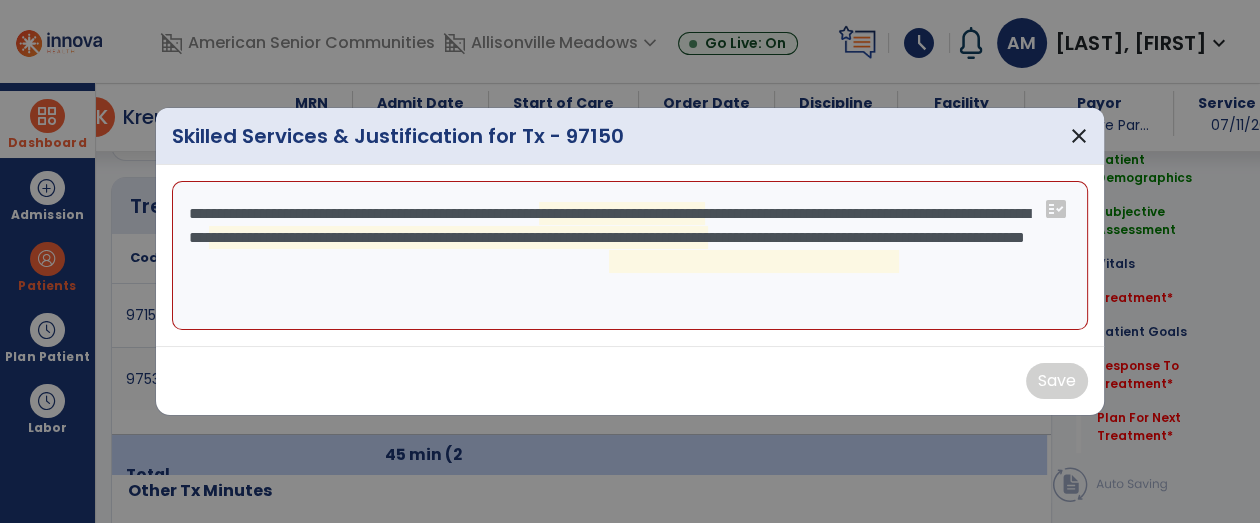 type on "**********" 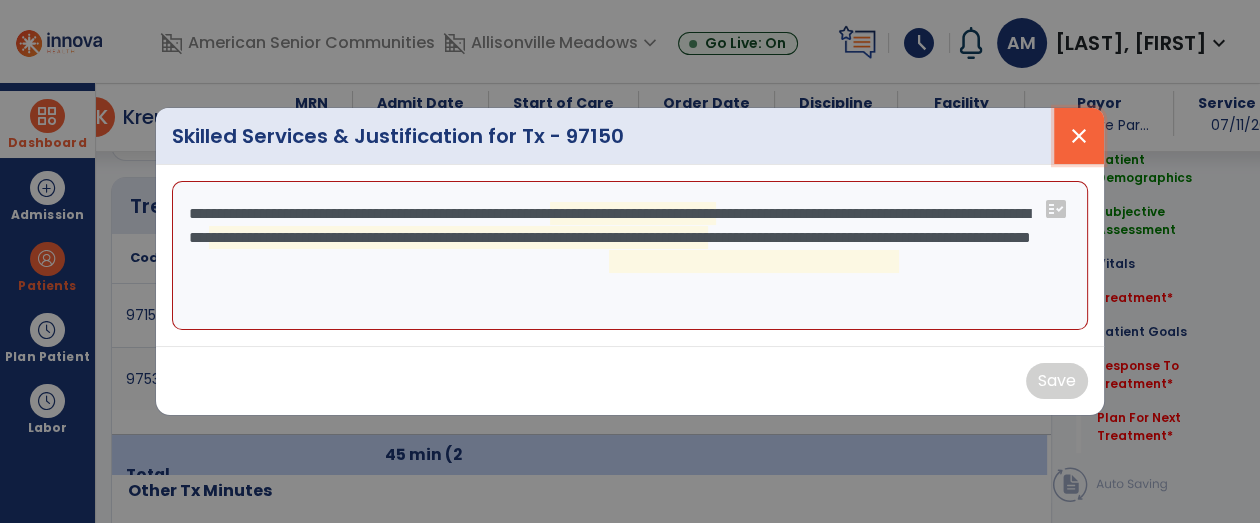 click on "close" at bounding box center [1079, 136] 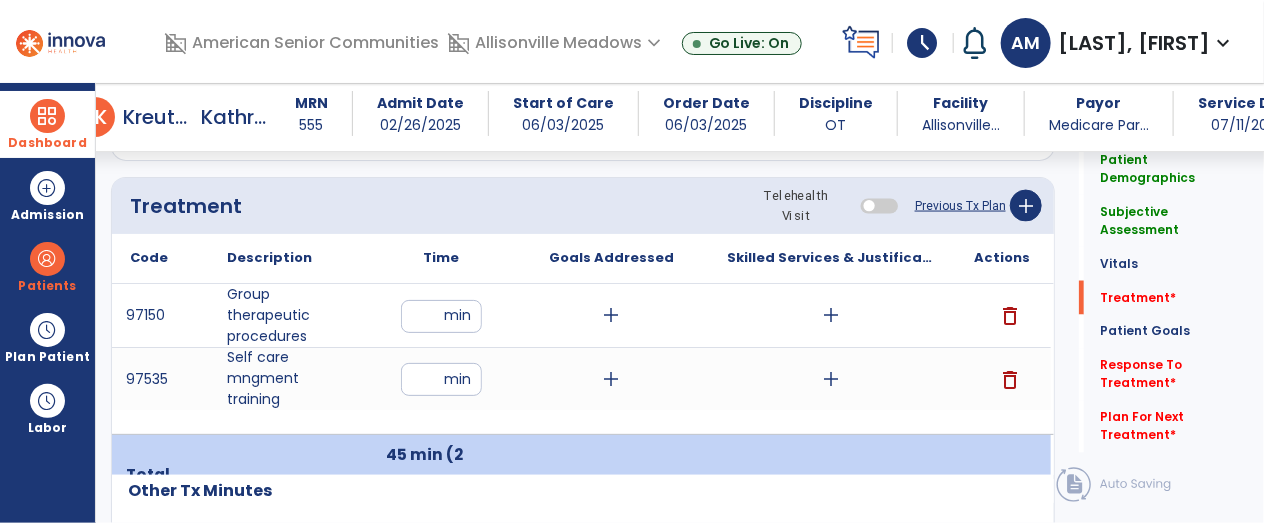 click on "add" at bounding box center [831, 315] 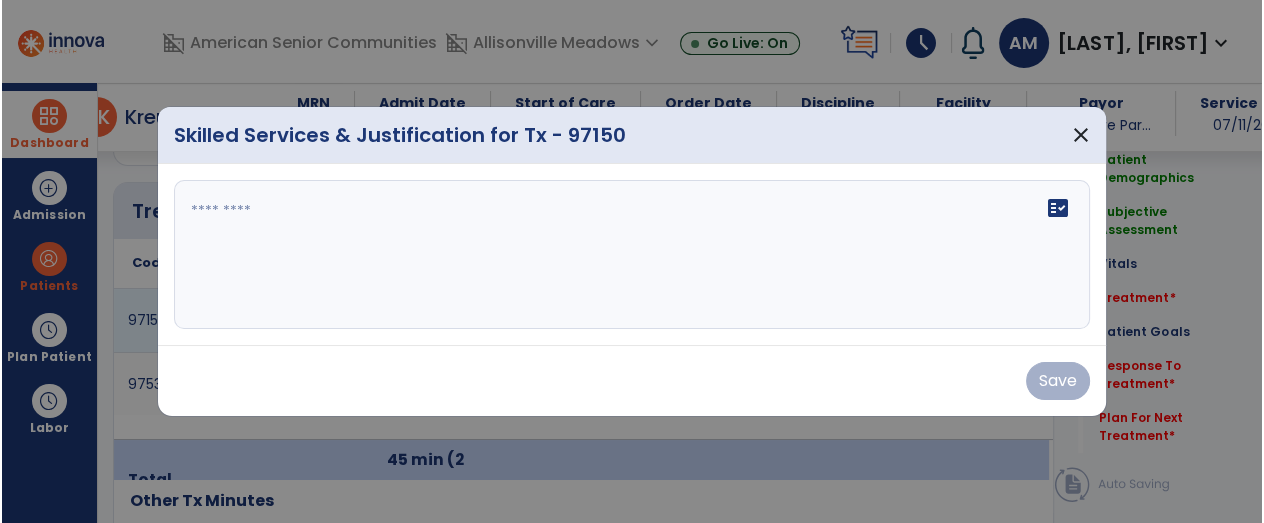 scroll, scrollTop: 1182, scrollLeft: 0, axis: vertical 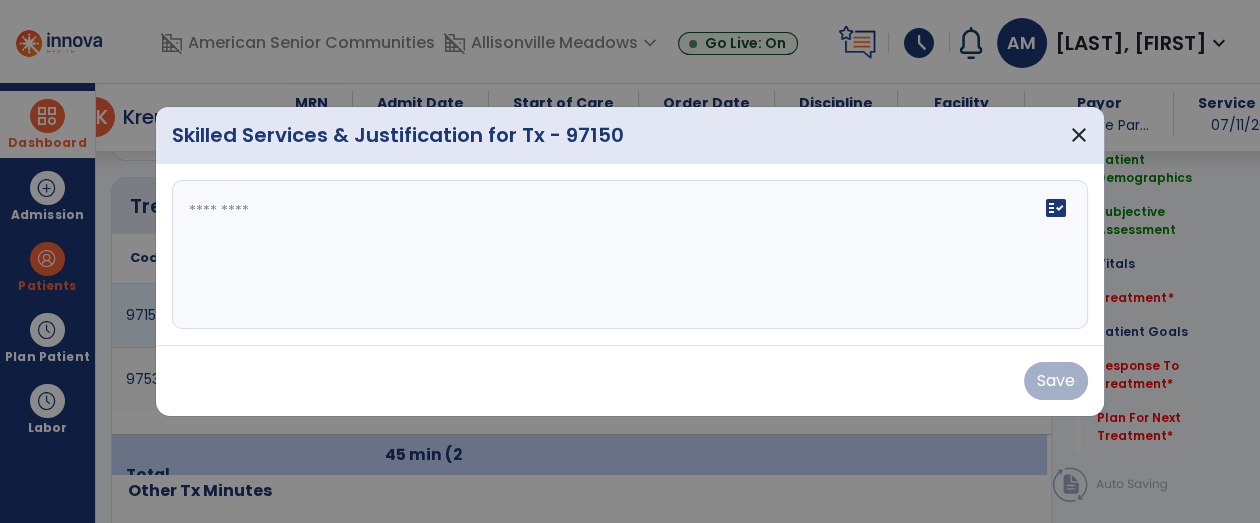 click at bounding box center [630, 255] 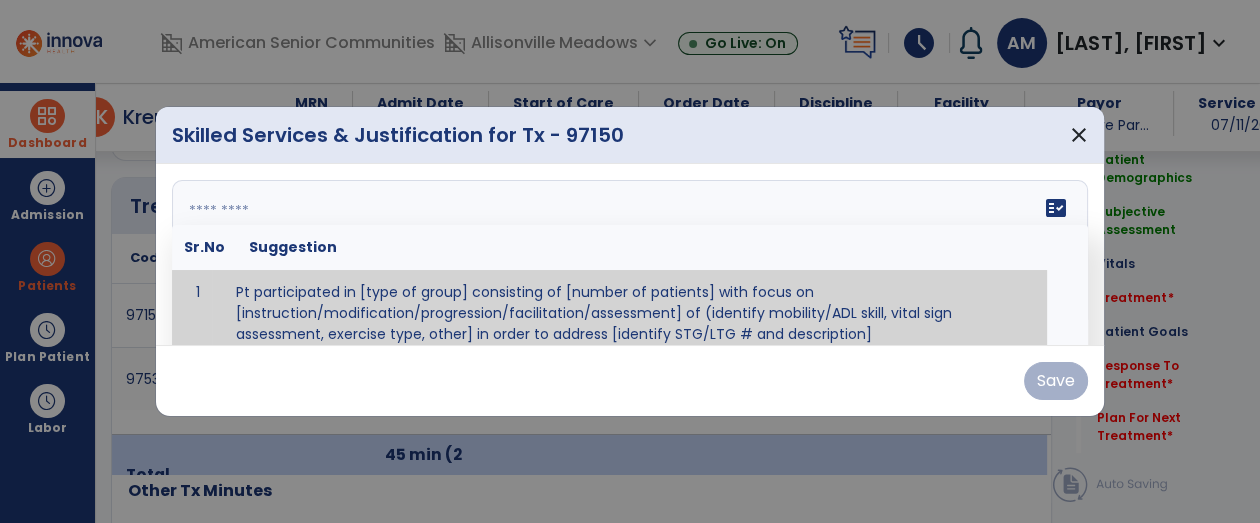 click at bounding box center [628, 255] 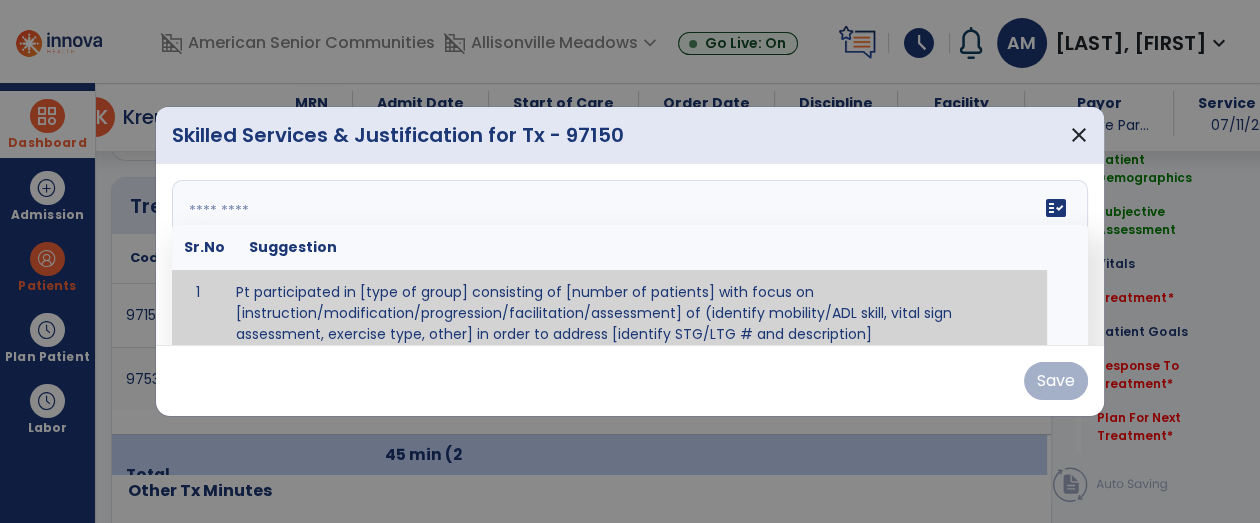 paste on "**********" 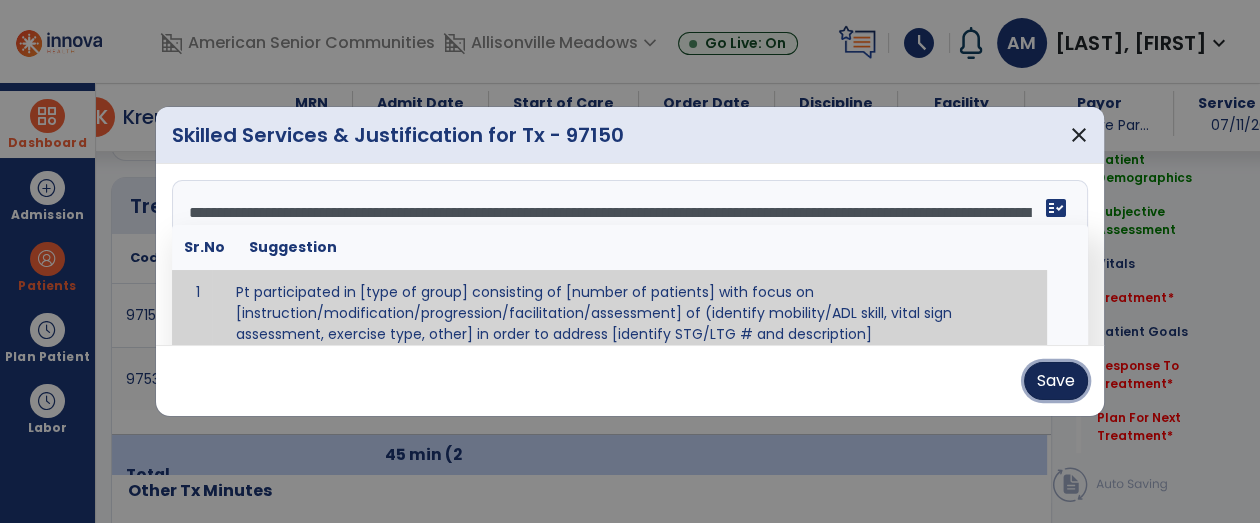 click on "Save" at bounding box center (1056, 381) 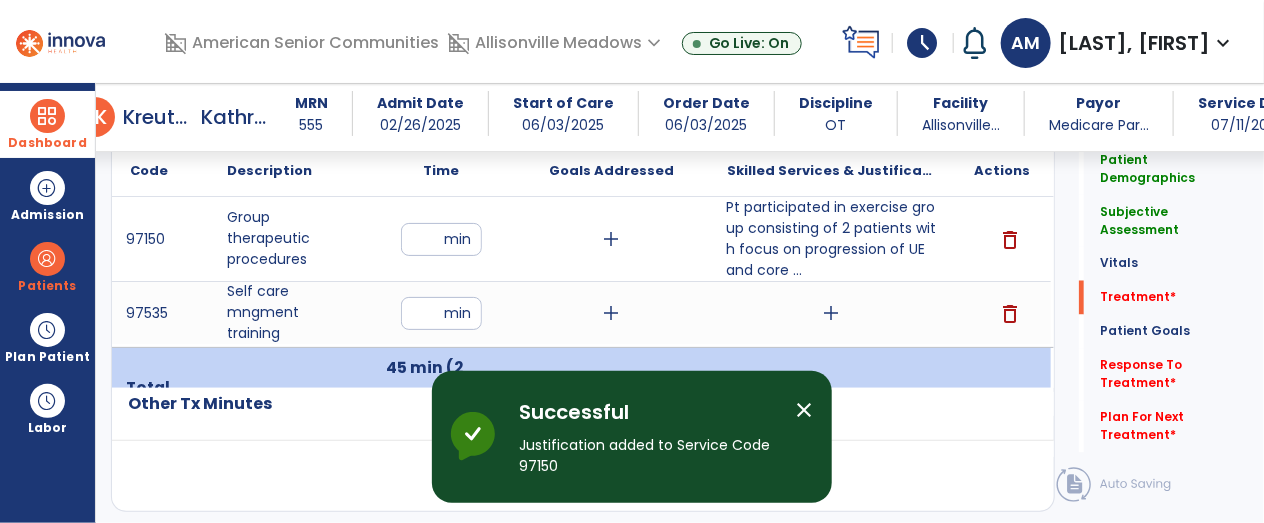 click on "add" at bounding box center (831, 313) 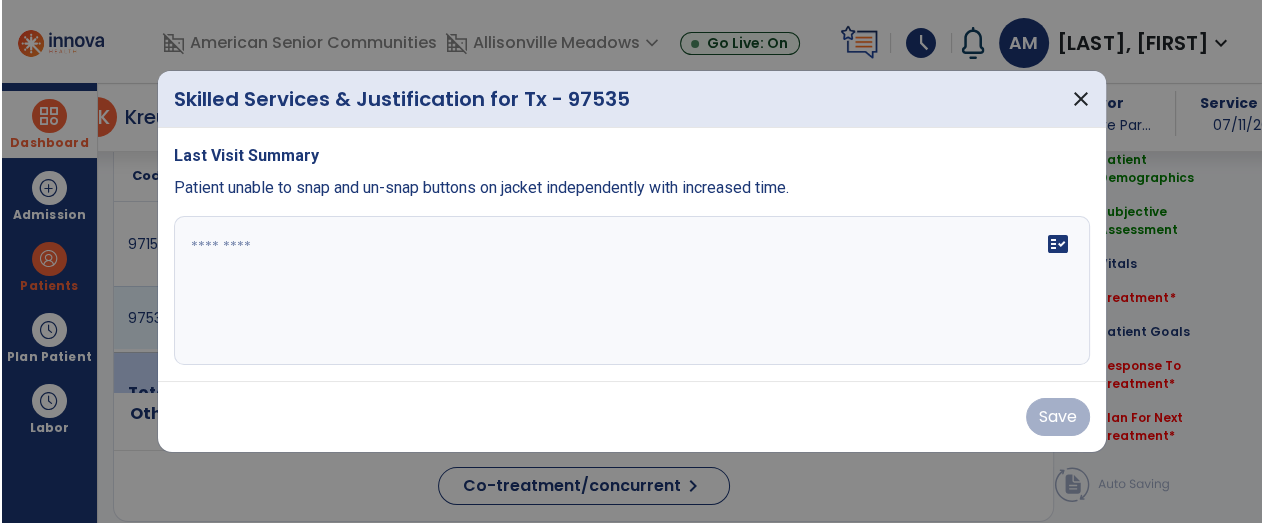 scroll, scrollTop: 1269, scrollLeft: 0, axis: vertical 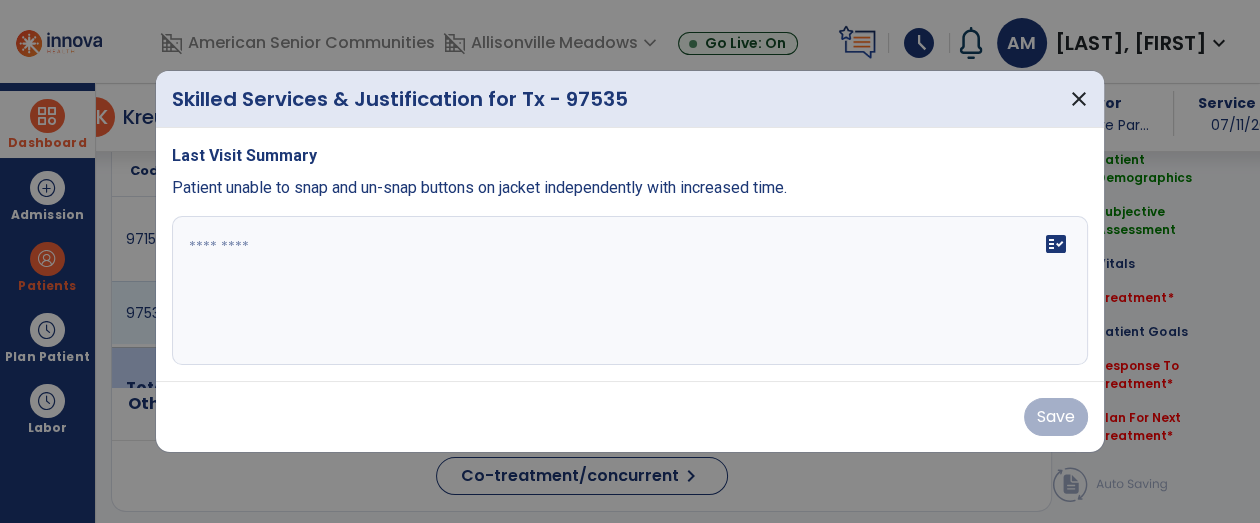 click on "fact_check" at bounding box center (630, 291) 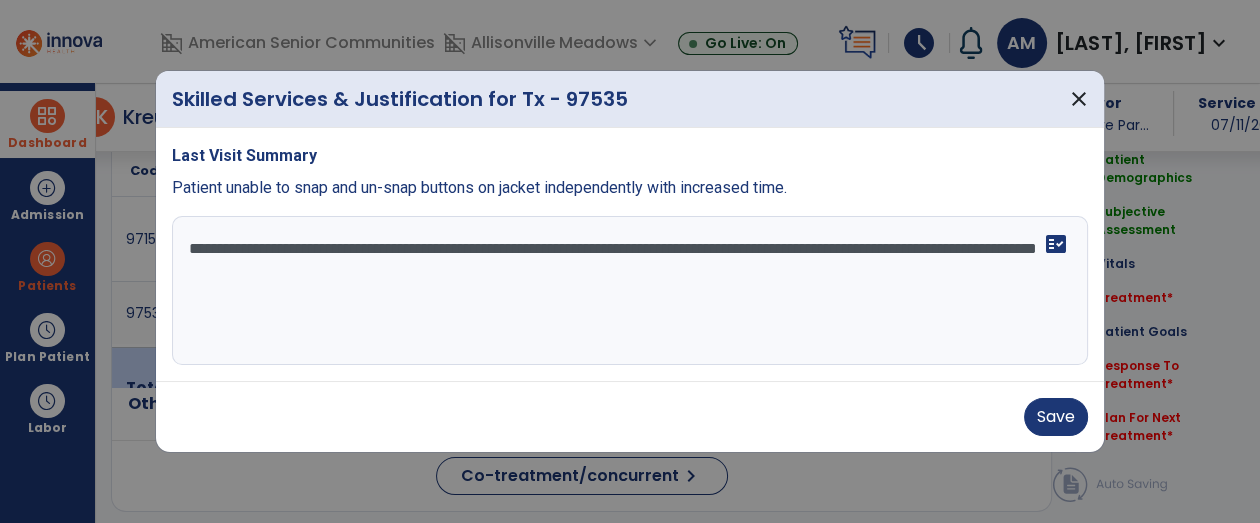 type on "**********" 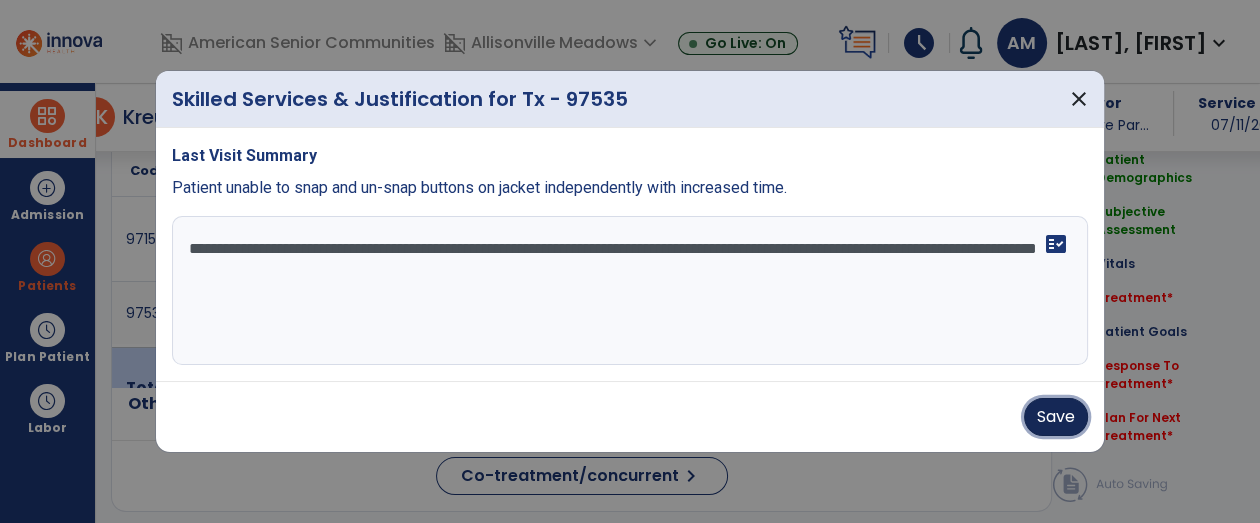 click on "Save" at bounding box center (1056, 417) 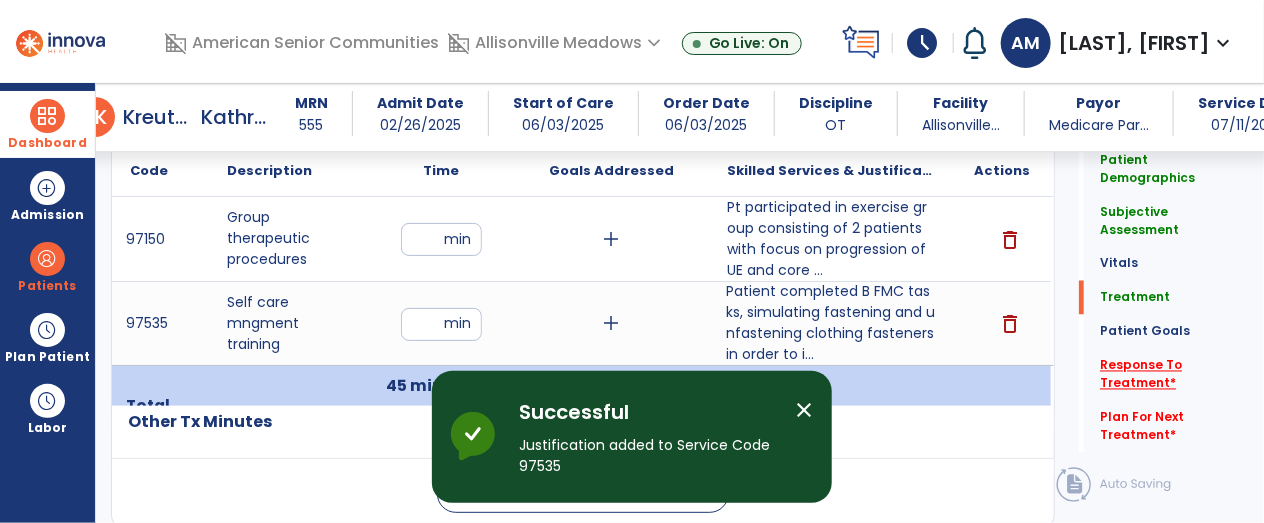 click on "*" 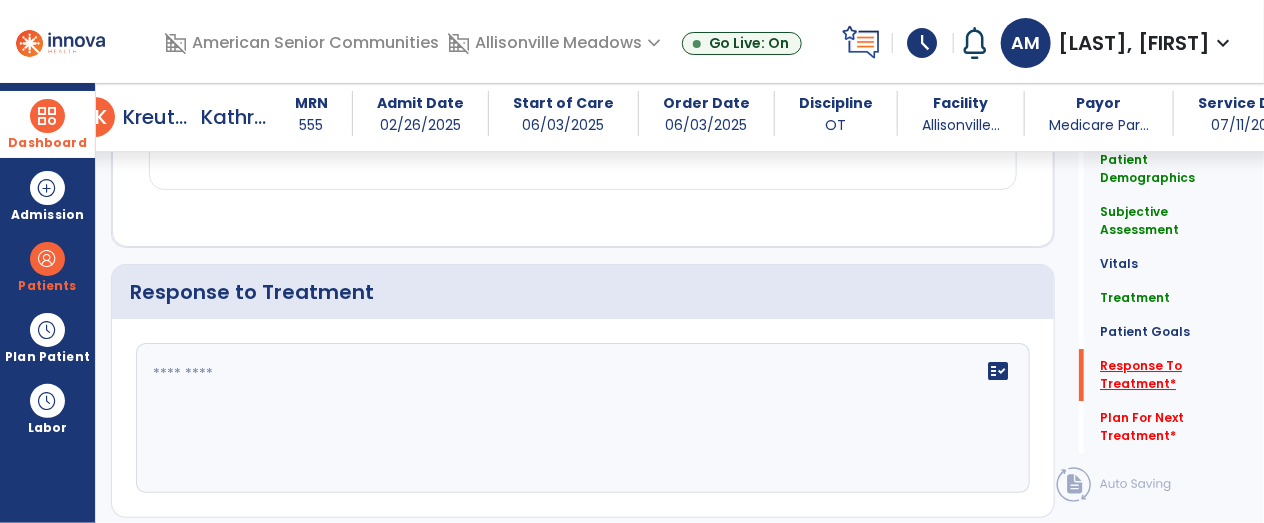 scroll, scrollTop: 2515, scrollLeft: 0, axis: vertical 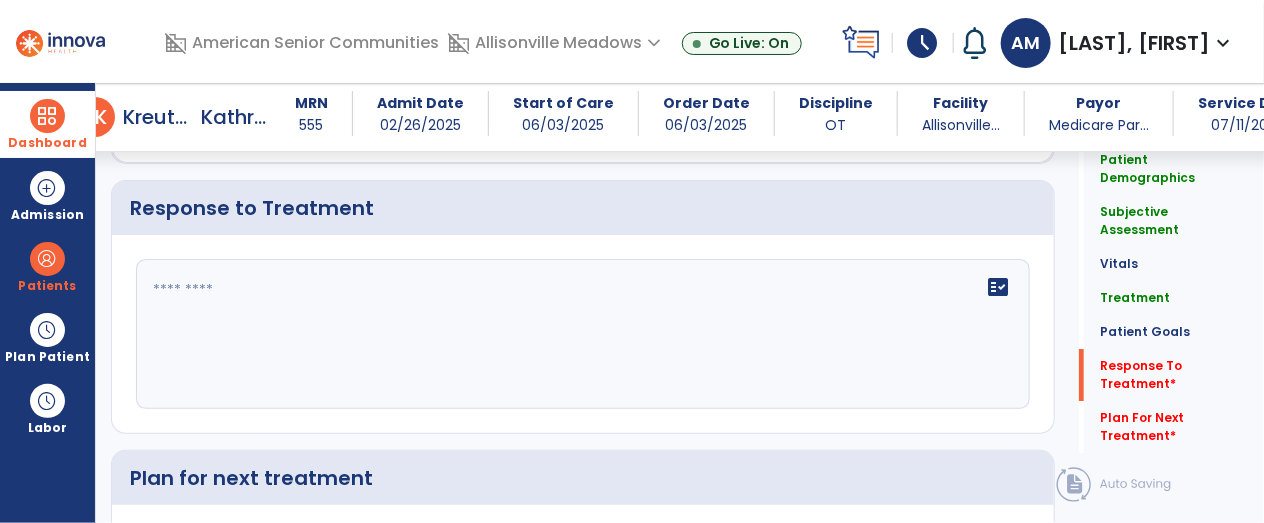 click on "fact_check" 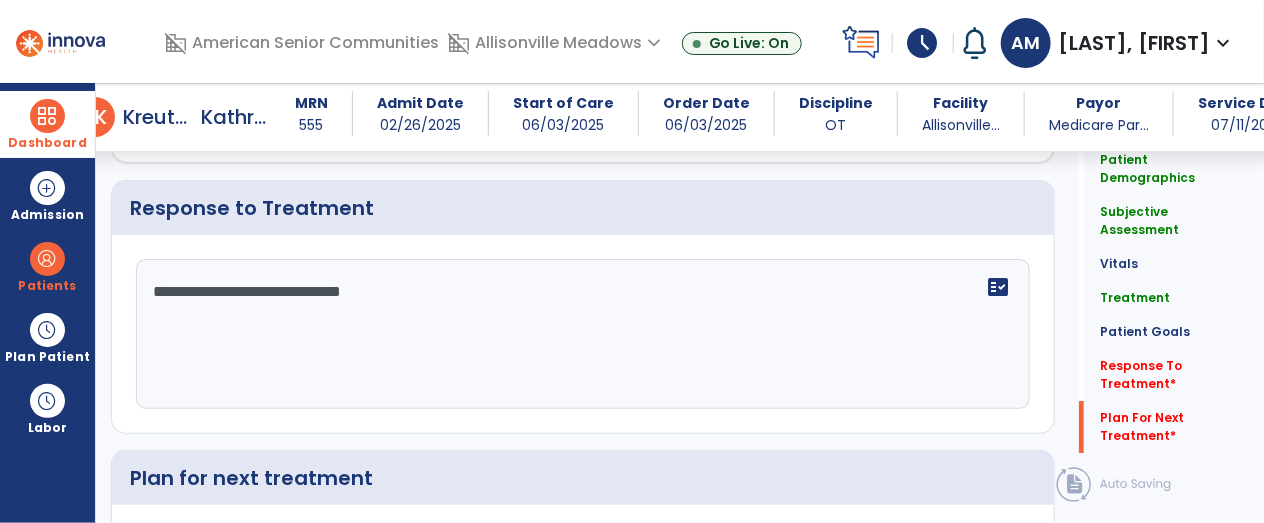 scroll, scrollTop: 2751, scrollLeft: 0, axis: vertical 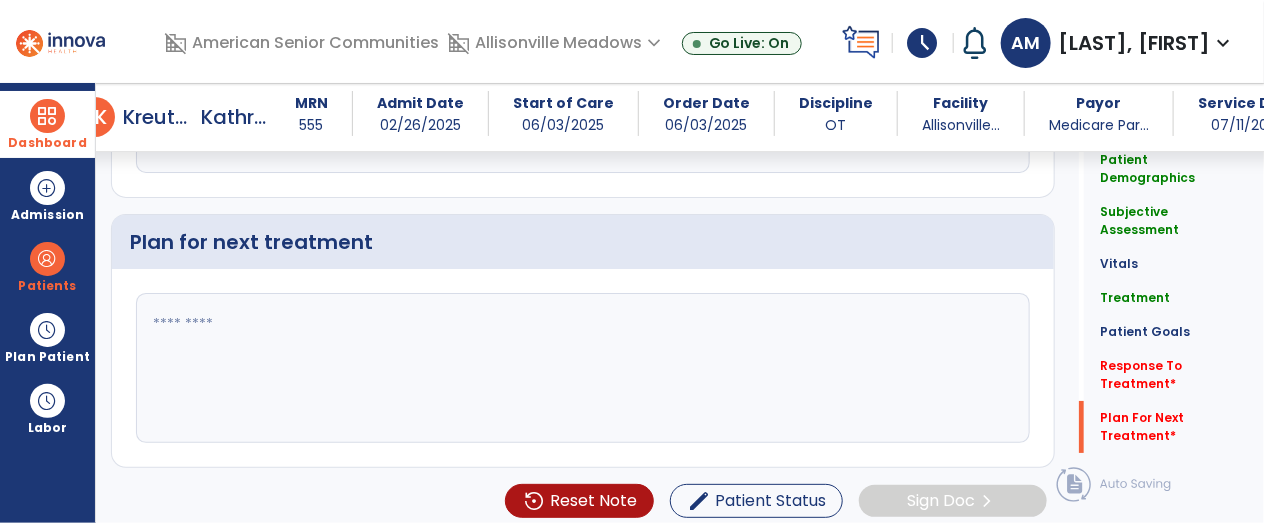 type on "**********" 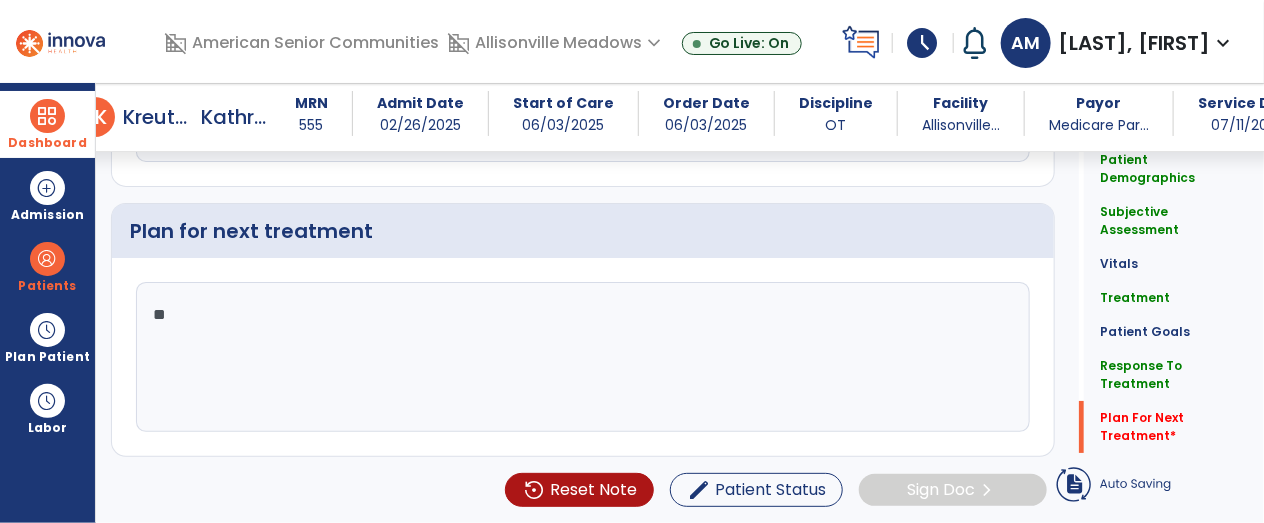 type on "*" 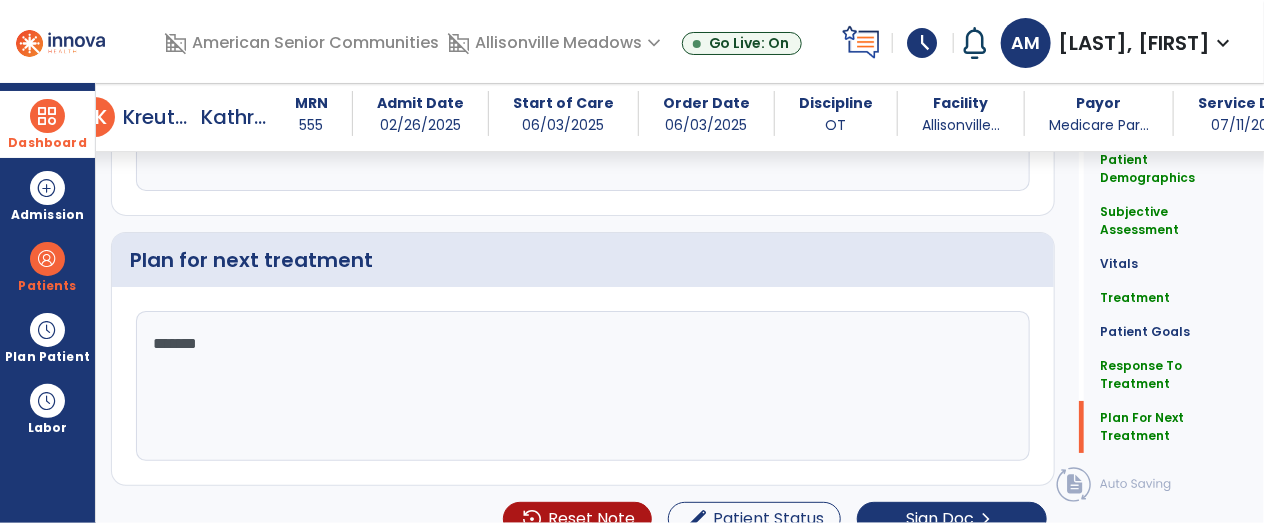 scroll, scrollTop: 2751, scrollLeft: 0, axis: vertical 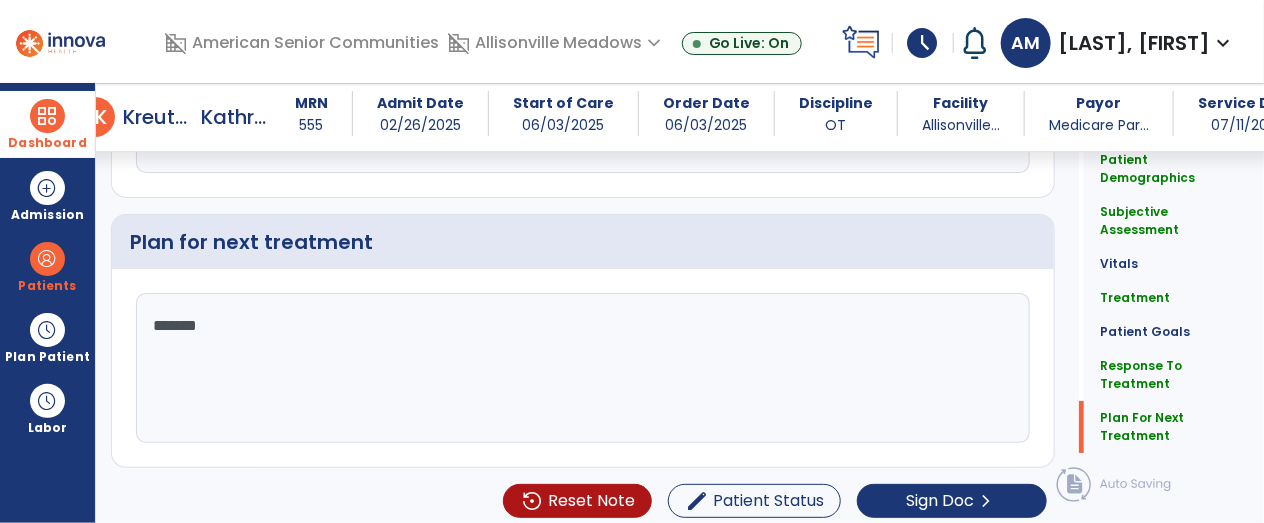 type on "*******" 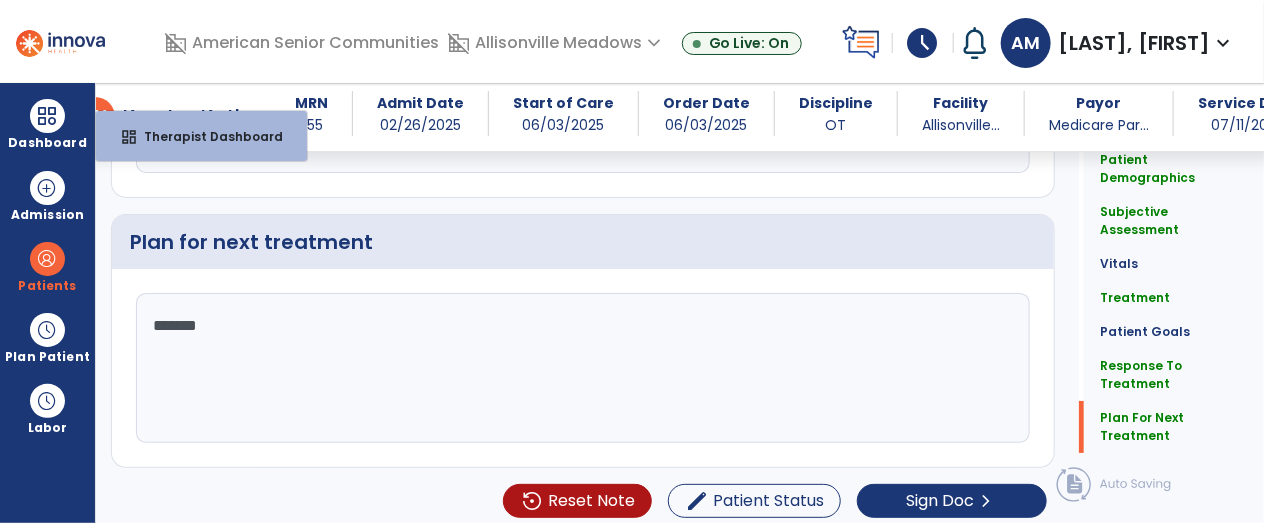 click on "**********" 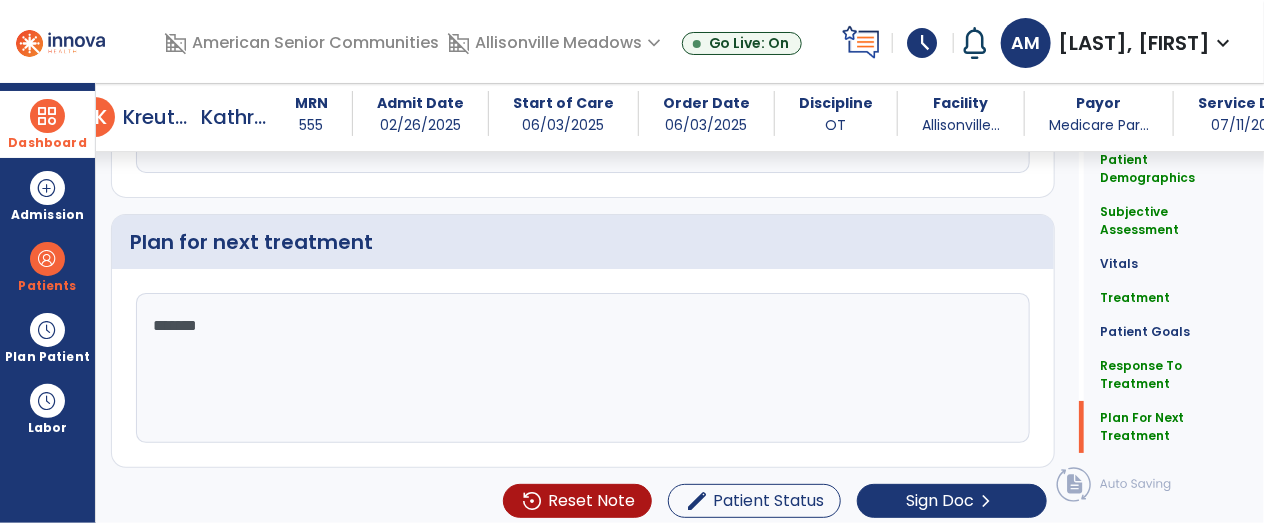click on "Dashboard" at bounding box center [47, 124] 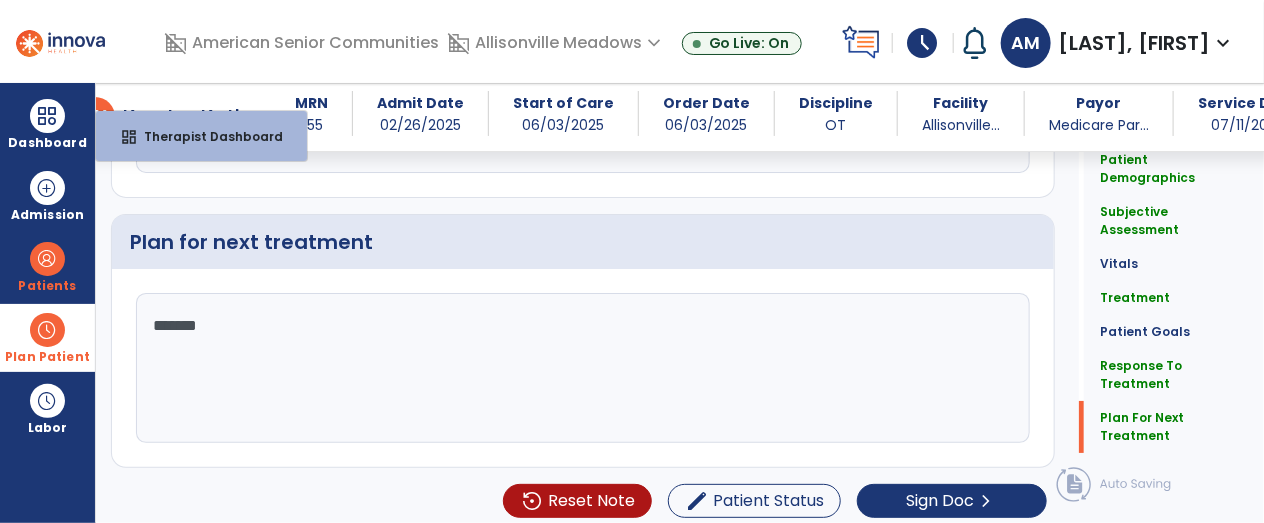 click at bounding box center (47, 330) 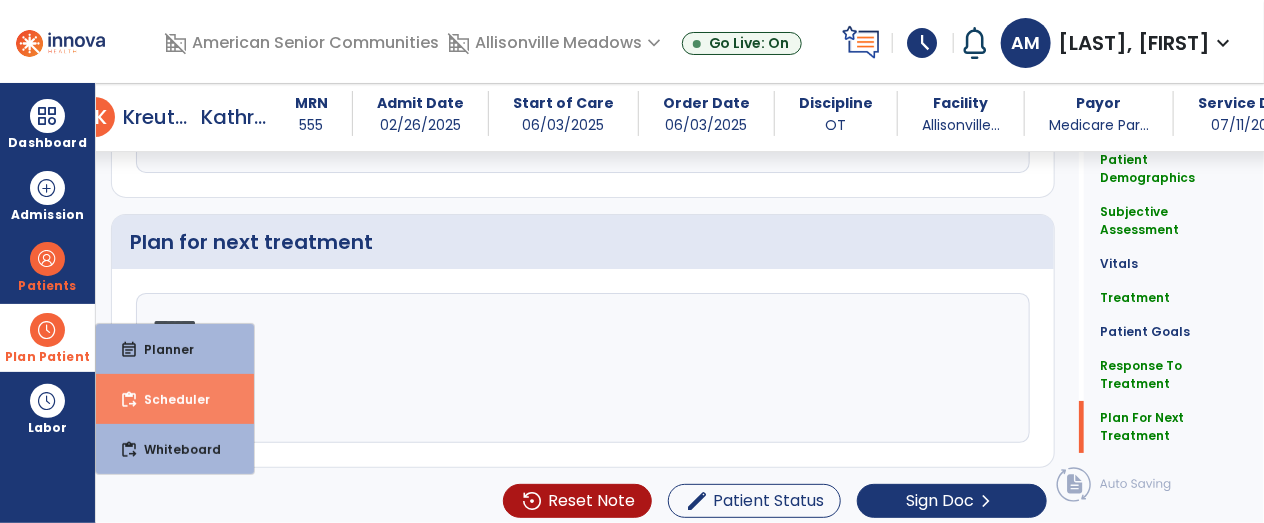 click on "Scheduler" at bounding box center (169, 399) 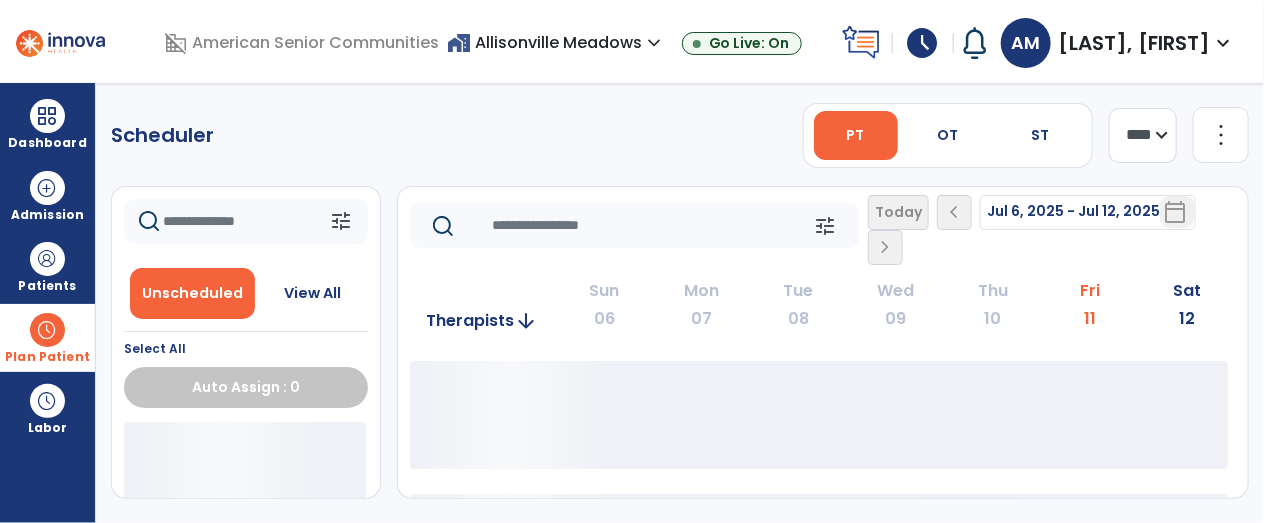 scroll, scrollTop: 0, scrollLeft: 0, axis: both 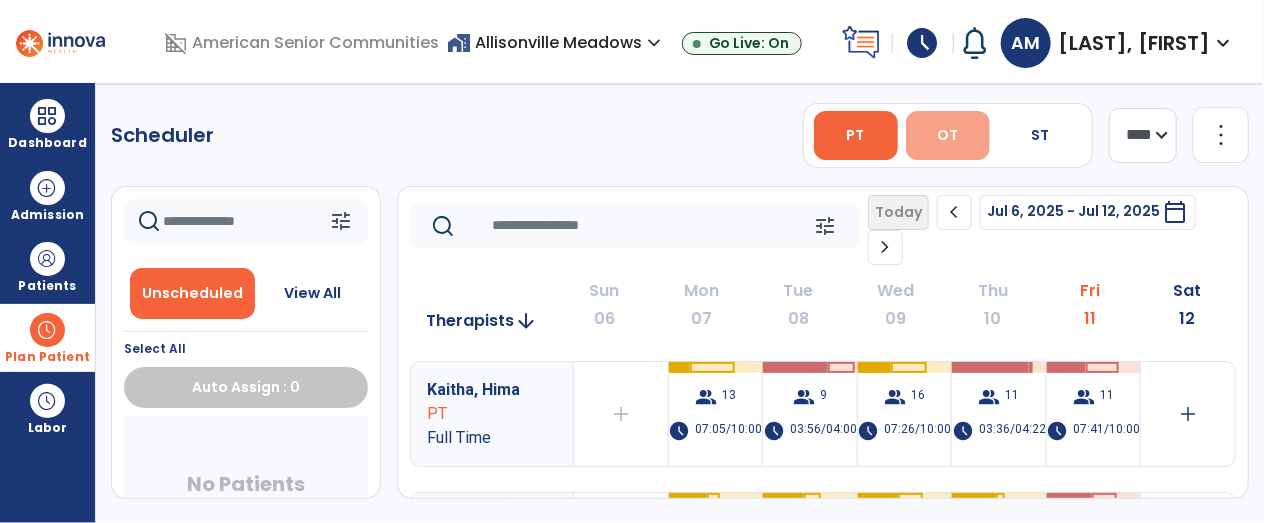 click on "OT" at bounding box center [947, 135] 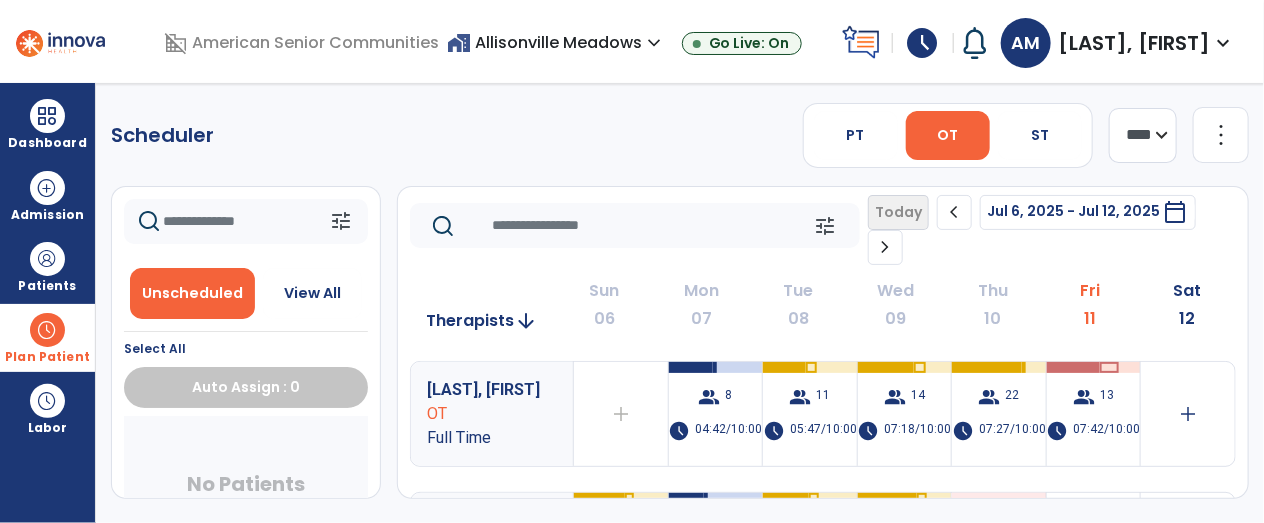 click on "chevron_right" 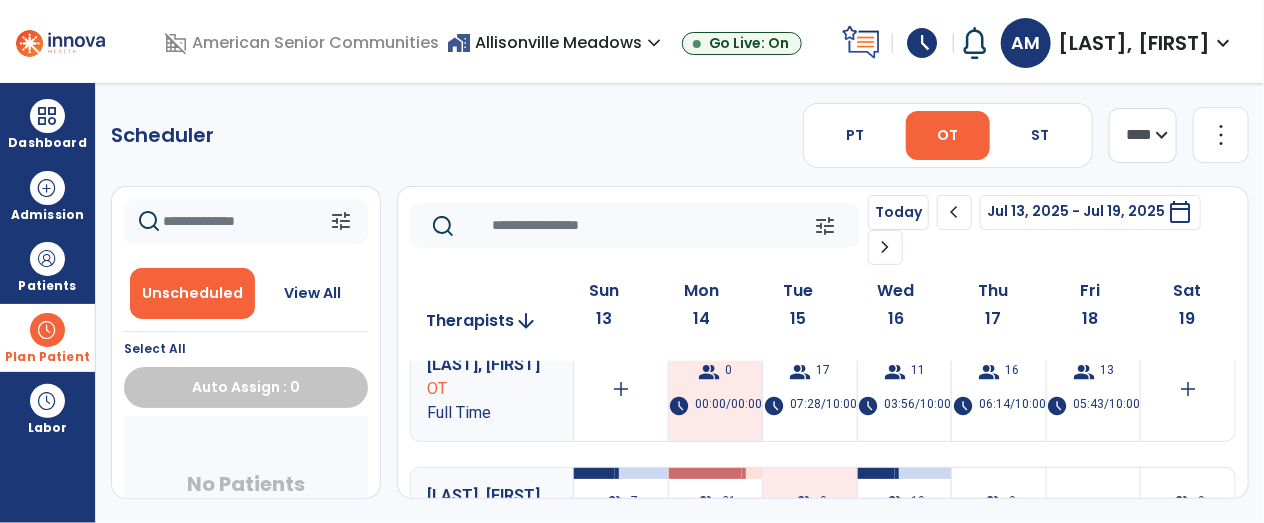 scroll, scrollTop: 0, scrollLeft: 0, axis: both 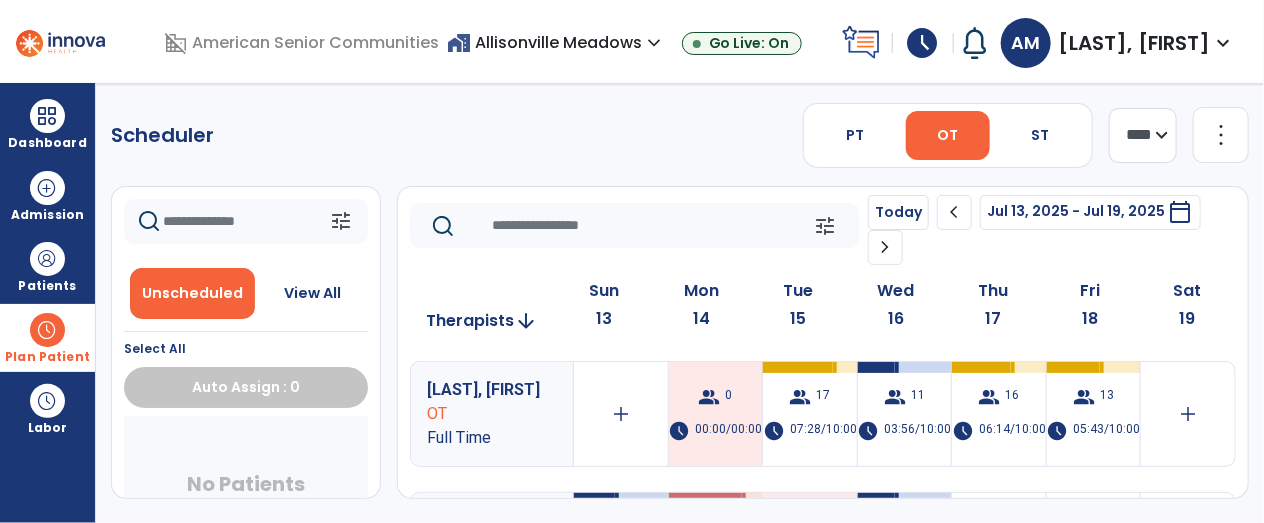 click on "home_work   Allisonville Meadows   expand_more" at bounding box center [556, 42] 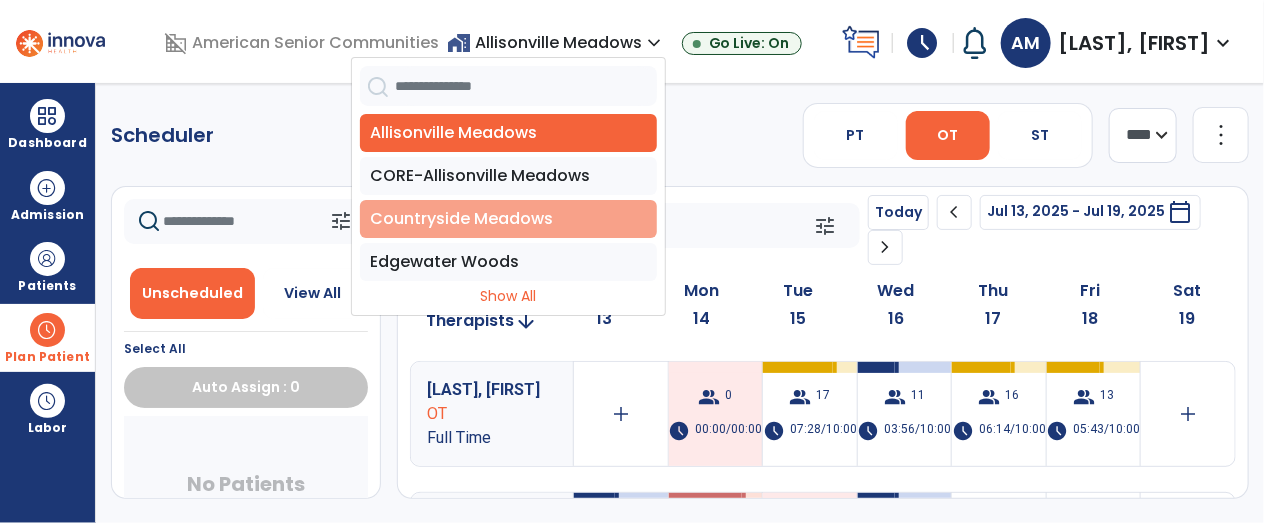 click on "Countryside Meadows" at bounding box center (508, 219) 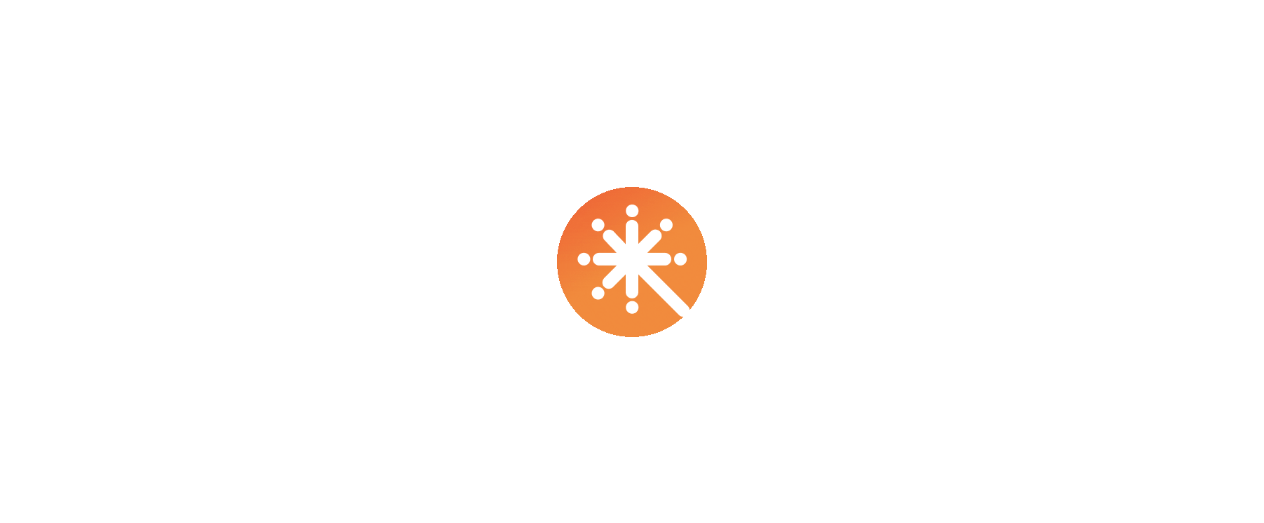 scroll, scrollTop: 0, scrollLeft: 0, axis: both 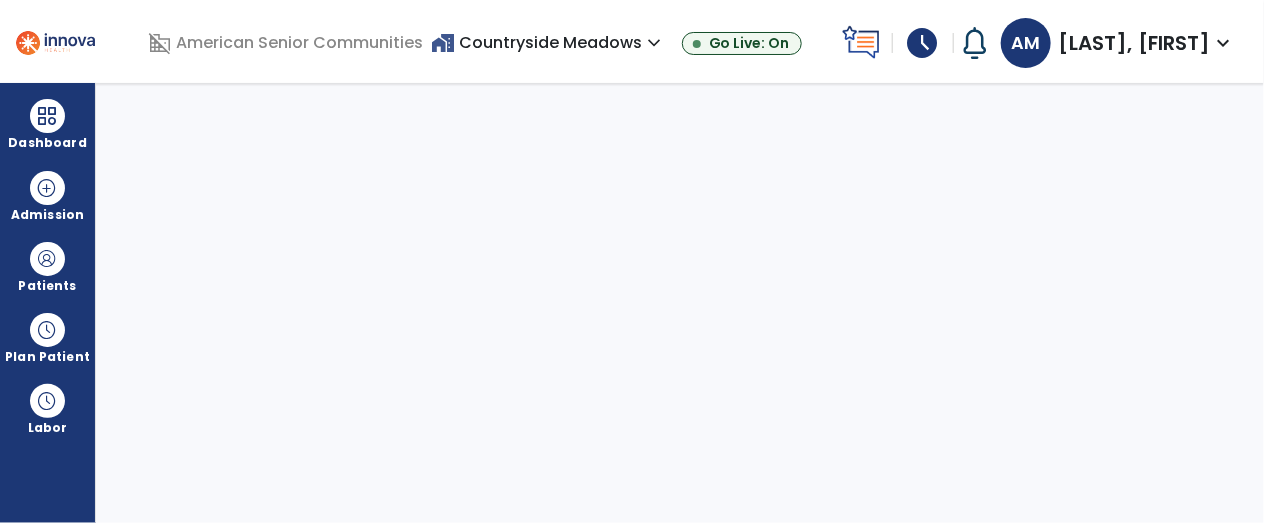 select on "****" 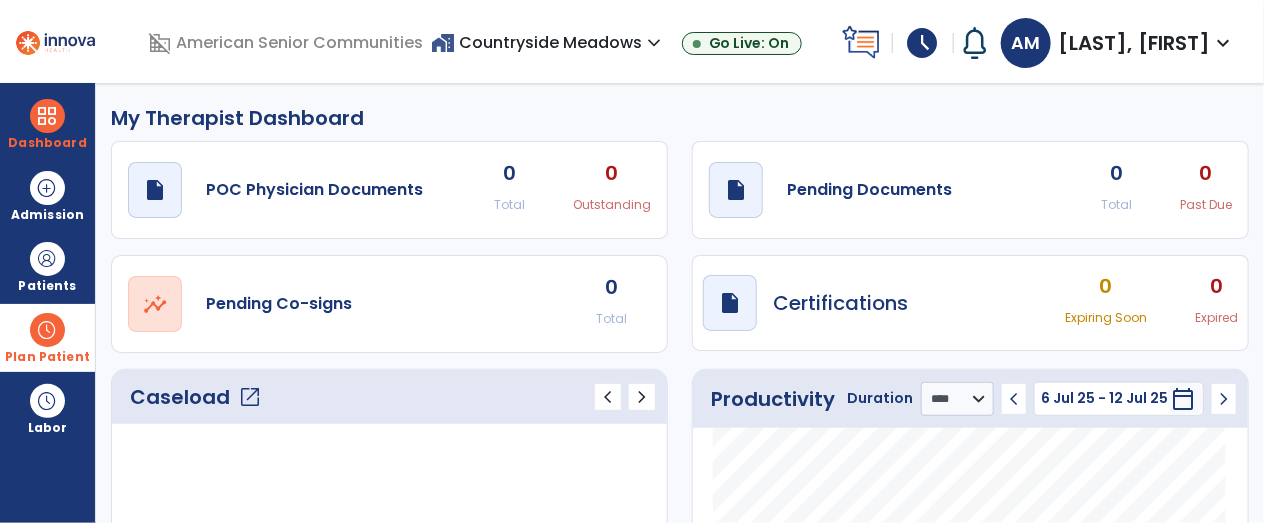 click at bounding box center [47, 330] 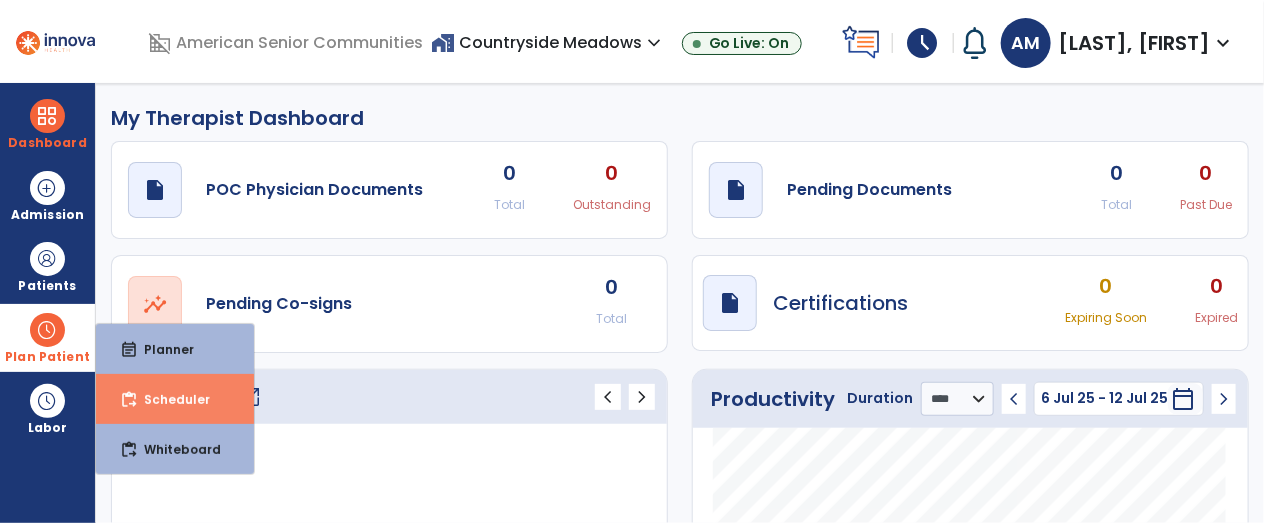 click on "Scheduler" at bounding box center (169, 399) 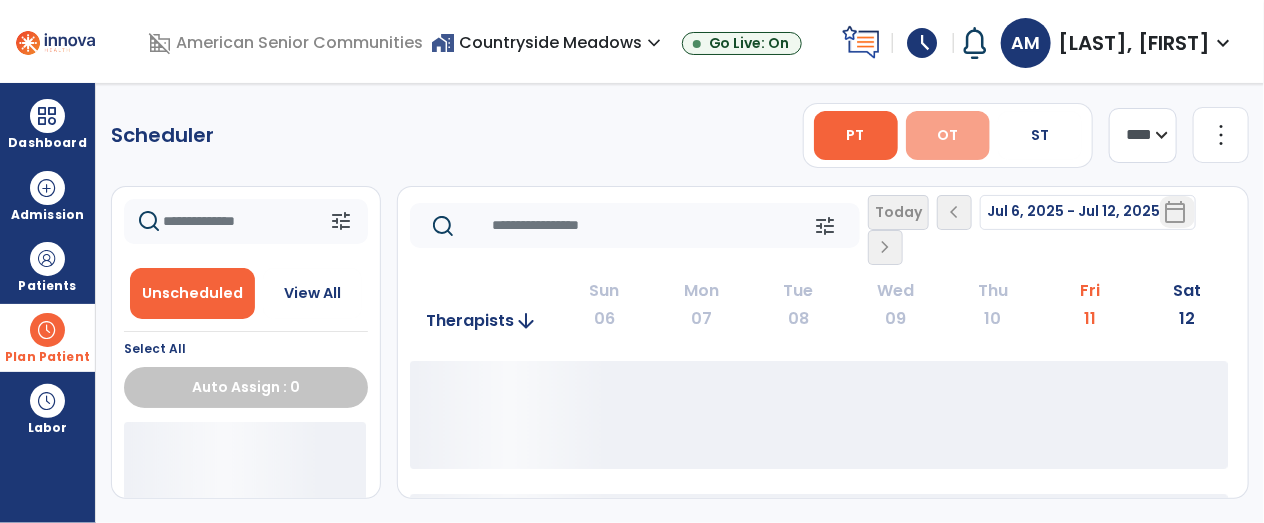 click on "OT" at bounding box center (948, 135) 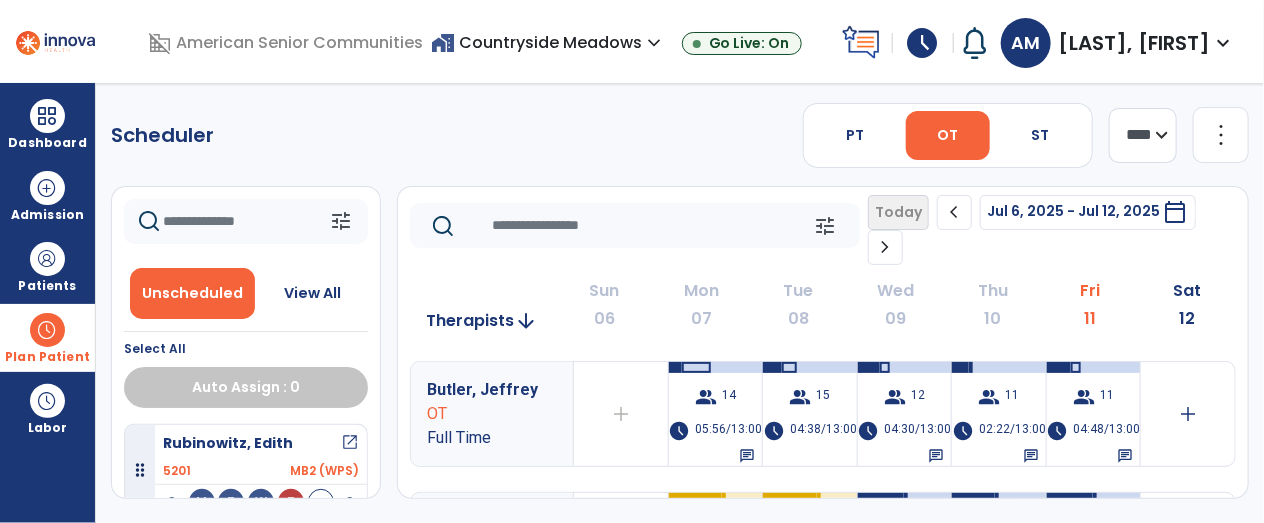 click on "chevron_right" 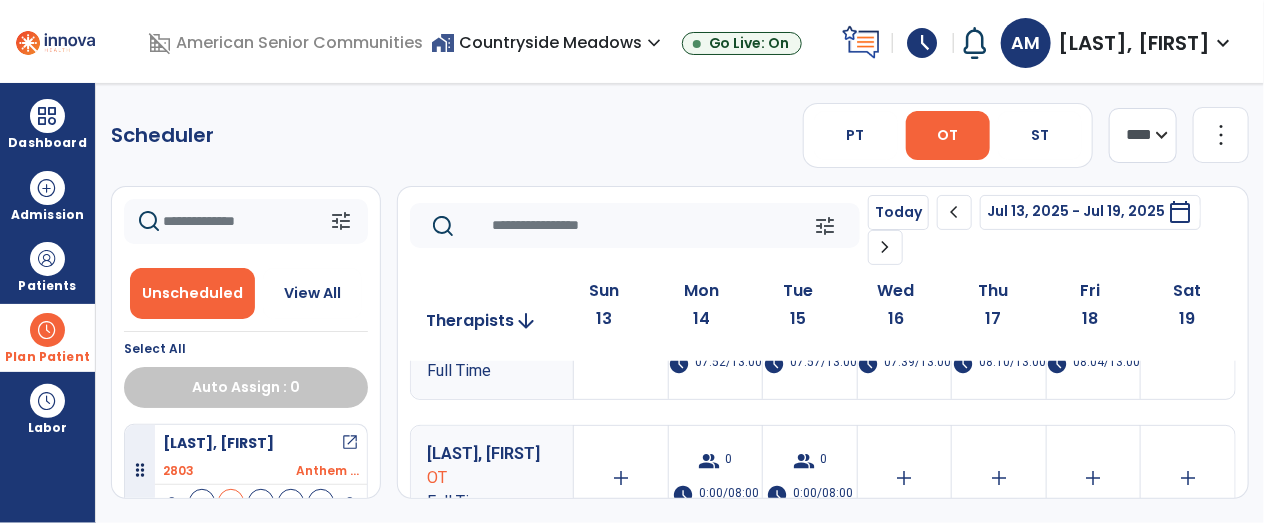 scroll, scrollTop: 0, scrollLeft: 0, axis: both 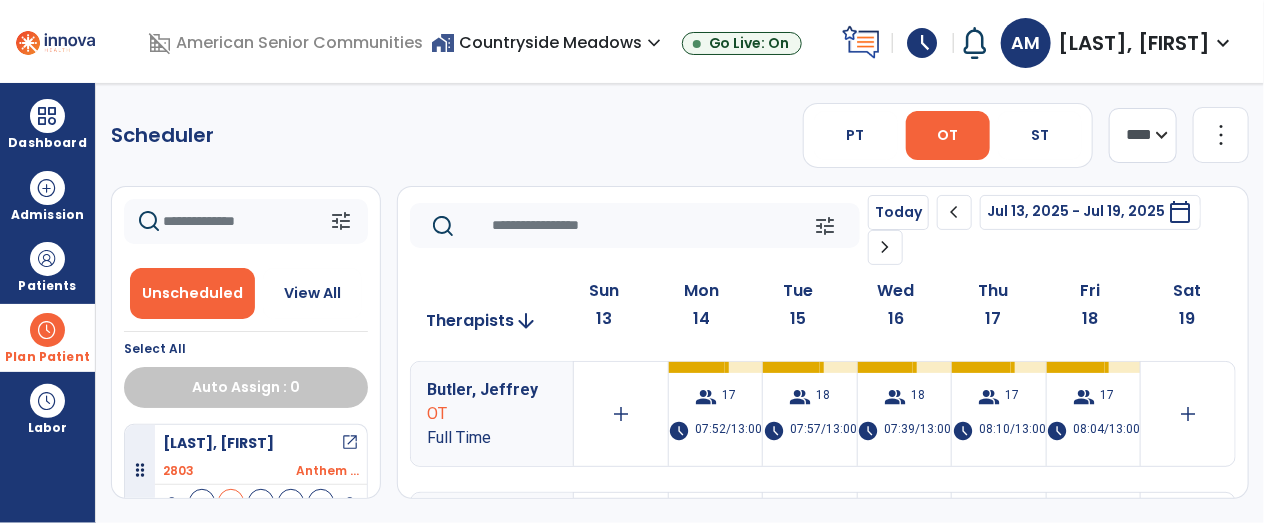 click on "chevron_left" 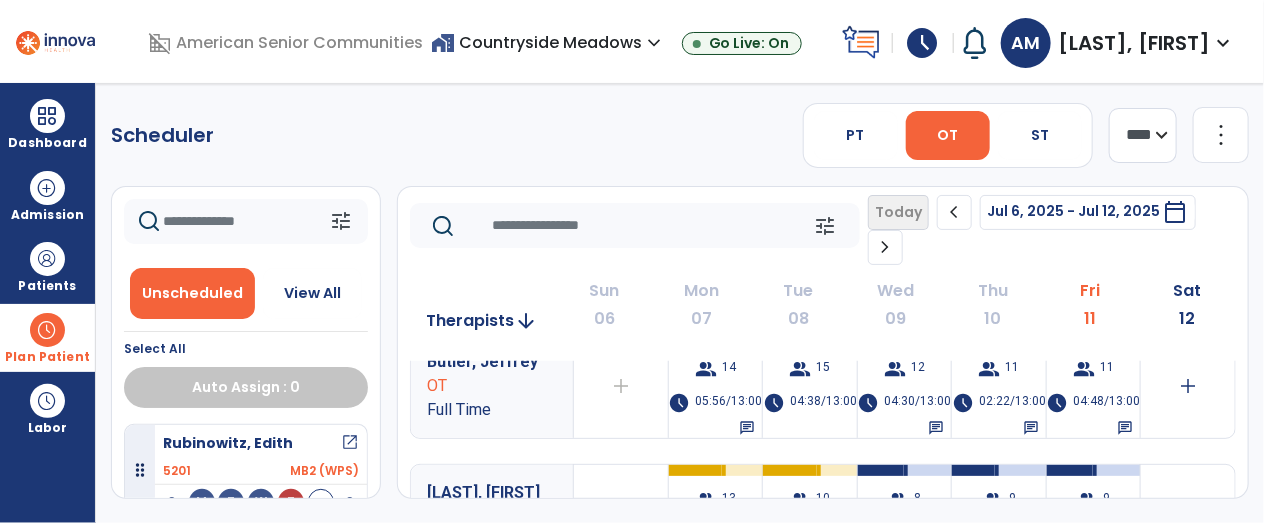 scroll, scrollTop: 0, scrollLeft: 0, axis: both 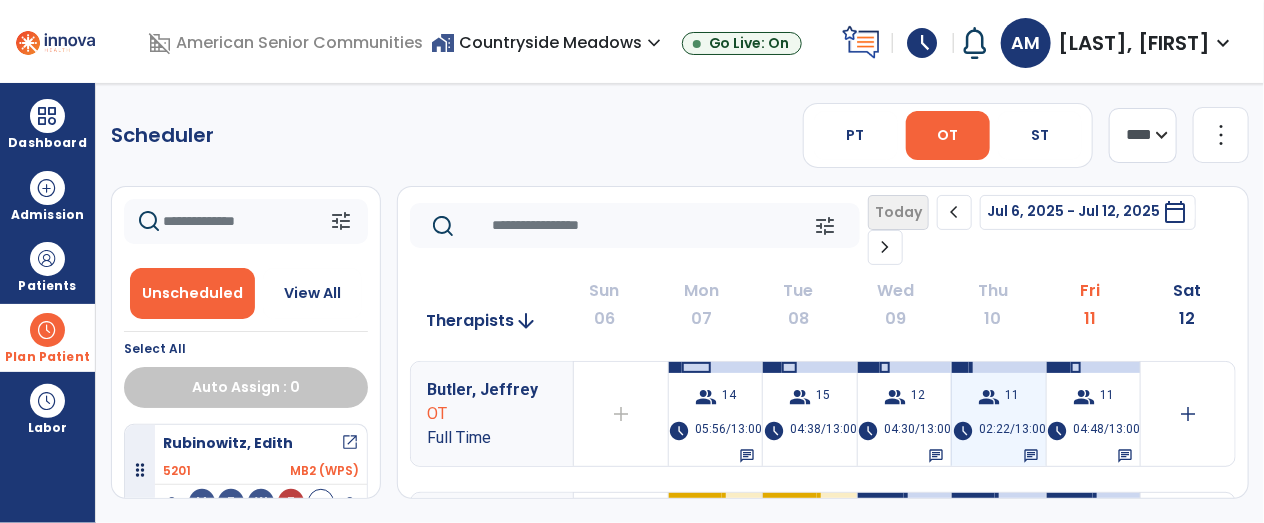 click at bounding box center [999, 367] 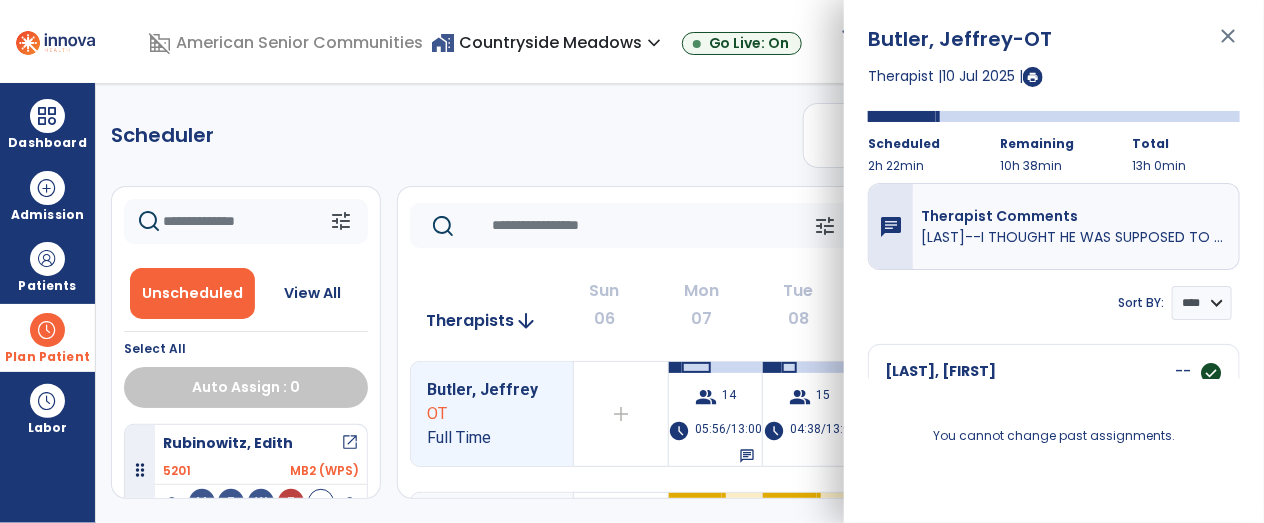 click on "Scheduler   PT   OT   ST  **** *** more_vert  Manage Labor   View All Therapists   Print" 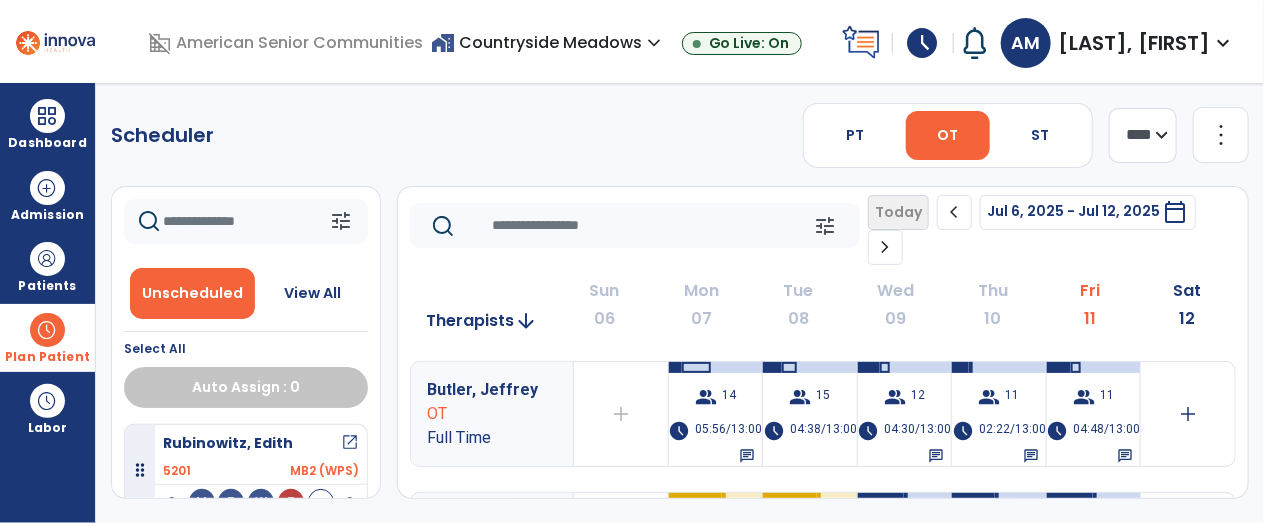 click on "chevron_right" 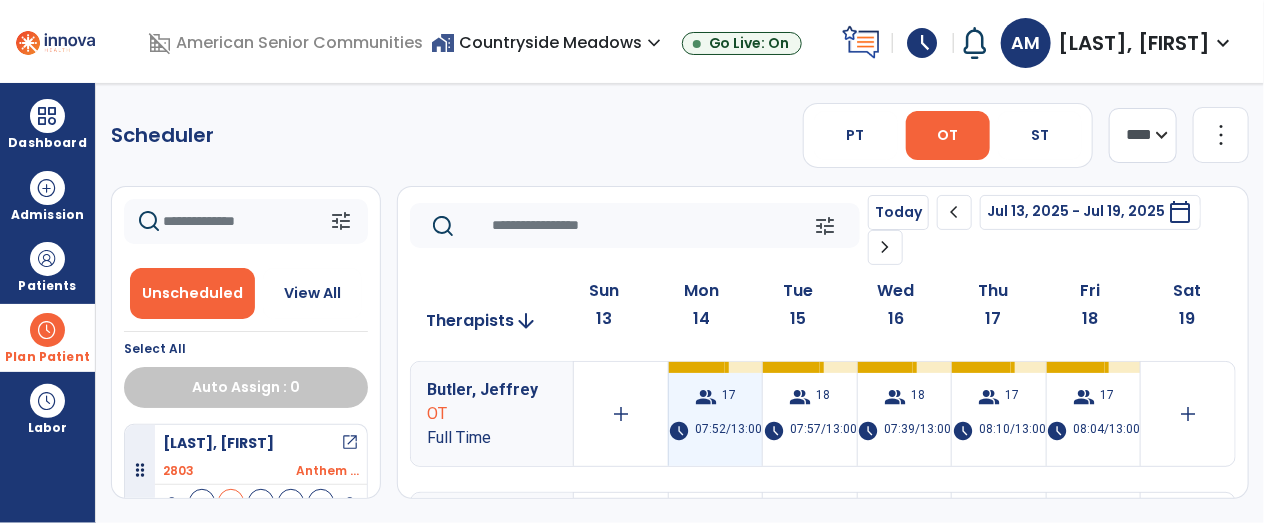click on "group  17  schedule  07:52/13:00" at bounding box center (716, 414) 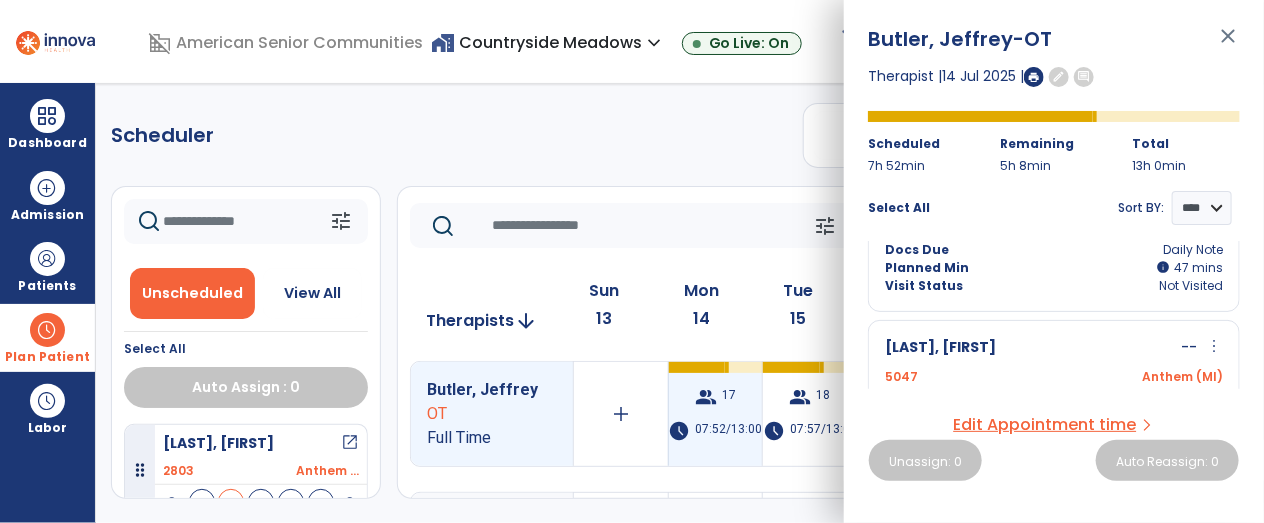 scroll, scrollTop: 74, scrollLeft: 0, axis: vertical 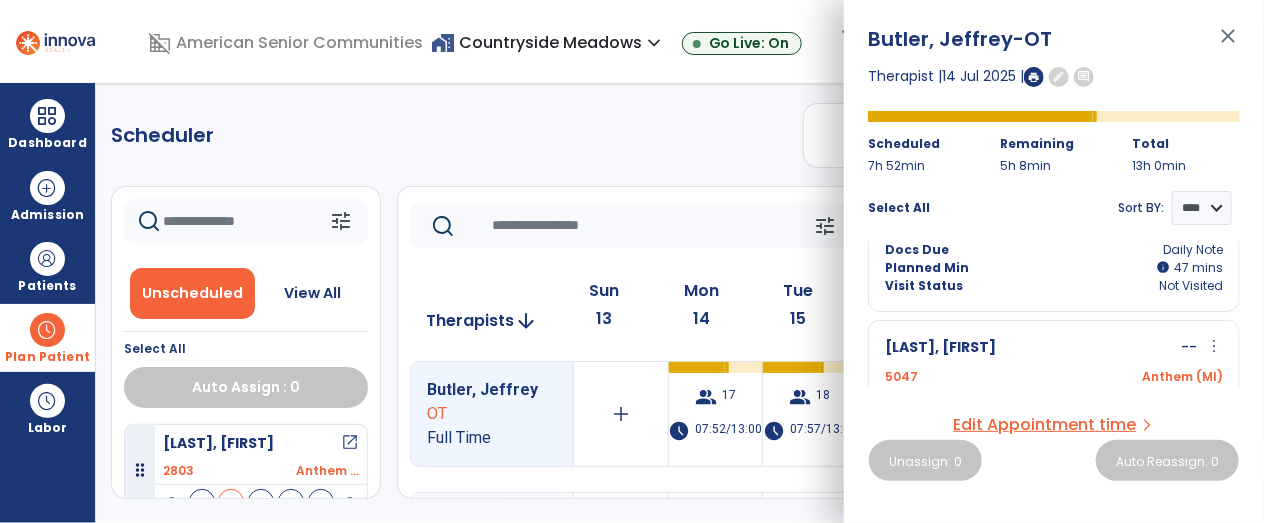 click on "close" at bounding box center (1228, 45) 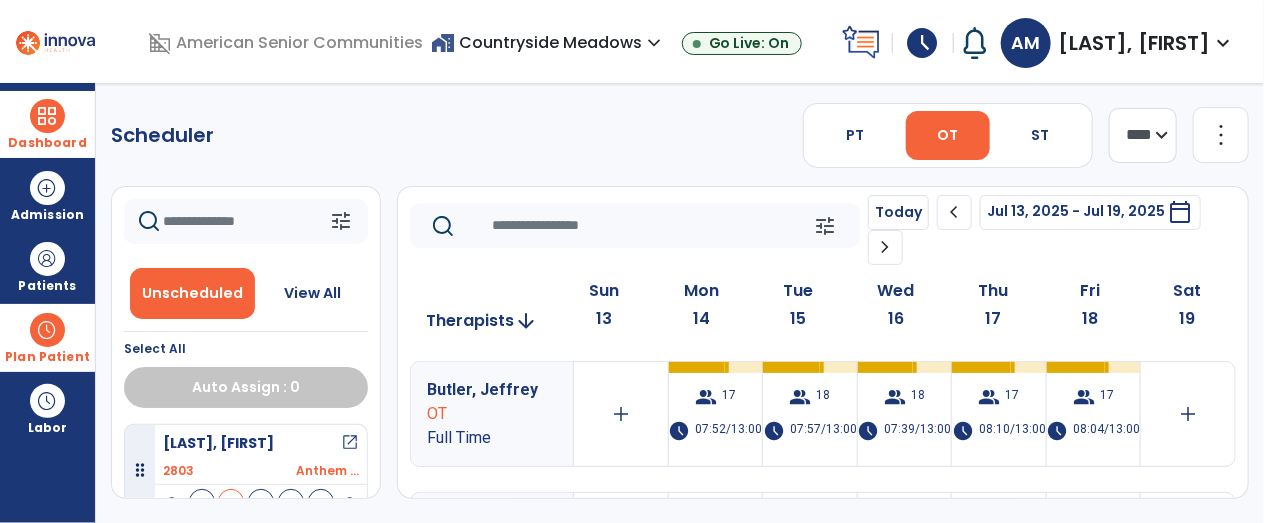 click on "Dashboard" at bounding box center (47, 143) 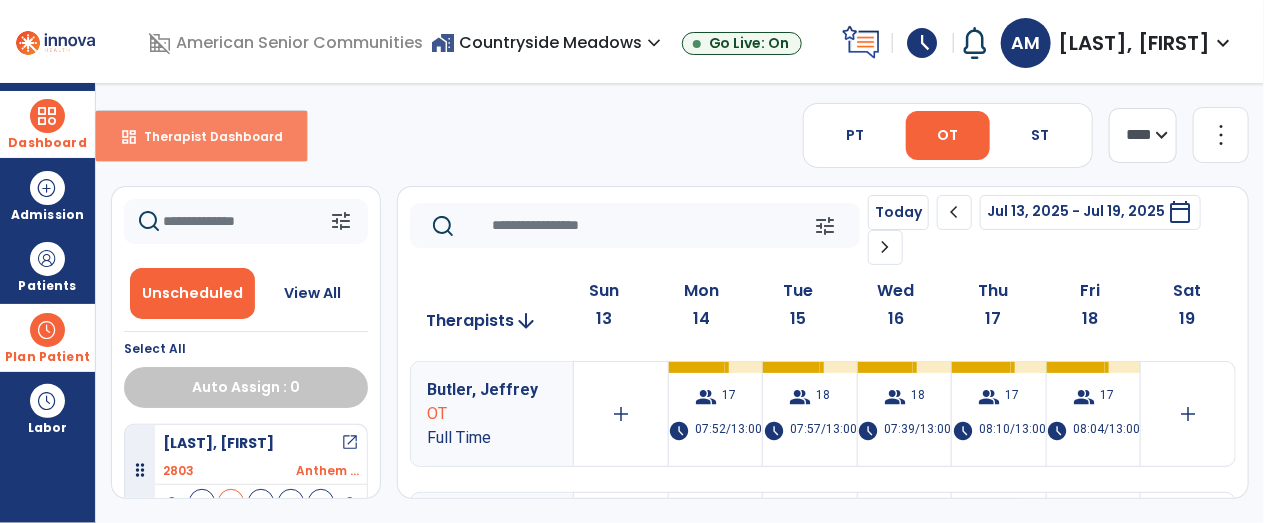 click on "dashboard  Therapist Dashboard" at bounding box center [201, 136] 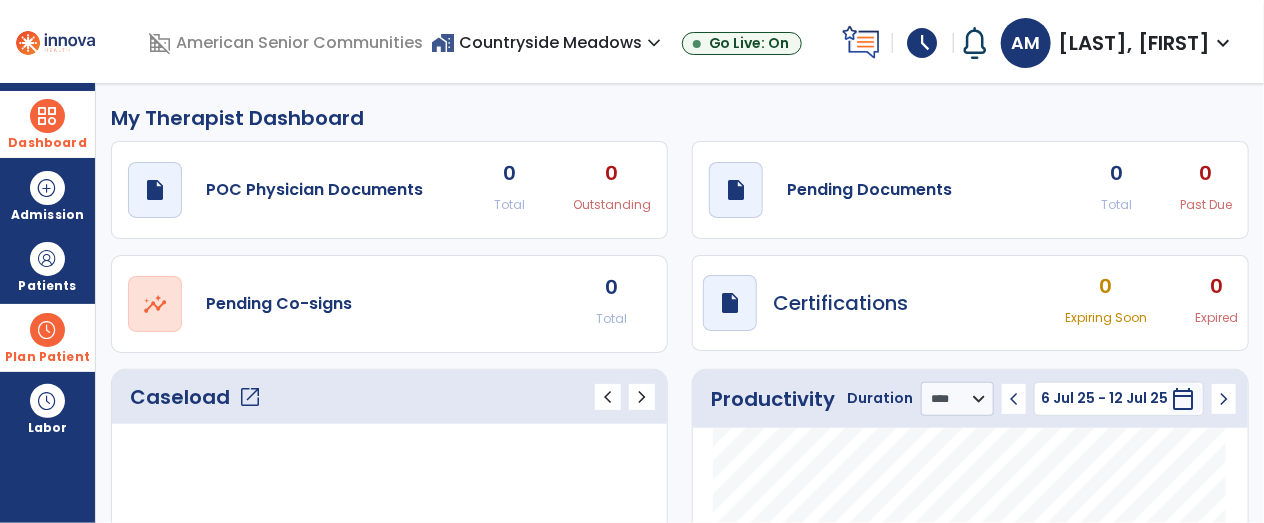 click on "home_work   Countryside Meadows   expand_more" at bounding box center (548, 42) 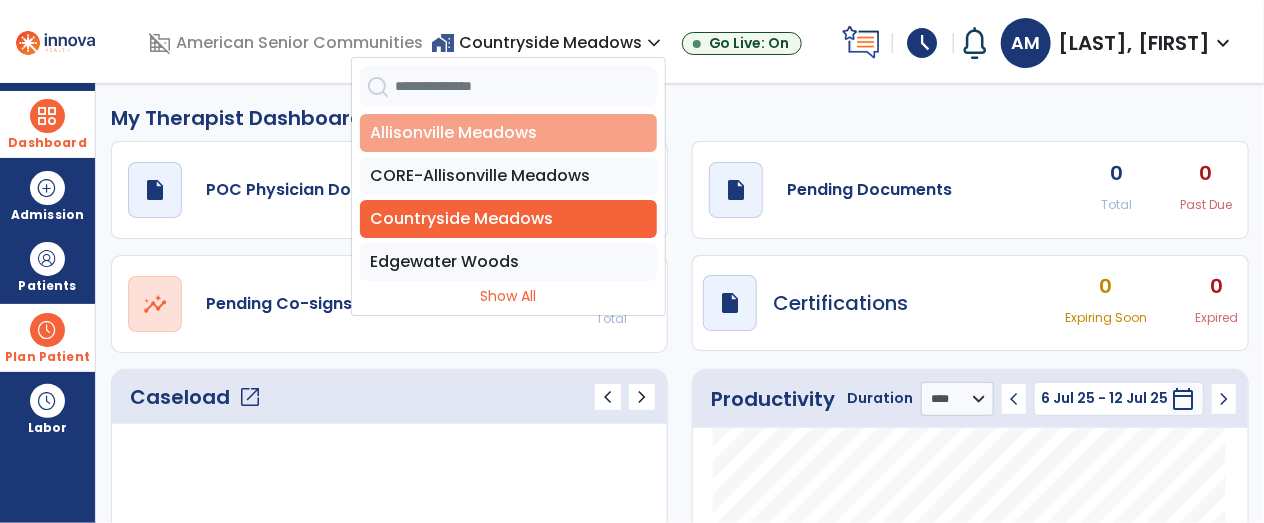 click on "Allisonville Meadows" at bounding box center [508, 133] 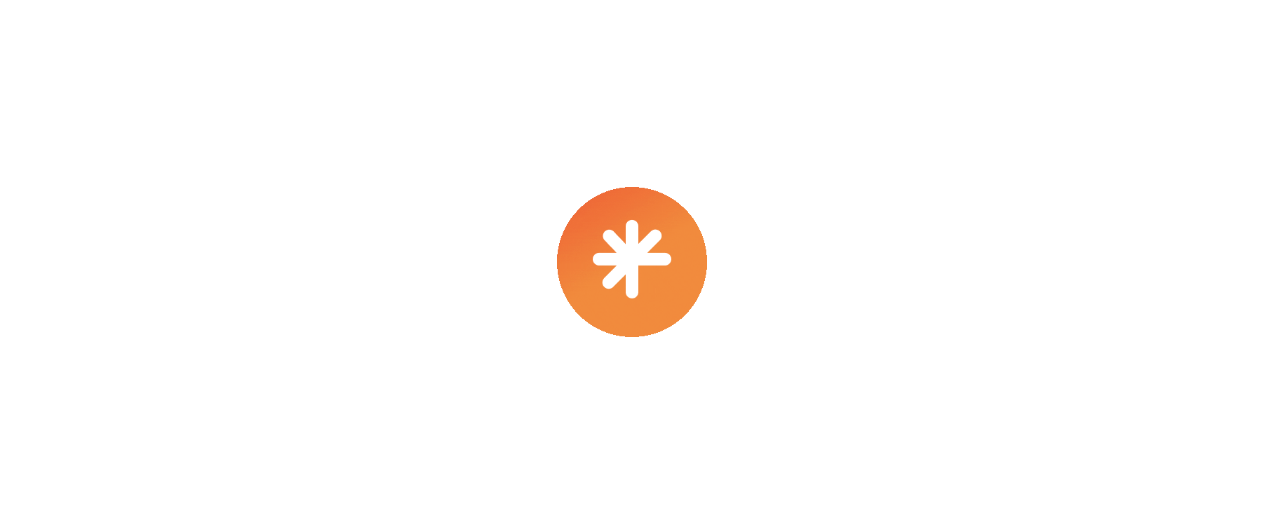 scroll, scrollTop: 0, scrollLeft: 0, axis: both 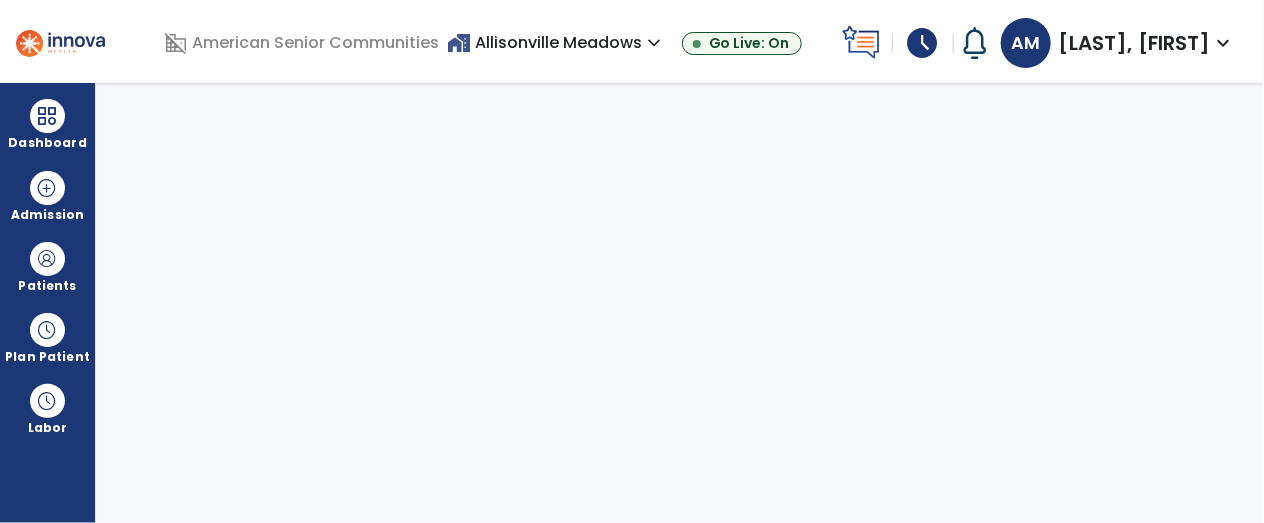 select on "****" 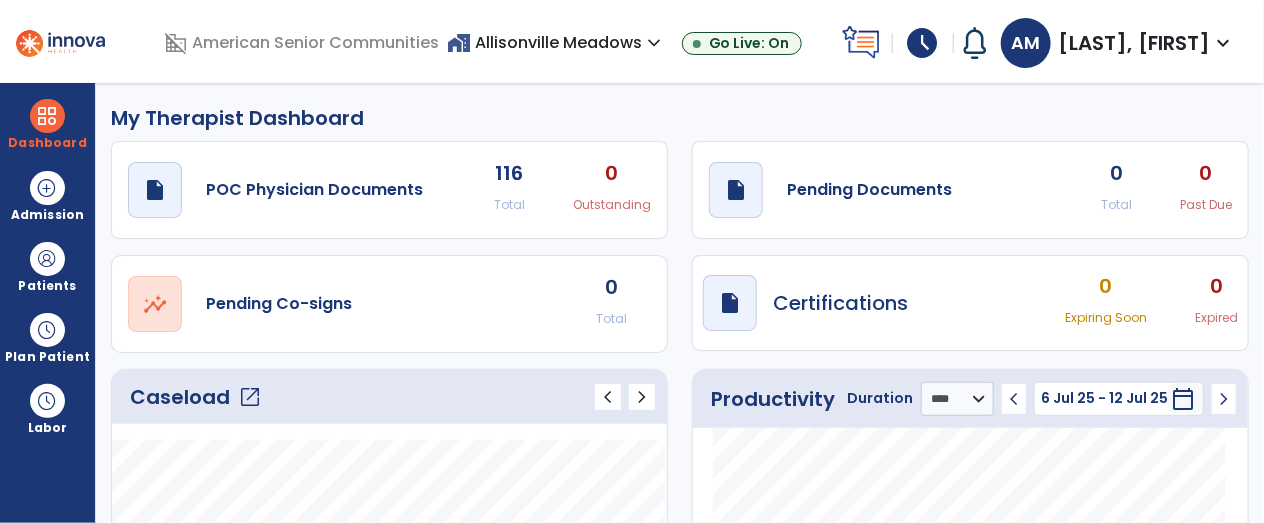 click on "open_in_new" 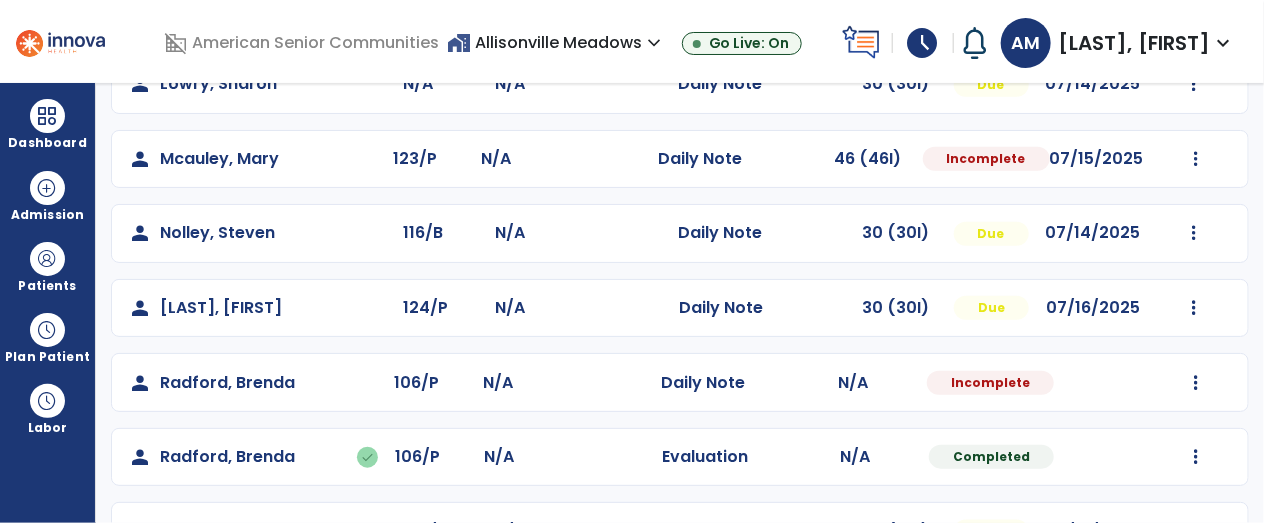 scroll, scrollTop: 672, scrollLeft: 0, axis: vertical 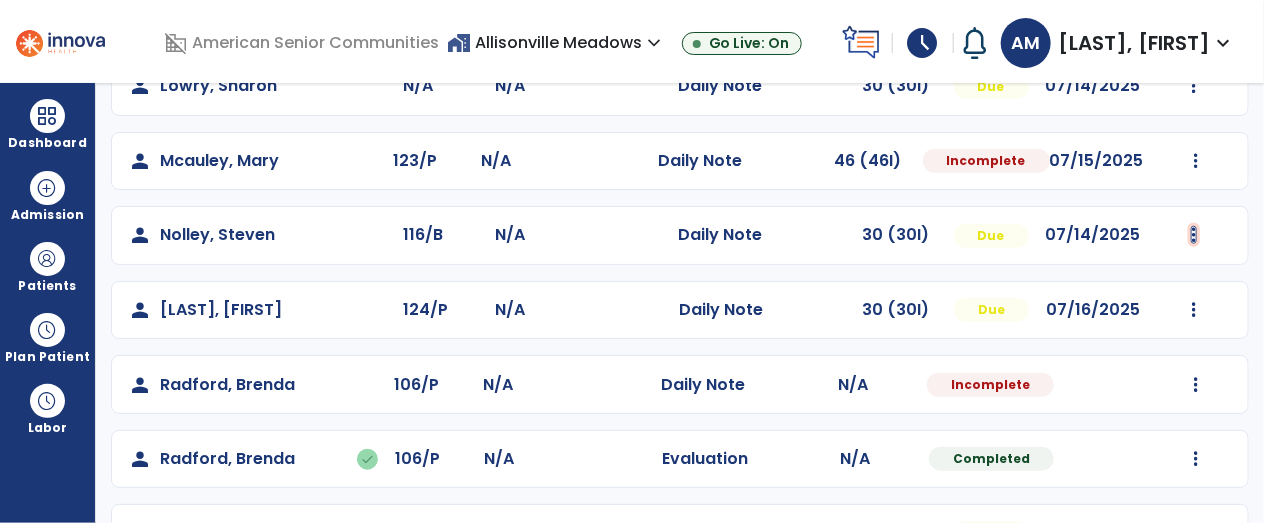 click at bounding box center [1196, -212] 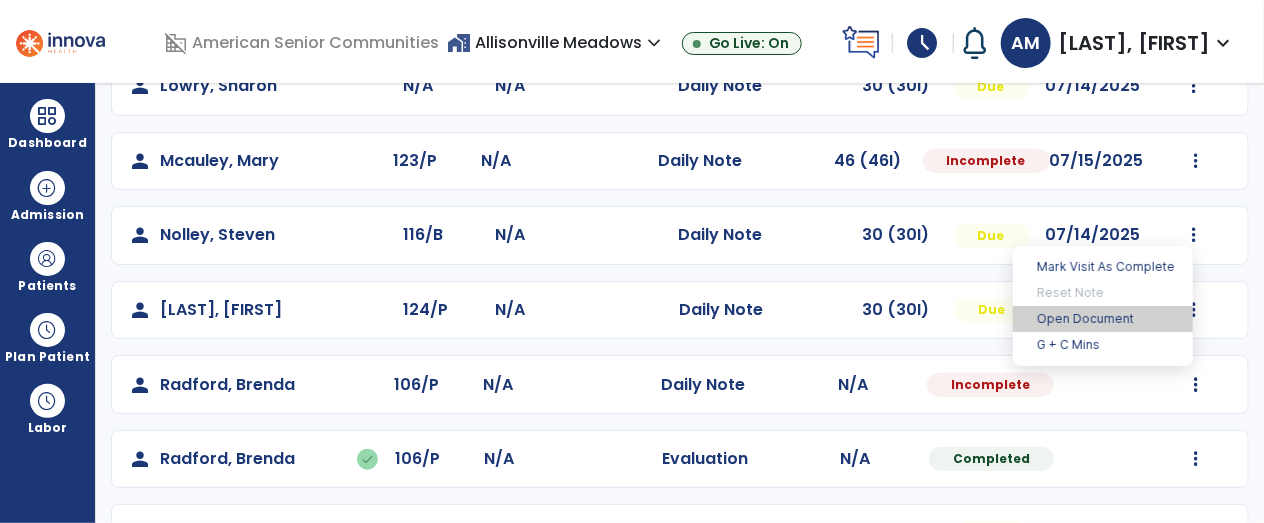 click on "Open Document" at bounding box center [1103, 319] 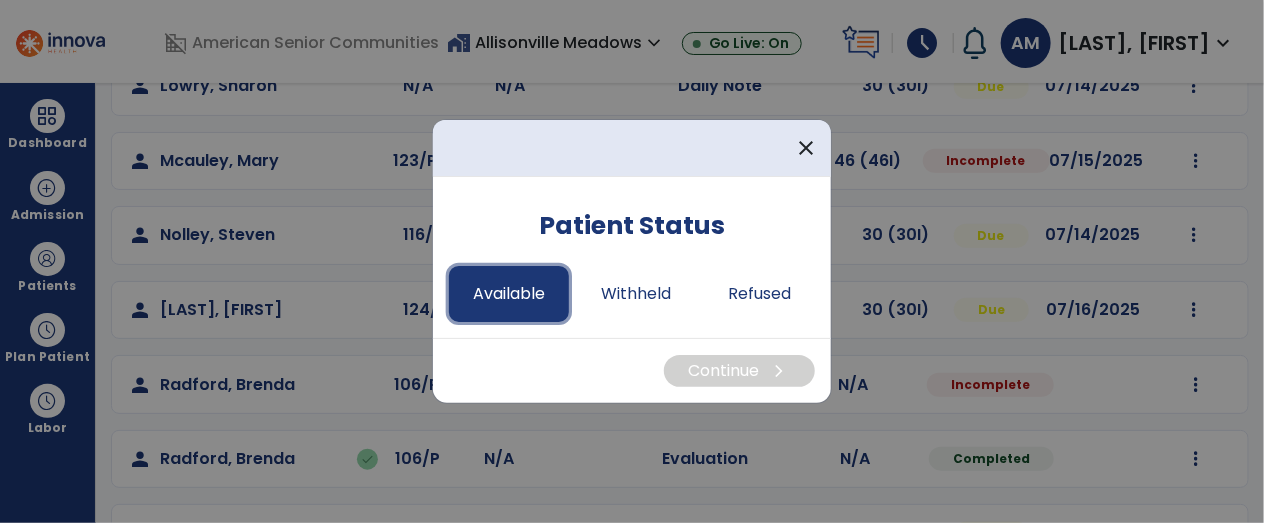 click on "Available" at bounding box center (509, 294) 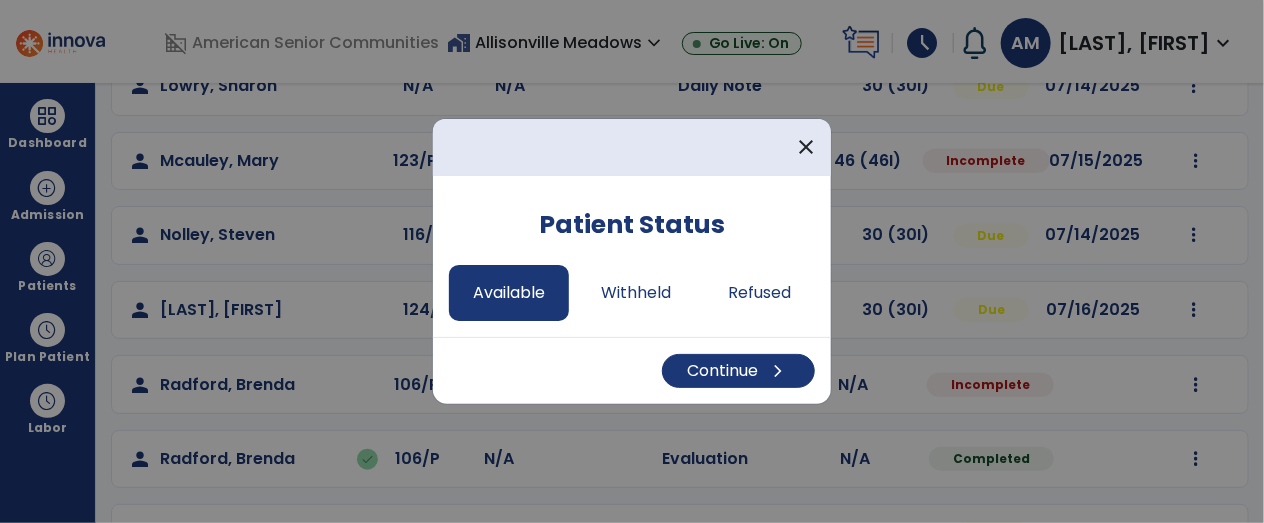 click on "Continue   chevron_right" at bounding box center (632, 370) 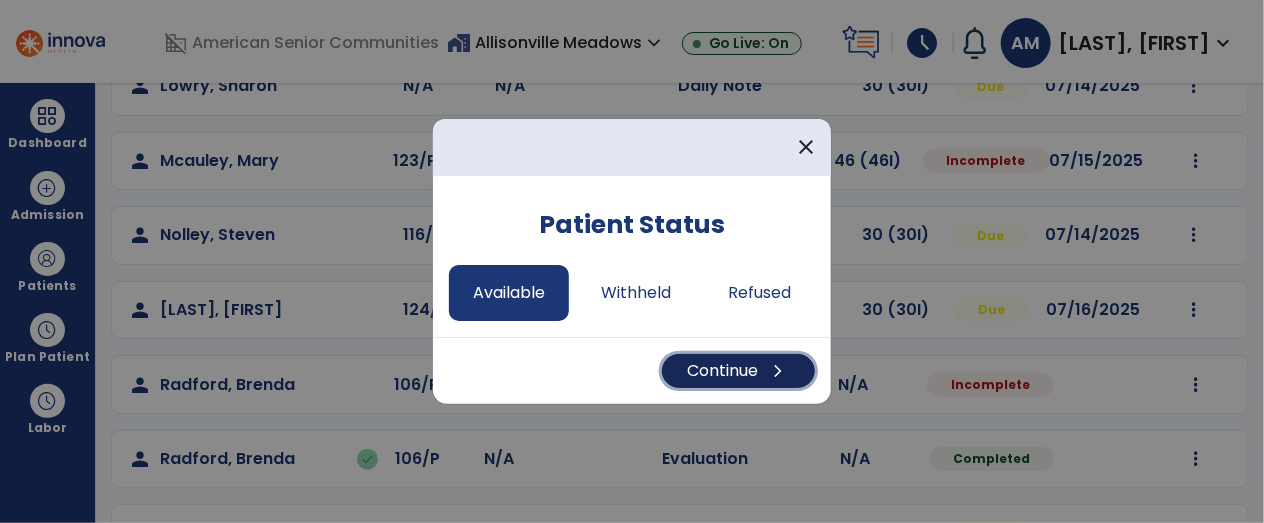 click on "chevron_right" at bounding box center (778, 371) 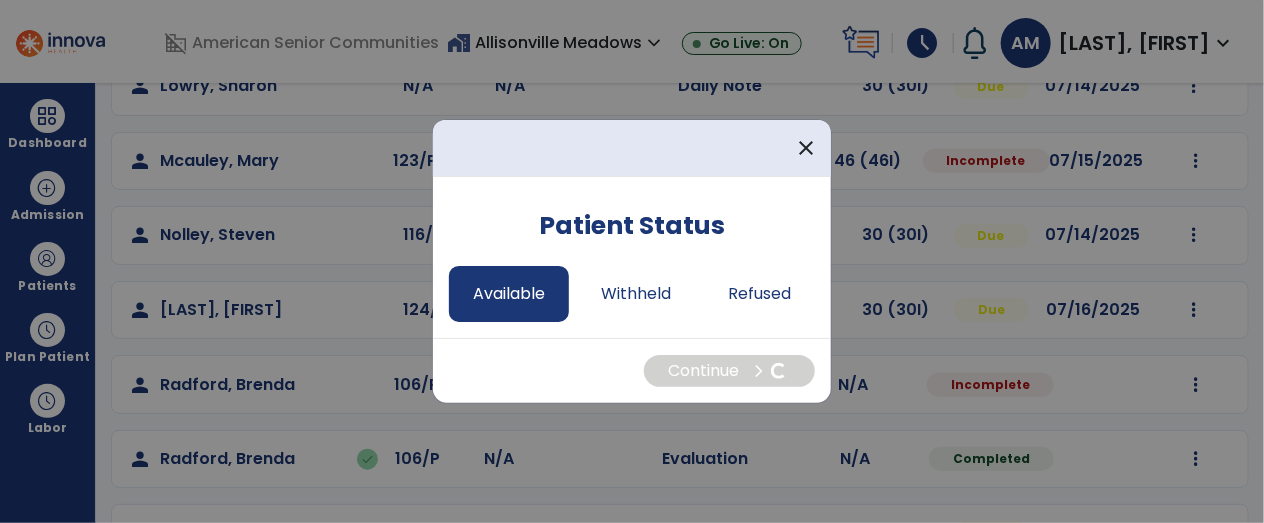 select on "*" 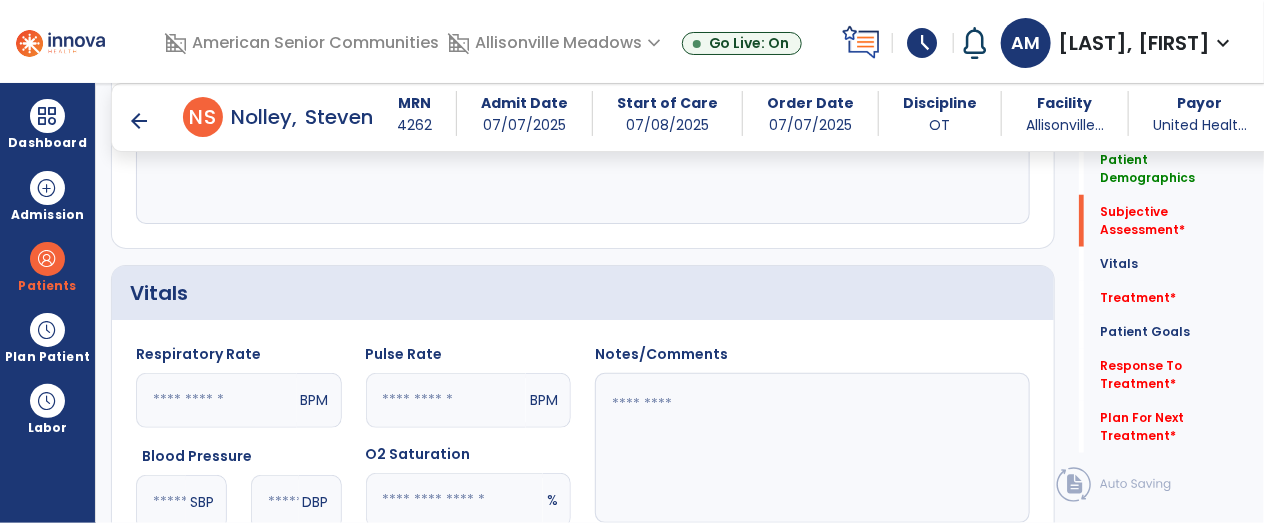 scroll, scrollTop: 667, scrollLeft: 0, axis: vertical 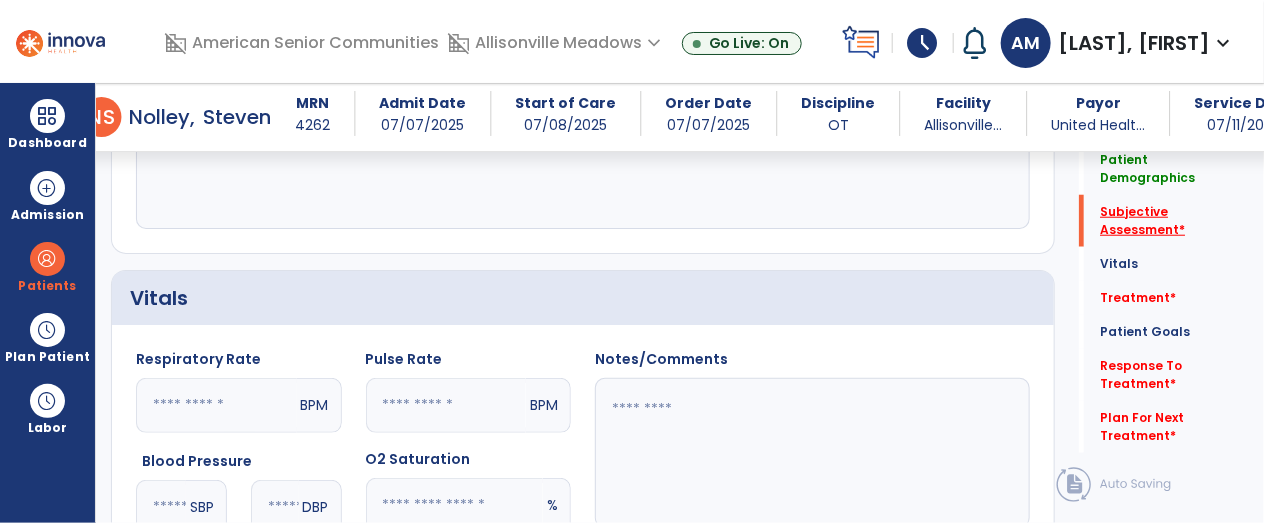 click on "Subjective Assessment   *" 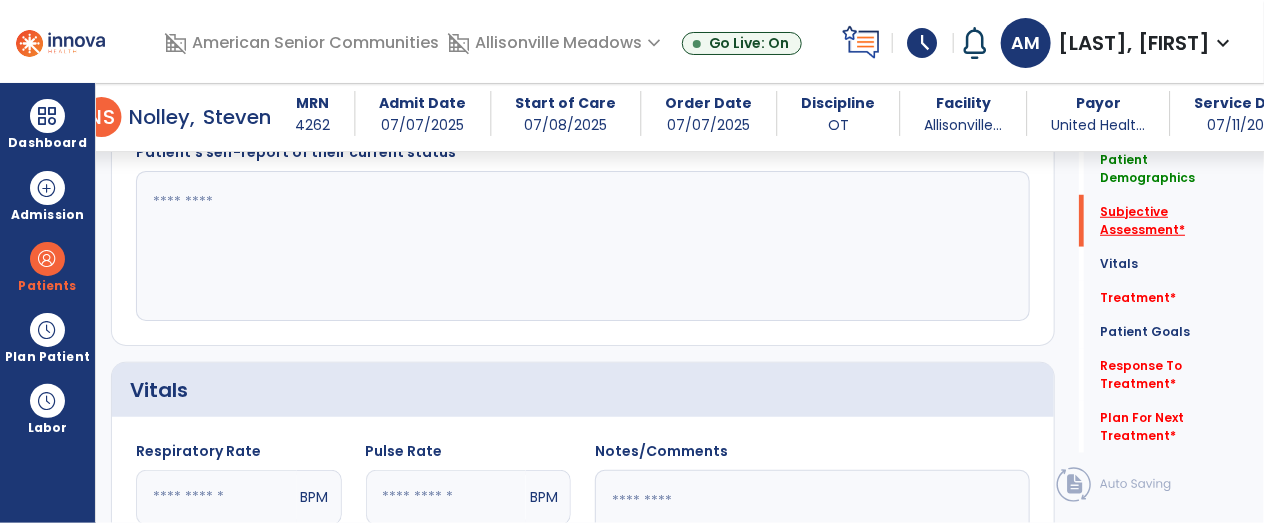 scroll, scrollTop: 475, scrollLeft: 0, axis: vertical 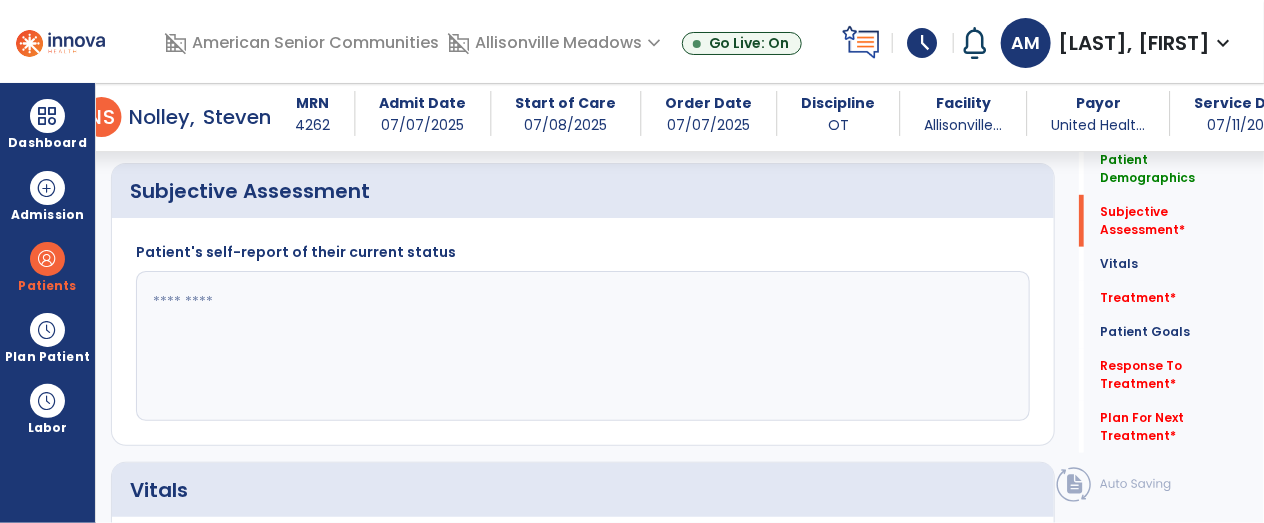 click 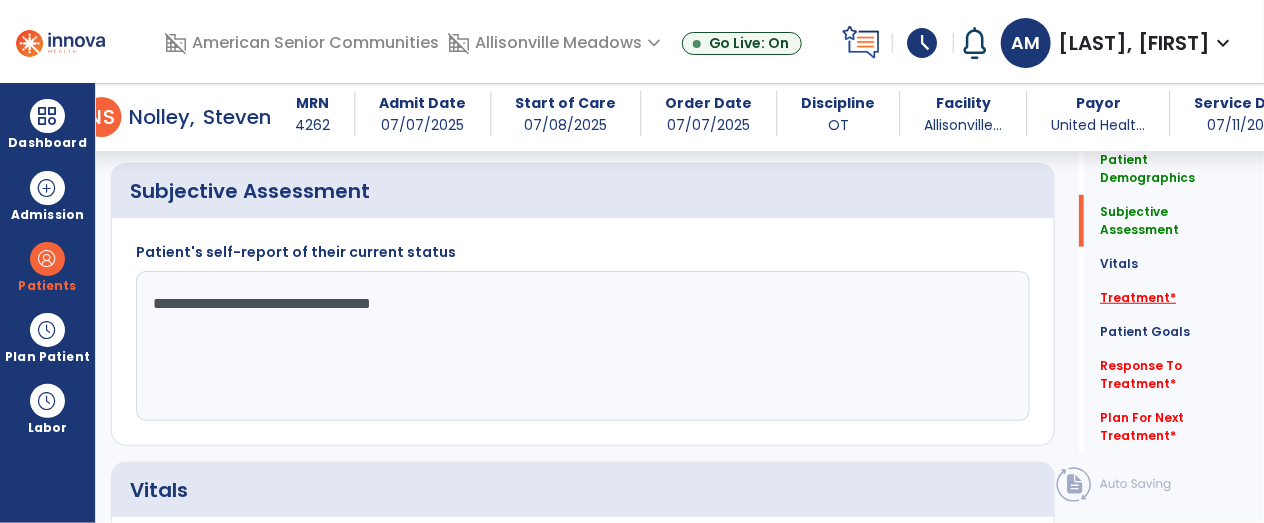 type on "**********" 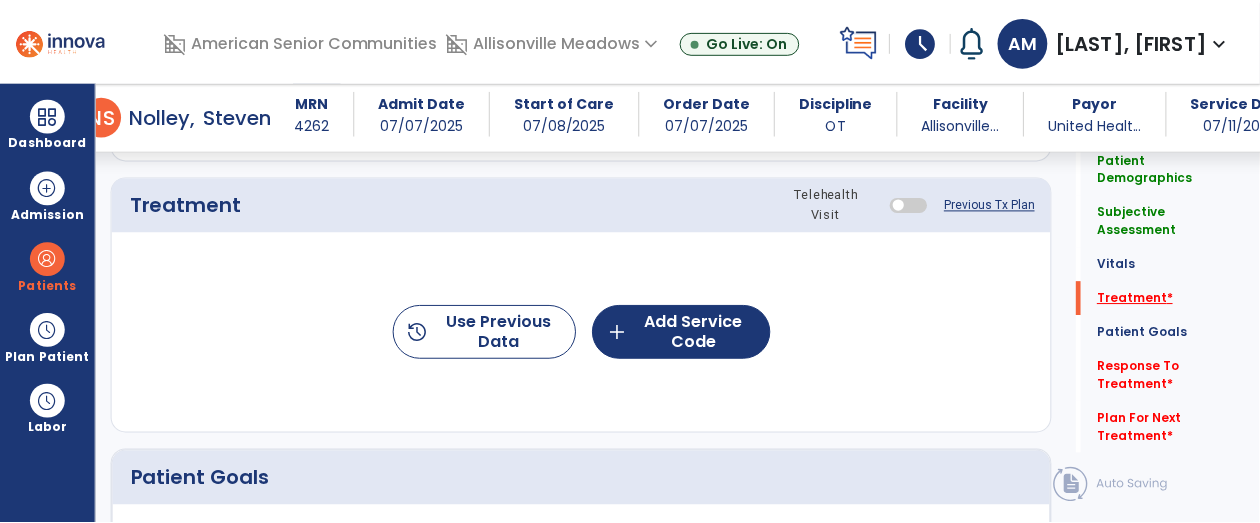 scroll, scrollTop: 1182, scrollLeft: 0, axis: vertical 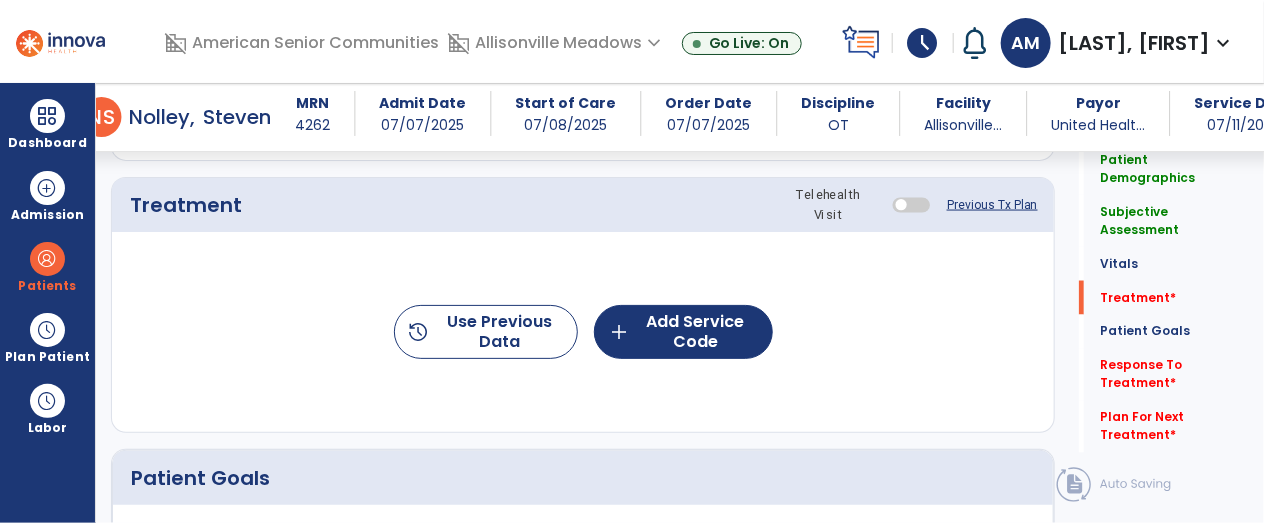 click on "history  Use Previous Data  add  Add Service Code" 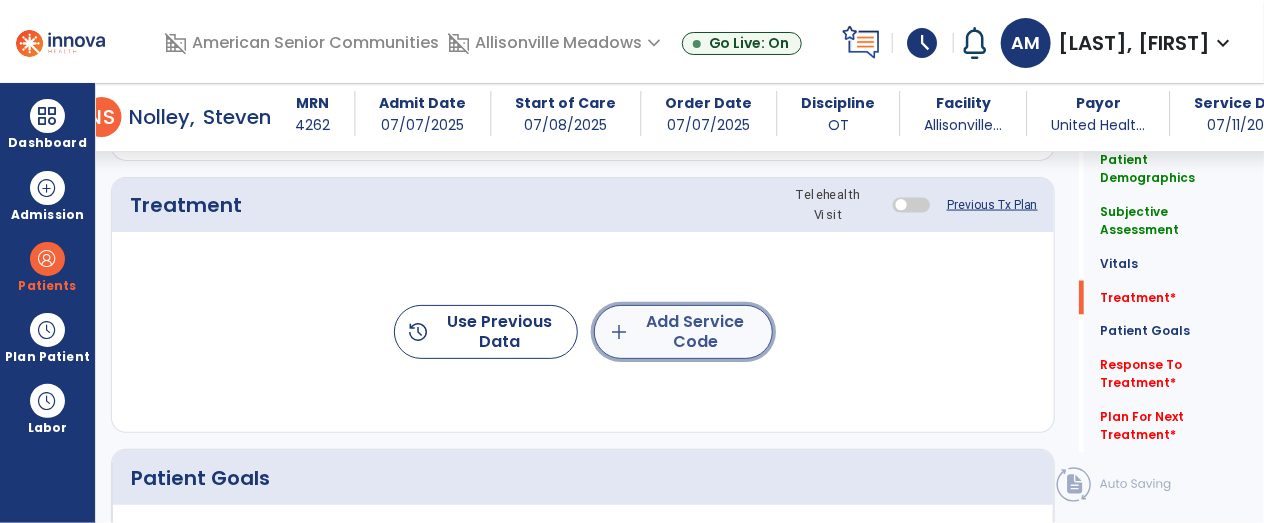 click on "add  Add Service Code" 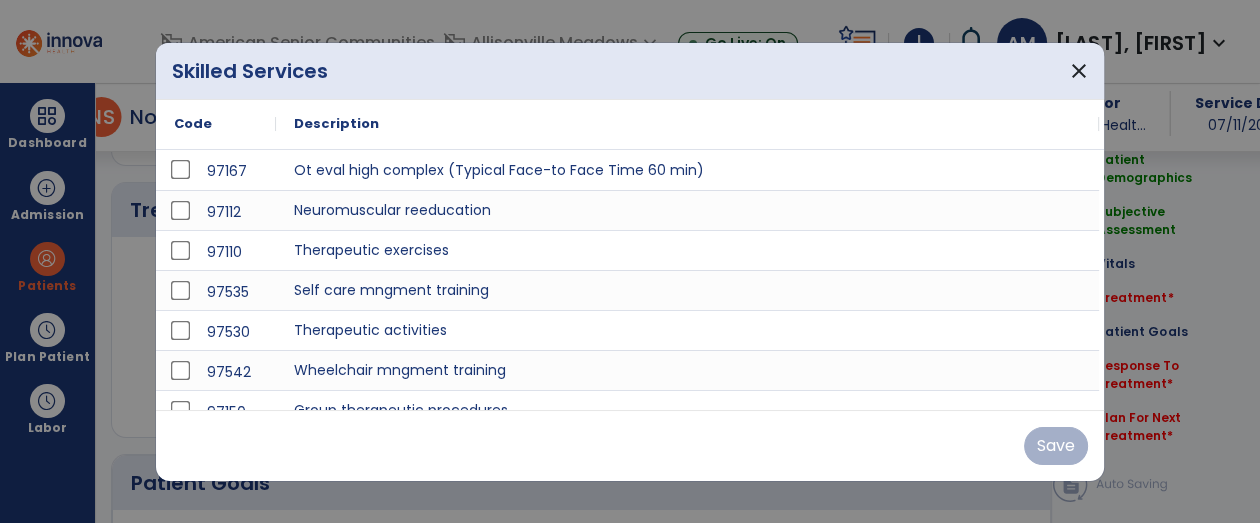 scroll, scrollTop: 1182, scrollLeft: 0, axis: vertical 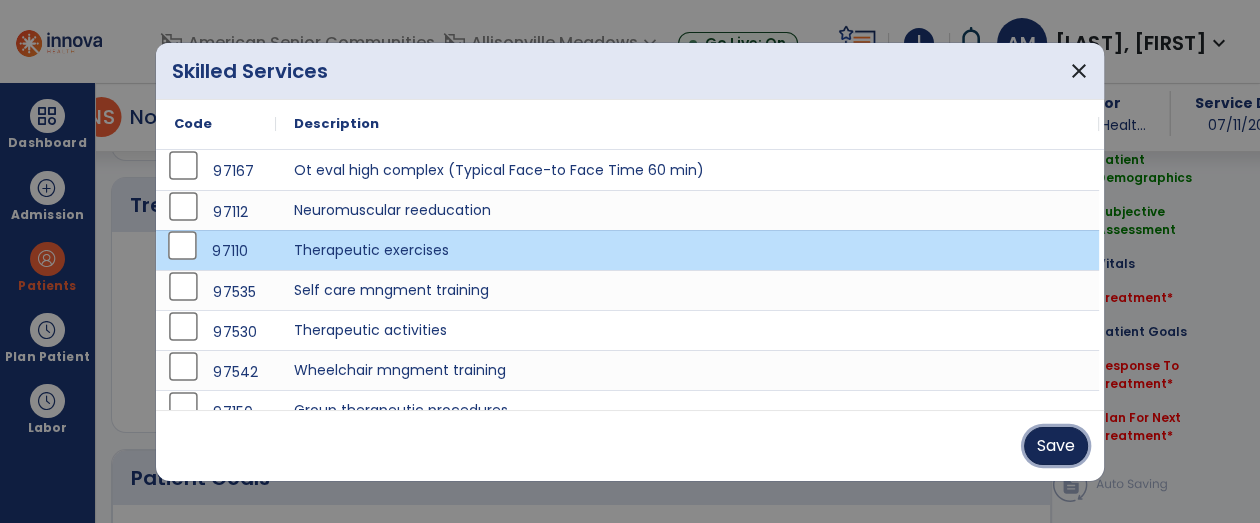 click on "Save" at bounding box center (1056, 446) 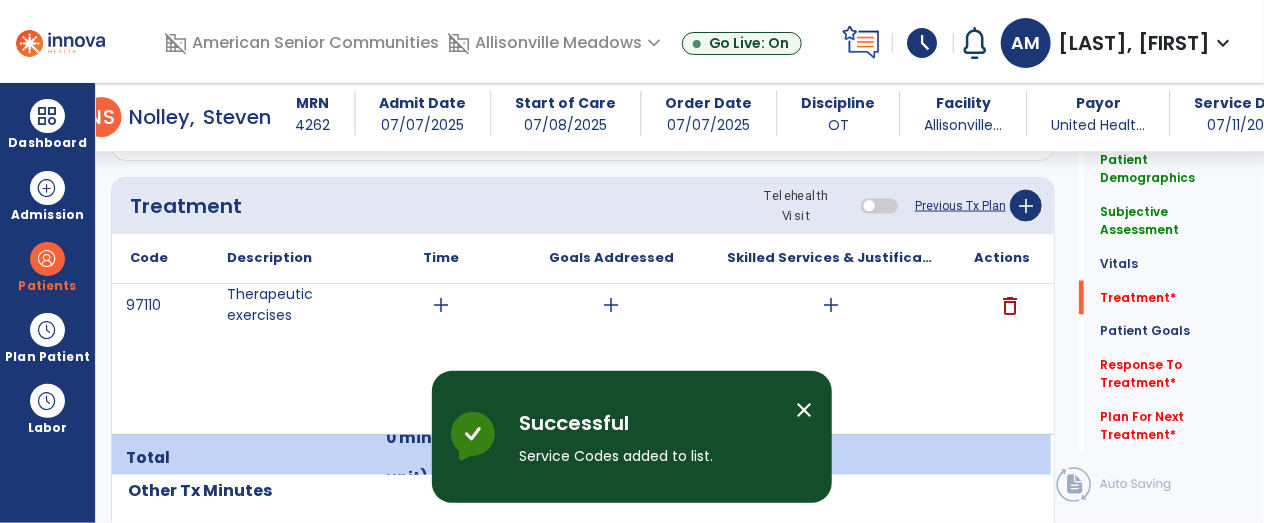 click on "add" at bounding box center [441, 305] 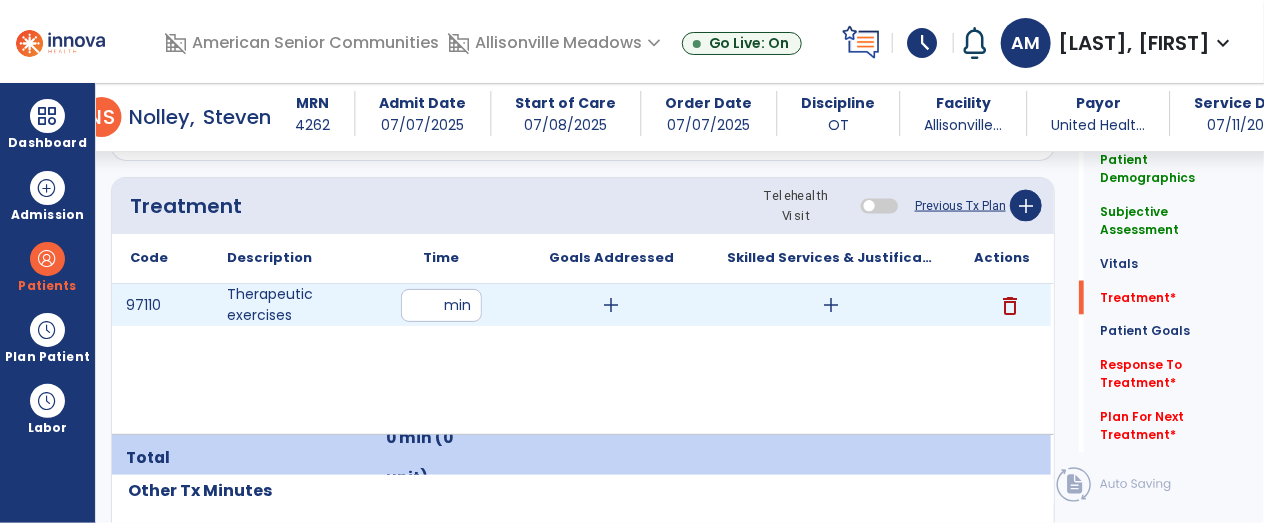 type on "**" 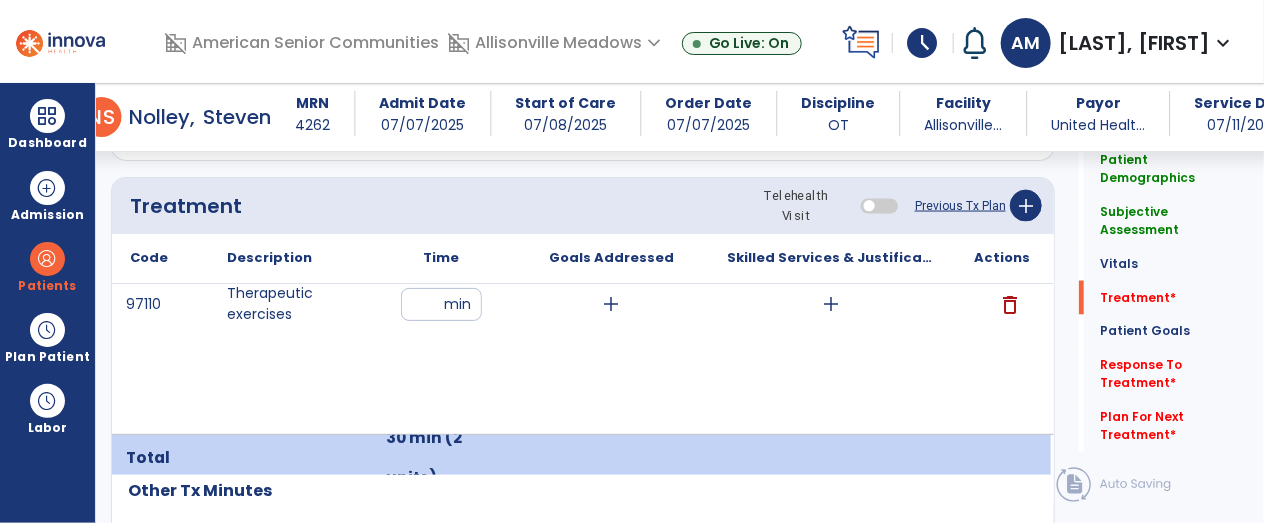 click on "add" at bounding box center (831, 304) 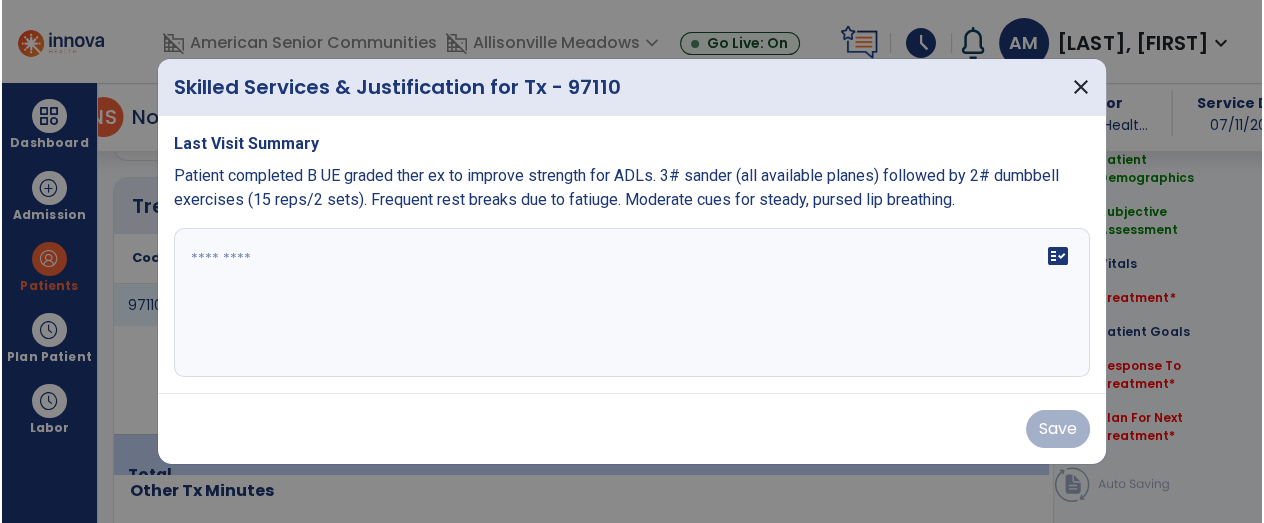 scroll, scrollTop: 1182, scrollLeft: 0, axis: vertical 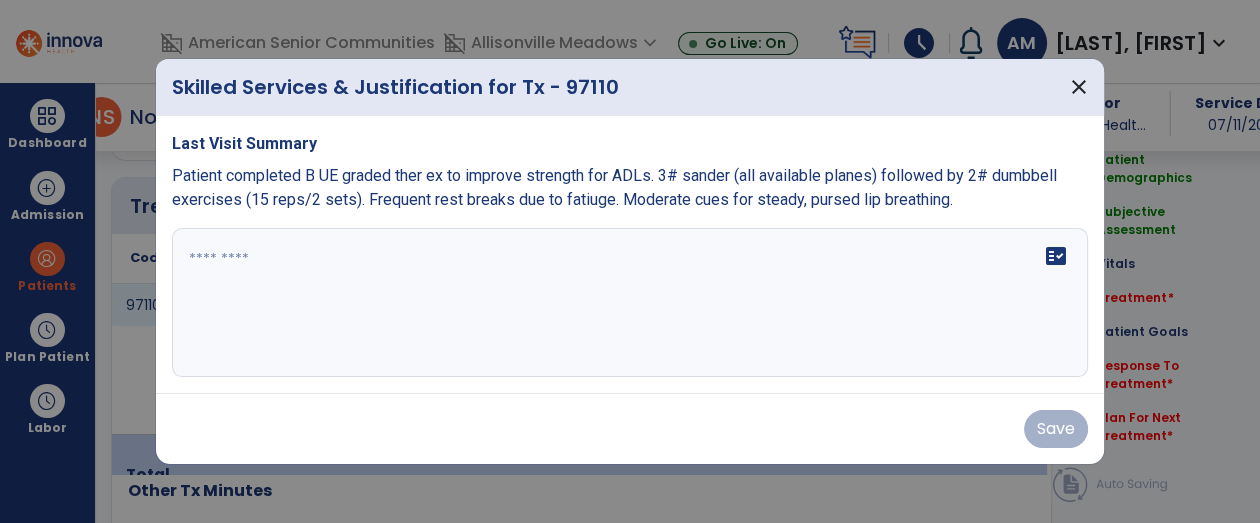 click on "fact_check" at bounding box center (630, 303) 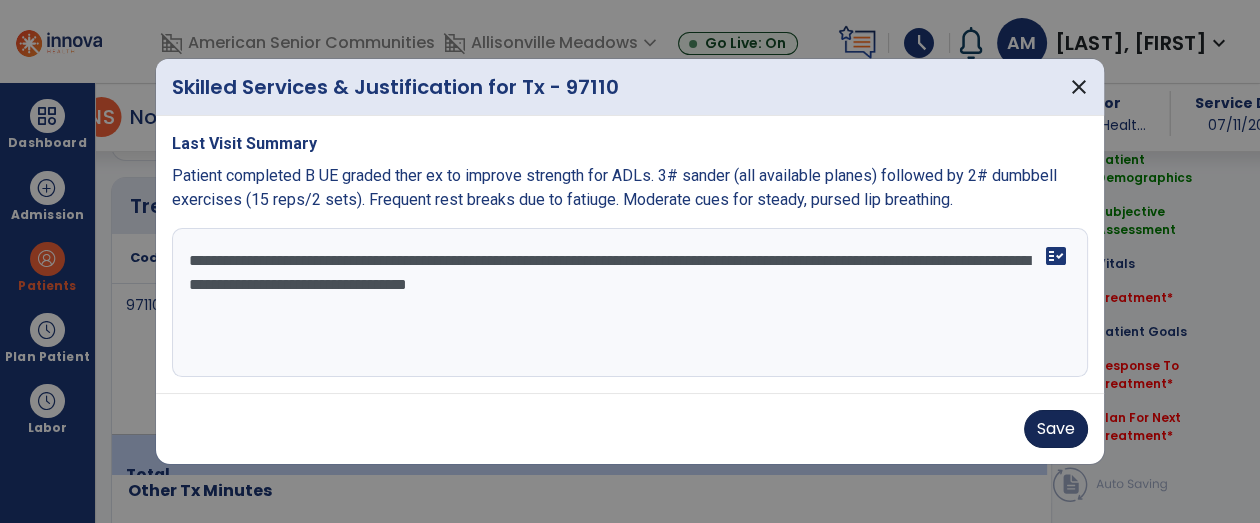 type on "**********" 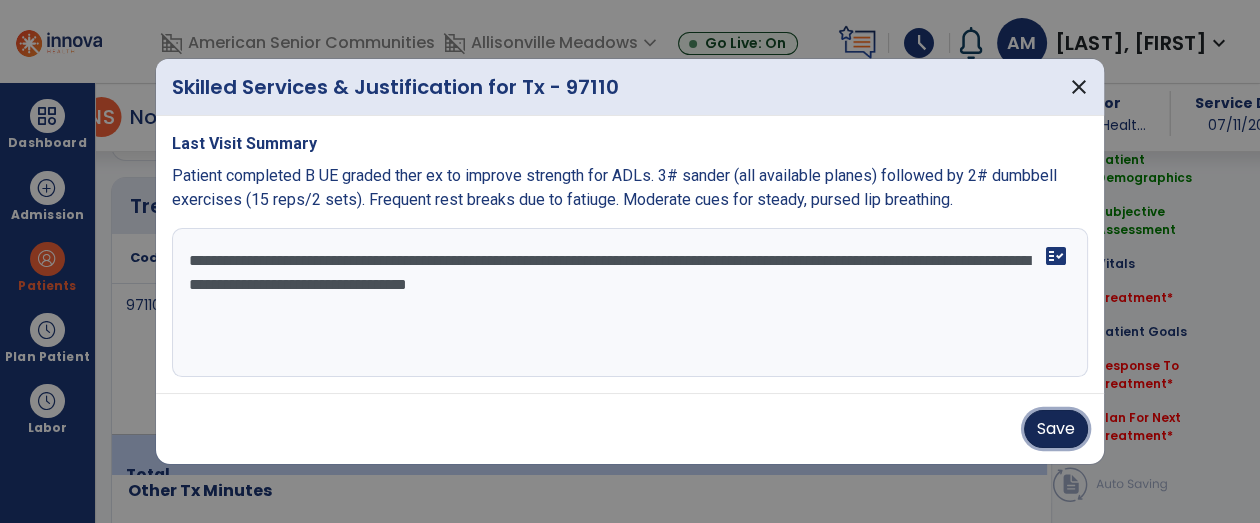 click on "Save" at bounding box center [1056, 429] 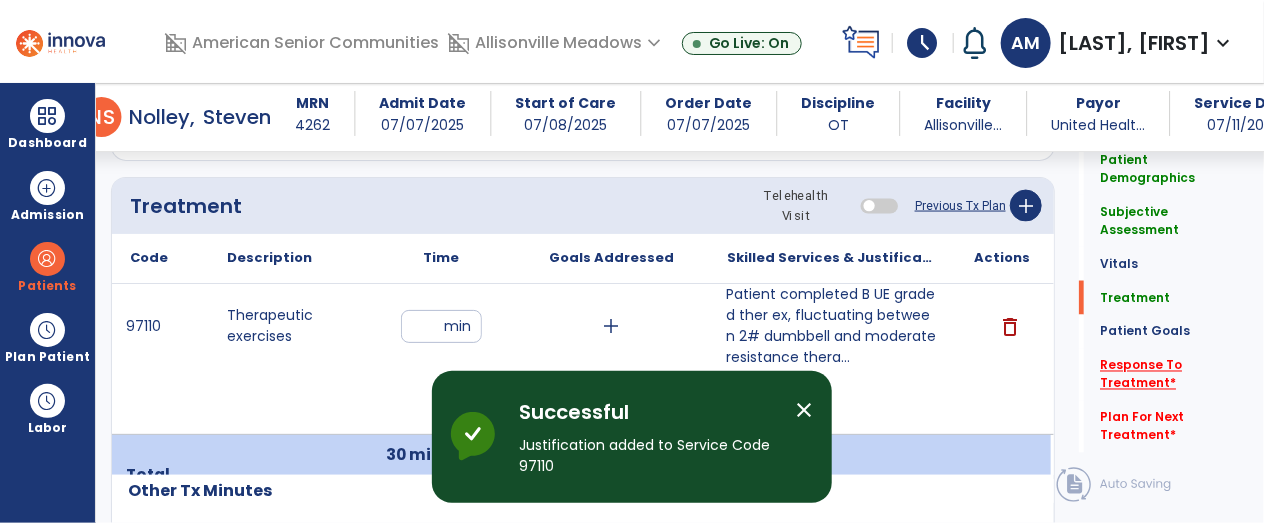 click on "Response To Treatment   *" 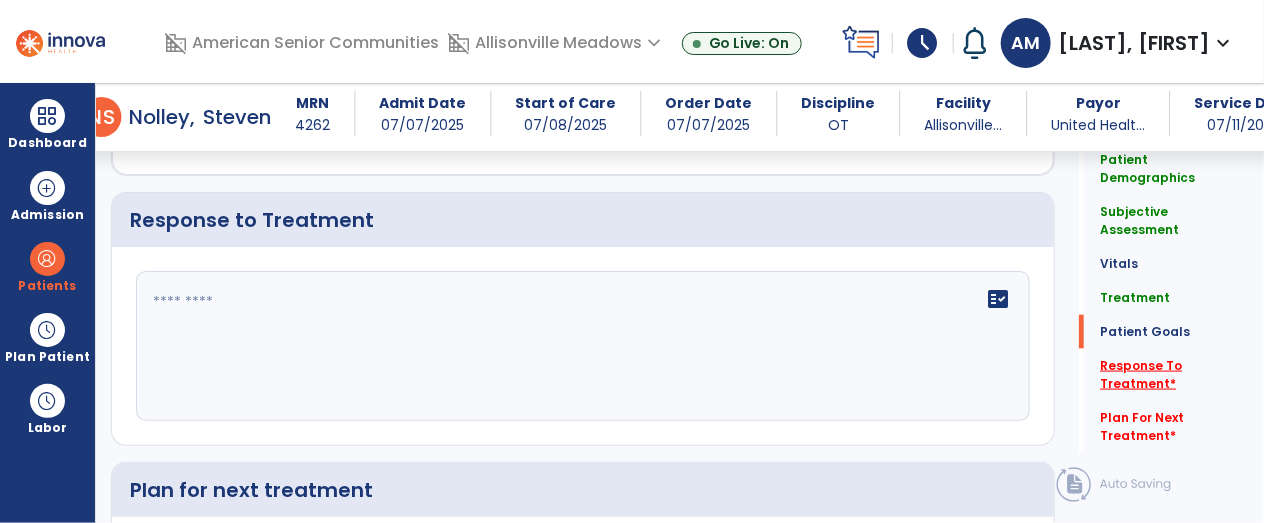 scroll, scrollTop: 3764, scrollLeft: 0, axis: vertical 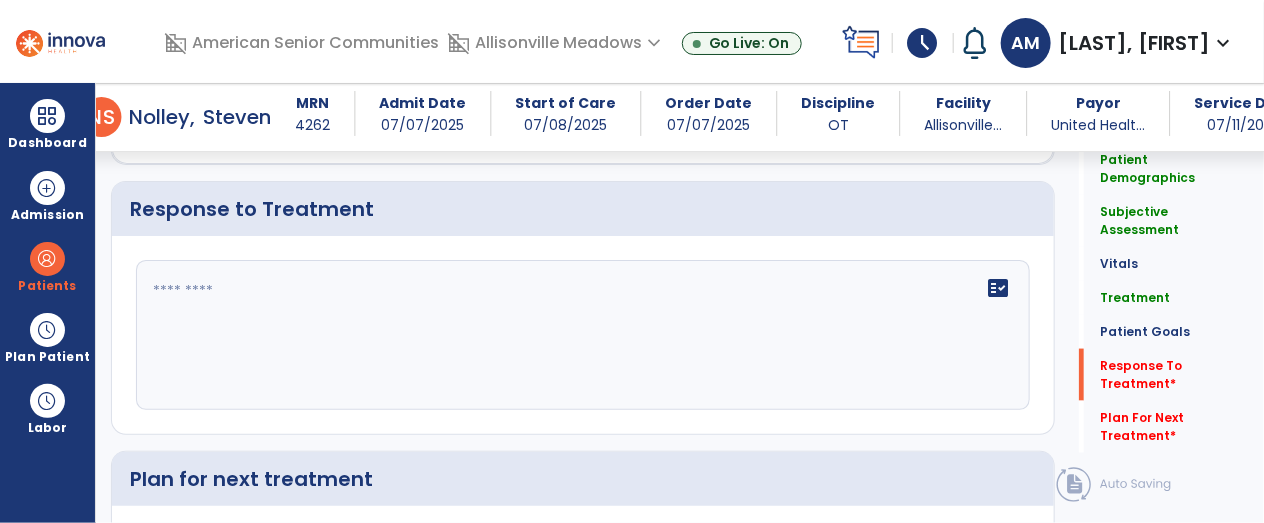 click on "fact_check" 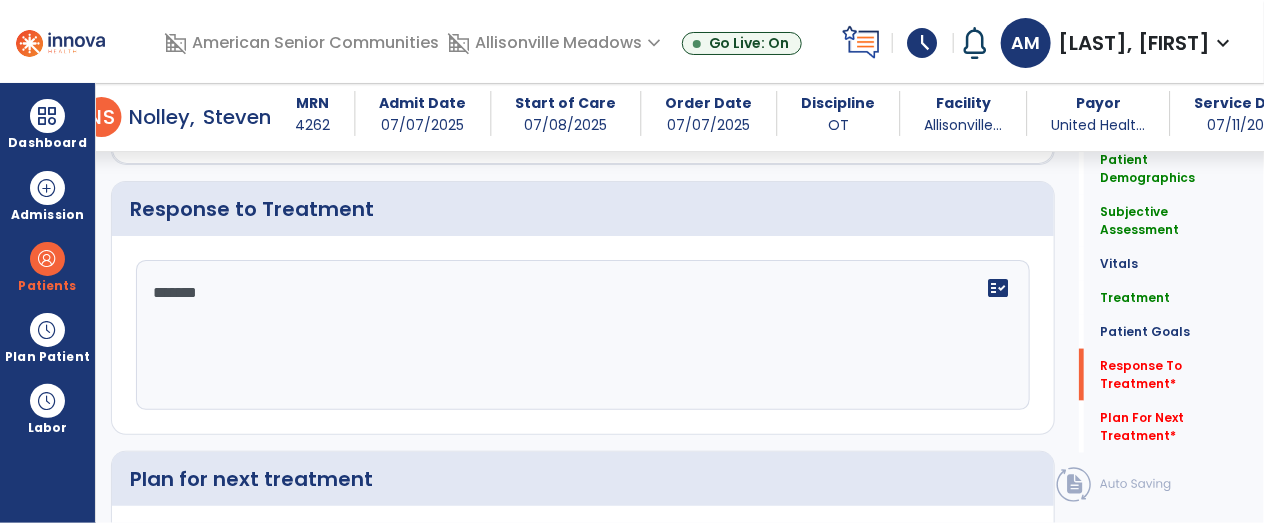 type on "********" 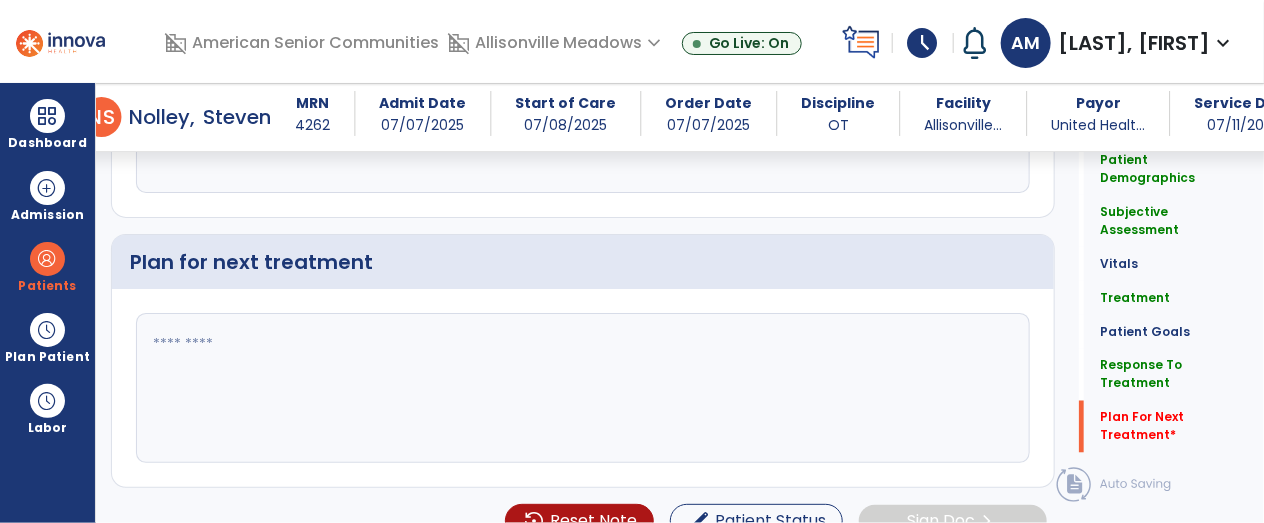 scroll, scrollTop: 3984, scrollLeft: 0, axis: vertical 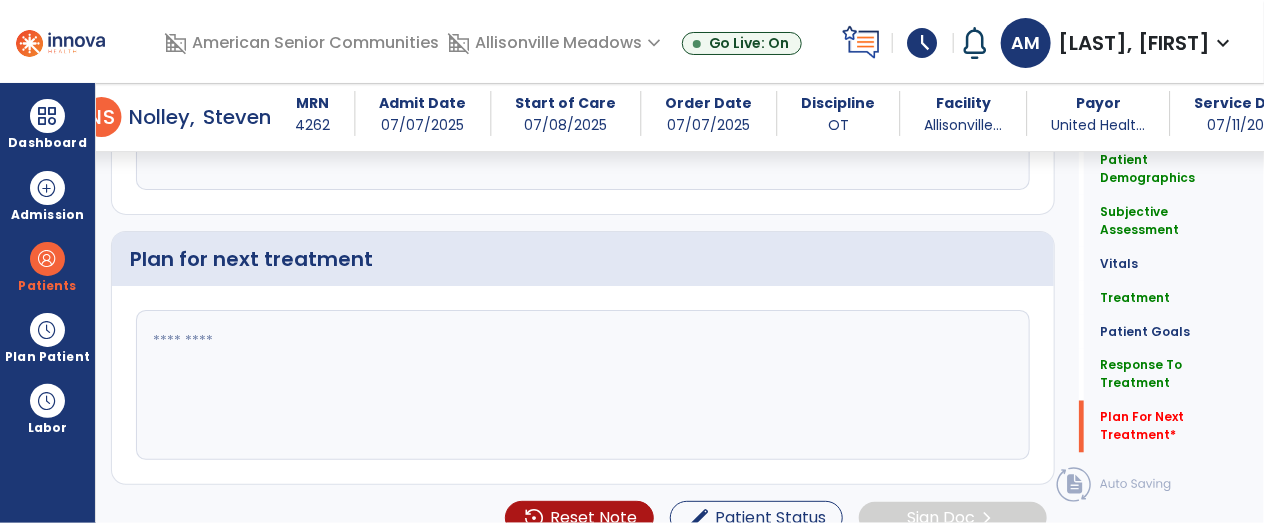 type on "**********" 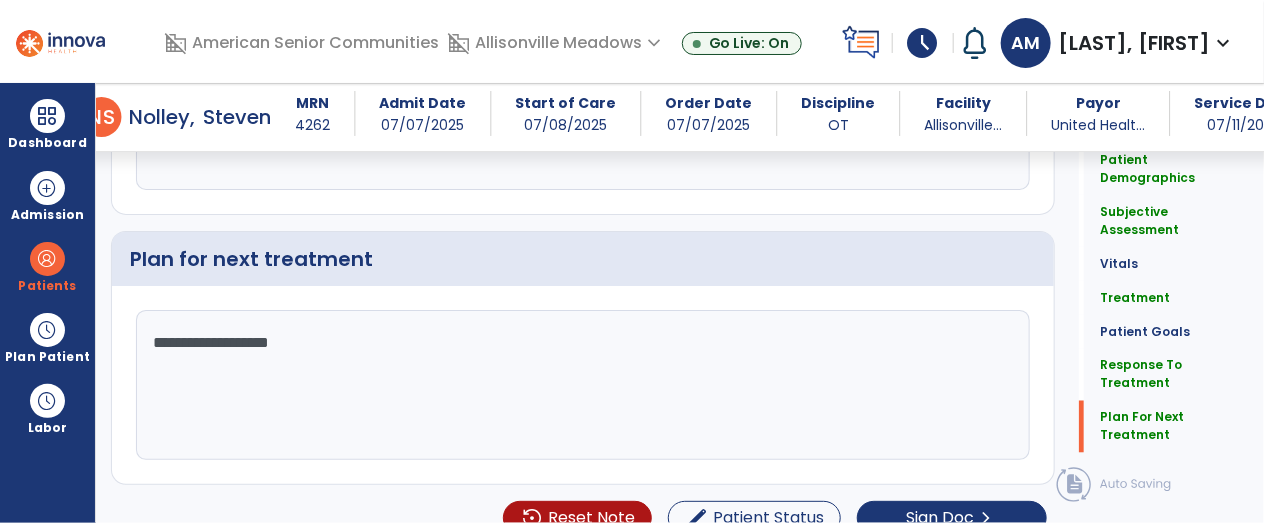 type on "**********" 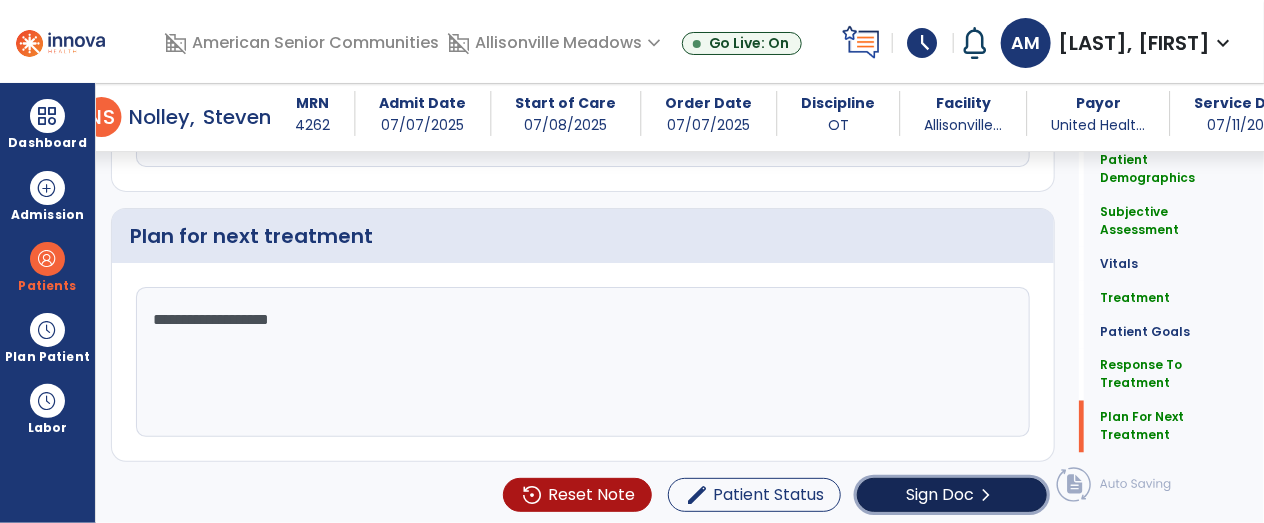 click on "Sign Doc  chevron_right" 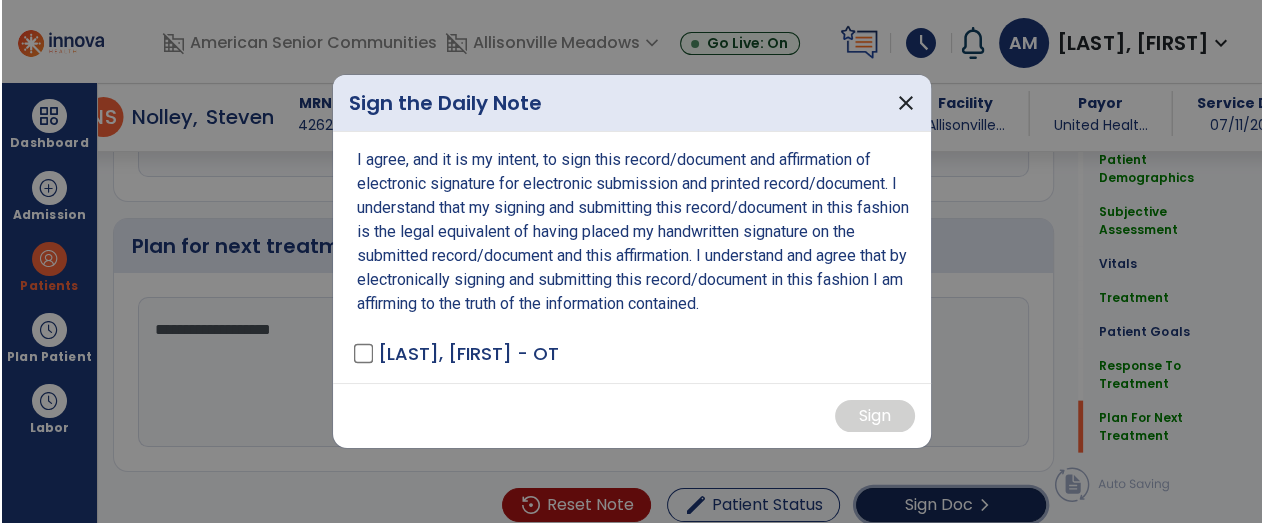 scroll, scrollTop: 4007, scrollLeft: 0, axis: vertical 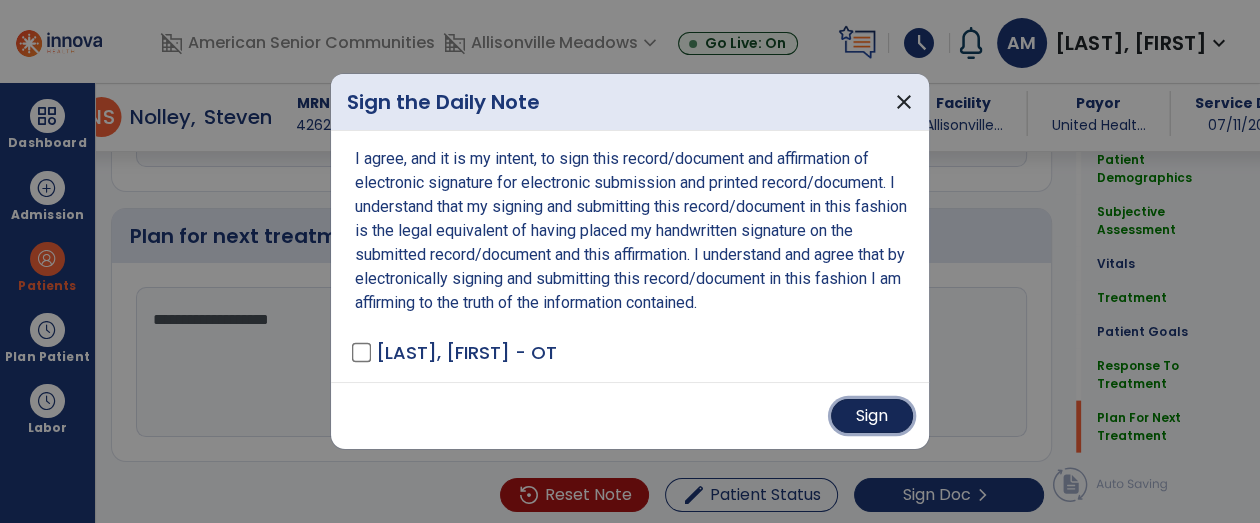 click on "Sign" at bounding box center (872, 416) 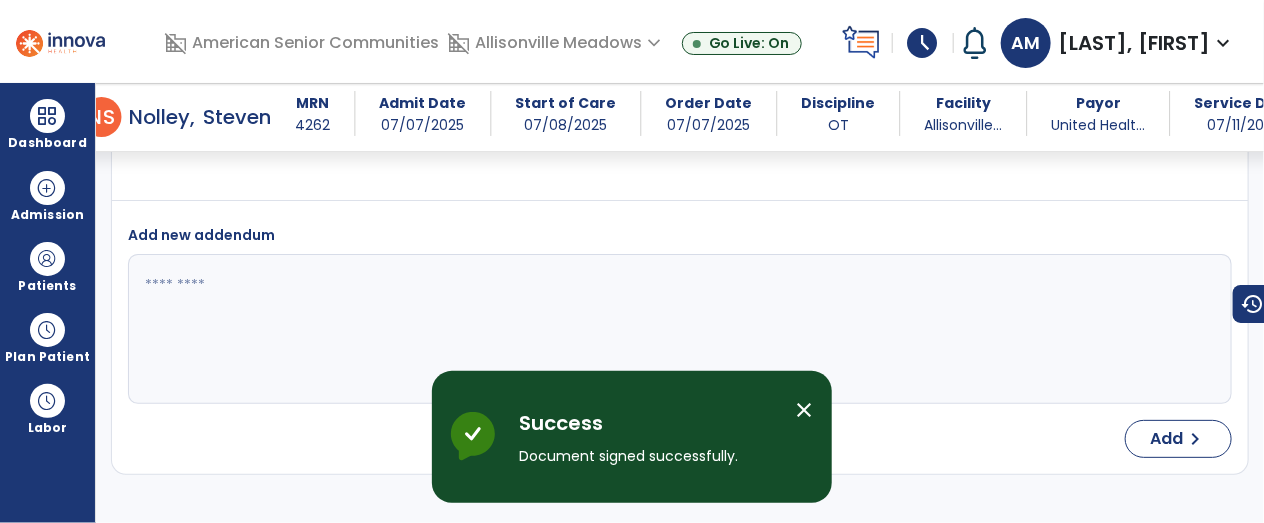 scroll, scrollTop: 6861, scrollLeft: 0, axis: vertical 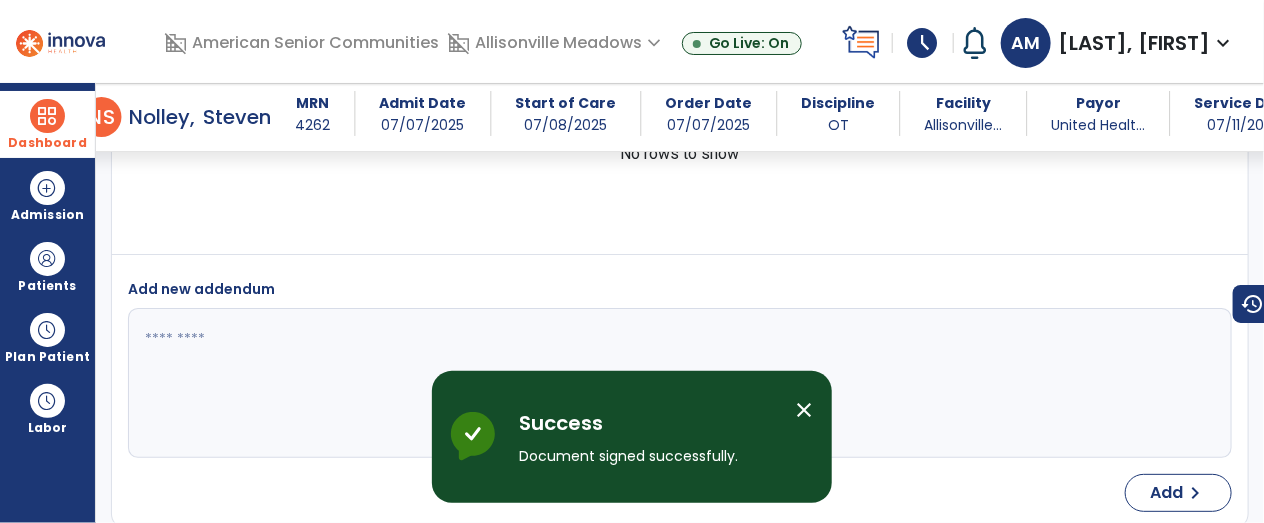 click at bounding box center [47, 116] 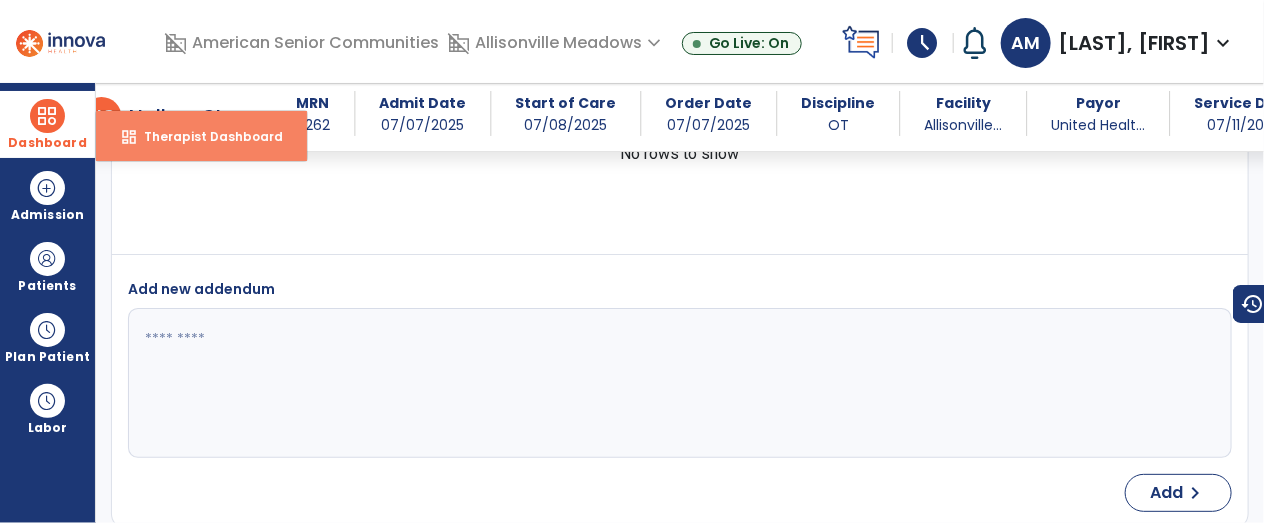 click on "Therapist Dashboard" at bounding box center [205, 136] 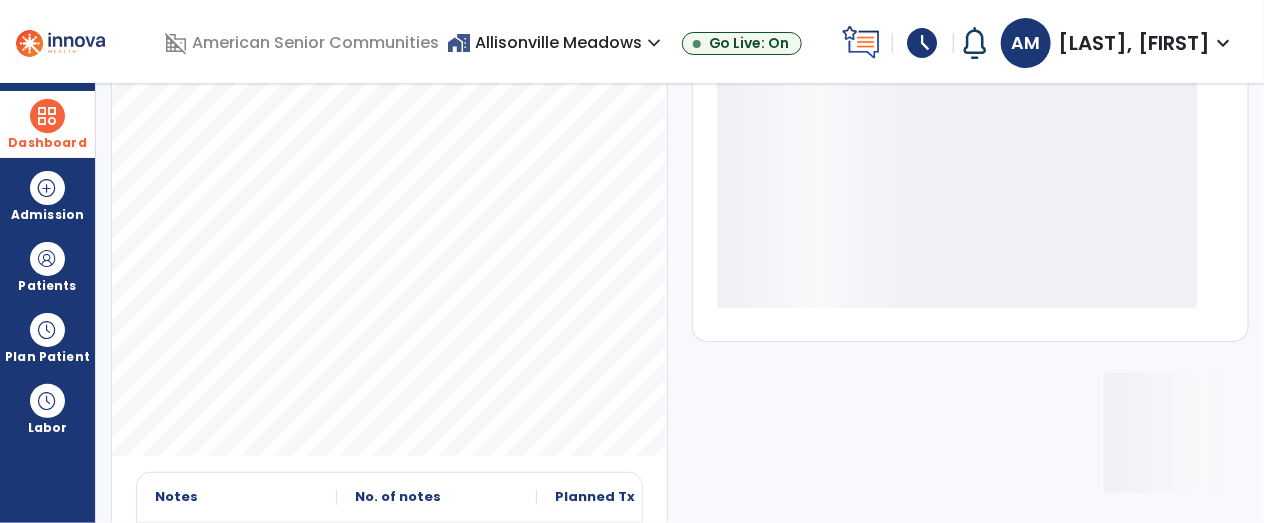 scroll, scrollTop: 430, scrollLeft: 0, axis: vertical 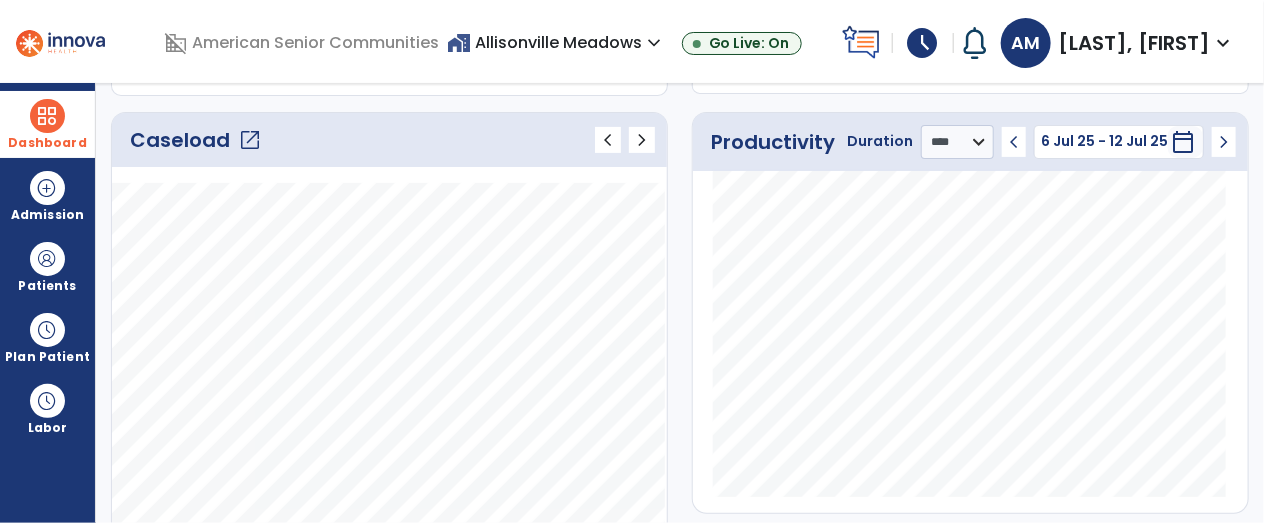 click on "open_in_new" 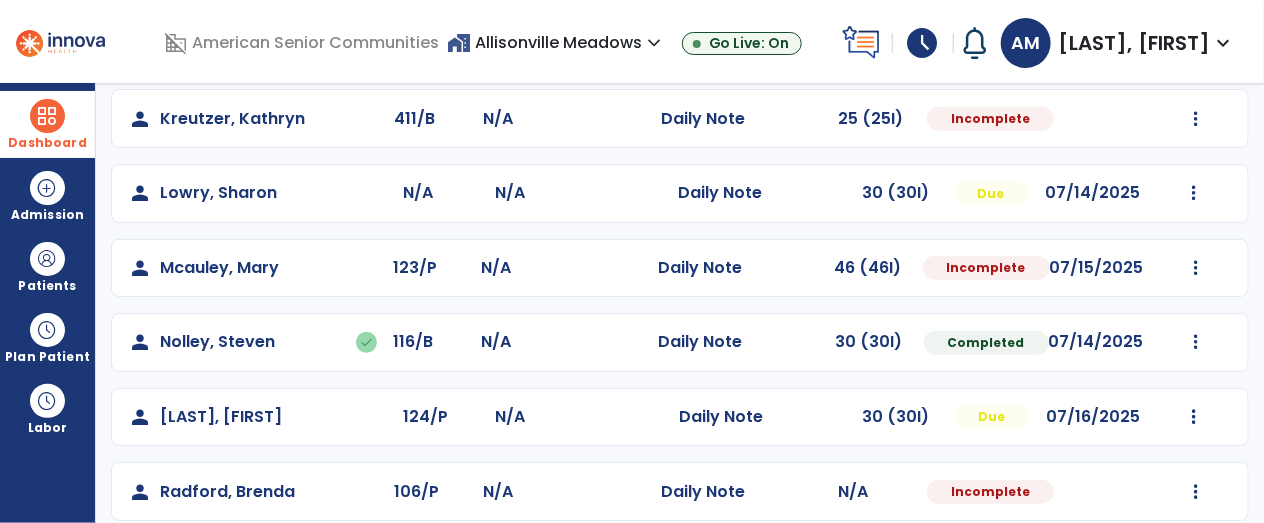 scroll, scrollTop: 612, scrollLeft: 0, axis: vertical 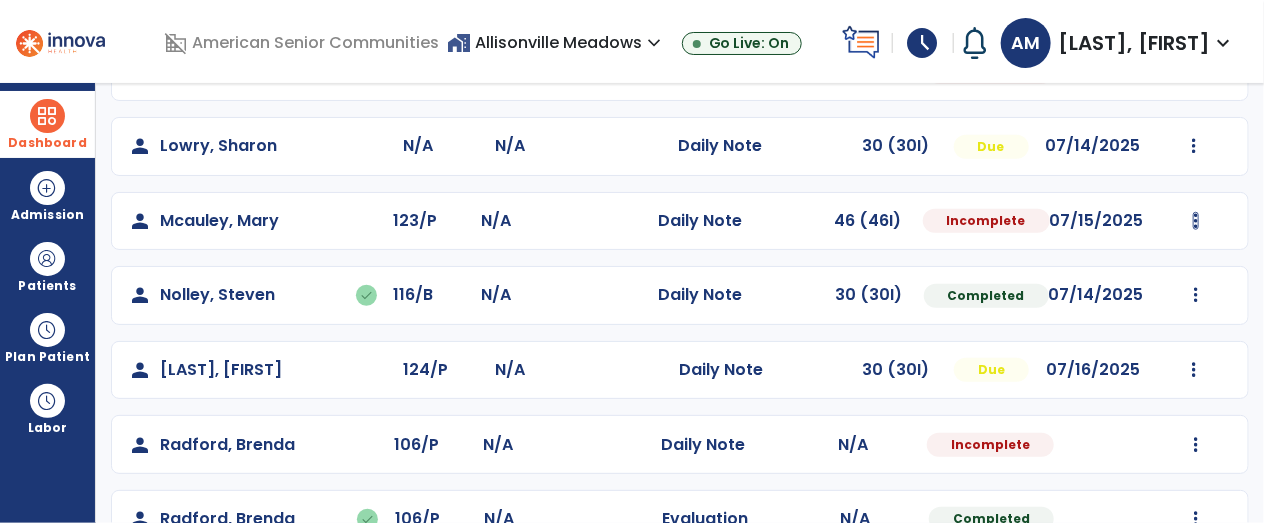 click at bounding box center (1196, -152) 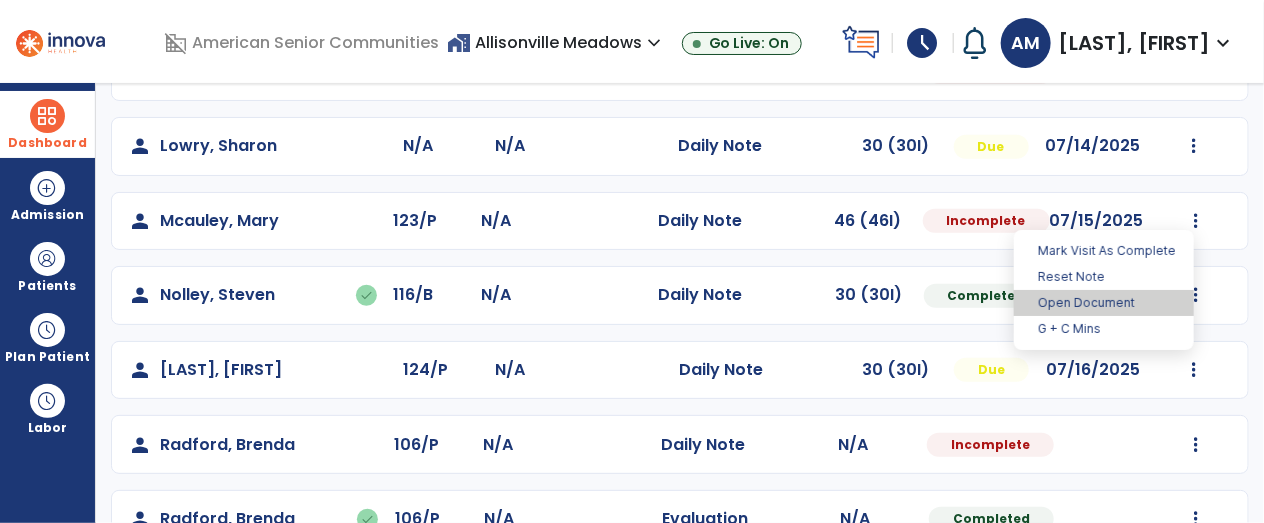 click on "Open Document" at bounding box center [1104, 303] 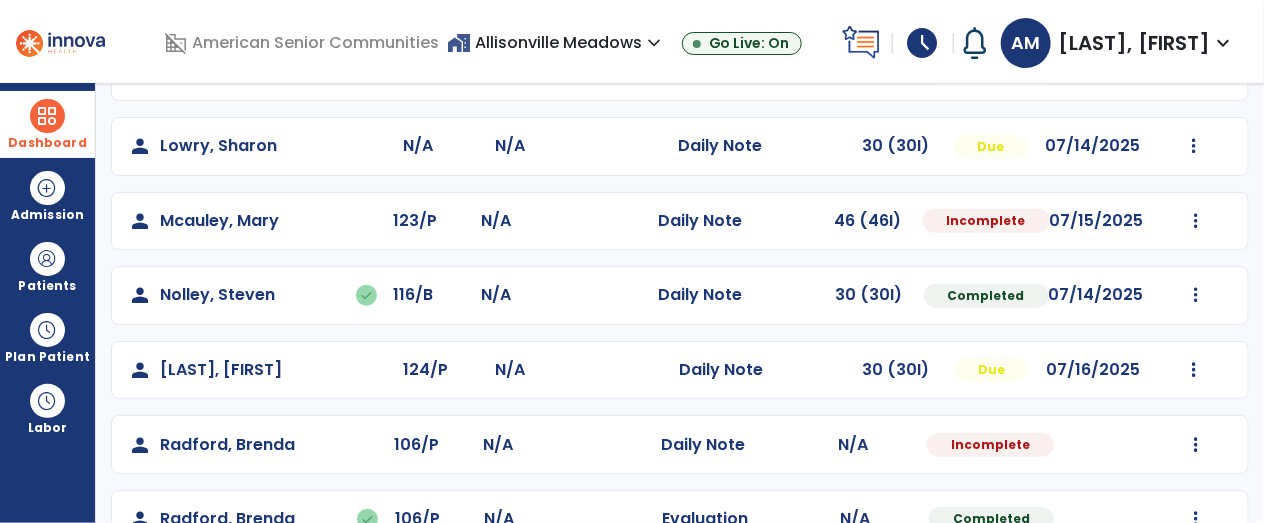 select on "*" 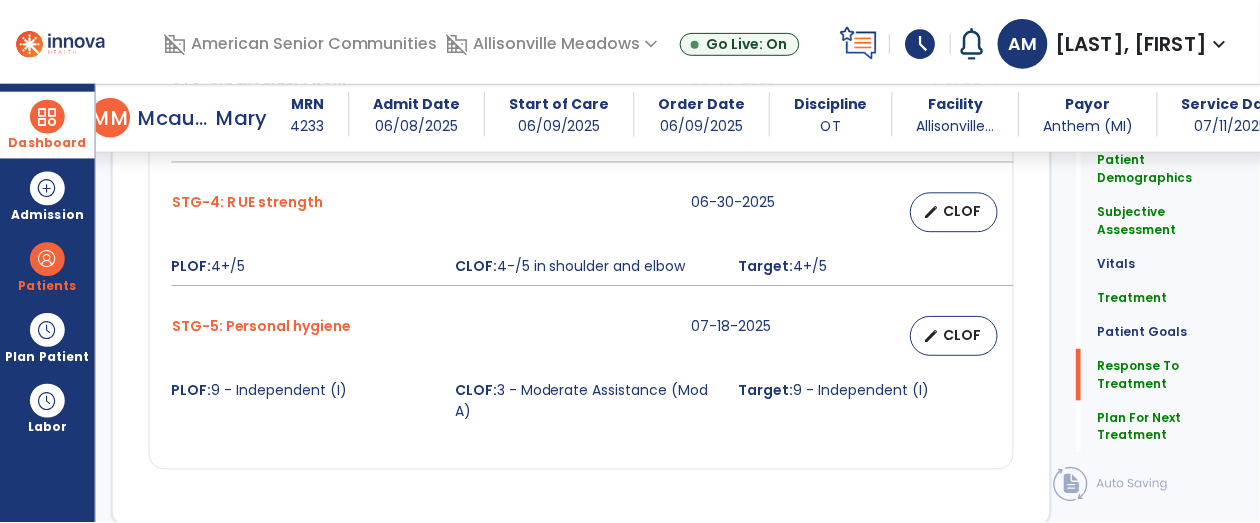 scroll, scrollTop: 2685, scrollLeft: 0, axis: vertical 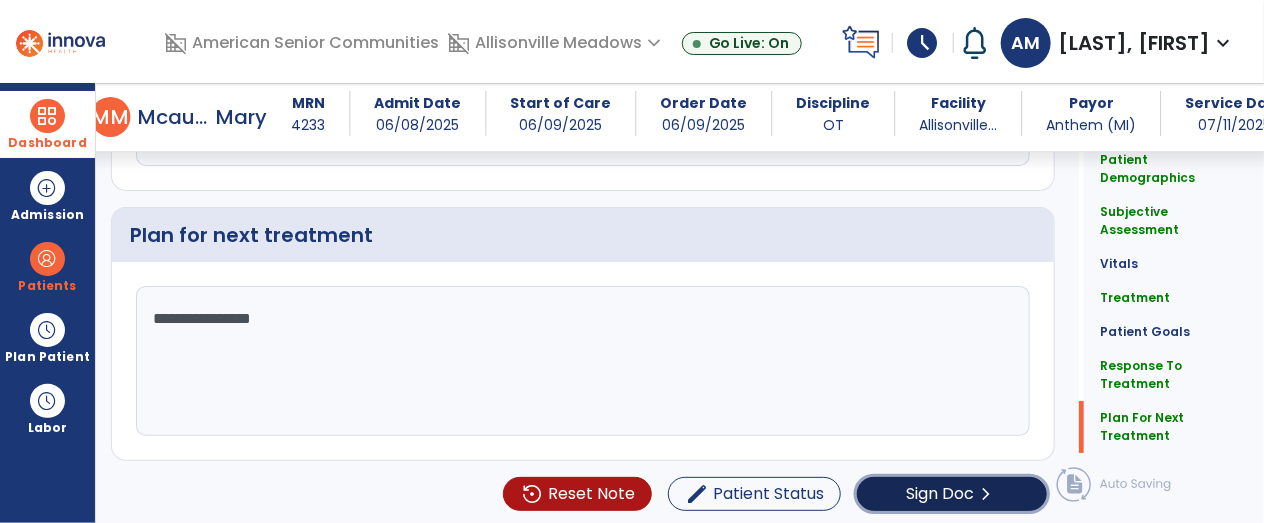 click on "Sign Doc" 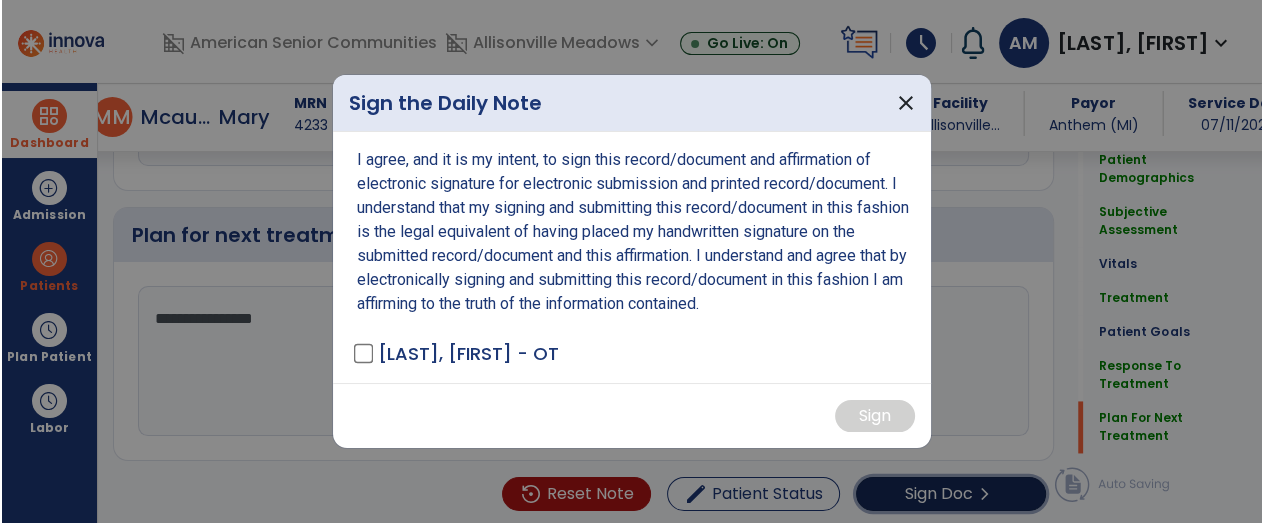 scroll, scrollTop: 2685, scrollLeft: 0, axis: vertical 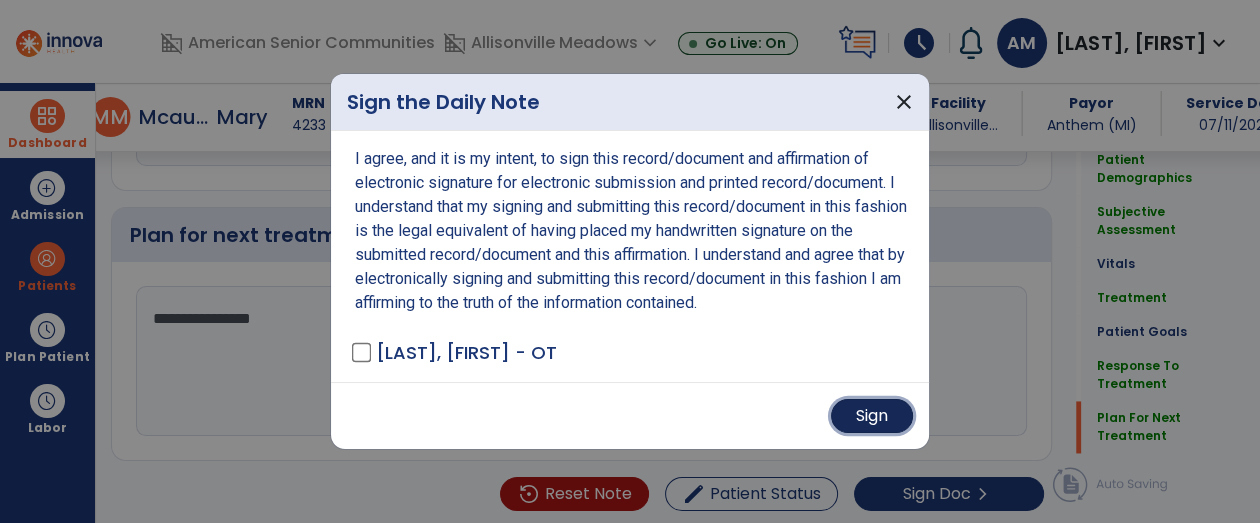 click on "Sign" at bounding box center [872, 416] 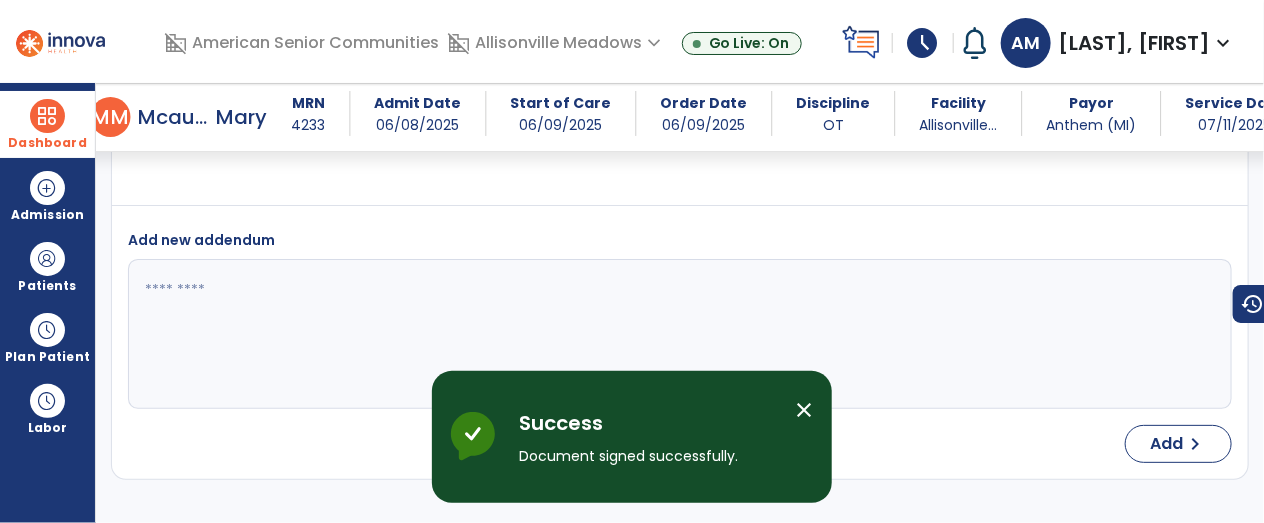 click on "Dashboard" at bounding box center (47, 124) 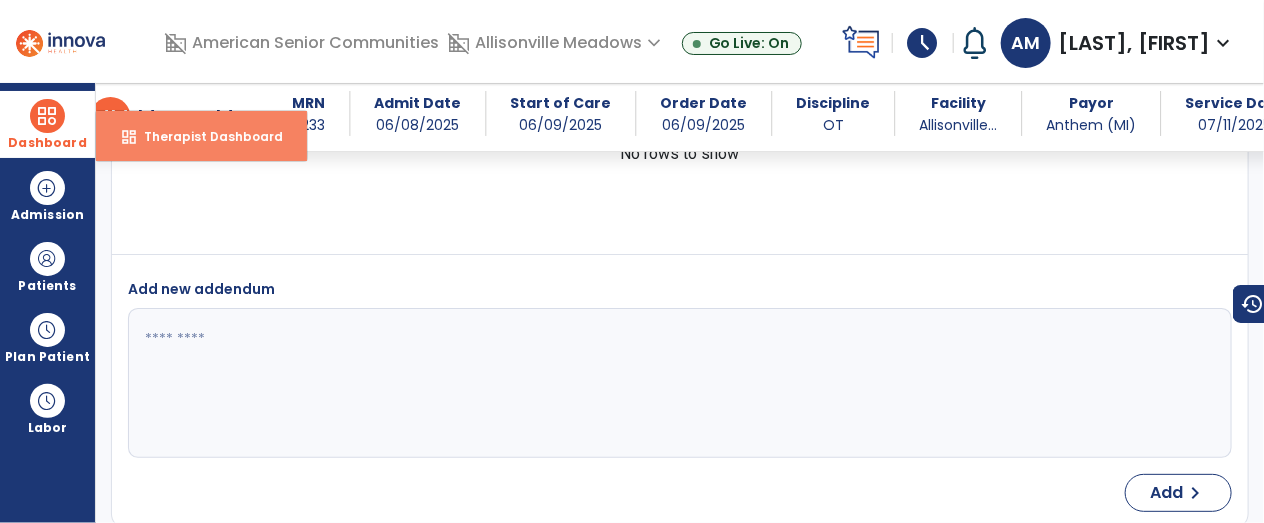 click on "dashboard  Therapist Dashboard" at bounding box center (201, 136) 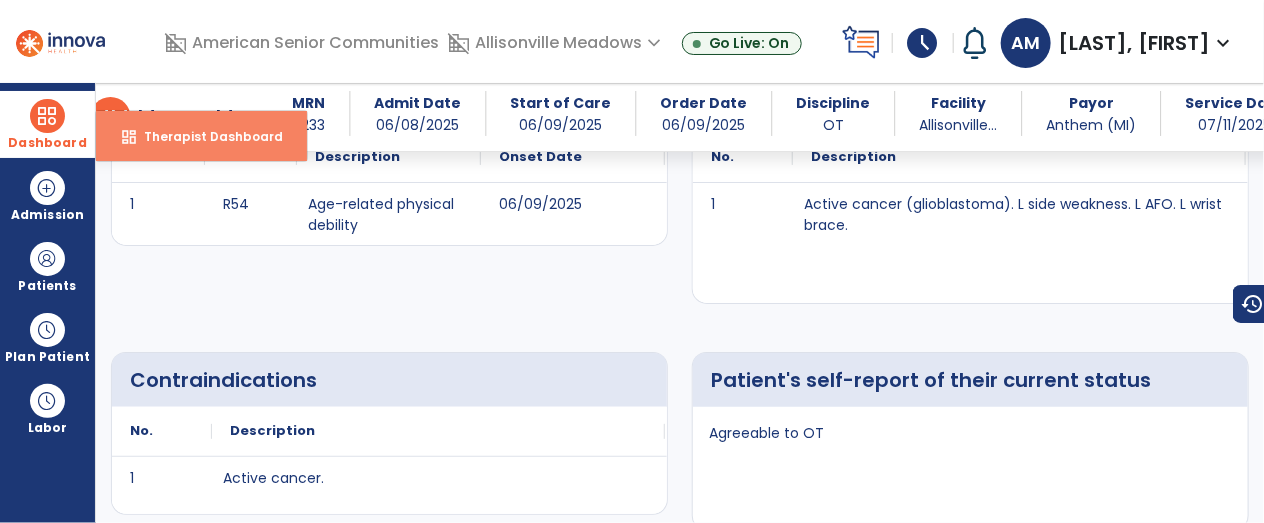 select on "****" 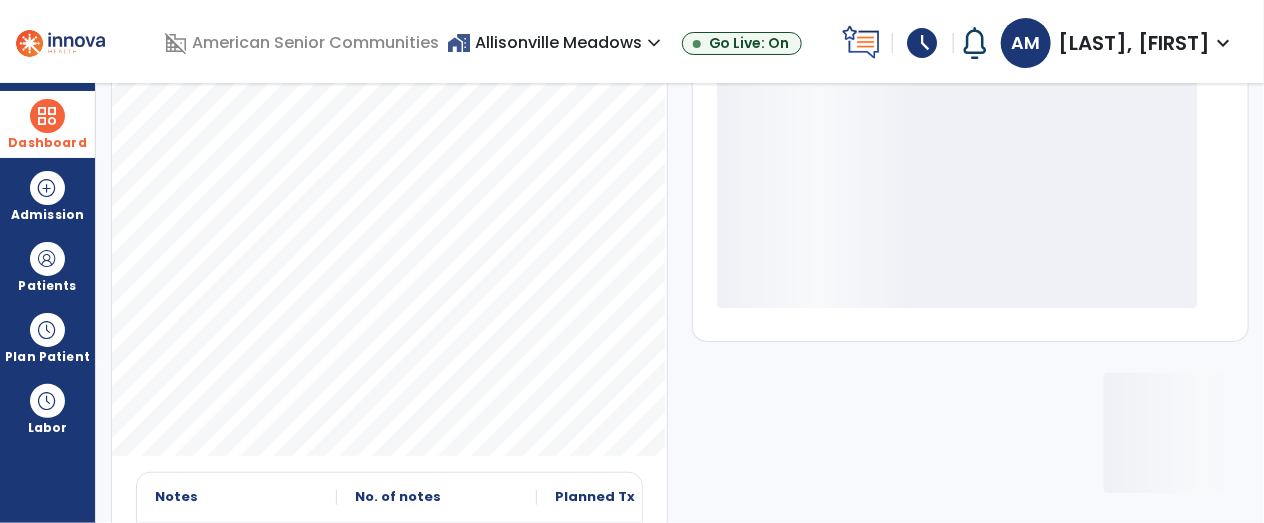 scroll, scrollTop: 430, scrollLeft: 0, axis: vertical 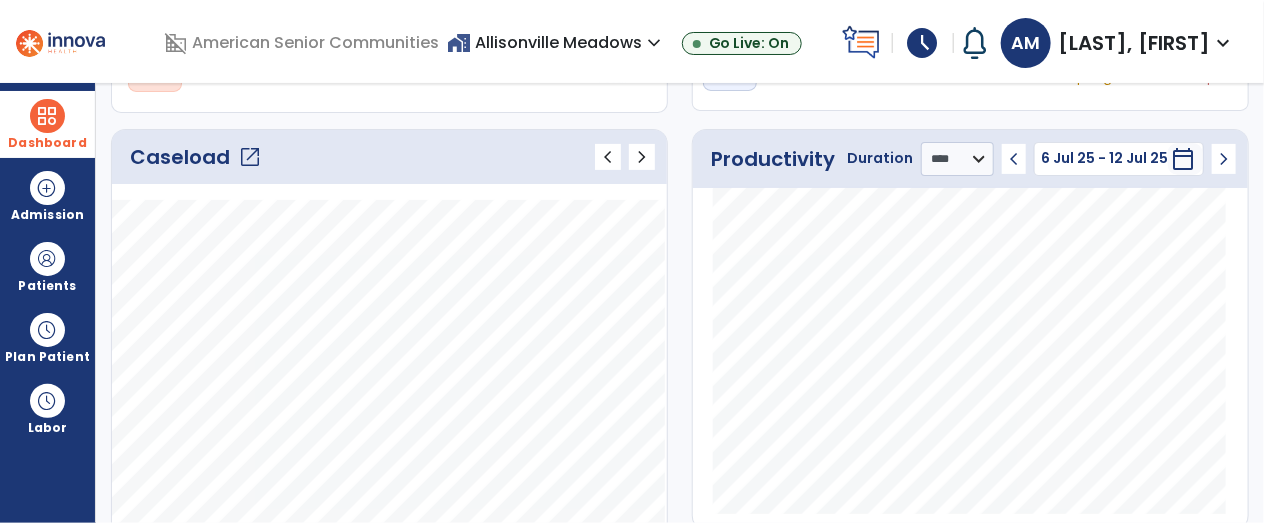 click on "open_in_new" 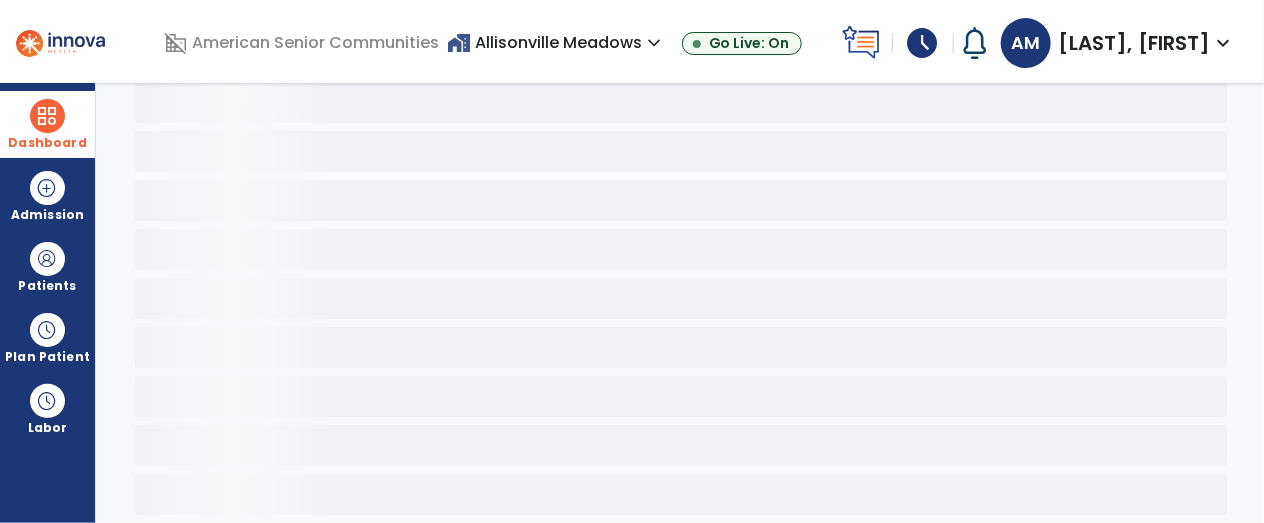 scroll, scrollTop: 165, scrollLeft: 0, axis: vertical 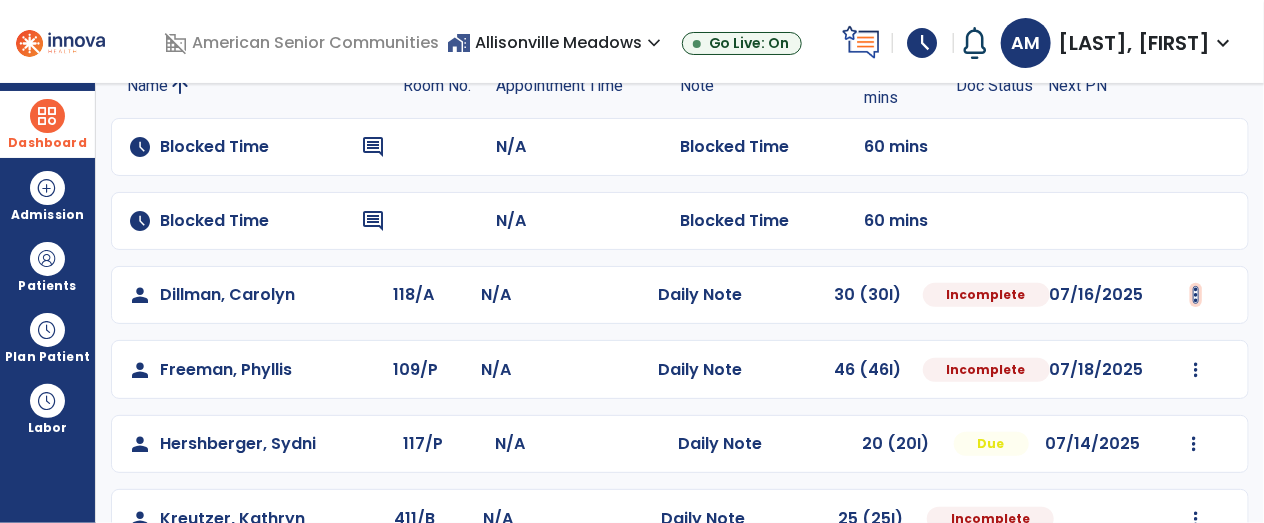 click at bounding box center [1196, 295] 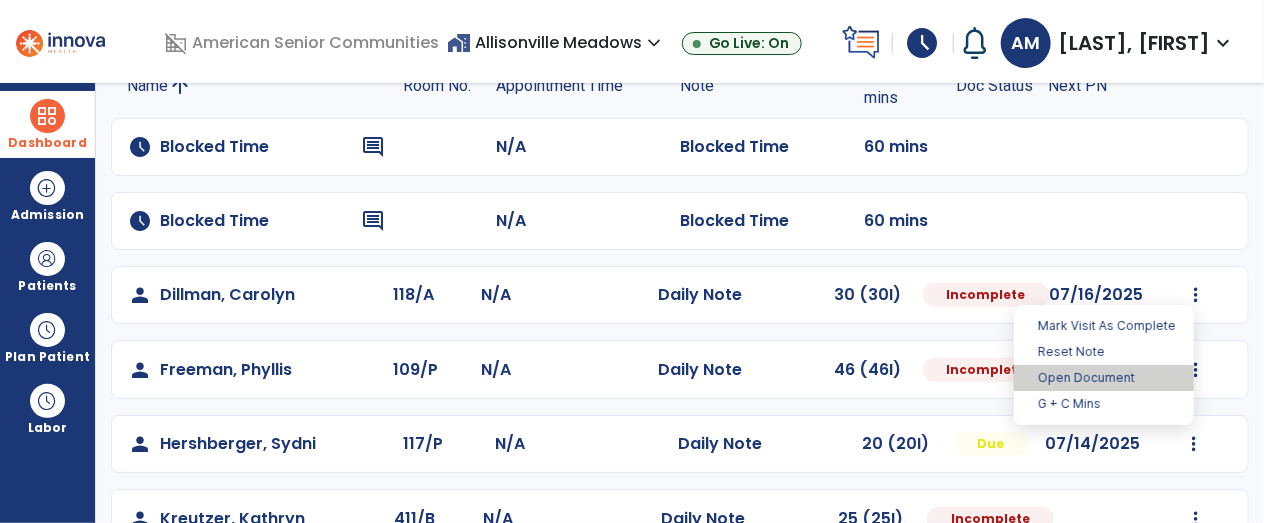 click on "Open Document" at bounding box center [1104, 378] 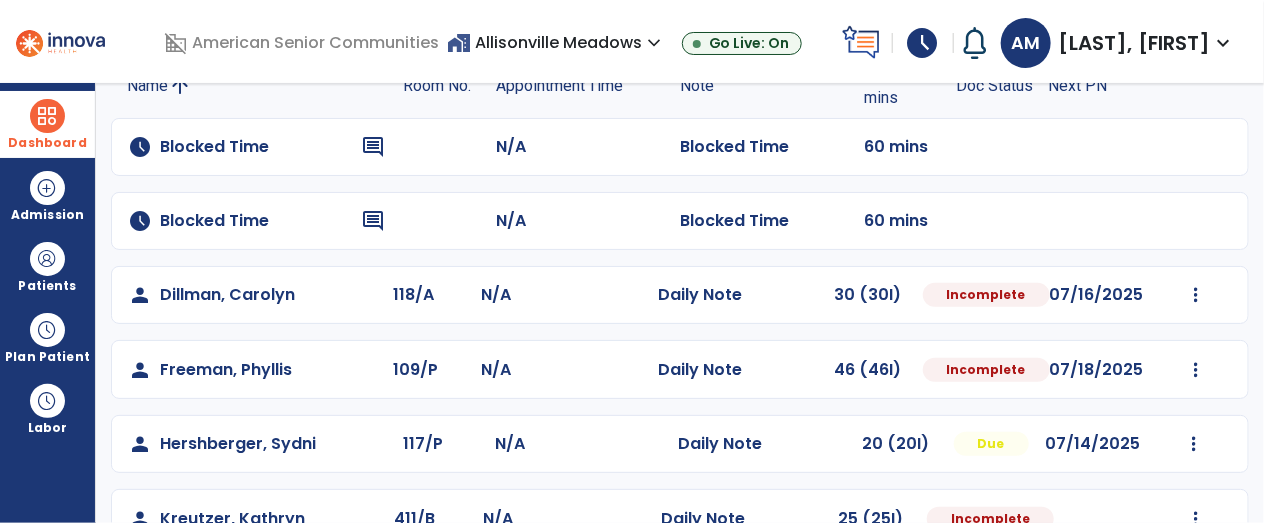 select on "*" 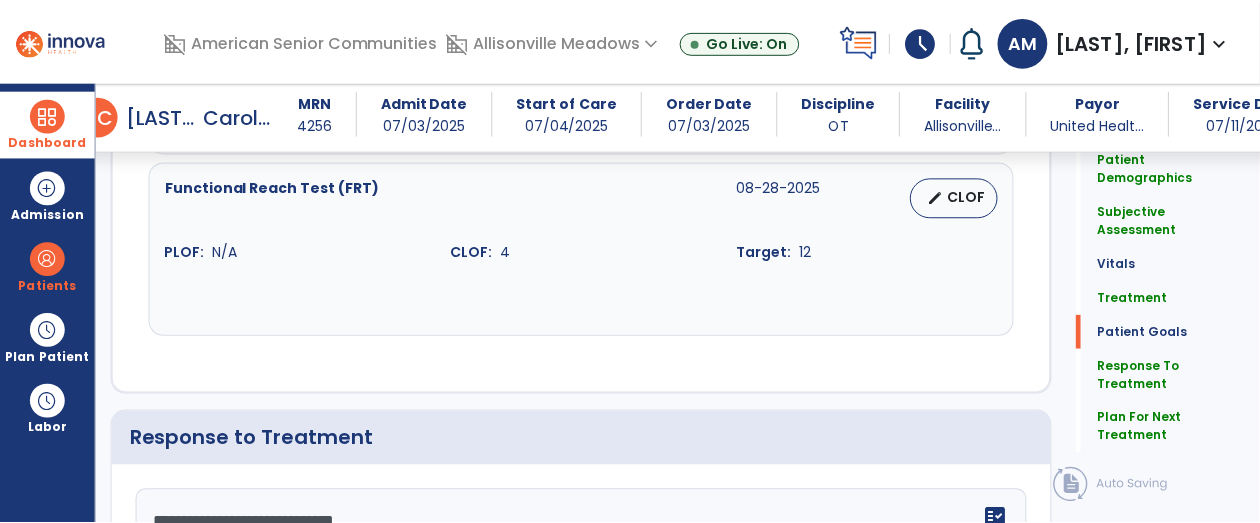 scroll, scrollTop: 3413, scrollLeft: 0, axis: vertical 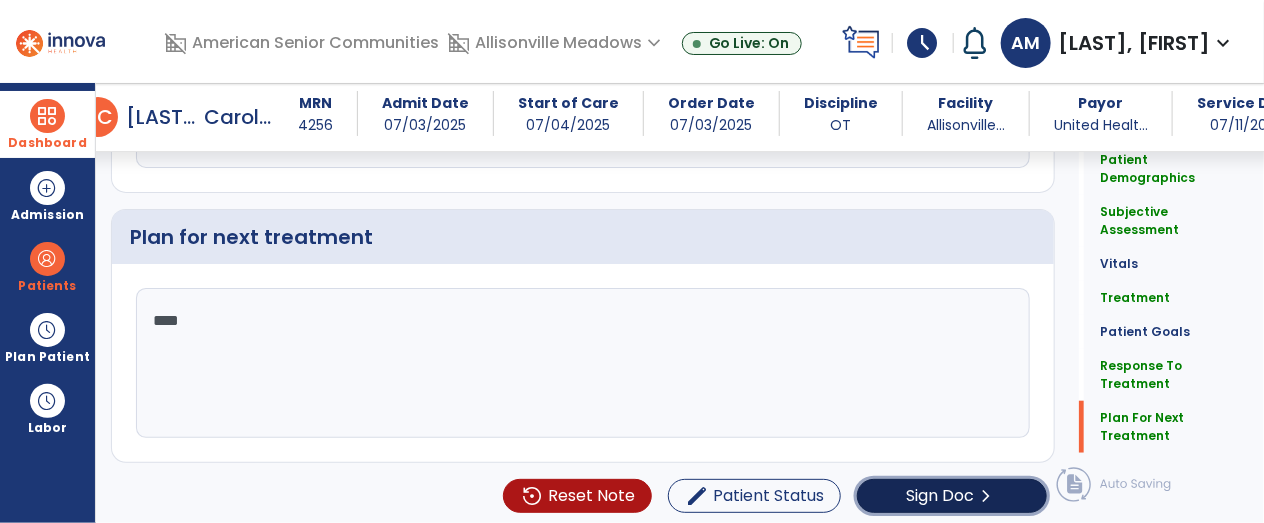 click on "chevron_right" 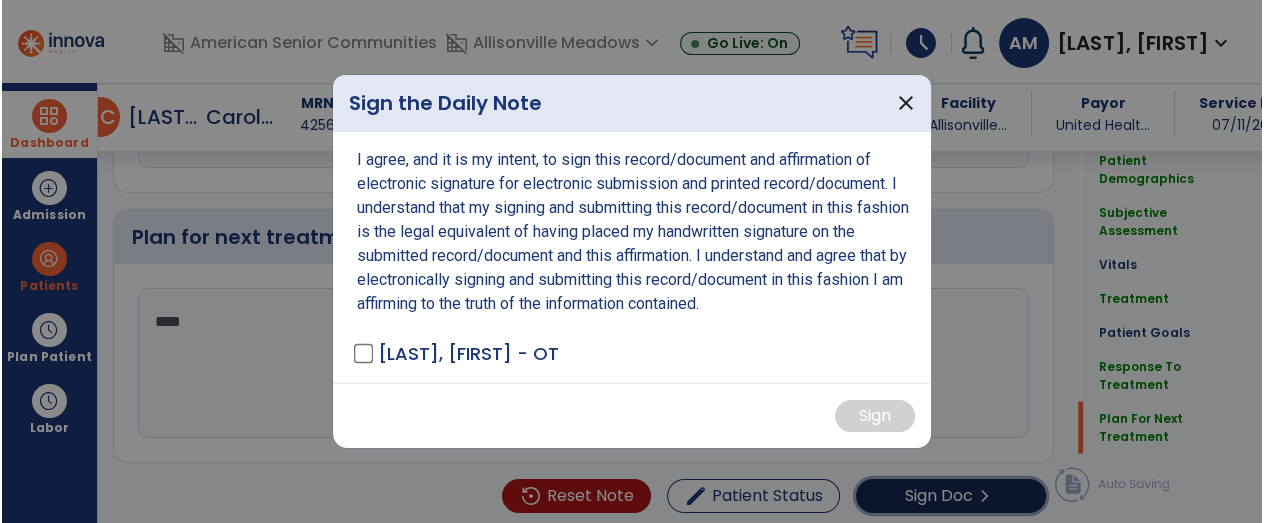 scroll, scrollTop: 3413, scrollLeft: 0, axis: vertical 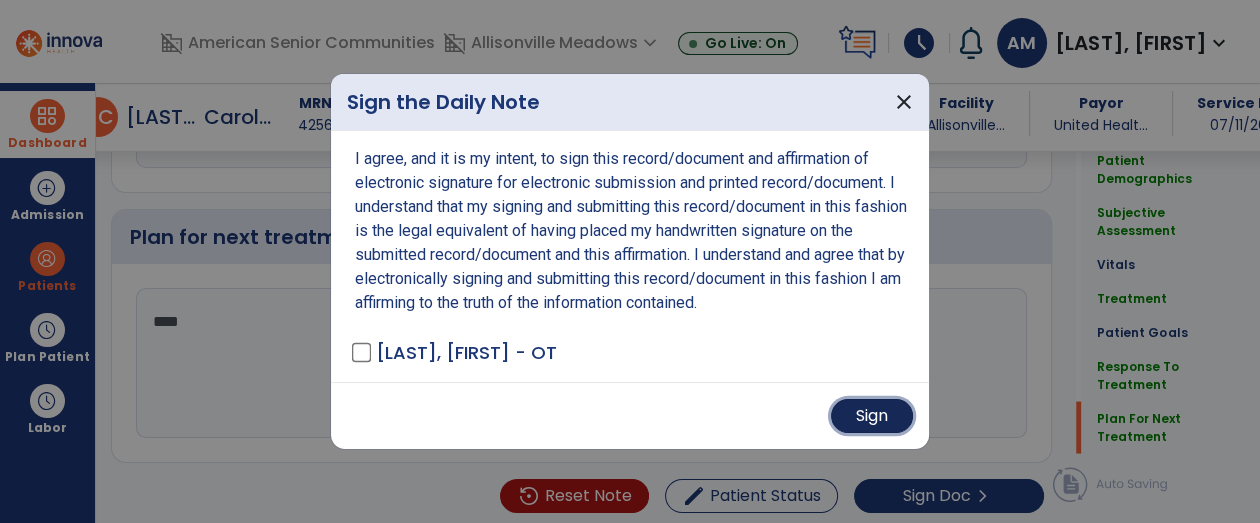 click on "Sign" at bounding box center (872, 416) 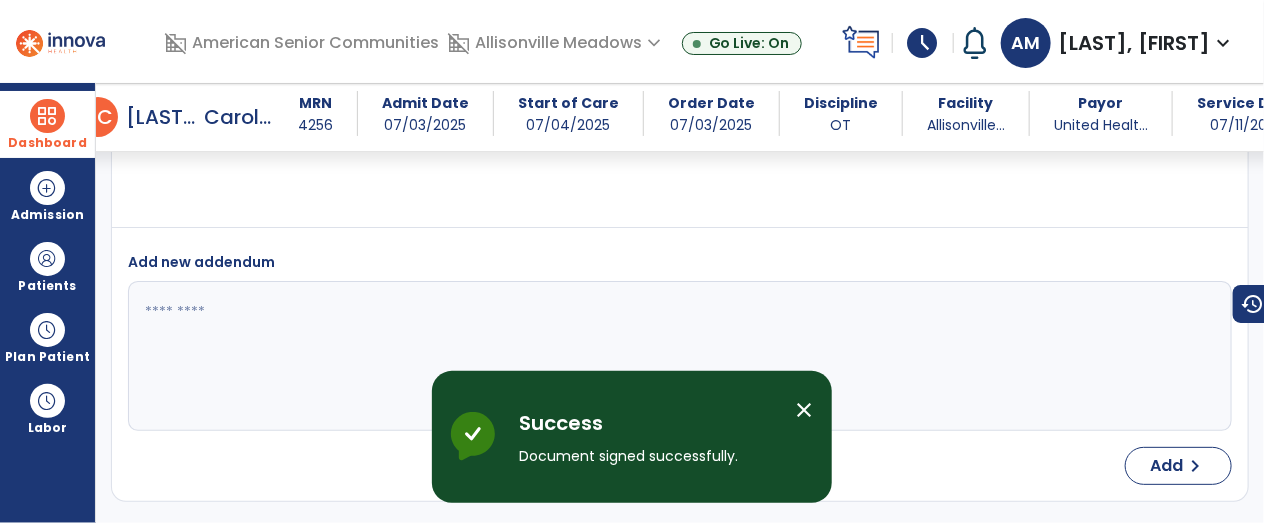 scroll, scrollTop: 5178, scrollLeft: 0, axis: vertical 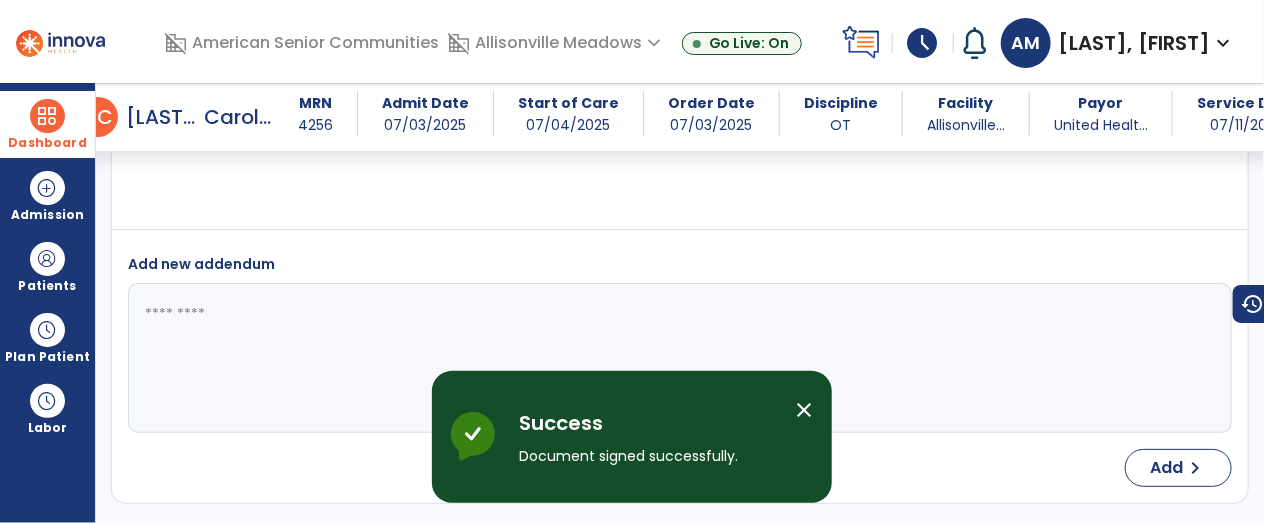 click at bounding box center (47, 116) 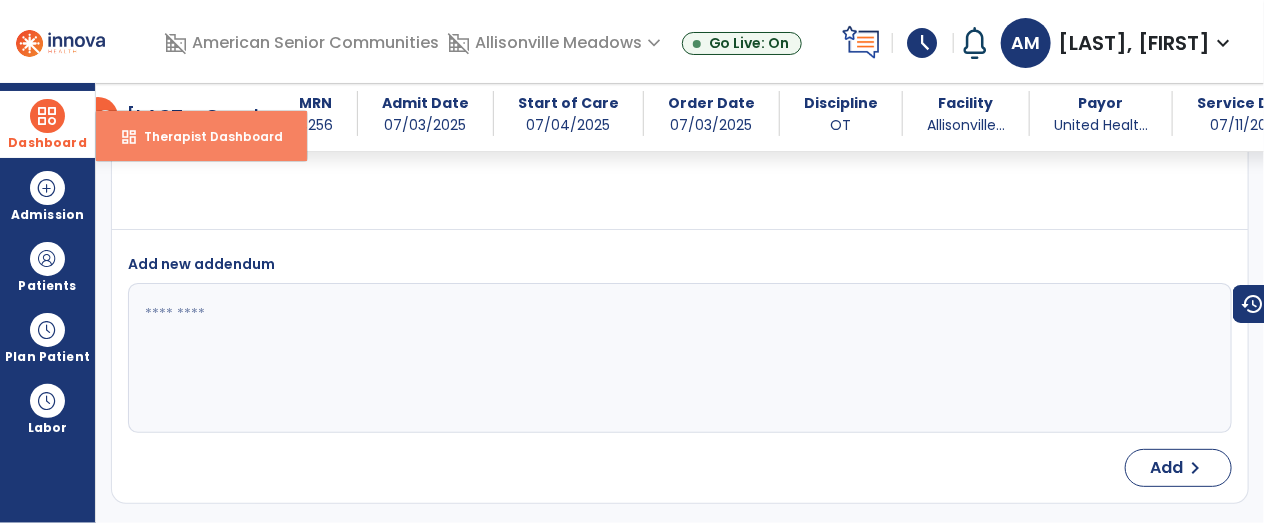 click on "dashboard  Therapist Dashboard" at bounding box center [201, 136] 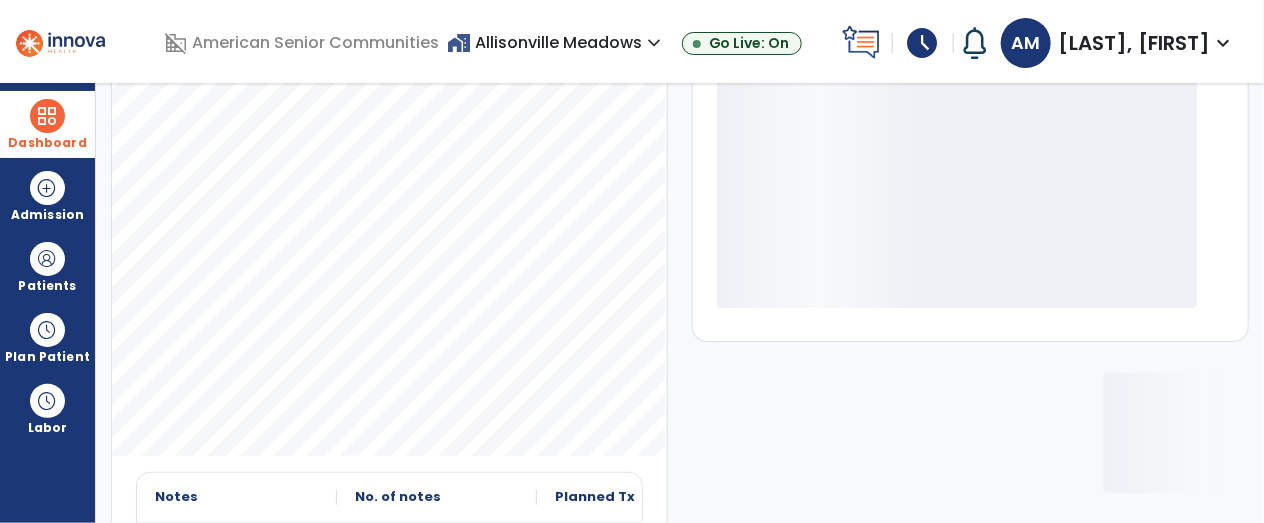 scroll, scrollTop: 430, scrollLeft: 0, axis: vertical 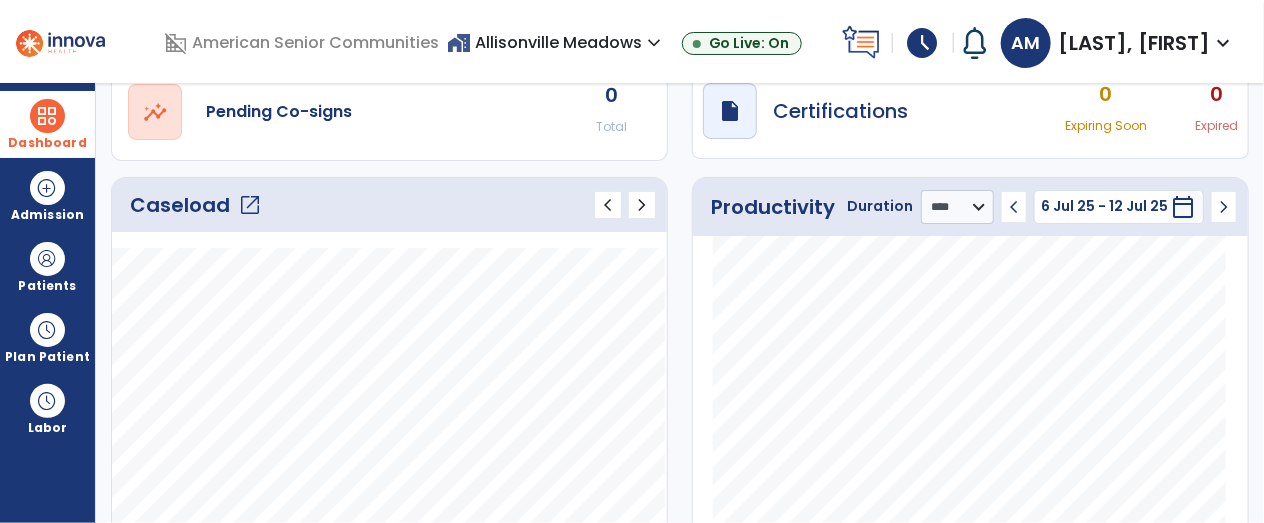 click on "Caseload   open_in_new" 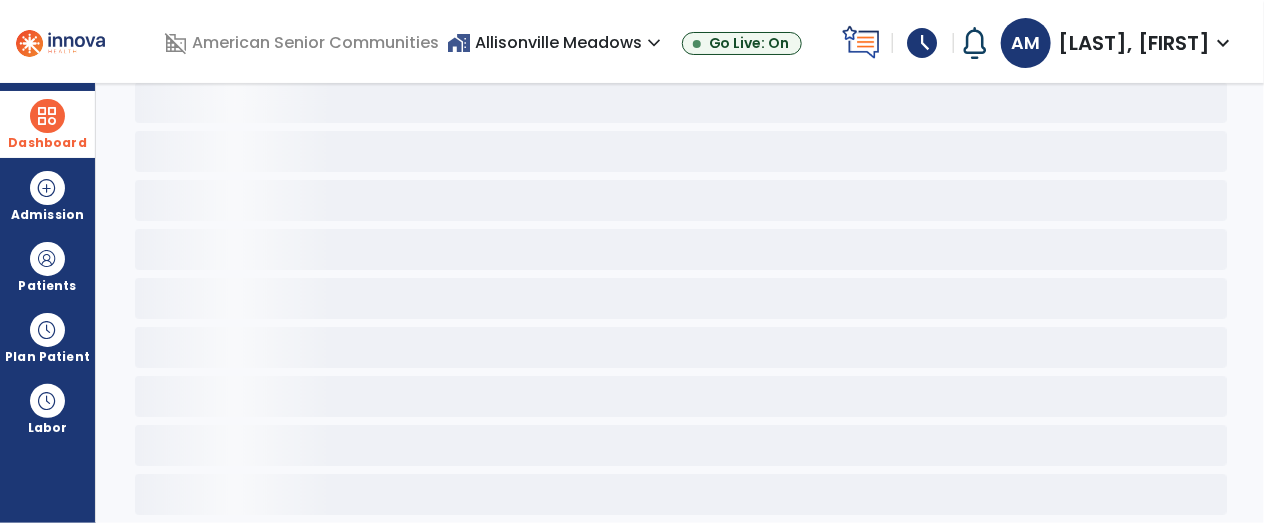 scroll, scrollTop: 165, scrollLeft: 0, axis: vertical 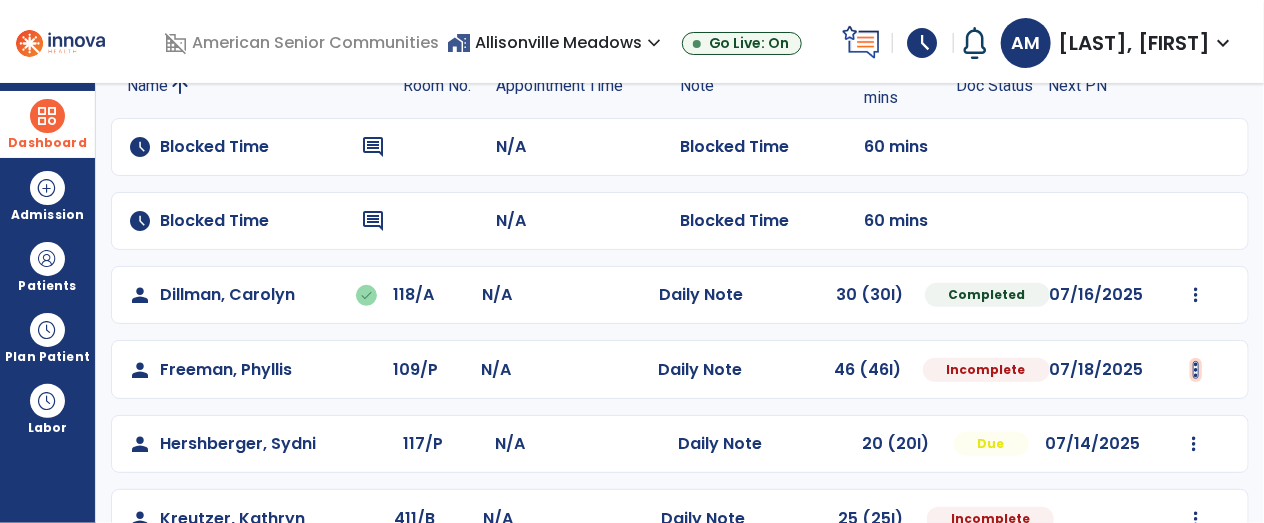 click at bounding box center (1196, 295) 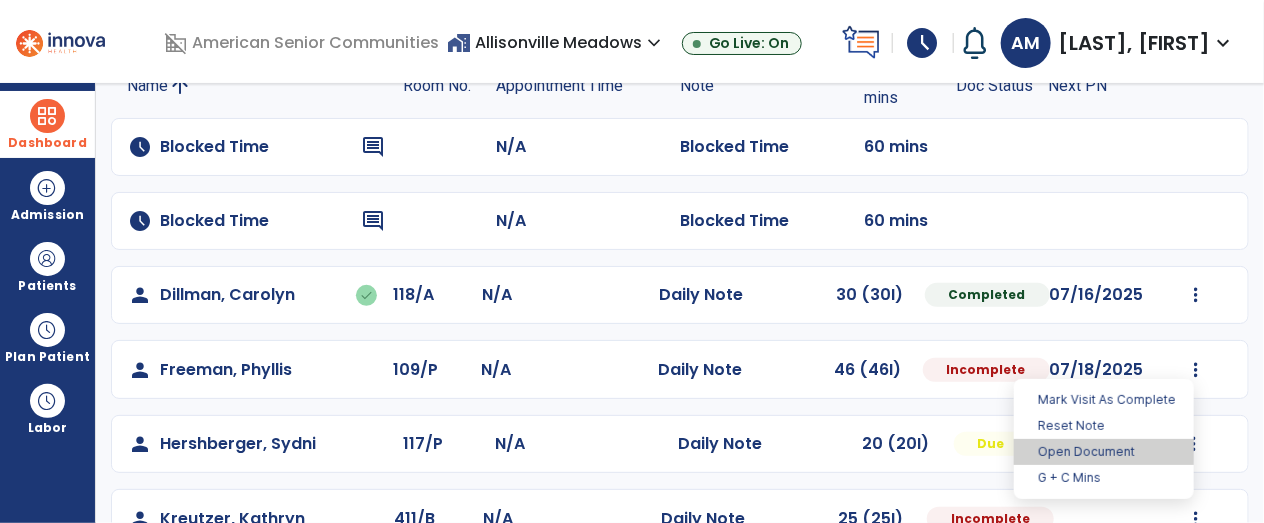 click on "Open Document" at bounding box center [1104, 452] 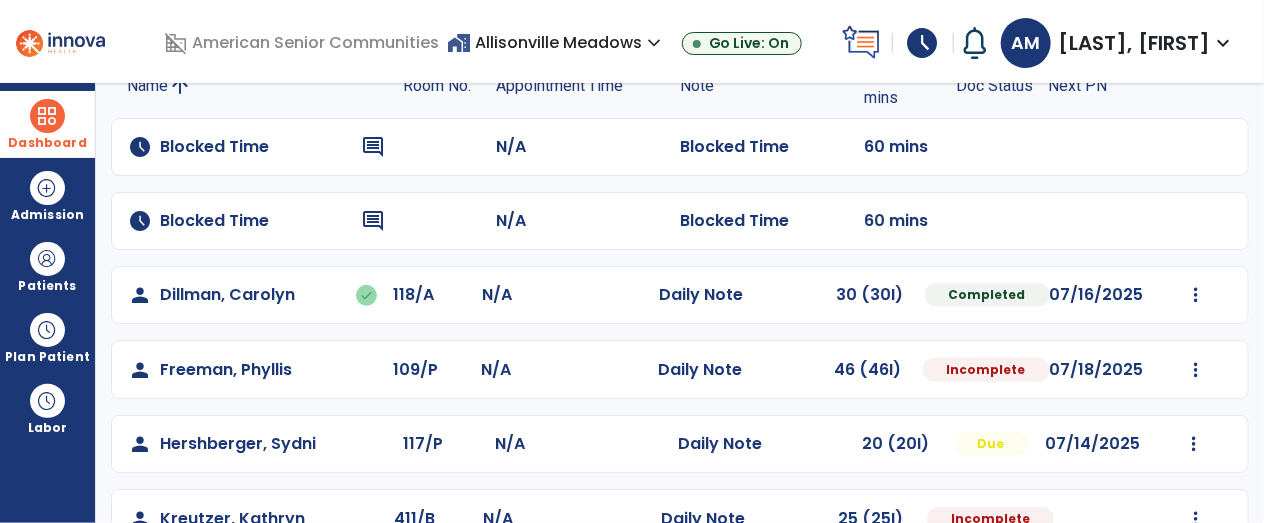 select on "*" 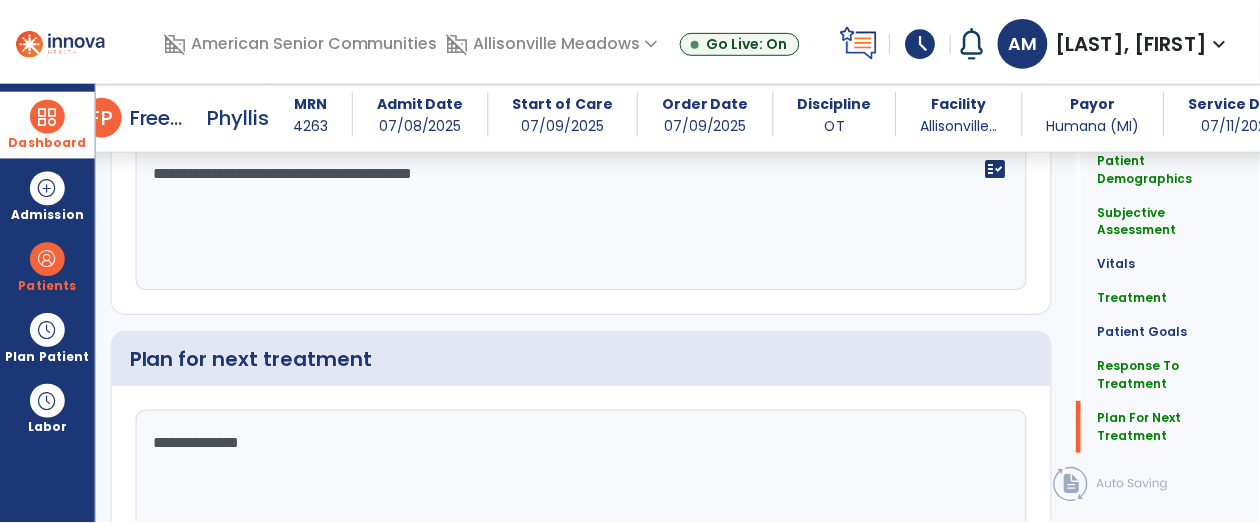 scroll, scrollTop: 2687, scrollLeft: 0, axis: vertical 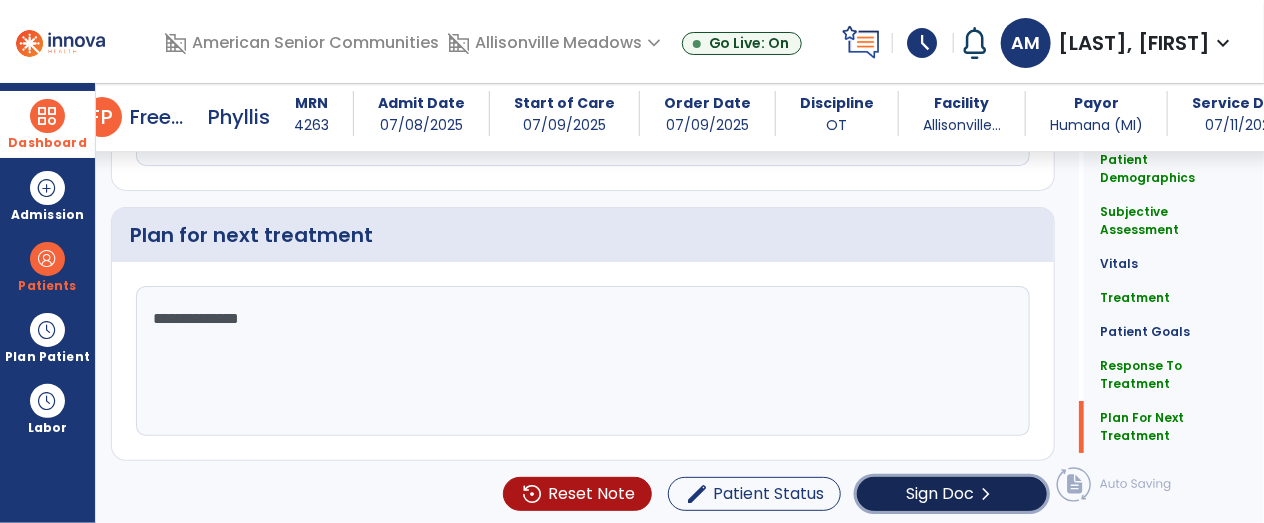 click on "chevron_right" 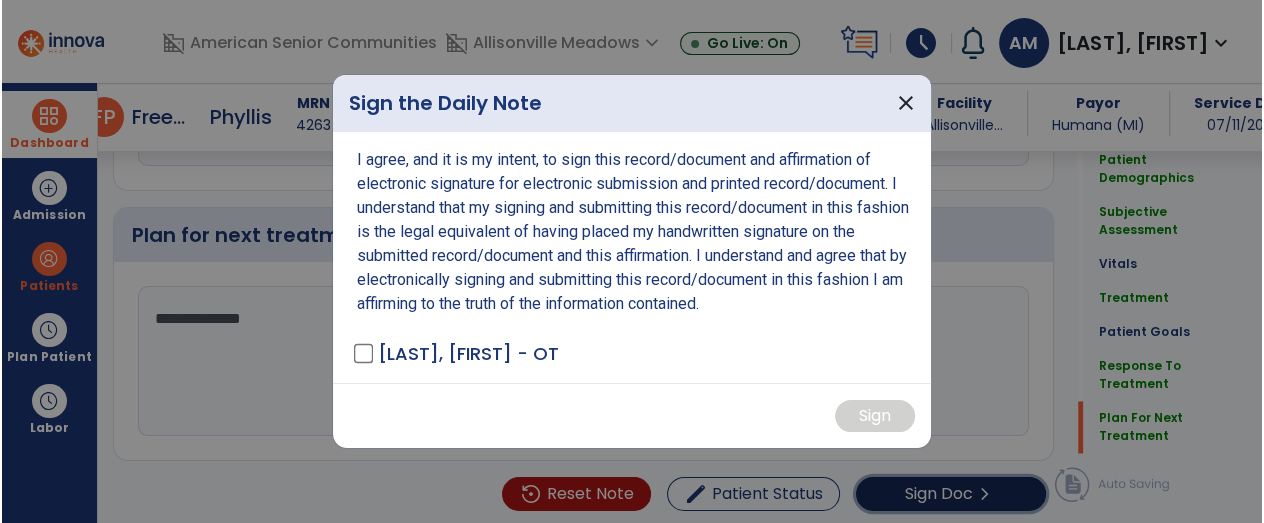 scroll, scrollTop: 2687, scrollLeft: 0, axis: vertical 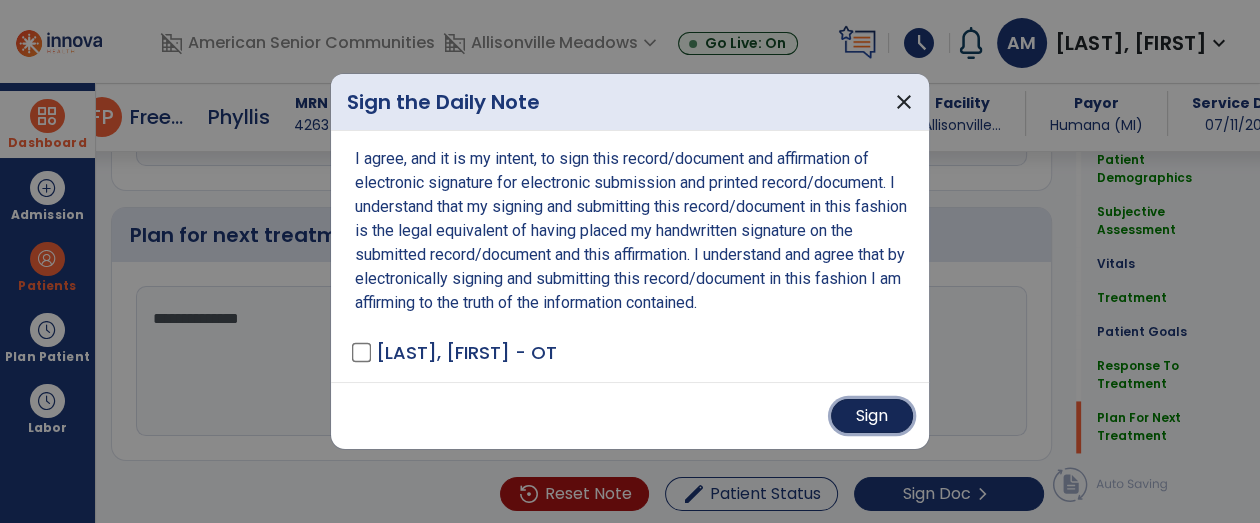 click on "Sign" at bounding box center [872, 416] 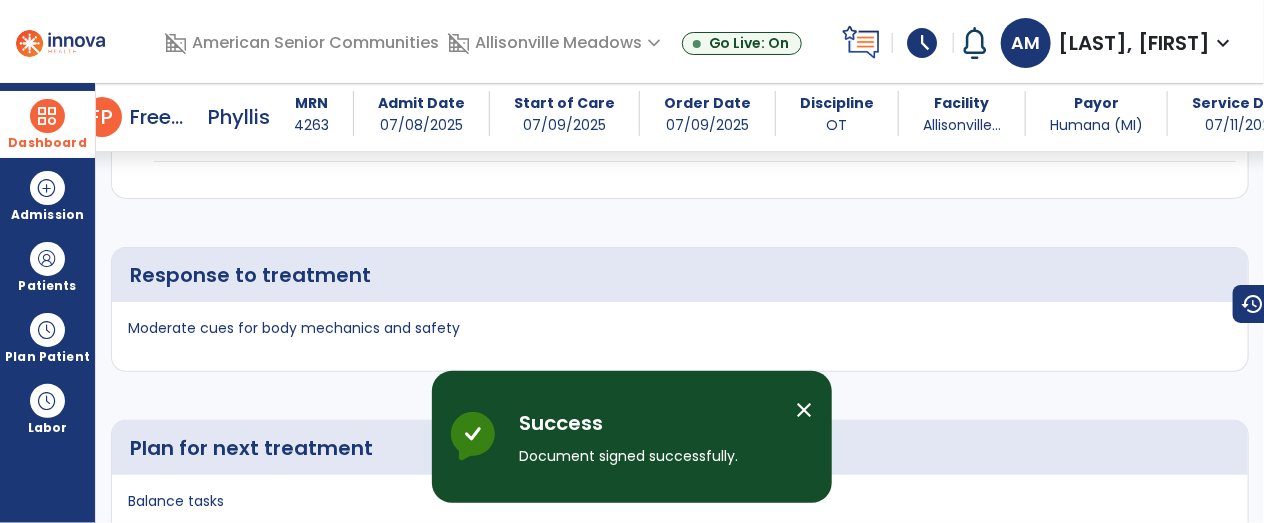 scroll, scrollTop: 3331, scrollLeft: 0, axis: vertical 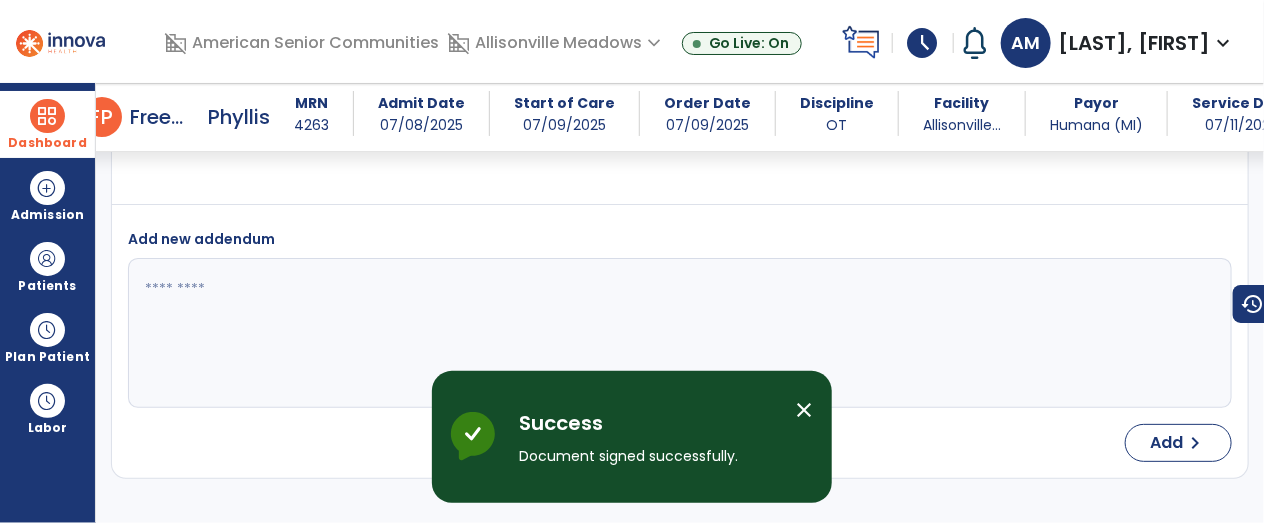 click at bounding box center [47, 116] 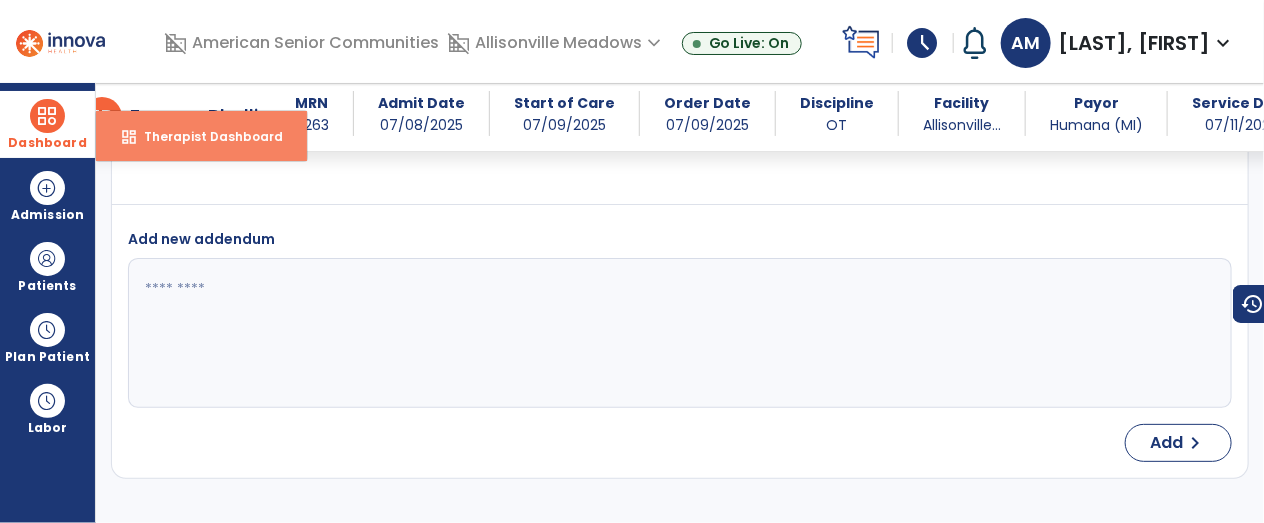 click on "Therapist Dashboard" at bounding box center (205, 136) 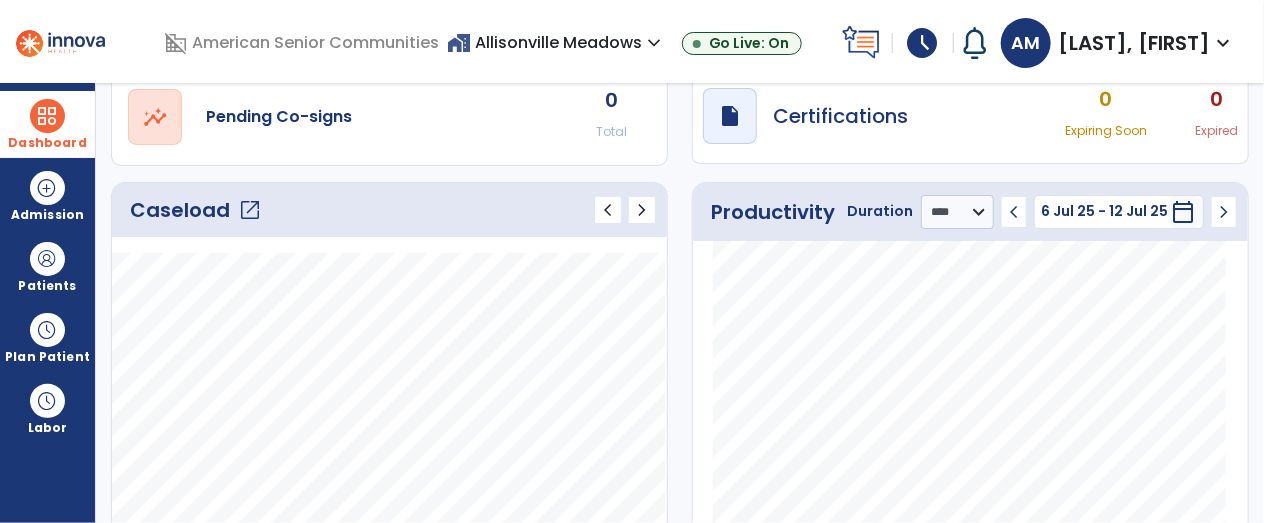 click on "open_in_new" 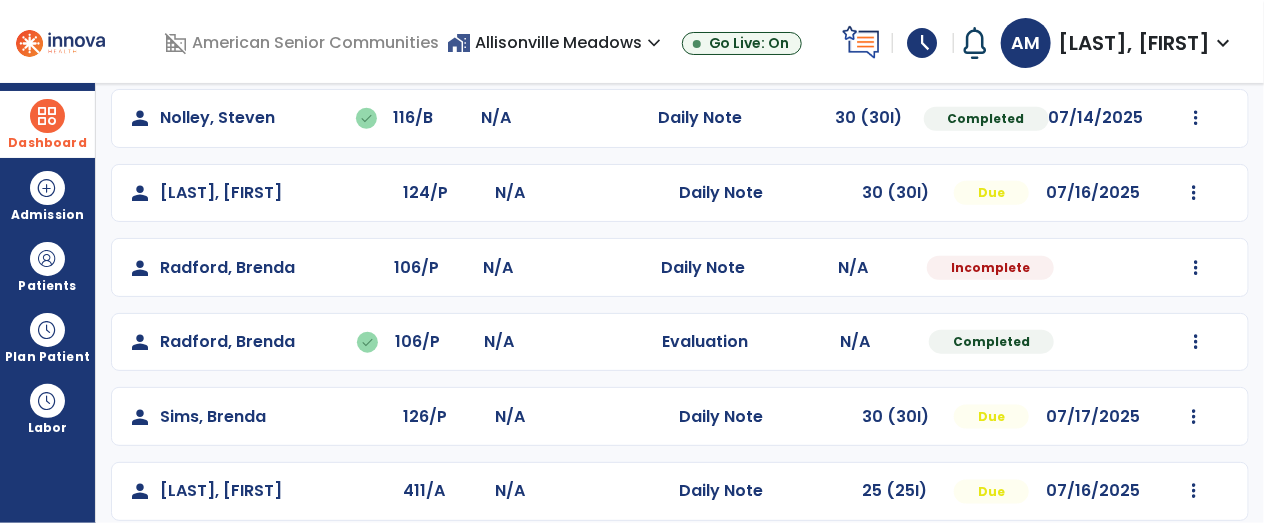 scroll, scrollTop: 821, scrollLeft: 0, axis: vertical 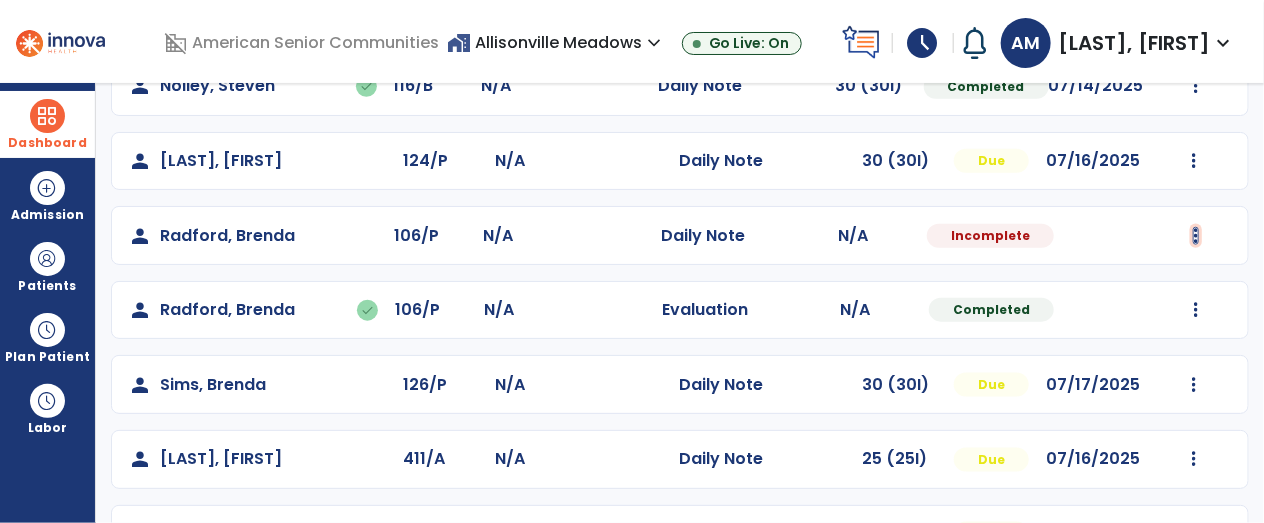 click at bounding box center (1196, -361) 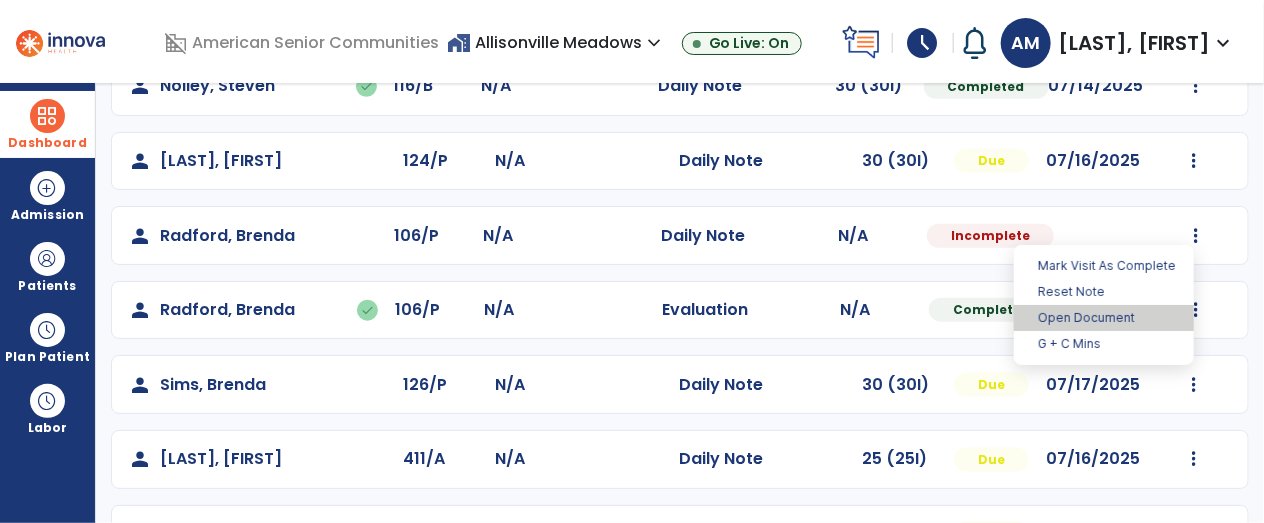 click on "Open Document" at bounding box center [1104, 318] 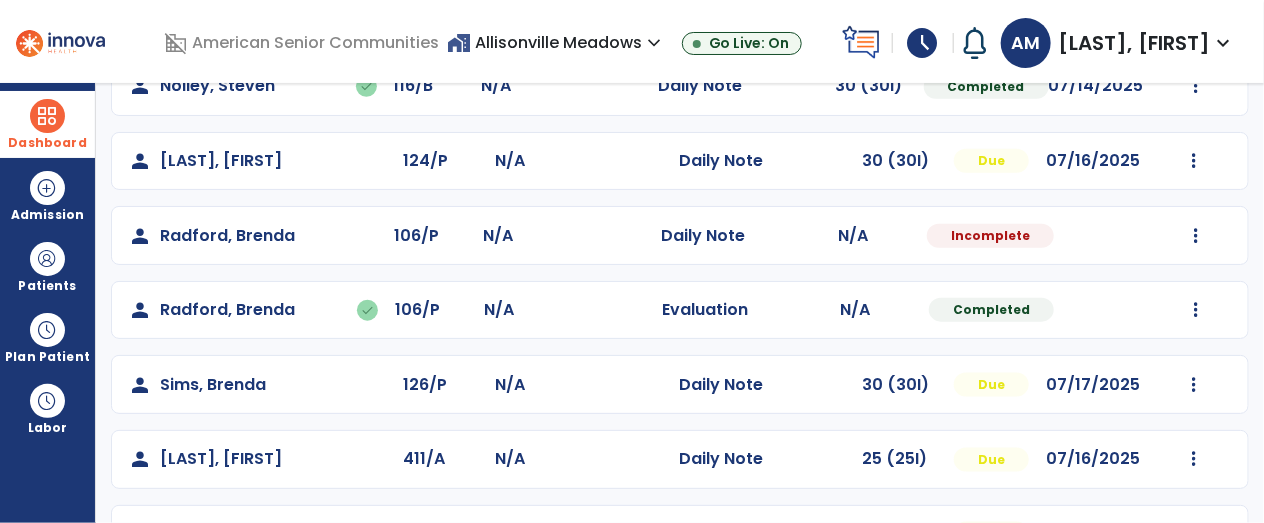select on "*" 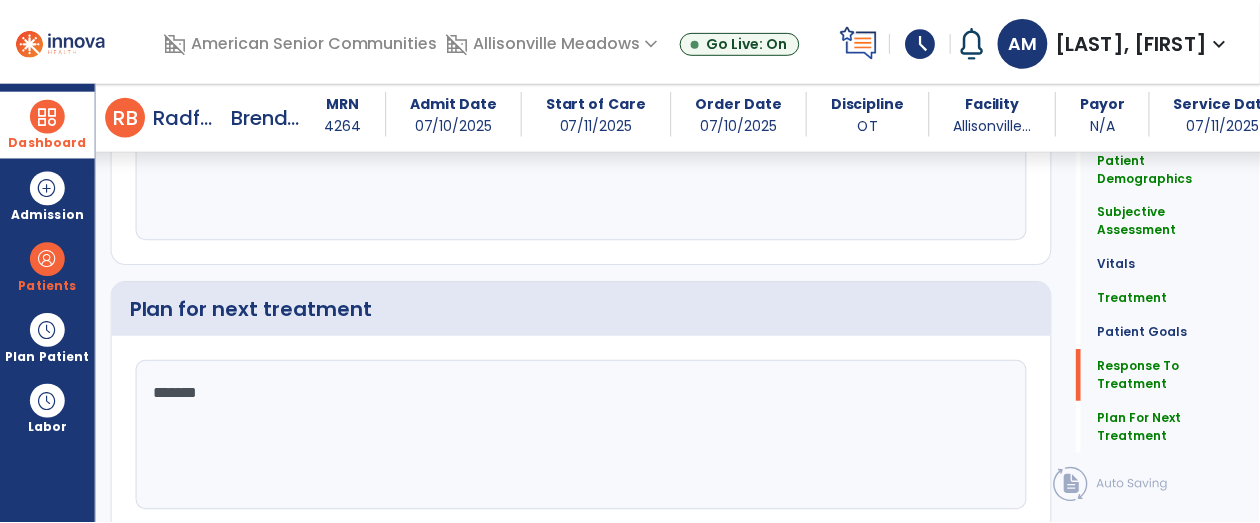 scroll, scrollTop: 2647, scrollLeft: 0, axis: vertical 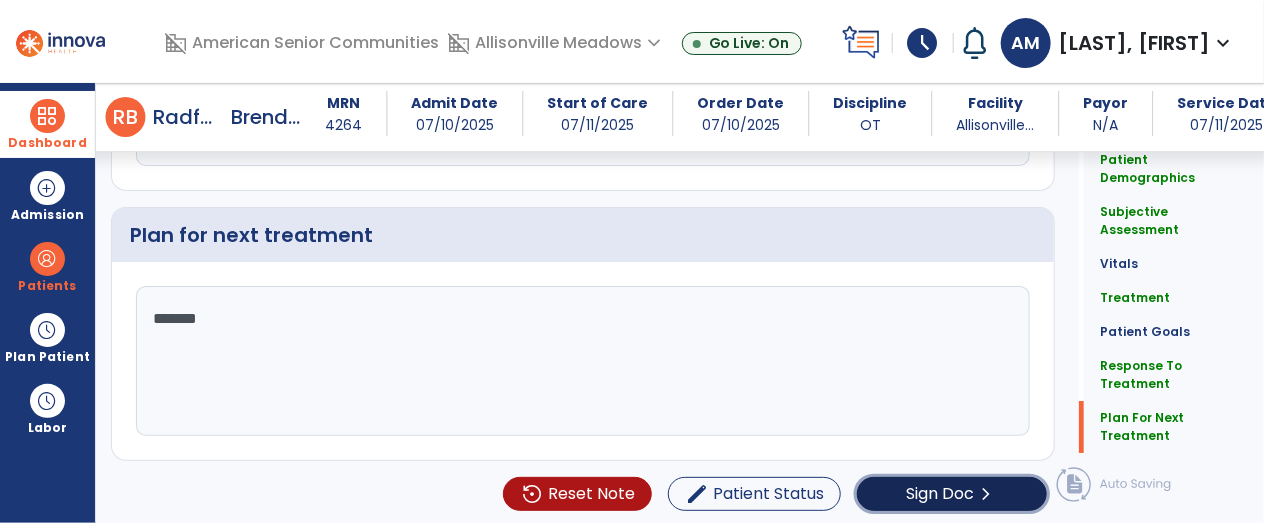 click on "Sign Doc  chevron_right" 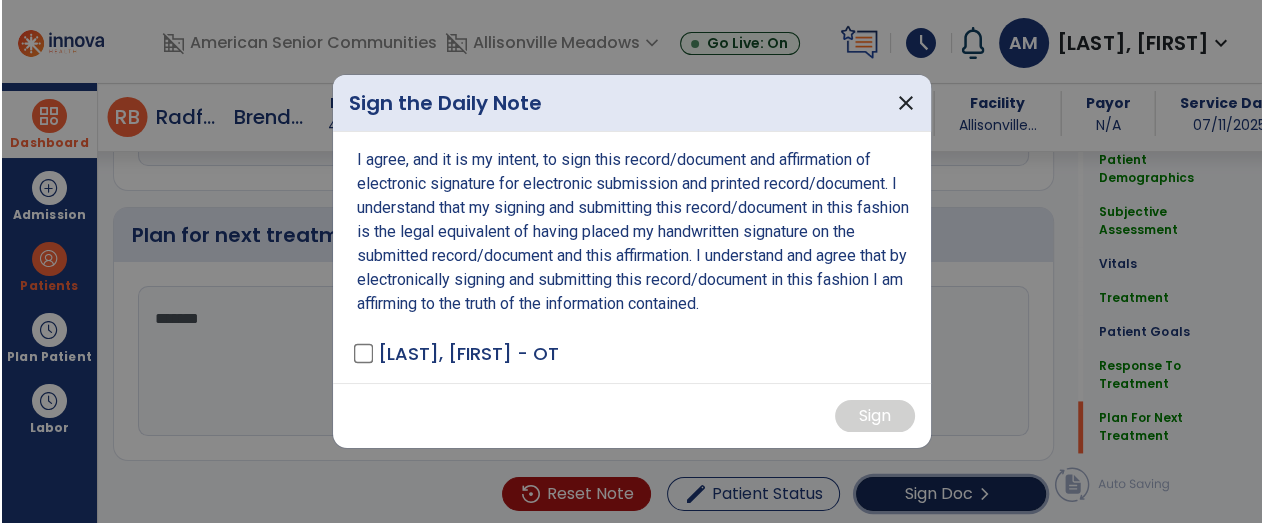 scroll, scrollTop: 2647, scrollLeft: 0, axis: vertical 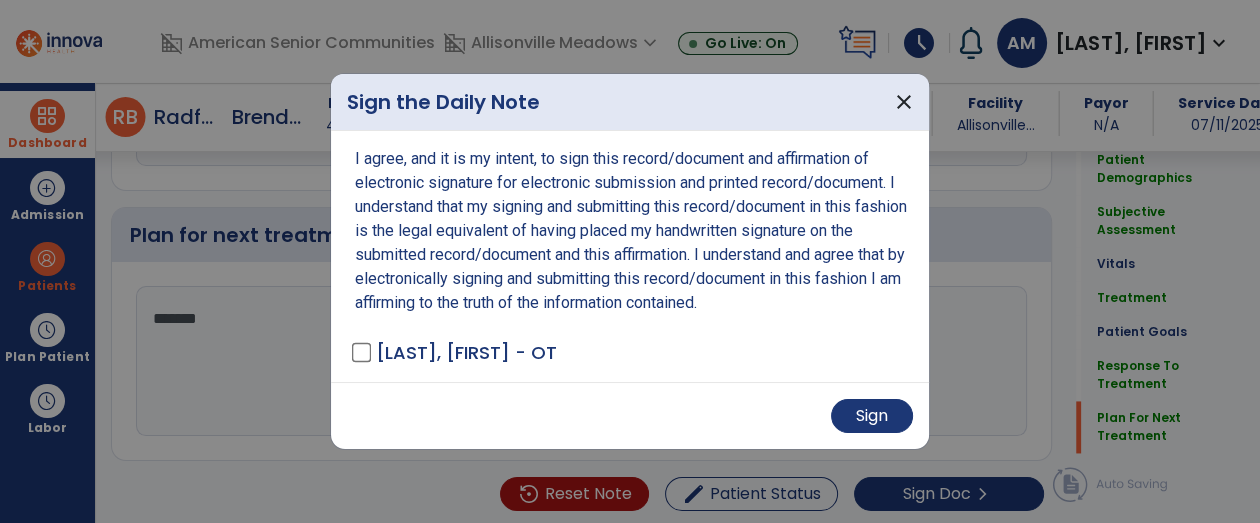 click on "Sign" at bounding box center [630, 415] 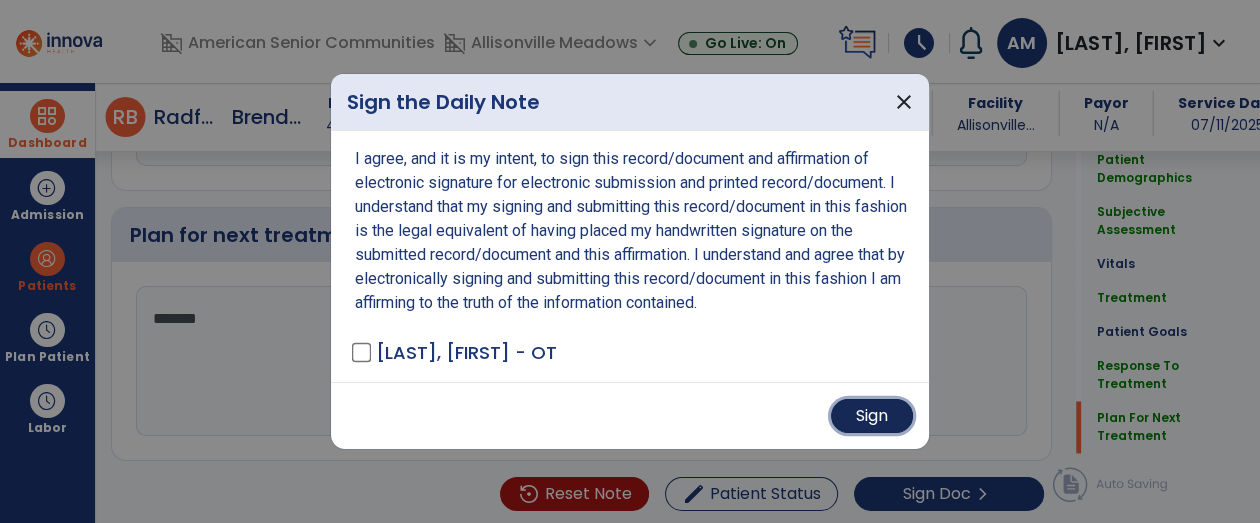 click on "Sign" at bounding box center [872, 416] 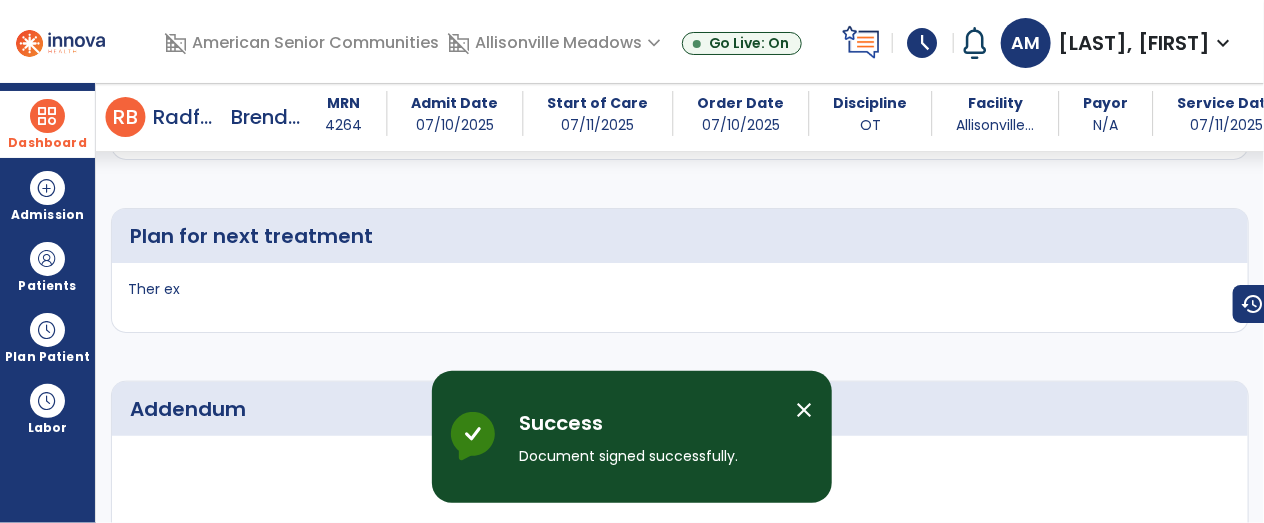 scroll, scrollTop: 3750, scrollLeft: 0, axis: vertical 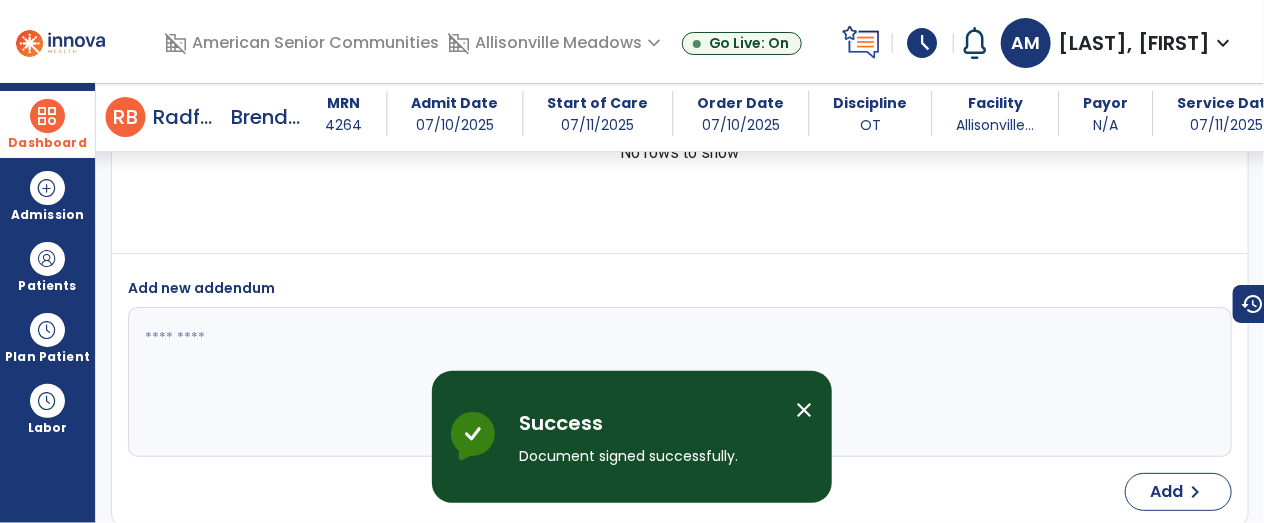 click on "Dashboard" at bounding box center [47, 124] 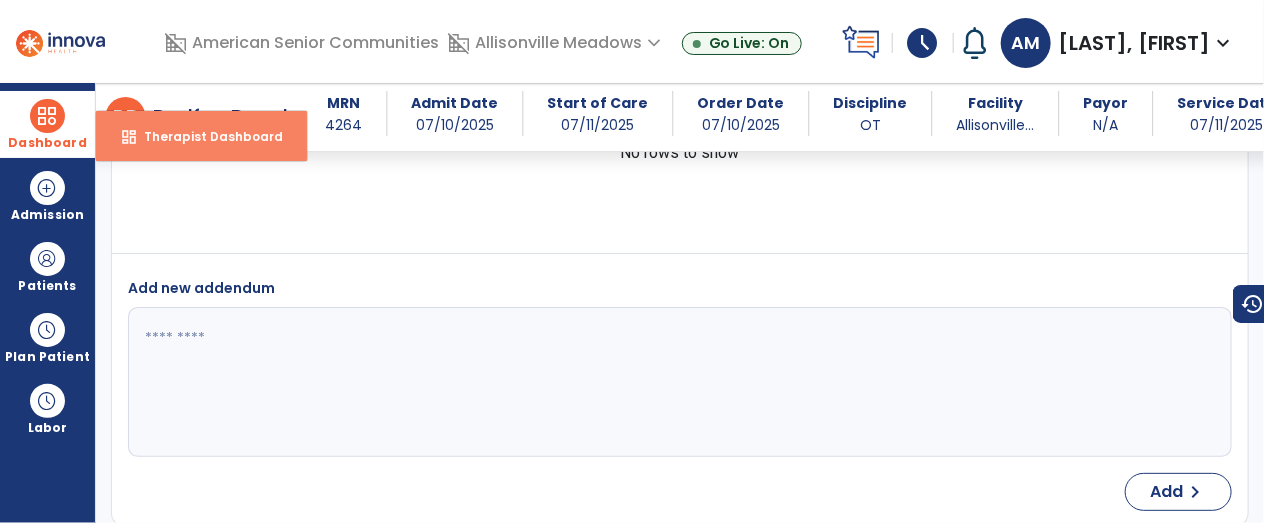 click on "Therapist Dashboard" at bounding box center [205, 136] 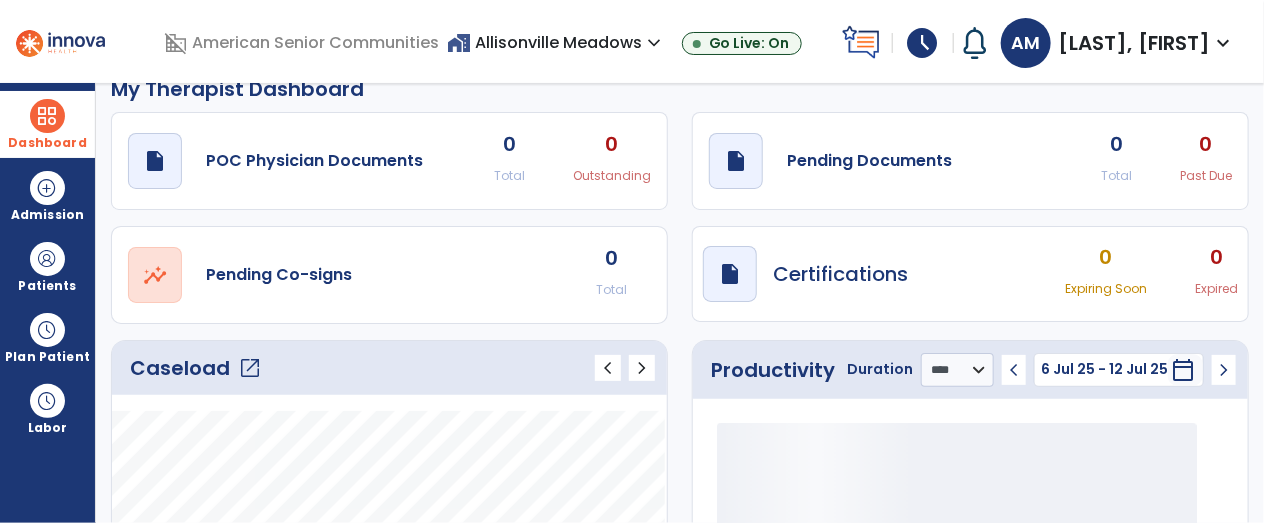 scroll, scrollTop: 430, scrollLeft: 0, axis: vertical 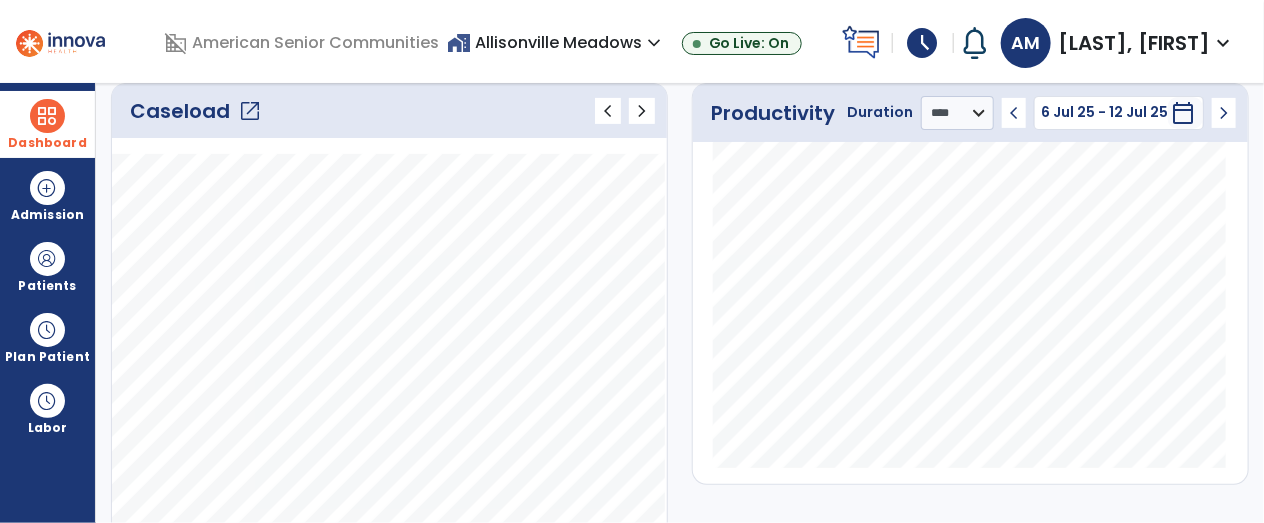 click on "open_in_new" 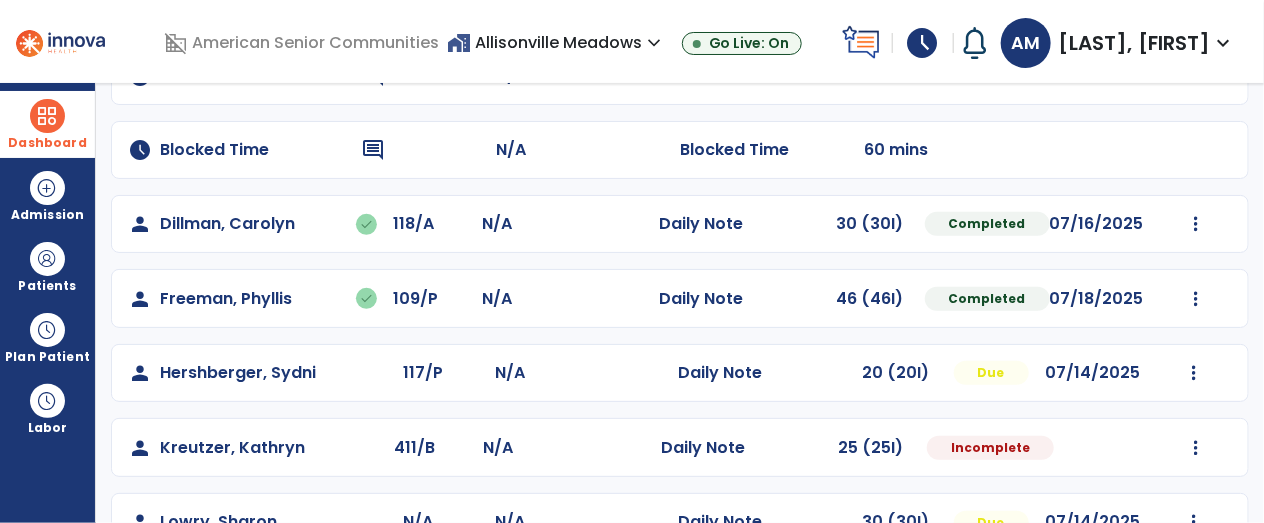 scroll, scrollTop: 238, scrollLeft: 0, axis: vertical 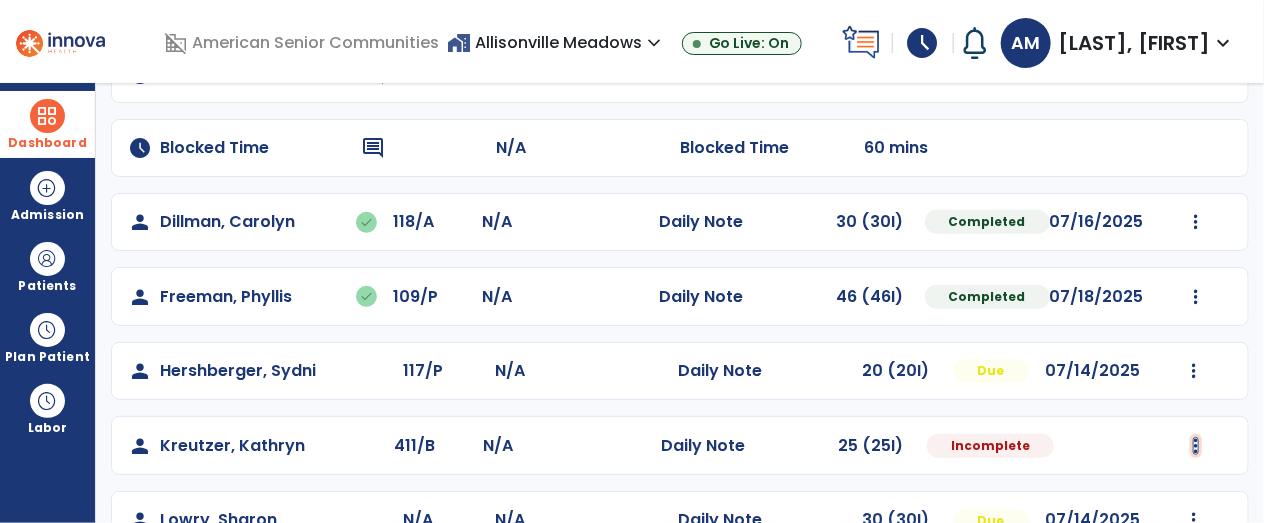 click at bounding box center (1196, 222) 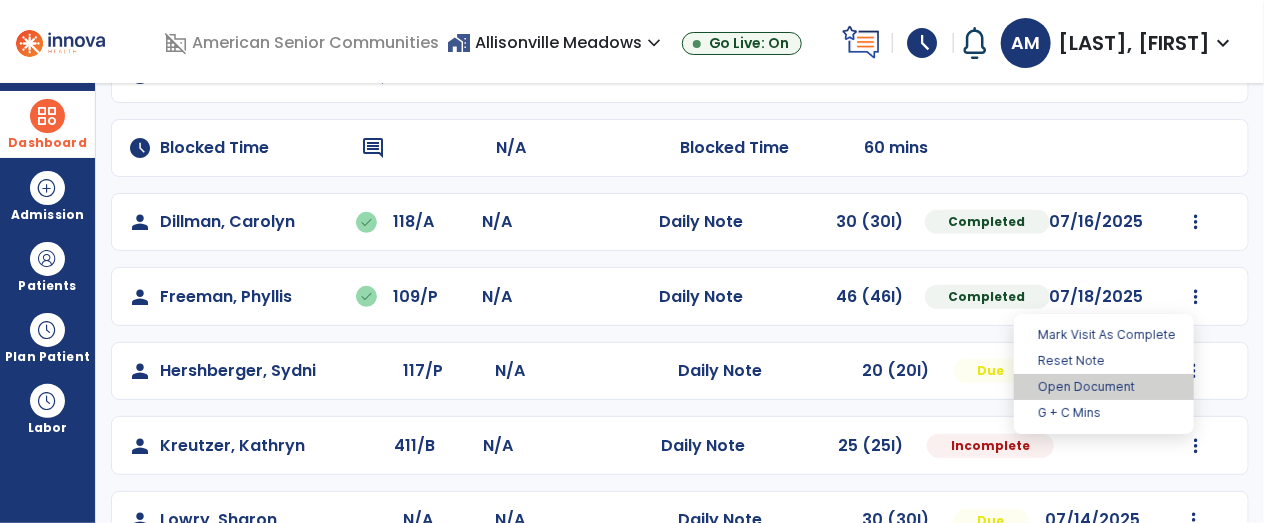 click on "Open Document" at bounding box center (1104, 387) 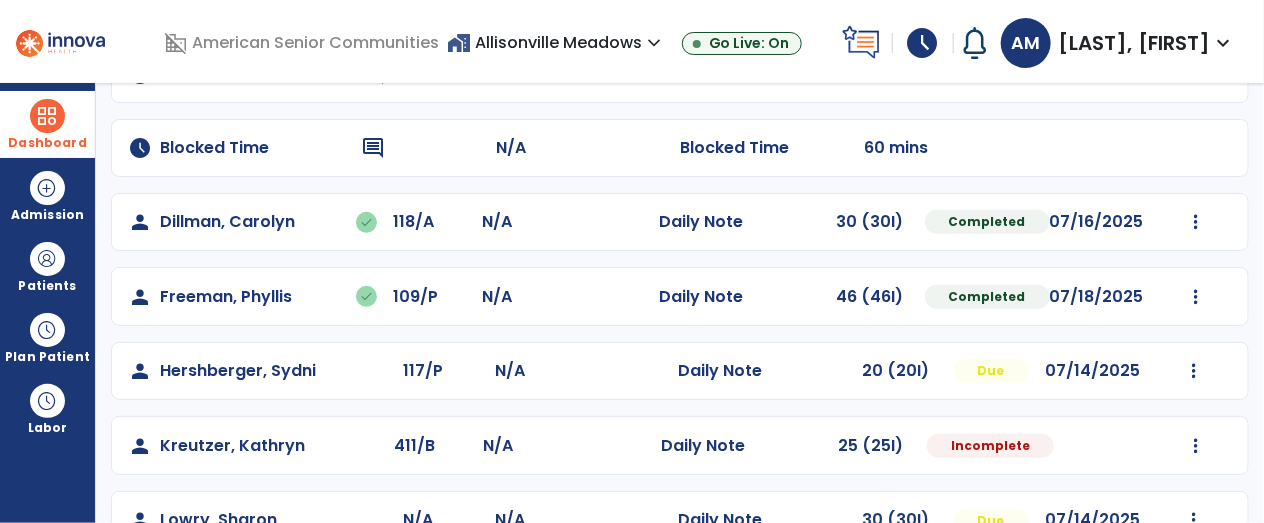 select on "*" 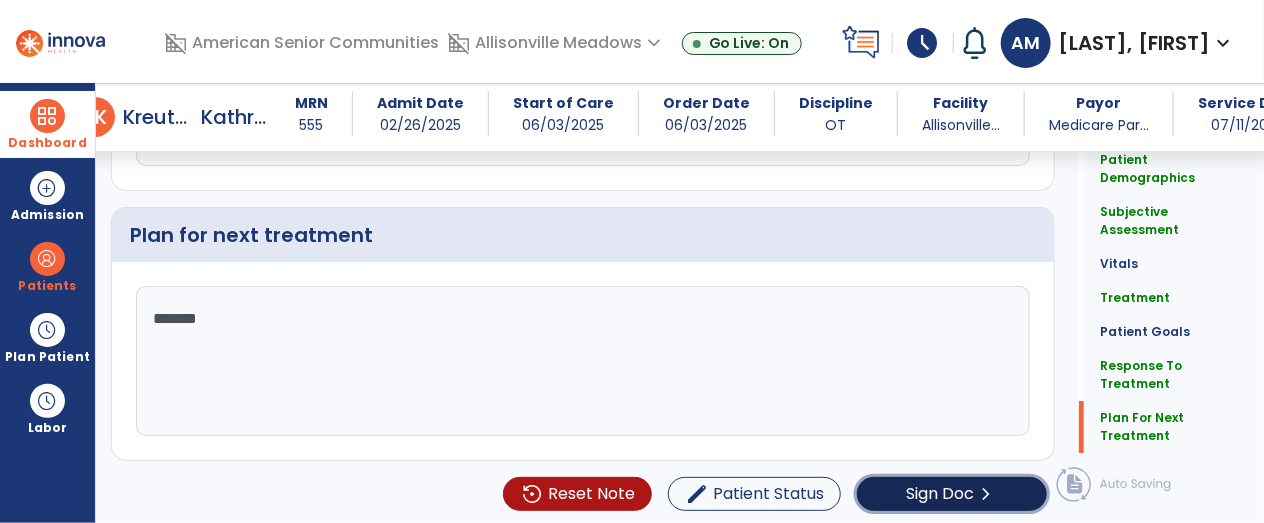 click on "chevron_right" 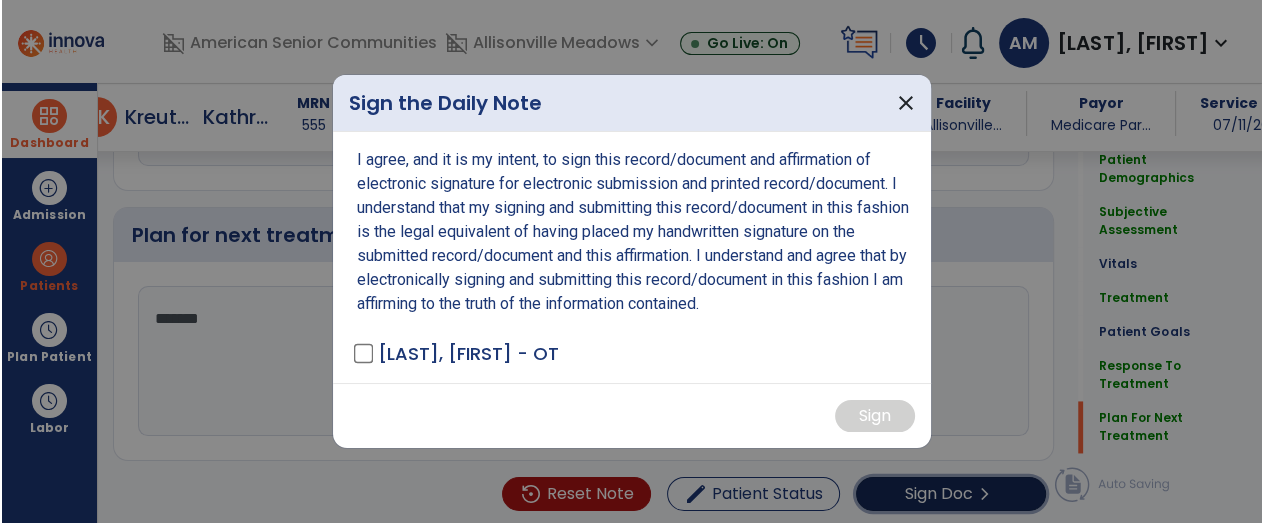 scroll, scrollTop: 2688, scrollLeft: 0, axis: vertical 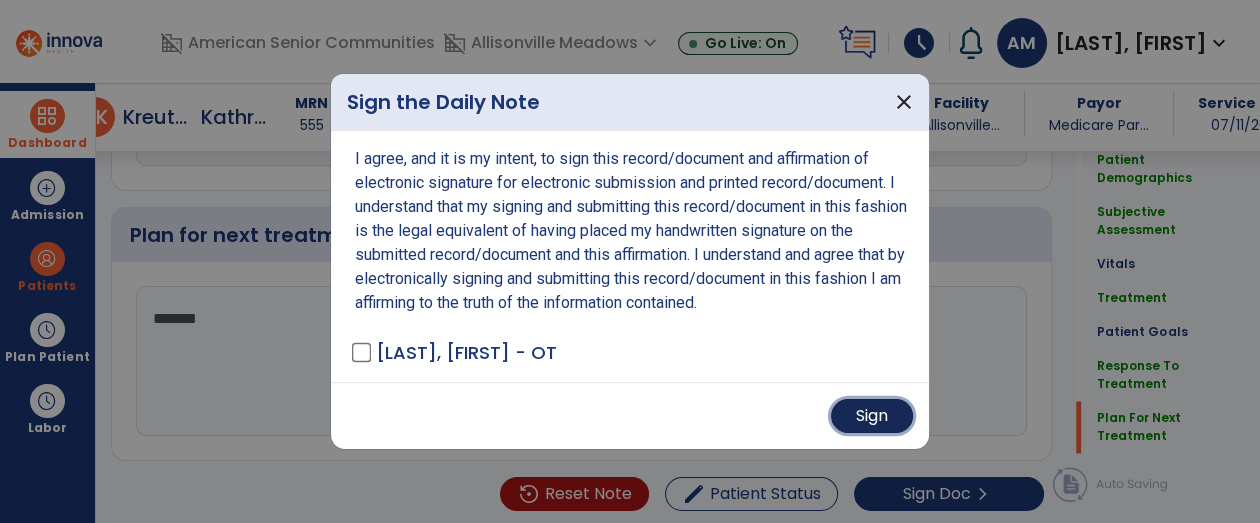 click on "Sign" at bounding box center (872, 416) 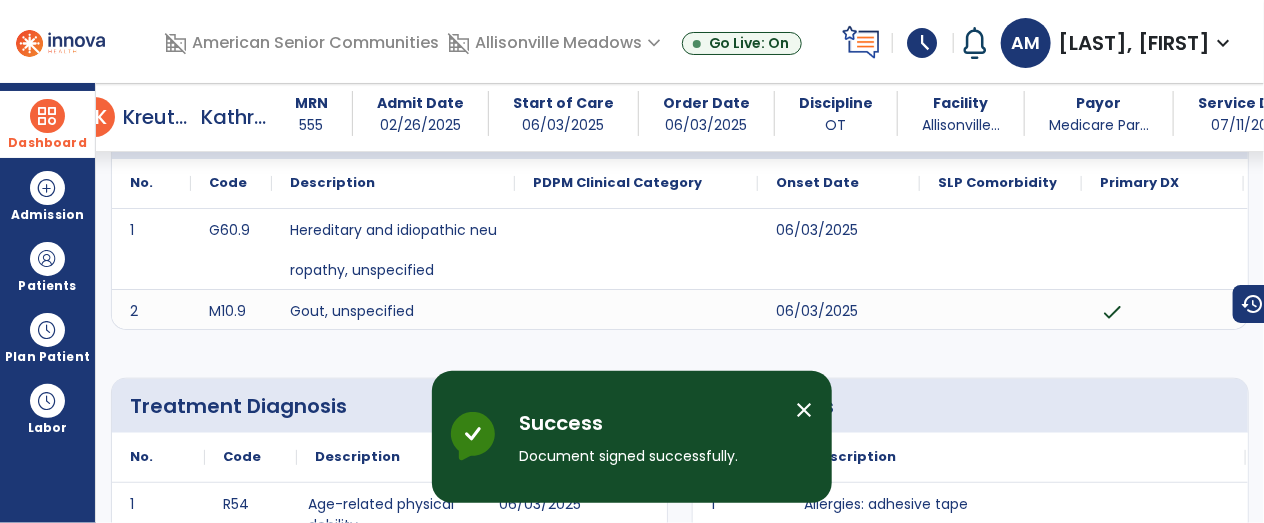 scroll, scrollTop: 0, scrollLeft: 0, axis: both 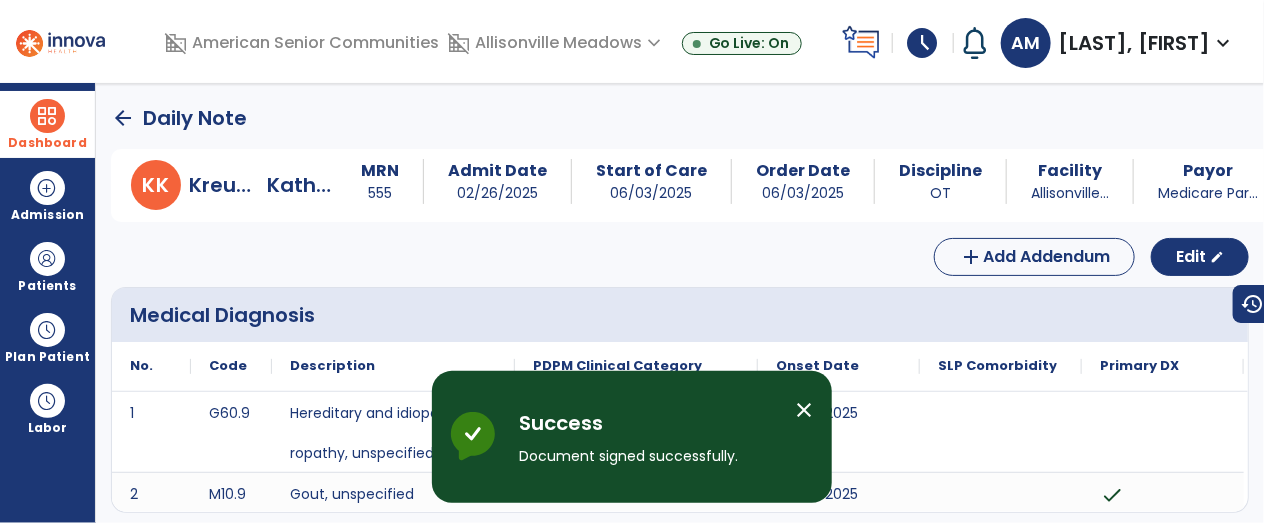 click at bounding box center (47, 116) 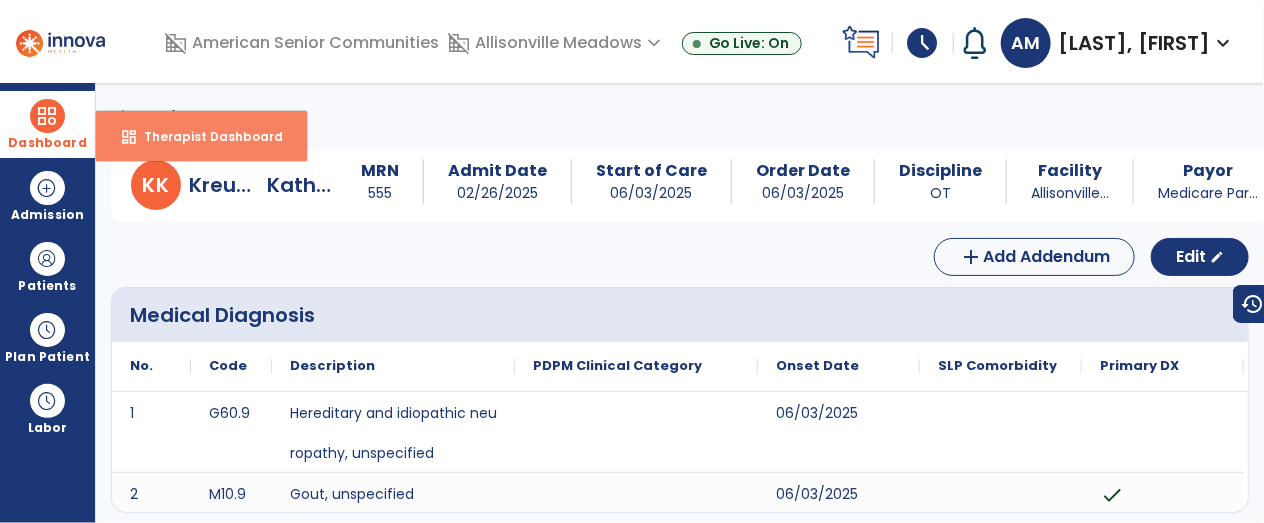 click on "Therapist Dashboard" at bounding box center (205, 136) 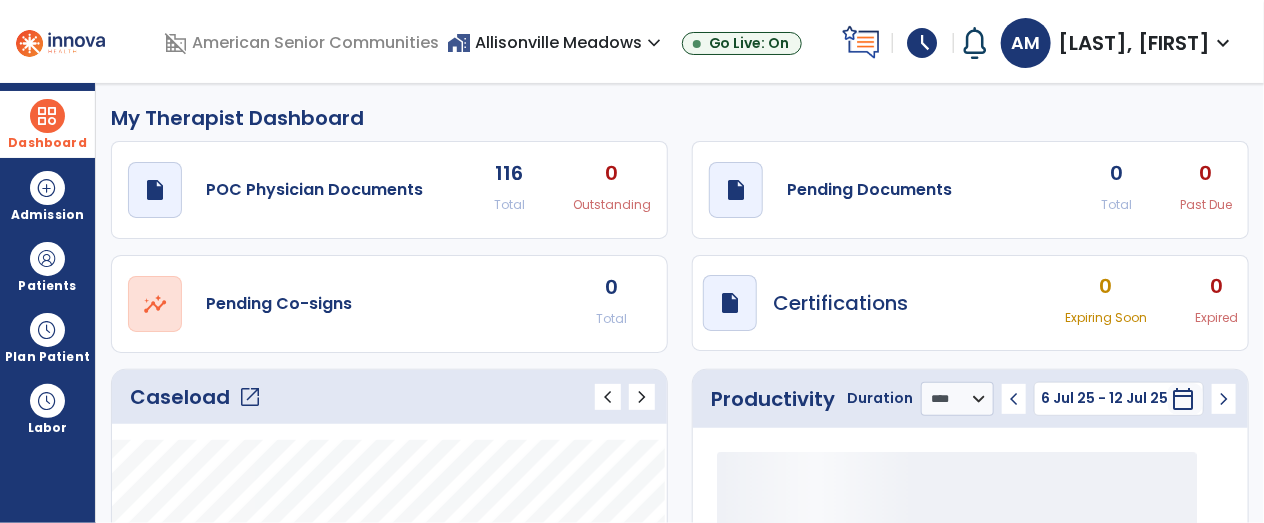 click on "Caseload   open_in_new   chevron_left   chevron_right" 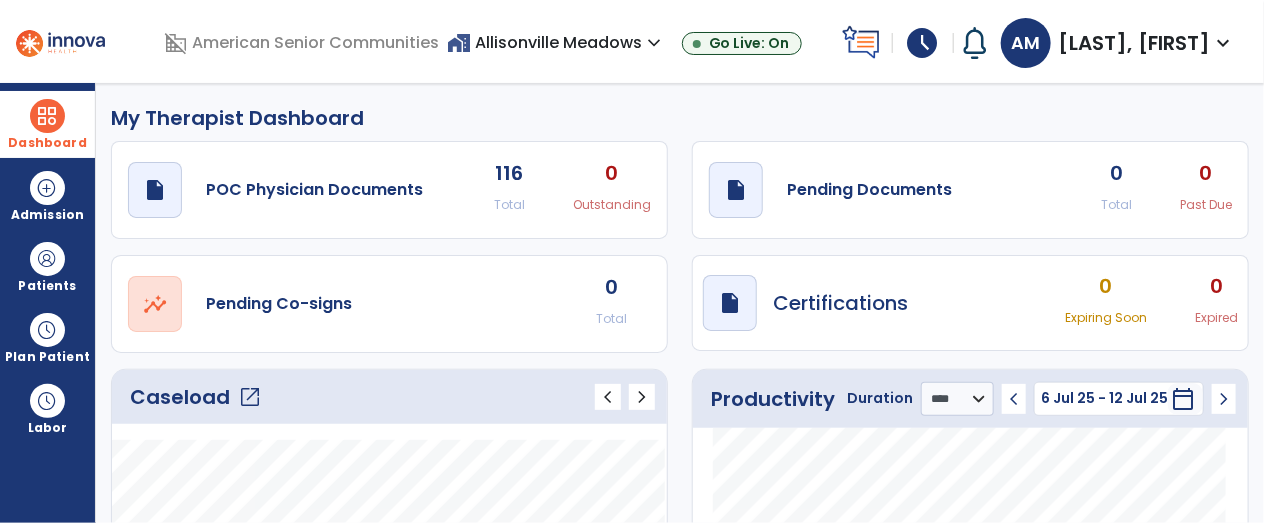 click on "open_in_new" 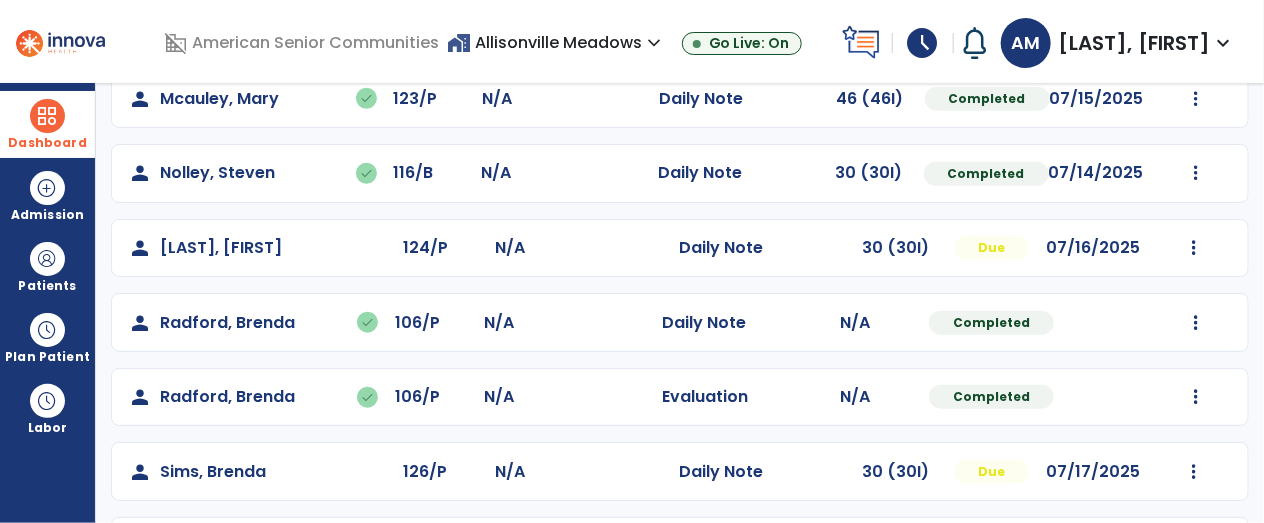 scroll, scrollTop: 723, scrollLeft: 0, axis: vertical 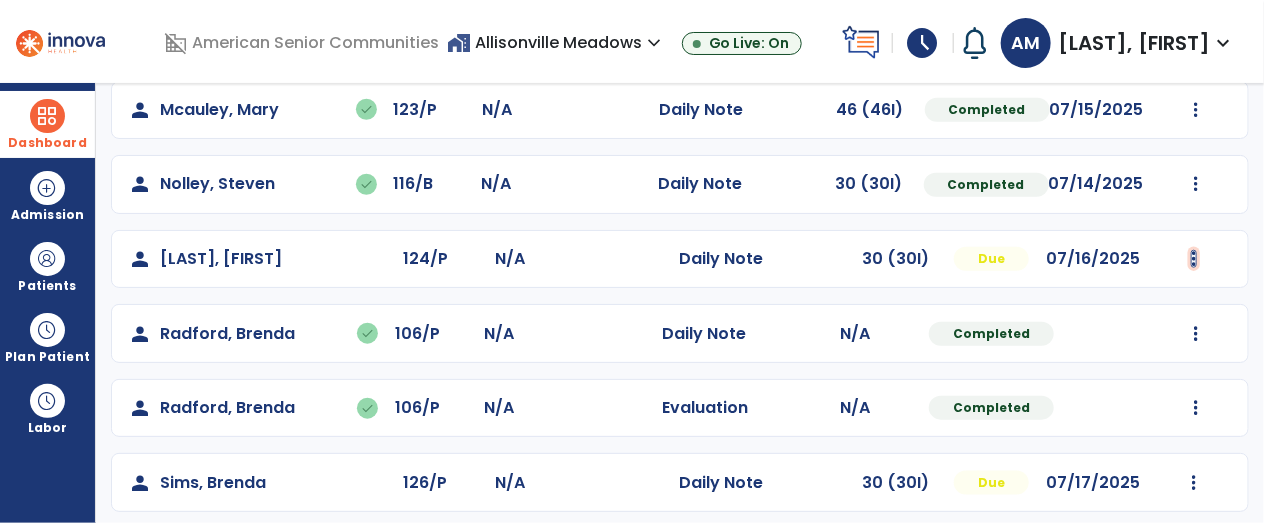 click at bounding box center (1196, -263) 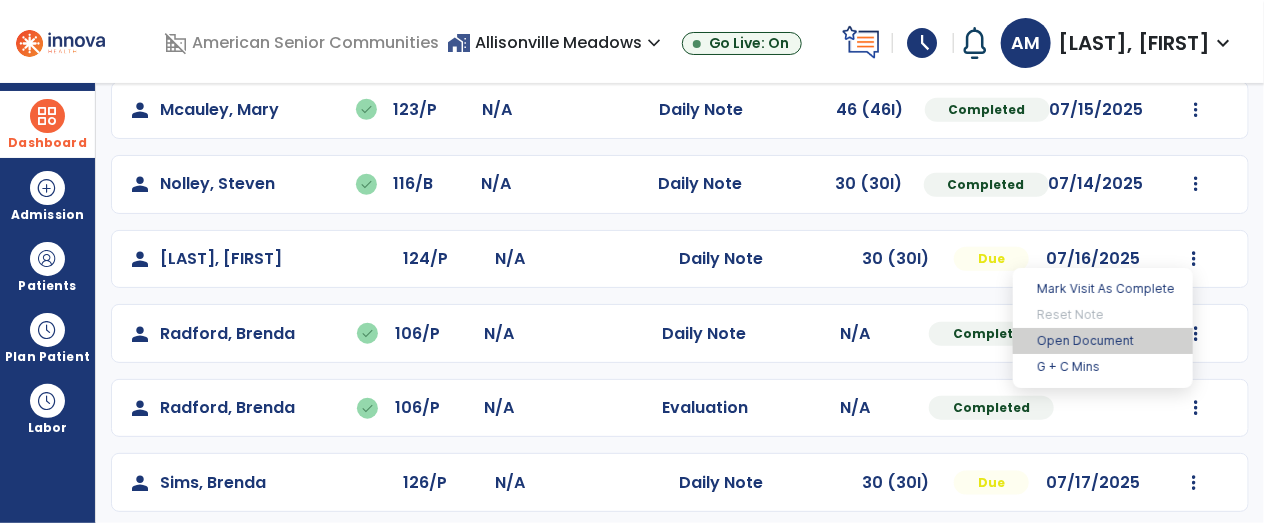 click on "Open Document" at bounding box center [1103, 341] 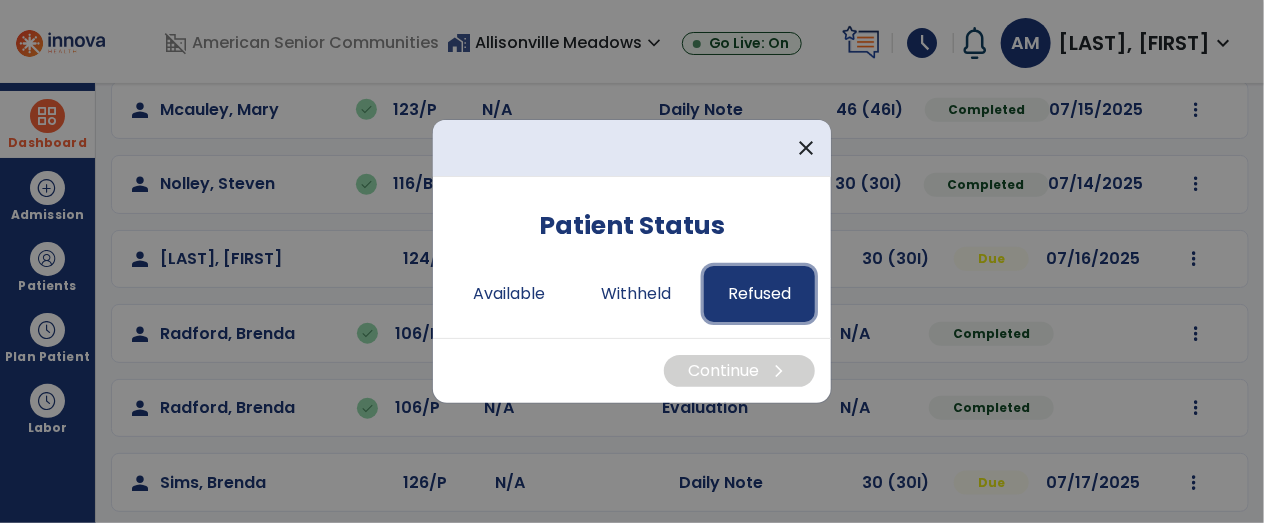 click on "Refused" at bounding box center [759, 294] 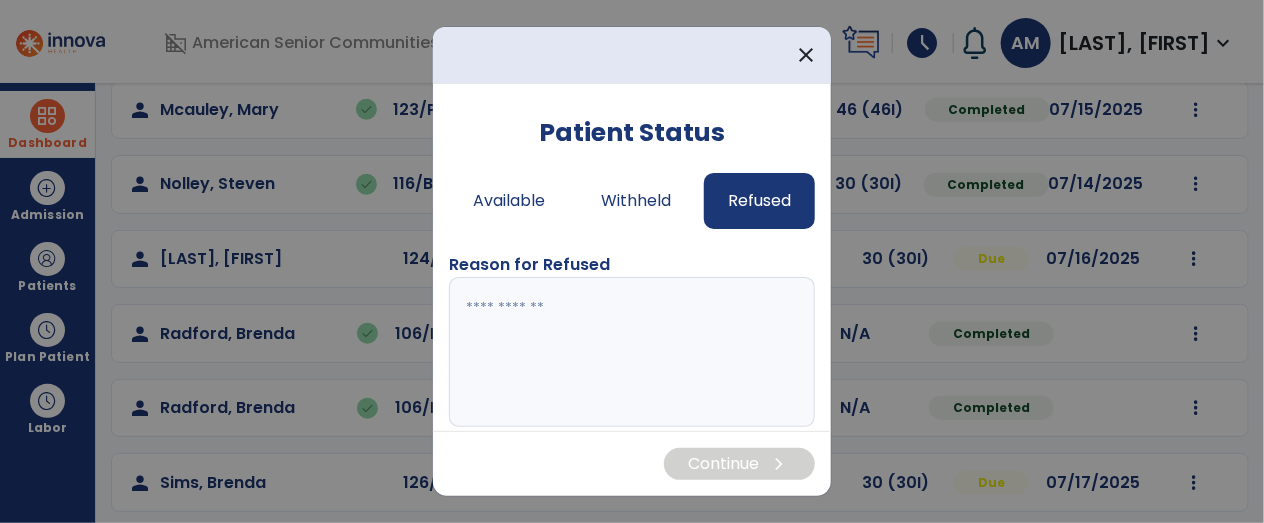 click at bounding box center [630, 352] 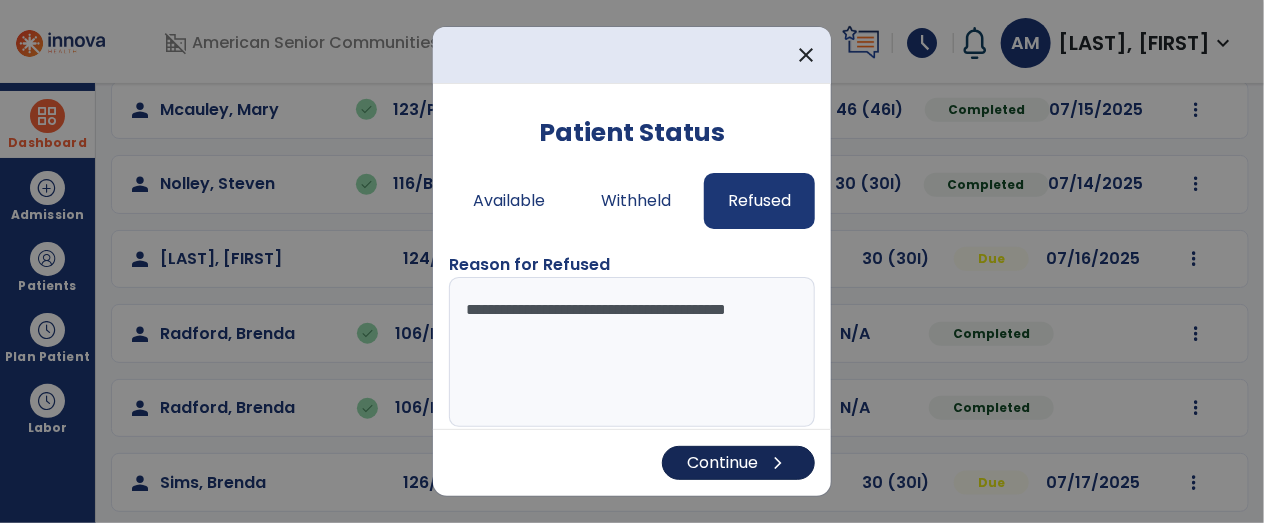 type on "**********" 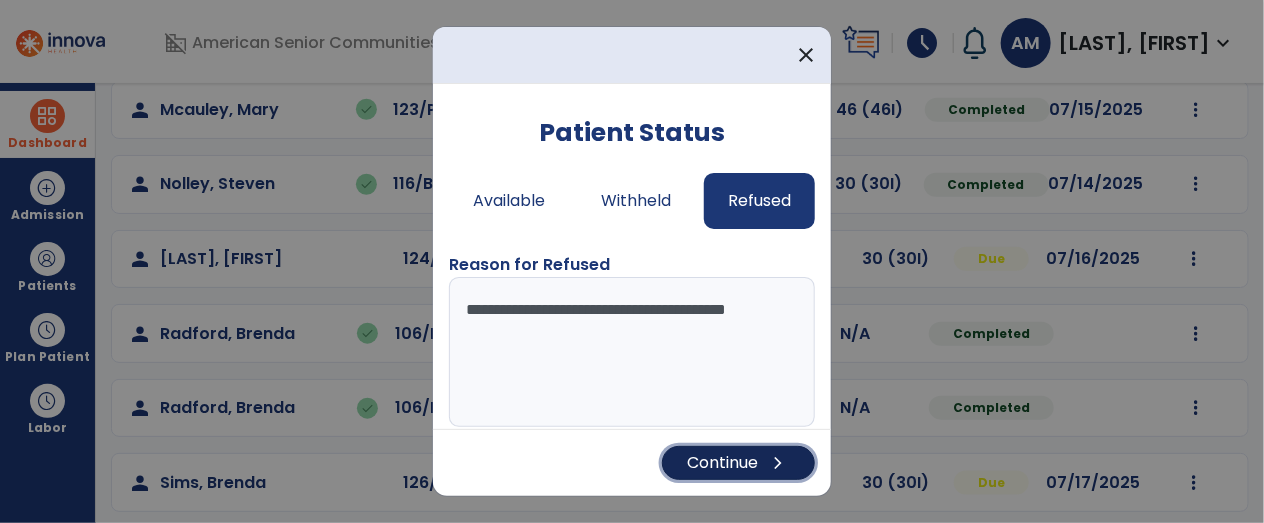 click on "Continue   chevron_right" at bounding box center [738, 463] 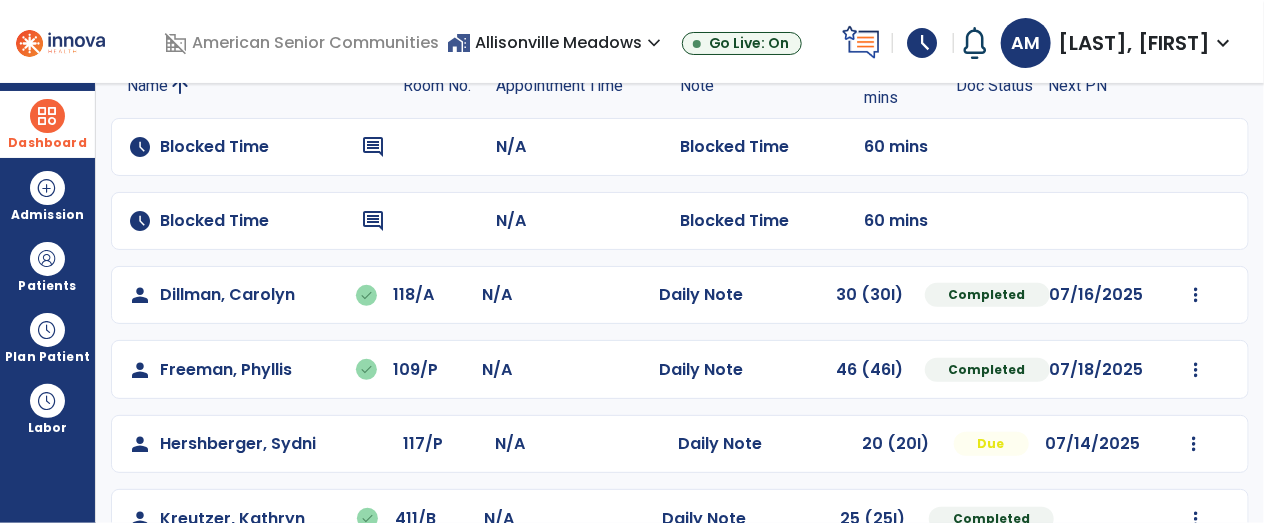 scroll, scrollTop: 0, scrollLeft: 0, axis: both 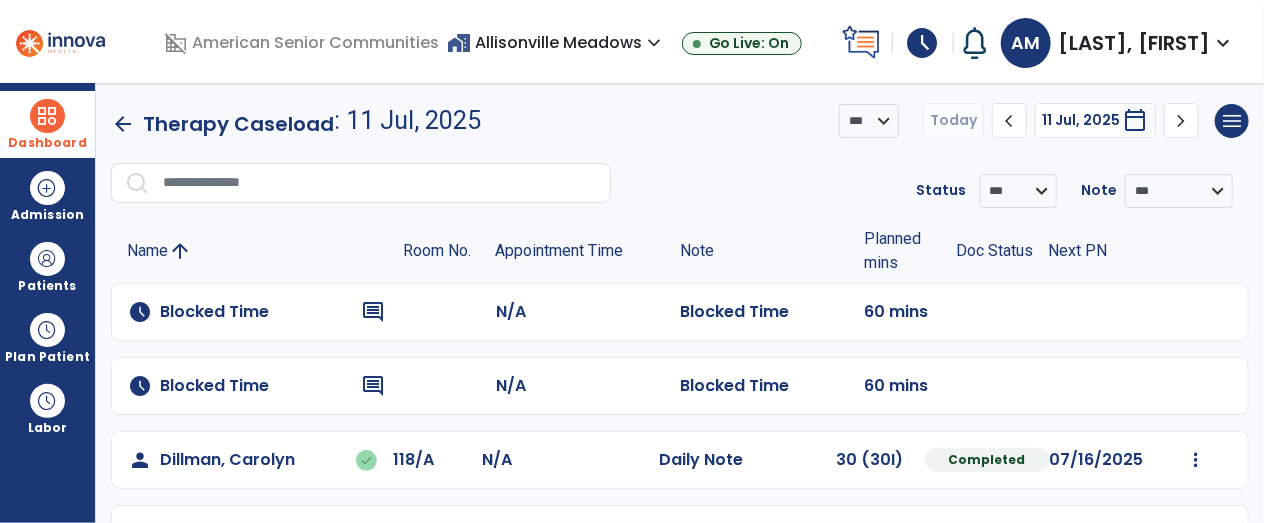 click on "Dashboard" at bounding box center (47, 124) 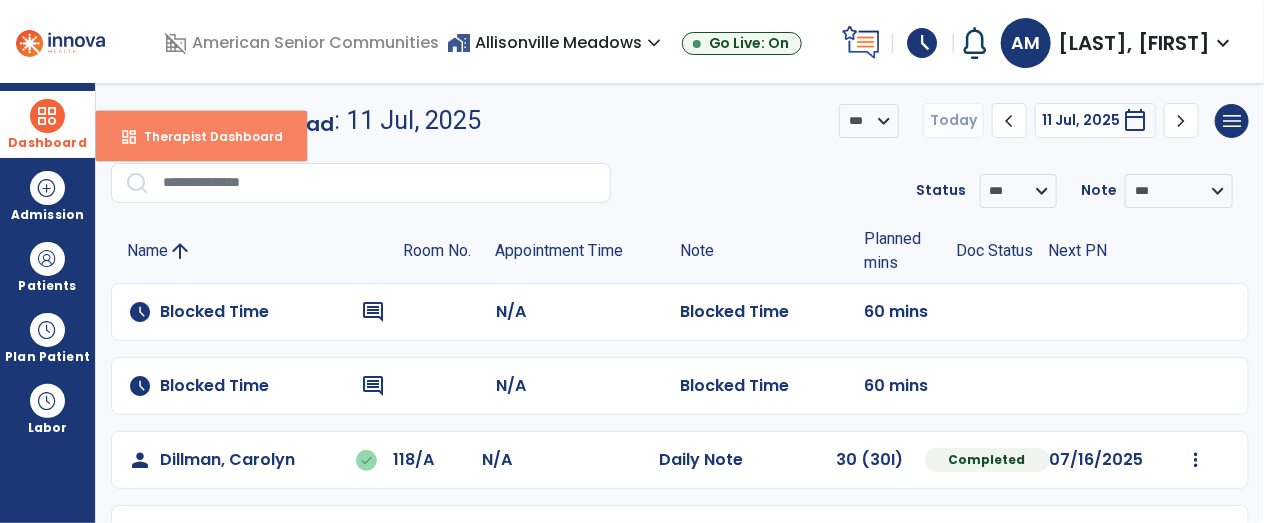 click on "Therapist Dashboard" at bounding box center [205, 136] 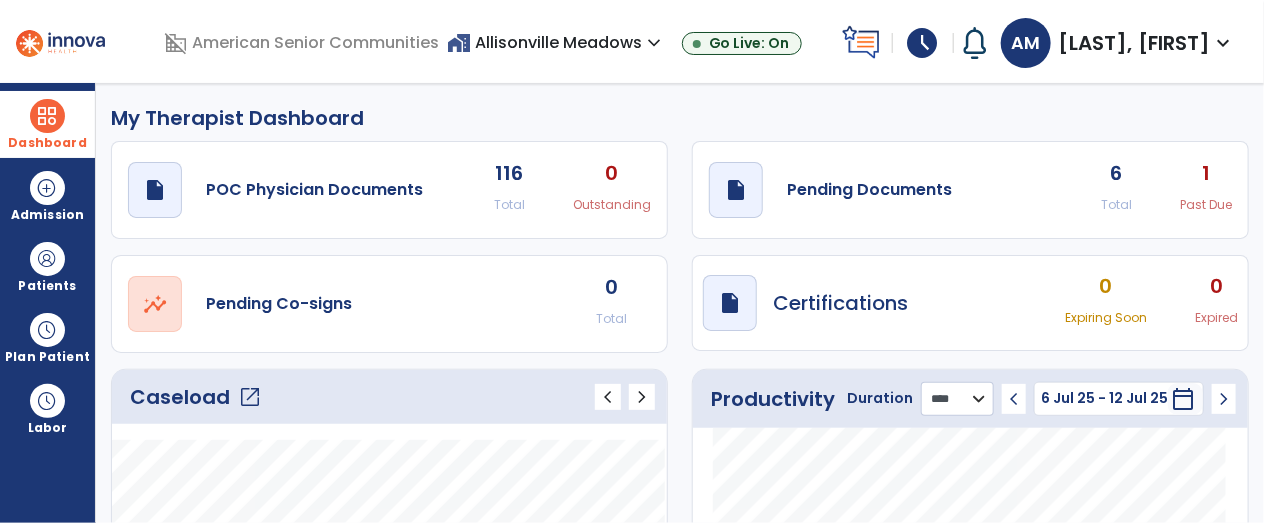 click on "******** **** ***" 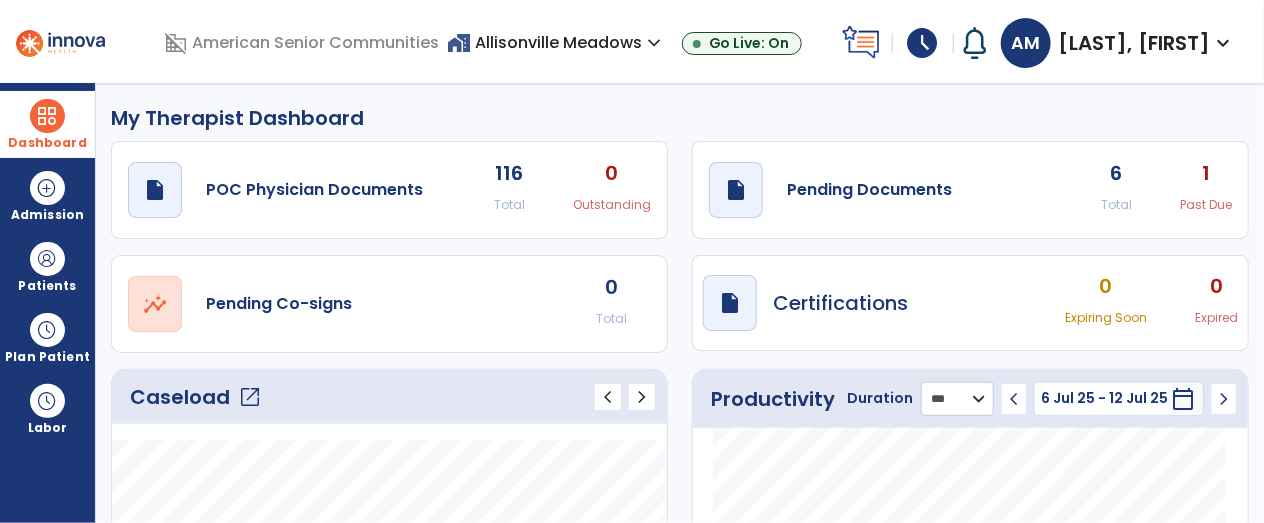 click on "******** **** ***" 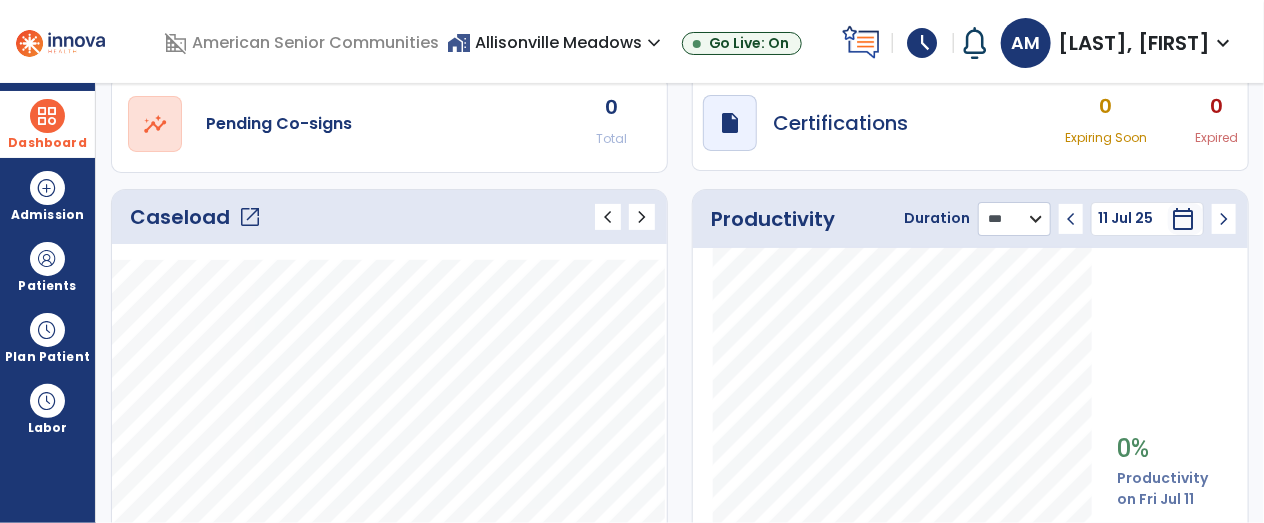scroll, scrollTop: 0, scrollLeft: 0, axis: both 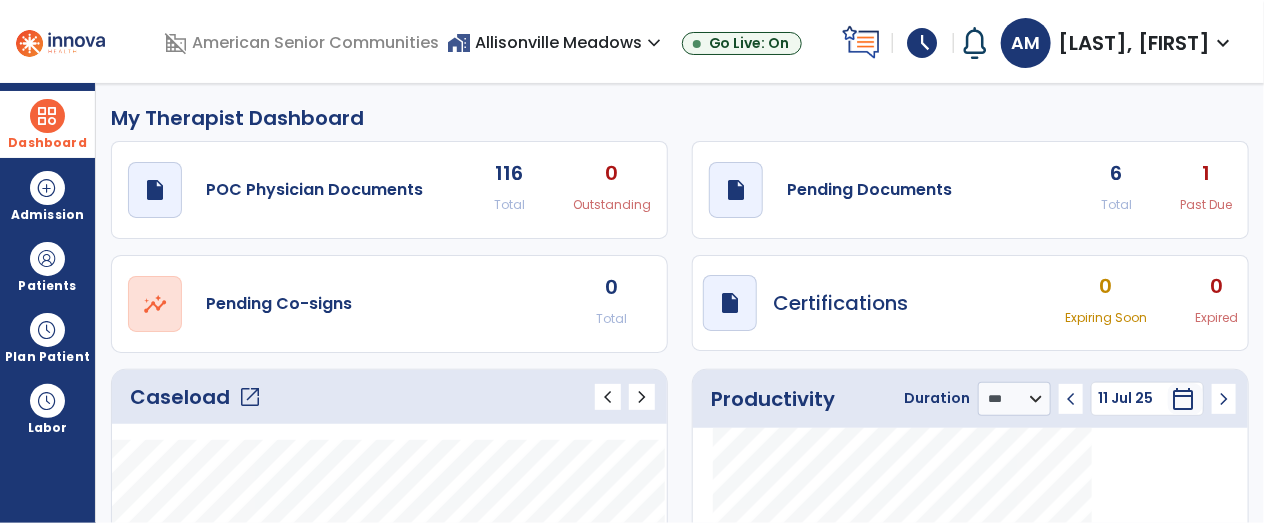 click on "open_in_new" 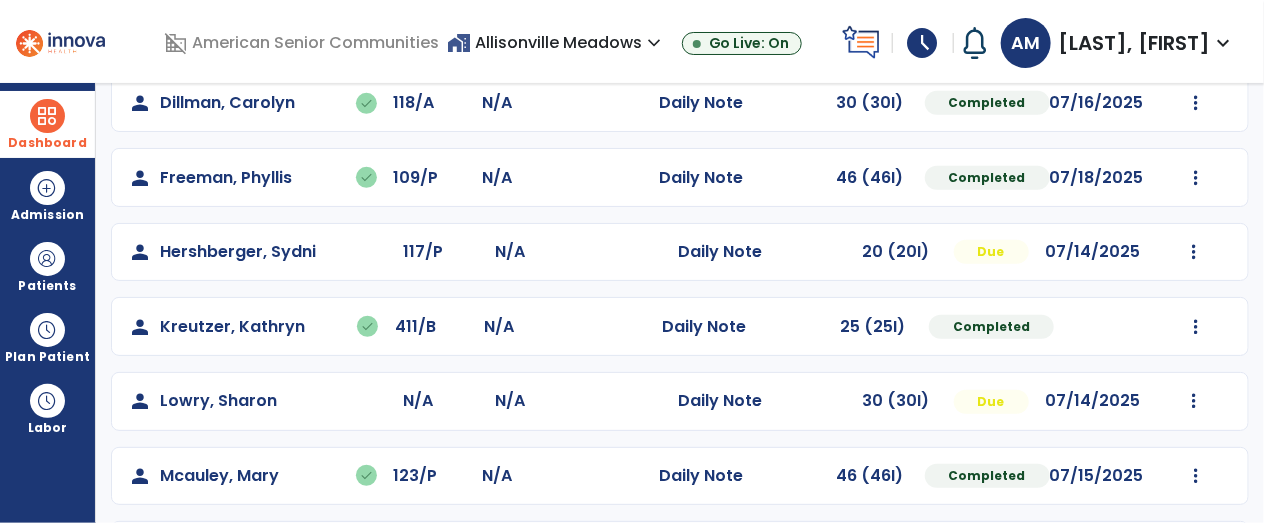 scroll, scrollTop: 353, scrollLeft: 0, axis: vertical 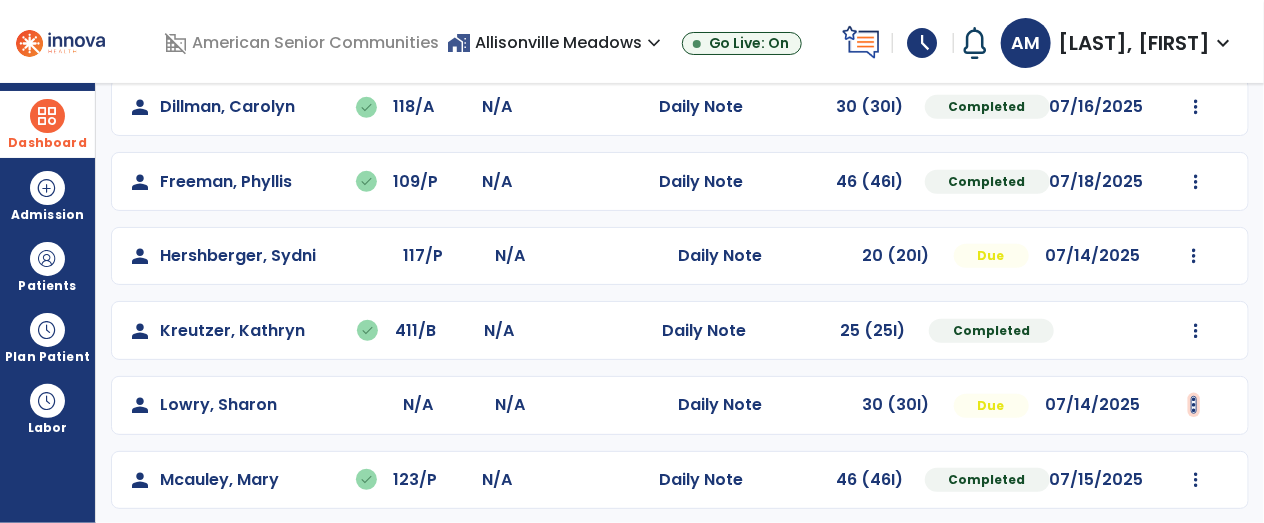 click at bounding box center (1196, 107) 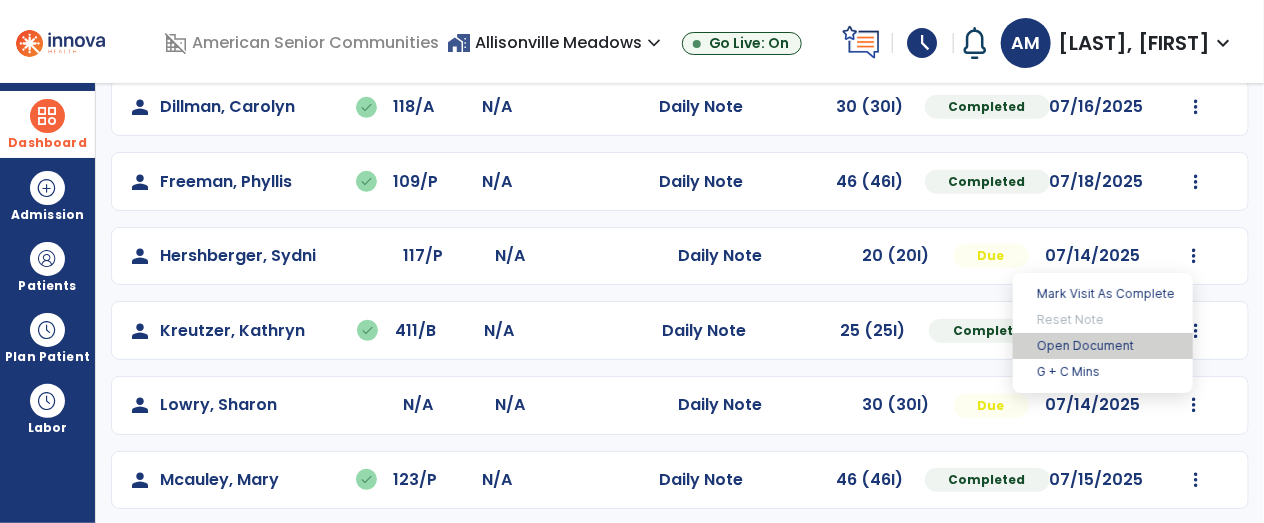 click on "Open Document" at bounding box center [1103, 346] 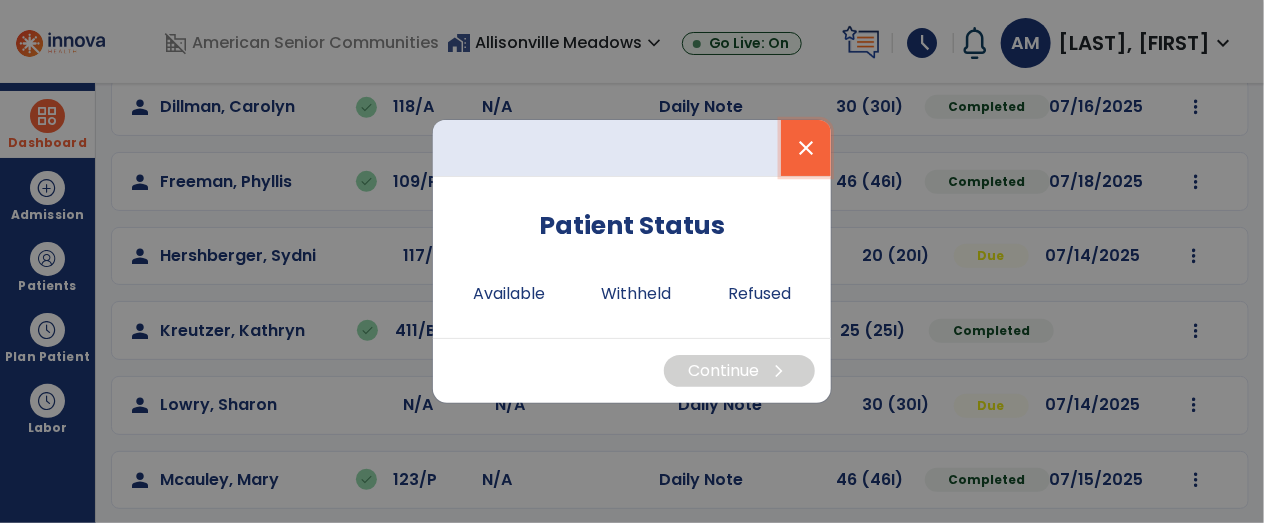 click on "close" at bounding box center [806, 148] 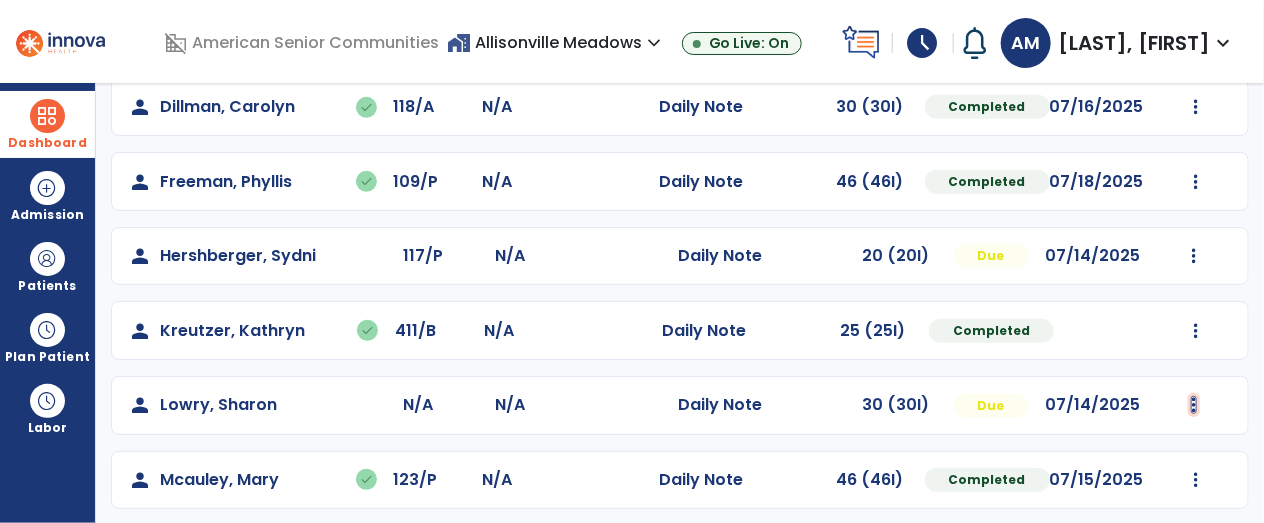 click at bounding box center (1194, 405) 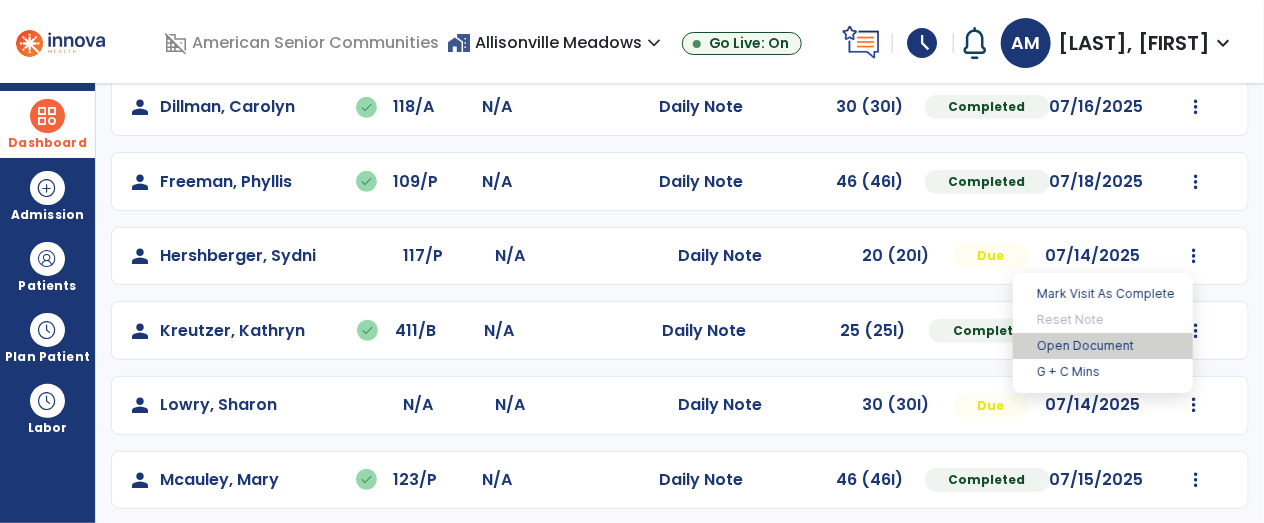 click on "Open Document" at bounding box center [1103, 346] 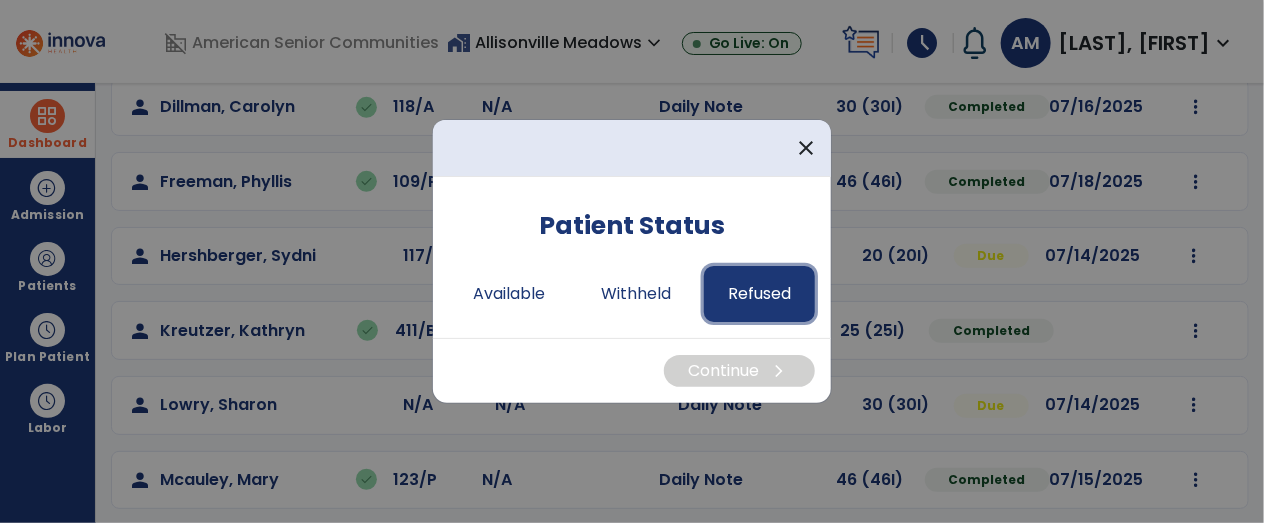 click on "Refused" at bounding box center [759, 294] 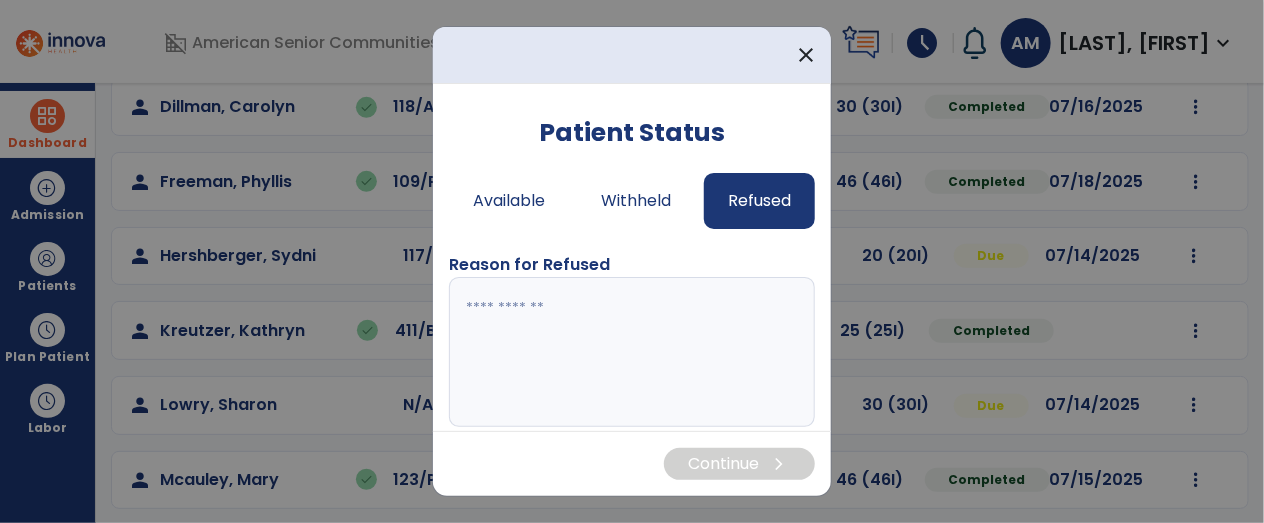 click at bounding box center [630, 352] 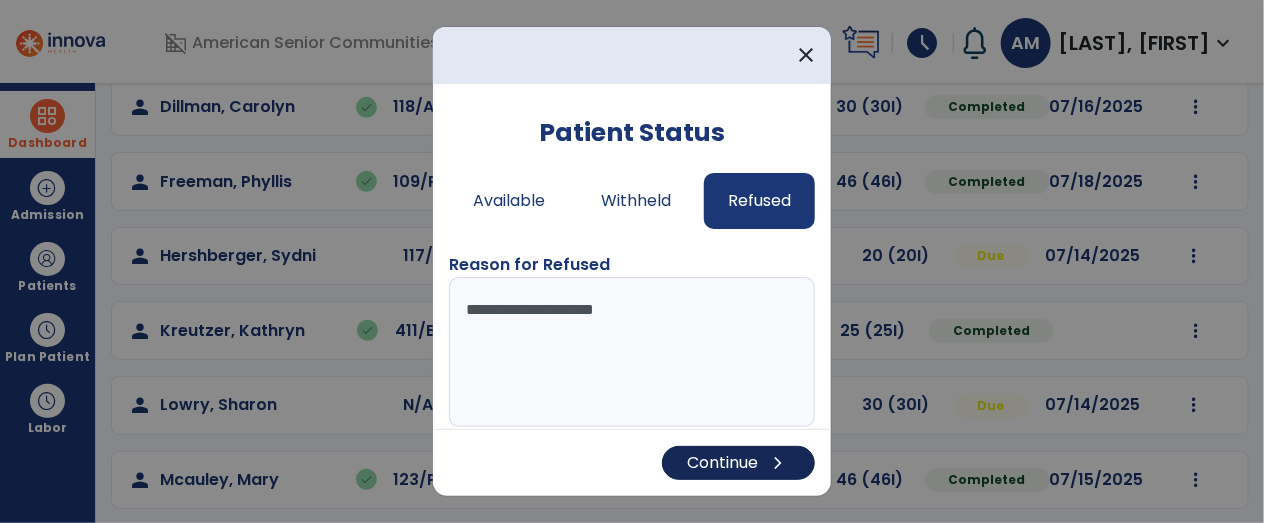type on "**********" 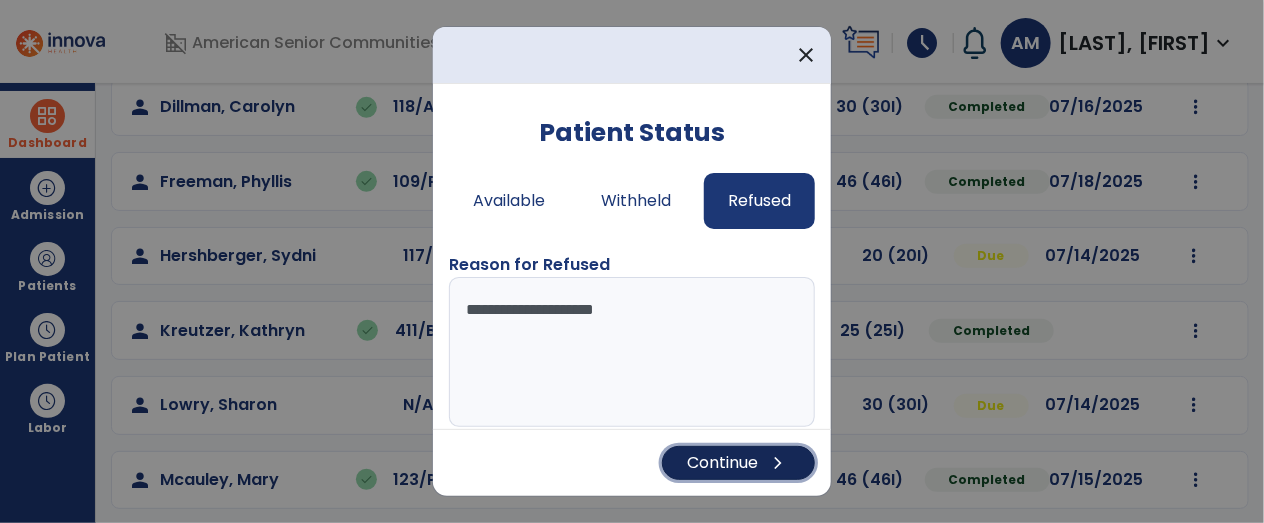 click on "Continue   chevron_right" at bounding box center (738, 463) 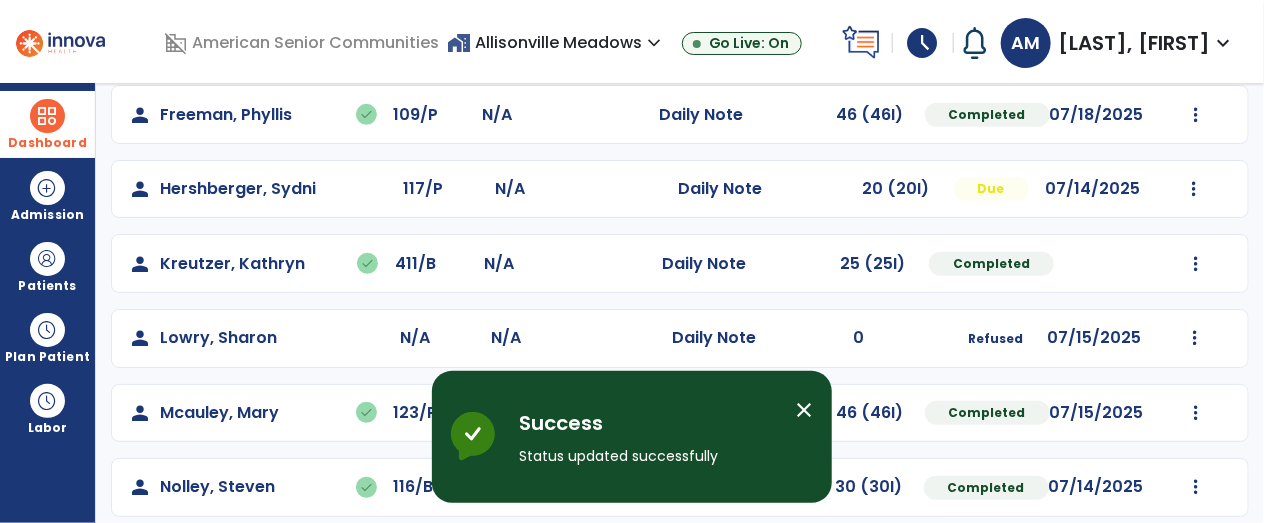 scroll, scrollTop: 434, scrollLeft: 0, axis: vertical 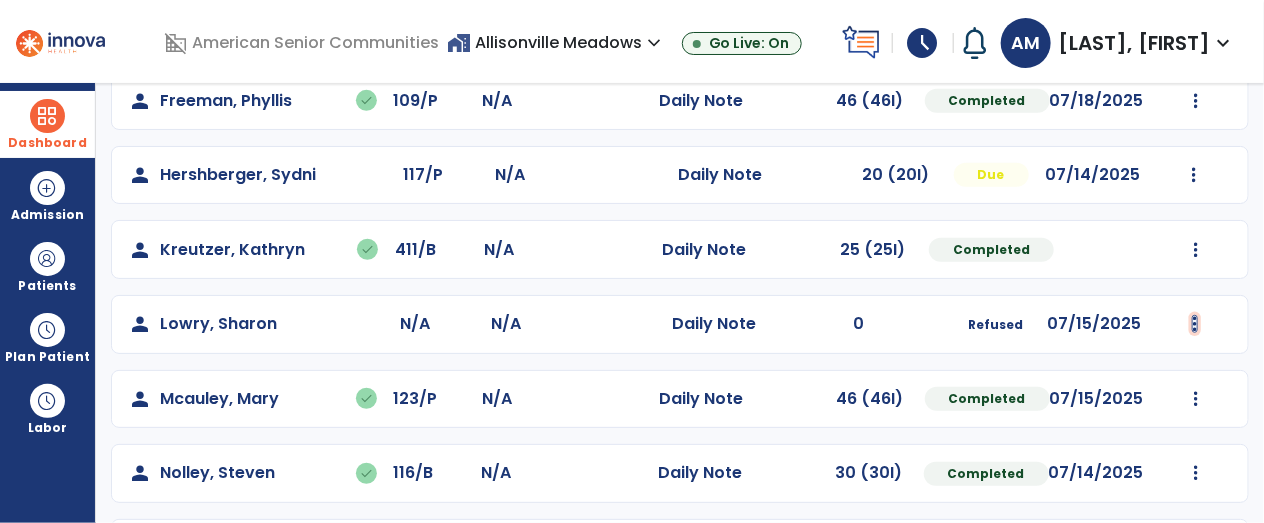 click at bounding box center (1196, 26) 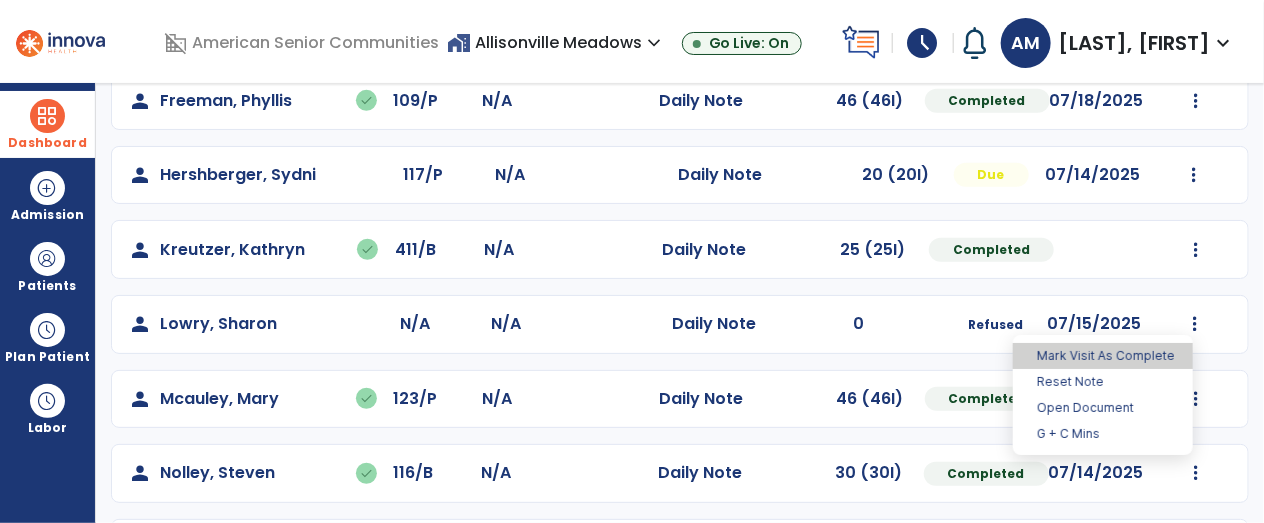 click on "Mark Visit As Complete" at bounding box center [1103, 356] 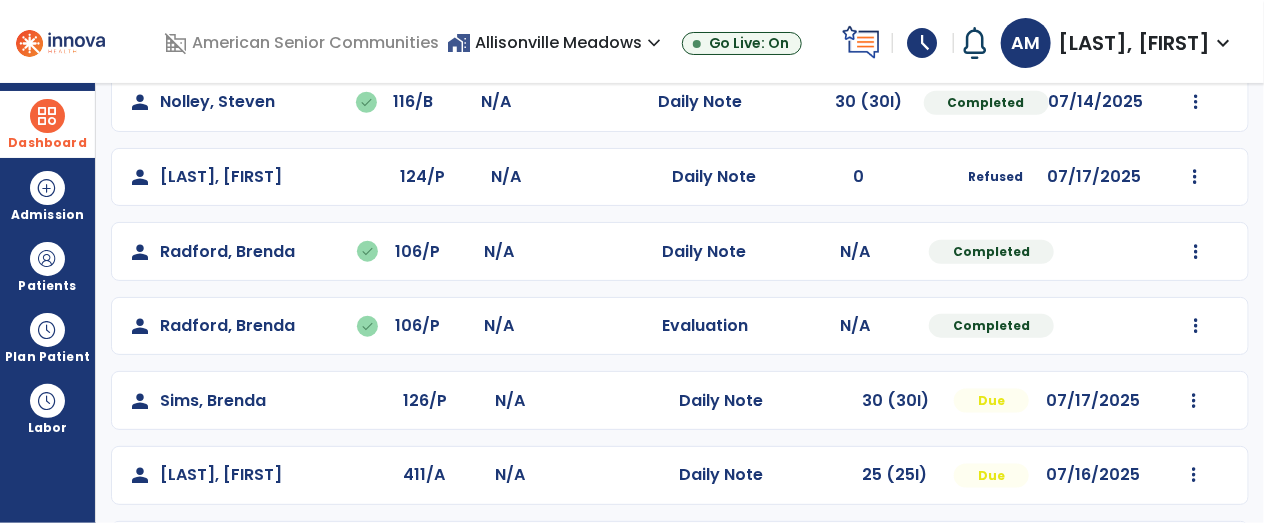 scroll, scrollTop: 820, scrollLeft: 0, axis: vertical 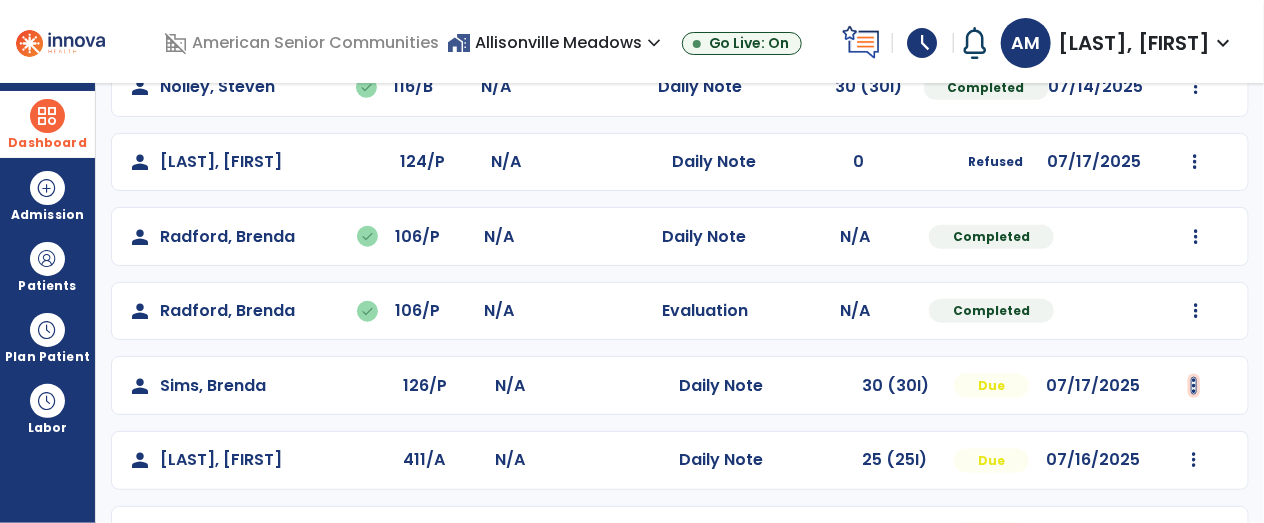 click at bounding box center (1196, -360) 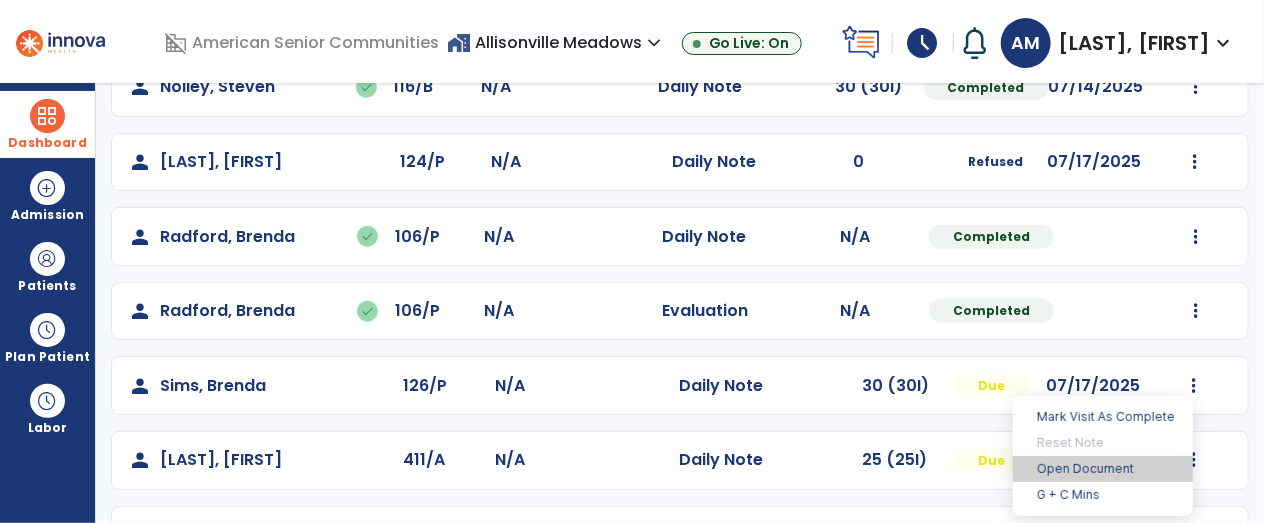 click on "Open Document" at bounding box center [1103, 469] 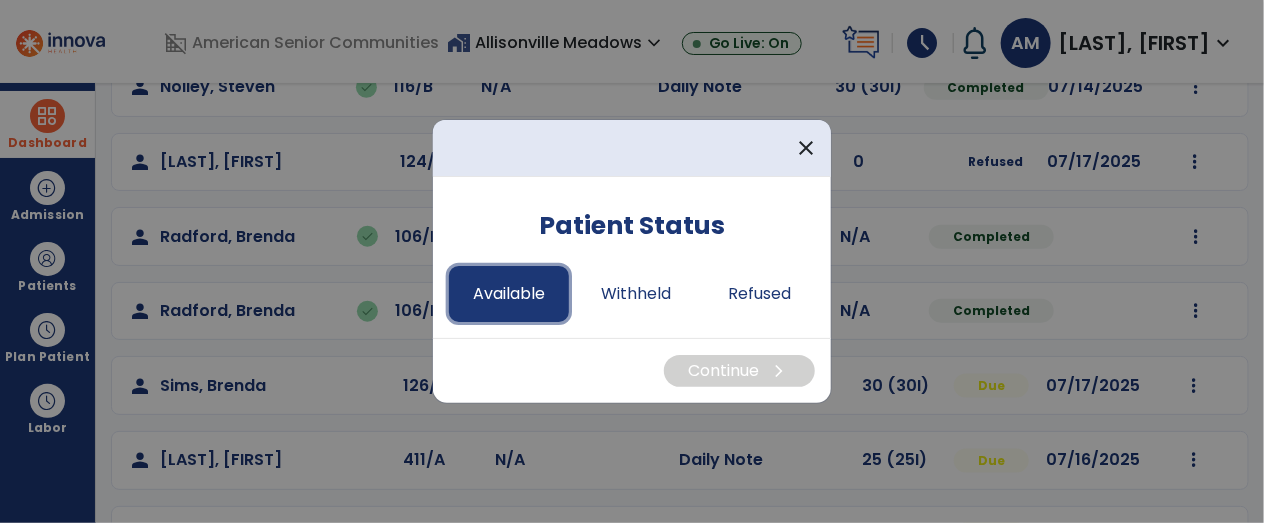 click on "Available" at bounding box center [509, 294] 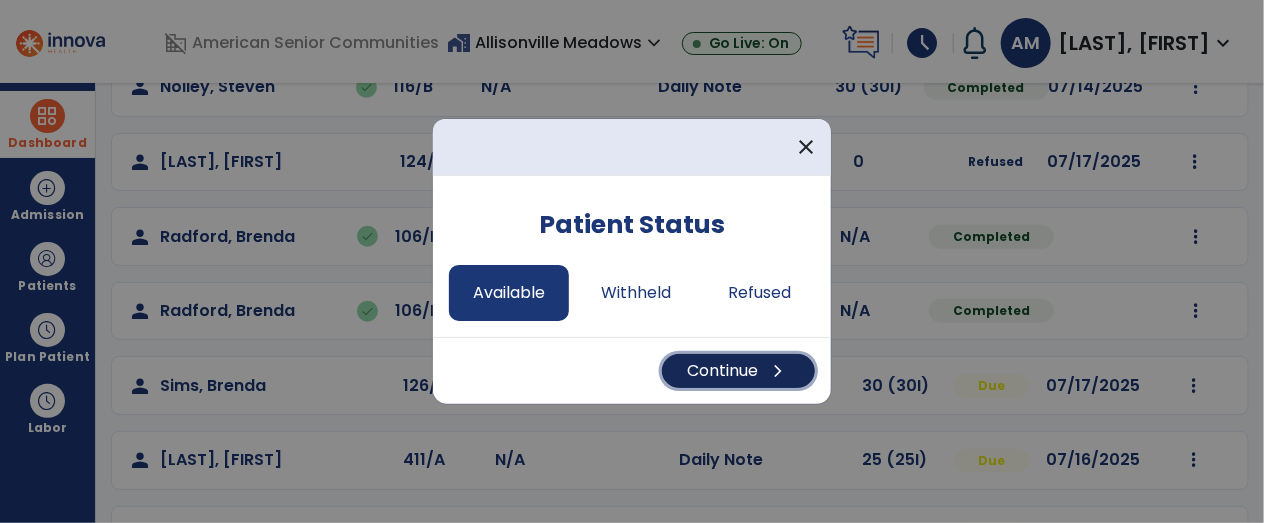 click on "Continue   chevron_right" at bounding box center (738, 371) 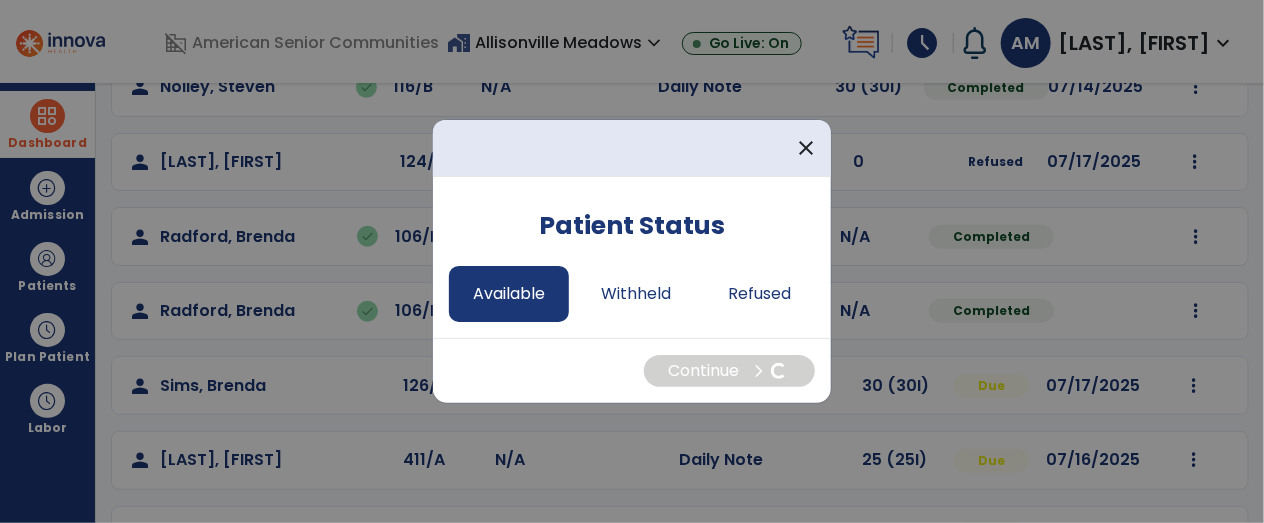 select on "*" 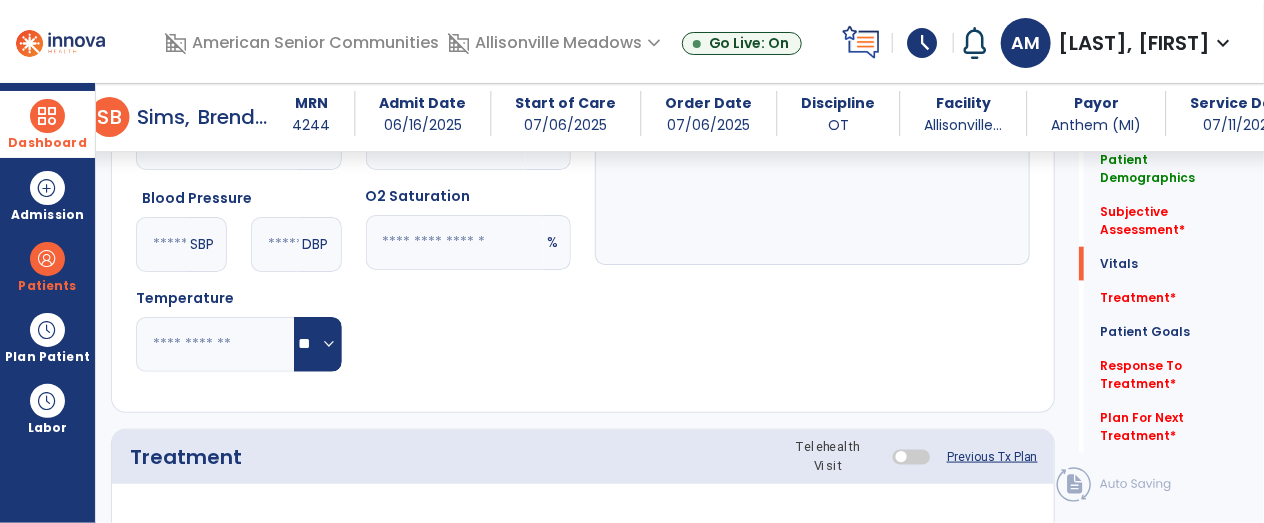 scroll, scrollTop: 814, scrollLeft: 0, axis: vertical 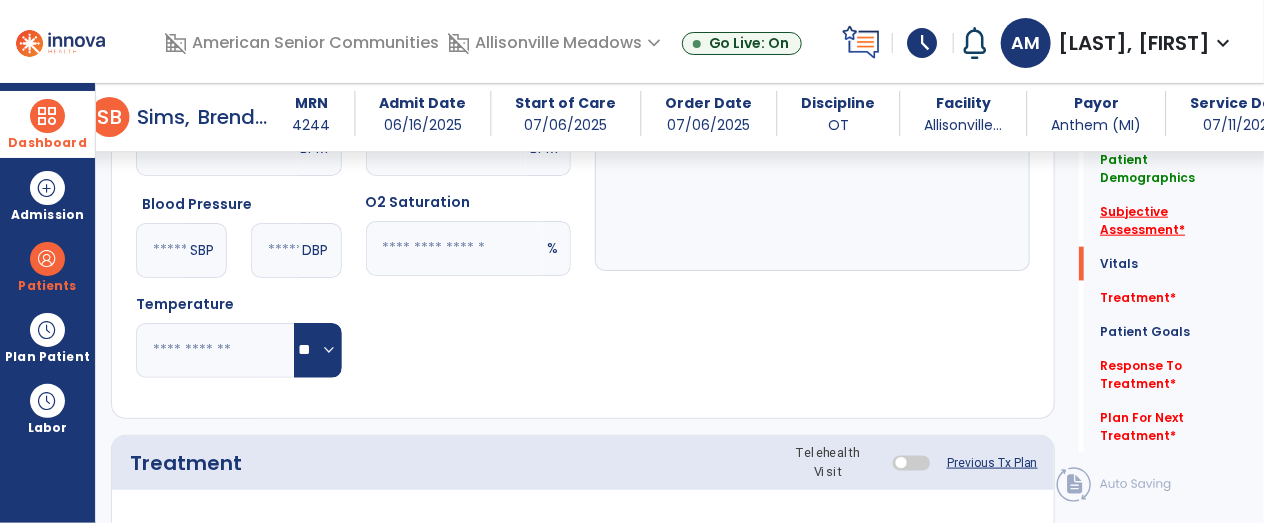 click on "*" 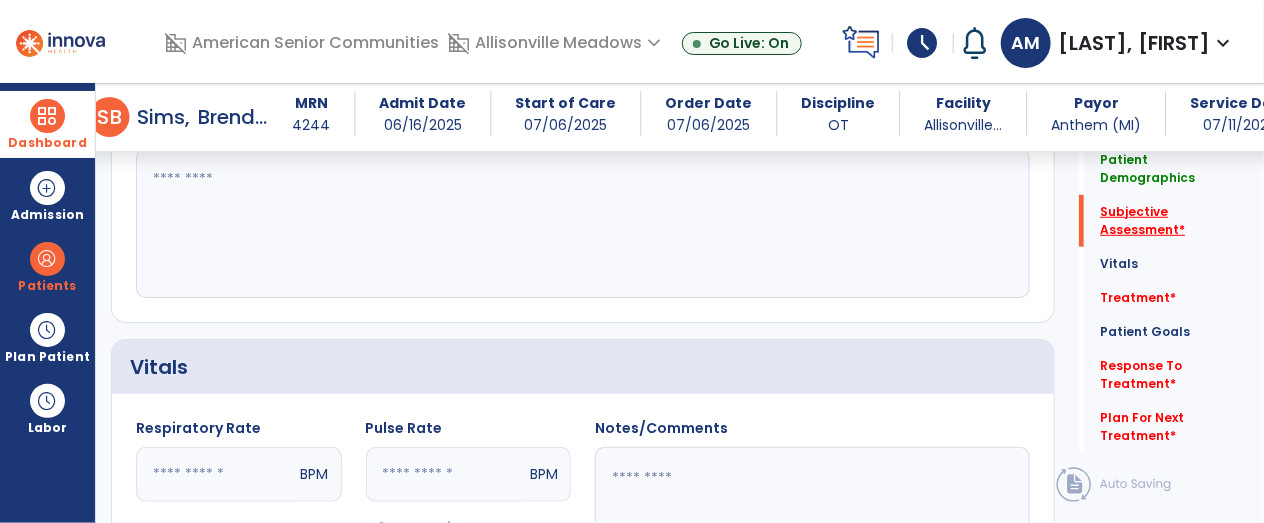 scroll, scrollTop: 365, scrollLeft: 0, axis: vertical 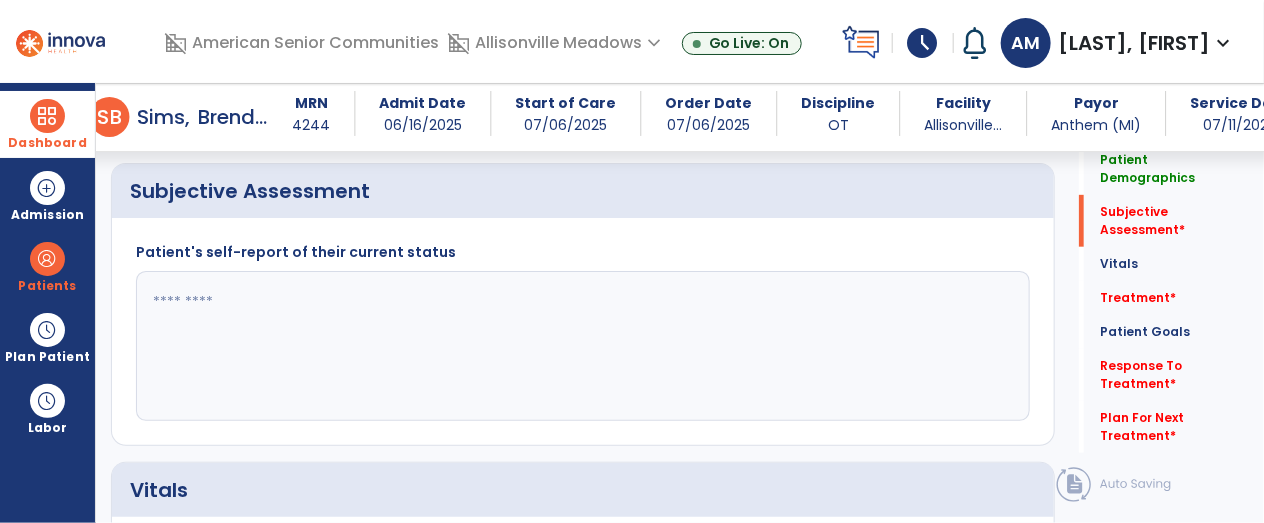 click 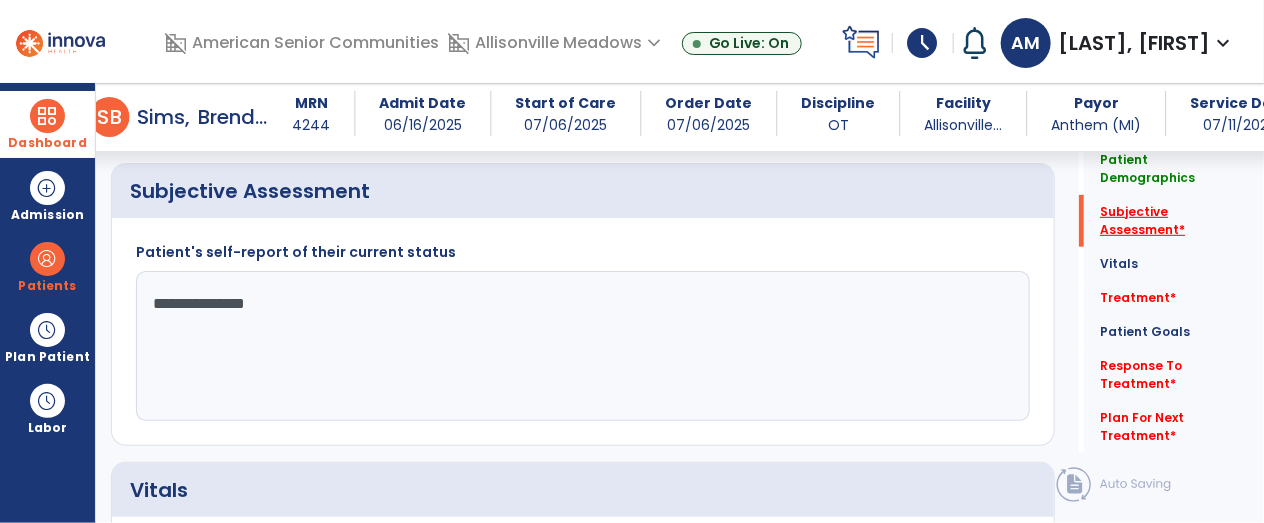 type on "**********" 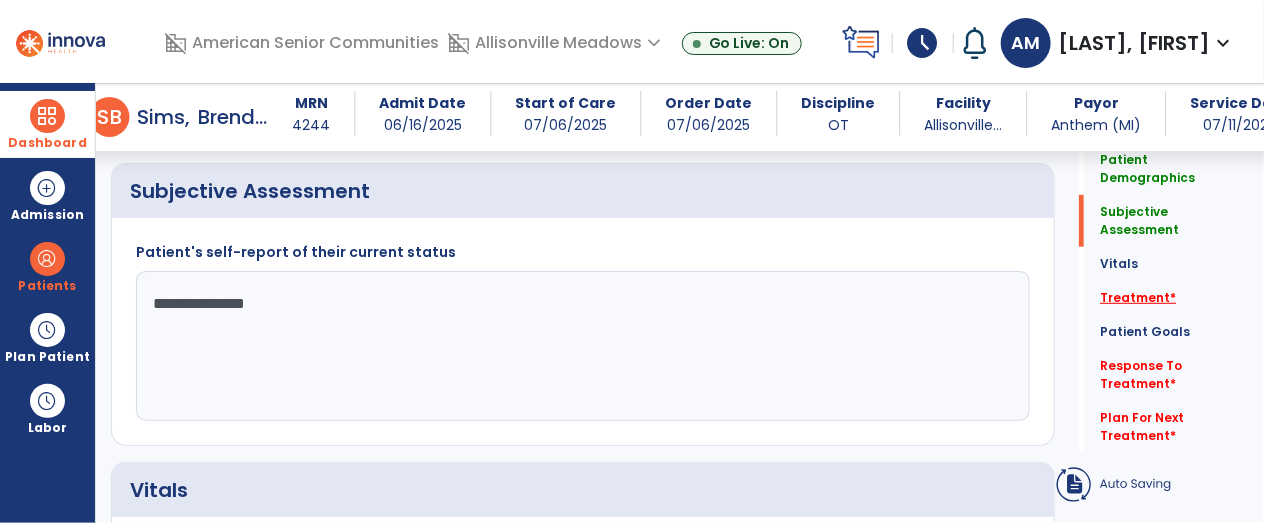 click on "*" 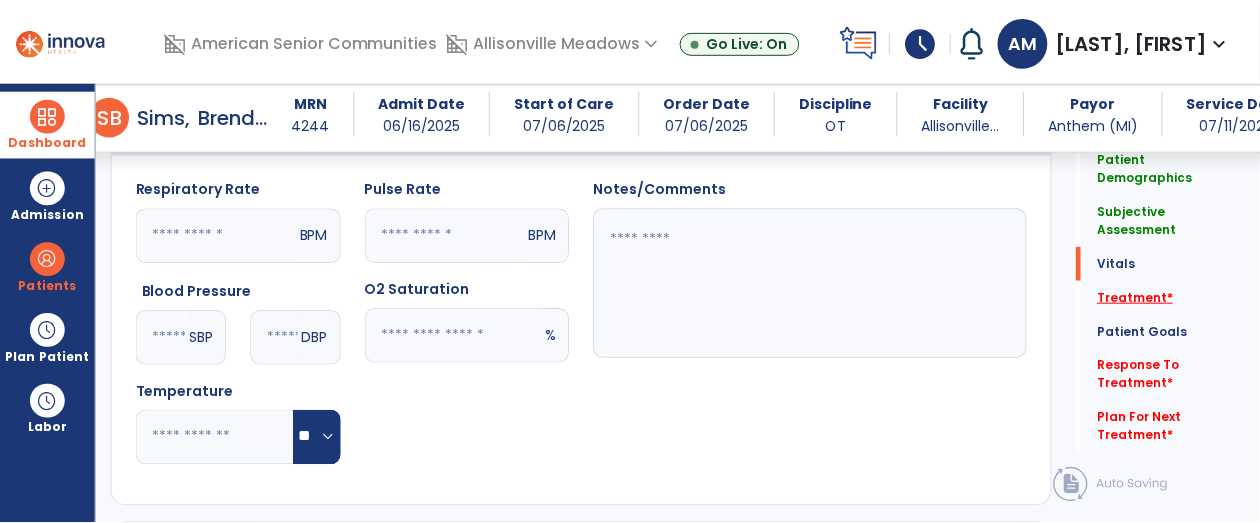 scroll, scrollTop: 1072, scrollLeft: 0, axis: vertical 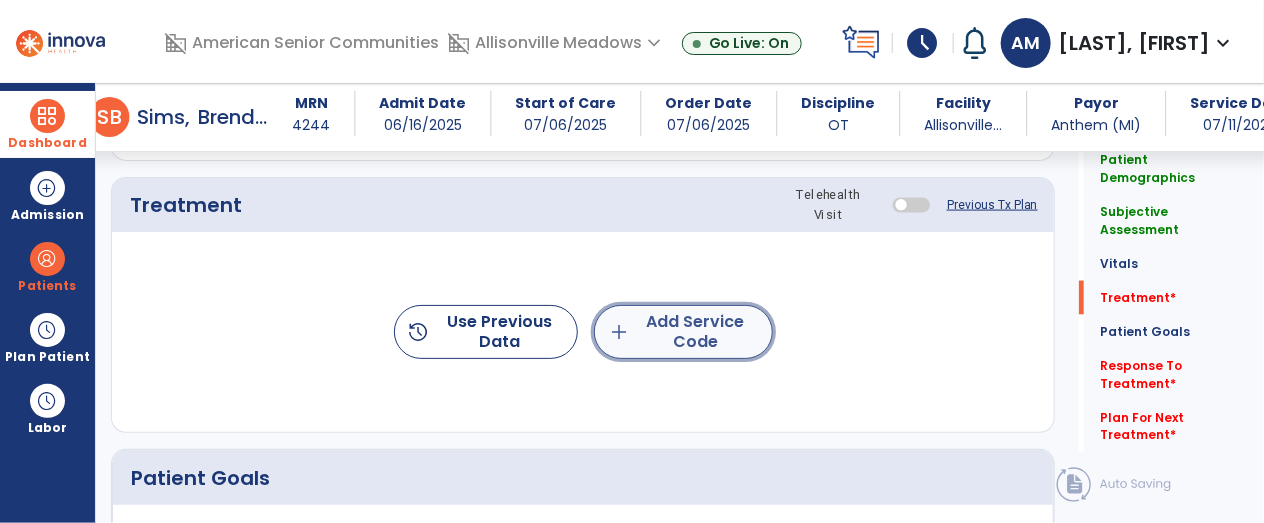 click on "add  Add Service Code" 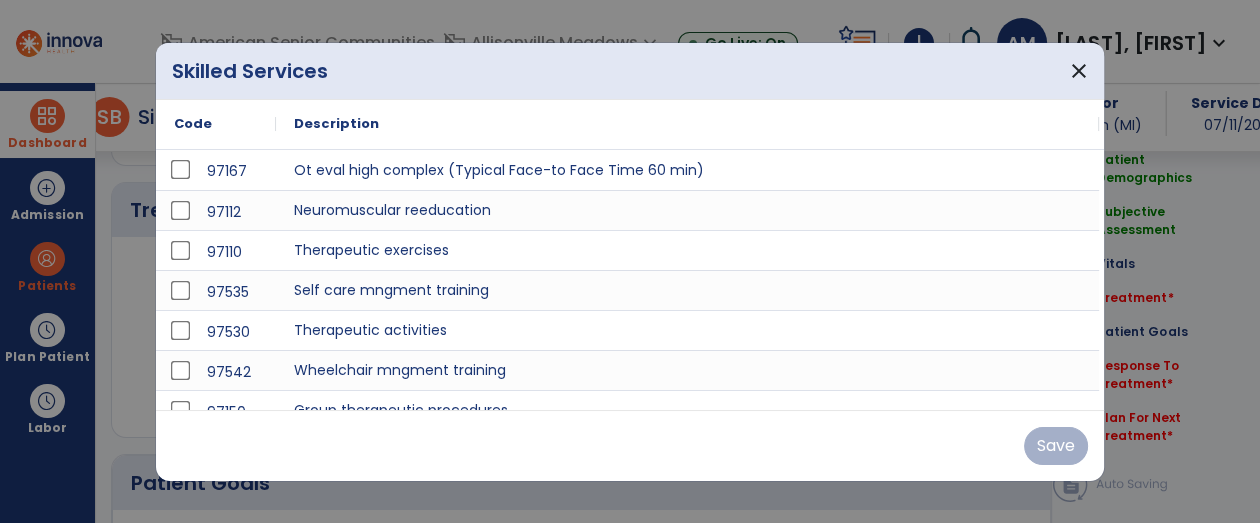 scroll, scrollTop: 1072, scrollLeft: 0, axis: vertical 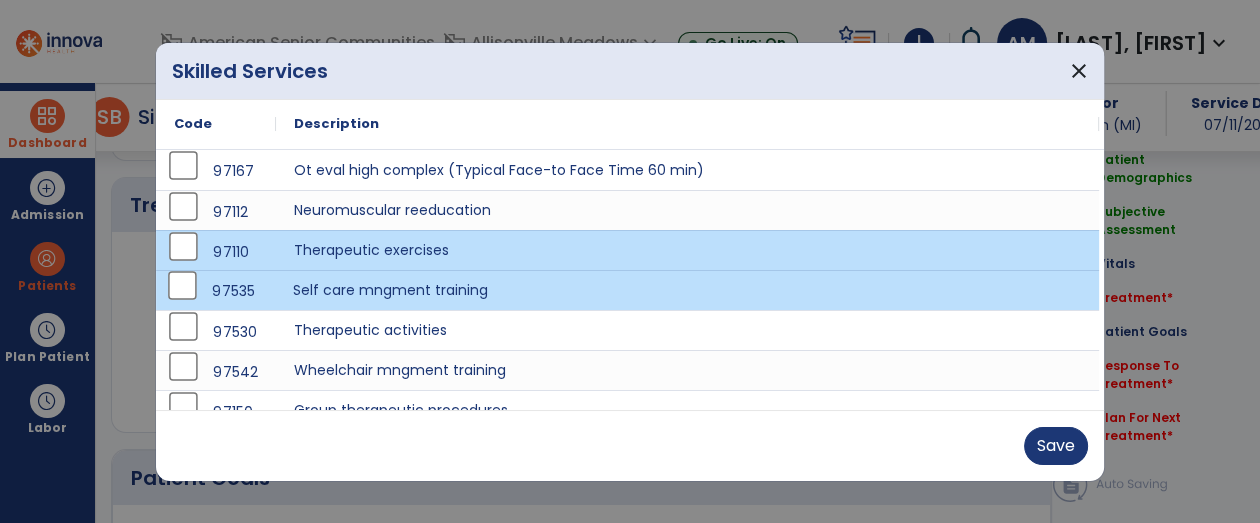 click on "Self care mngment training" at bounding box center [687, 290] 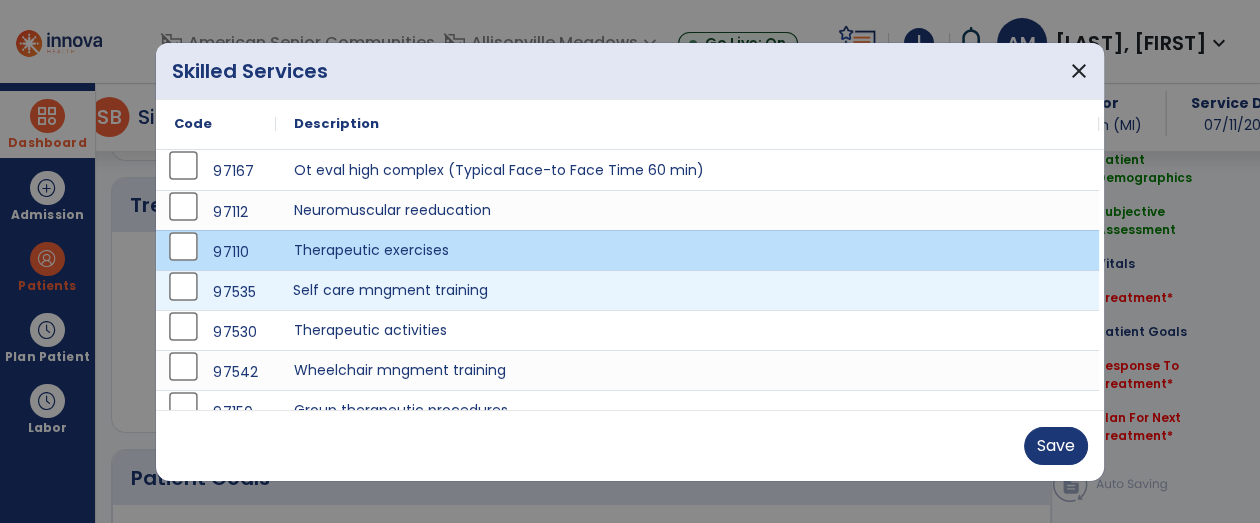 click on "Self care mngment training" at bounding box center [687, 290] 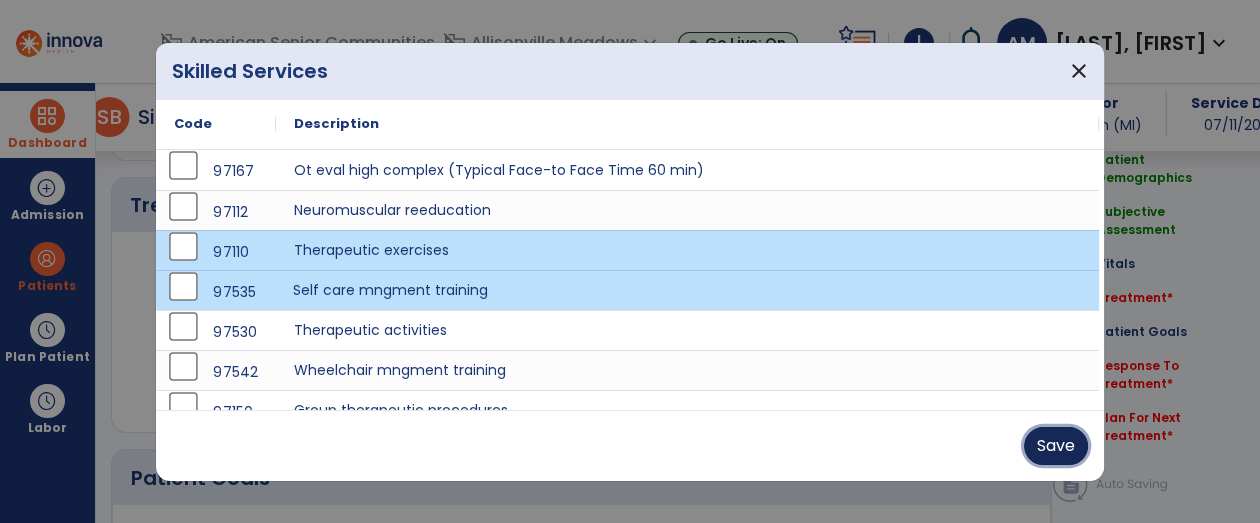 click on "Save" at bounding box center [1056, 446] 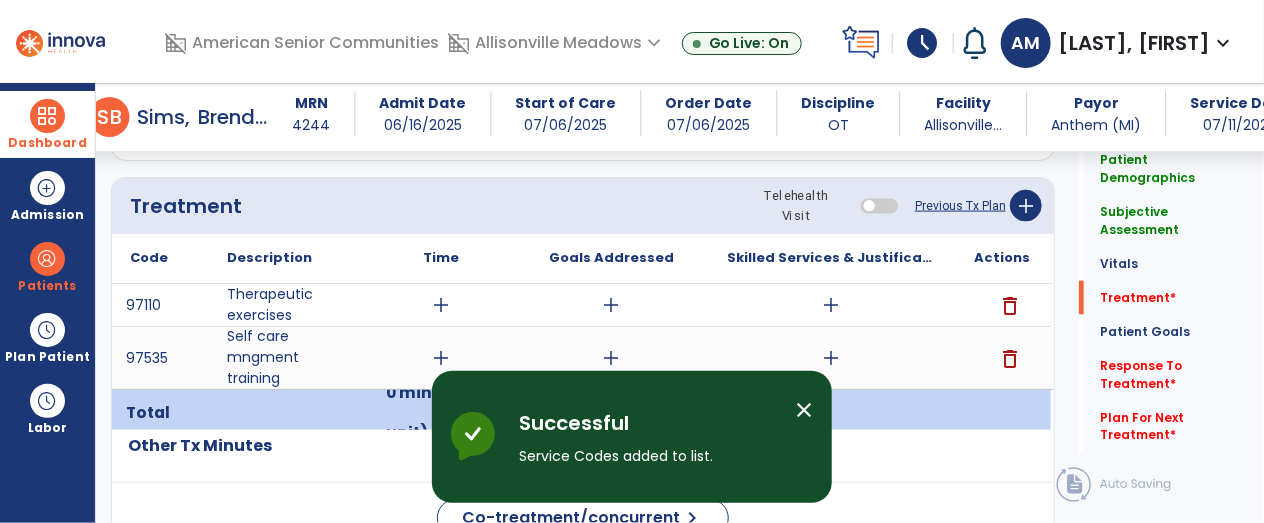 click on "add" at bounding box center (441, 305) 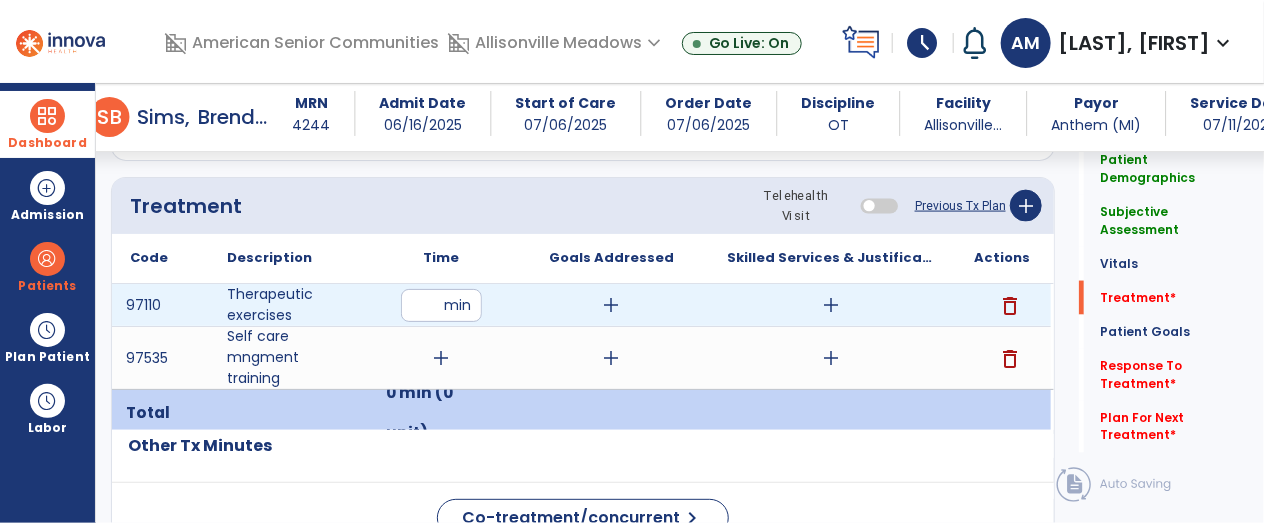 type on "**" 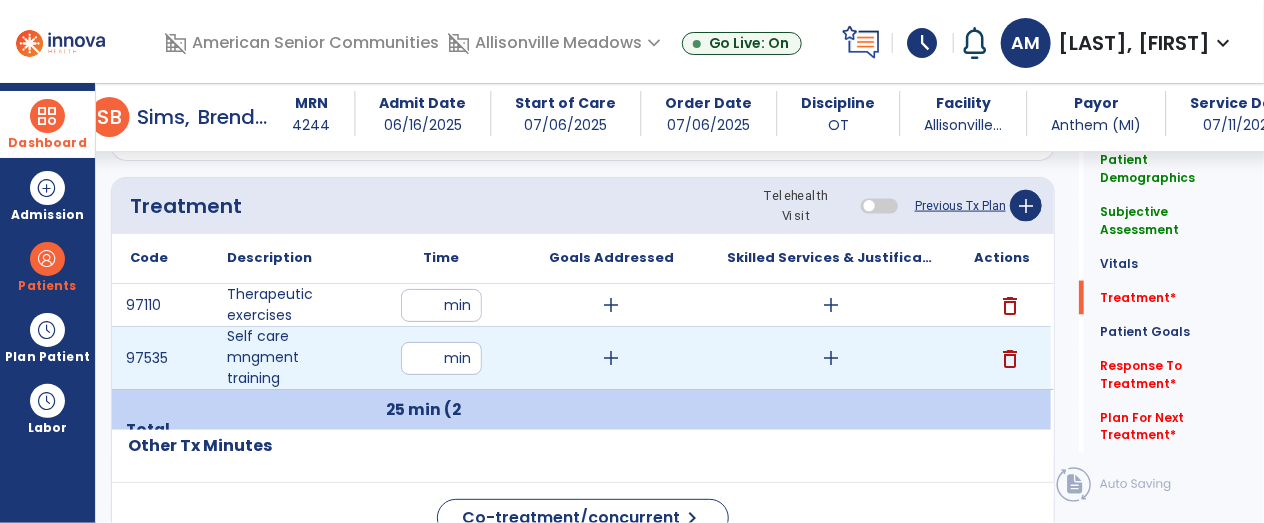 type on "**" 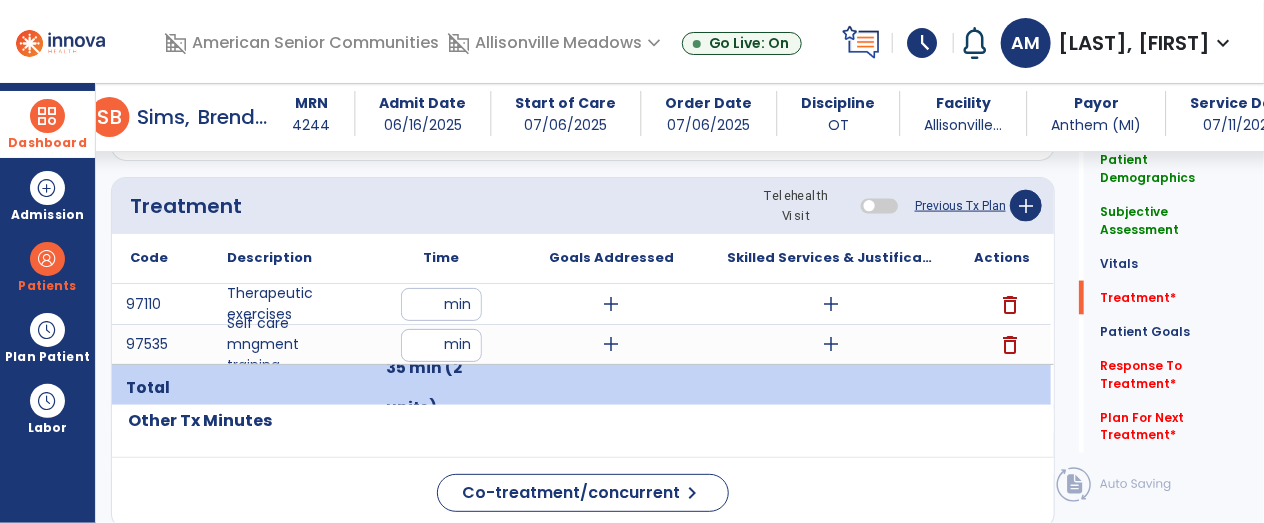 click on "add" at bounding box center (831, 344) 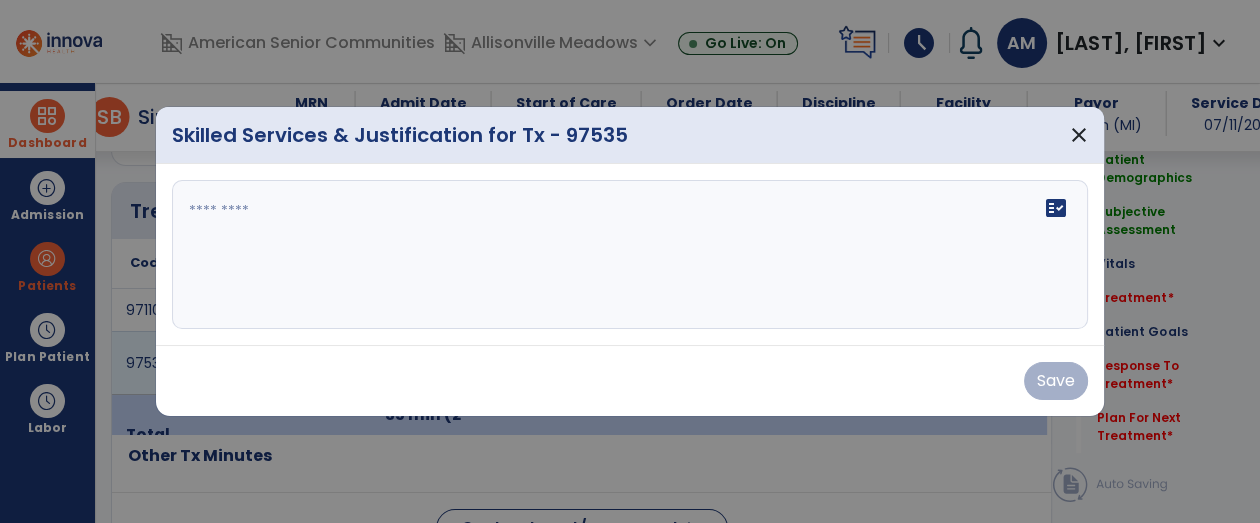 click on "fact_check" at bounding box center (630, 255) 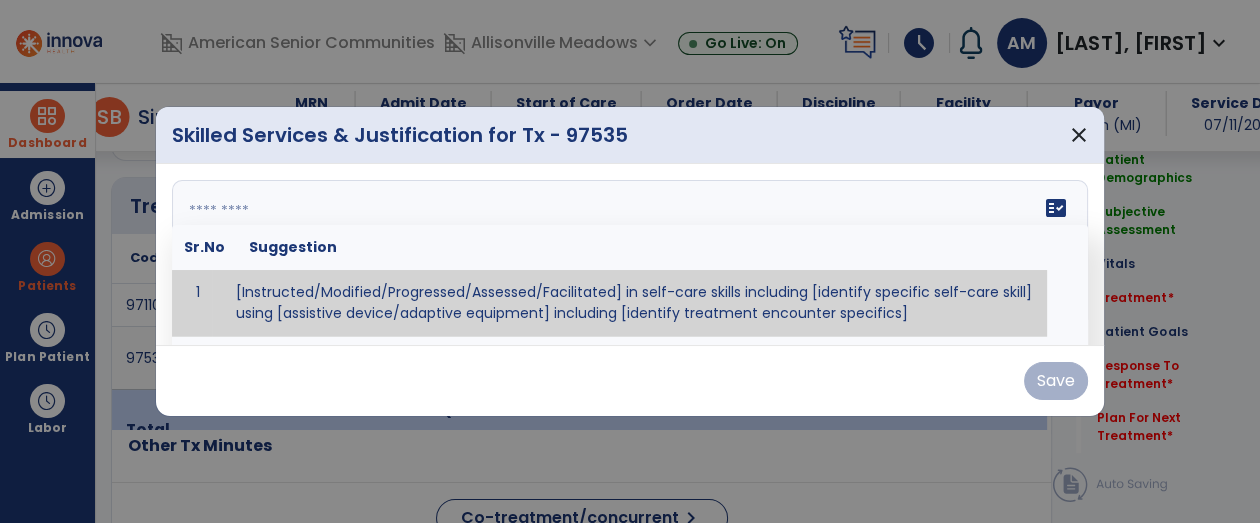 scroll, scrollTop: 1072, scrollLeft: 0, axis: vertical 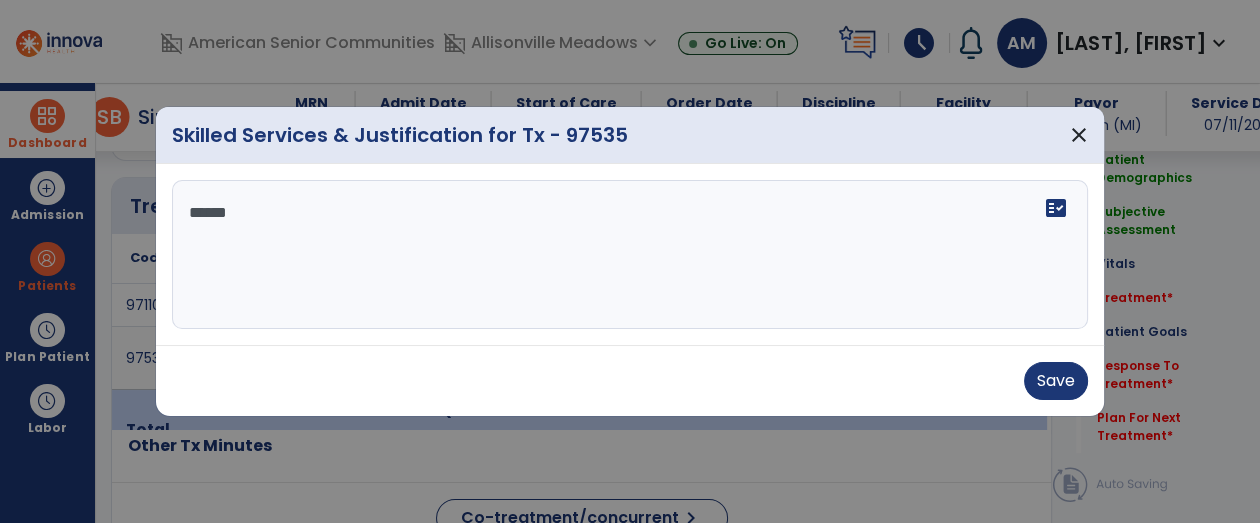 type on "*******" 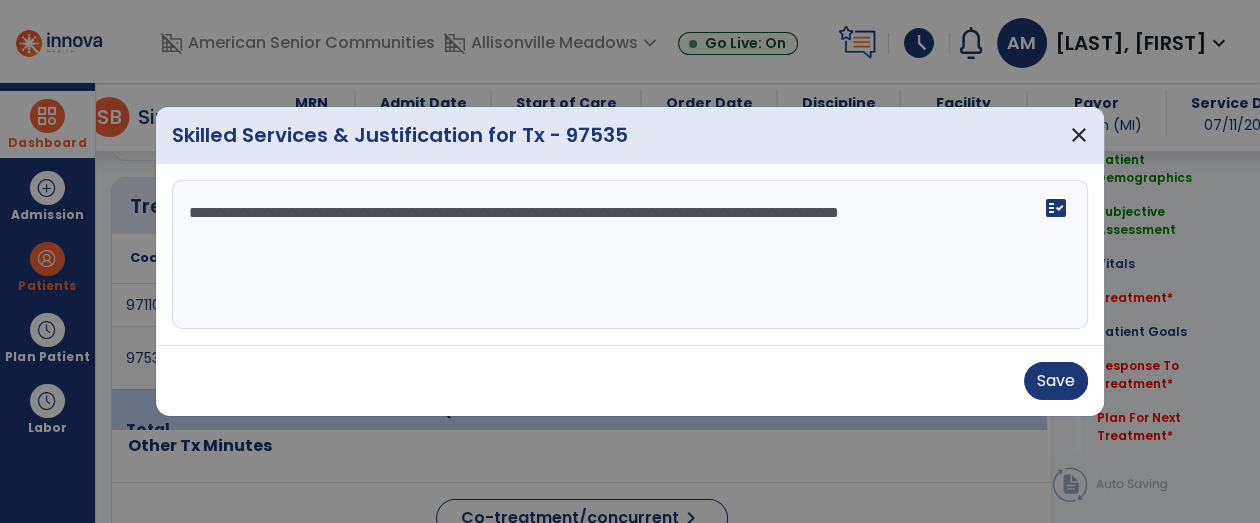 type on "**********" 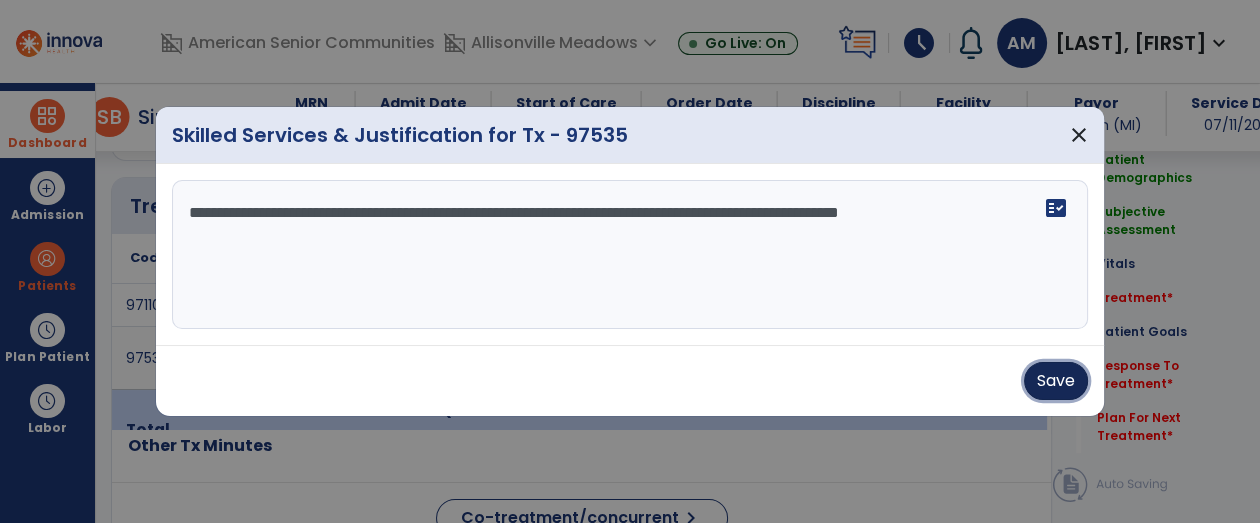click on "Save" at bounding box center (1056, 381) 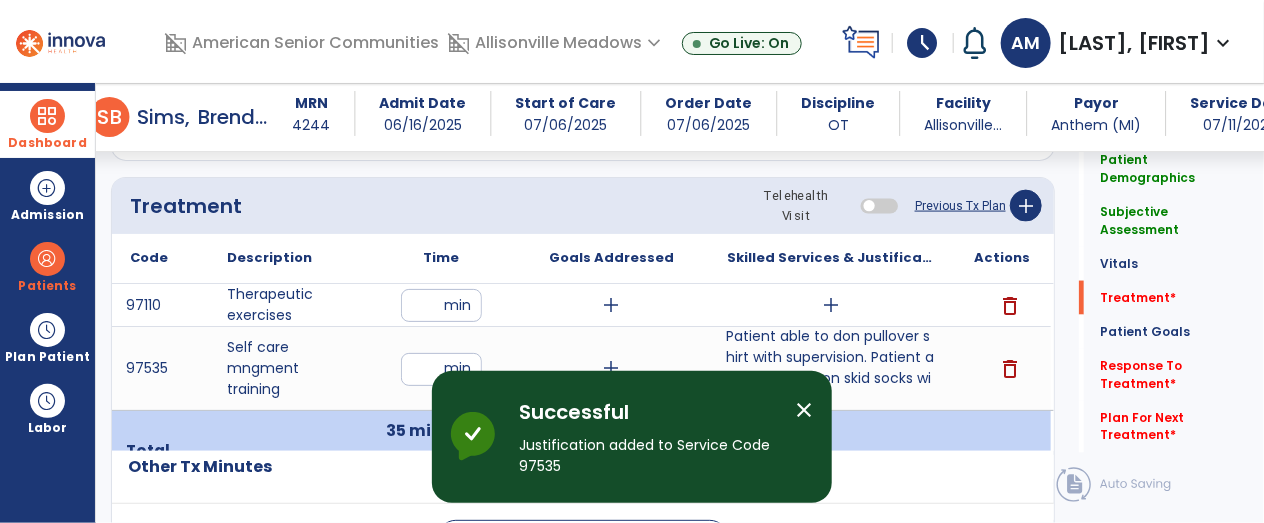 click on "add" at bounding box center (831, 305) 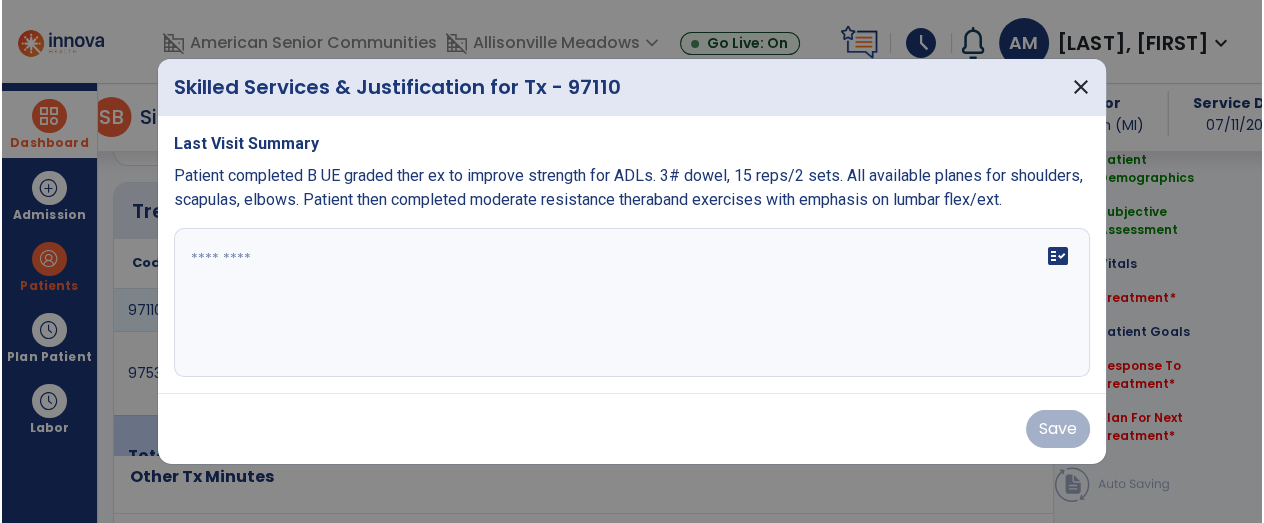 scroll, scrollTop: 1072, scrollLeft: 0, axis: vertical 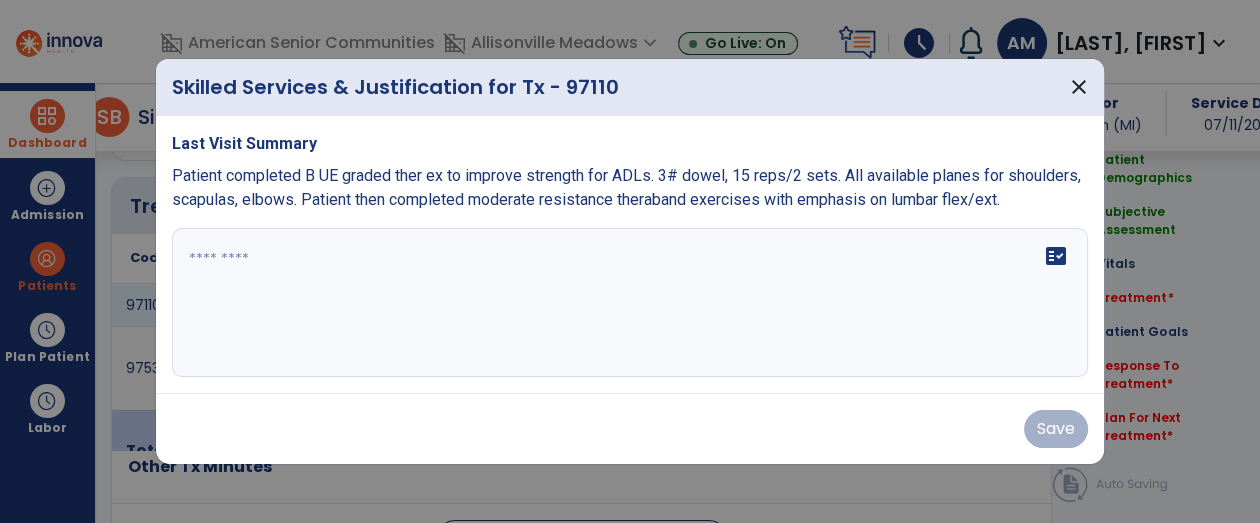 click on "fact_check" at bounding box center [630, 303] 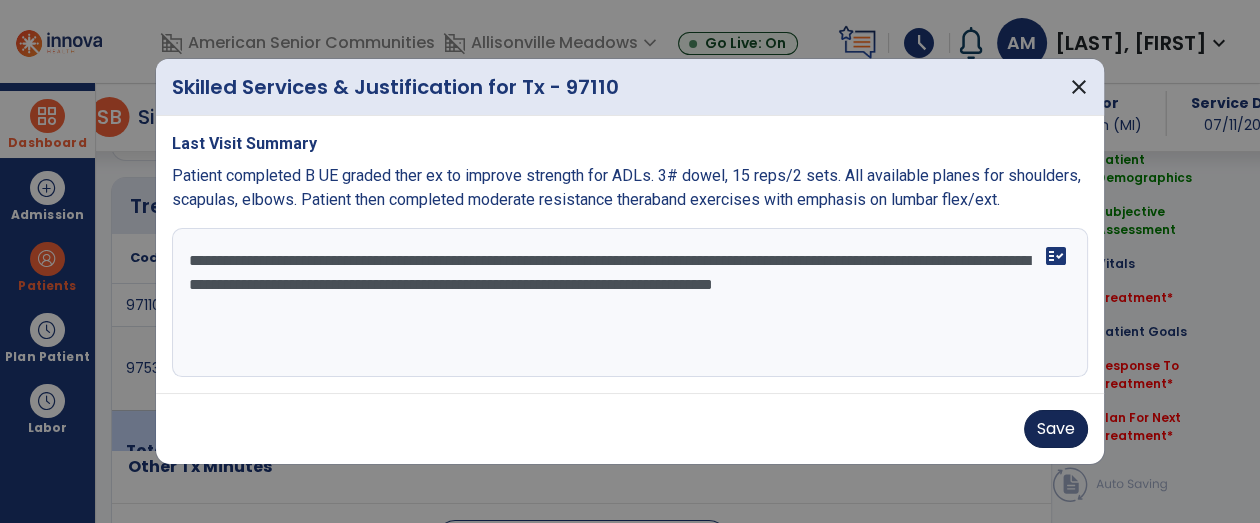 type on "**********" 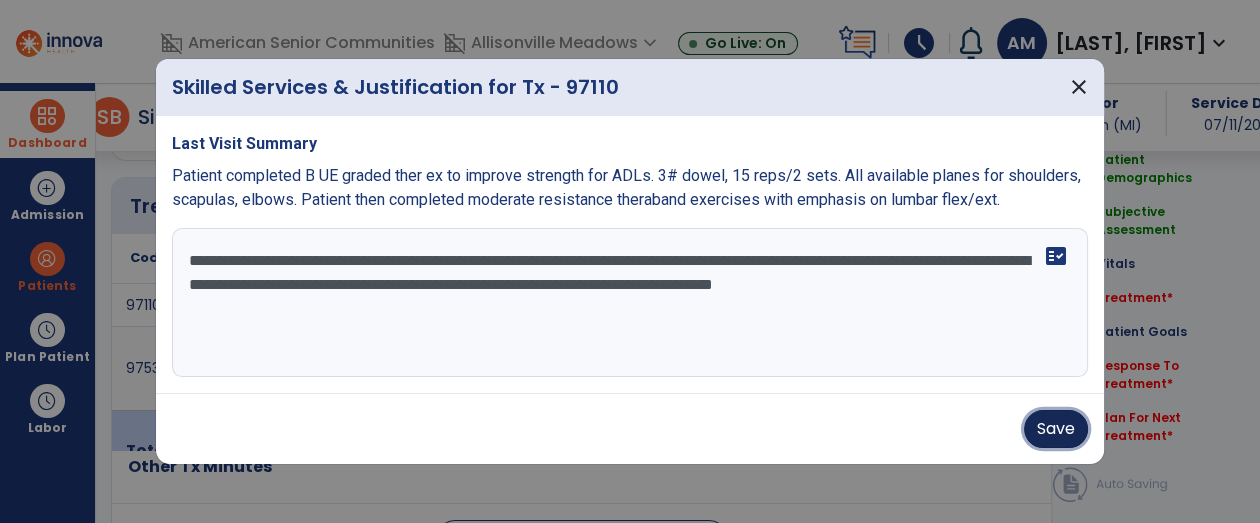 click on "Save" at bounding box center [1056, 429] 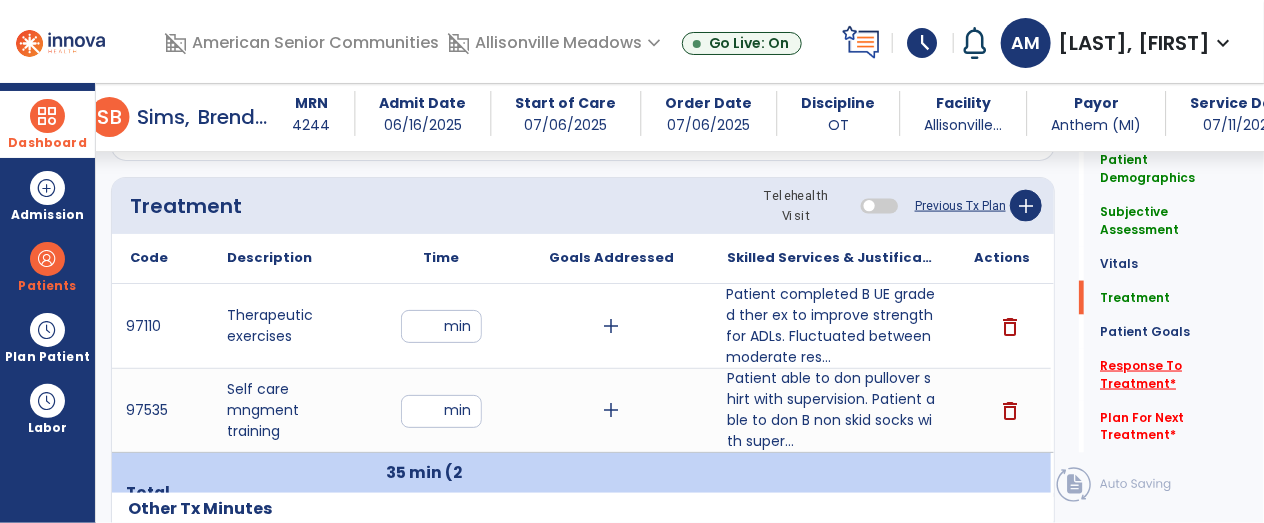 click on "Response To Treatment   *" 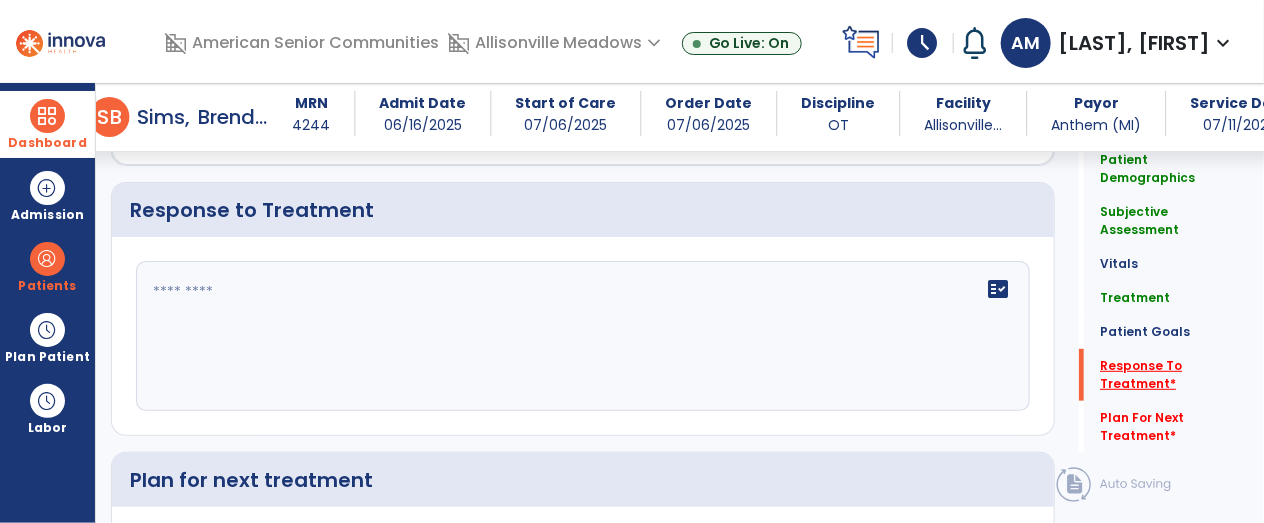 scroll, scrollTop: 3143, scrollLeft: 0, axis: vertical 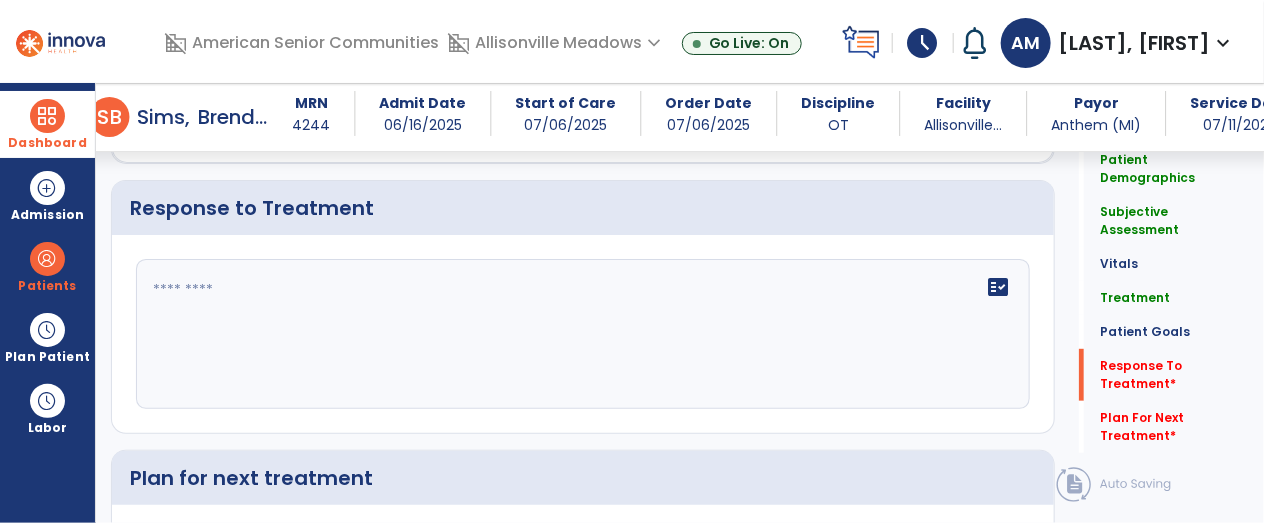 click on "fact_check" 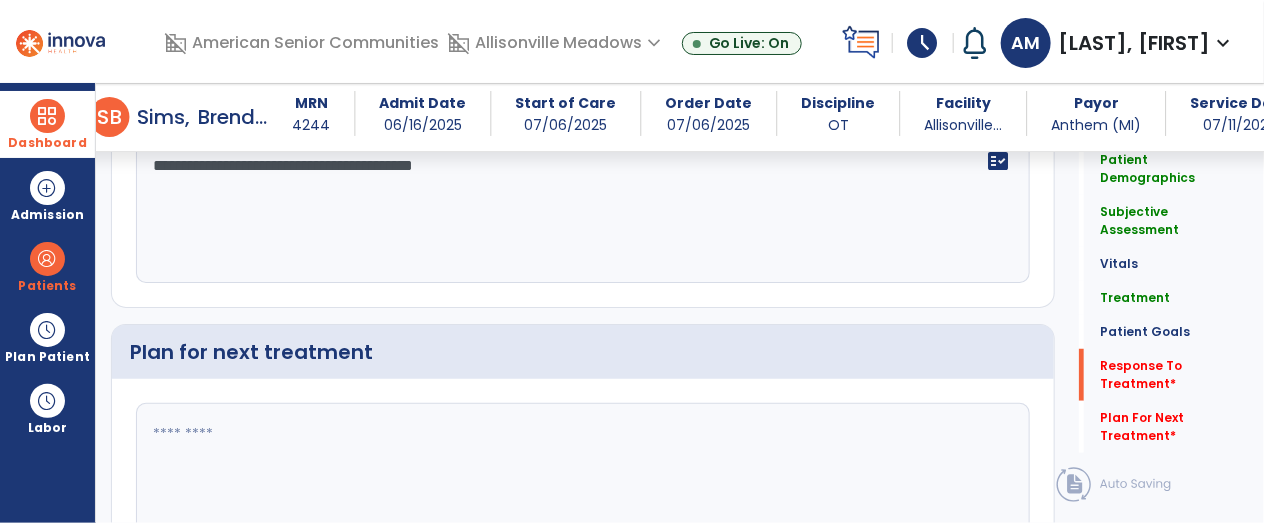 scroll, scrollTop: 3303, scrollLeft: 0, axis: vertical 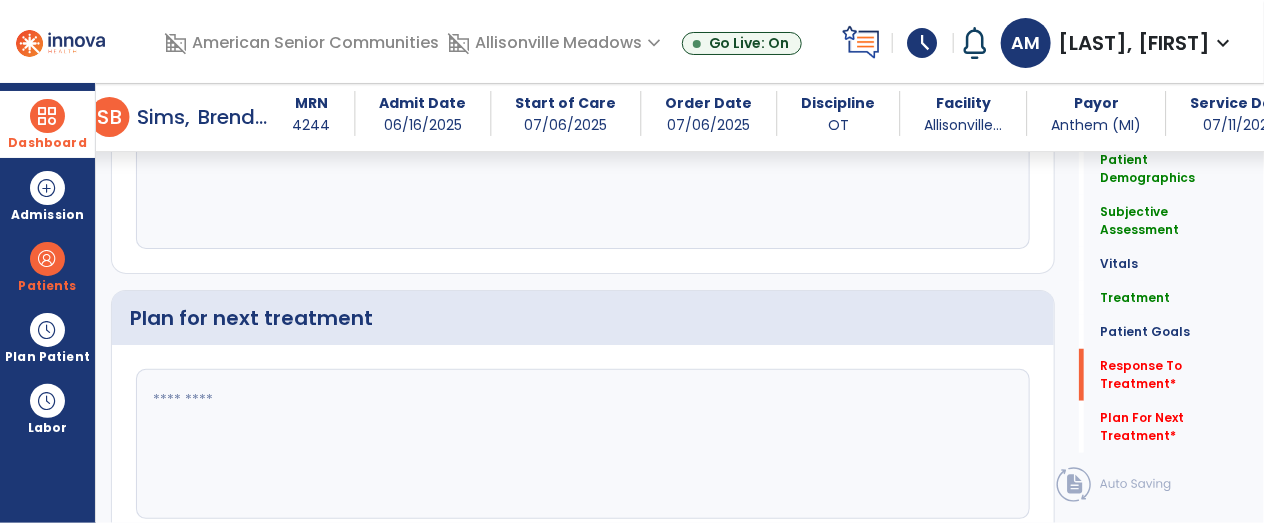 type on "**********" 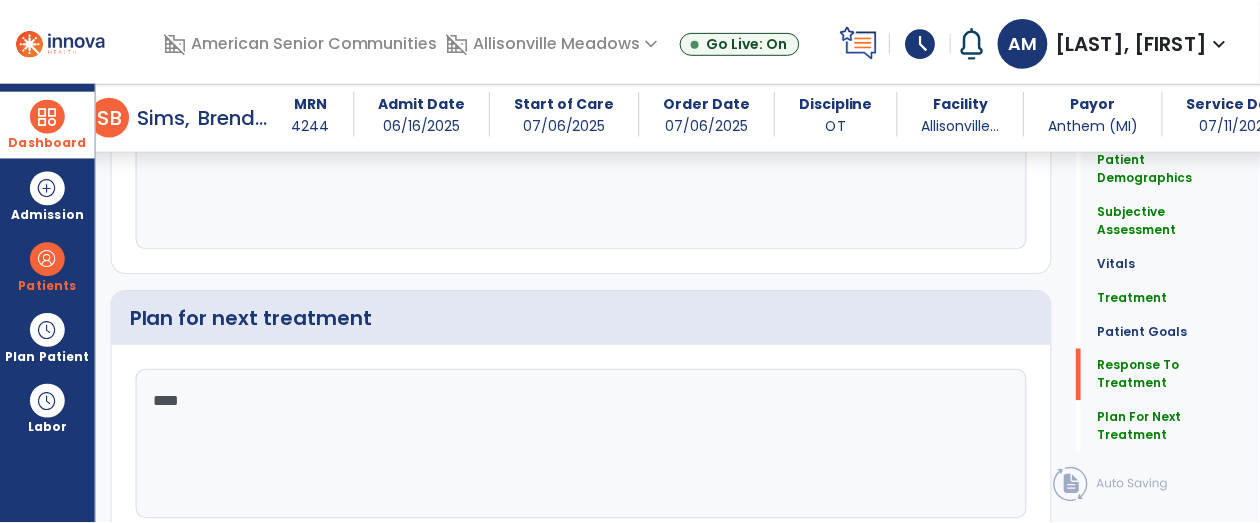 scroll, scrollTop: 3385, scrollLeft: 0, axis: vertical 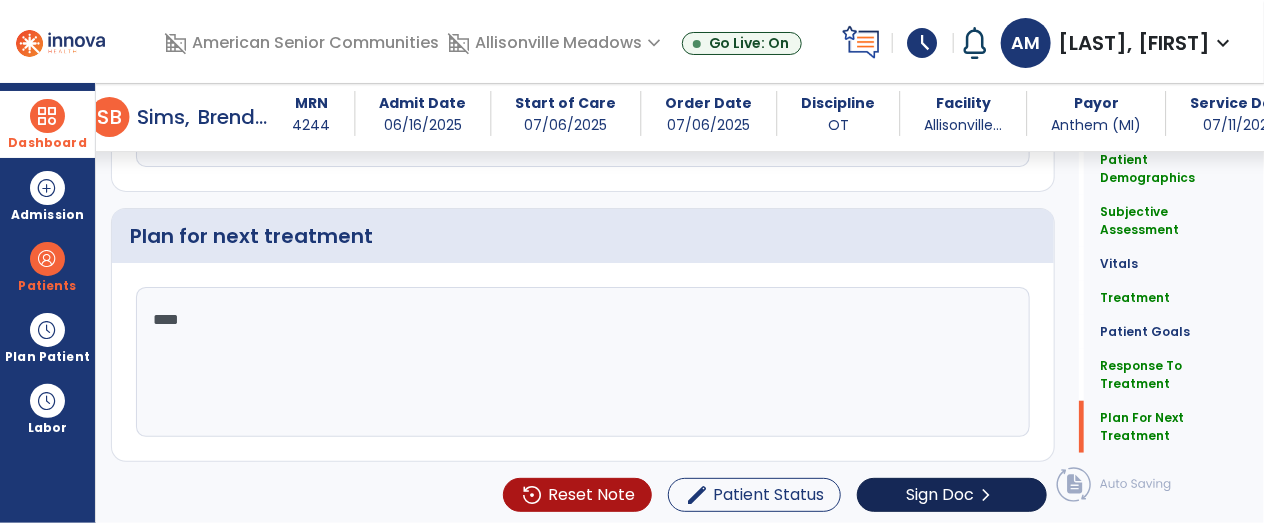 type on "****" 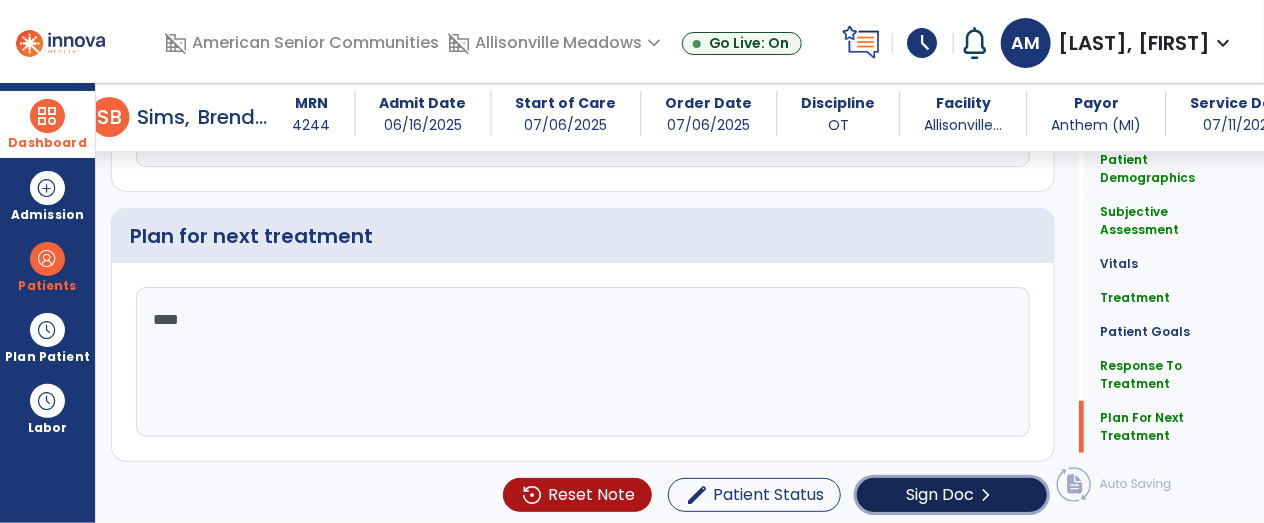 click on "Sign Doc" 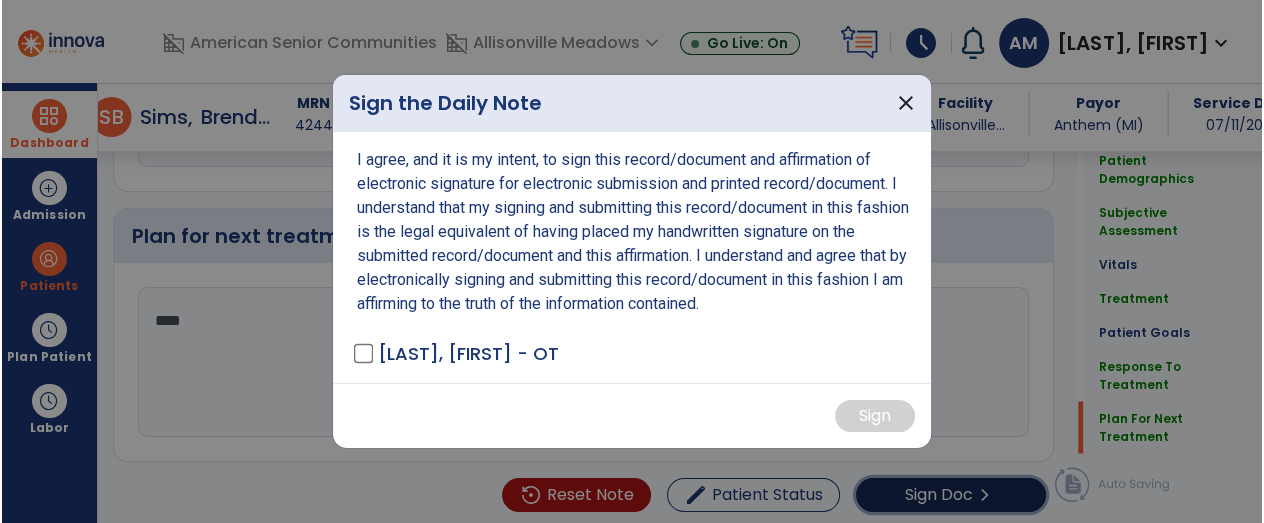 scroll, scrollTop: 3385, scrollLeft: 0, axis: vertical 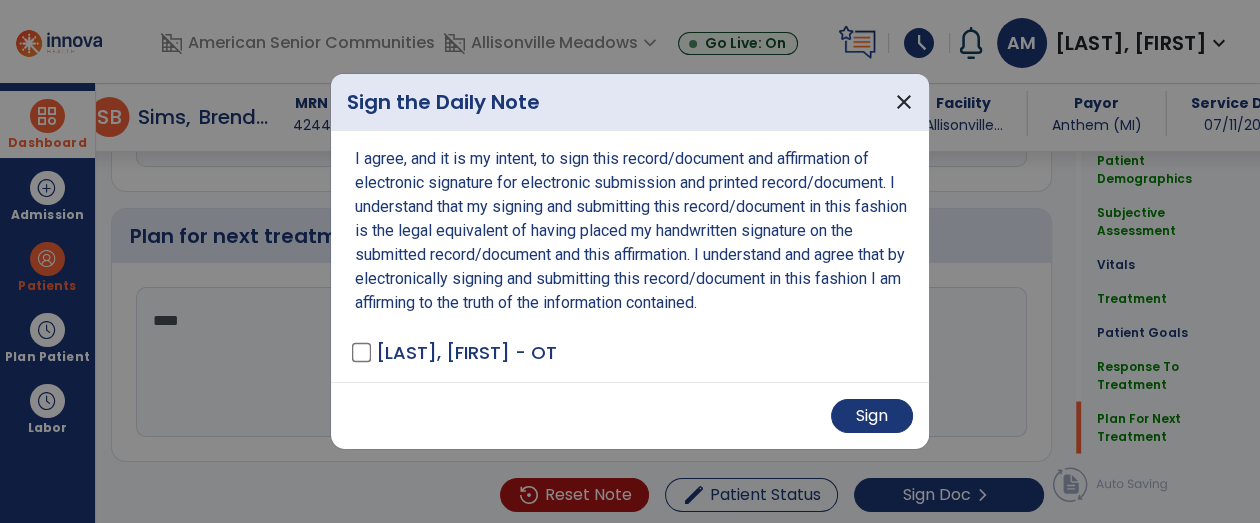 click on "Sign" at bounding box center (630, 415) 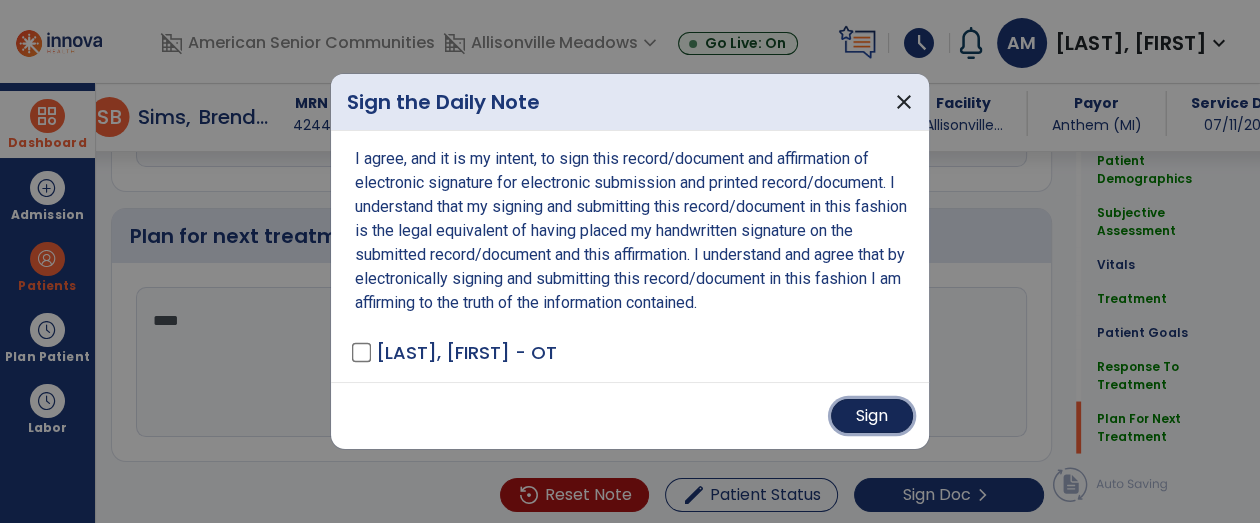 click on "Sign" at bounding box center [872, 416] 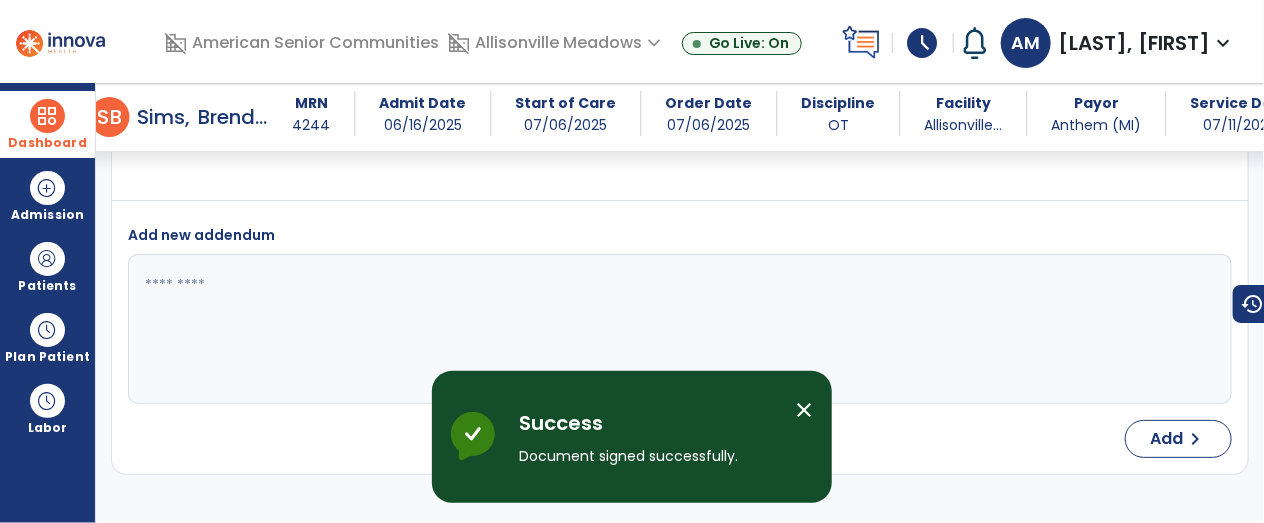 scroll, scrollTop: 4837, scrollLeft: 0, axis: vertical 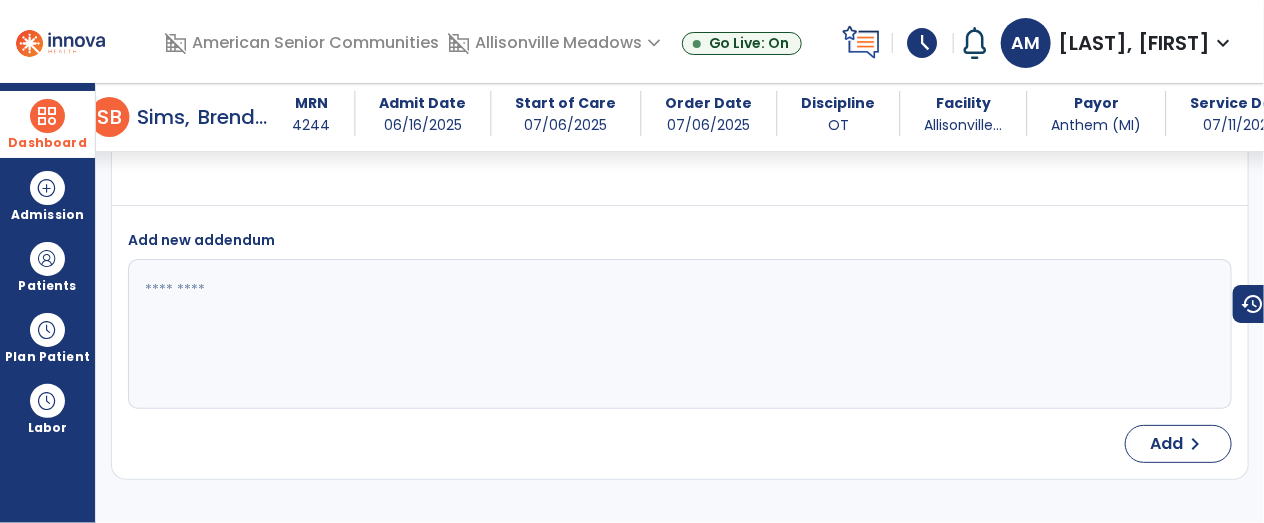 click at bounding box center (47, 116) 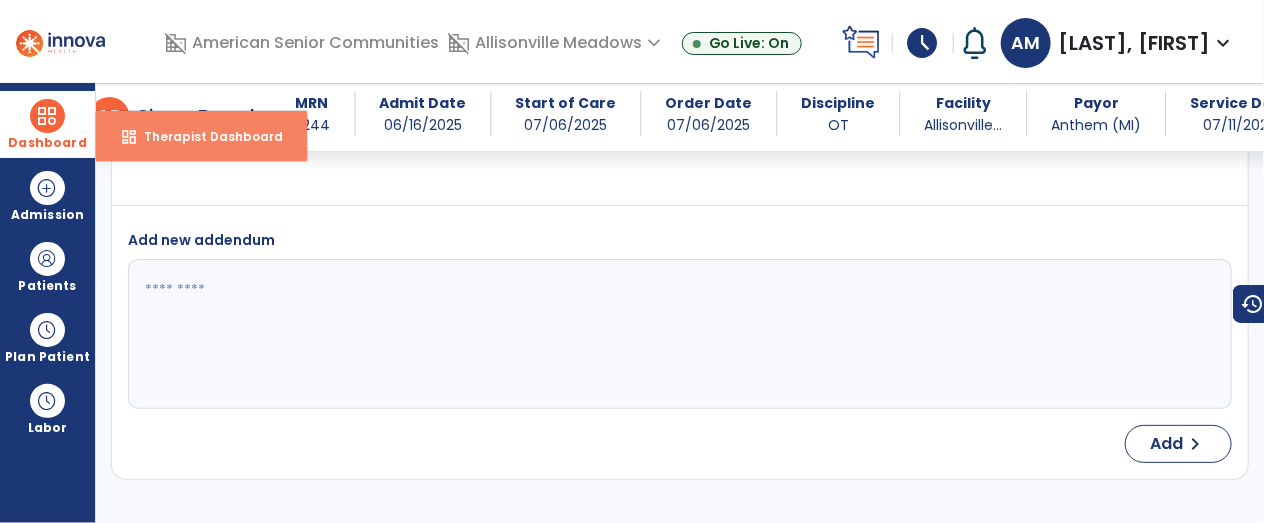 click on "Therapist Dashboard" at bounding box center (205, 136) 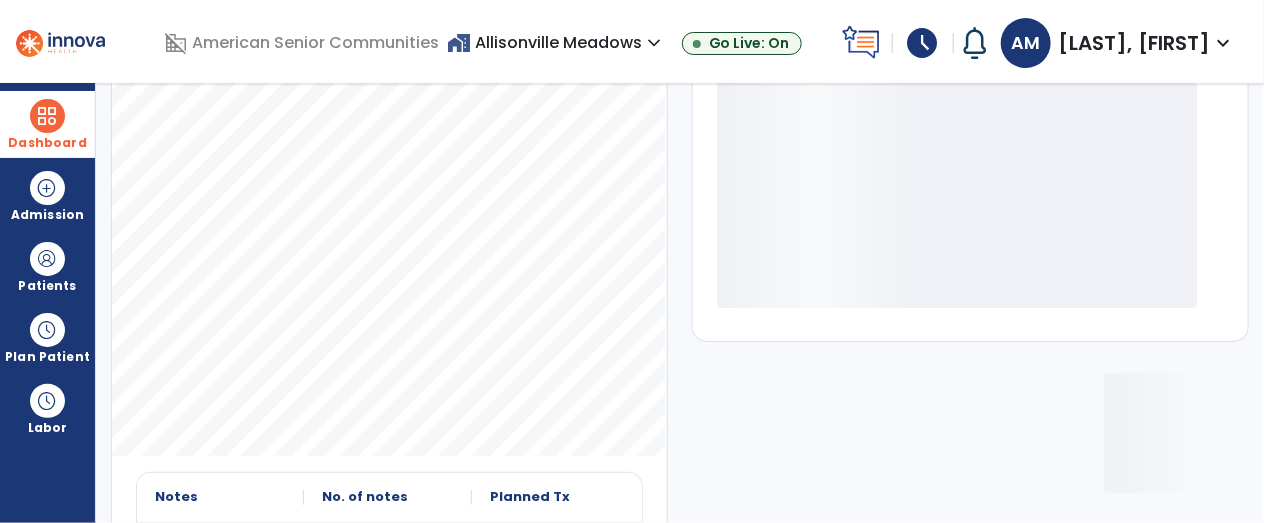 scroll, scrollTop: 430, scrollLeft: 0, axis: vertical 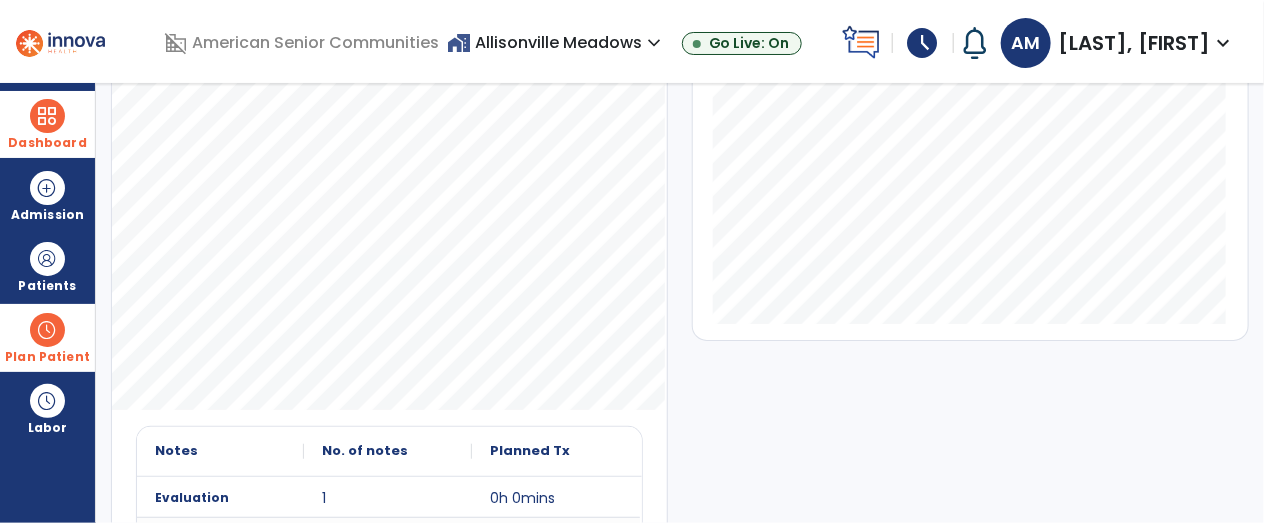 click at bounding box center [47, 330] 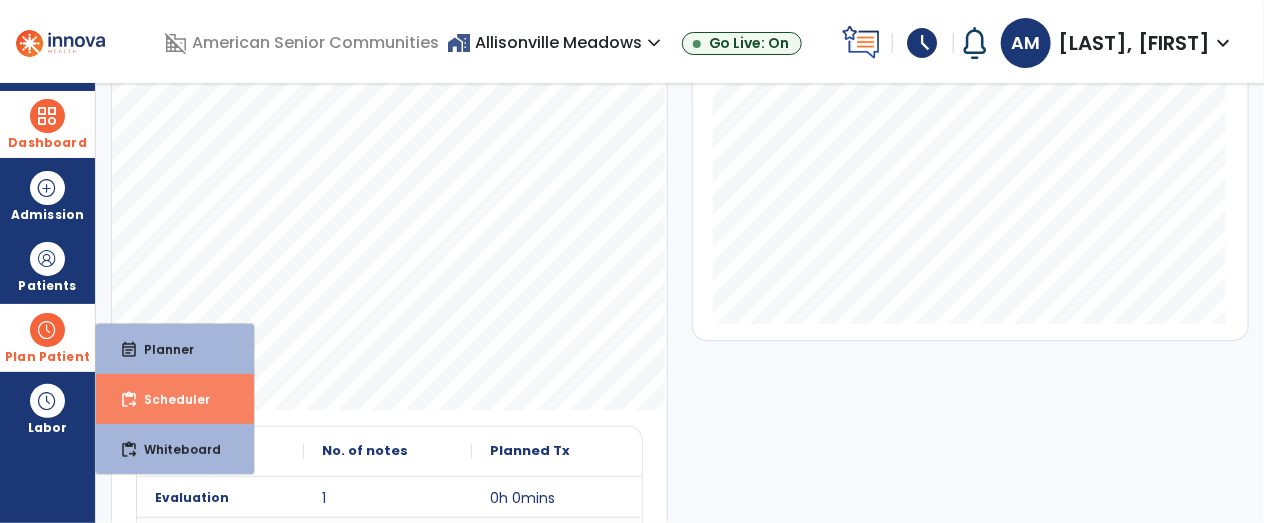 click on "Scheduler" at bounding box center (169, 399) 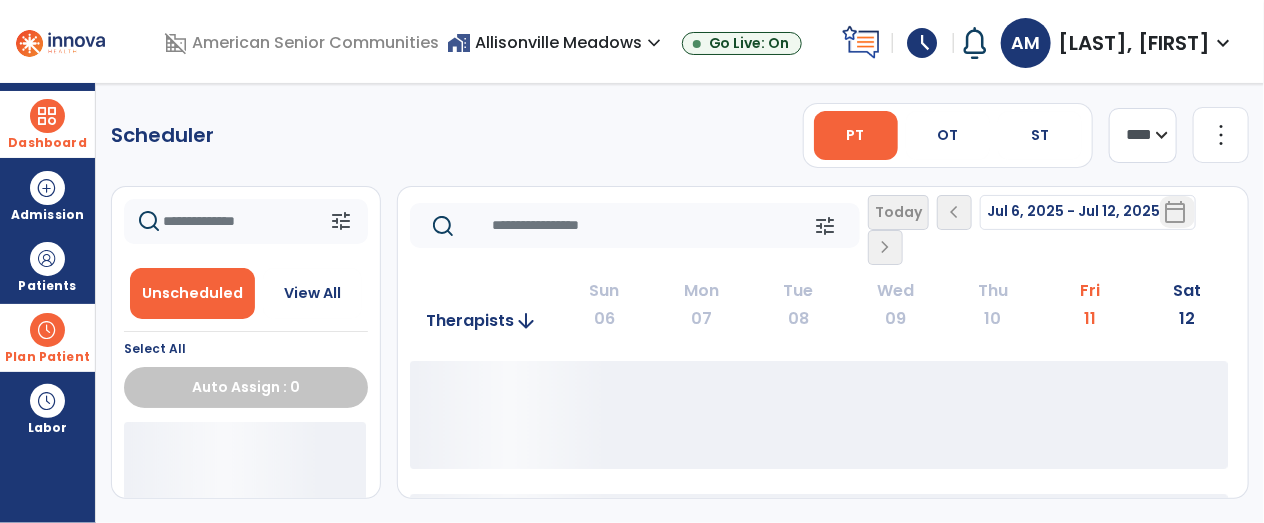 scroll, scrollTop: 0, scrollLeft: 0, axis: both 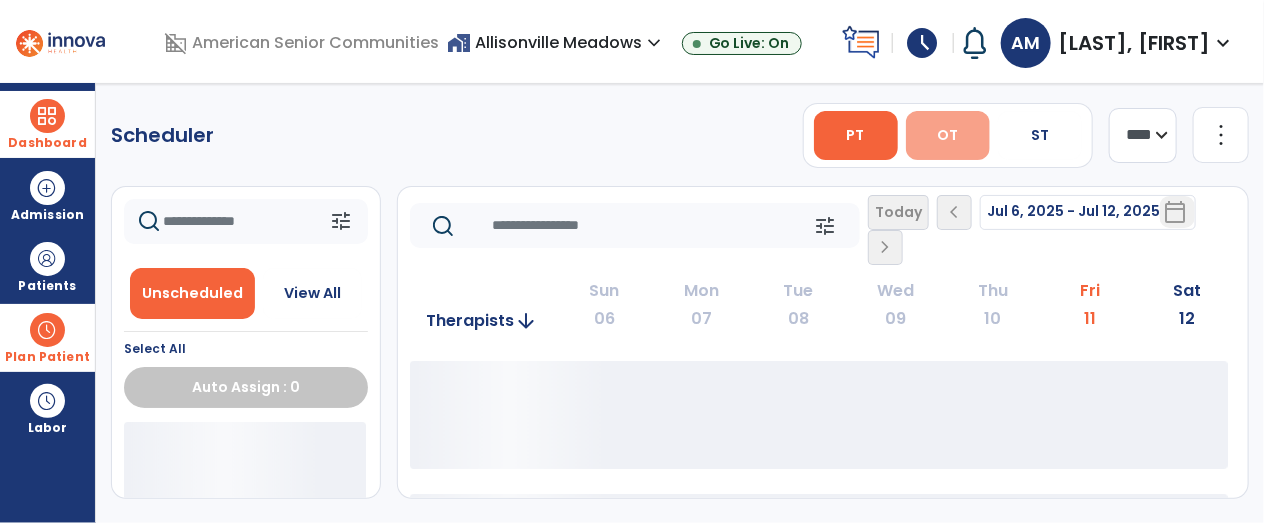 click on "OT" at bounding box center (948, 135) 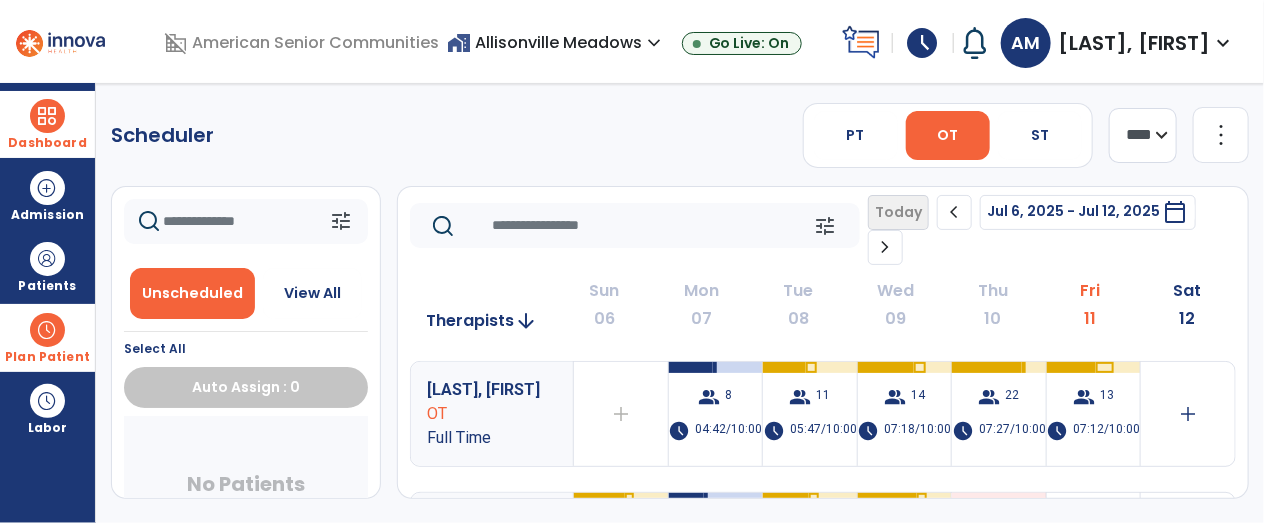 click on "chevron_right" 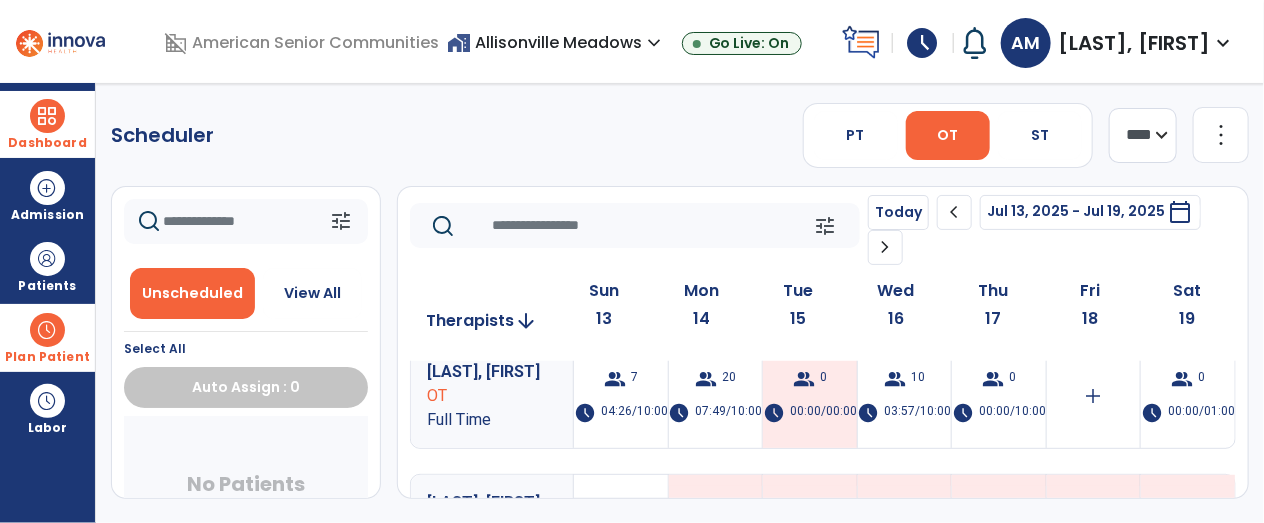 scroll, scrollTop: 138, scrollLeft: 0, axis: vertical 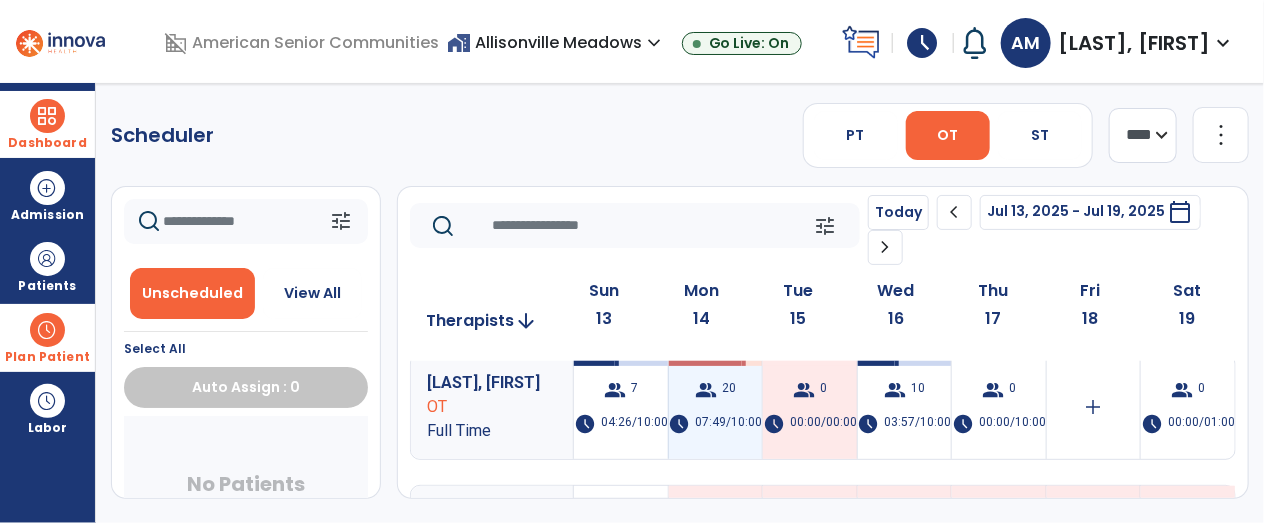 click on "07:49/10:00" at bounding box center (728, 424) 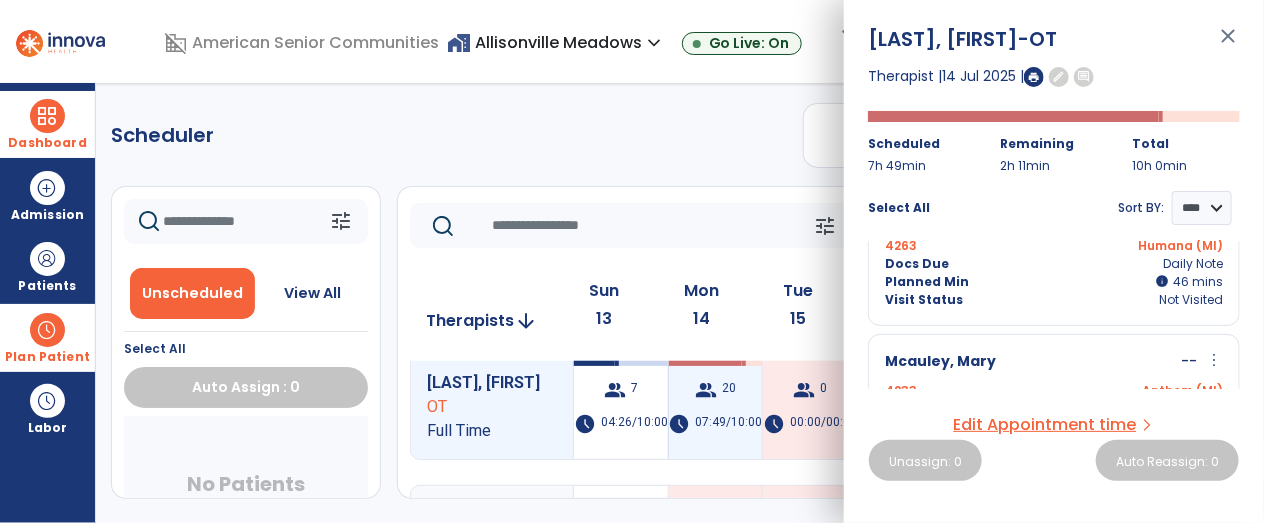 scroll, scrollTop: 0, scrollLeft: 0, axis: both 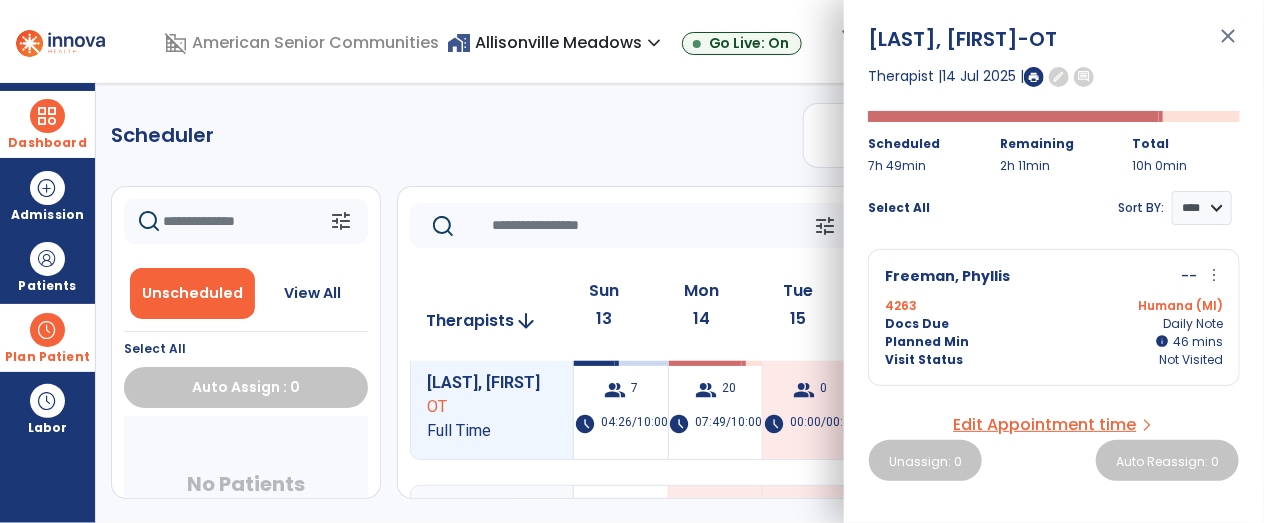click on "close" at bounding box center (1228, 45) 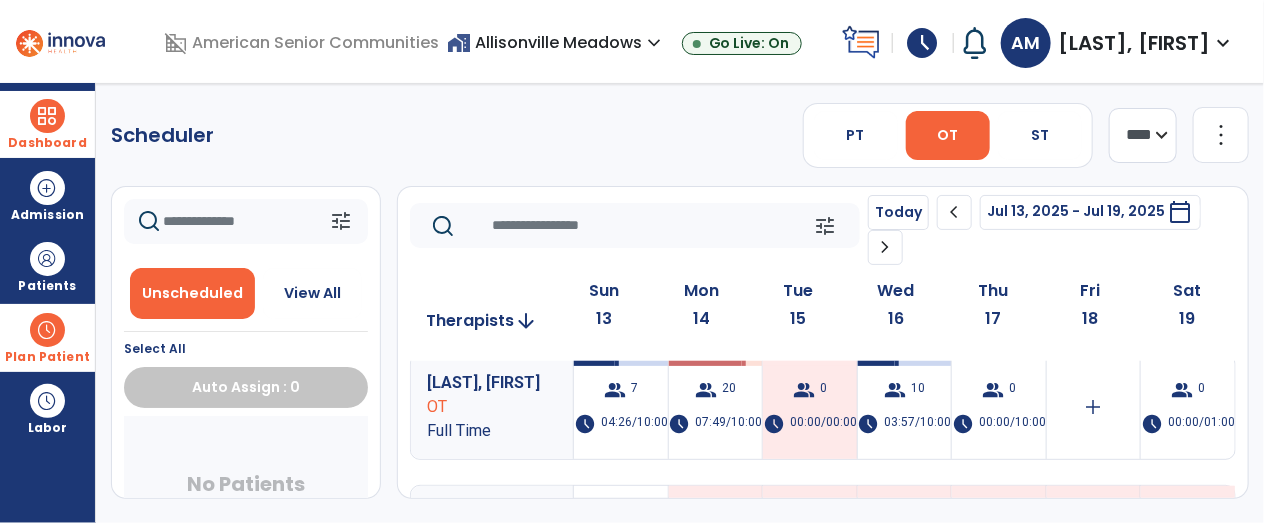 click on "Dashboard" at bounding box center [47, 124] 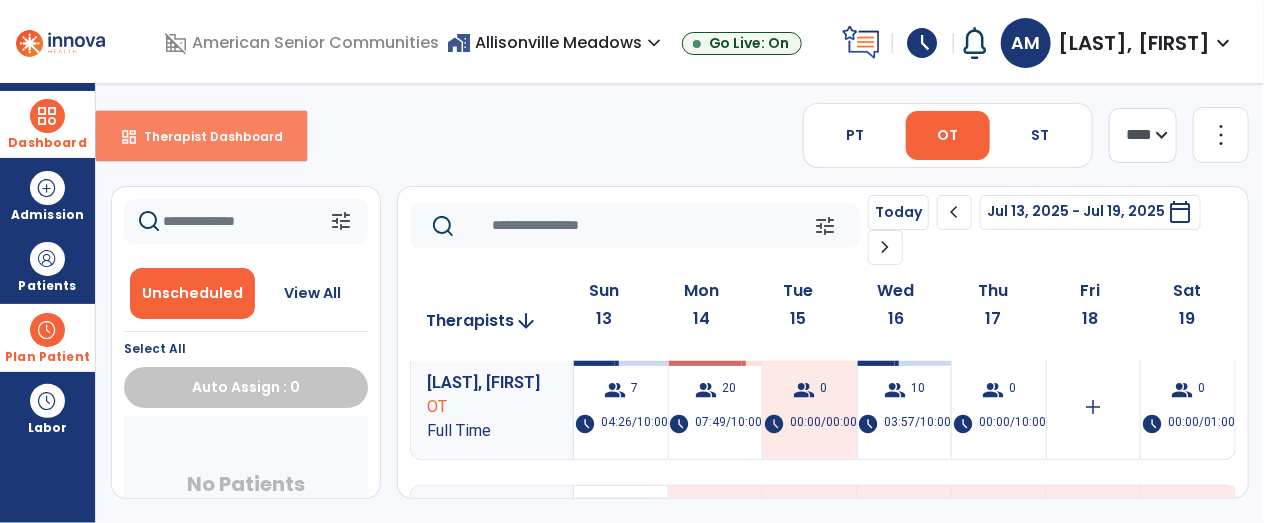 click on "dashboard  Therapist Dashboard" at bounding box center (201, 136) 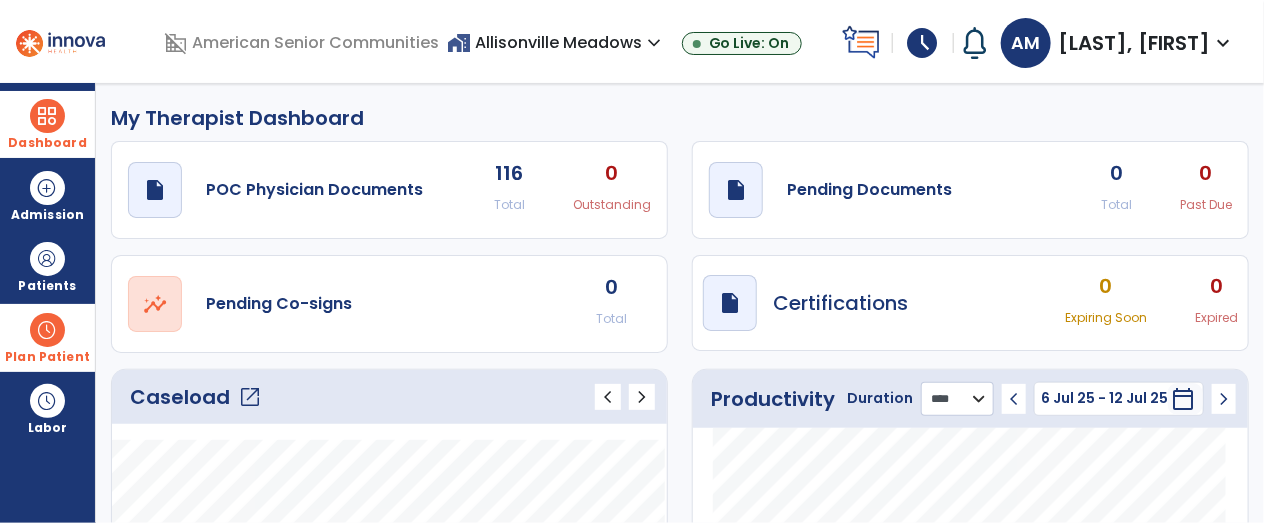 click on "******** **** ***" 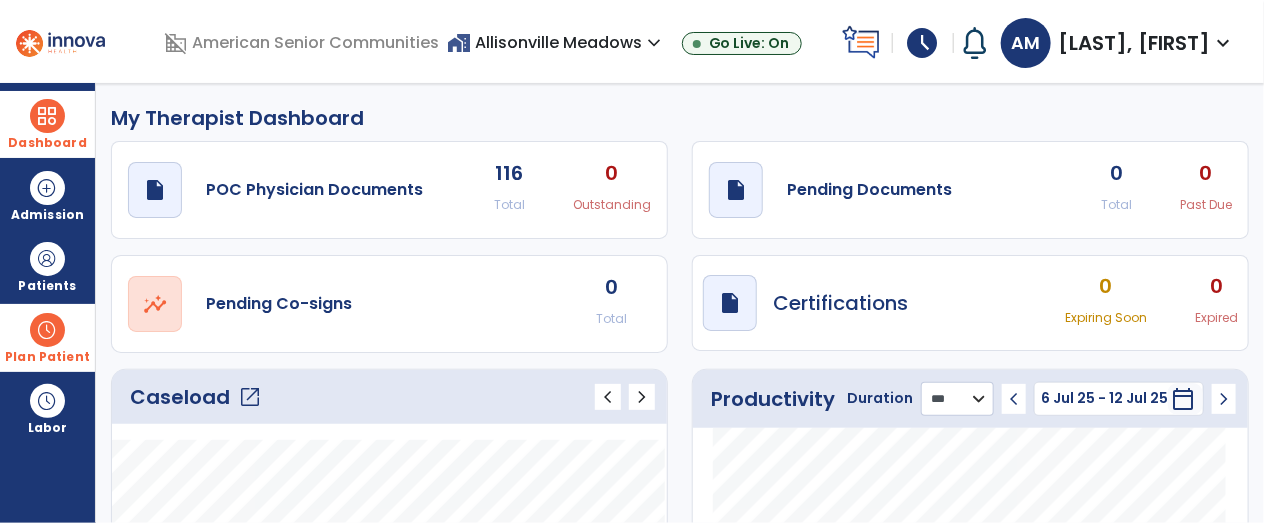 click on "******** **** ***" 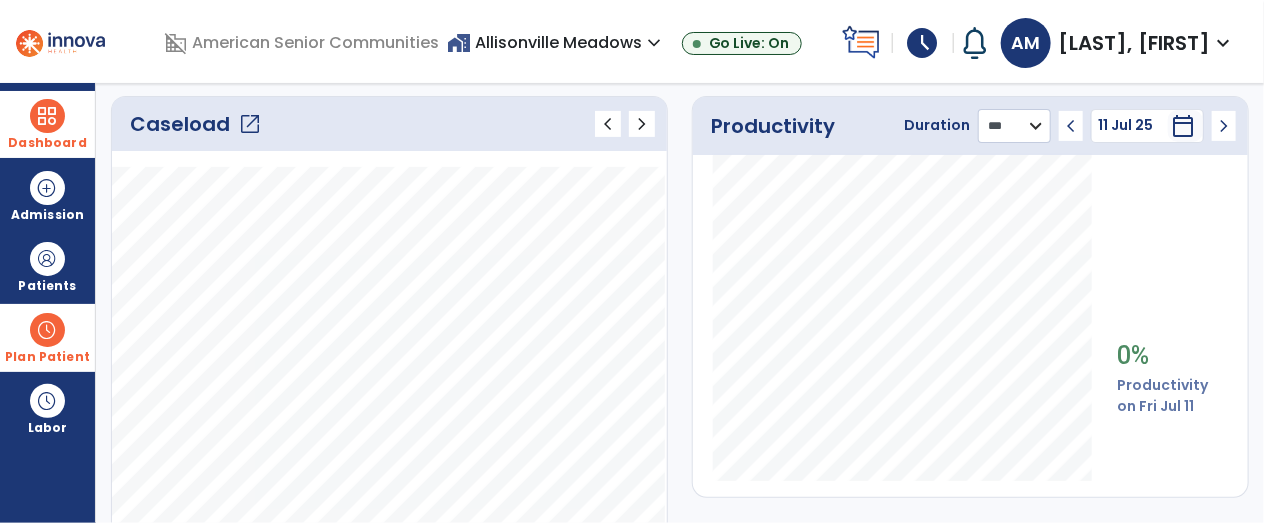scroll, scrollTop: 0, scrollLeft: 0, axis: both 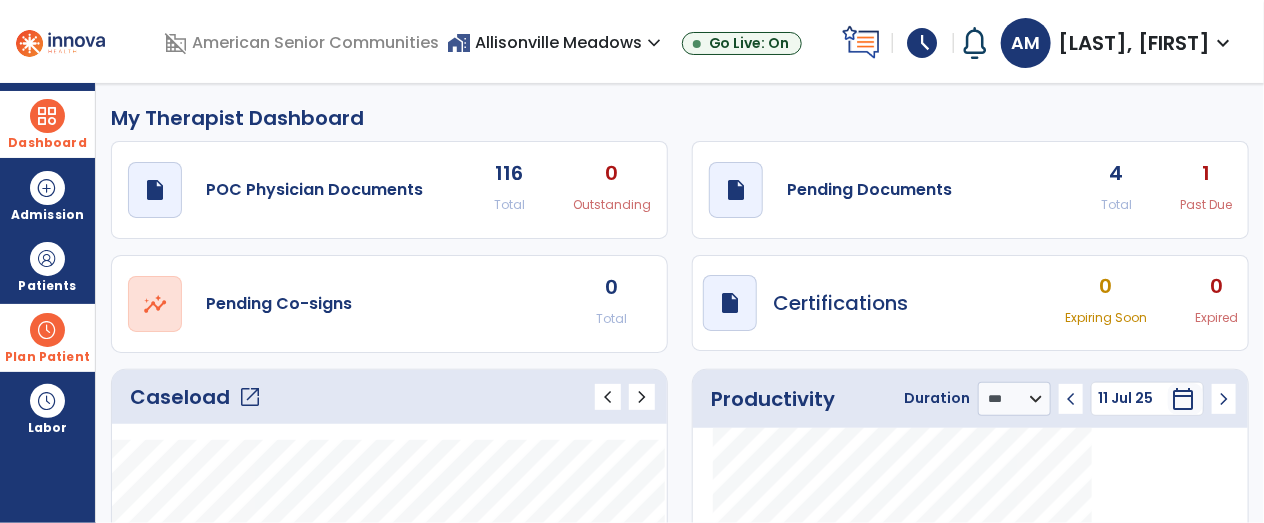 click on "open_in_new" 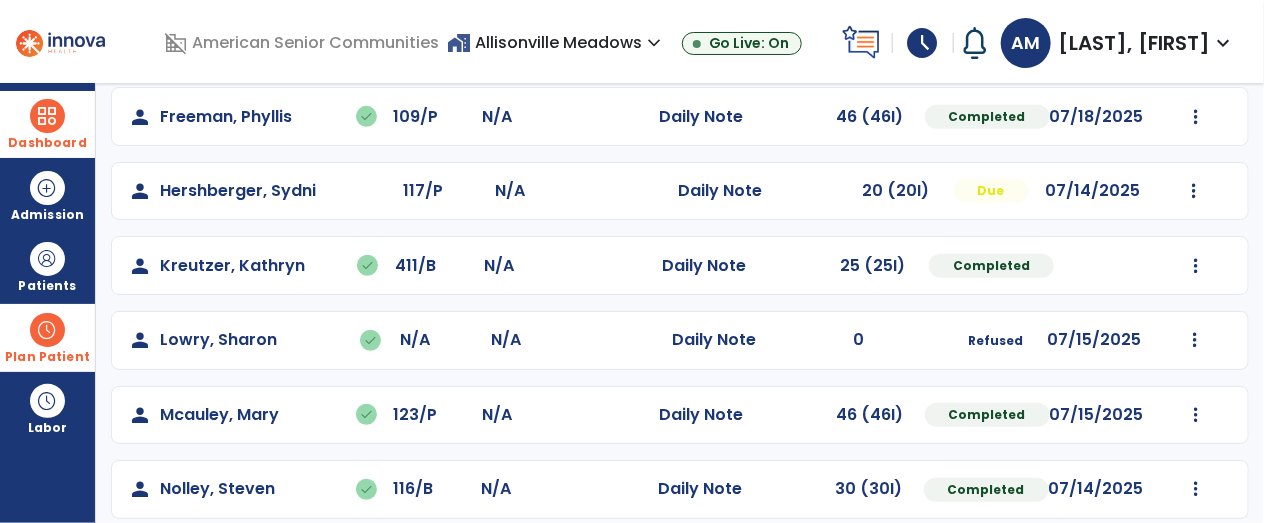 scroll, scrollTop: 393, scrollLeft: 0, axis: vertical 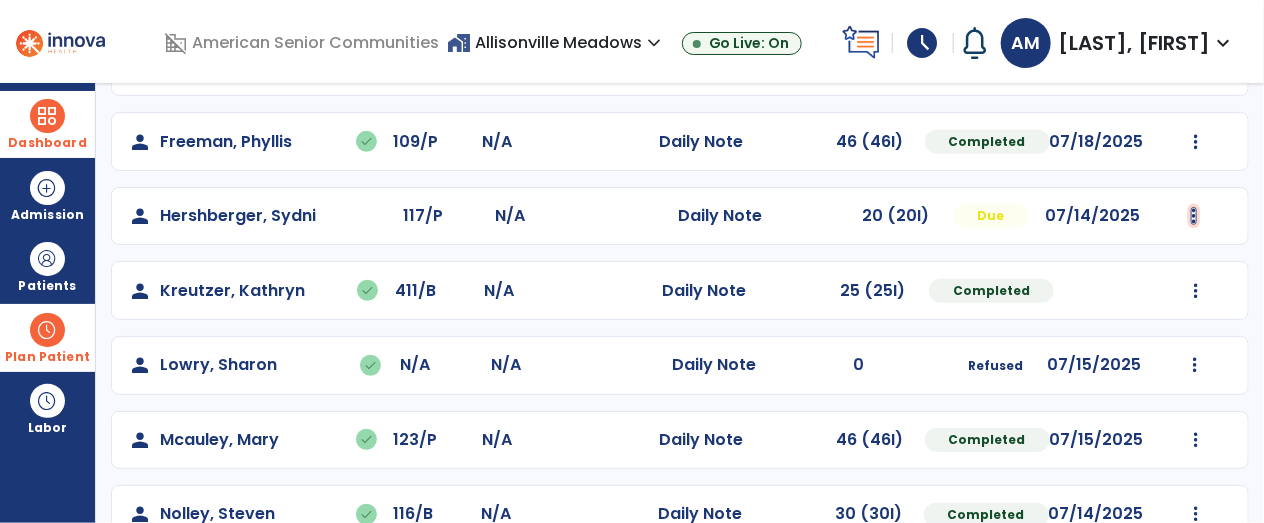click at bounding box center (1196, 67) 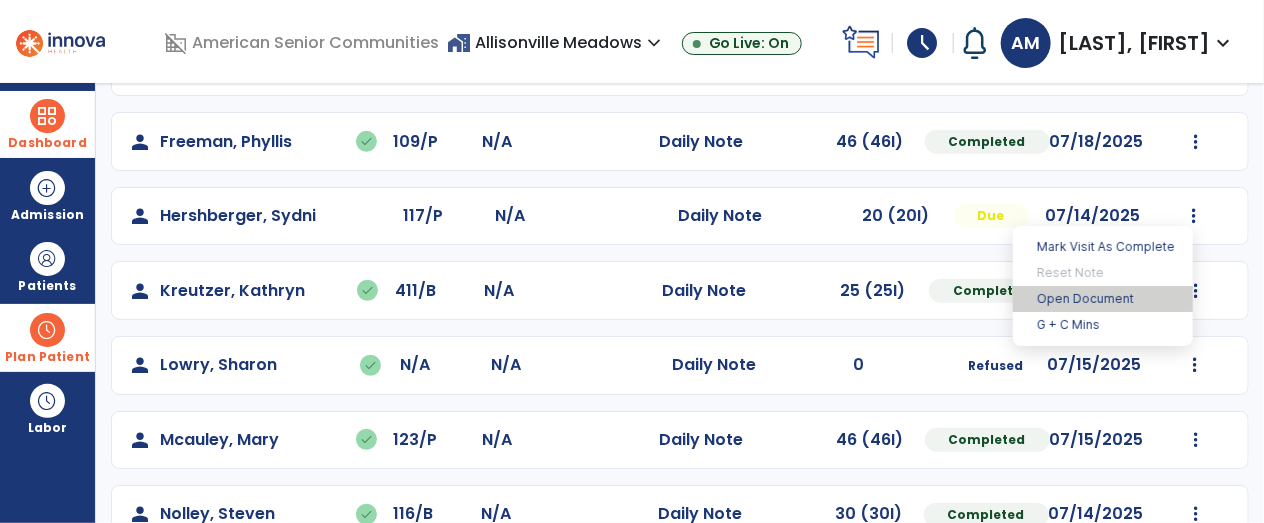 click on "Open Document" at bounding box center (1103, 299) 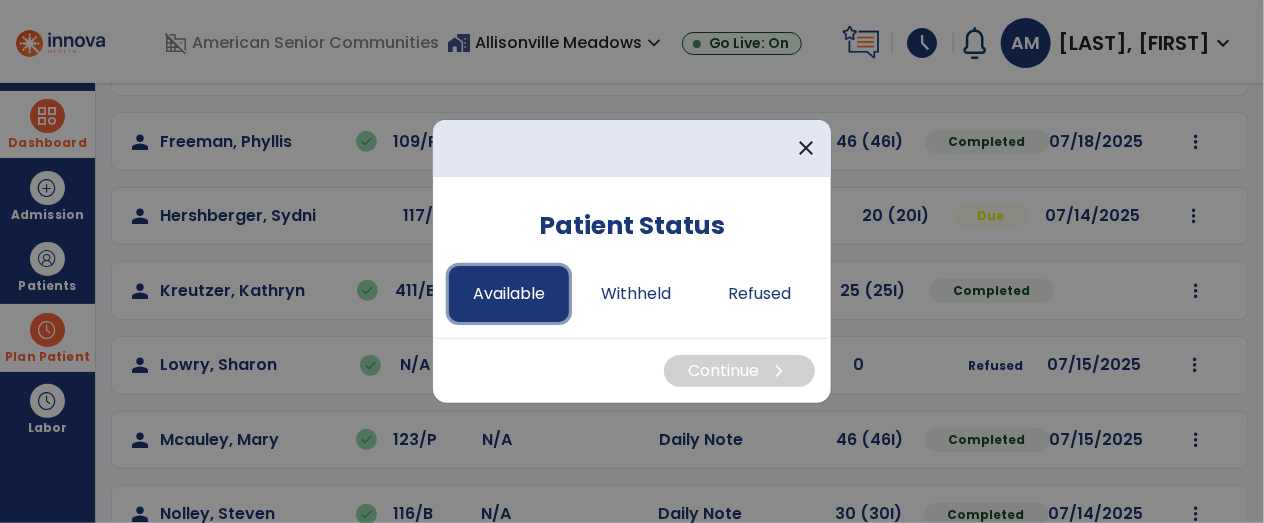 click on "Available" at bounding box center [509, 294] 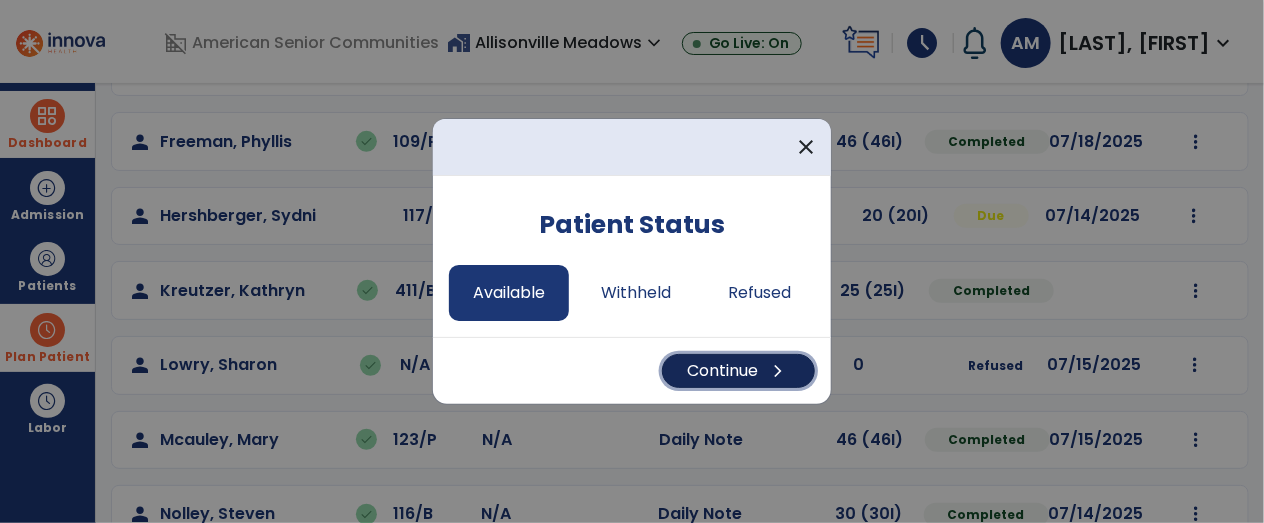 click on "Continue   chevron_right" at bounding box center [738, 371] 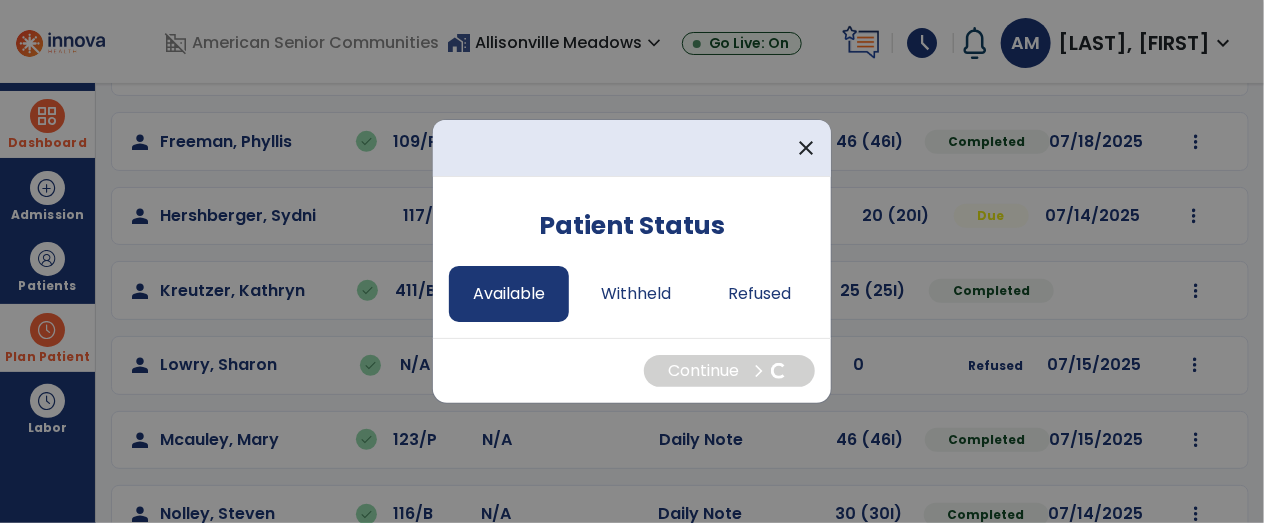 select on "*" 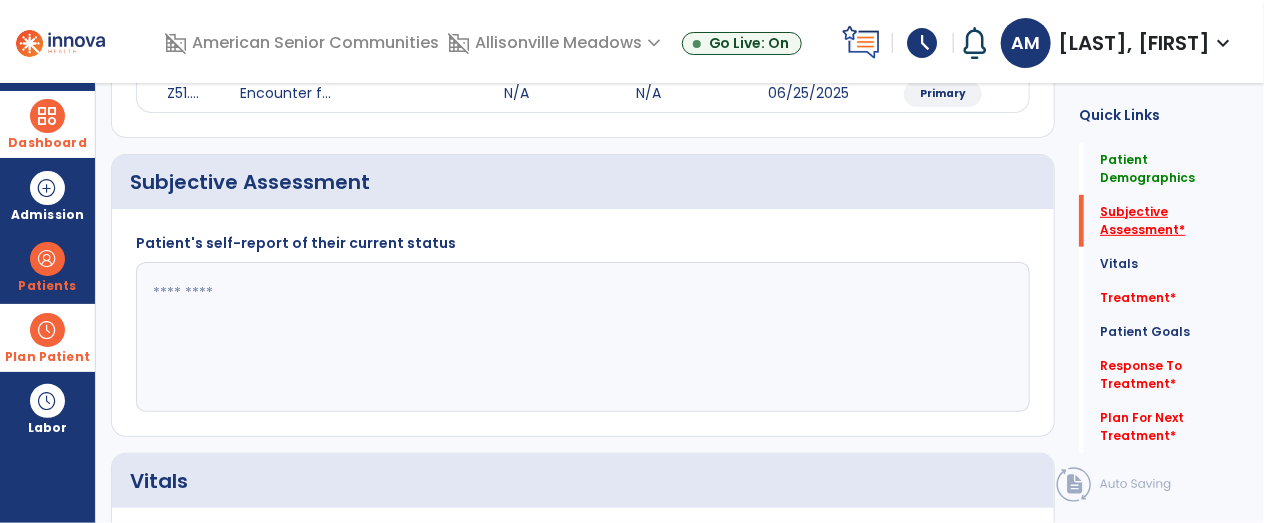 click on "*" 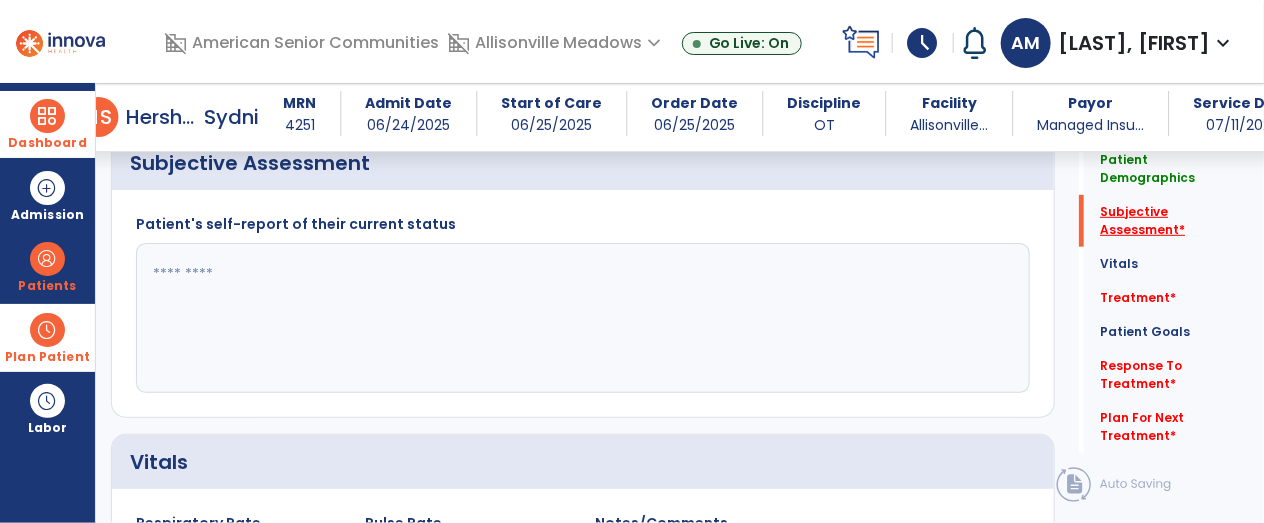 scroll, scrollTop: 385, scrollLeft: 0, axis: vertical 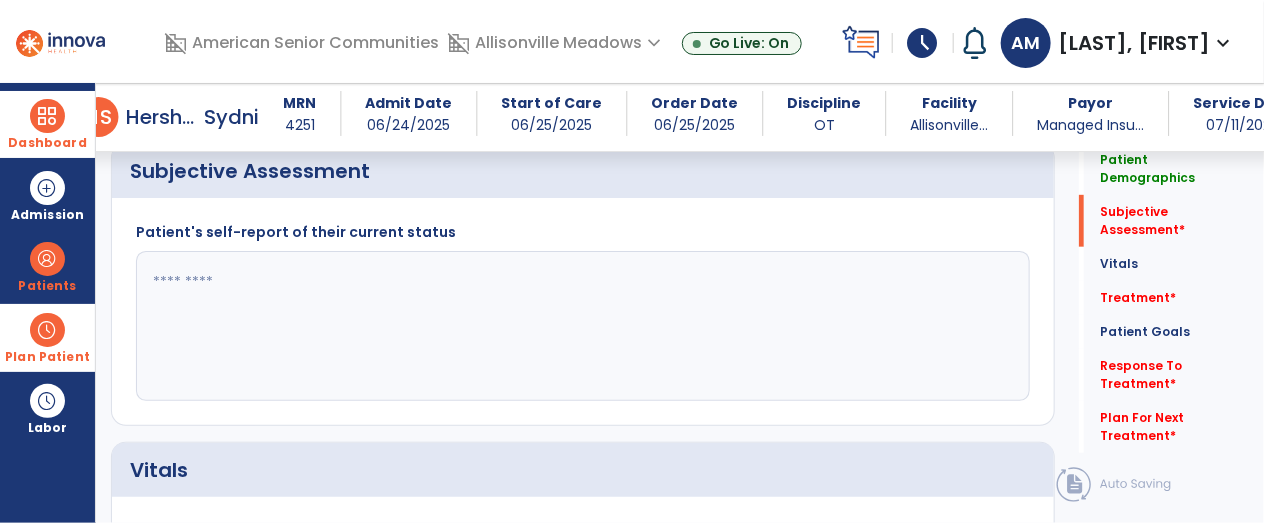 click 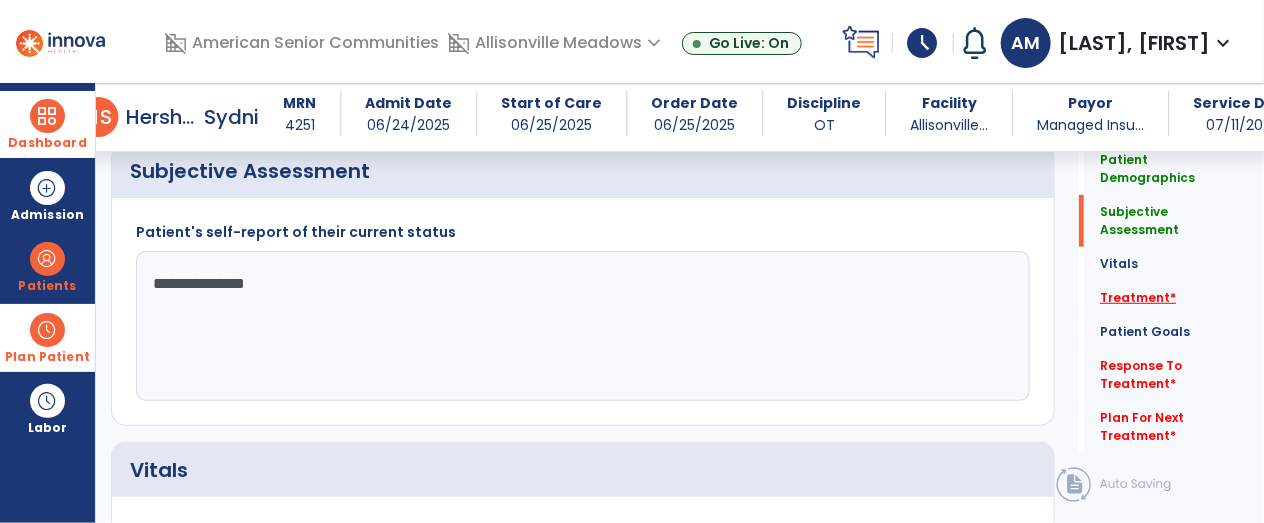 type on "**********" 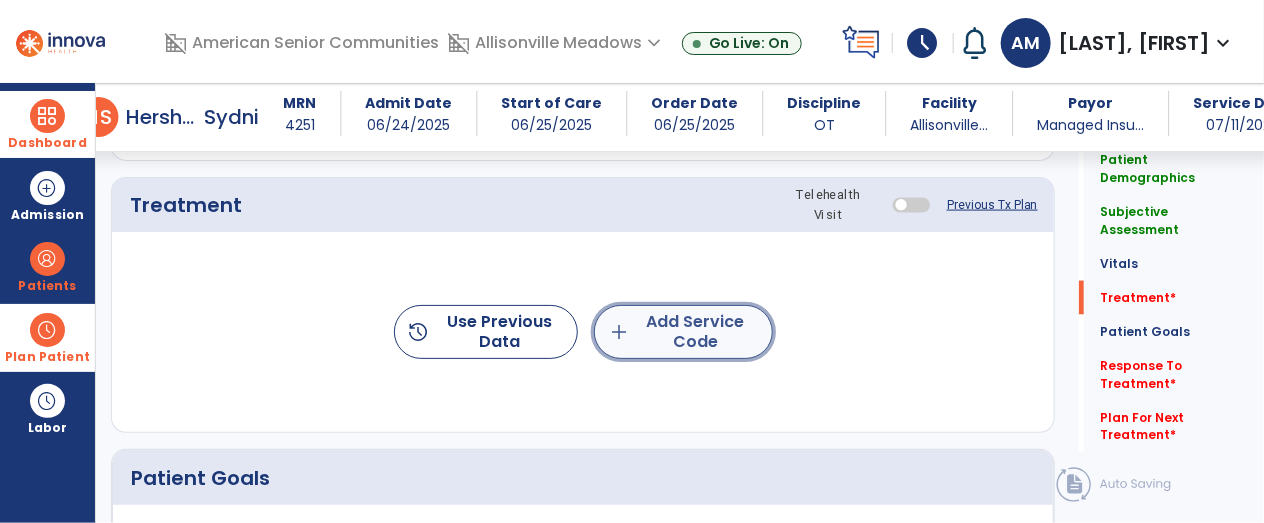 click on "add  Add Service Code" 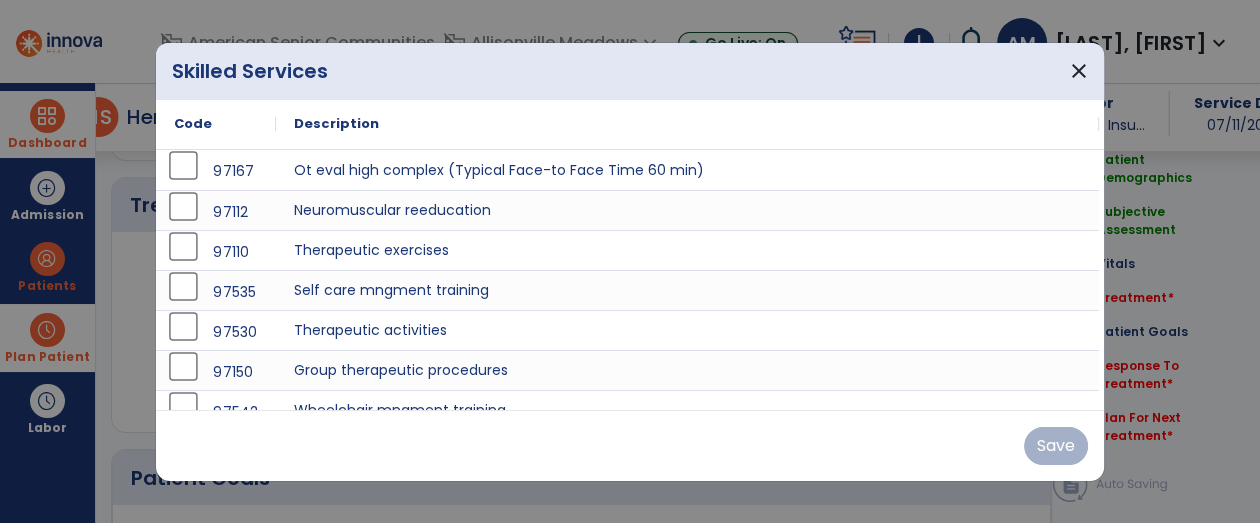 scroll, scrollTop: 1072, scrollLeft: 0, axis: vertical 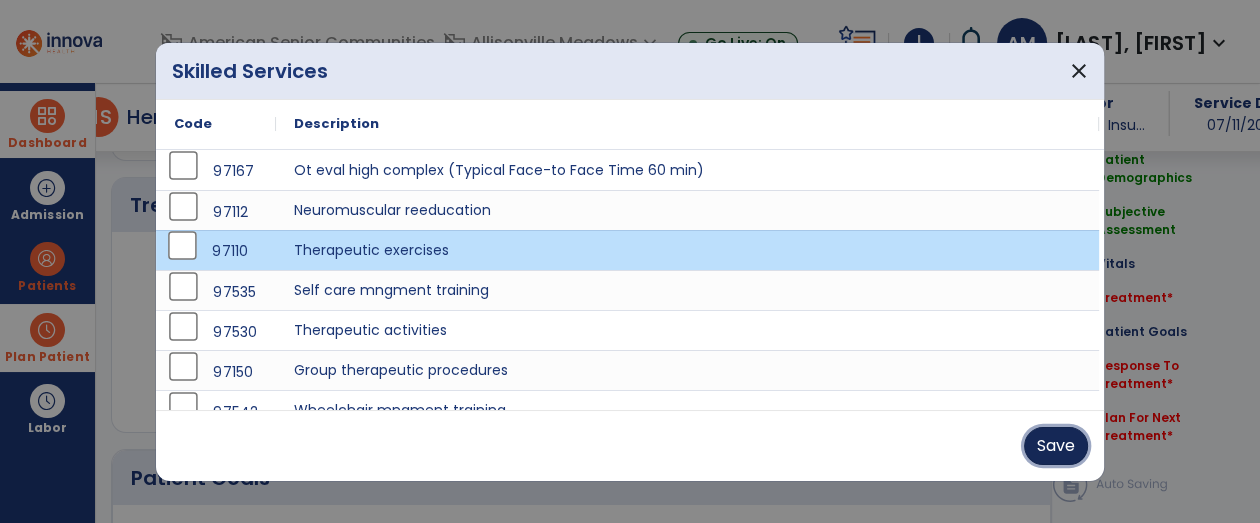 click on "Save" at bounding box center [1056, 446] 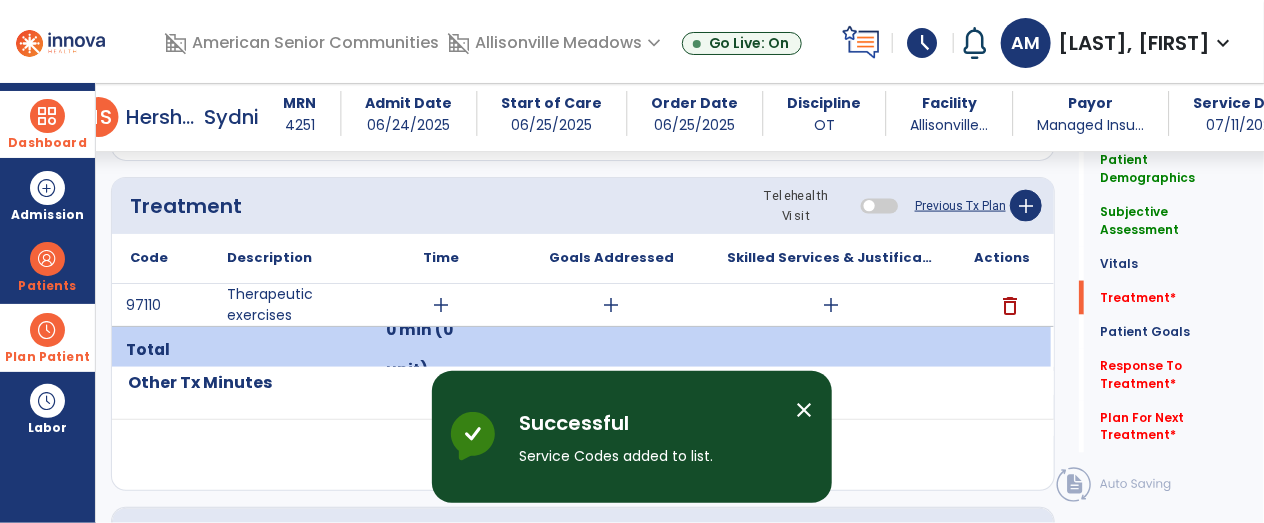 click on "add" at bounding box center [441, 305] 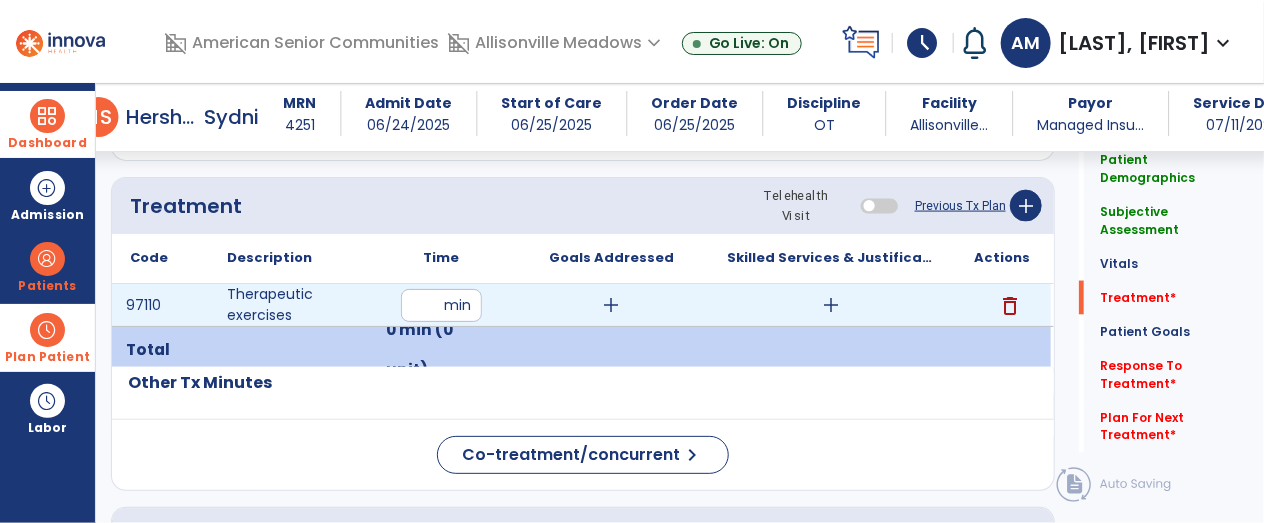type on "**" 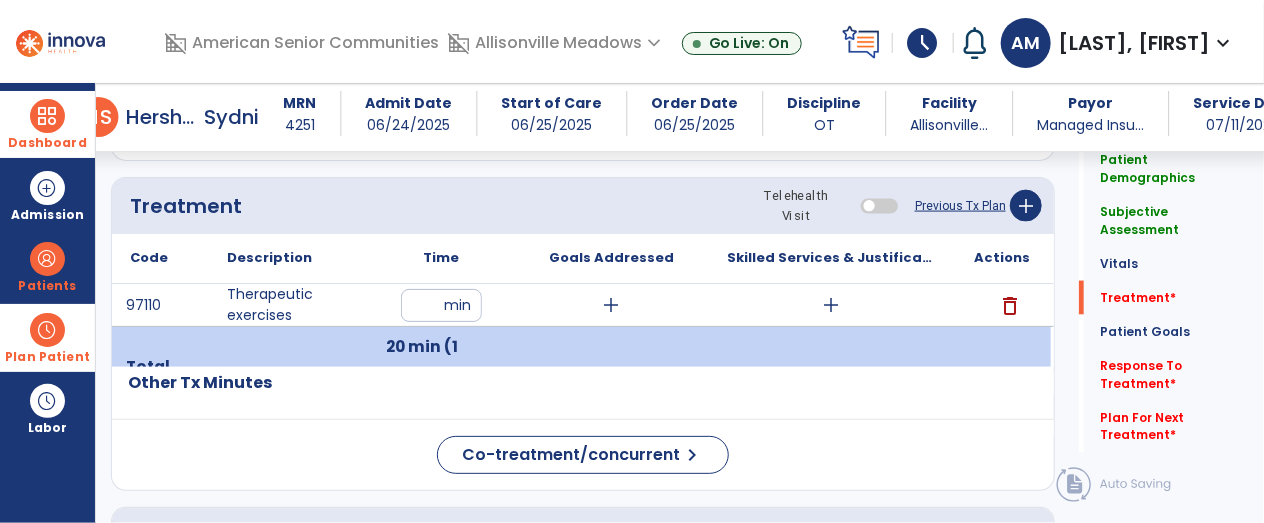 click on "add" at bounding box center [831, 305] 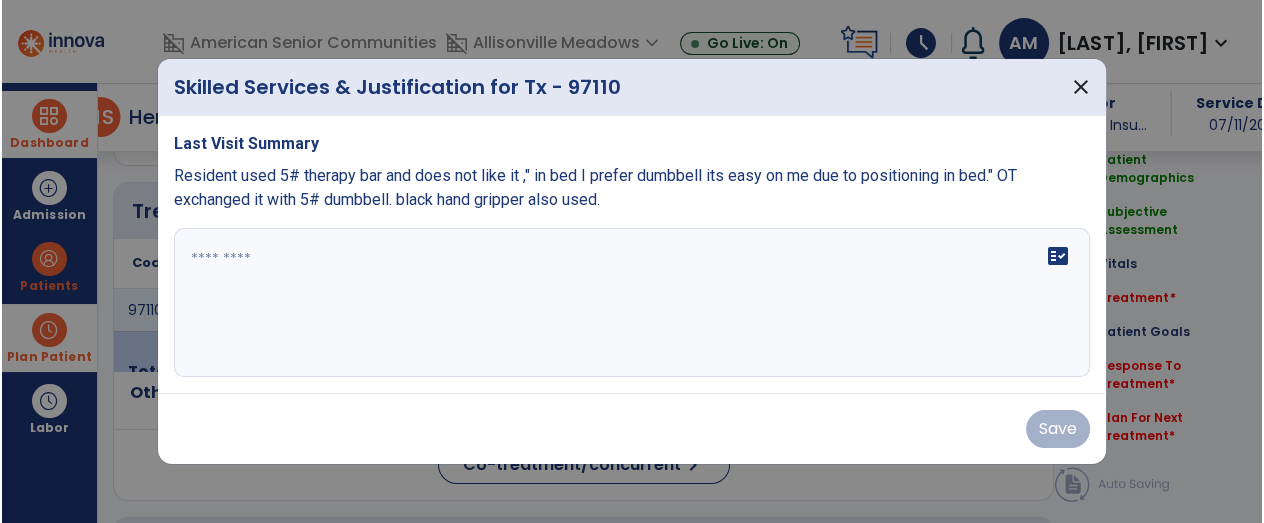 scroll, scrollTop: 1072, scrollLeft: 0, axis: vertical 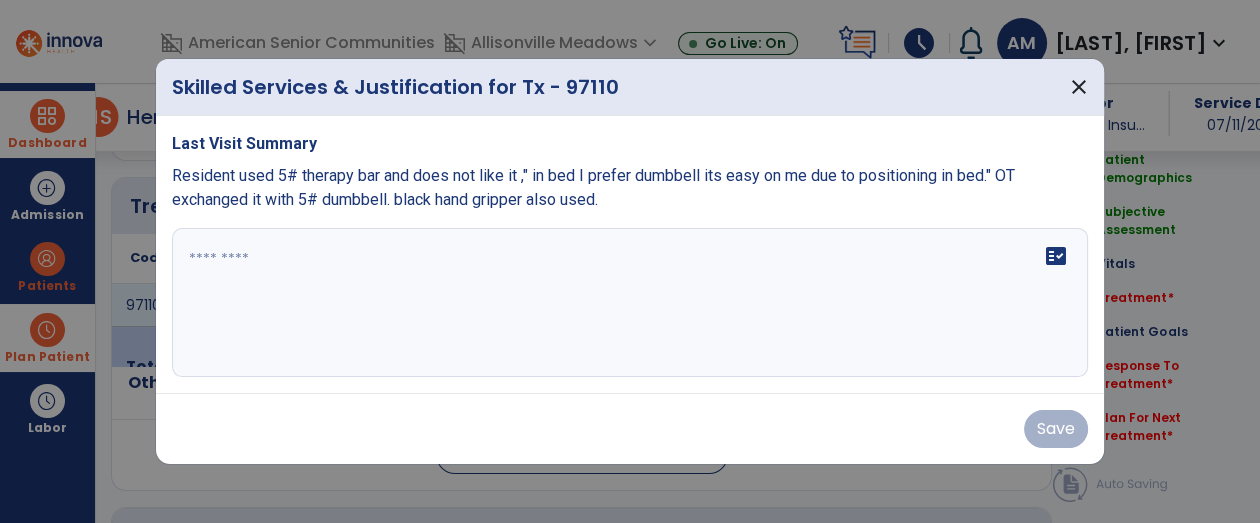 click on "fact_check" at bounding box center [630, 303] 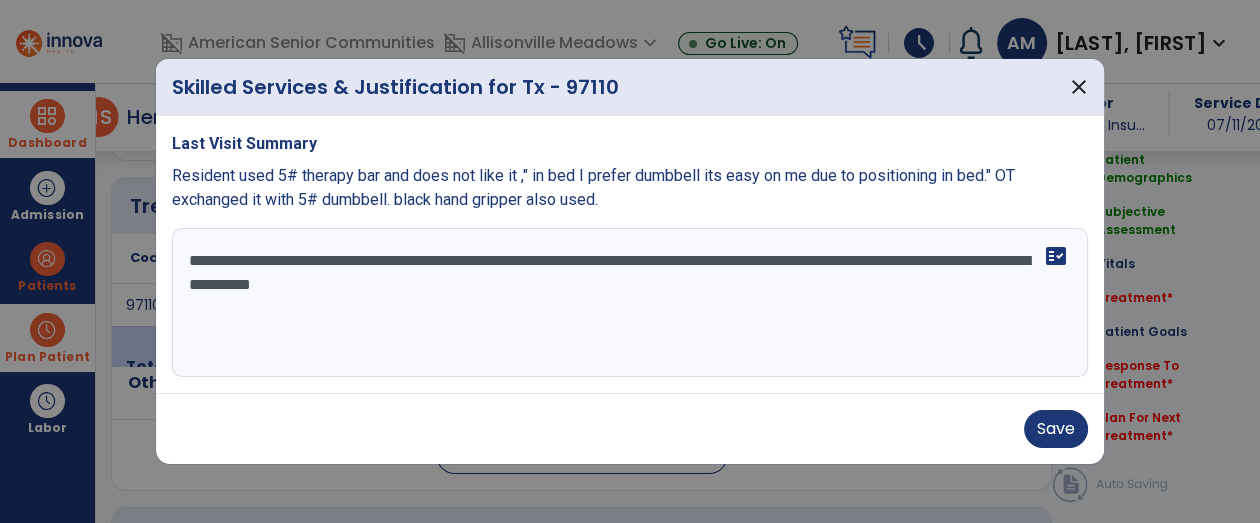 click on "**********" at bounding box center (630, 303) 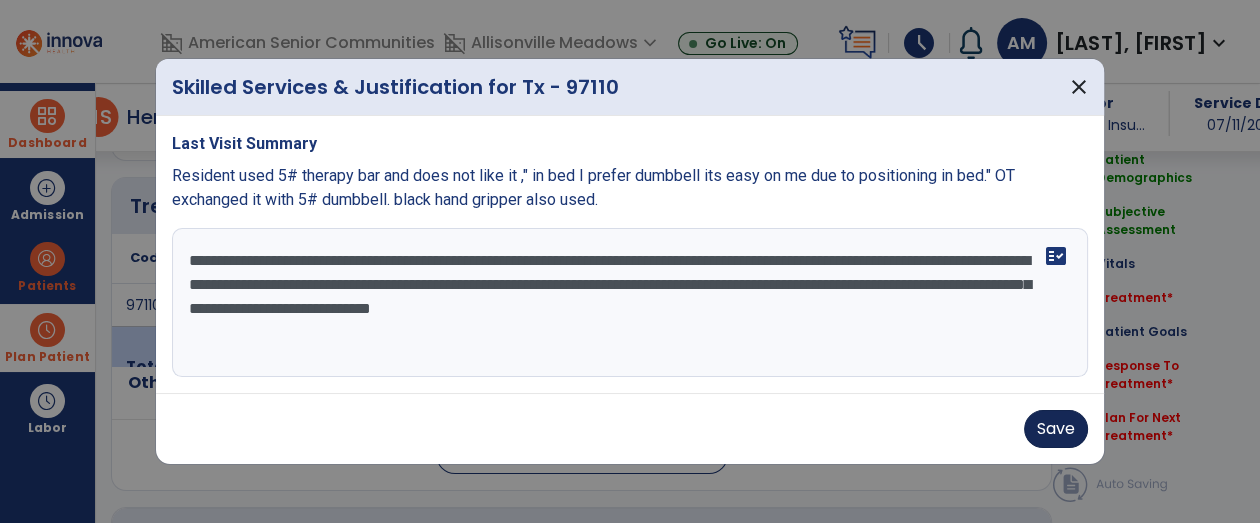 type on "**********" 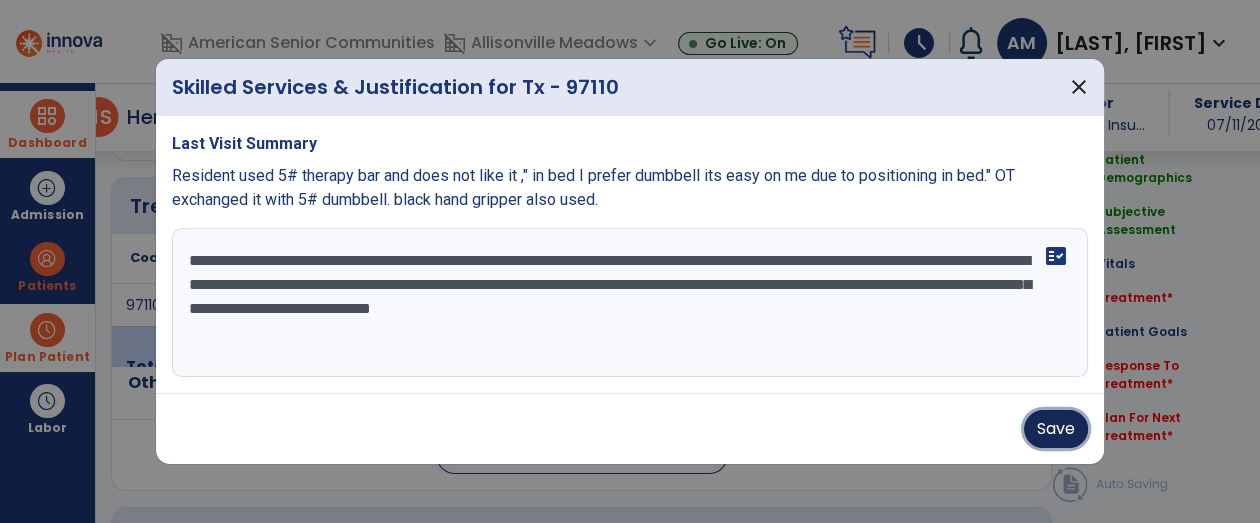 click on "Save" at bounding box center [1056, 429] 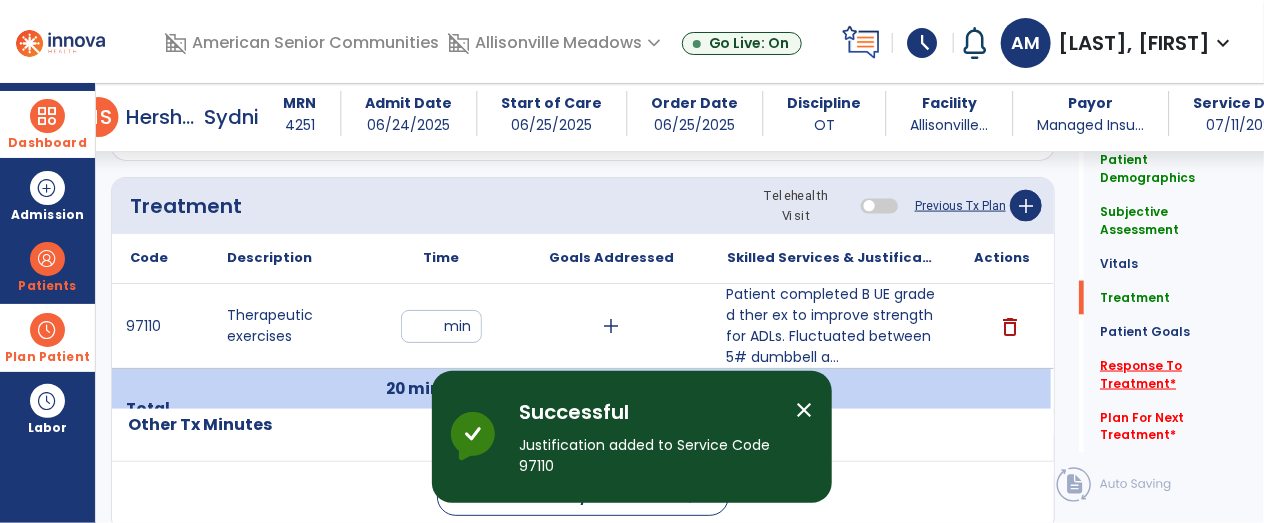 click on "*" 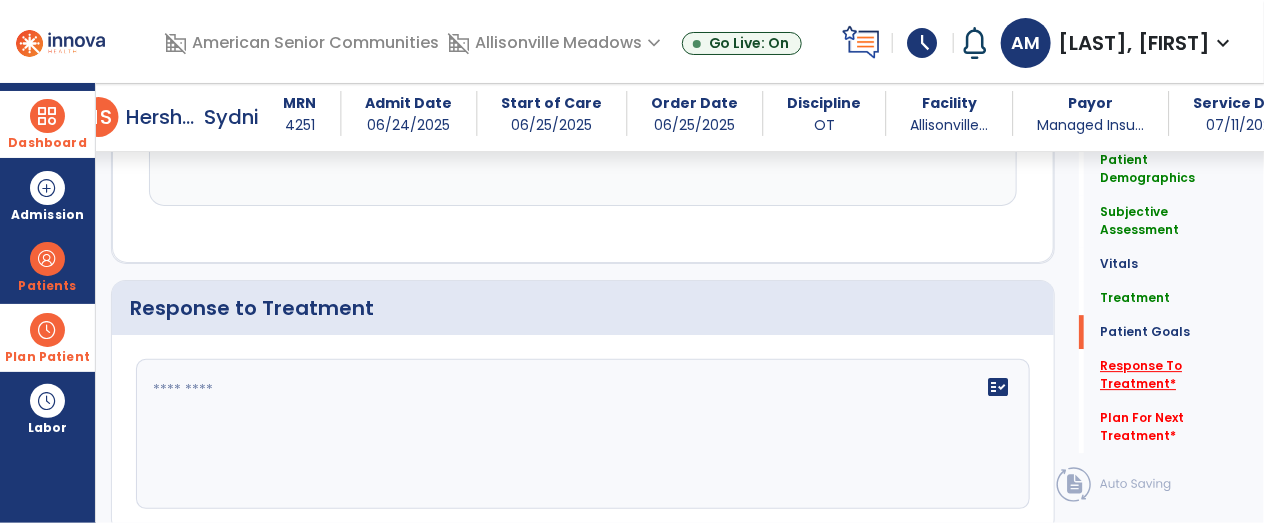 scroll, scrollTop: 2291, scrollLeft: 0, axis: vertical 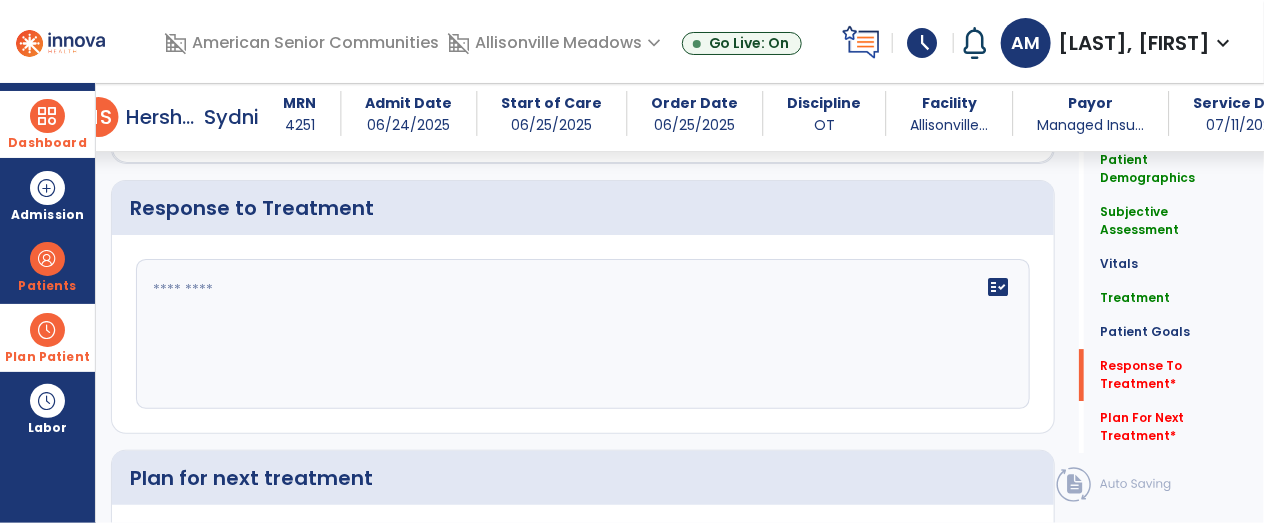 click on "fact_check" 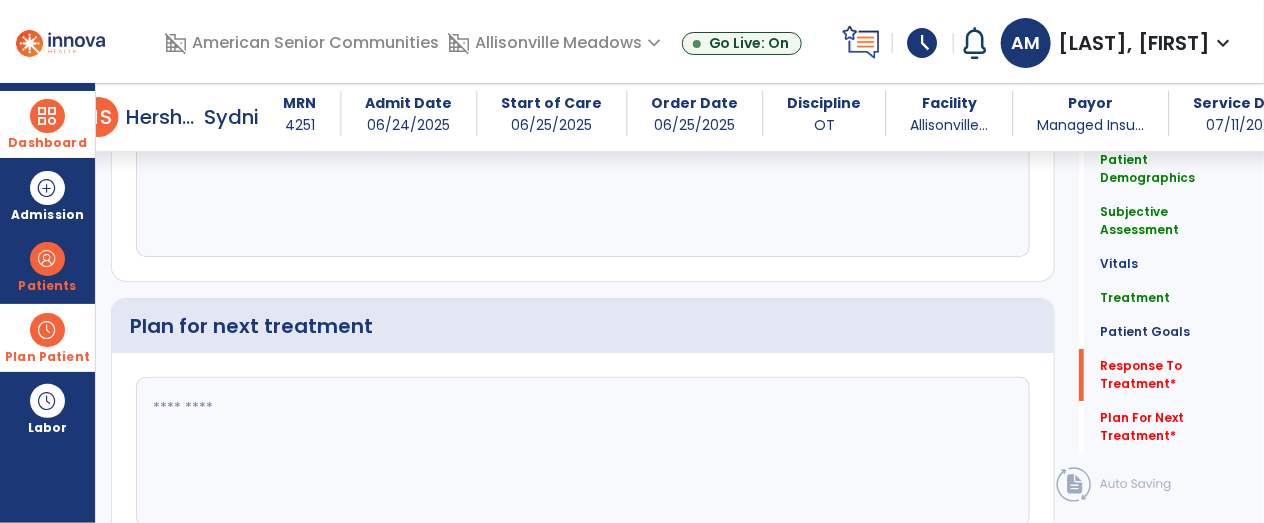scroll, scrollTop: 2456, scrollLeft: 0, axis: vertical 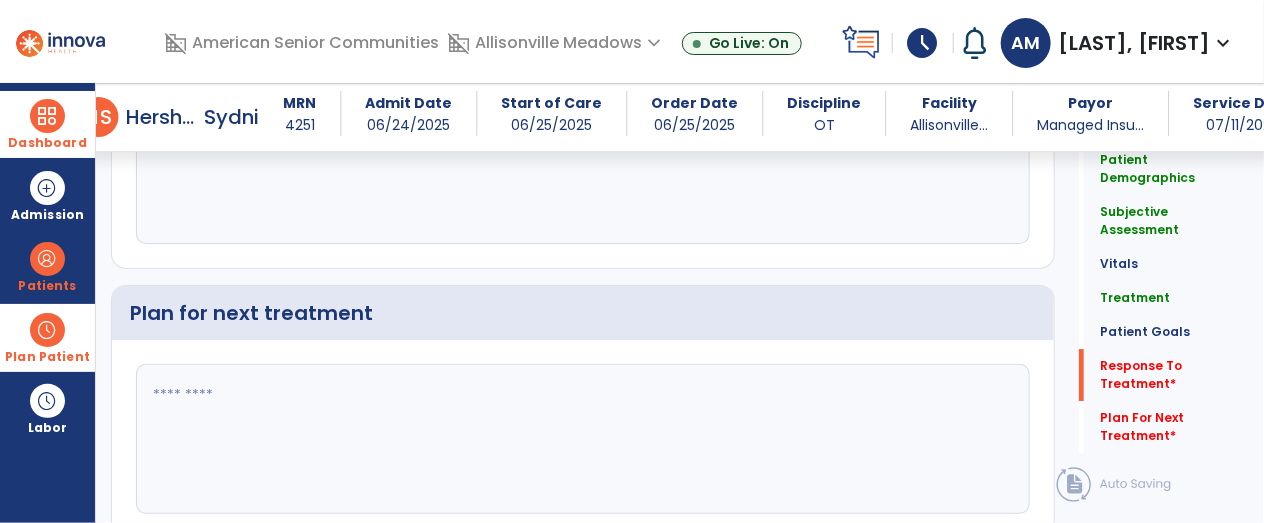 type on "**********" 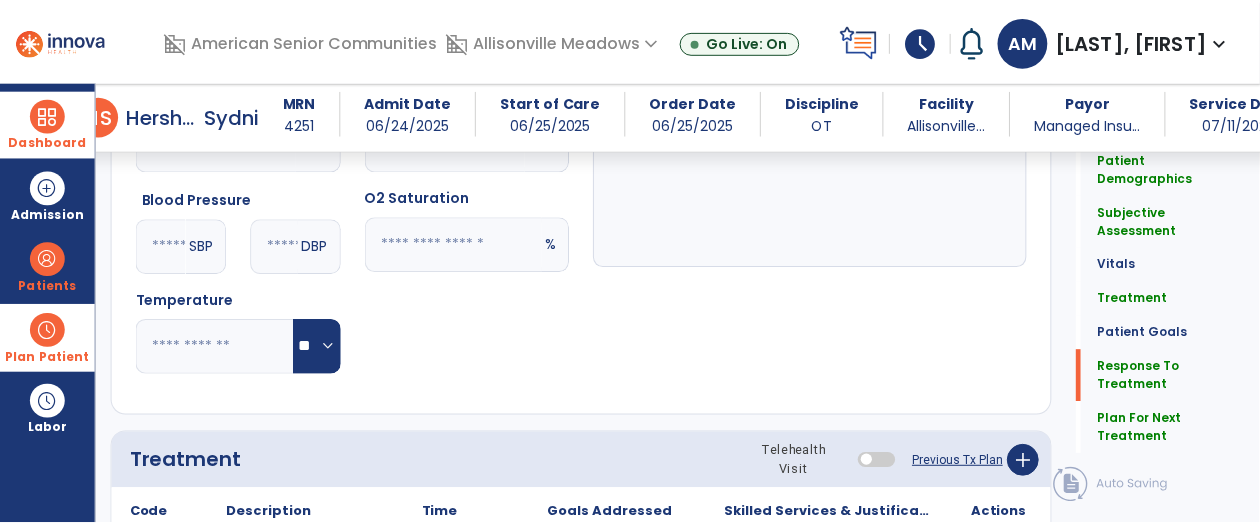 scroll, scrollTop: 2533, scrollLeft: 0, axis: vertical 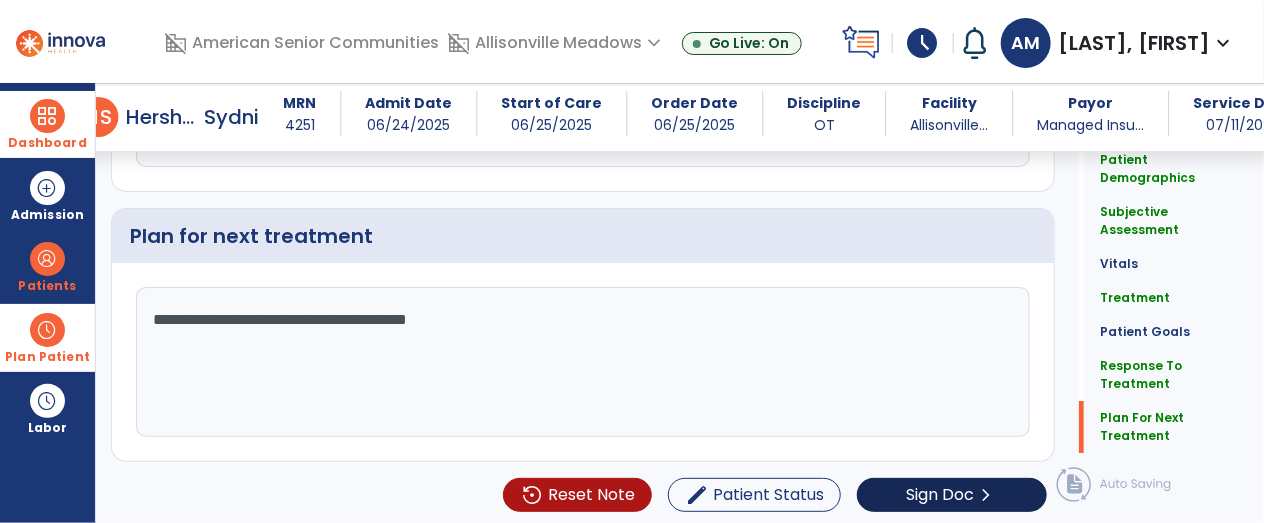 type on "**********" 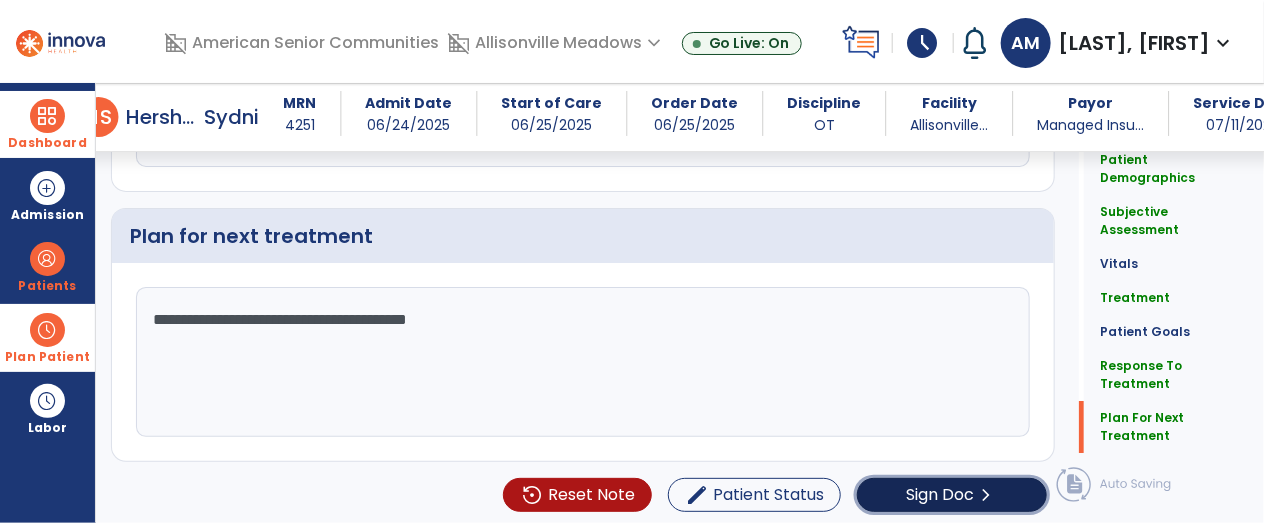 click on "chevron_right" 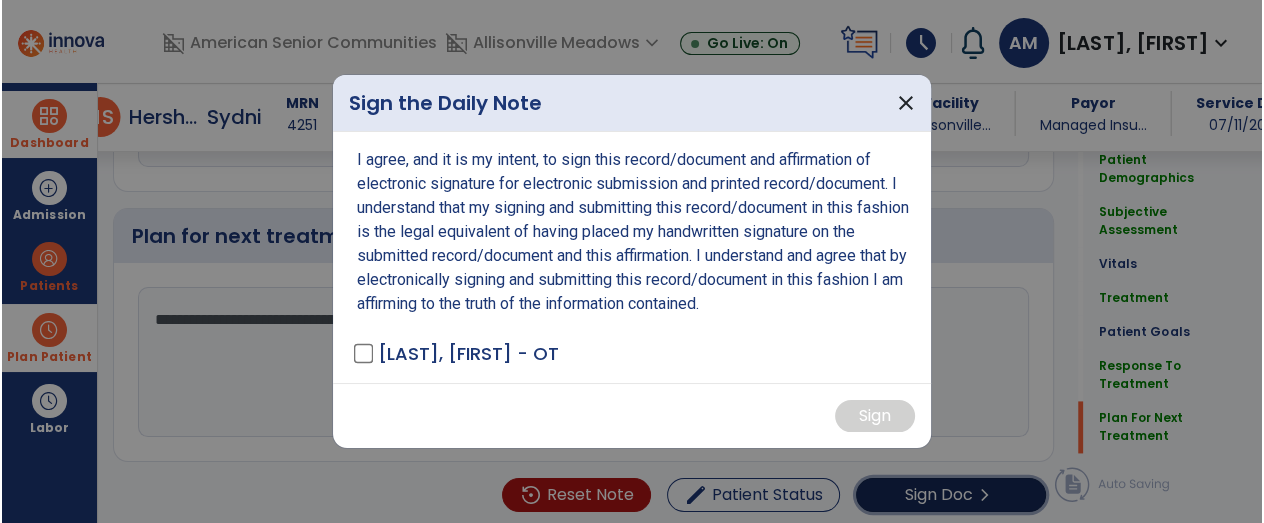 scroll, scrollTop: 2533, scrollLeft: 0, axis: vertical 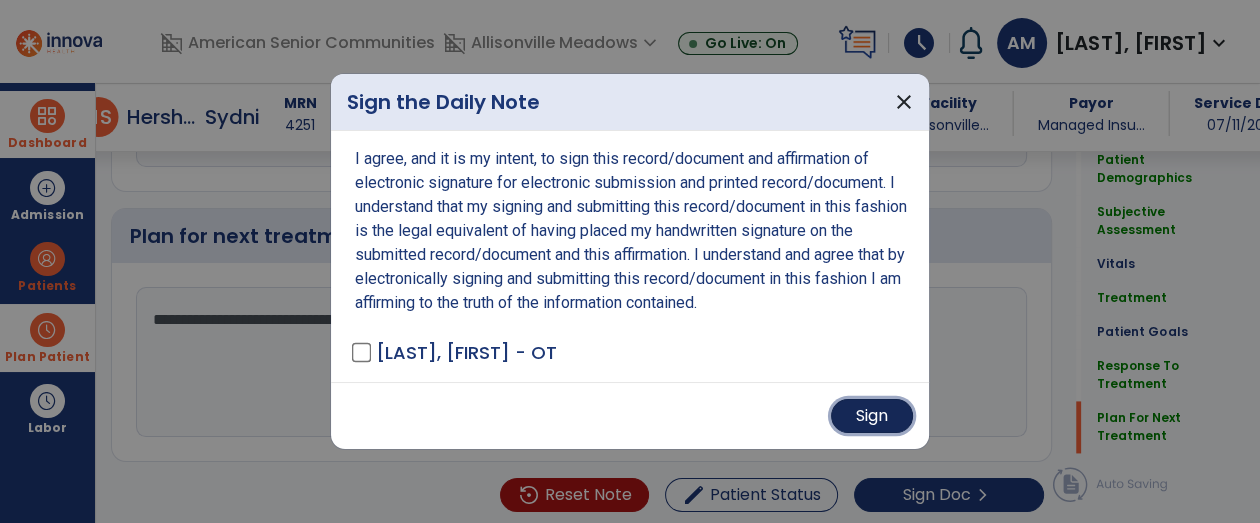 click on "Sign" at bounding box center [872, 416] 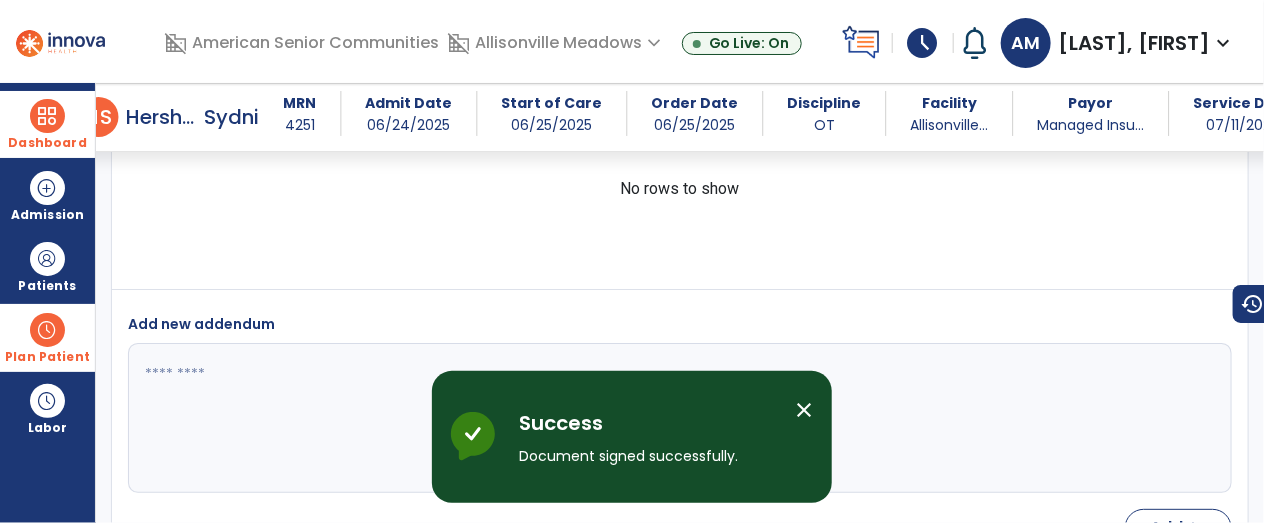scroll, scrollTop: 3801, scrollLeft: 0, axis: vertical 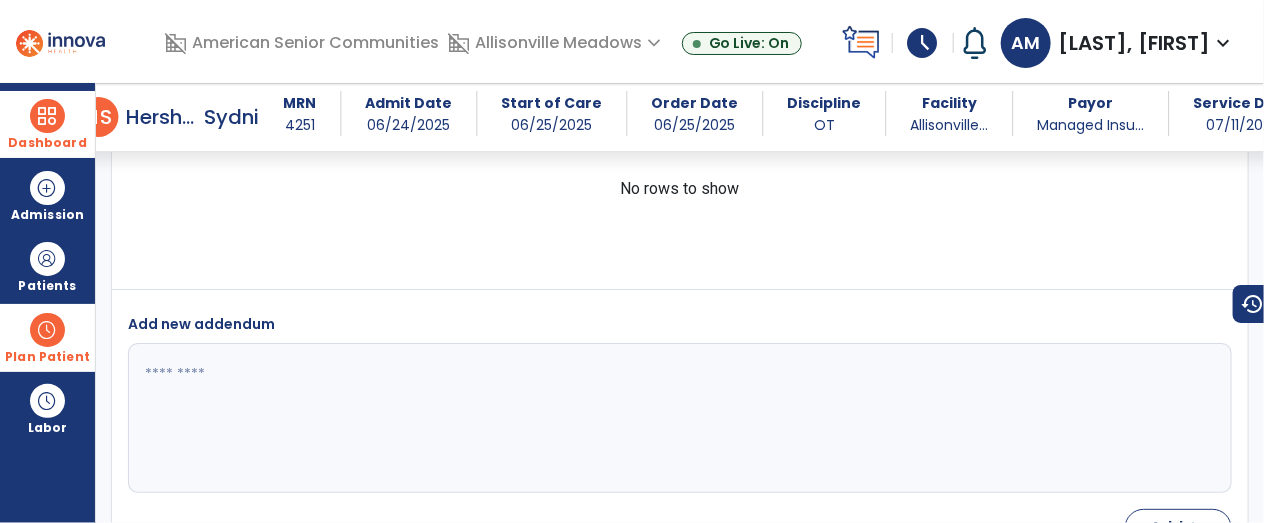 click on "Dashboard" at bounding box center (47, 143) 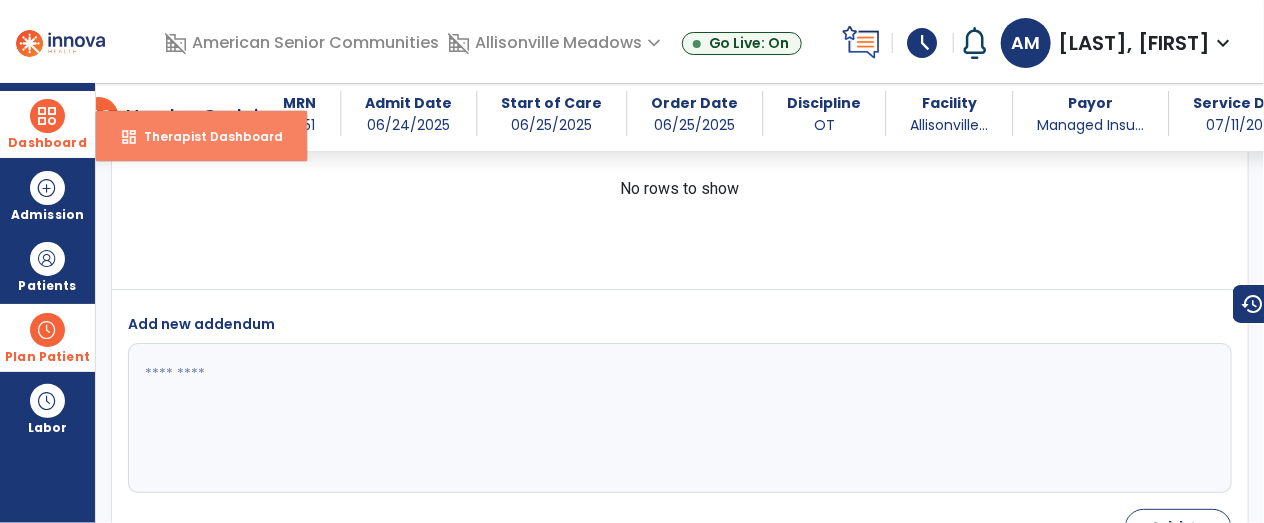 click on "Therapist Dashboard" at bounding box center (205, 136) 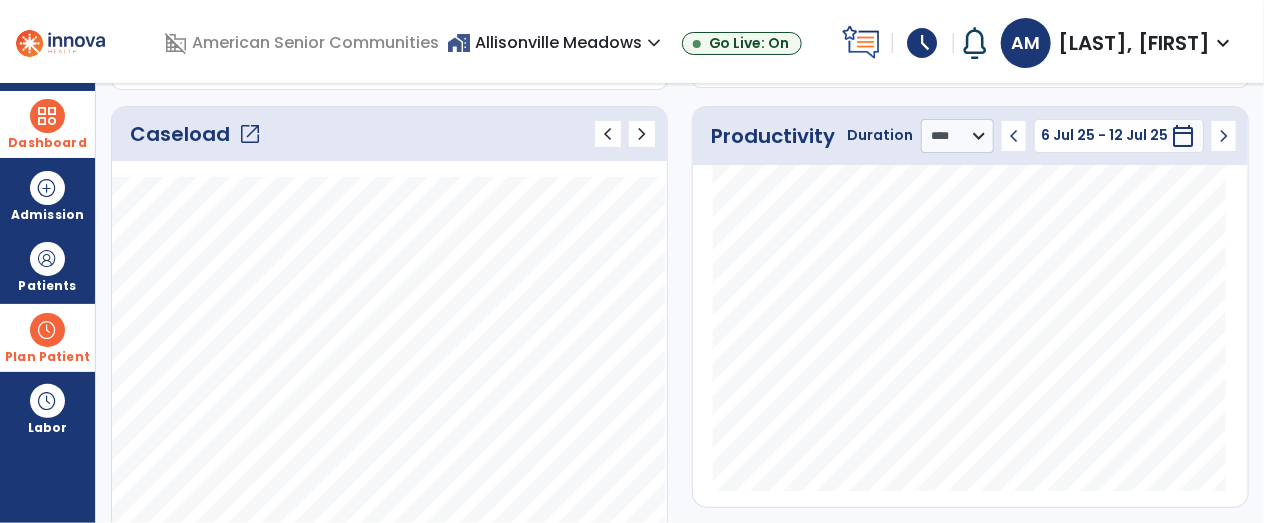 scroll, scrollTop: 247, scrollLeft: 0, axis: vertical 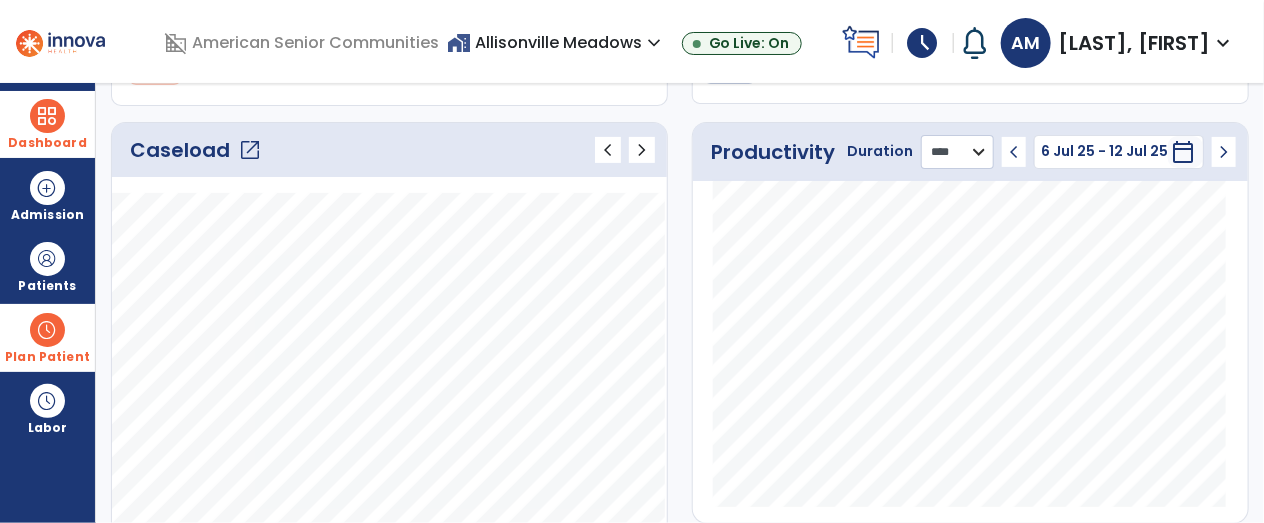 click on "******** **** ***" 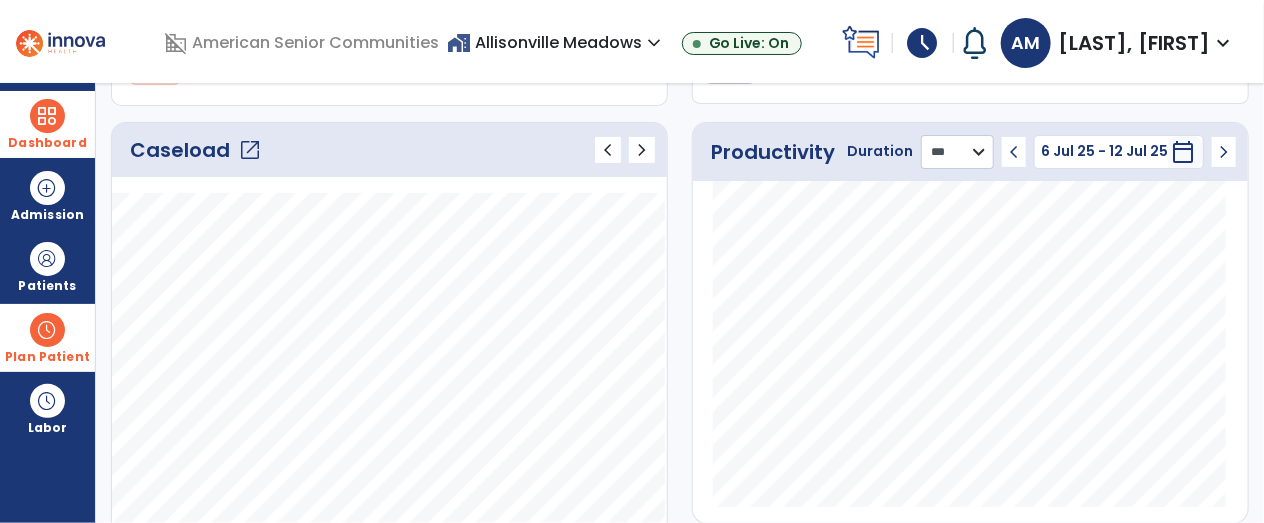 click on "******** **** ***" 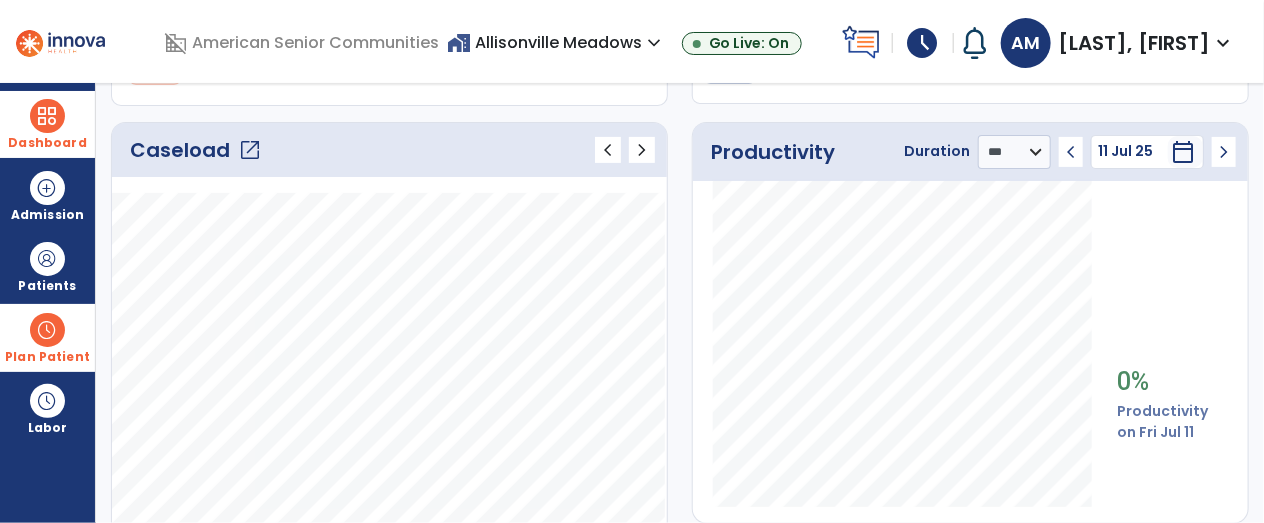 click on "chevron_left" 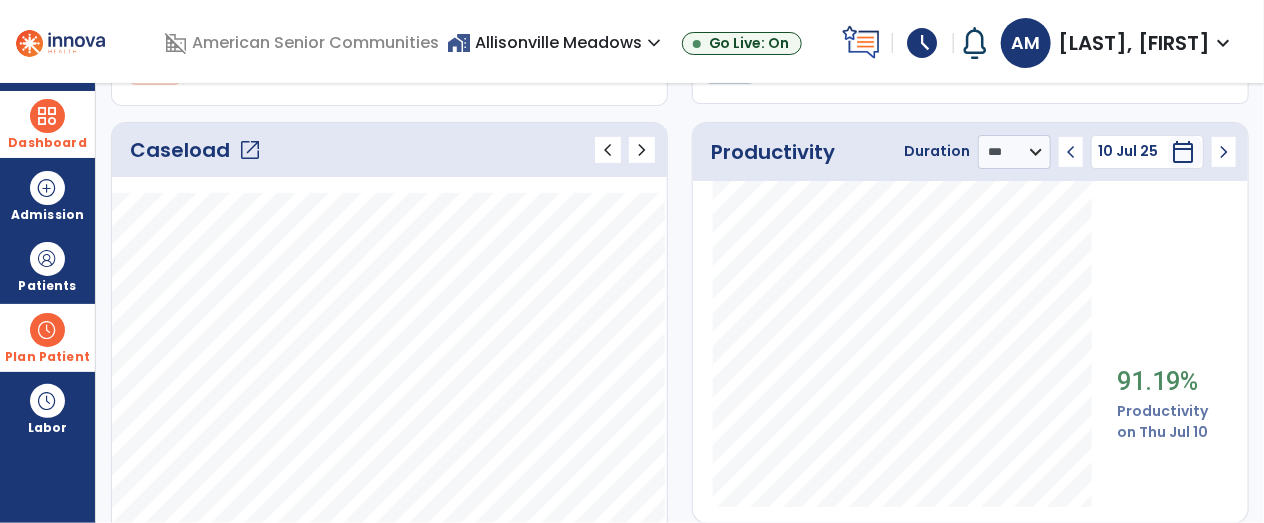 click on "chevron_right" 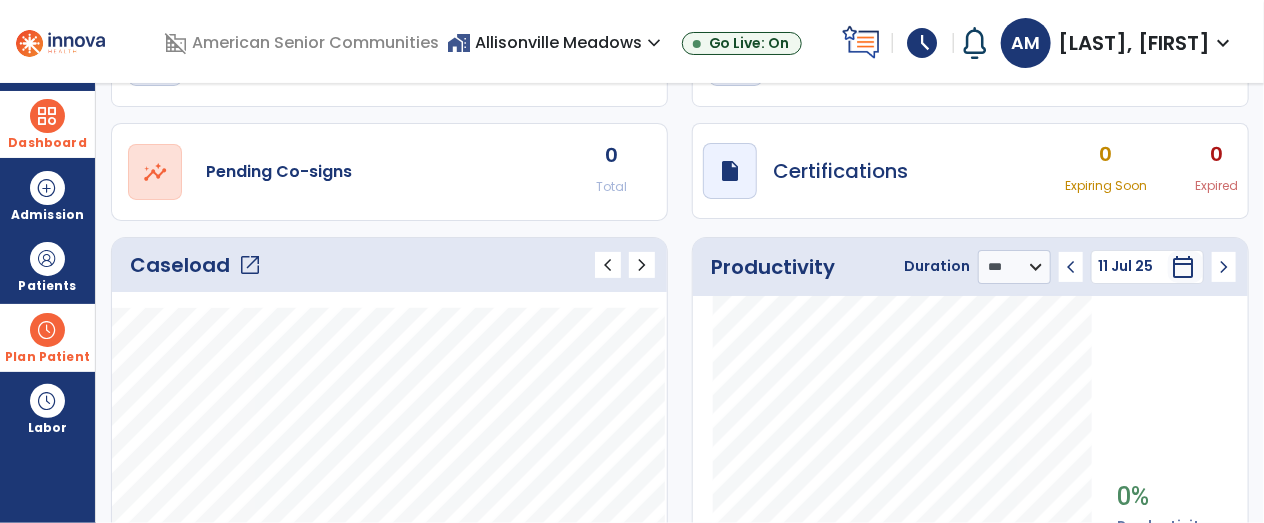 scroll, scrollTop: 0, scrollLeft: 0, axis: both 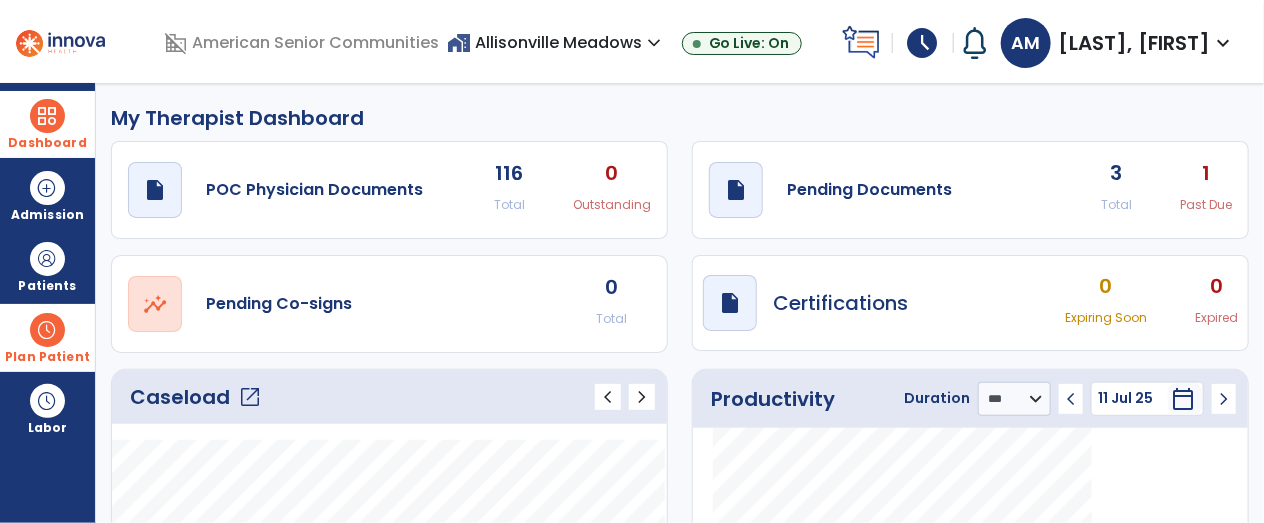 click on "home_work   Allisonville Meadows   expand_more   Allisonville Meadows   CORE-Allisonville Meadows   Countryside Meadows   Edgewater Woods  Show All Go Live: On" at bounding box center (640, 43) 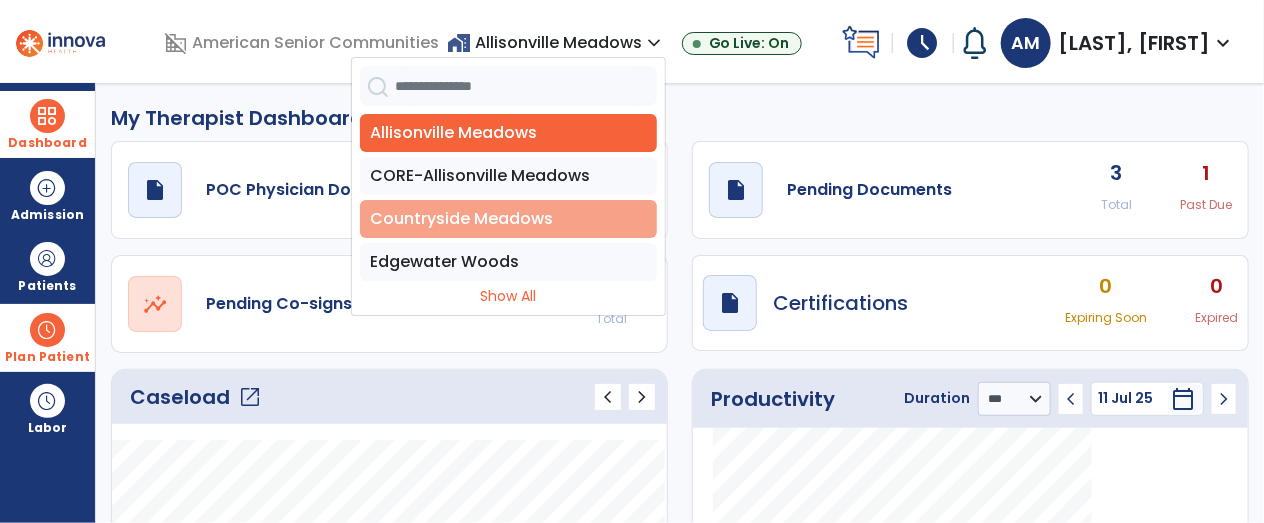 click on "Countryside Meadows" at bounding box center (508, 219) 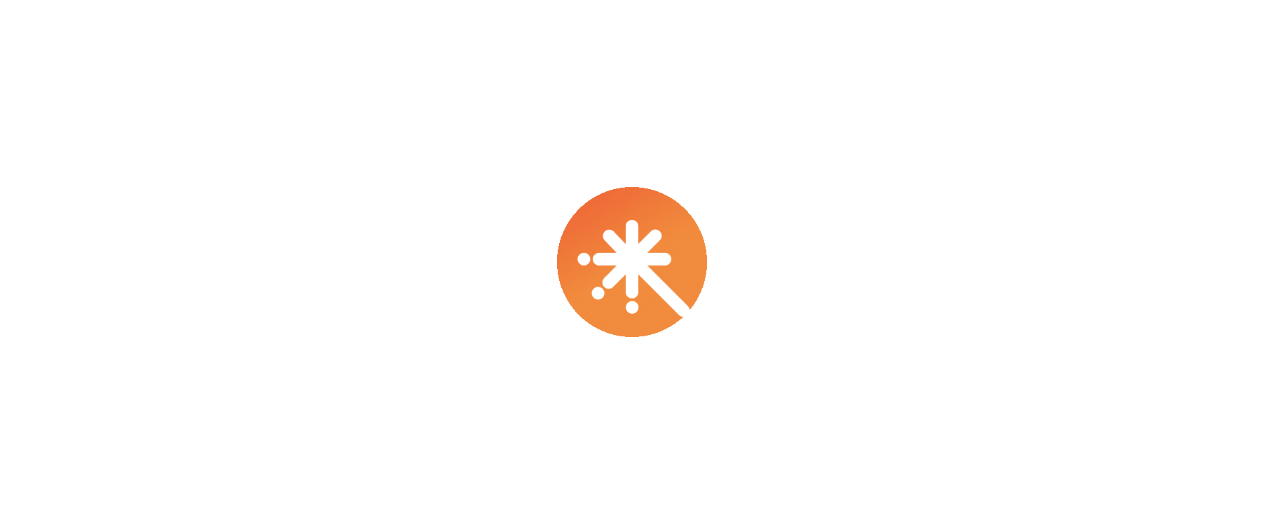 scroll, scrollTop: 0, scrollLeft: 0, axis: both 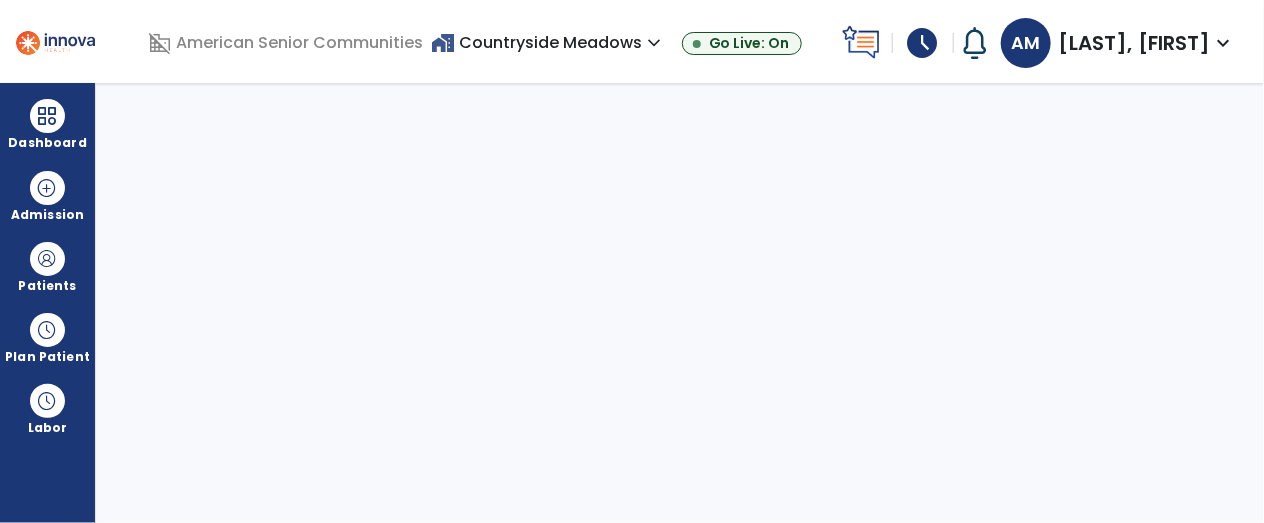 select on "****" 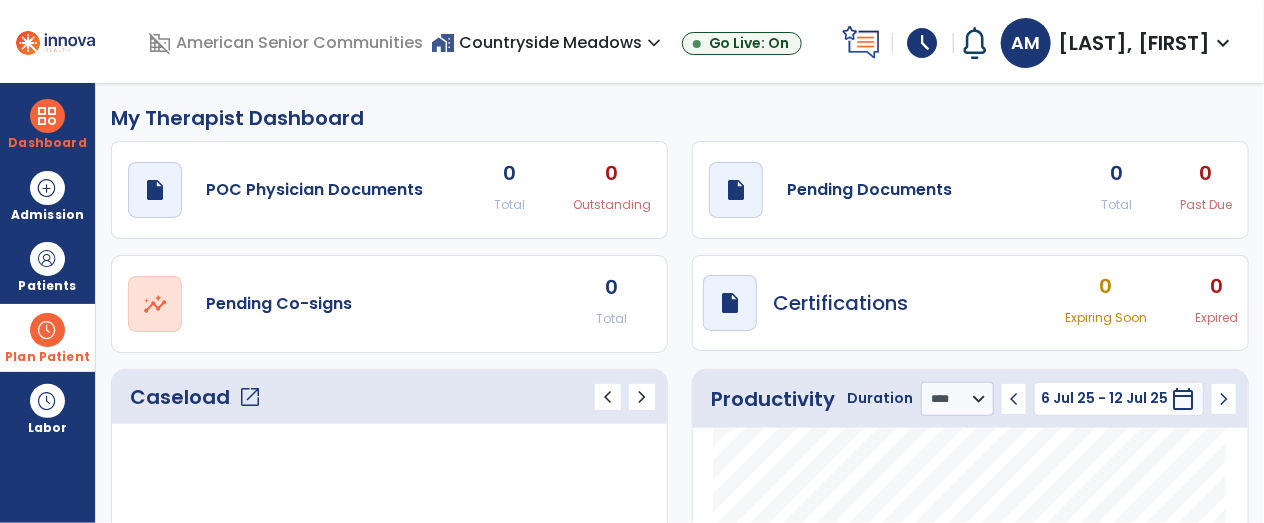 click on "Plan Patient" at bounding box center [47, 286] 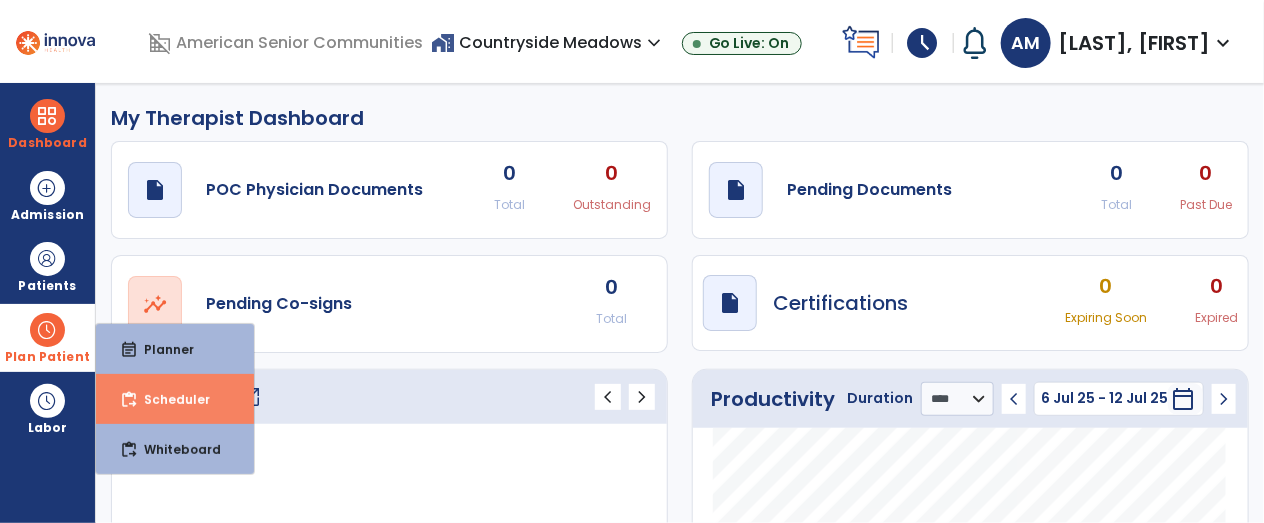 click on "content_paste_go  Scheduler" at bounding box center (175, 399) 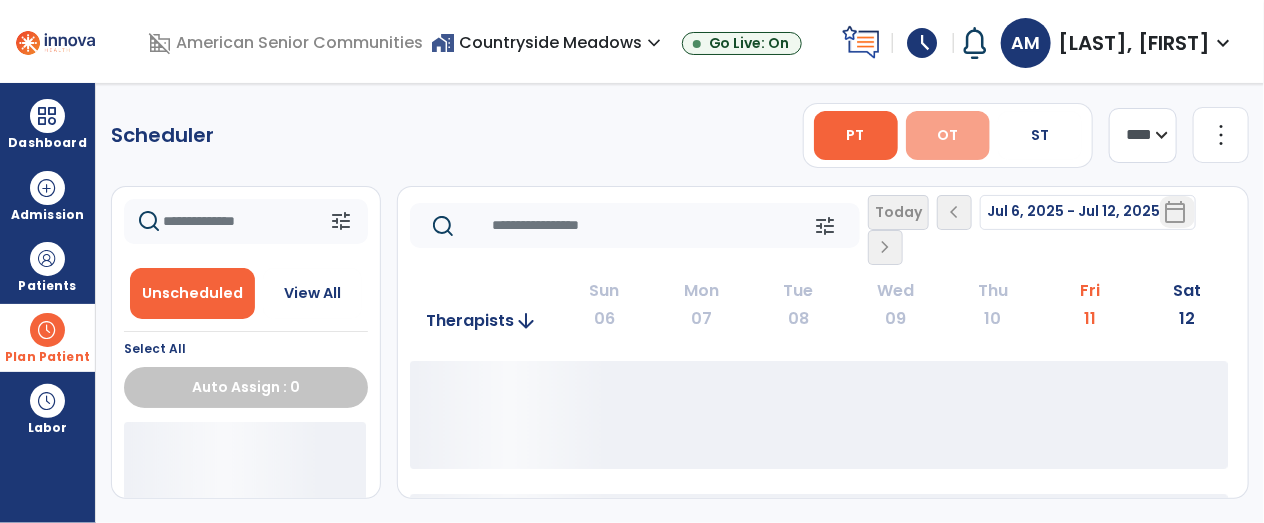 click on "OT" at bounding box center (948, 135) 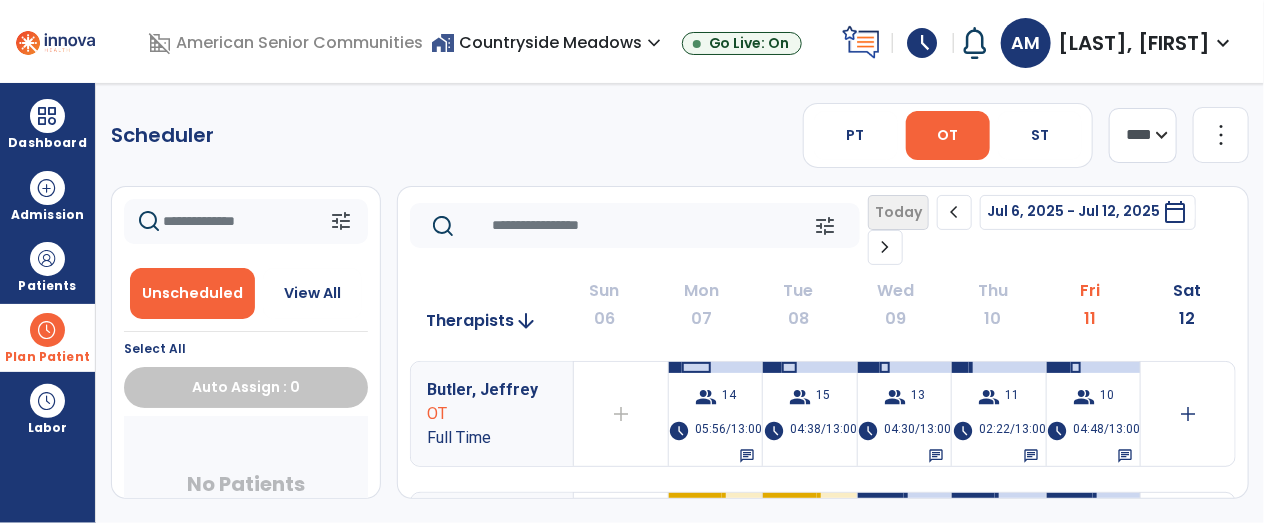 click on "chevron_right" 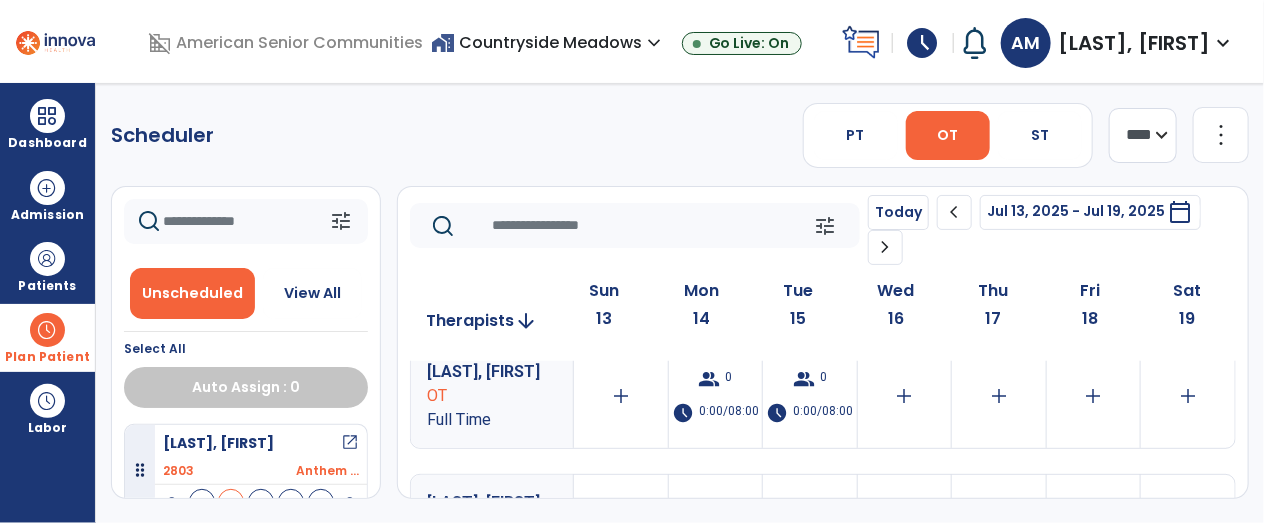 scroll, scrollTop: 146, scrollLeft: 0, axis: vertical 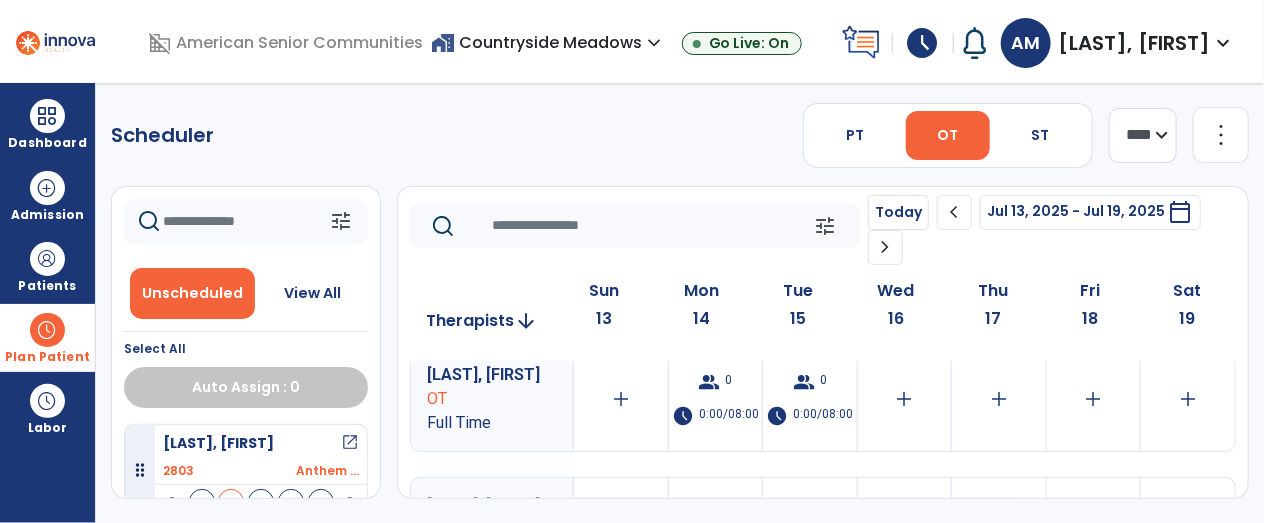 click on "chevron_left" 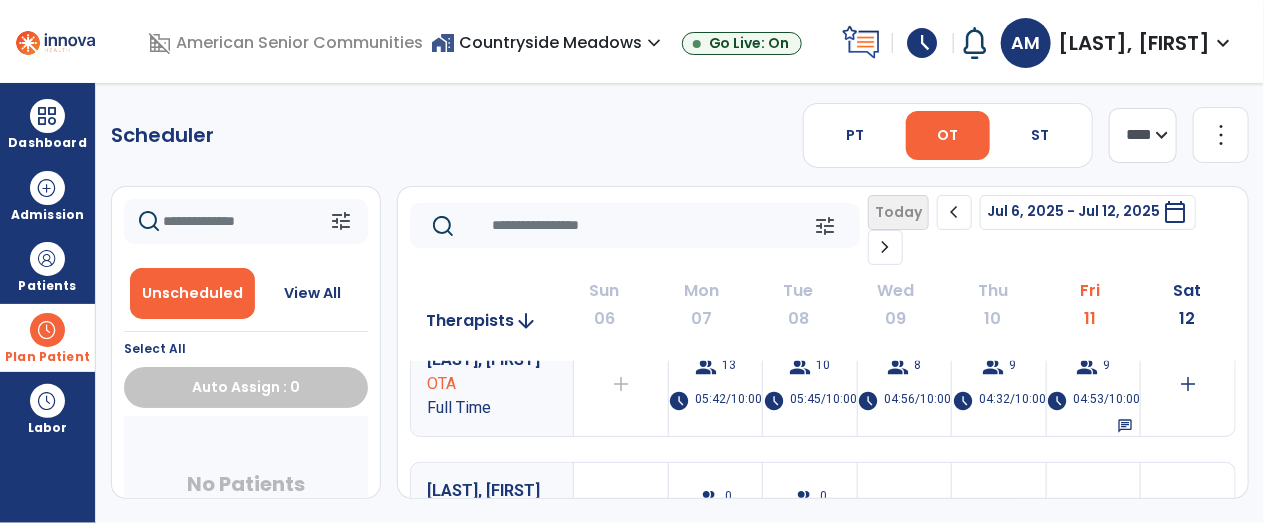 scroll, scrollTop: 161, scrollLeft: 0, axis: vertical 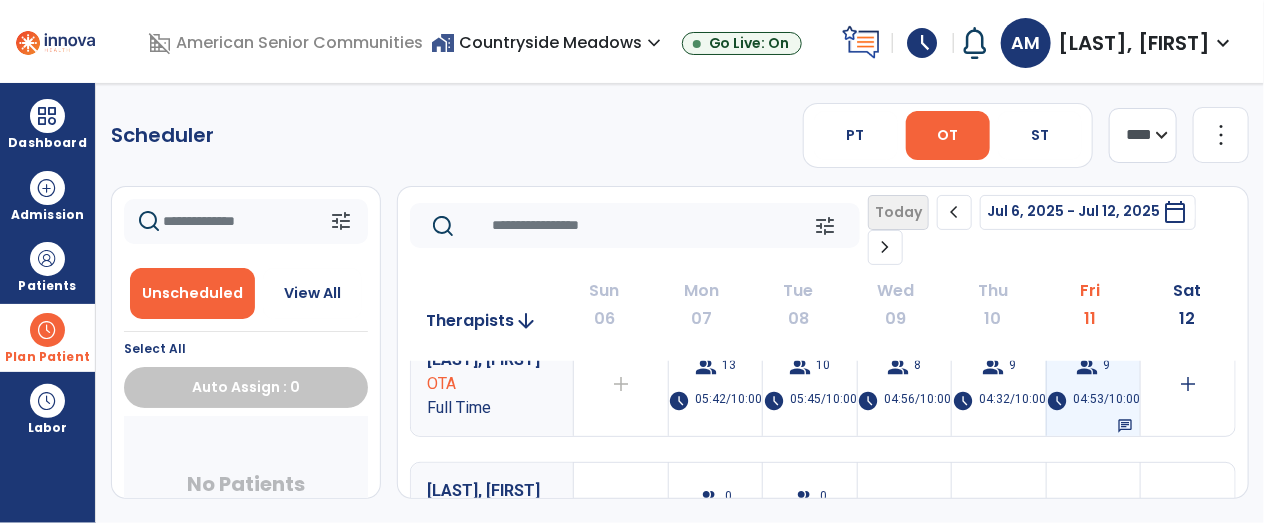 click on "chat" at bounding box center [1125, 426] 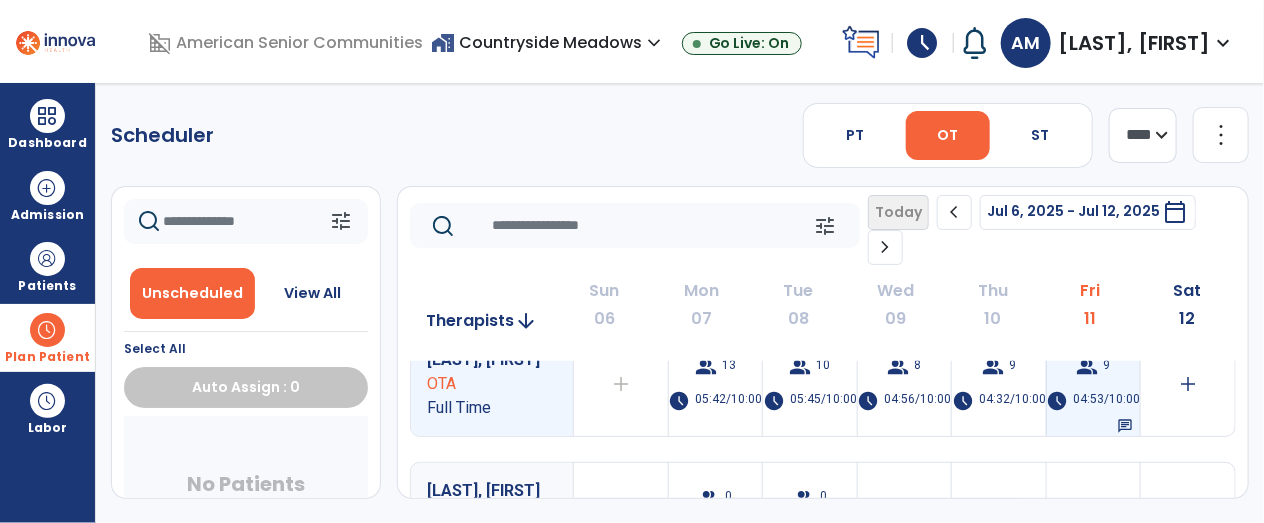 click on "chat" at bounding box center (1125, 426) 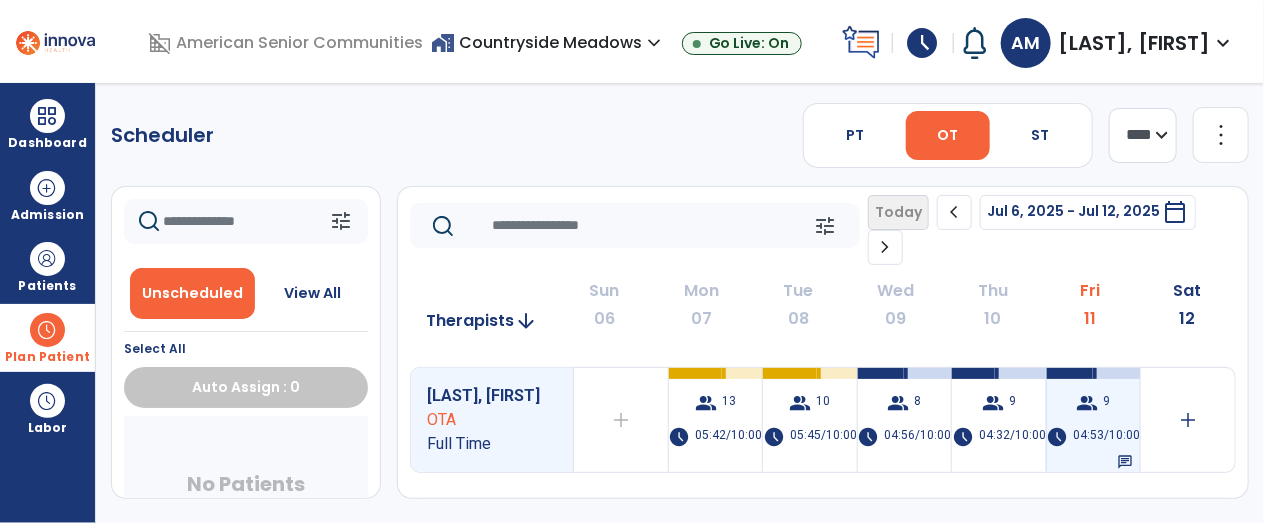 scroll, scrollTop: 100, scrollLeft: 0, axis: vertical 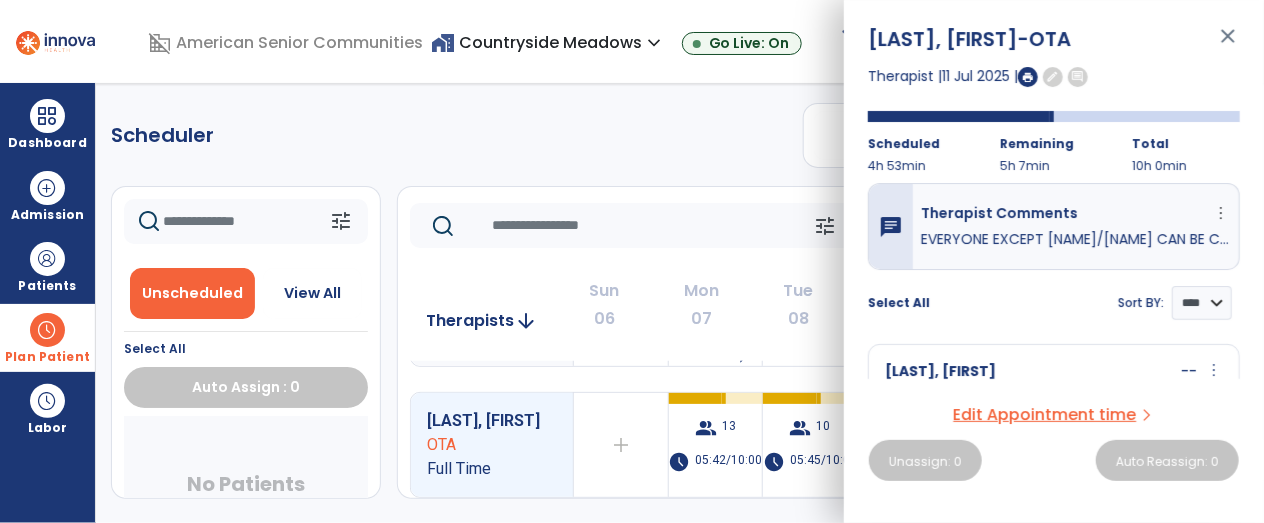 click on "[LAST], [FIRST]  -OTA close  Therapist |   11 Jul 2025 |   edit   comment  Scheduled 4h 53min Remaining  5h 7min  Total 10h 0min  chat  Therapist Comments  more_vert   Edit   Delete   EVERYONE EXCEPT [NAME]/[NAME] CAN BE CONCURRENT/GROUP. ESTIMATED TIME IN FACILITY IS 4 H 38 M. ( GUESSING [NAME][NAME]. AND [NAME]--IND, CONCUR THE 2 ANTHEM FOR 50ISH, CONCUR THE OTHER 4 @ 50ISH MINUTES) PLEASE LET ME KNOW IF/WHI/WHY CONCURRENT CAN'T BE ARRANGED. THX   Select All   Sort BY:  **** ****  [LAST], [FIRST]  --  more_vert  edit   Edit Session  2803 Anthem ([STATE])  Docs Due Daily Note   Planned Min  info   47 C 47 mins  Visit Status  Not Visited   [LAST], [FIRST]  --  more_vert  edit   Edit Session  5047 Anthem ([STATE])  Docs Due Daily Note   Planned Min  info   47 C 47 mins  Visit Status  Not Visited   [LAST], [FIRST]  --  more_vert  edit   Edit Session  5232 Anthem ([STATE])  Docs Due Daily Note   Planned Min  info   47 C 47 mins  Visit Status  Not Visited   [LAST], [FIRST]" at bounding box center (1054, 261) 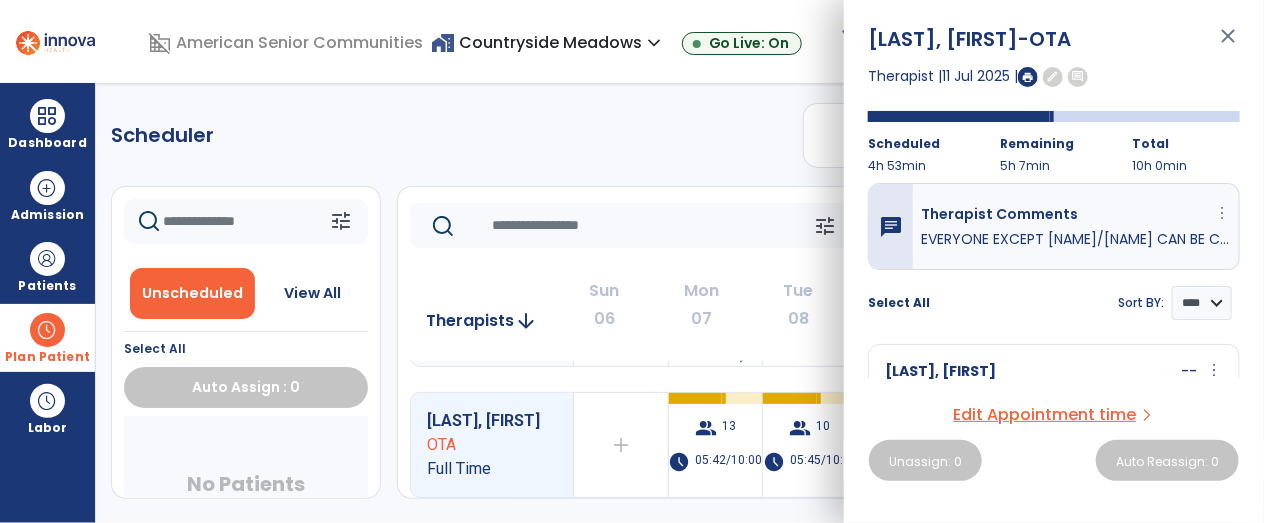 click on "more_vert" at bounding box center (1222, 213) 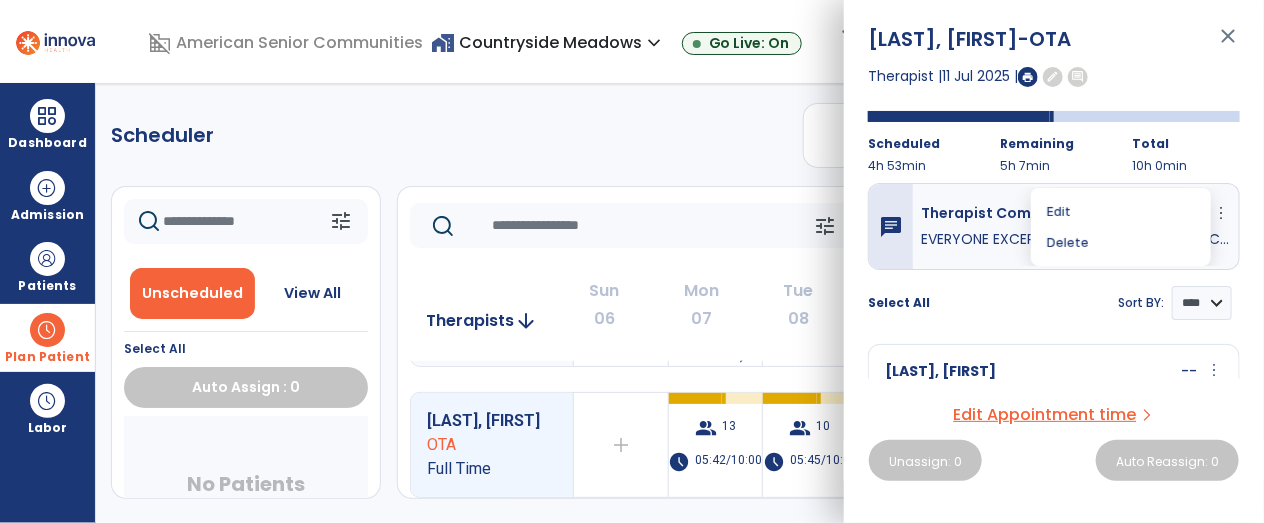 click on "[LAST], [FIRST]  --  more_vert  edit   Edit Session  5232 Anthem ([STATE])  Docs Due Daily Note   Planned Min  info   47 C 47 mins  Visit Status  Not Visited" at bounding box center (1054, 412) 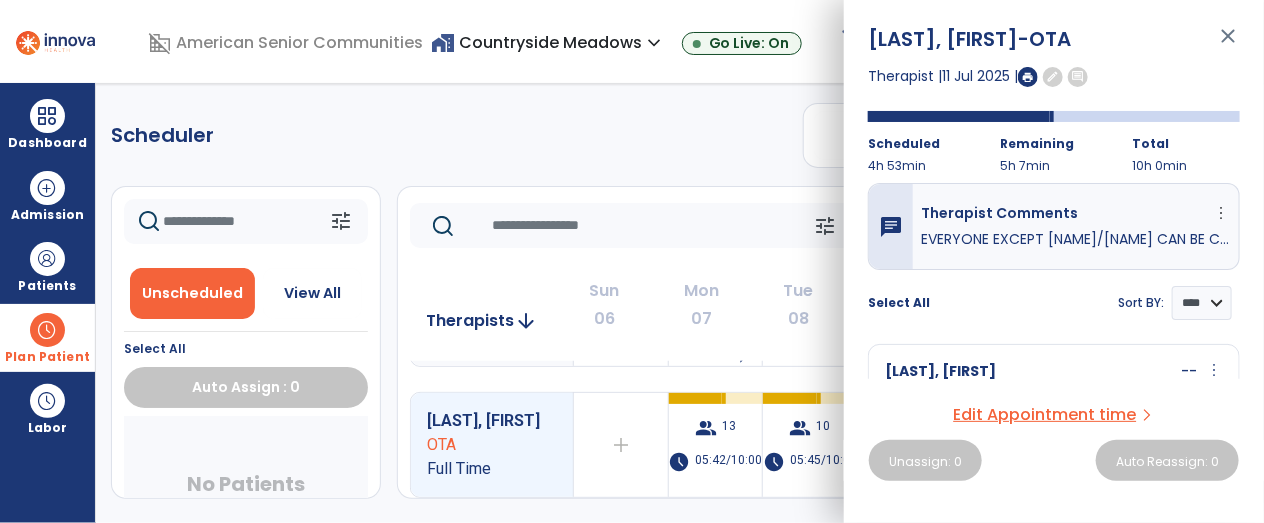 click on "Therapist Comments  more_vert   Edit   Delete   EVERYONE EXCEPT [NAME]/[NAME] CAN BE CONCURRENT/GROUP. ESTIMATED TIME IN FACILITY IS 4 H 38 M. ( GUESSING [NAME][NAME]. AND [NAME]--IND, CONCUR THE 2 ANTHEM FOR 50ISH, CONCUR THE OTHER 4 @ 50ISH MINUTES) PLEASE LET ME KNOW IF/WHI/WHY CONCURRENT CAN'T BE ARRANGED. THX" at bounding box center [1076, 226] 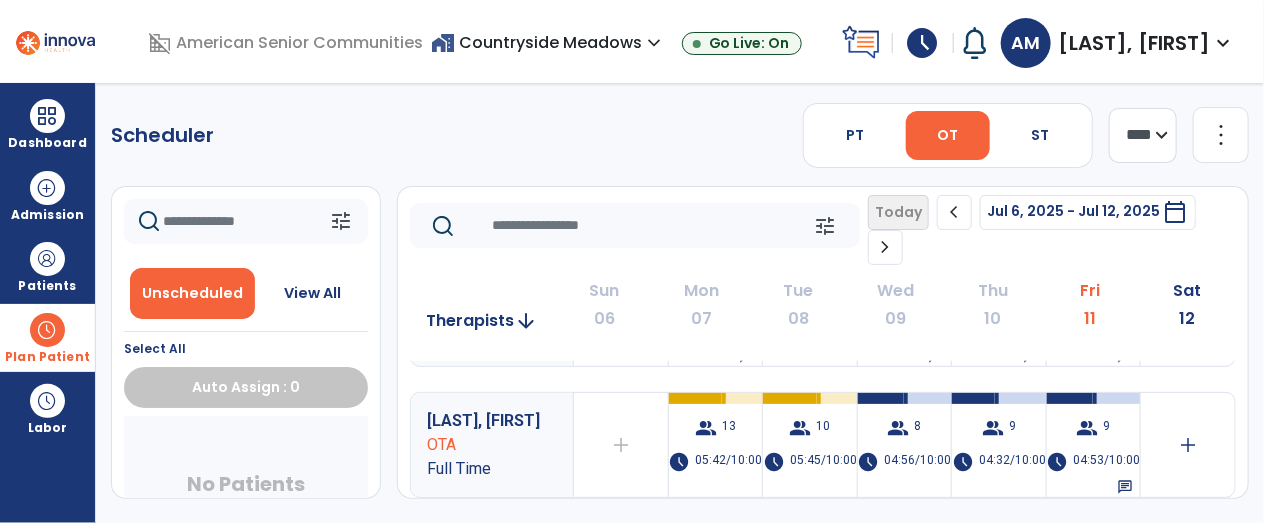 scroll, scrollTop: 0, scrollLeft: 0, axis: both 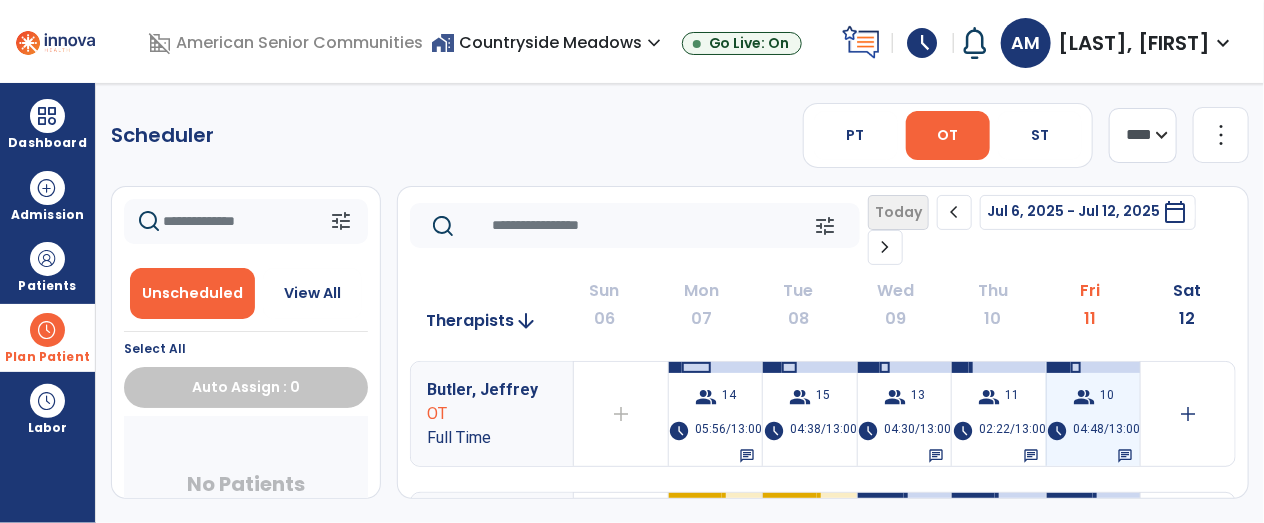 click on "group  10  schedule  04:48/13:00   chat" at bounding box center [1094, 414] 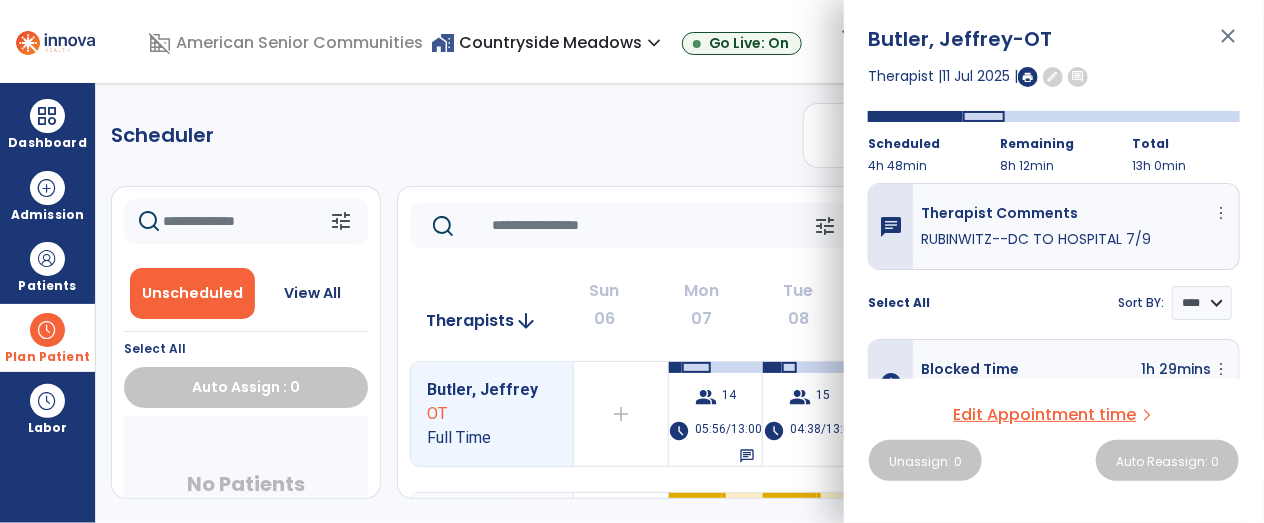 scroll, scrollTop: 0, scrollLeft: 0, axis: both 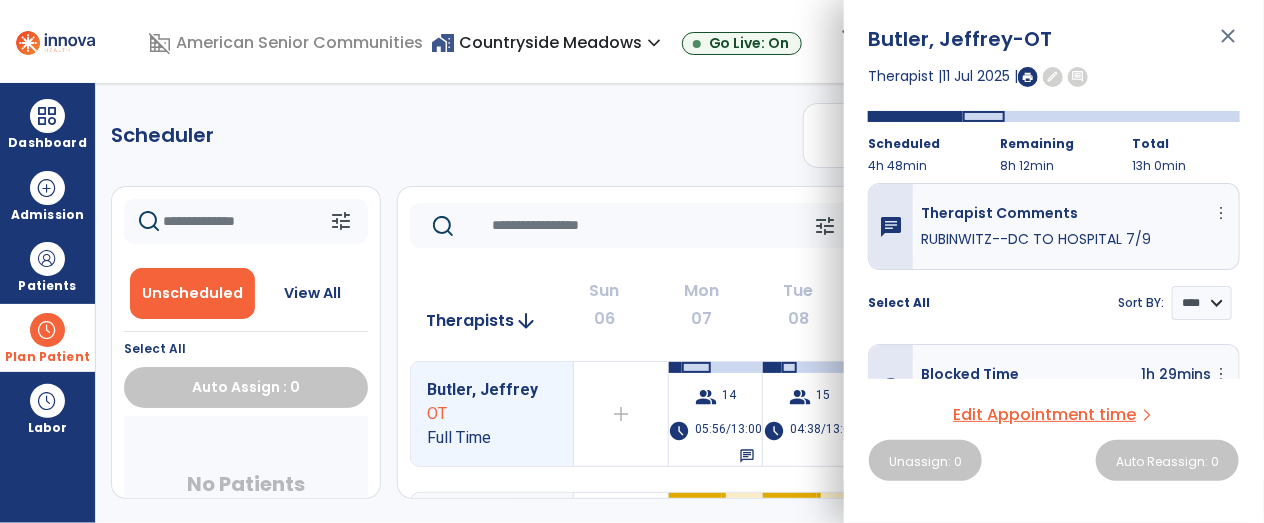 click on "close" at bounding box center [1228, 45] 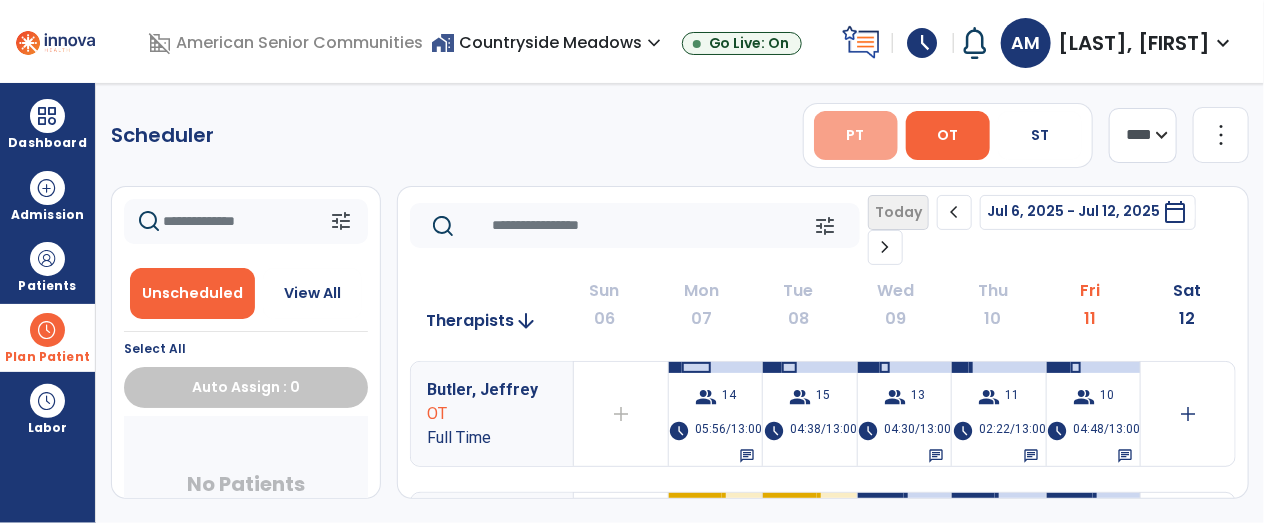 click on "PT" at bounding box center [856, 135] 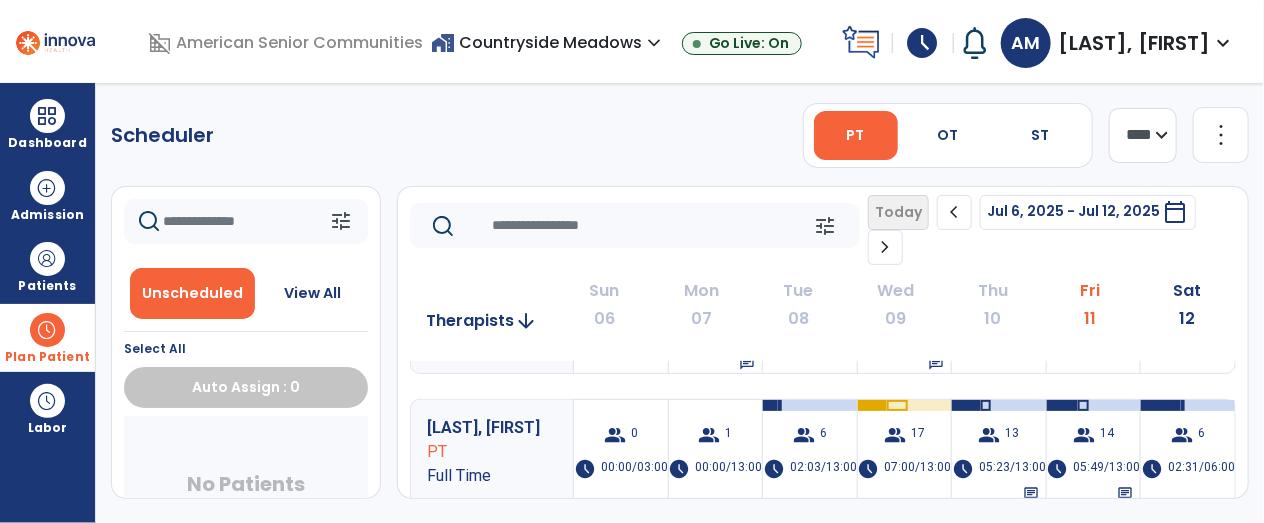 scroll, scrollTop: 90, scrollLeft: 0, axis: vertical 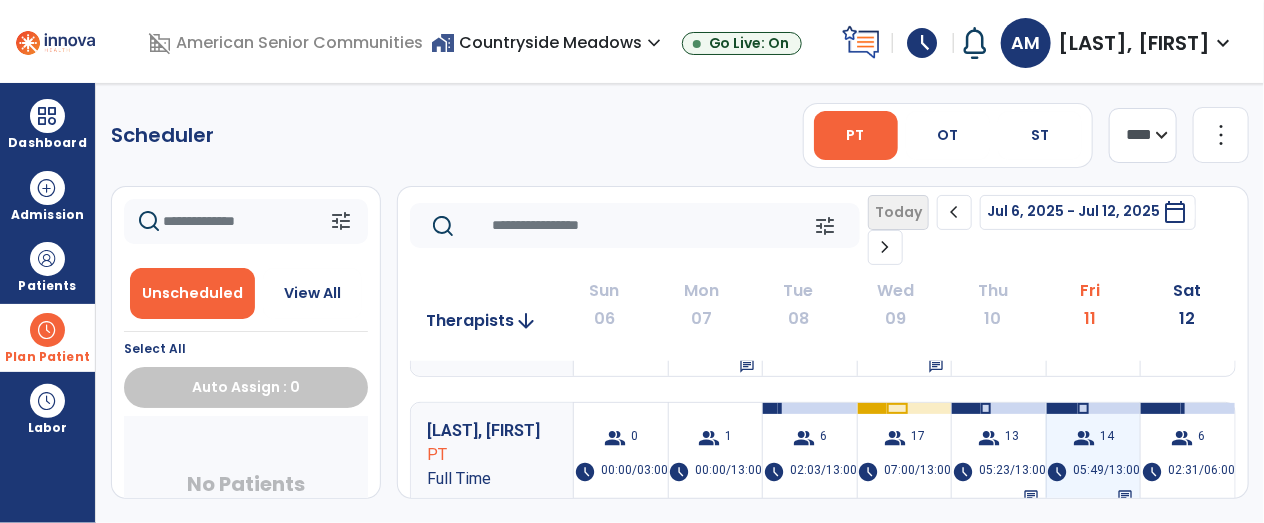 click on "14" at bounding box center (1107, 438) 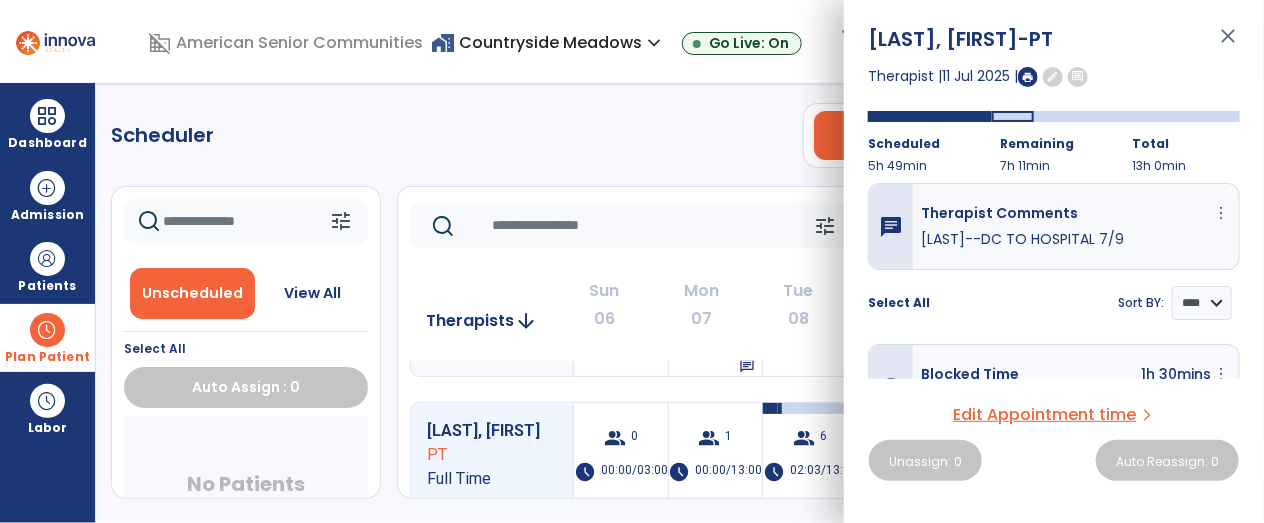 click on "close" at bounding box center (1228, 45) 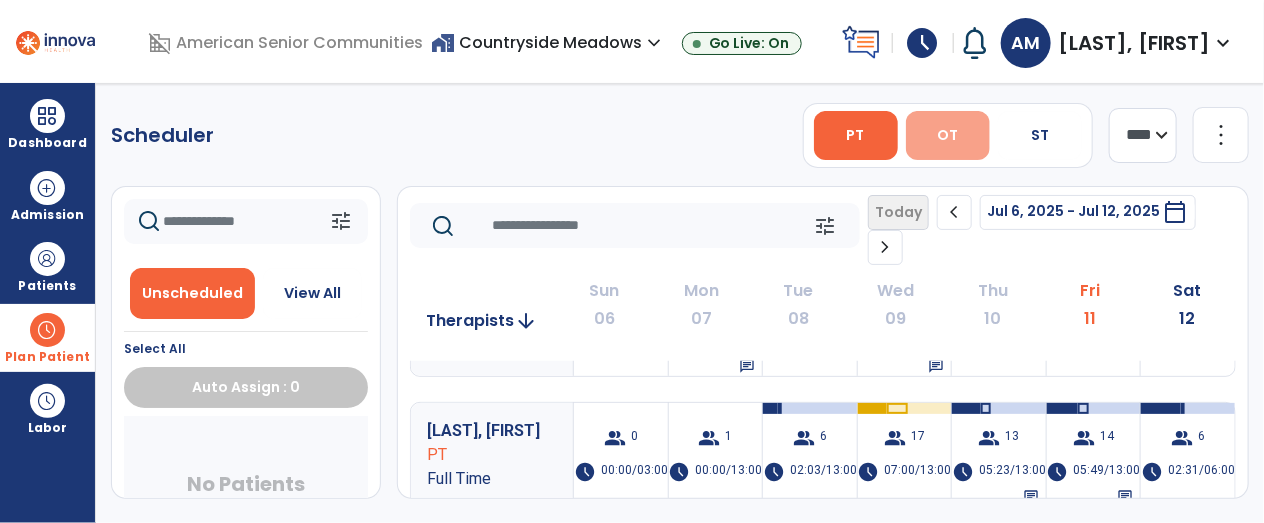 click on "OT" at bounding box center [947, 135] 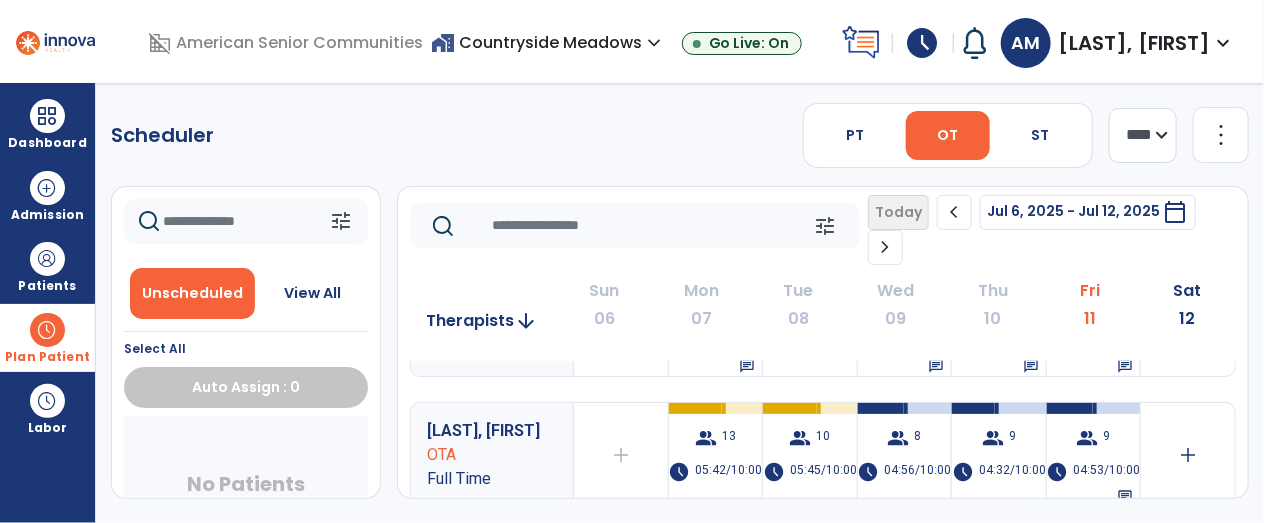 click on "home_work   Countryside Meadows   expand_more" at bounding box center (548, 42) 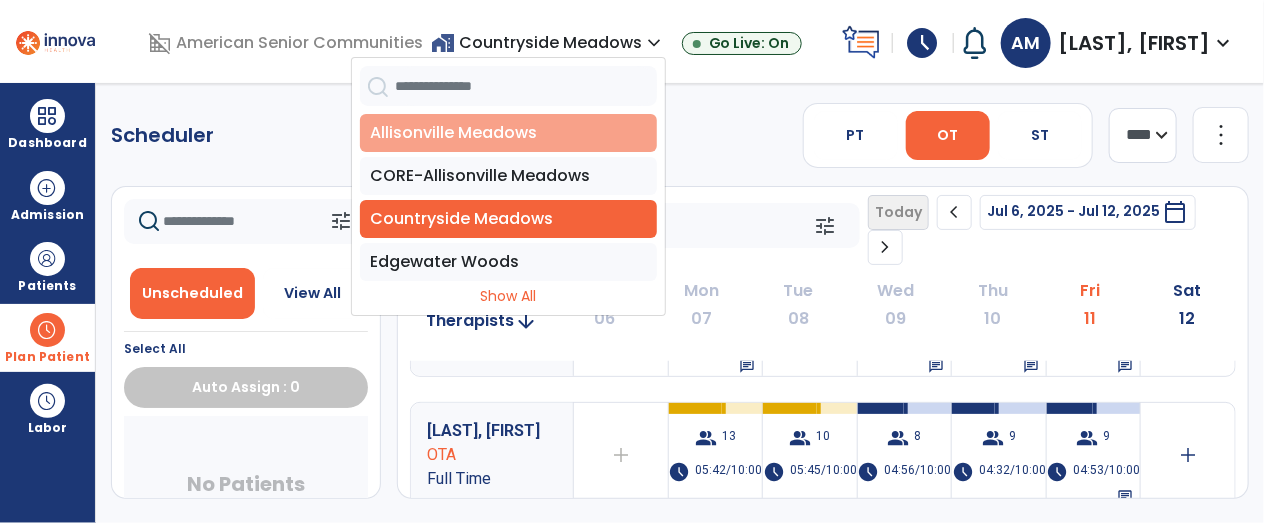 click on "Allisonville Meadows" at bounding box center (508, 133) 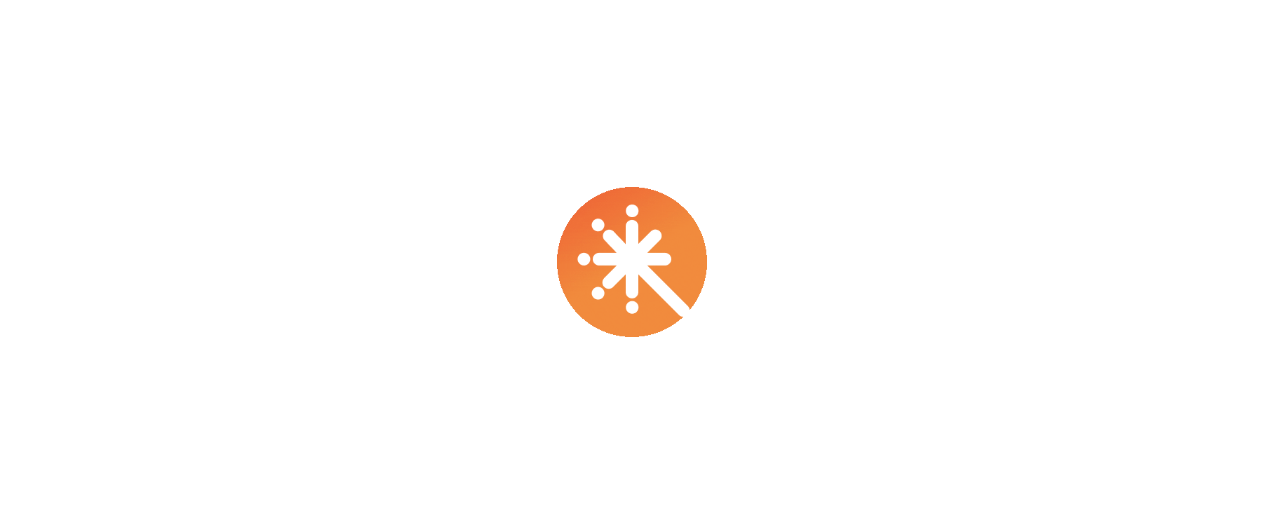scroll, scrollTop: 0, scrollLeft: 0, axis: both 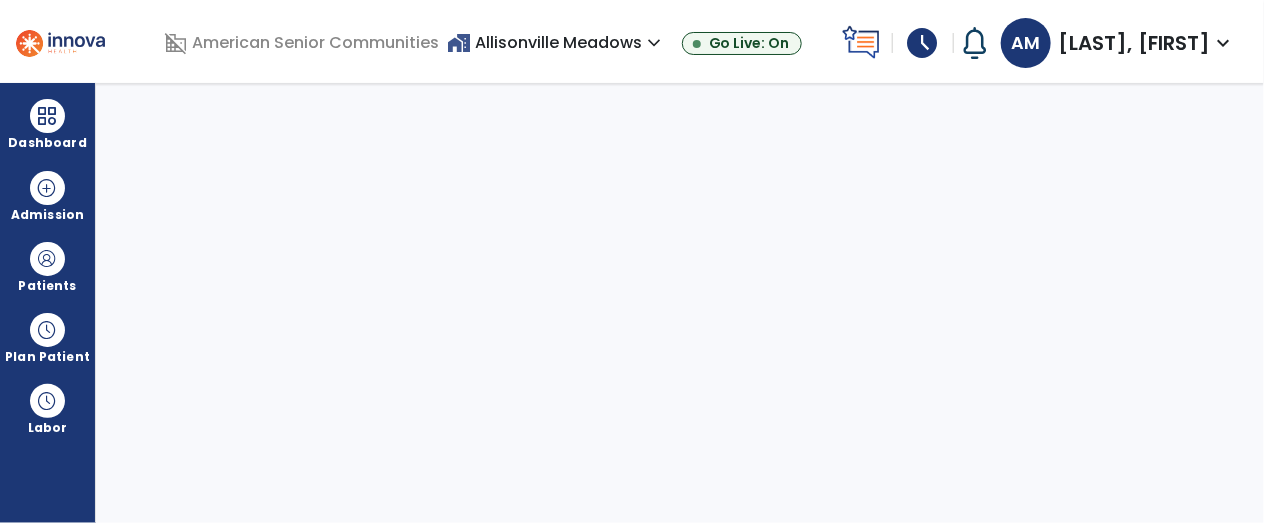 select on "****" 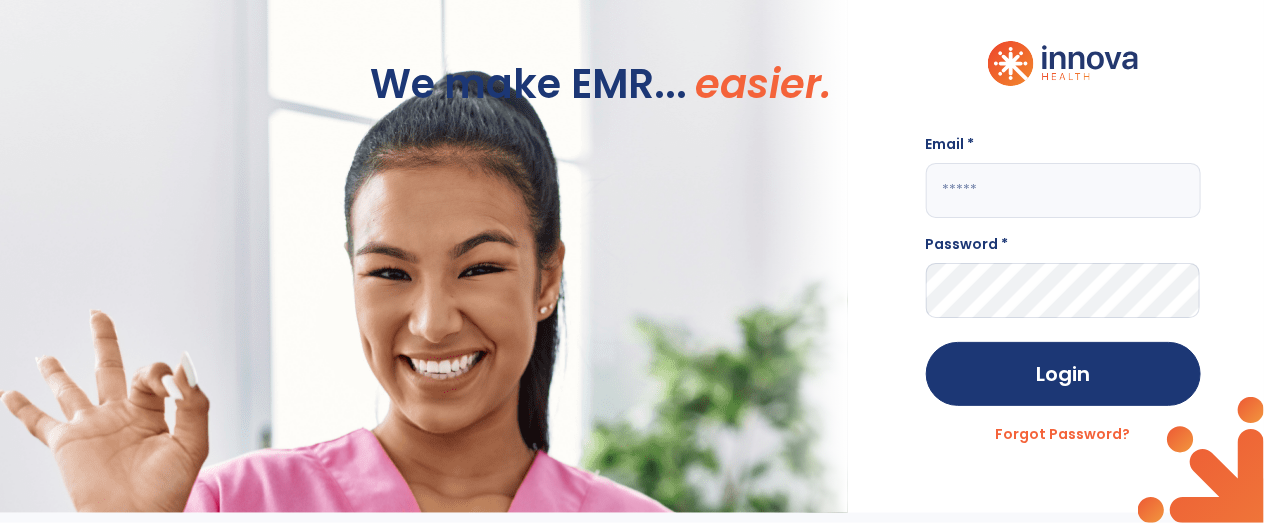 click 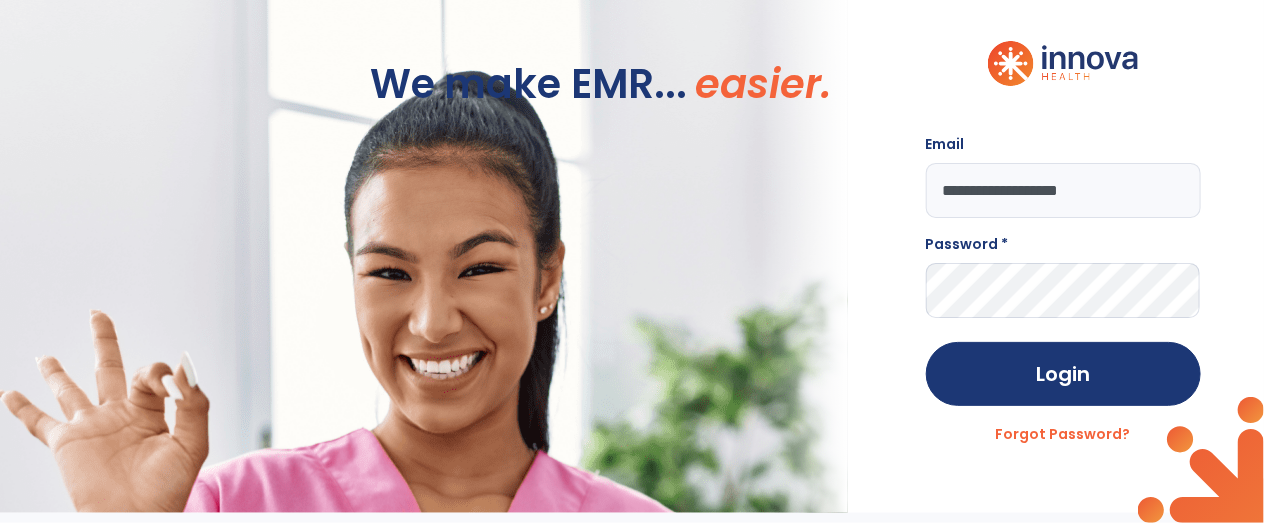 type on "**********" 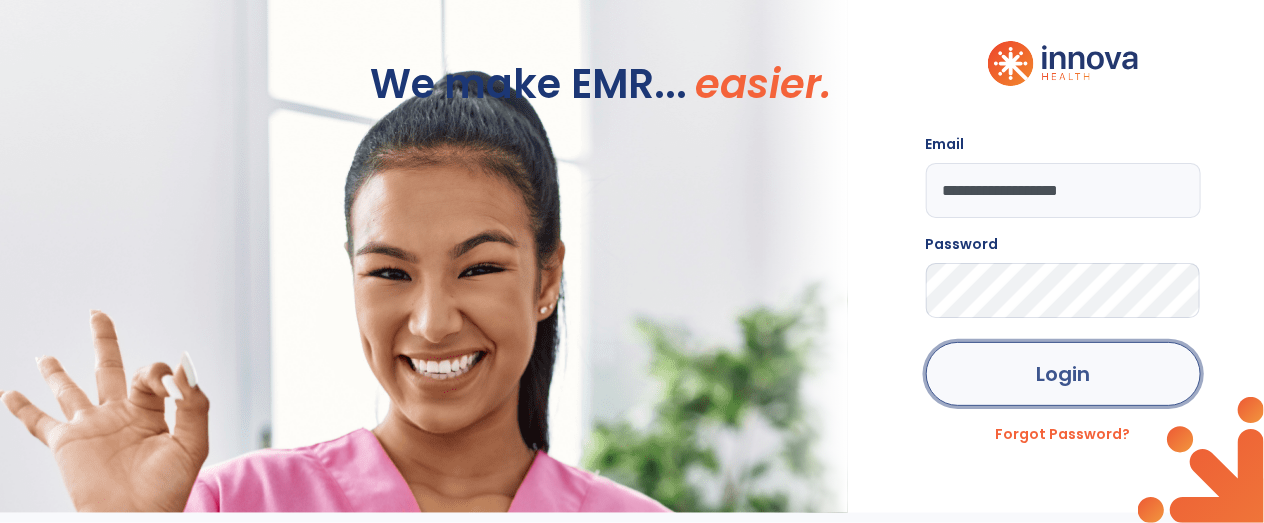 click on "Login" 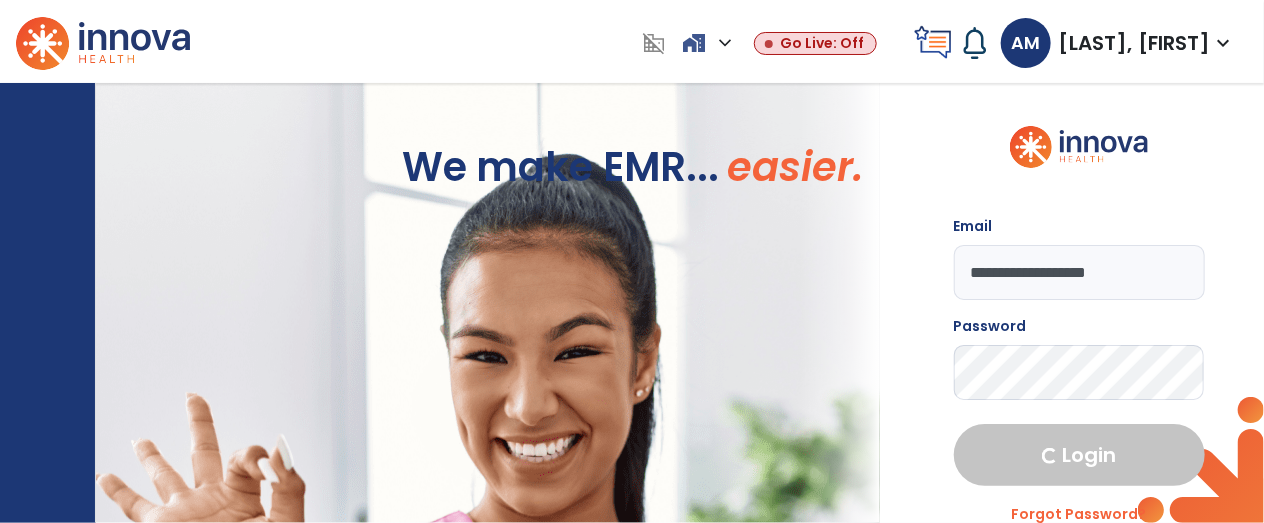 select on "****" 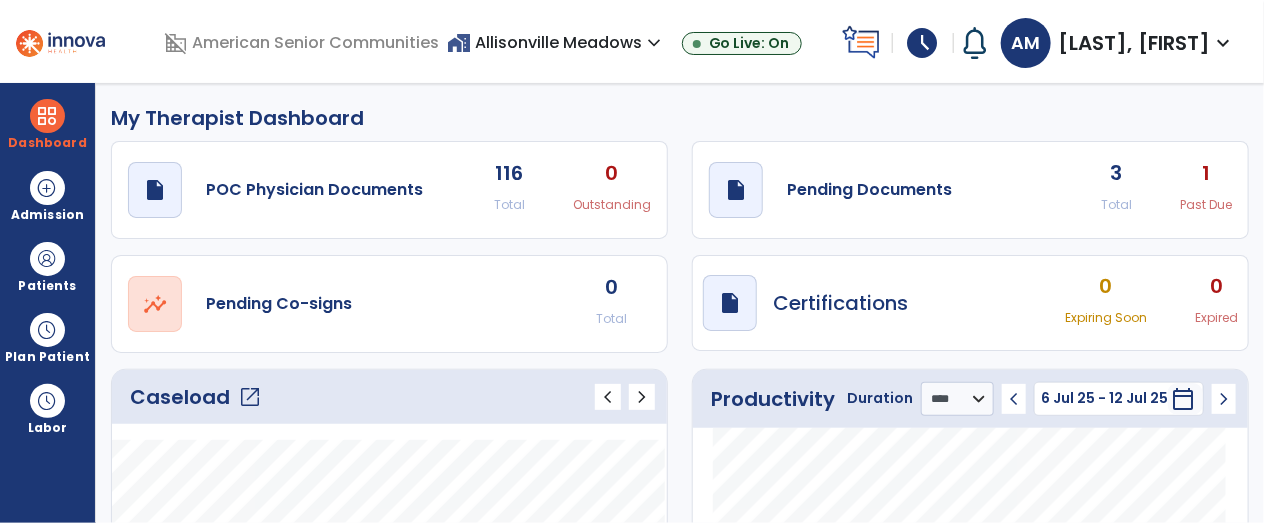 click on "open_in_new" 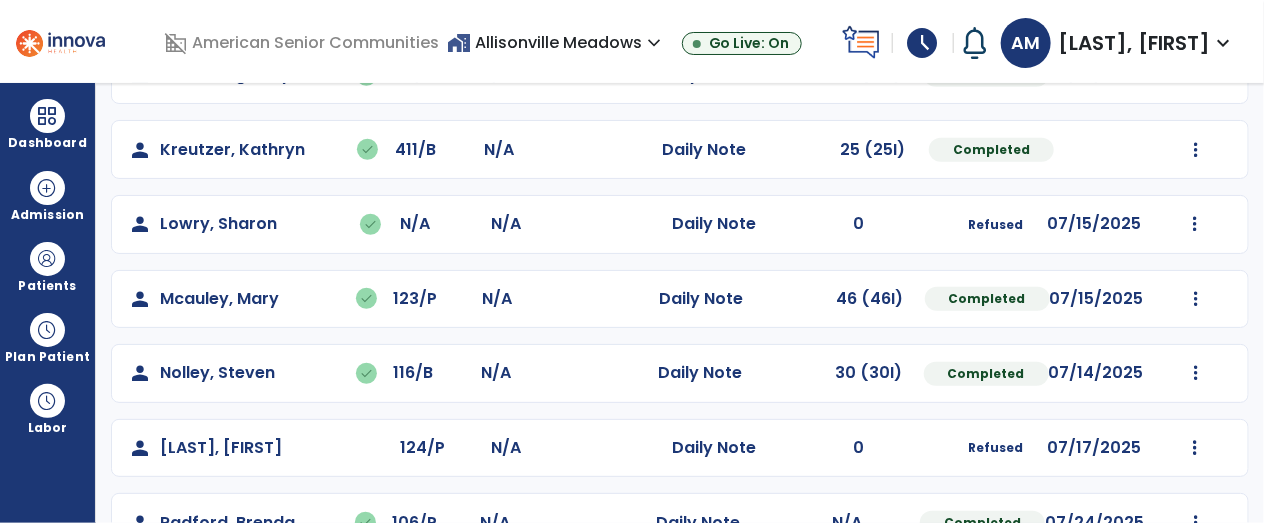 scroll, scrollTop: 884, scrollLeft: 0, axis: vertical 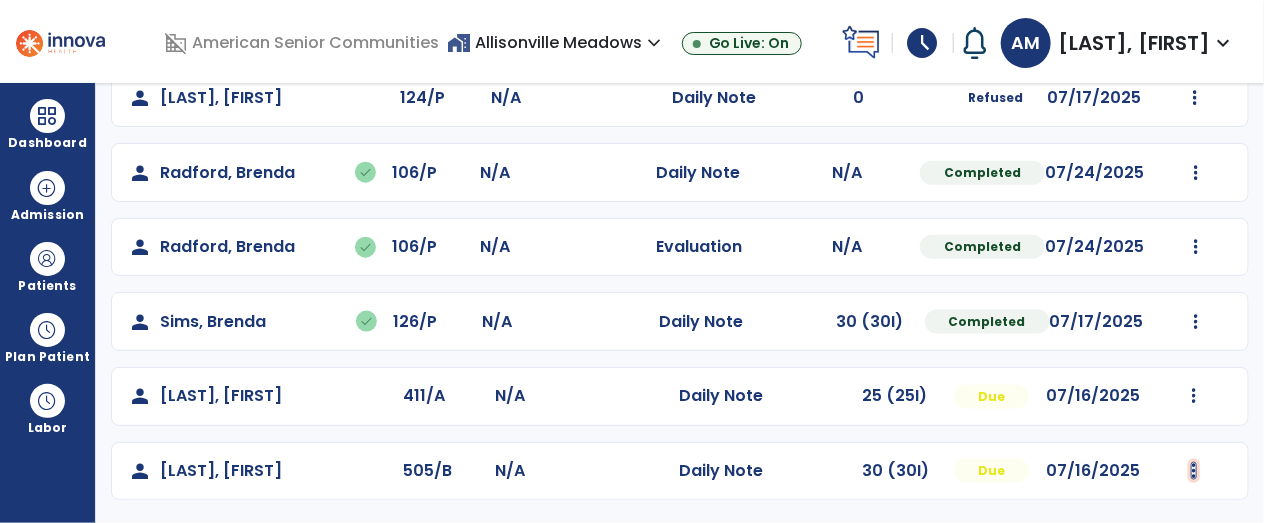 click at bounding box center (1196, -424) 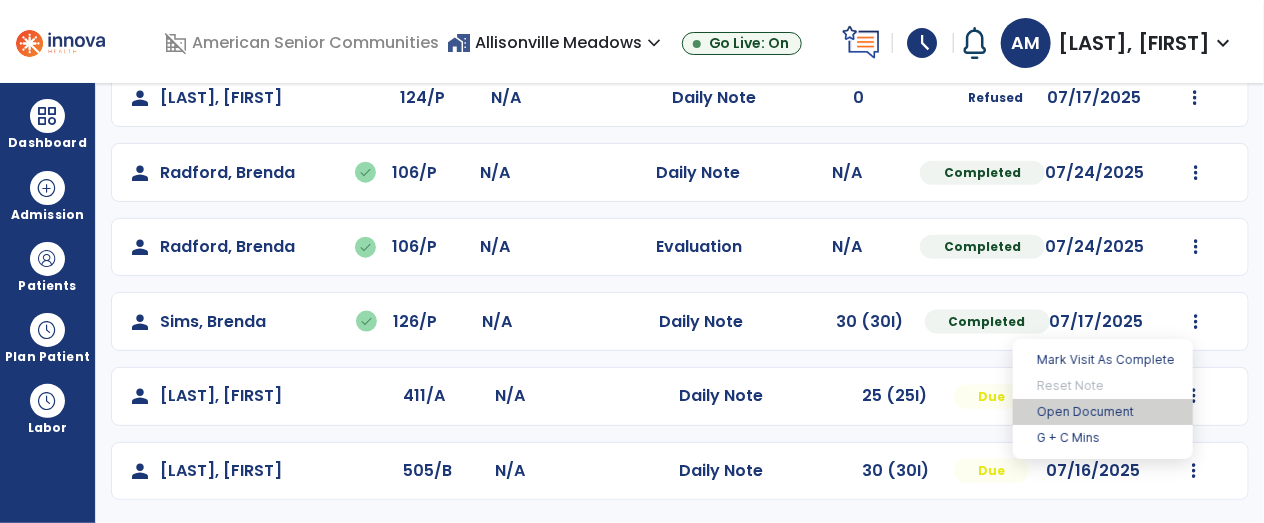 click on "Open Document" at bounding box center [1103, 412] 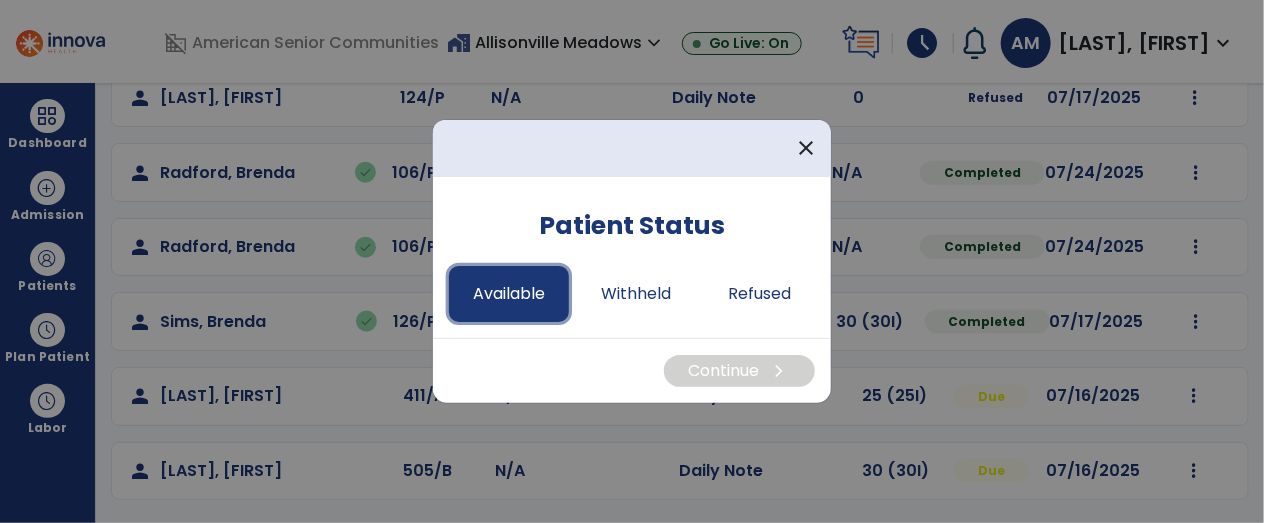 click on "Available" at bounding box center [509, 294] 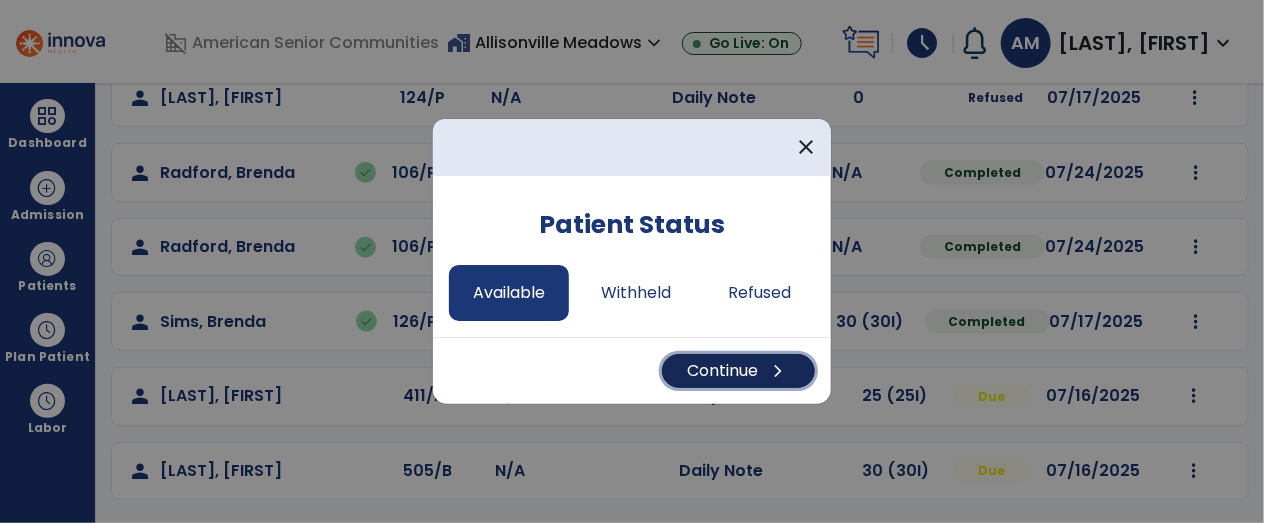 click on "Continue   chevron_right" at bounding box center (738, 371) 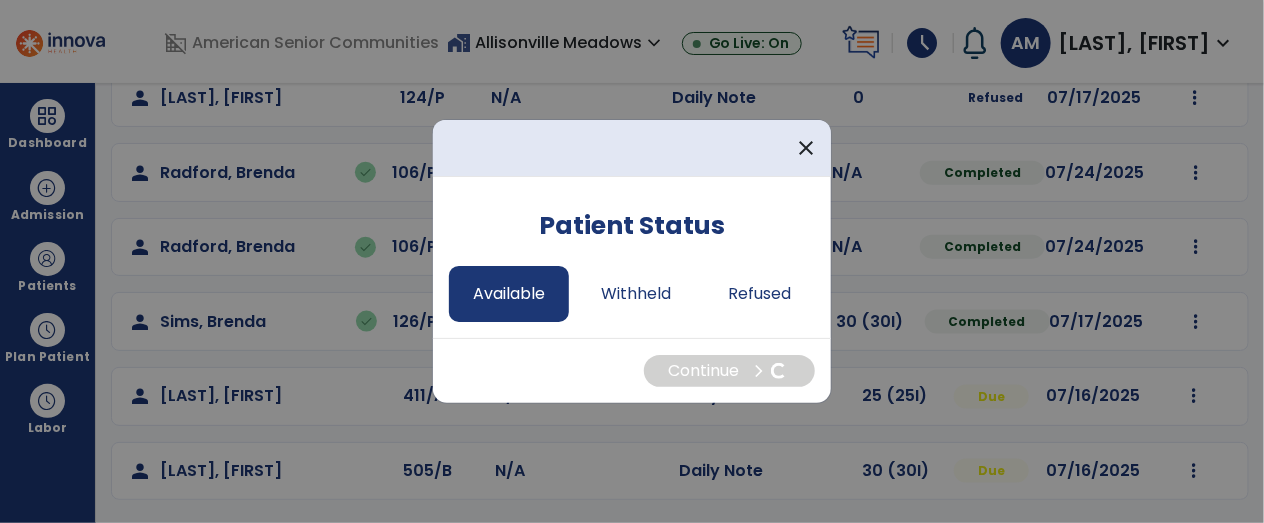 select on "*" 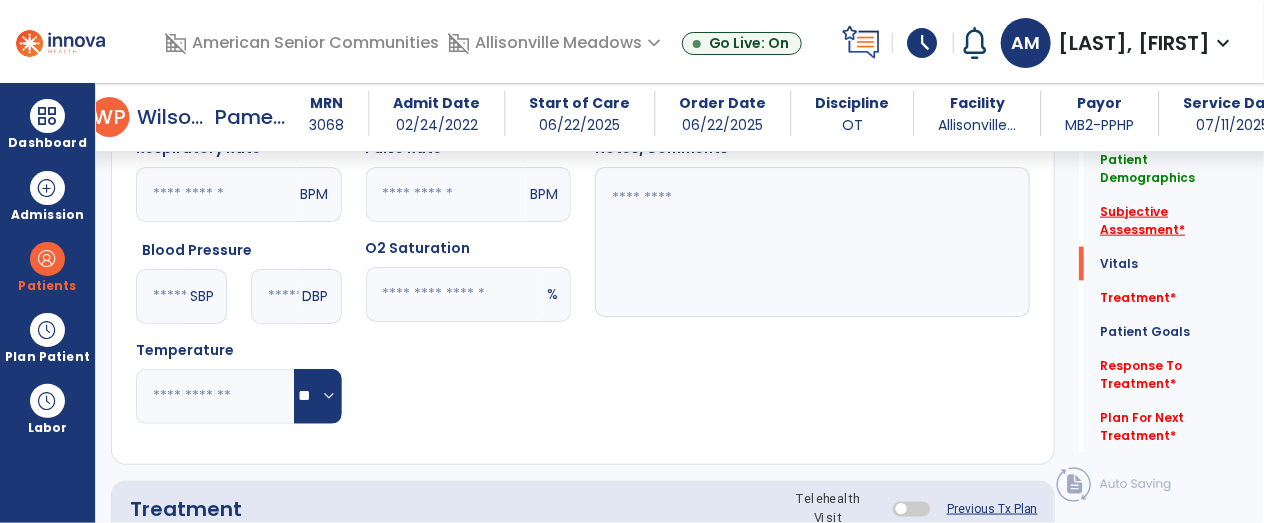 click on "*" 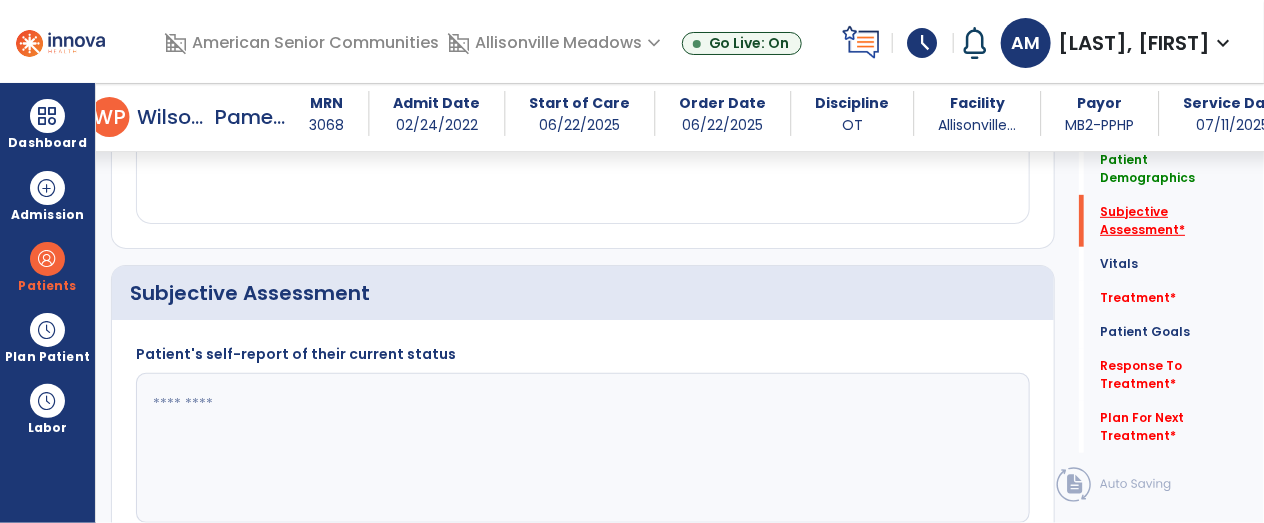 scroll, scrollTop: 372, scrollLeft: 0, axis: vertical 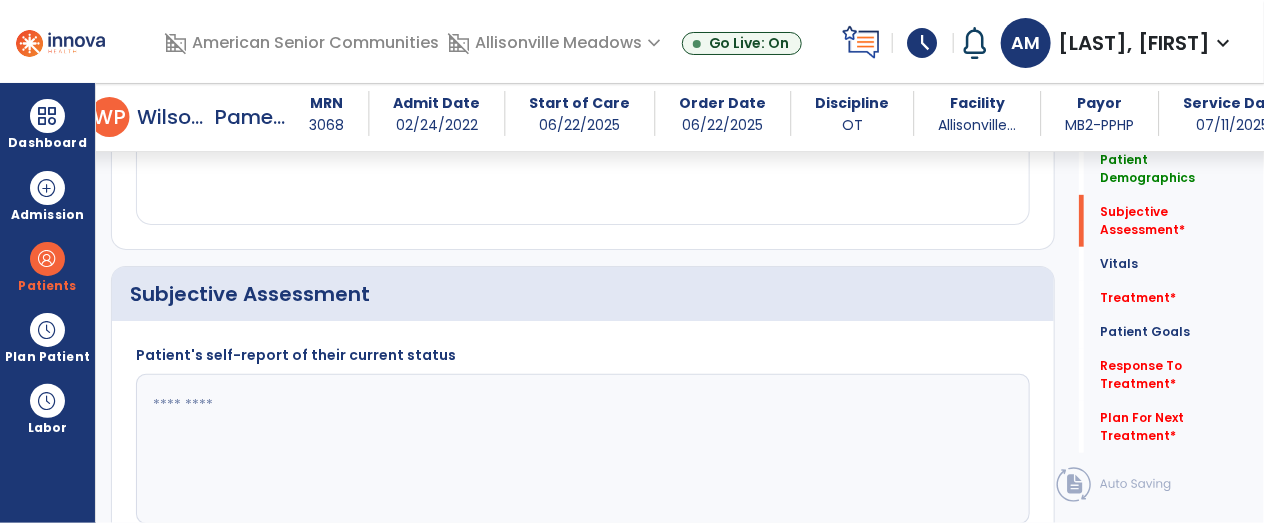 click 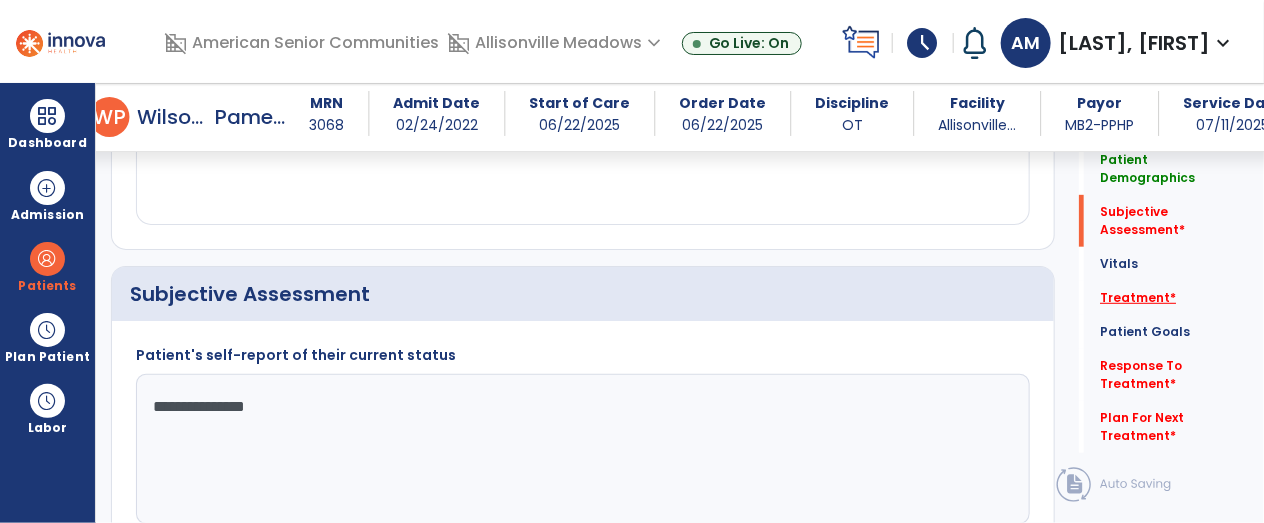 type on "**********" 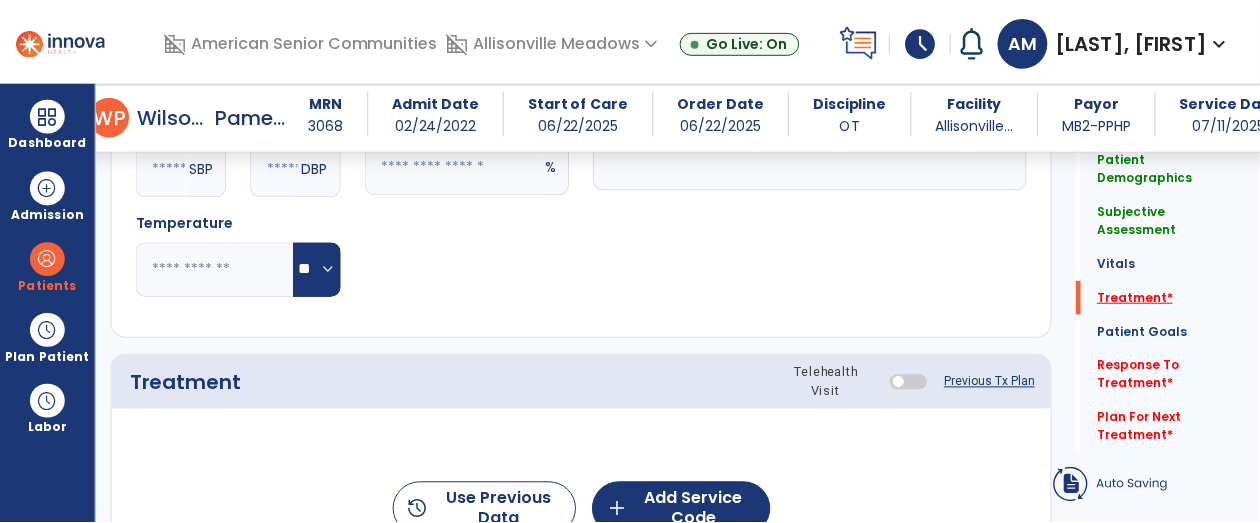 scroll, scrollTop: 1182, scrollLeft: 0, axis: vertical 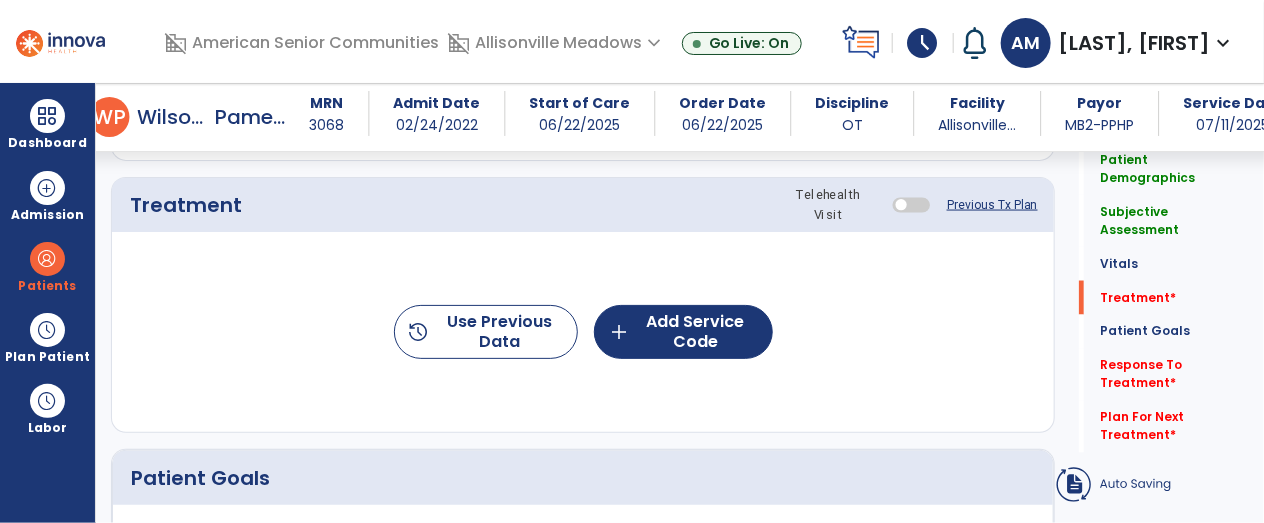 click on "history  Use Previous Data  add  Add Service Code" 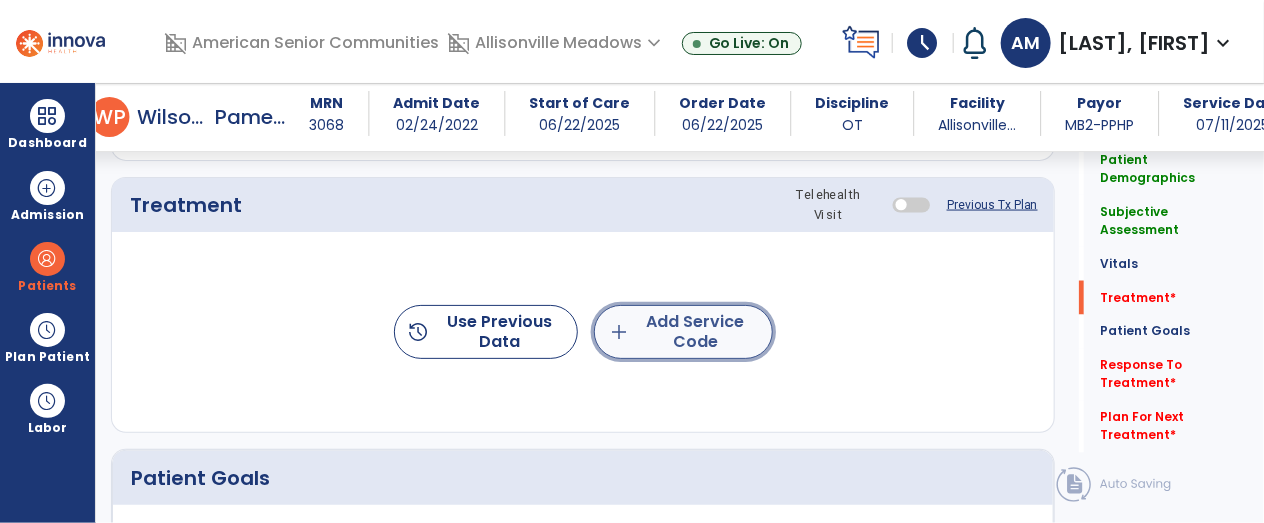 click on "add  Add Service Code" 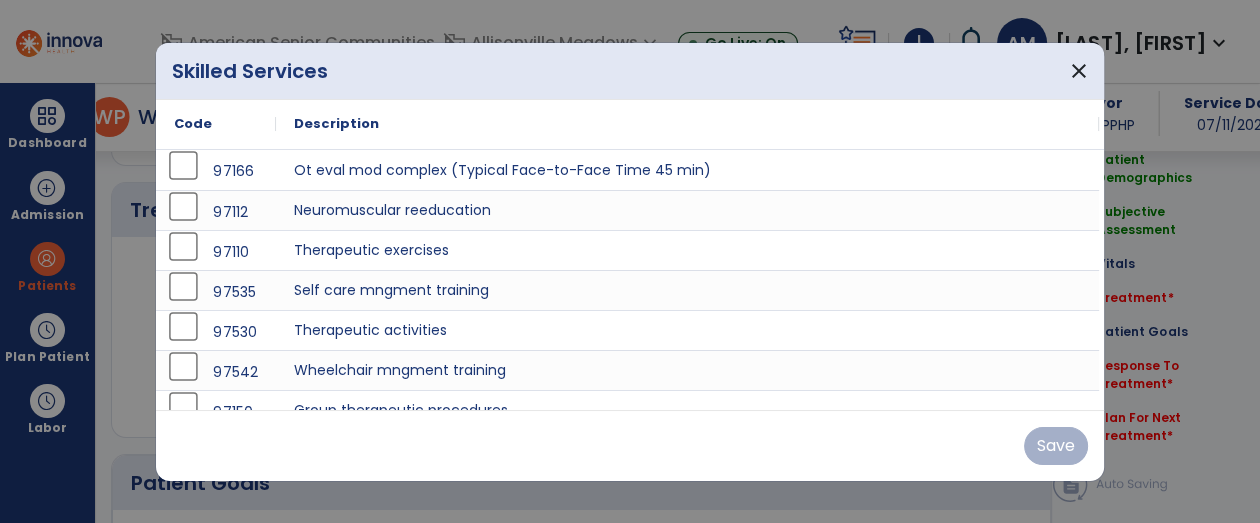 scroll, scrollTop: 1182, scrollLeft: 0, axis: vertical 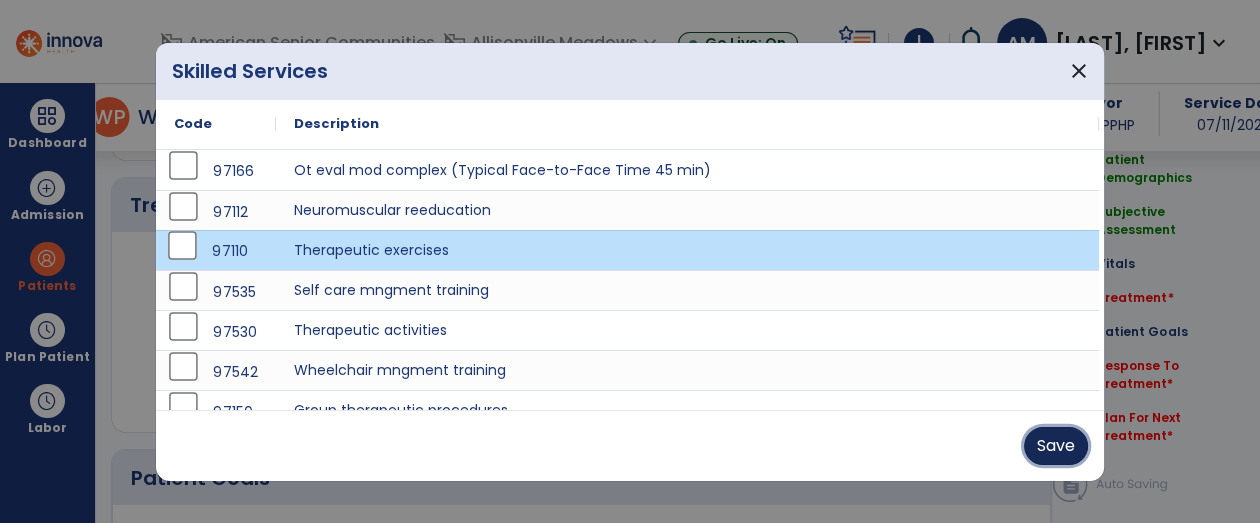 click on "Save" at bounding box center (1056, 446) 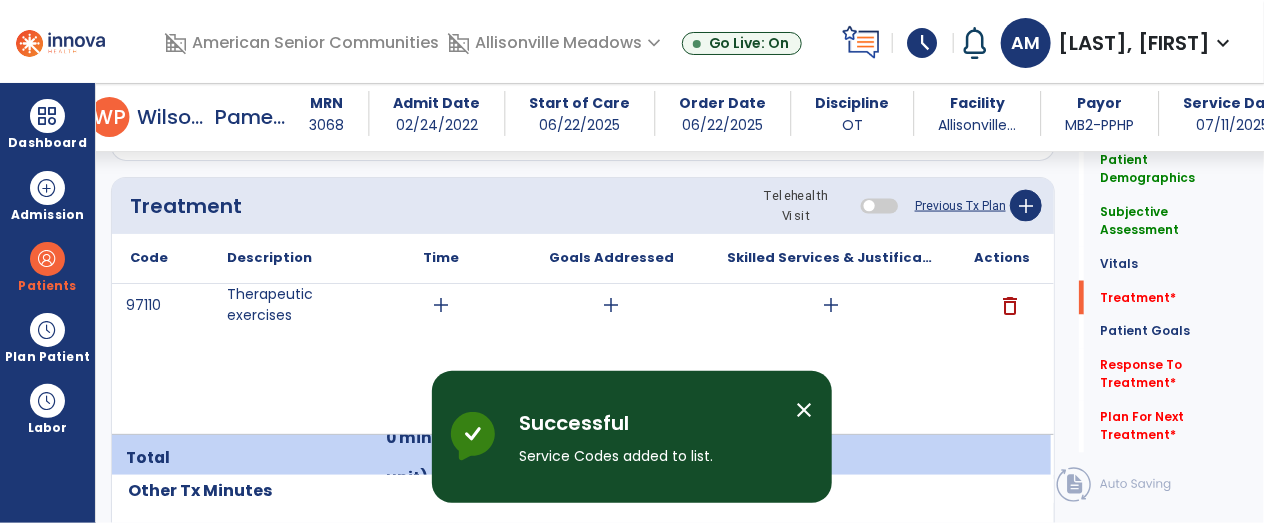 click on "add" at bounding box center [441, 305] 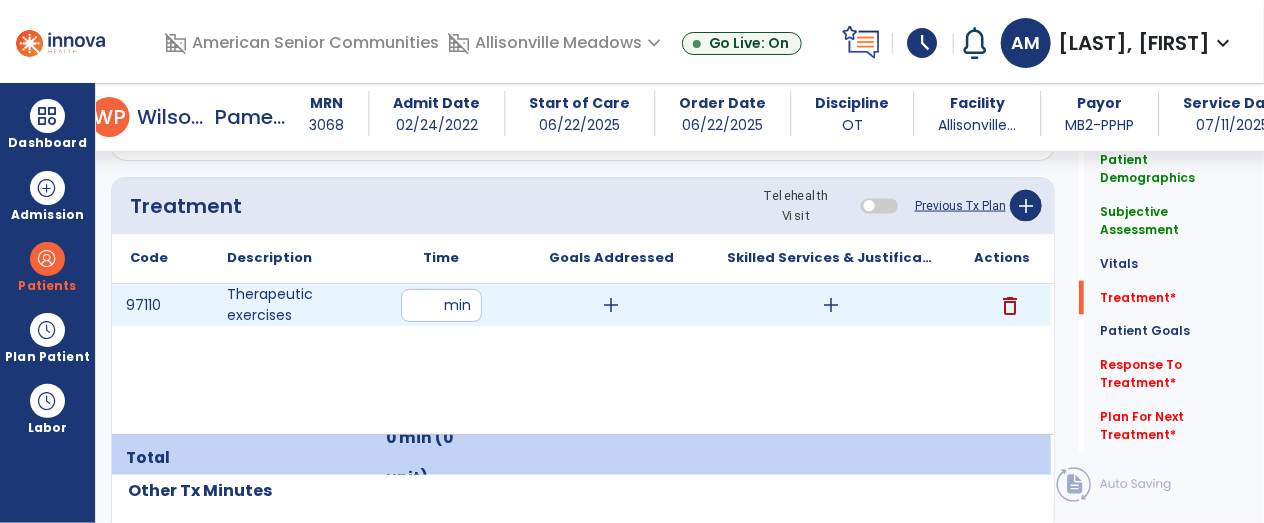 type on "**" 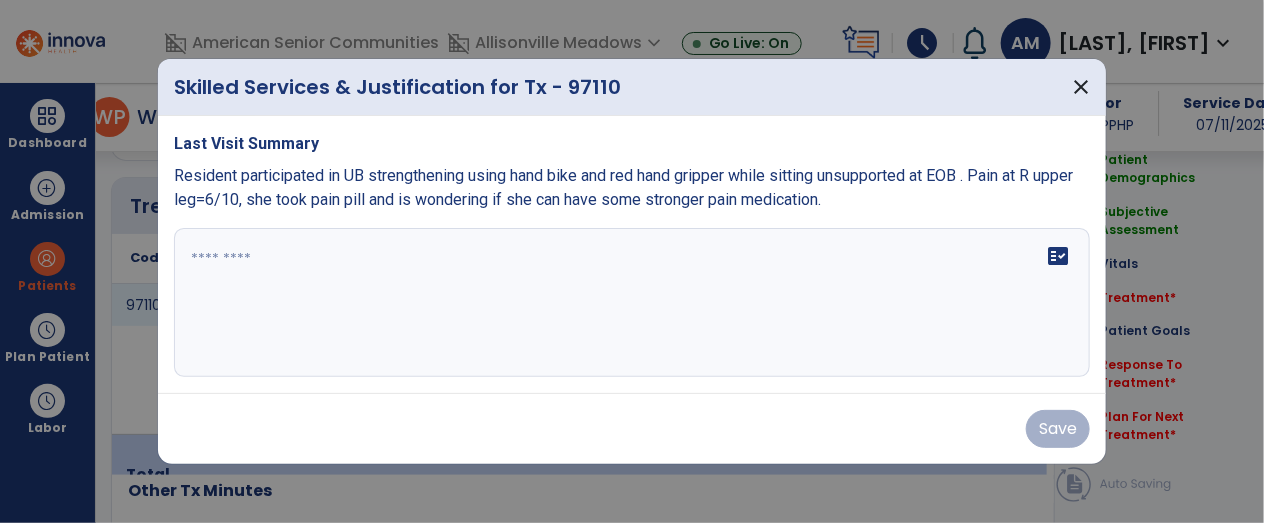 scroll, scrollTop: 1182, scrollLeft: 0, axis: vertical 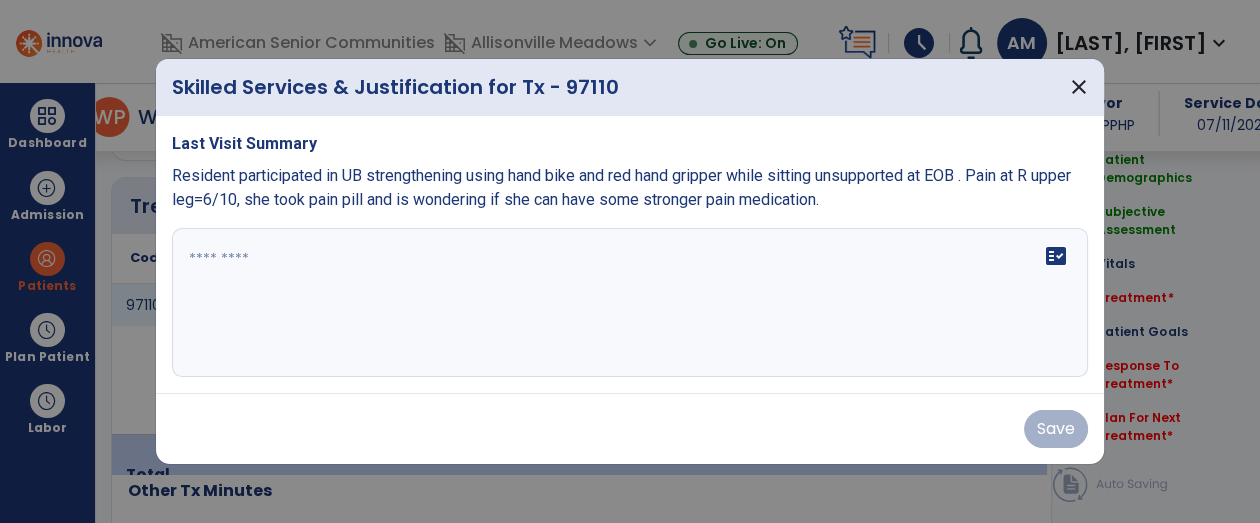 click at bounding box center (630, 303) 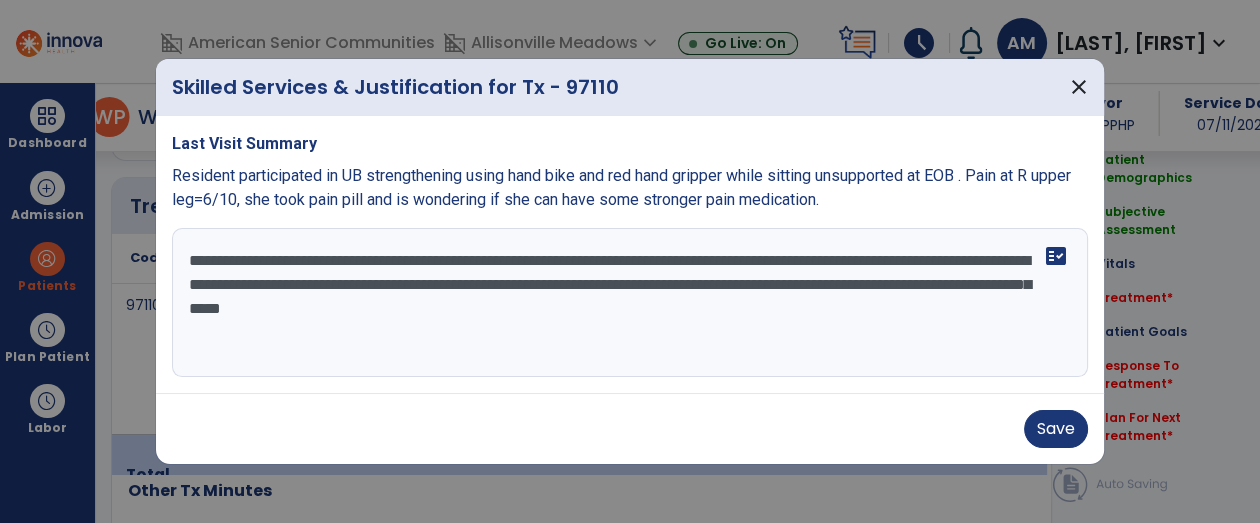 type on "**********" 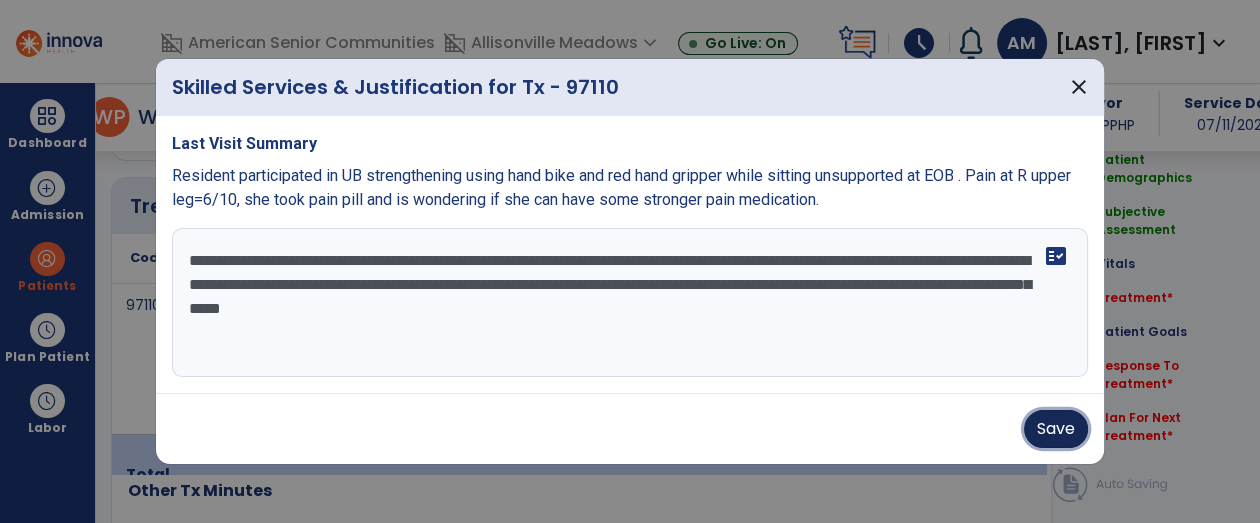 click on "Save" at bounding box center (1056, 429) 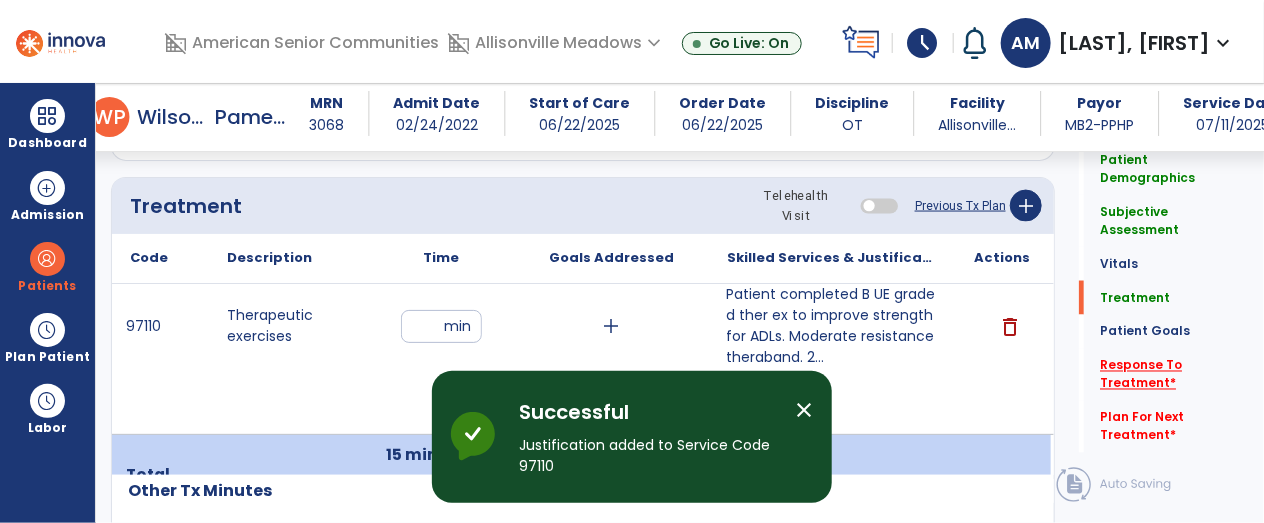 click on "*" 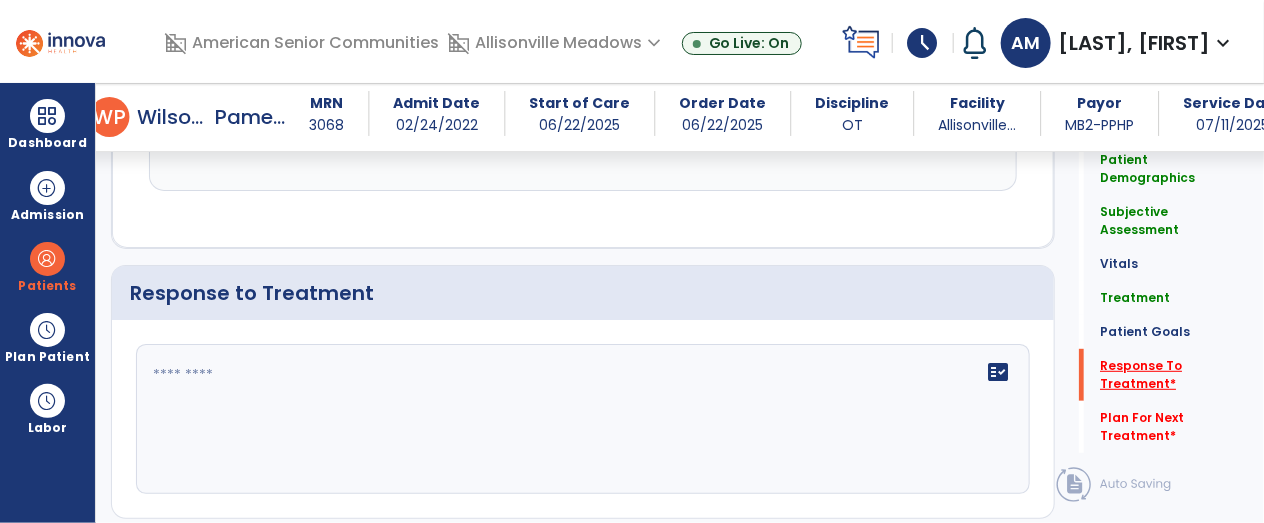 scroll, scrollTop: 3214, scrollLeft: 0, axis: vertical 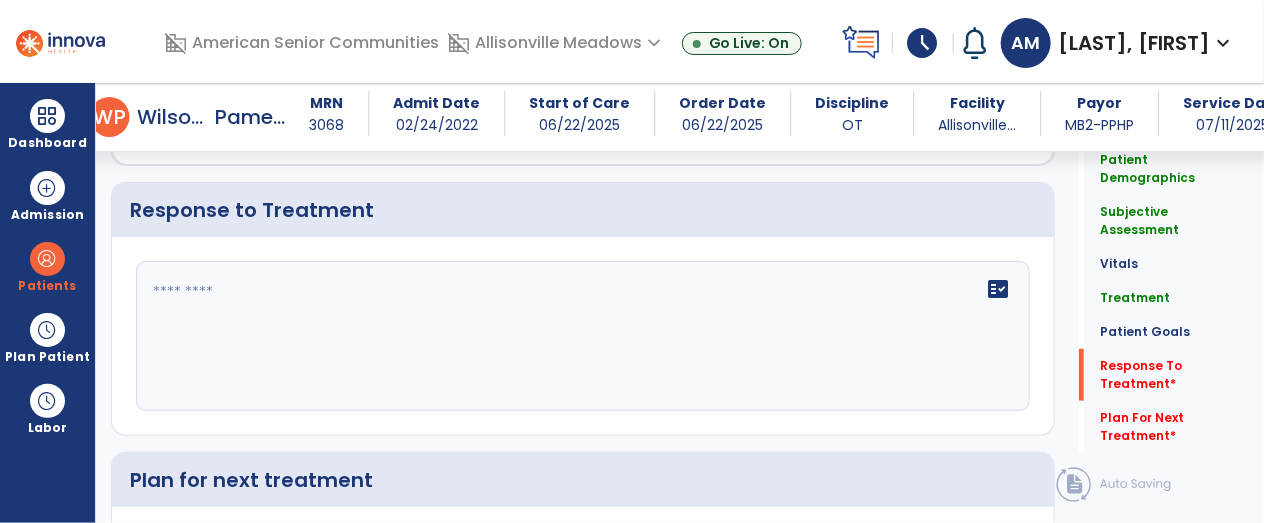 click on "fact_check" 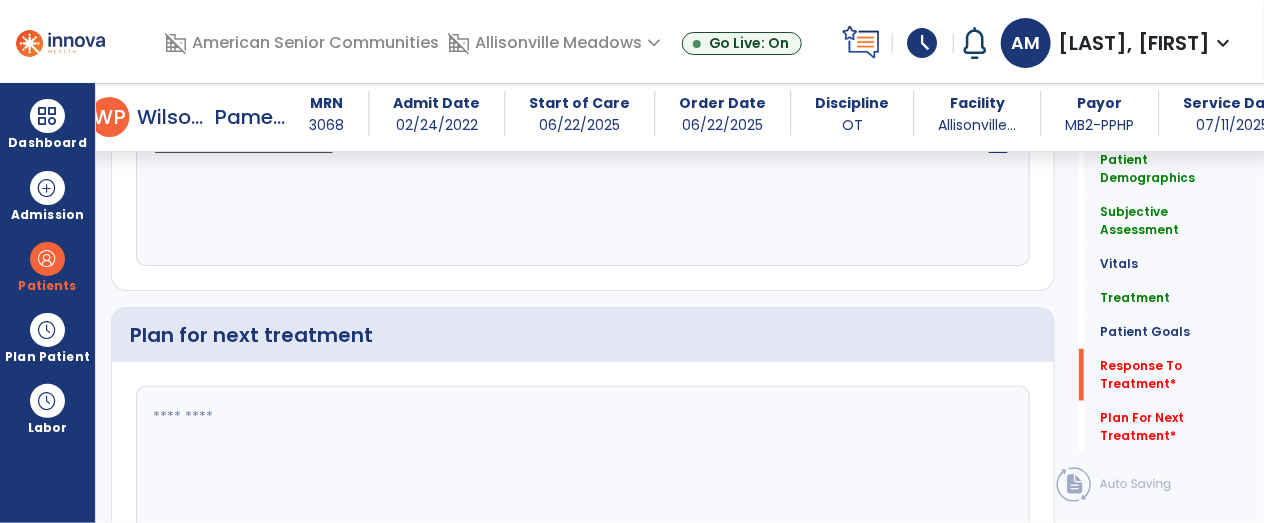 scroll, scrollTop: 3383, scrollLeft: 0, axis: vertical 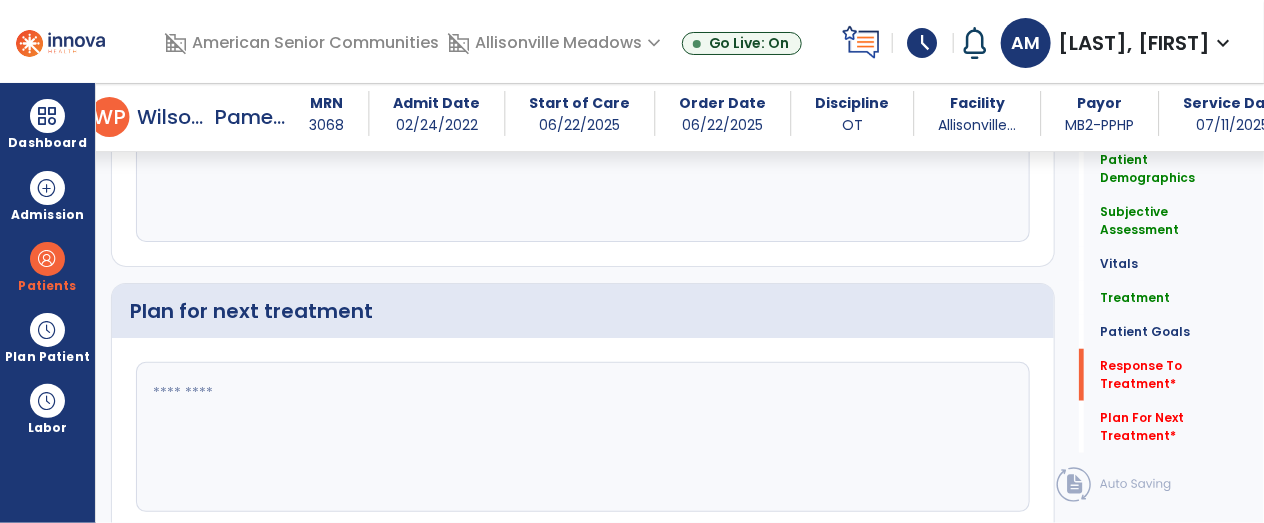 type on "**********" 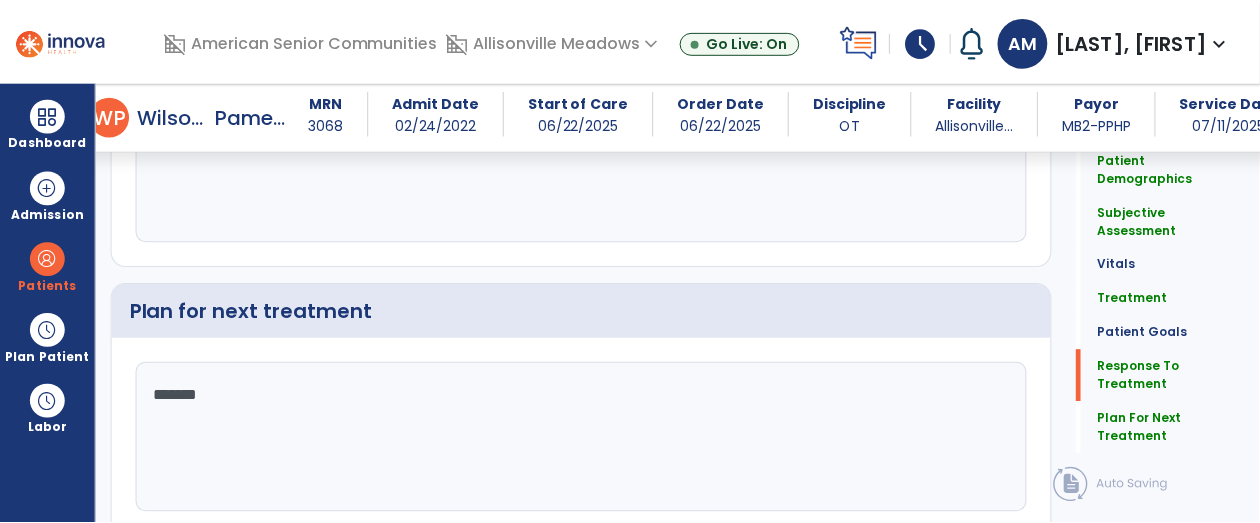 scroll, scrollTop: 3456, scrollLeft: 0, axis: vertical 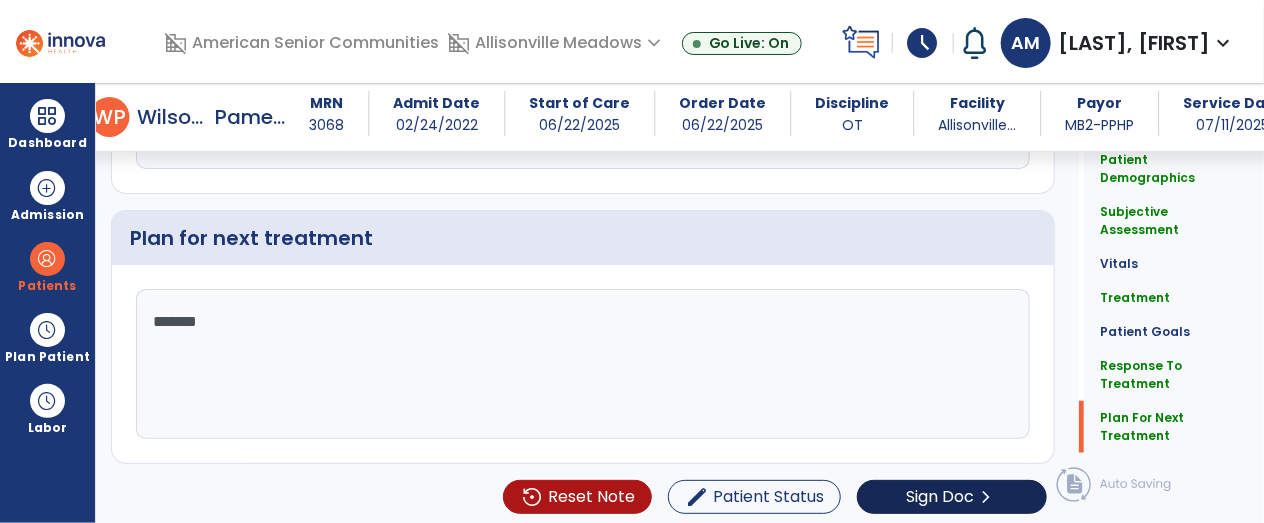 type on "*******" 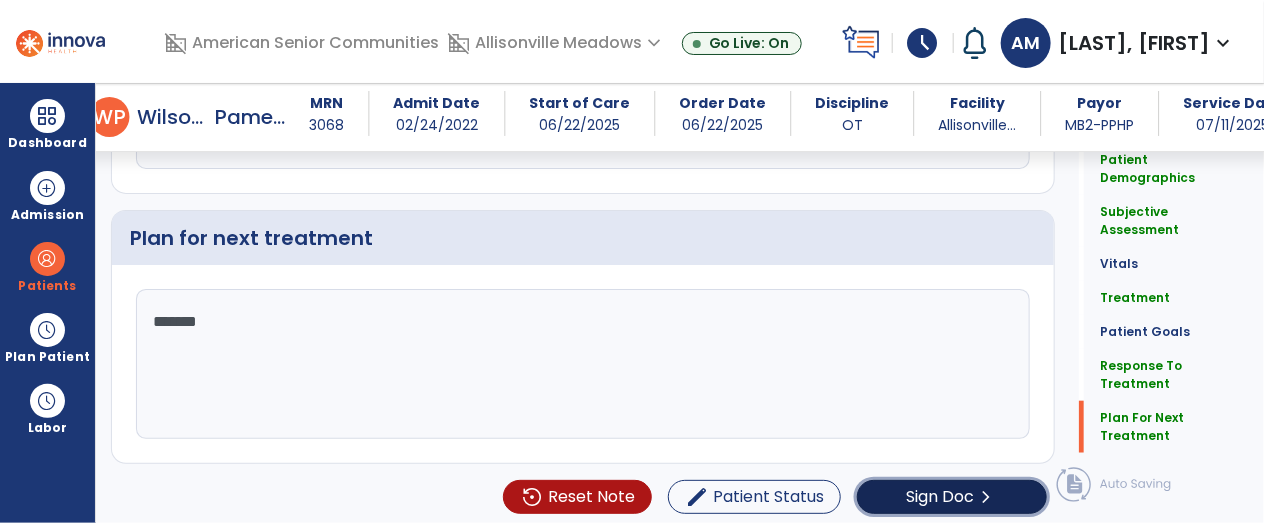 click on "chevron_right" 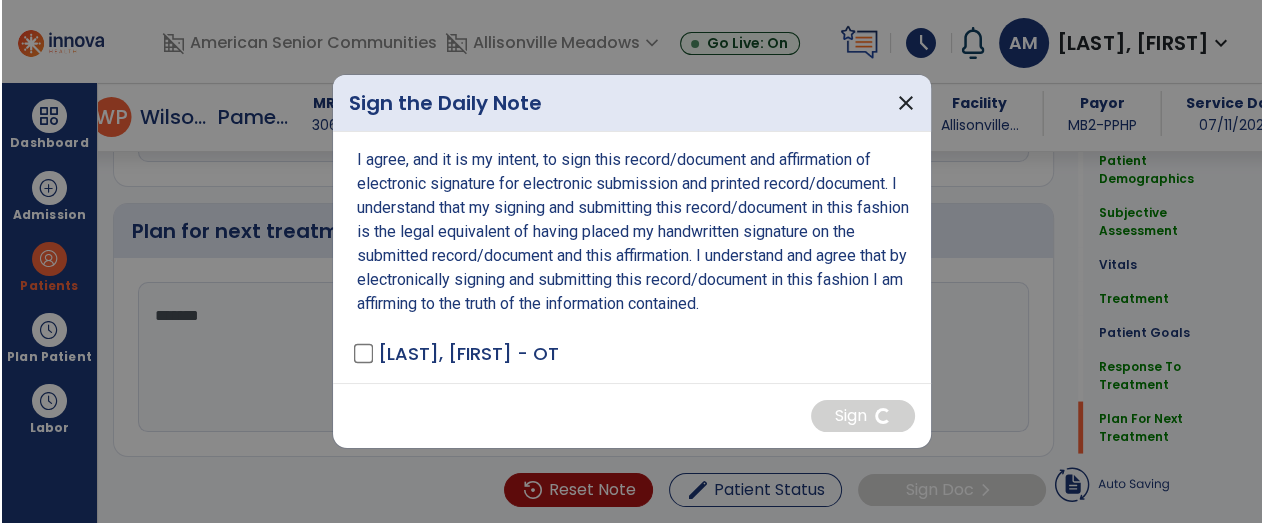 scroll, scrollTop: 3458, scrollLeft: 0, axis: vertical 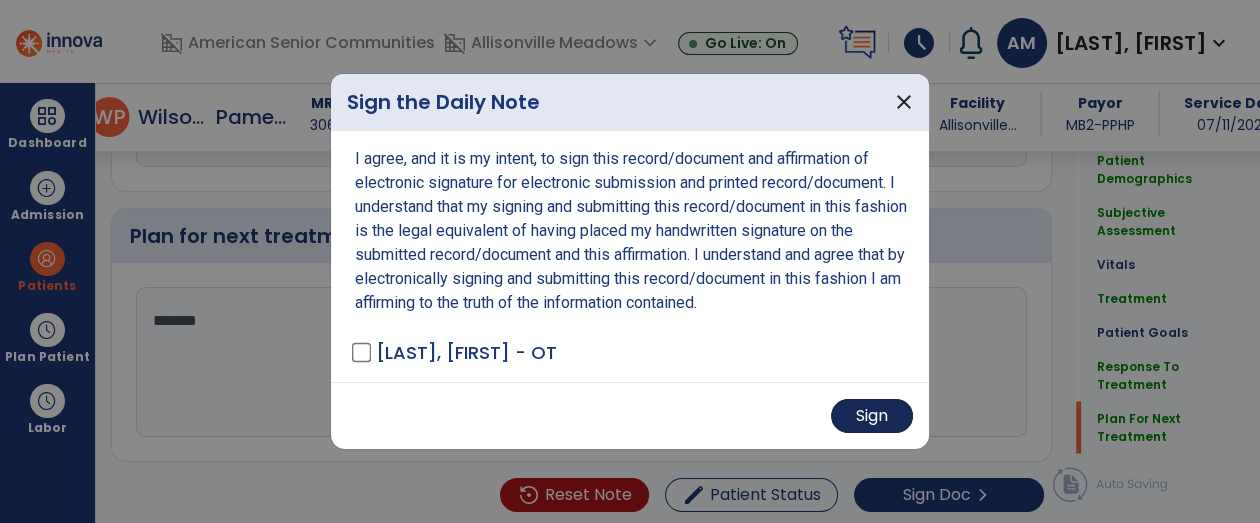 click on "Sign" at bounding box center (872, 416) 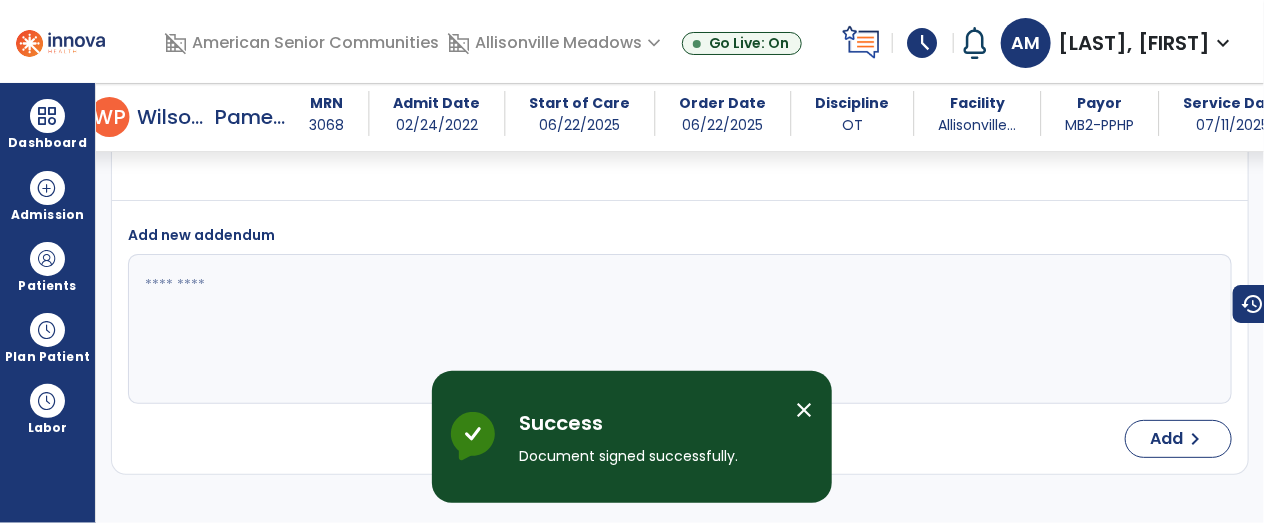 scroll, scrollTop: 4445, scrollLeft: 0, axis: vertical 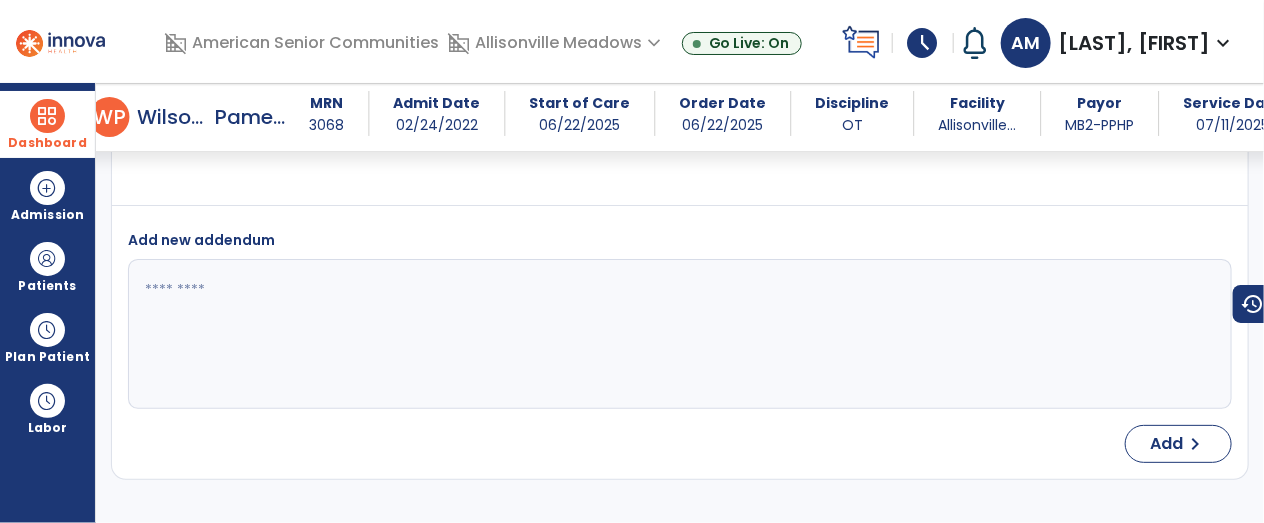 click on "Dashboard" at bounding box center (47, 143) 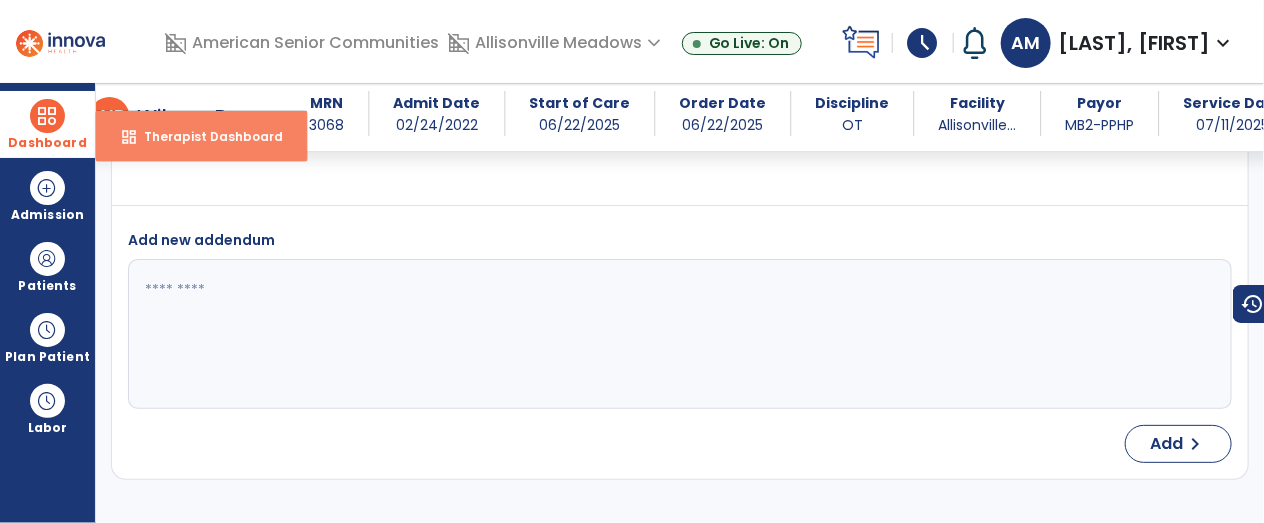 click on "dashboard  Therapist Dashboard" at bounding box center [201, 136] 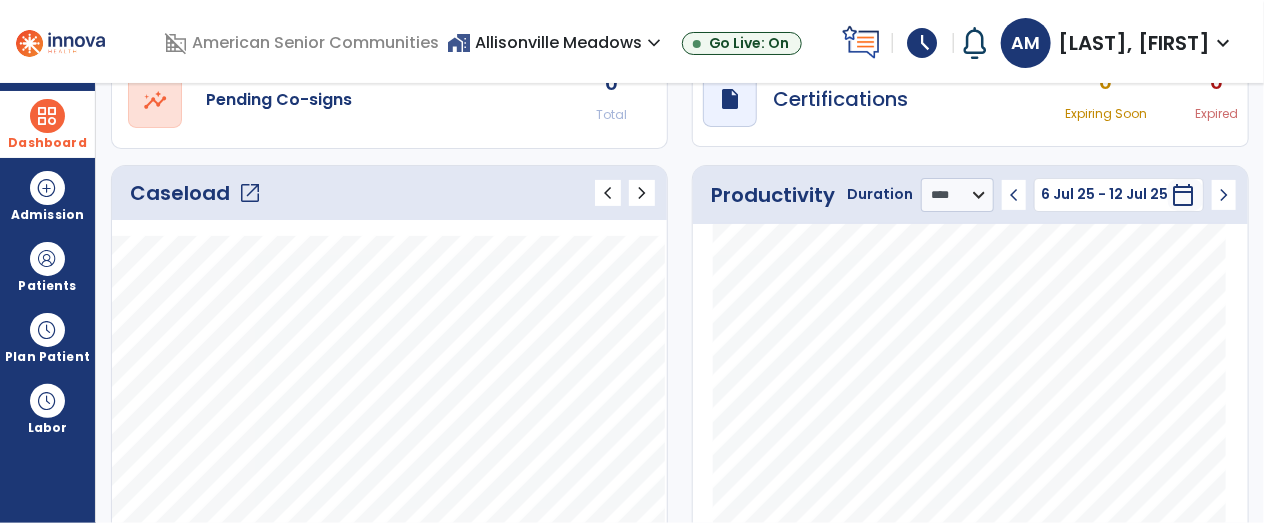 scroll, scrollTop: 199, scrollLeft: 0, axis: vertical 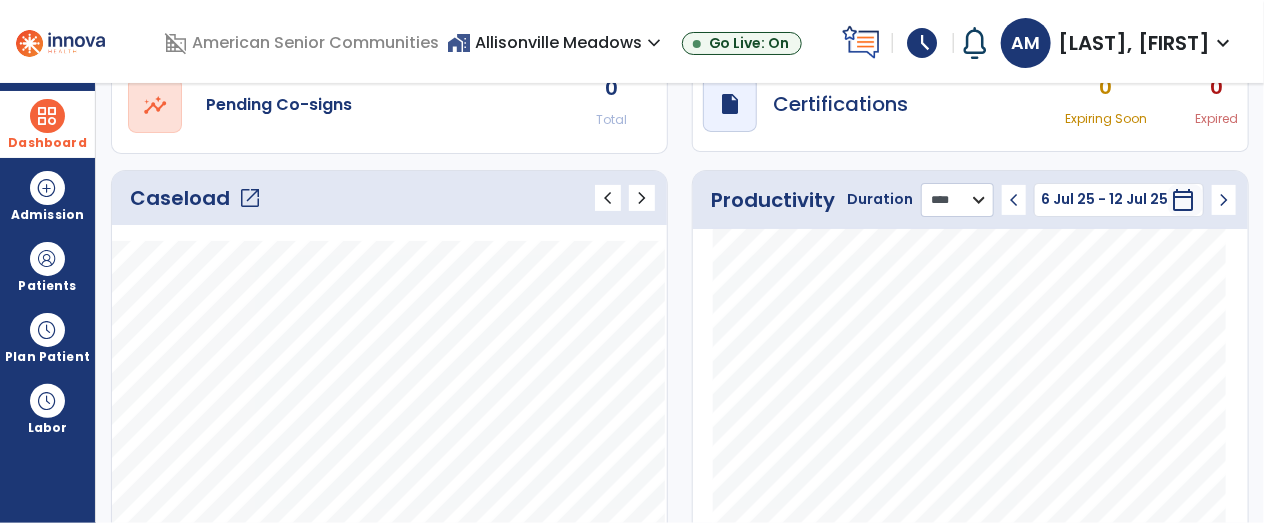 click on "******** **** ***" 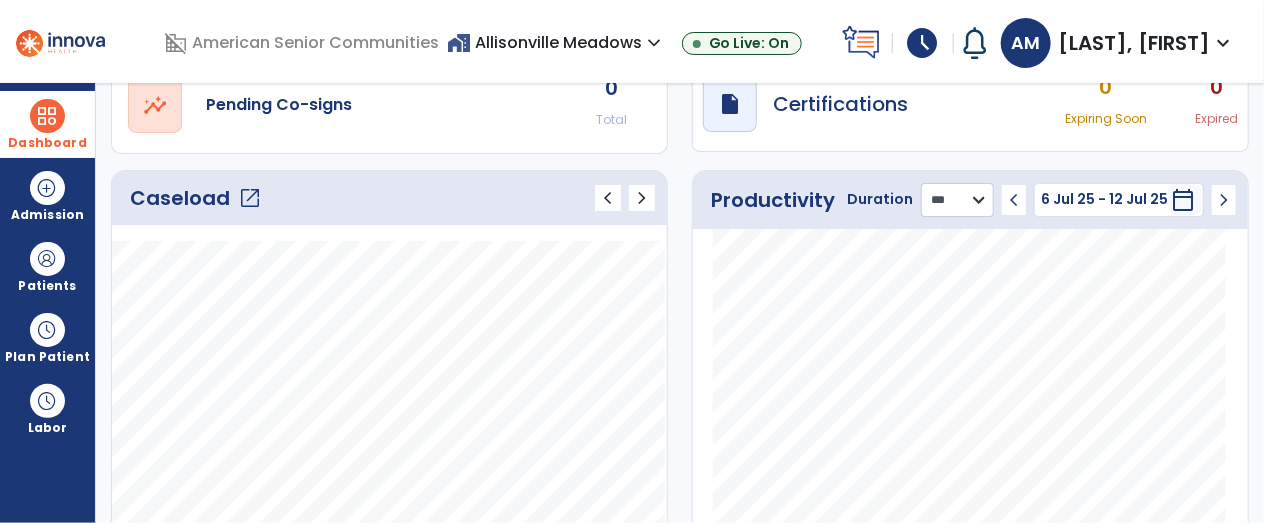 click on "******** **** ***" 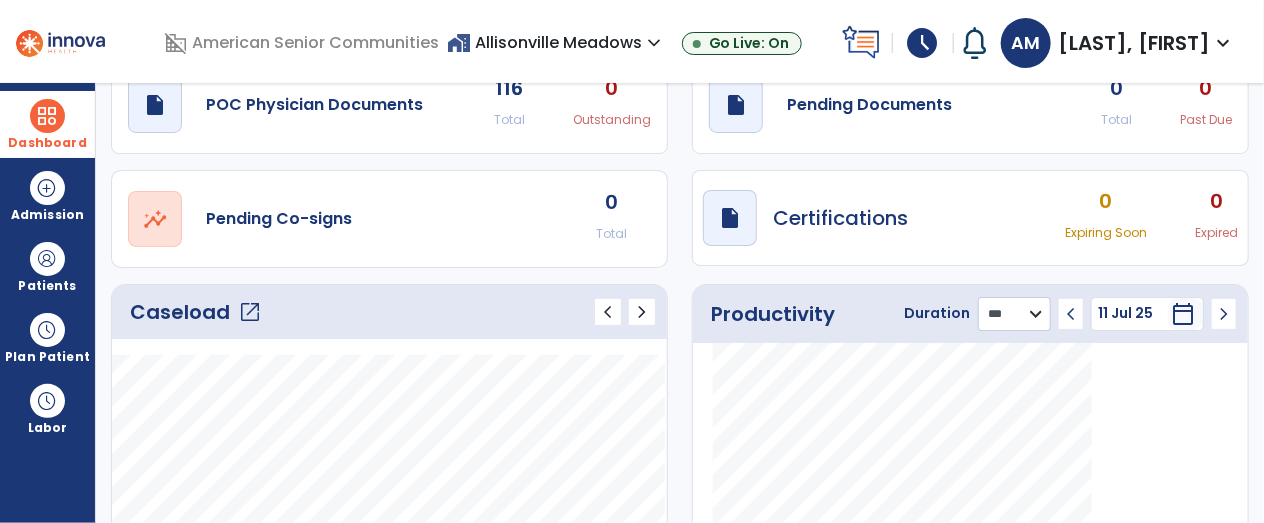scroll, scrollTop: 0, scrollLeft: 0, axis: both 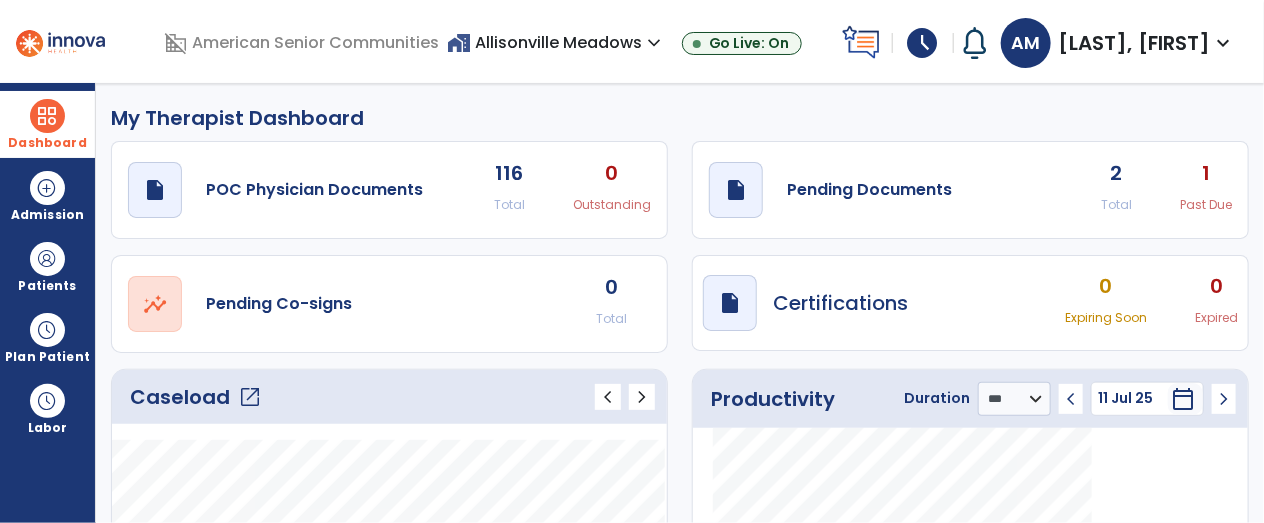 click on "home_work   Allisonville Meadows   expand_more" at bounding box center (556, 42) 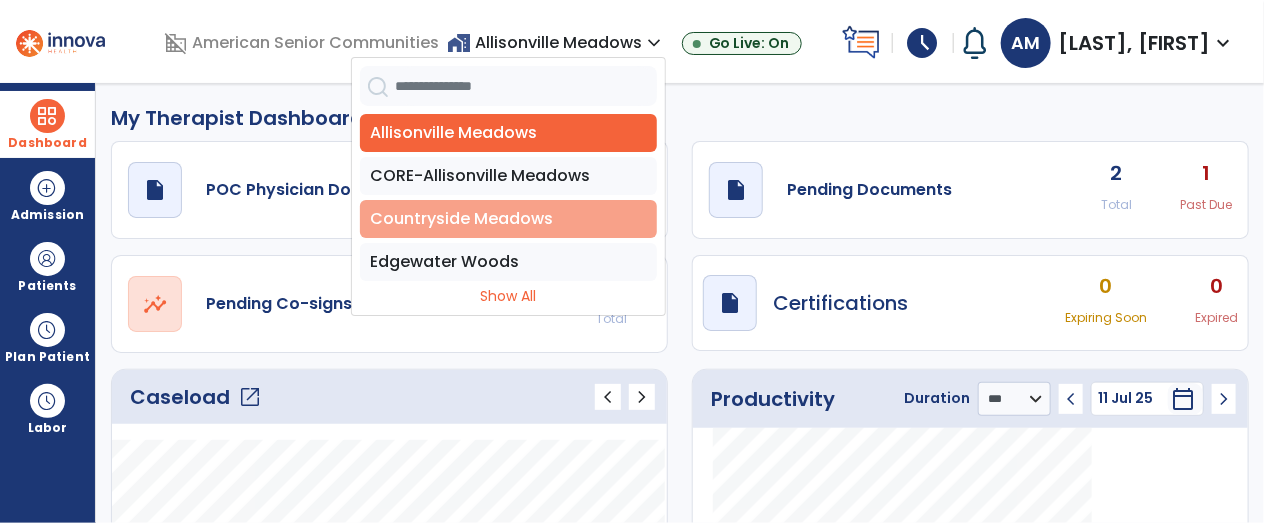 click on "Countryside Meadows" at bounding box center [508, 219] 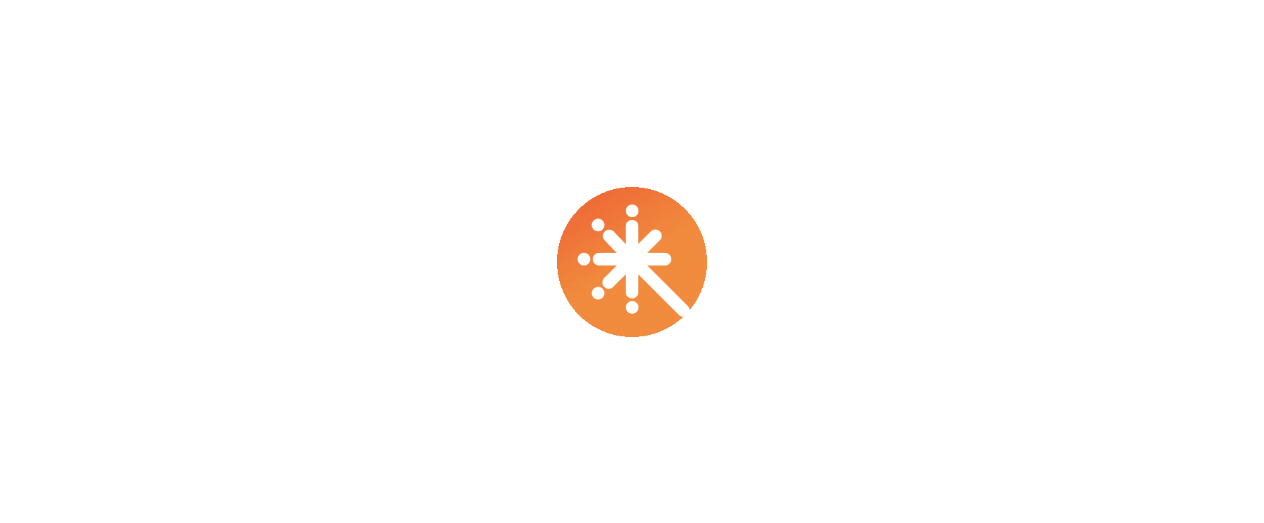 scroll, scrollTop: 0, scrollLeft: 0, axis: both 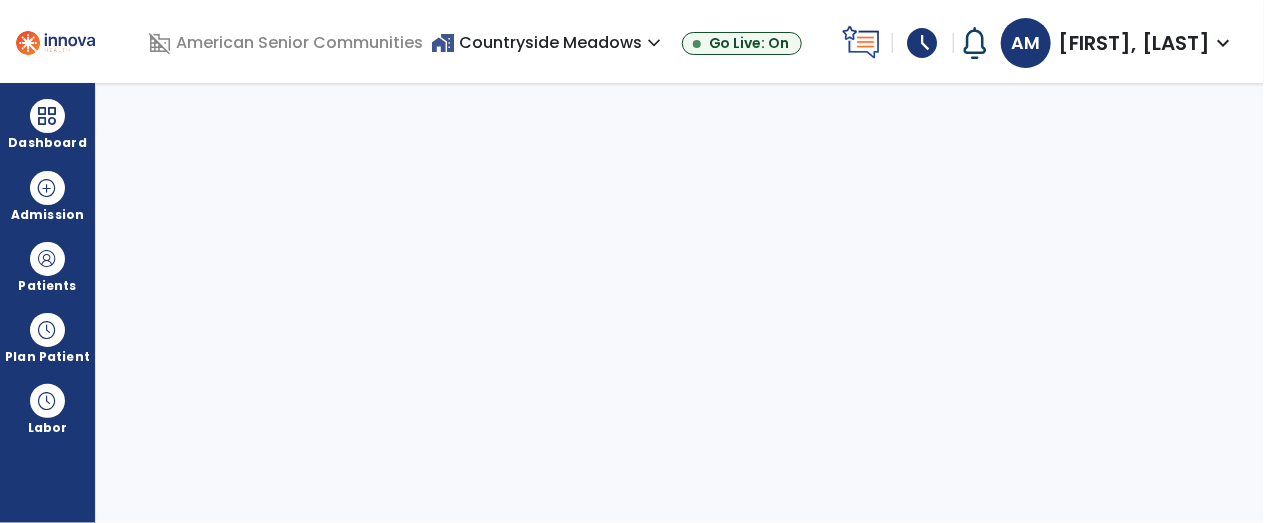 select on "****" 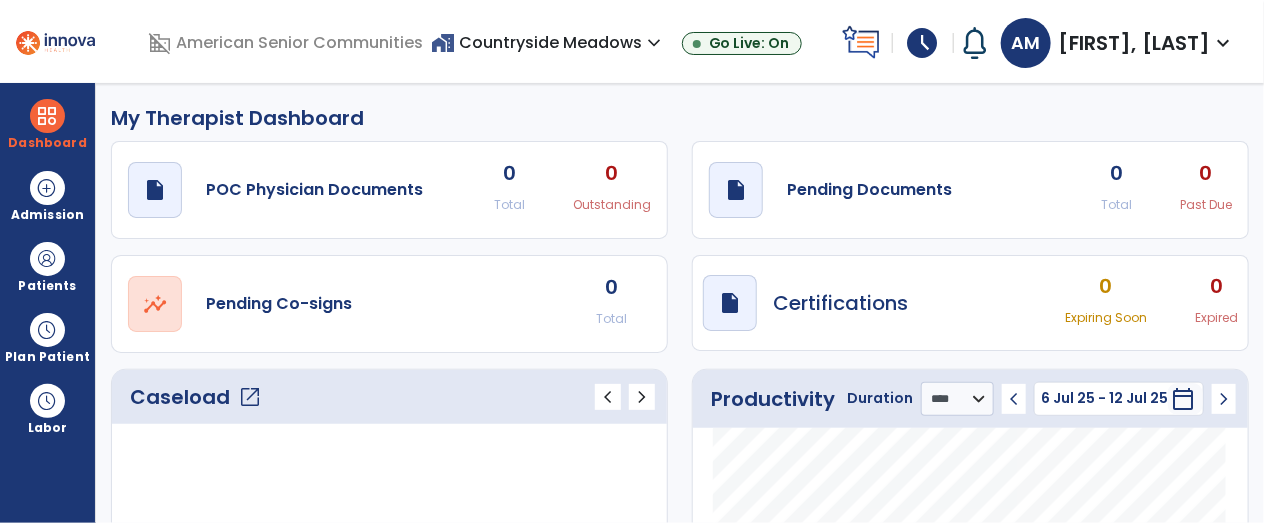 click on "home_work   [ADDRESS]   expand_more   [ADDRESS]   CORE-[ADDRESS]   [ADDRESS]   [ADDRESS]  Show All Go Live: On" at bounding box center [632, 43] 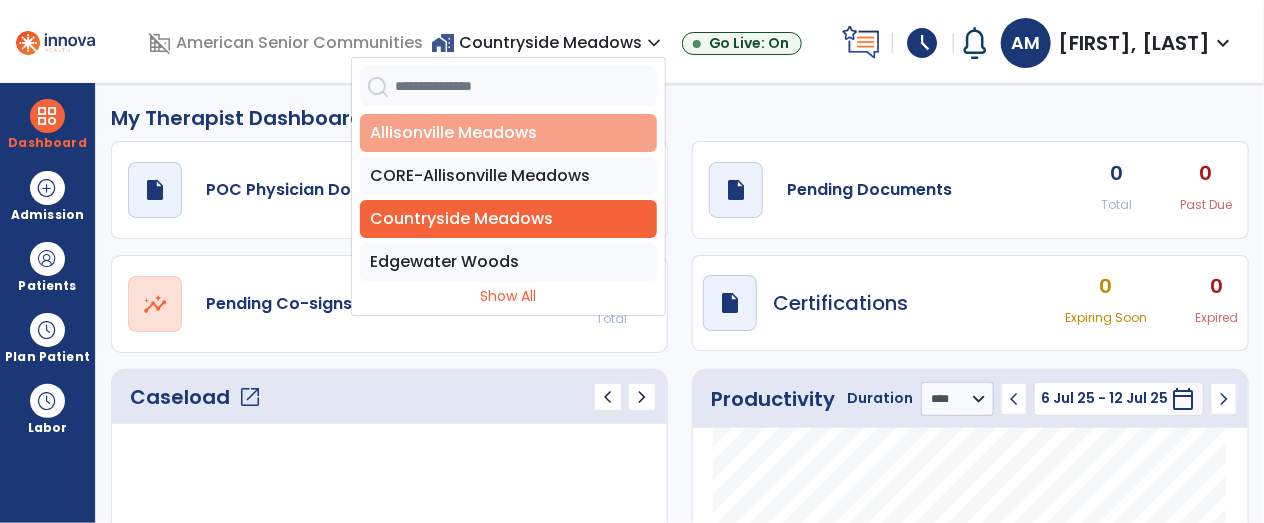 click on "Allisonville Meadows" at bounding box center [508, 133] 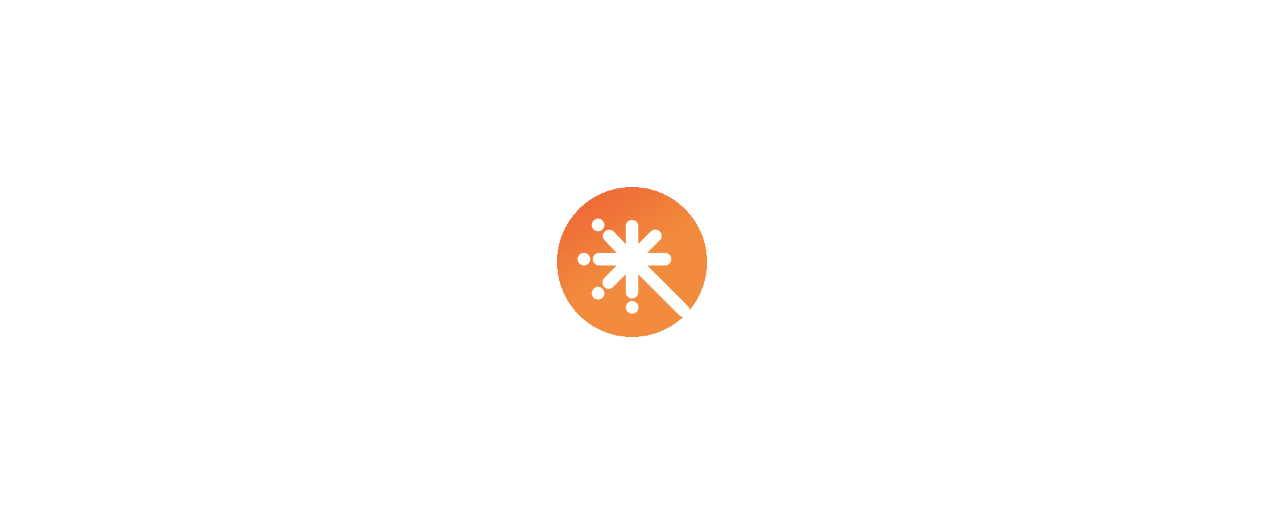 scroll, scrollTop: 0, scrollLeft: 0, axis: both 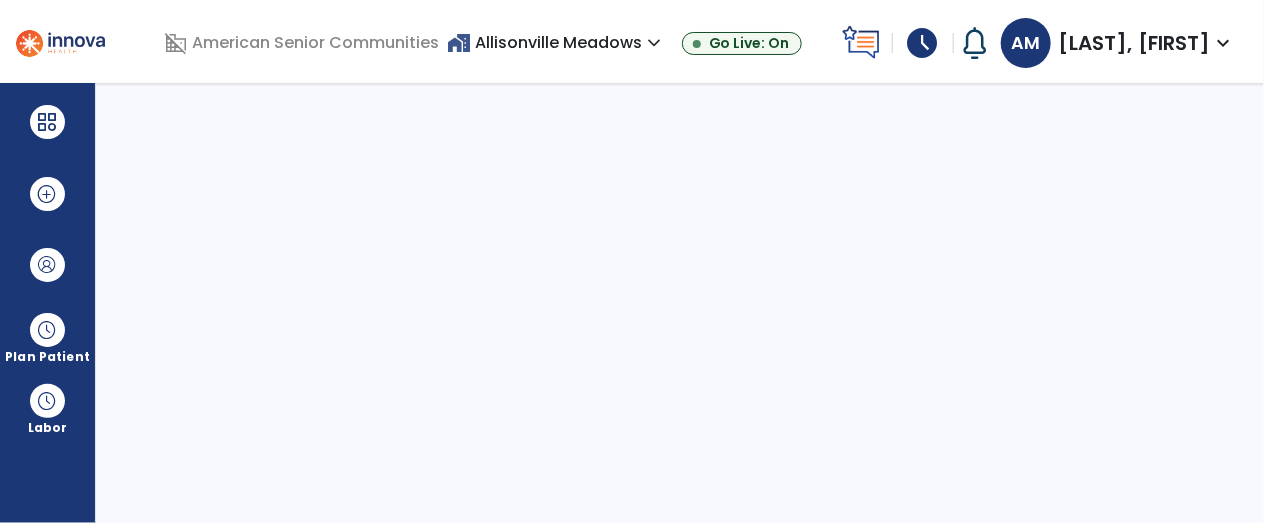 select on "****" 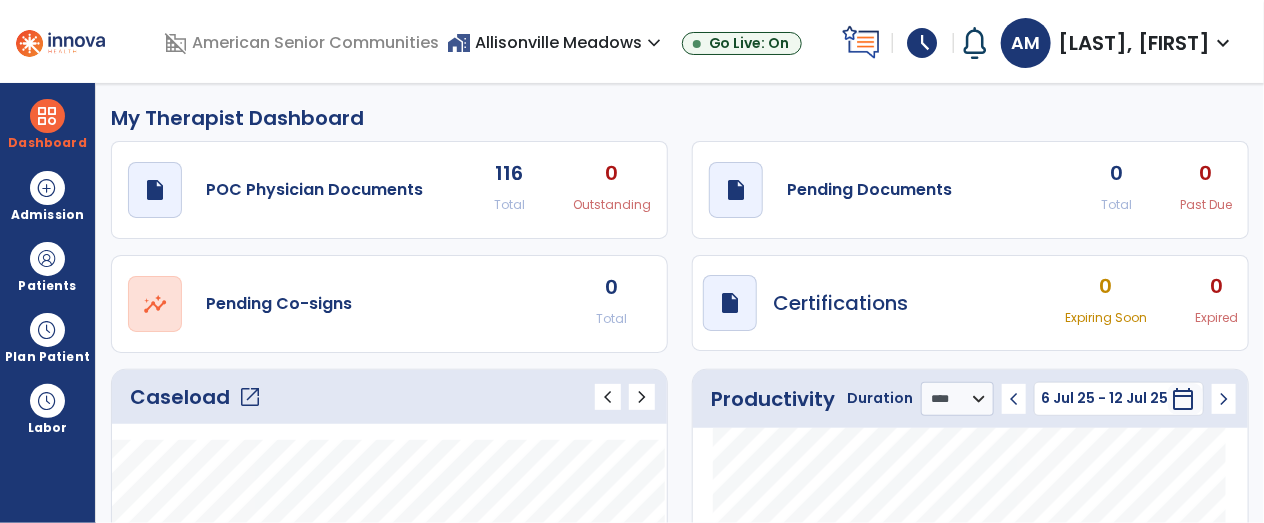 click on "open_in_new" 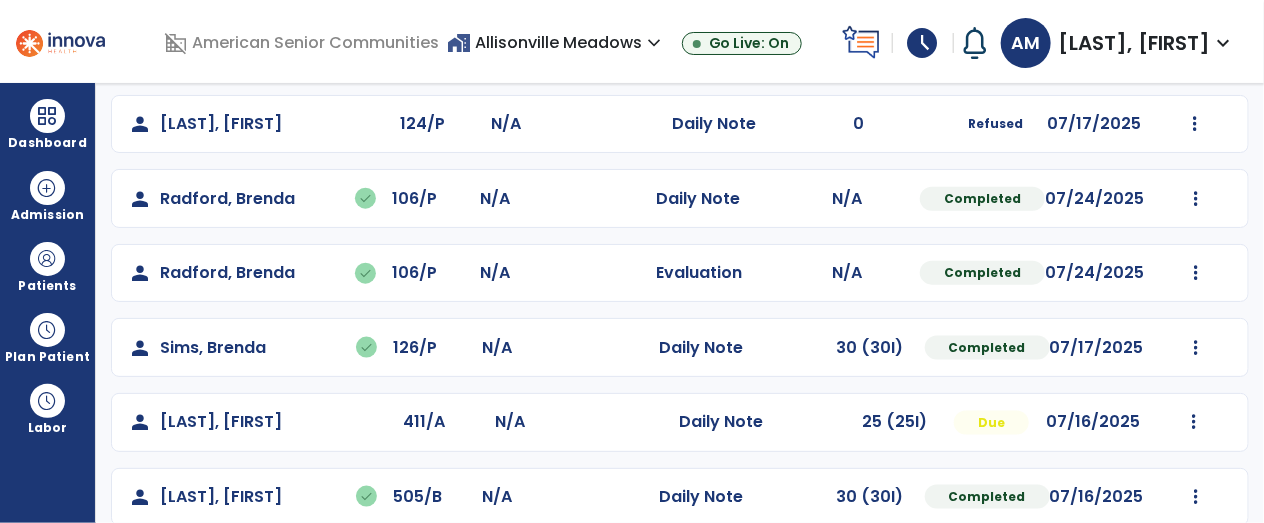 scroll, scrollTop: 884, scrollLeft: 0, axis: vertical 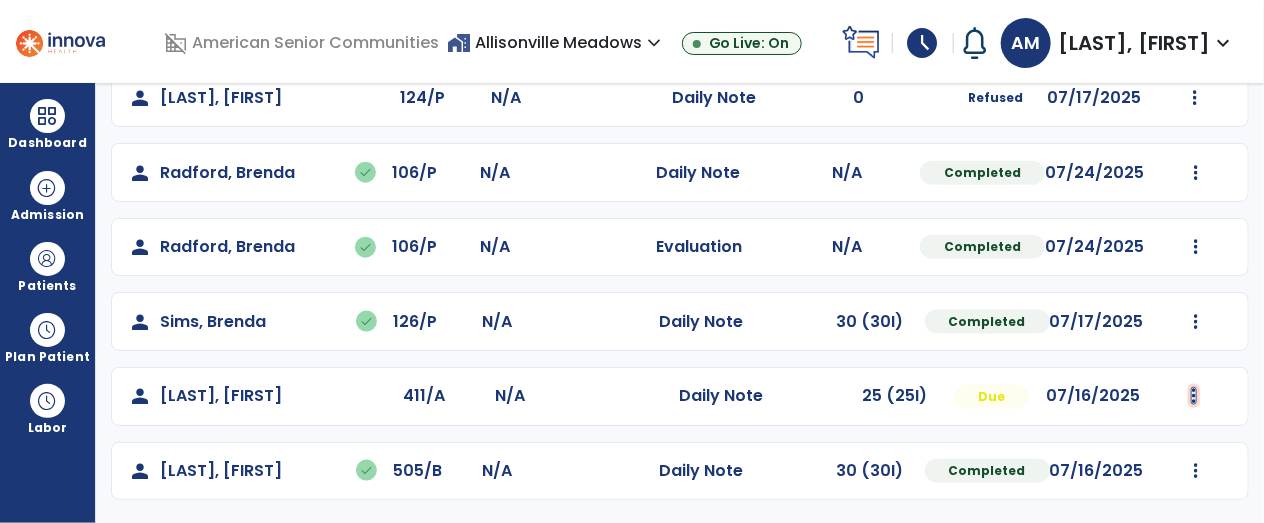 click at bounding box center [1196, -424] 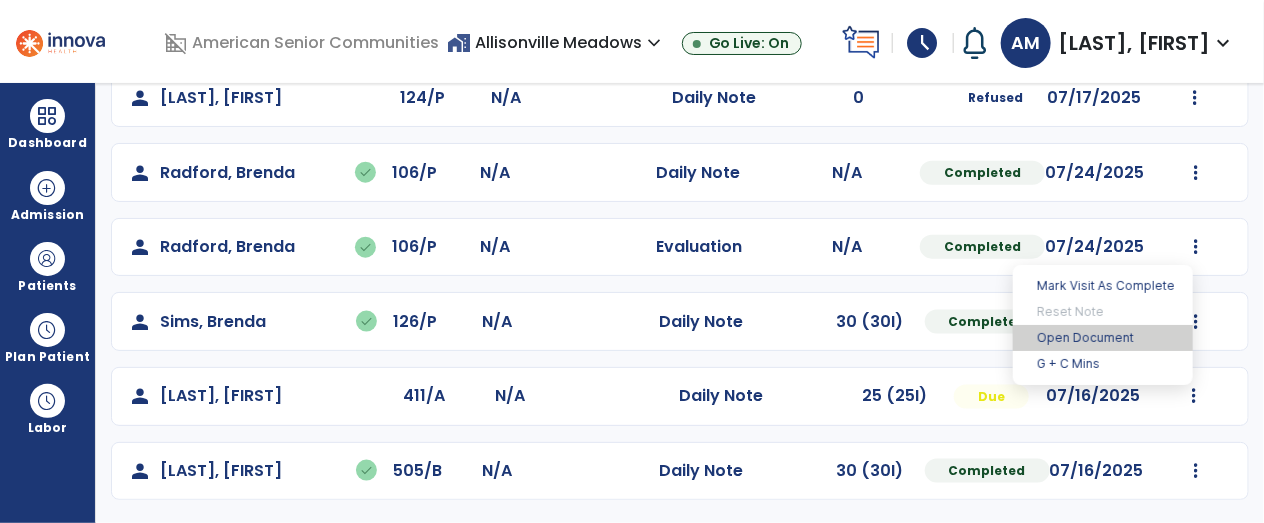click on "Open Document" at bounding box center (1103, 338) 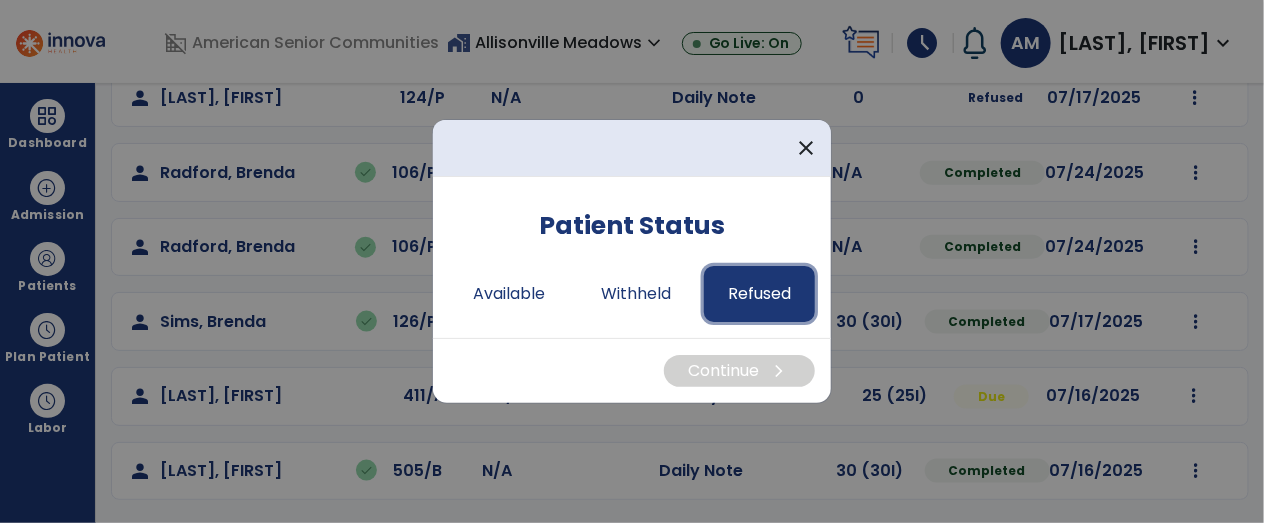 click on "Refused" at bounding box center (759, 294) 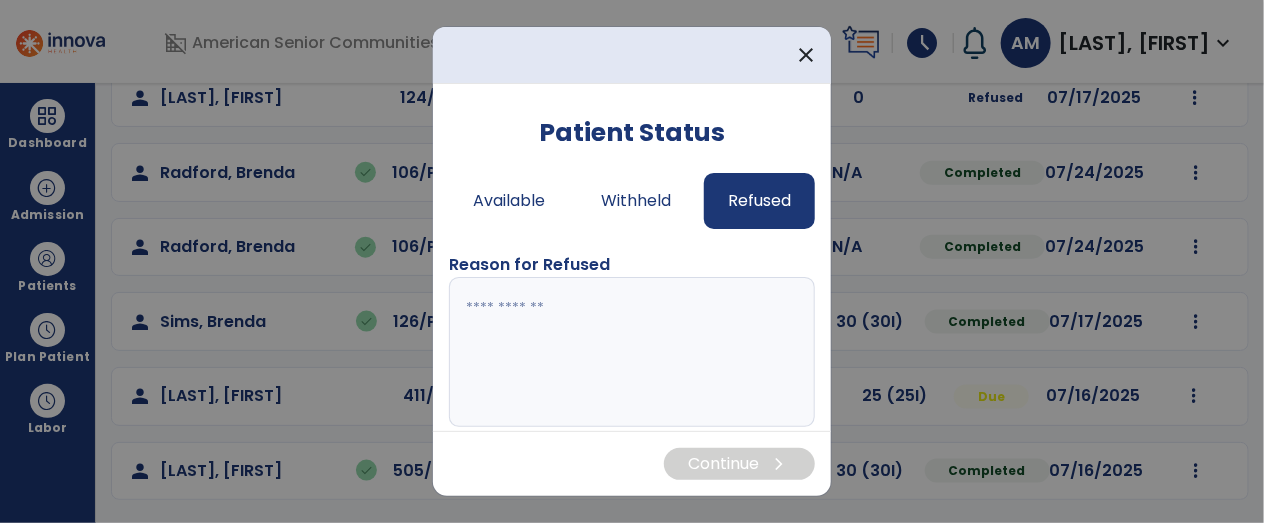 click at bounding box center [630, 352] 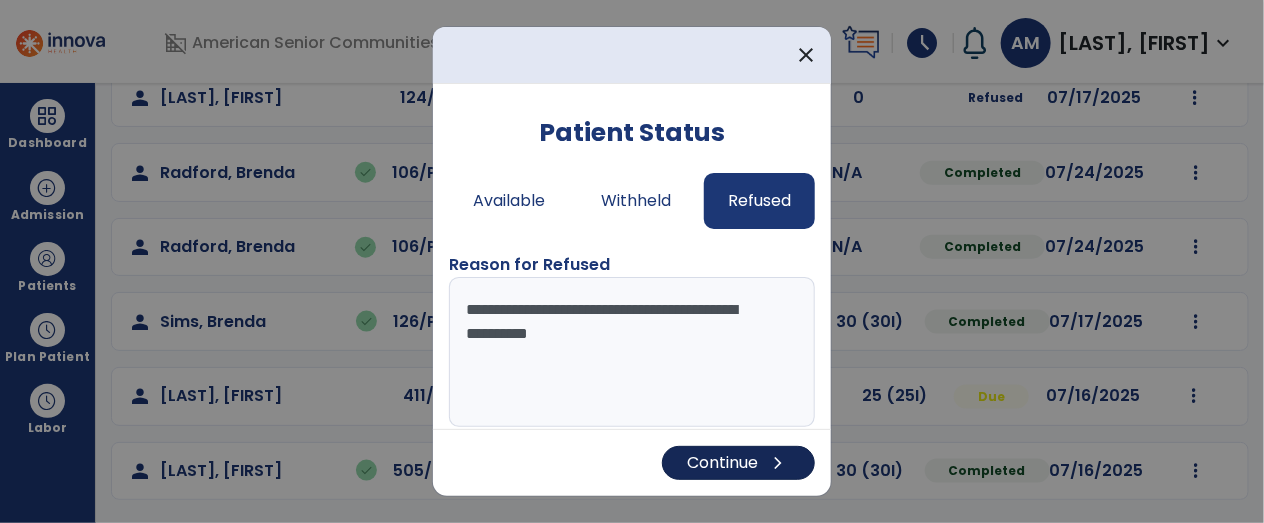 type on "**********" 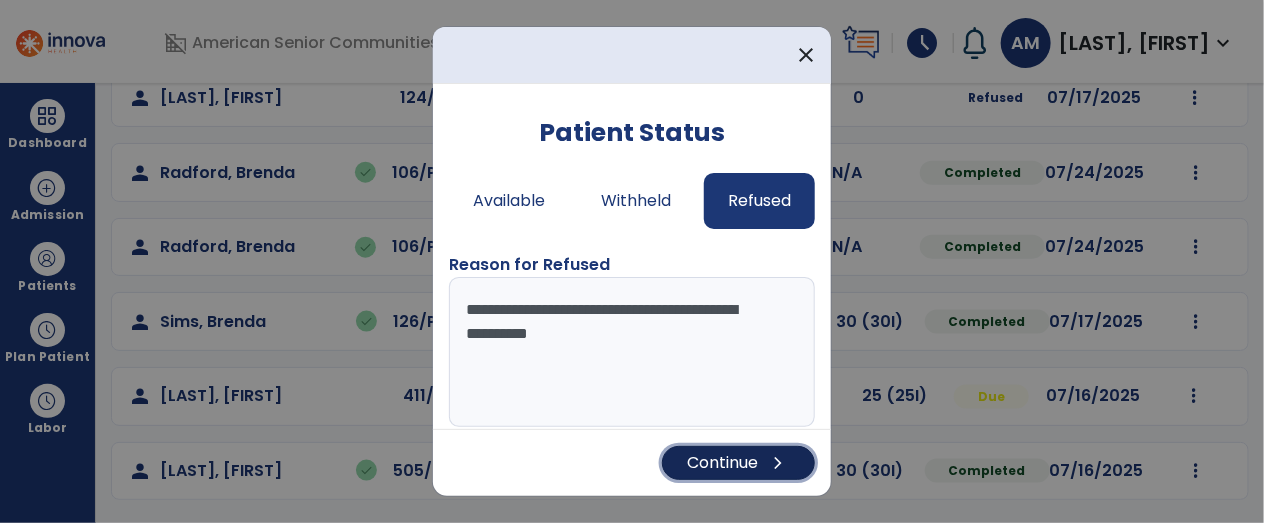 click on "Continue   chevron_right" at bounding box center (738, 463) 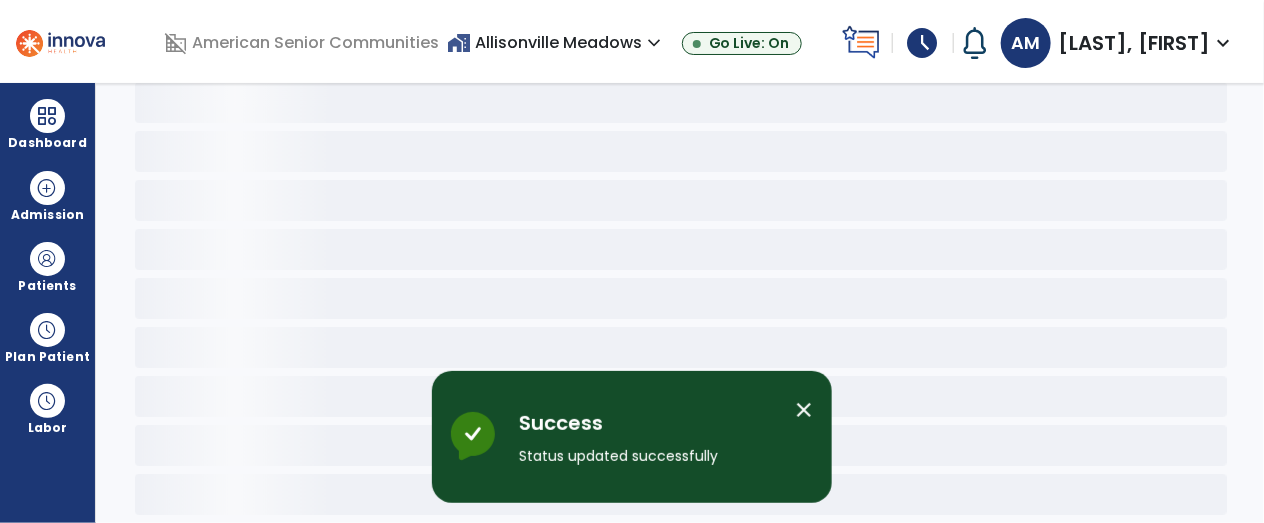 scroll, scrollTop: 165, scrollLeft: 0, axis: vertical 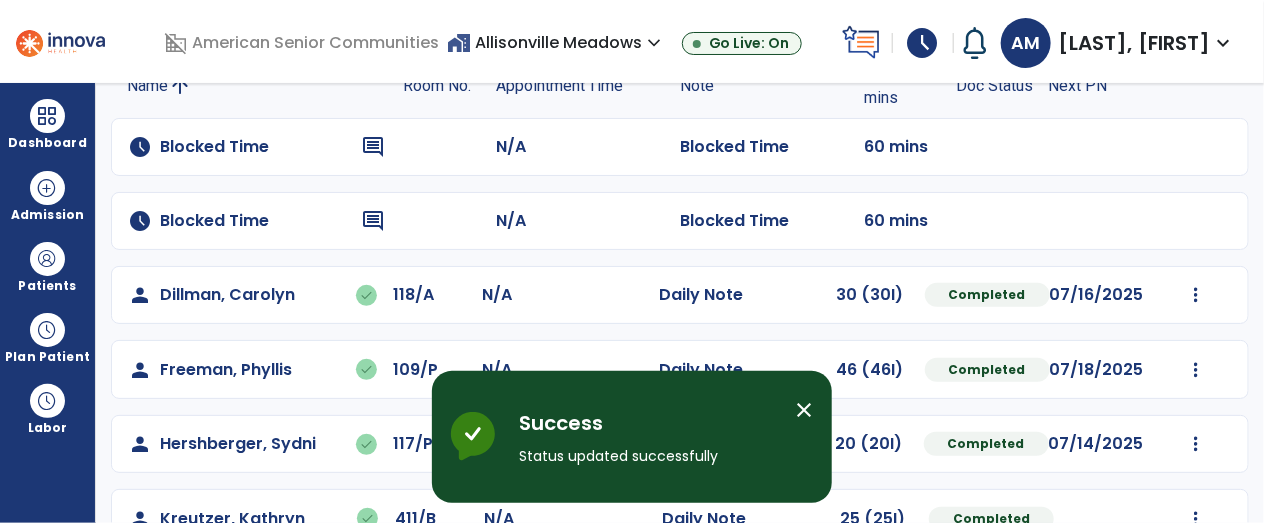 click on "close" at bounding box center (804, 410) 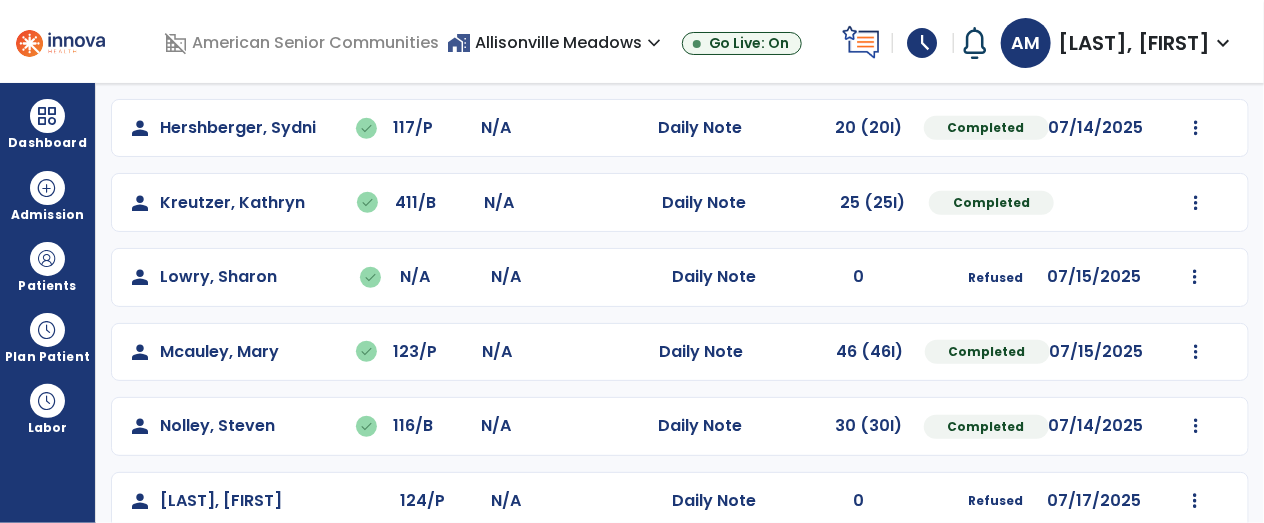 scroll, scrollTop: 884, scrollLeft: 0, axis: vertical 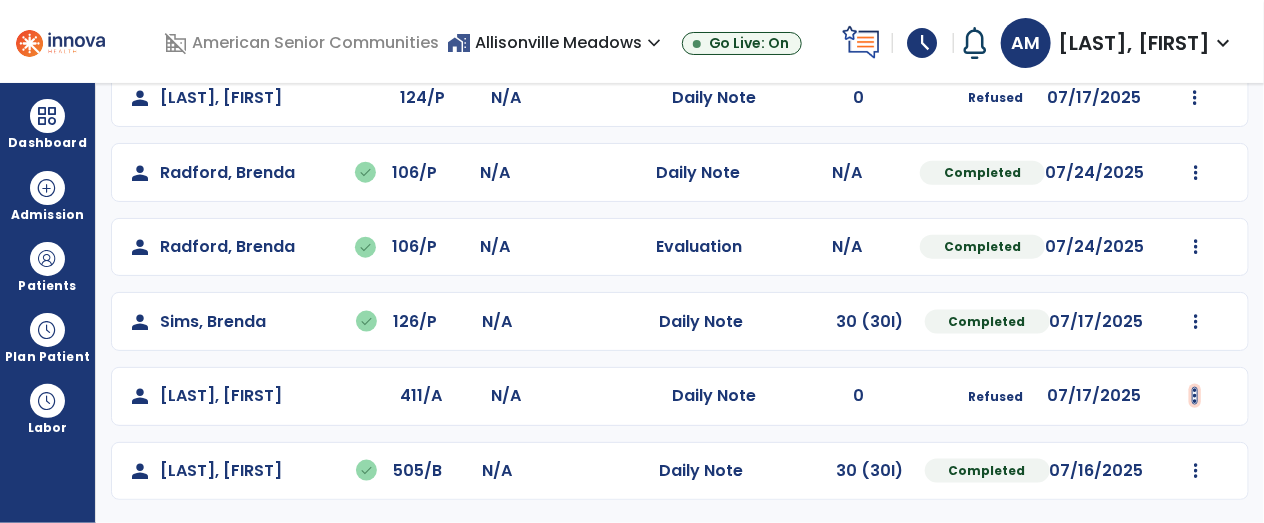 click at bounding box center [1196, -424] 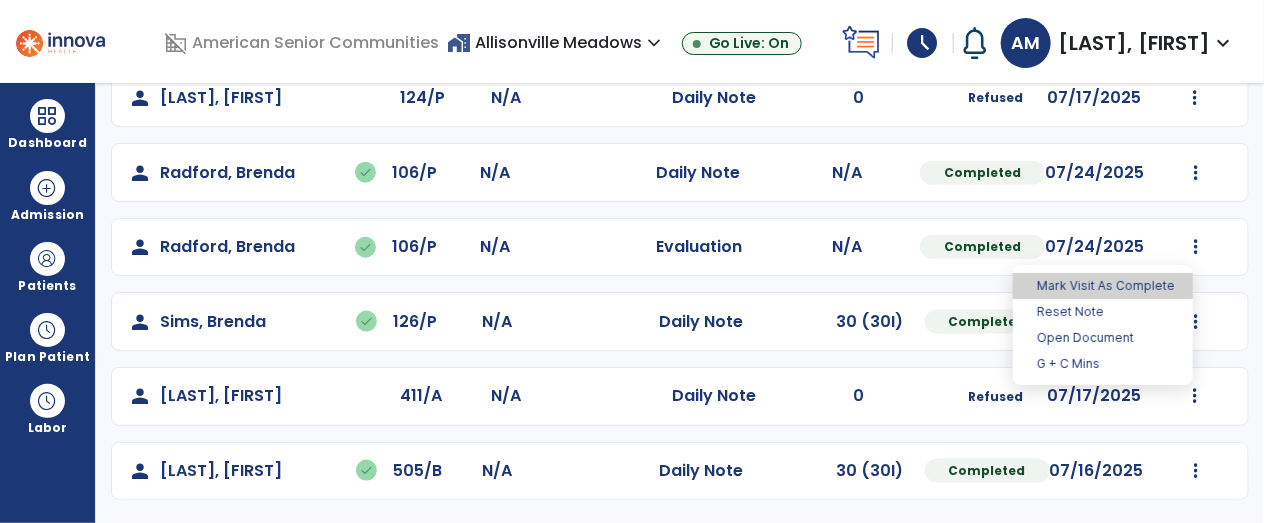 click on "Mark Visit As Complete" at bounding box center [1103, 286] 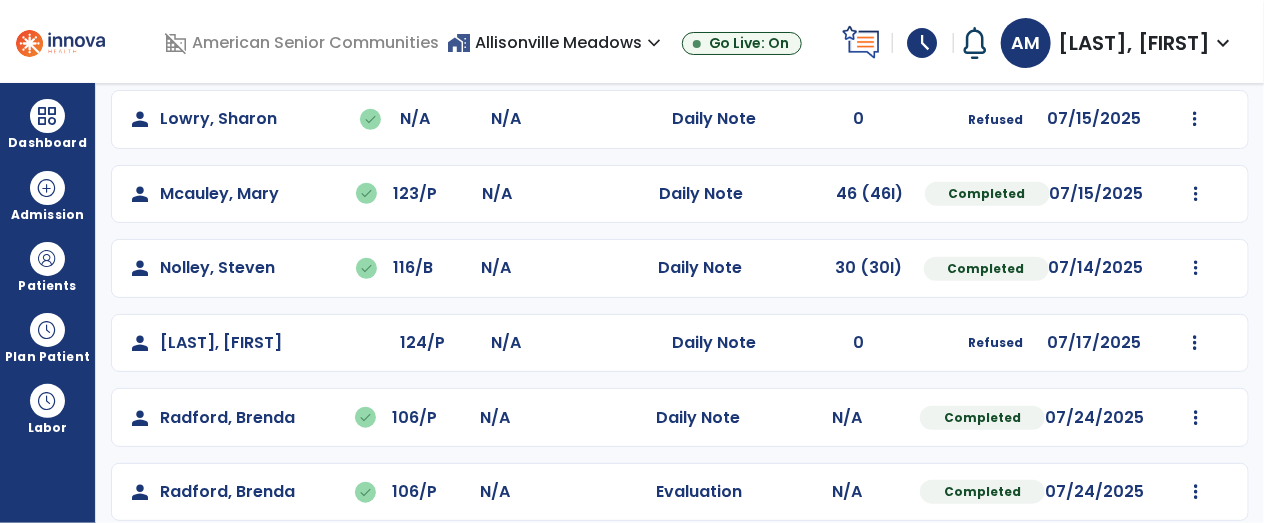 scroll, scrollTop: 638, scrollLeft: 0, axis: vertical 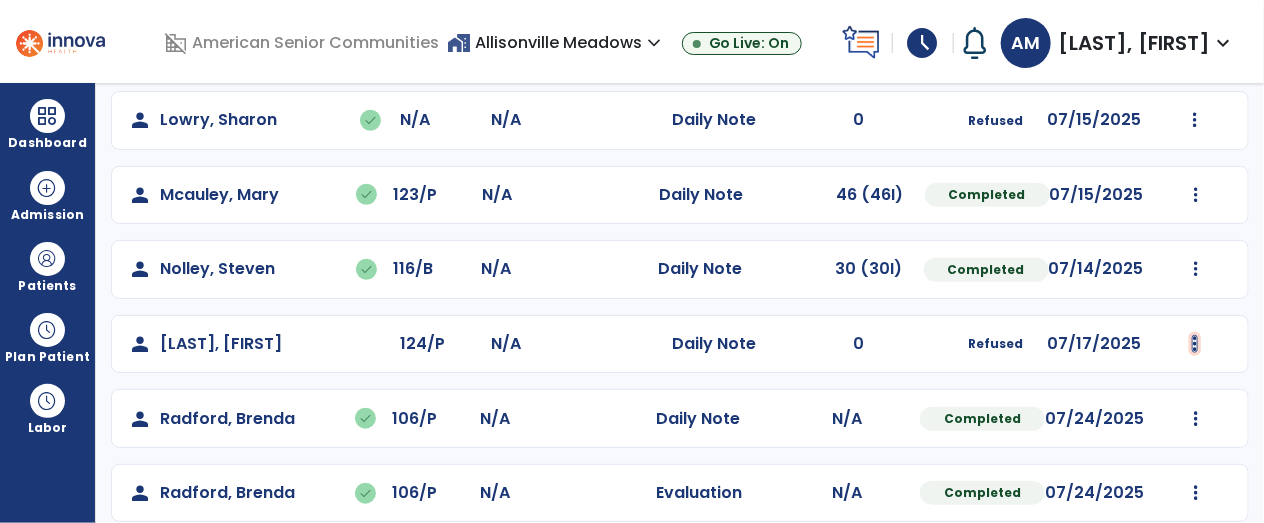click at bounding box center [1196, -178] 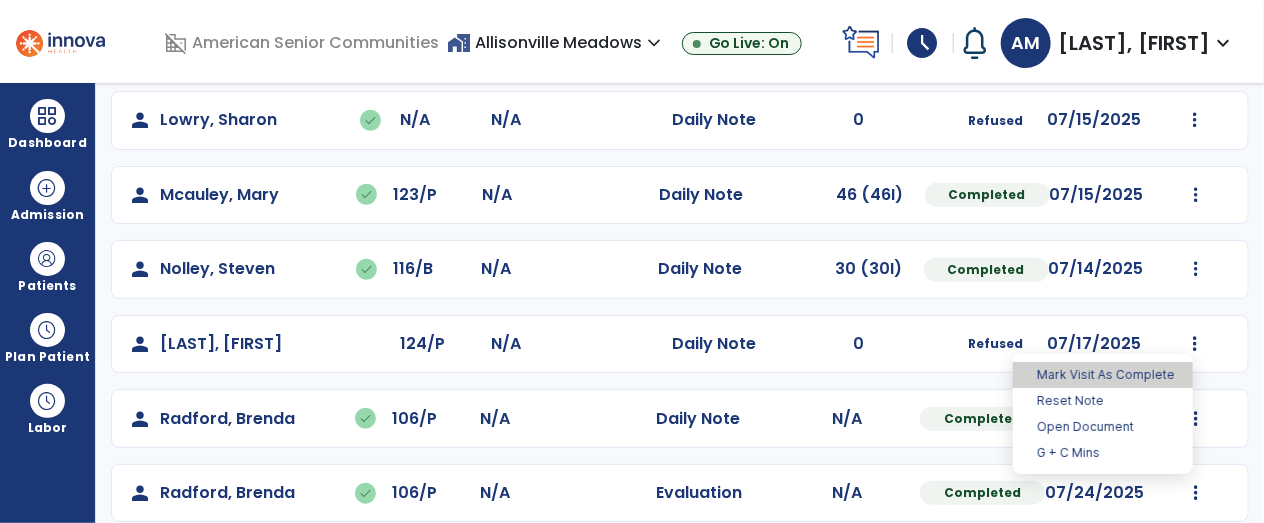 click on "Mark Visit As Complete" at bounding box center (1103, 375) 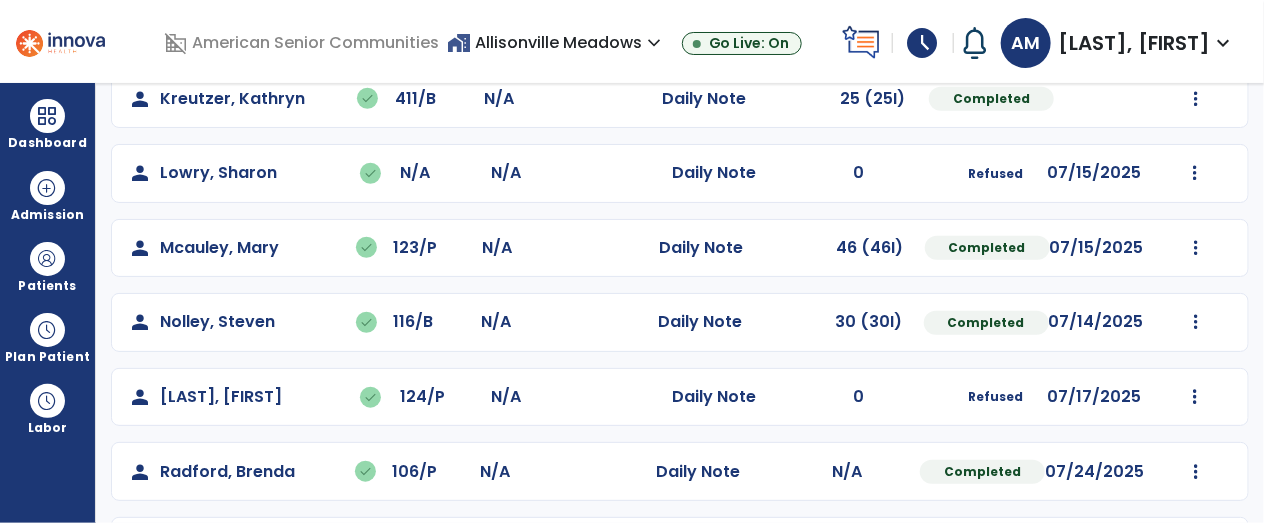 scroll, scrollTop: 550, scrollLeft: 0, axis: vertical 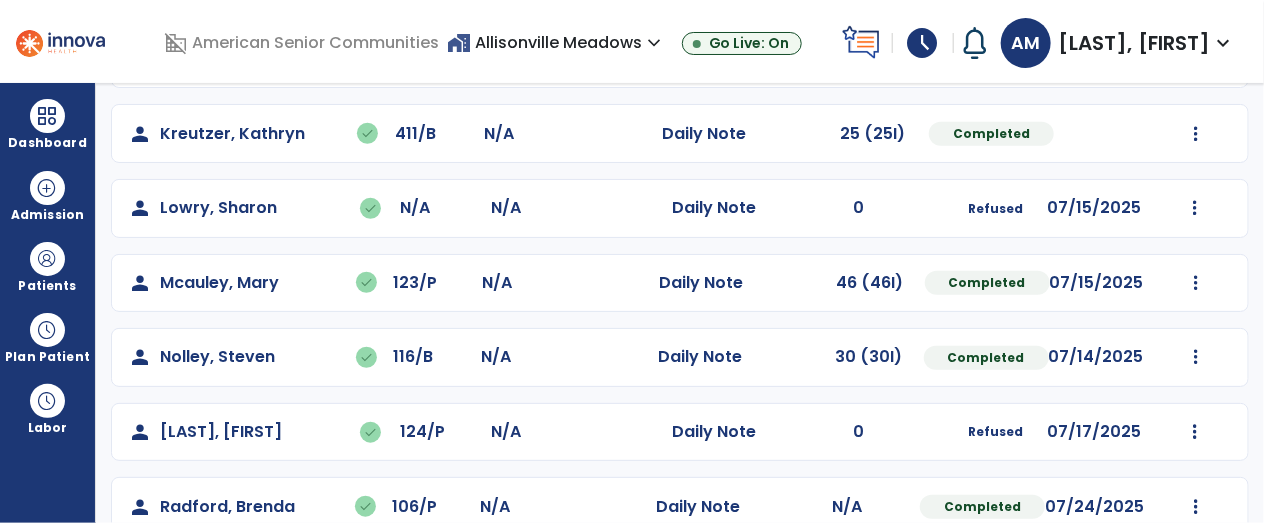 click on "Undo Visit Status   Reset Note   Open Document   G + C Mins" 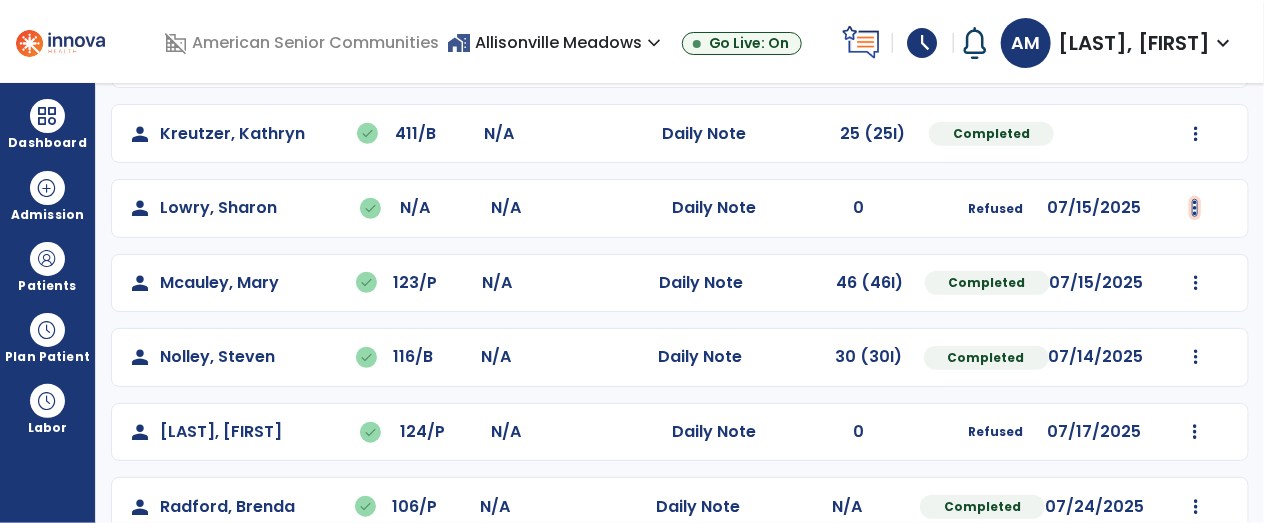 click at bounding box center [1196, -90] 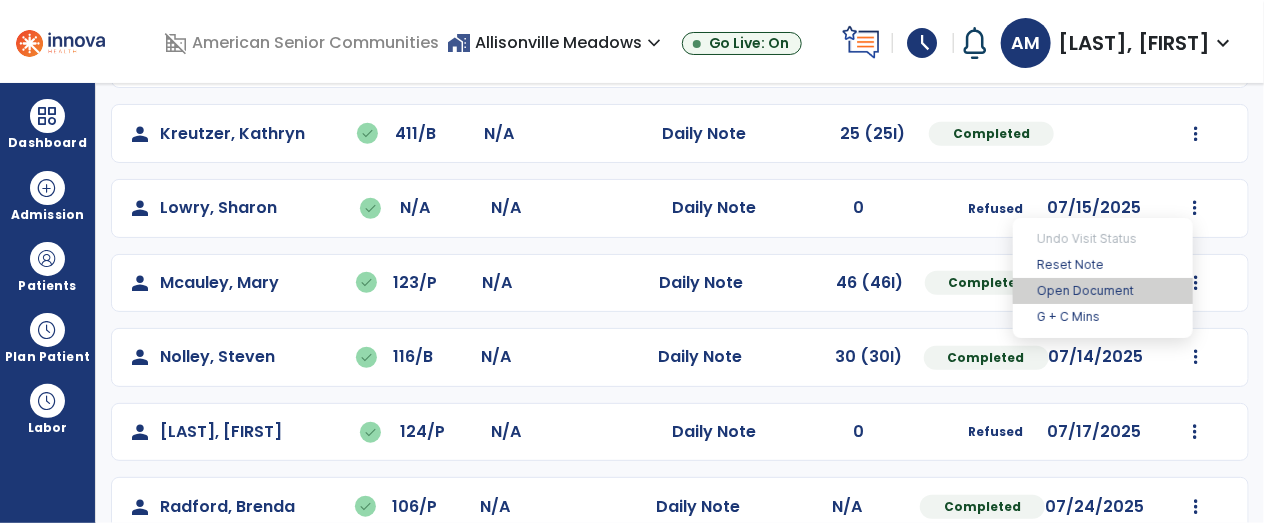 click on "Open Document" at bounding box center (1103, 291) 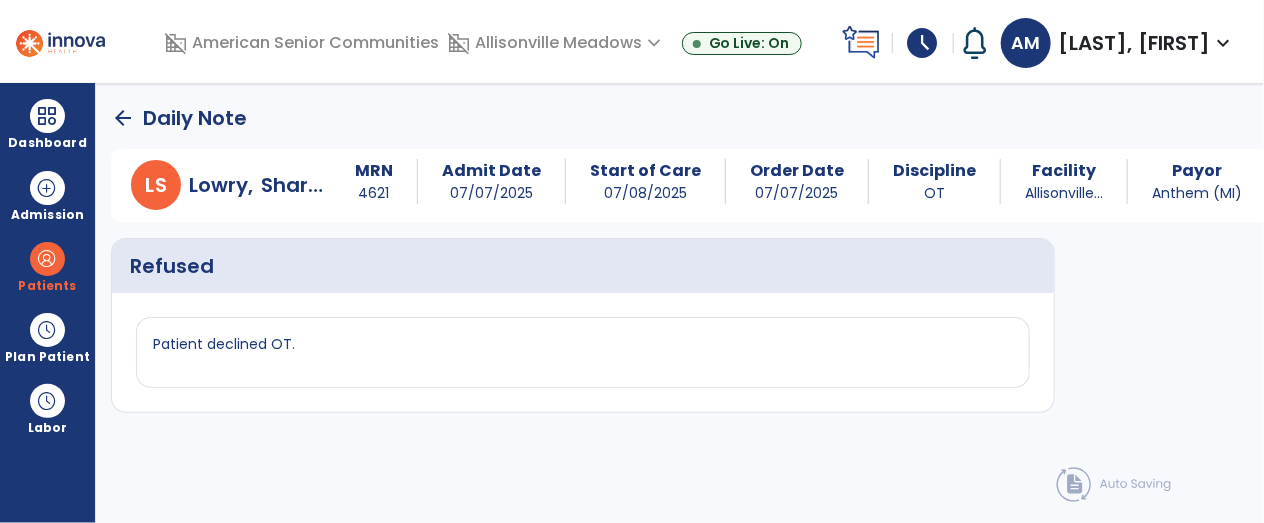 scroll, scrollTop: 0, scrollLeft: 0, axis: both 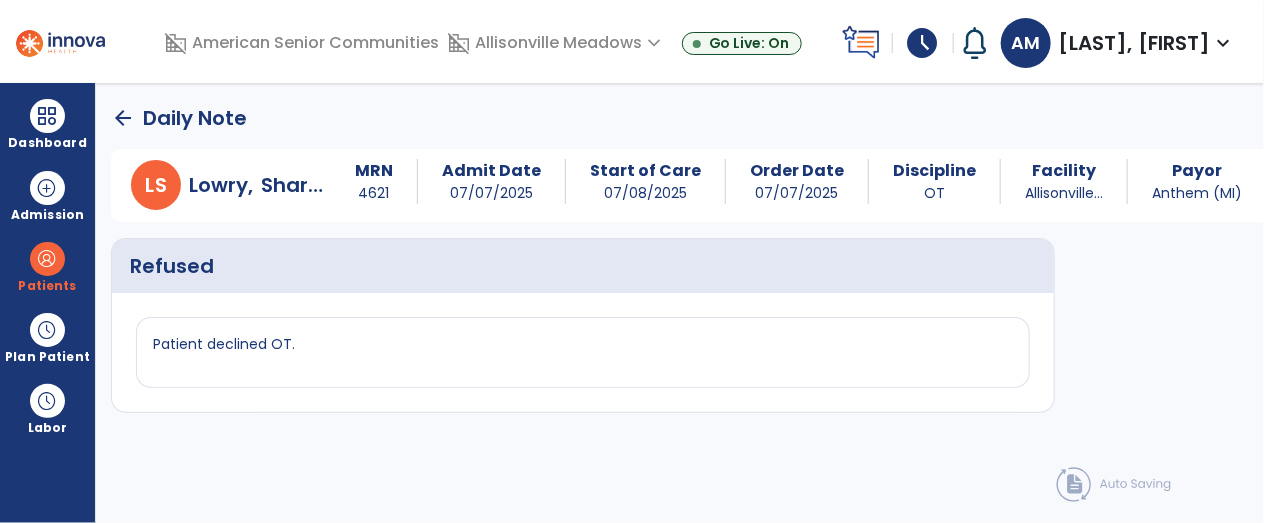 click on "arrow_back" 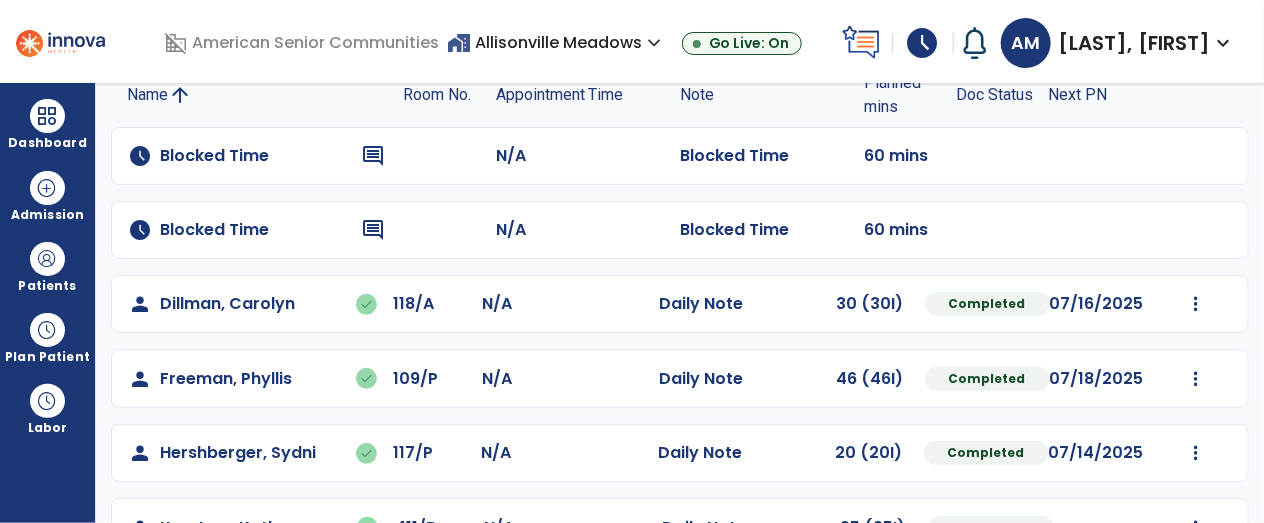 scroll, scrollTop: 327, scrollLeft: 0, axis: vertical 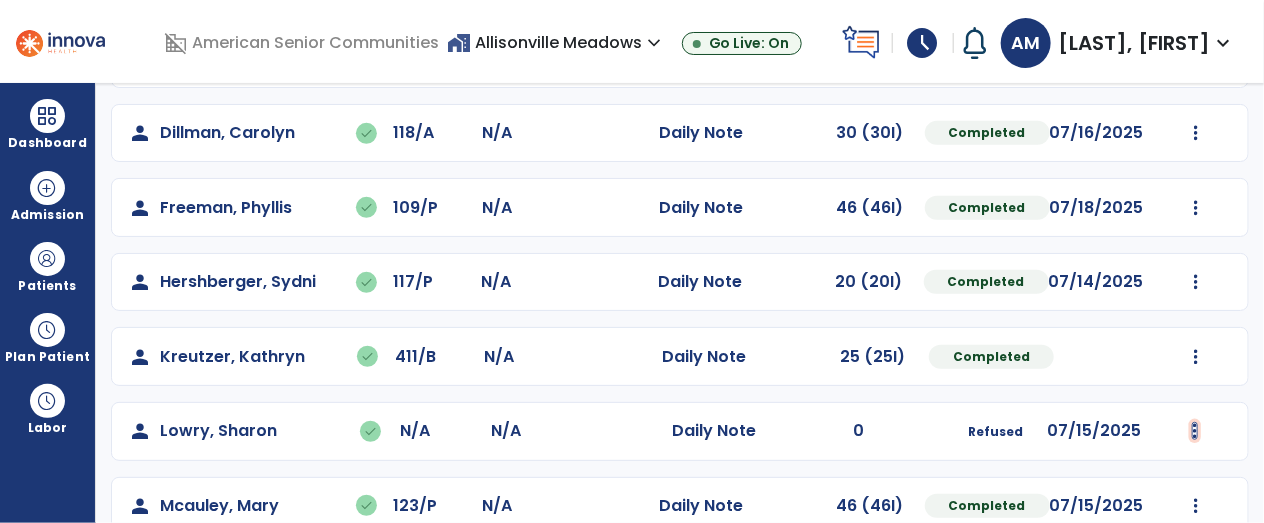 click at bounding box center (1196, 133) 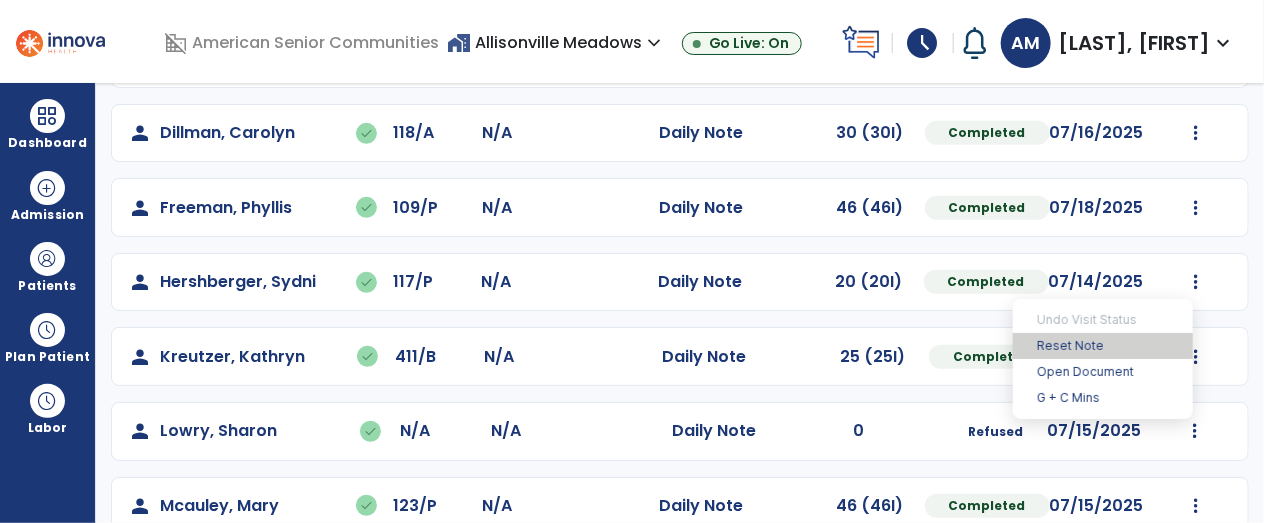 click on "Reset Note" at bounding box center [1103, 346] 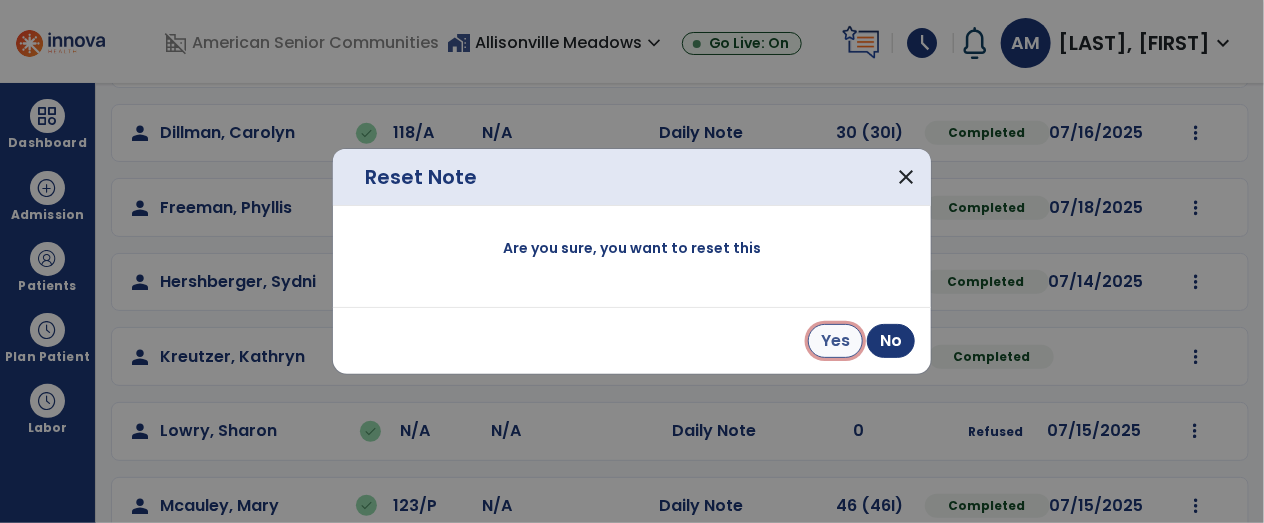 click on "Yes" at bounding box center [835, 341] 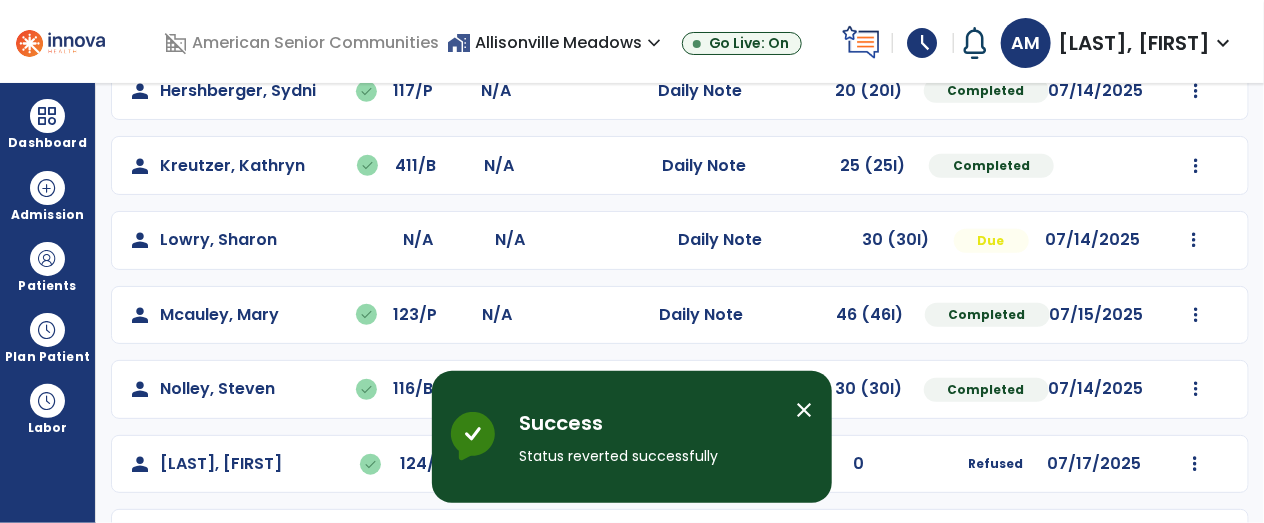 scroll, scrollTop: 521, scrollLeft: 0, axis: vertical 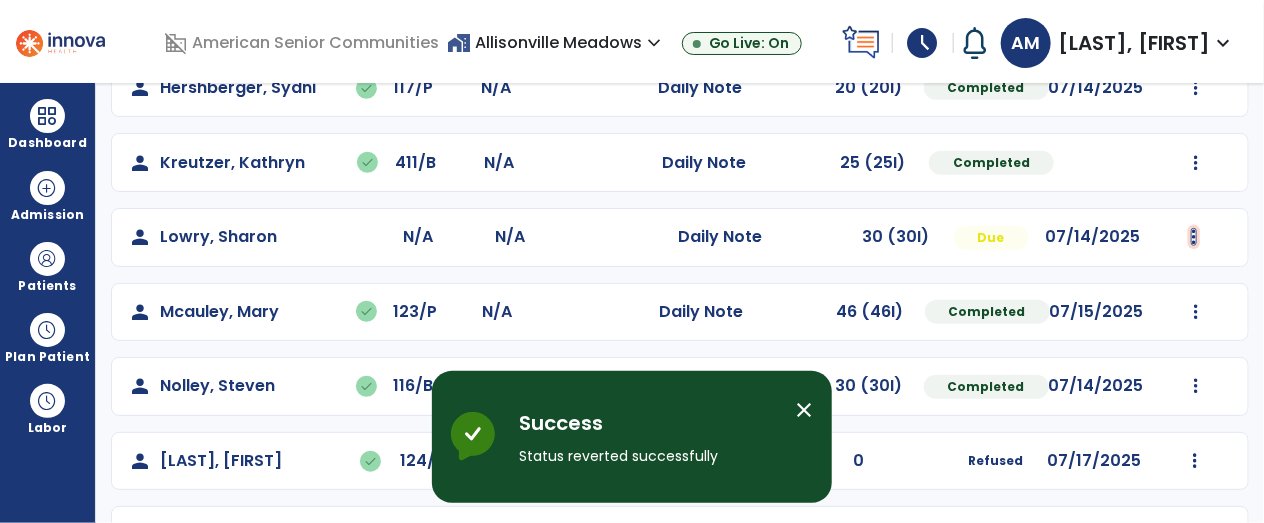 click at bounding box center (1196, -61) 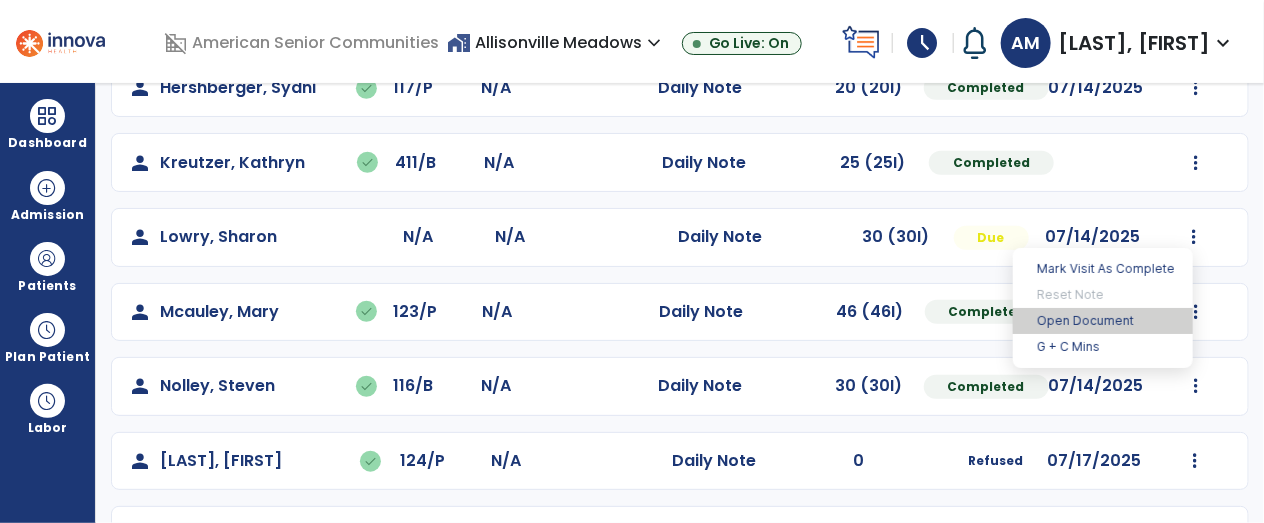 click on "Open Document" at bounding box center [1103, 321] 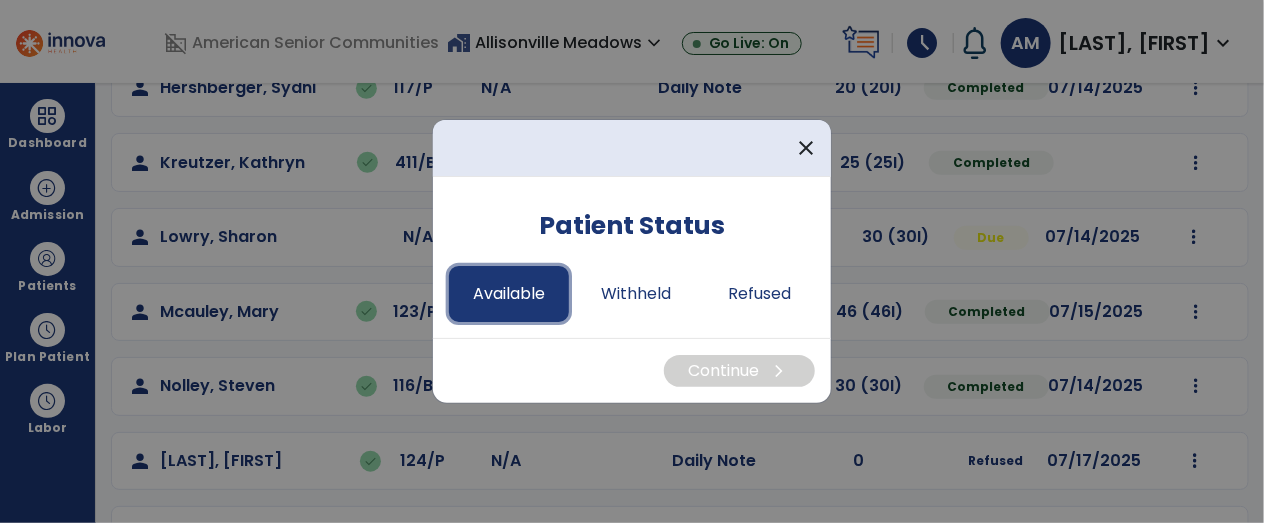click on "Available" at bounding box center [509, 294] 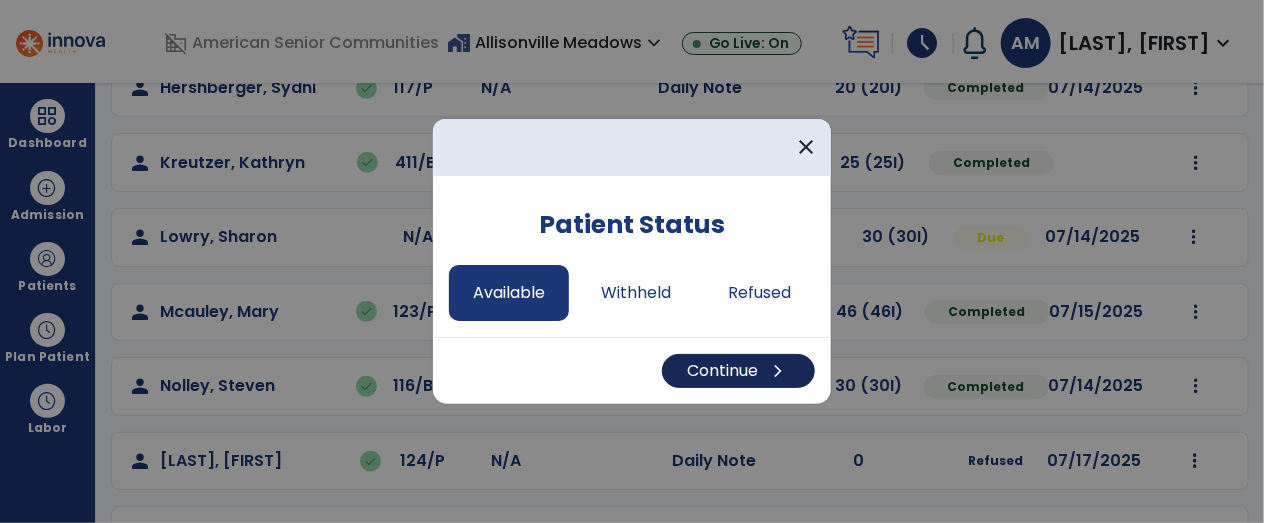 click on "Continue   chevron_right" at bounding box center (738, 371) 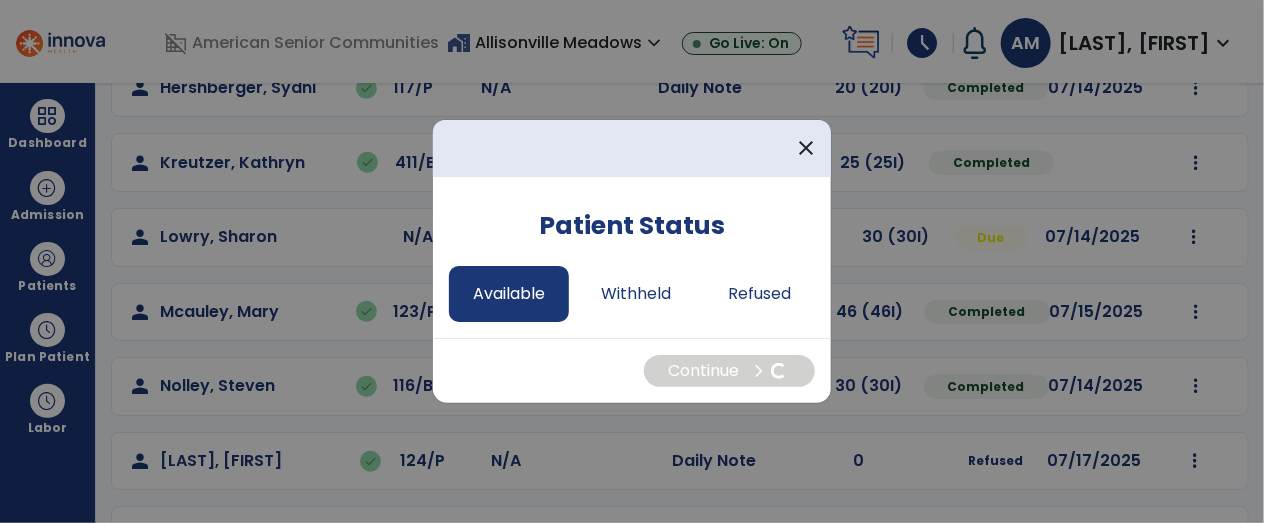 select on "*" 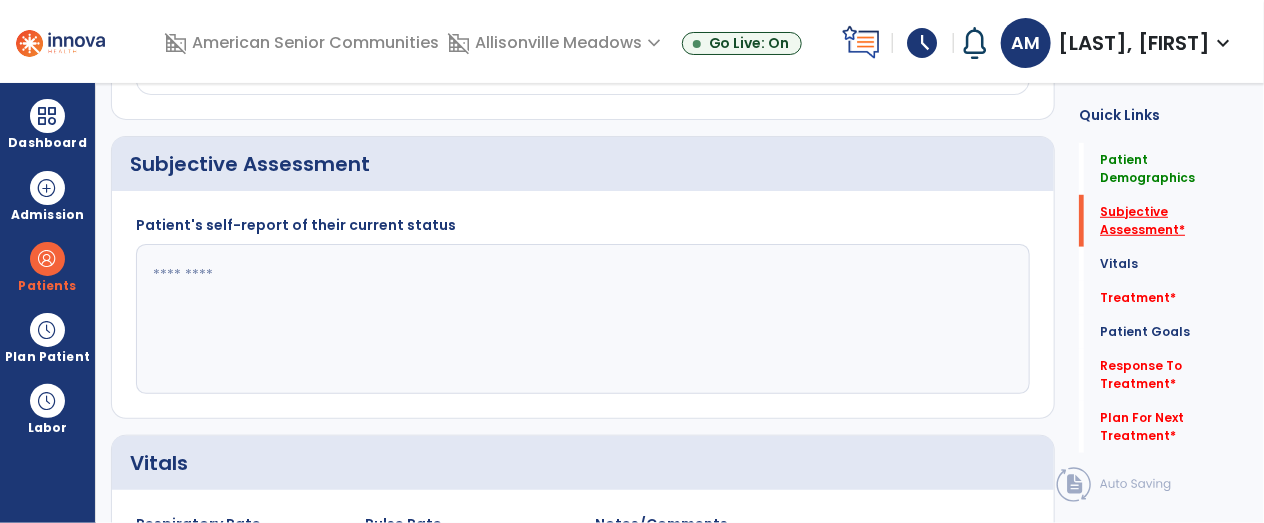 click on "Subjective Assessment   *" 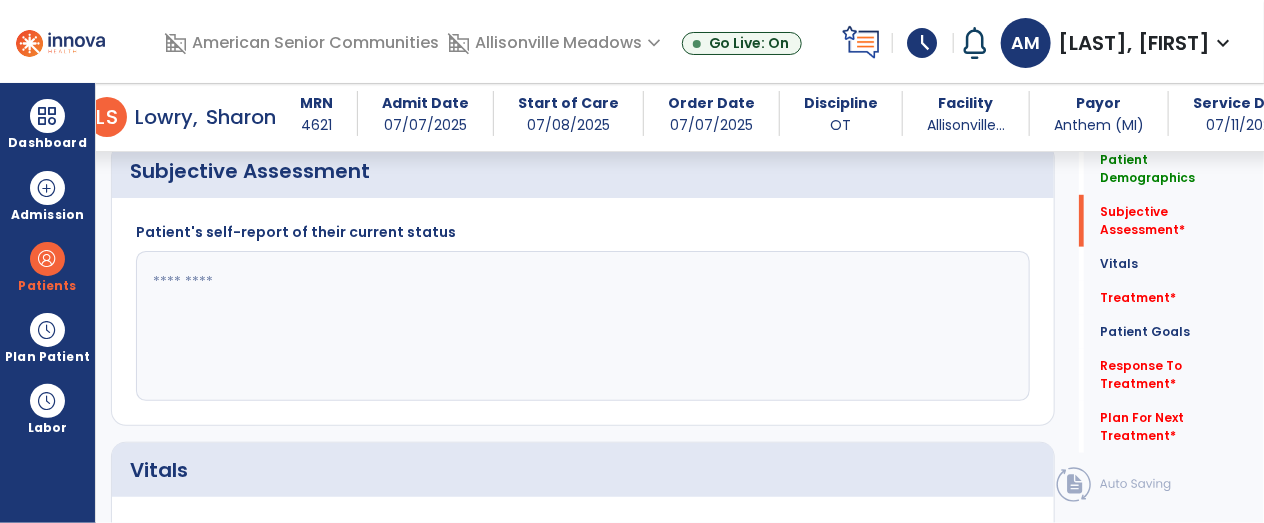 click 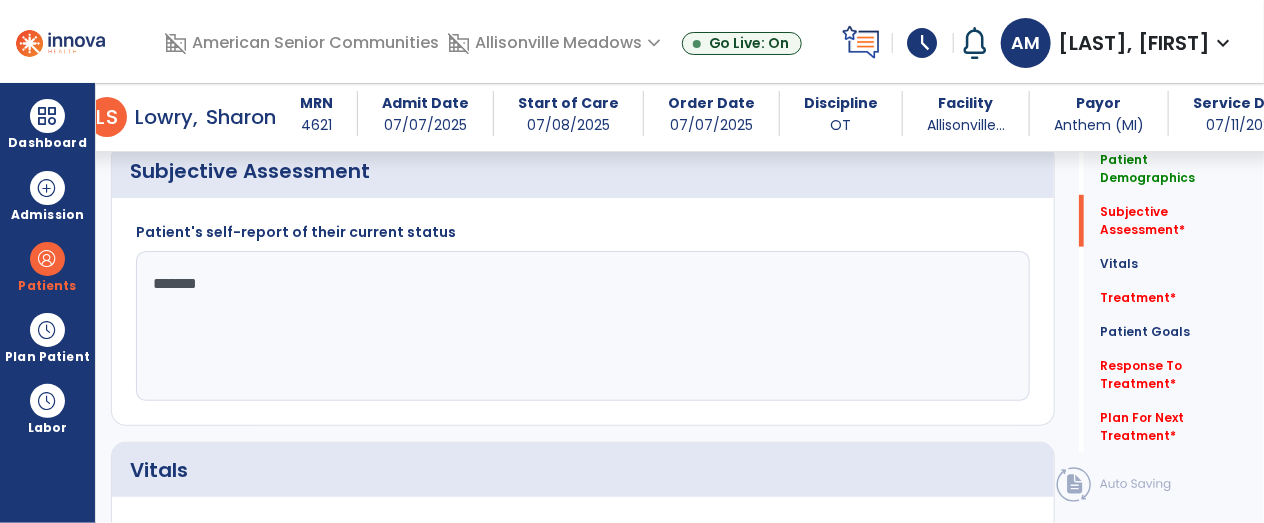 type on "********" 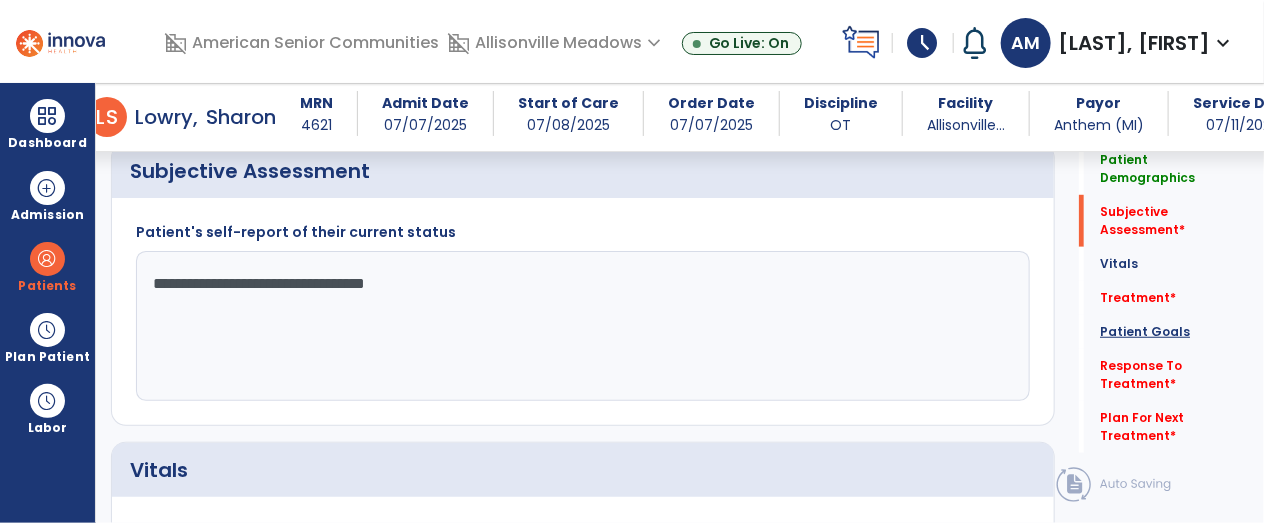 type on "**********" 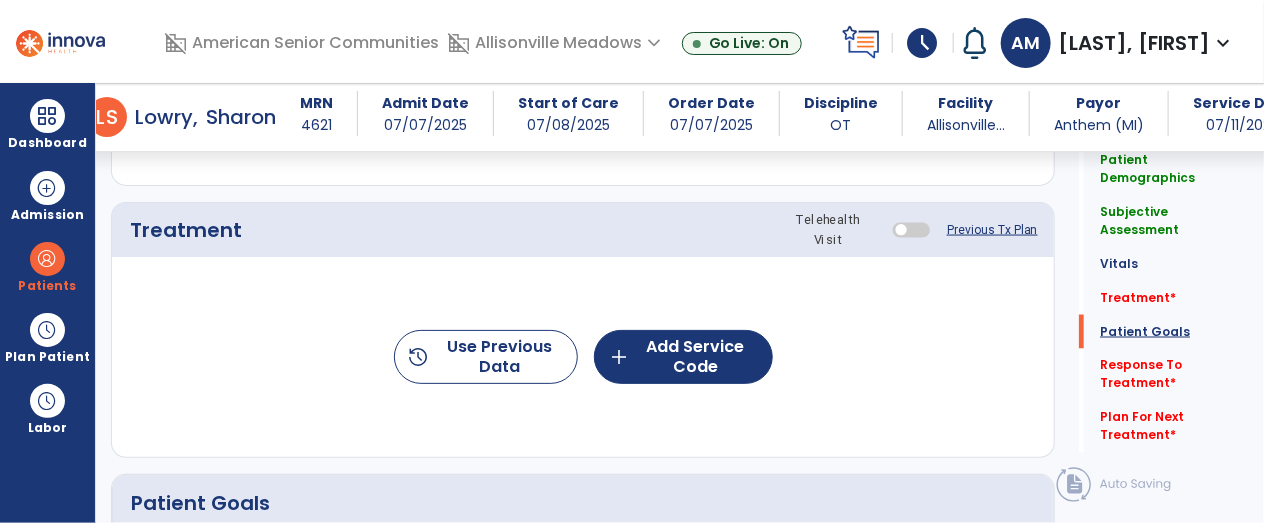 scroll, scrollTop: 1747, scrollLeft: 0, axis: vertical 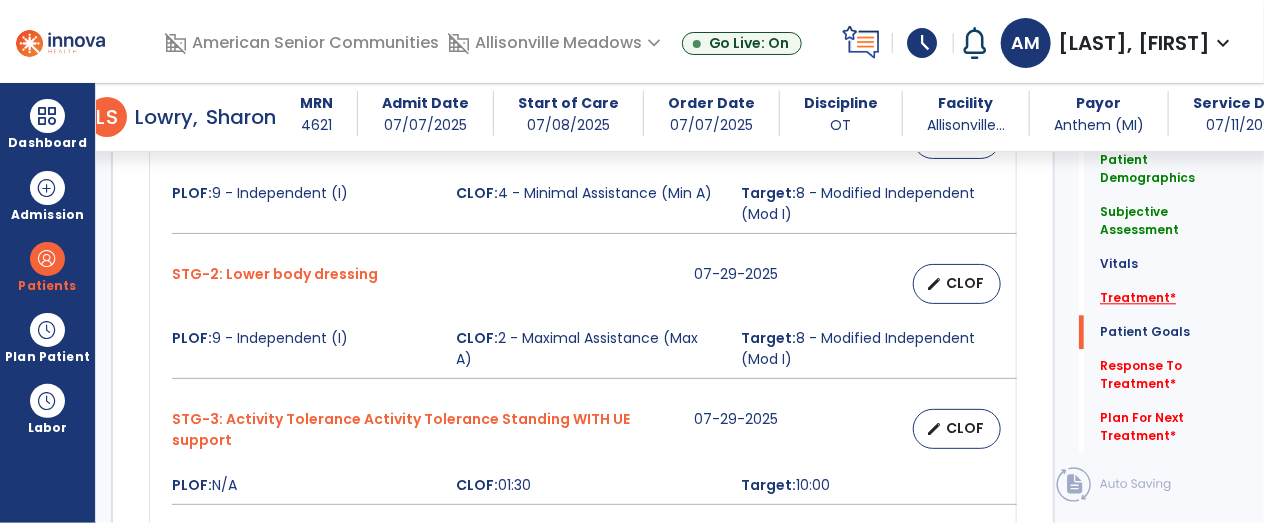 click on "*" 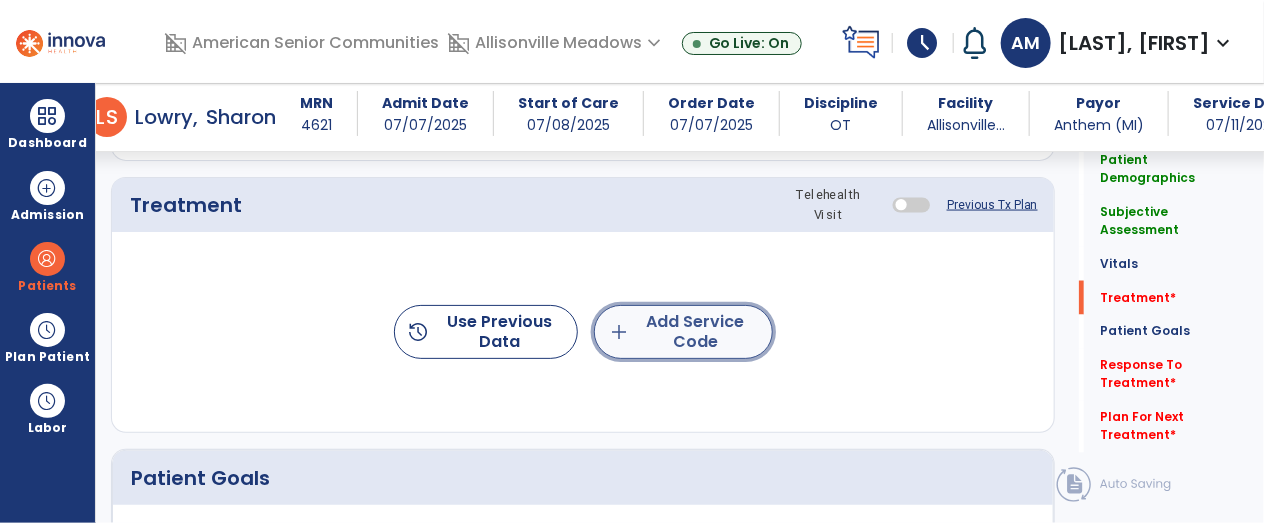 click on "add  Add Service Code" 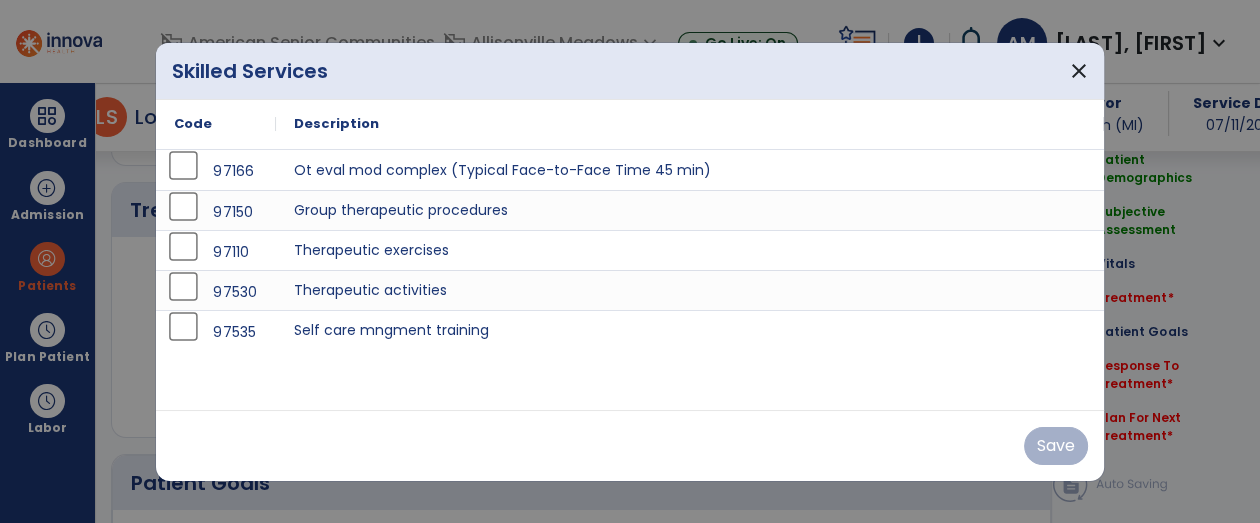 scroll, scrollTop: 1182, scrollLeft: 0, axis: vertical 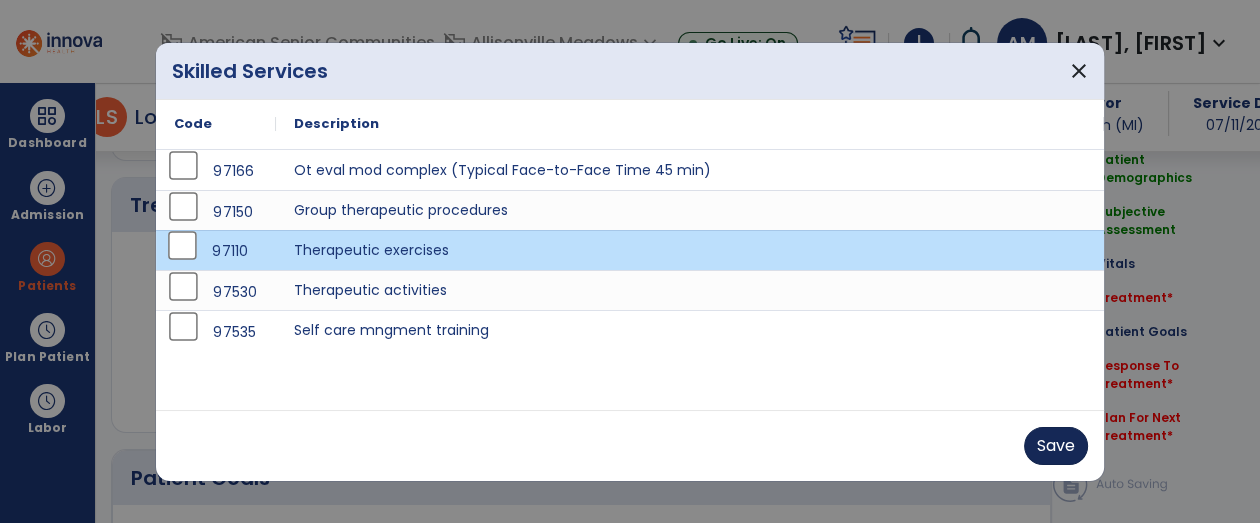 click on "Save" at bounding box center [1056, 446] 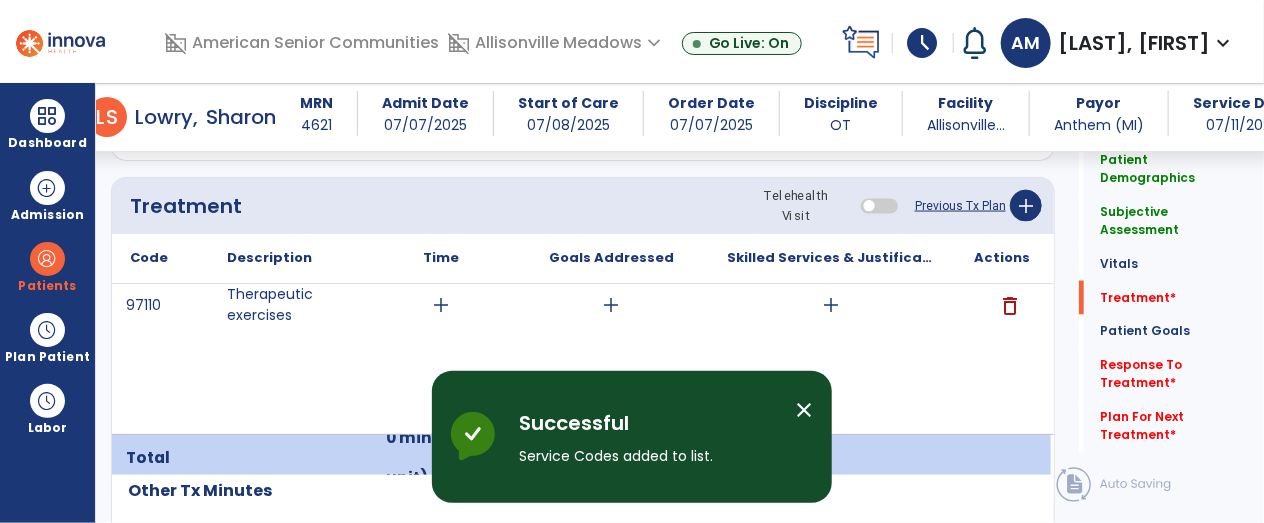 click on "add" at bounding box center (441, 305) 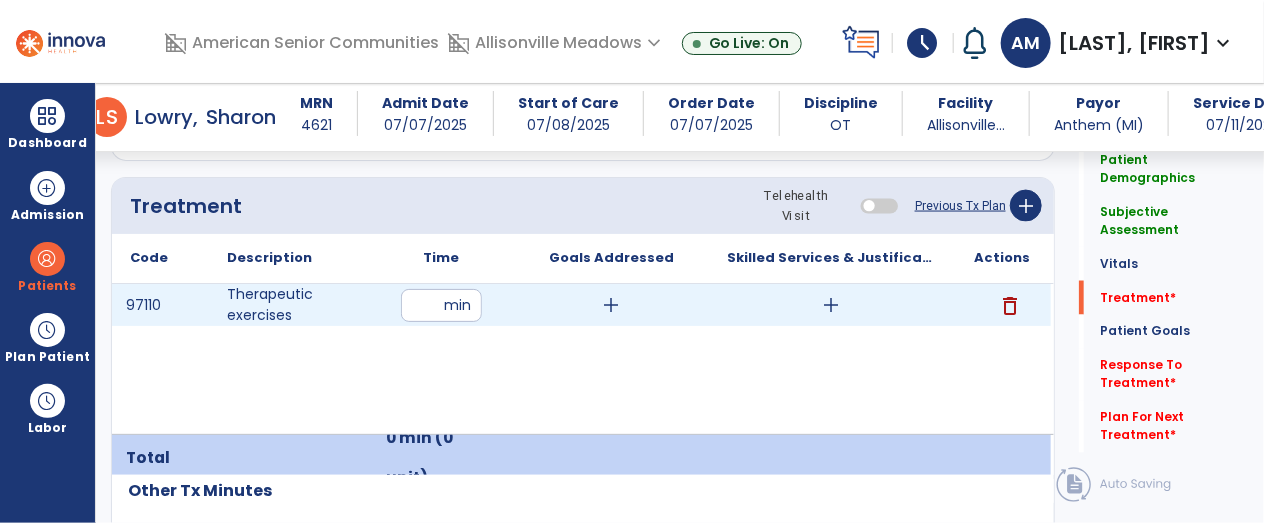 type on "**" 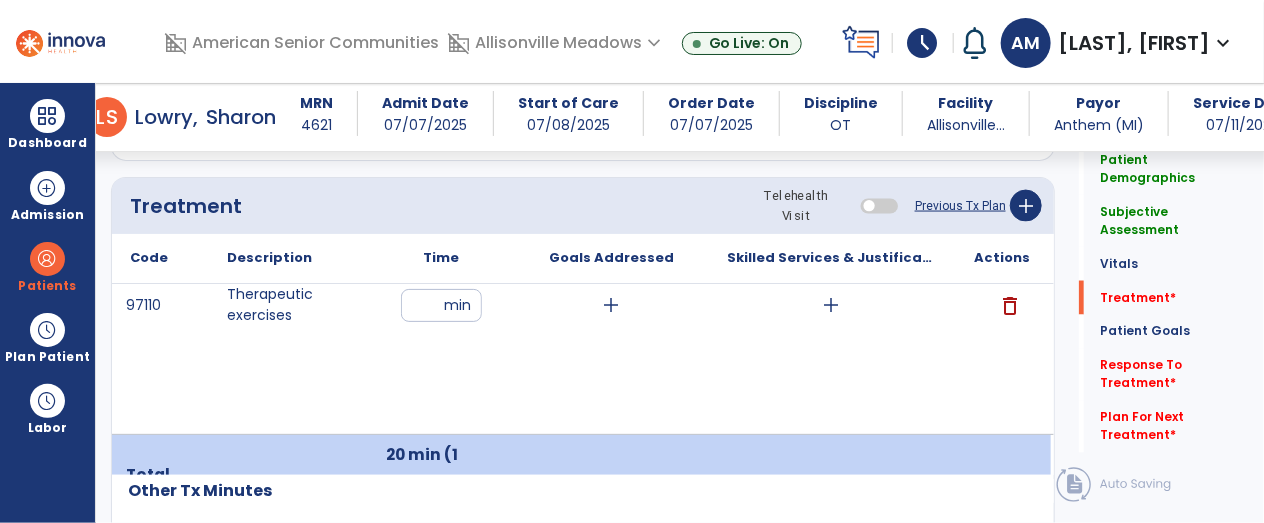 click on "add" at bounding box center [831, 305] 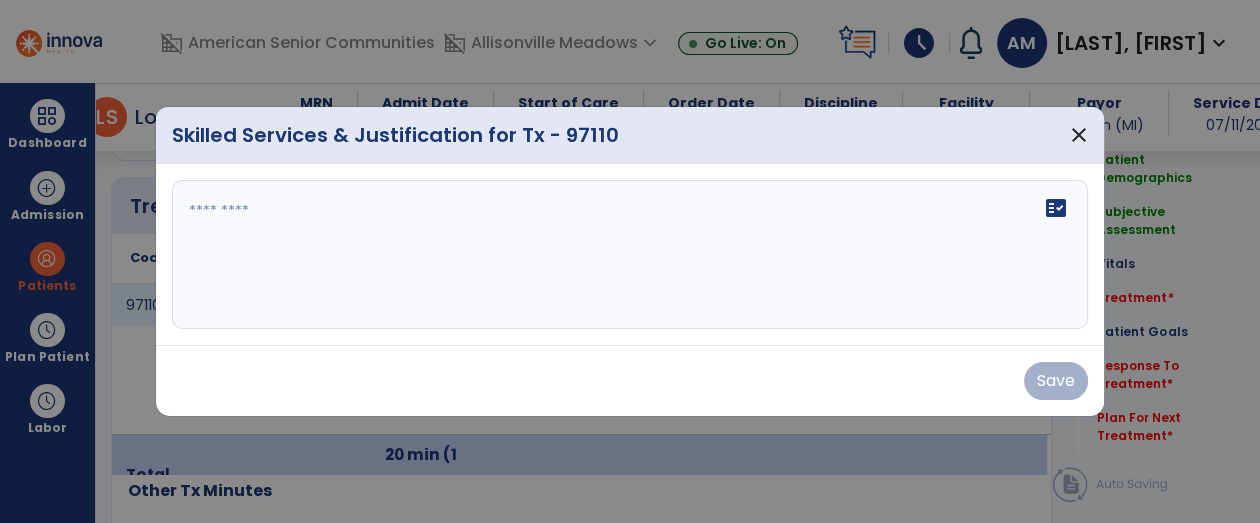 scroll, scrollTop: 1182, scrollLeft: 0, axis: vertical 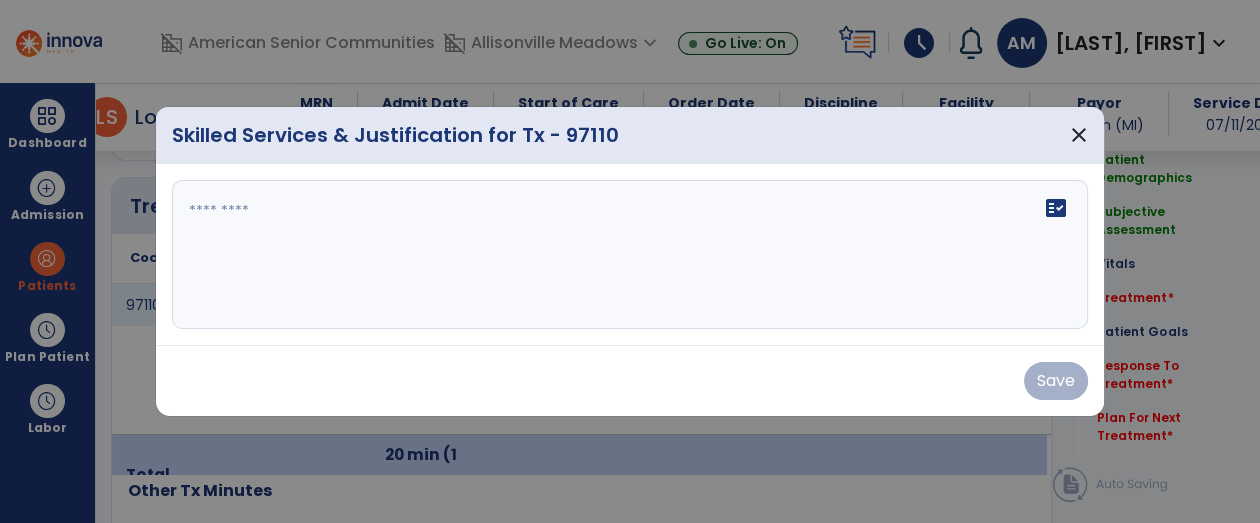 click on "fact_check" at bounding box center (630, 255) 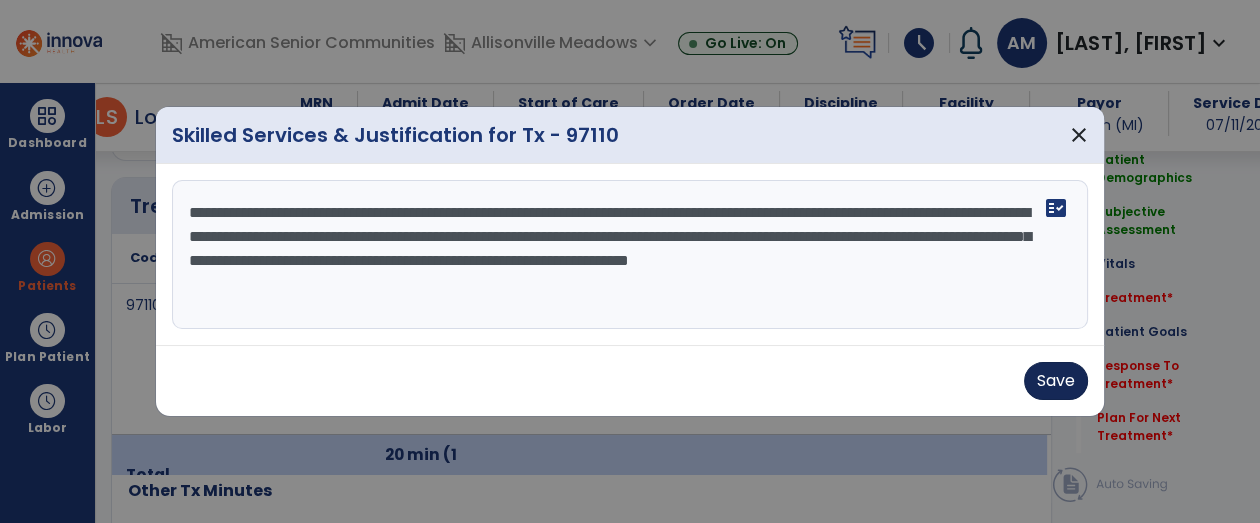 type on "**********" 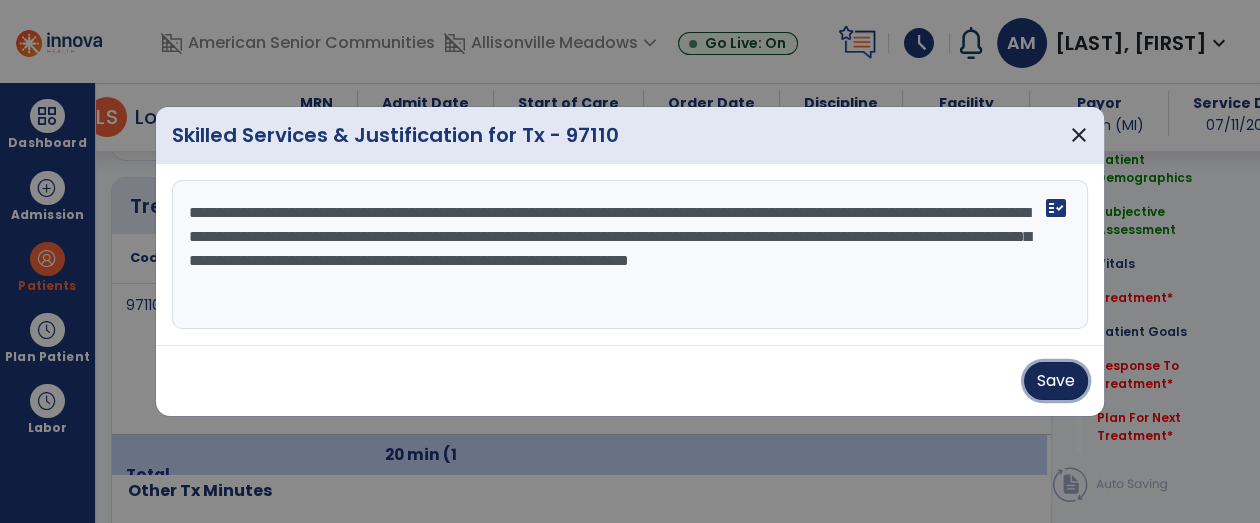 click on "Save" at bounding box center [1056, 381] 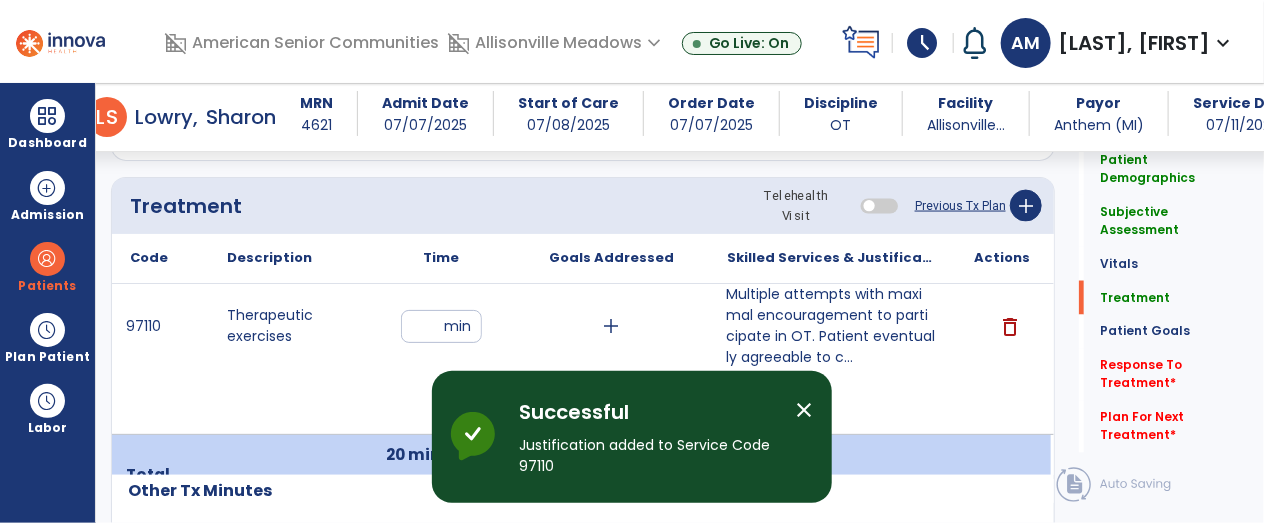 click on "Multiple attempts with maximal encouragement to participate in OT. Patient eventually agreeable to c..." at bounding box center [831, 326] 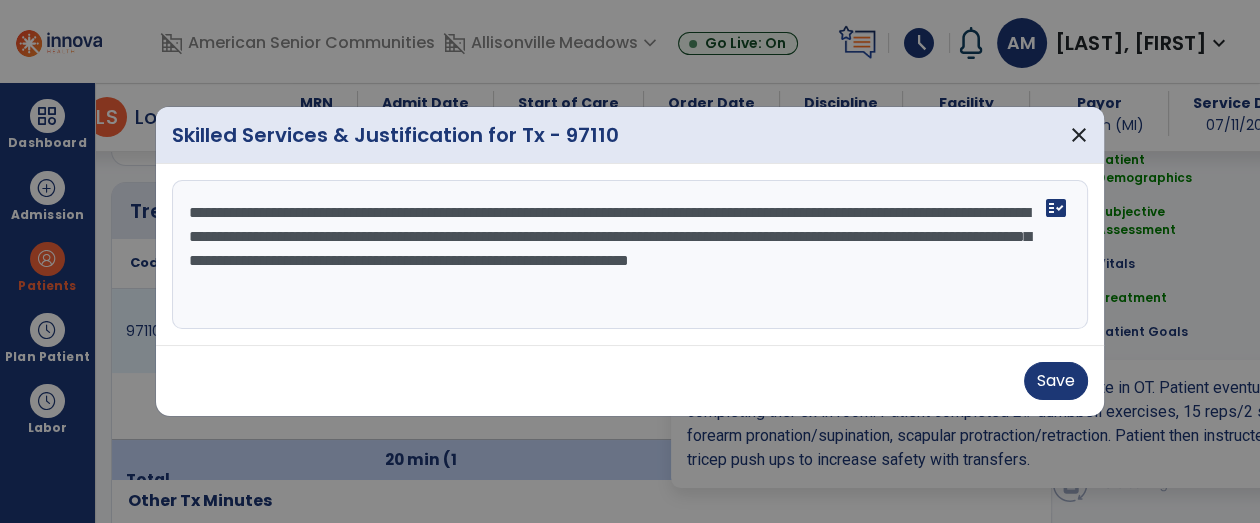 scroll, scrollTop: 1182, scrollLeft: 0, axis: vertical 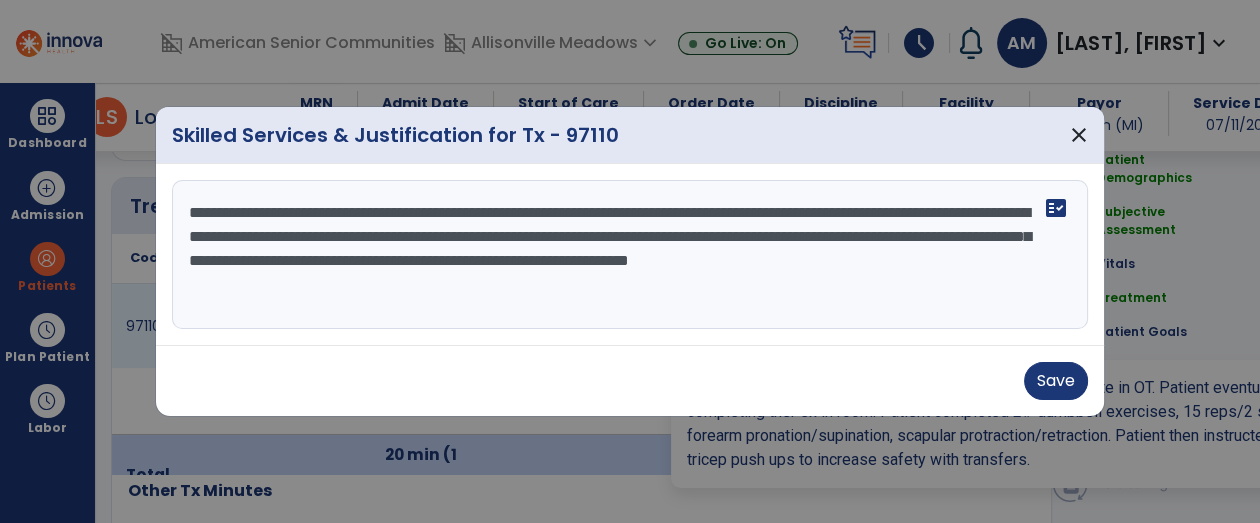 click on "**********" at bounding box center [630, 255] 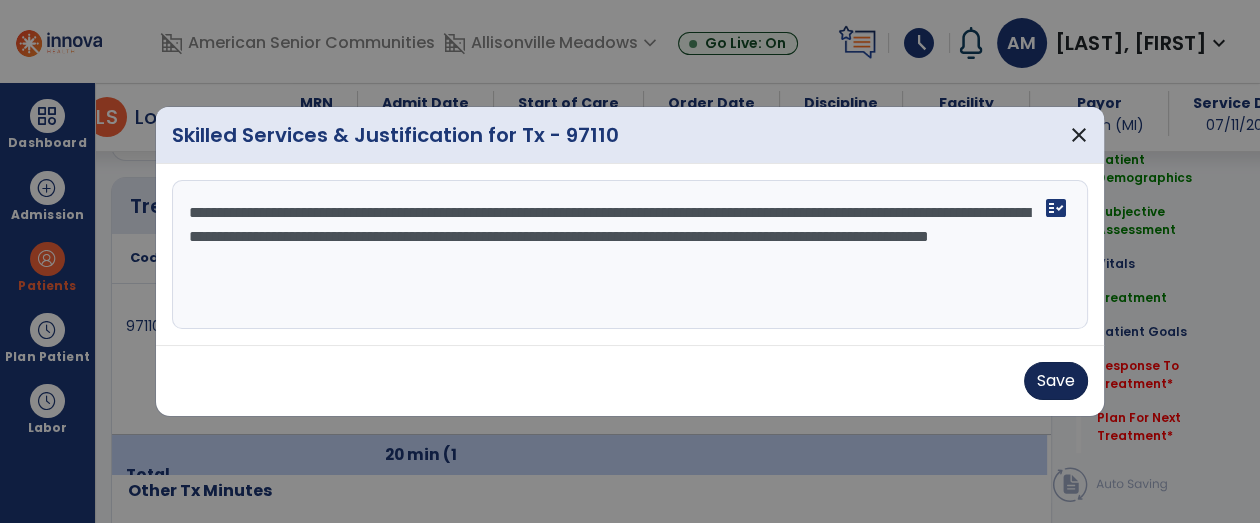 type on "**********" 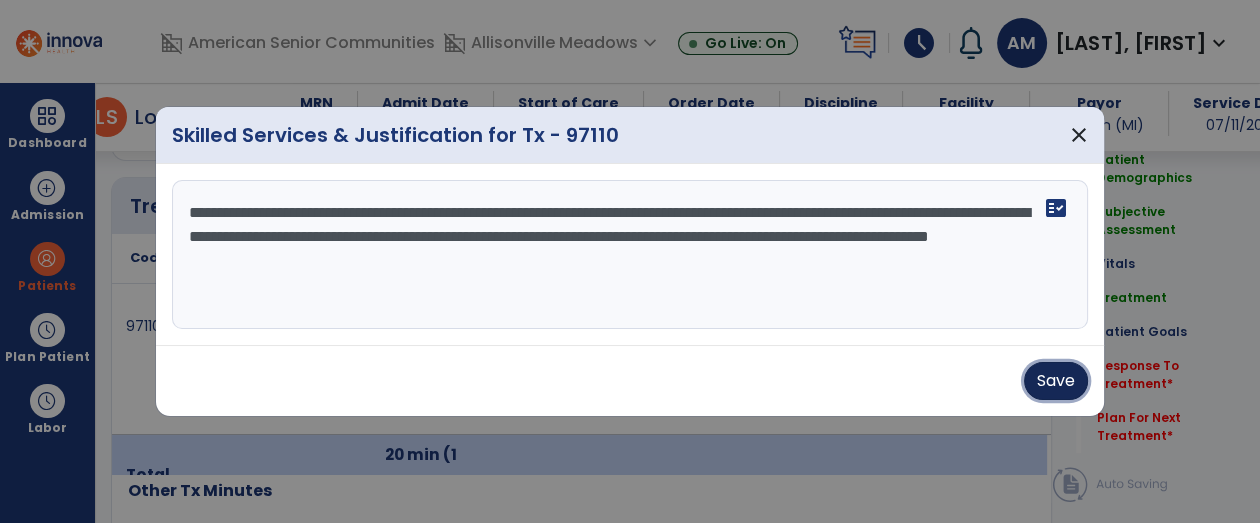 click on "Save" at bounding box center [1056, 381] 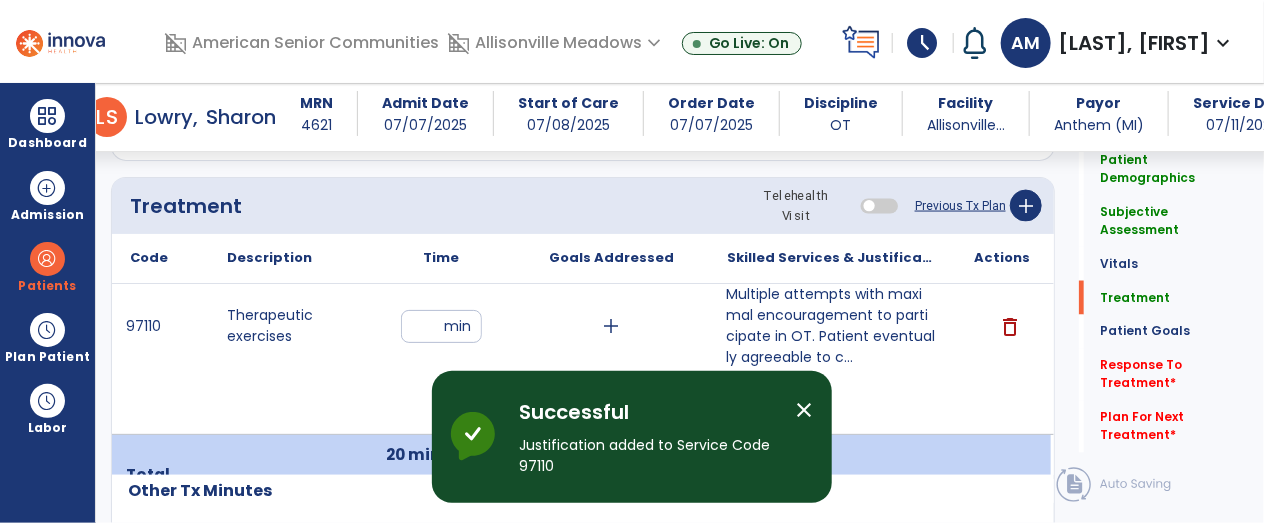 click on "**" at bounding box center [441, 326] 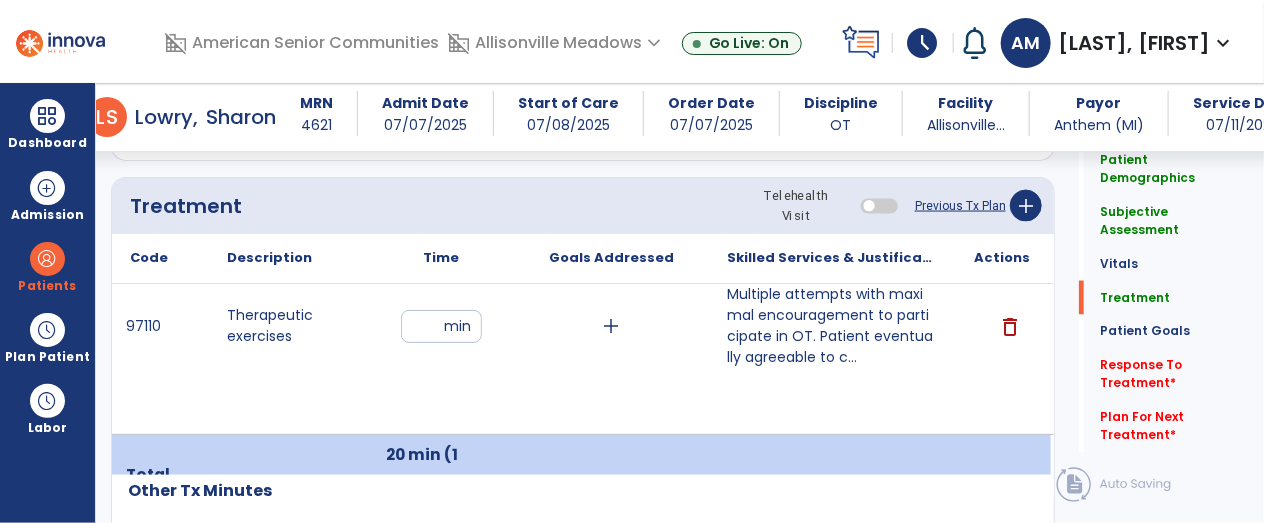 click on "**" at bounding box center (441, 326) 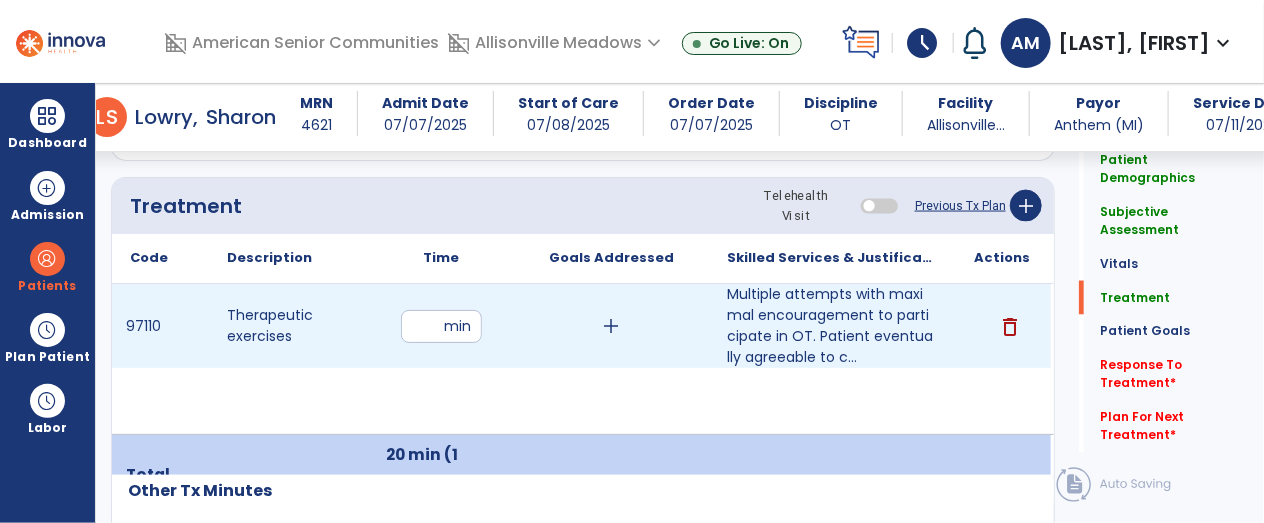 type on "*" 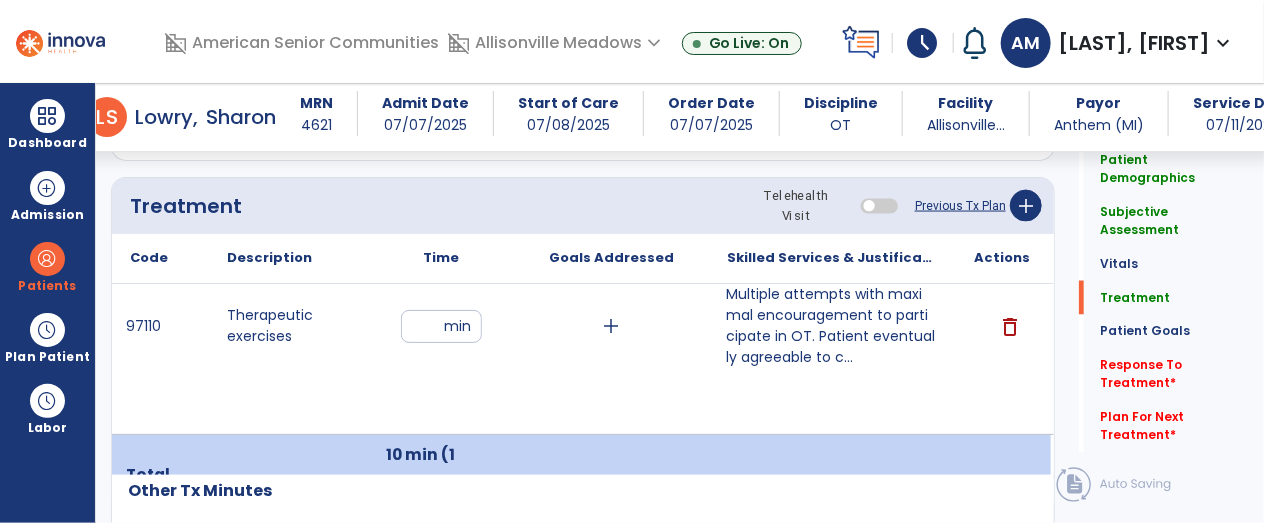 click on "Multiple attempts with maximal encouragement to participate in OT. Patient eventually agreeable to c..." at bounding box center (831, 326) 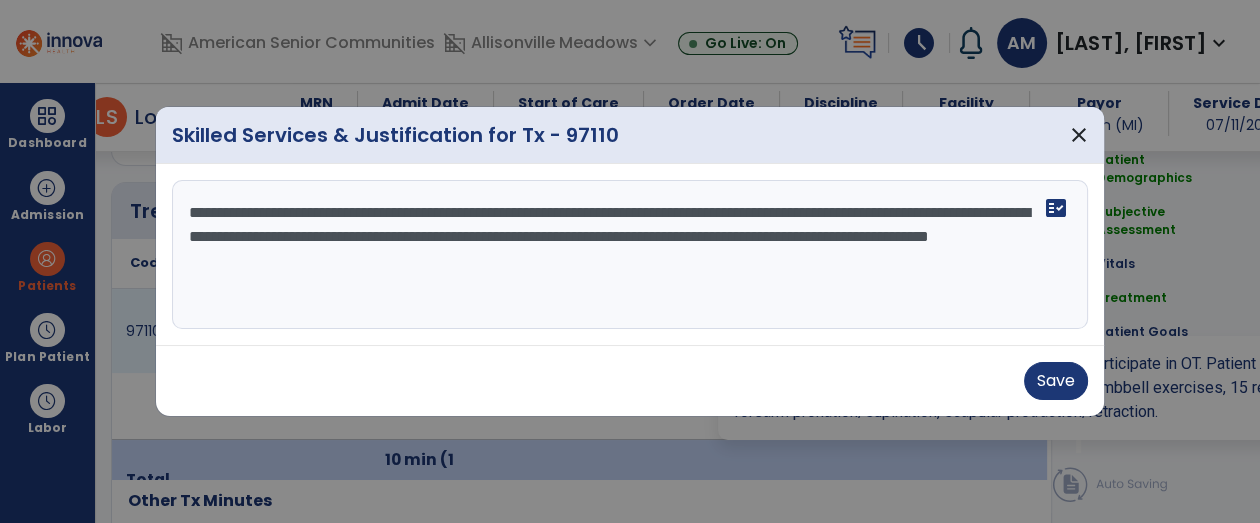 scroll, scrollTop: 1182, scrollLeft: 0, axis: vertical 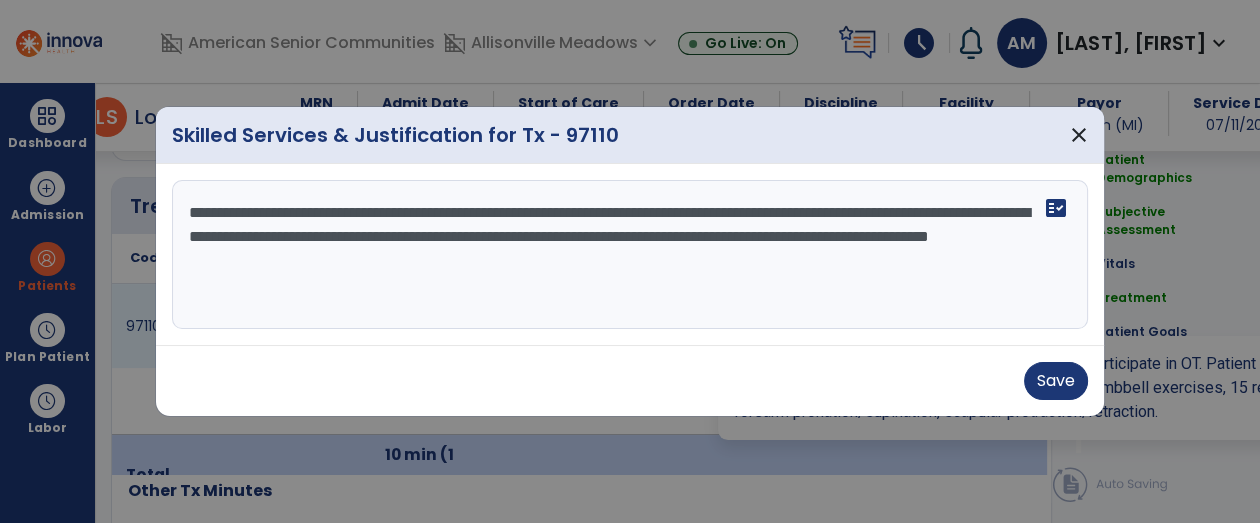 click on "**********" at bounding box center [630, 255] 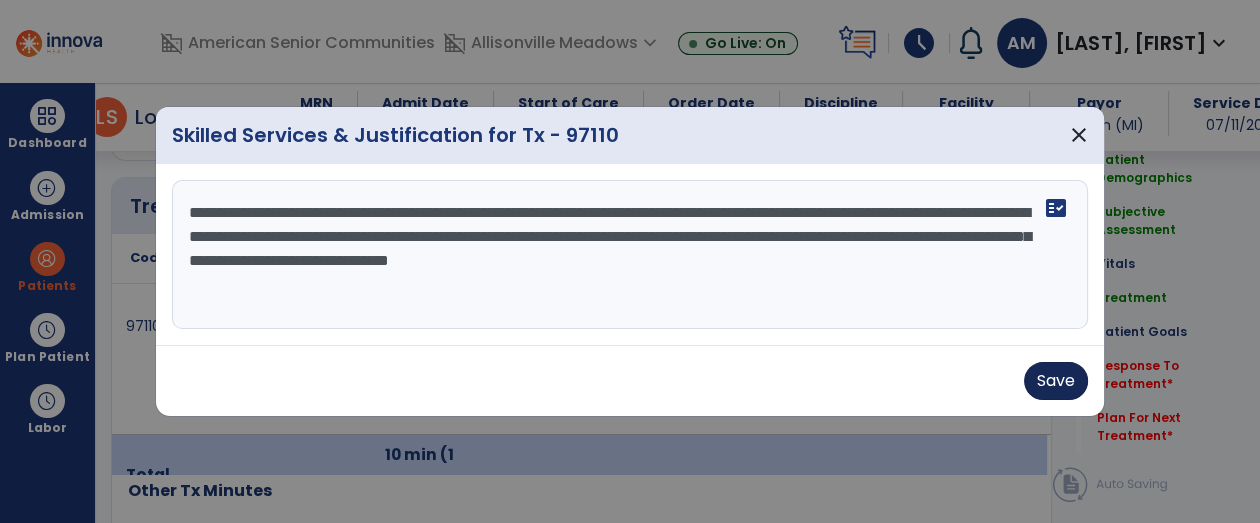type on "**********" 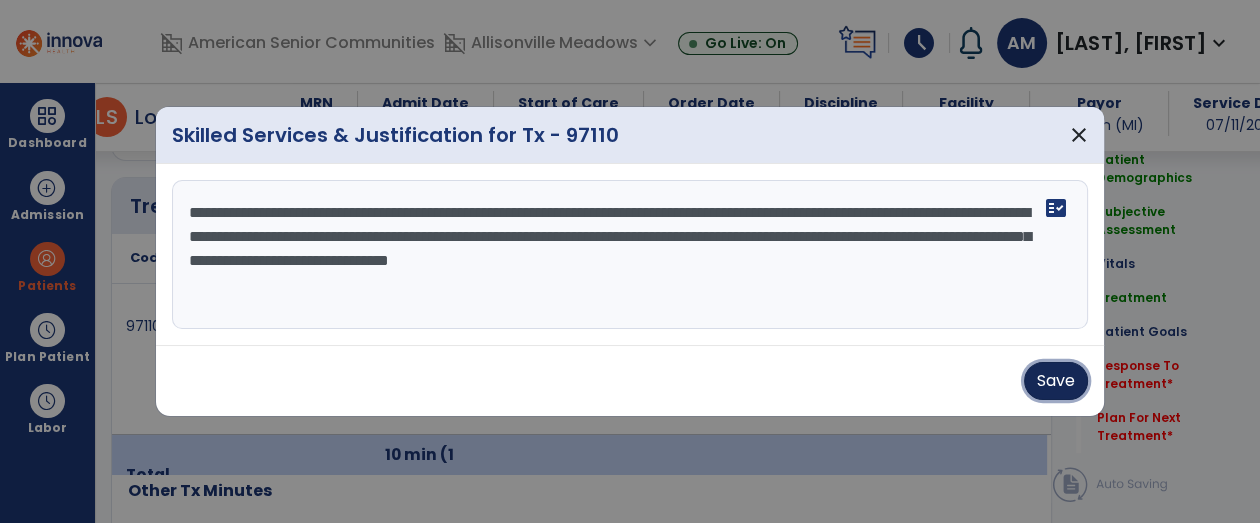 click on "Save" at bounding box center (1056, 381) 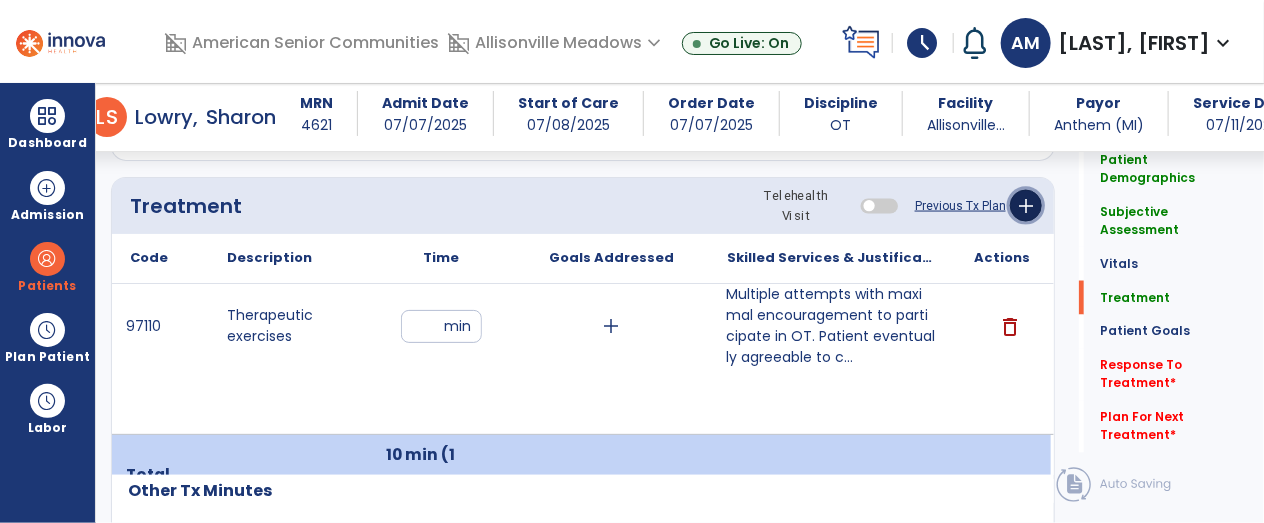 click on "add" 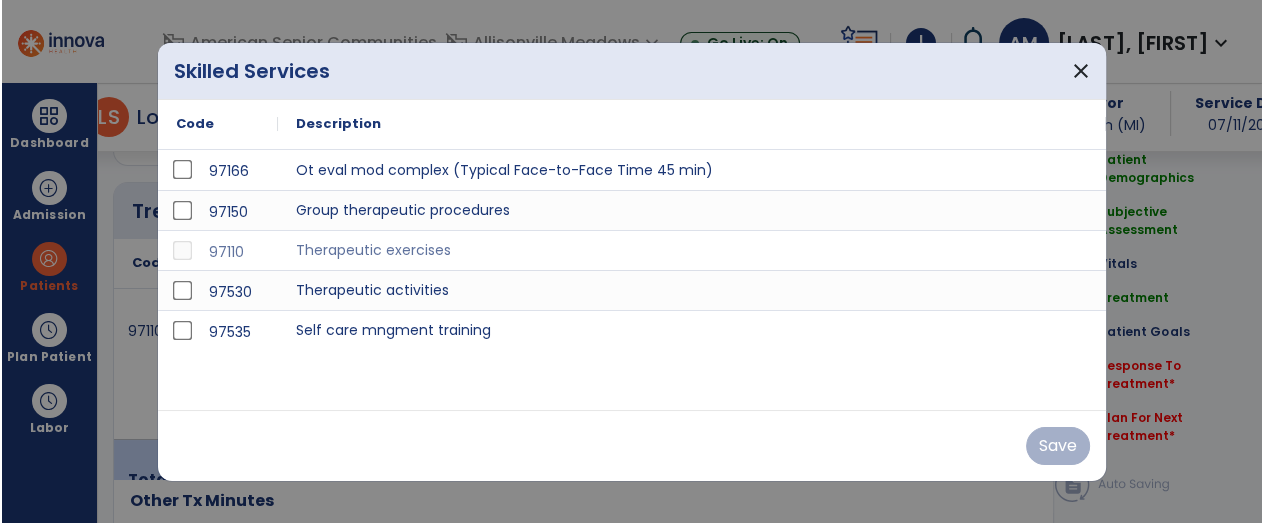 scroll, scrollTop: 1182, scrollLeft: 0, axis: vertical 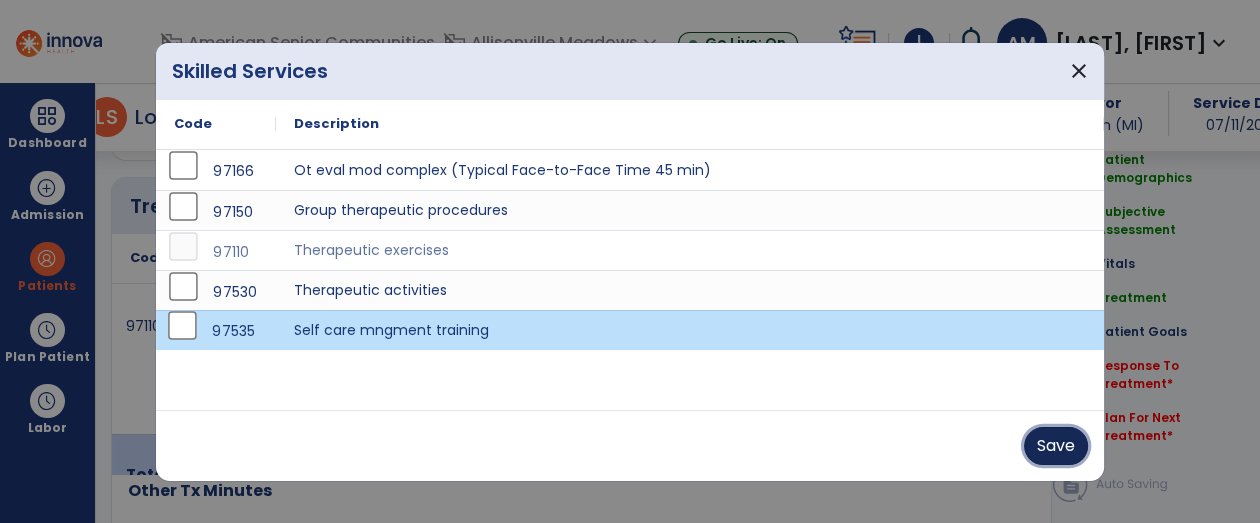 click on "Save" at bounding box center [1056, 446] 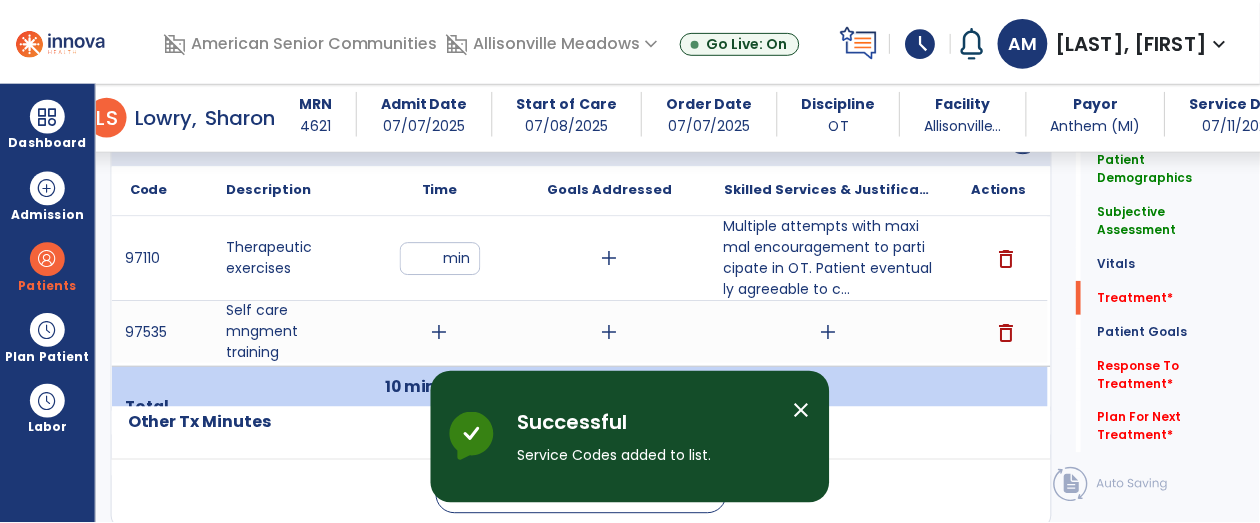 scroll, scrollTop: 1261, scrollLeft: 0, axis: vertical 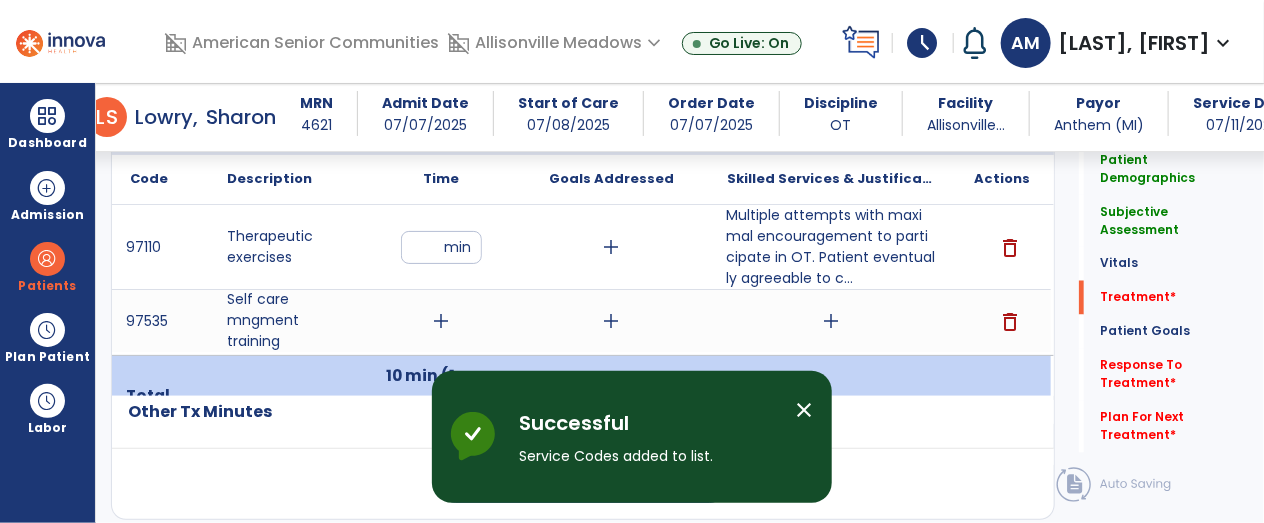 click on "add" at bounding box center [441, 321] 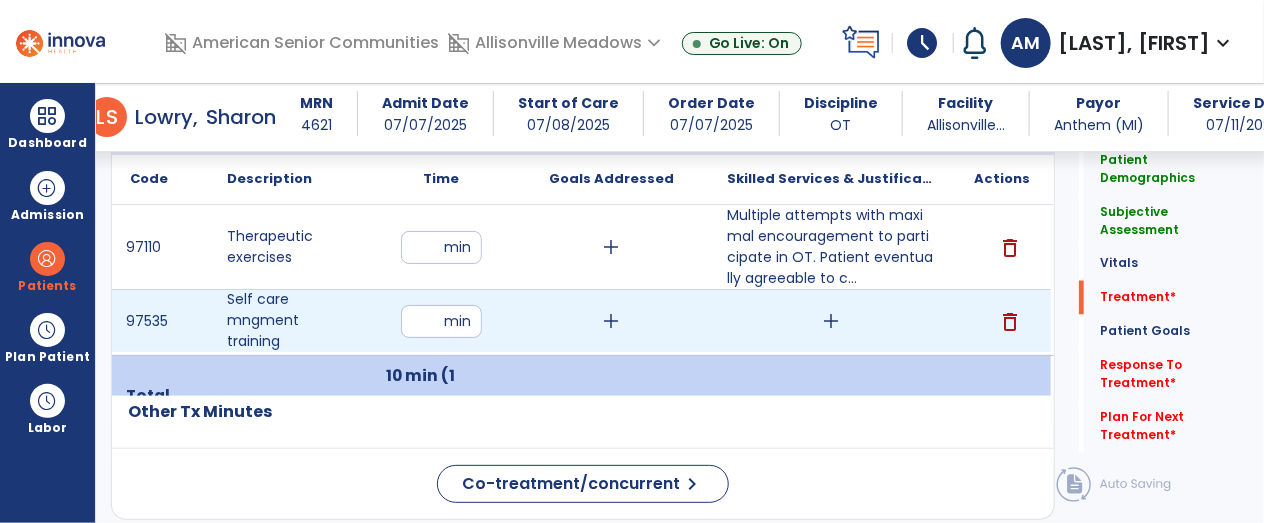 type on "*" 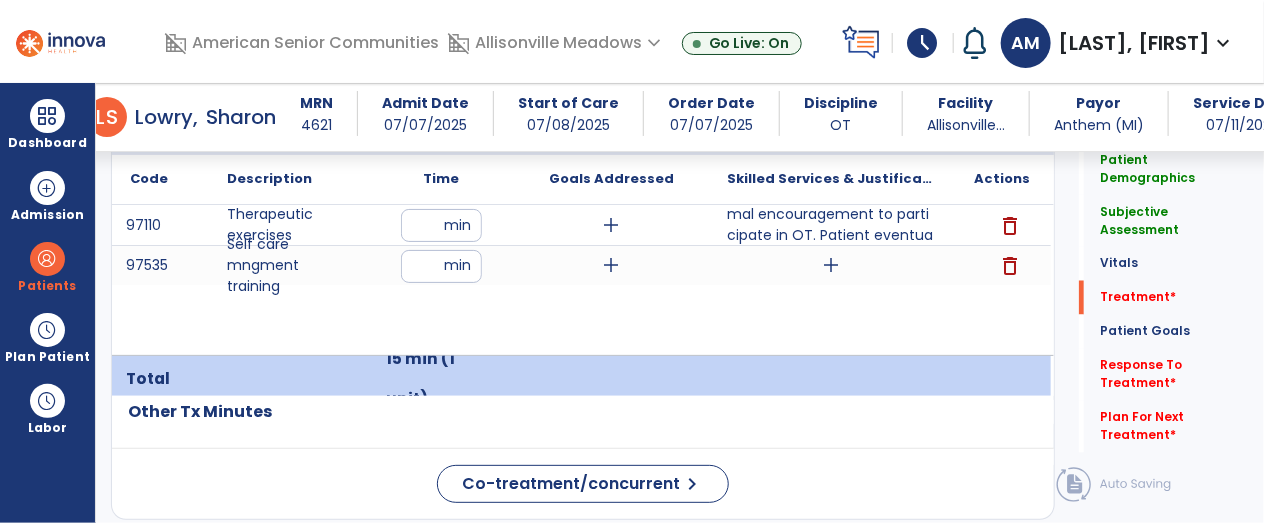 click on "add" at bounding box center (831, 265) 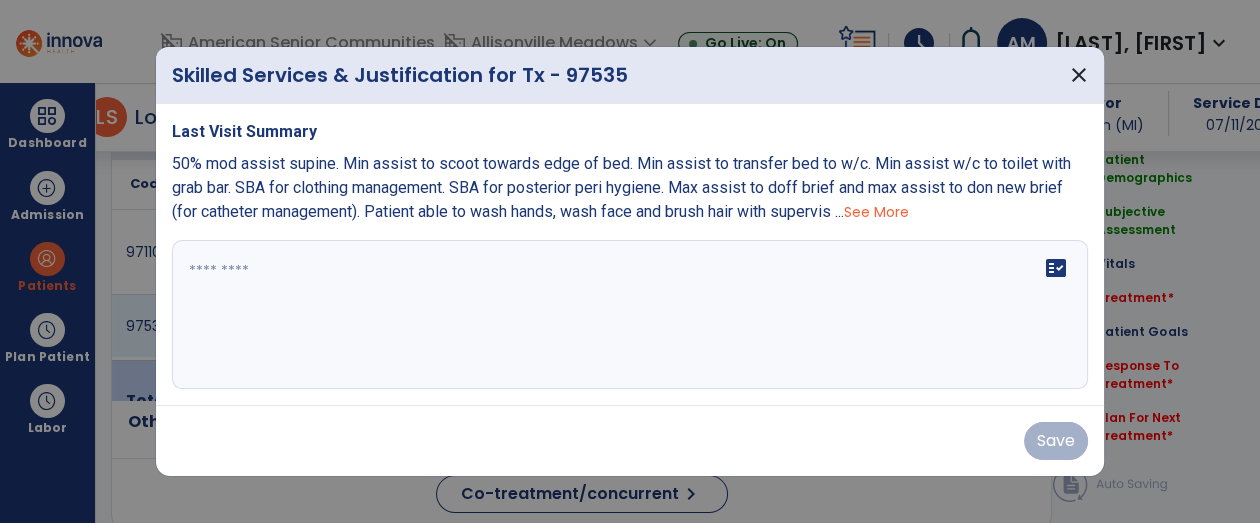 scroll, scrollTop: 1261, scrollLeft: 0, axis: vertical 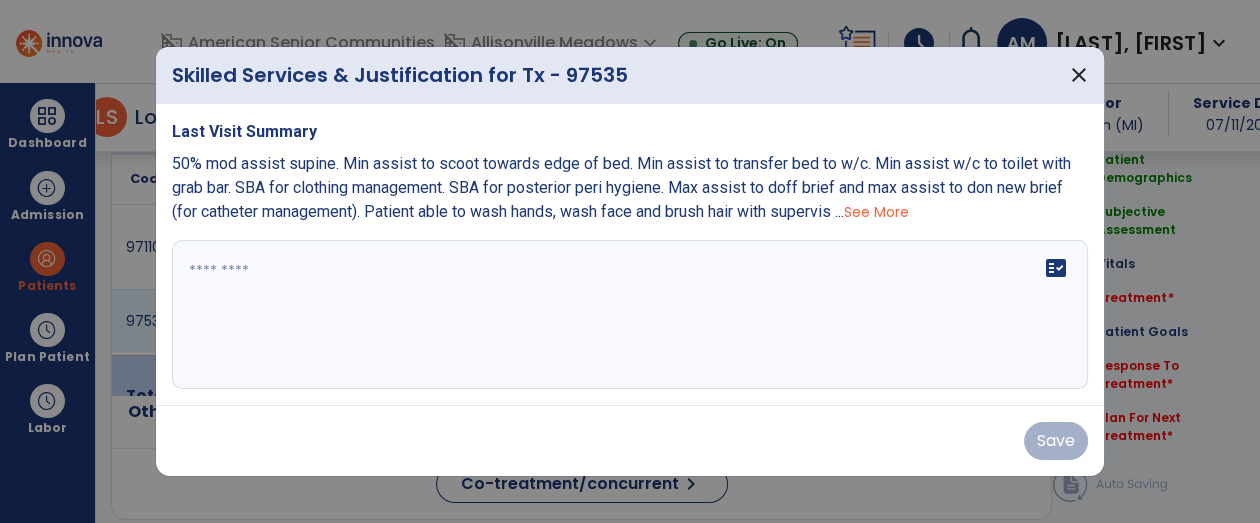 click on "fact_check" at bounding box center [630, 315] 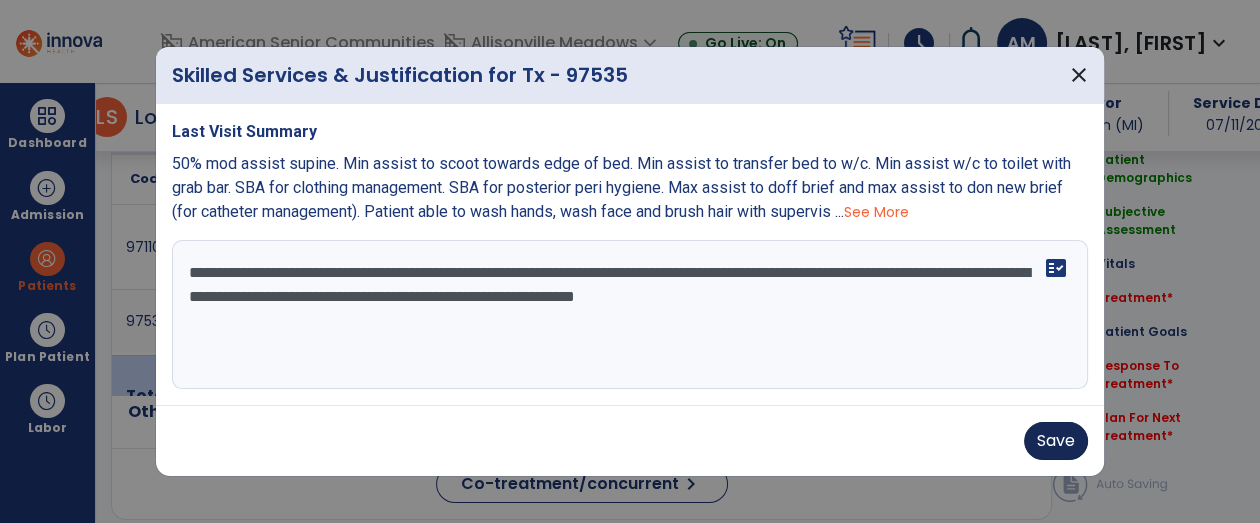type on "**********" 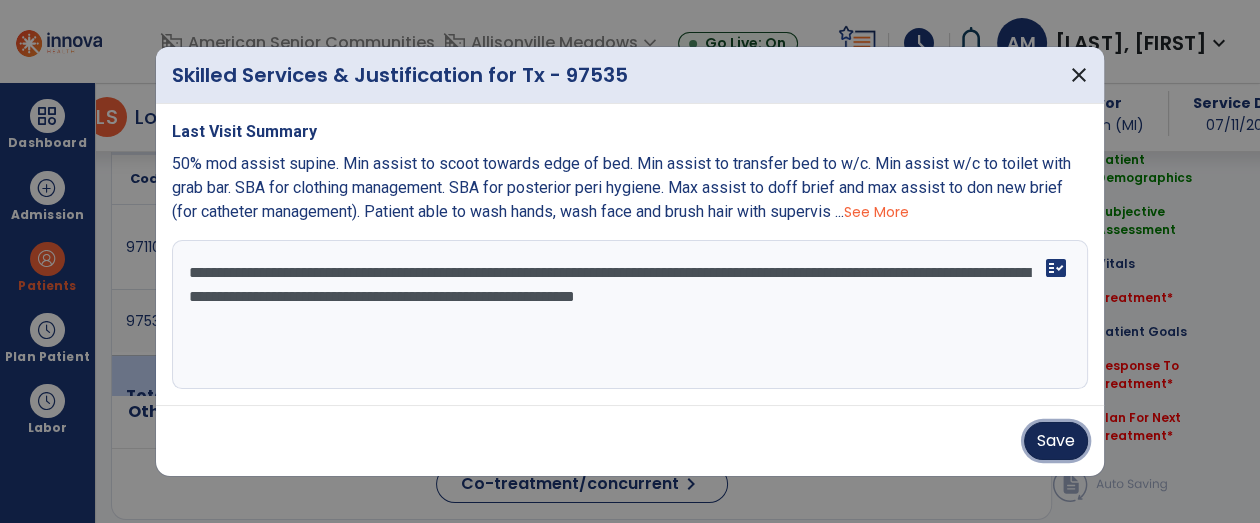 click on "Save" at bounding box center [1056, 441] 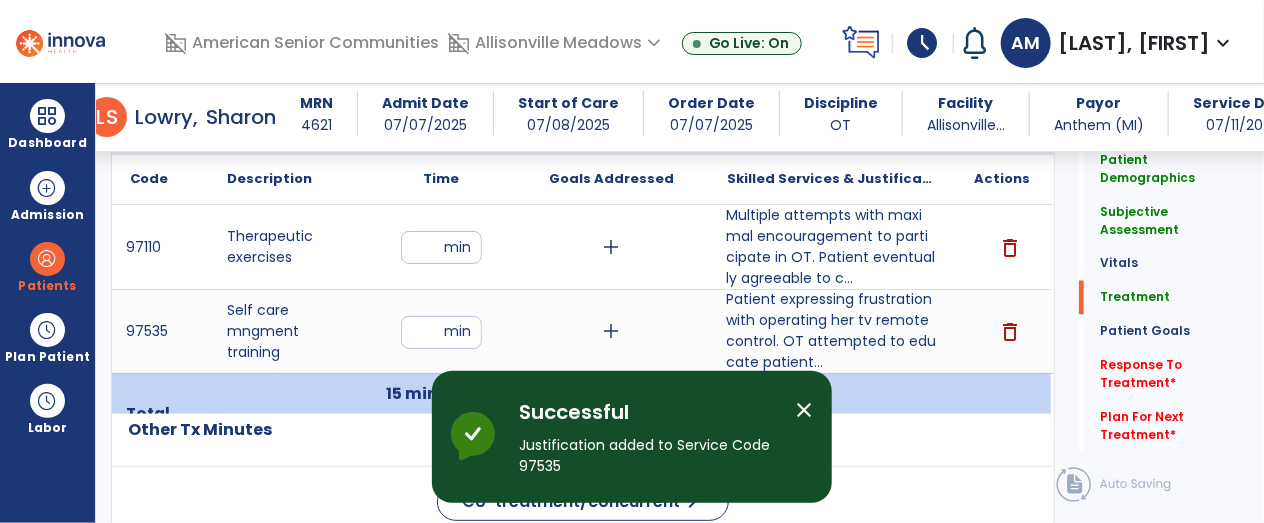 click on "Multiple attempts with maximal encouragement to participate in OT. Patient eventually agreeable to c..." at bounding box center (831, 247) 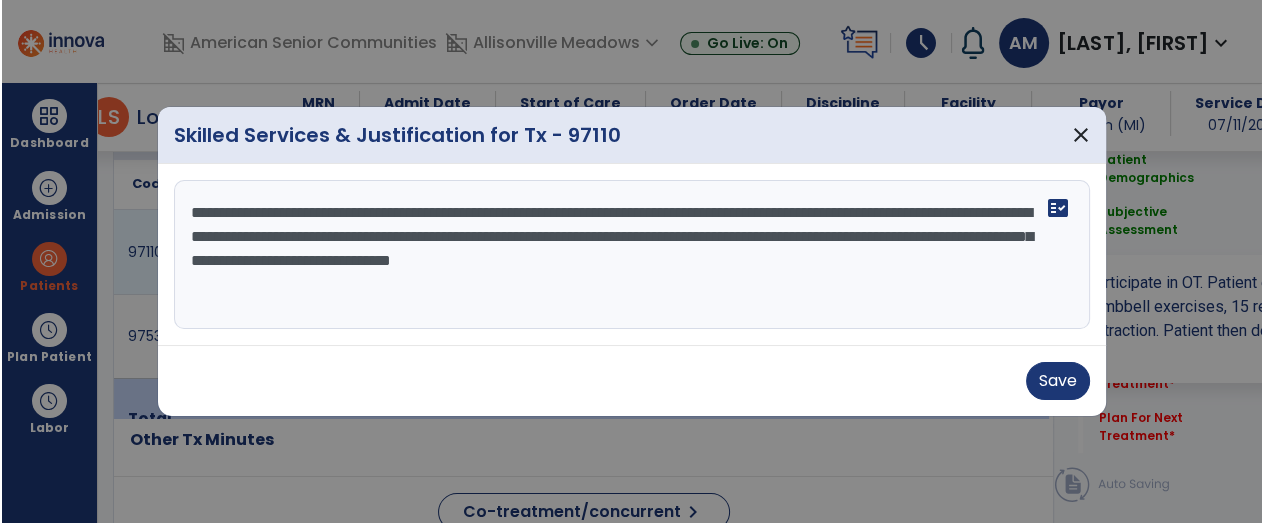 scroll, scrollTop: 1261, scrollLeft: 0, axis: vertical 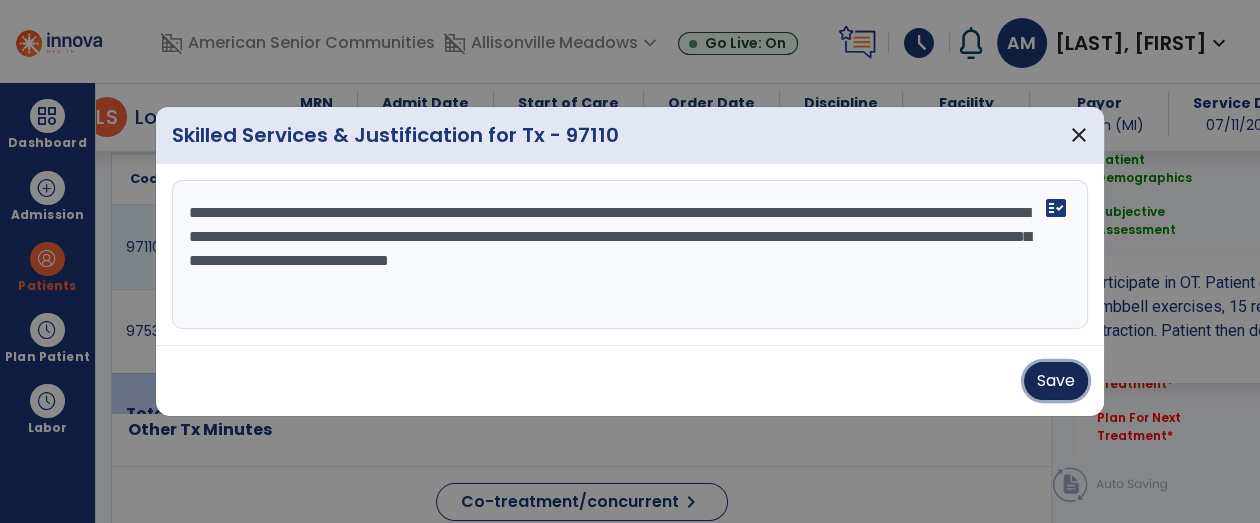 click on "Save" at bounding box center (1056, 381) 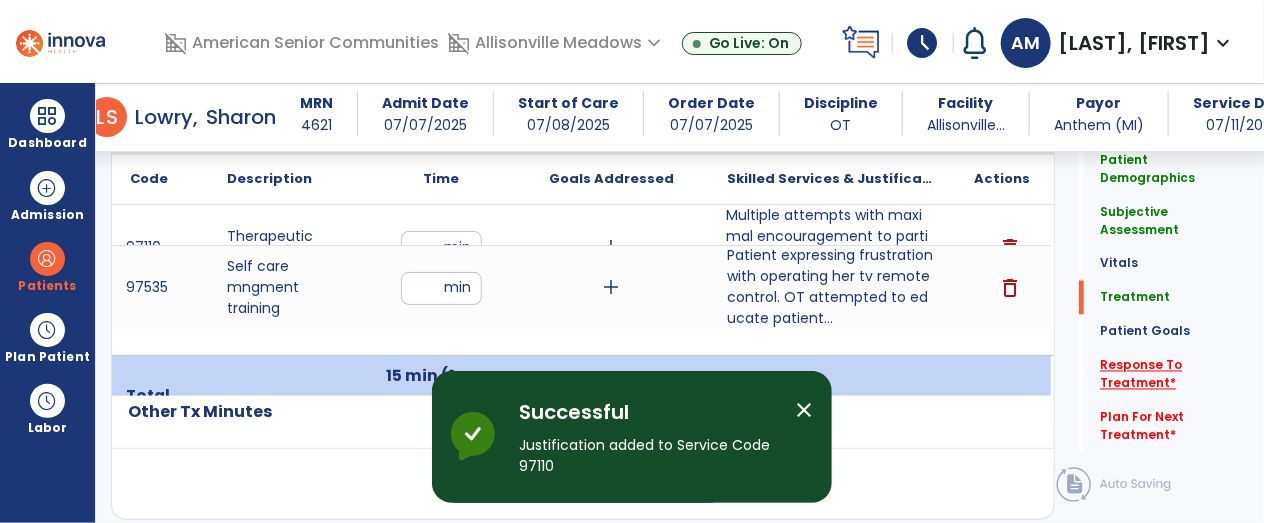 click on "Response To Treatment   *" 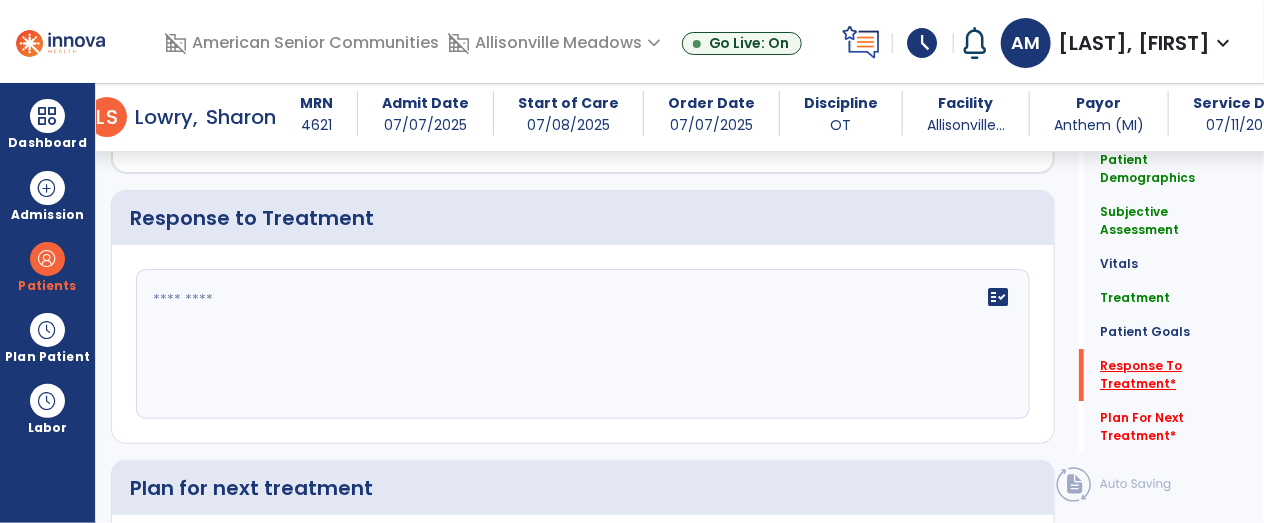 scroll, scrollTop: 2494, scrollLeft: 0, axis: vertical 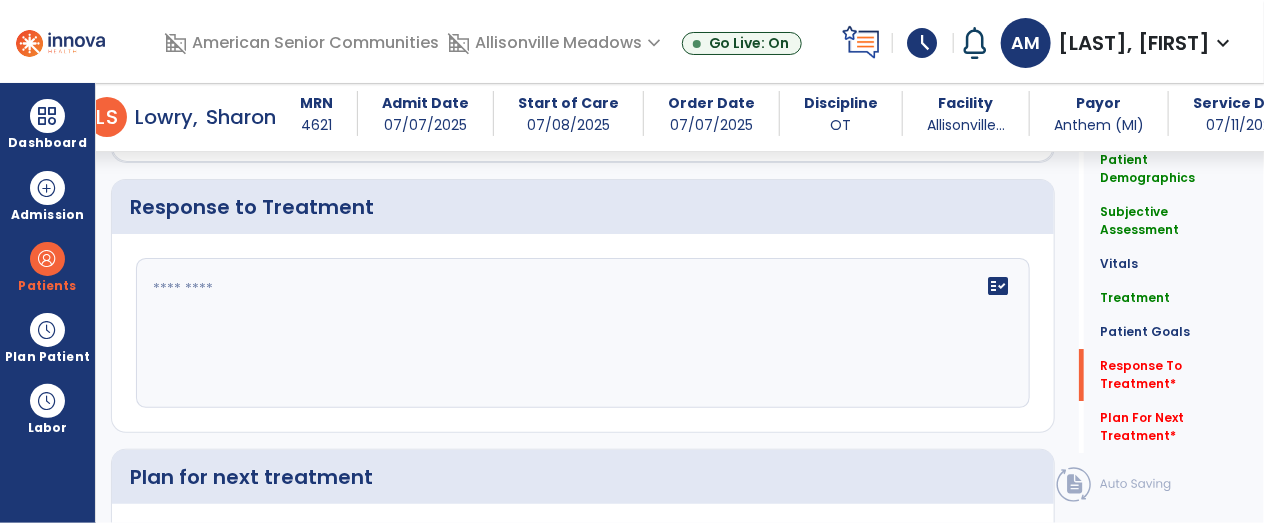 click on "fact_check" 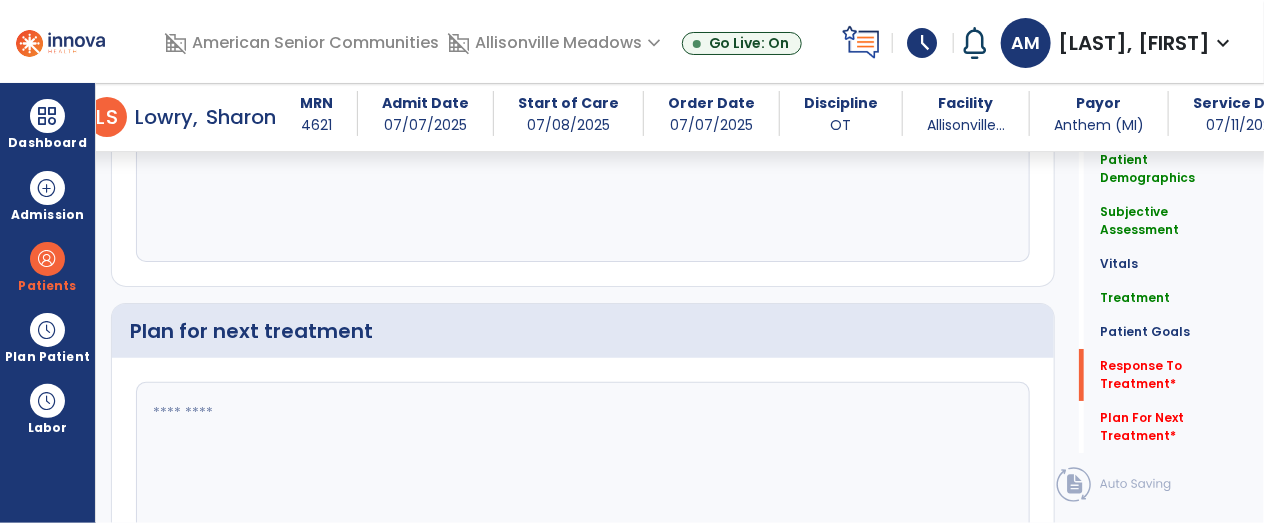 scroll, scrollTop: 2672, scrollLeft: 0, axis: vertical 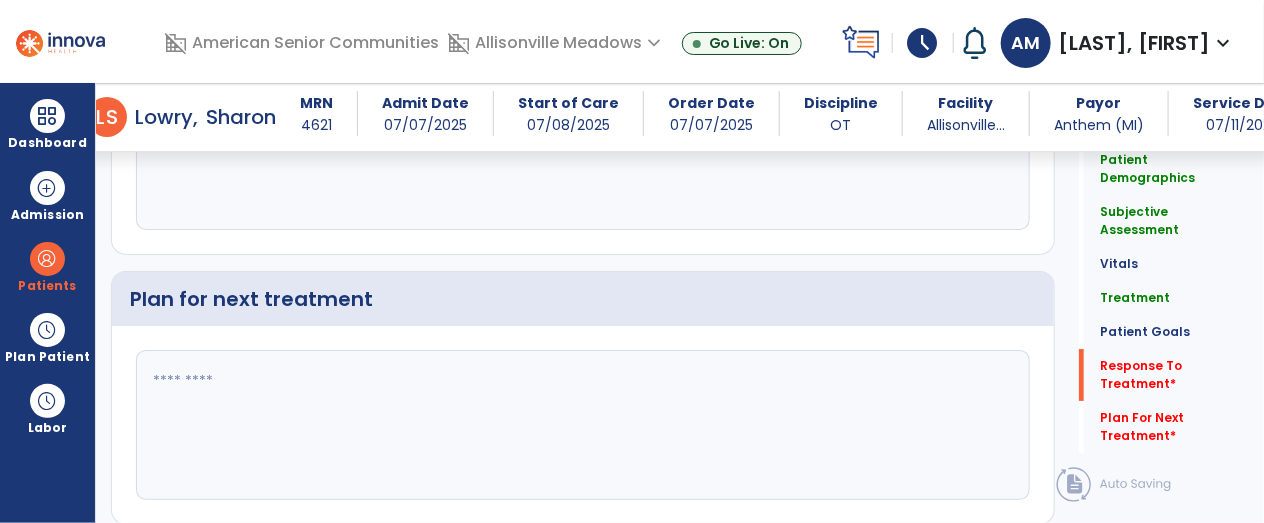 type on "**********" 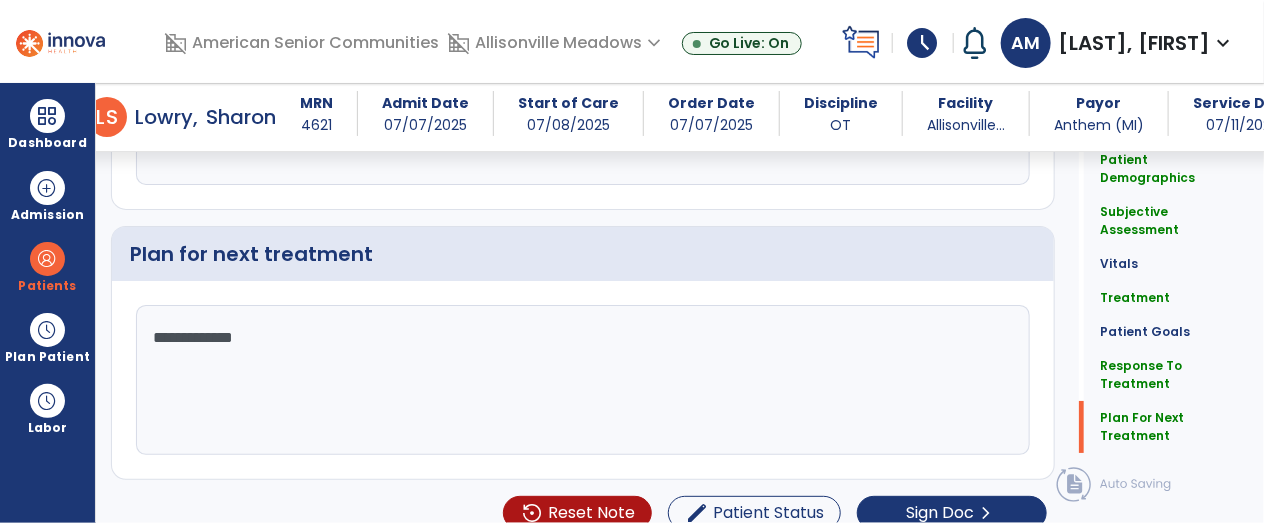 scroll, scrollTop: 2736, scrollLeft: 0, axis: vertical 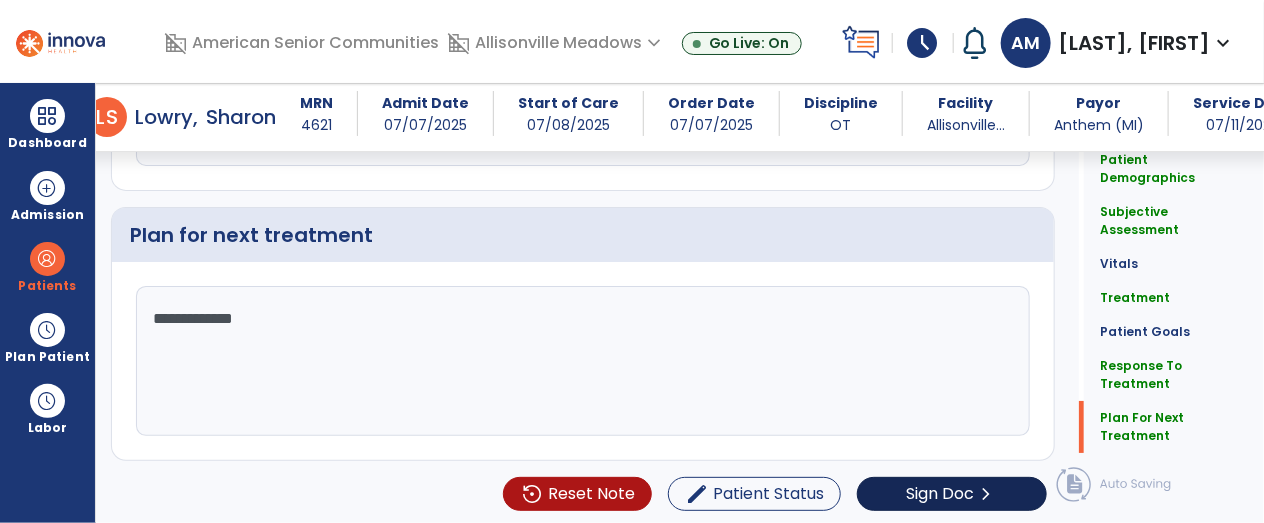 type on "**********" 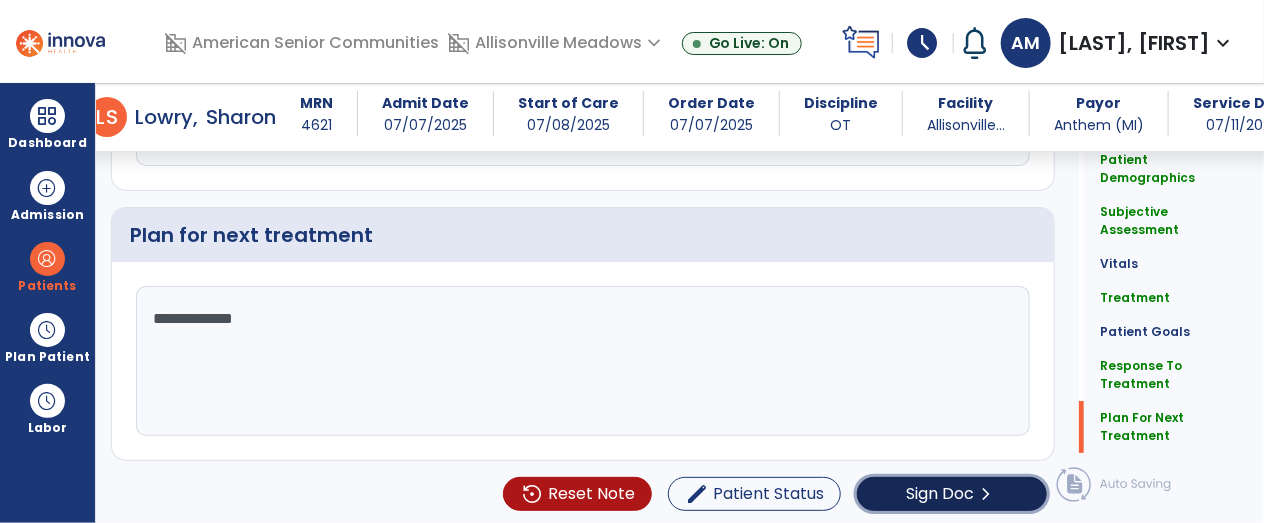 click on "Sign Doc" 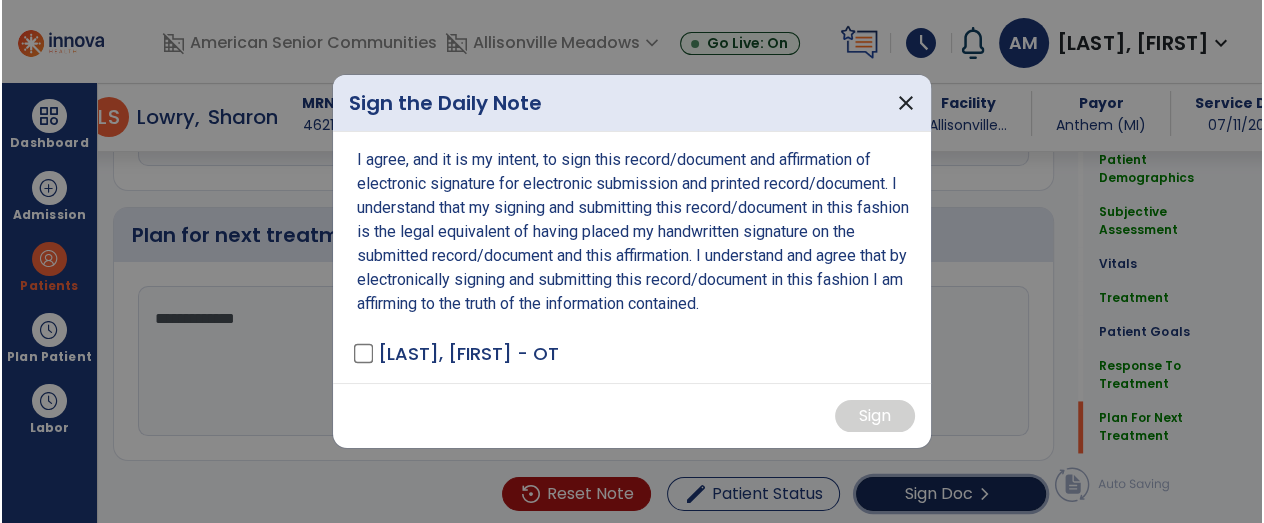 scroll, scrollTop: 2736, scrollLeft: 0, axis: vertical 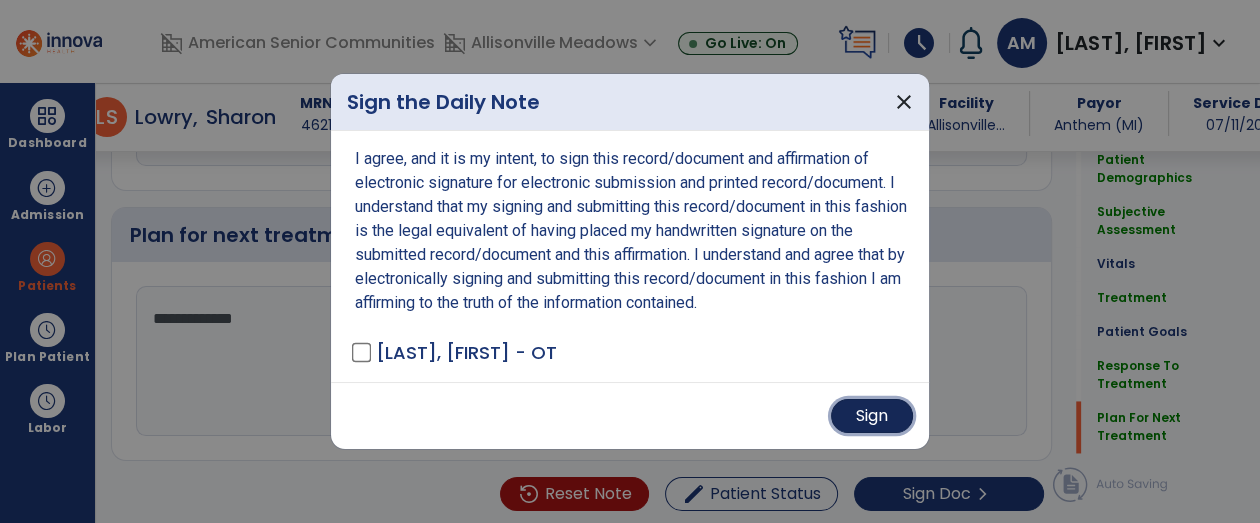 click on "Sign" at bounding box center (872, 416) 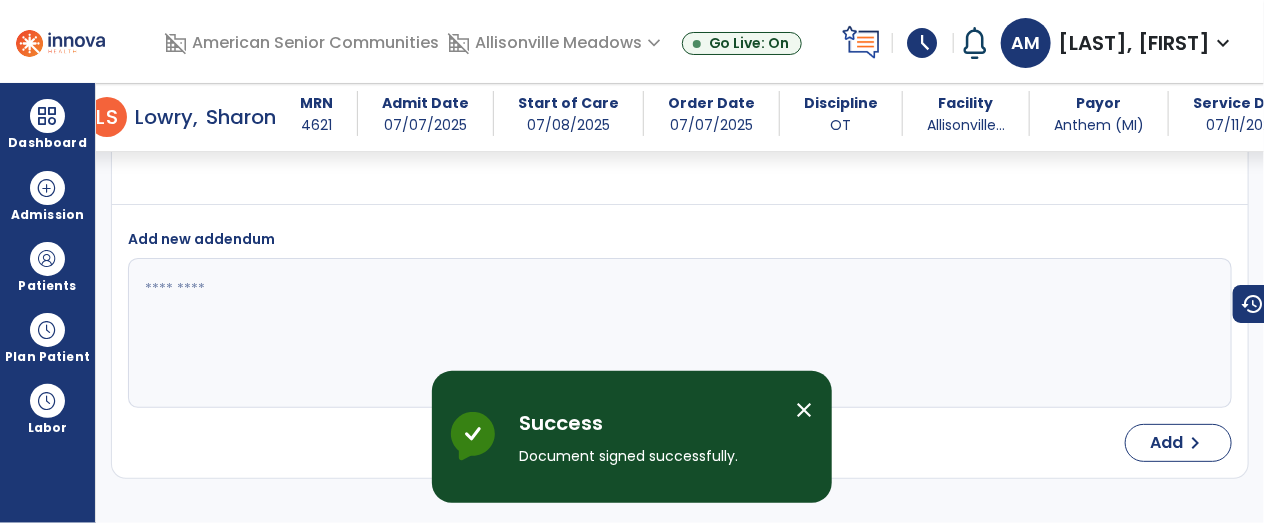 scroll, scrollTop: 3786, scrollLeft: 0, axis: vertical 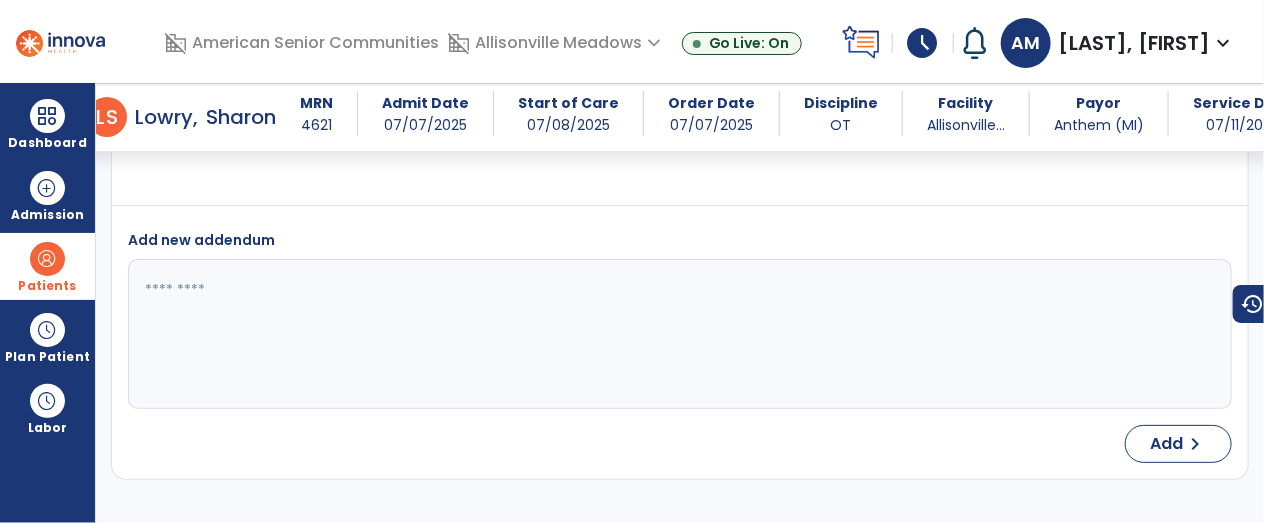 click on "Patients" at bounding box center (47, 286) 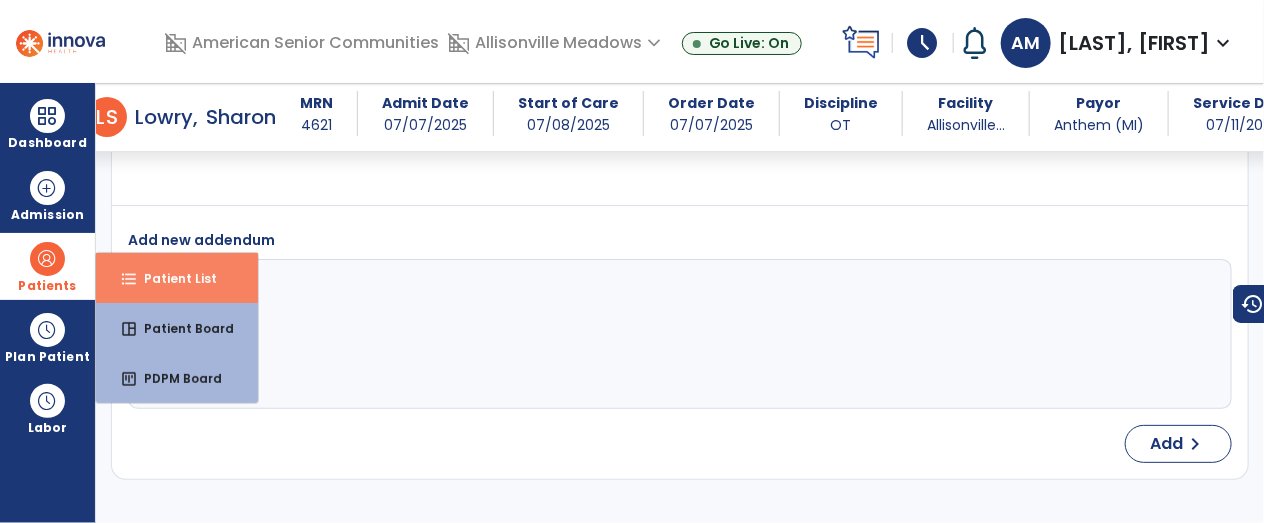 click on "Patient List" at bounding box center [172, 278] 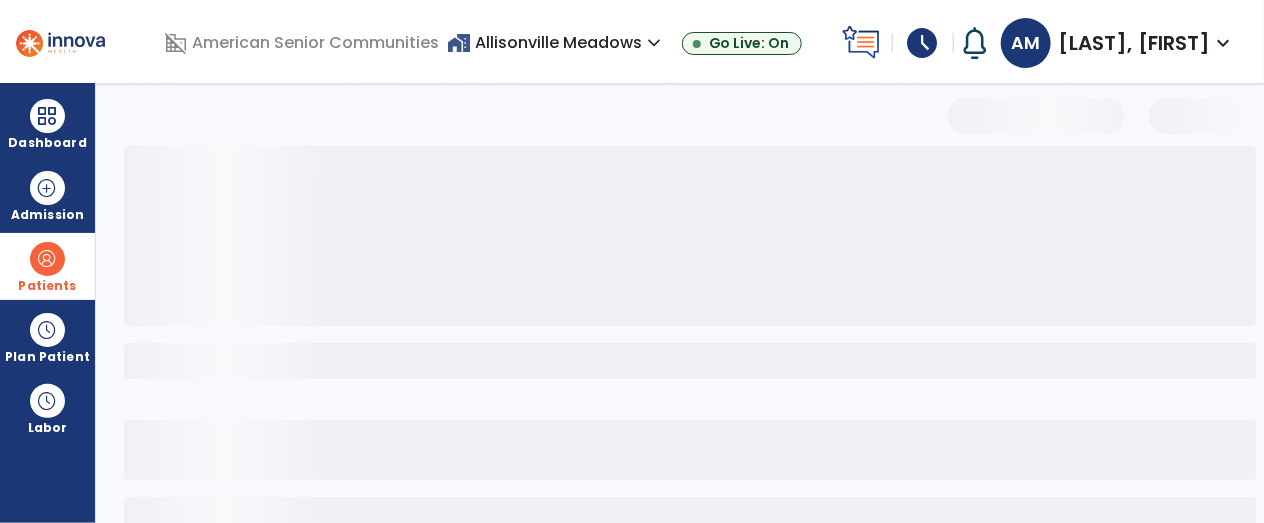 scroll, scrollTop: 219, scrollLeft: 0, axis: vertical 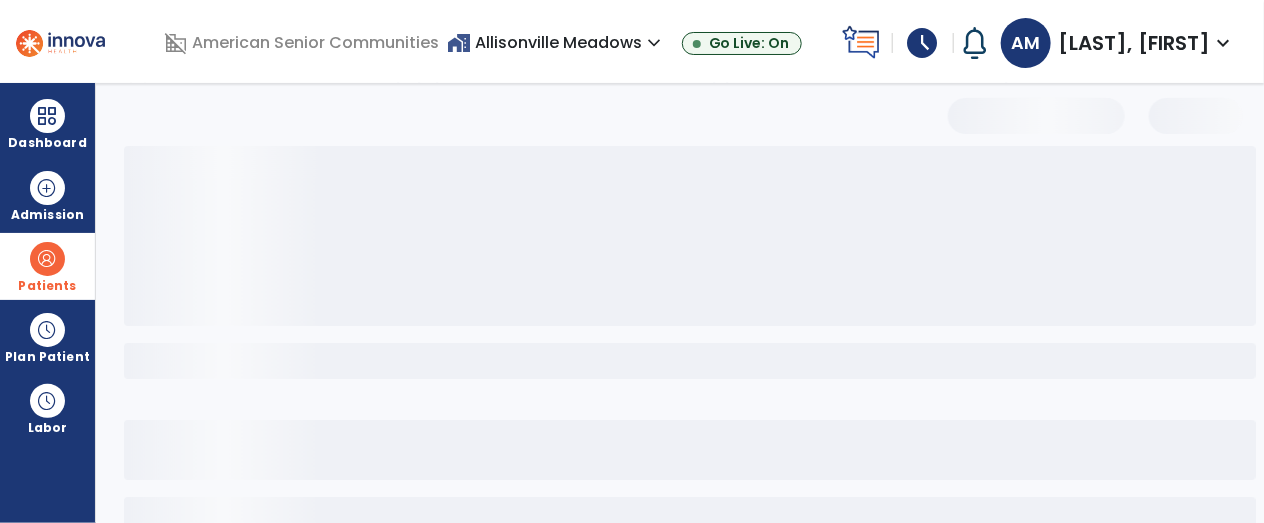 select on "***" 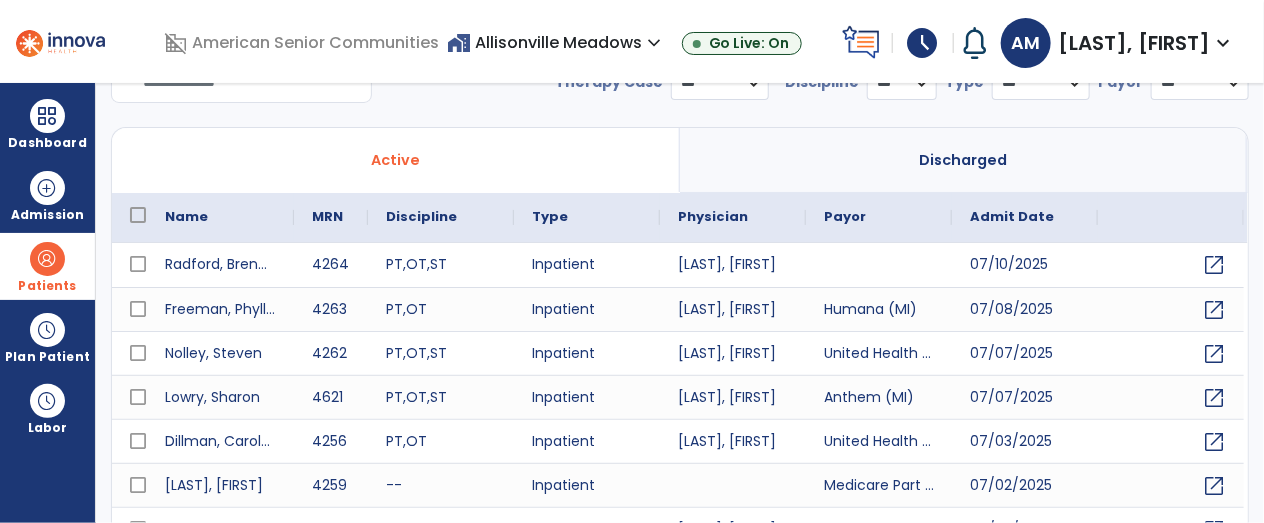 scroll, scrollTop: 56, scrollLeft: 0, axis: vertical 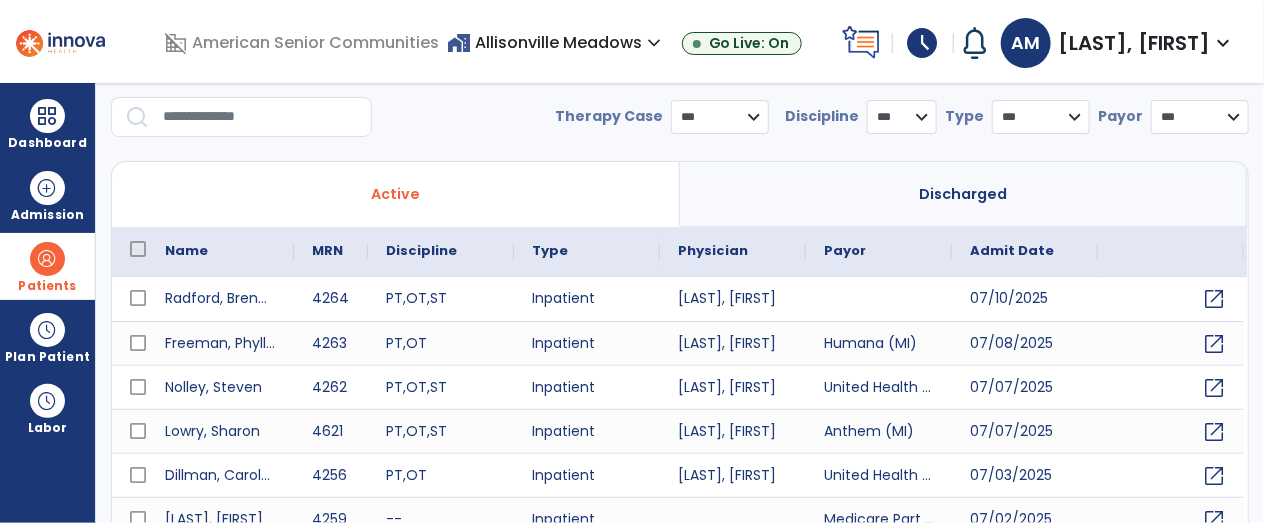 click at bounding box center (260, 117) 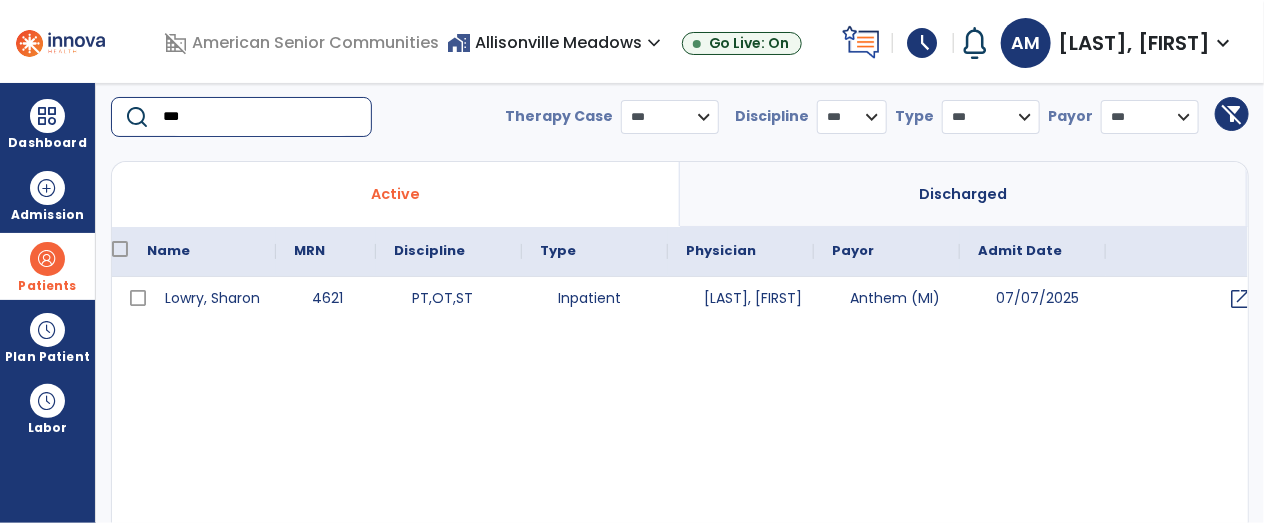scroll, scrollTop: 0, scrollLeft: 25, axis: horizontal 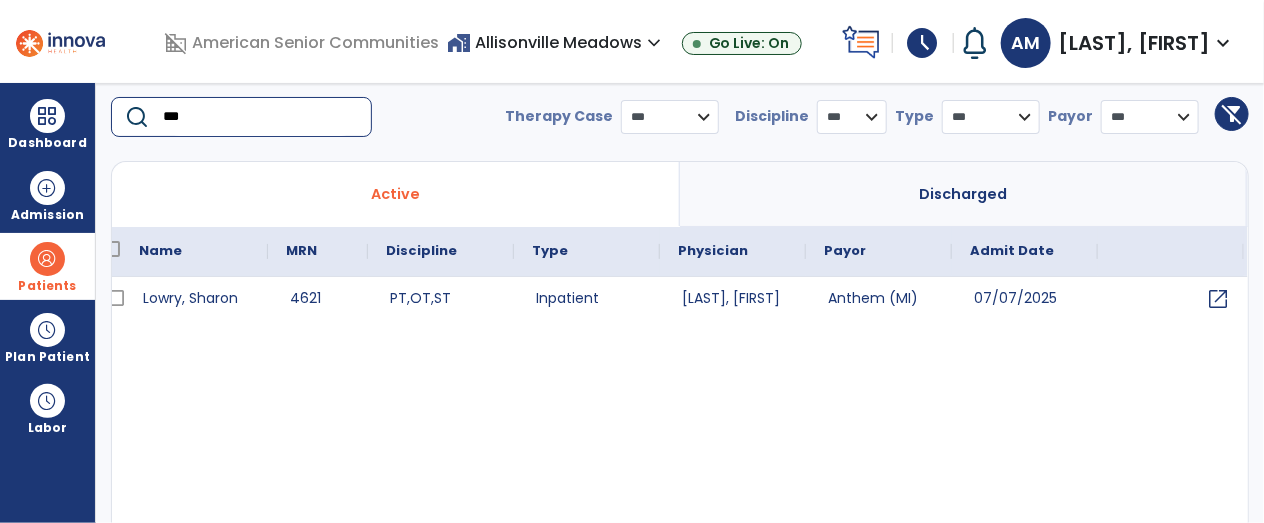 type on "***" 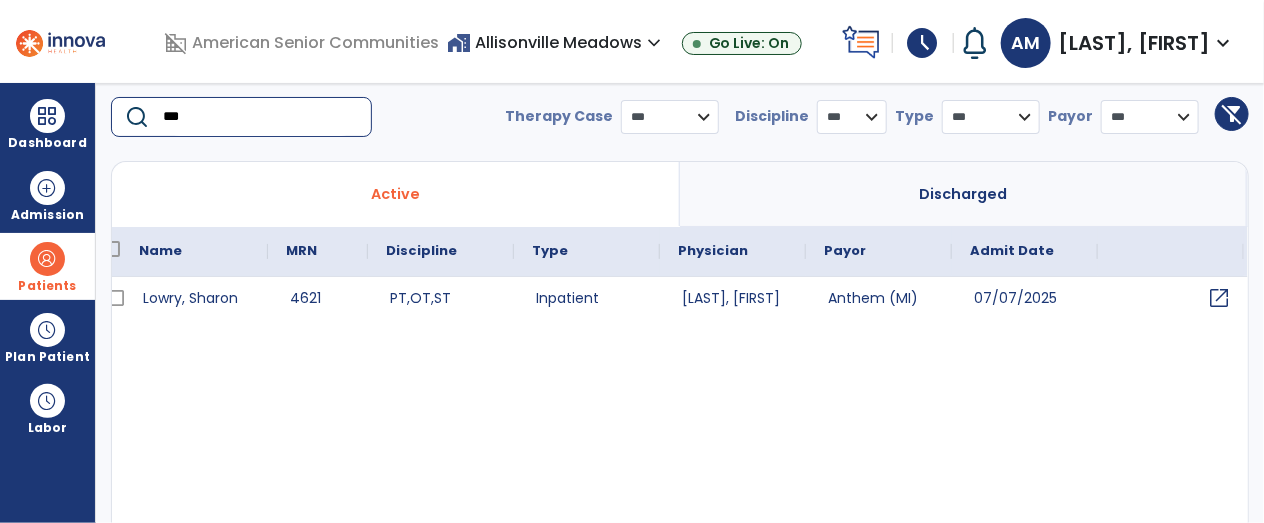 click on "open_in_new" at bounding box center [1219, 298] 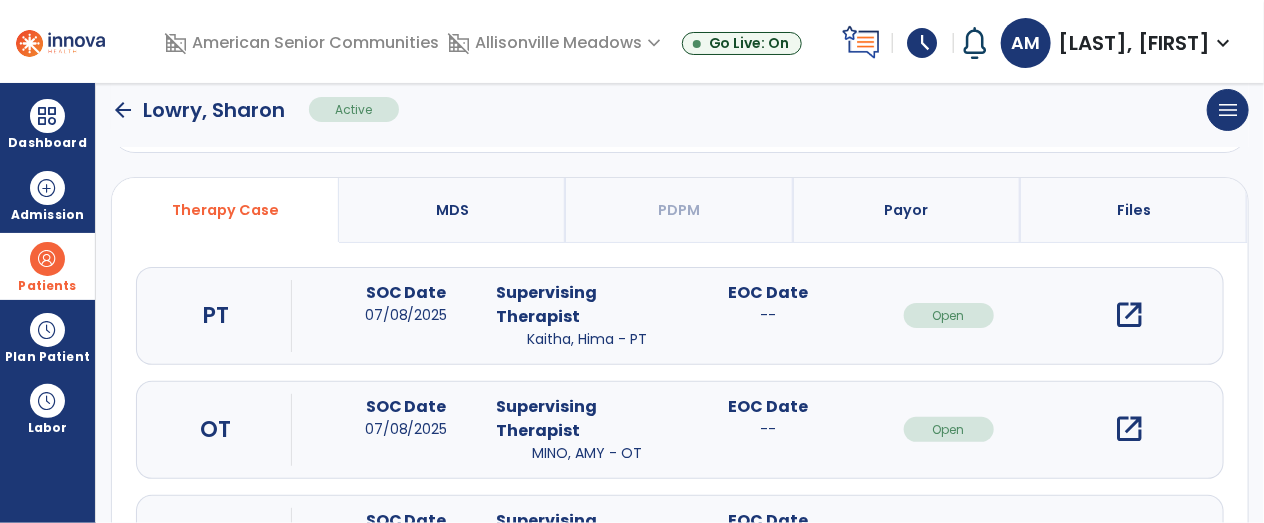 scroll, scrollTop: 186, scrollLeft: 0, axis: vertical 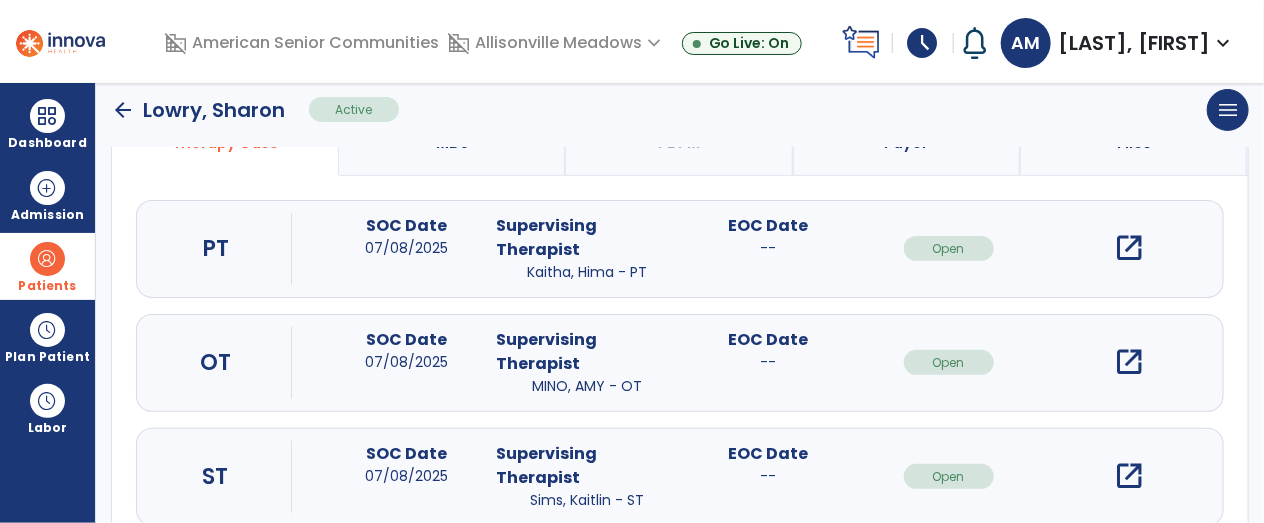 click on "open_in_new" at bounding box center [1130, 362] 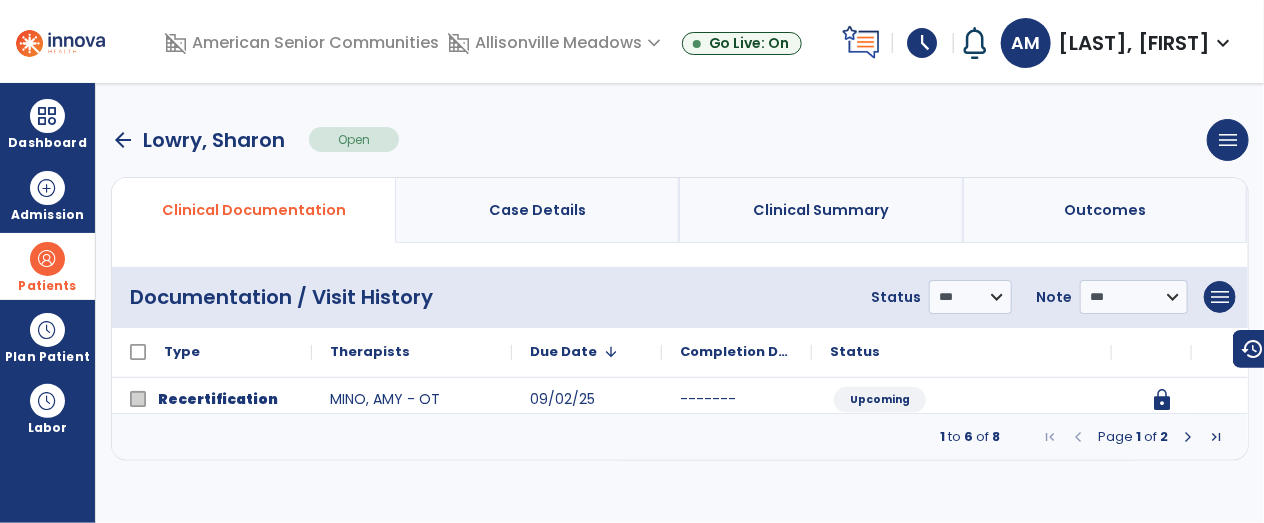 scroll, scrollTop: 0, scrollLeft: 0, axis: both 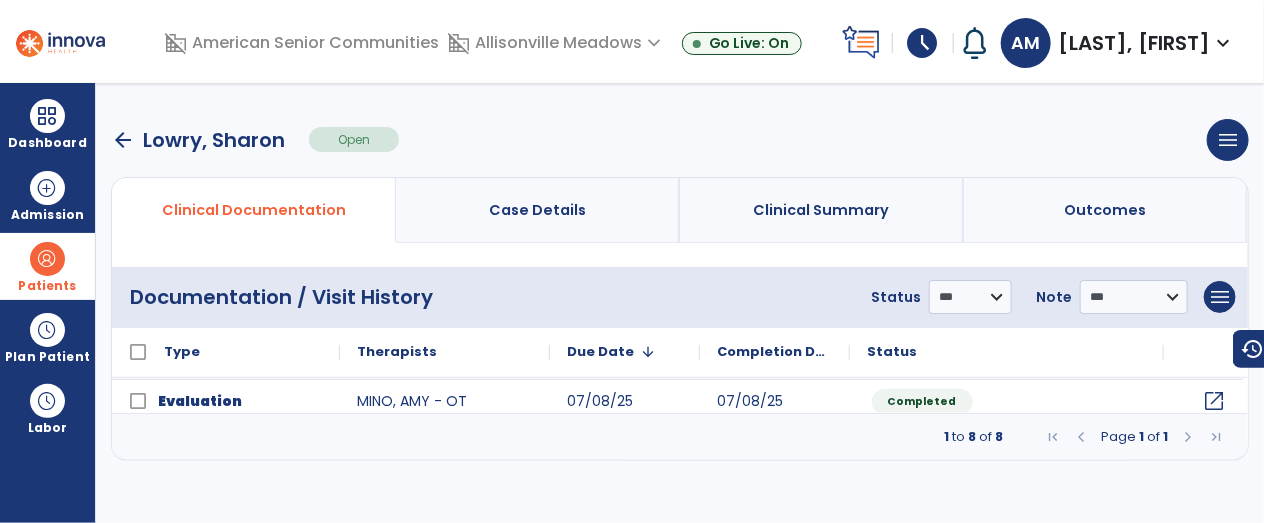 click on "open_in_new" 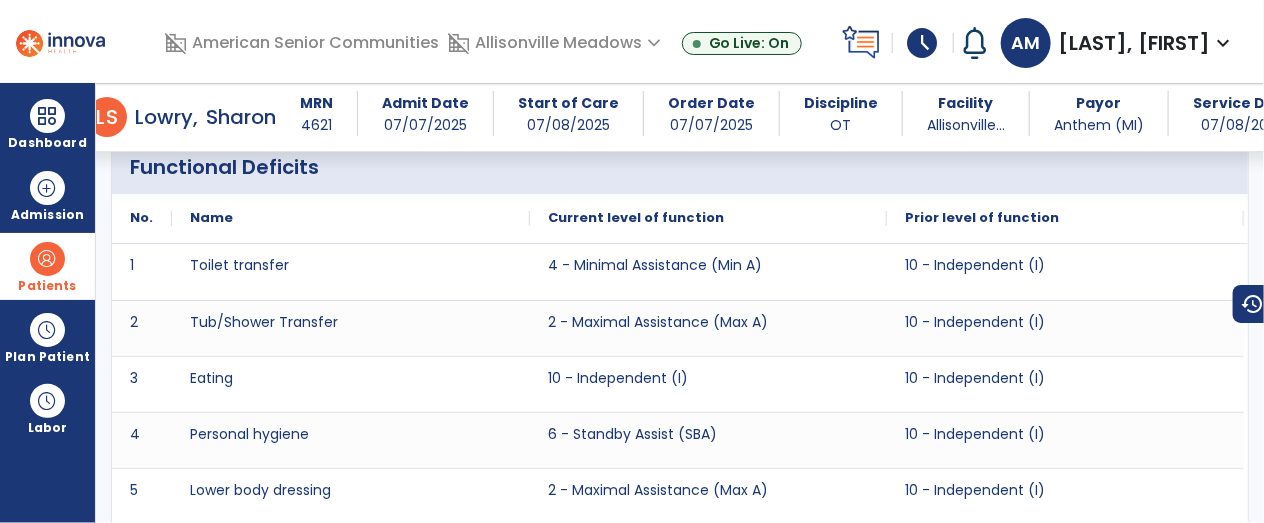 scroll, scrollTop: 3839, scrollLeft: 0, axis: vertical 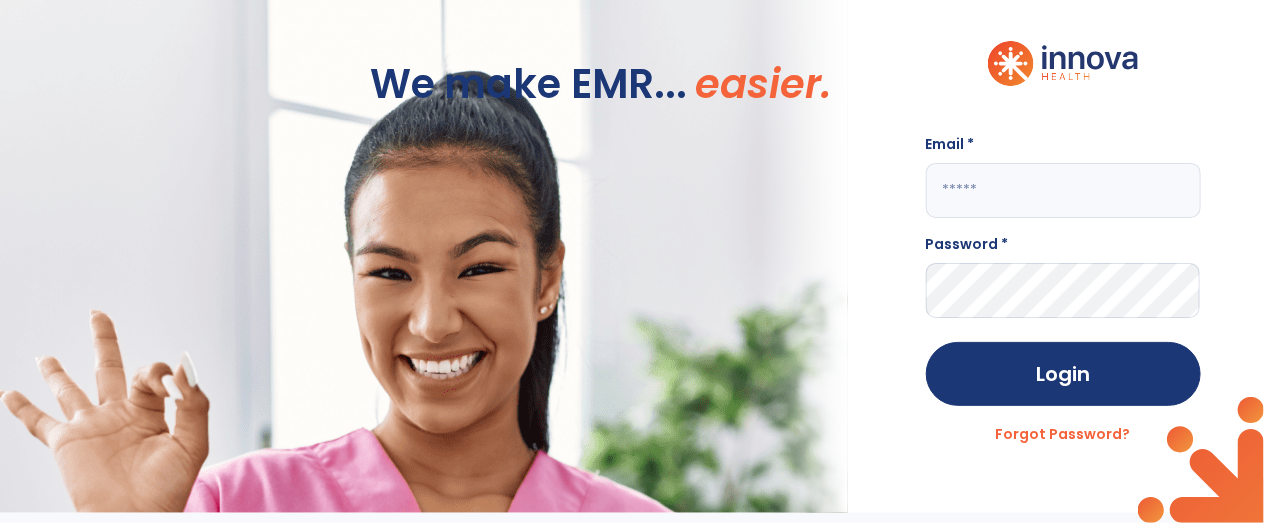 click 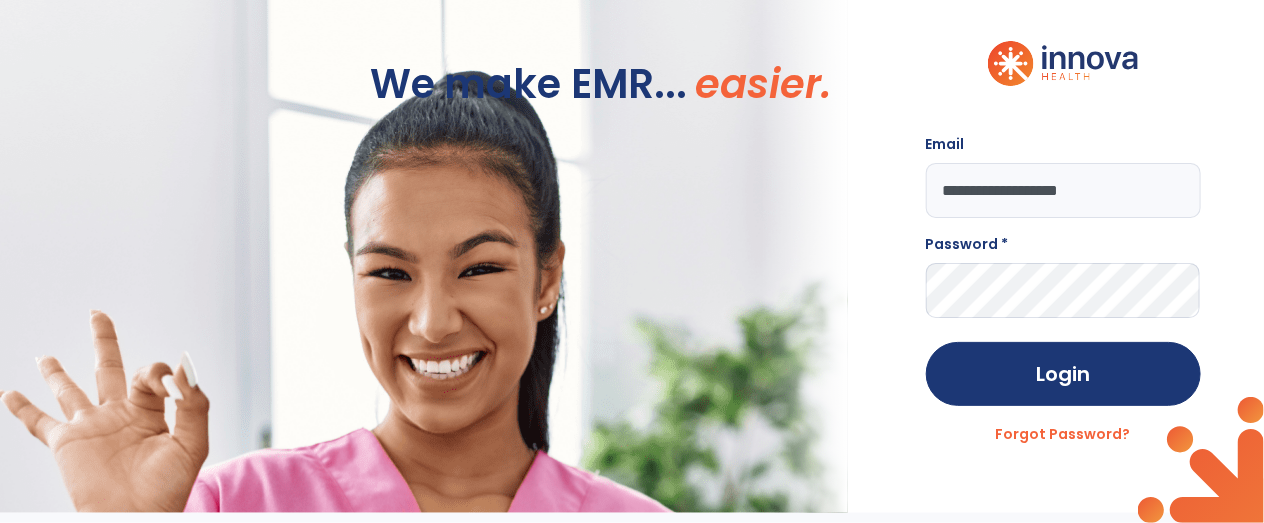 type on "**********" 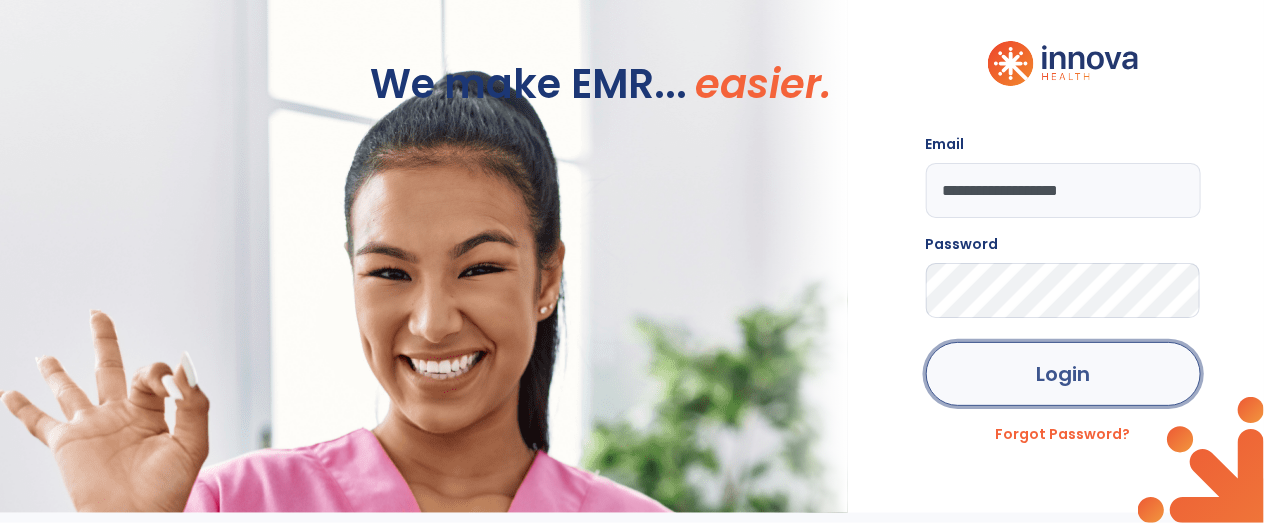 click on "Login" 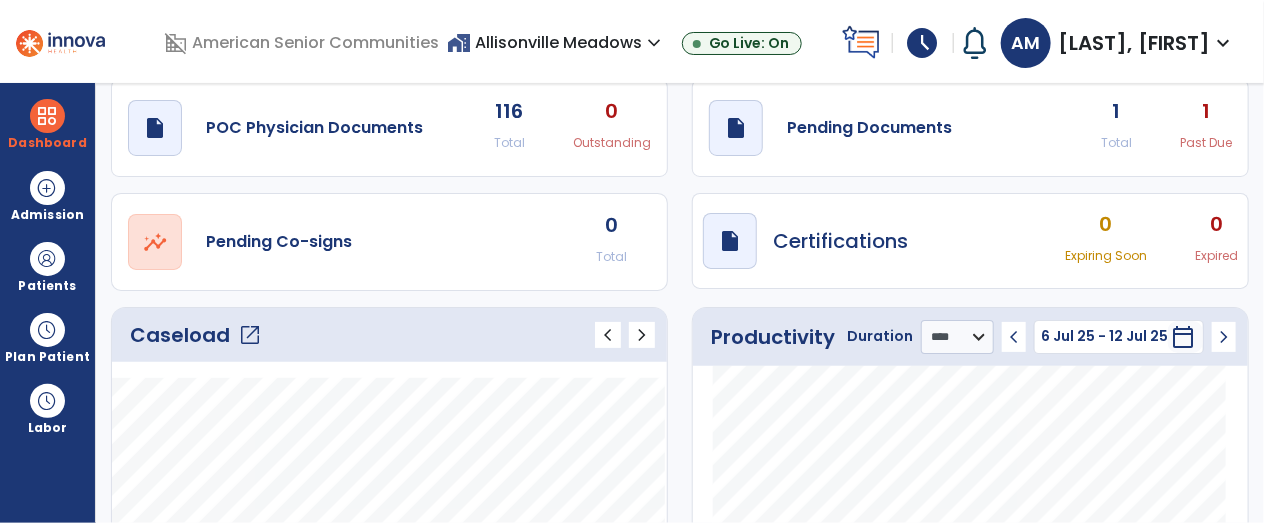 scroll, scrollTop: 143, scrollLeft: 0, axis: vertical 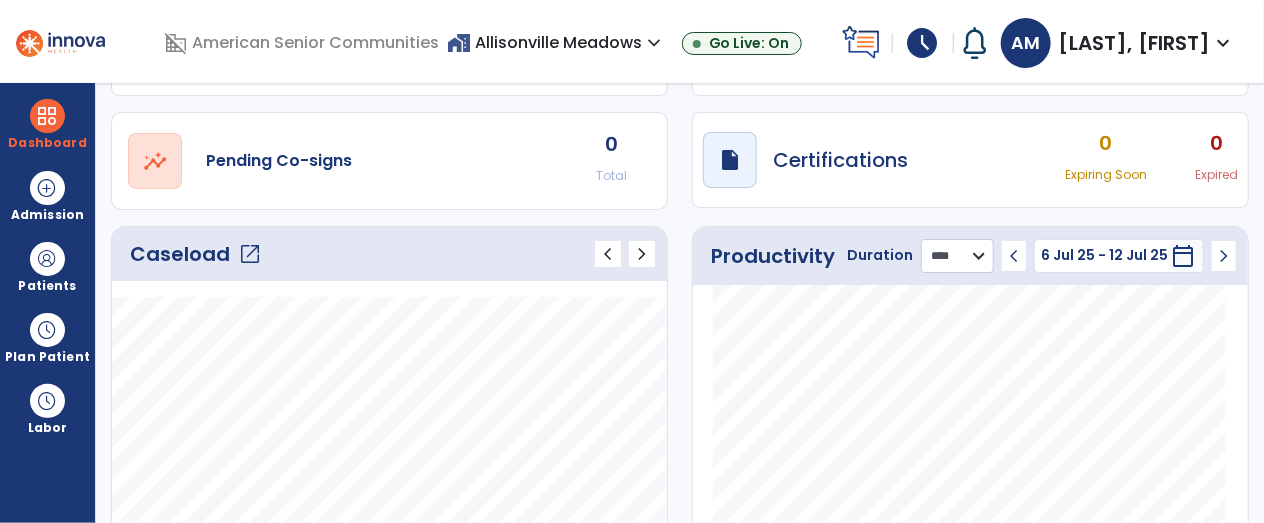 click on "******** **** ***" 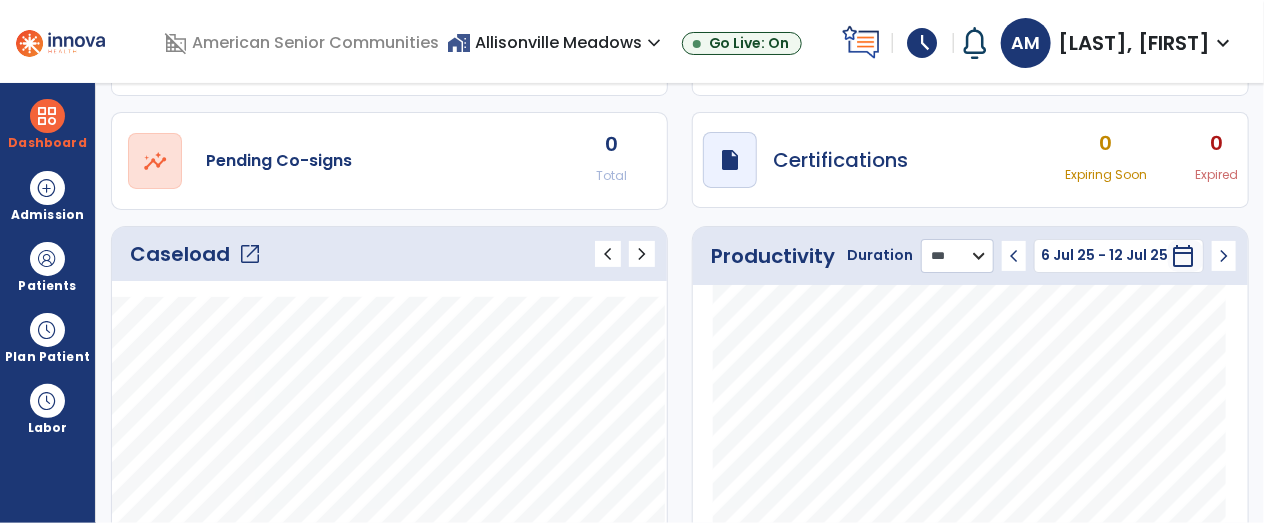 click on "******** **** ***" 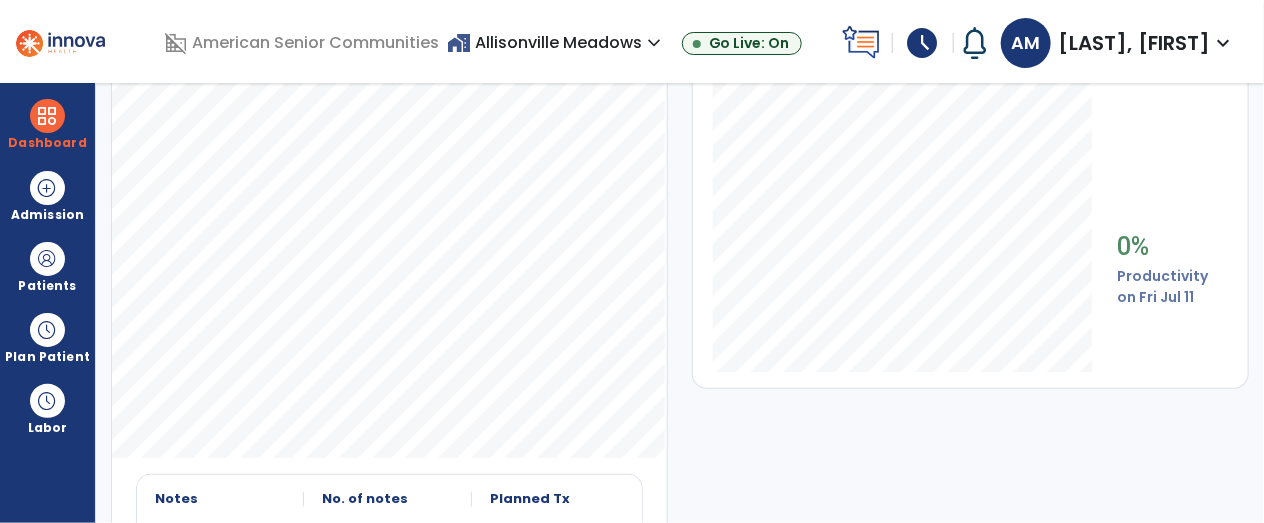 scroll, scrollTop: 398, scrollLeft: 0, axis: vertical 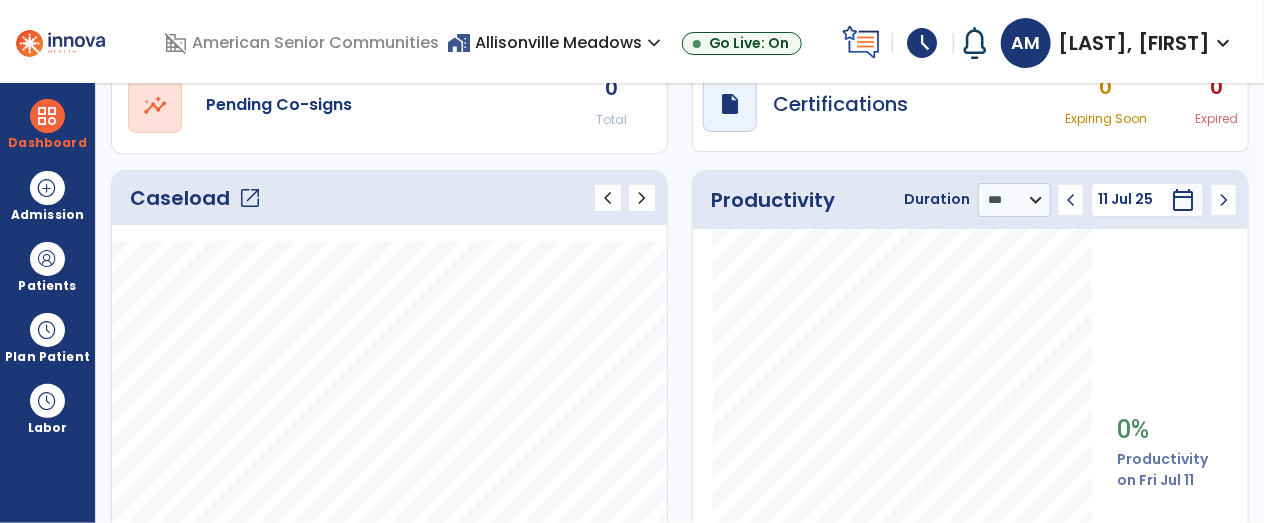 click on "open_in_new" 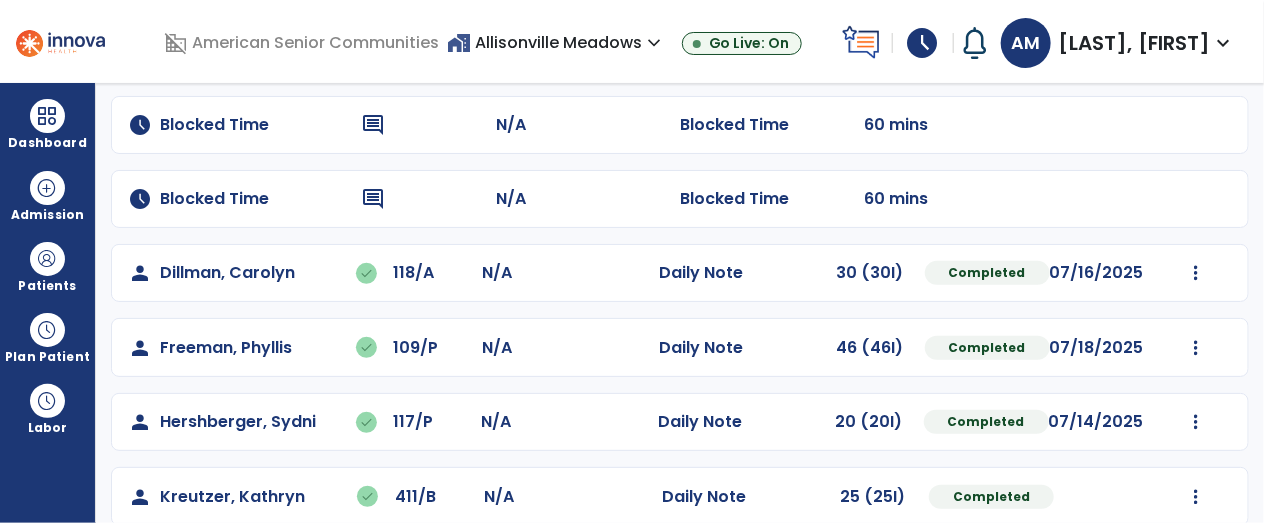 scroll, scrollTop: 0, scrollLeft: 0, axis: both 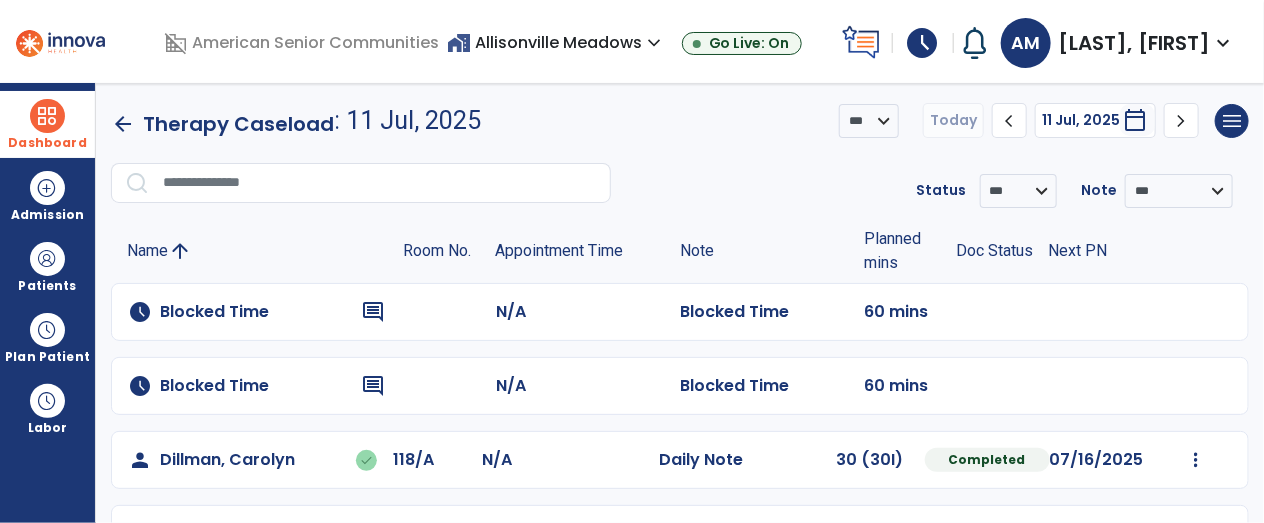 click on "Dashboard" at bounding box center (47, 143) 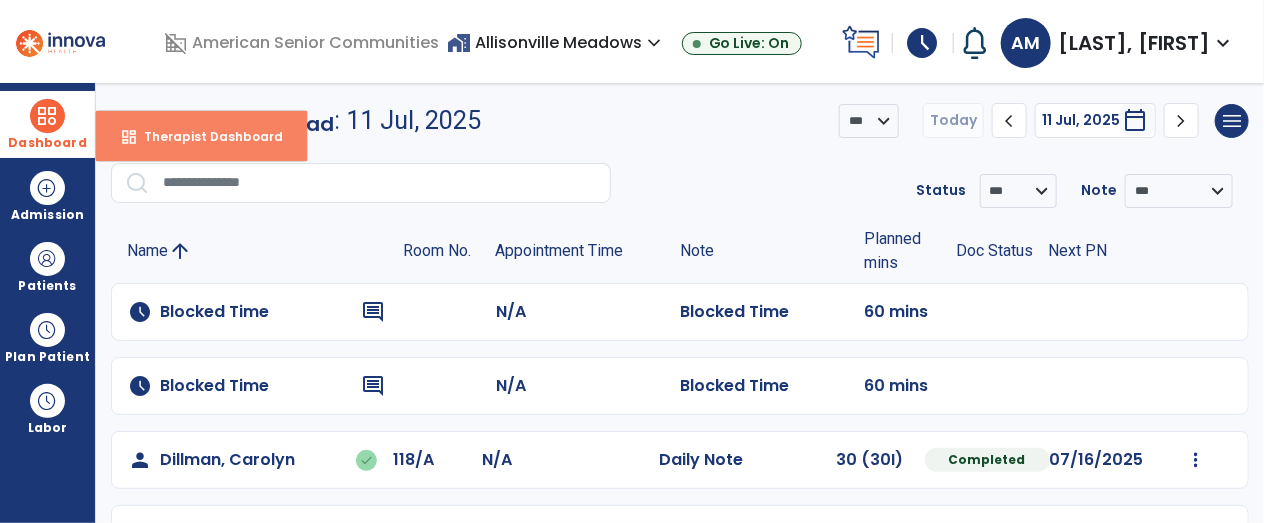 click on "Therapist Dashboard" at bounding box center [205, 136] 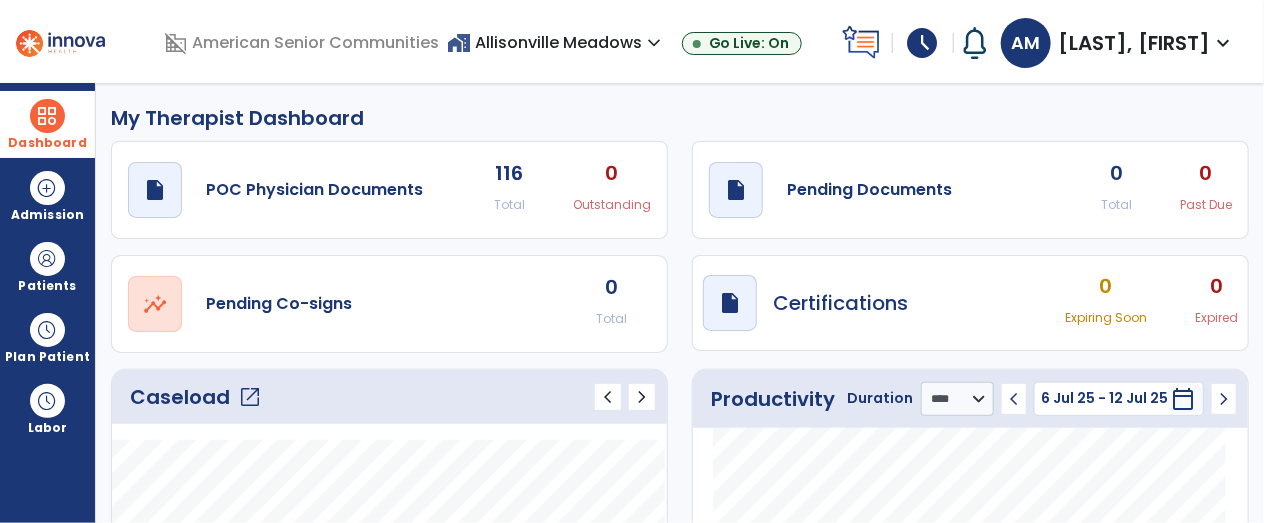 click on "open_in_new" 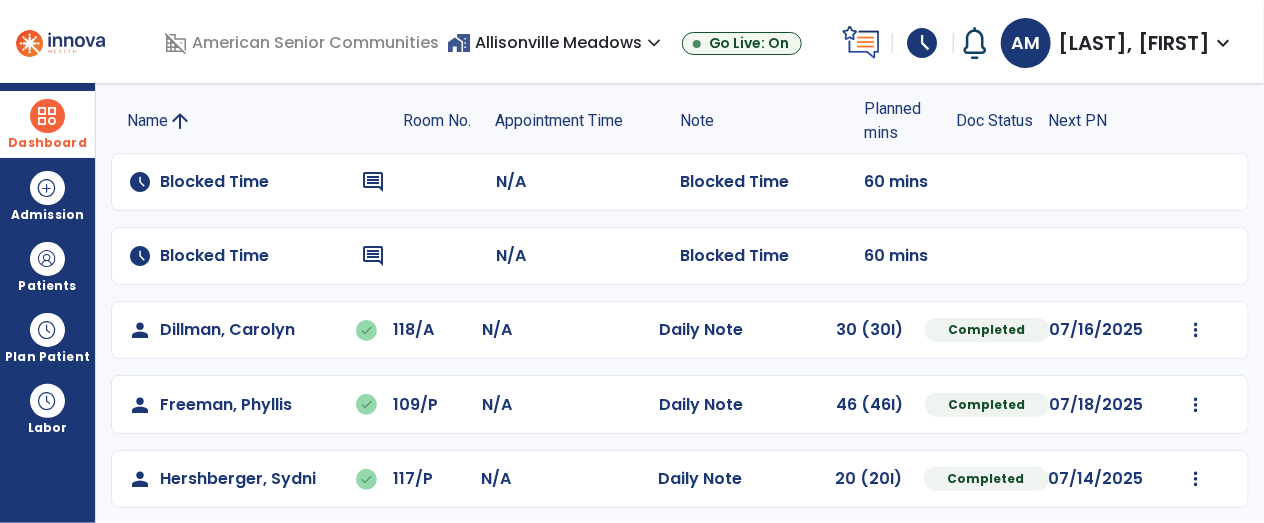 scroll, scrollTop: 0, scrollLeft: 0, axis: both 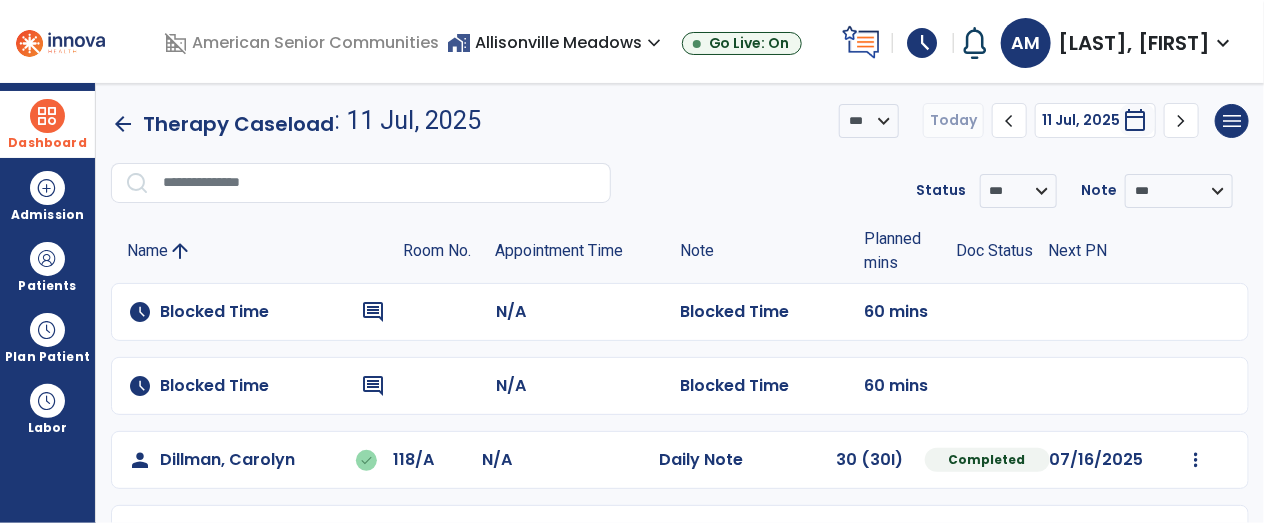 click on "Dashboard" at bounding box center (47, 143) 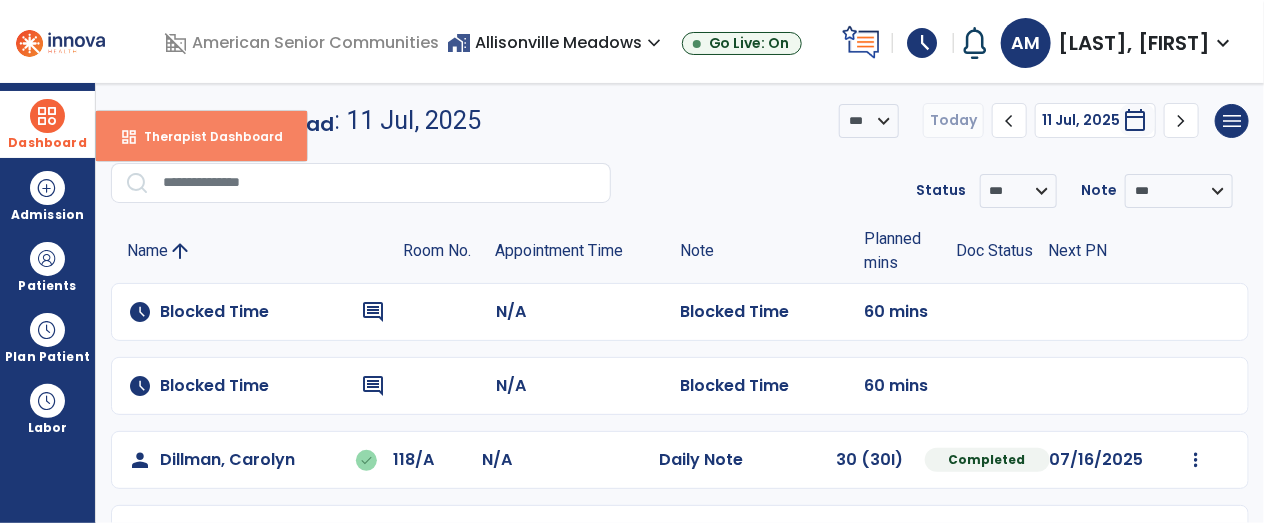 click on "Therapist Dashboard" at bounding box center (205, 136) 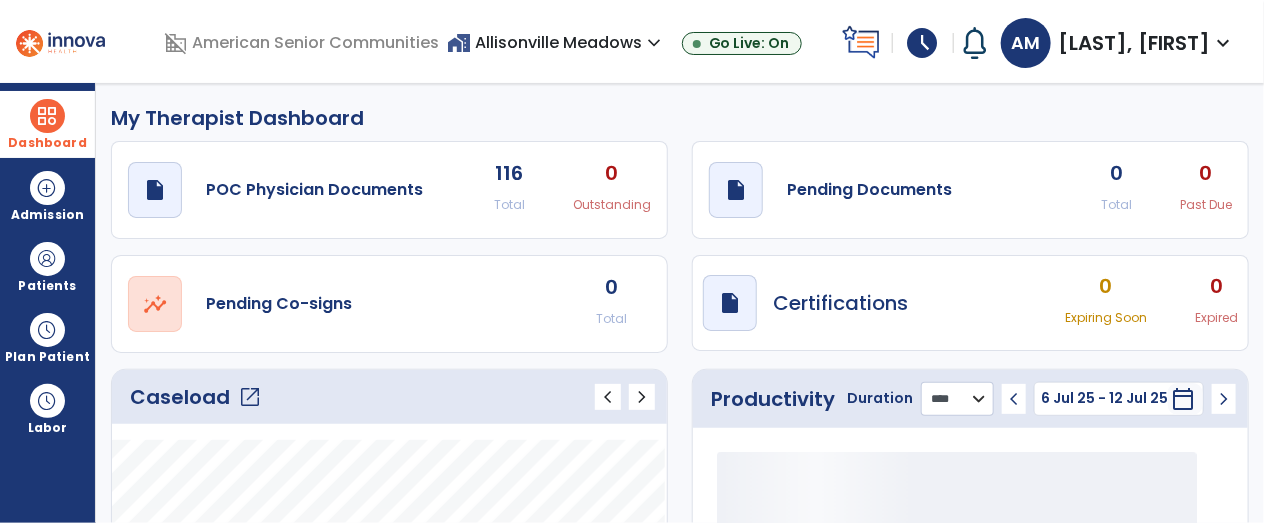 click on "******** **** ***" 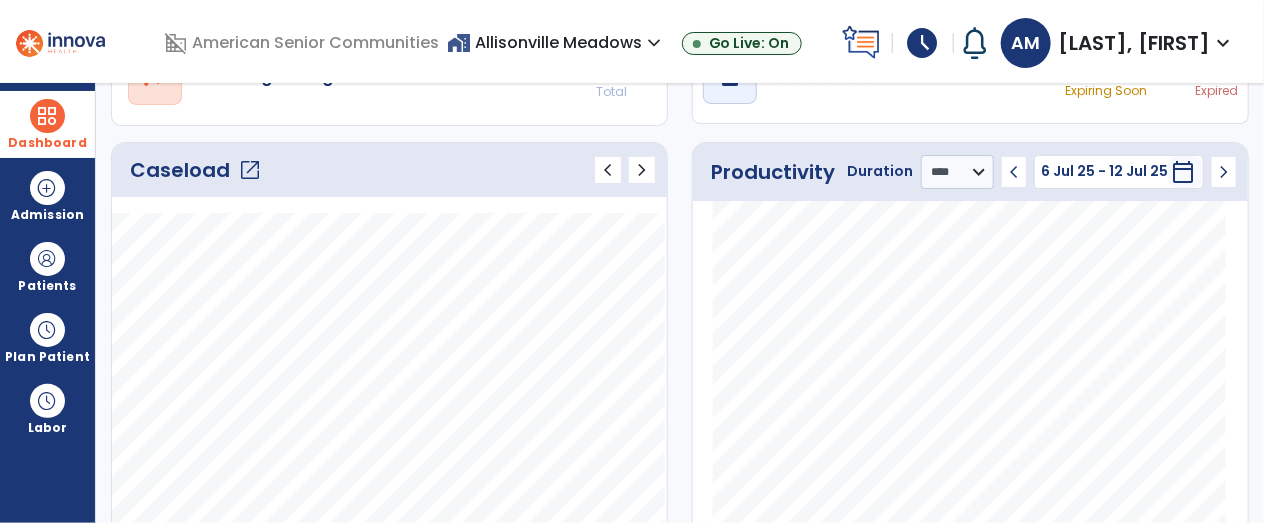 scroll, scrollTop: 230, scrollLeft: 0, axis: vertical 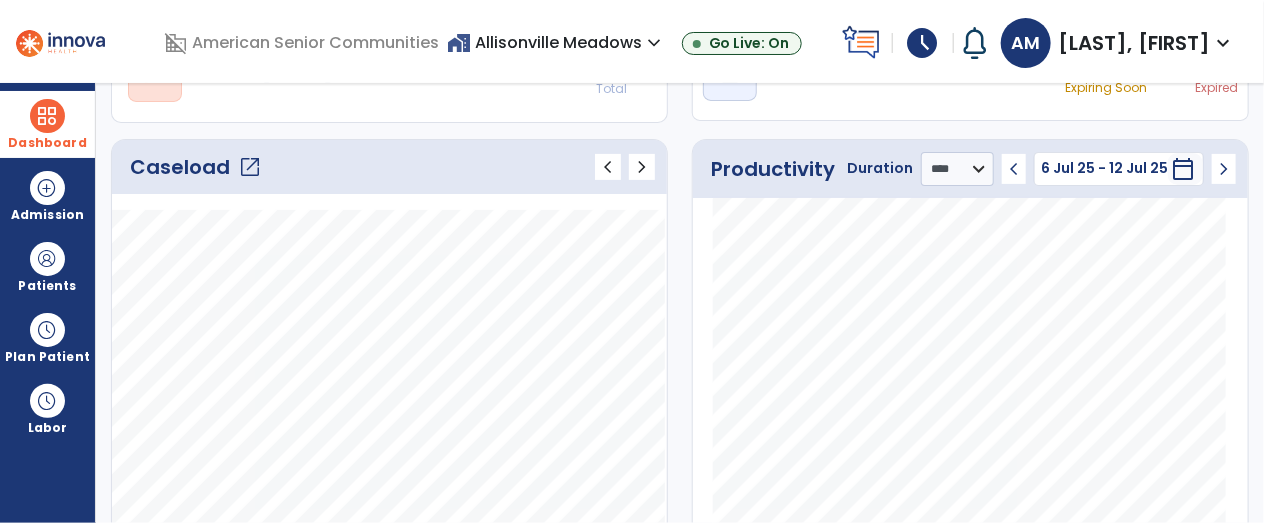 click on "chevron_left" 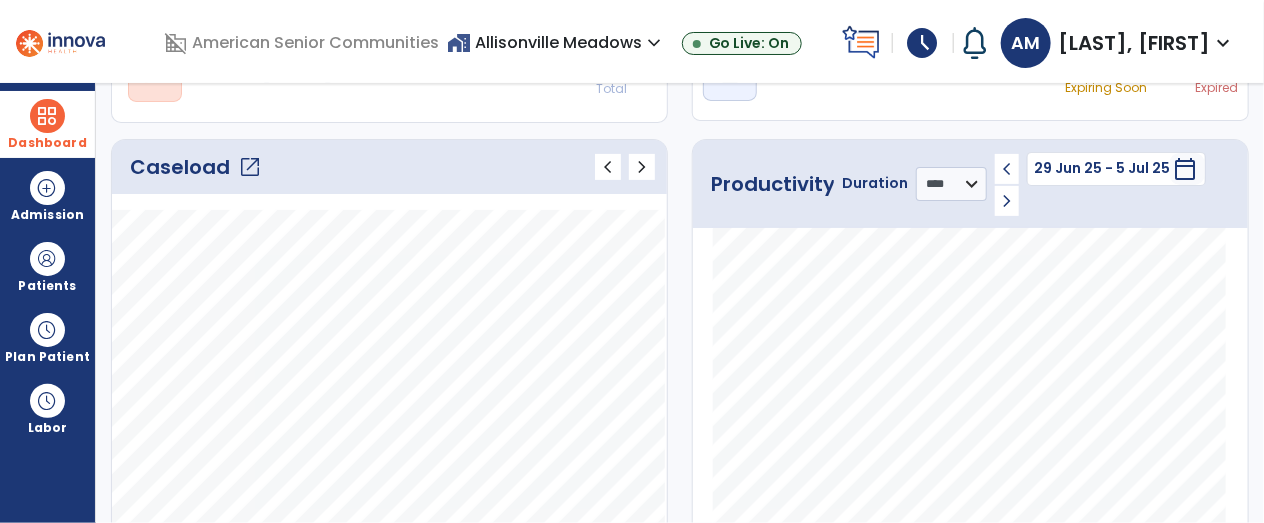 click on "chevron_left" 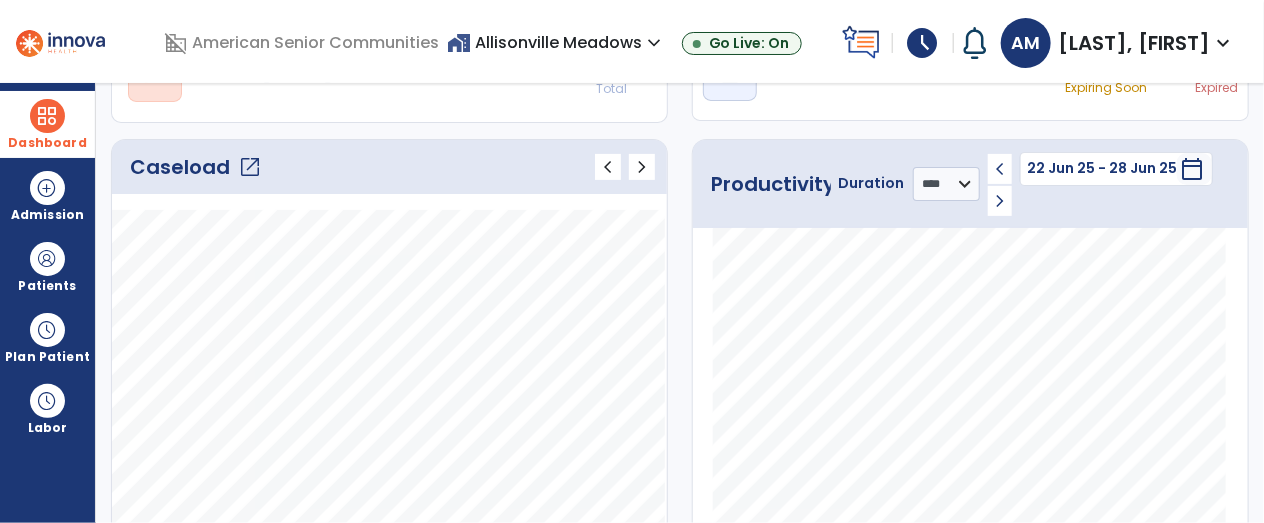 click on "chevron_left" 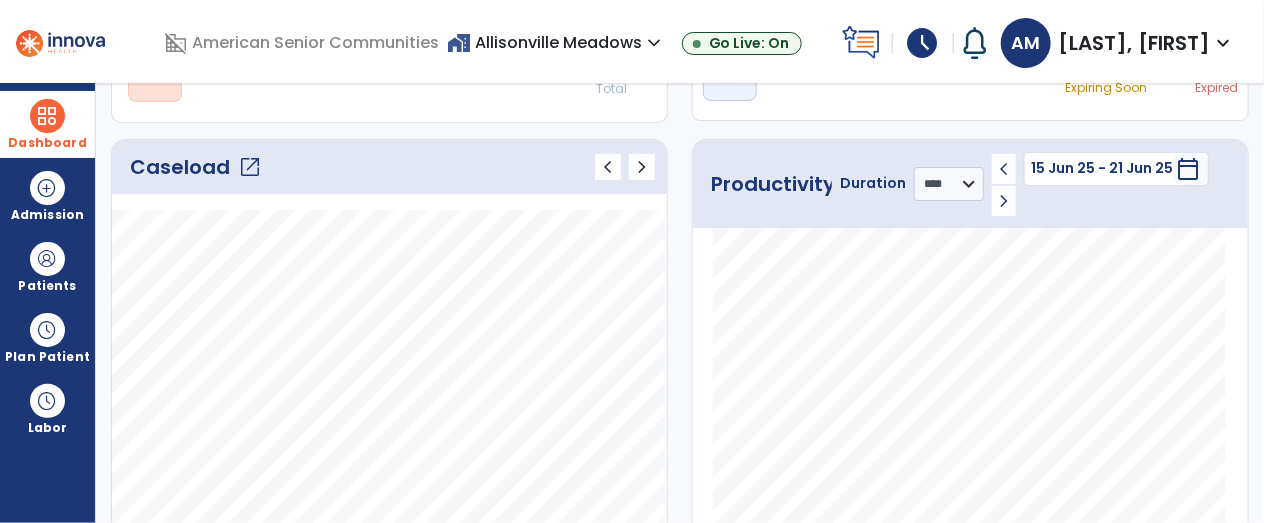 click on "chevron_left" 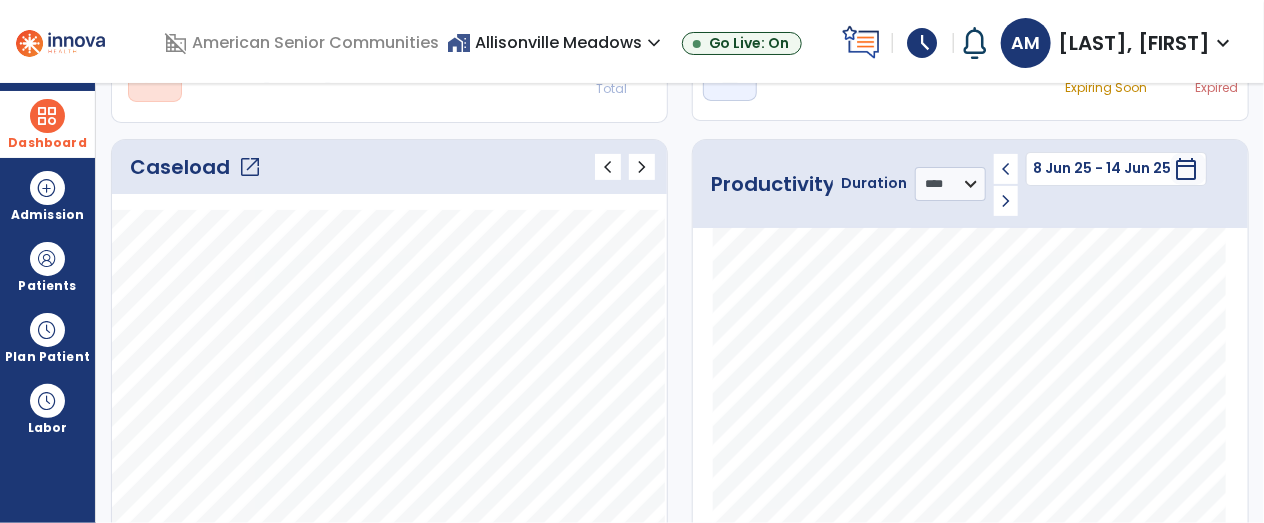 click on "chevron_left" 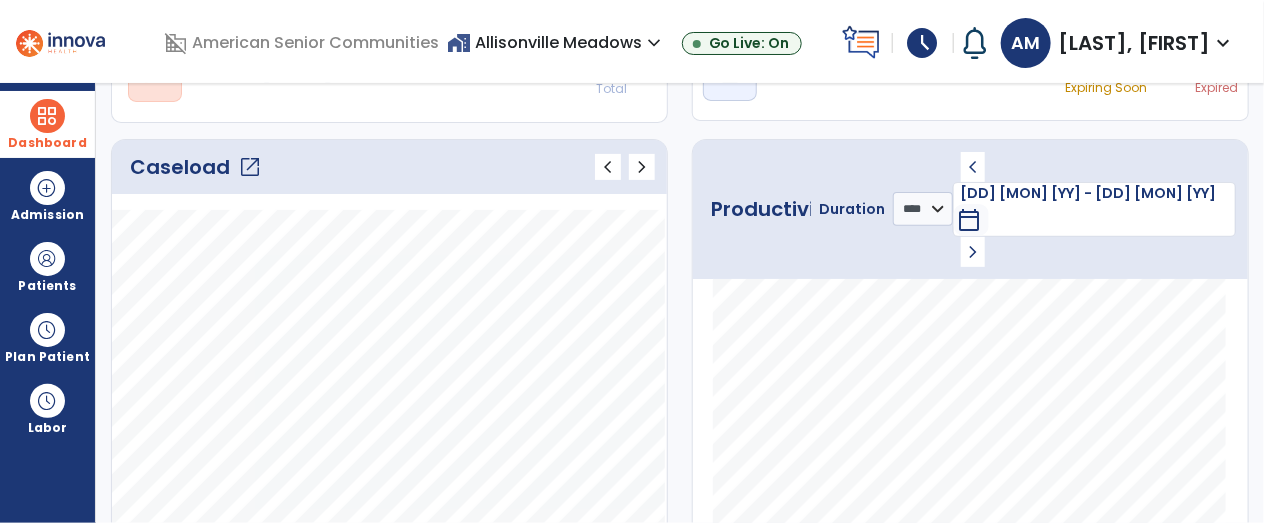 click on "chevron_right" 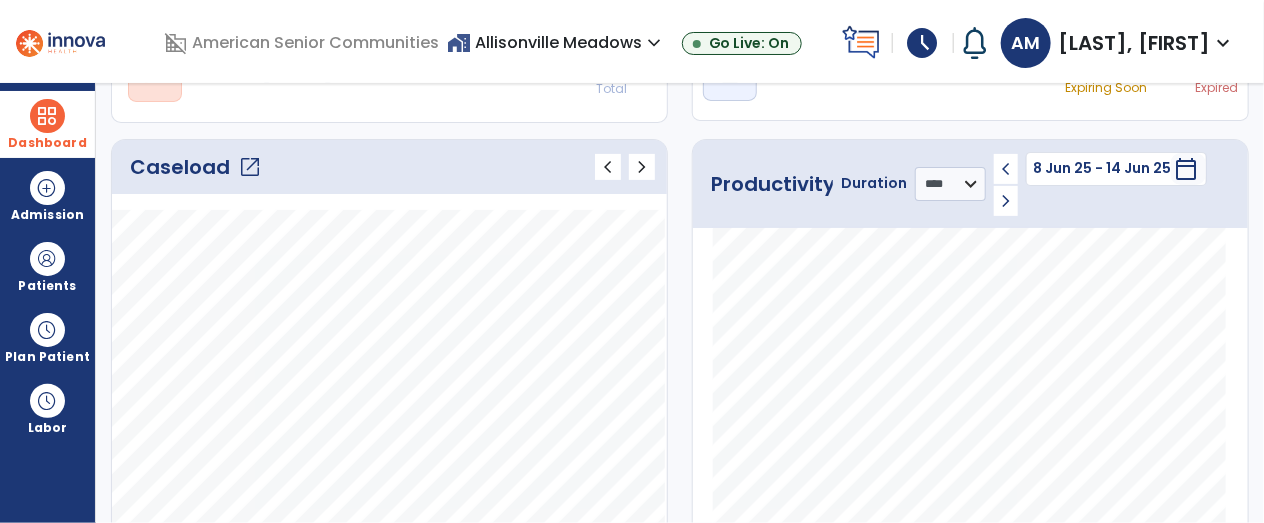 click on "chevron_right" 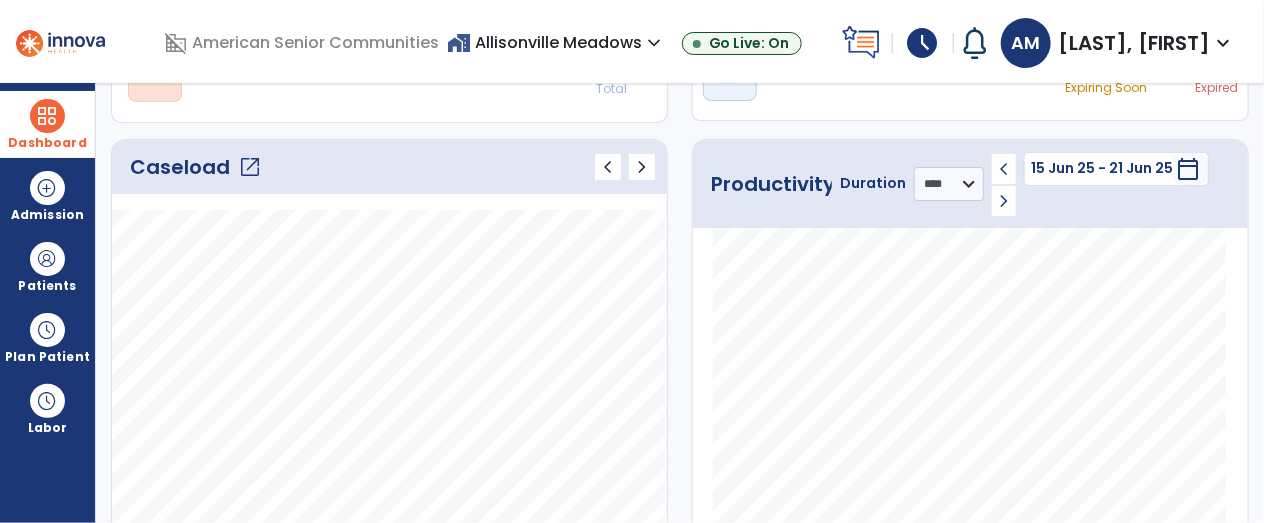 click on "chevron_right" 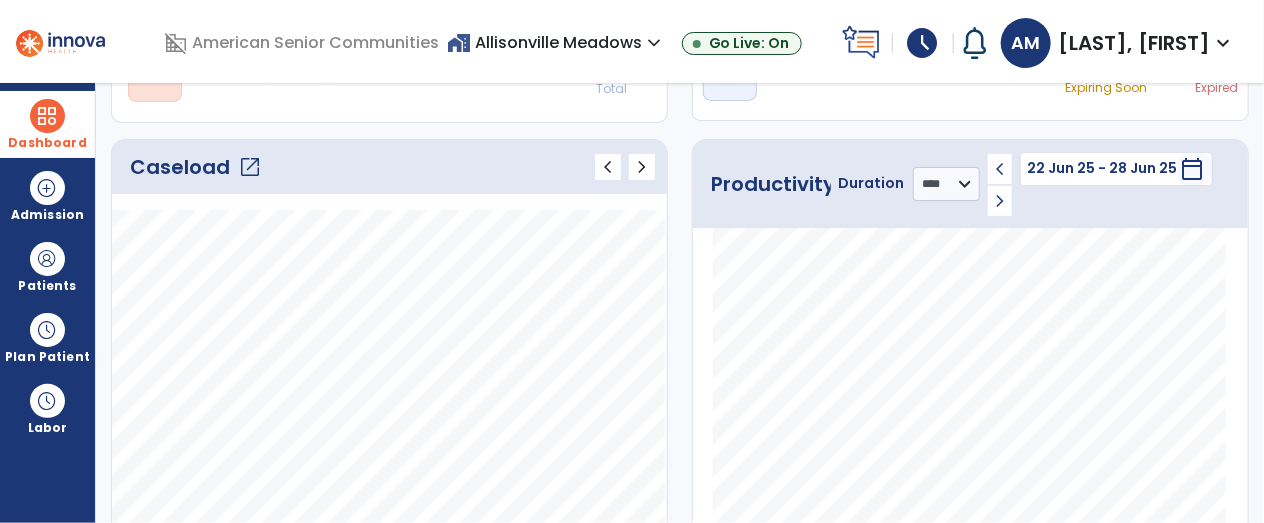 click on "chevron_right" 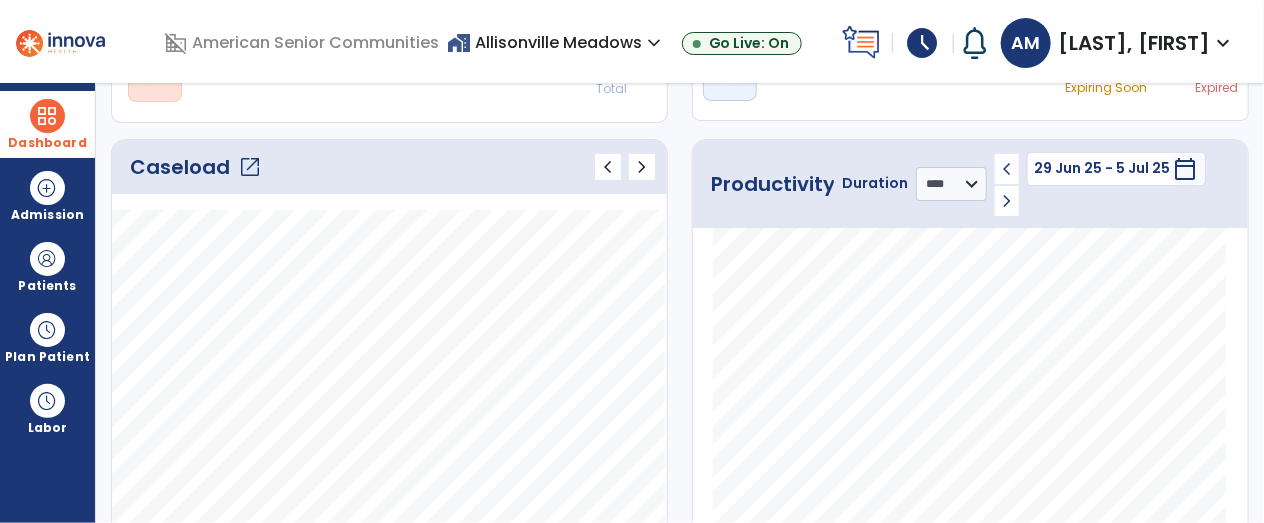 click on "chevron_right" 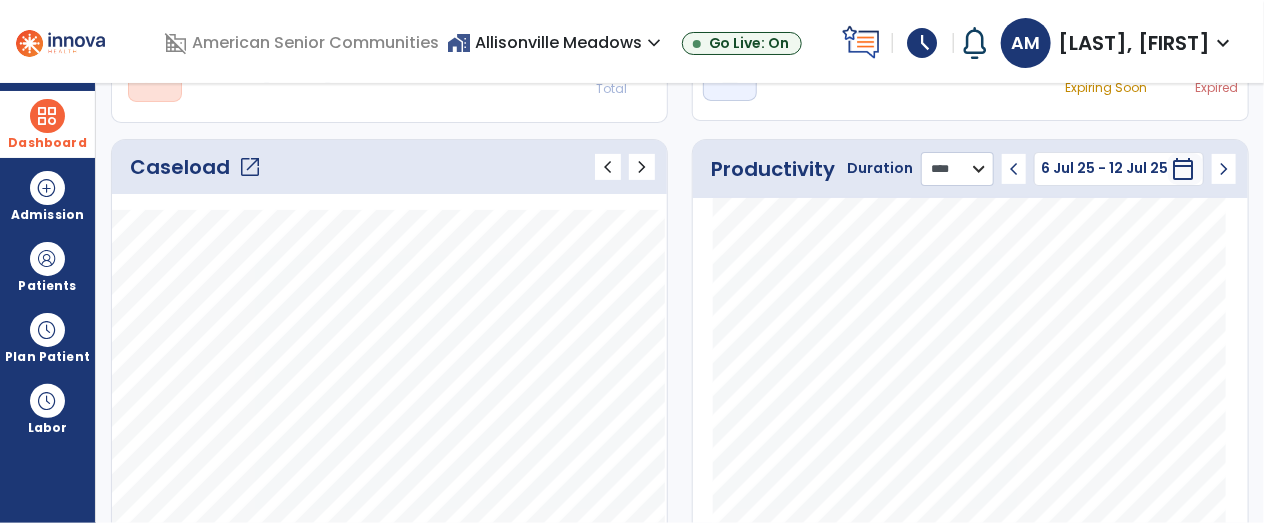 click on "******** **** ***" 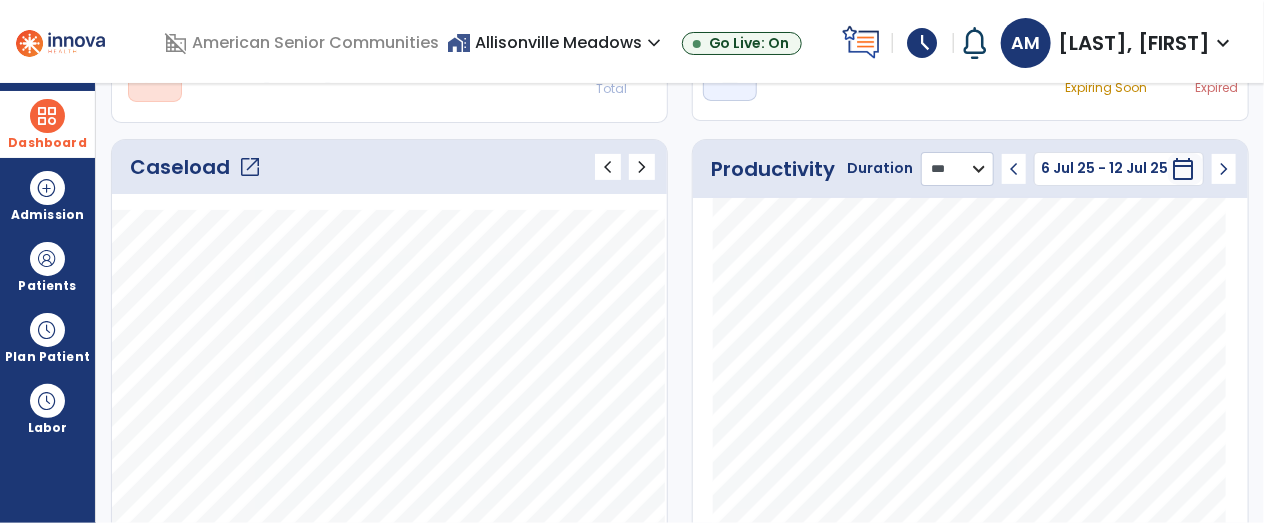 click on "******** **** ***" 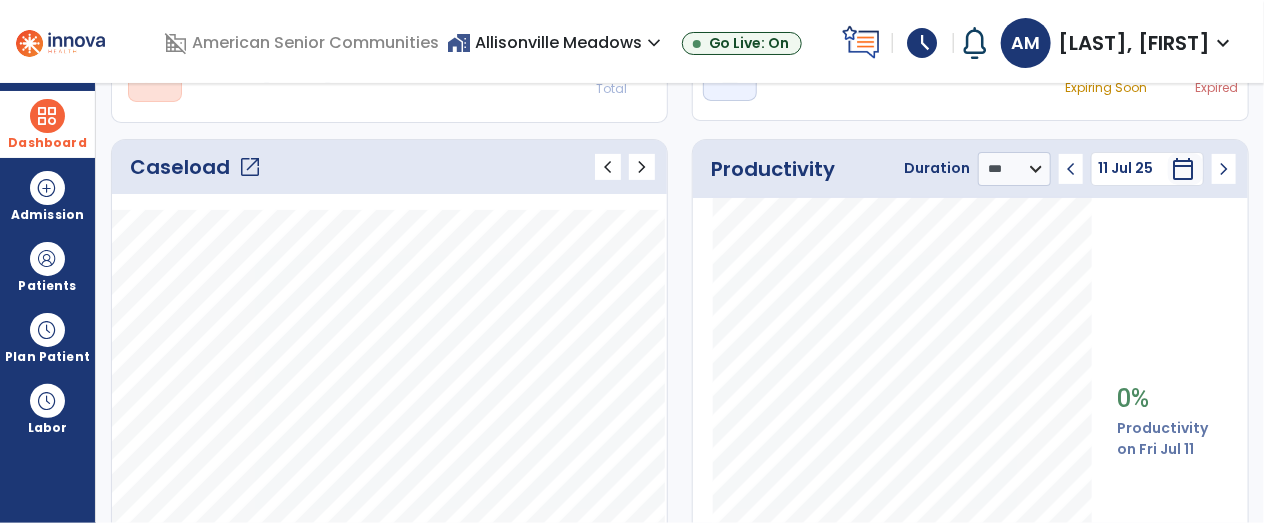 click on "chevron_left" 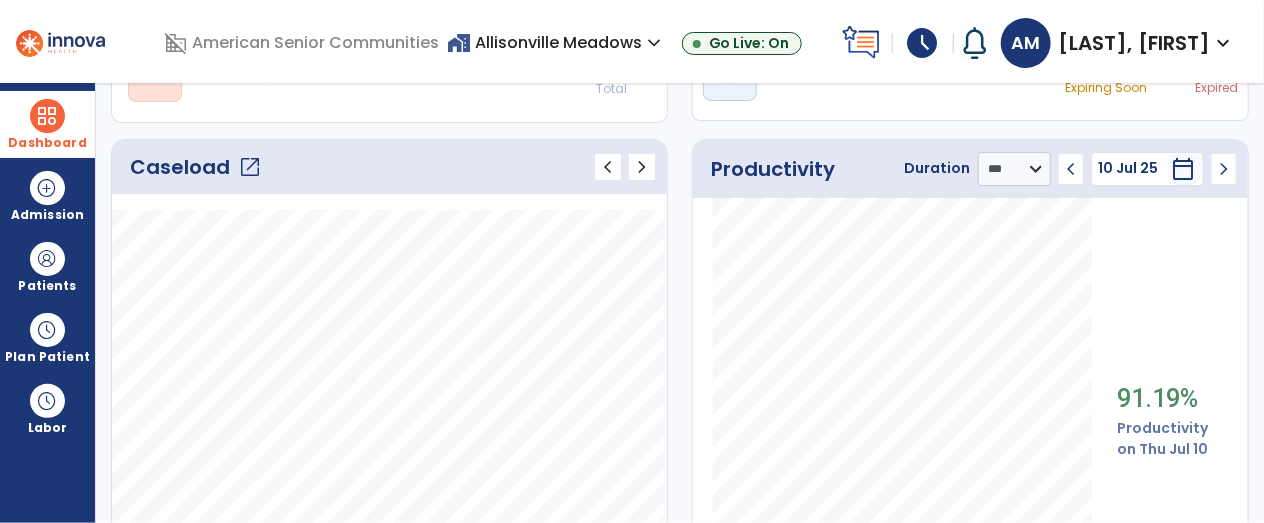 click on "chevron_left" 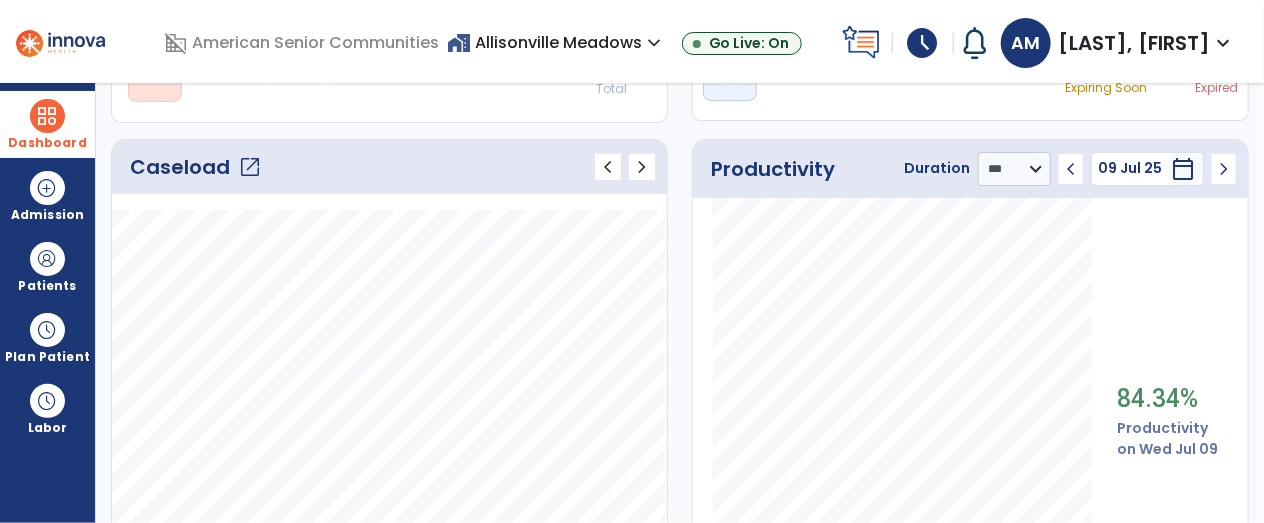 click on "chevron_left" 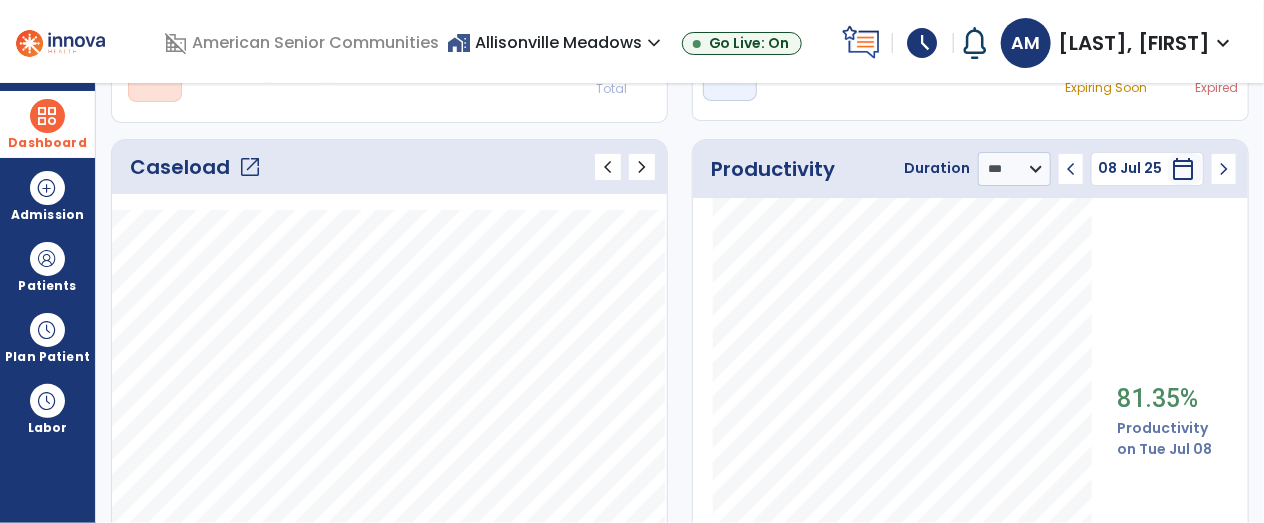 click on "chevron_left" 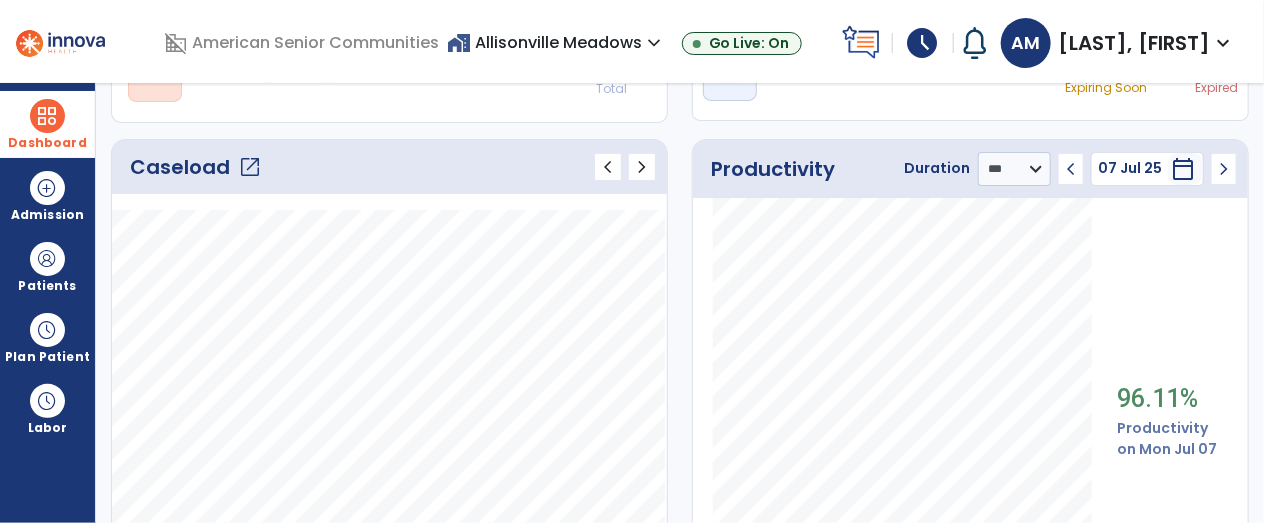 click on "chevron_right" 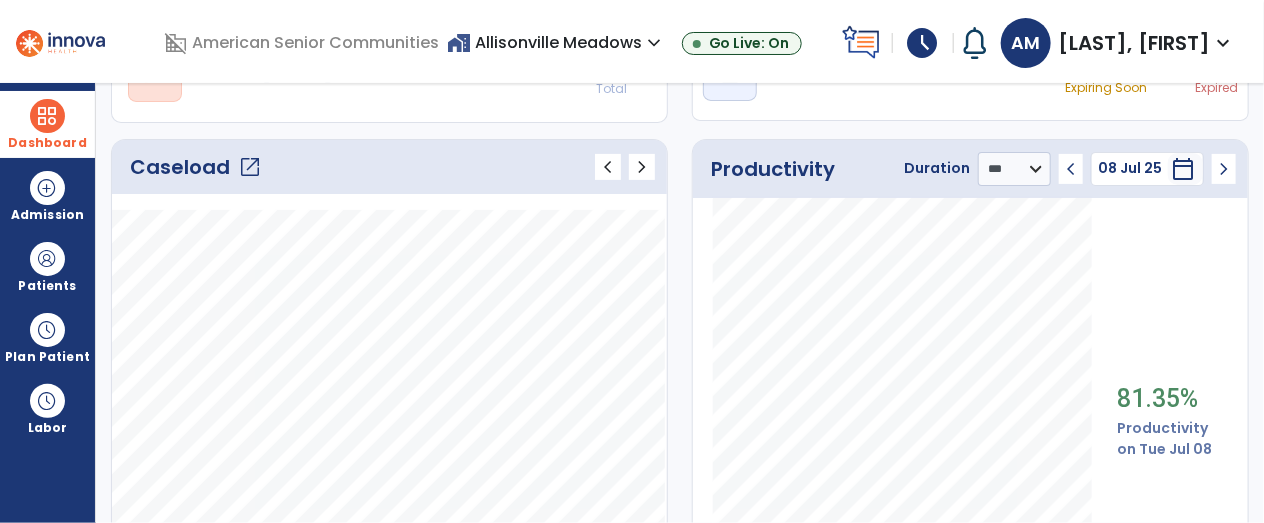 click on "chevron_right" 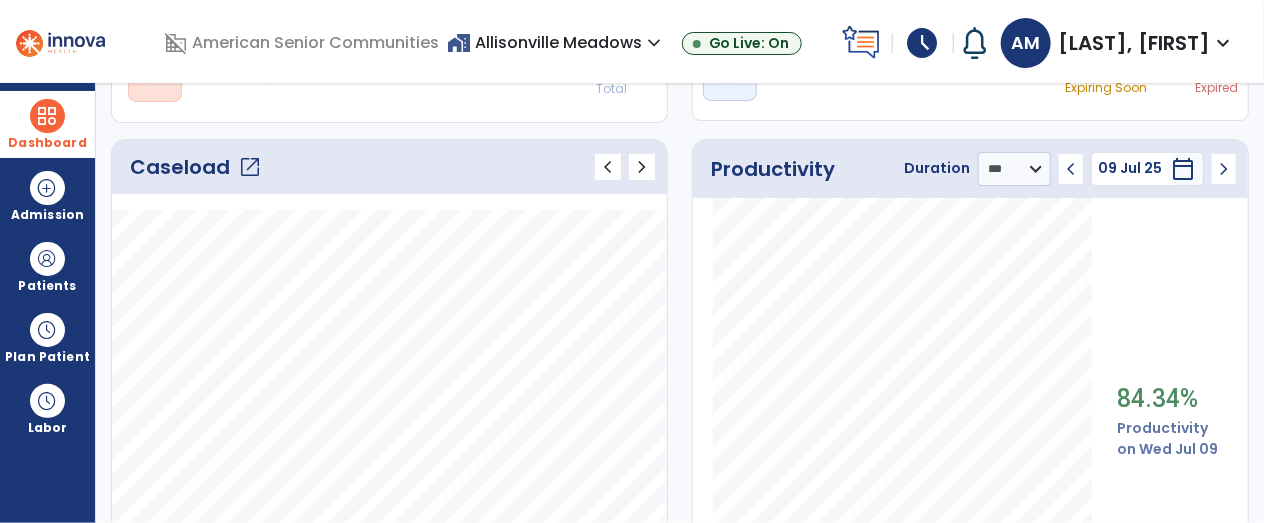 click on "chevron_right" 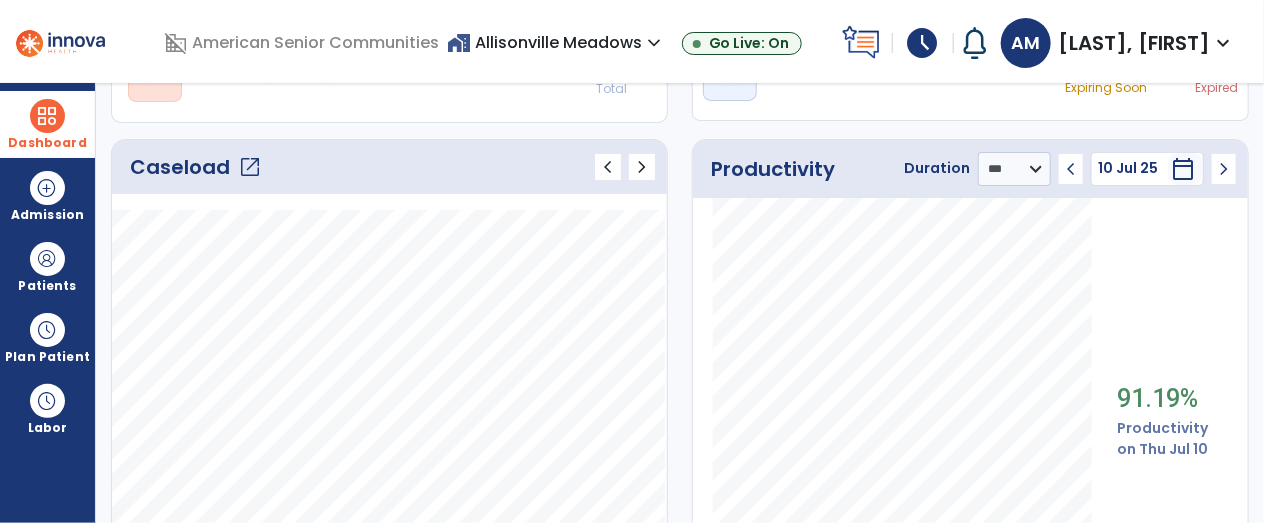 click on "chevron_right" 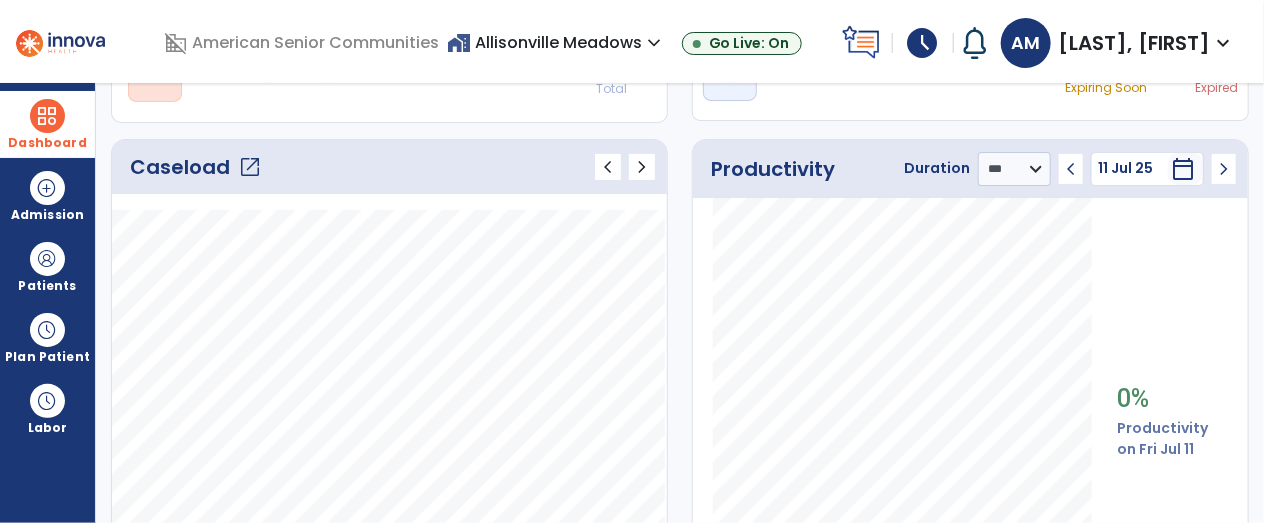 click on "chevron_left" 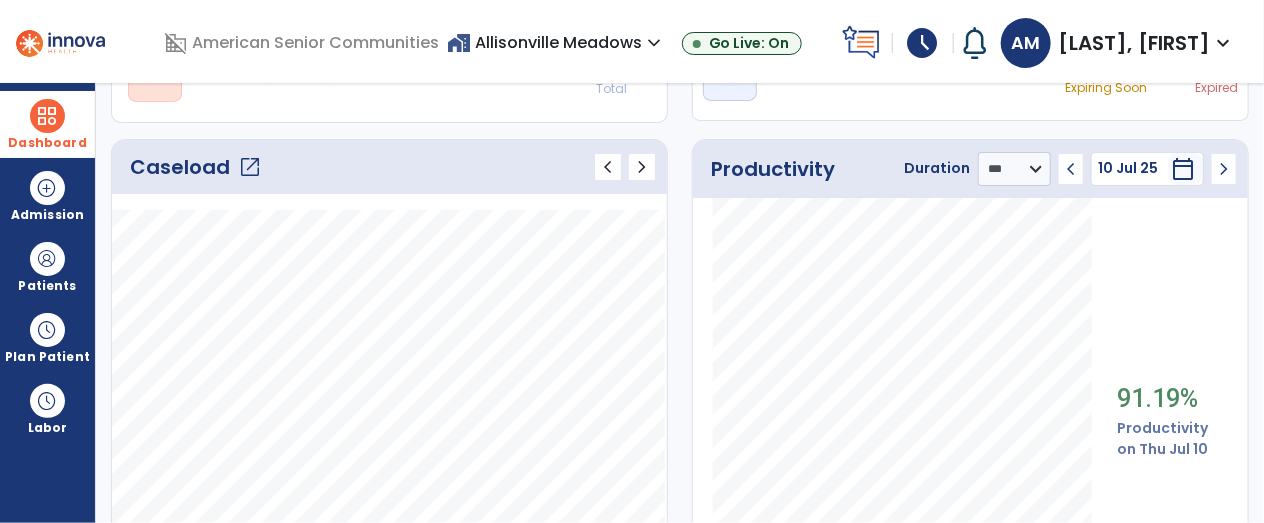 click on "chevron_left" 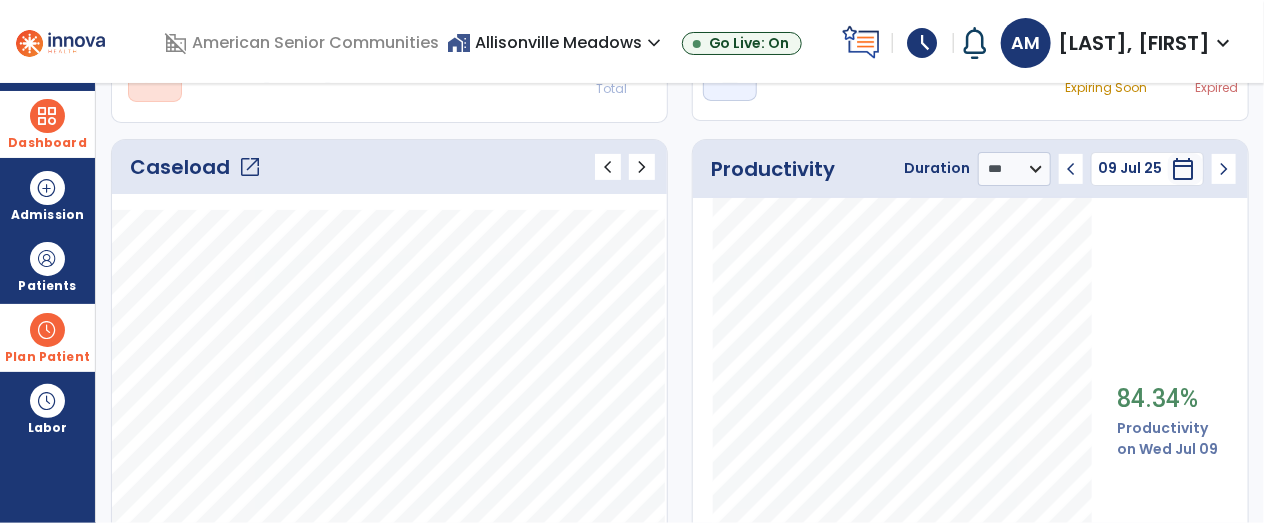 click at bounding box center [47, 330] 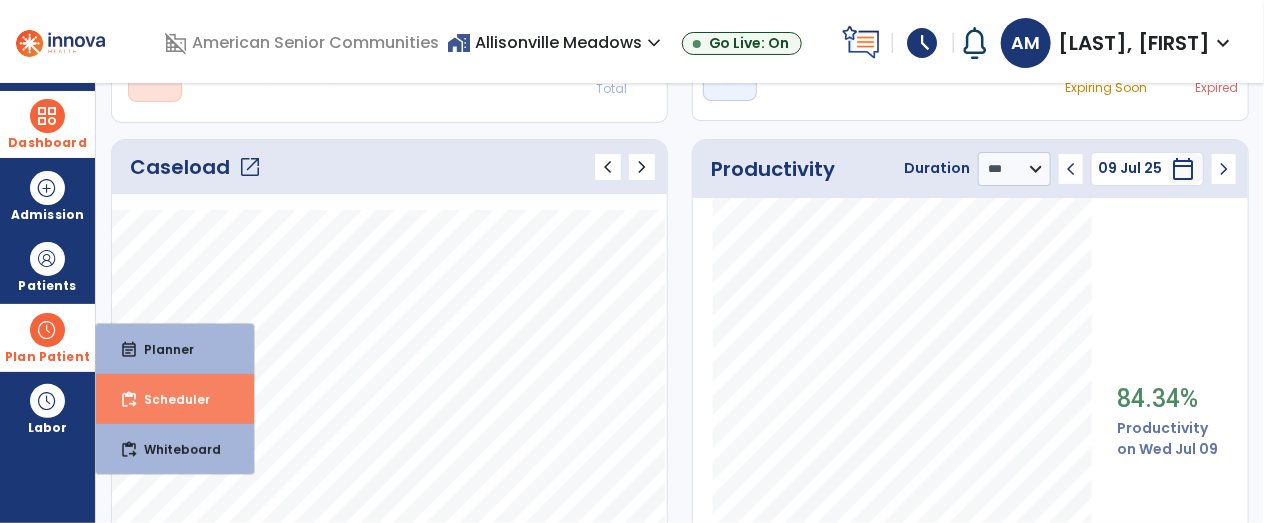 click on "Scheduler" at bounding box center [169, 399] 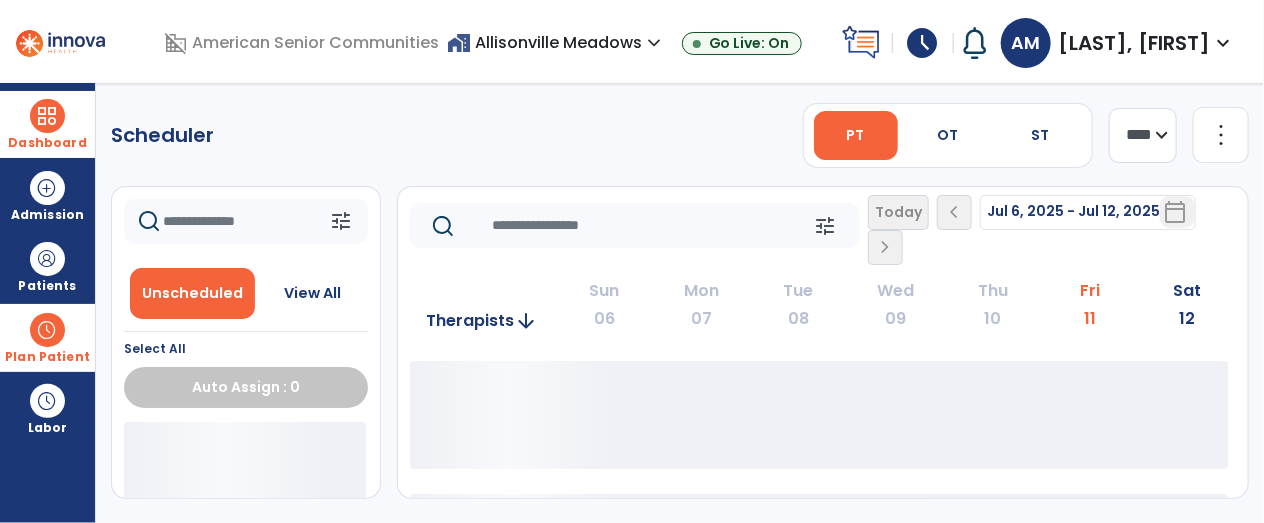 scroll, scrollTop: 0, scrollLeft: 0, axis: both 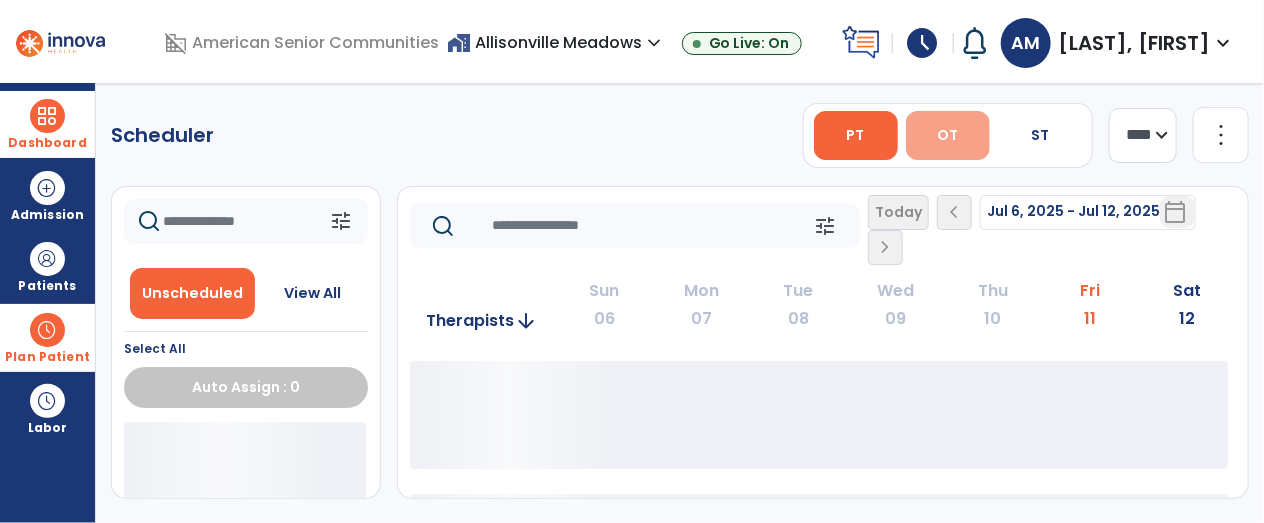 click on "OT" at bounding box center (948, 135) 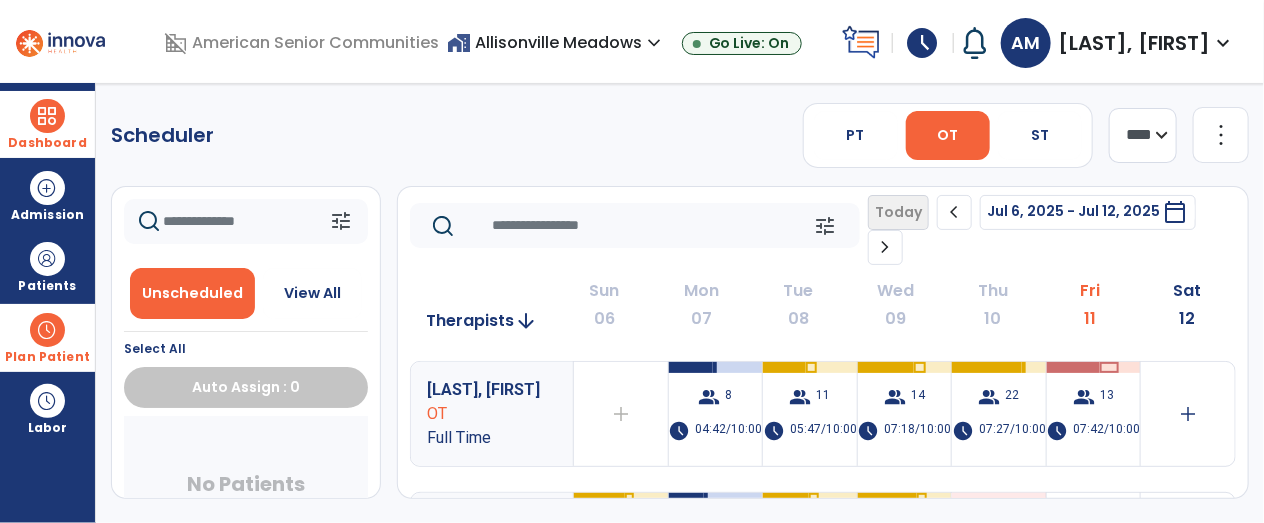 click on "chevron_right" 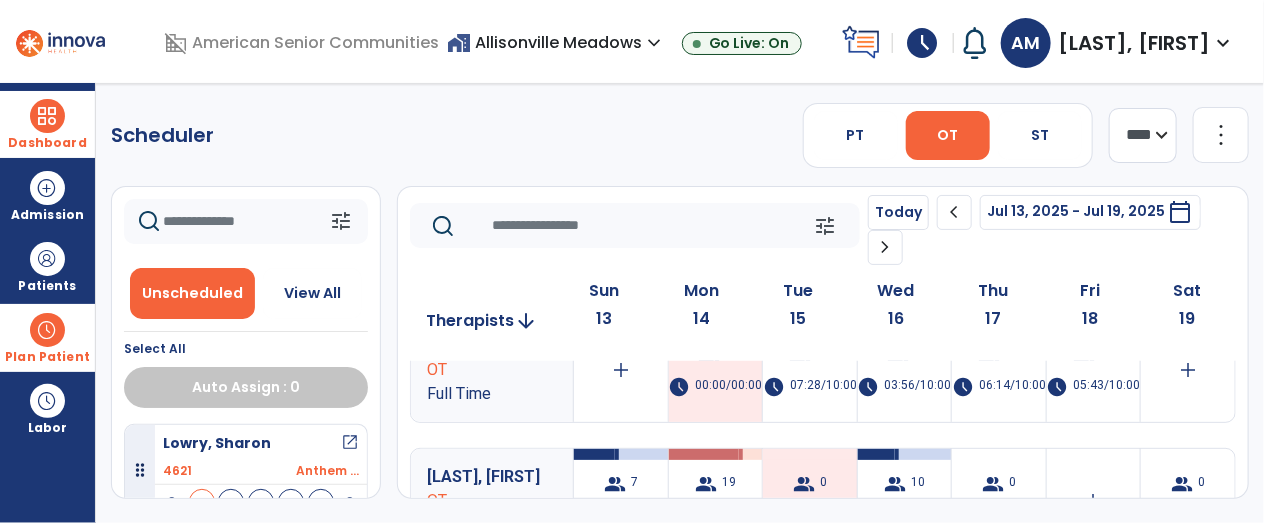 scroll, scrollTop: 0, scrollLeft: 0, axis: both 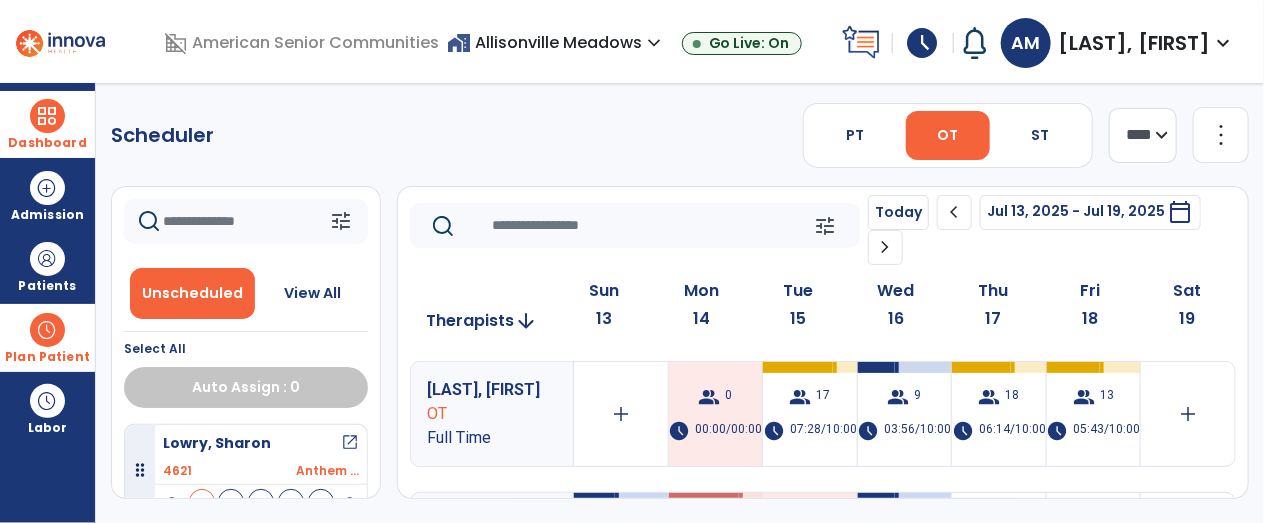 click on "home_work   Allisonville Meadows   expand_more" at bounding box center [556, 42] 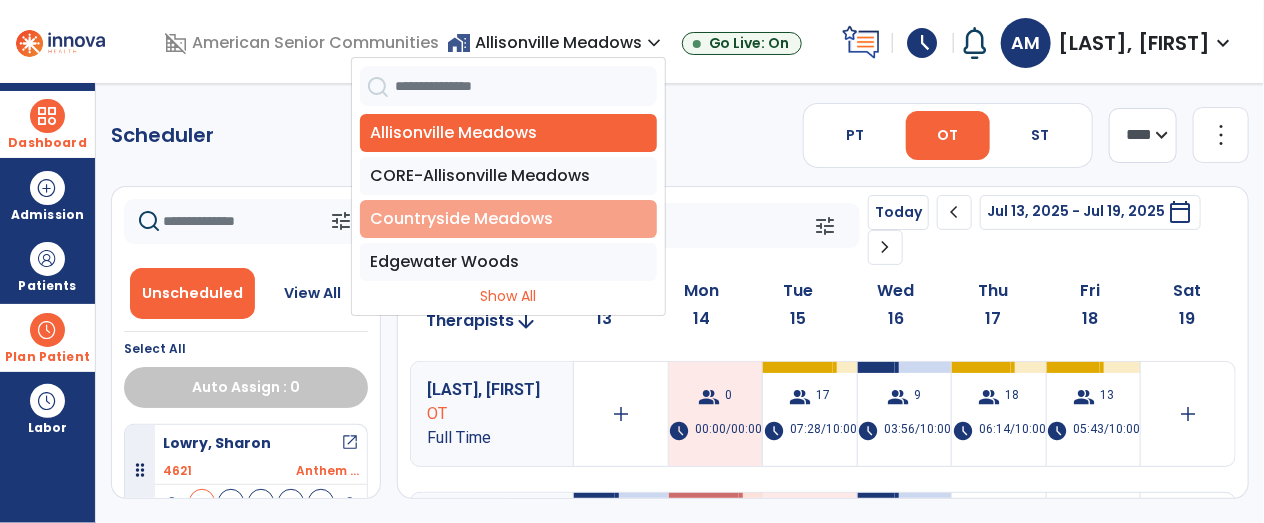 click on "Countryside Meadows" at bounding box center (508, 219) 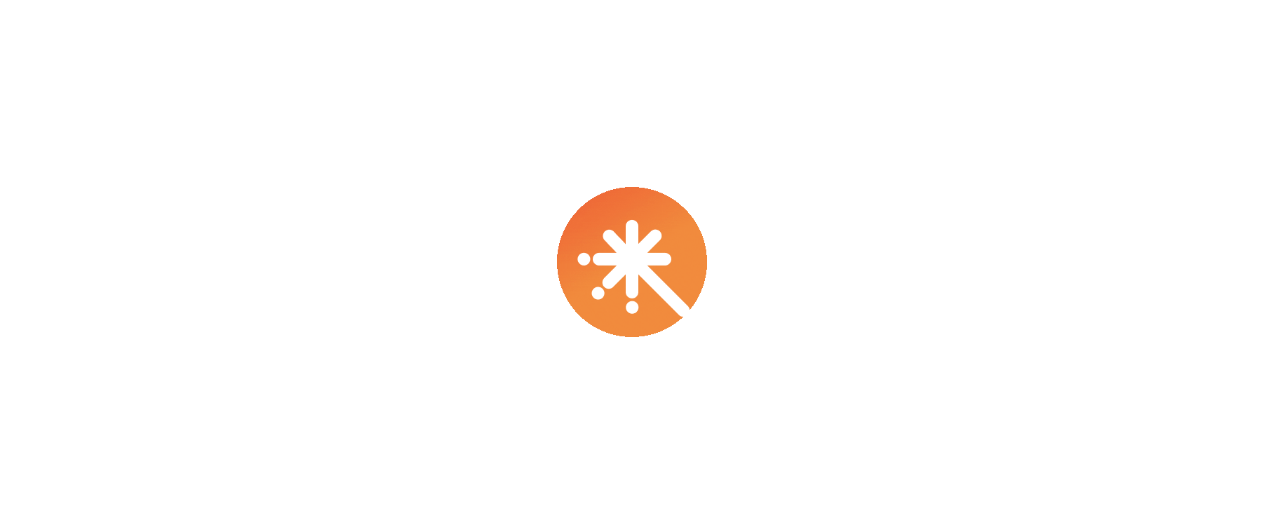 scroll, scrollTop: 0, scrollLeft: 0, axis: both 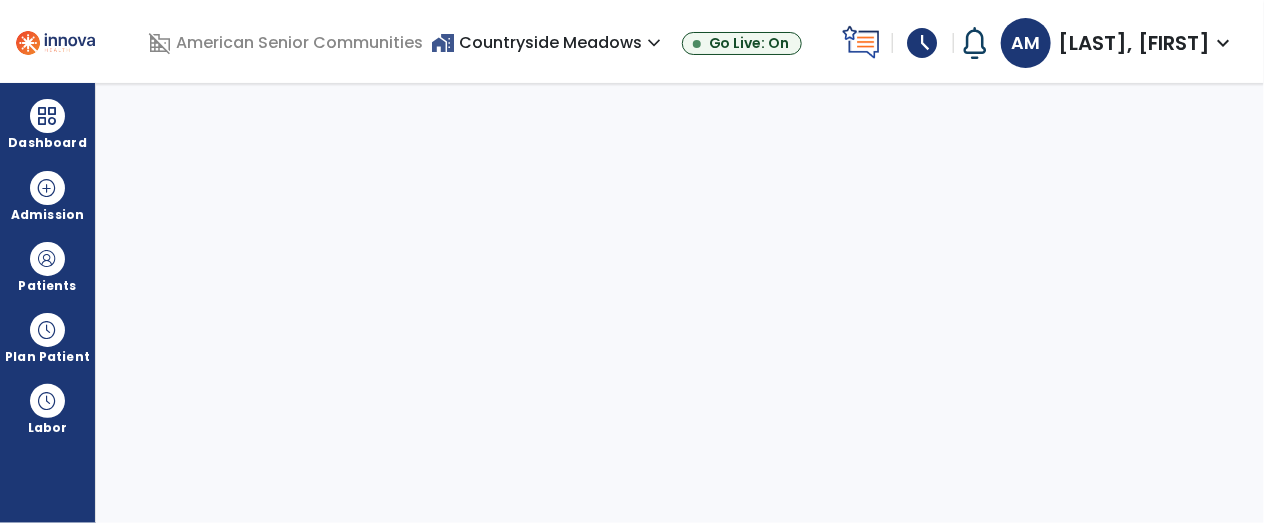 select on "****" 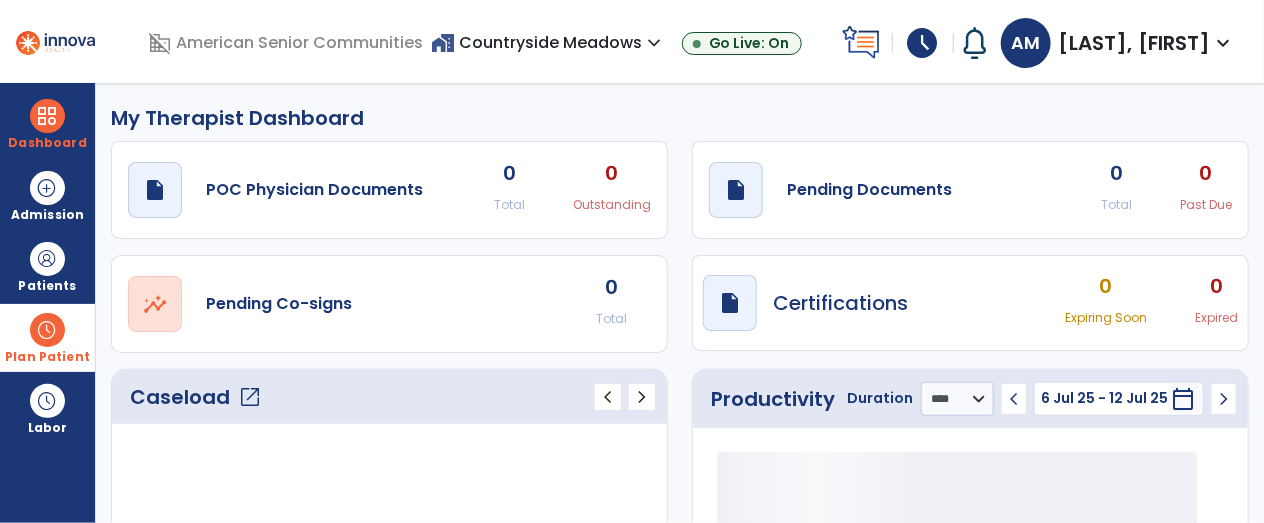 click at bounding box center (47, 330) 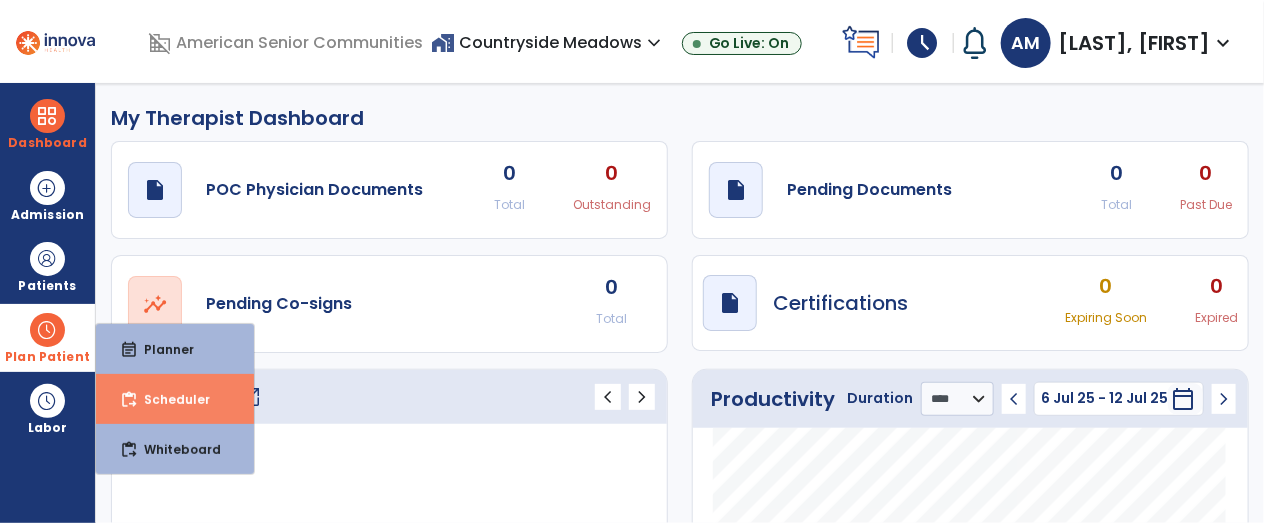 click on "content_paste_go  Scheduler" at bounding box center [175, 399] 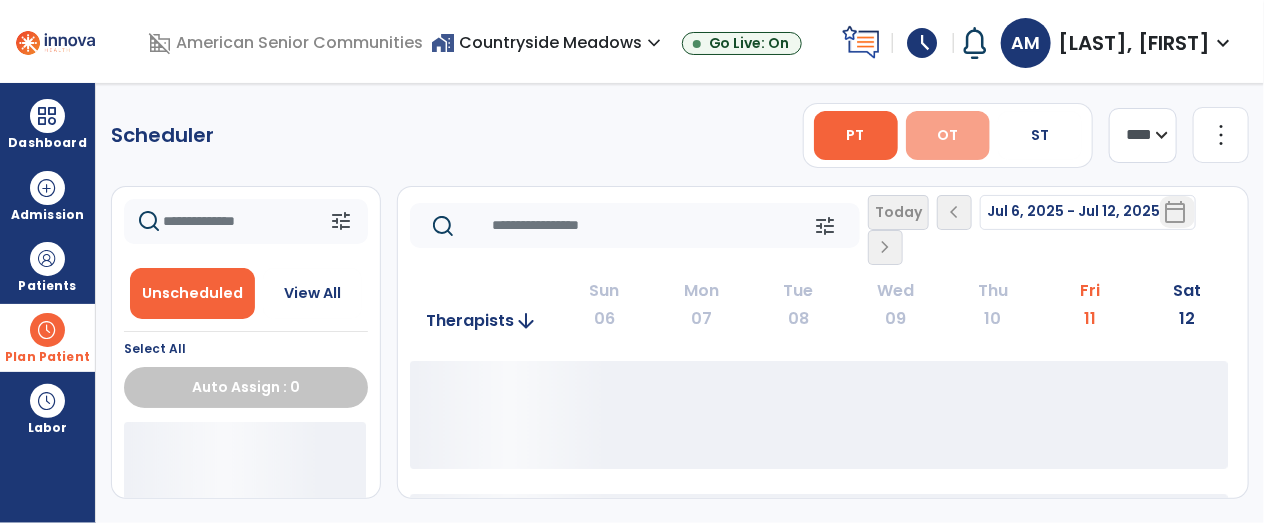 click on "OT" at bounding box center (947, 135) 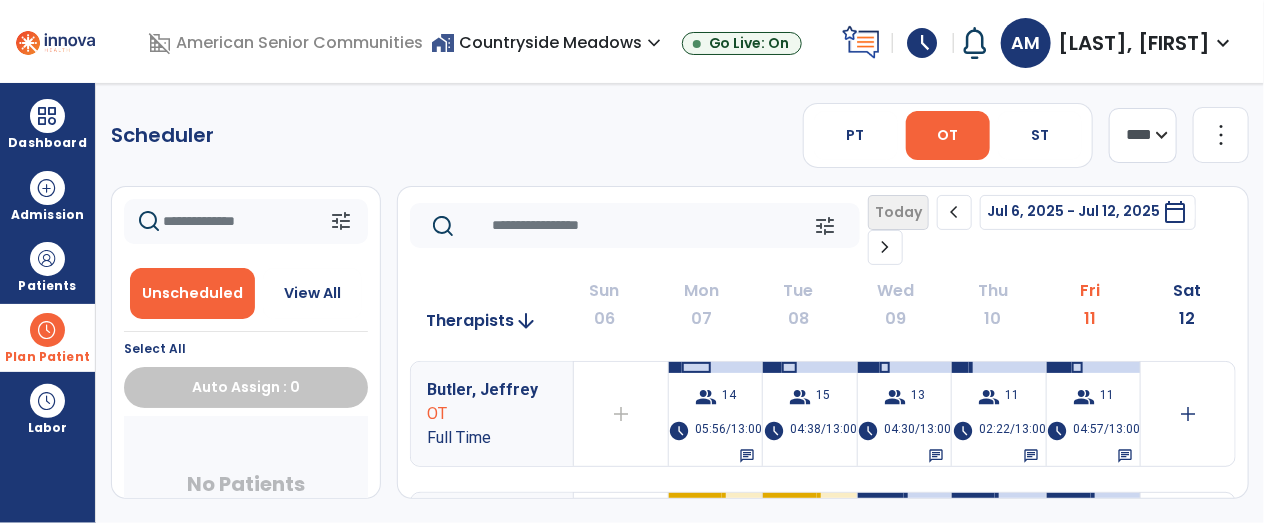 click on "chevron_right" 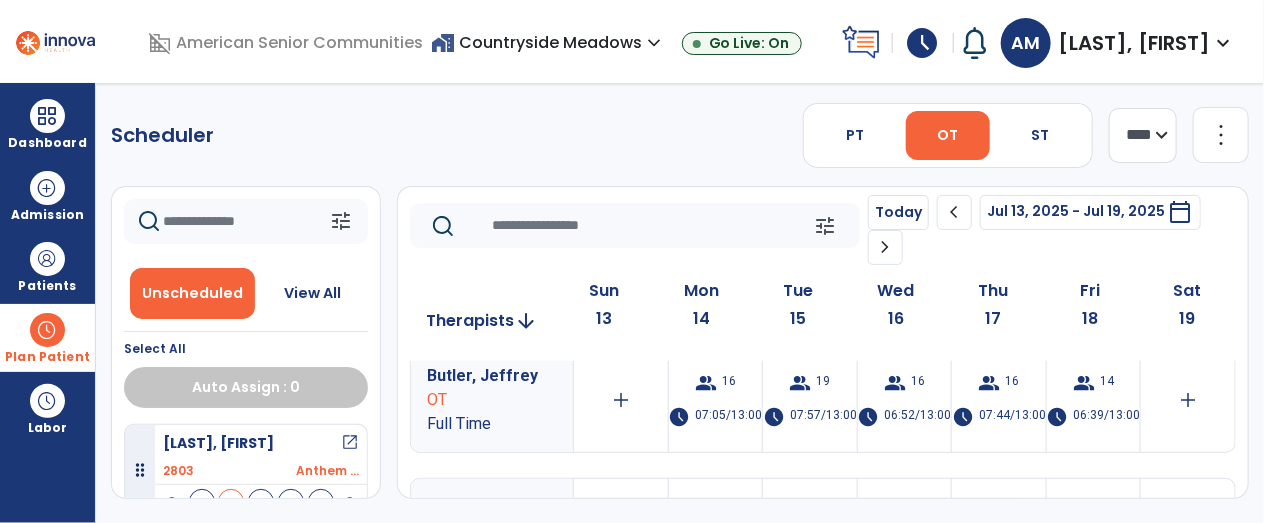 scroll, scrollTop: 0, scrollLeft: 0, axis: both 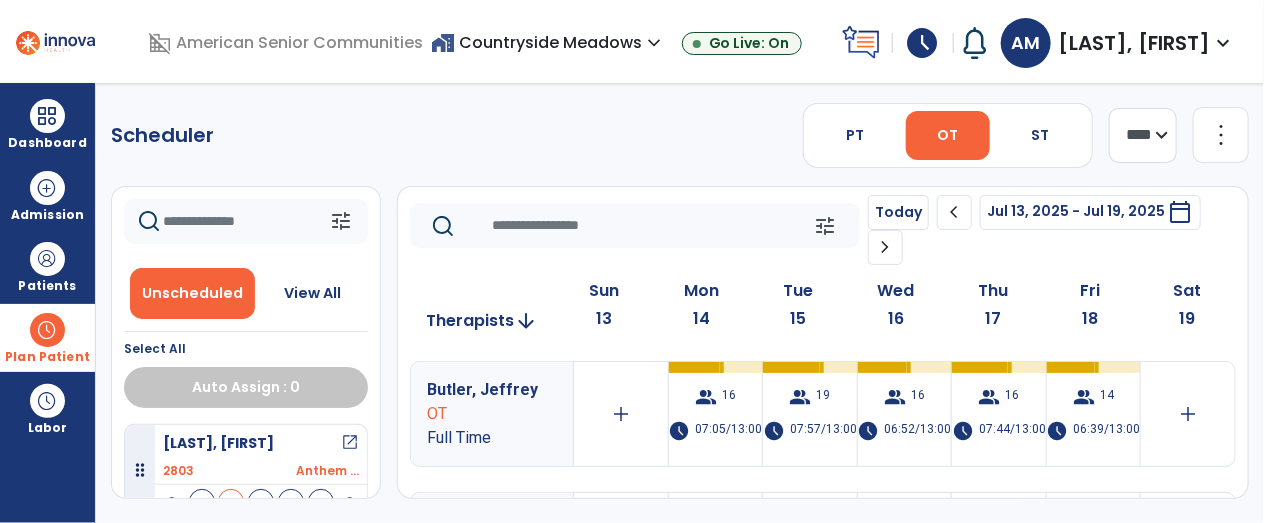 click on "chevron_left" 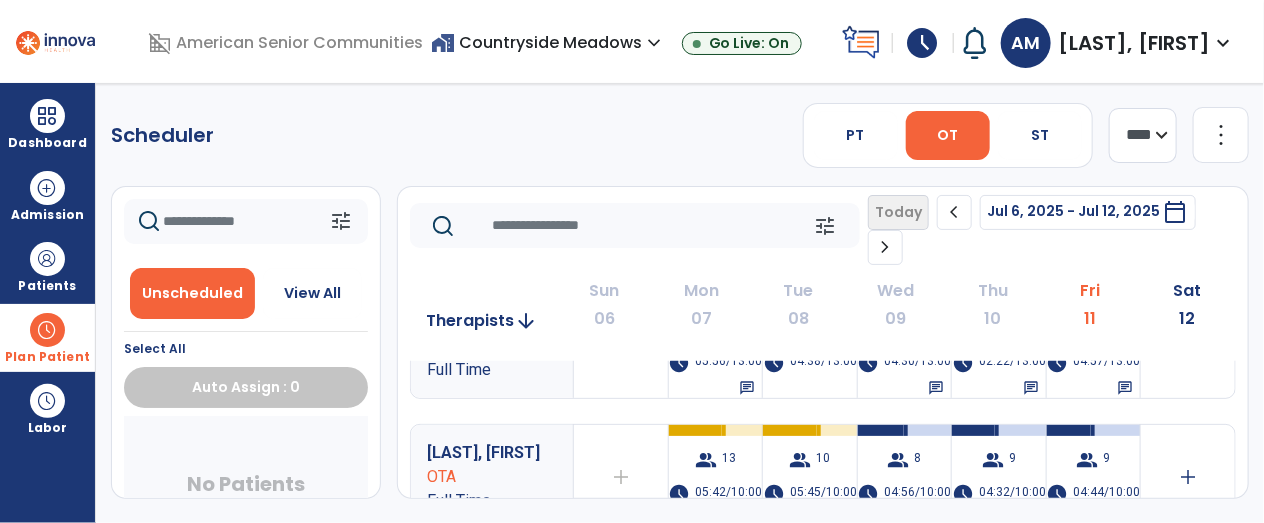 scroll, scrollTop: 46, scrollLeft: 0, axis: vertical 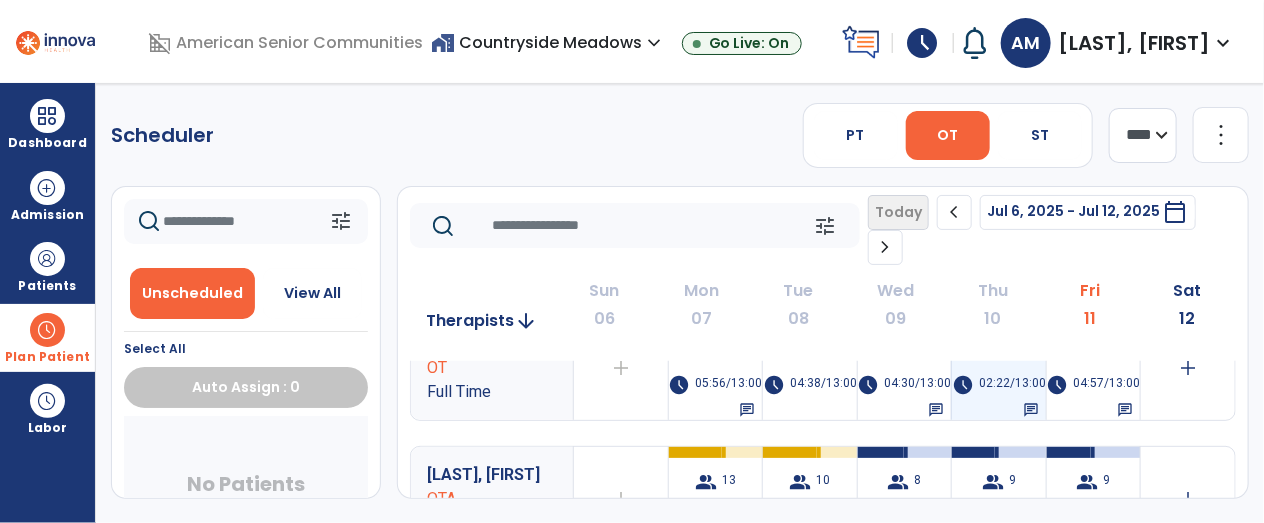 click on "group  11  schedule  02:22/13:00   chat" at bounding box center [999, 368] 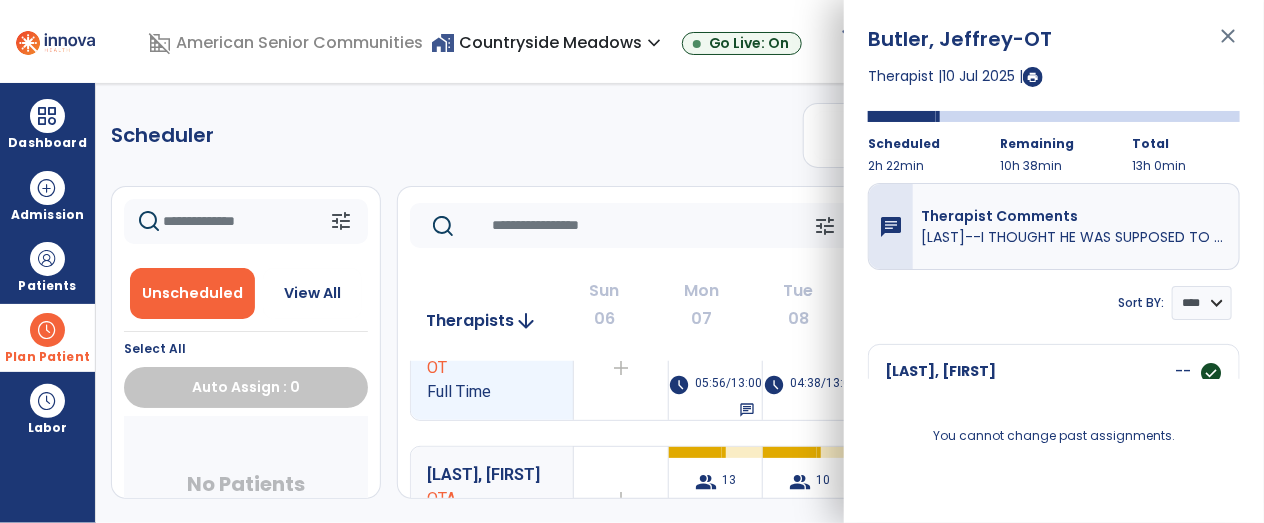 click at bounding box center [1033, 77] 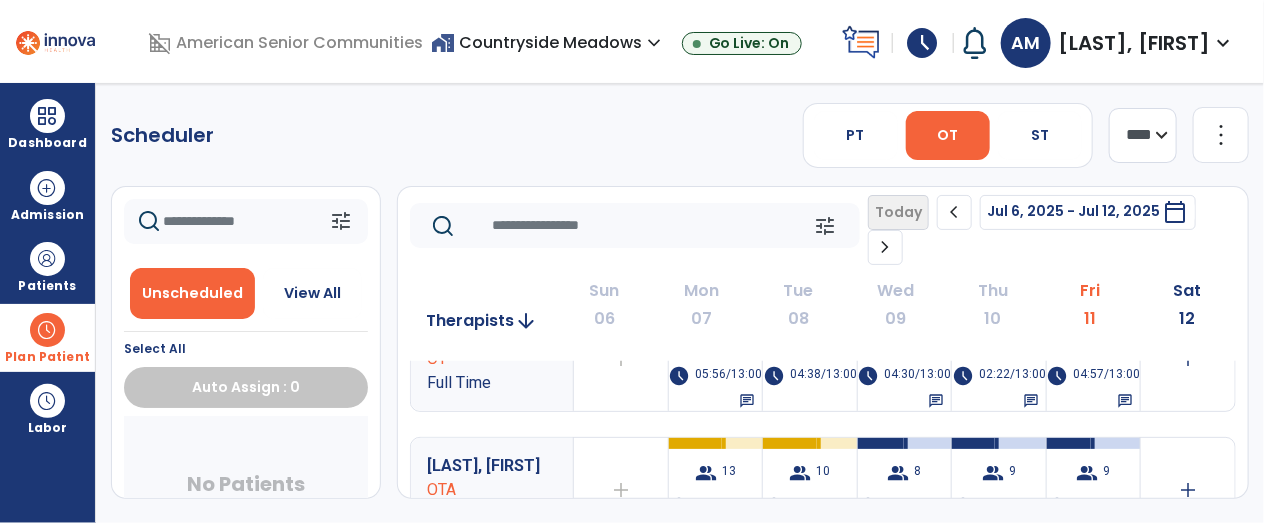 scroll, scrollTop: 0, scrollLeft: 0, axis: both 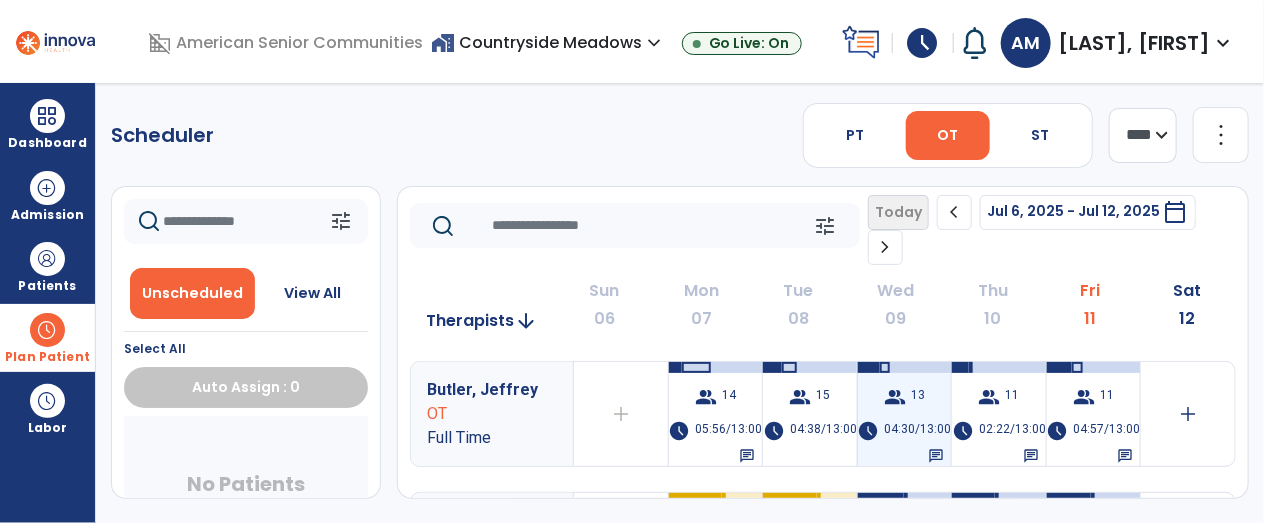 click on "group  13  schedule  04:30/13:00   chat" at bounding box center [905, 414] 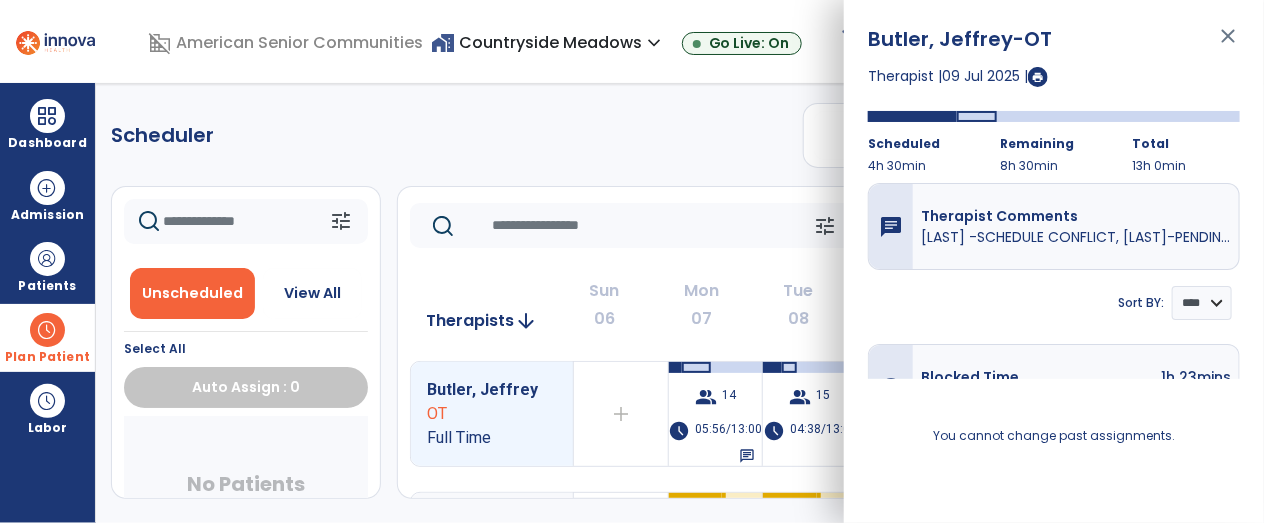 click at bounding box center (1038, 77) 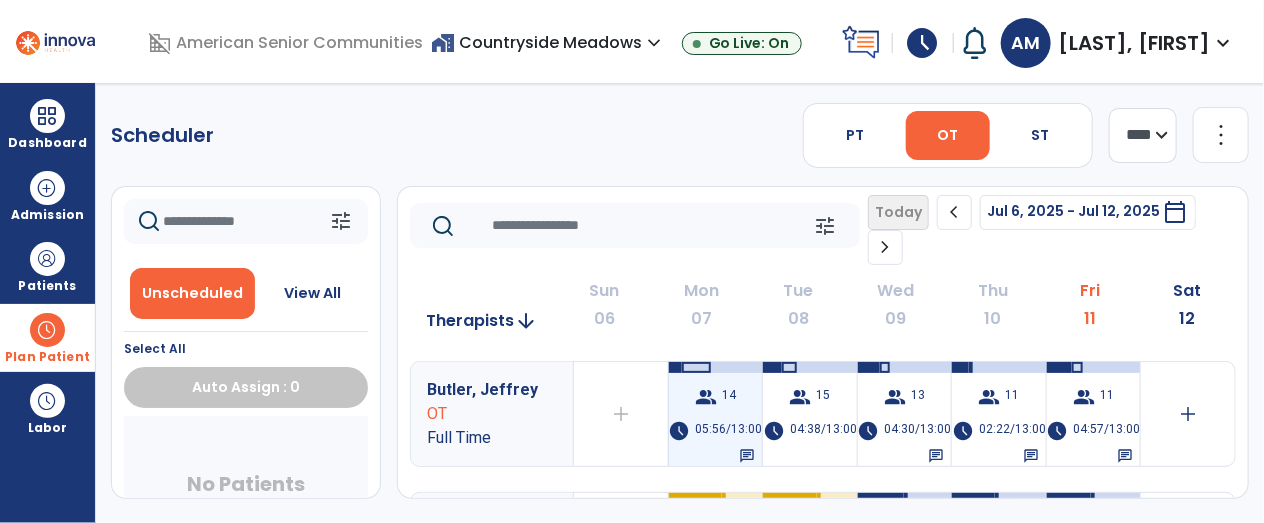 click on "05:56/13:00" at bounding box center [728, 431] 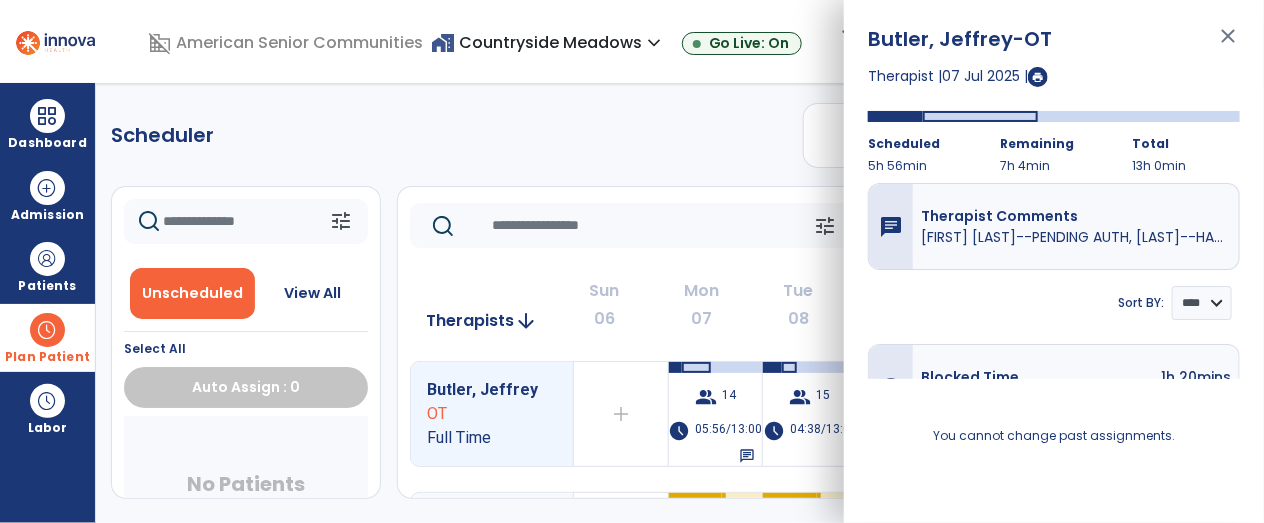 click at bounding box center [1038, 77] 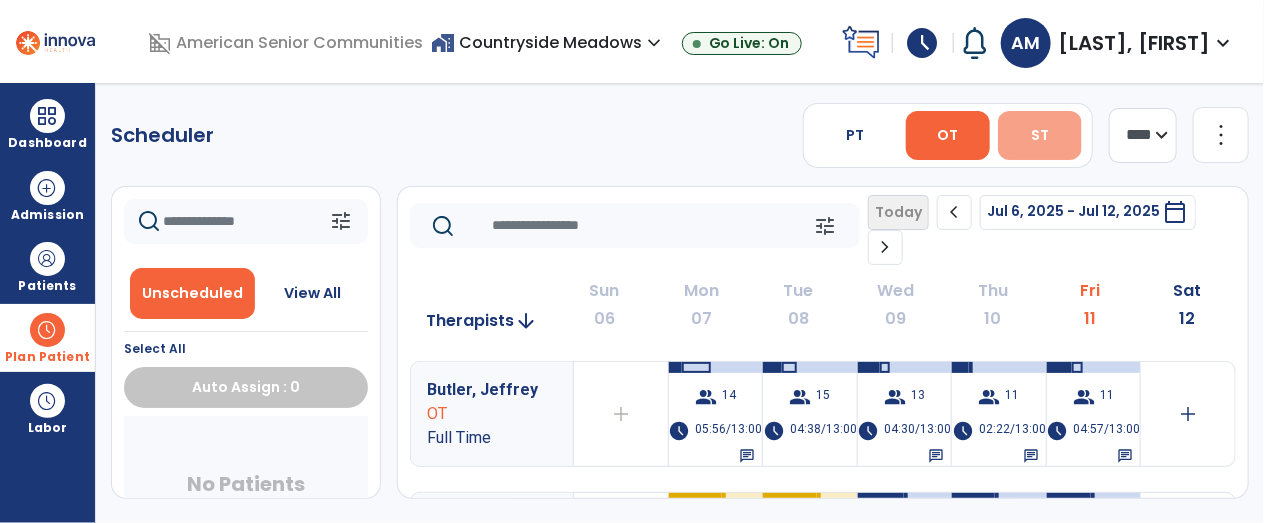 click on "ST" at bounding box center (1040, 135) 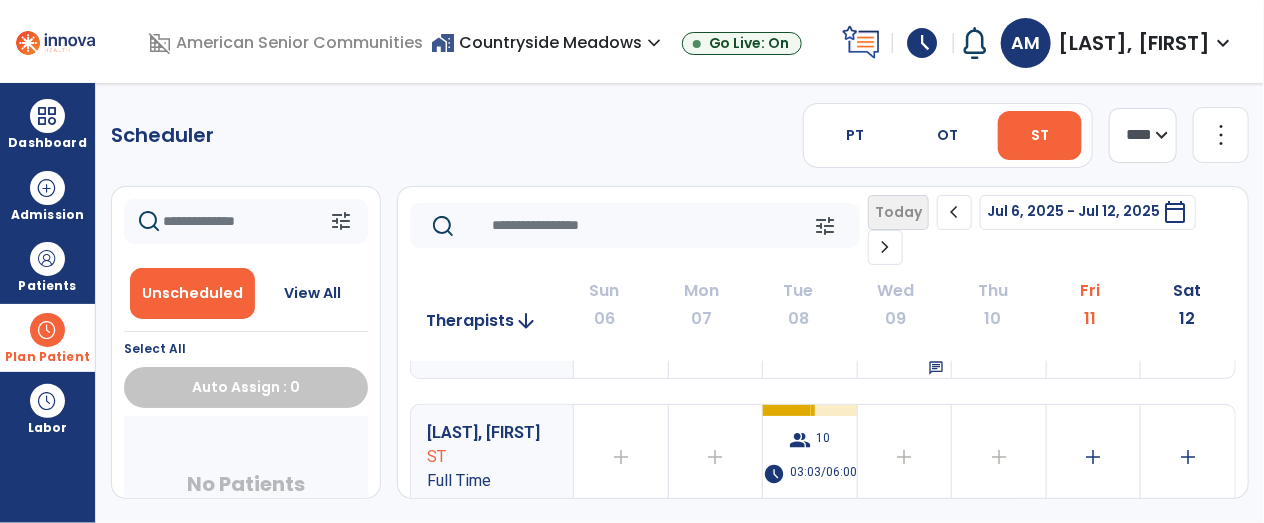 scroll, scrollTop: 0, scrollLeft: 0, axis: both 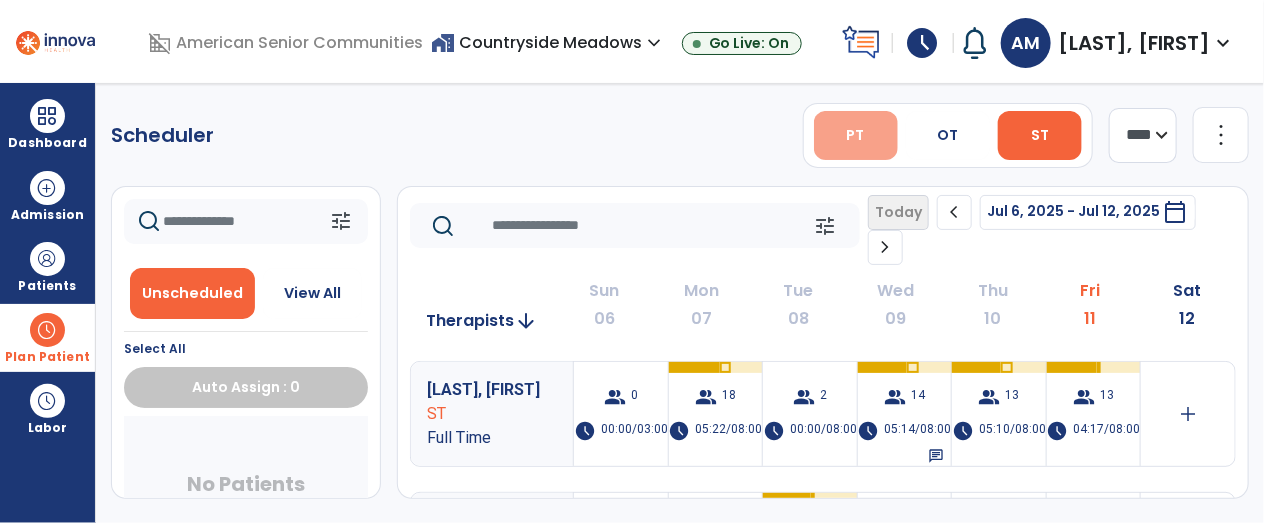 click on "PT" at bounding box center [856, 135] 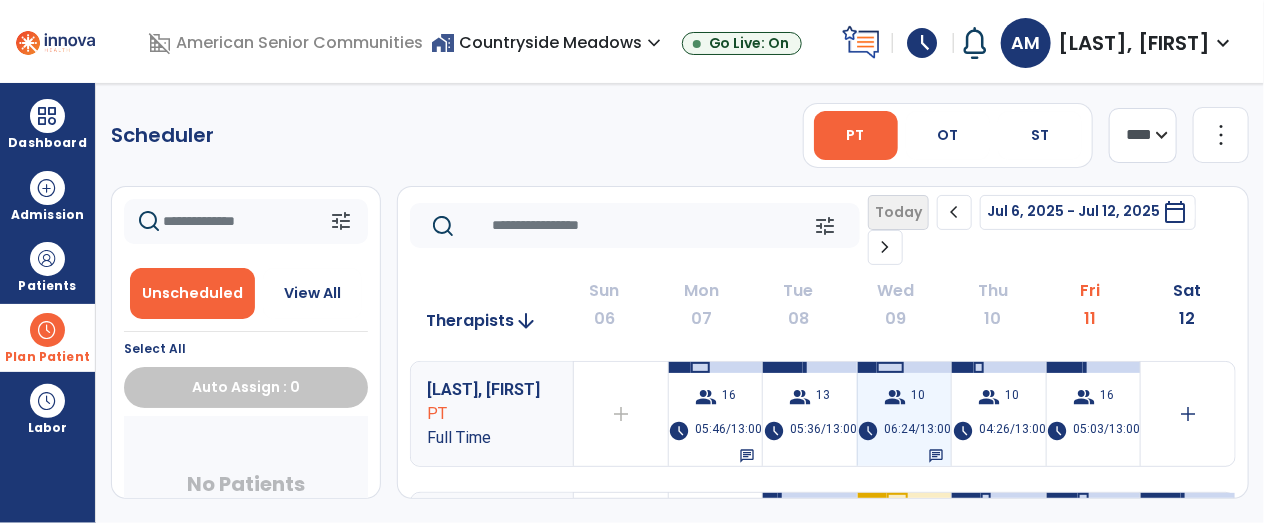 click on "06:24/13:00" at bounding box center (918, 431) 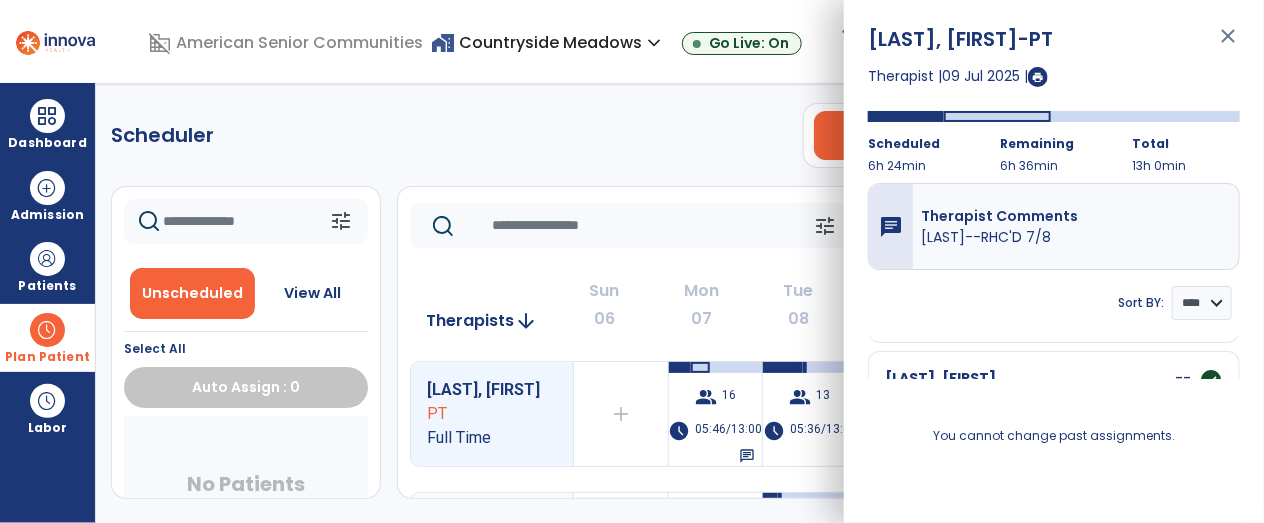 scroll, scrollTop: 1015, scrollLeft: 0, axis: vertical 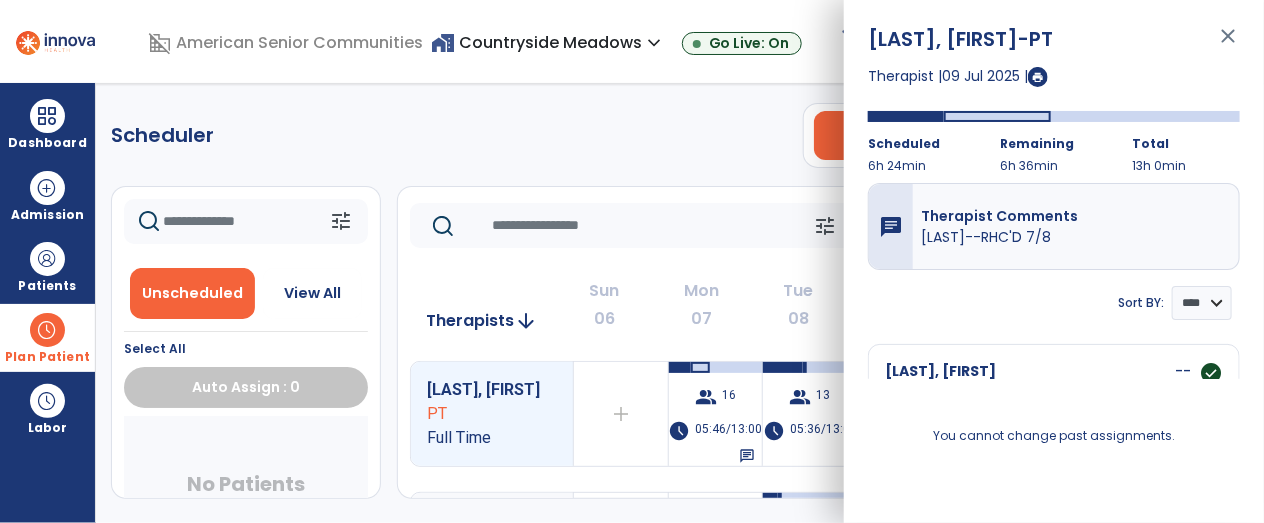 click on "close" at bounding box center [1228, 45] 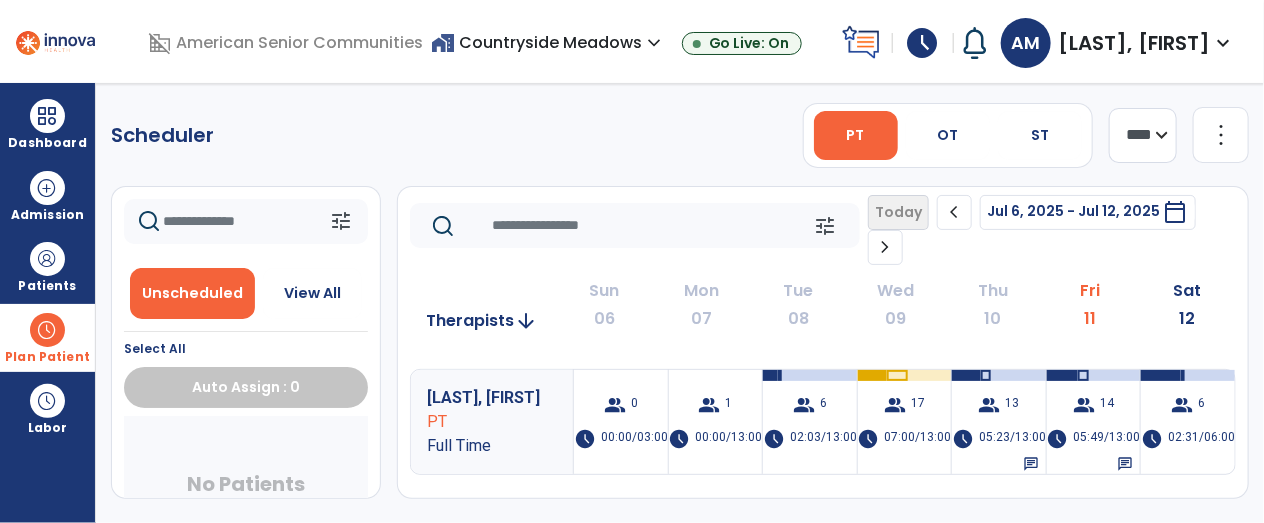 scroll, scrollTop: 124, scrollLeft: 0, axis: vertical 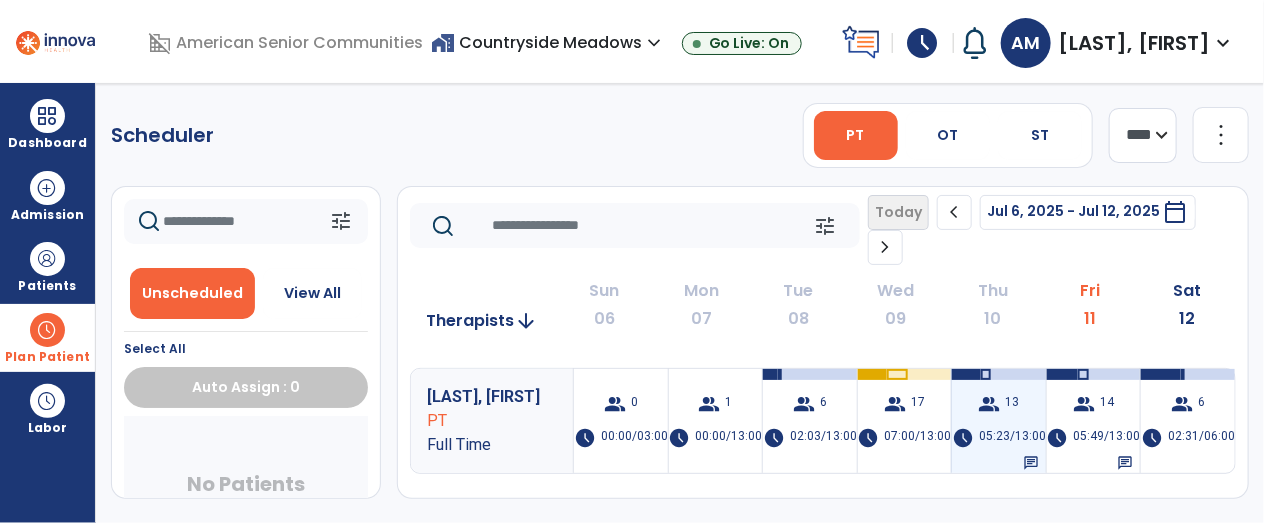 click on "group  13  schedule  05:23/13:00   chat" at bounding box center [999, 421] 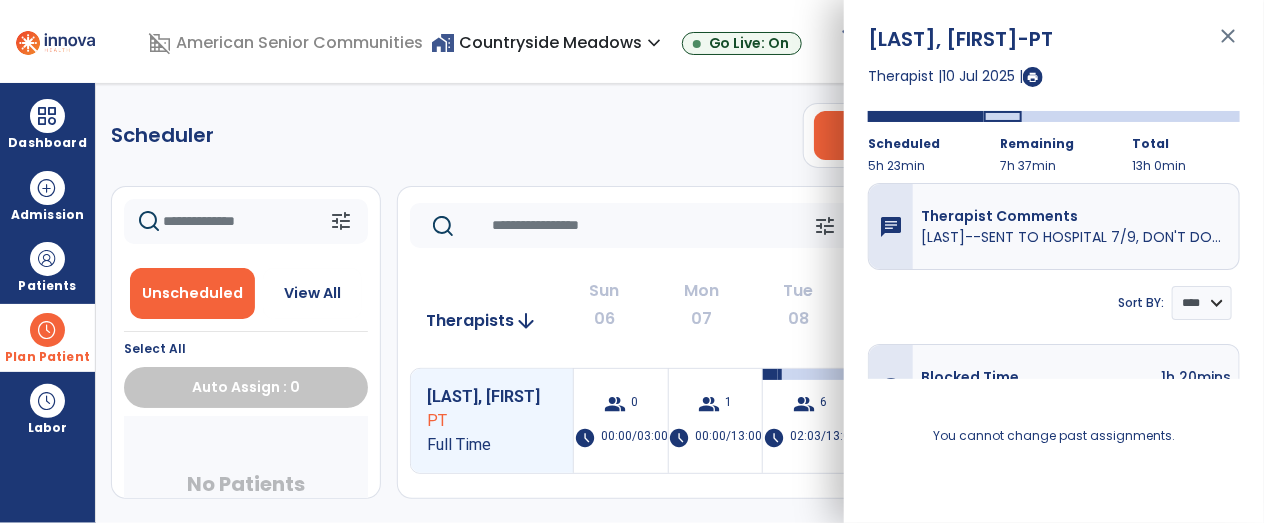 click on "close" at bounding box center (1228, 45) 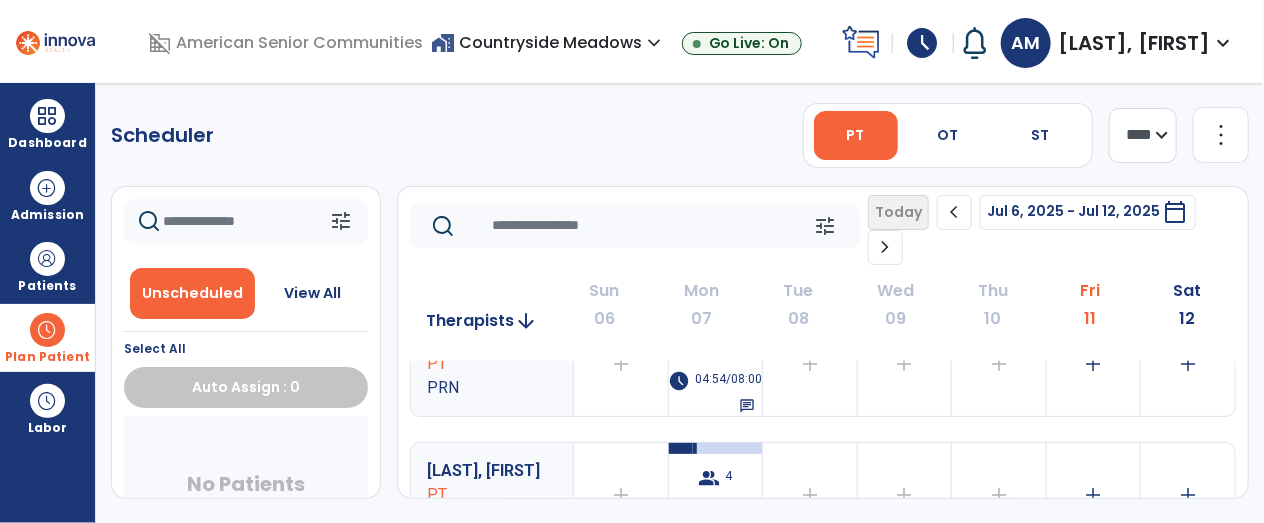 scroll, scrollTop: 612, scrollLeft: 0, axis: vertical 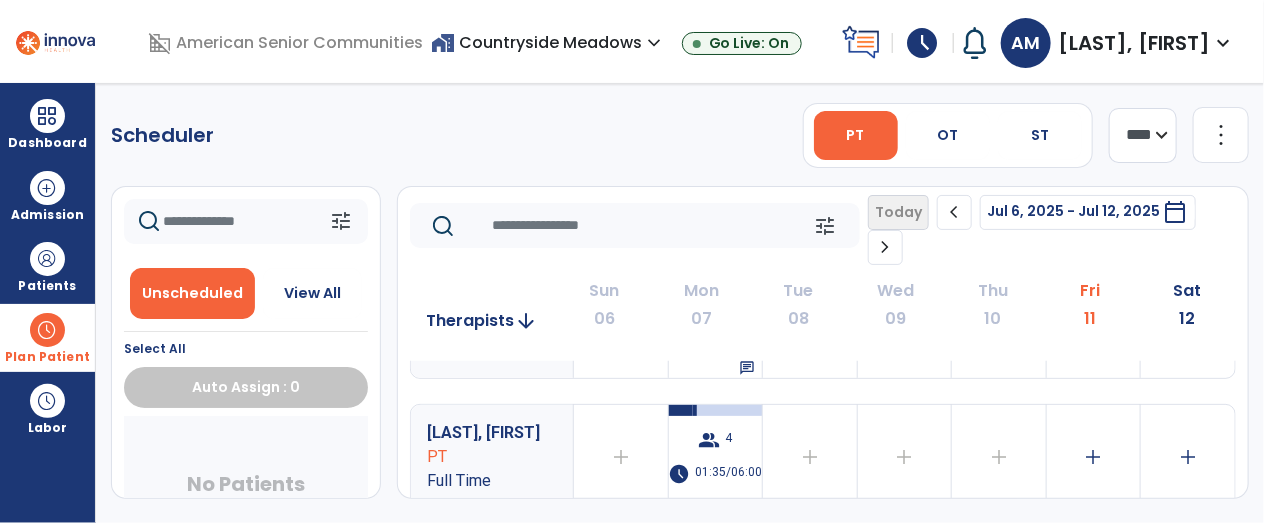 click on "chevron_right" 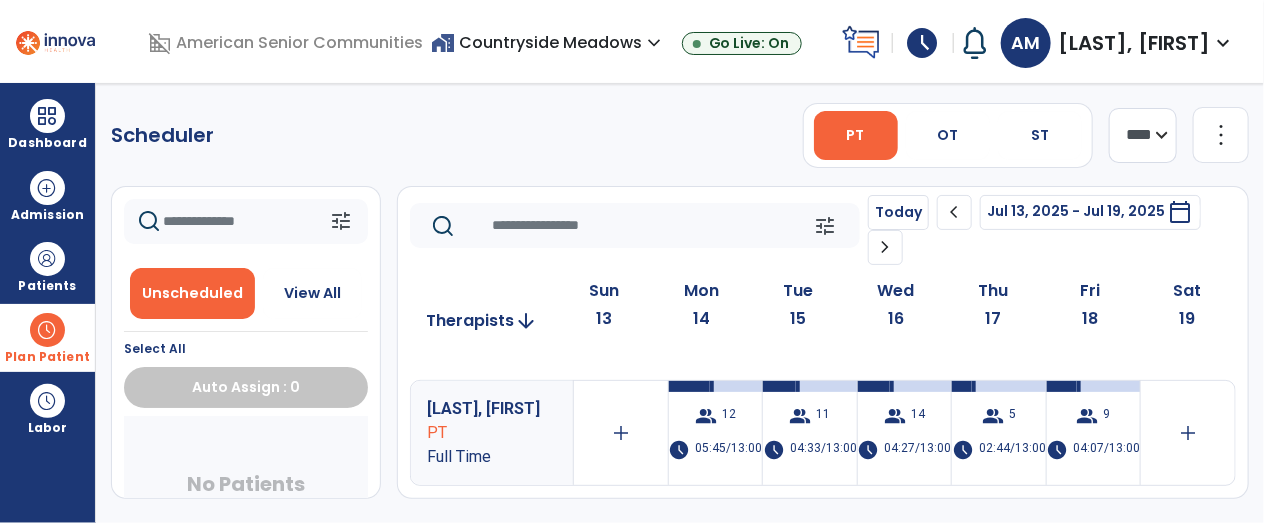 scroll, scrollTop: 0, scrollLeft: 0, axis: both 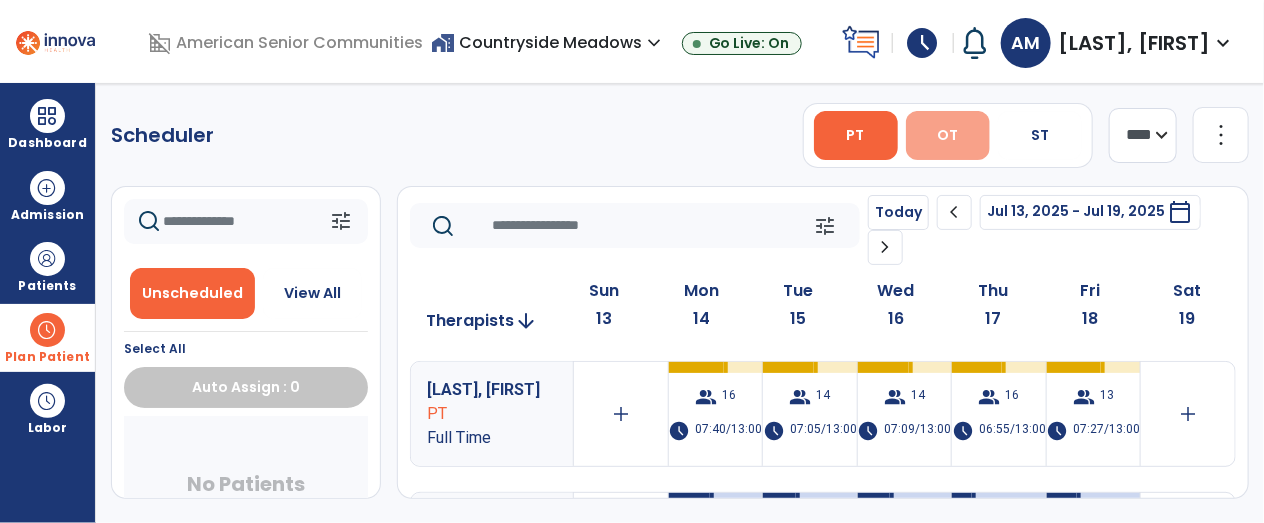 click on "OT" at bounding box center [948, 135] 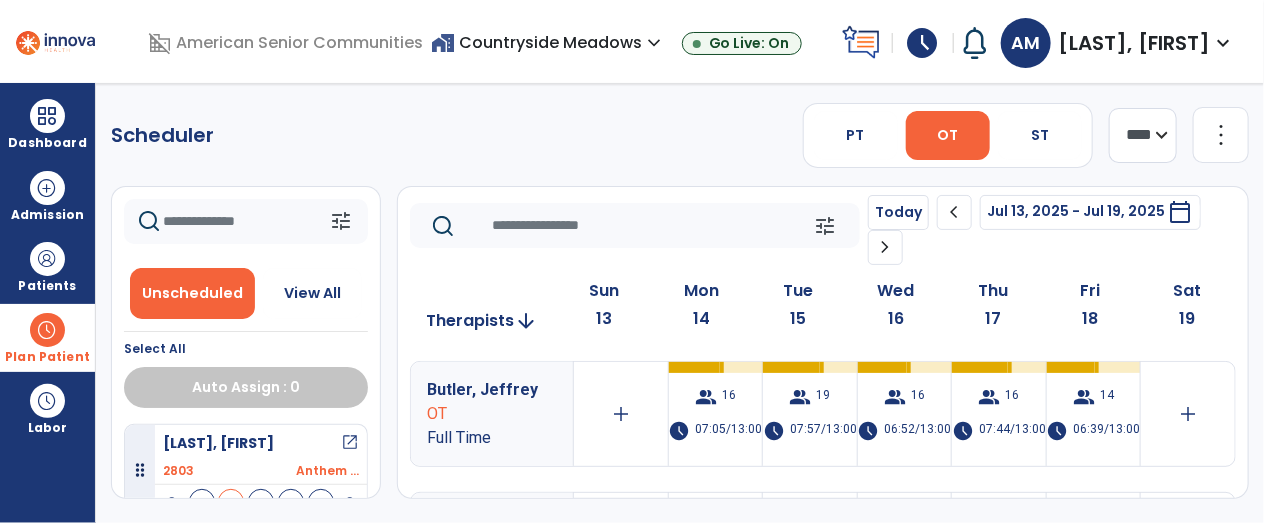 click on "OT" at bounding box center [947, 135] 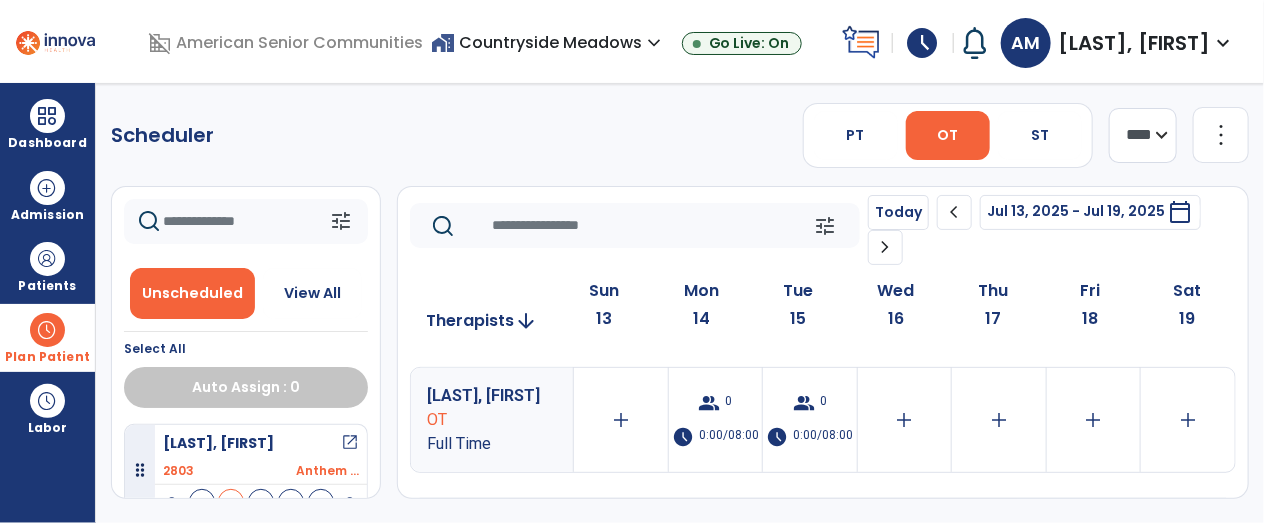 scroll, scrollTop: 0, scrollLeft: 0, axis: both 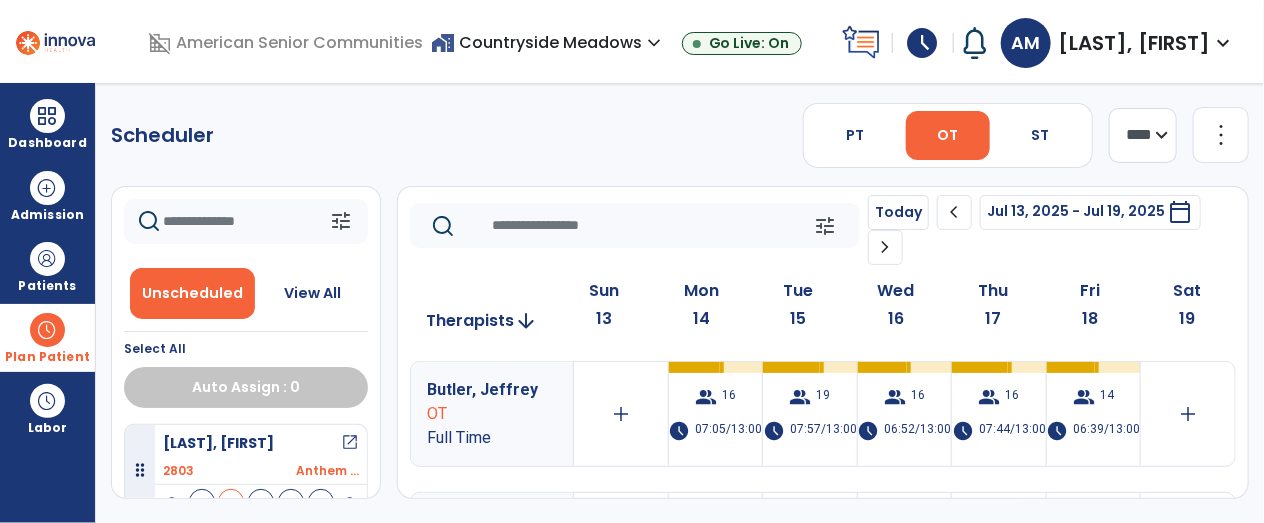 click on "home_work   Countryside Meadows   expand_more" at bounding box center (548, 42) 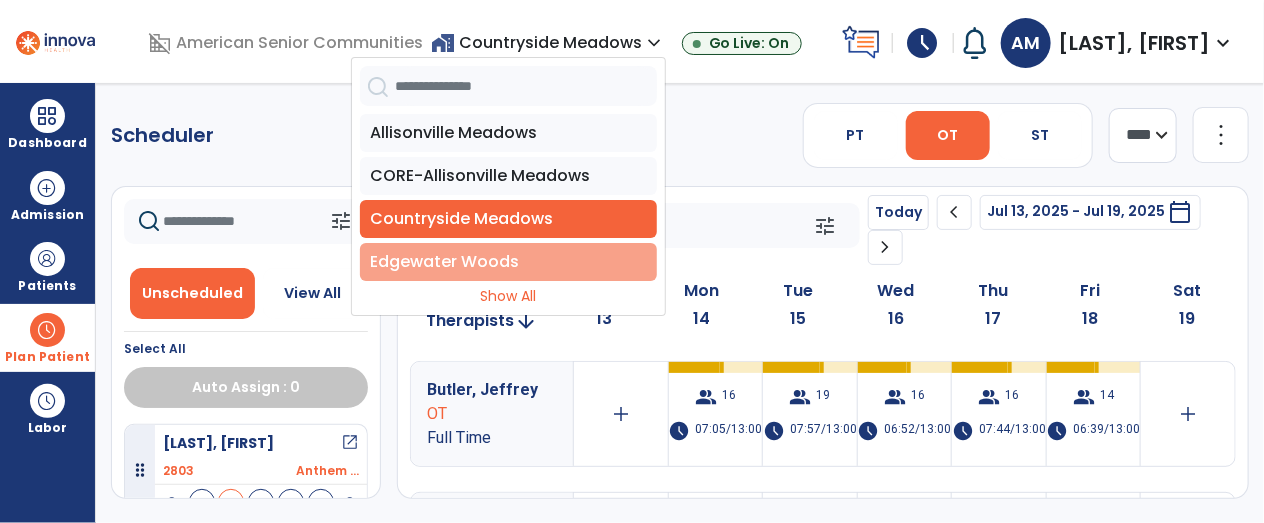 click on "Edgewater Woods" at bounding box center [508, 262] 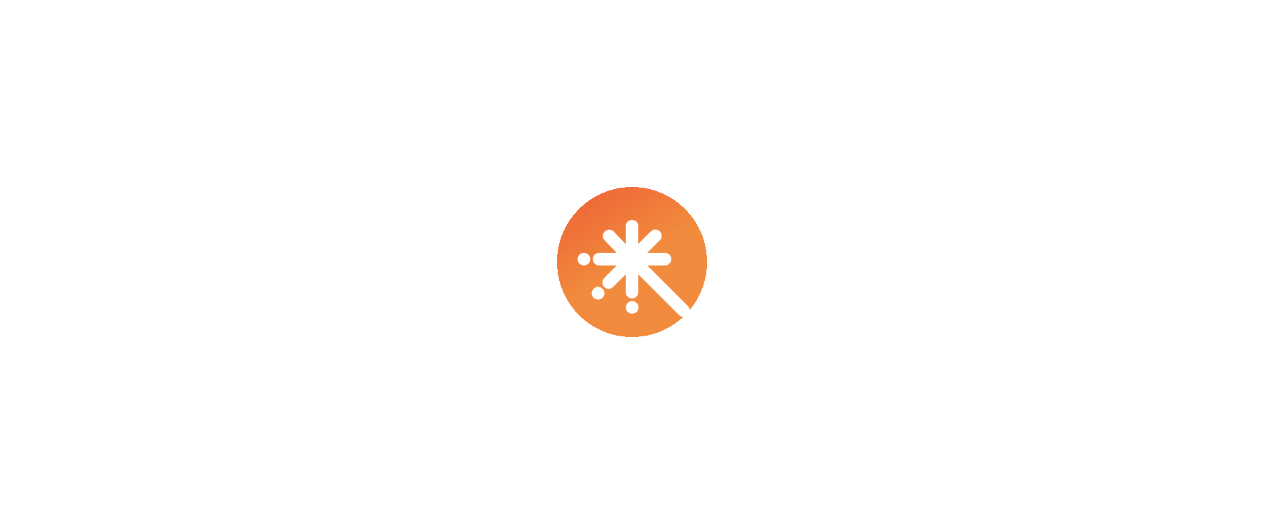 scroll, scrollTop: 0, scrollLeft: 0, axis: both 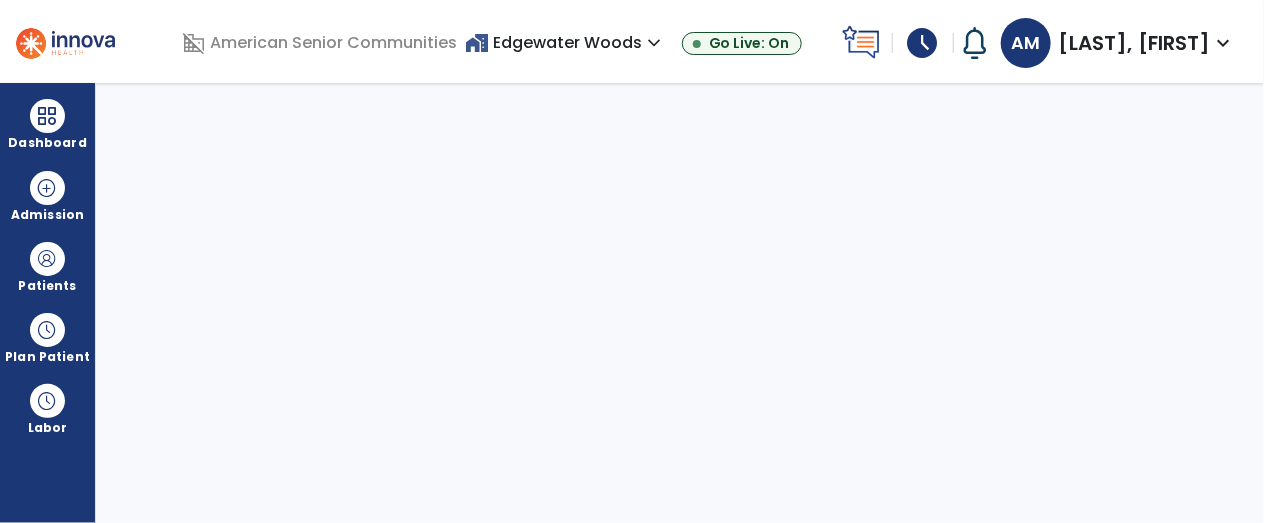 select on "****" 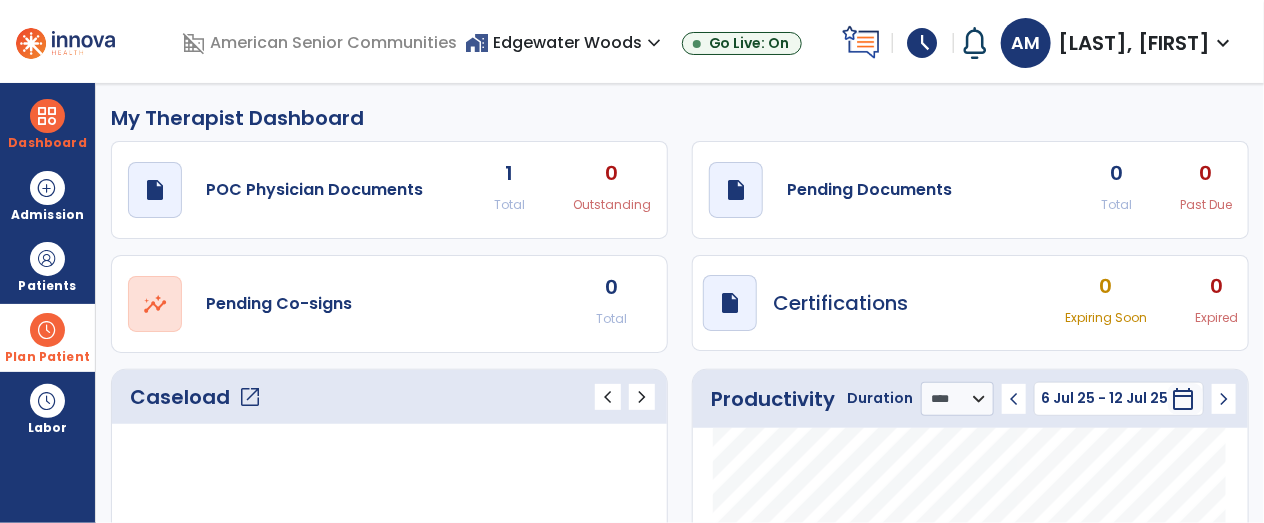 click on "Plan Patient" at bounding box center [47, 266] 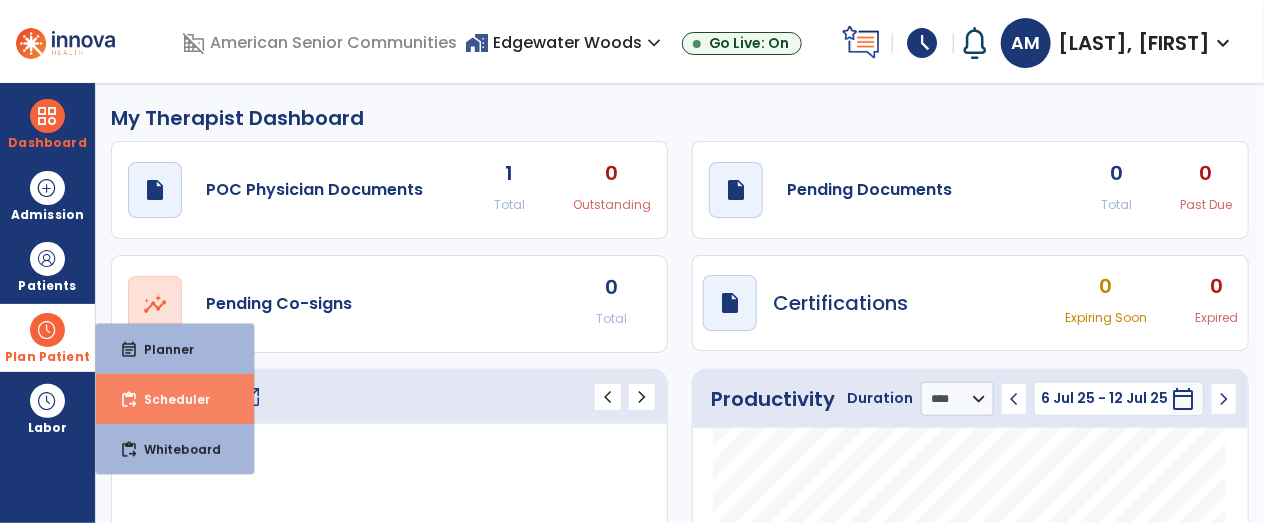 click on "Scheduler" at bounding box center [169, 399] 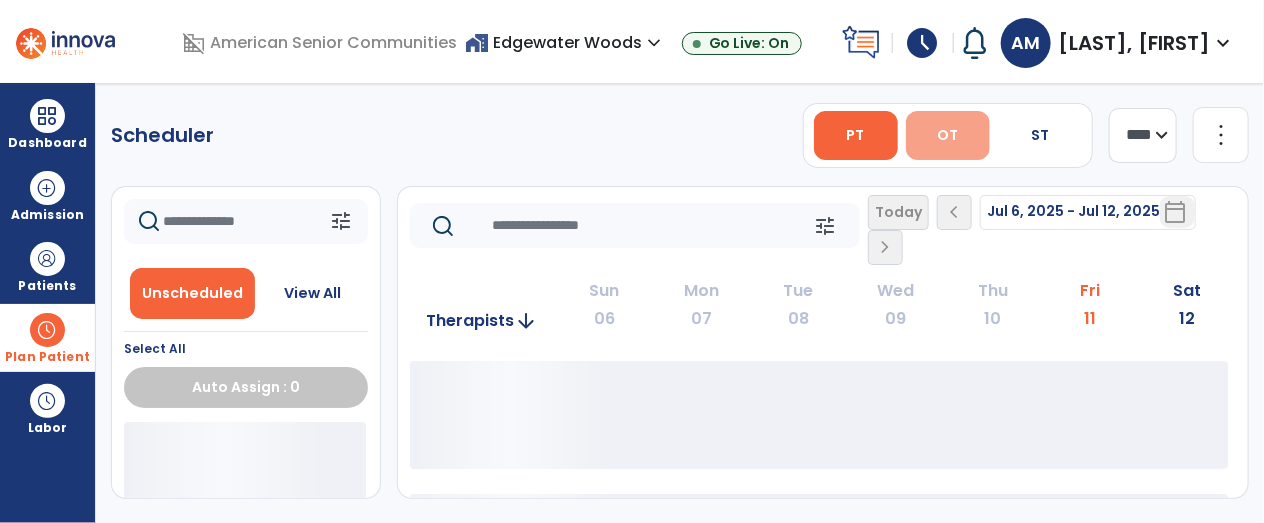 click on "OT" at bounding box center [948, 135] 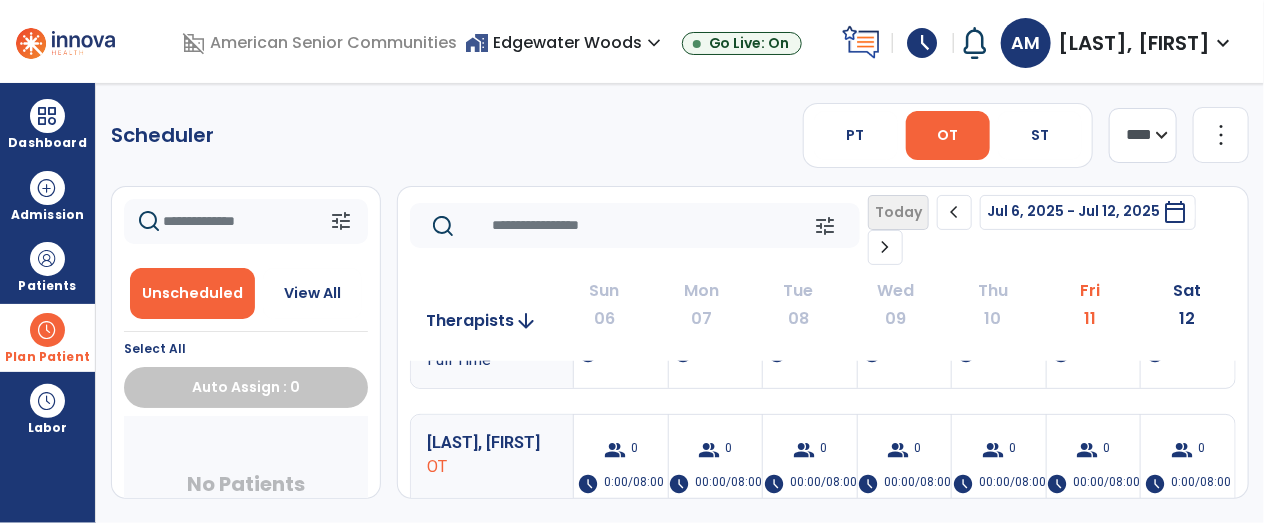 scroll, scrollTop: 473, scrollLeft: 0, axis: vertical 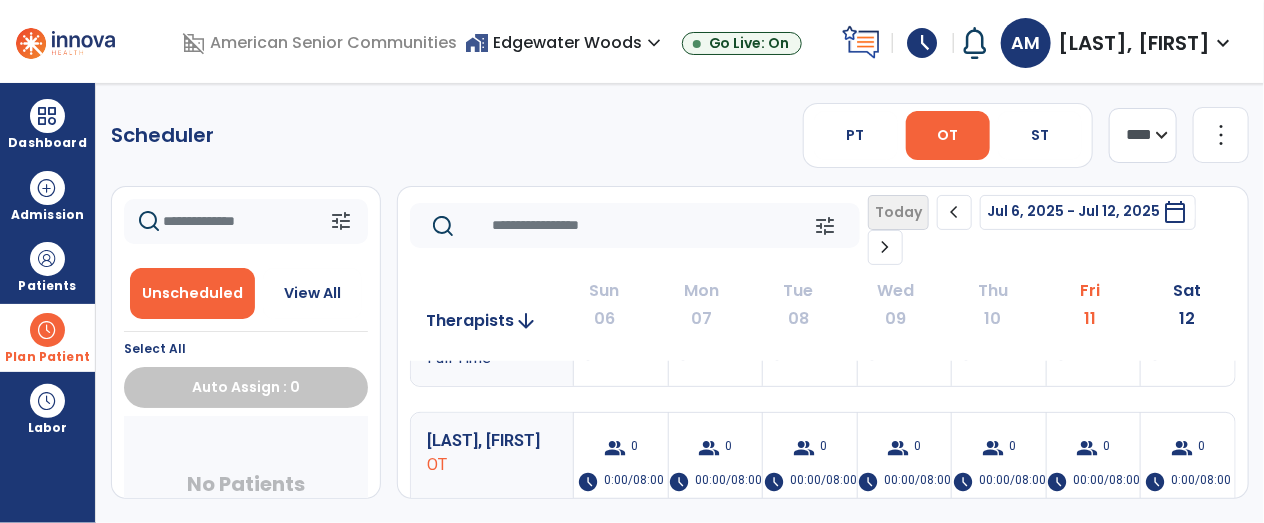 click on "chevron_right" 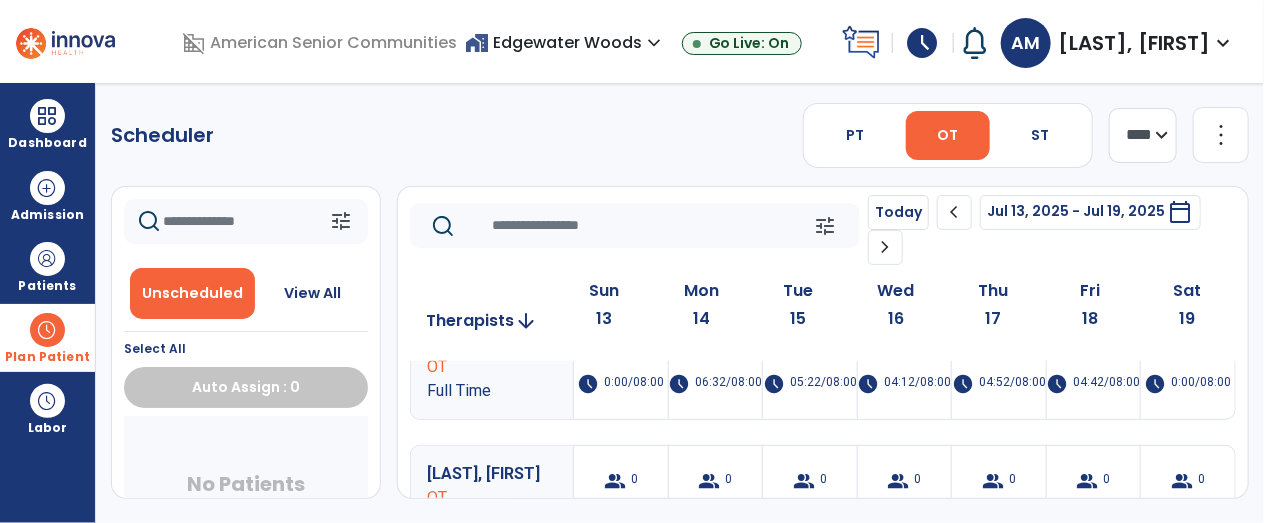 scroll, scrollTop: 0, scrollLeft: 0, axis: both 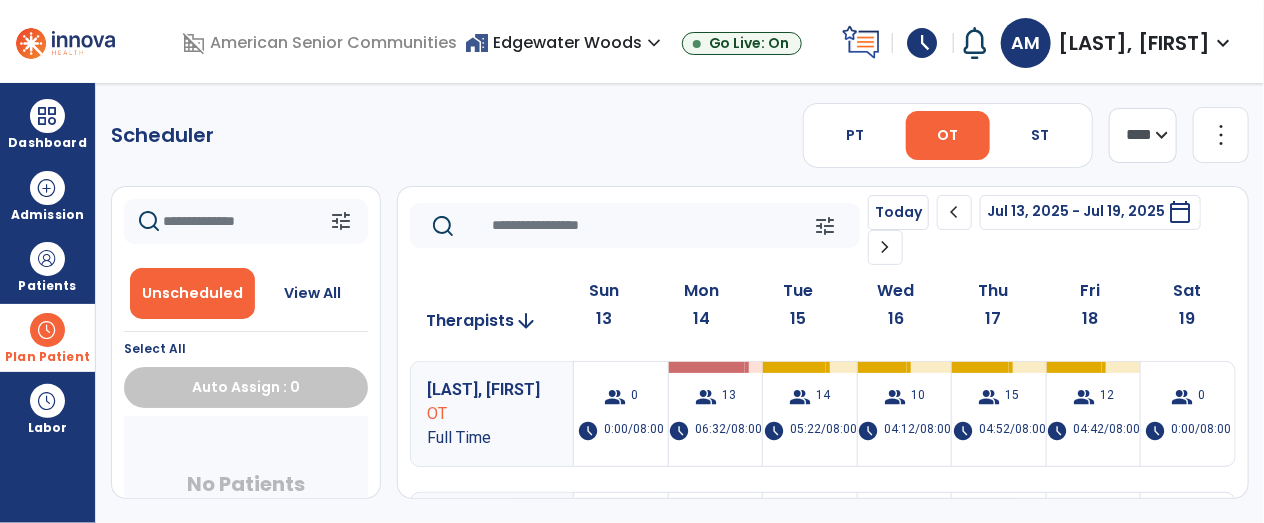 click on "home_work   Edgewater Woods   expand_more" at bounding box center (565, 42) 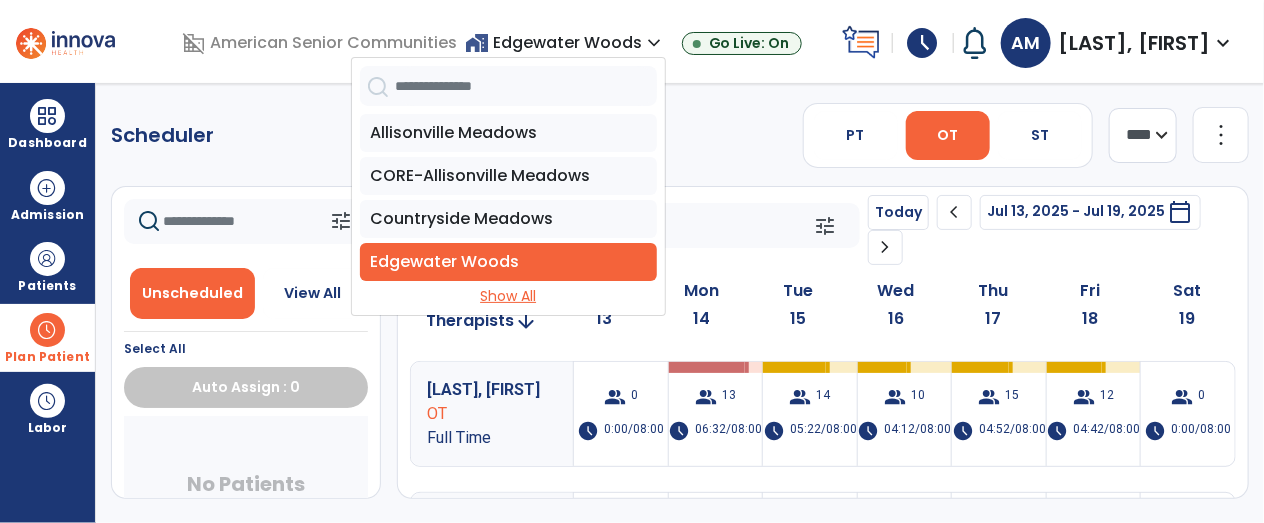 click on "Show All" at bounding box center (508, 296) 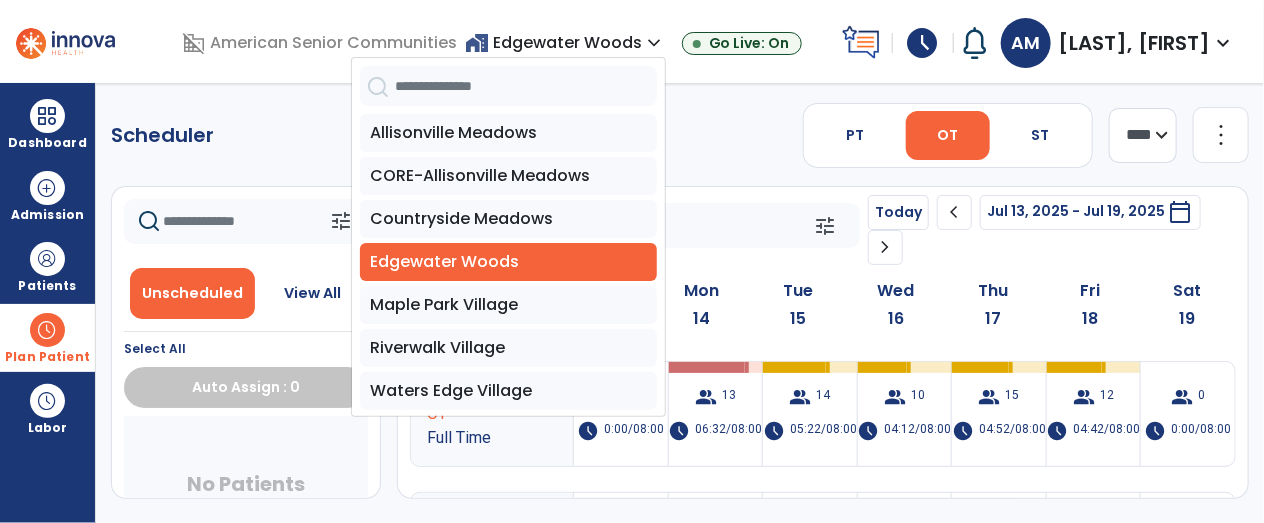 click on "[LAST], [FIRST]" at bounding box center (1135, 43) 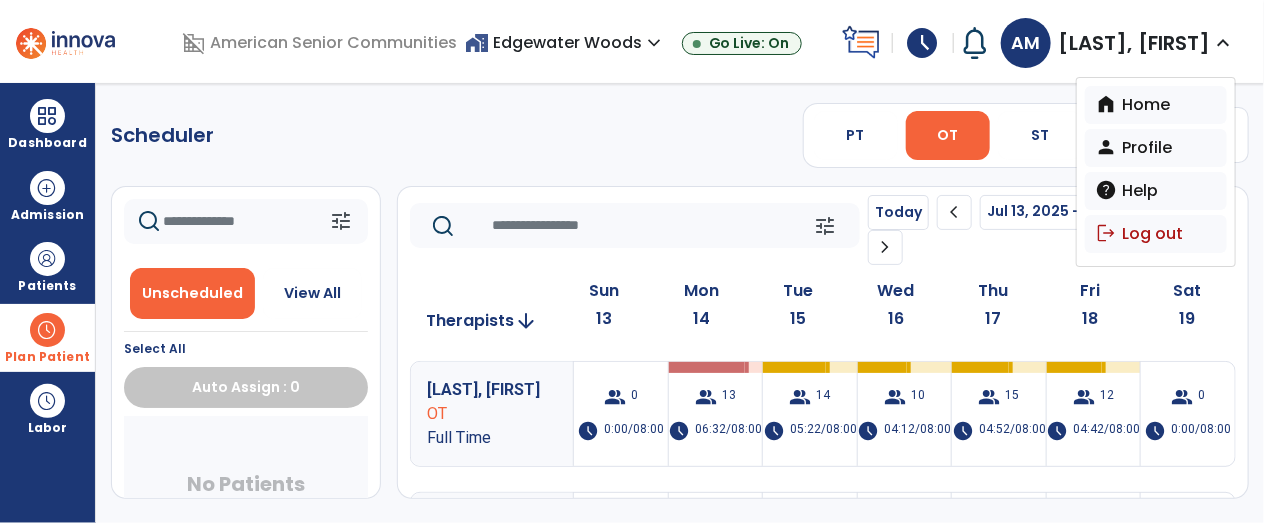 click on "home_work   Edgewater Woods   expand_more" at bounding box center (565, 42) 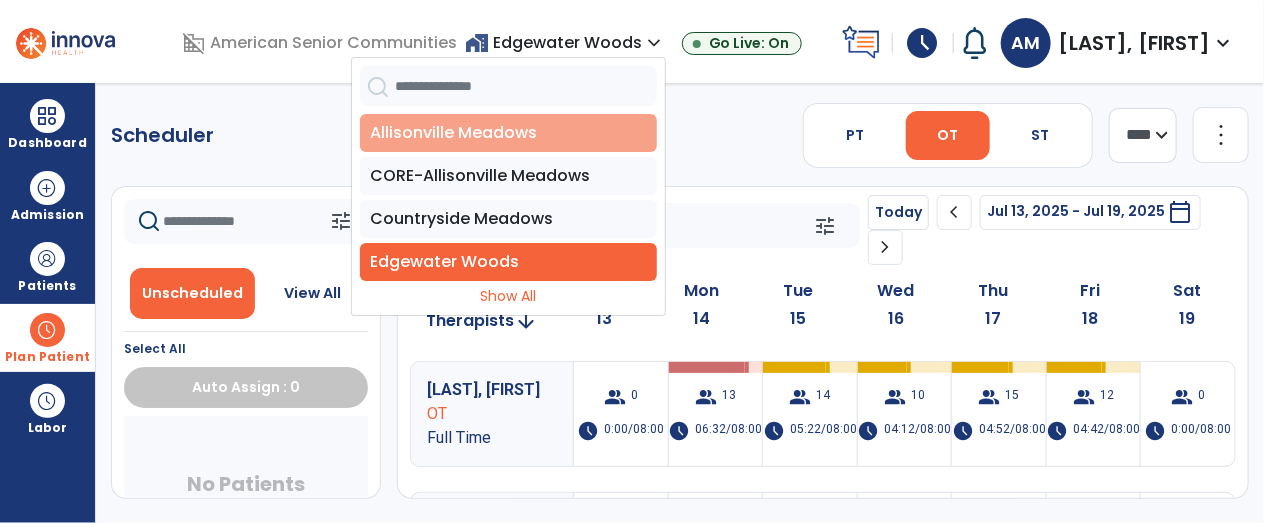 click on "Allisonville Meadows" at bounding box center [508, 133] 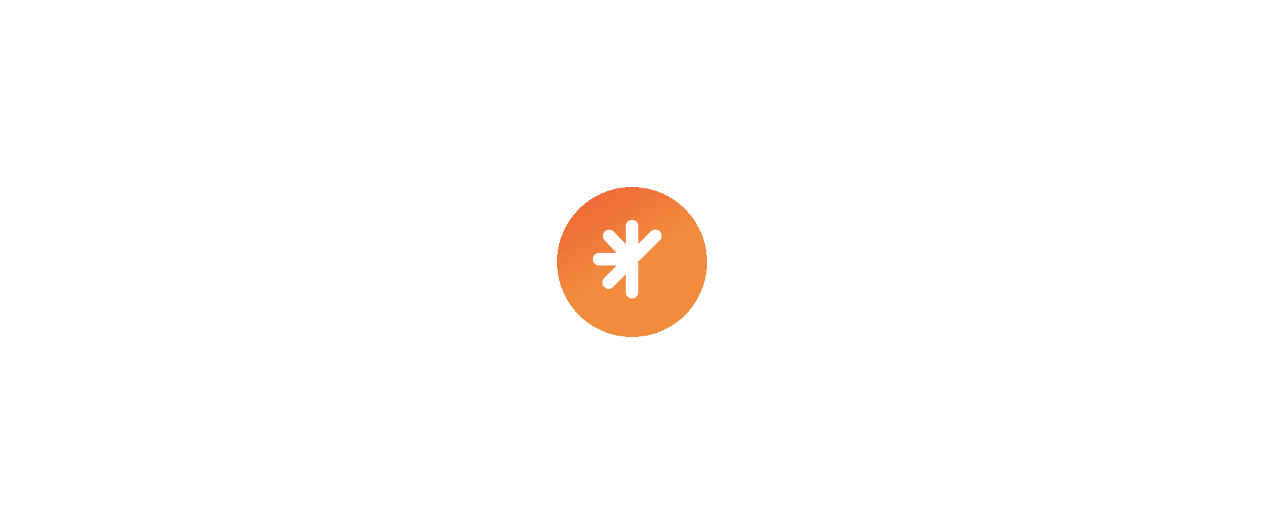 scroll, scrollTop: 0, scrollLeft: 0, axis: both 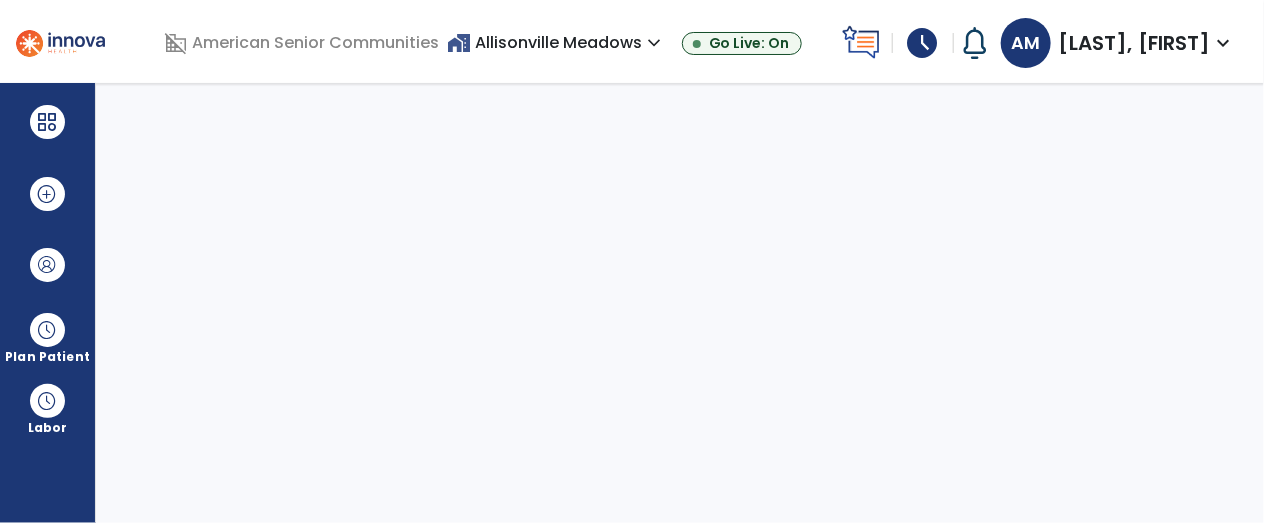 select on "****" 